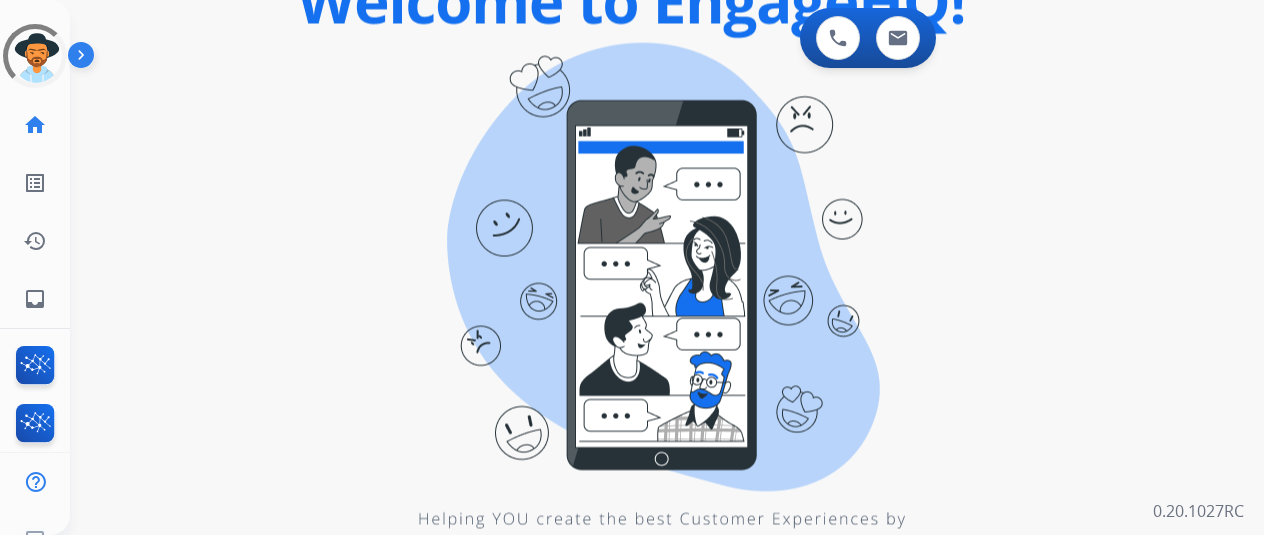 scroll, scrollTop: 0, scrollLeft: 0, axis: both 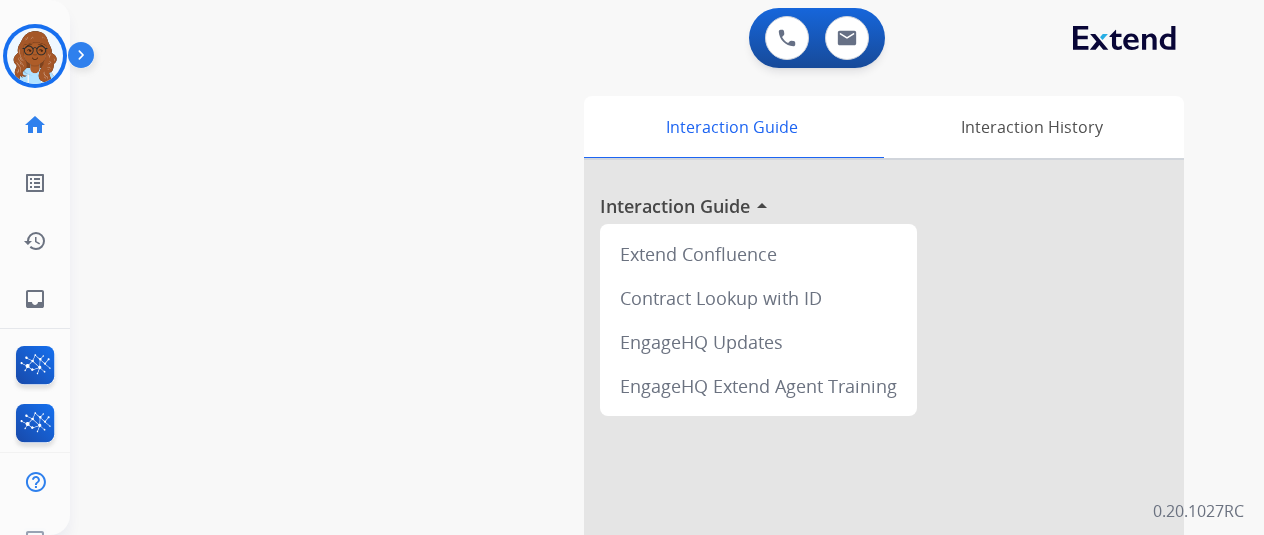 click at bounding box center [35, 56] 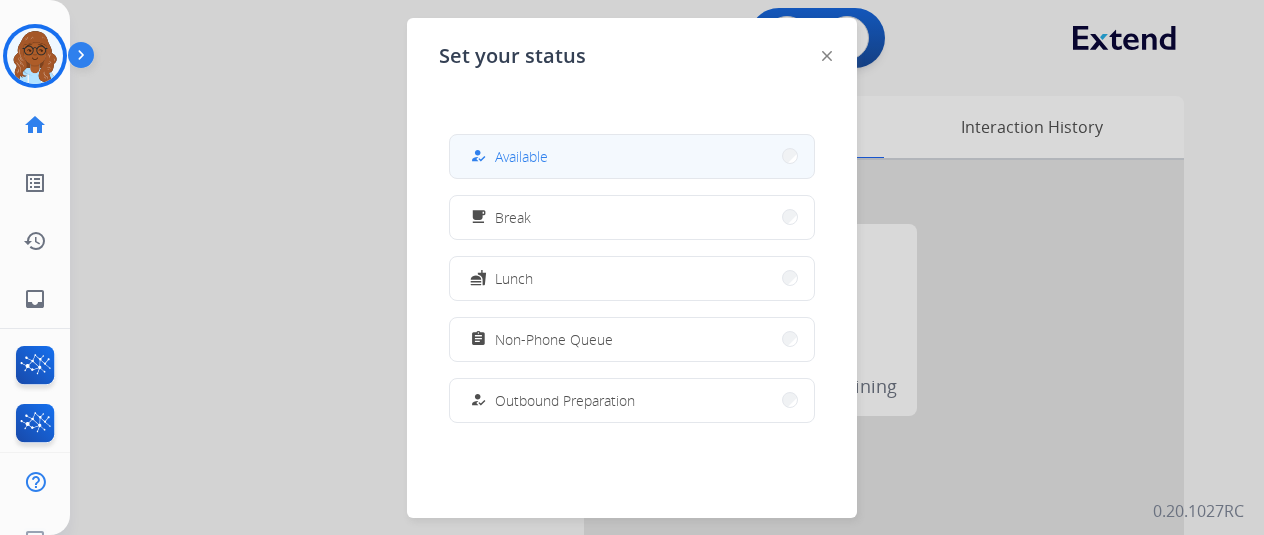 click on "how_to_reg Available" at bounding box center (632, 156) 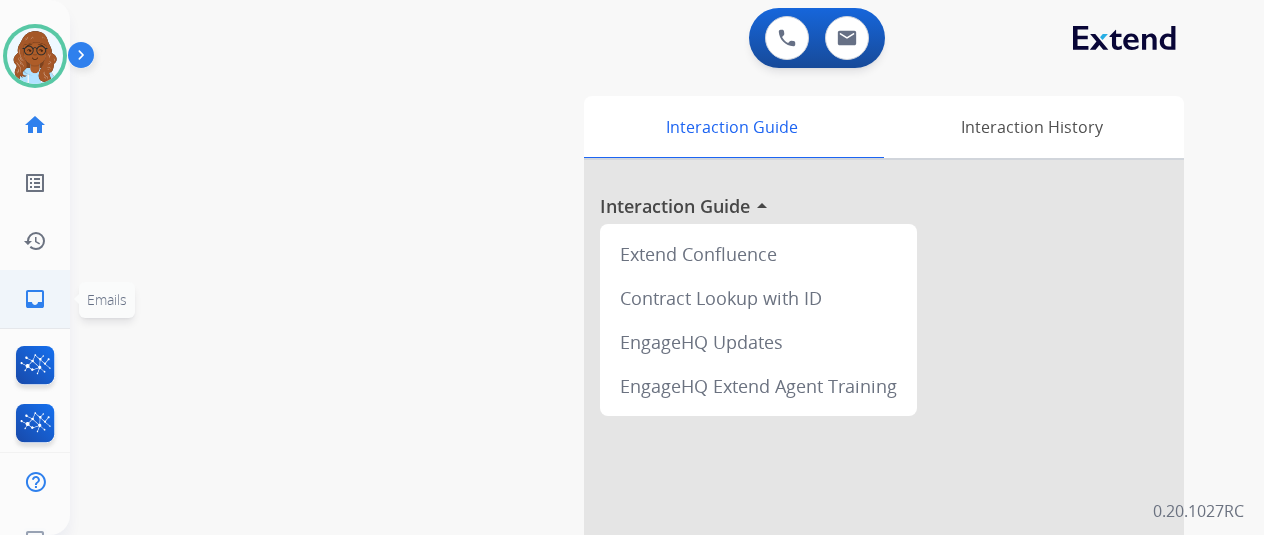 drag, startPoint x: 0, startPoint y: 289, endPoint x: 15, endPoint y: 290, distance: 15.033297 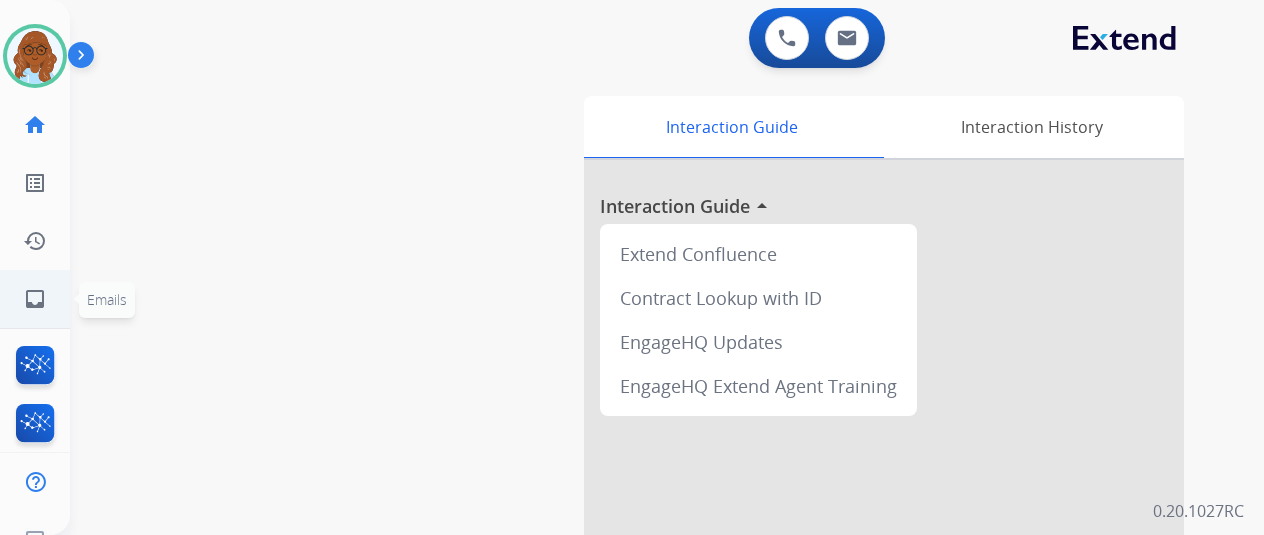 click on "inbox  Emails" 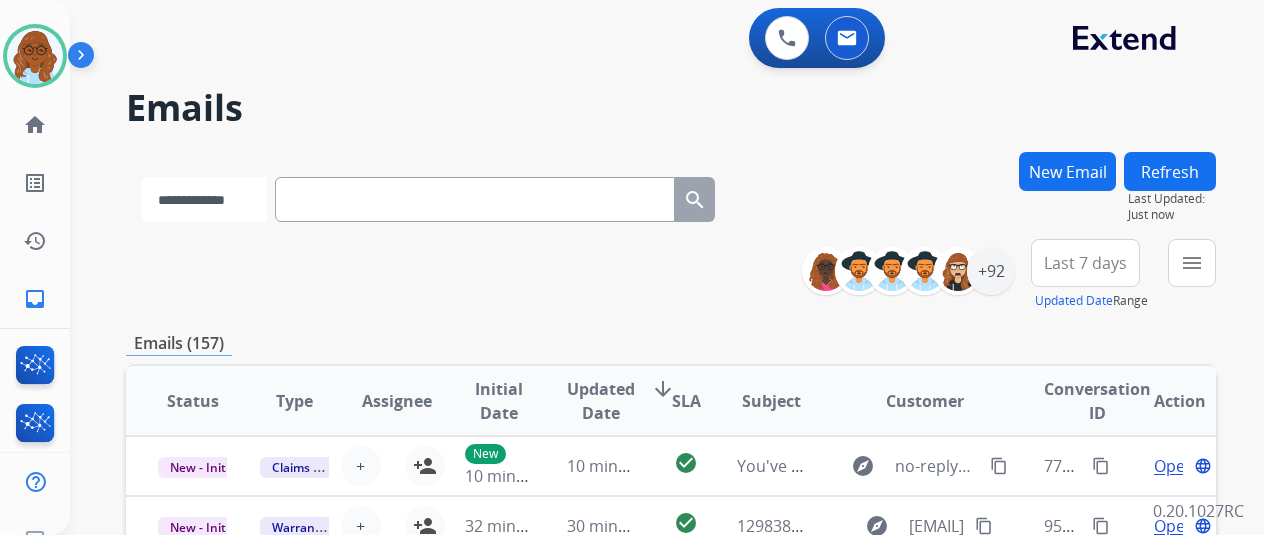 click on "**********" at bounding box center [204, 199] 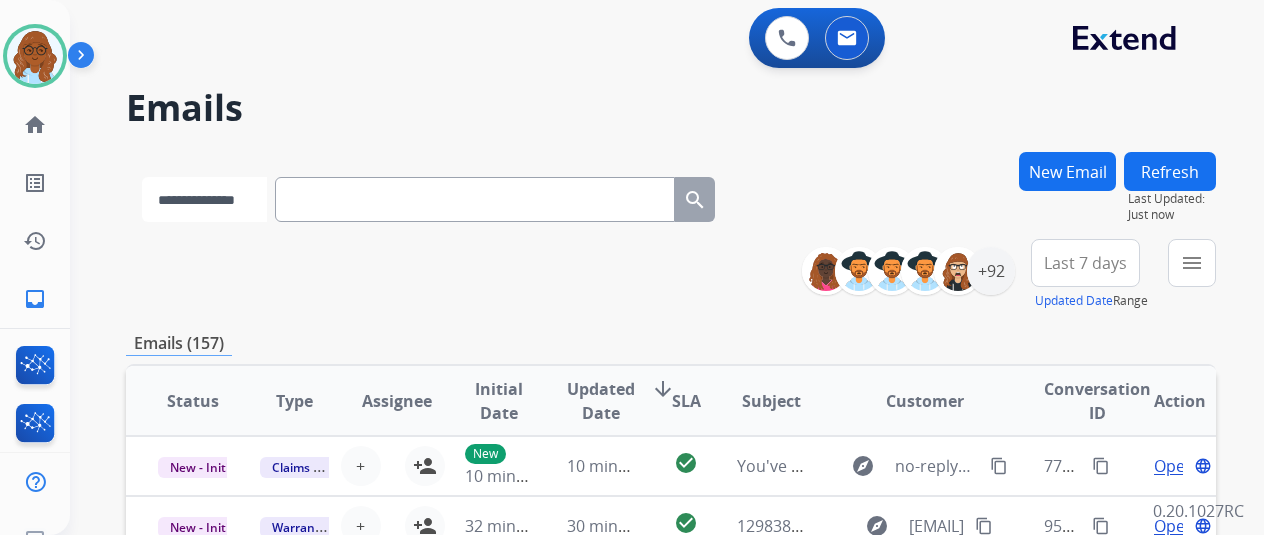 click on "**********" at bounding box center (204, 199) 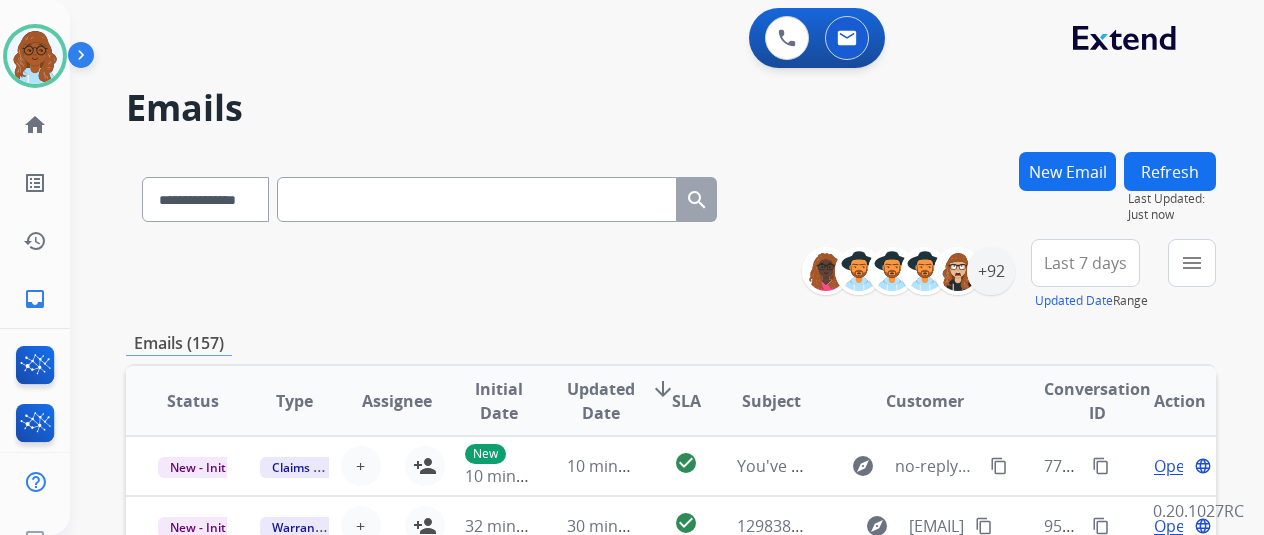 click at bounding box center [477, 199] 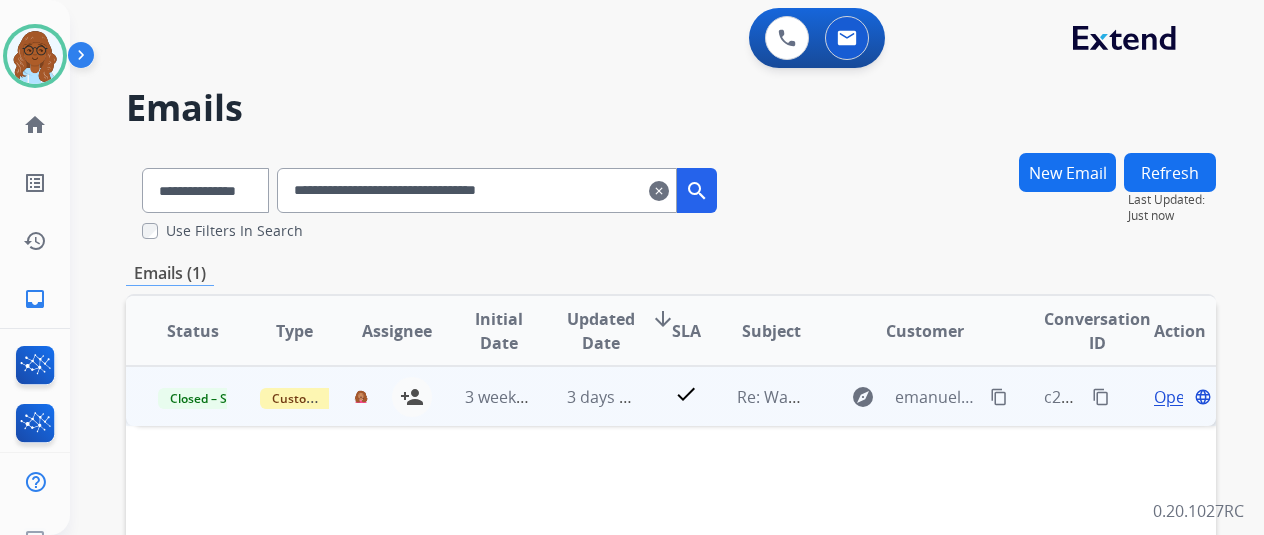 click on "Open" at bounding box center [1174, 397] 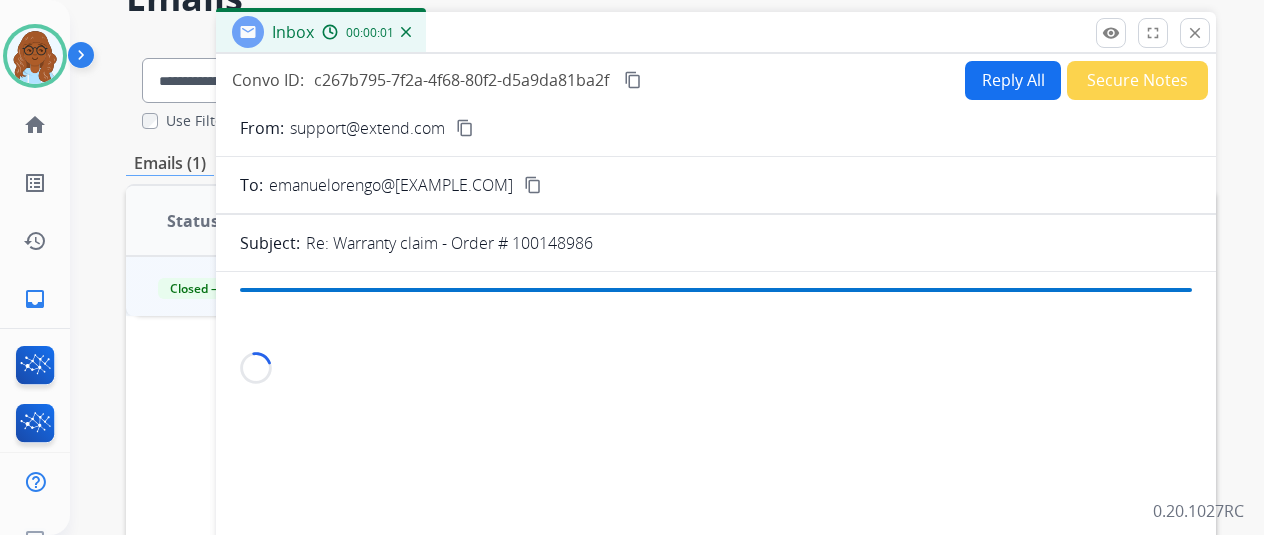 scroll, scrollTop: 300, scrollLeft: 0, axis: vertical 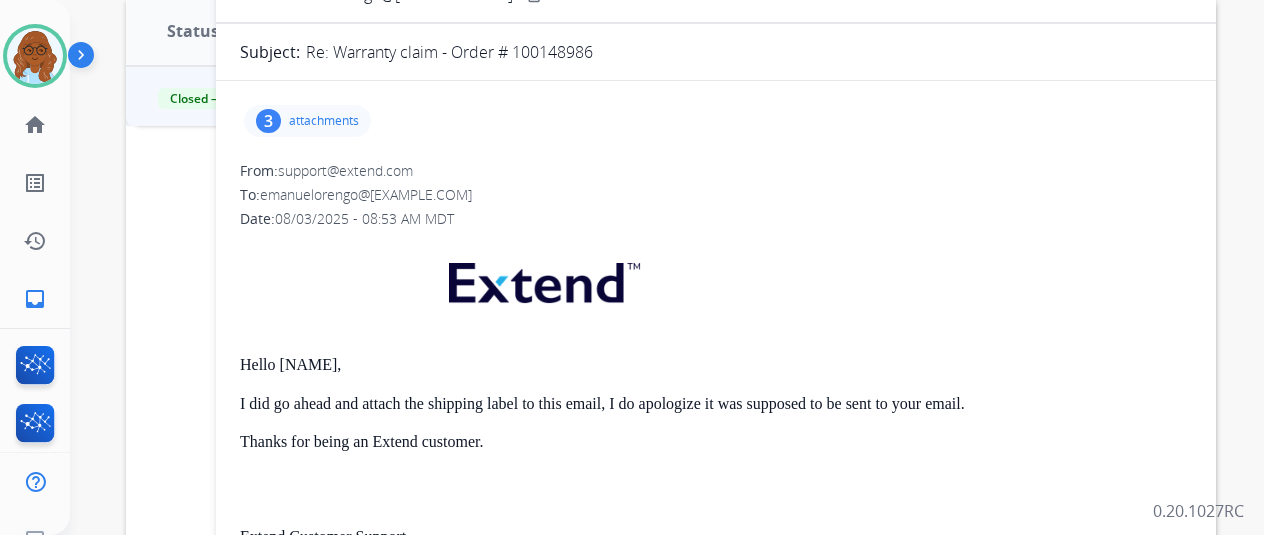 click on "3 attachments" at bounding box center [307, 121] 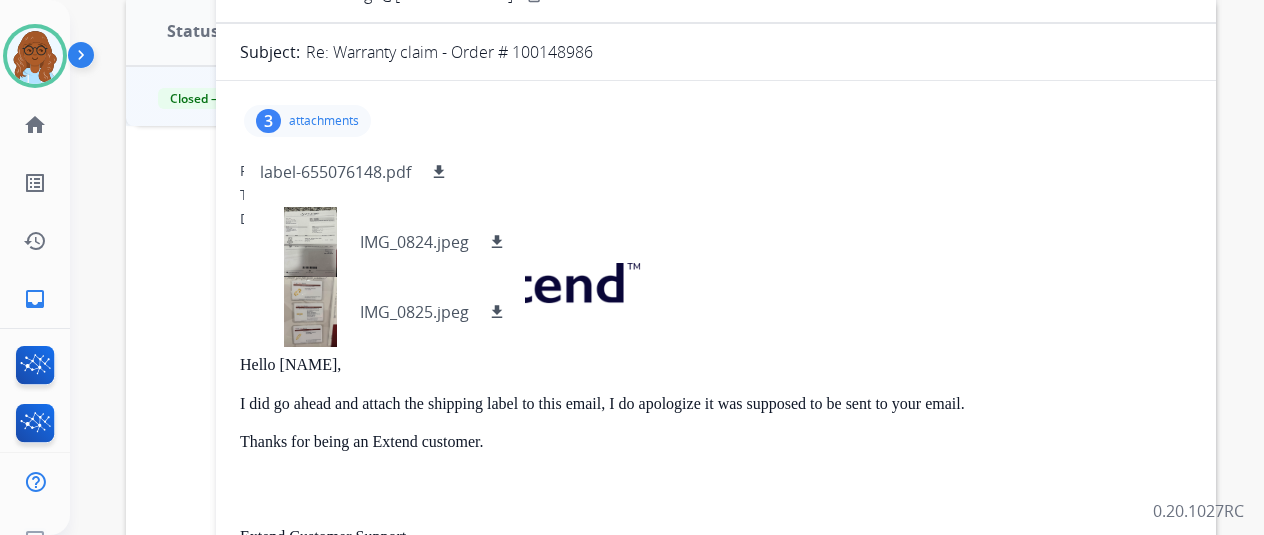 click on "attachments" at bounding box center (324, 121) 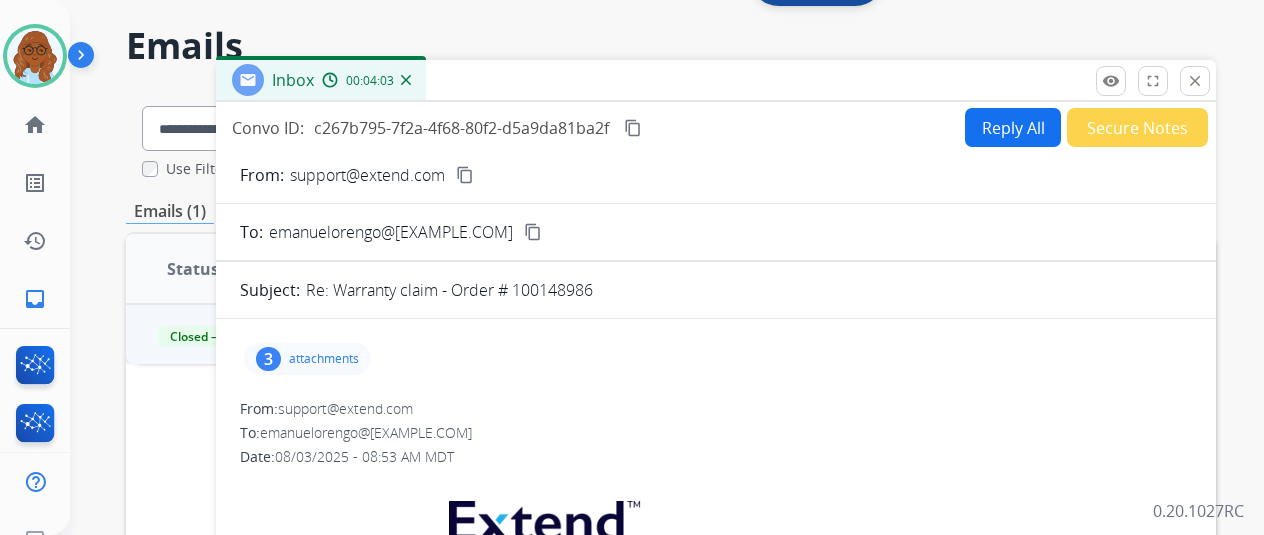scroll, scrollTop: 0, scrollLeft: 0, axis: both 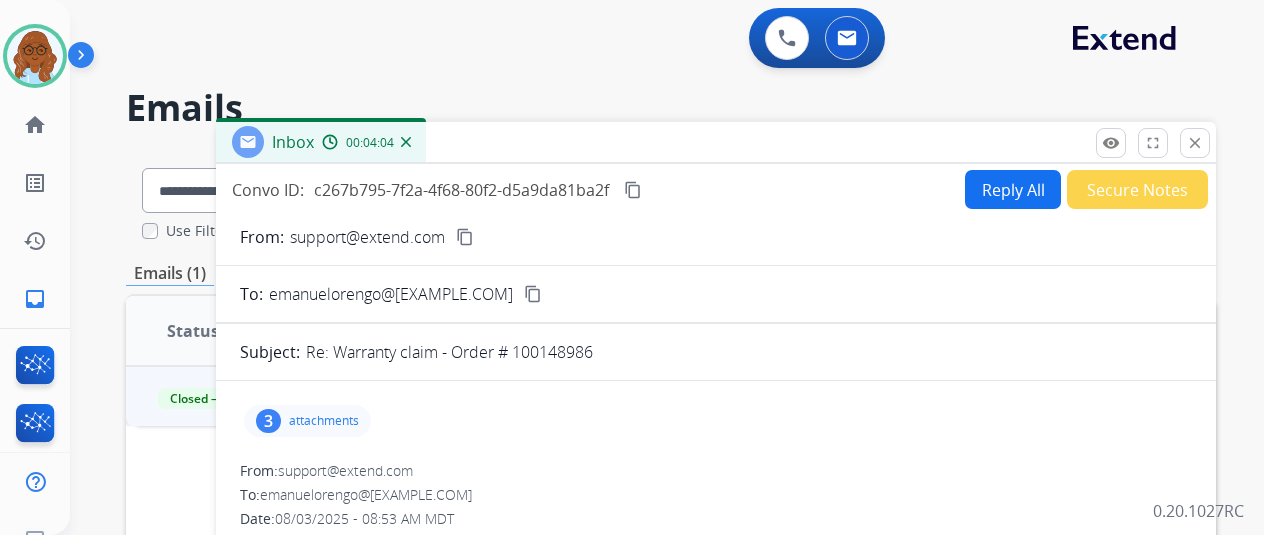 click on "close Close" at bounding box center (1195, 143) 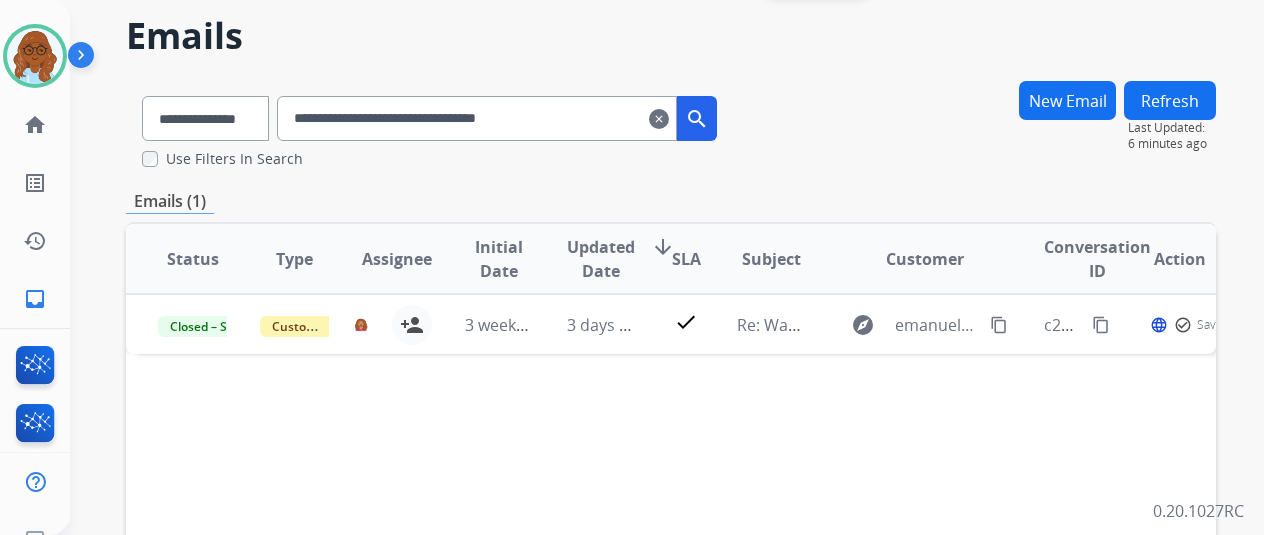 scroll, scrollTop: 0, scrollLeft: 0, axis: both 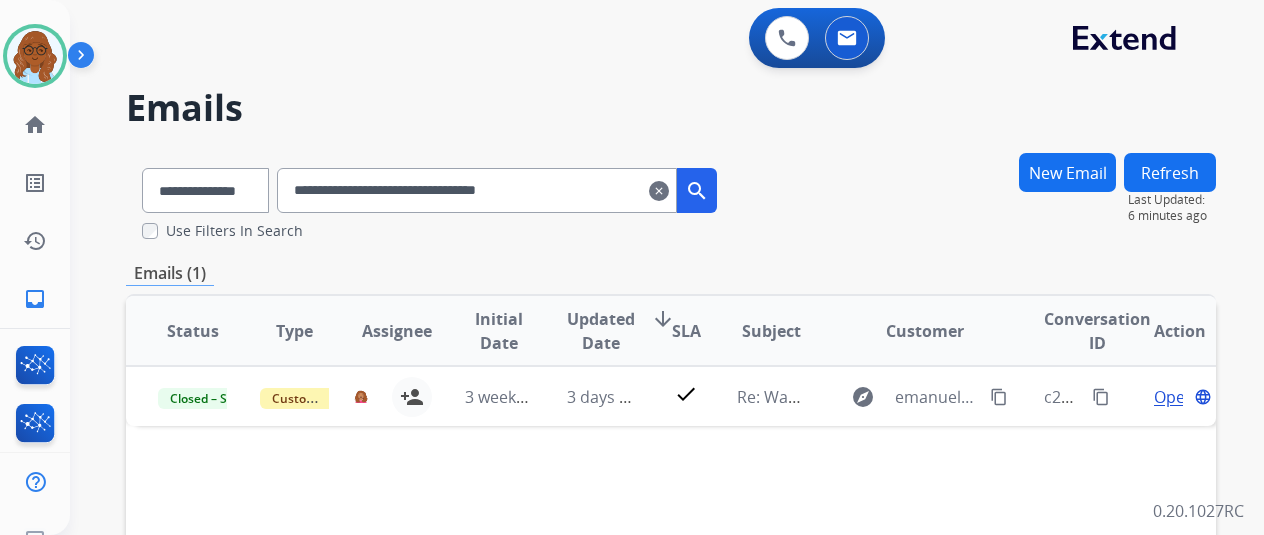 click on "clear" at bounding box center (659, 191) 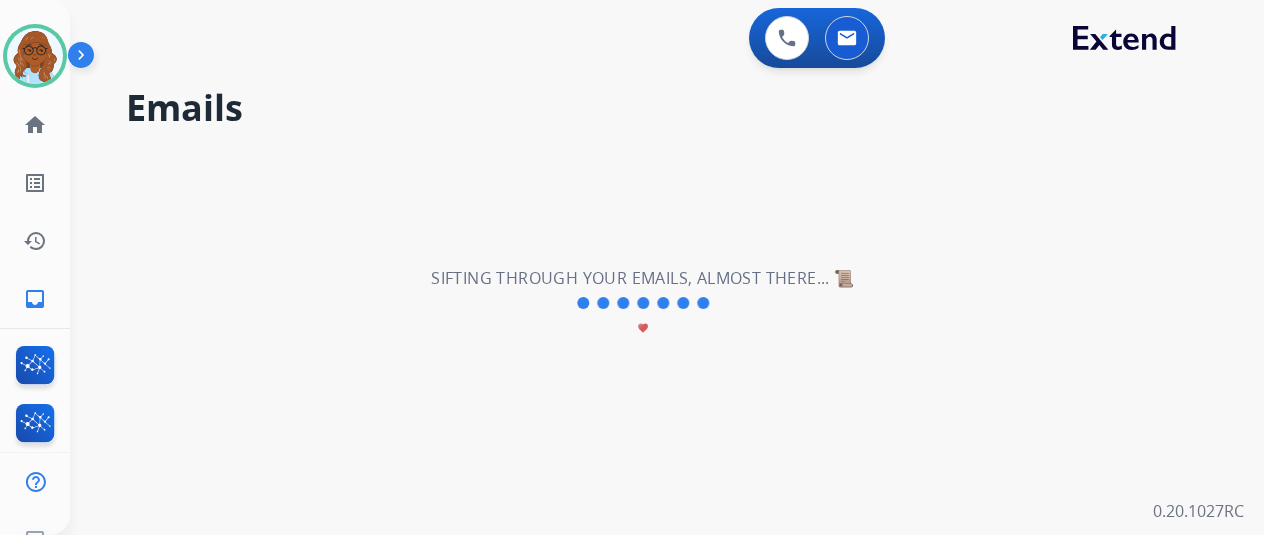 select on "**********" 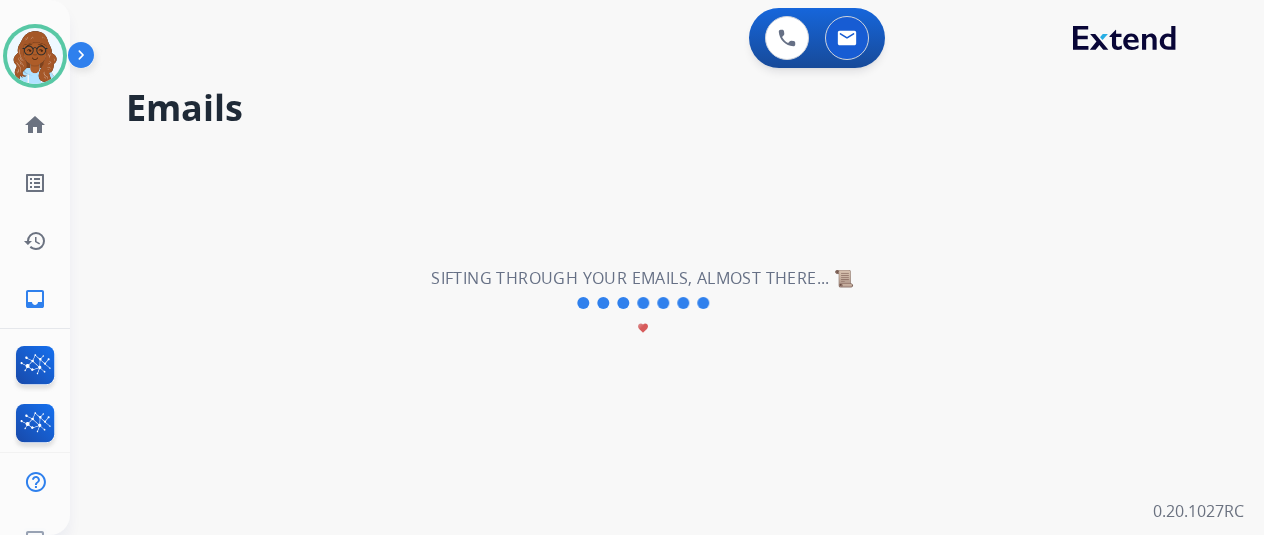type 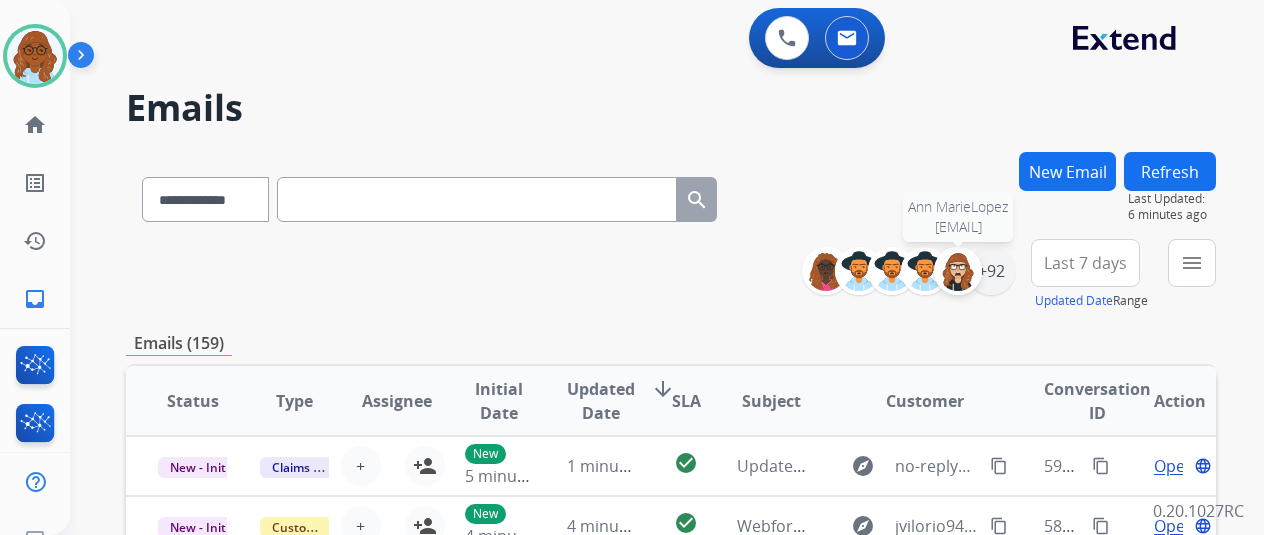 click at bounding box center [958, 271] 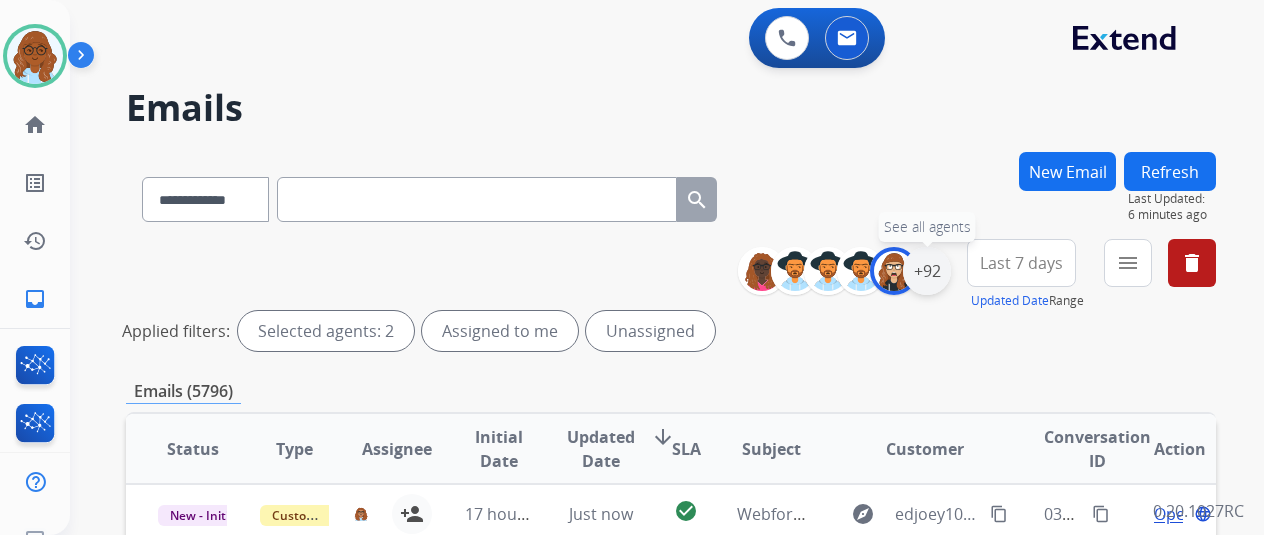 click on "+92" at bounding box center [927, 271] 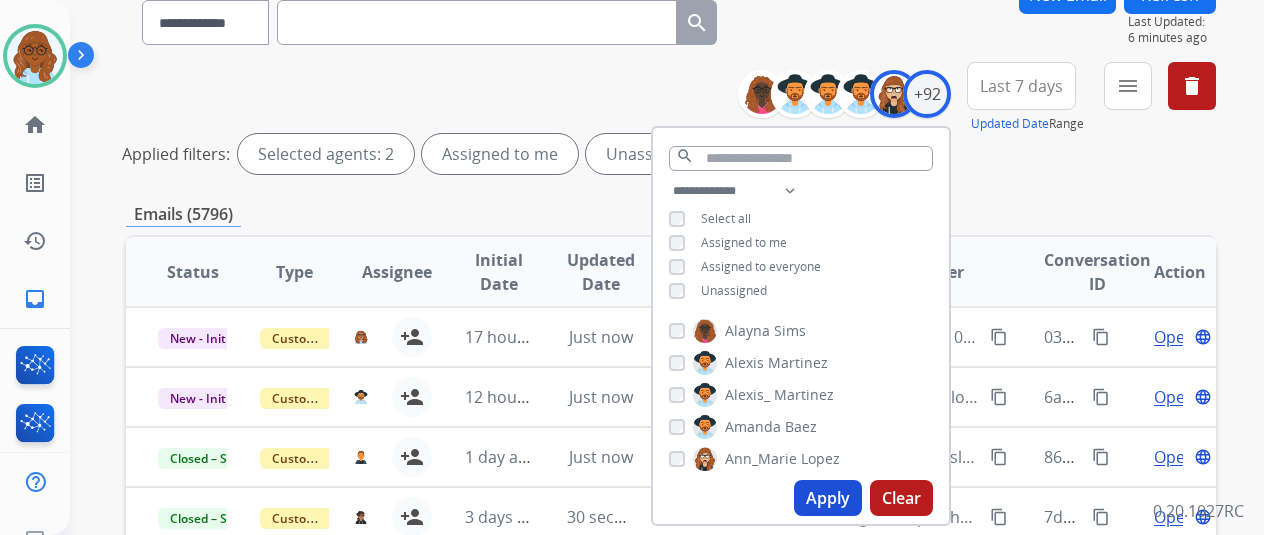 scroll, scrollTop: 300, scrollLeft: 0, axis: vertical 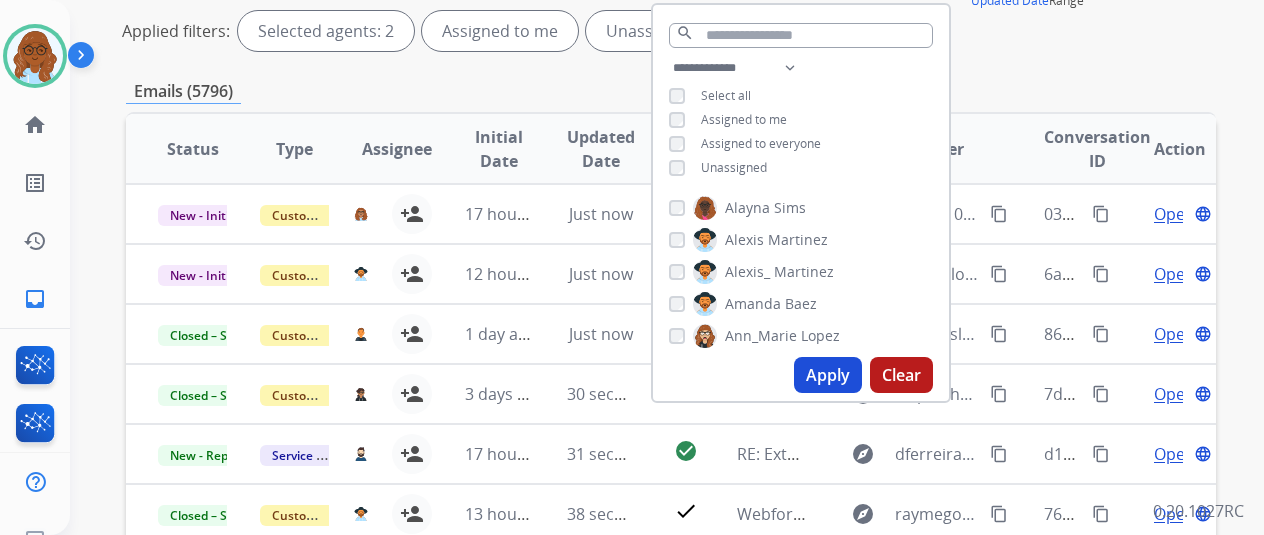 click on "Clear" at bounding box center [901, 375] 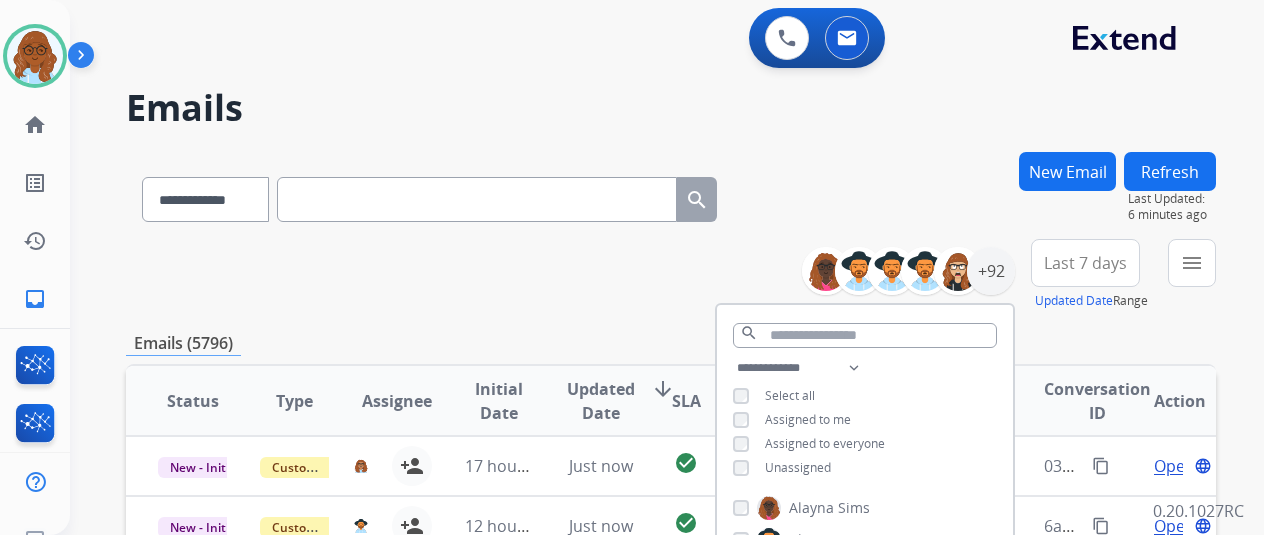 scroll, scrollTop: 300, scrollLeft: 0, axis: vertical 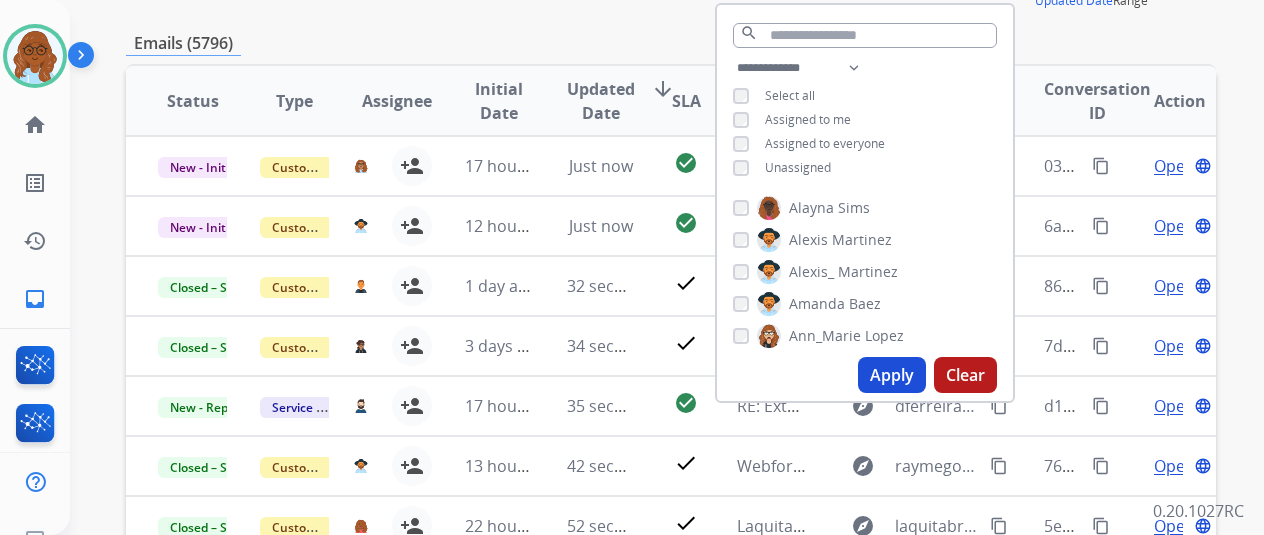 click on "Apply" at bounding box center (892, 375) 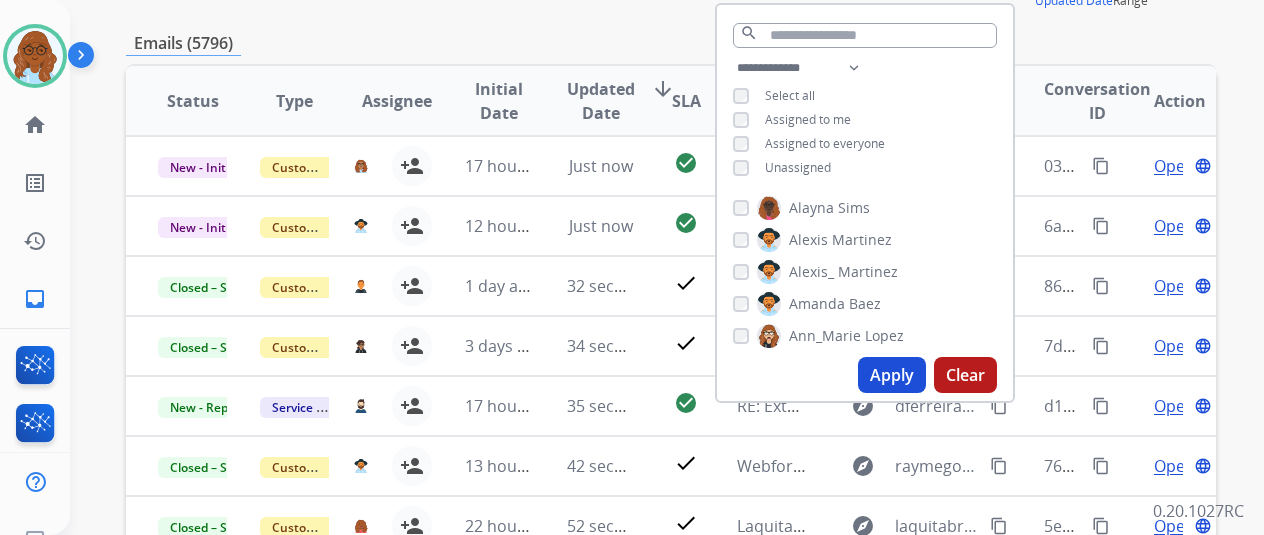 scroll, scrollTop: 0, scrollLeft: 0, axis: both 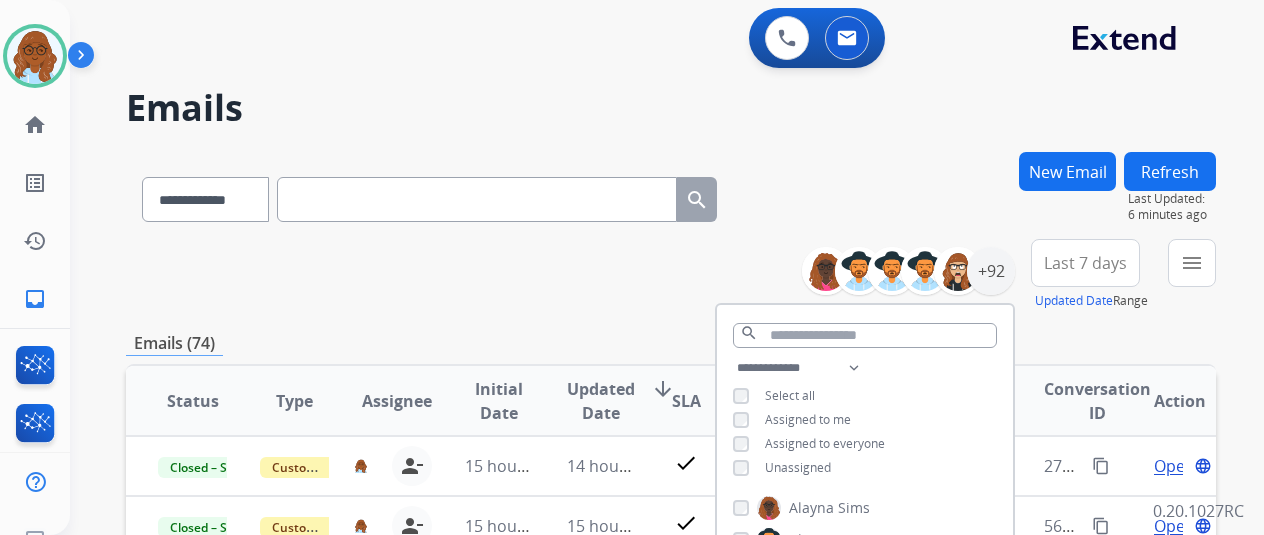 click on "Last 7 days" at bounding box center [1085, 263] 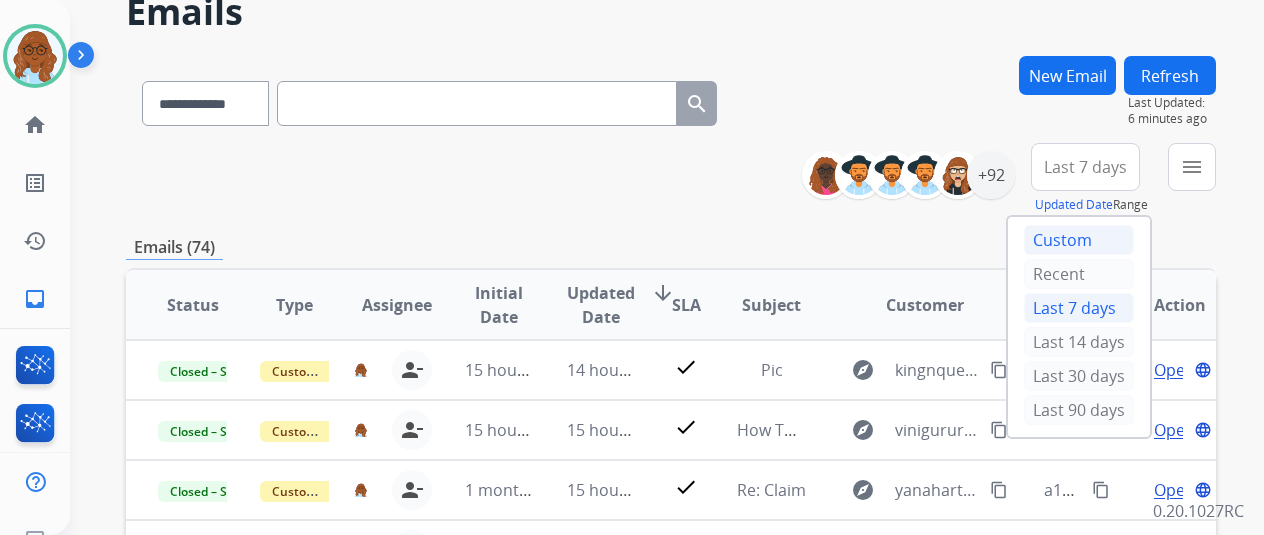 scroll, scrollTop: 300, scrollLeft: 0, axis: vertical 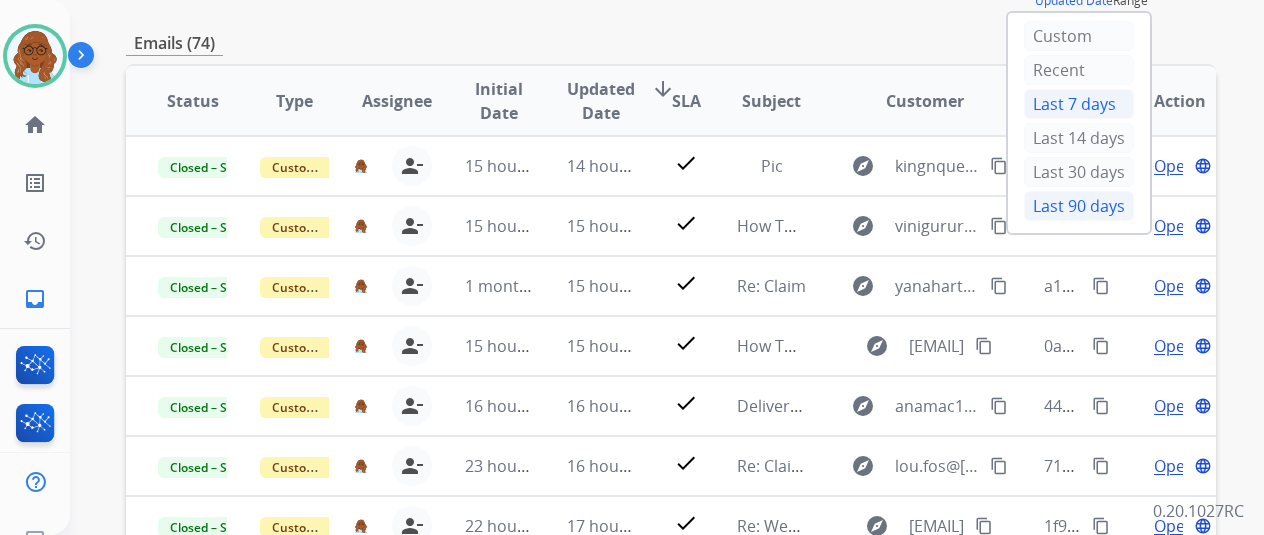click on "Last 90 days" at bounding box center (1079, 206) 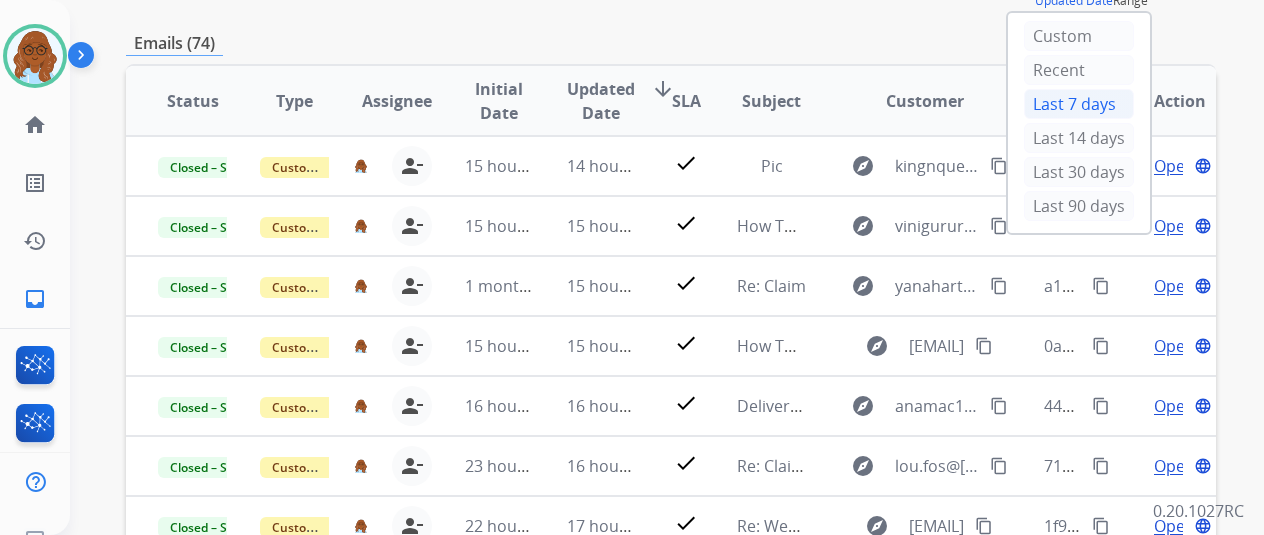 scroll, scrollTop: 0, scrollLeft: 0, axis: both 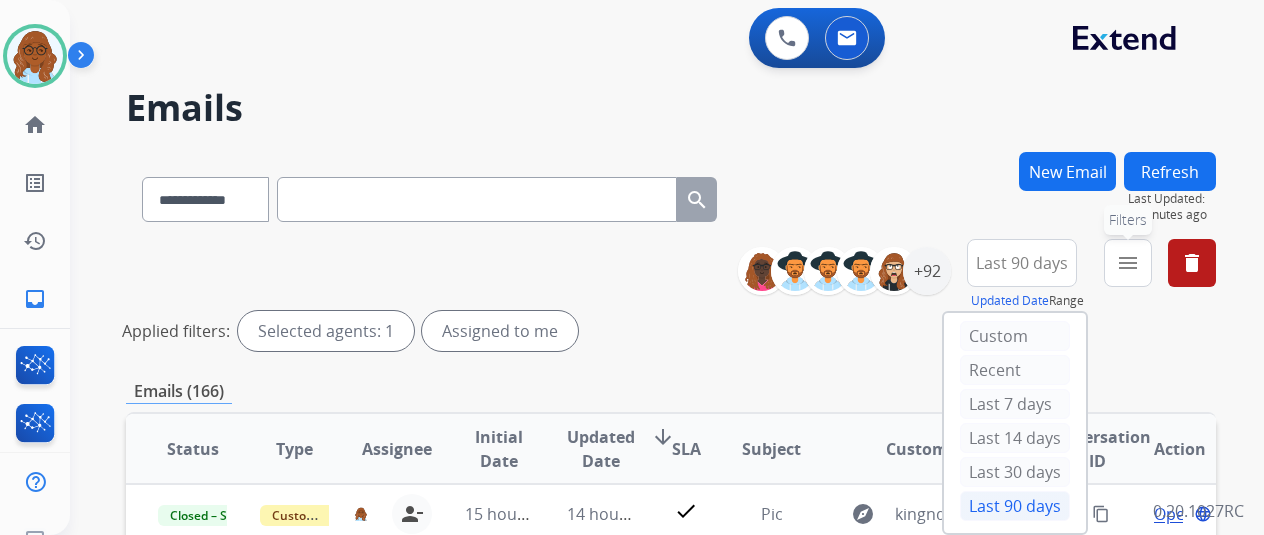 click on "menu" at bounding box center (1128, 263) 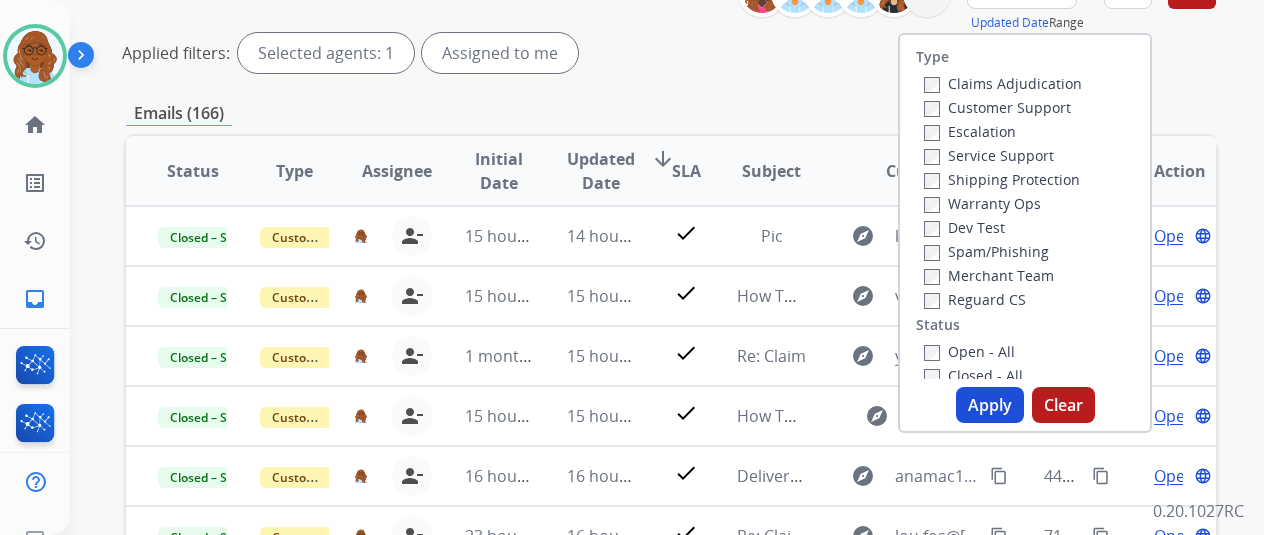 scroll, scrollTop: 300, scrollLeft: 0, axis: vertical 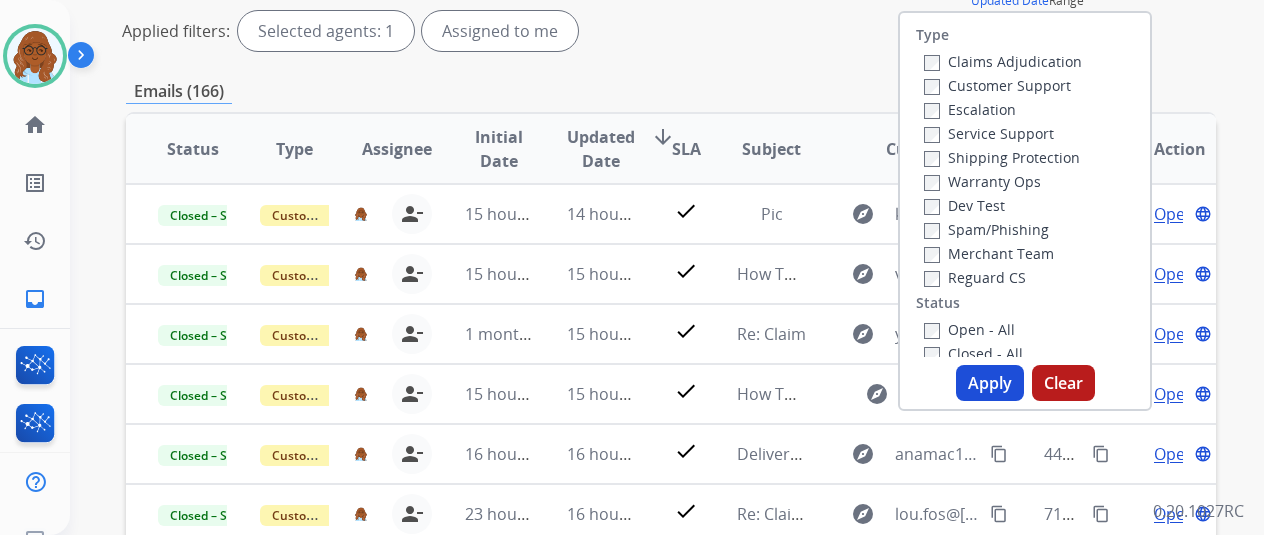 click on "Apply" at bounding box center (990, 383) 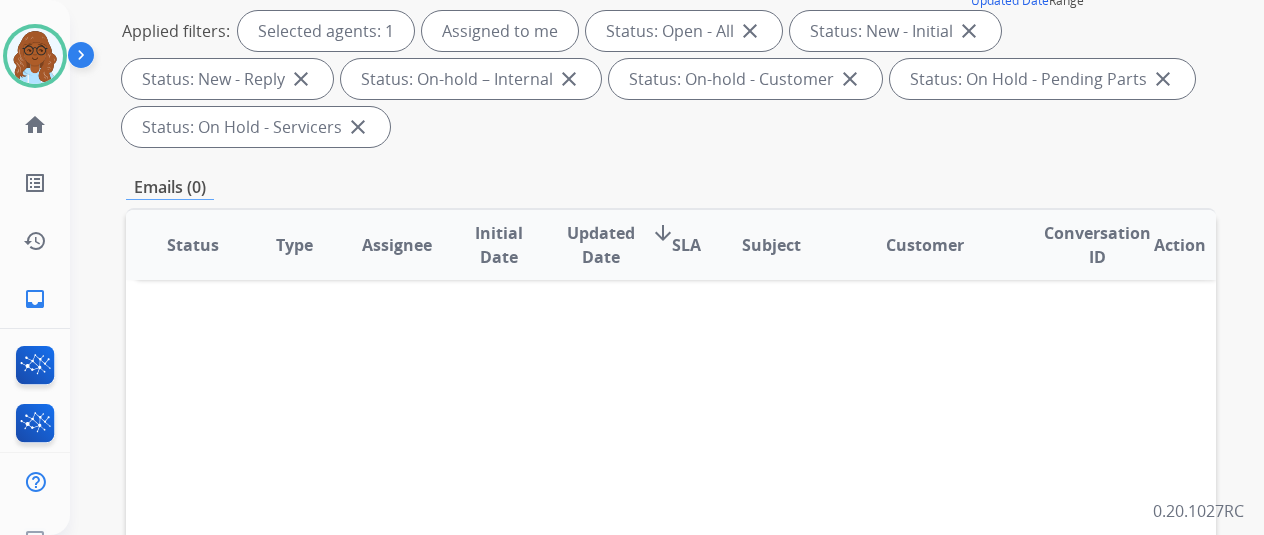 scroll, scrollTop: 0, scrollLeft: 0, axis: both 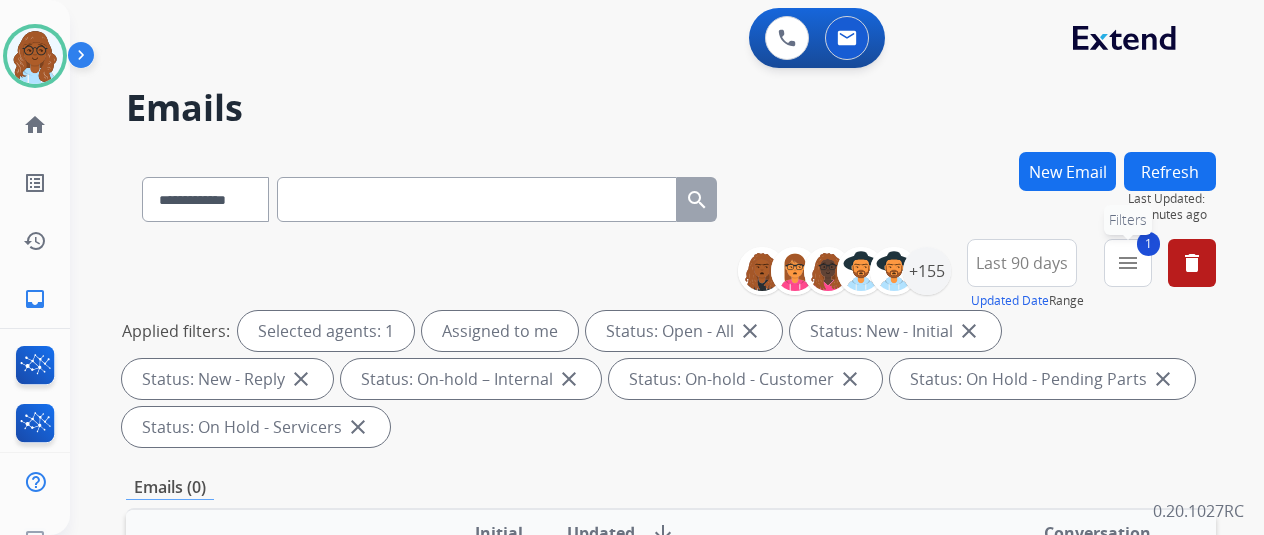 click on "menu" at bounding box center (1128, 263) 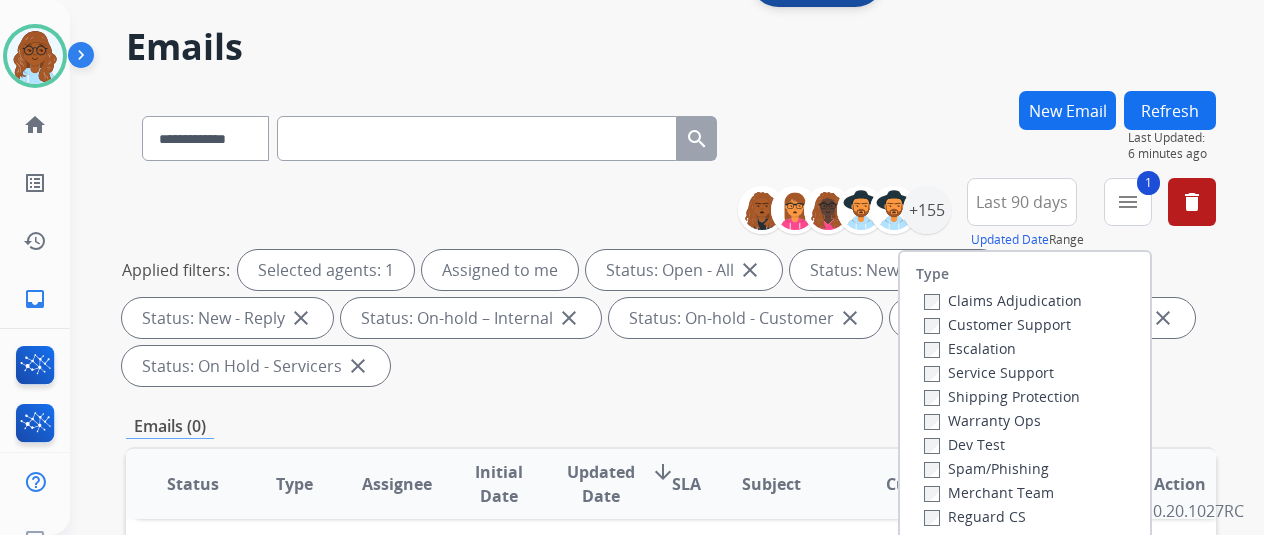scroll, scrollTop: 200, scrollLeft: 0, axis: vertical 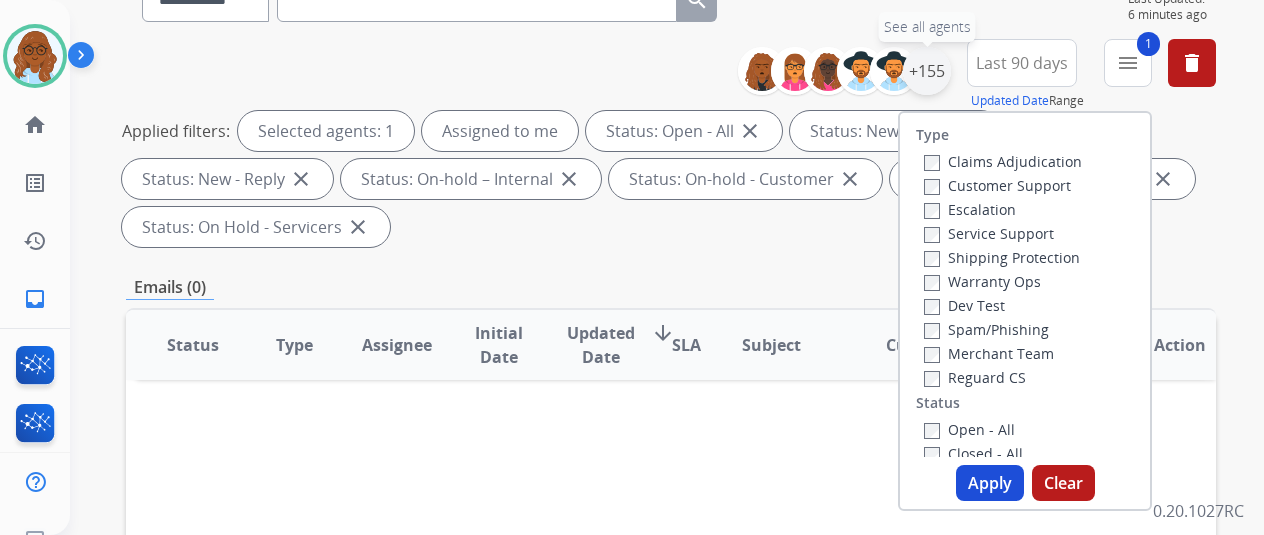 click on "+155" at bounding box center [927, 71] 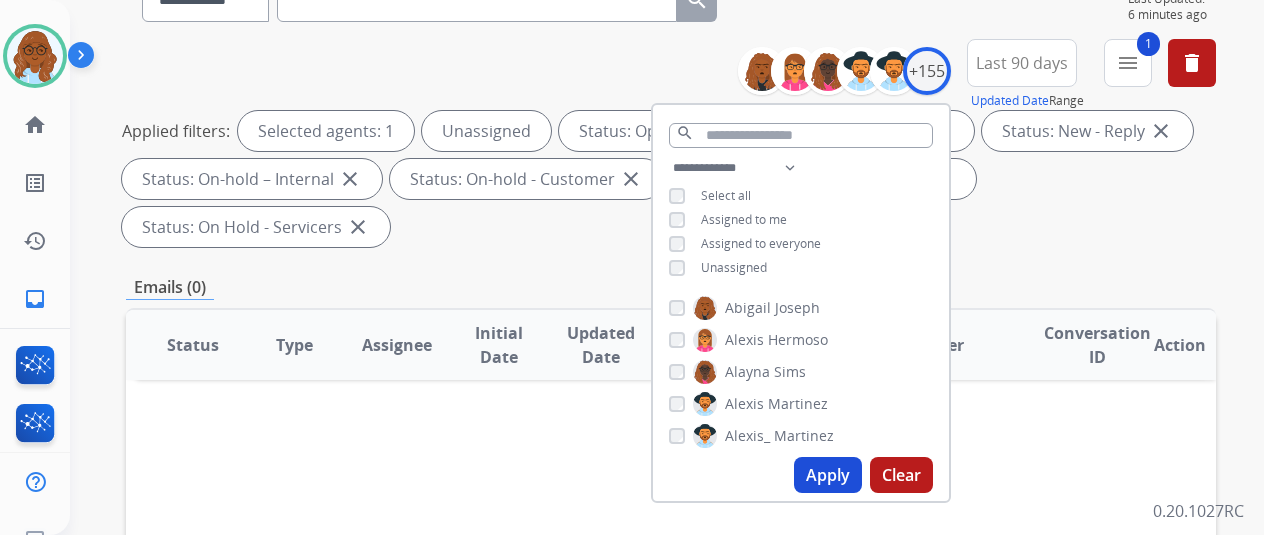 click on "Apply" at bounding box center [828, 475] 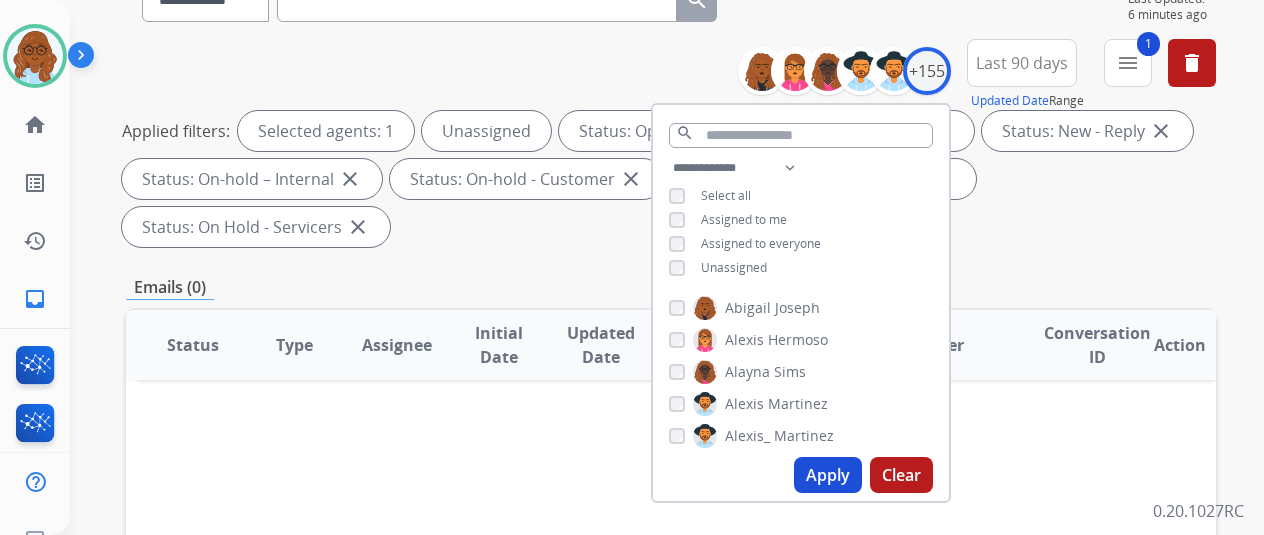 scroll, scrollTop: 0, scrollLeft: 0, axis: both 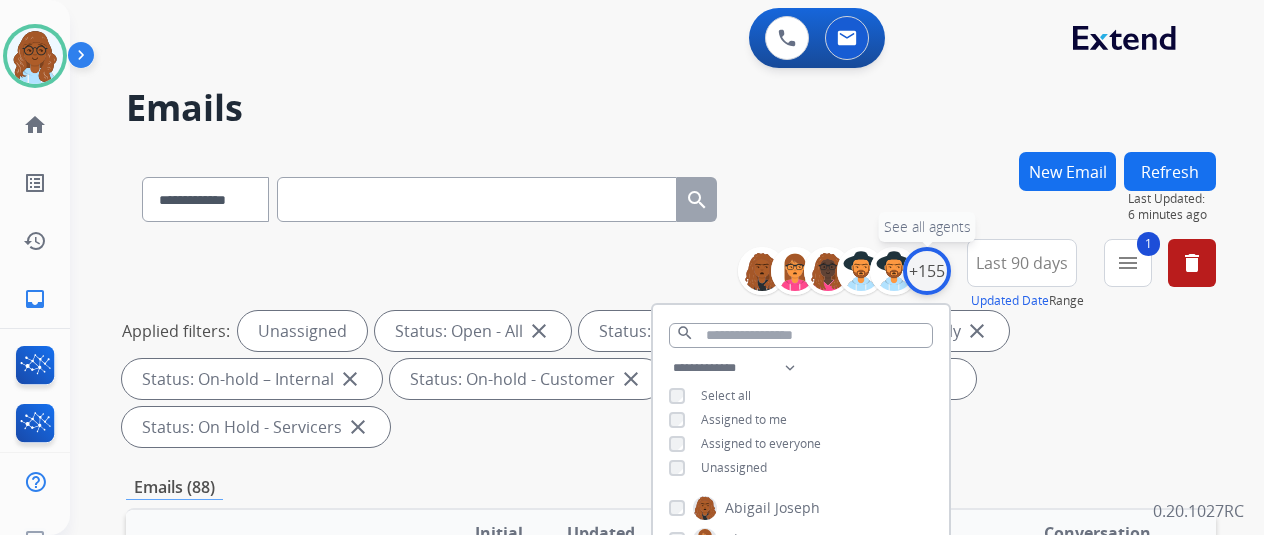 click on "+155" at bounding box center (927, 271) 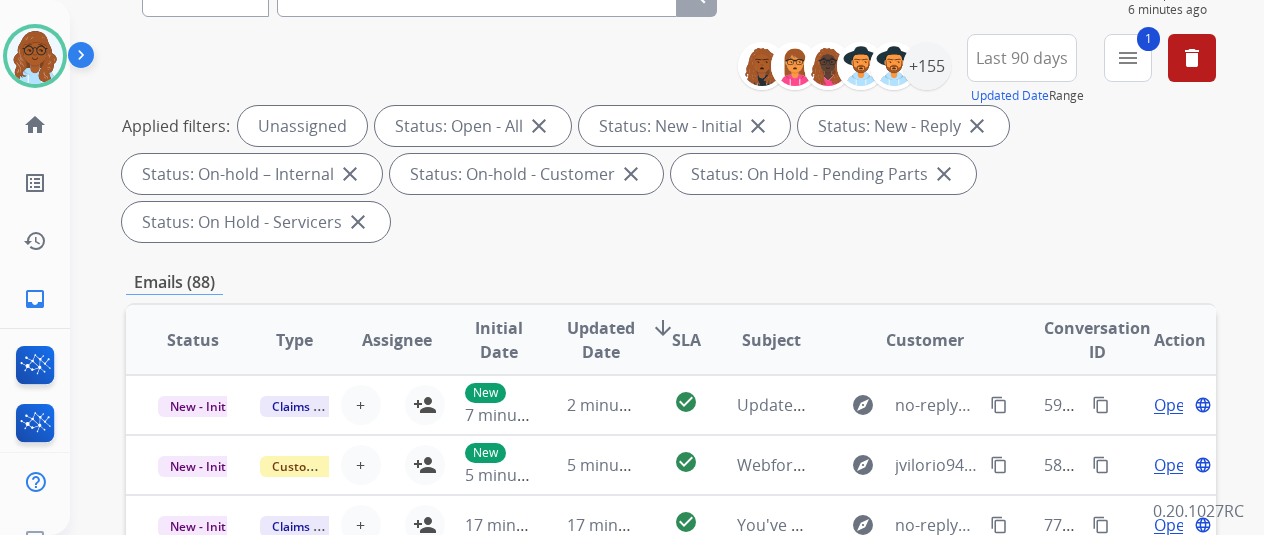 scroll, scrollTop: 100, scrollLeft: 0, axis: vertical 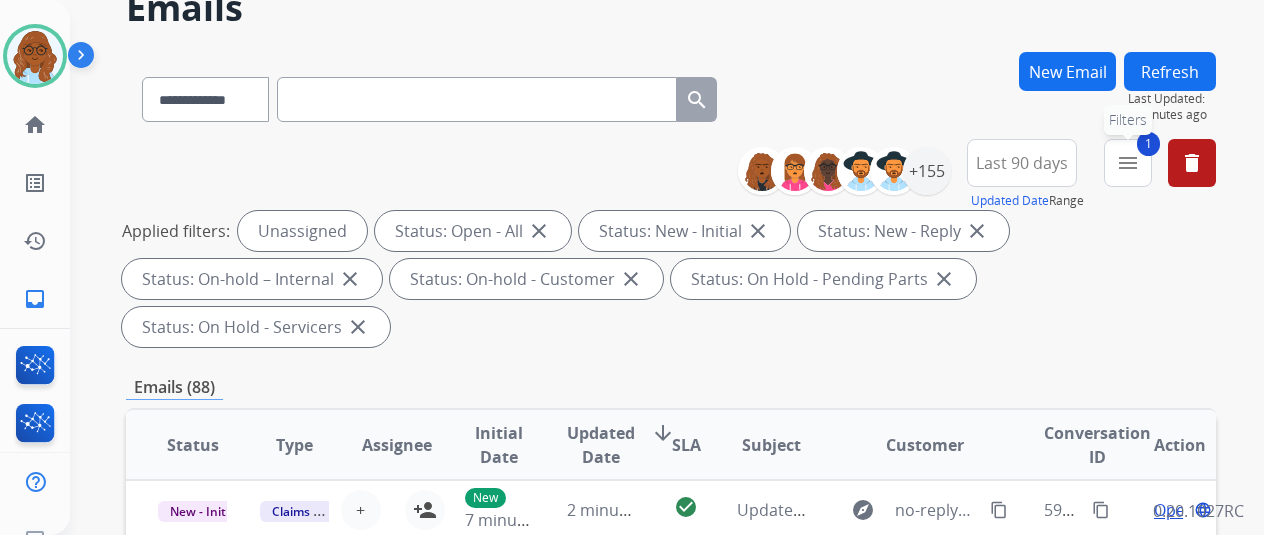 click on "menu" at bounding box center (1128, 163) 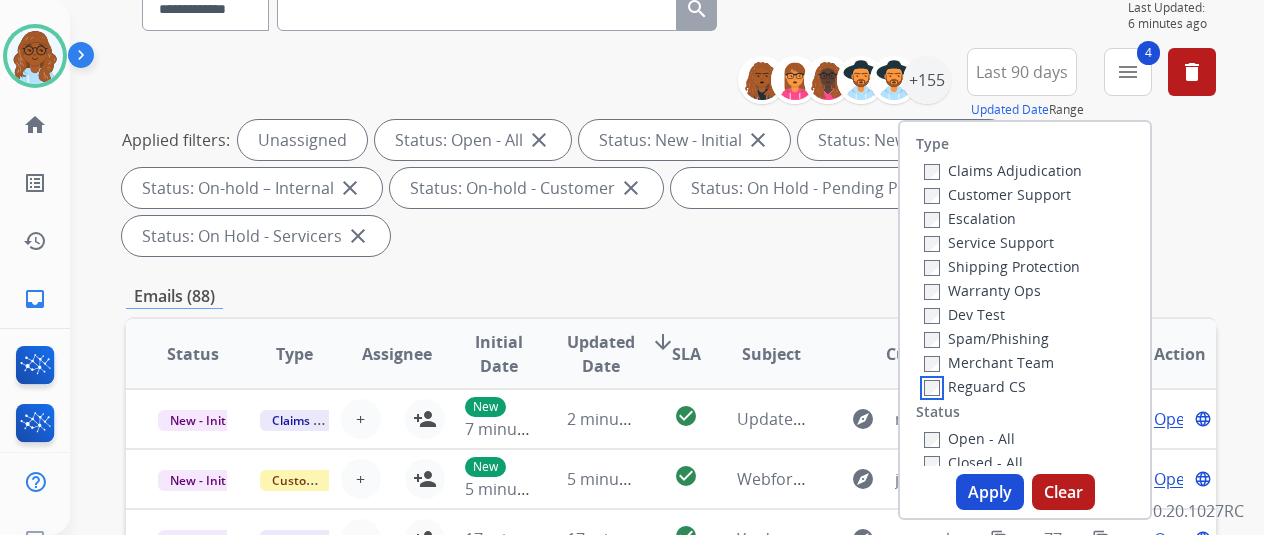 scroll, scrollTop: 300, scrollLeft: 0, axis: vertical 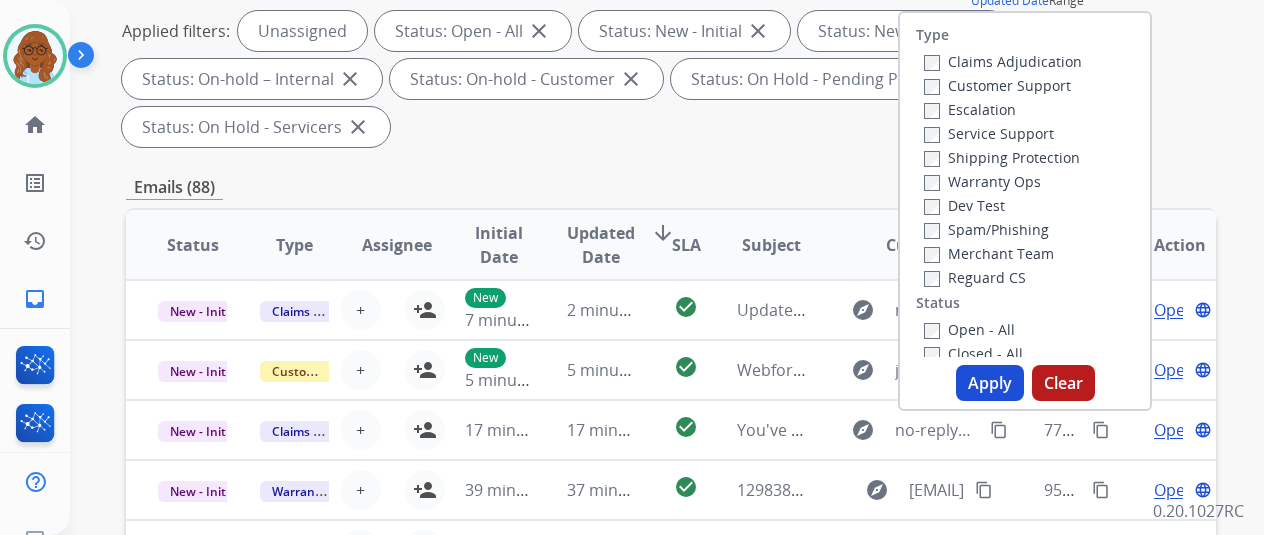 click on "Apply" at bounding box center [990, 383] 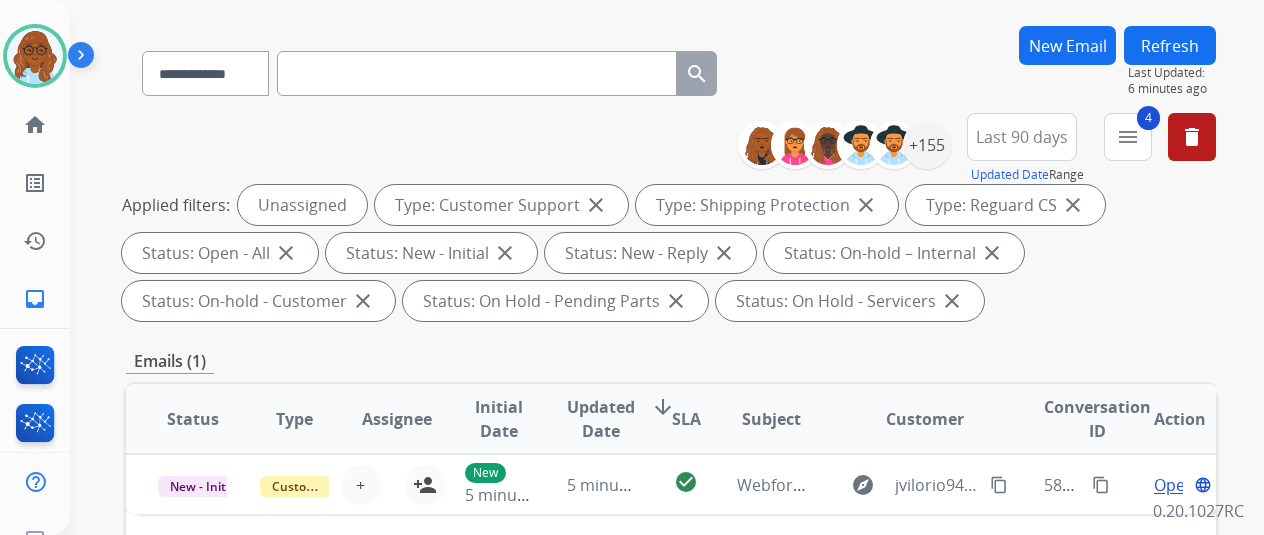 scroll, scrollTop: 400, scrollLeft: 0, axis: vertical 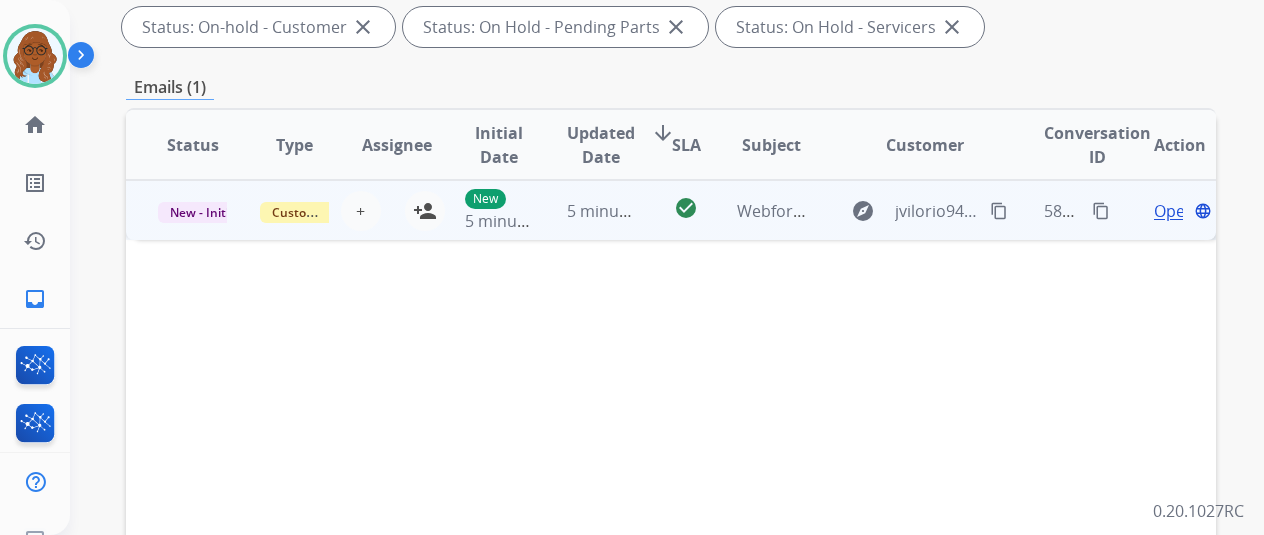click on "Open" at bounding box center (1174, 211) 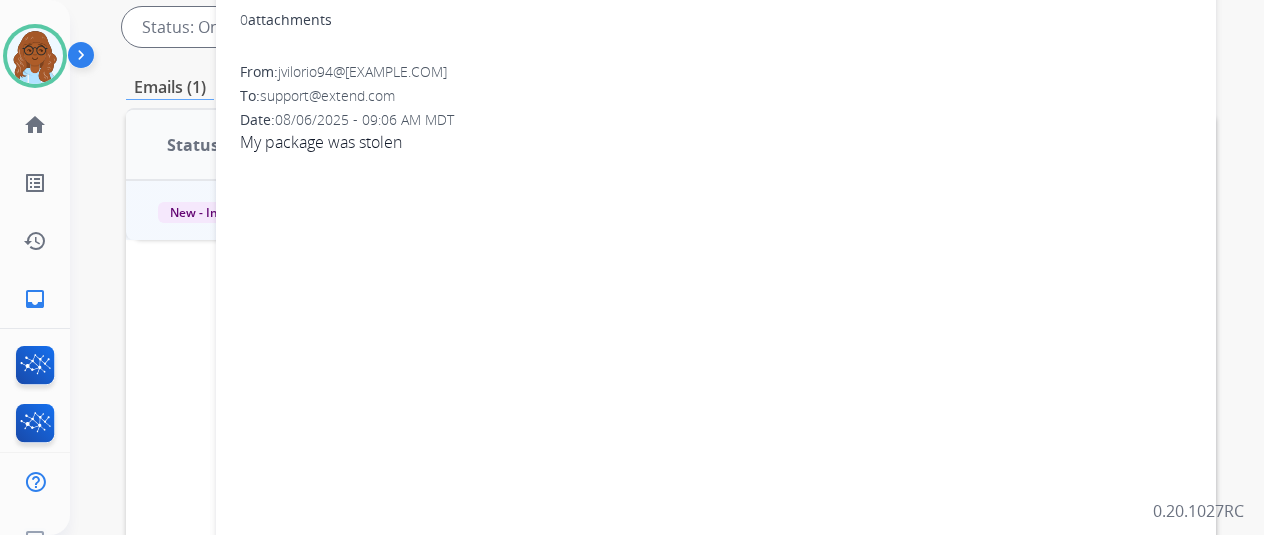 scroll, scrollTop: 100, scrollLeft: 0, axis: vertical 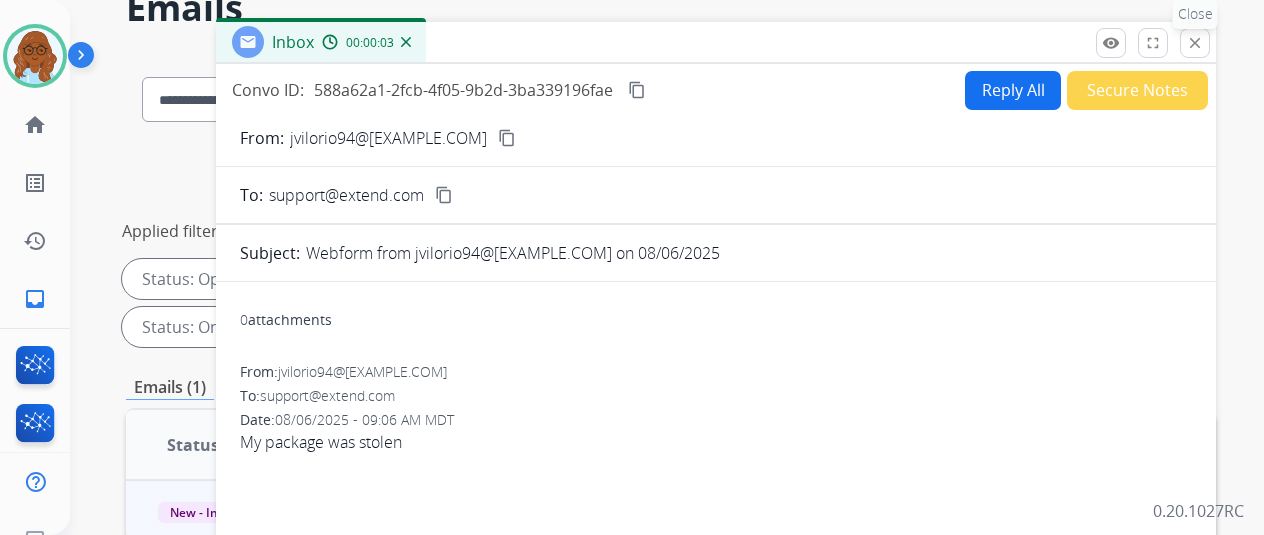 click on "close" at bounding box center (1195, 43) 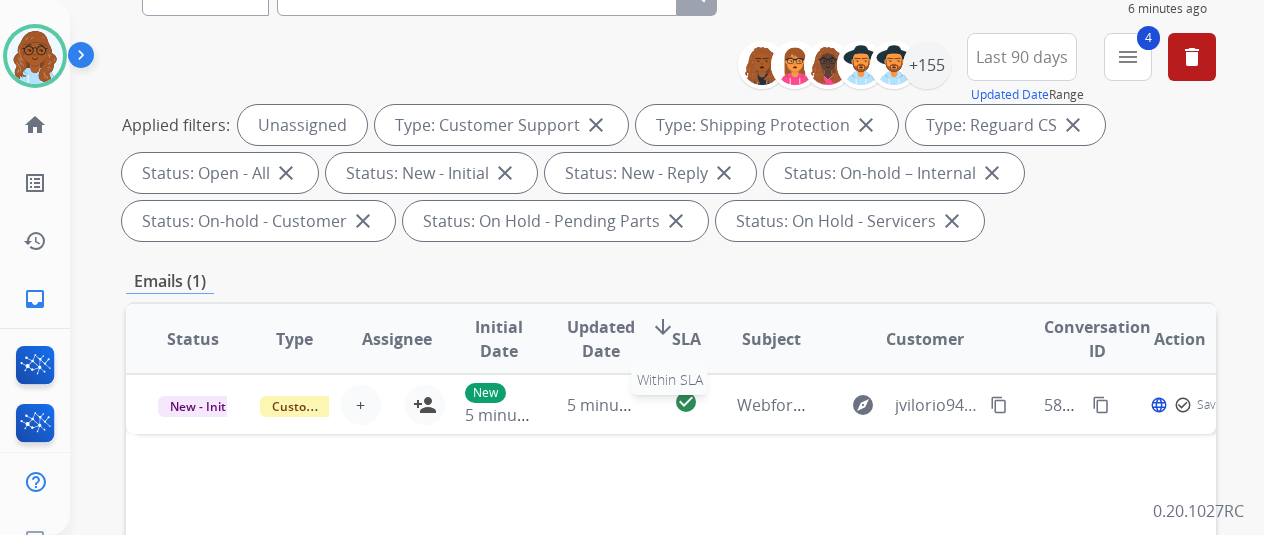 scroll, scrollTop: 400, scrollLeft: 0, axis: vertical 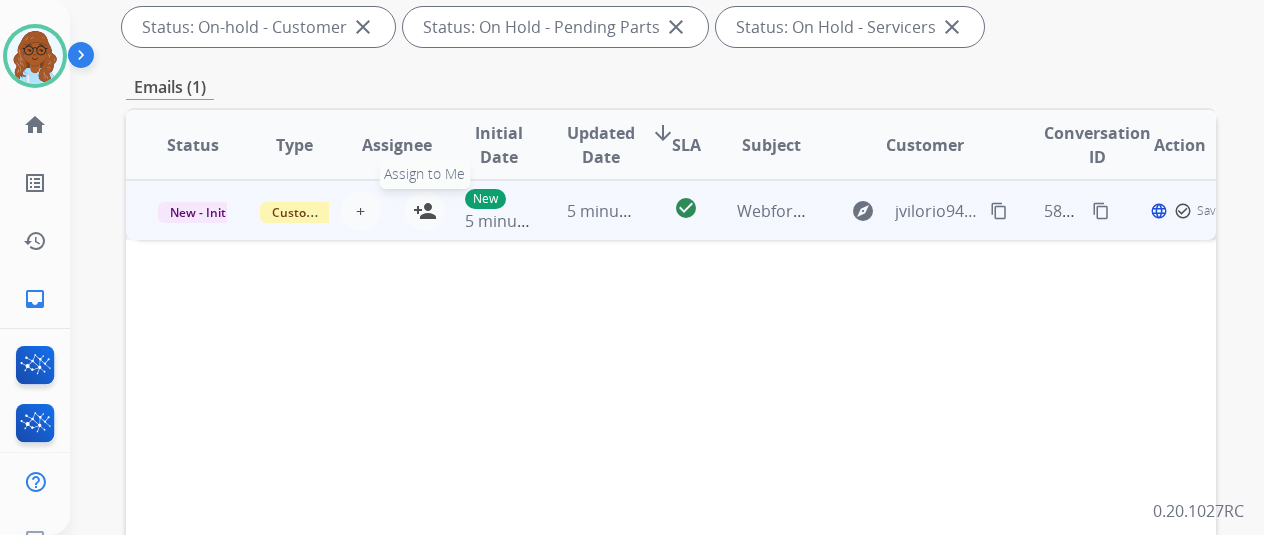 click on "person_add" at bounding box center [425, 211] 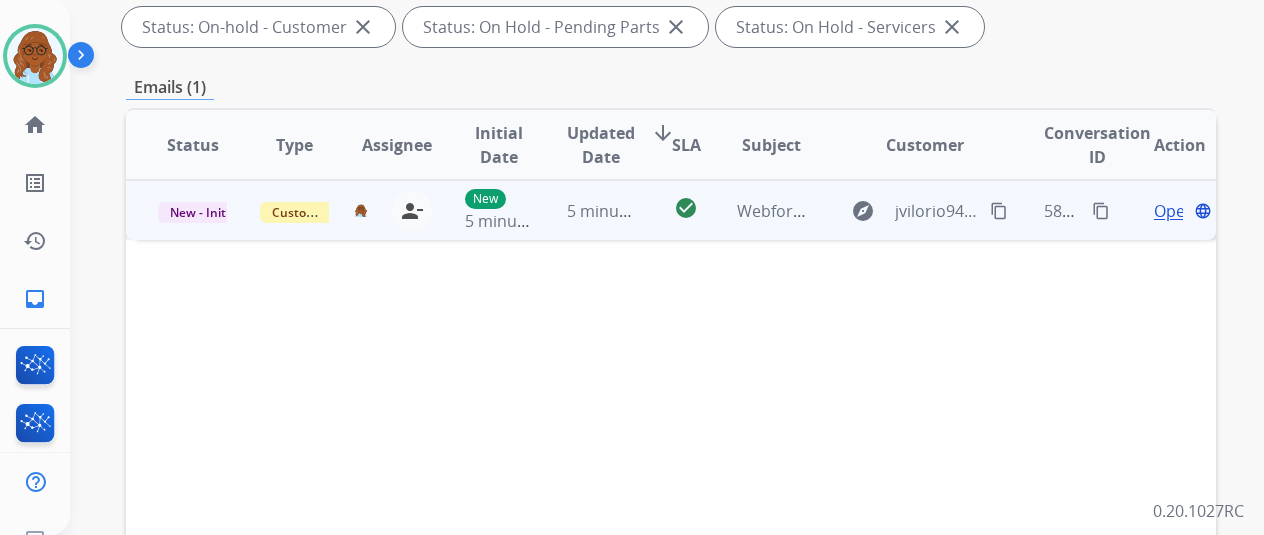 click on "content_copy" at bounding box center [999, 211] 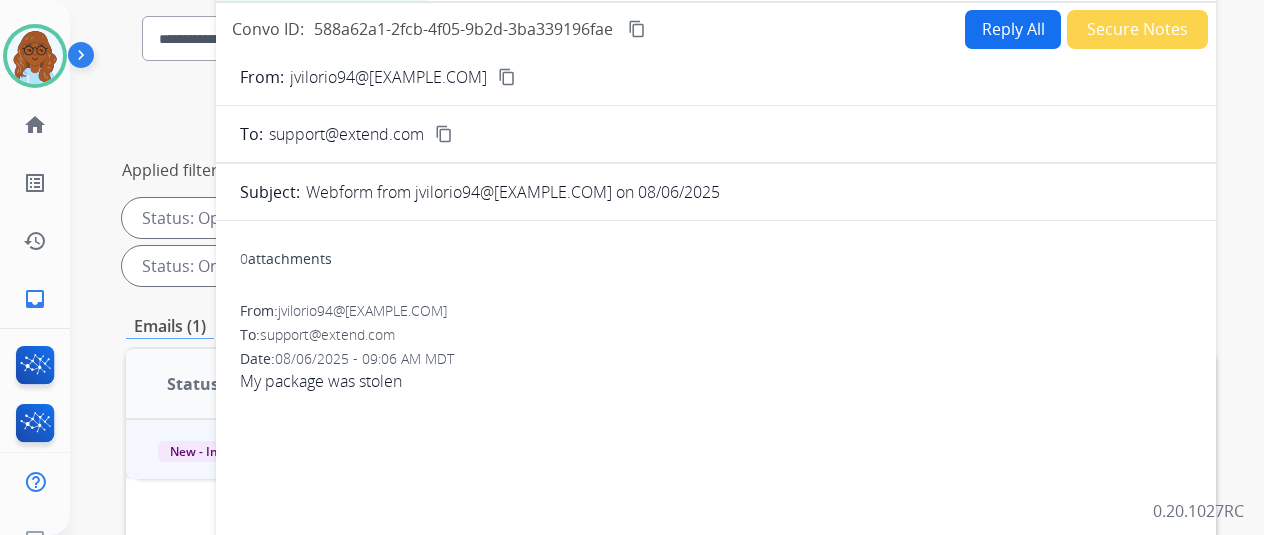 scroll, scrollTop: 100, scrollLeft: 0, axis: vertical 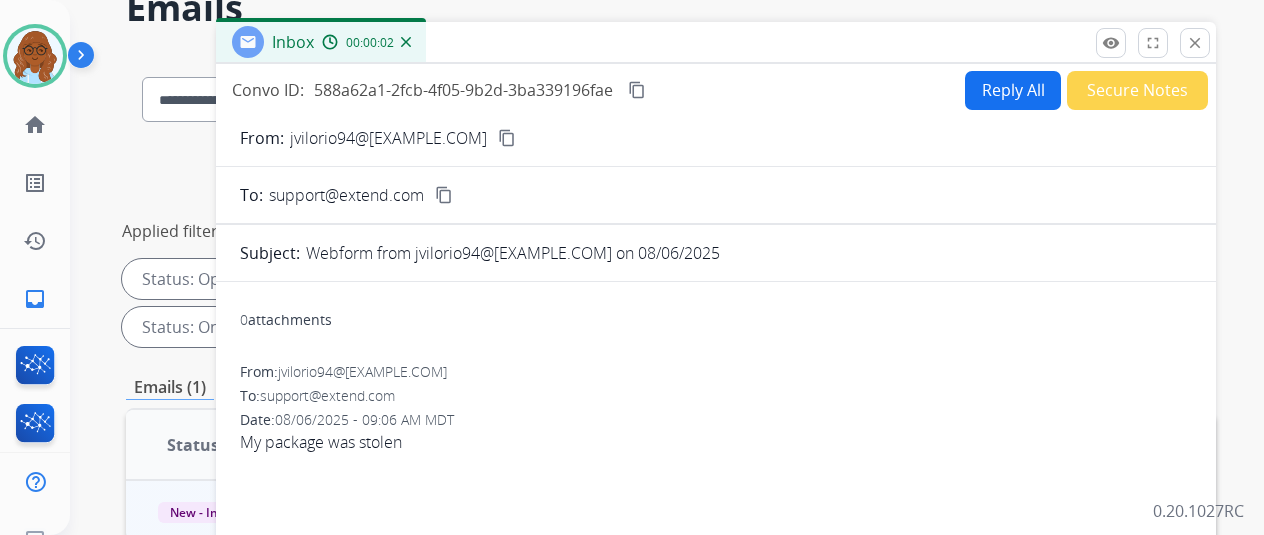 click on "Reply All" at bounding box center [1013, 90] 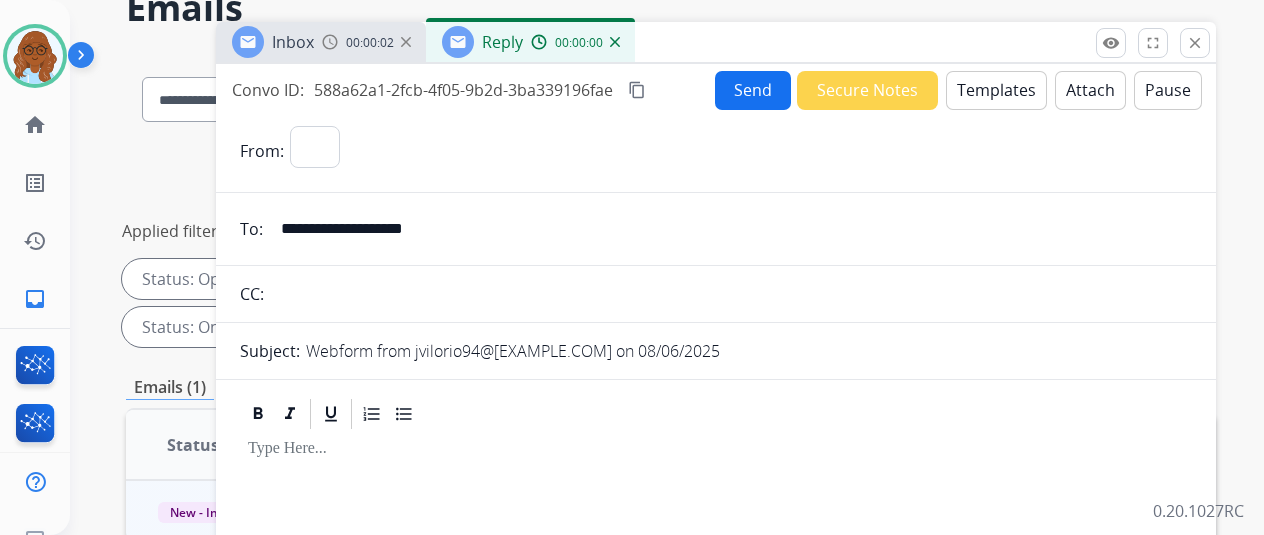 select on "**********" 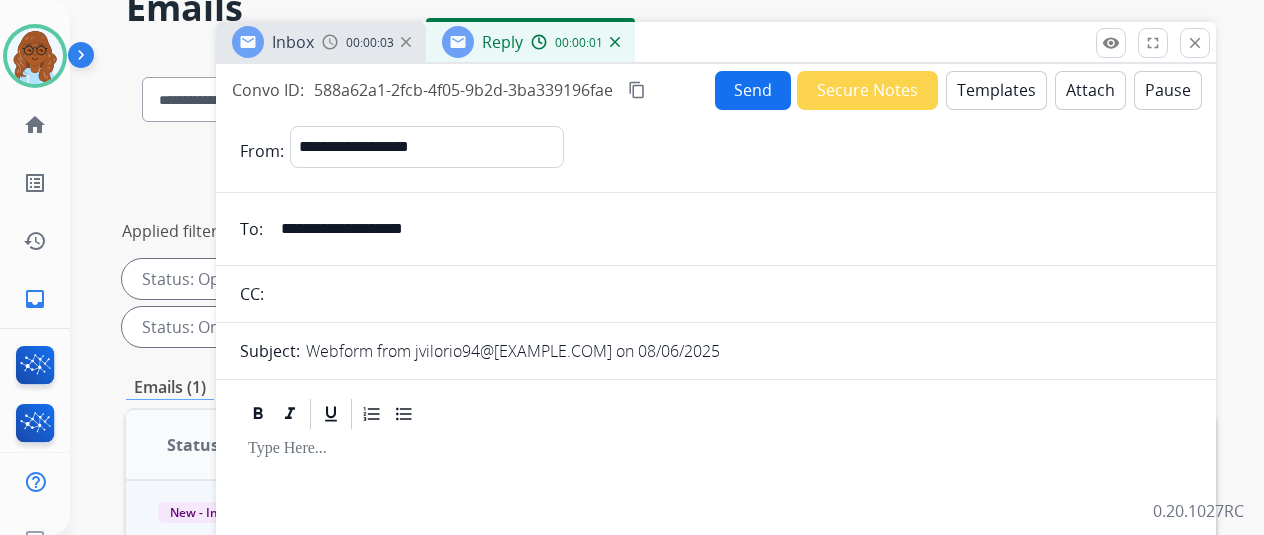 click on "content_copy" at bounding box center [637, 90] 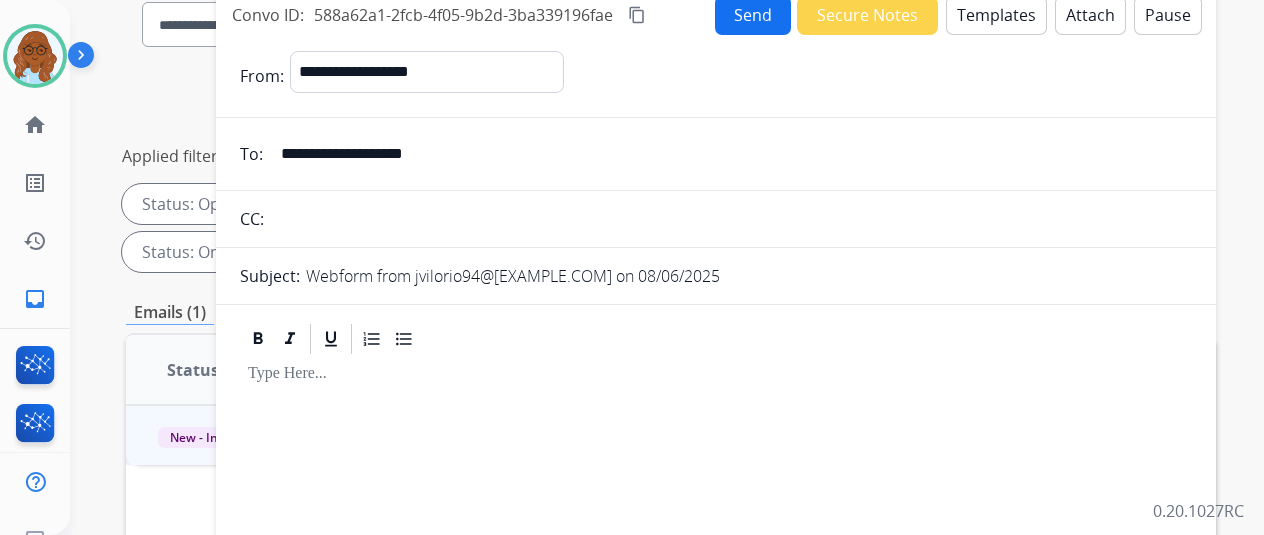 scroll, scrollTop: 0, scrollLeft: 0, axis: both 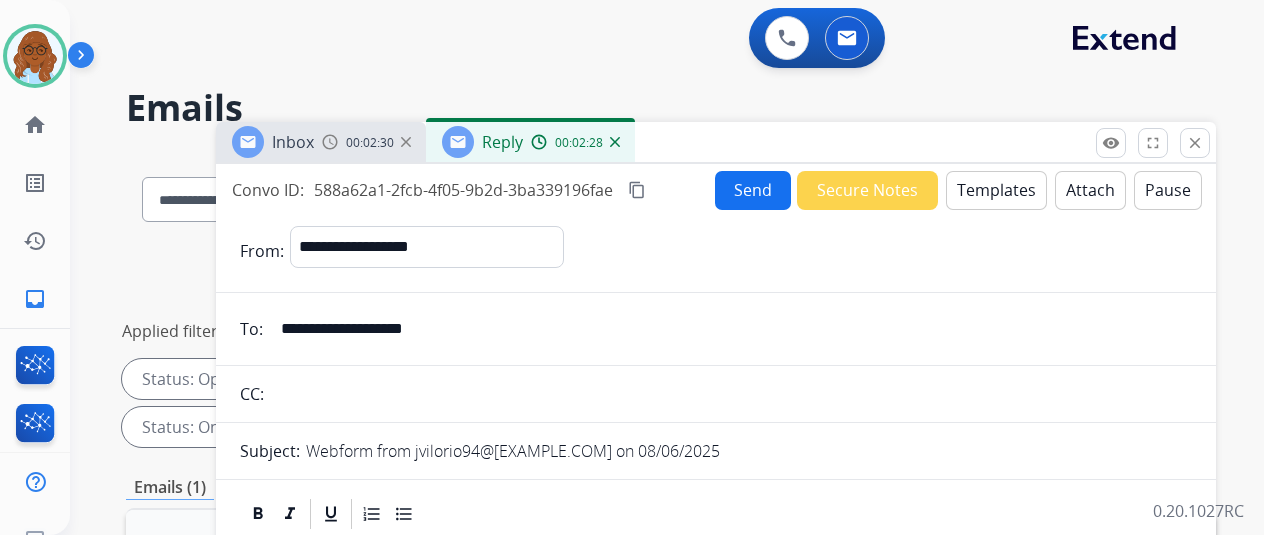click on "Templates" at bounding box center (996, 190) 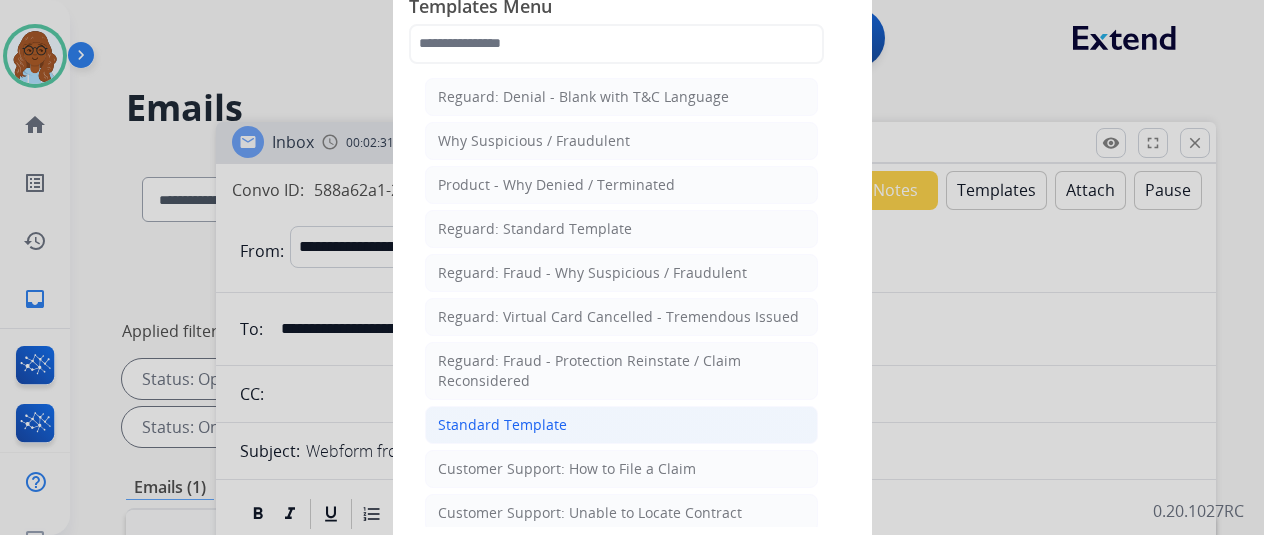 click on "Standard Template" 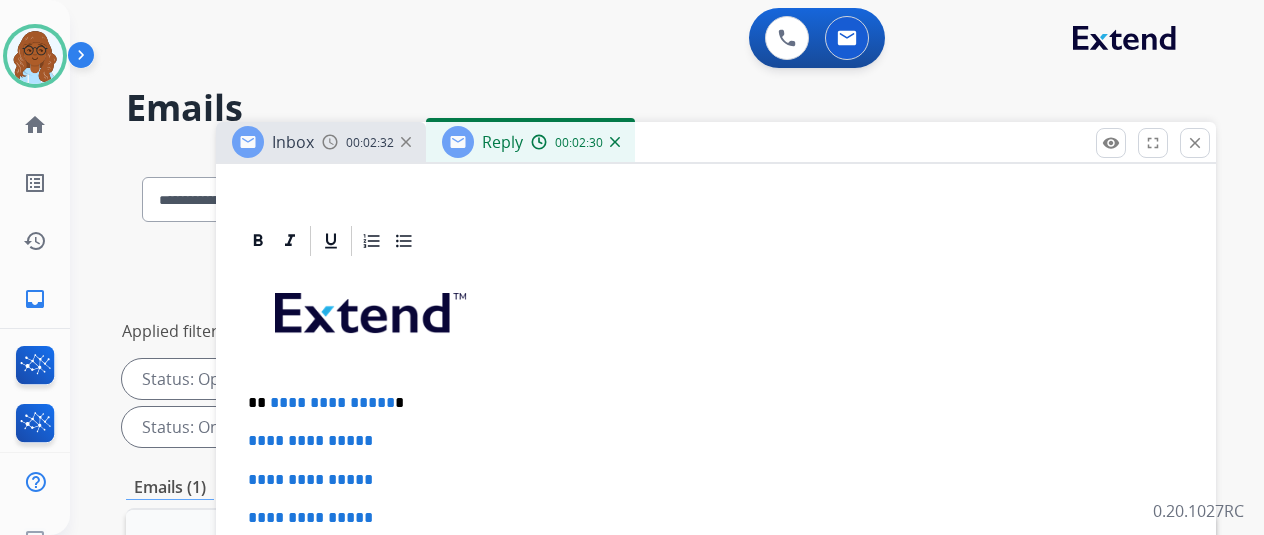 scroll, scrollTop: 200, scrollLeft: 0, axis: vertical 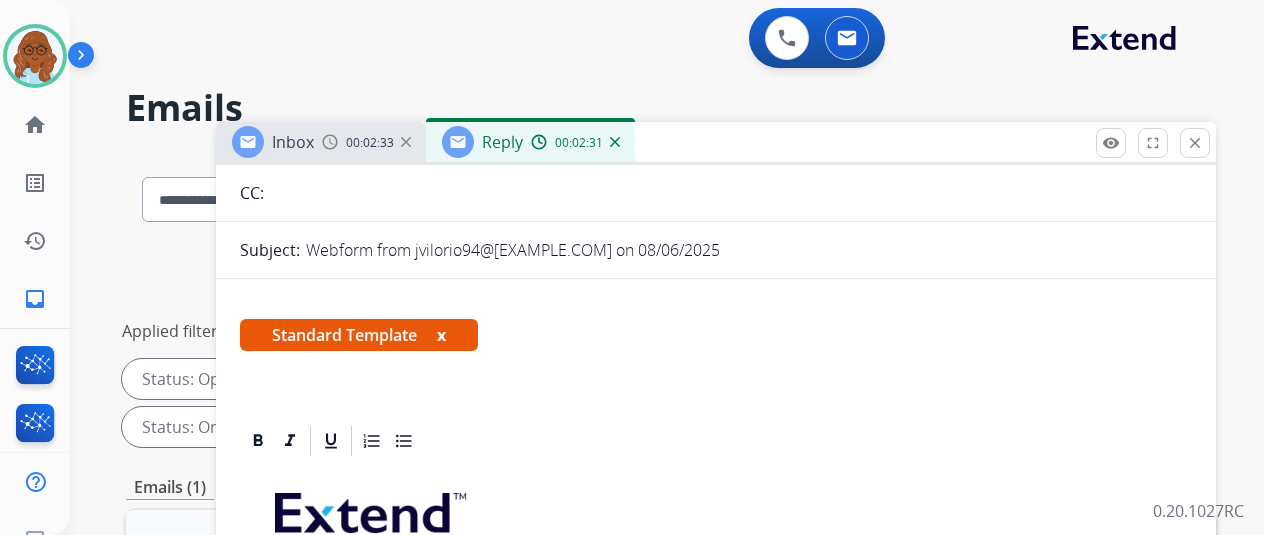 click on "x" at bounding box center (441, 335) 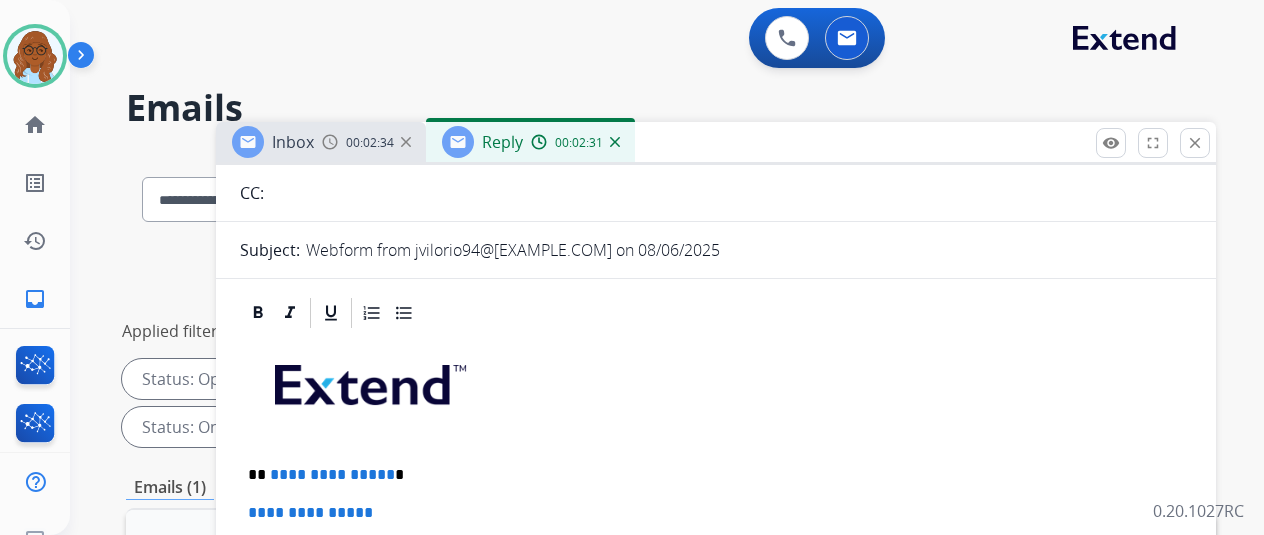 scroll, scrollTop: 308, scrollLeft: 0, axis: vertical 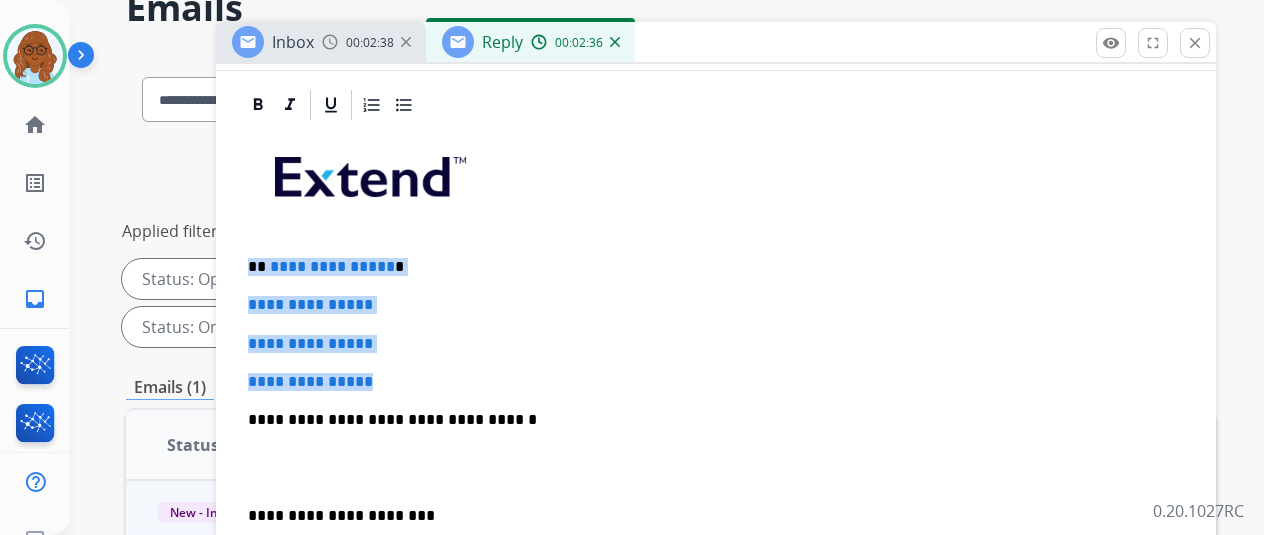drag, startPoint x: 407, startPoint y: 379, endPoint x: 257, endPoint y: 263, distance: 189.62067 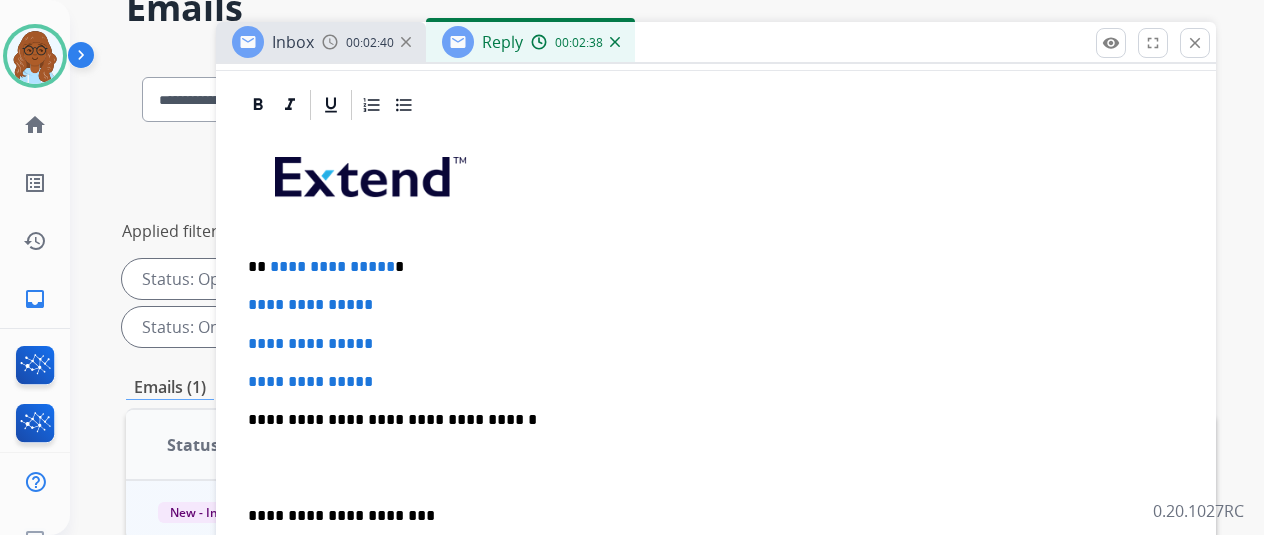 scroll, scrollTop: 304, scrollLeft: 0, axis: vertical 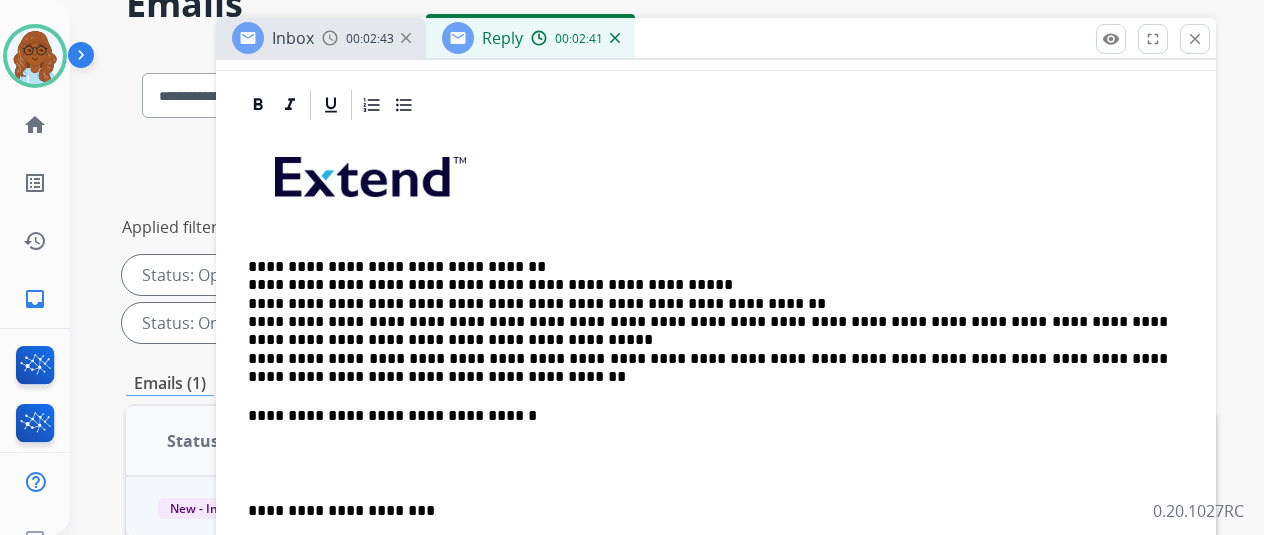 click on "**********" at bounding box center [708, 322] 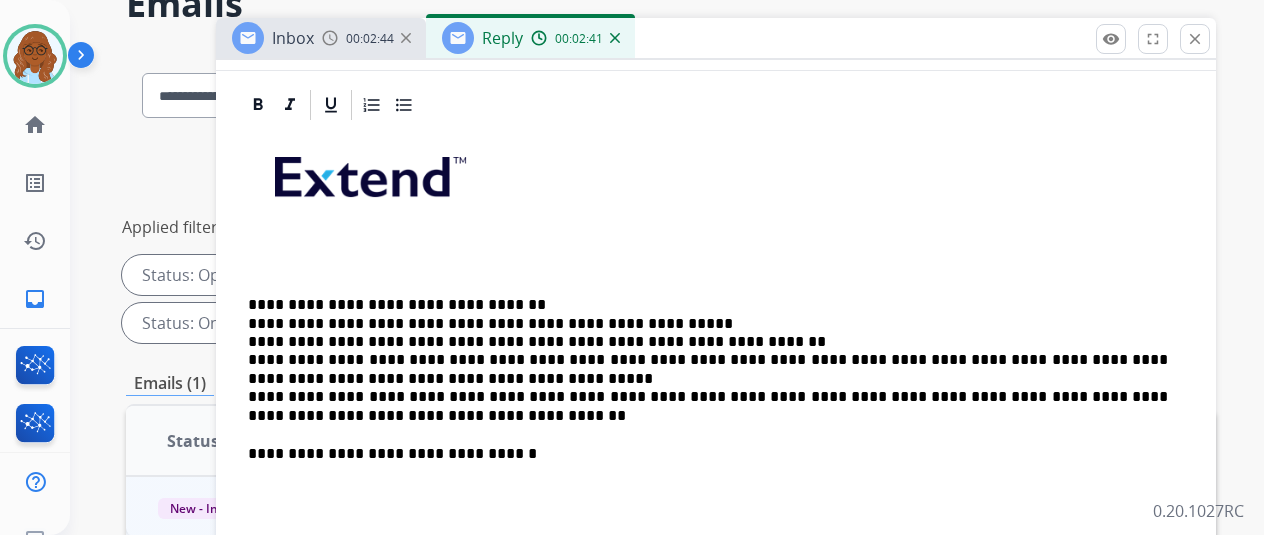 scroll, scrollTop: 308, scrollLeft: 0, axis: vertical 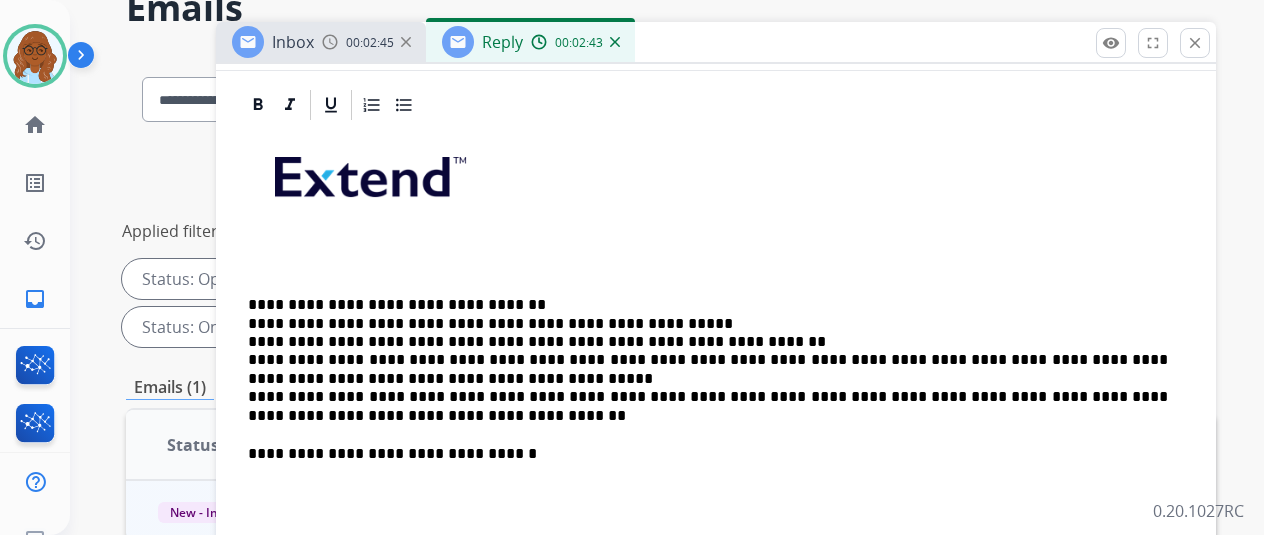click on "**********" at bounding box center [716, 484] 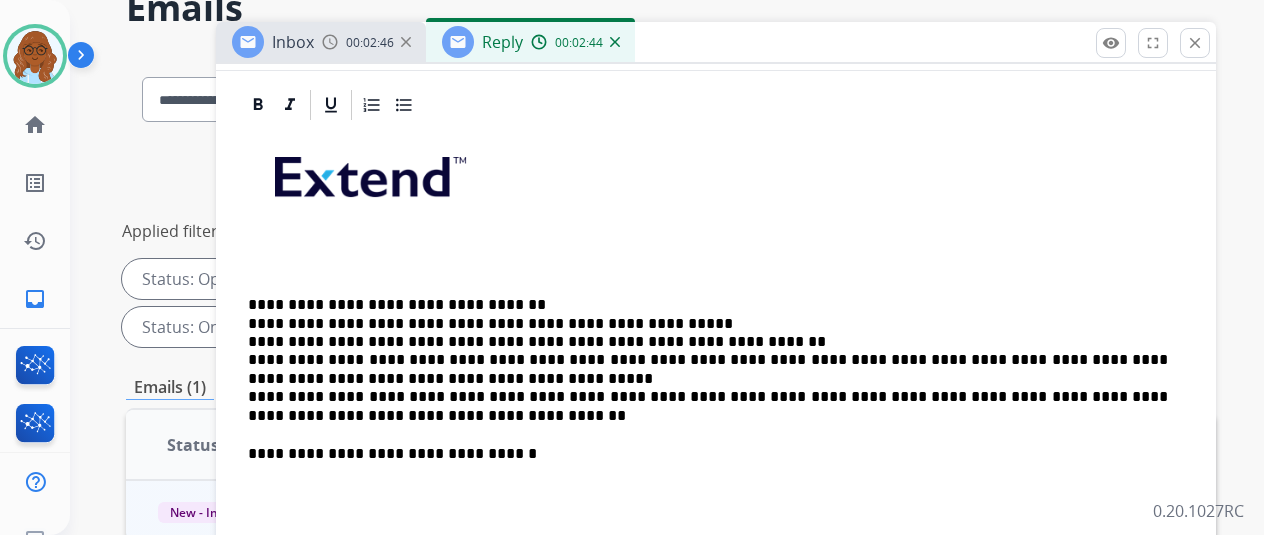 type 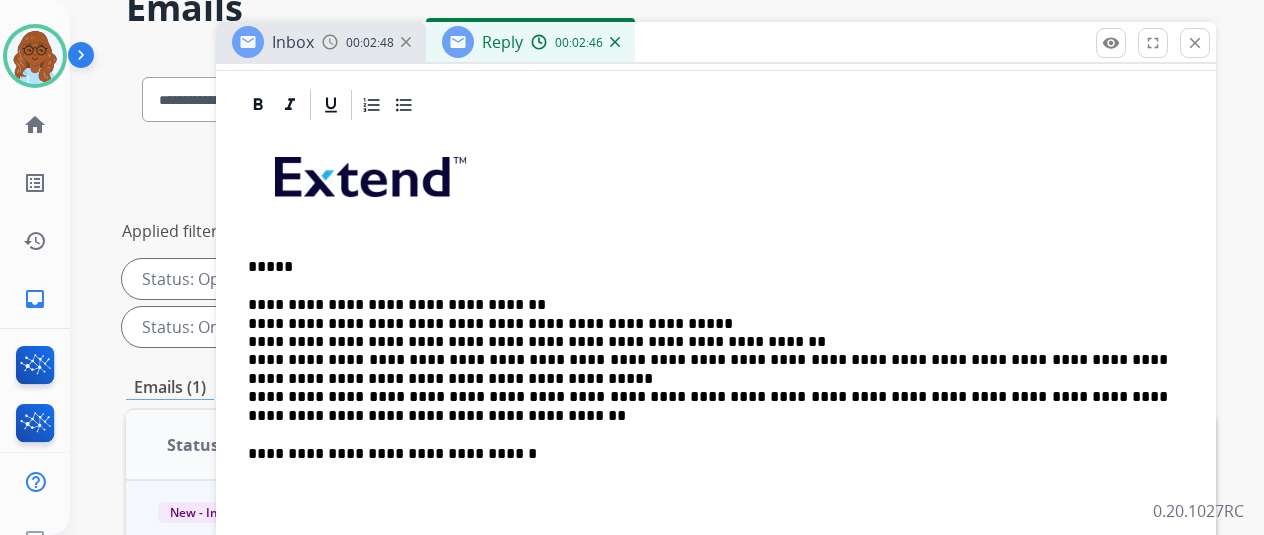 scroll, scrollTop: 342, scrollLeft: 0, axis: vertical 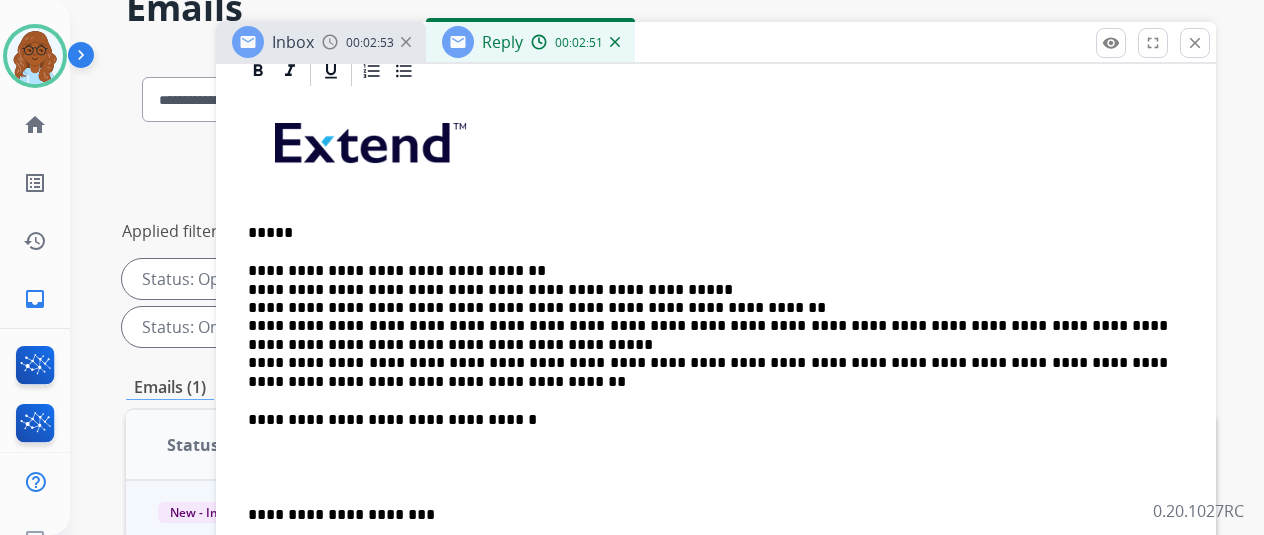click on "*****" at bounding box center (708, 233) 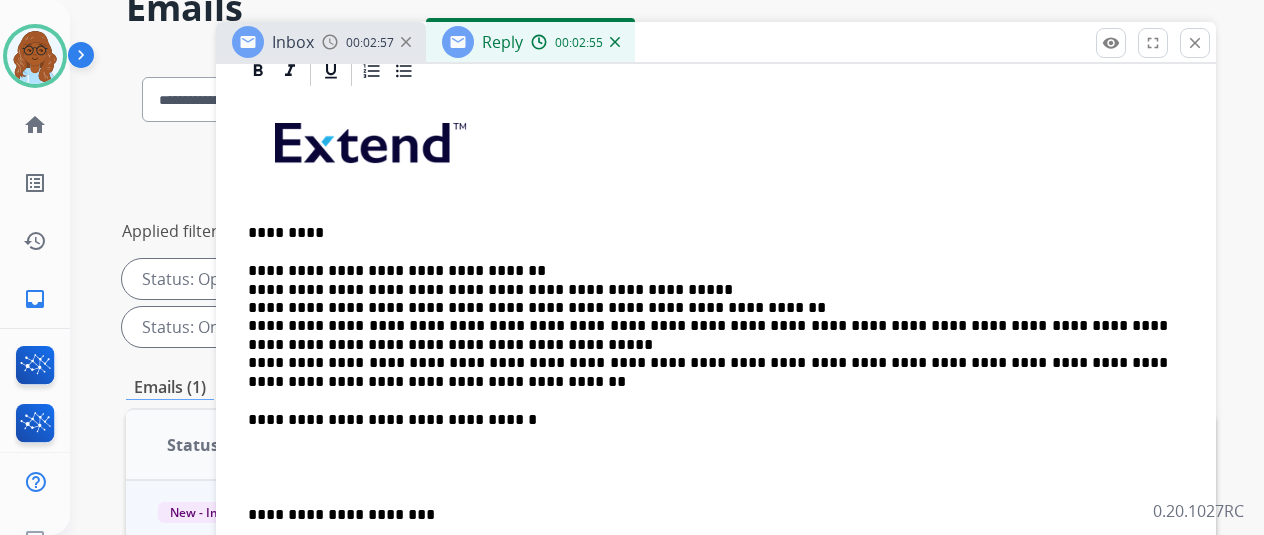 click on "**********" at bounding box center (716, 450) 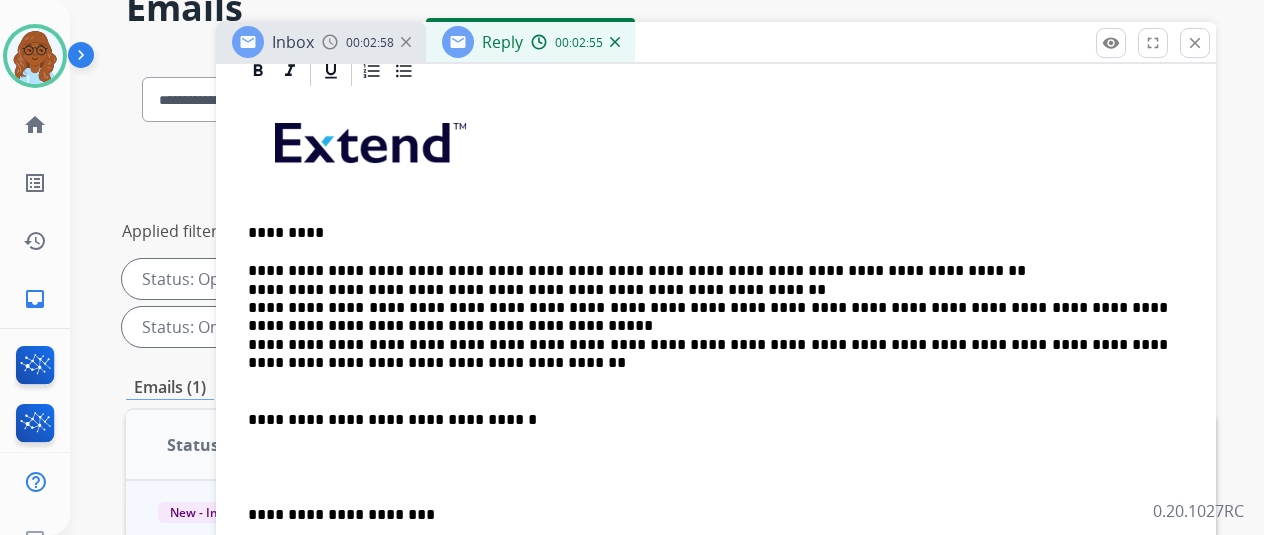 scroll, scrollTop: 324, scrollLeft: 0, axis: vertical 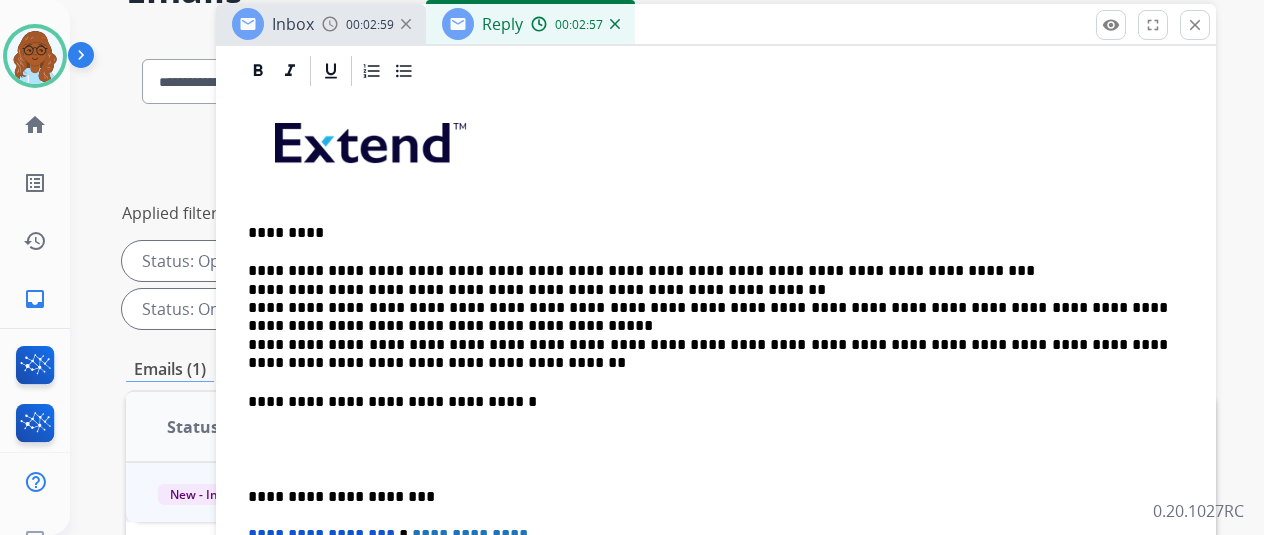 click on "**********" at bounding box center (708, 317) 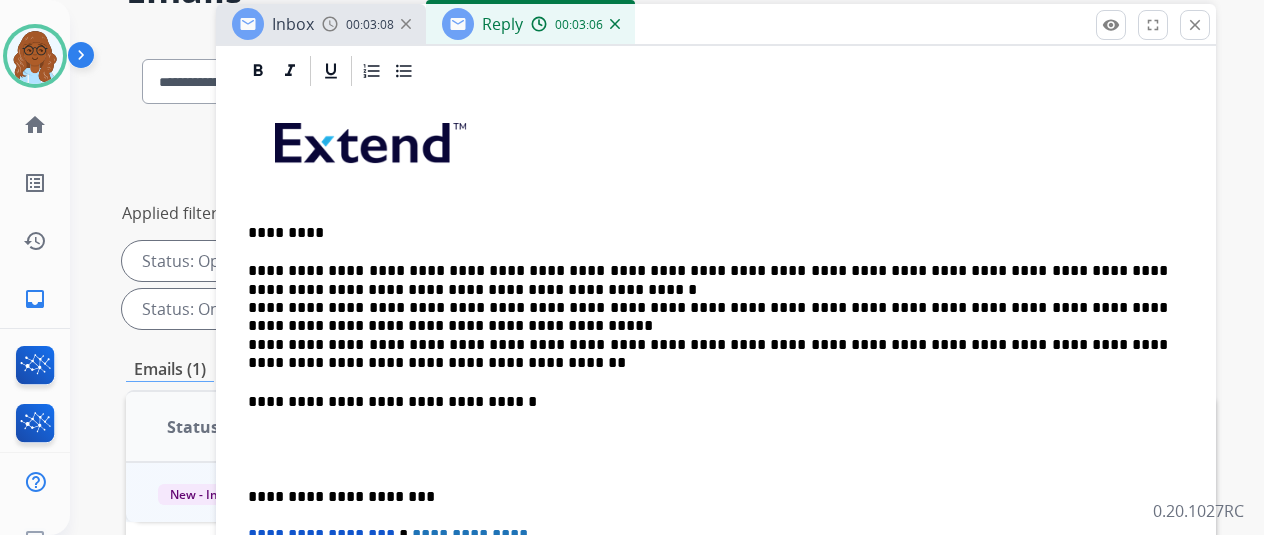 click on "**********" at bounding box center (716, 440) 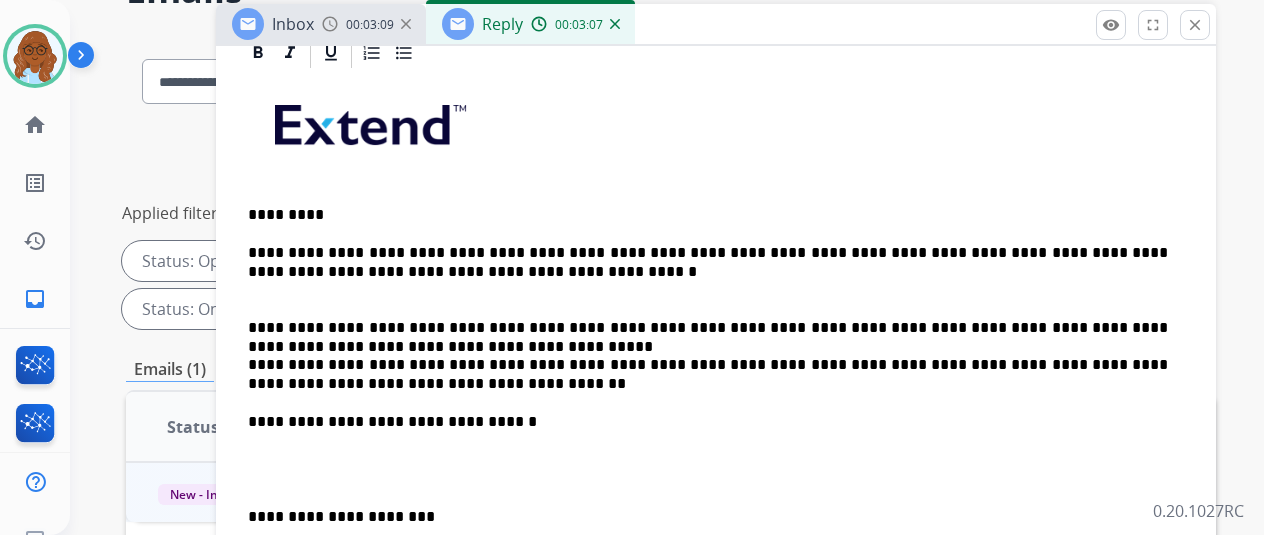 scroll, scrollTop: 100, scrollLeft: 0, axis: vertical 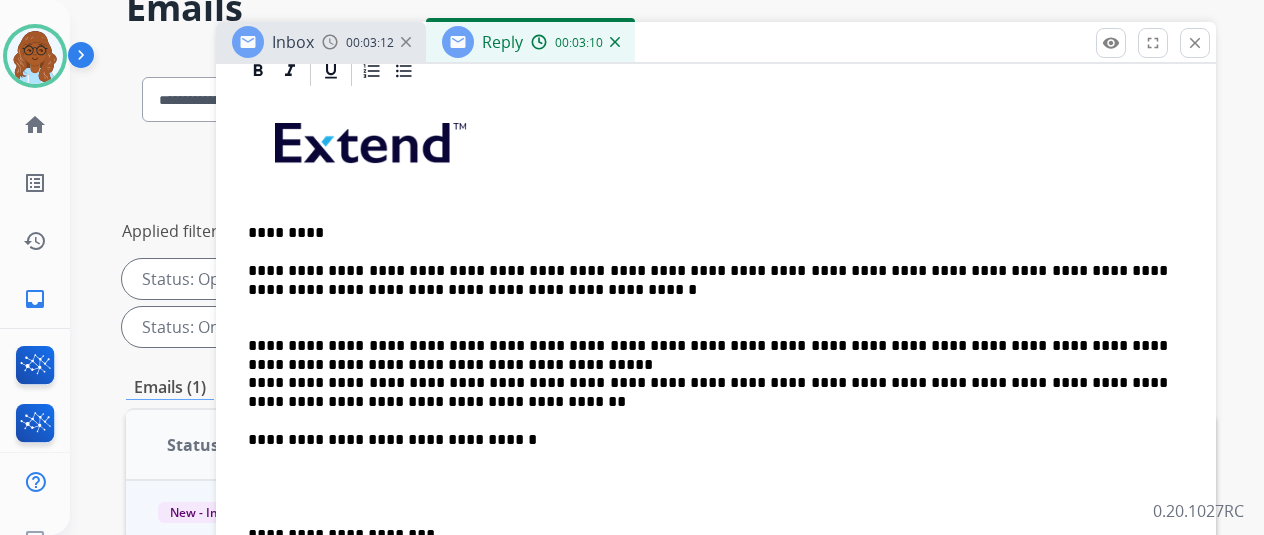 click on "**********" at bounding box center [708, 374] 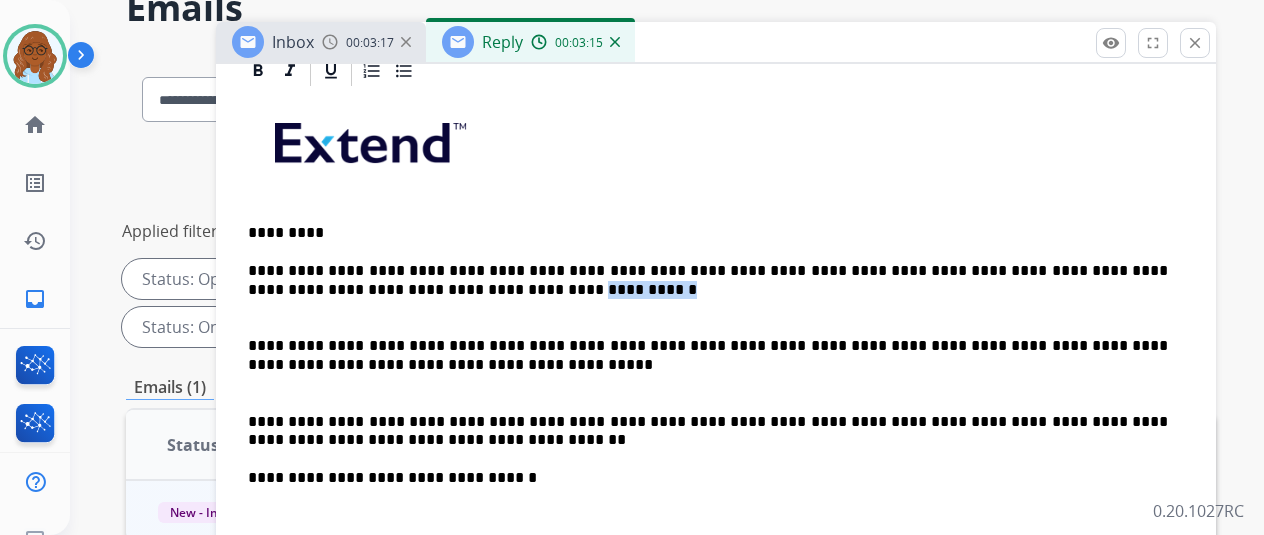 drag, startPoint x: 485, startPoint y: 290, endPoint x: 379, endPoint y: 284, distance: 106.16968 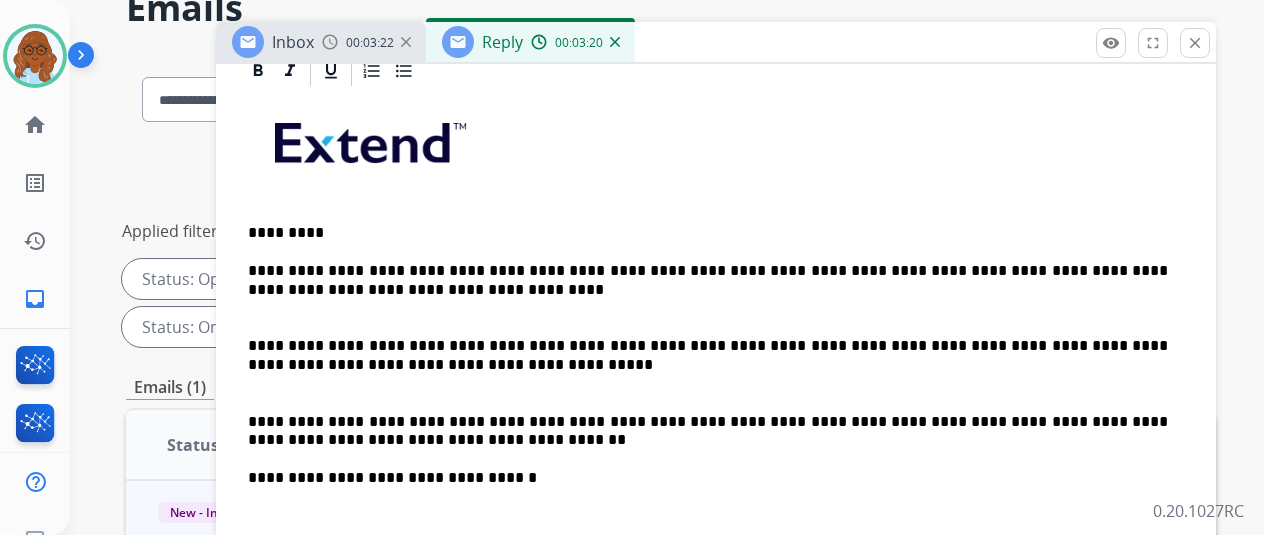 click on "**********" at bounding box center [708, 289] 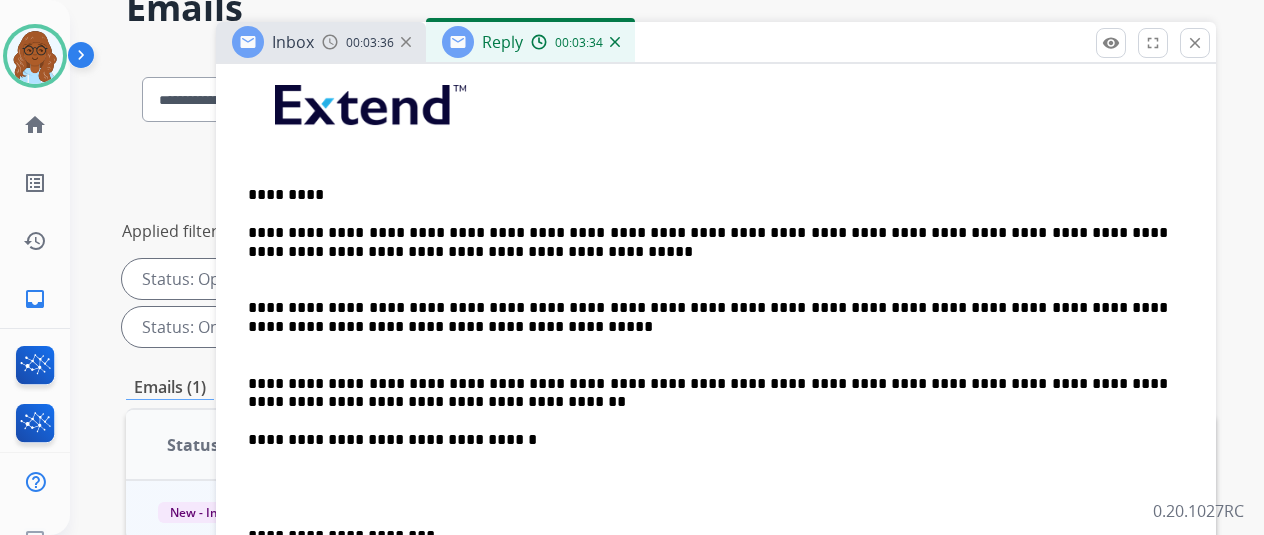 scroll, scrollTop: 400, scrollLeft: 0, axis: vertical 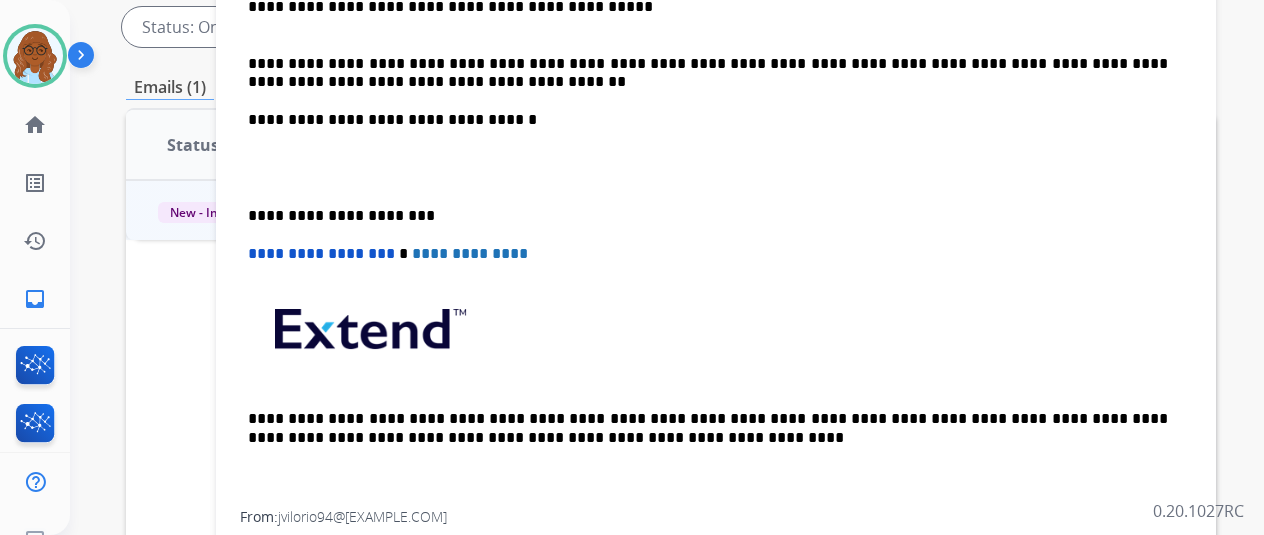 click on "**********" at bounding box center (708, 216) 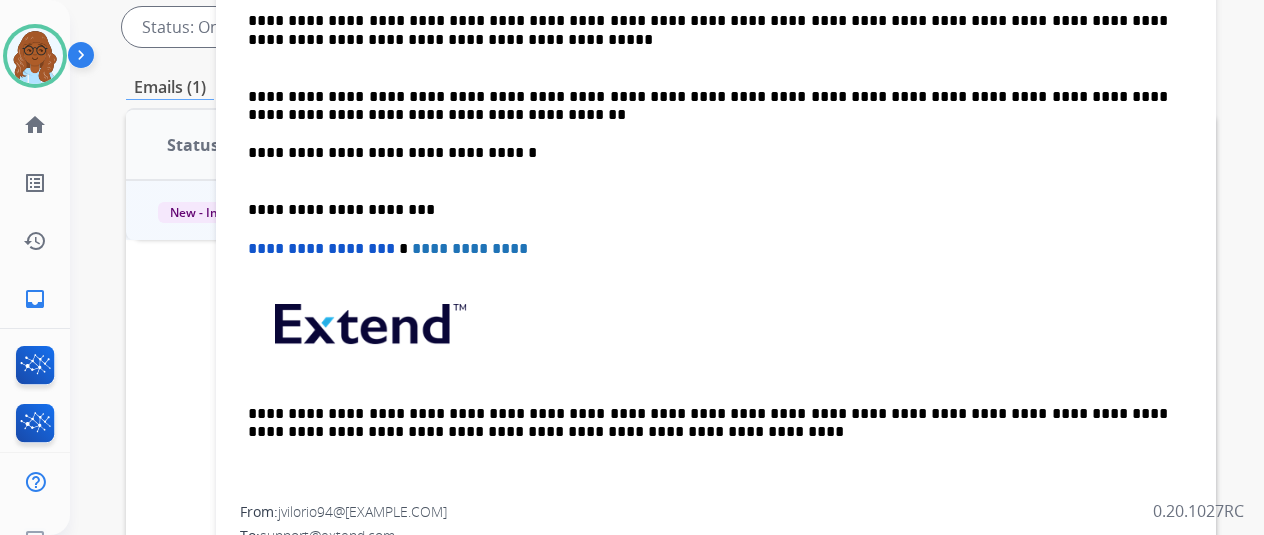 scroll, scrollTop: 362, scrollLeft: 0, axis: vertical 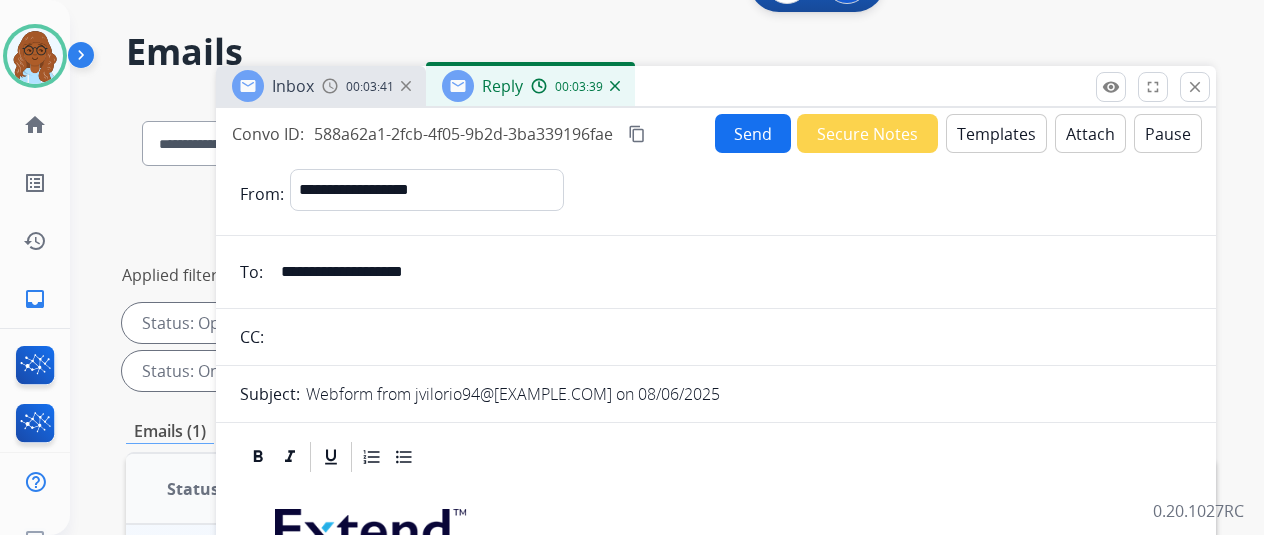 click on "content_copy" at bounding box center [637, 134] 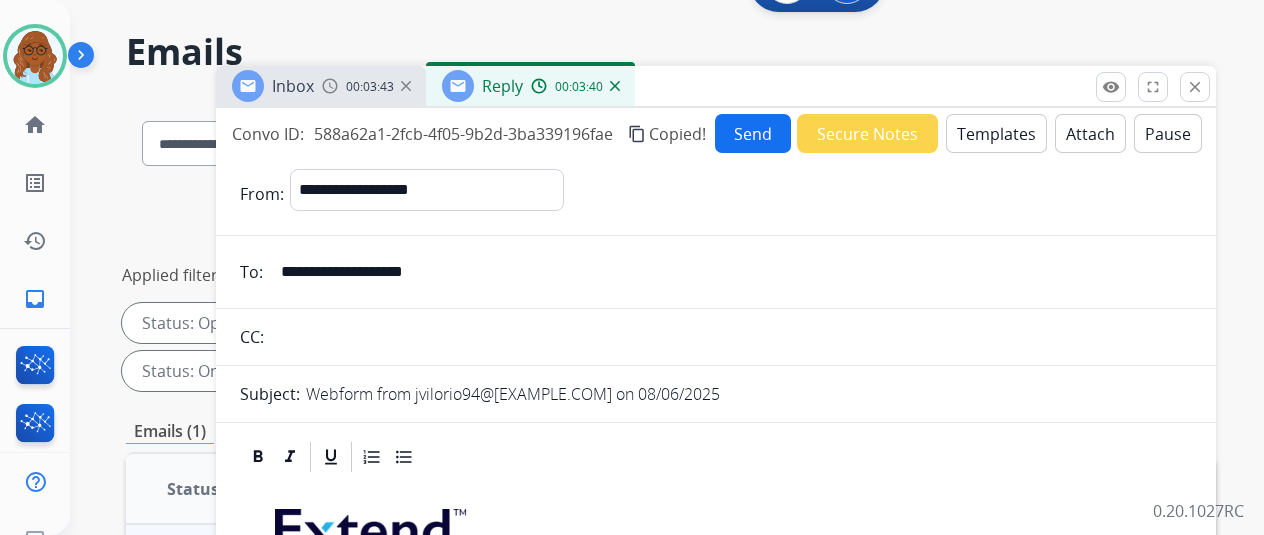 click on "Send" at bounding box center [753, 133] 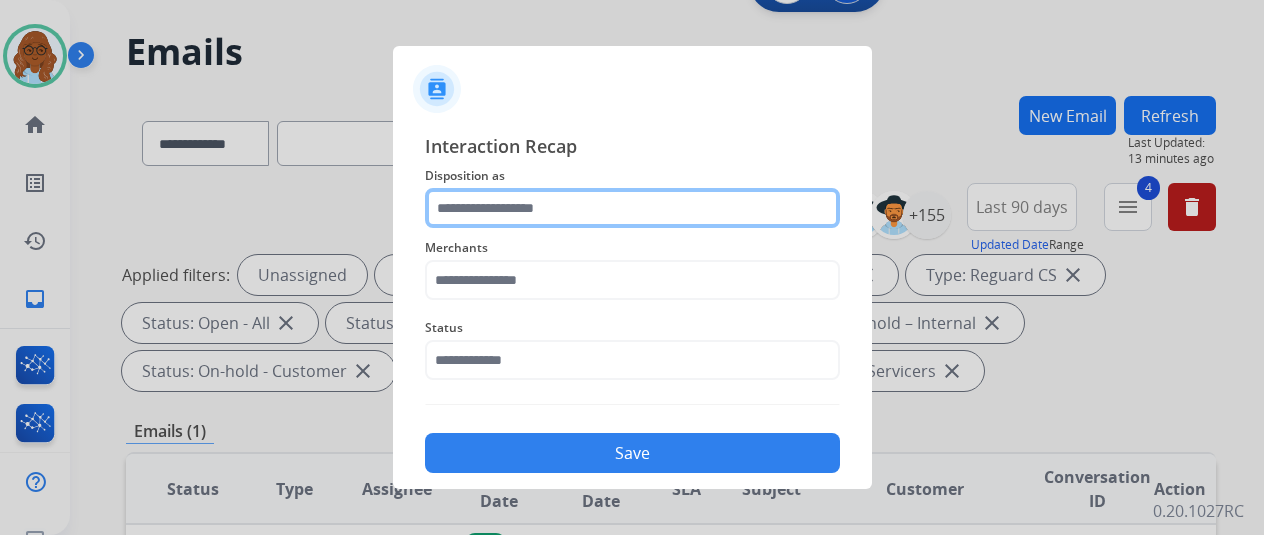 click 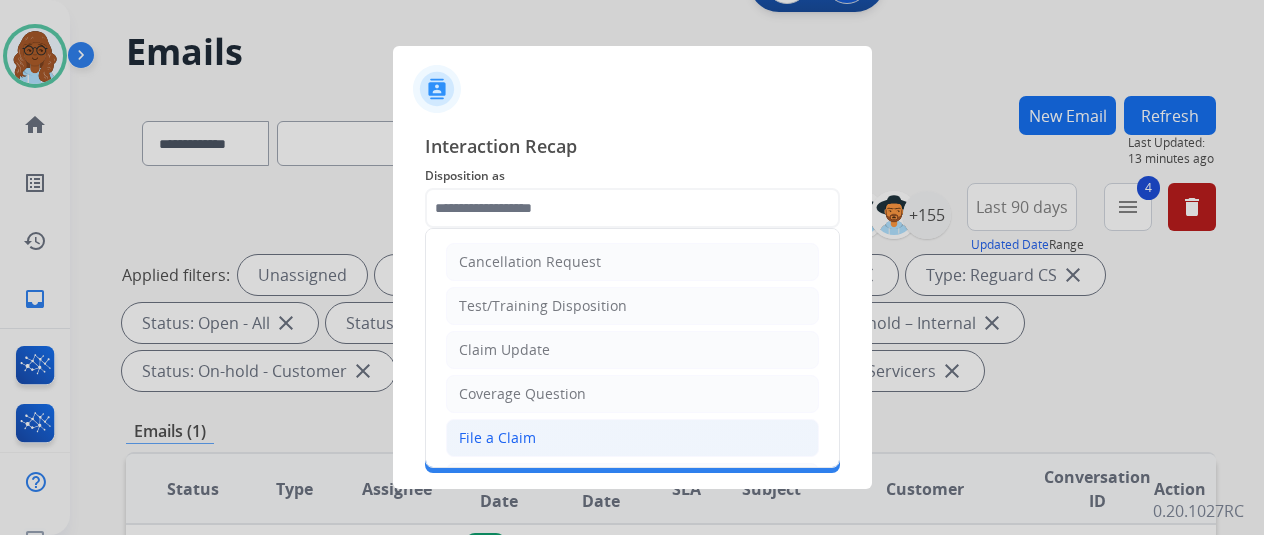 click on "File a Claim" 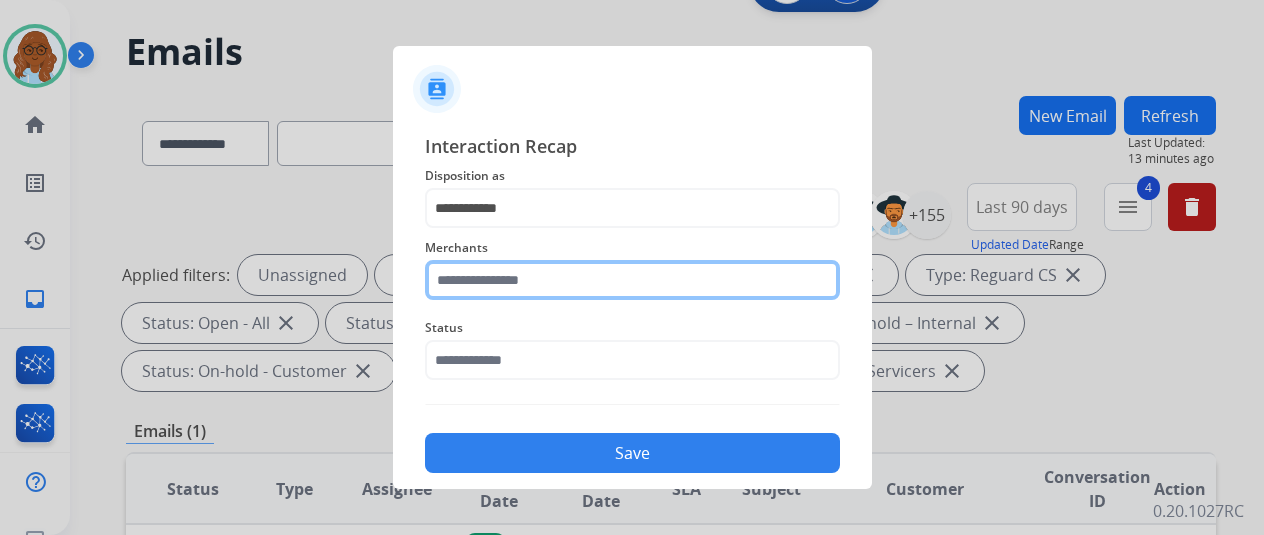 click 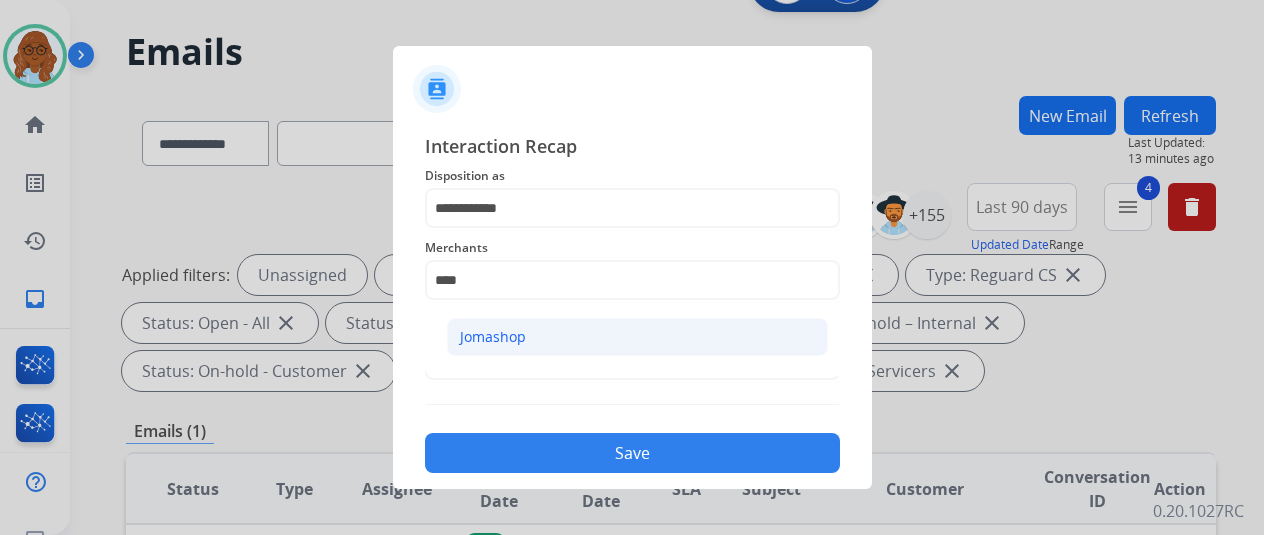 click on "Jomashop" 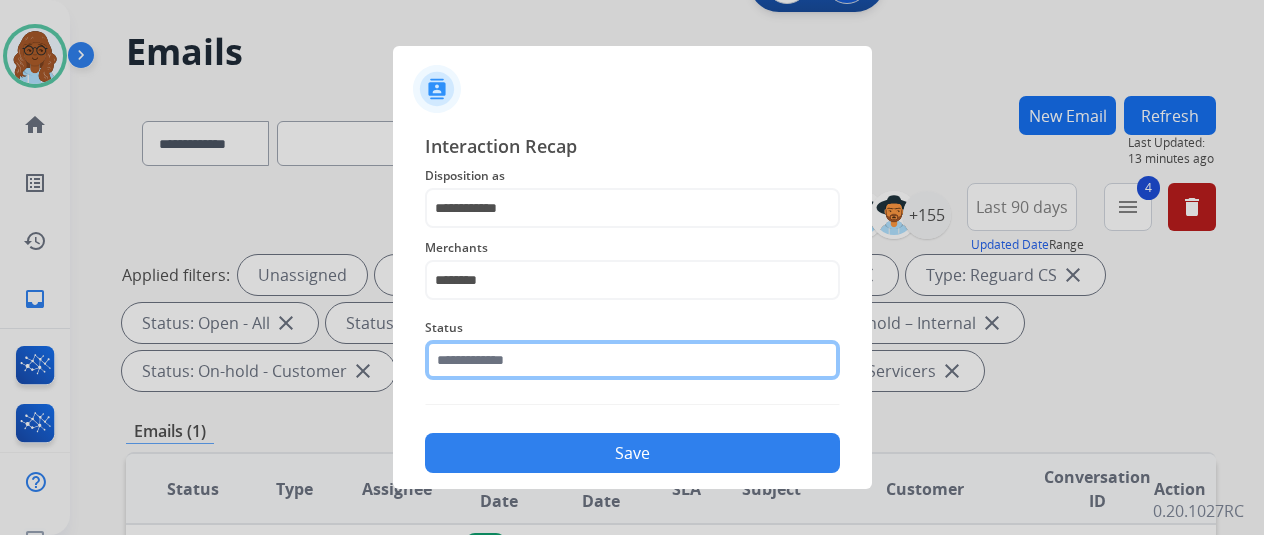 click 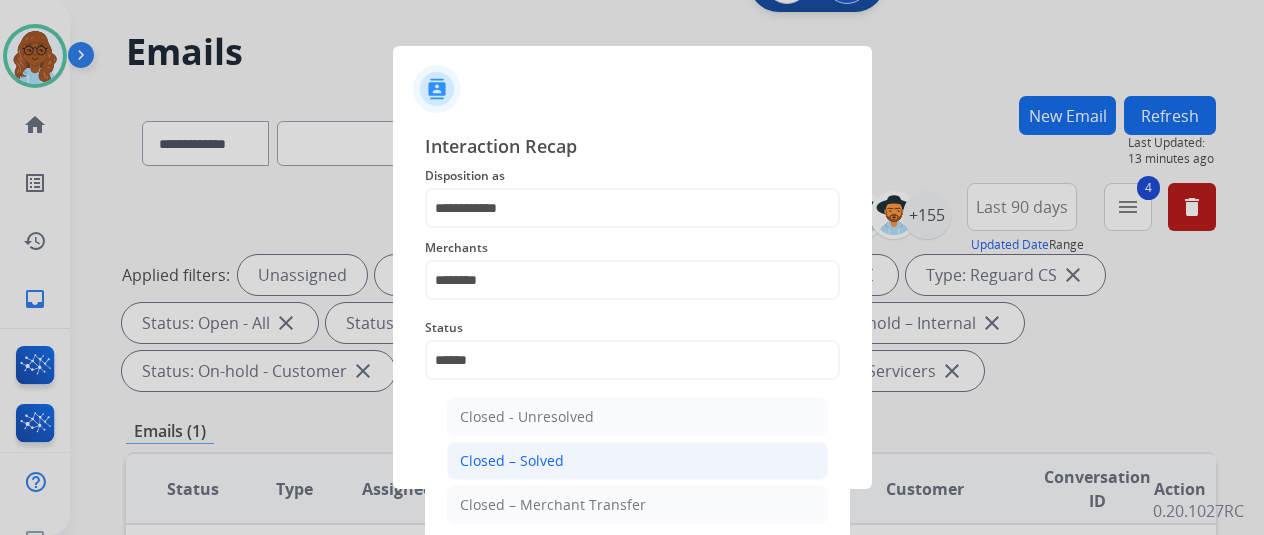click on "Closed – Solved" 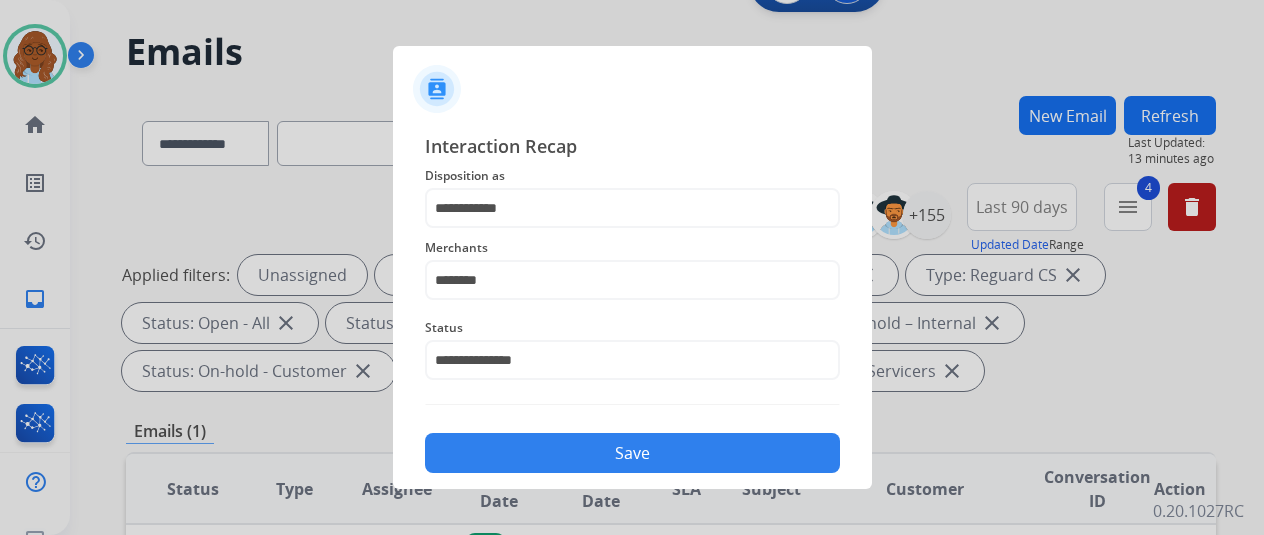 drag, startPoint x: 560, startPoint y: 448, endPoint x: 882, endPoint y: 425, distance: 322.82037 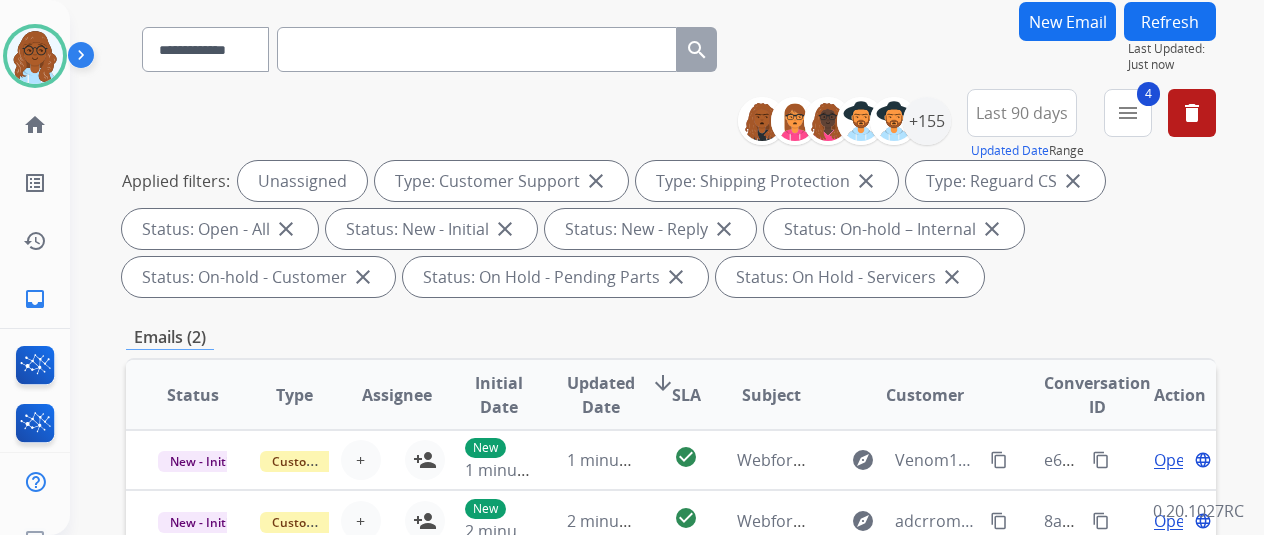 scroll, scrollTop: 300, scrollLeft: 0, axis: vertical 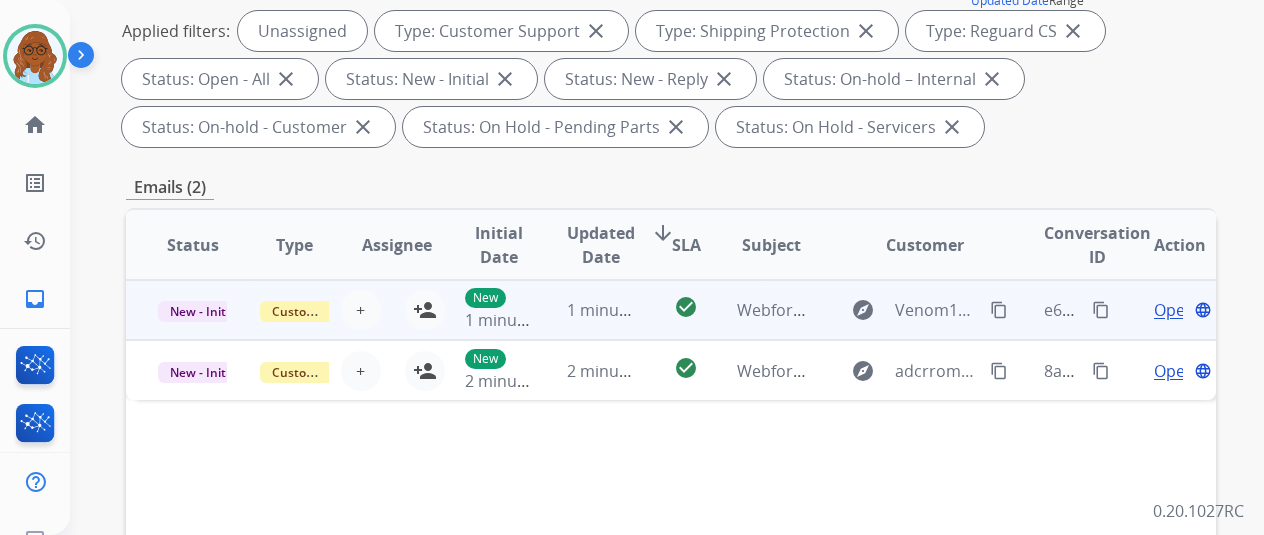 click on "Open" at bounding box center [1174, 310] 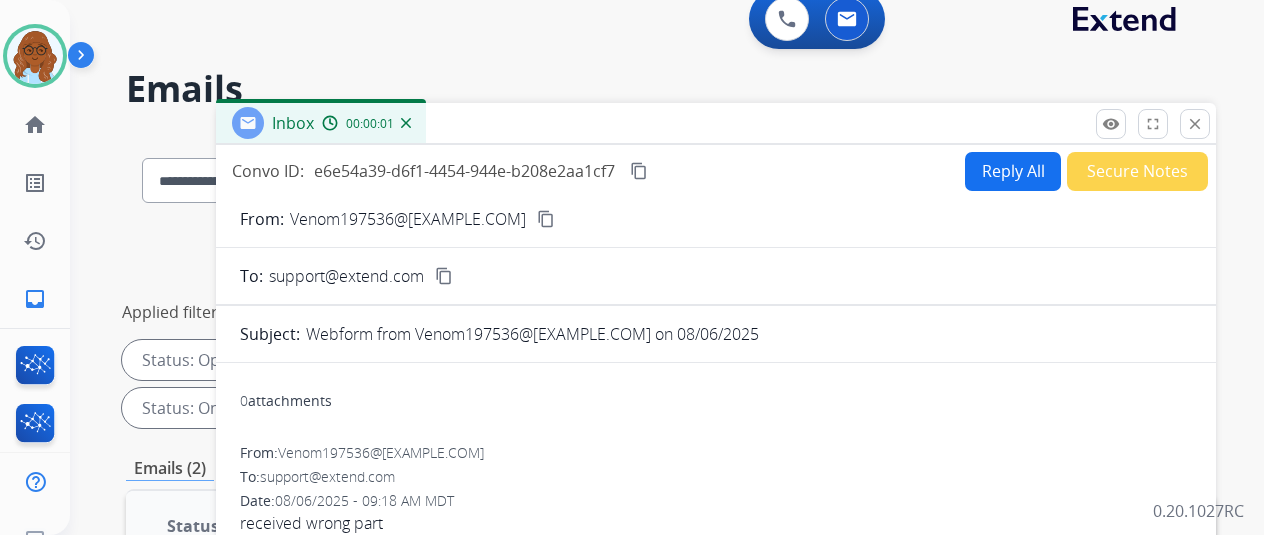 scroll, scrollTop: 0, scrollLeft: 0, axis: both 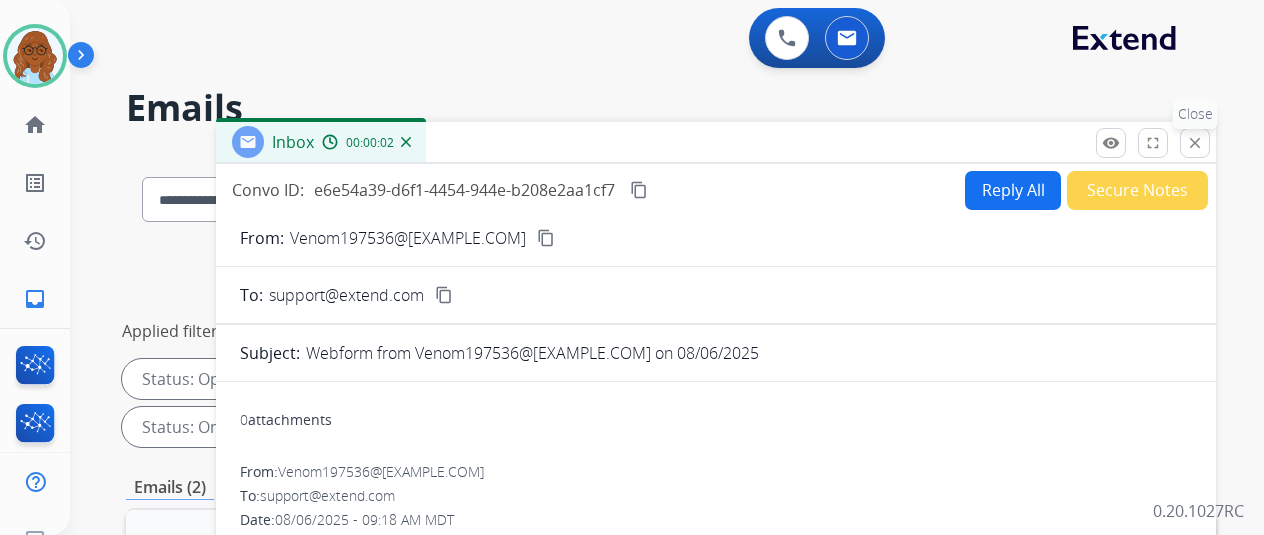 click on "close" at bounding box center (1195, 143) 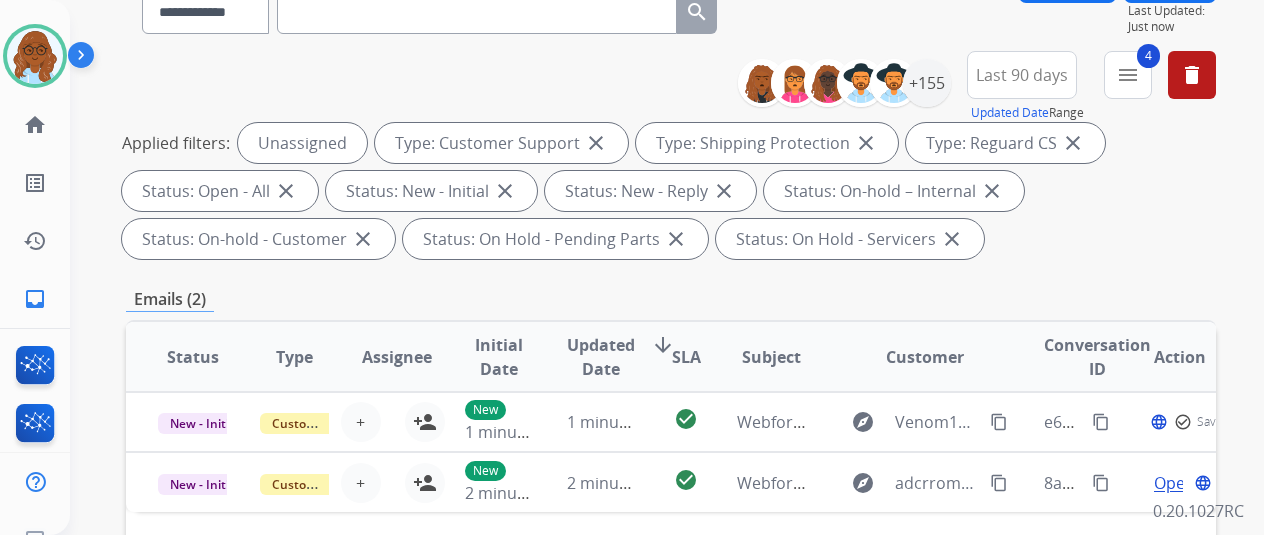 scroll, scrollTop: 400, scrollLeft: 0, axis: vertical 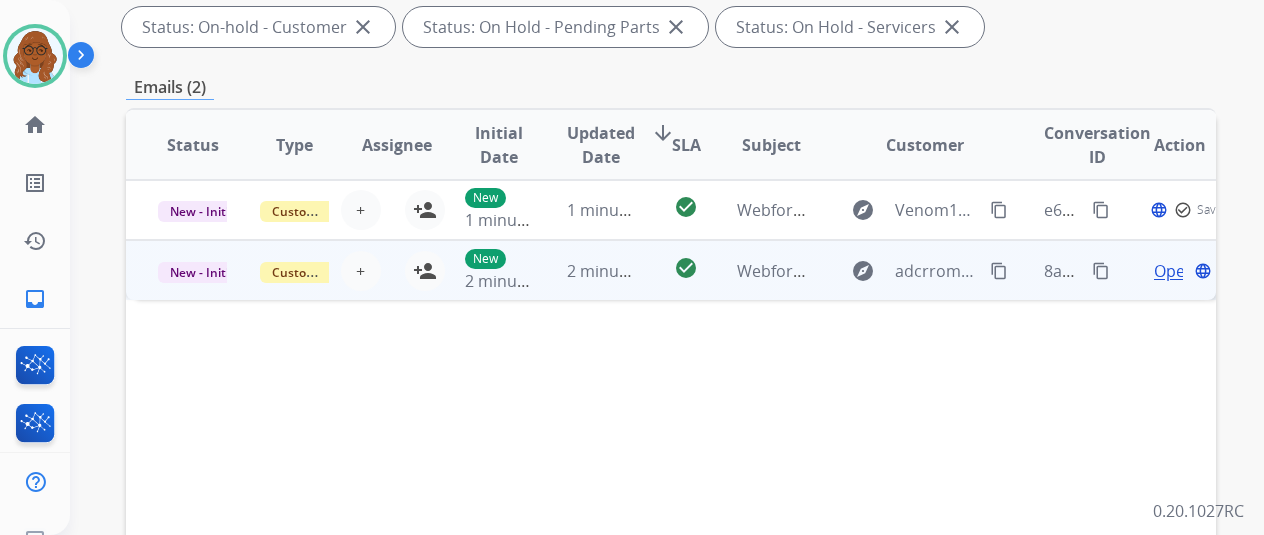 click on "Open" at bounding box center (1174, 271) 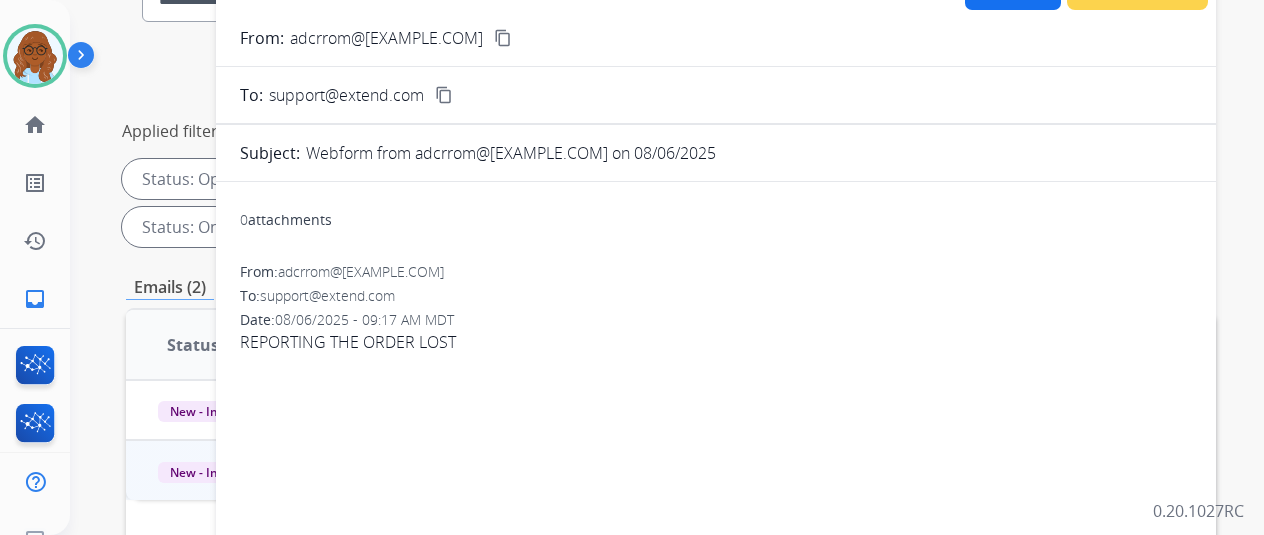 scroll, scrollTop: 0, scrollLeft: 0, axis: both 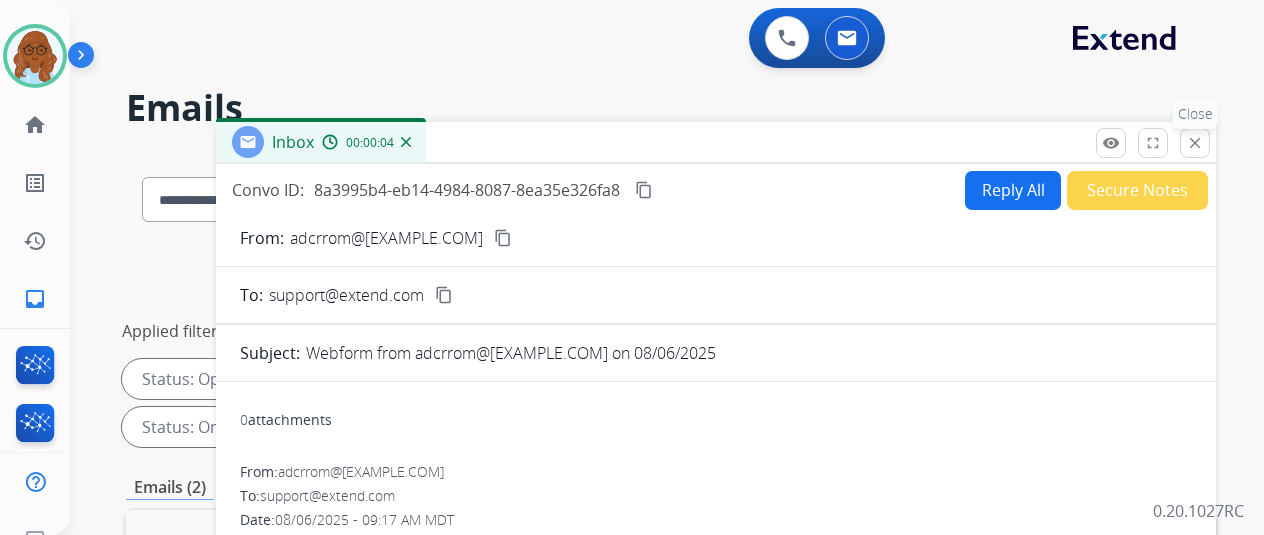 click on "close" at bounding box center [1195, 143] 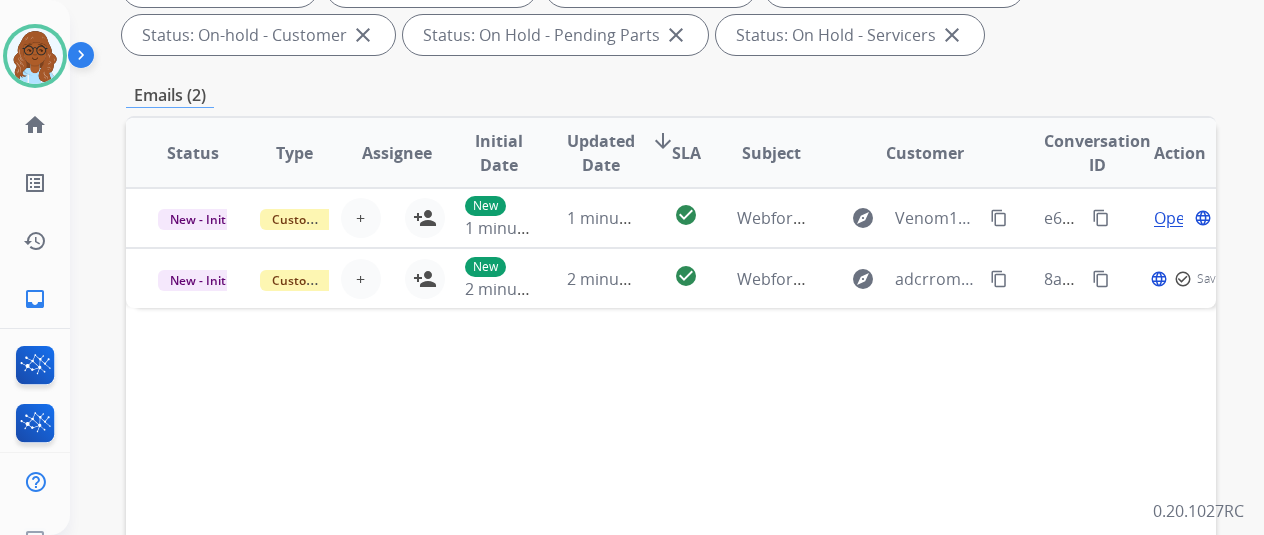 scroll, scrollTop: 400, scrollLeft: 0, axis: vertical 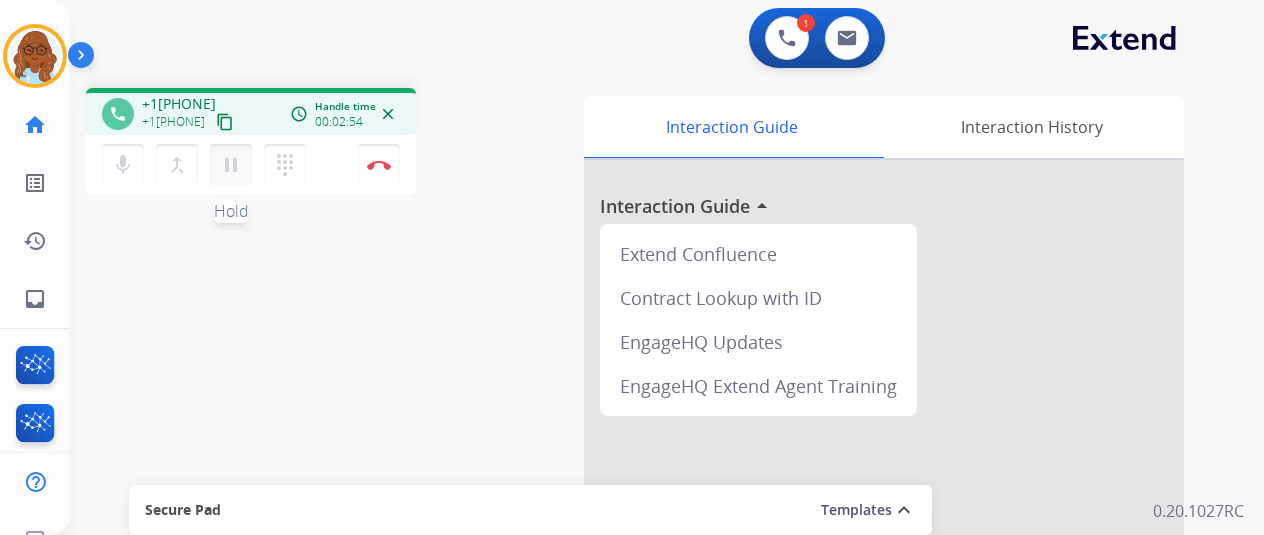 click on "pause" at bounding box center (231, 165) 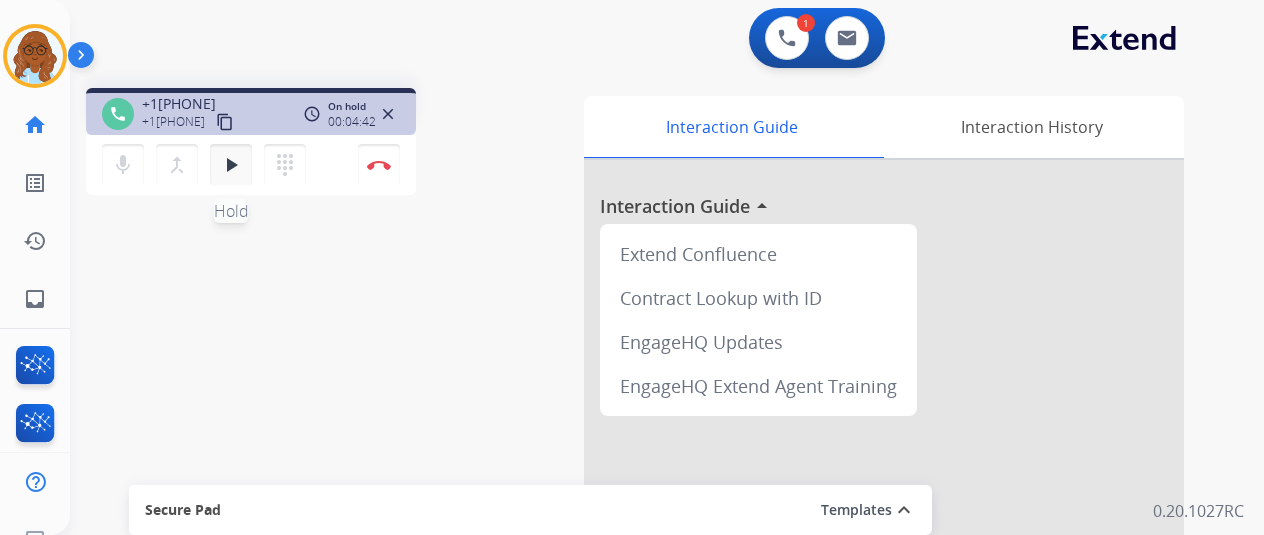 click on "play_arrow Hold" at bounding box center [231, 165] 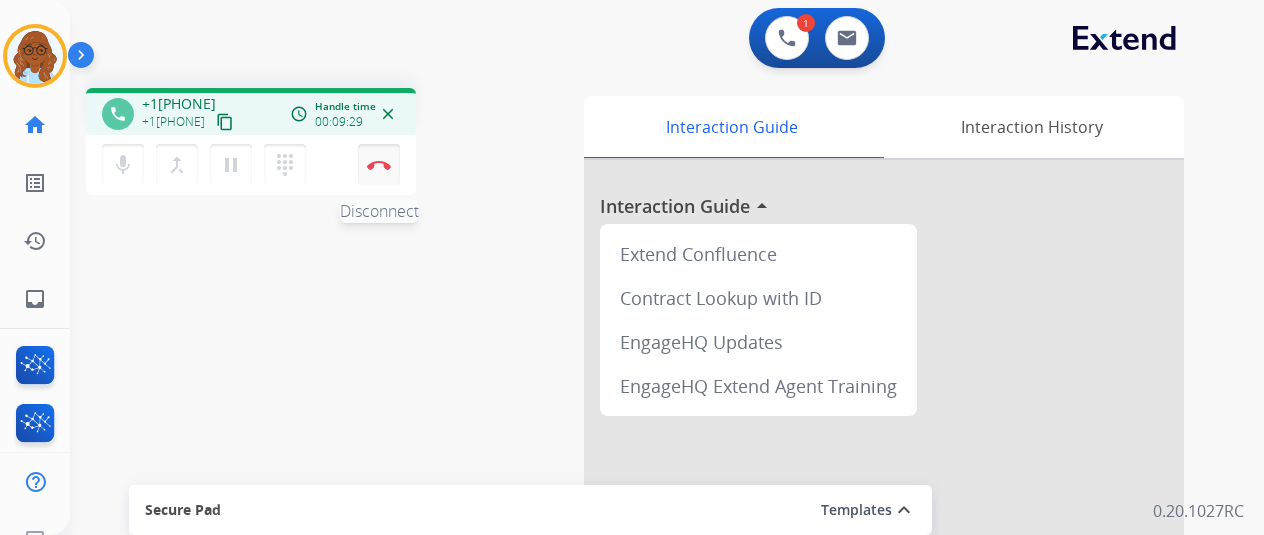 click on "Disconnect" at bounding box center [379, 165] 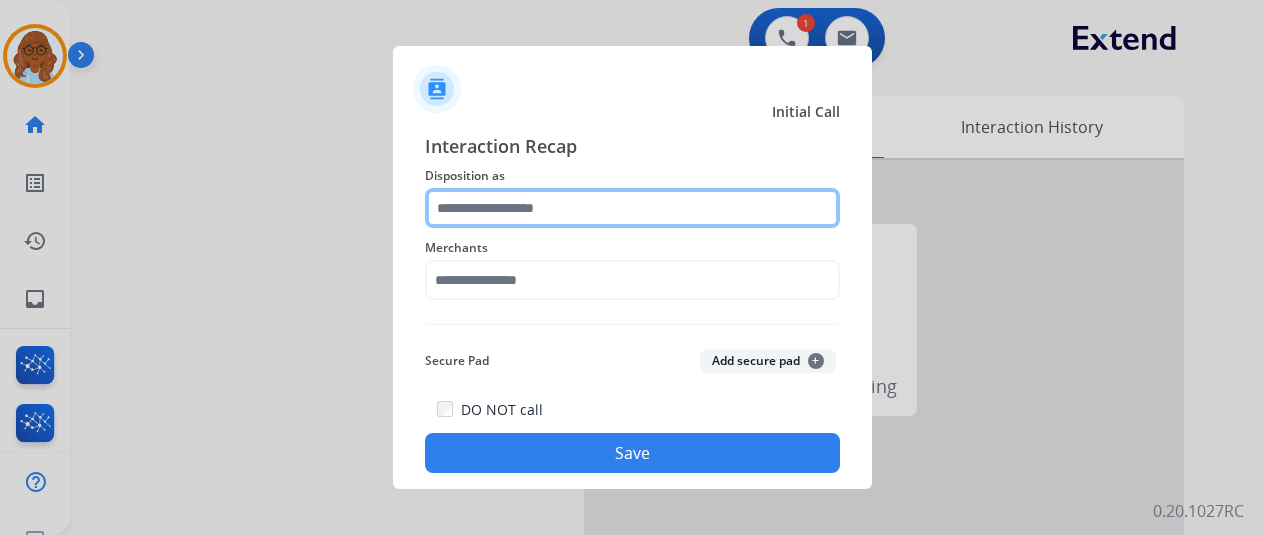 click 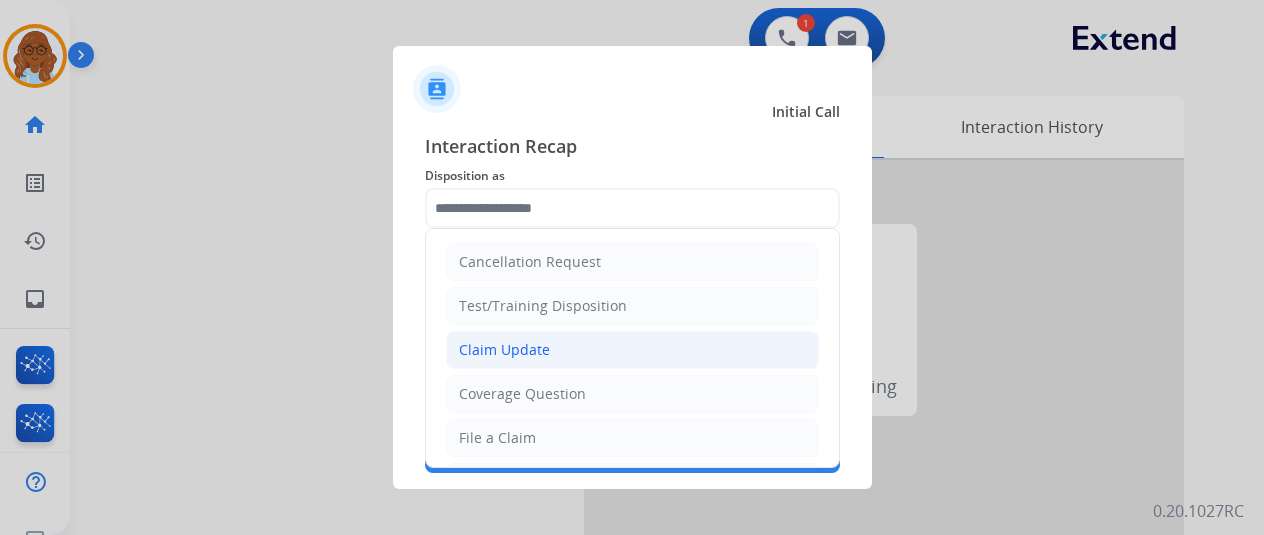 click on "Claim Update" 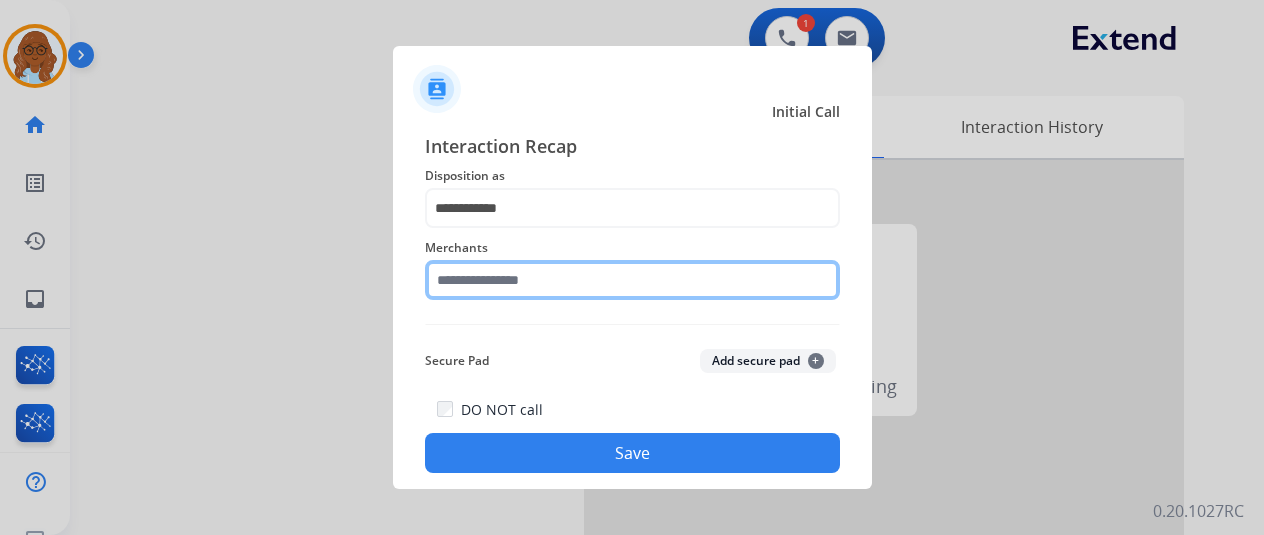 click 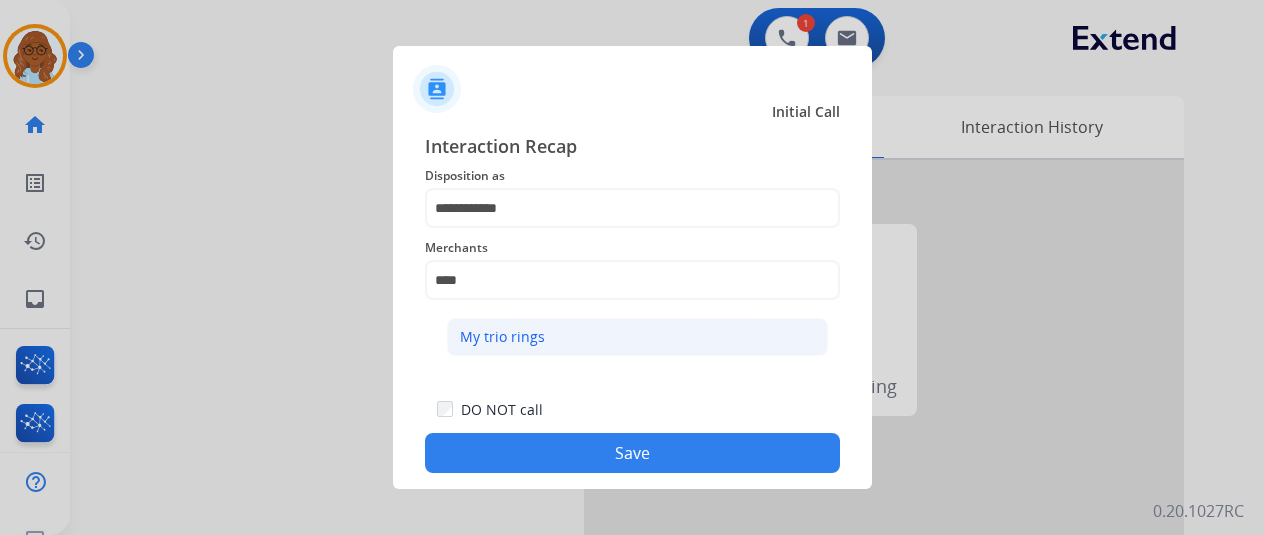 click on "My trio rings" 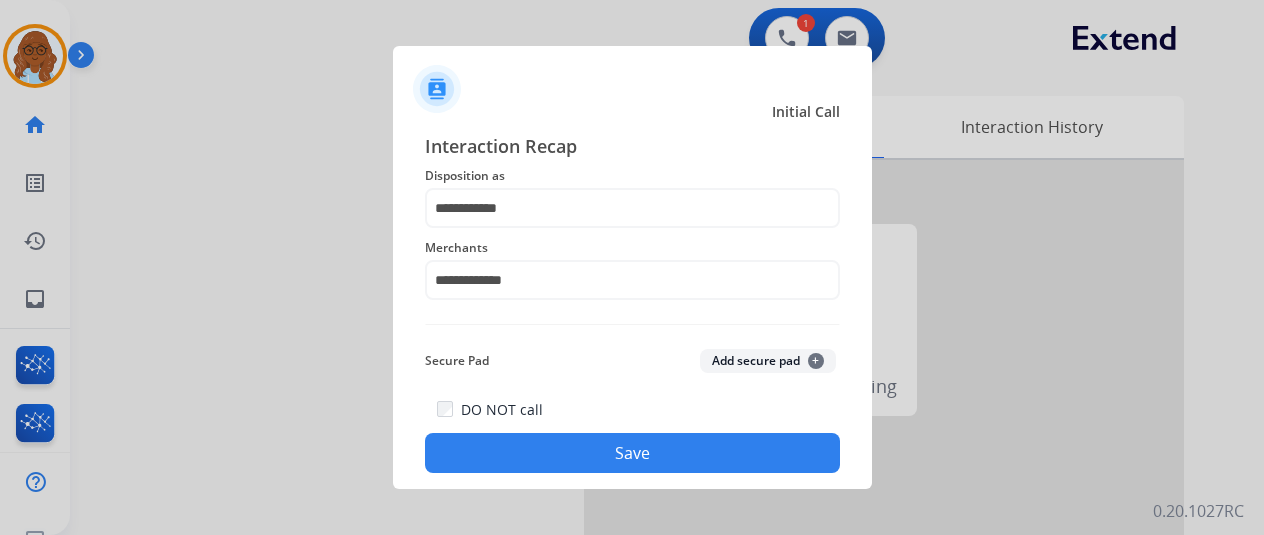 click on "Save" 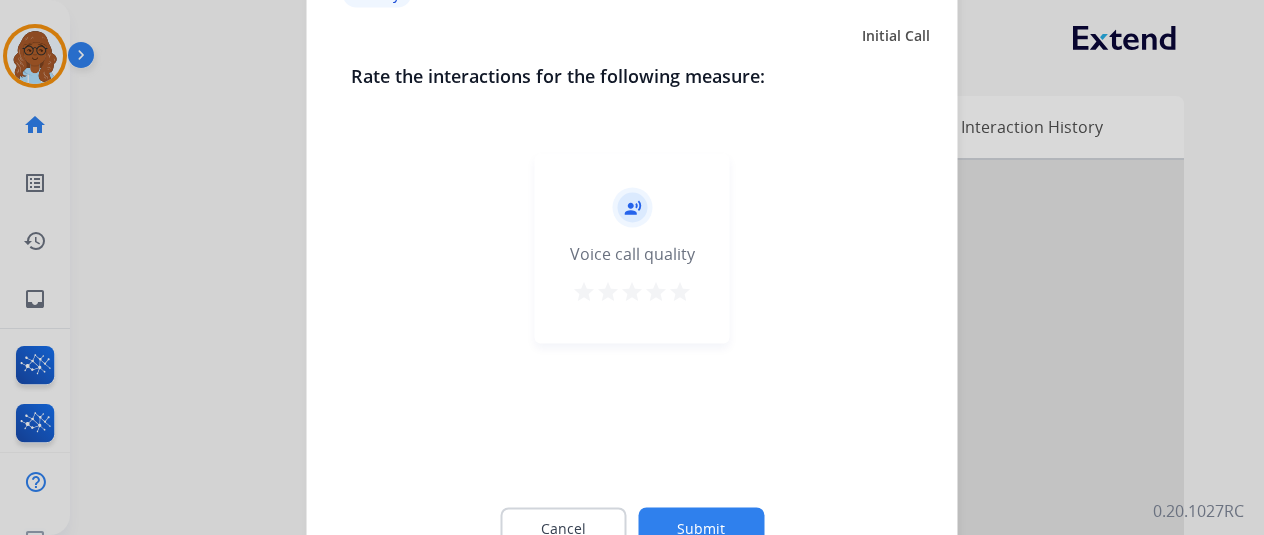 click on "star" at bounding box center [680, 291] 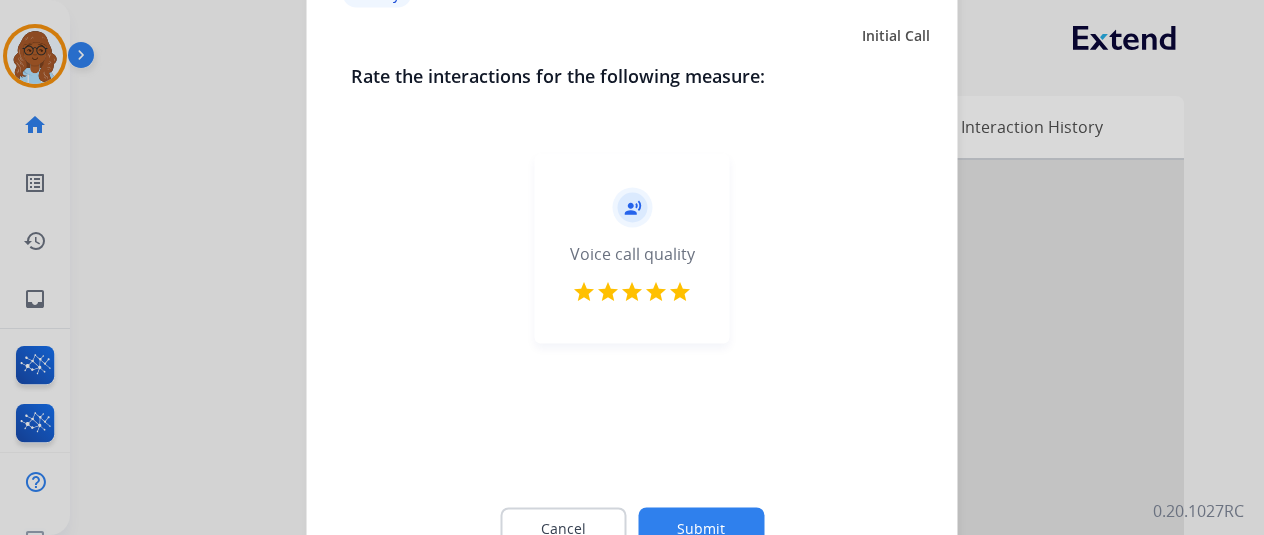 click on "Submit" 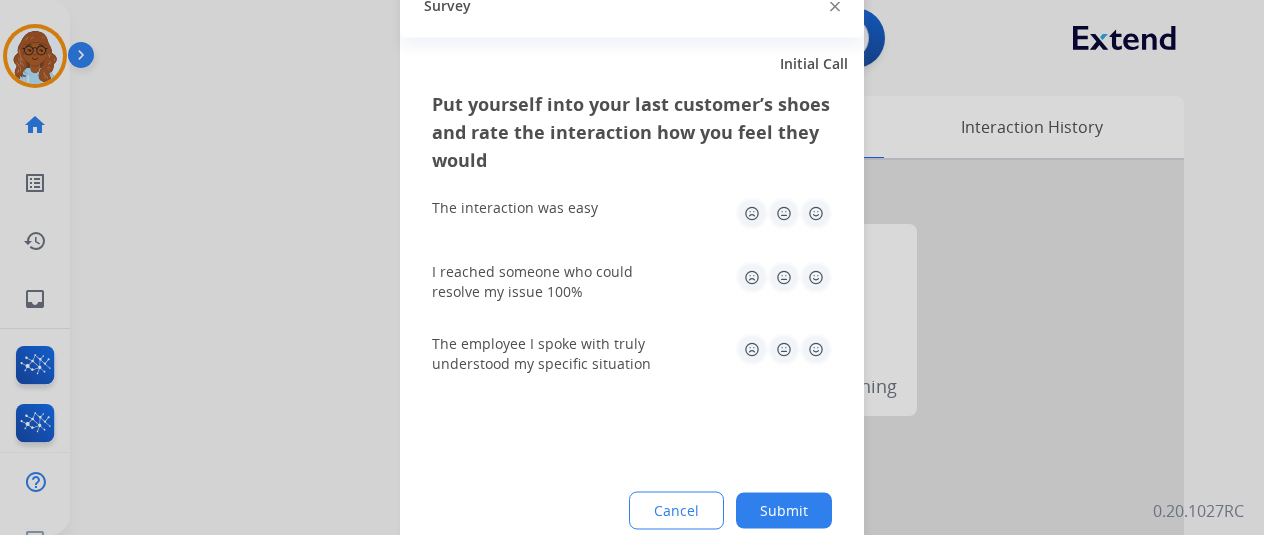 click 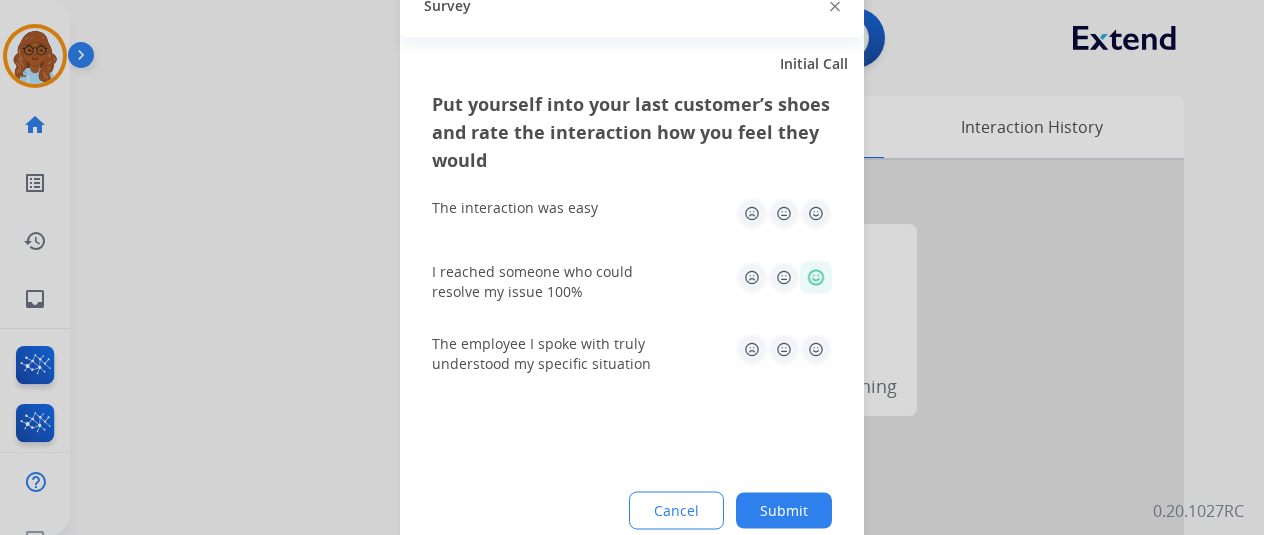 click 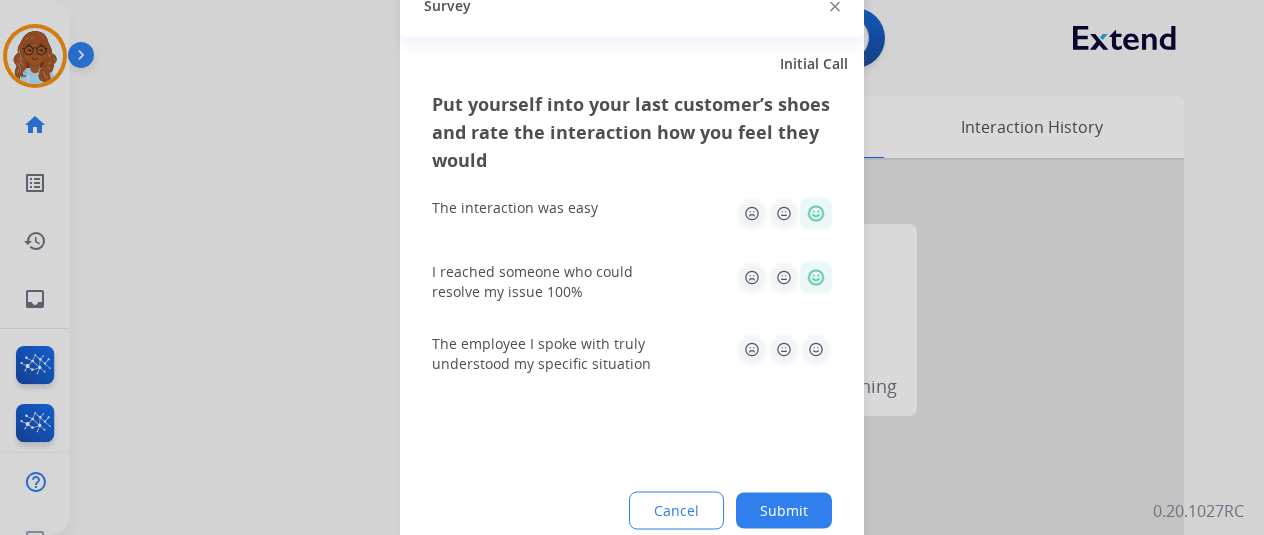 click 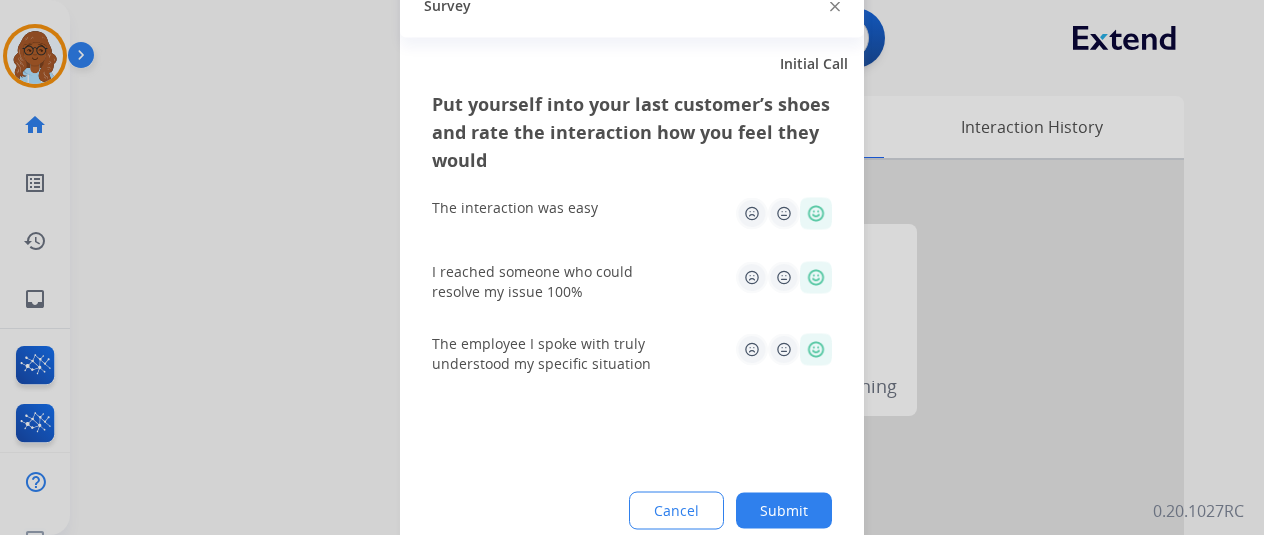 drag, startPoint x: 798, startPoint y: 505, endPoint x: 903, endPoint y: 477, distance: 108.66922 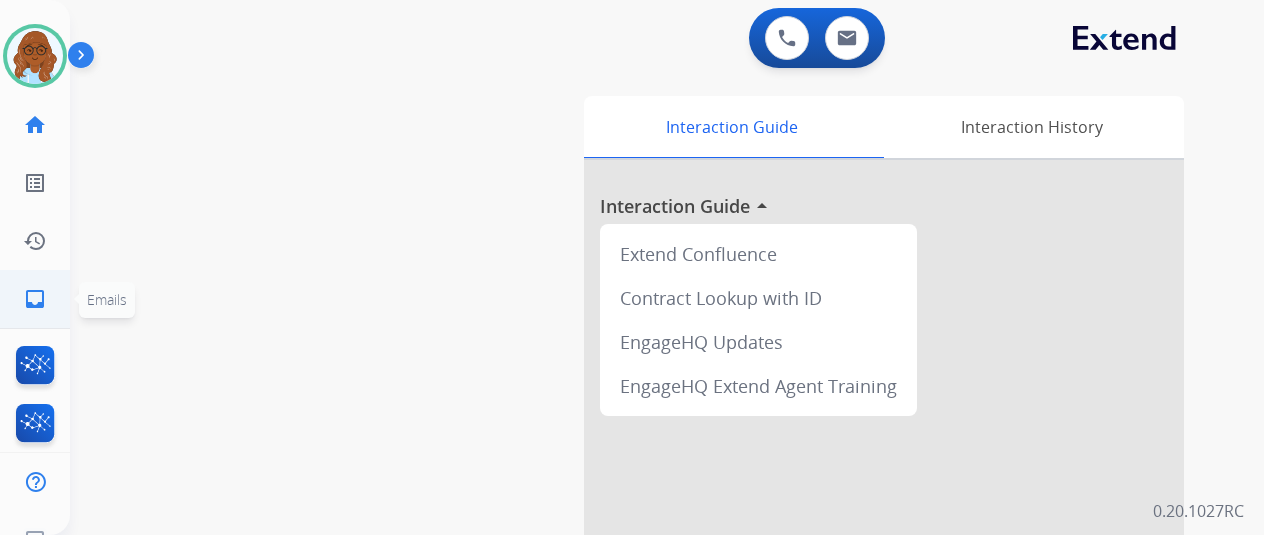 click on "inbox  Emails" 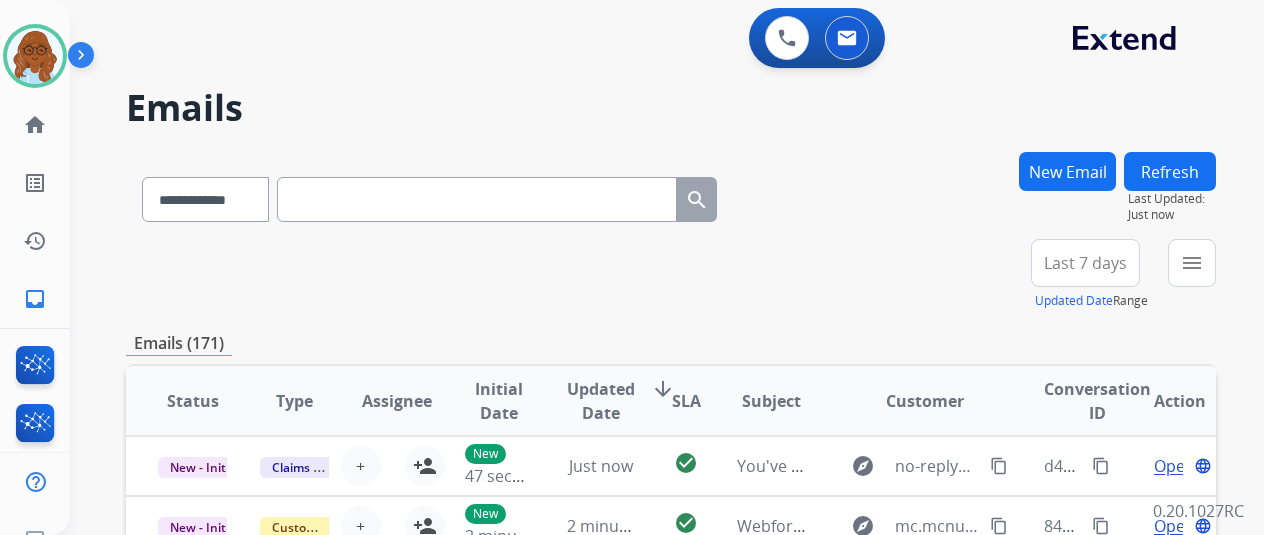 click on "Last 7 days" at bounding box center [1085, 263] 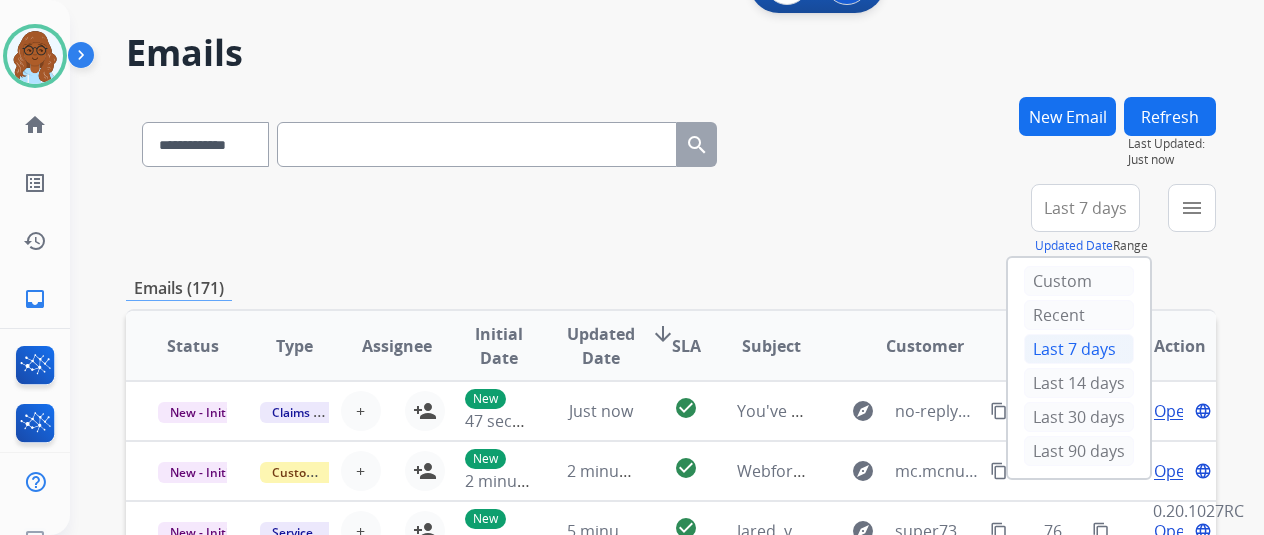 scroll, scrollTop: 100, scrollLeft: 0, axis: vertical 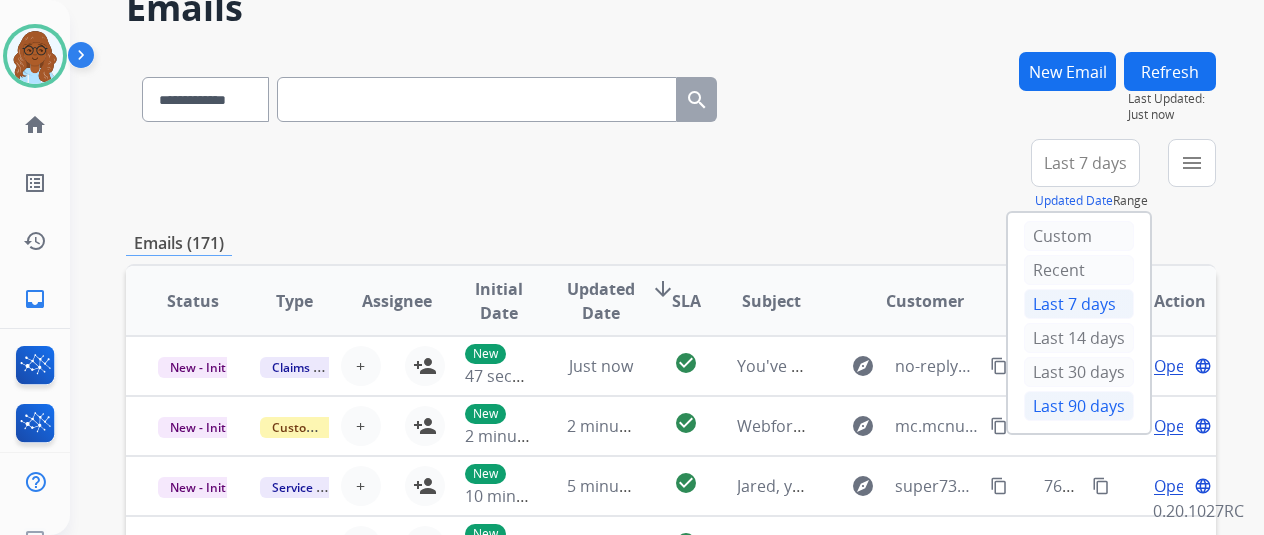 click on "Last 90 days" at bounding box center (1079, 406) 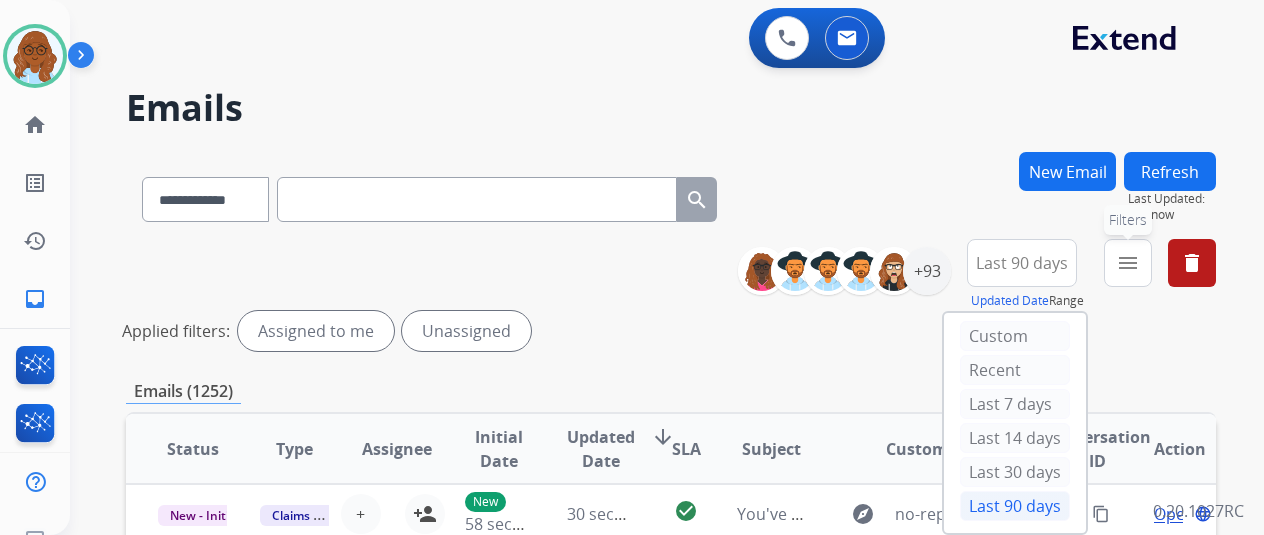 click on "menu" at bounding box center [1128, 263] 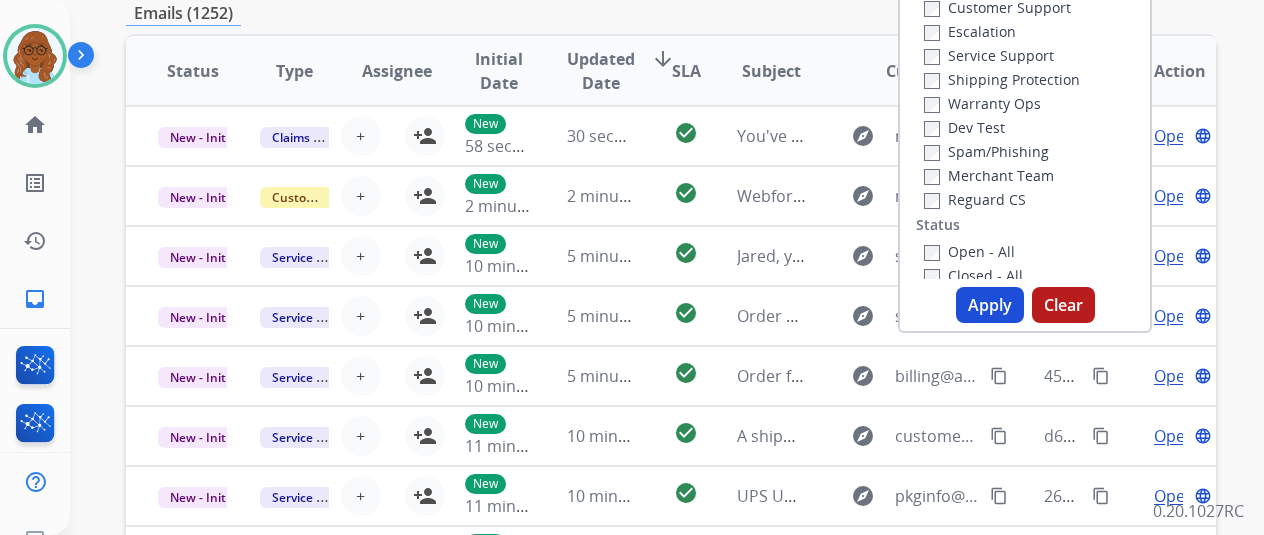 scroll, scrollTop: 400, scrollLeft: 0, axis: vertical 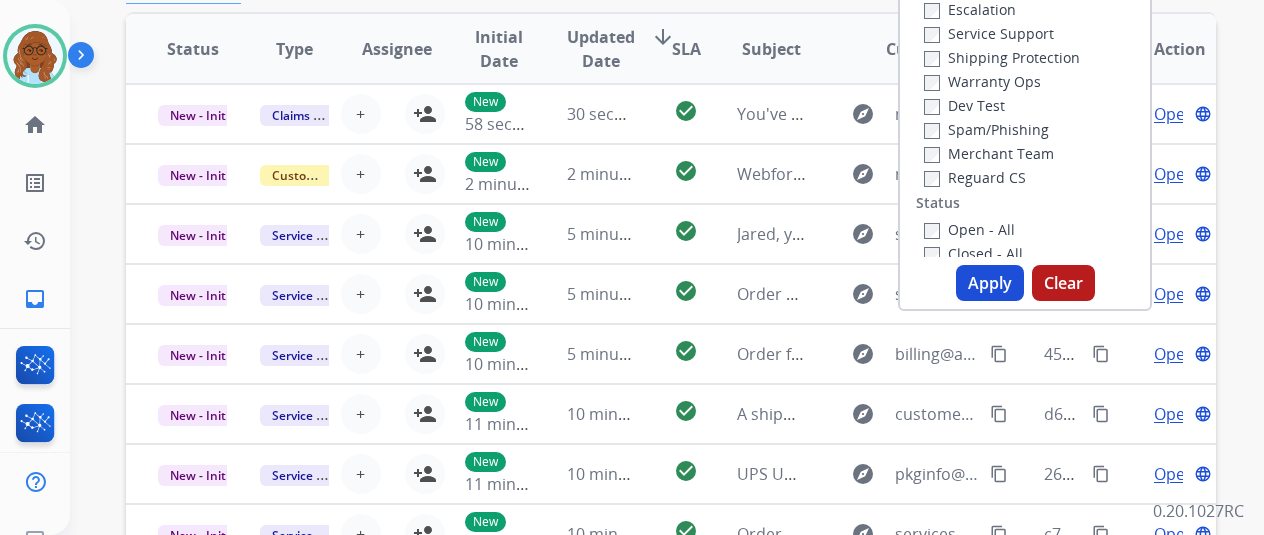 click on "Apply" at bounding box center (990, 283) 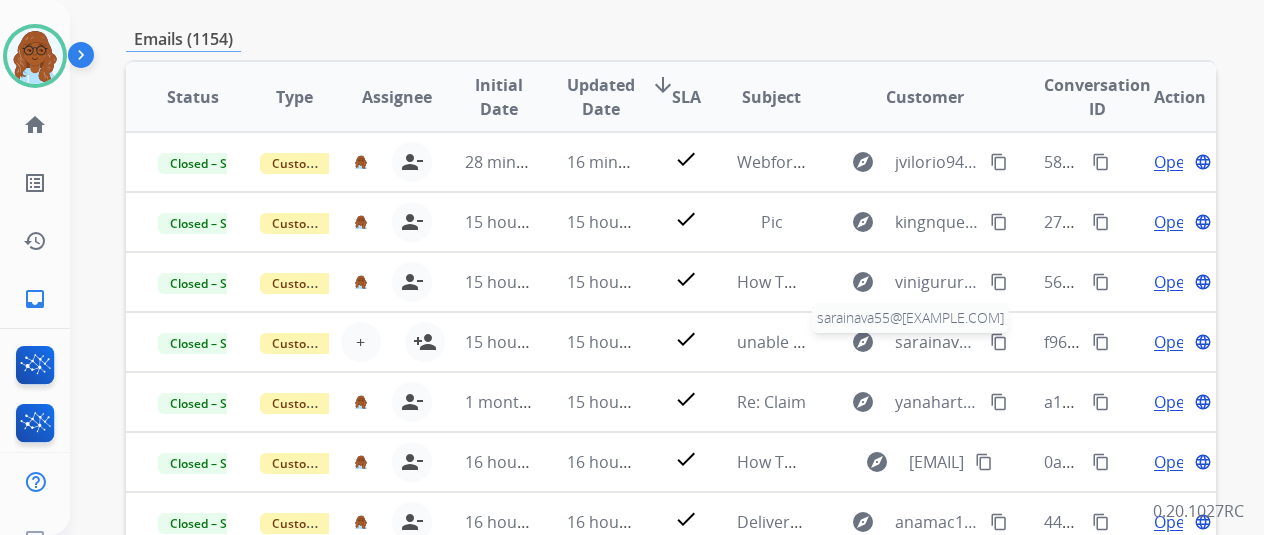 scroll, scrollTop: 682, scrollLeft: 0, axis: vertical 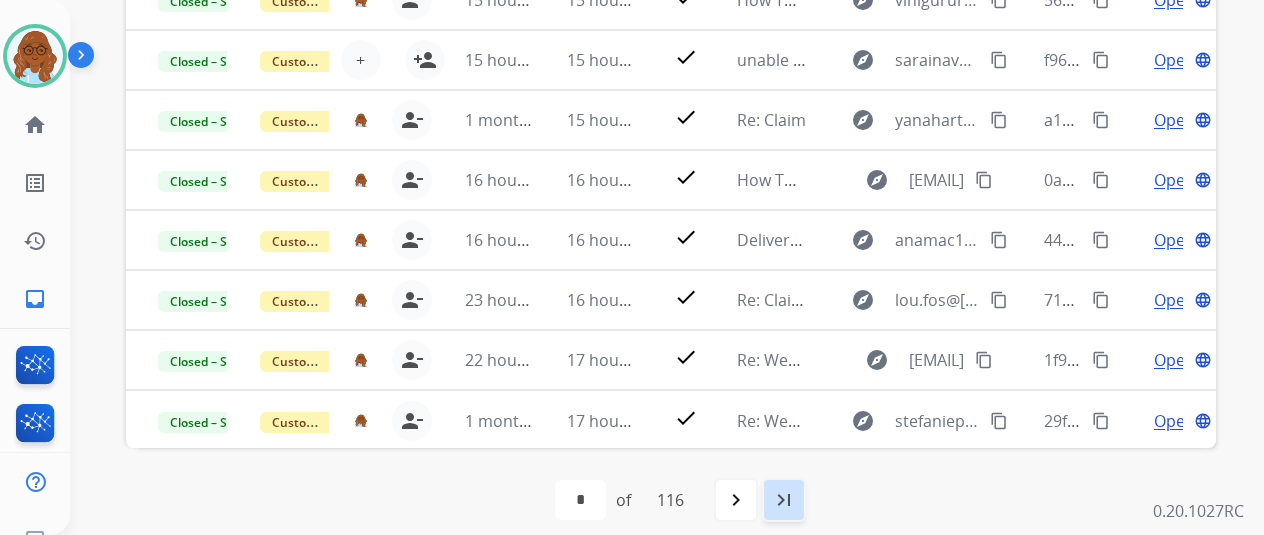 click on "last_page" at bounding box center (784, 500) 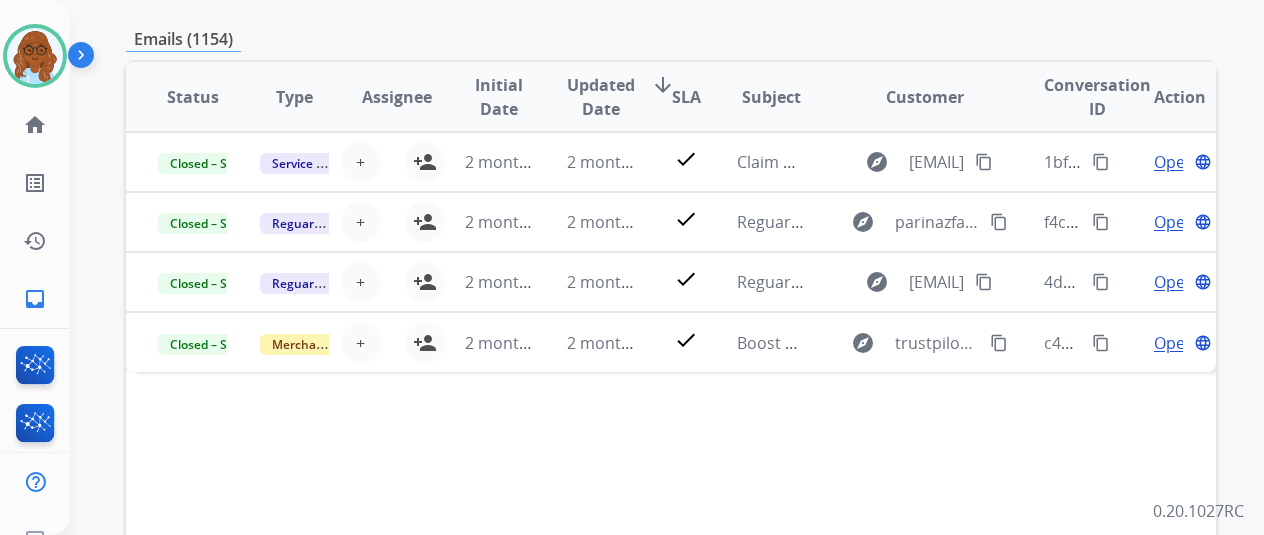 scroll, scrollTop: 100, scrollLeft: 0, axis: vertical 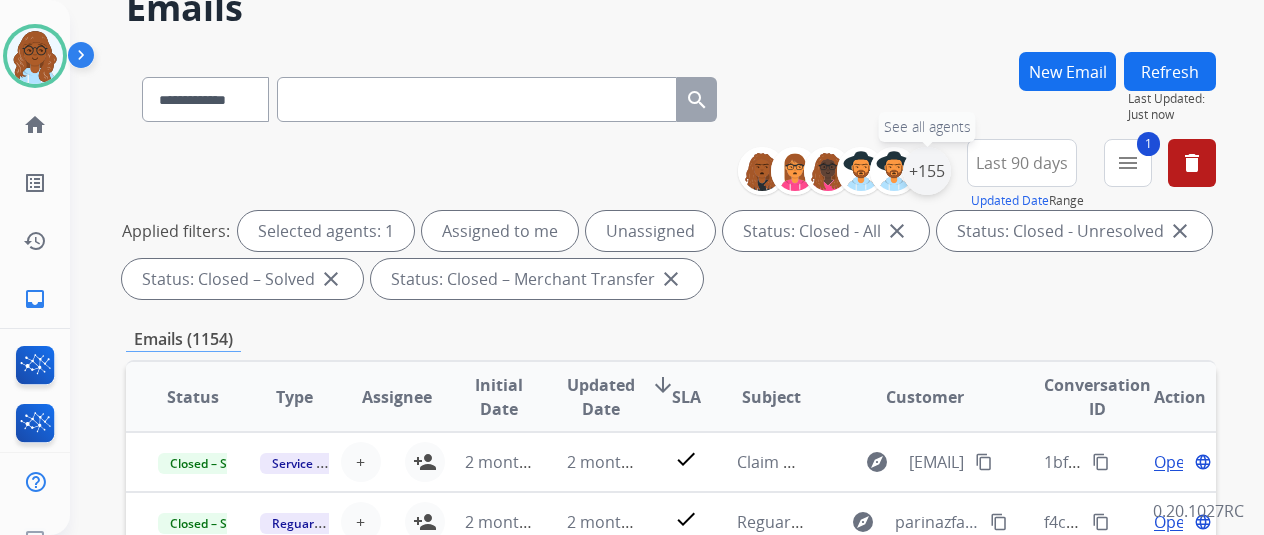 click on "+155" at bounding box center [927, 171] 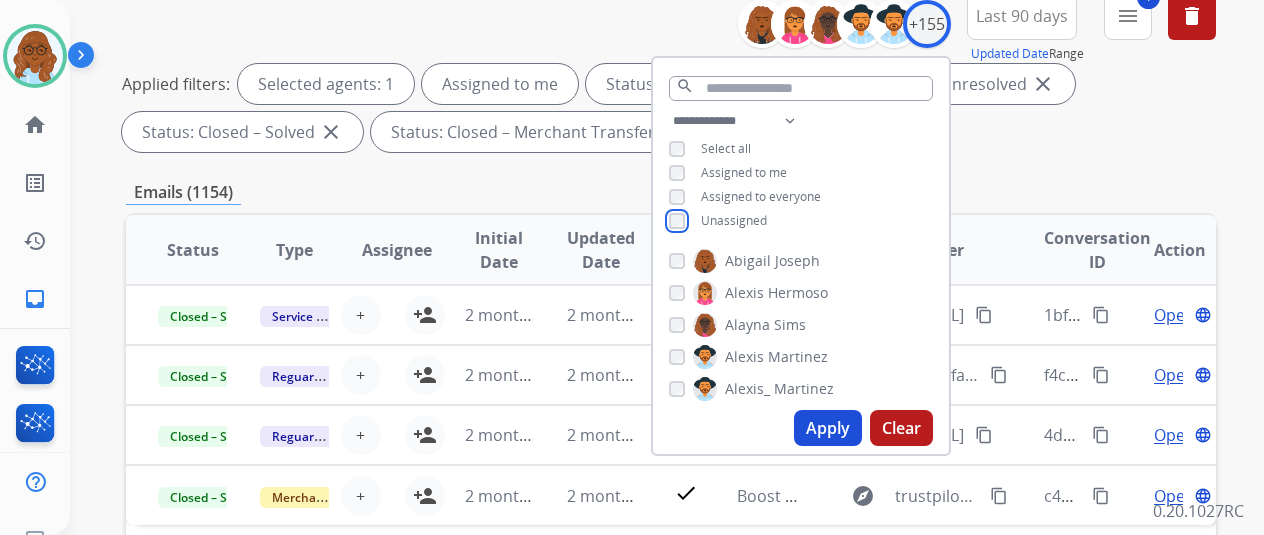 scroll, scrollTop: 400, scrollLeft: 0, axis: vertical 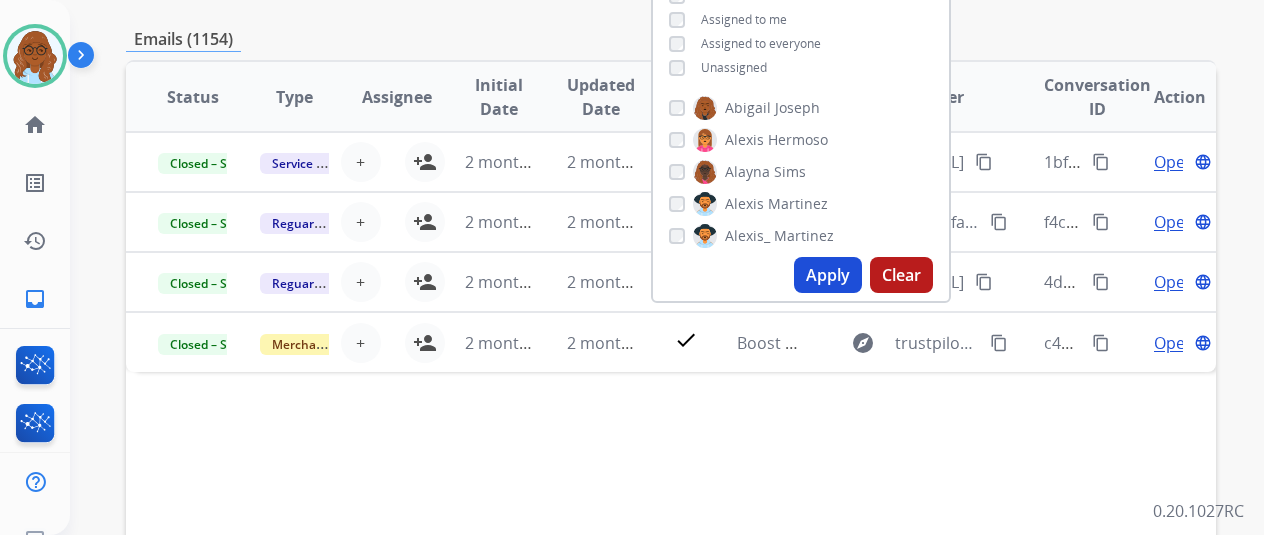 click on "Apply" at bounding box center (828, 275) 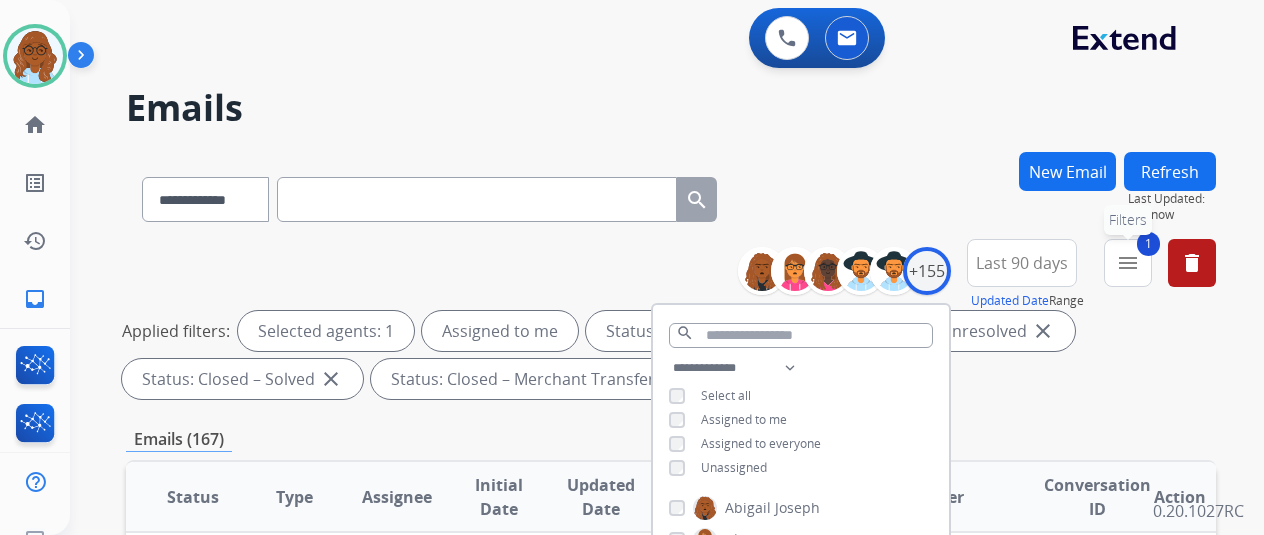 click on "1 menu  Filters" at bounding box center [1128, 263] 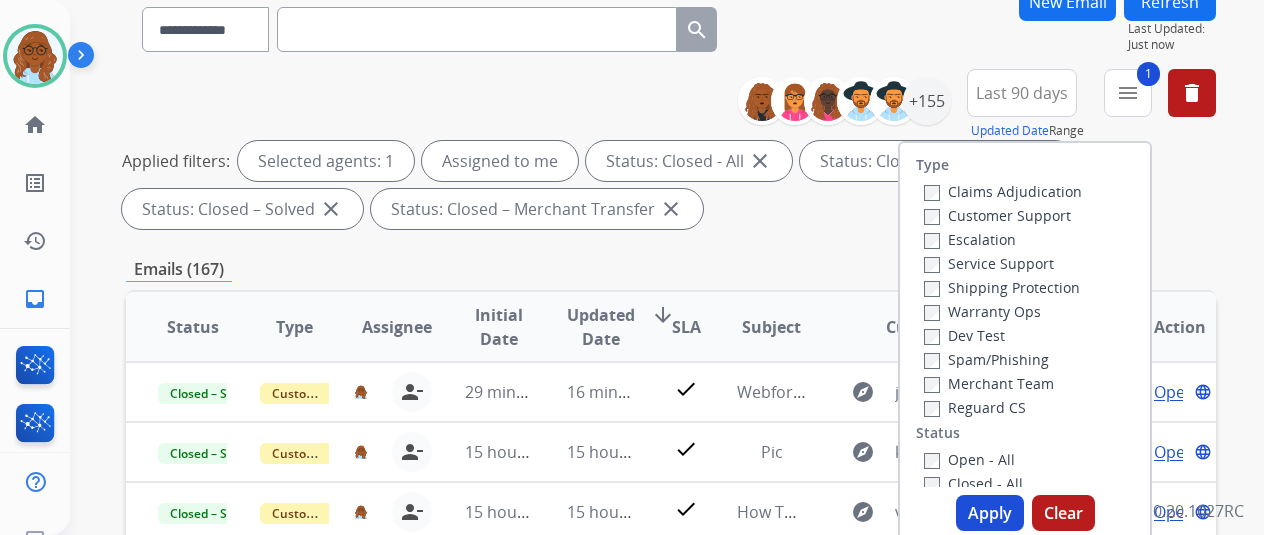 scroll, scrollTop: 400, scrollLeft: 0, axis: vertical 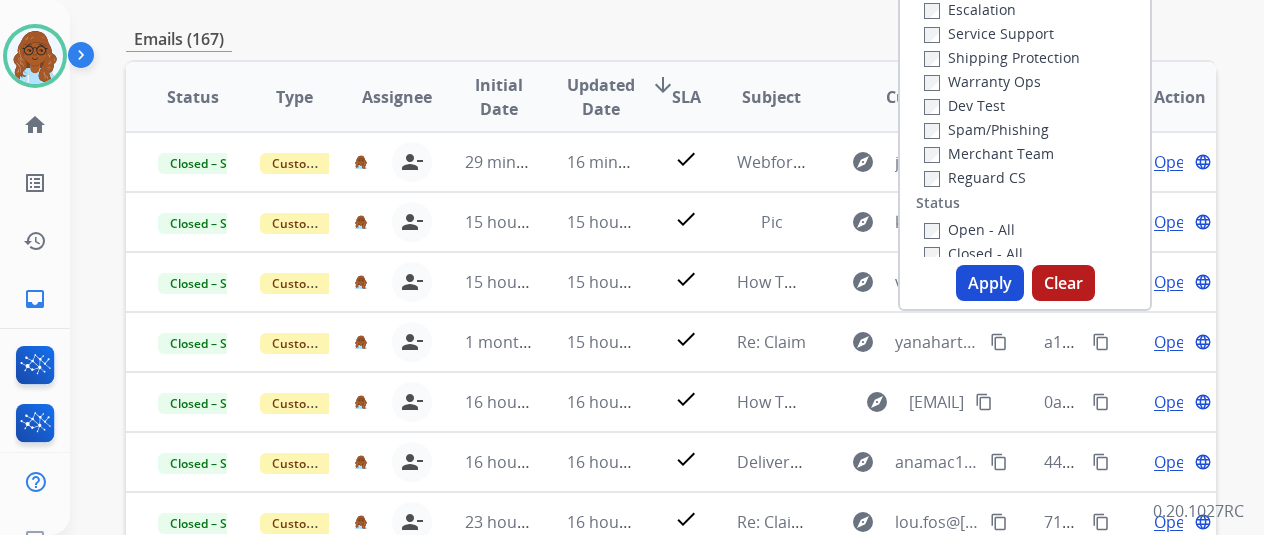 click on "Closed - All" at bounding box center [973, 253] 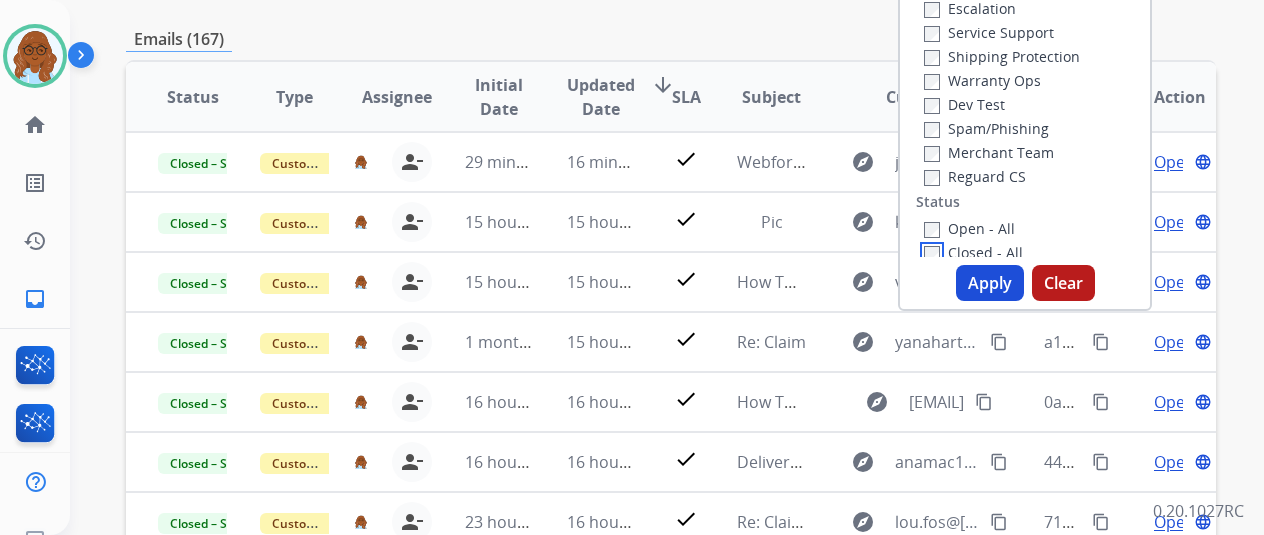 scroll, scrollTop: 0, scrollLeft: 0, axis: both 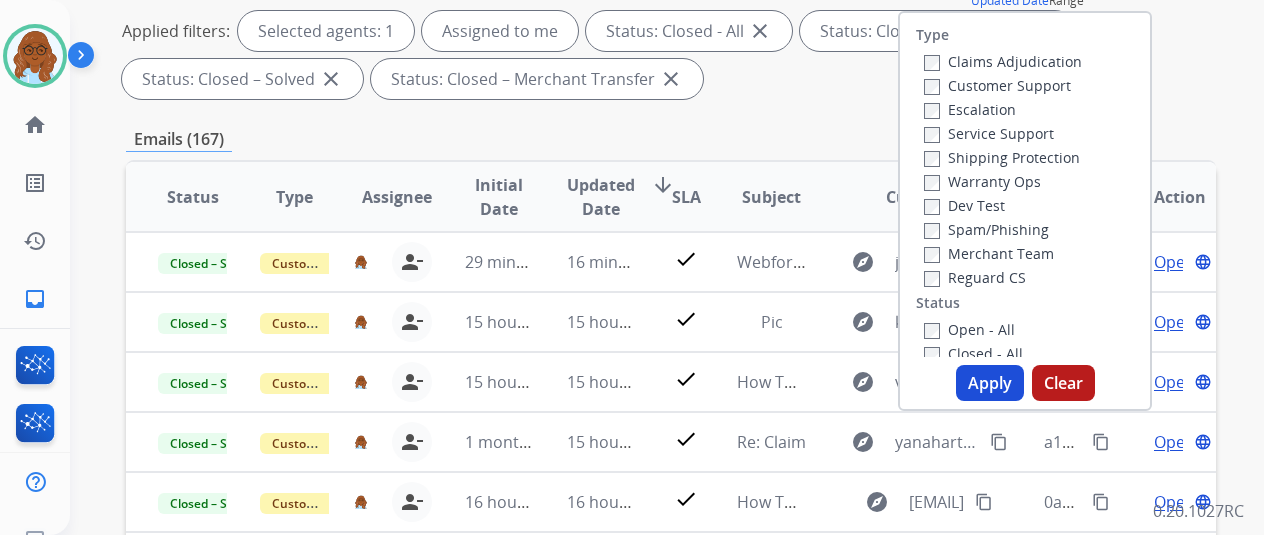 click on "Apply" at bounding box center (990, 383) 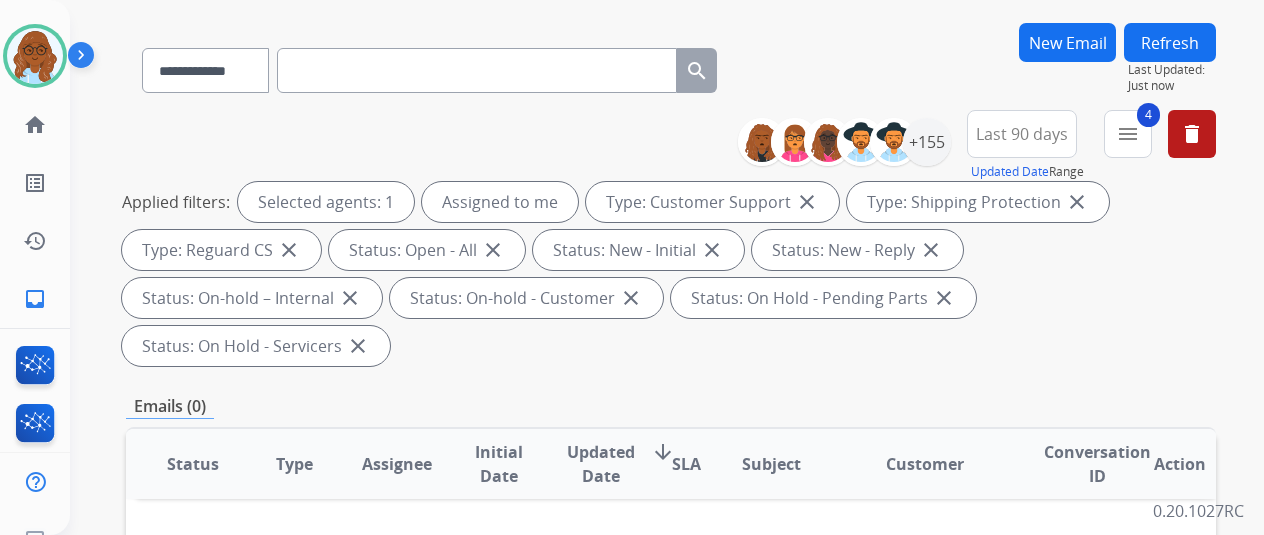 scroll, scrollTop: 0, scrollLeft: 0, axis: both 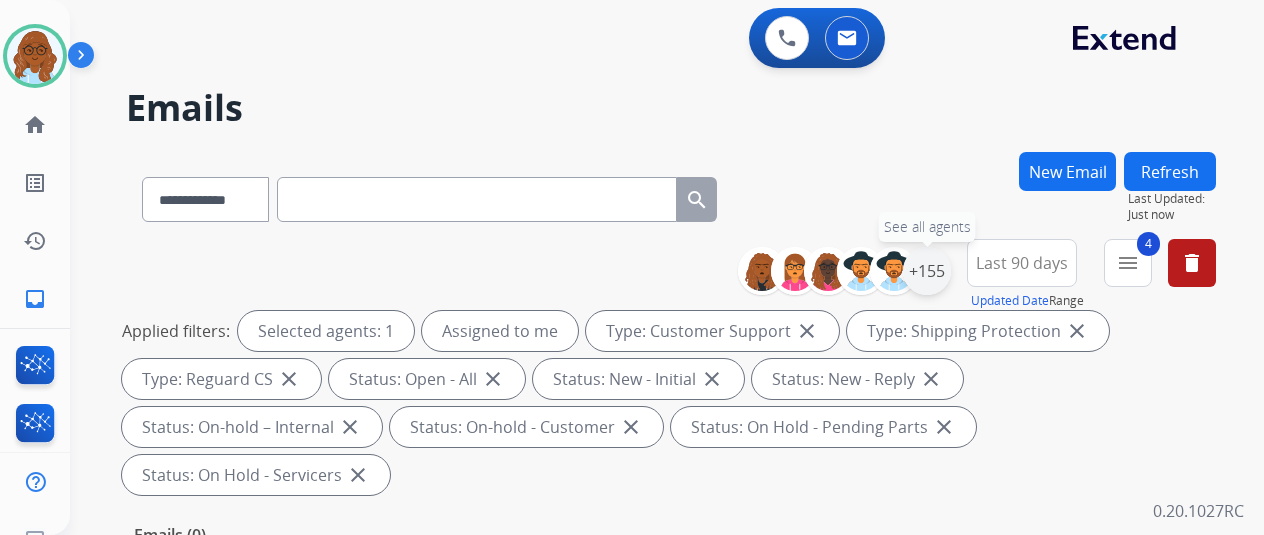 click on "+155" at bounding box center (927, 271) 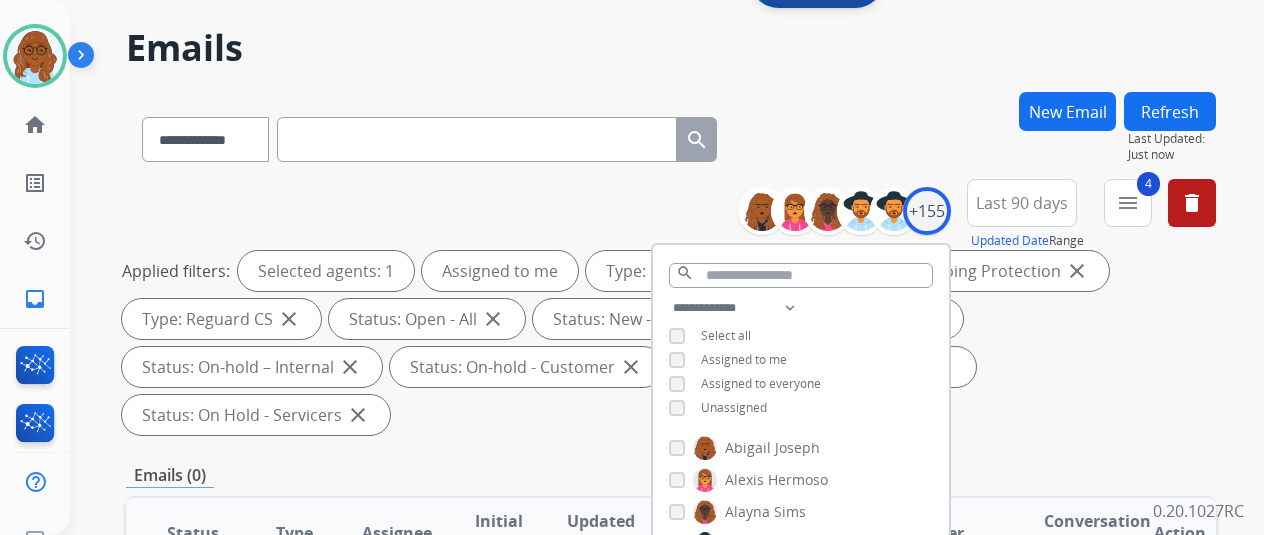 scroll, scrollTop: 100, scrollLeft: 0, axis: vertical 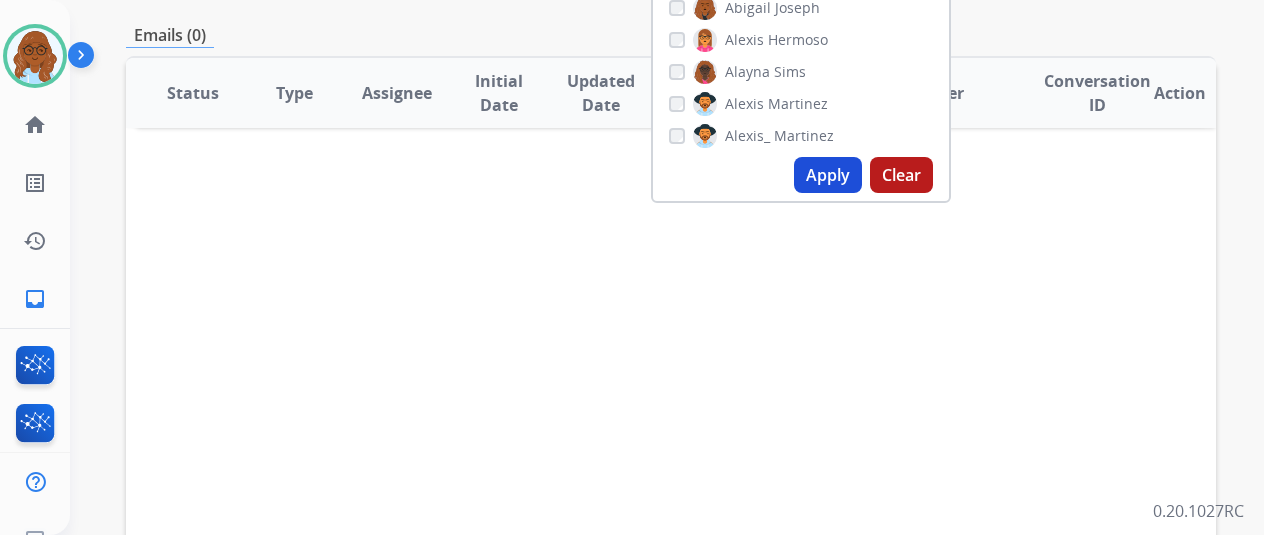 click on "Apply" at bounding box center [828, 175] 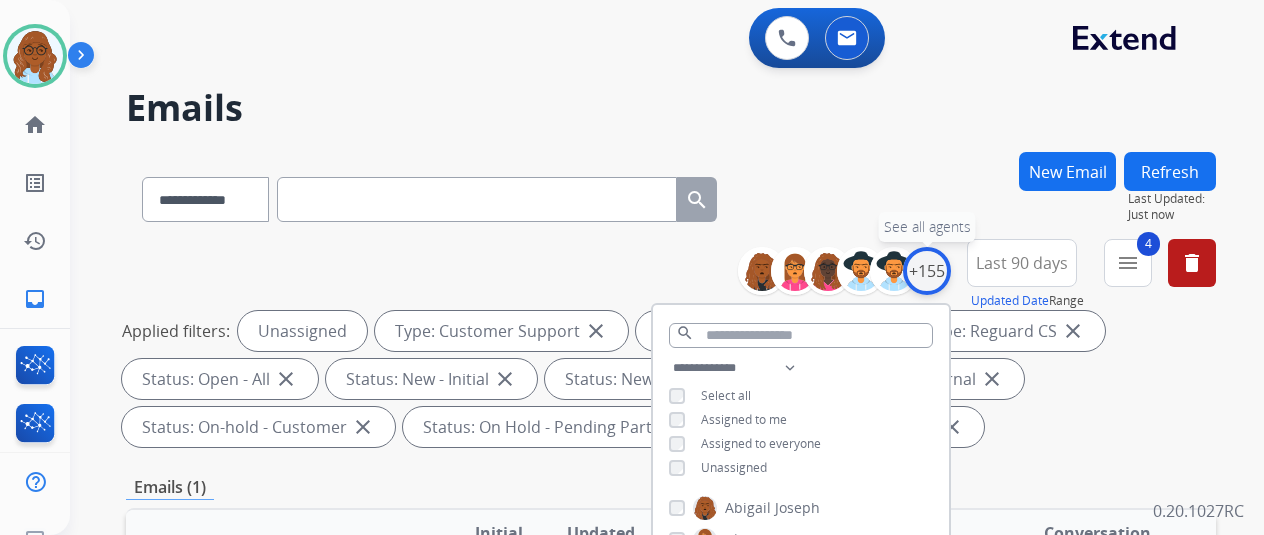 click on "+155" at bounding box center (927, 271) 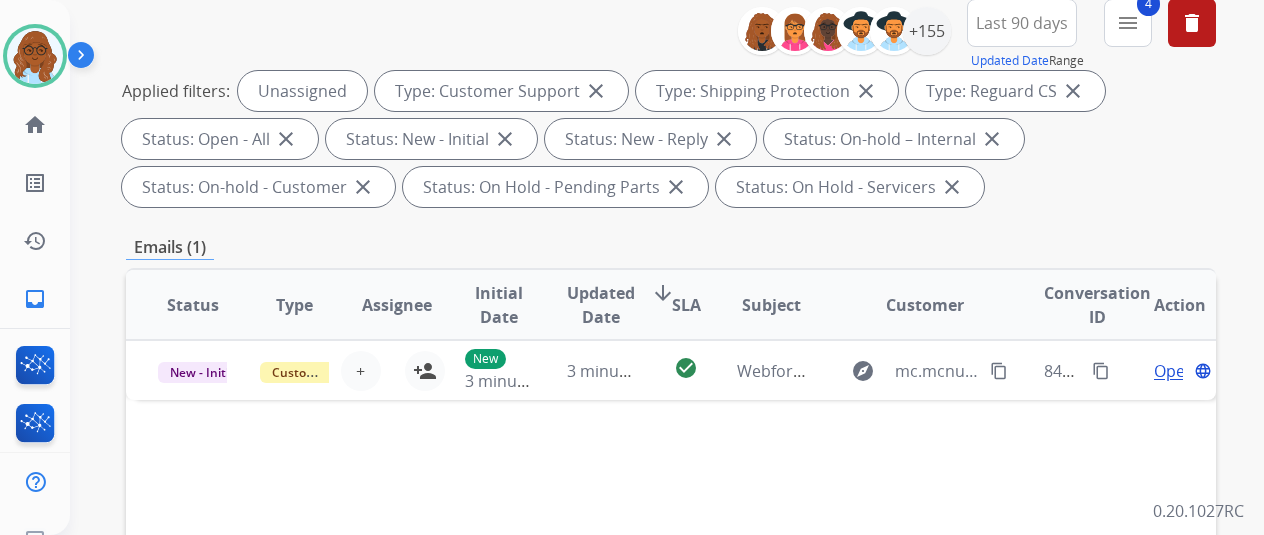 scroll, scrollTop: 400, scrollLeft: 0, axis: vertical 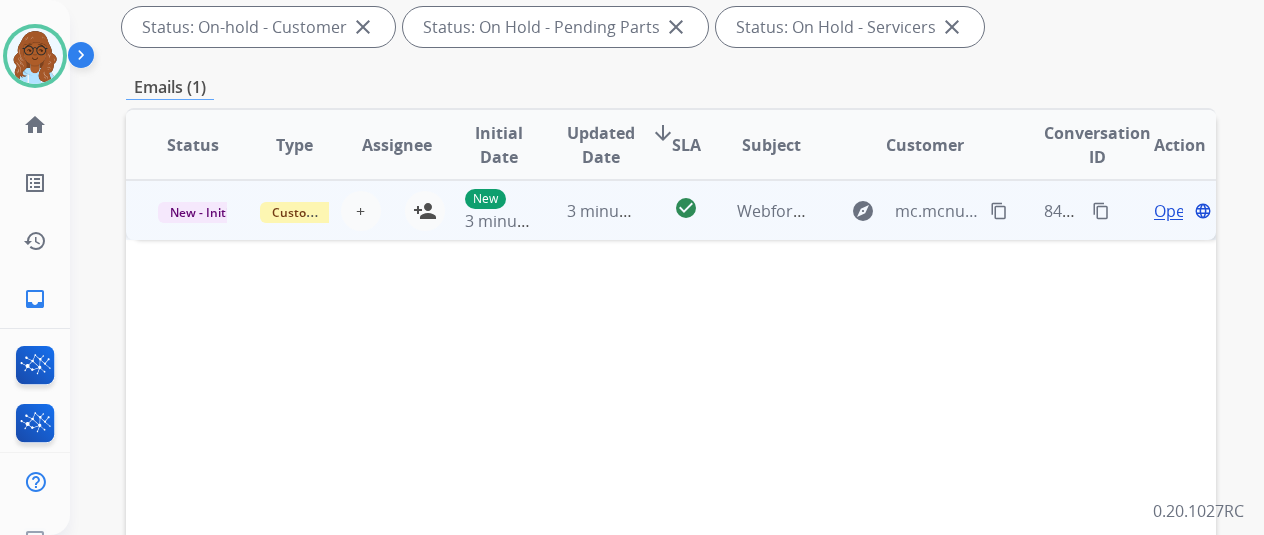 click on "Open" at bounding box center [1174, 211] 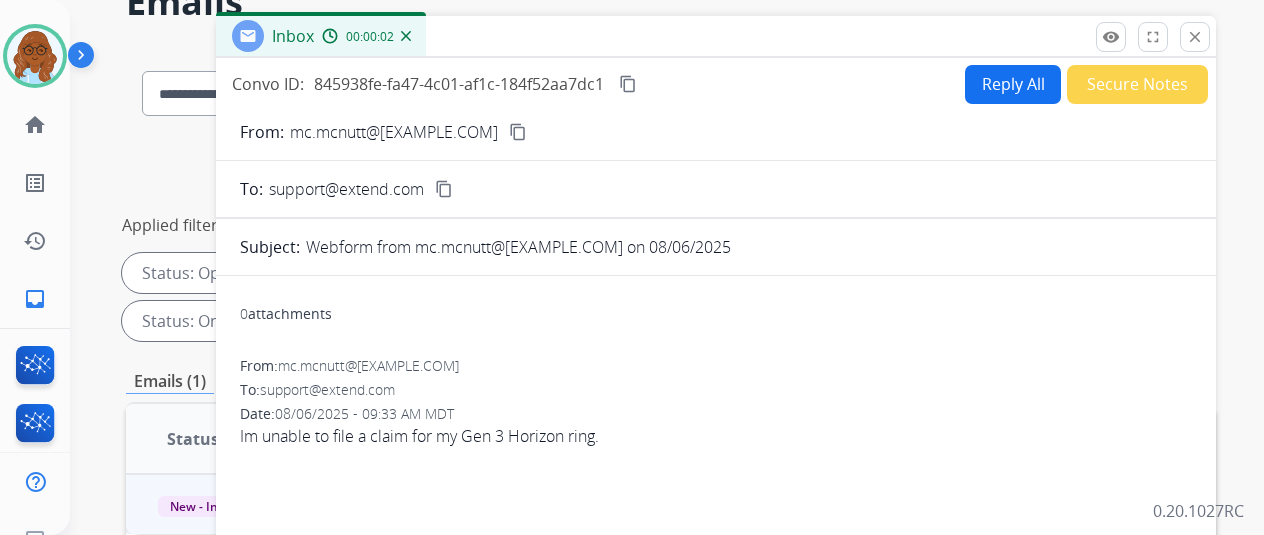 scroll, scrollTop: 100, scrollLeft: 0, axis: vertical 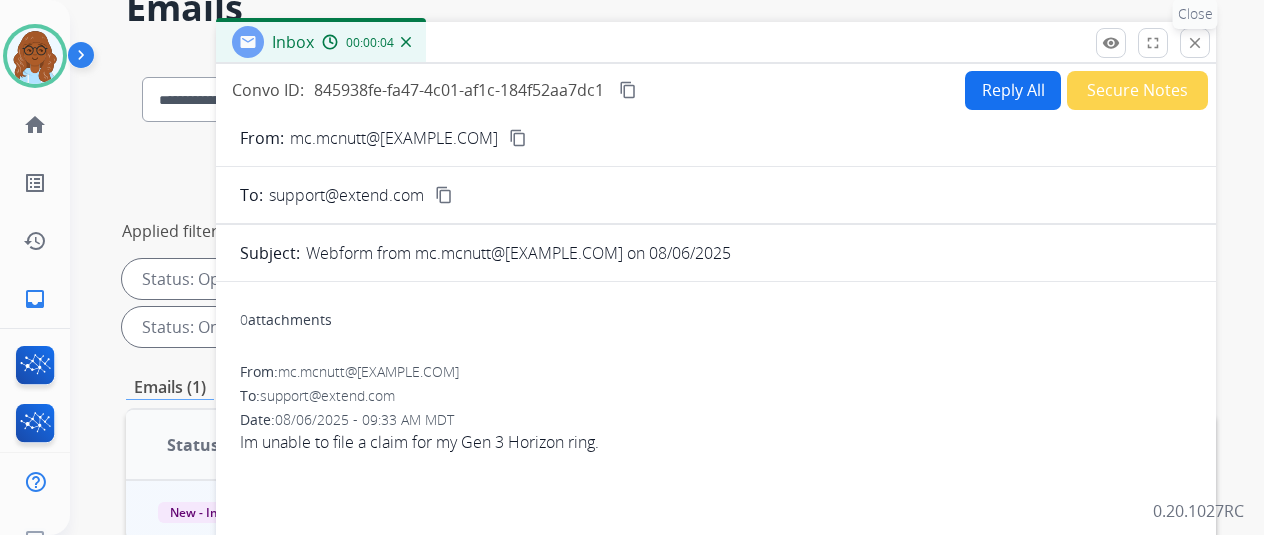 click on "close" at bounding box center [1195, 43] 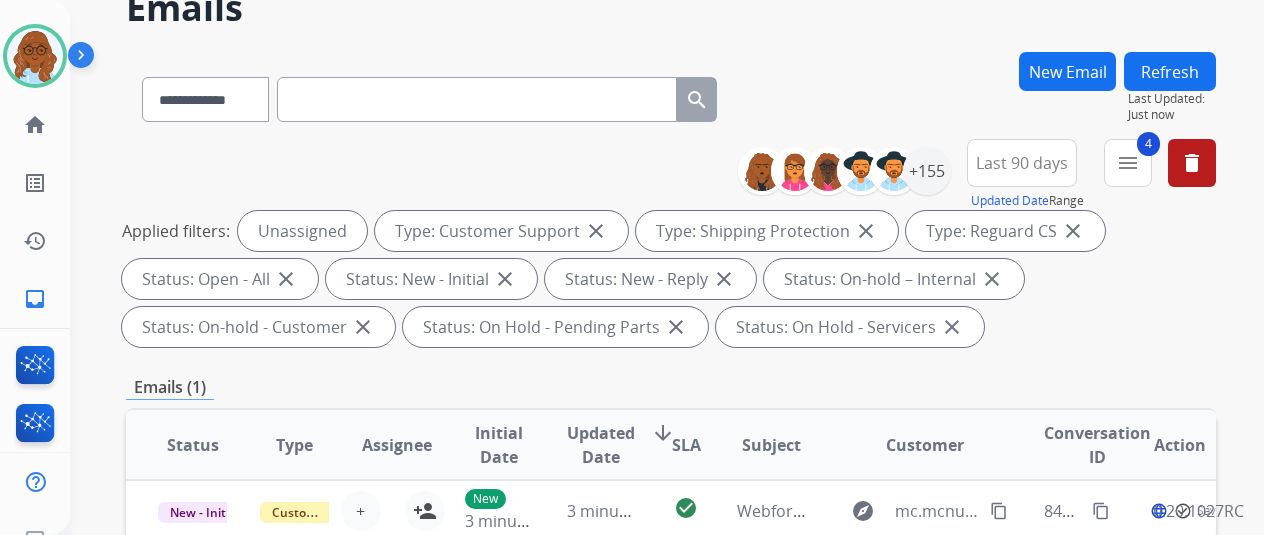 scroll, scrollTop: 300, scrollLeft: 0, axis: vertical 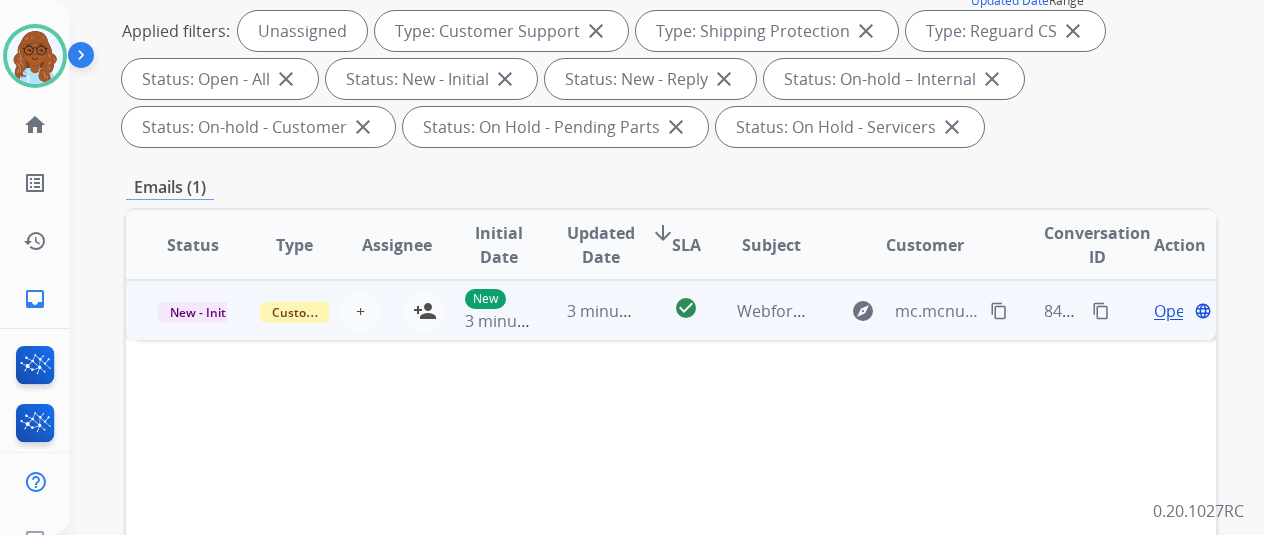 click on "New 3 minutes ago" at bounding box center [484, 310] 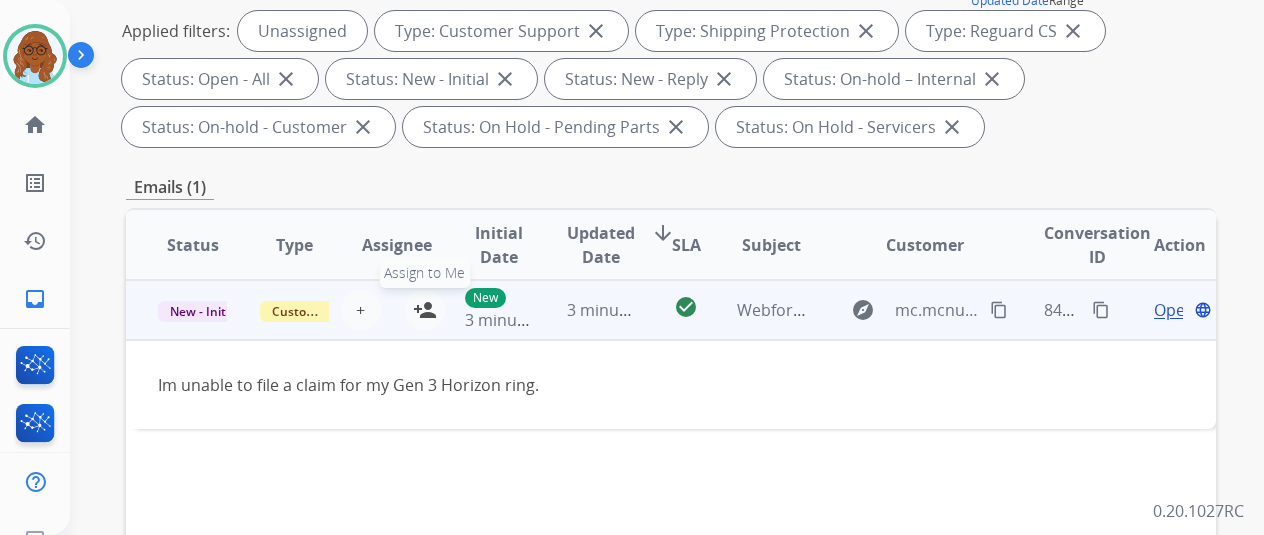click on "person_add" at bounding box center [425, 310] 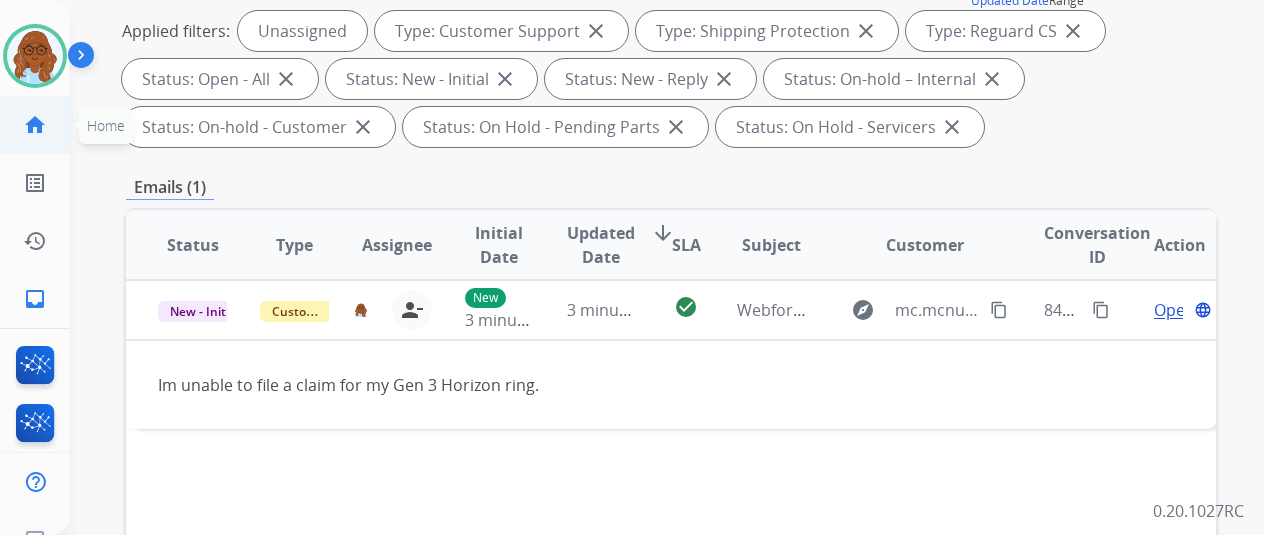 click on "home  Home" 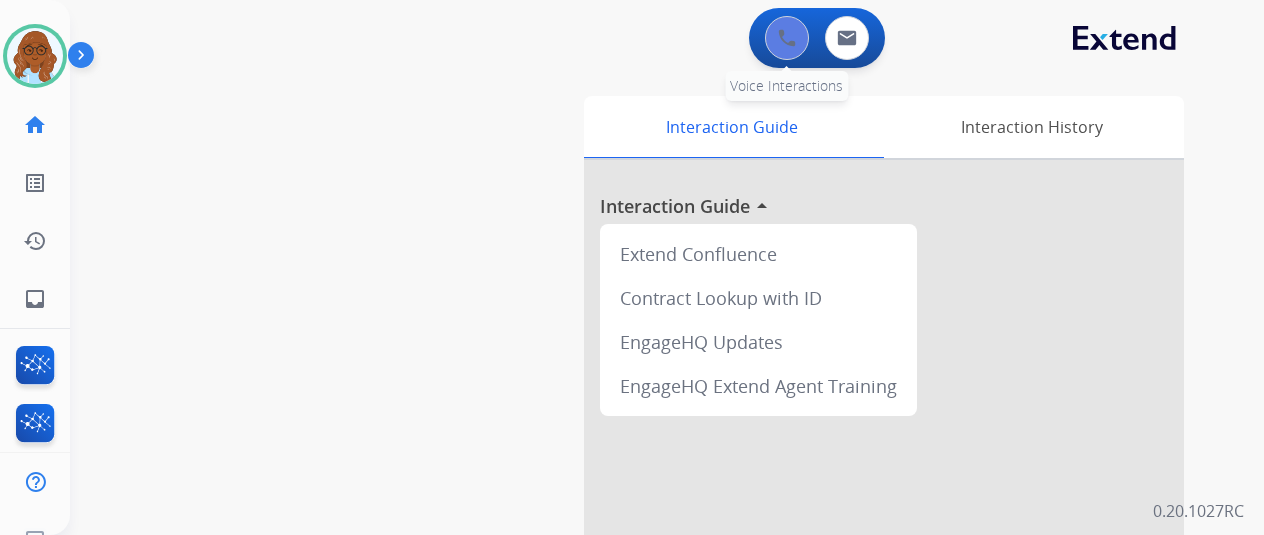 click at bounding box center (787, 38) 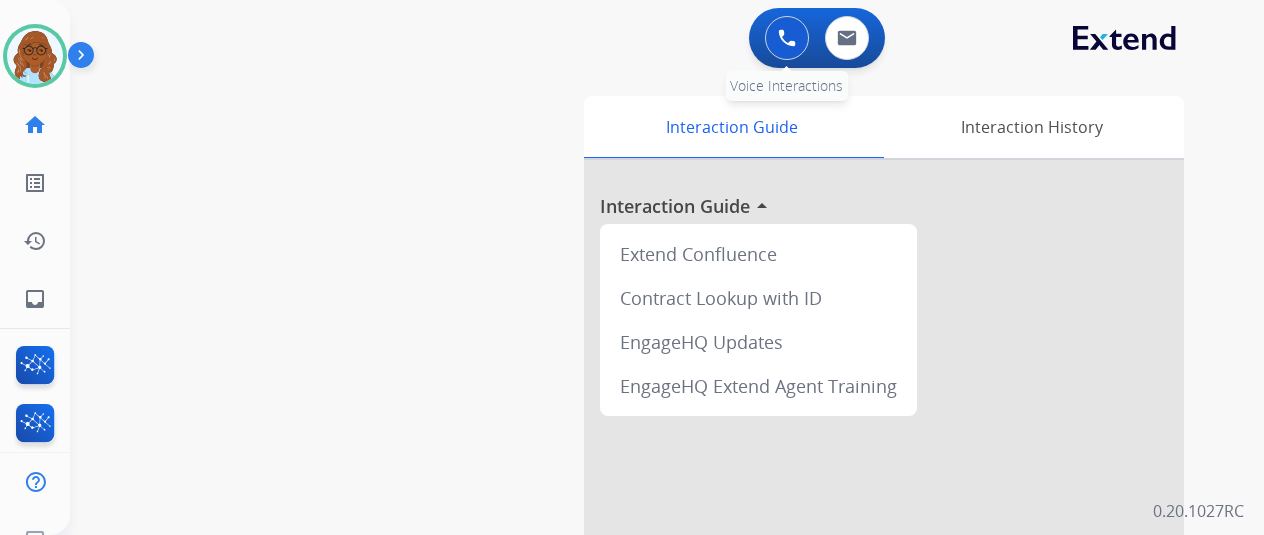 click at bounding box center (787, 38) 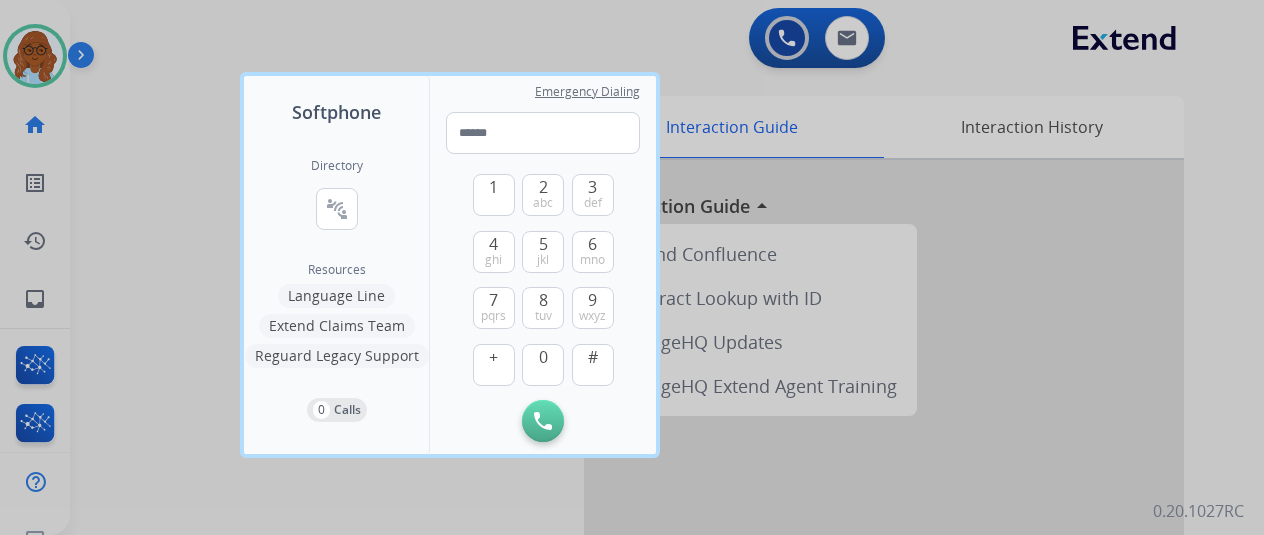 click at bounding box center [632, 267] 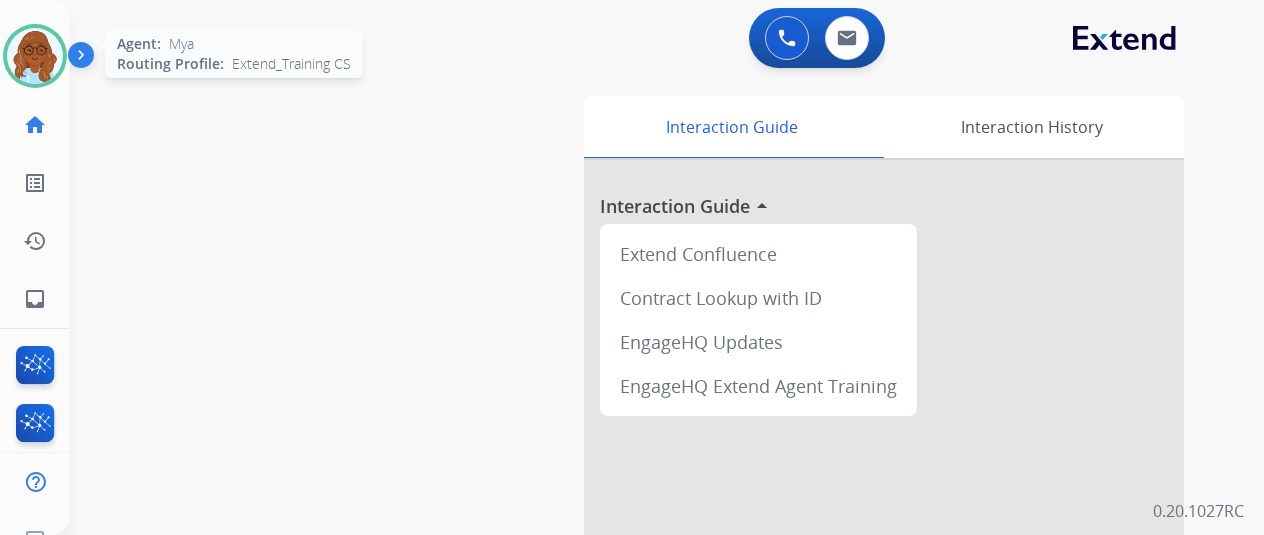 click at bounding box center [35, 56] 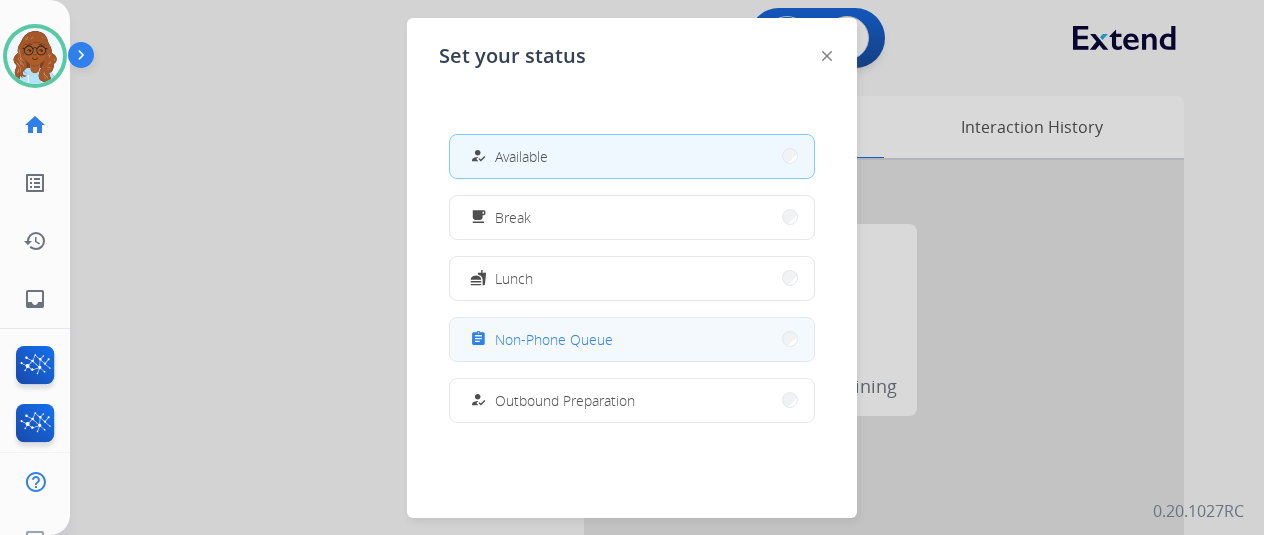 click on "Non-Phone Queue" at bounding box center [554, 339] 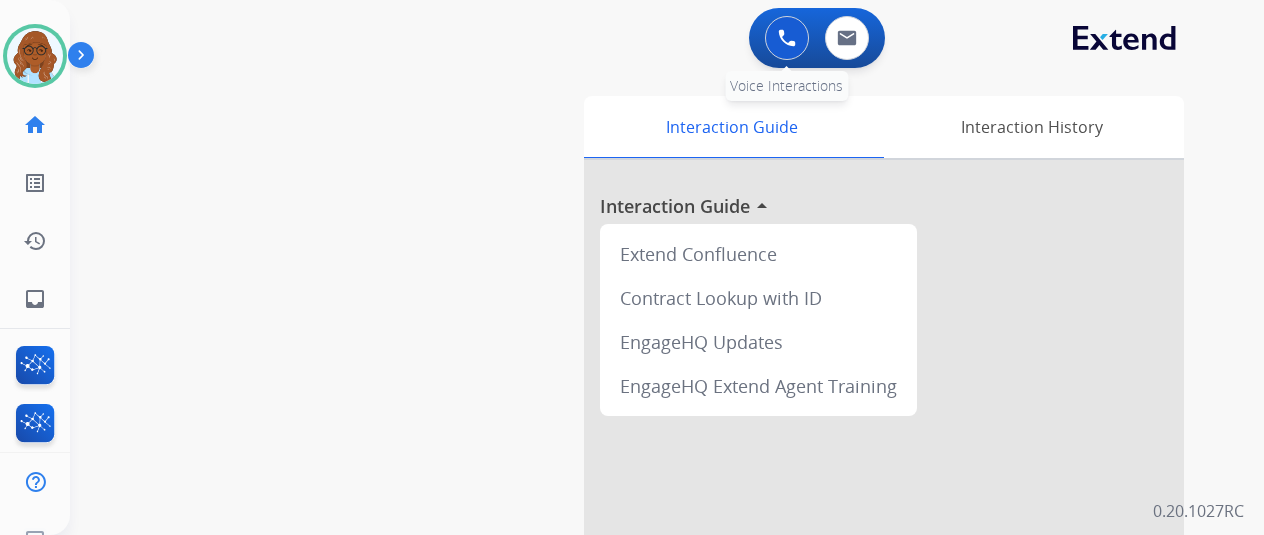 click at bounding box center [787, 38] 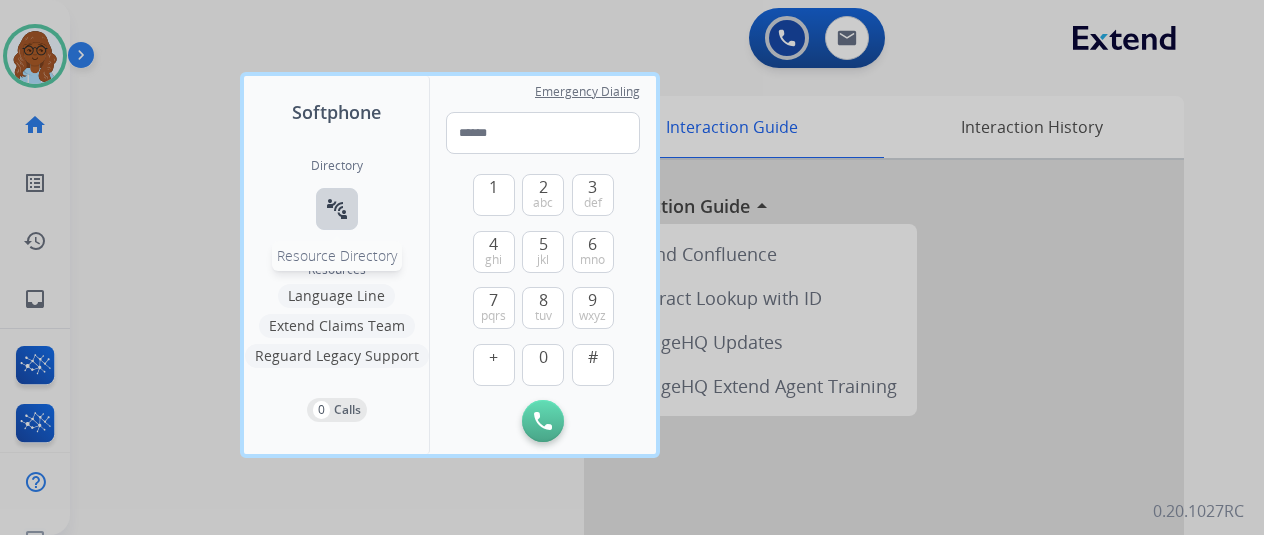 click on "connect_without_contact" at bounding box center (337, 209) 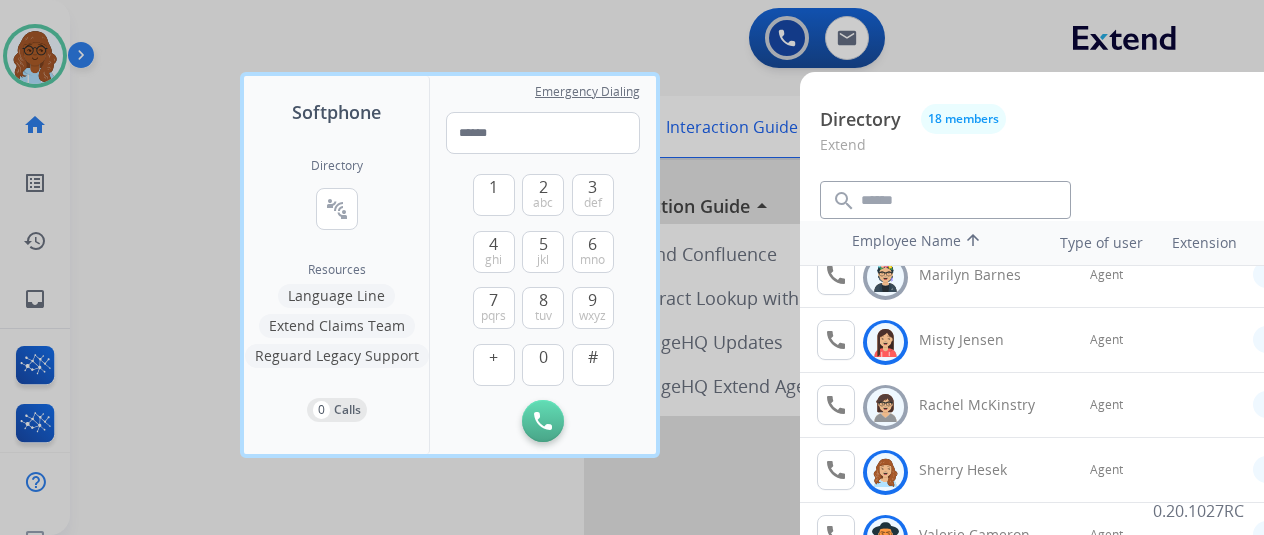 scroll, scrollTop: 756, scrollLeft: 0, axis: vertical 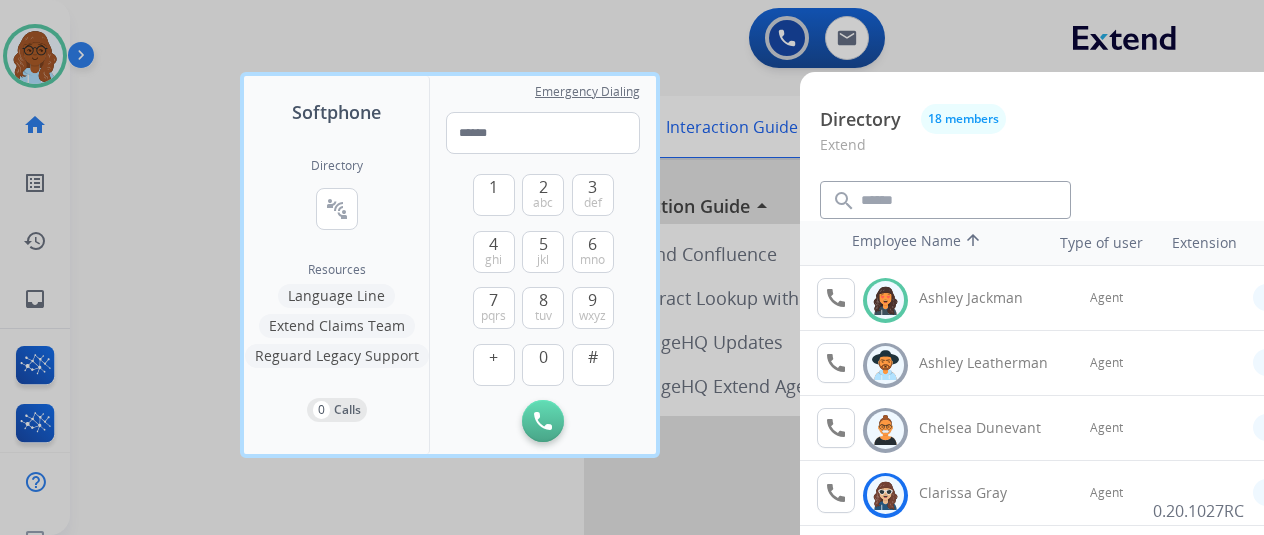 click at bounding box center [632, 267] 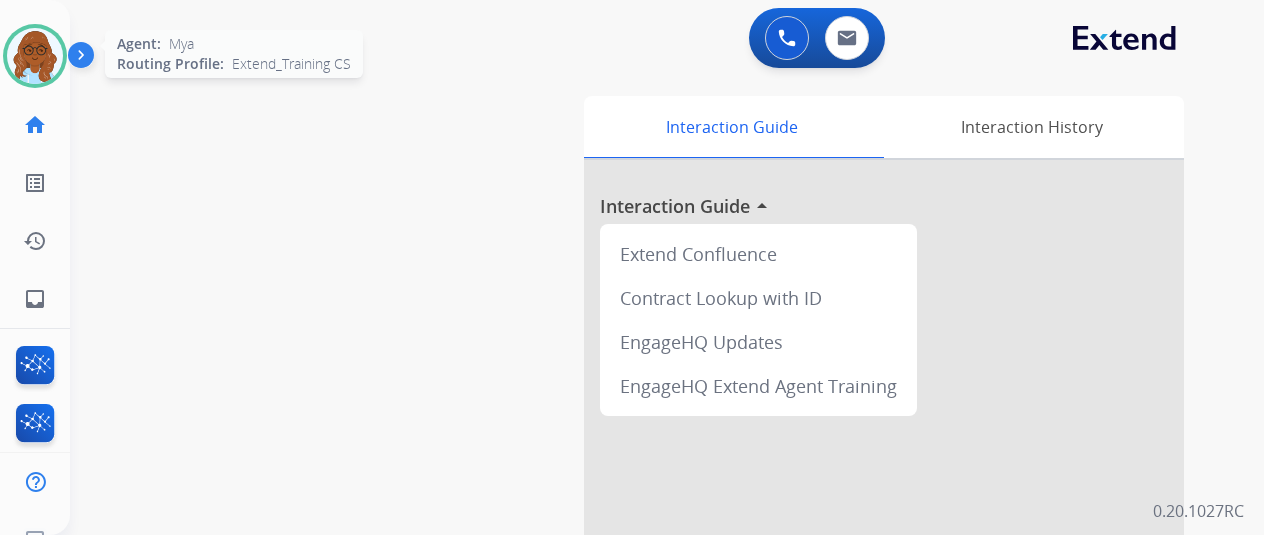 click at bounding box center (35, 56) 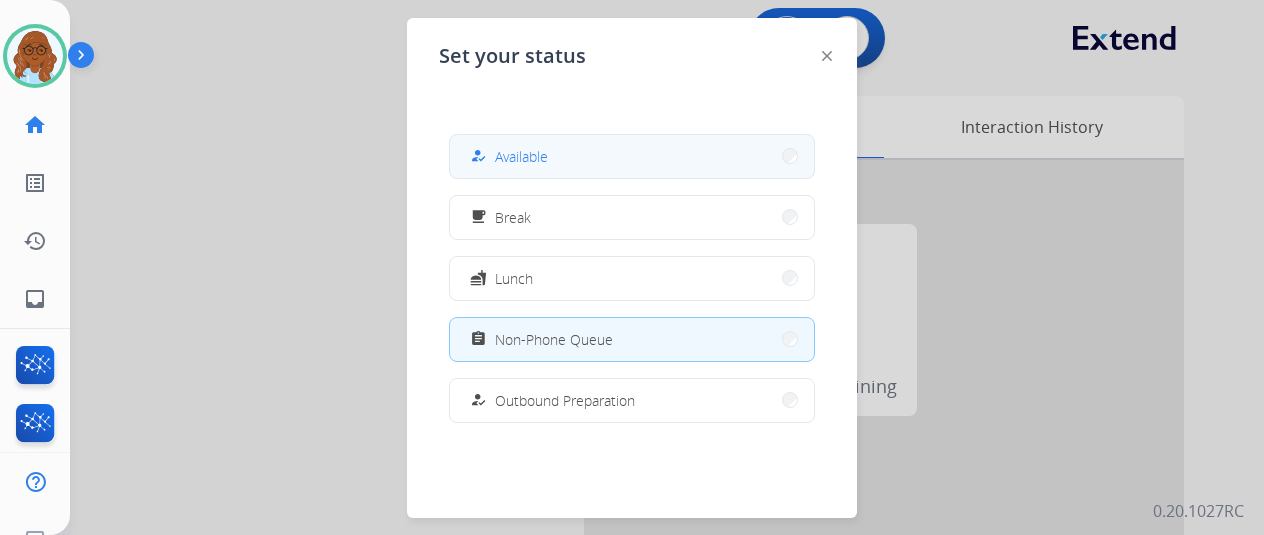 drag, startPoint x: 532, startPoint y: 166, endPoint x: 686, endPoint y: 143, distance: 155.70805 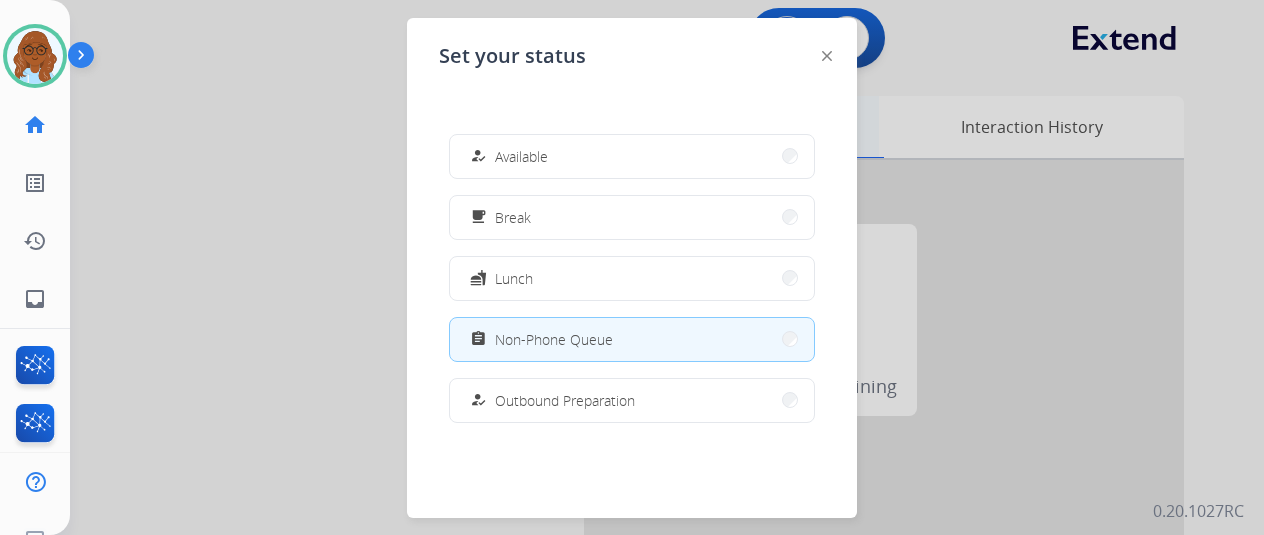 click on "Available" at bounding box center (521, 156) 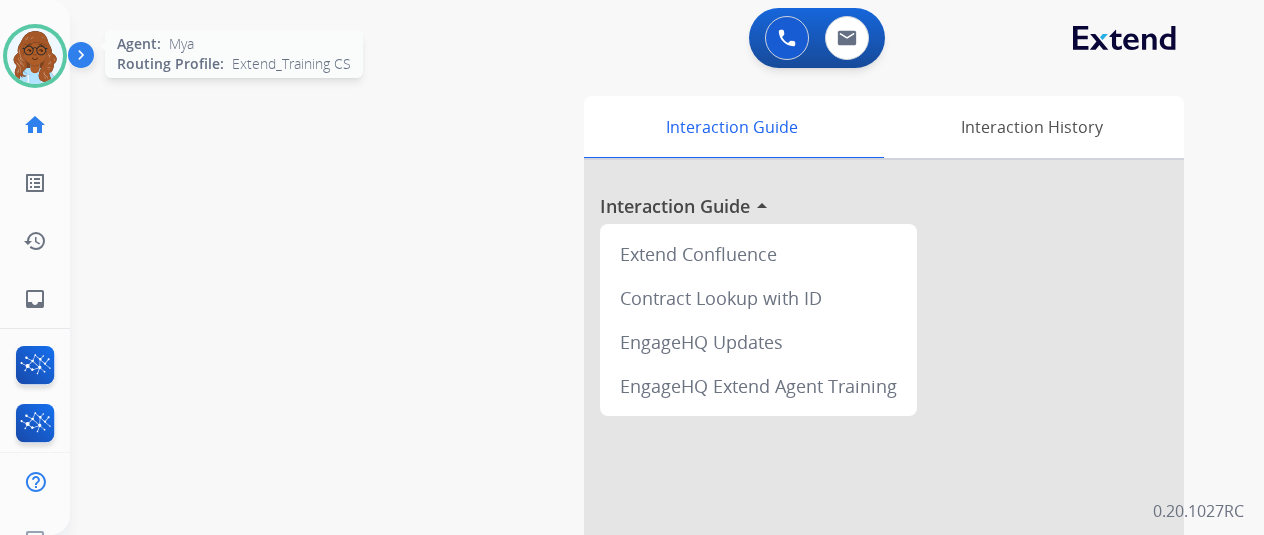 click at bounding box center [35, 56] 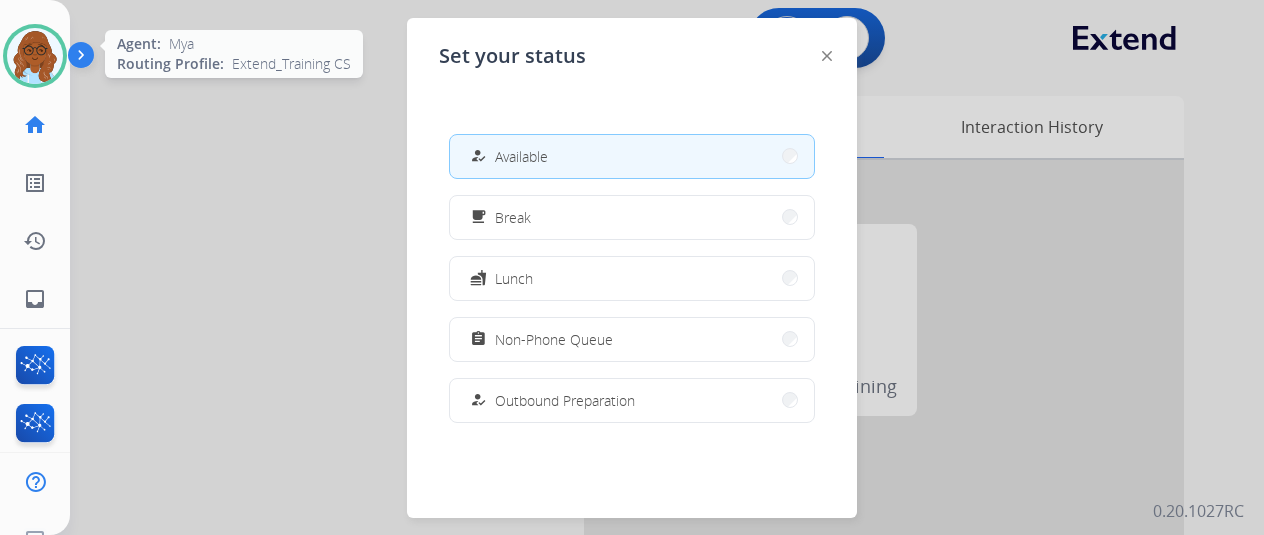 click at bounding box center [35, 56] 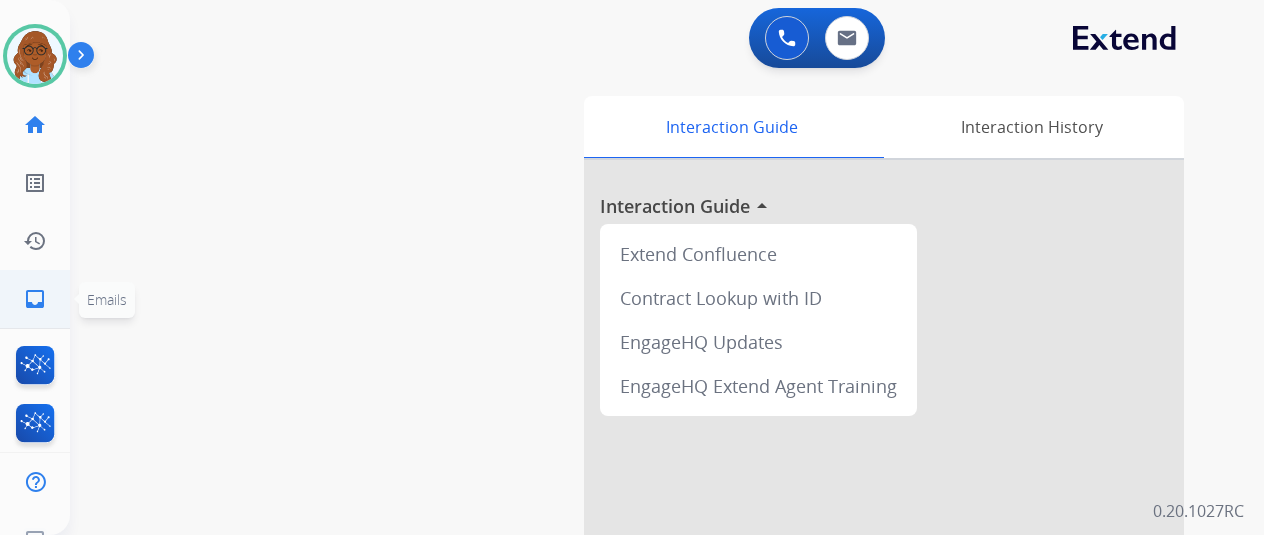 click on "inbox  Emails" 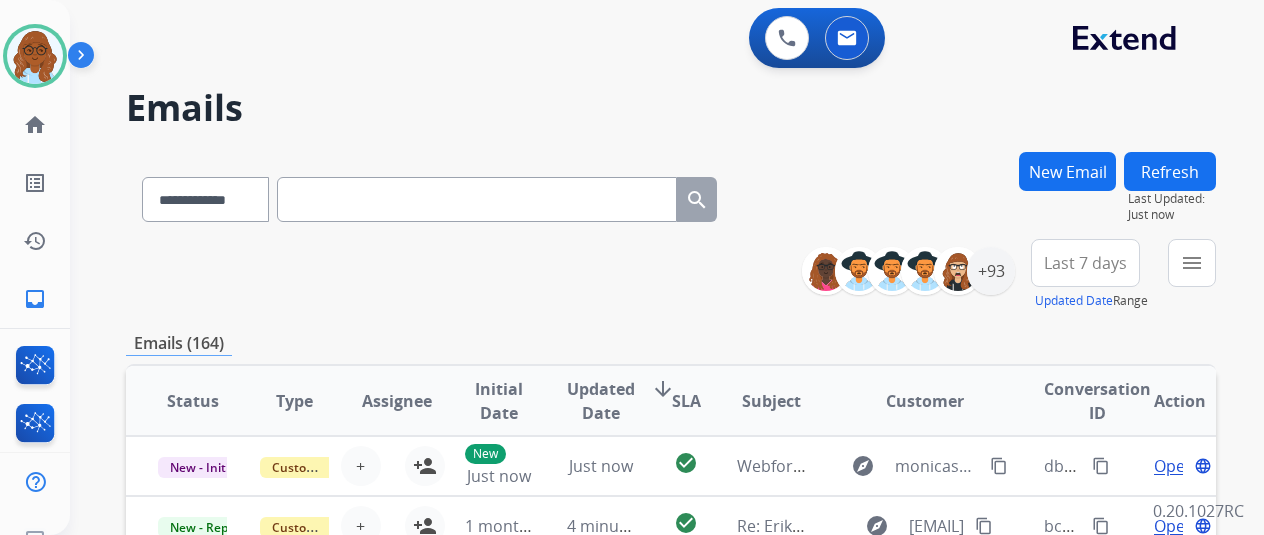 click on "New Email" at bounding box center [1067, 171] 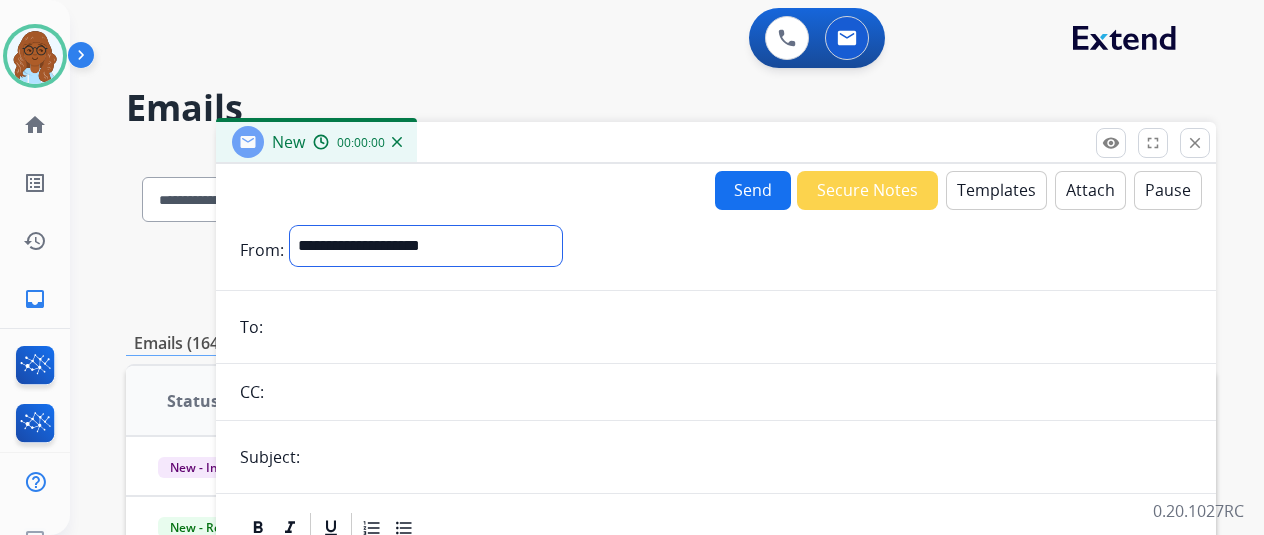 click on "**********" at bounding box center (426, 246) 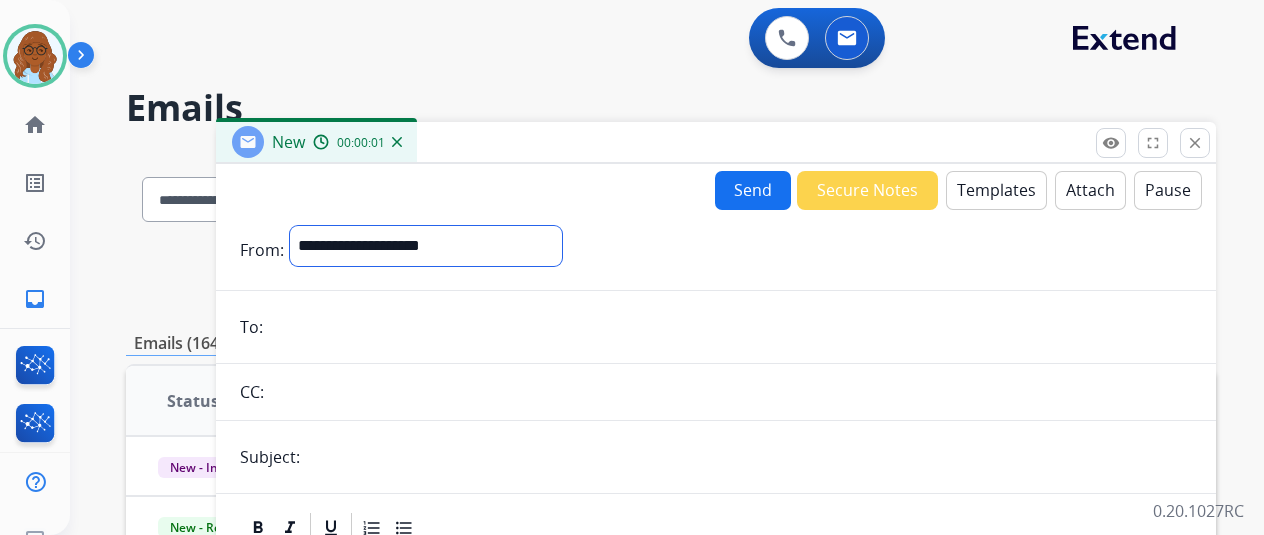 select on "**********" 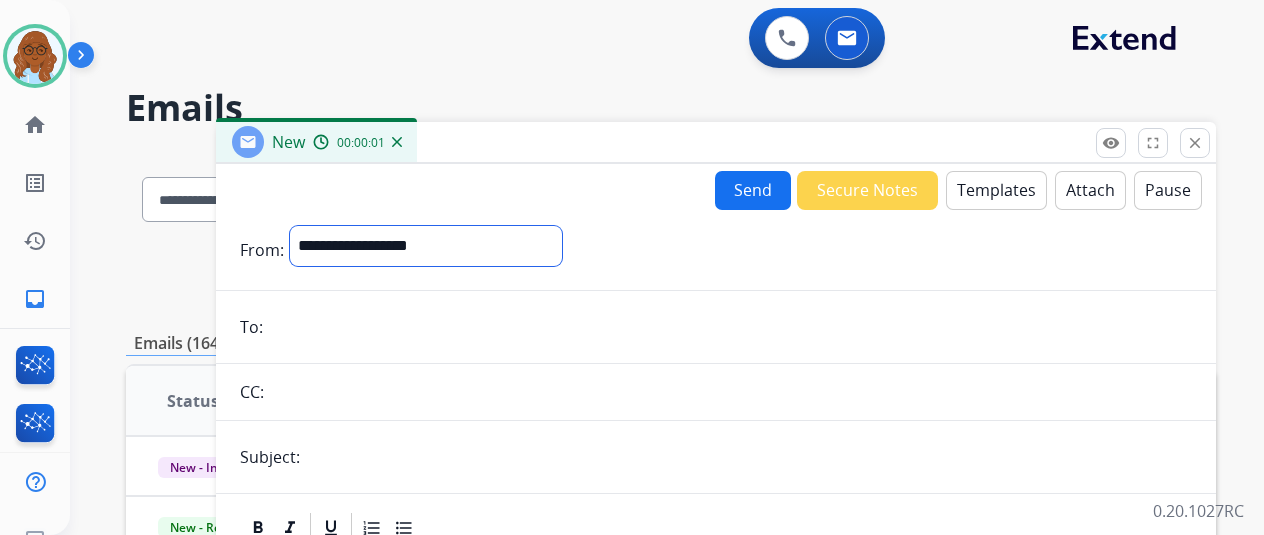 click on "**********" at bounding box center (426, 246) 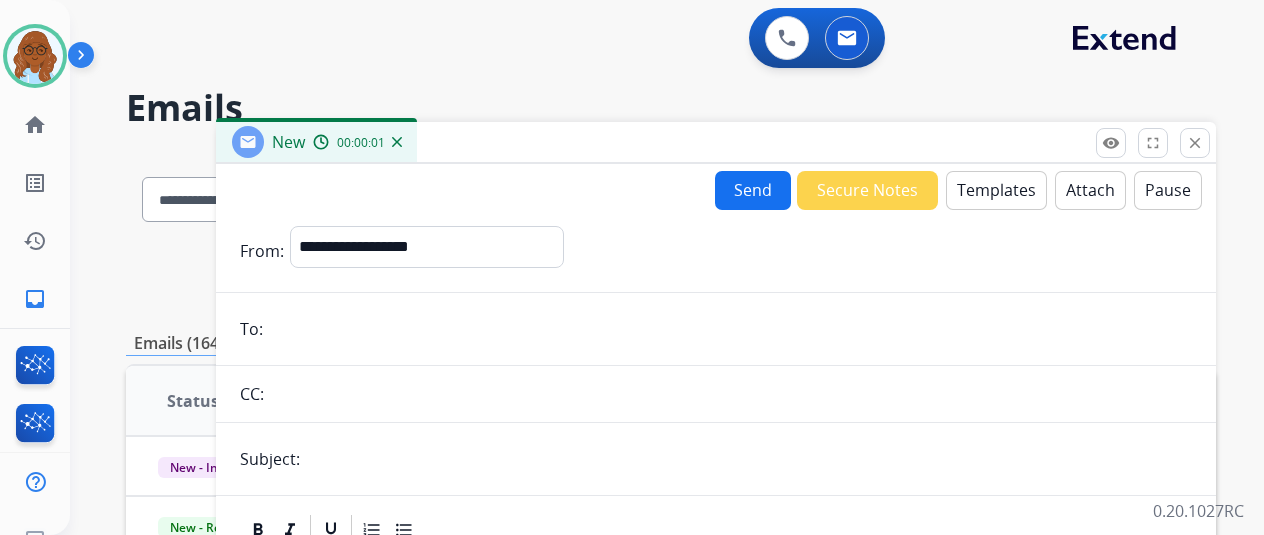 click at bounding box center (730, 329) 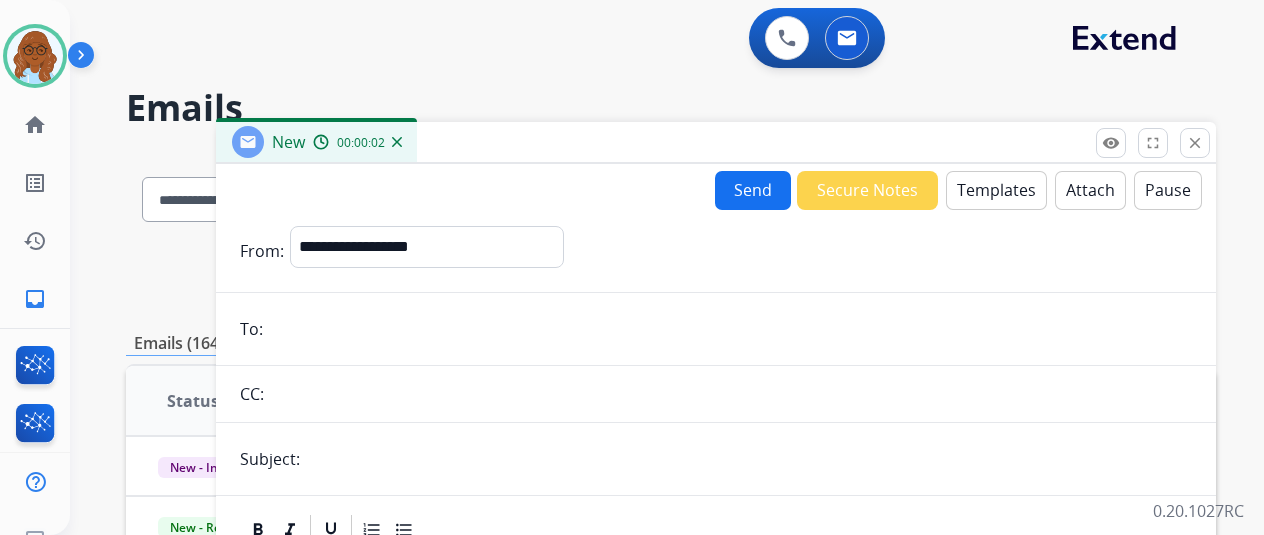 paste on "**********" 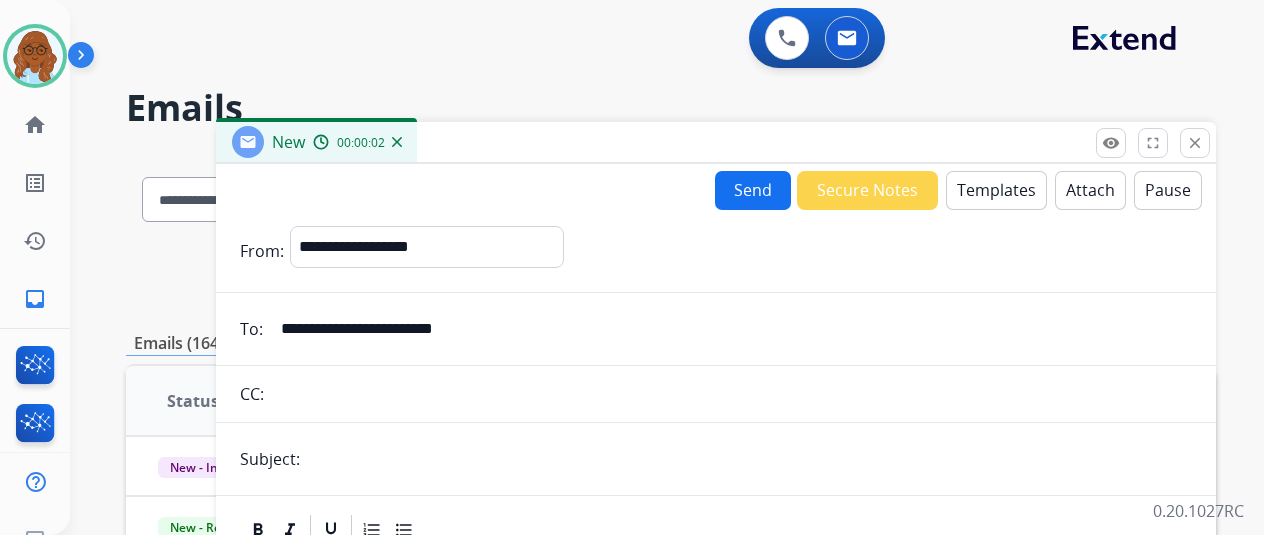 type on "**********" 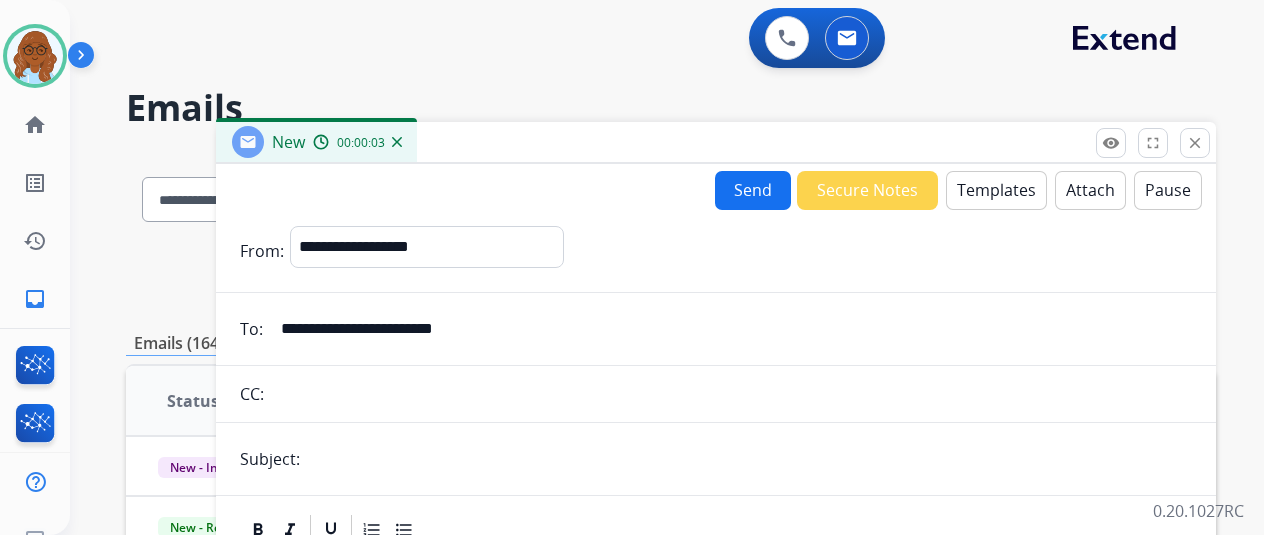 click at bounding box center (749, 459) 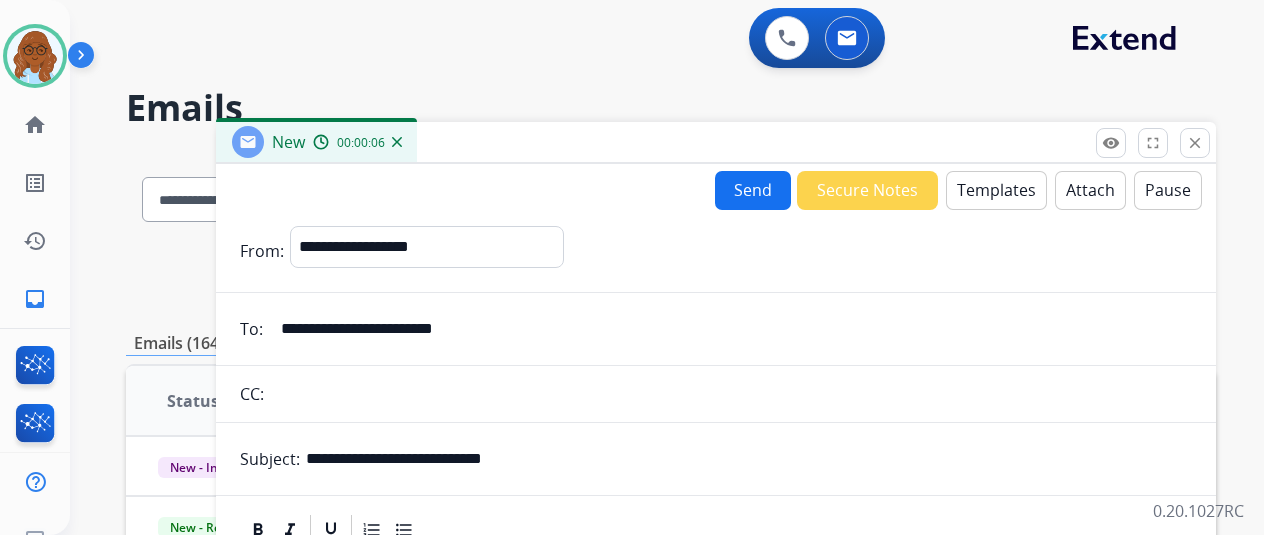 type on "**********" 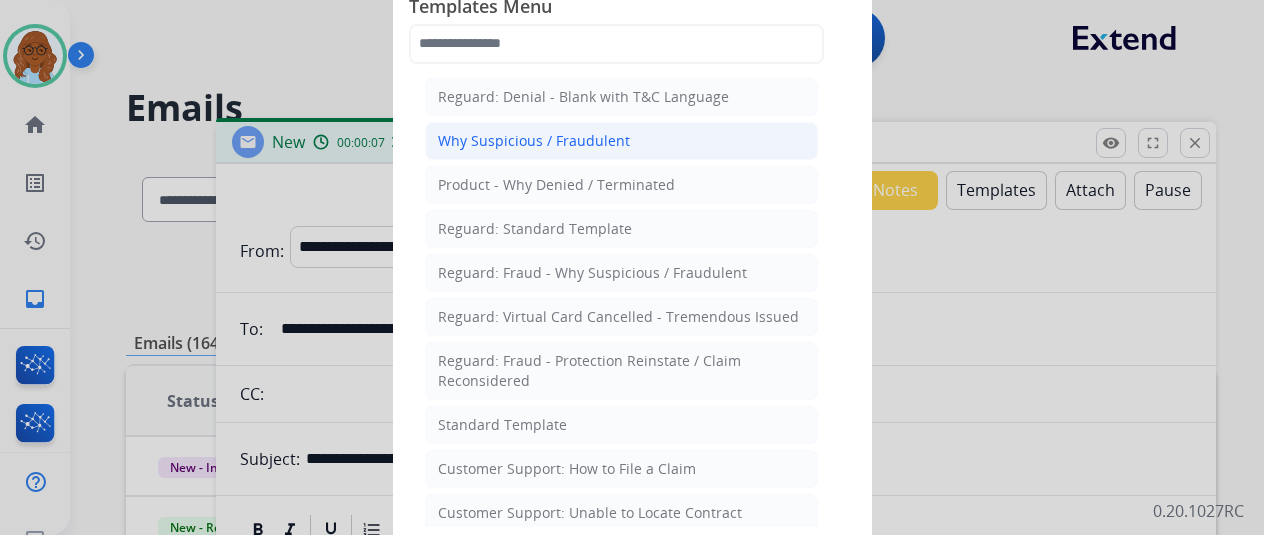 type 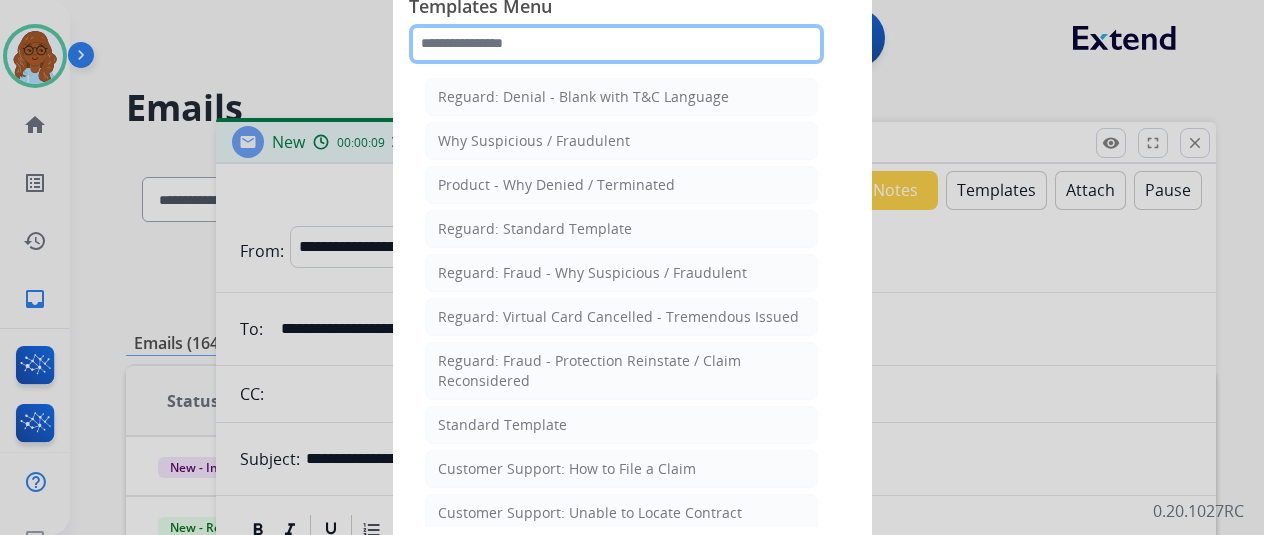 click 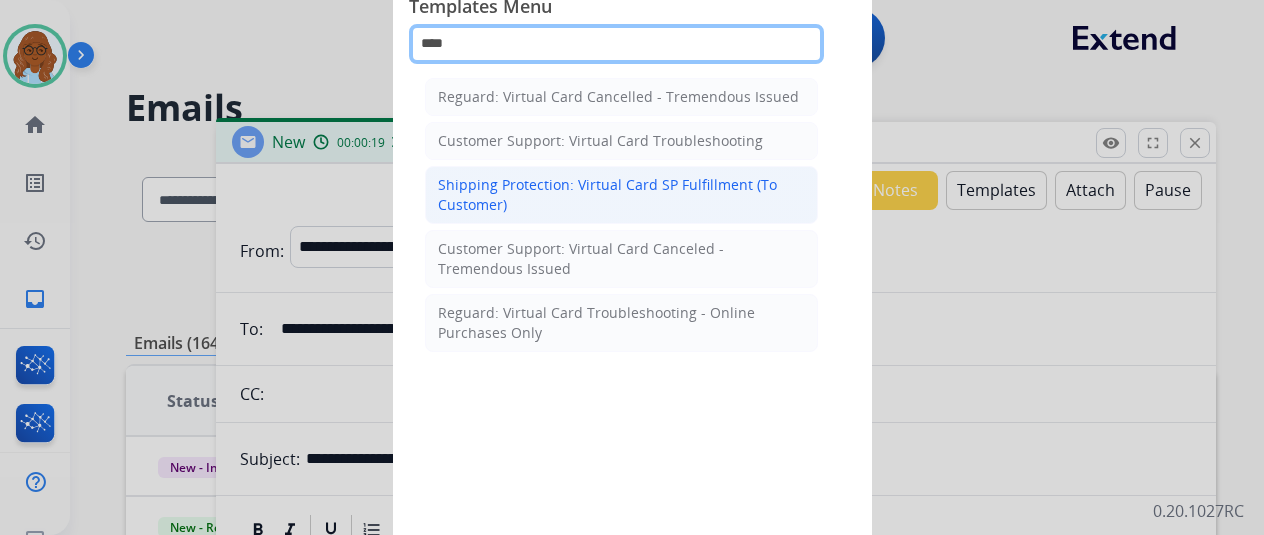 type on "****" 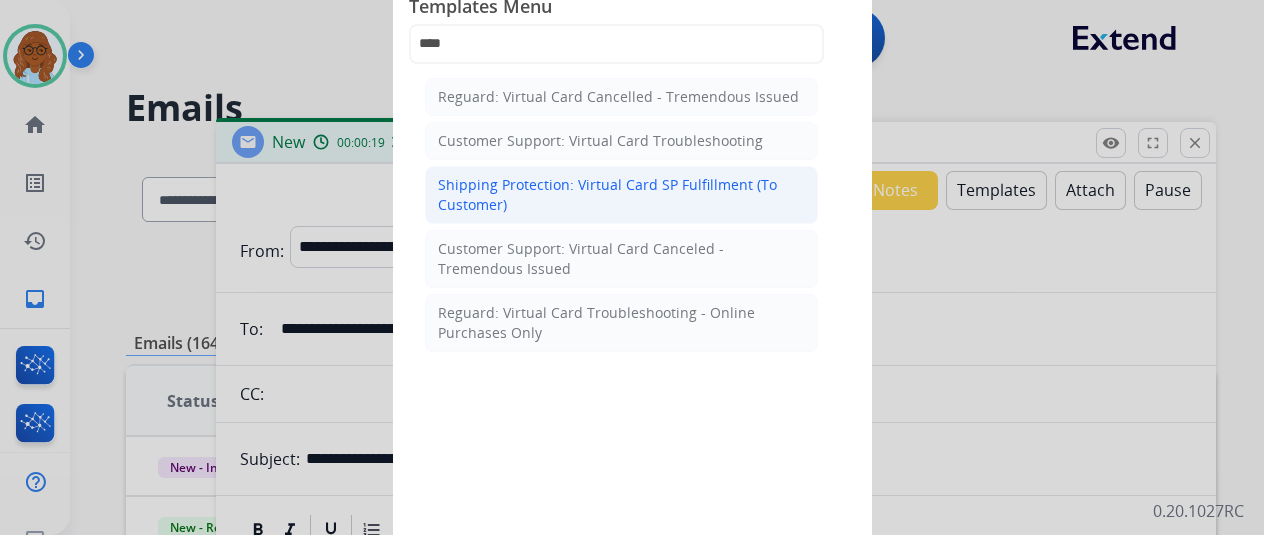 click on "Shipping Protection: Virtual Card SP Fulfillment (To Customer)" 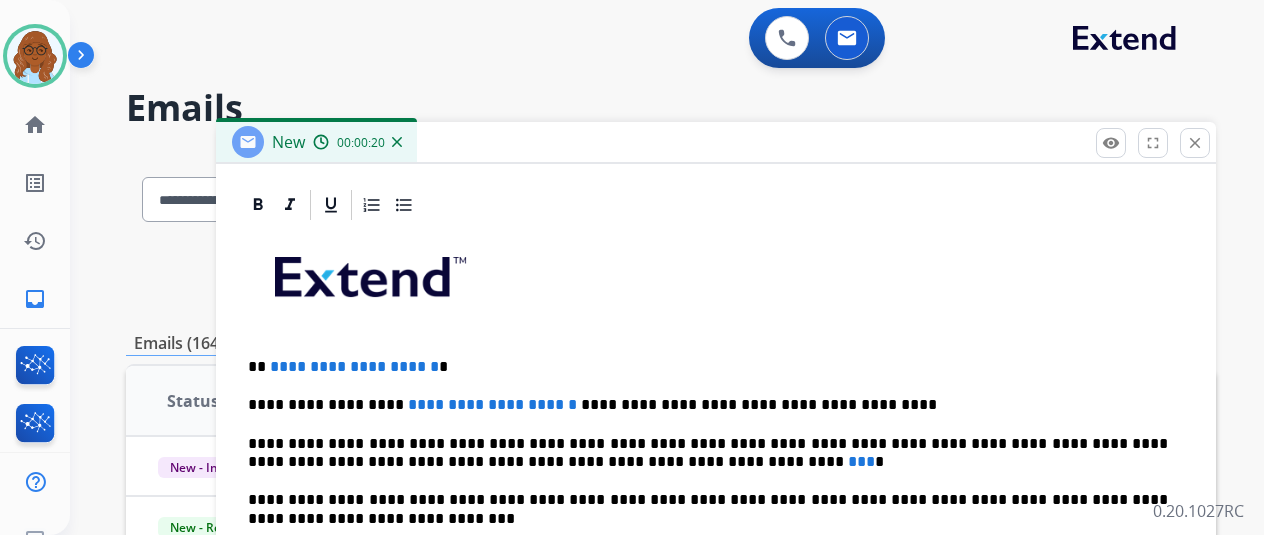 scroll, scrollTop: 478, scrollLeft: 0, axis: vertical 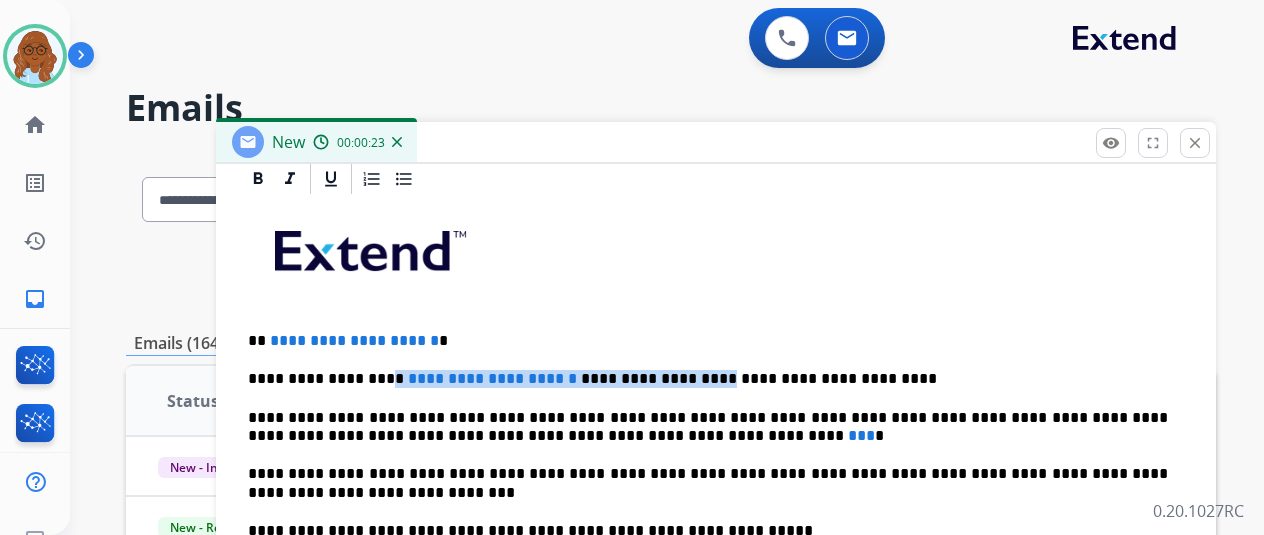 drag, startPoint x: 669, startPoint y: 377, endPoint x: 391, endPoint y: 378, distance: 278.0018 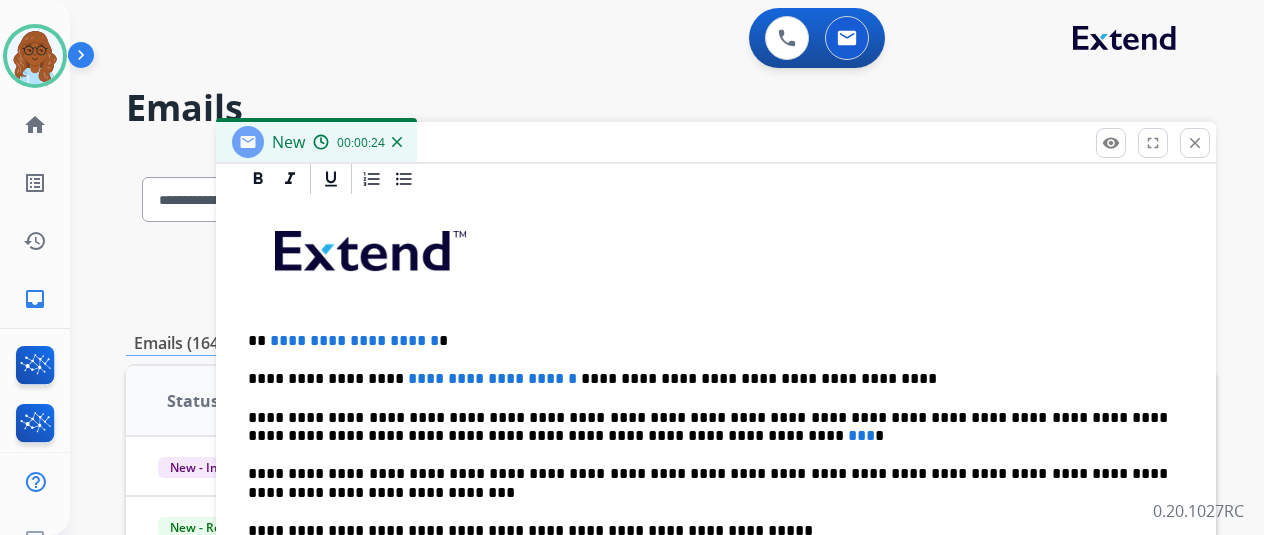 type 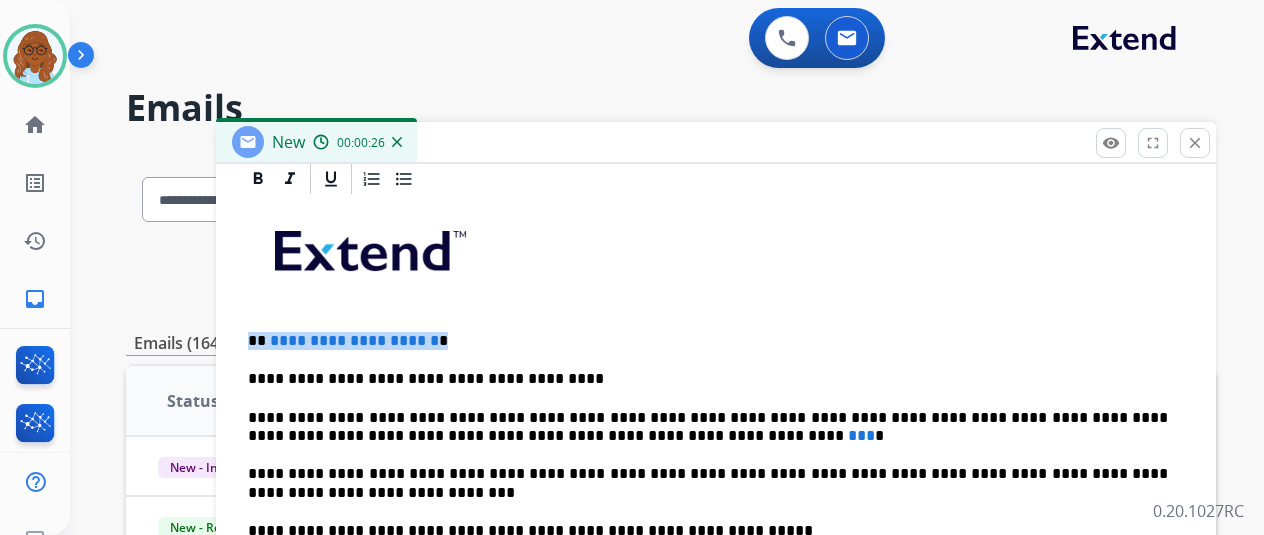 drag, startPoint x: 264, startPoint y: 323, endPoint x: 252, endPoint y: 323, distance: 12 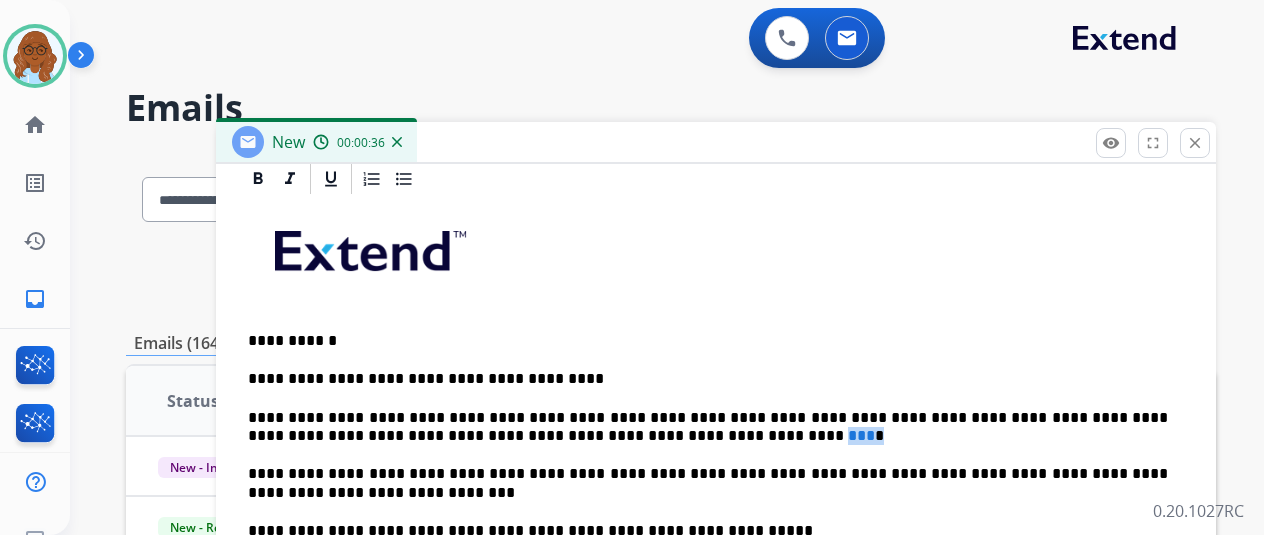 drag, startPoint x: 605, startPoint y: 435, endPoint x: 578, endPoint y: 437, distance: 27.073973 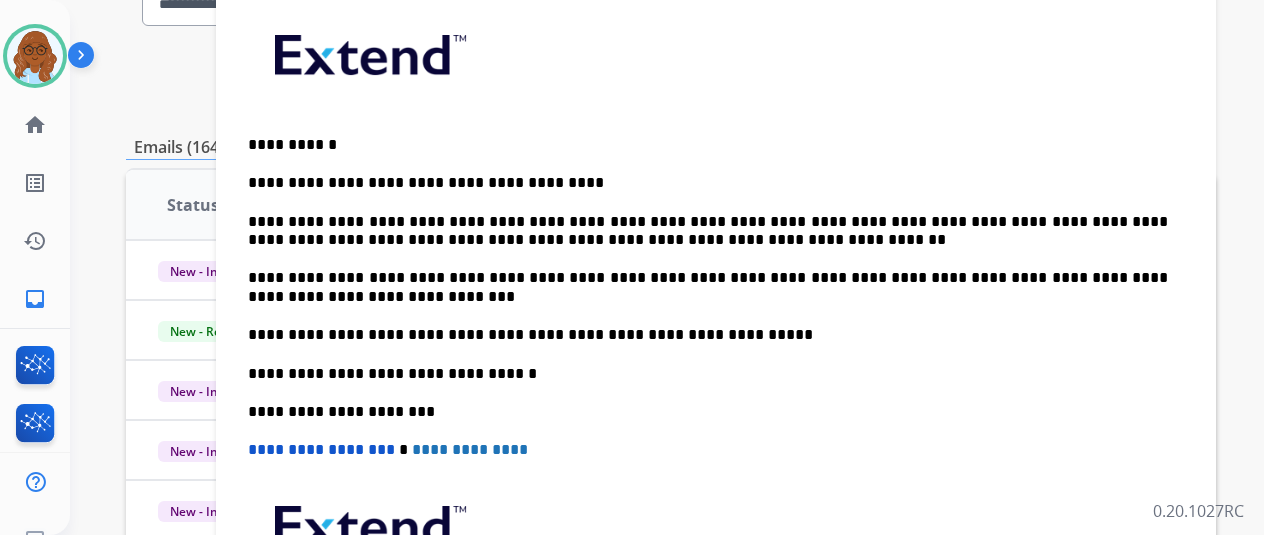 scroll, scrollTop: 200, scrollLeft: 0, axis: vertical 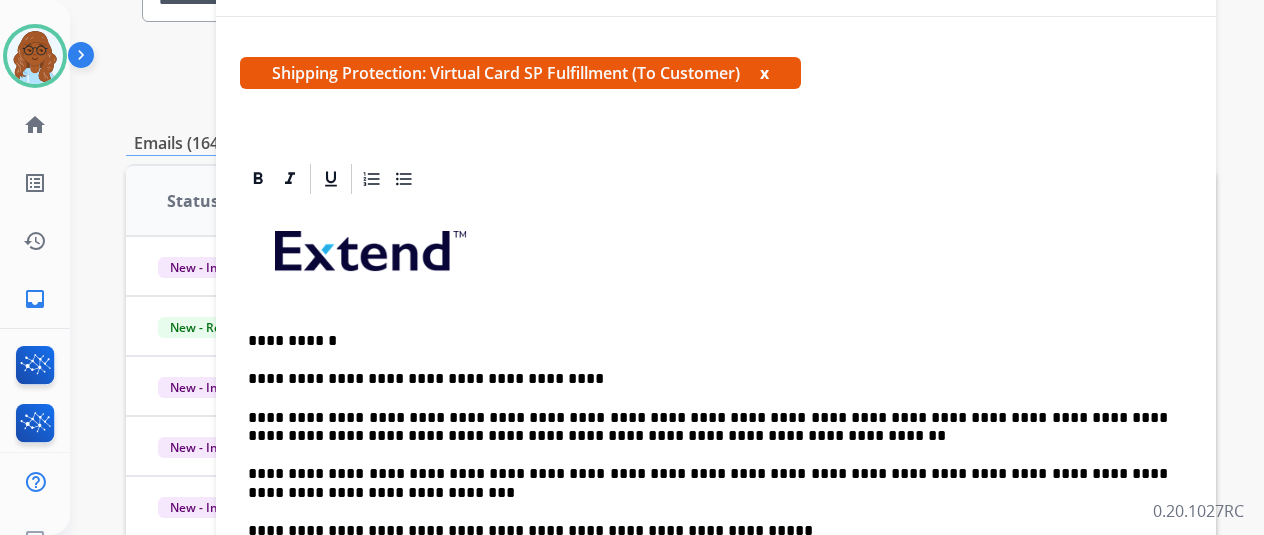 click on "Shipping Protection: Virtual Card SP Fulfillment (To Customer)  x" at bounding box center [520, 73] 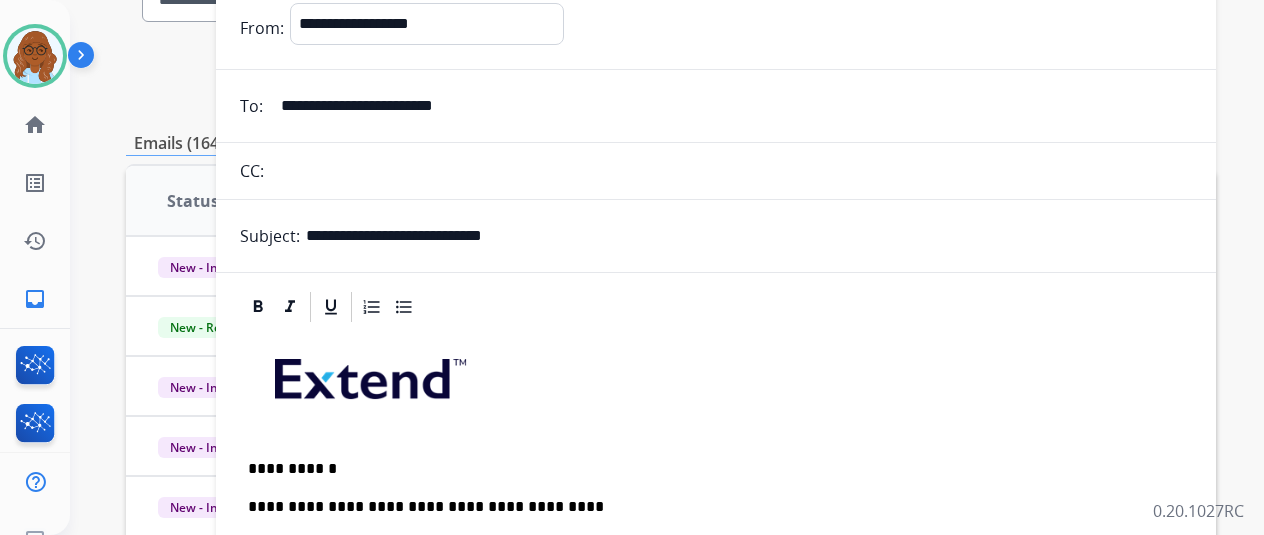 scroll, scrollTop: 0, scrollLeft: 0, axis: both 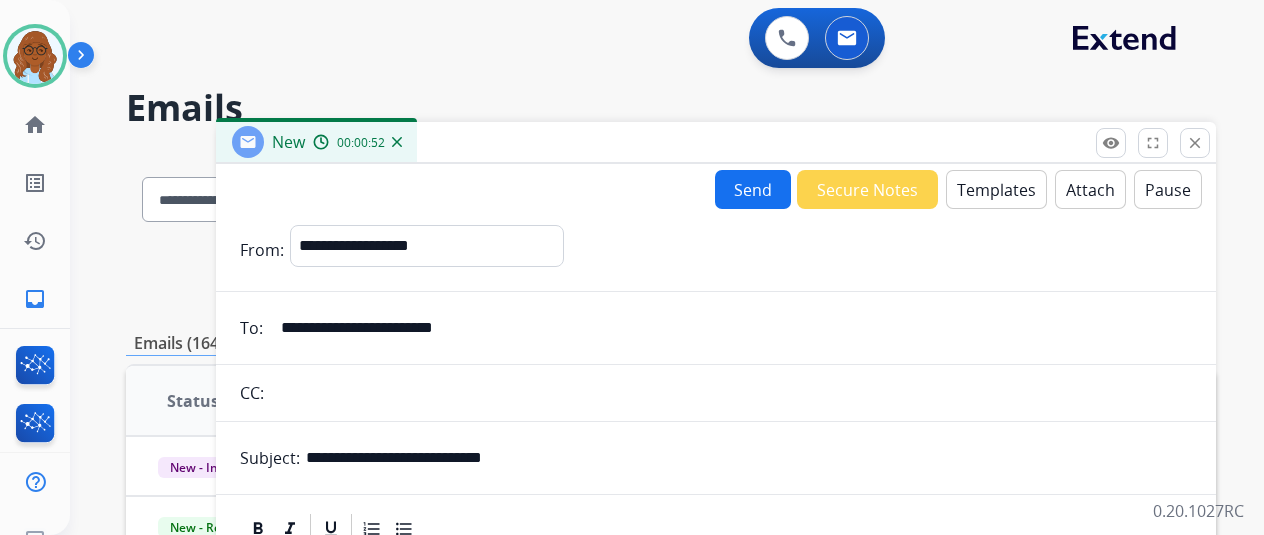 click on "Send" at bounding box center (753, 189) 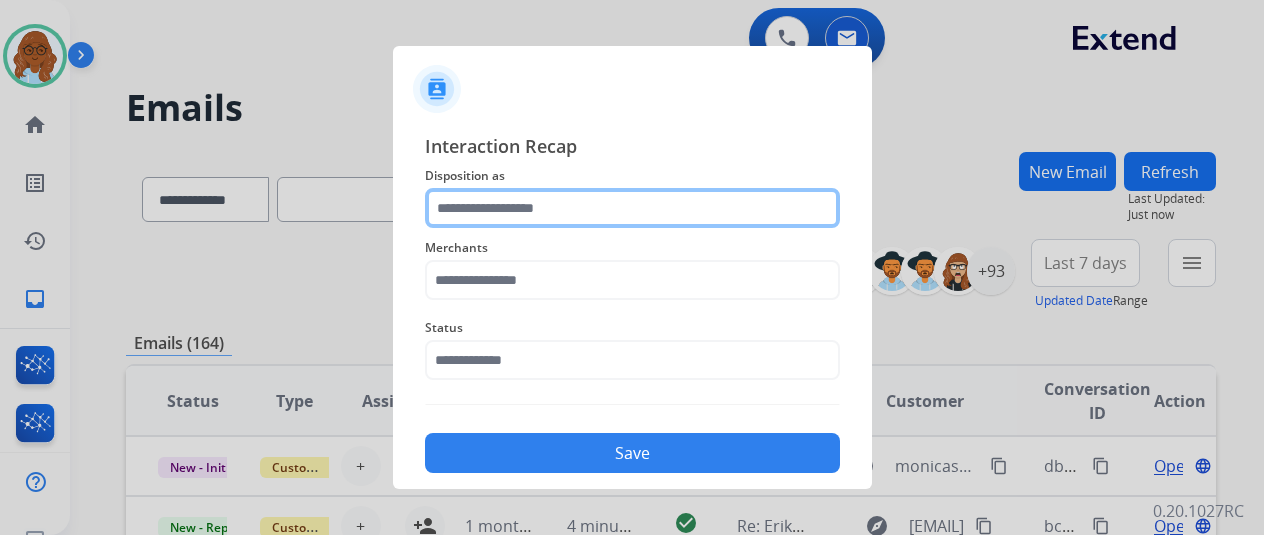 click 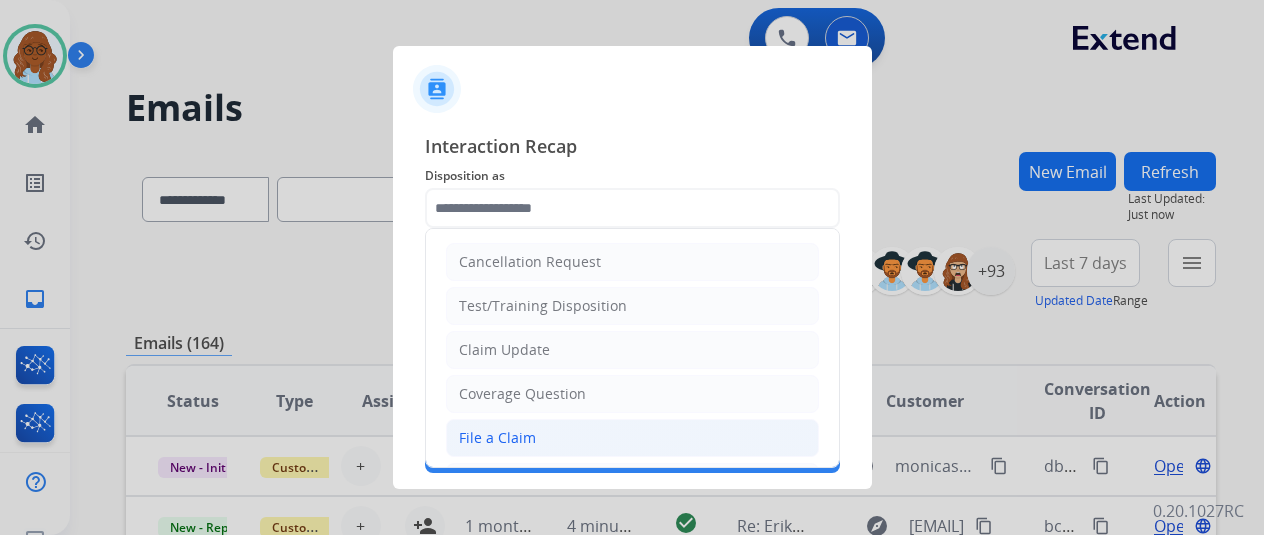 click on "File a Claim" 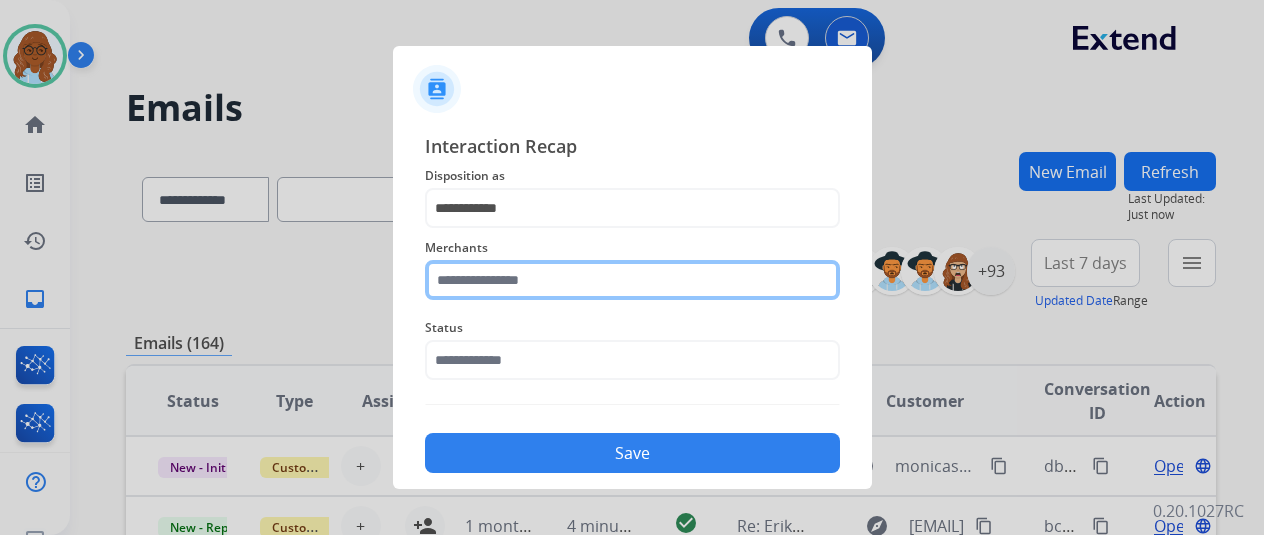 click 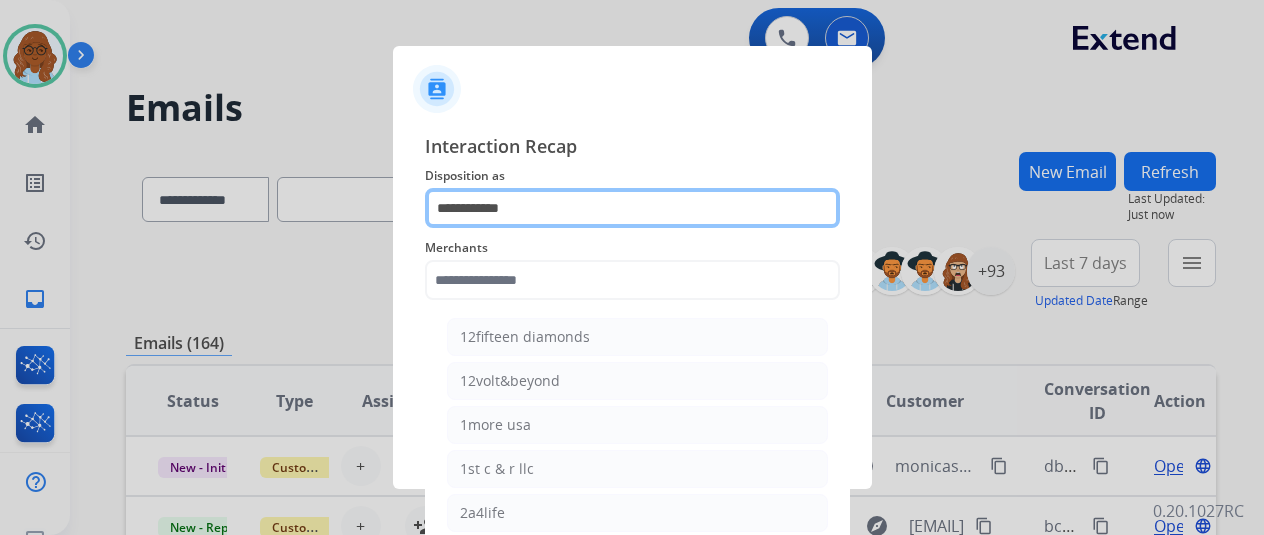 click on "**********" 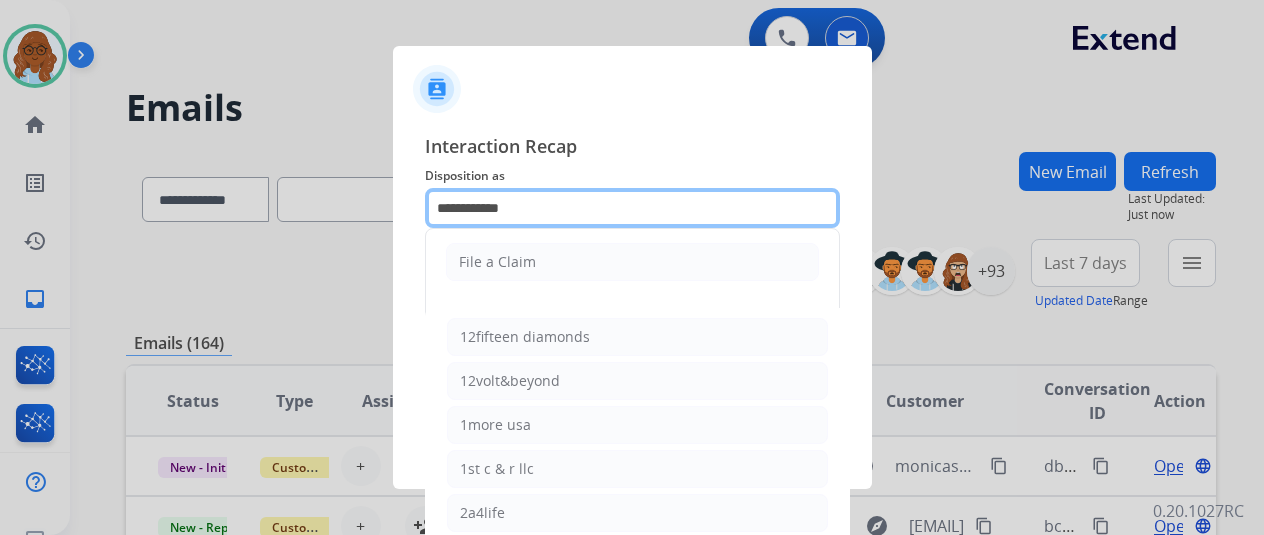 drag, startPoint x: 556, startPoint y: 198, endPoint x: 362, endPoint y: 227, distance: 196.15555 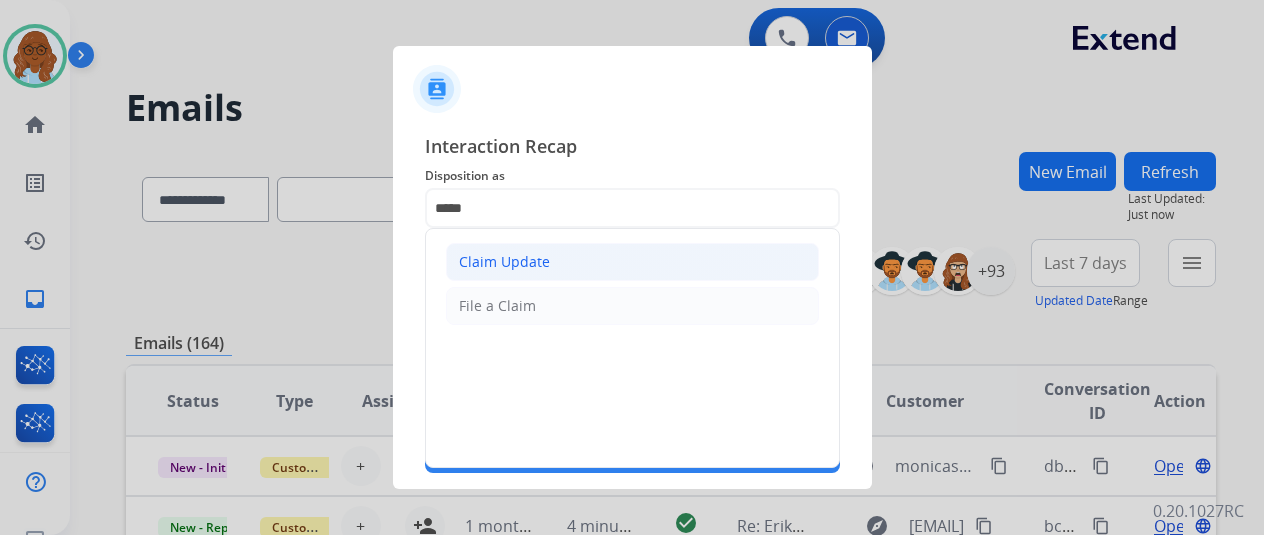 click on "Claim Update" 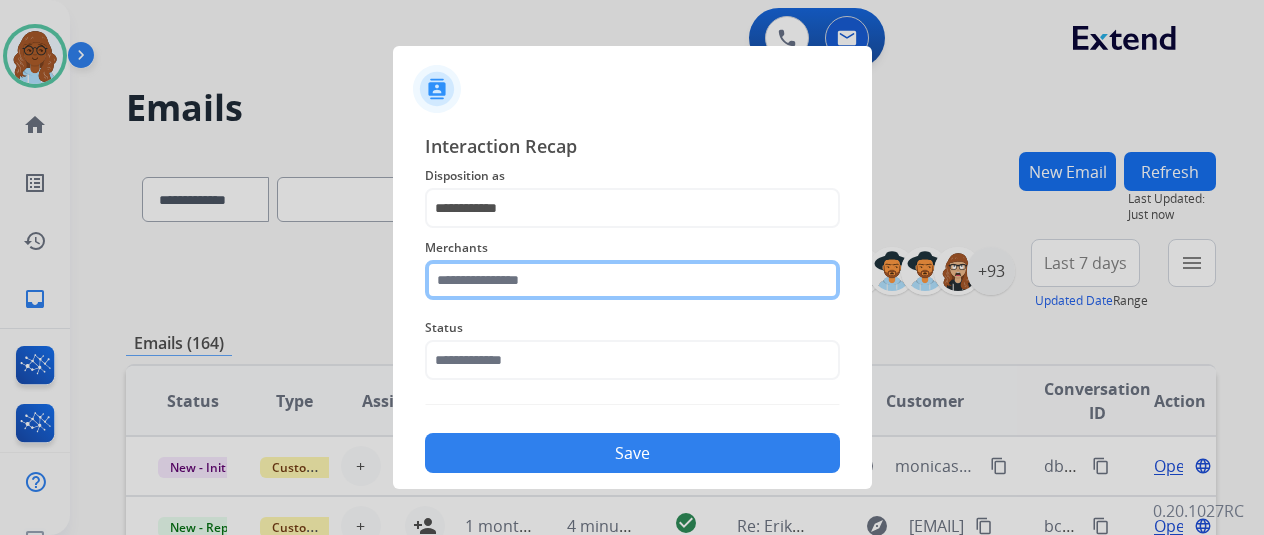 click 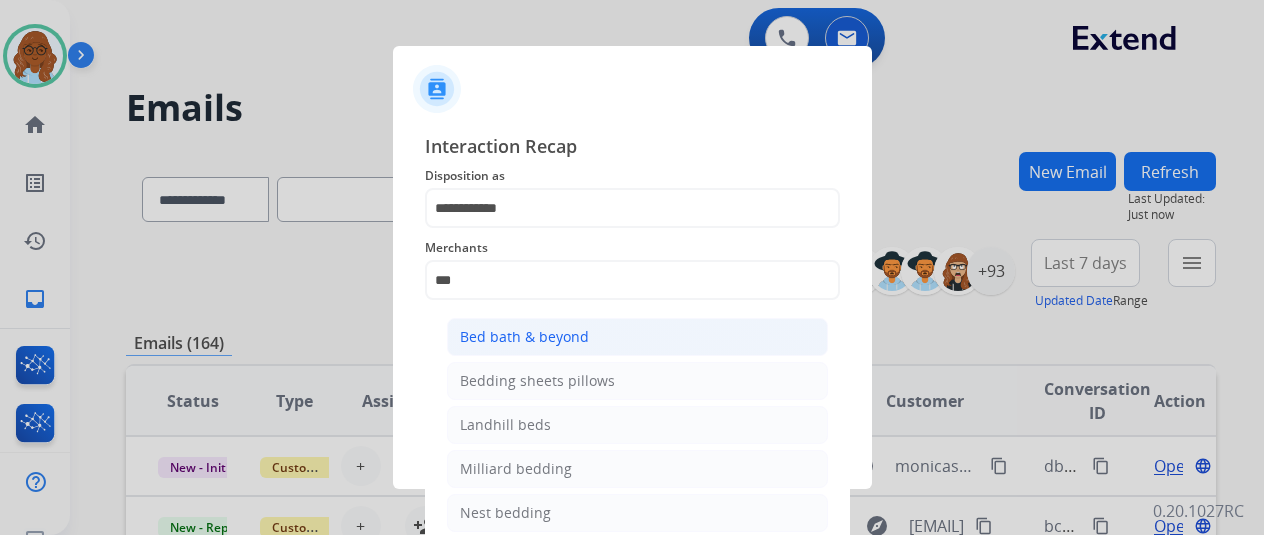 click on "Bed bath & beyond" 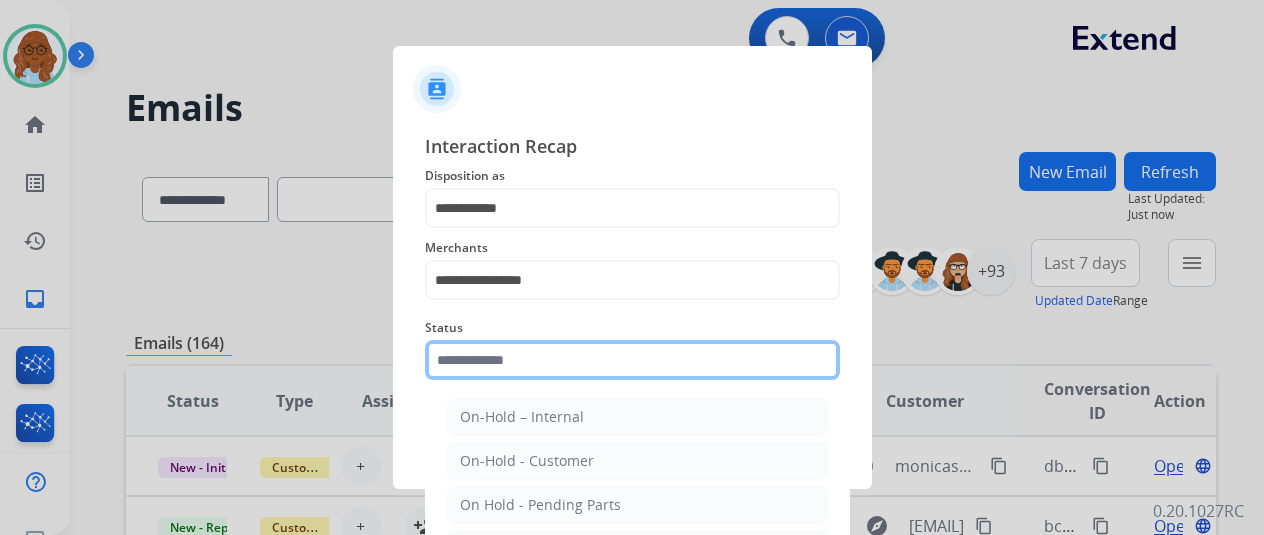 click 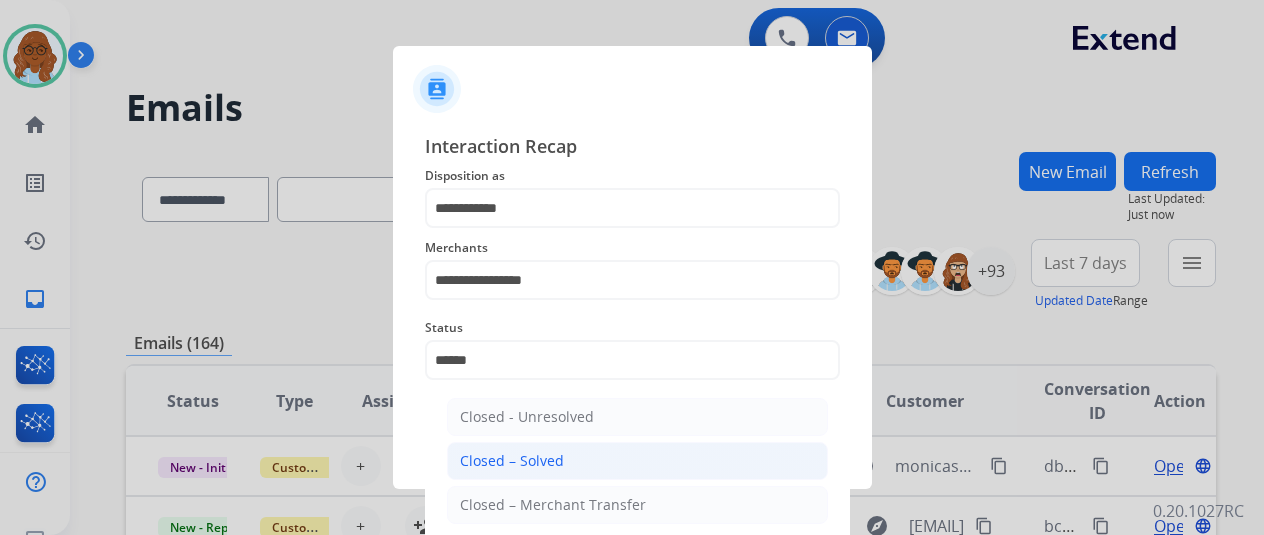 click on "Closed – Solved" 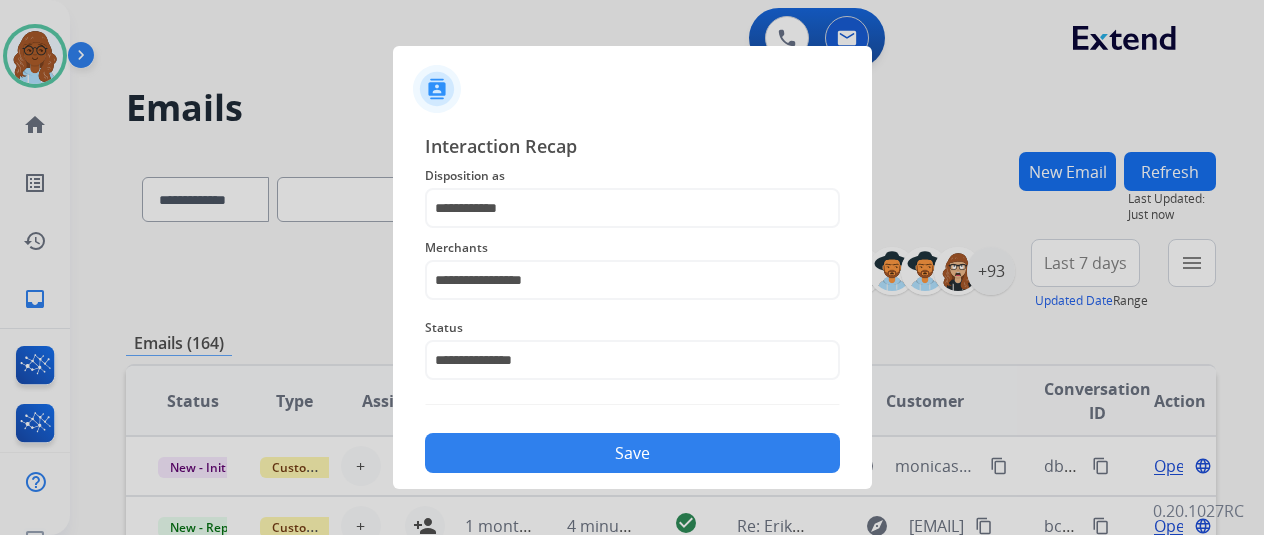 click on "Save" 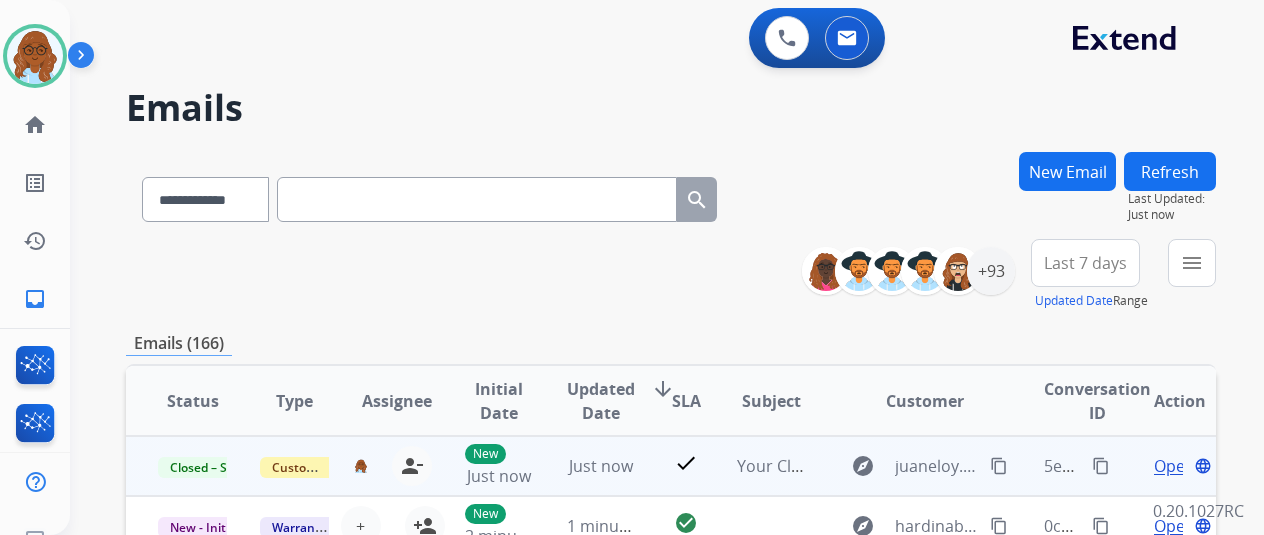 click on "content_copy" at bounding box center [1101, 466] 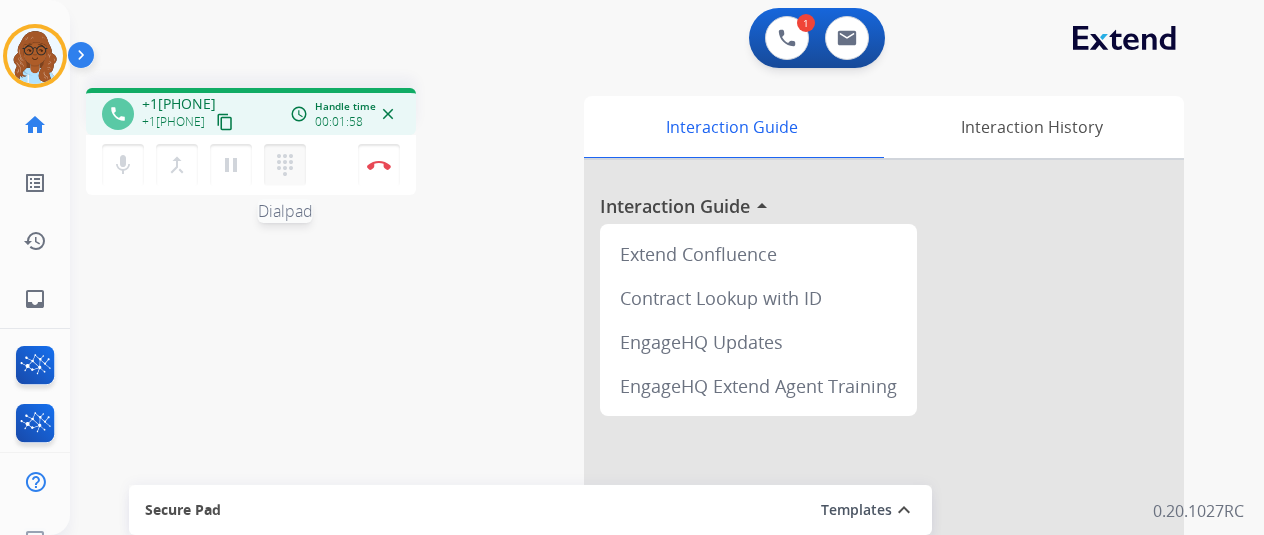 click on "dialpad Dialpad" at bounding box center (285, 165) 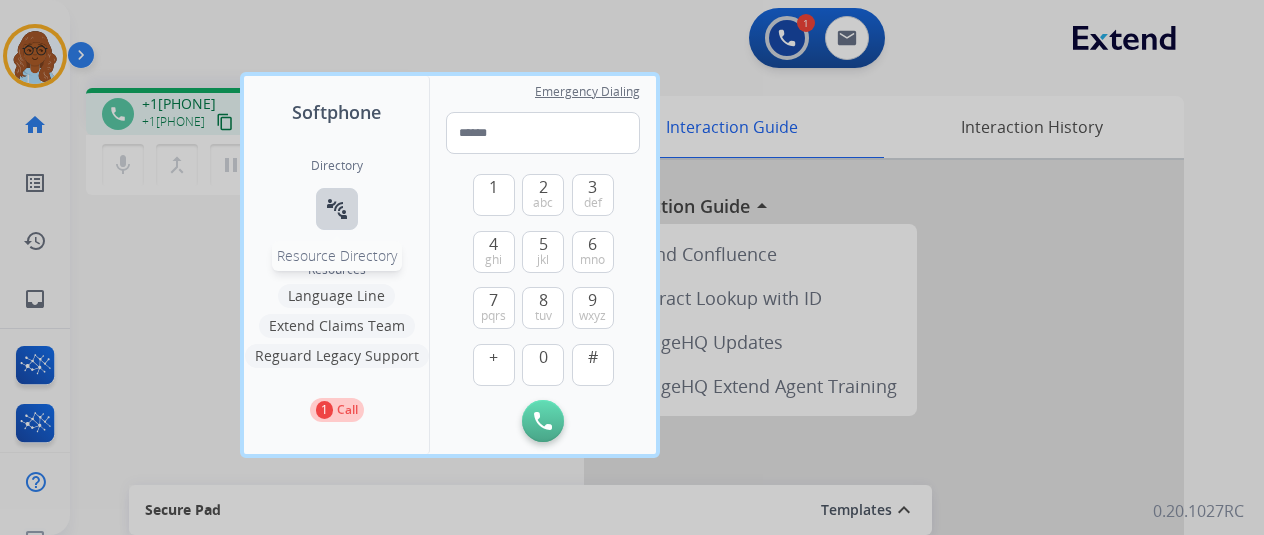 click on "connect_without_contact" at bounding box center [337, 209] 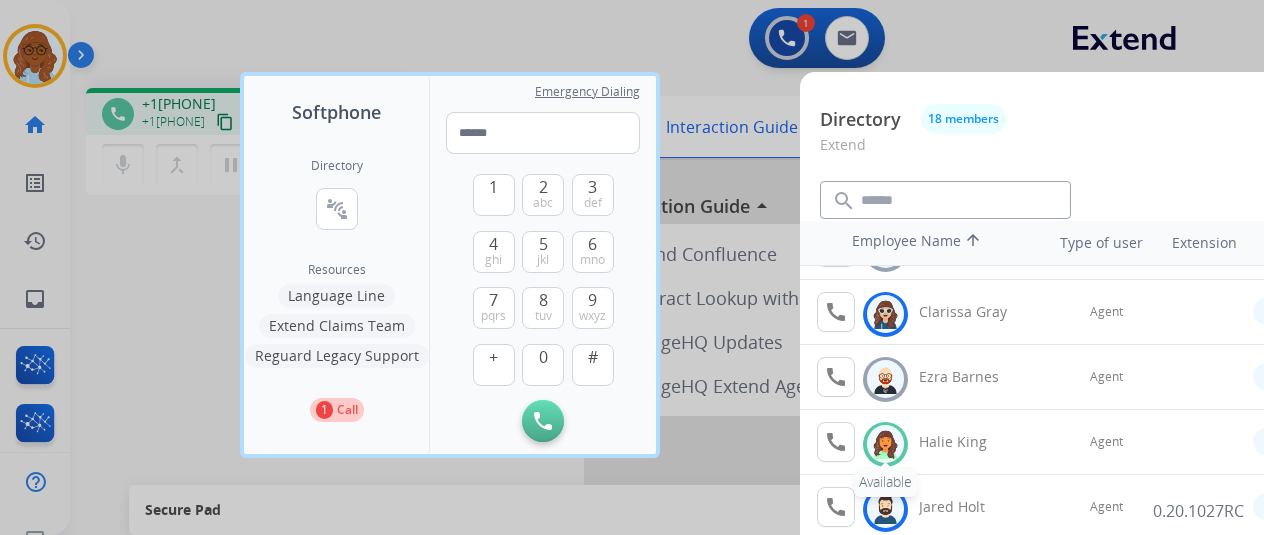 scroll, scrollTop: 300, scrollLeft: 0, axis: vertical 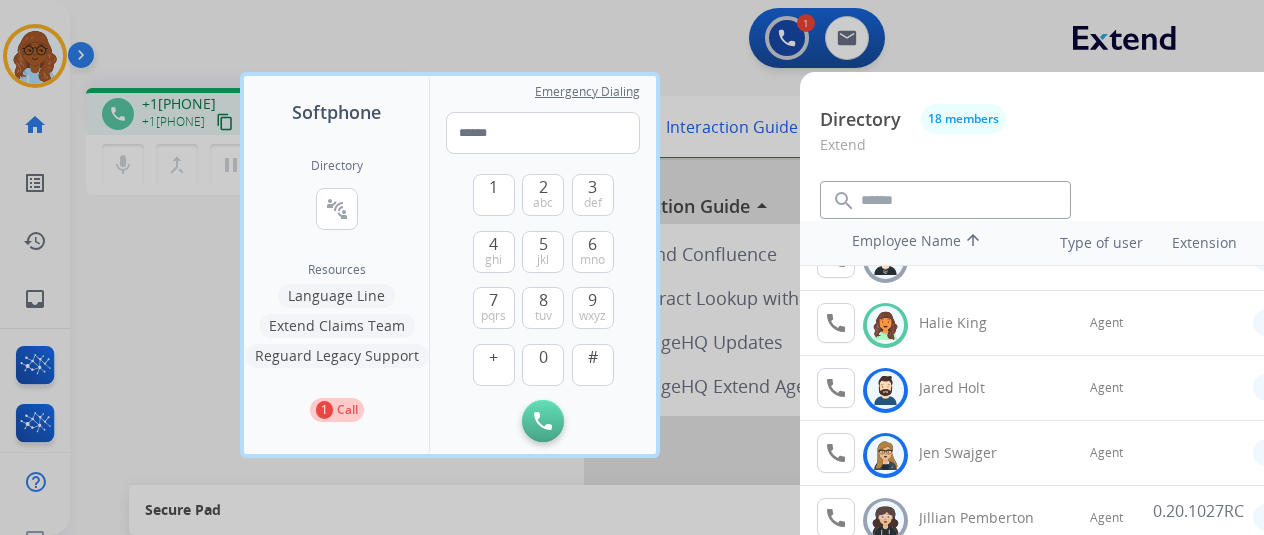 click at bounding box center (632, 267) 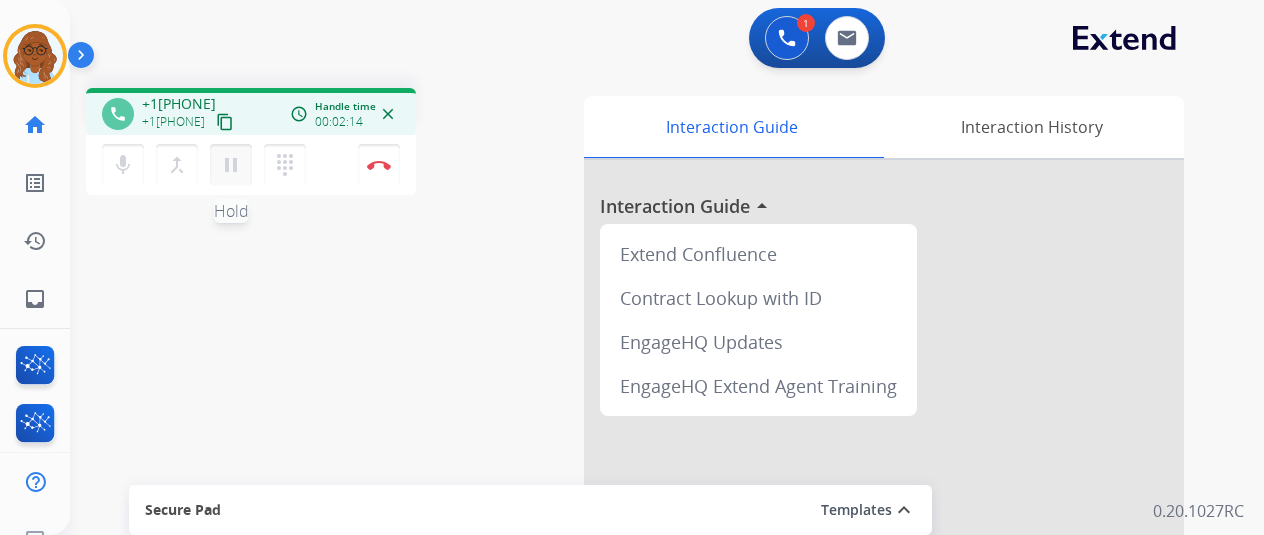 click on "pause" at bounding box center [231, 165] 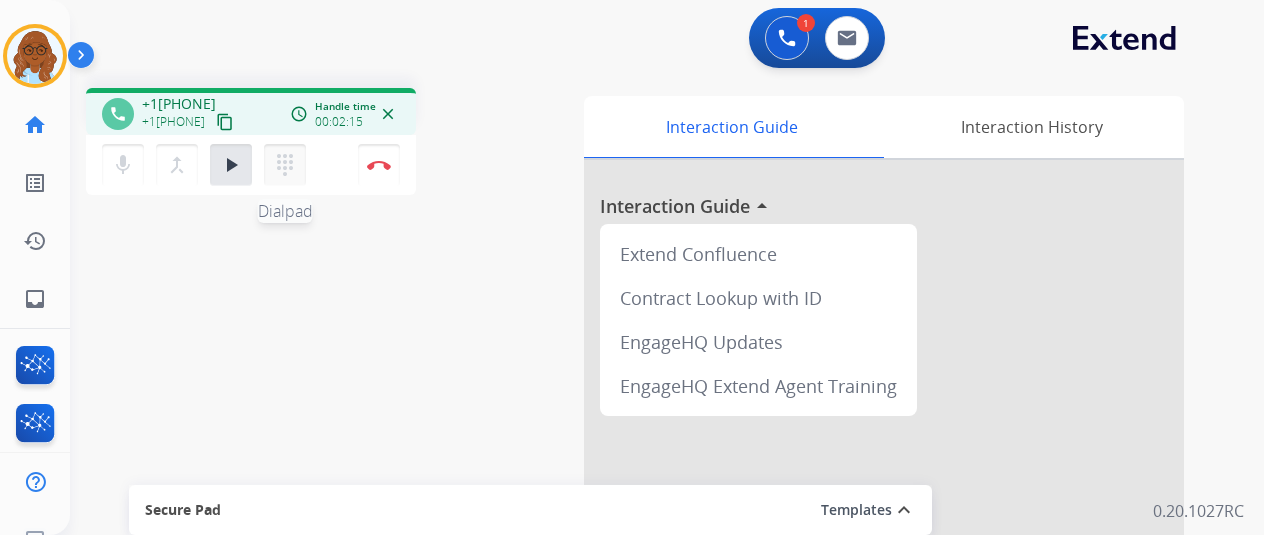 click on "dialpad" at bounding box center [285, 165] 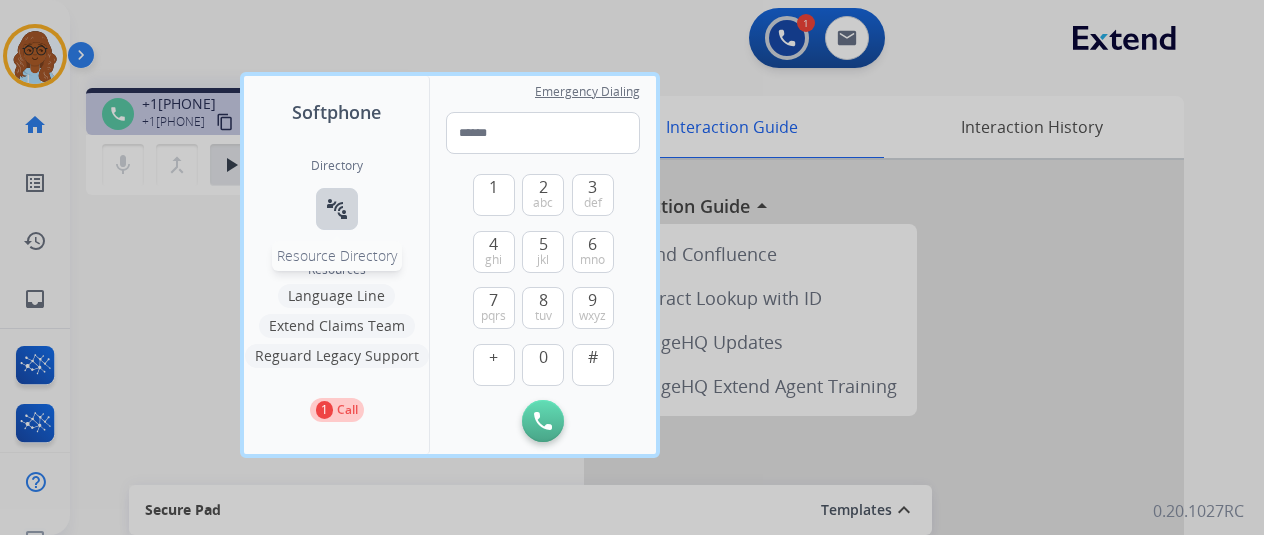 drag, startPoint x: 344, startPoint y: 212, endPoint x: 686, endPoint y: 271, distance: 347.05188 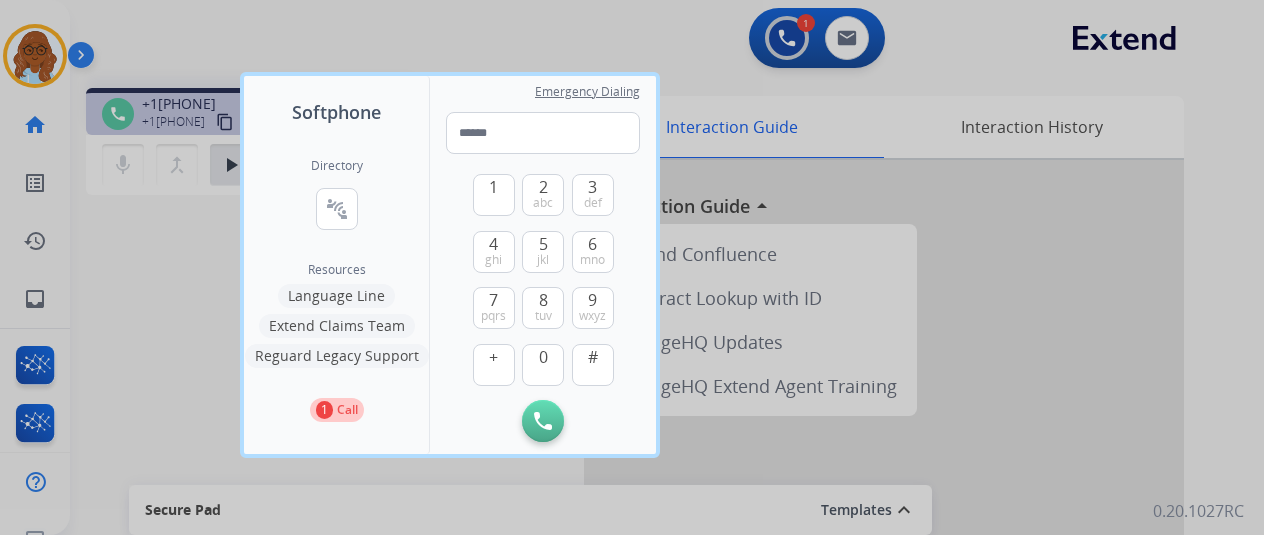 click on "connect_without_contact" at bounding box center (337, 209) 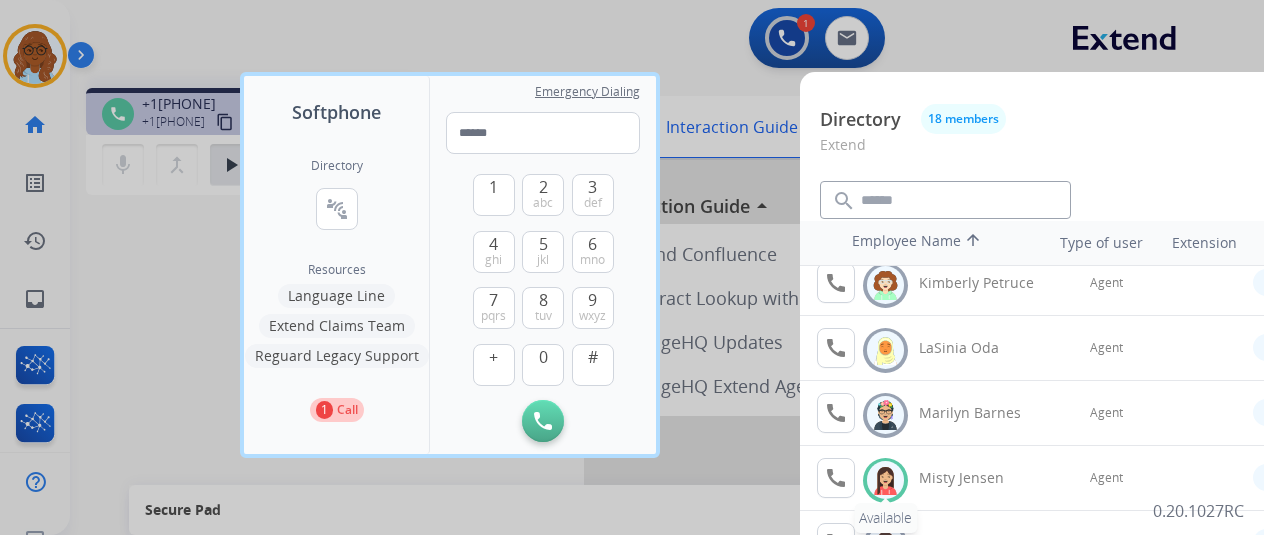 scroll, scrollTop: 700, scrollLeft: 0, axis: vertical 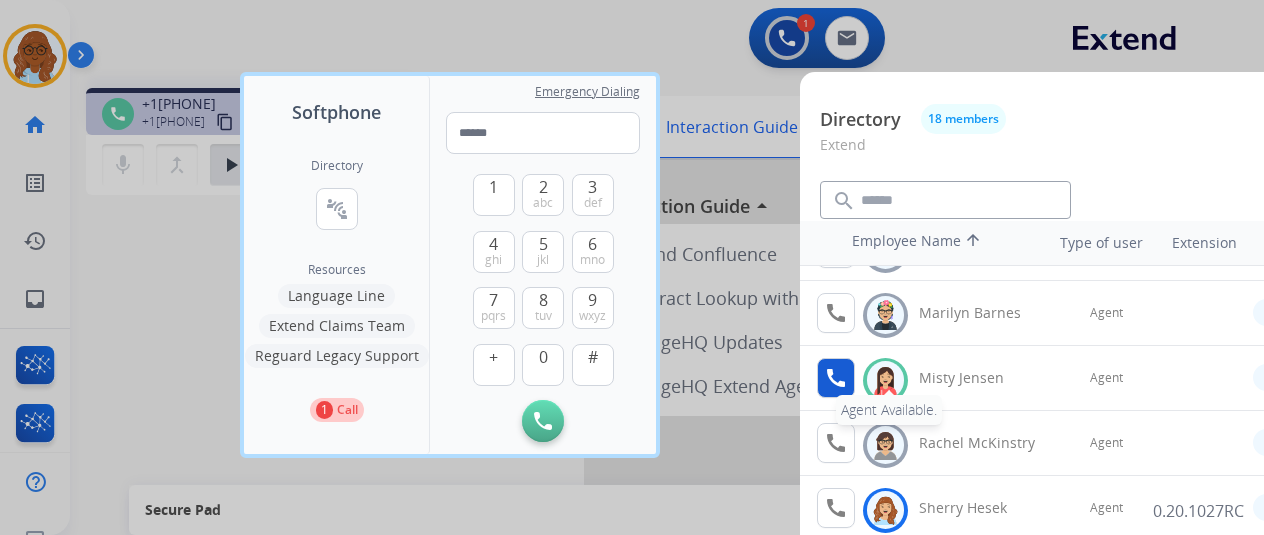 click on "call" at bounding box center (836, 378) 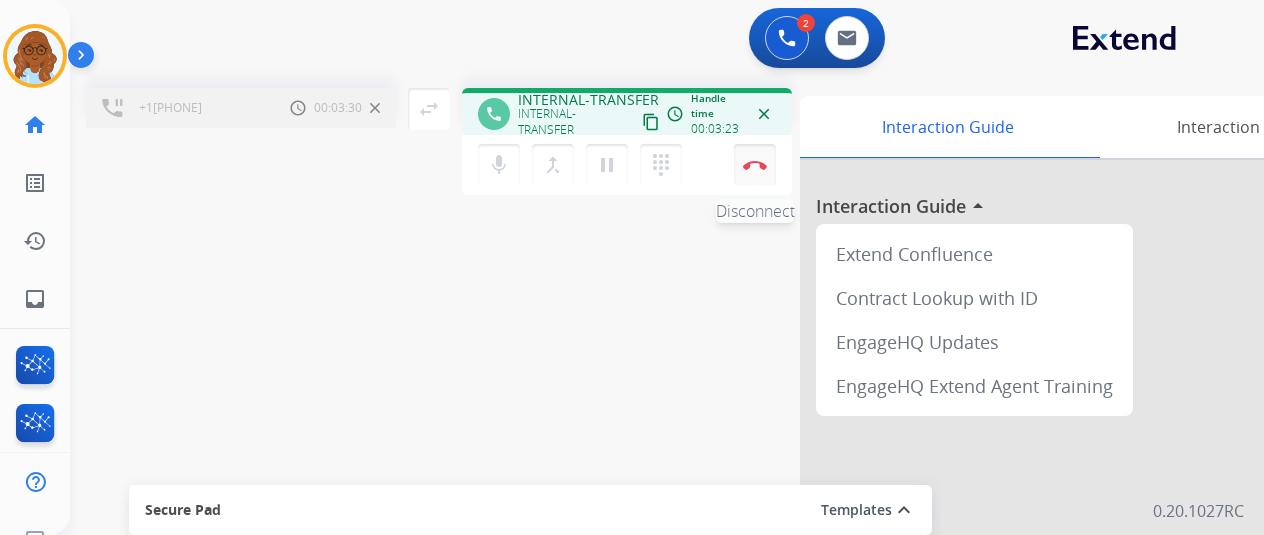 click on "Disconnect" at bounding box center (755, 165) 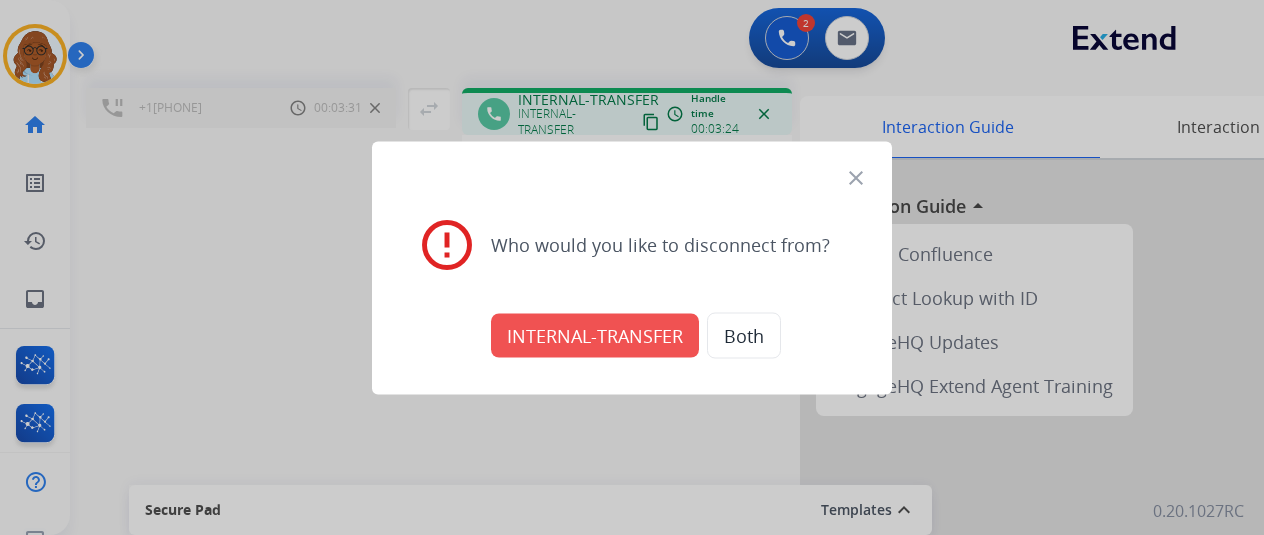 click on "INTERNAL-TRANSFER" at bounding box center (595, 335) 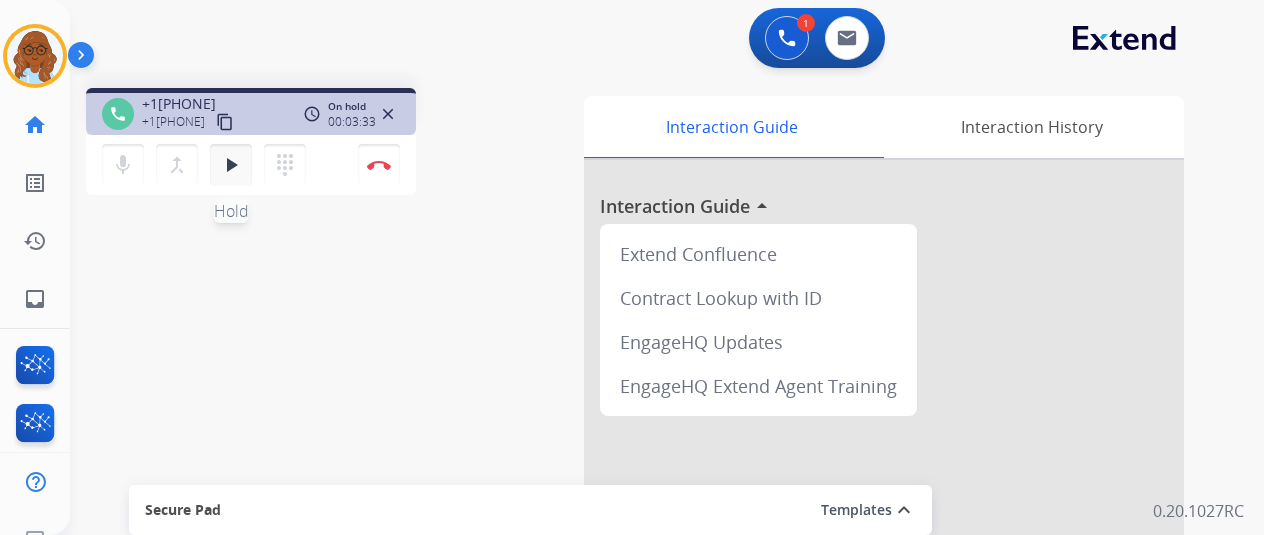 click on "play_arrow" at bounding box center (231, 165) 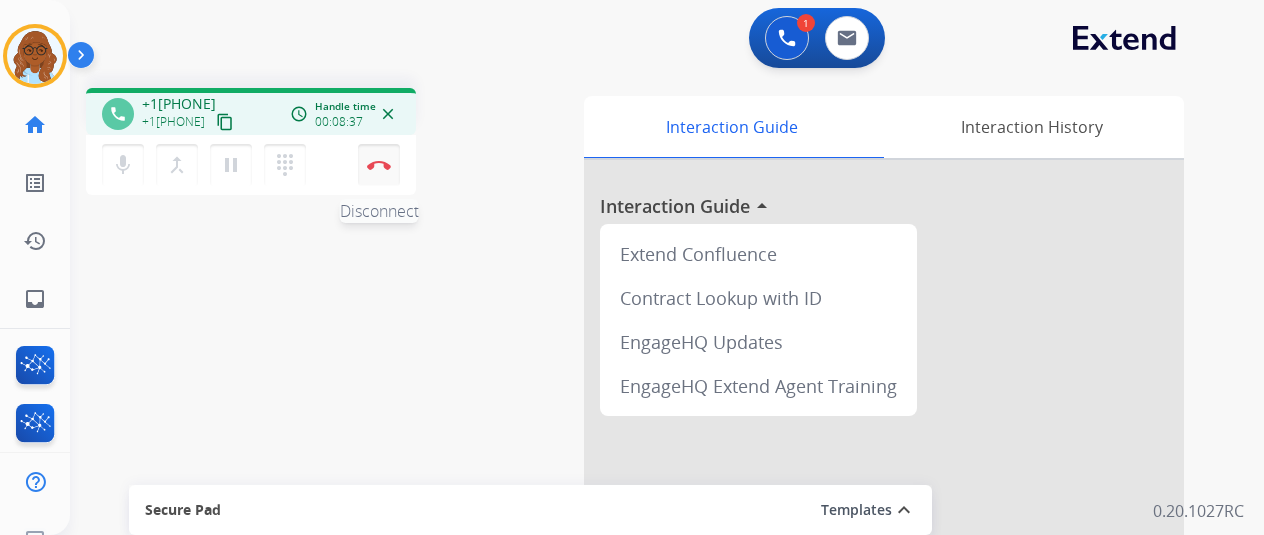 click on "Disconnect" at bounding box center (379, 165) 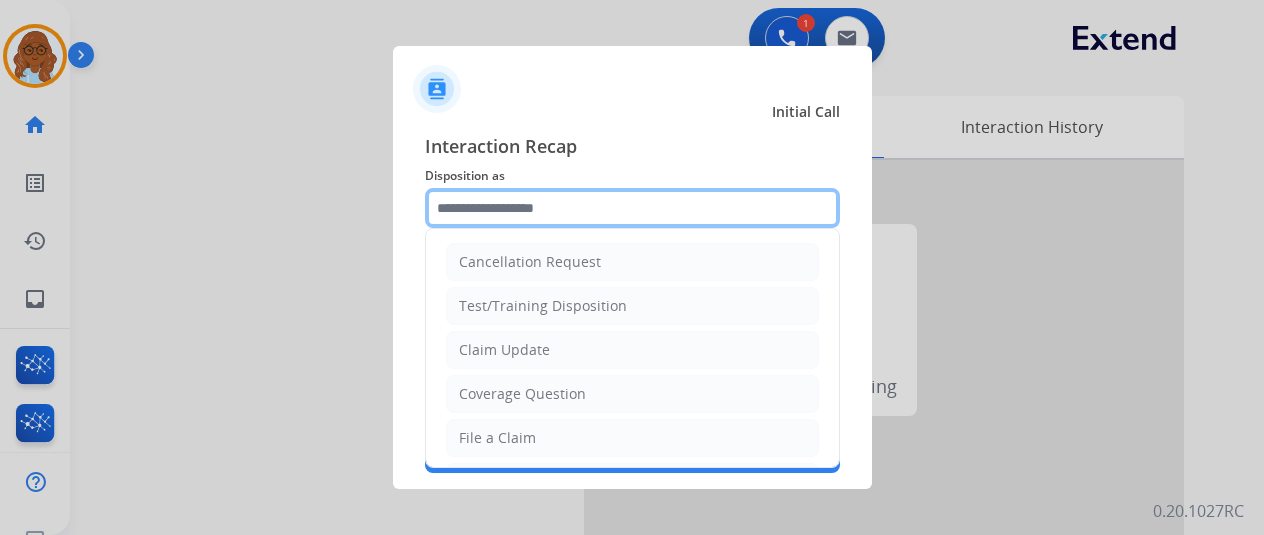 click 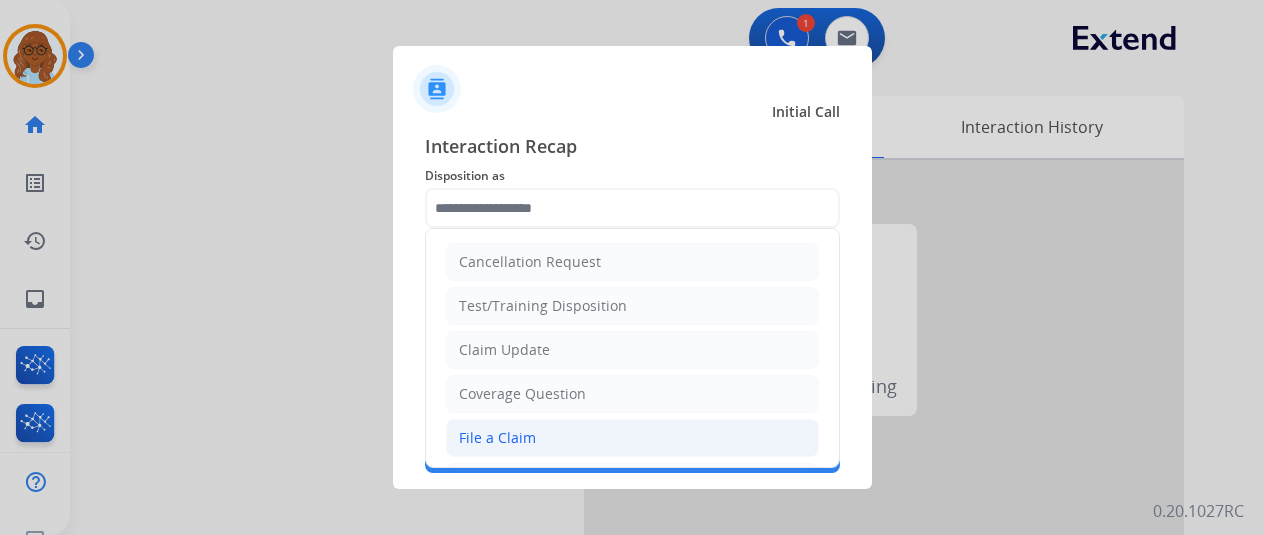 click on "File a Claim" 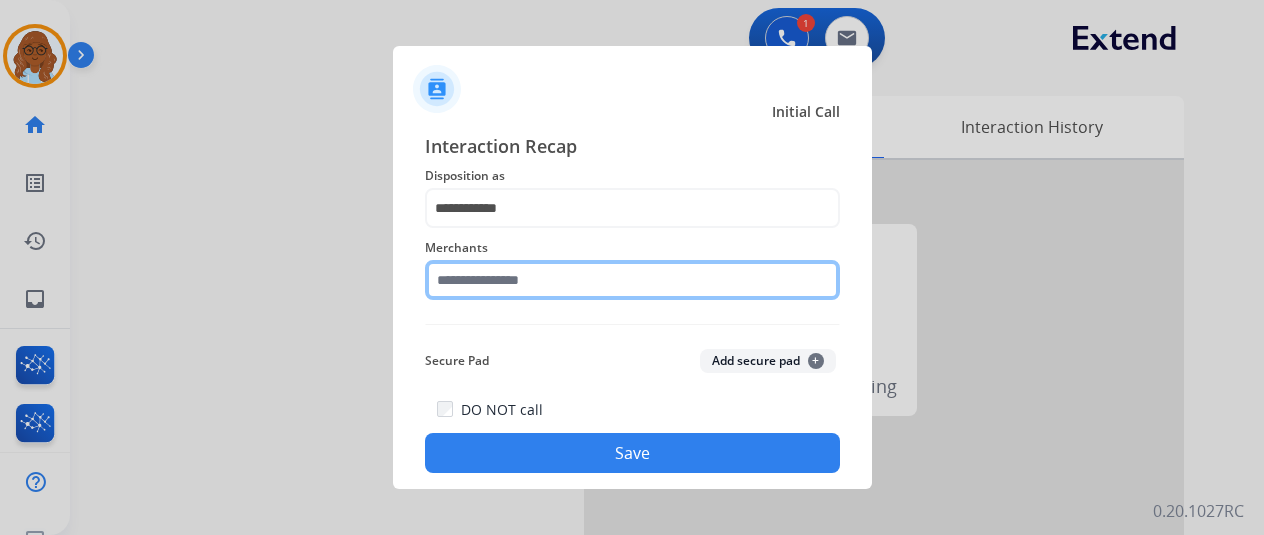 click 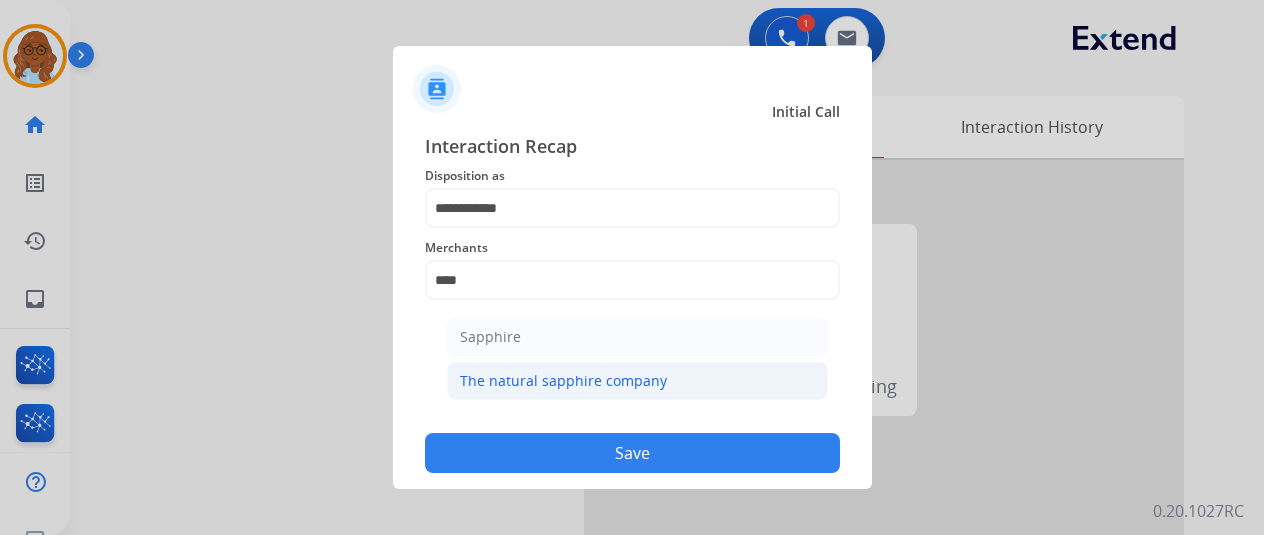 click on "The natural sapphire company" 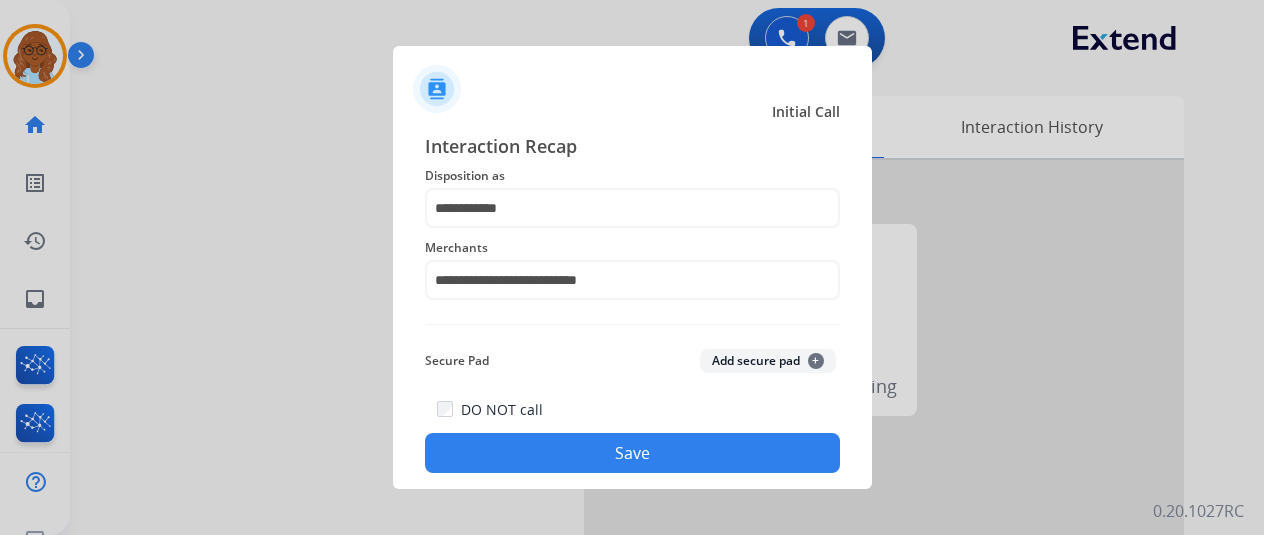 click on "Save" 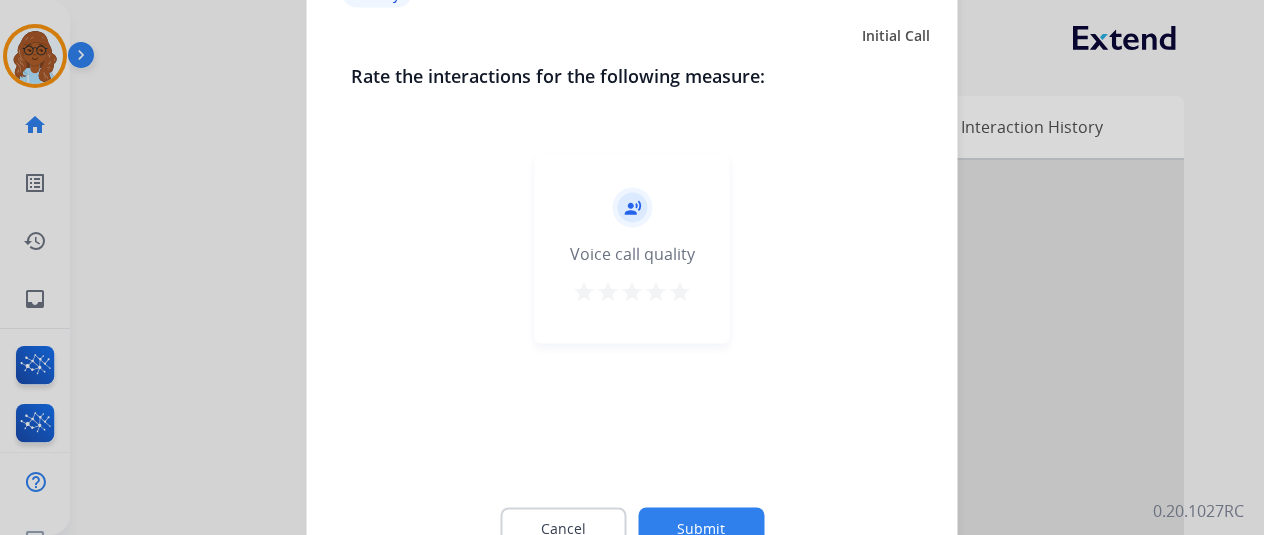 drag, startPoint x: 682, startPoint y: 301, endPoint x: 682, endPoint y: 381, distance: 80 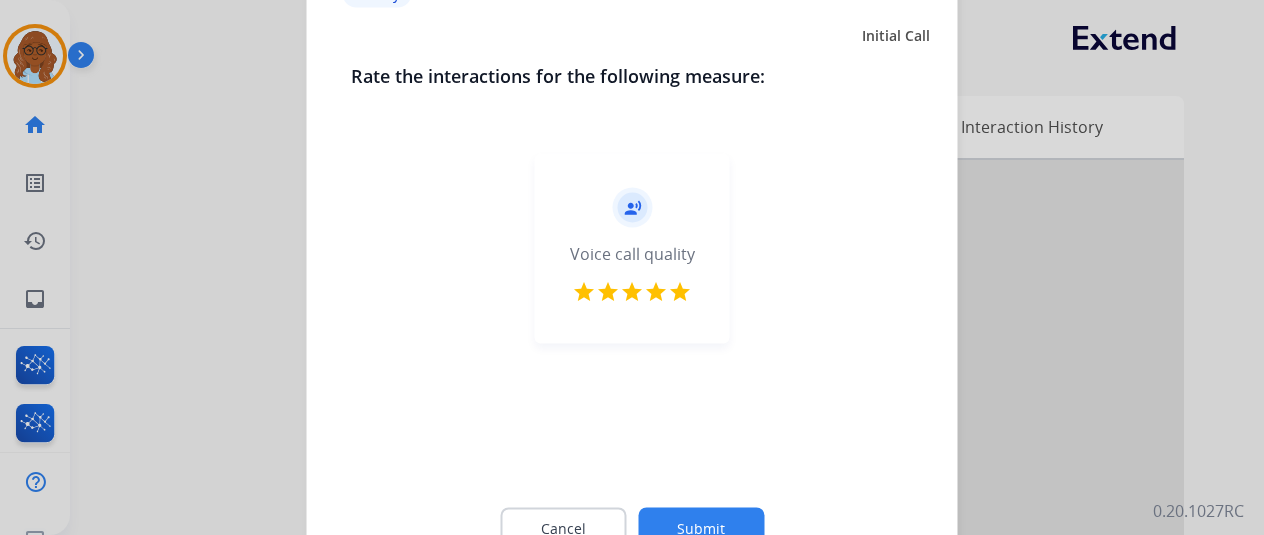 click on "Submit" 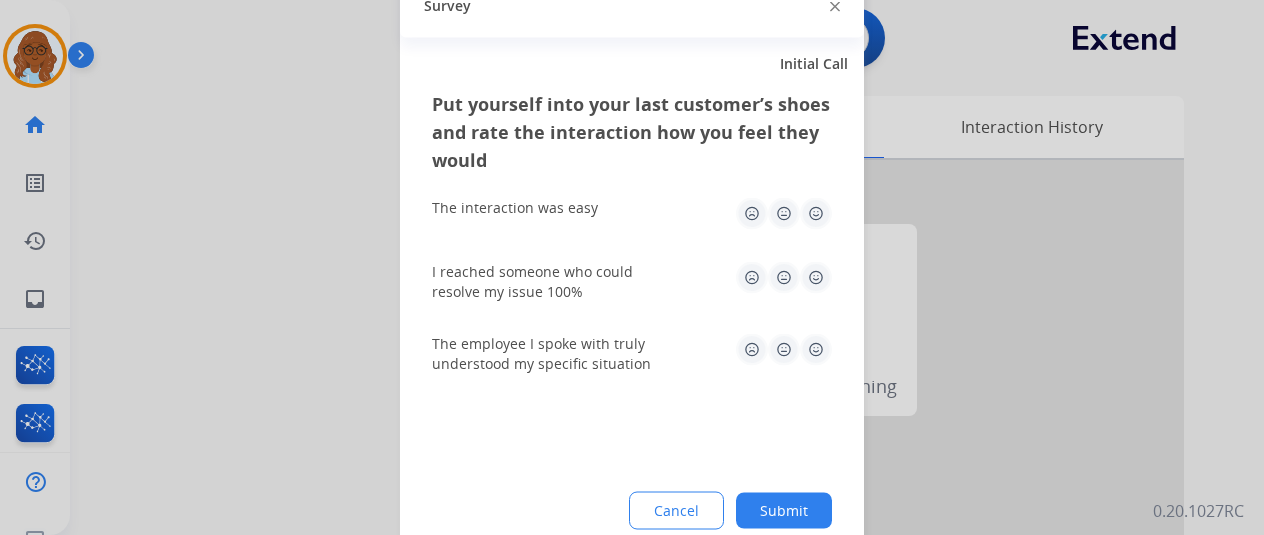 click 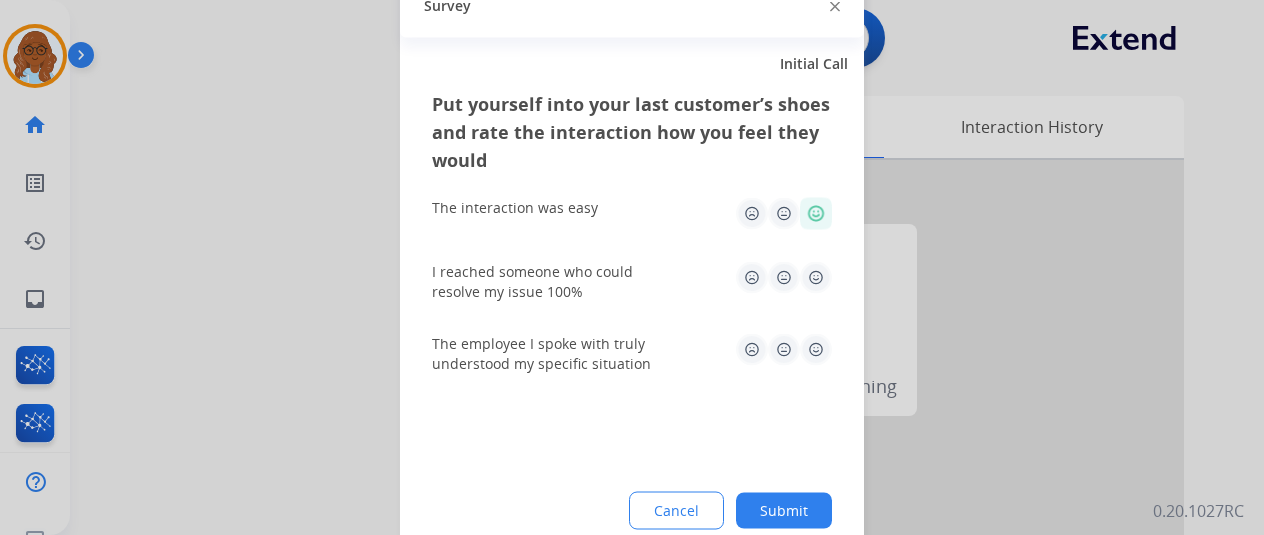drag, startPoint x: 816, startPoint y: 293, endPoint x: 815, endPoint y: 303, distance: 10.049875 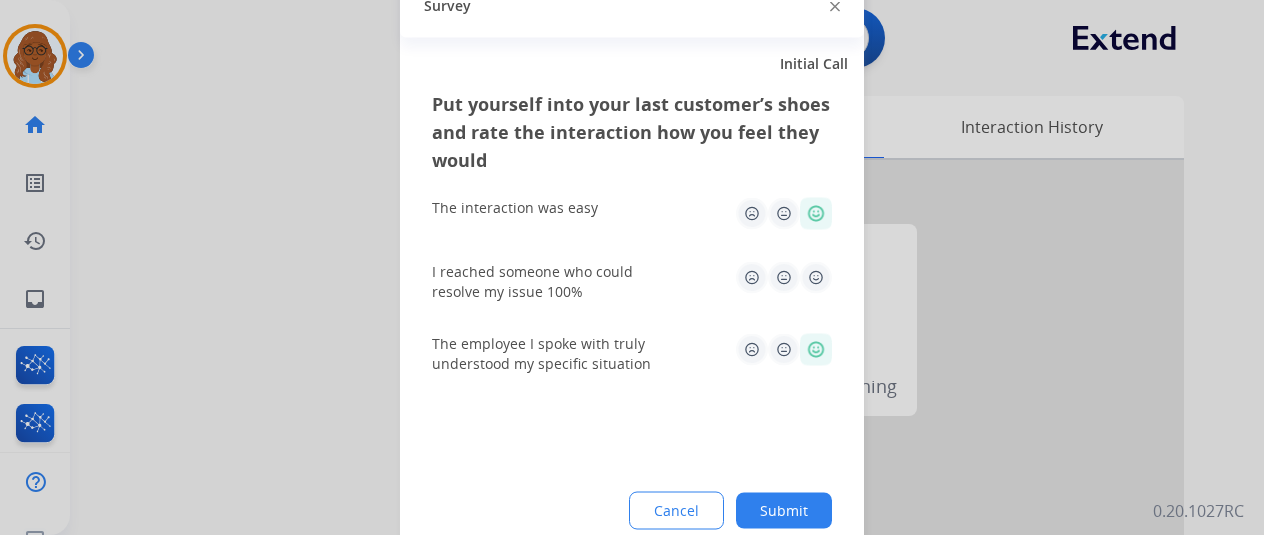 click 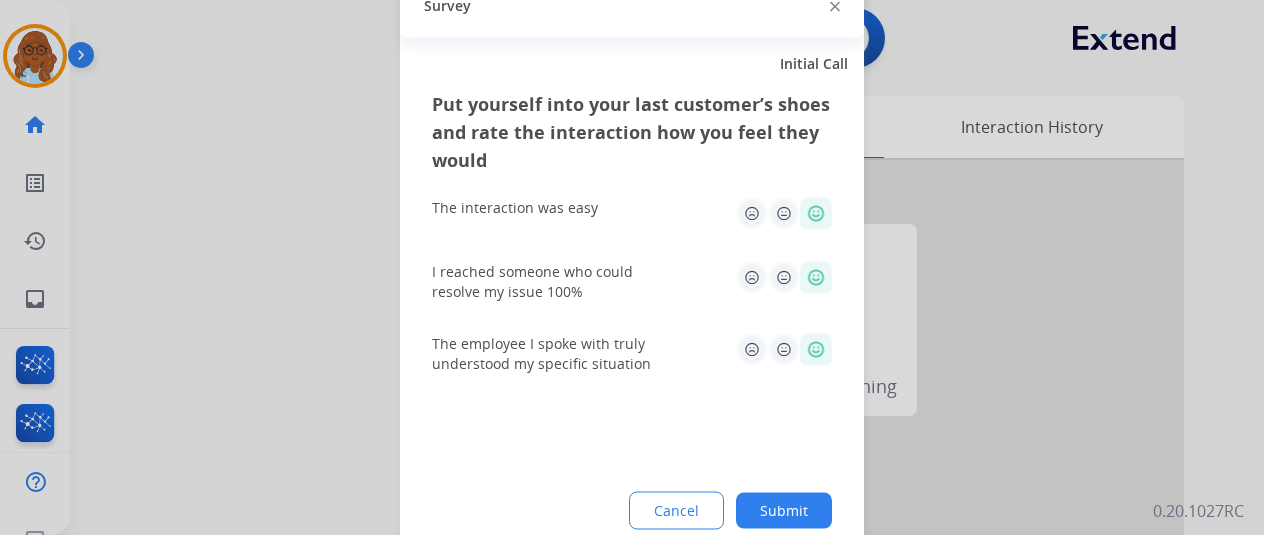 click on "Submit" 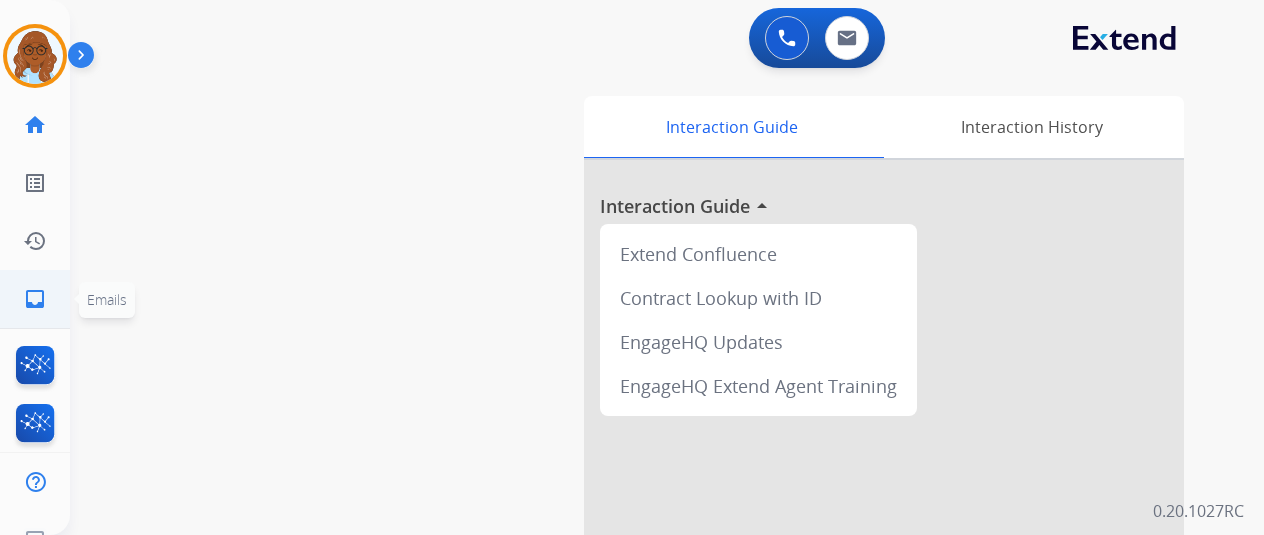 click on "inbox  Emails" 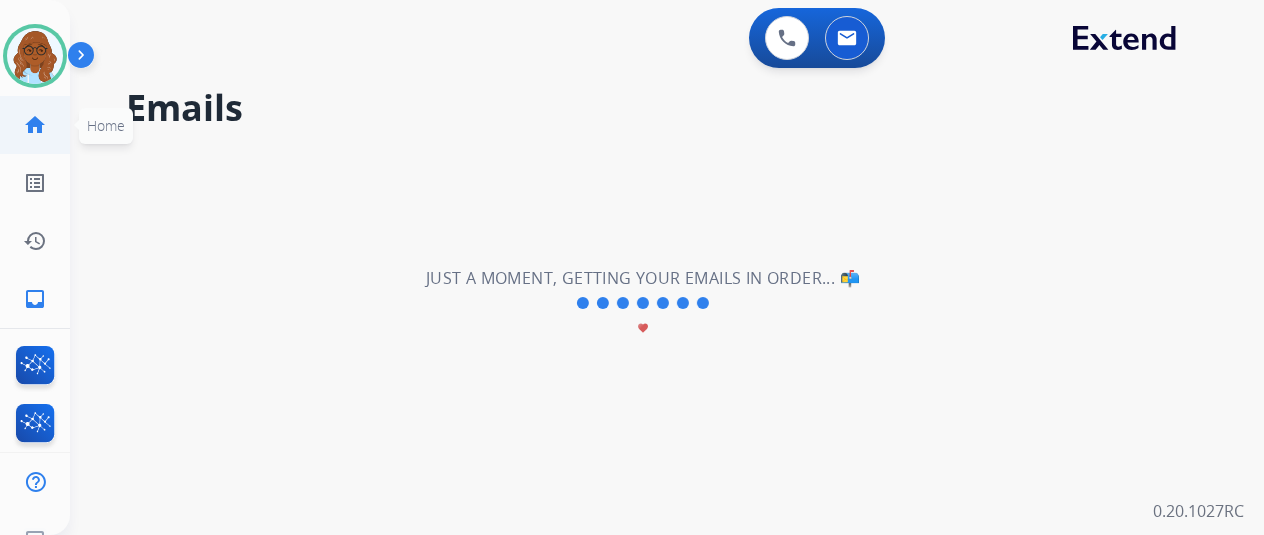 click on "home  Home" 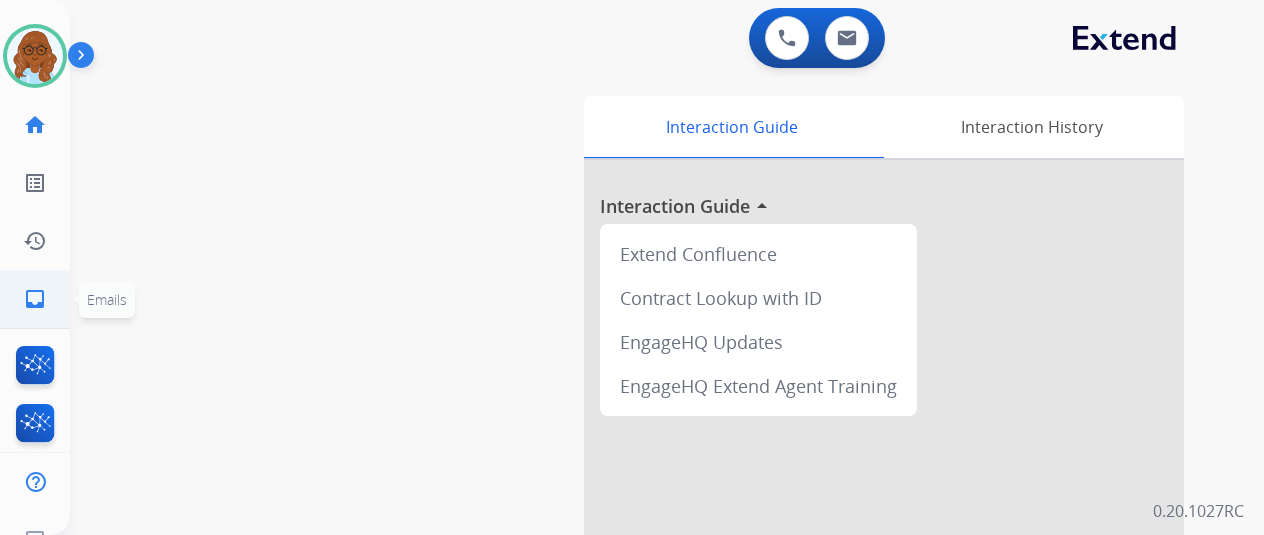 click on "inbox" 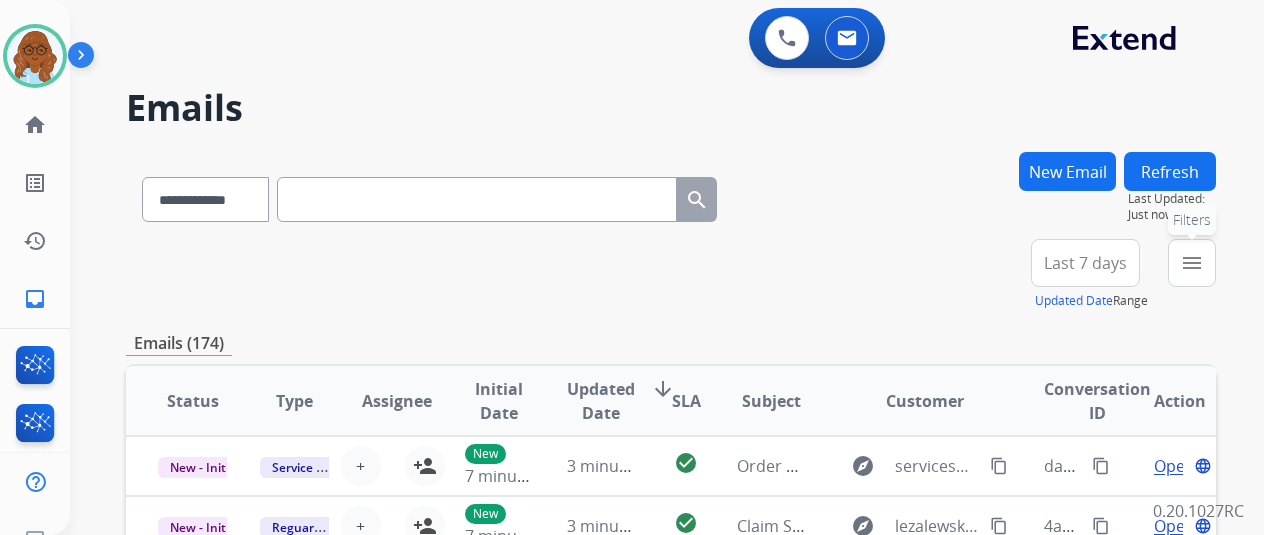 click on "menu" at bounding box center [1192, 263] 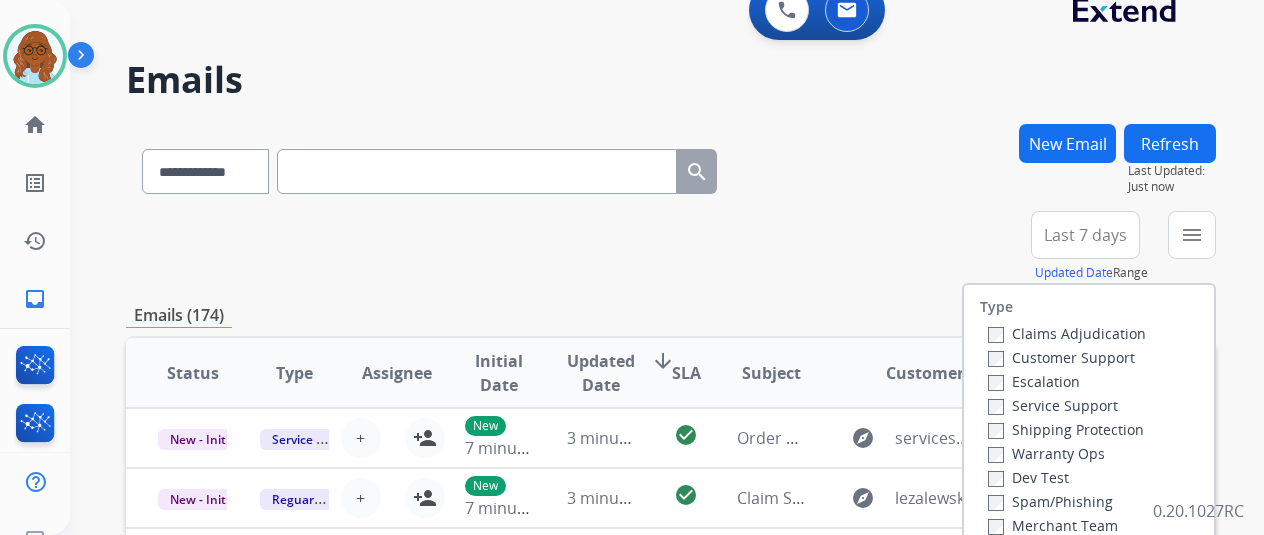 scroll, scrollTop: 100, scrollLeft: 0, axis: vertical 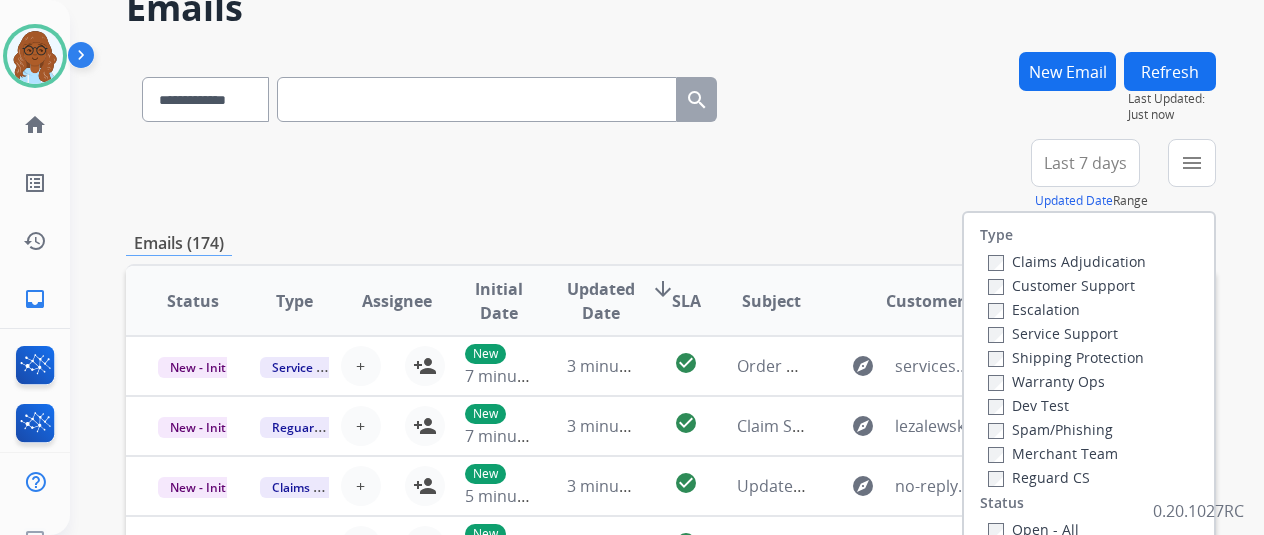click on "Customer Support" at bounding box center (1061, 285) 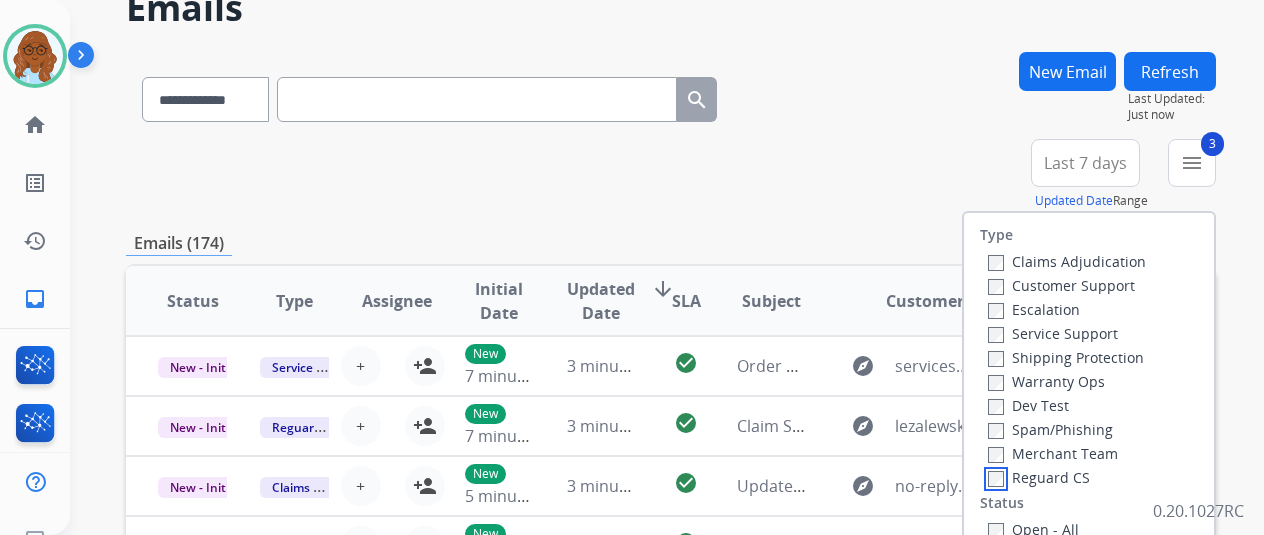 scroll, scrollTop: 300, scrollLeft: 0, axis: vertical 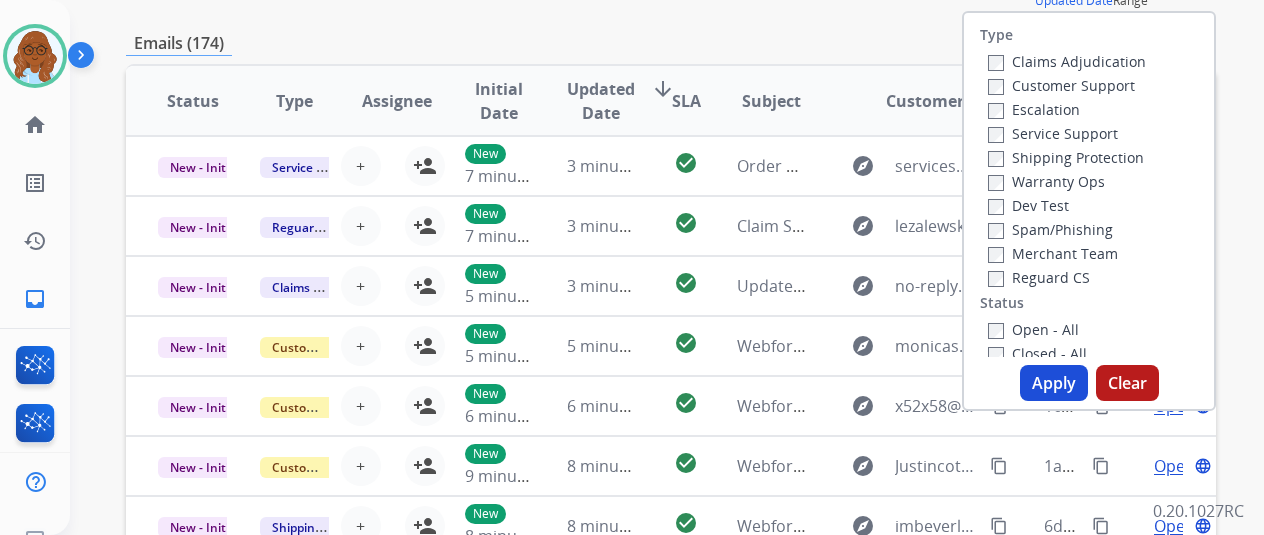 click on "Open - All" at bounding box center (1033, 329) 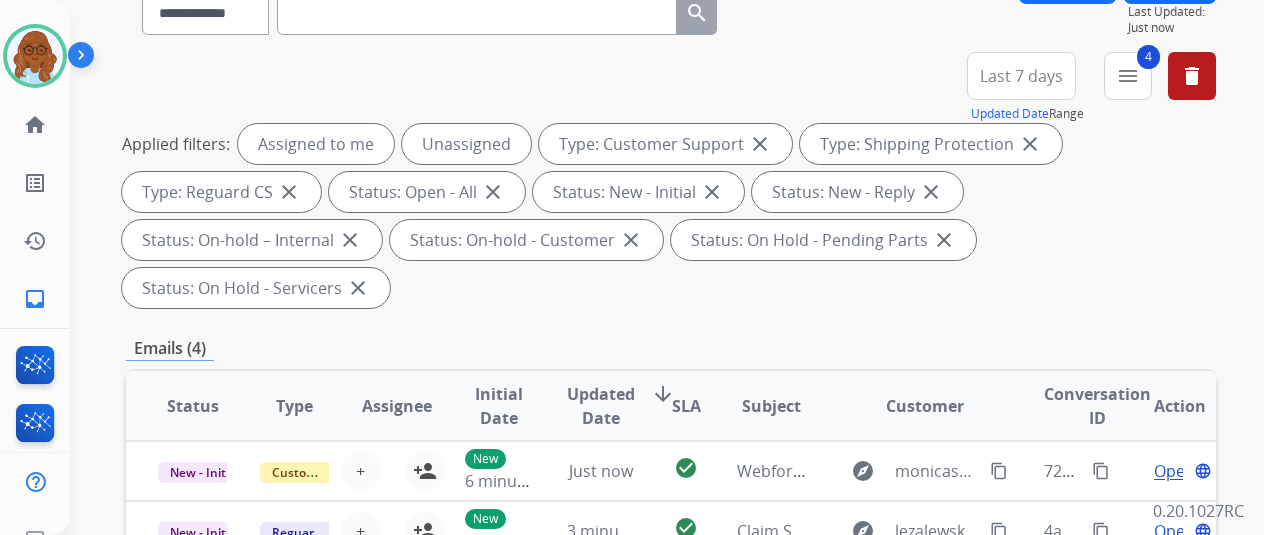 scroll, scrollTop: 400, scrollLeft: 0, axis: vertical 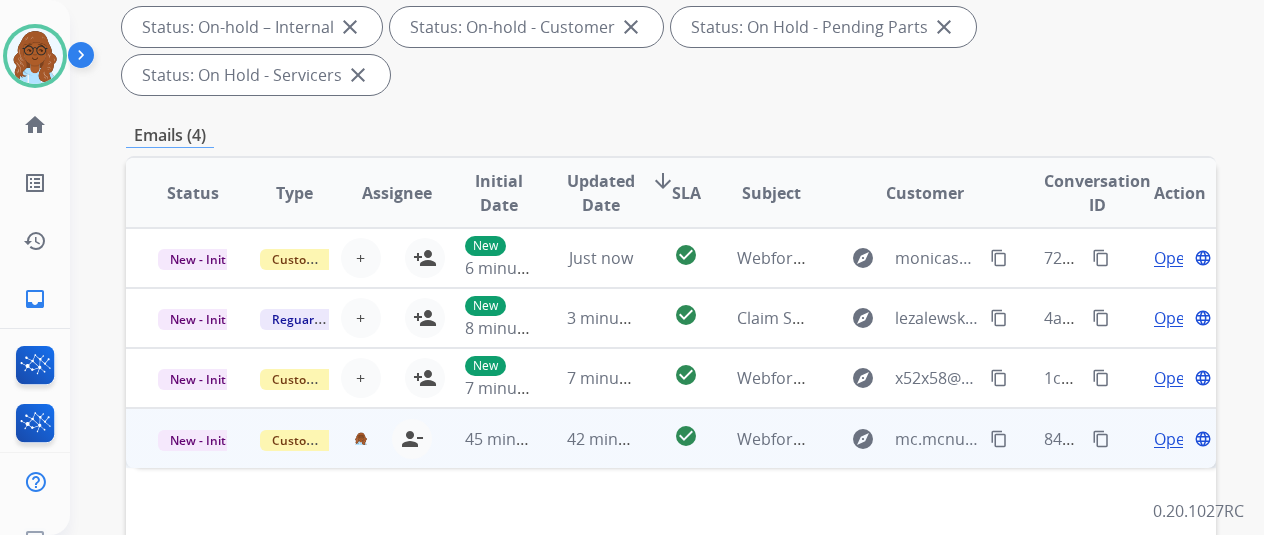 click on "Open" at bounding box center [1174, 439] 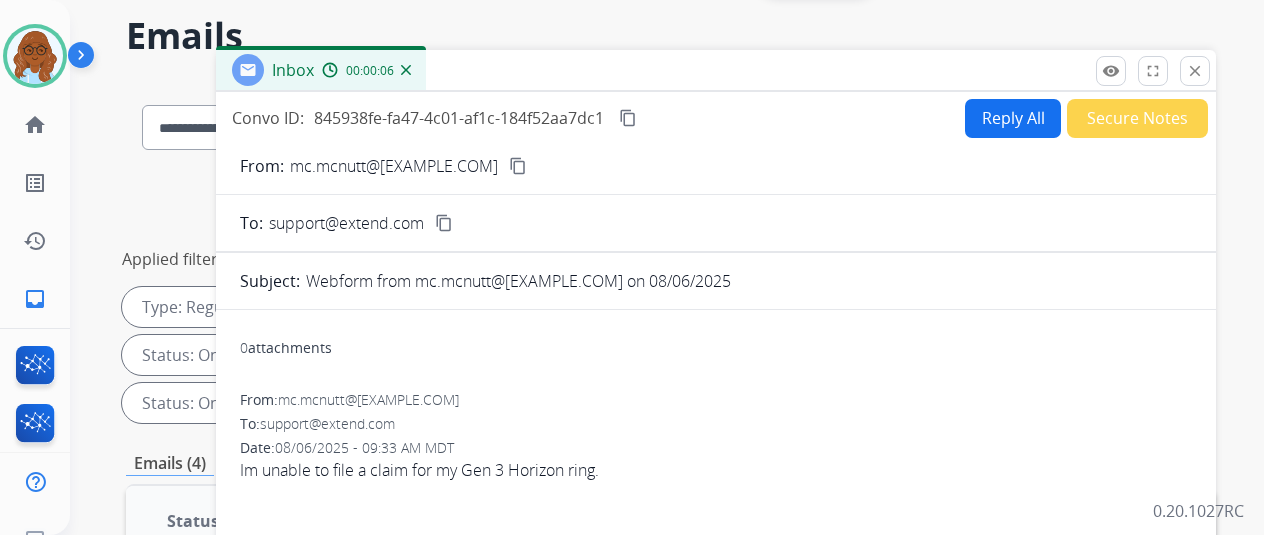 scroll, scrollTop: 0, scrollLeft: 0, axis: both 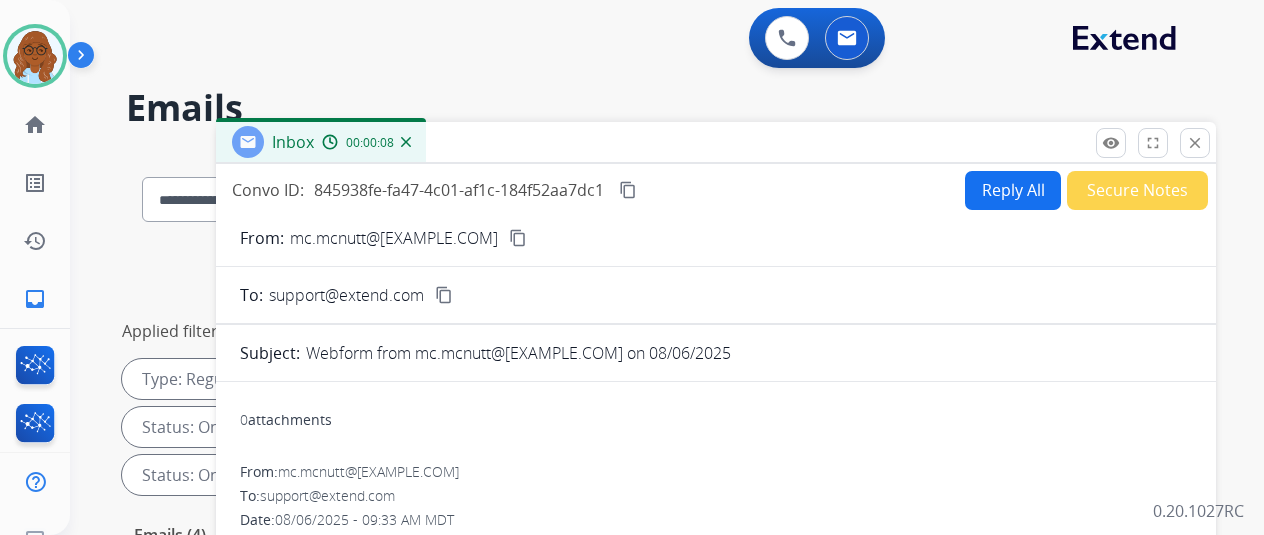 click on "content_copy" at bounding box center [518, 238] 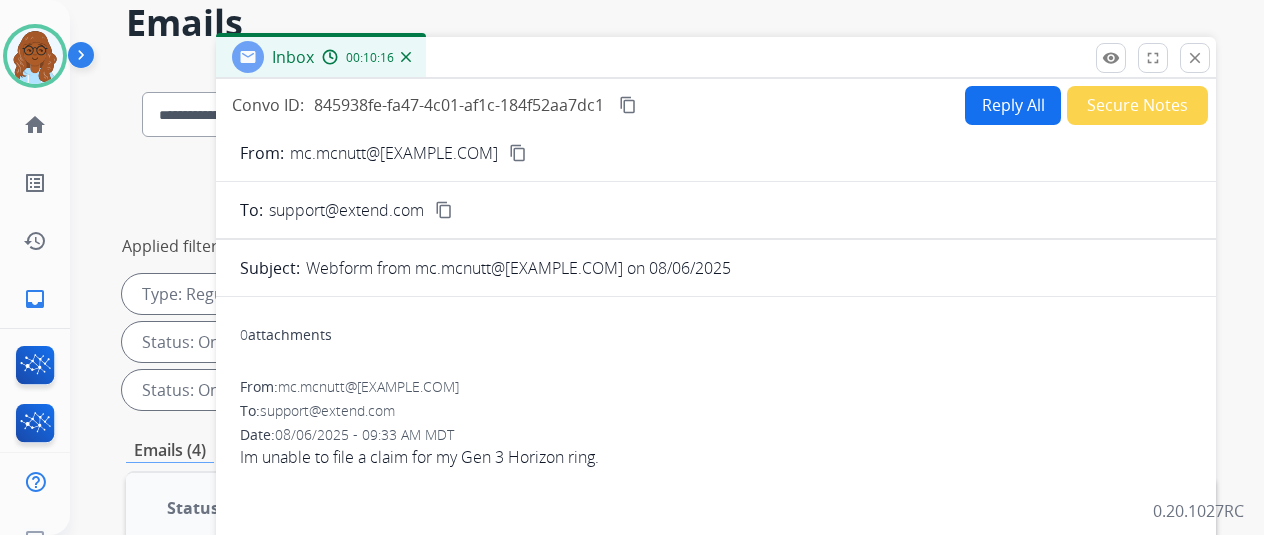 scroll, scrollTop: 0, scrollLeft: 0, axis: both 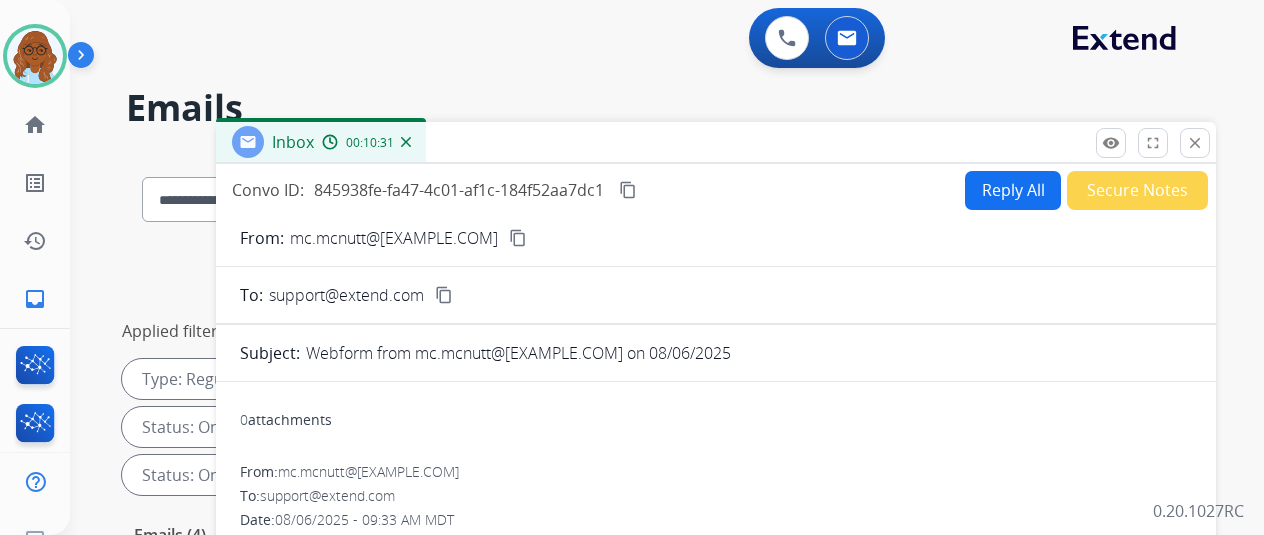 click on "Reply All" at bounding box center [1013, 190] 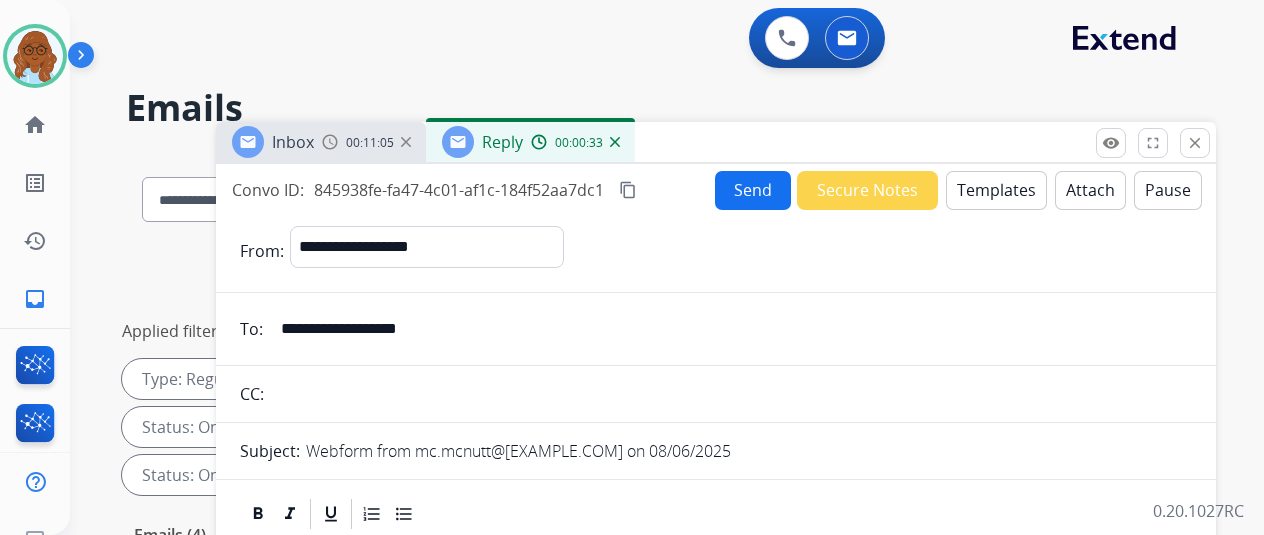 drag, startPoint x: 636, startPoint y: 189, endPoint x: 802, endPoint y: 189, distance: 166 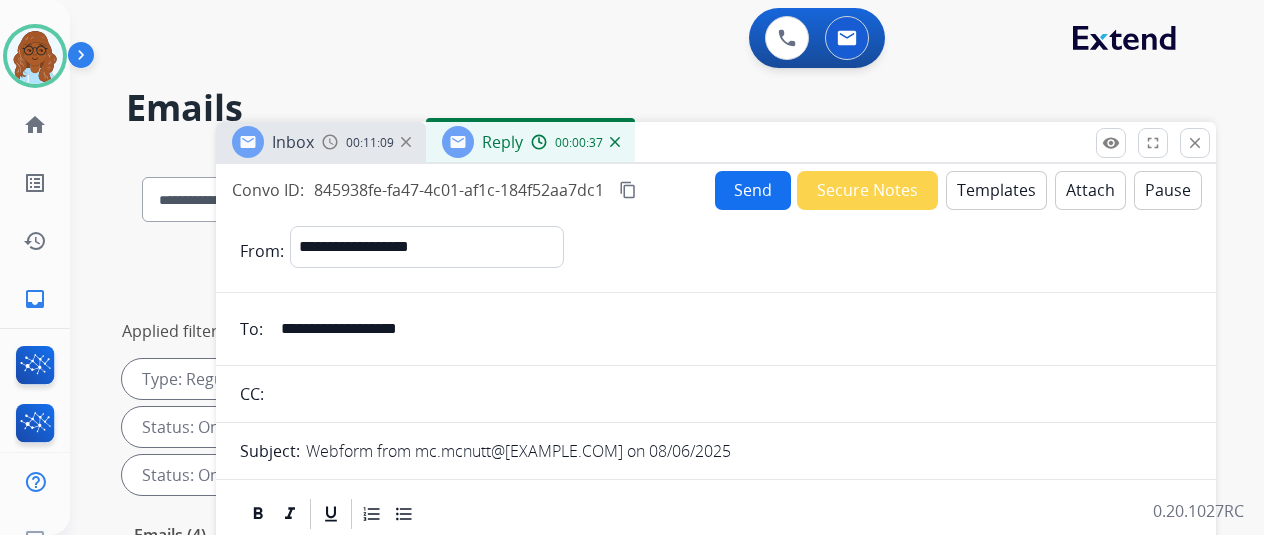 click on "Templates" at bounding box center (996, 190) 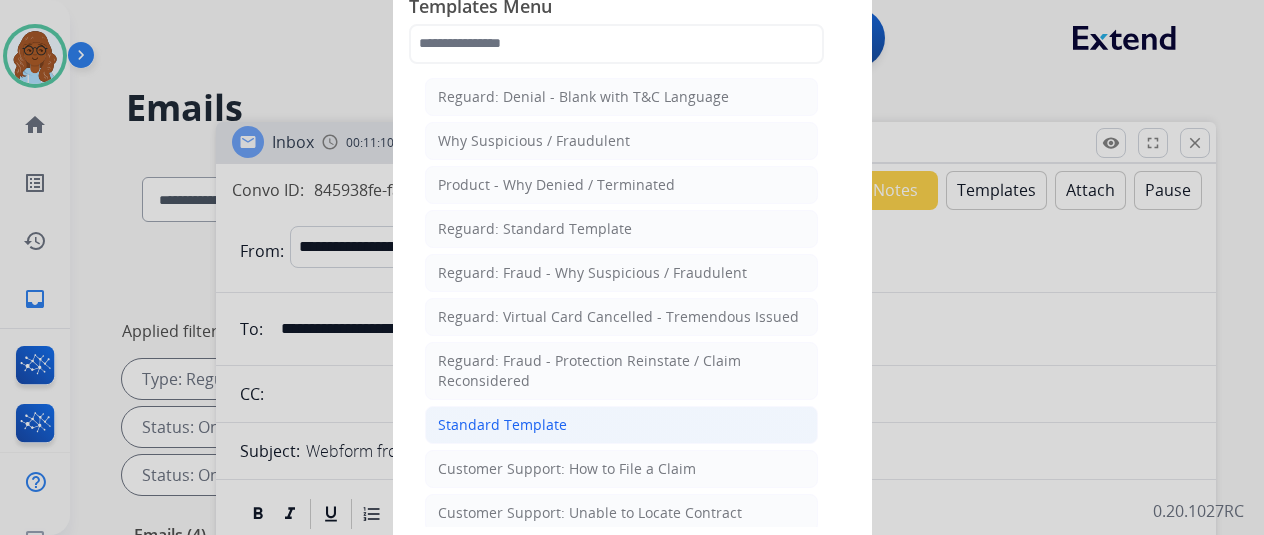 click on "Standard Template" 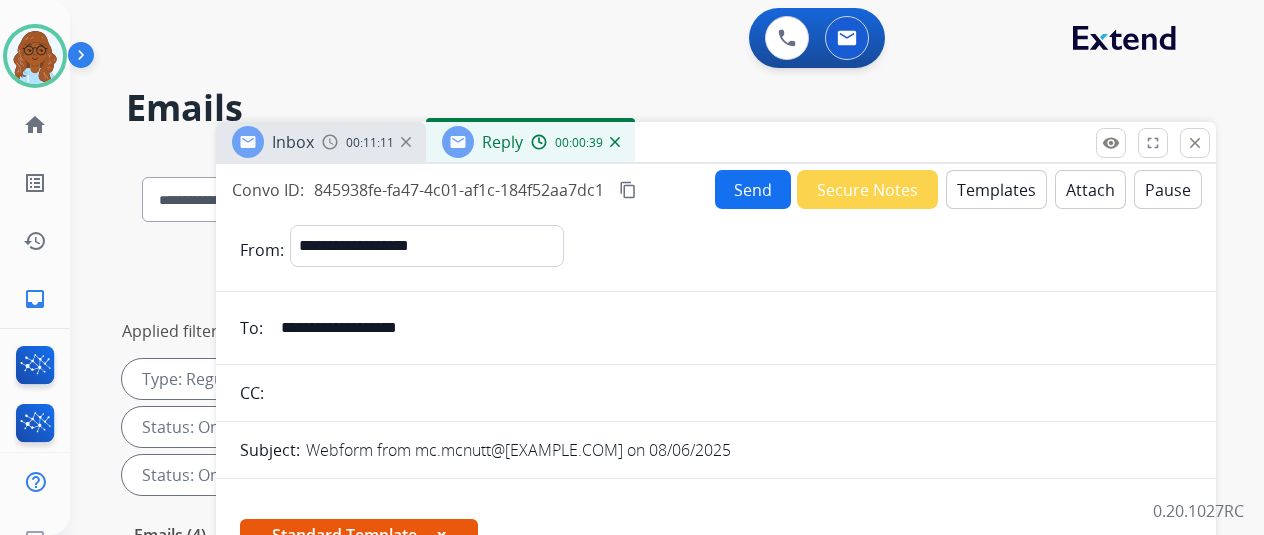 scroll, scrollTop: 400, scrollLeft: 0, axis: vertical 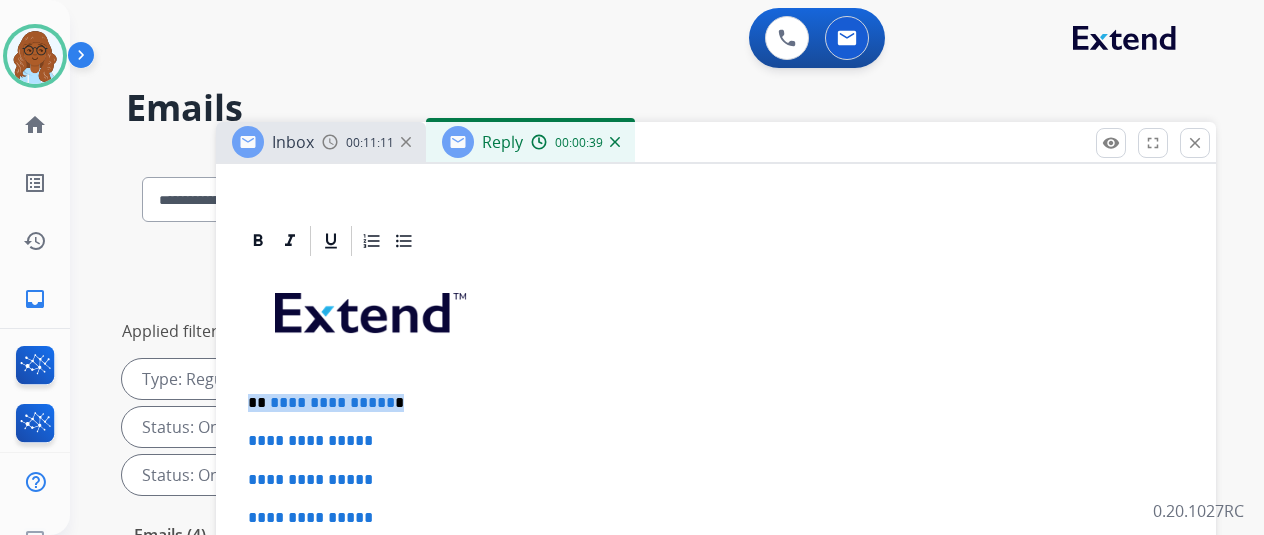 drag, startPoint x: 442, startPoint y: 385, endPoint x: 163, endPoint y: 385, distance: 279 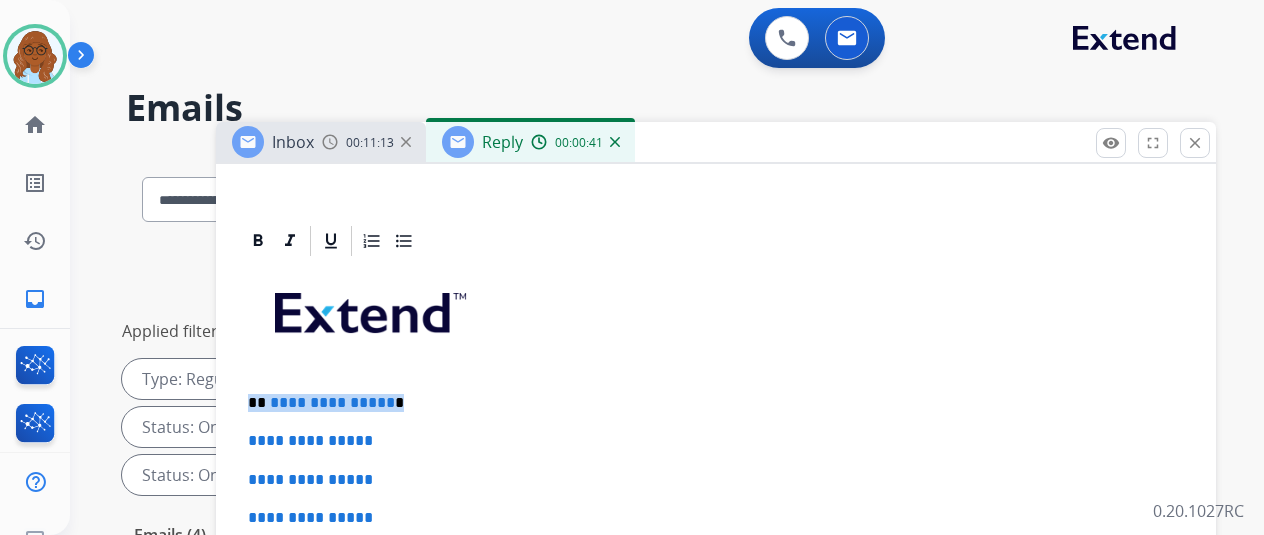type 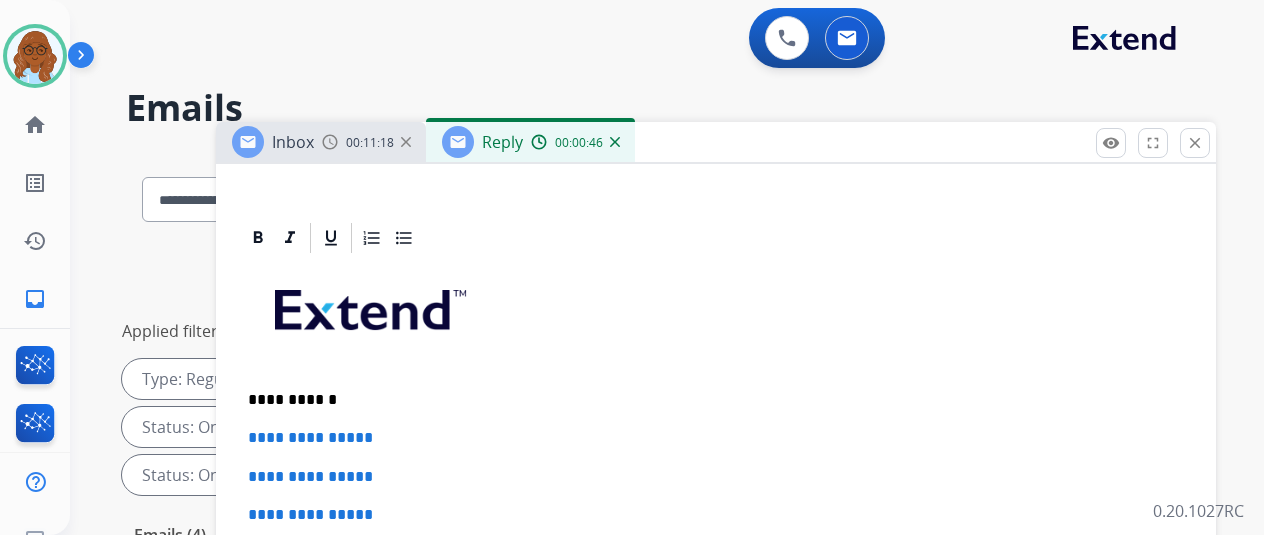 scroll, scrollTop: 436, scrollLeft: 0, axis: vertical 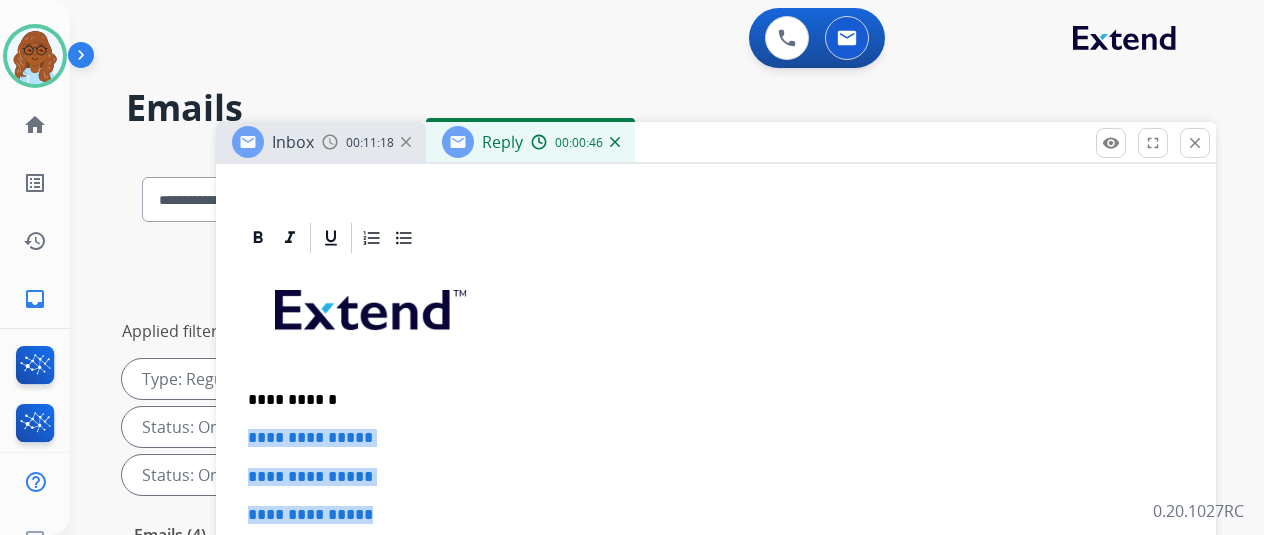 drag, startPoint x: 426, startPoint y: 473, endPoint x: 230, endPoint y: 390, distance: 212.84972 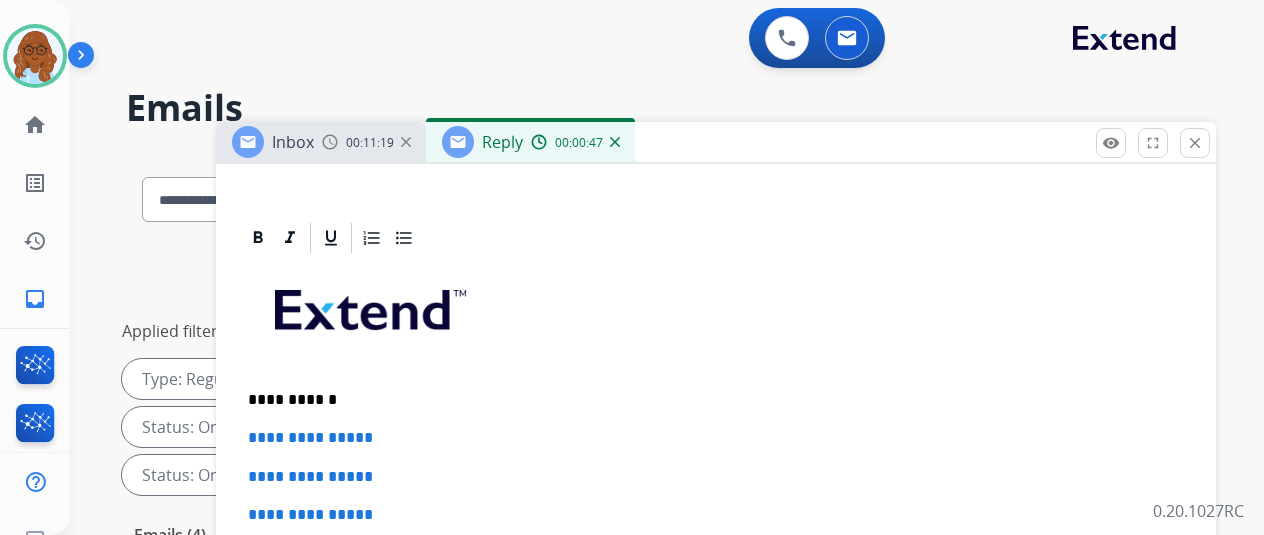 scroll, scrollTop: 360, scrollLeft: 0, axis: vertical 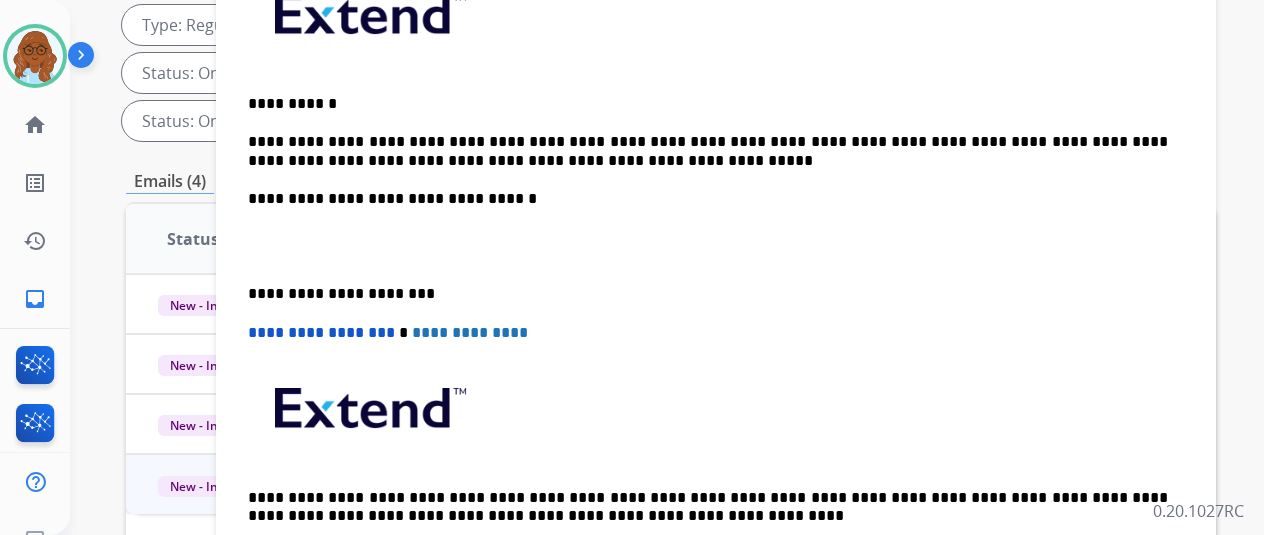click on "**********" at bounding box center (716, 275) 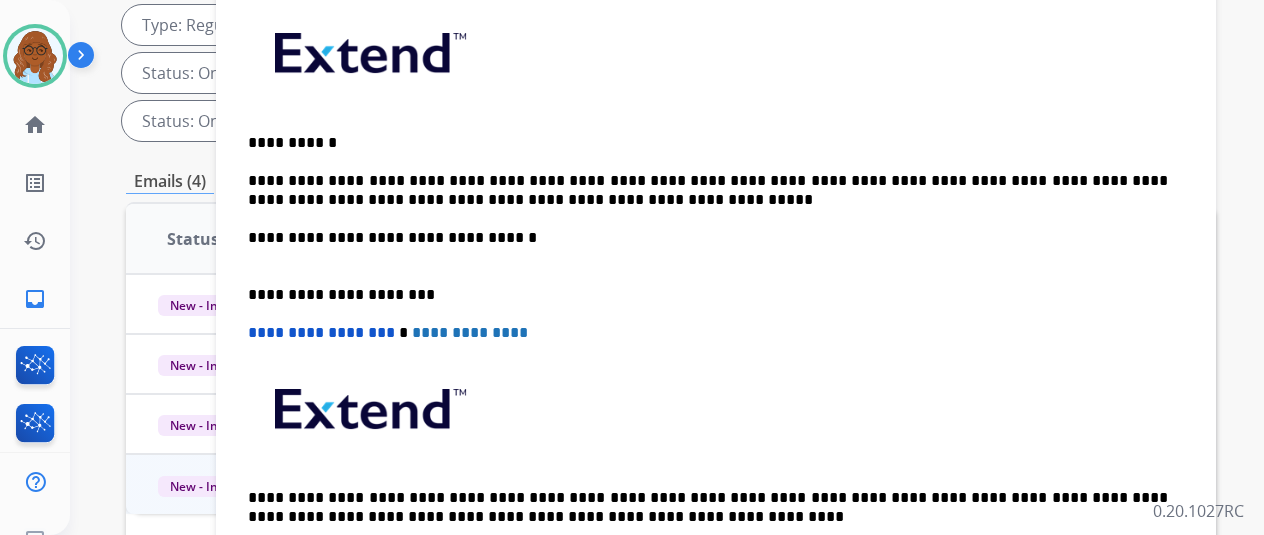 scroll, scrollTop: 340, scrollLeft: 0, axis: vertical 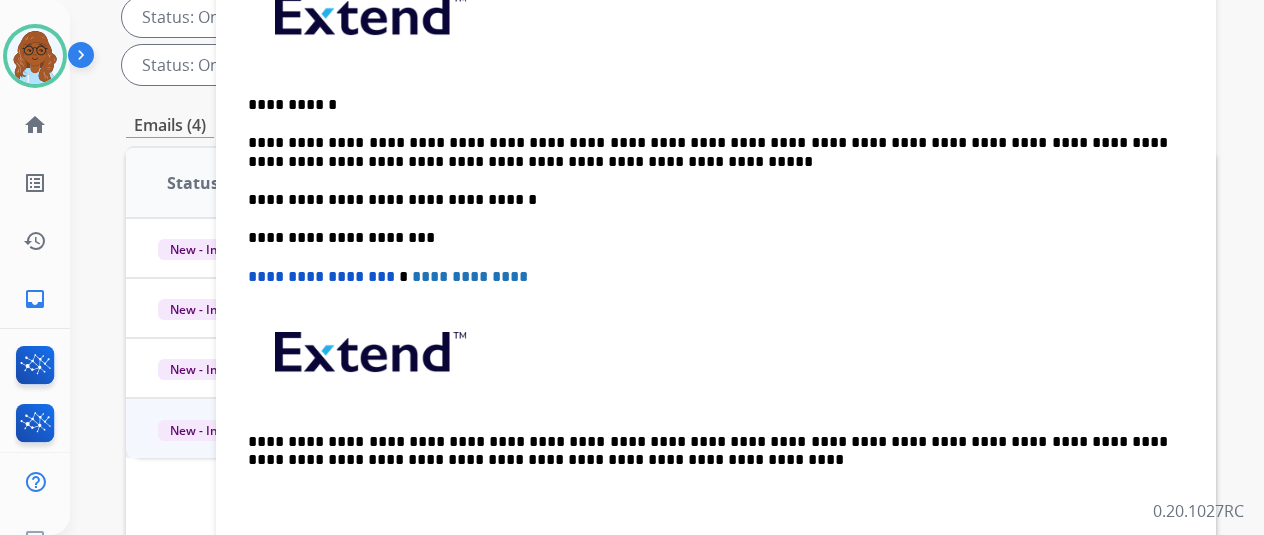 click on "**********" at bounding box center (708, 152) 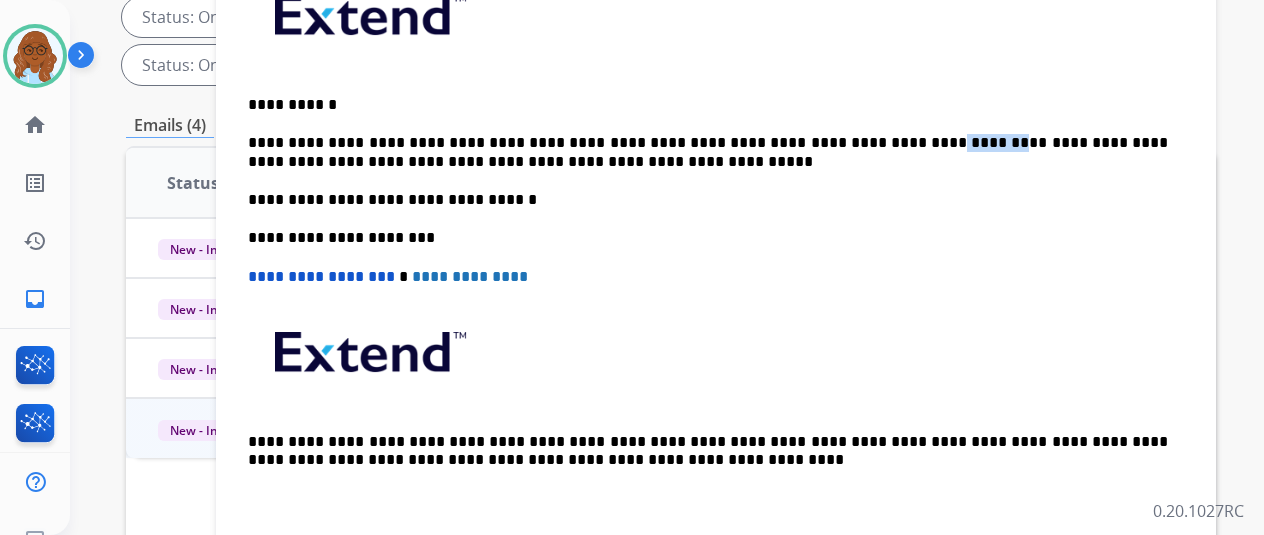 click on "**********" at bounding box center (708, 152) 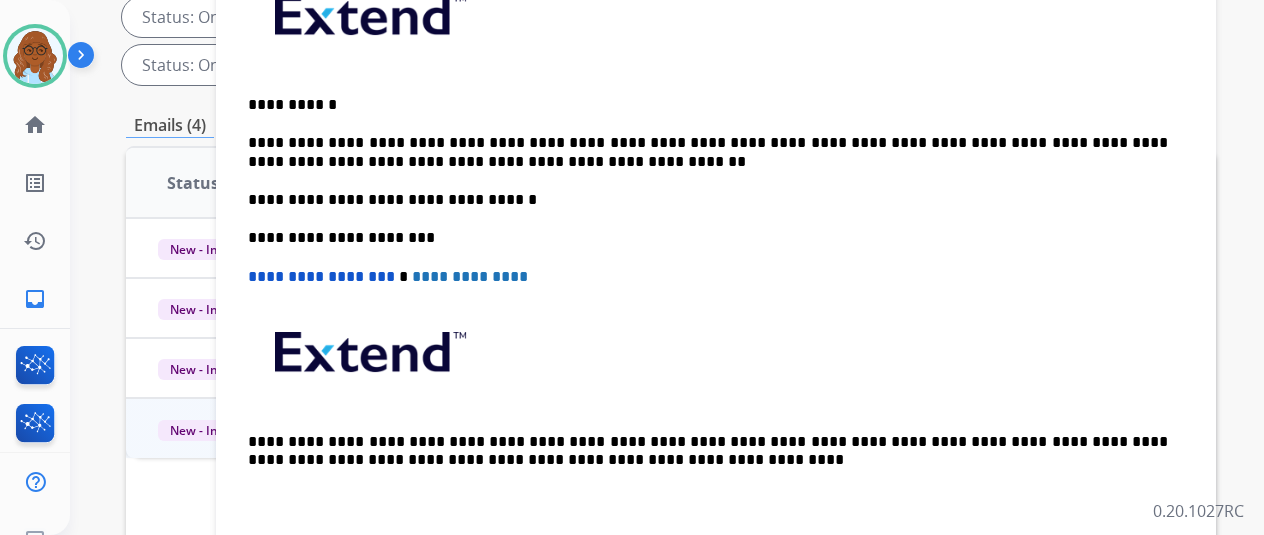 click on "**********" at bounding box center [708, 152] 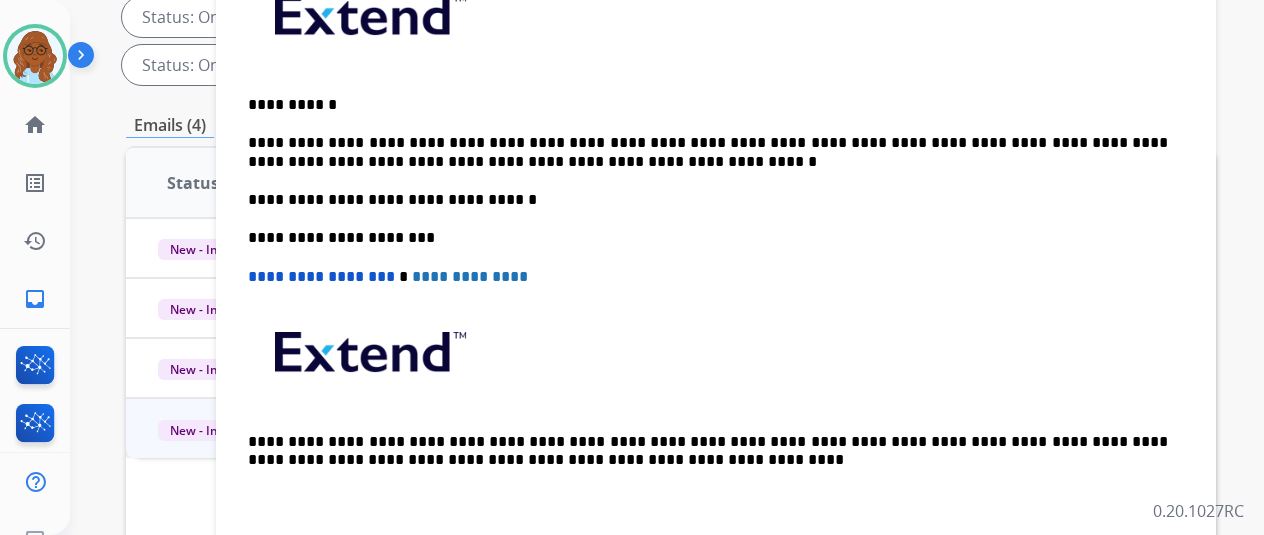 click on "**********" at bounding box center (708, 152) 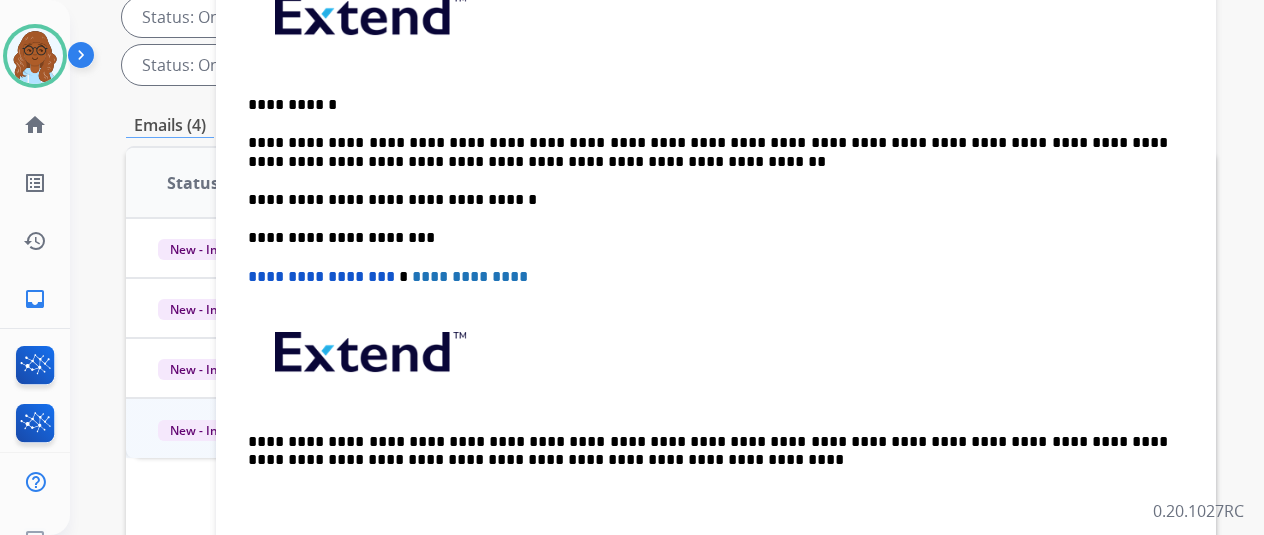 drag, startPoint x: 560, startPoint y: 103, endPoint x: 558, endPoint y: 114, distance: 11.18034 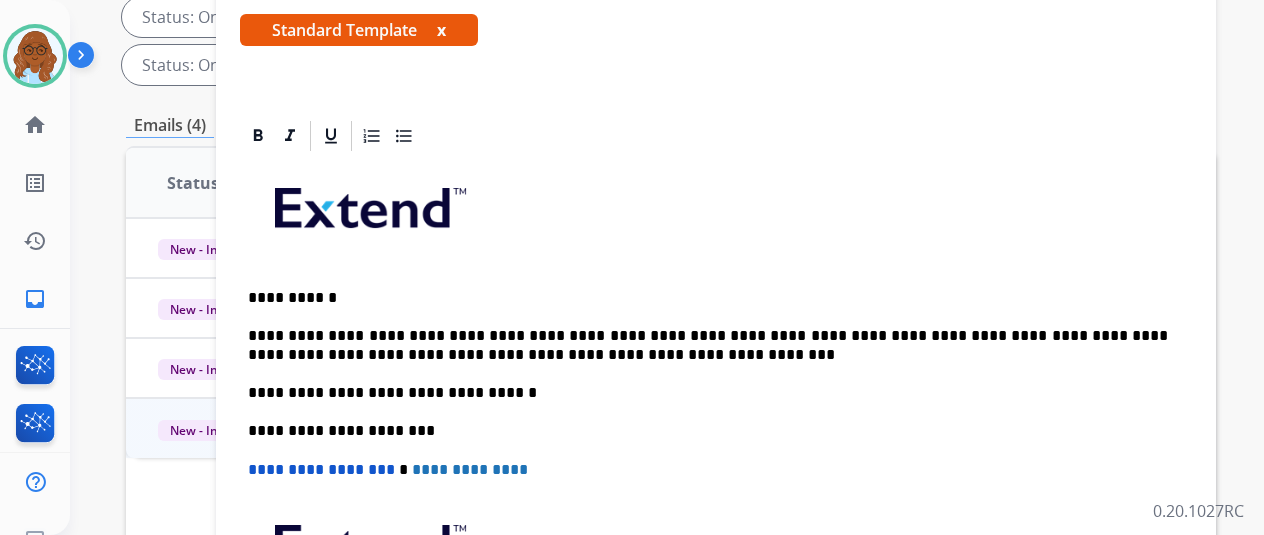 scroll, scrollTop: 22, scrollLeft: 0, axis: vertical 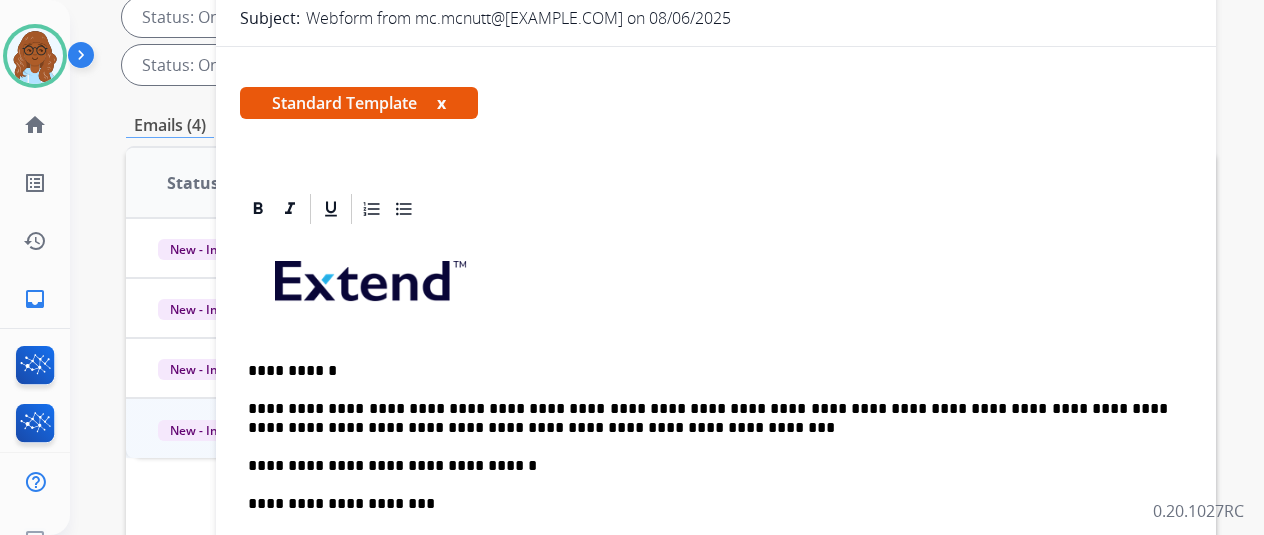click on "x" at bounding box center (441, 103) 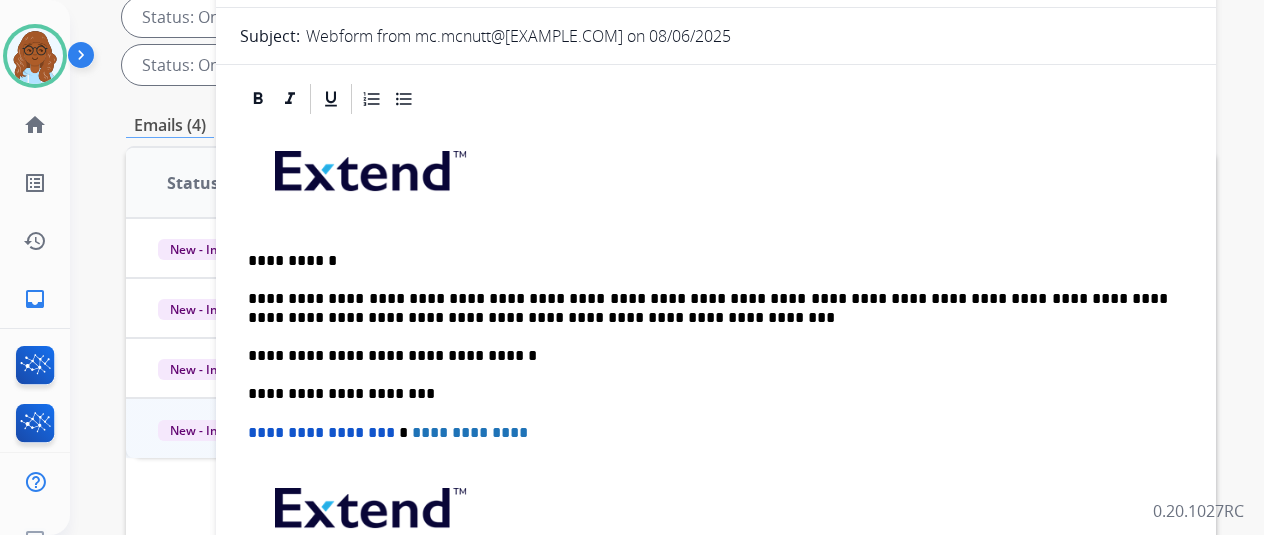 scroll, scrollTop: 0, scrollLeft: 0, axis: both 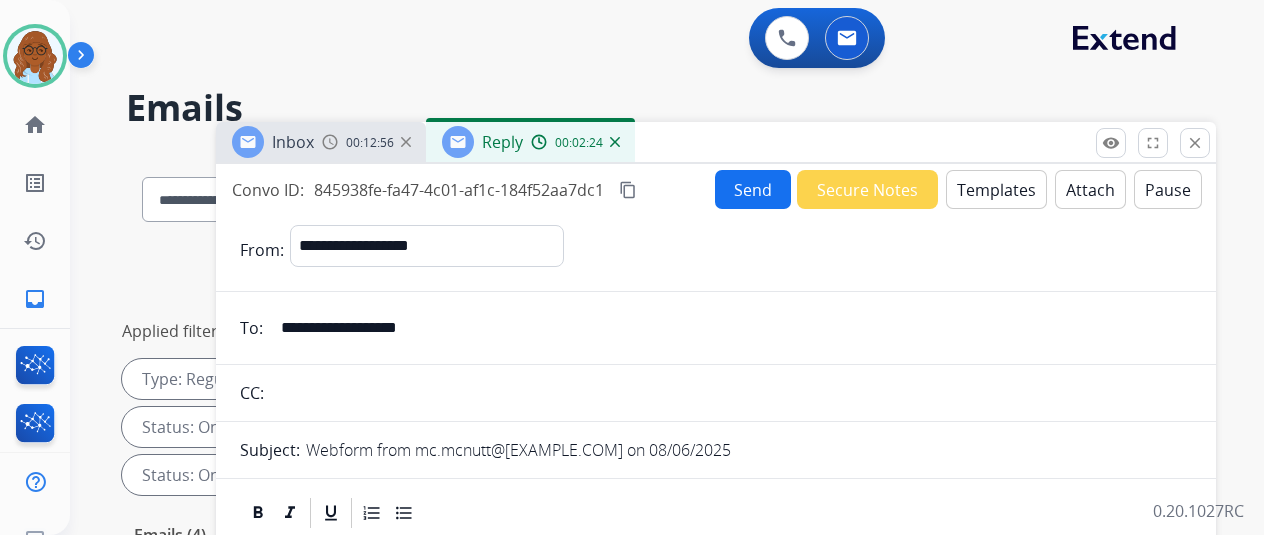 click on "Send" at bounding box center (753, 189) 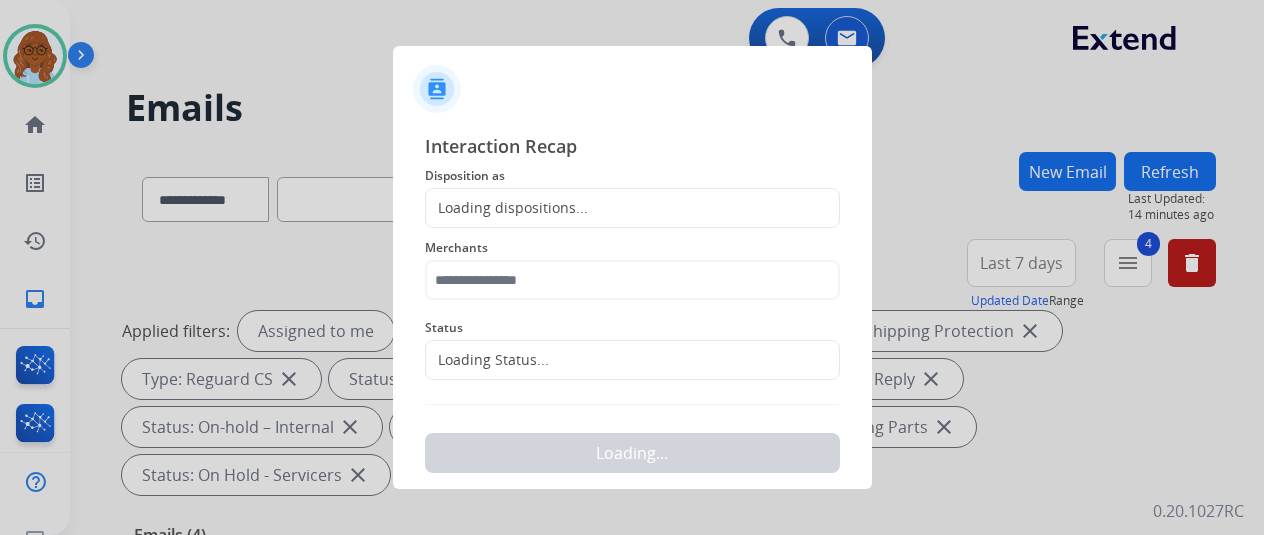 click on "Loading dispositions..." 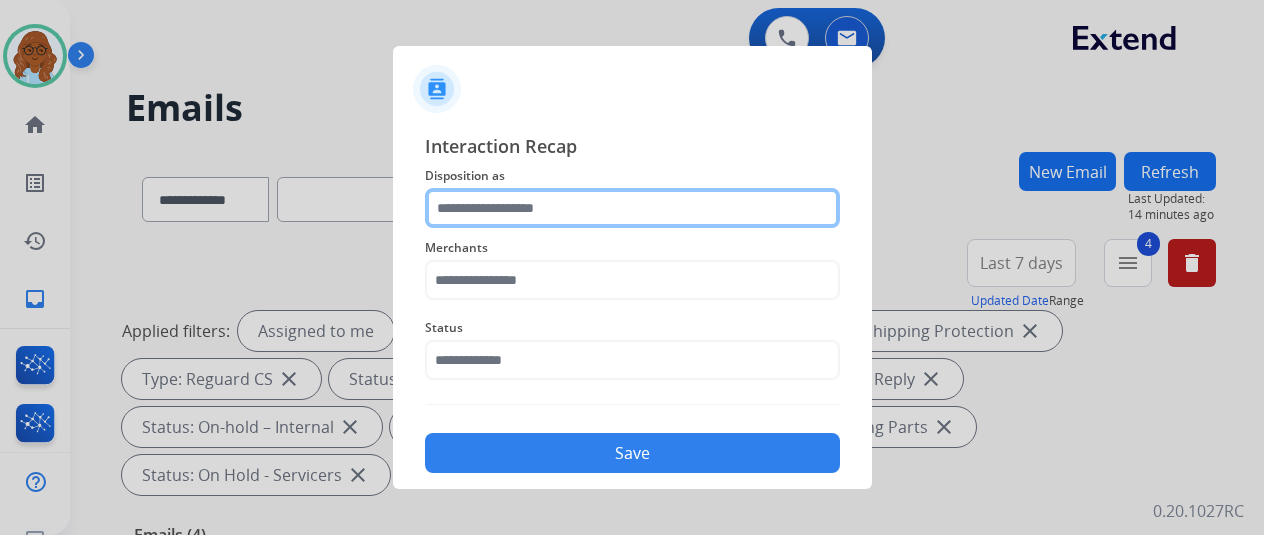 click 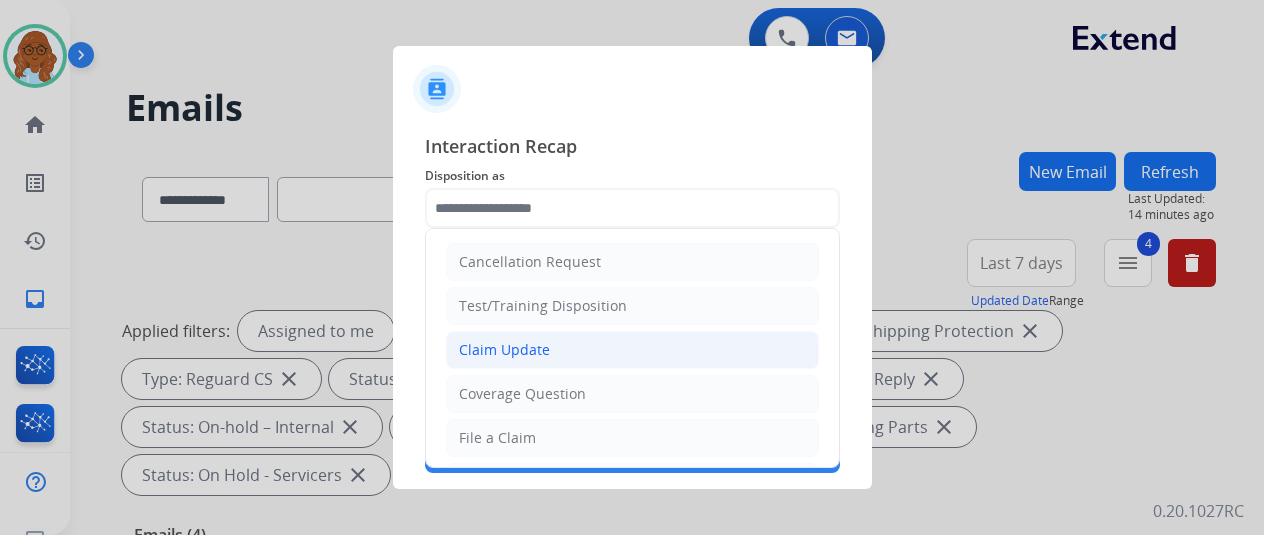 click on "Claim Update" 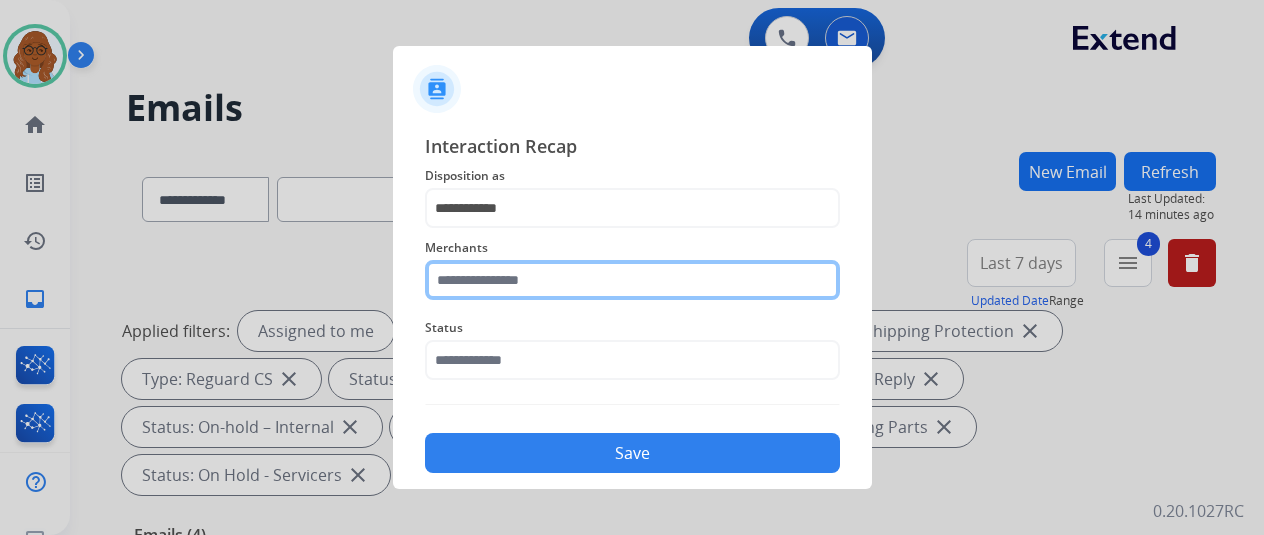 click 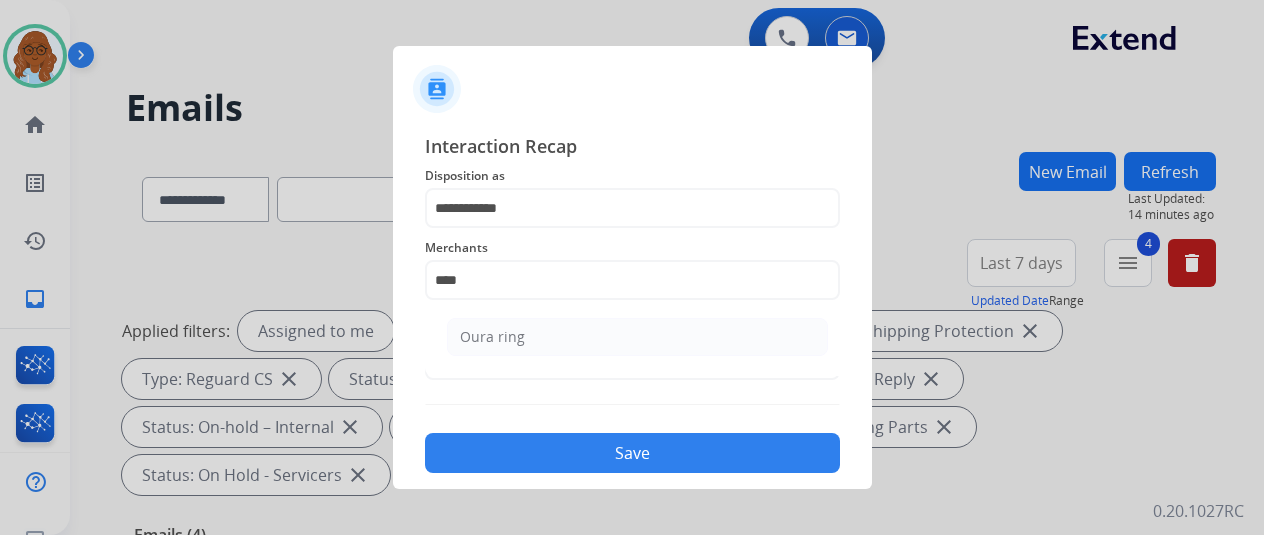 click on "Oura ring" 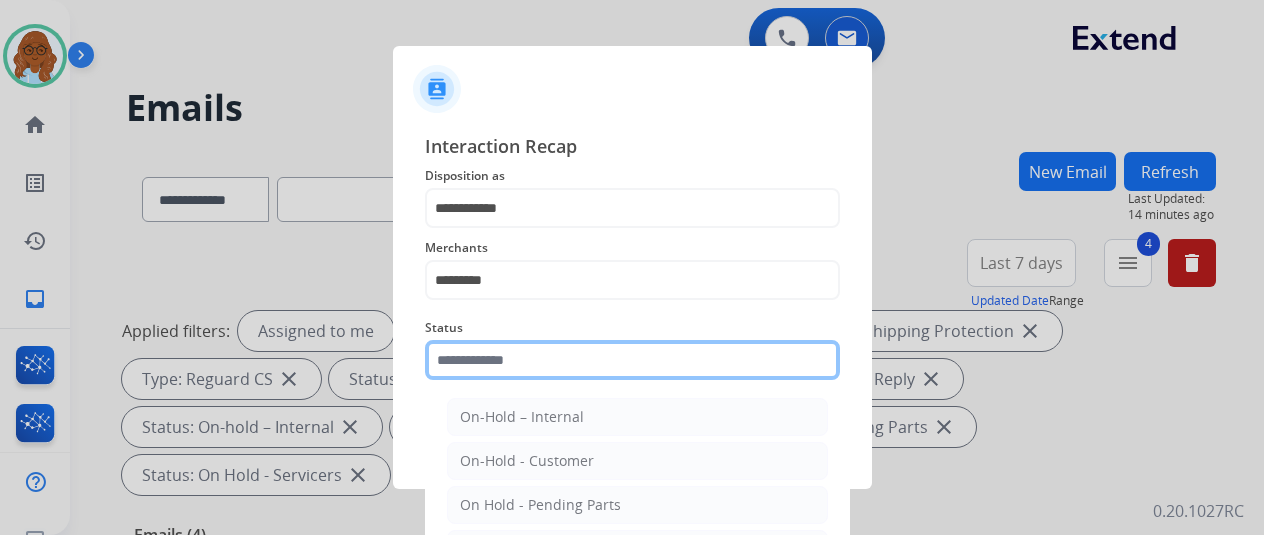 click 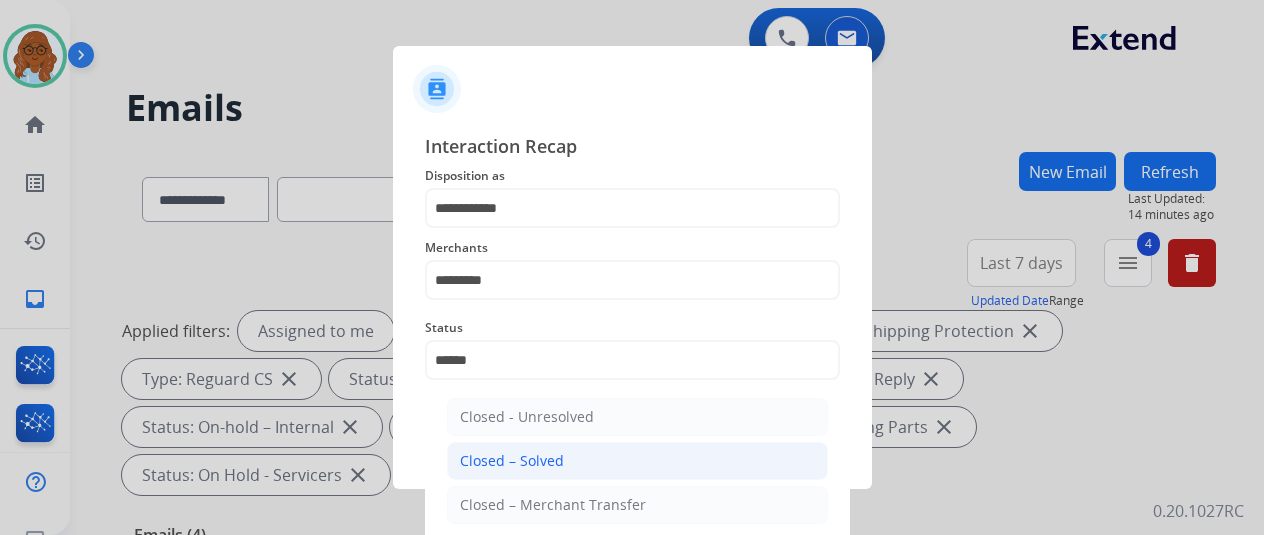 click on "Closed – Solved" 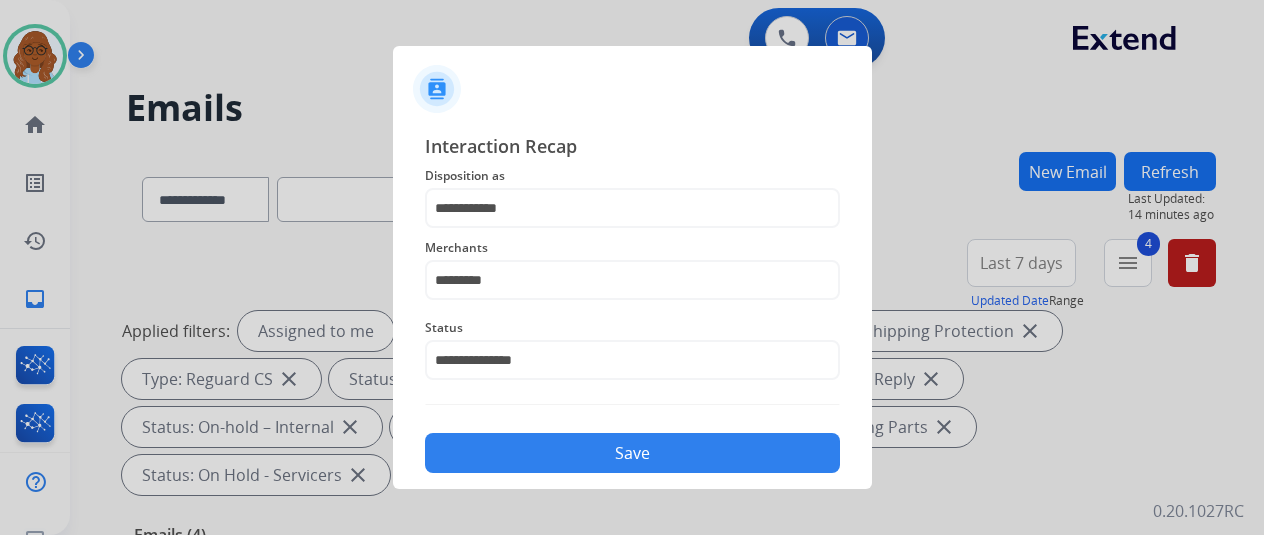 click on "Save" 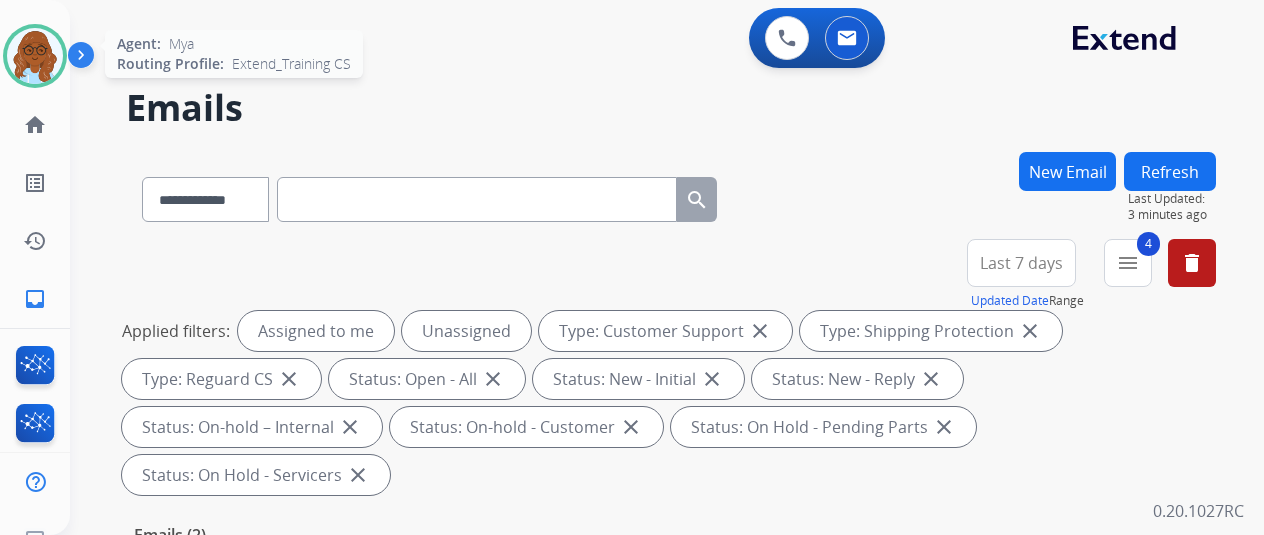 click at bounding box center [35, 56] 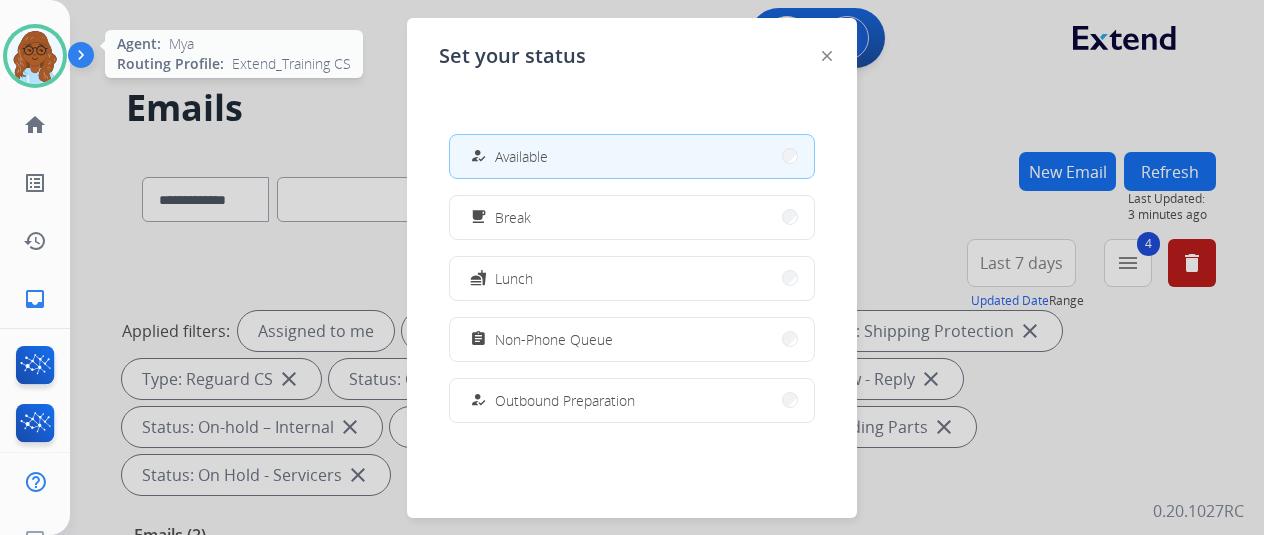 click at bounding box center [35, 56] 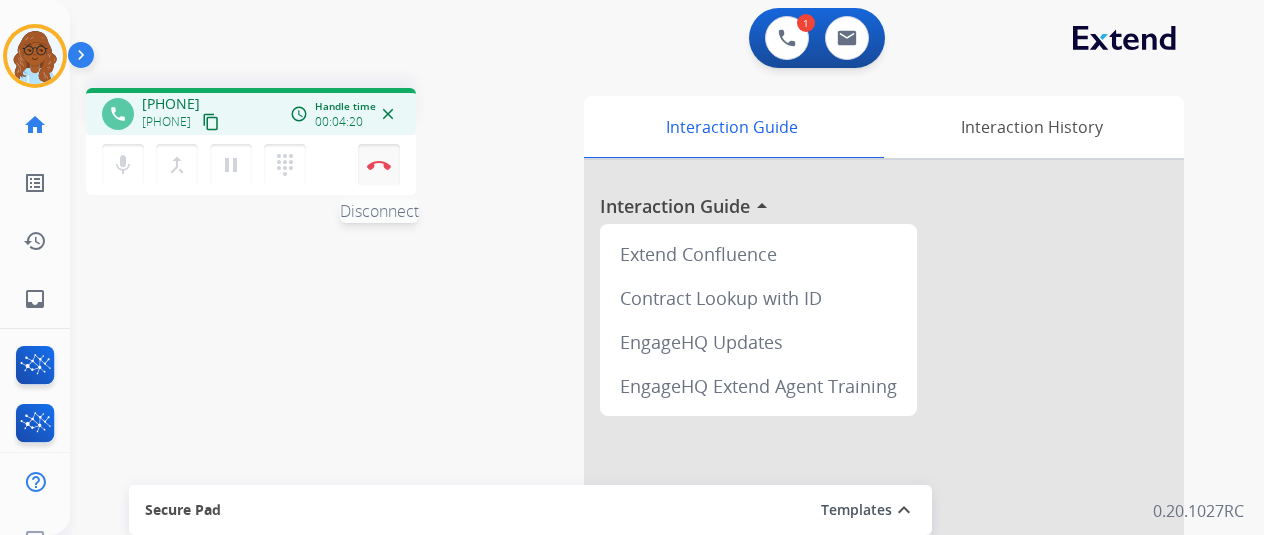 click on "Disconnect" at bounding box center [379, 165] 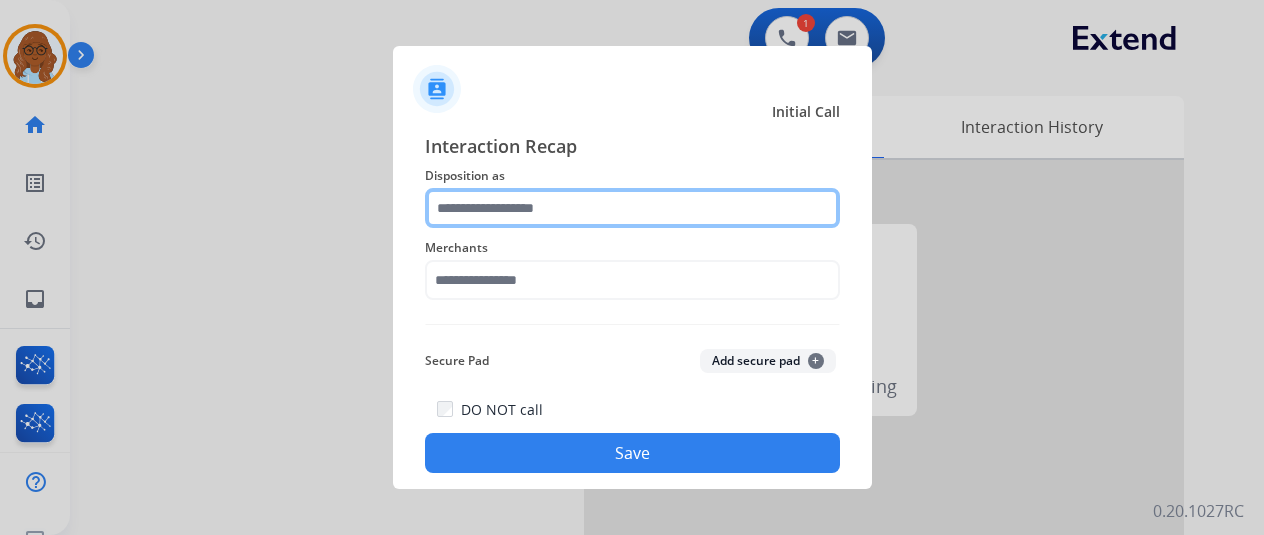 click 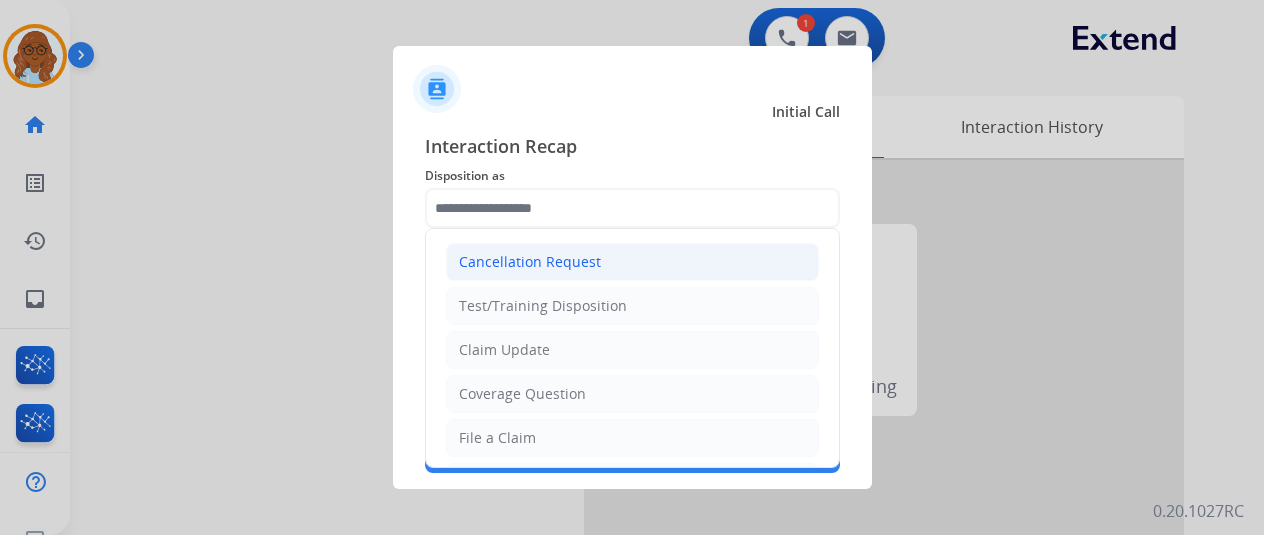 click on "Cancellation Request" 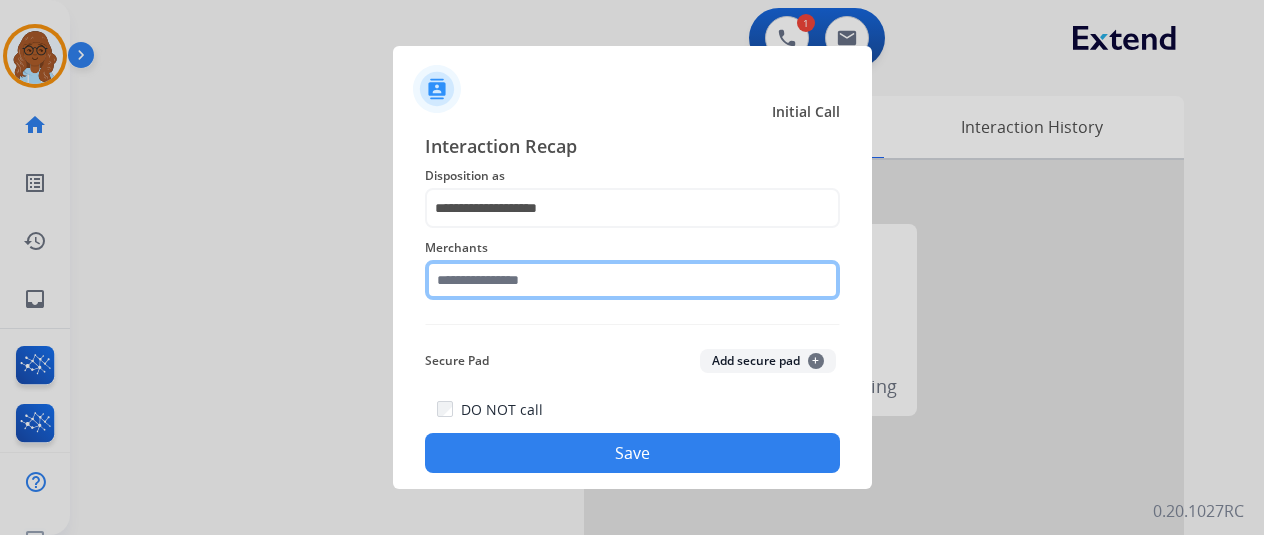 click 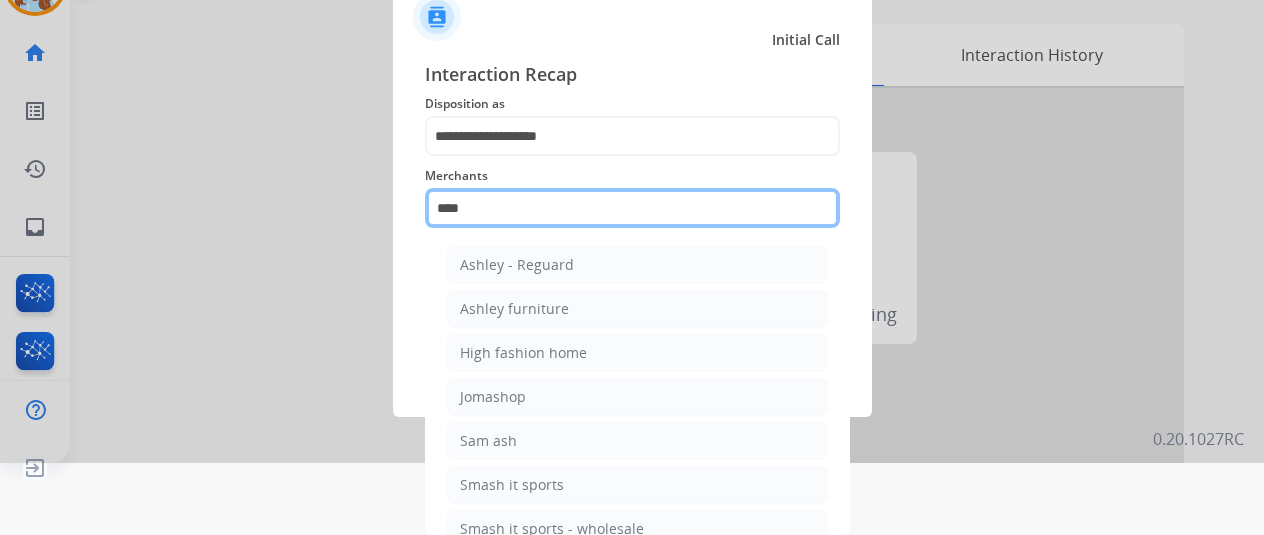 scroll, scrollTop: 24, scrollLeft: 0, axis: vertical 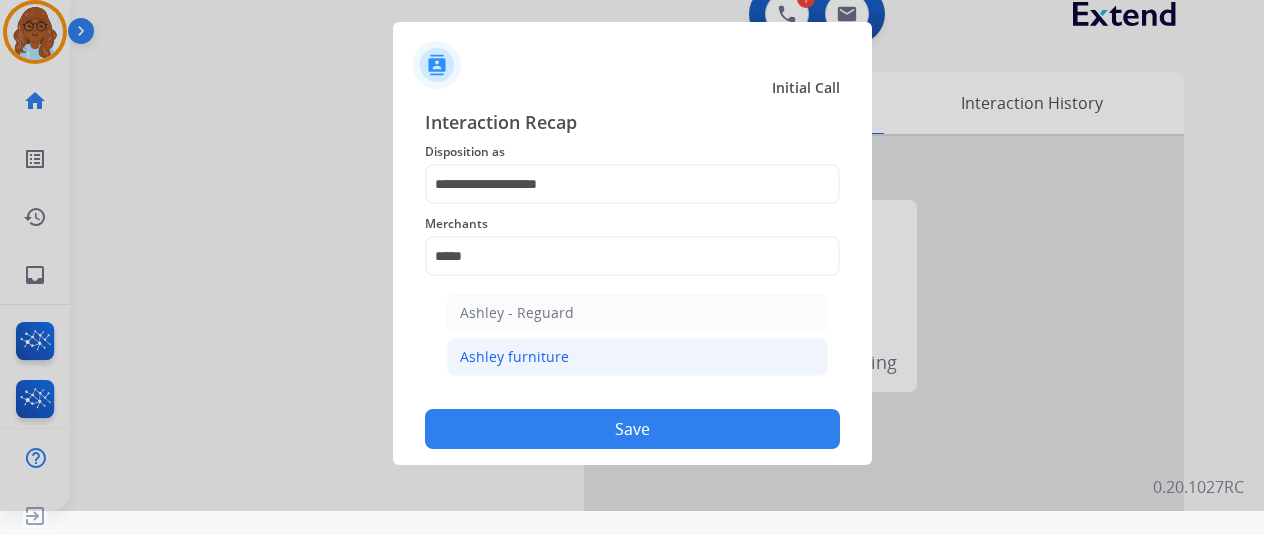 click on "Ashley furniture" 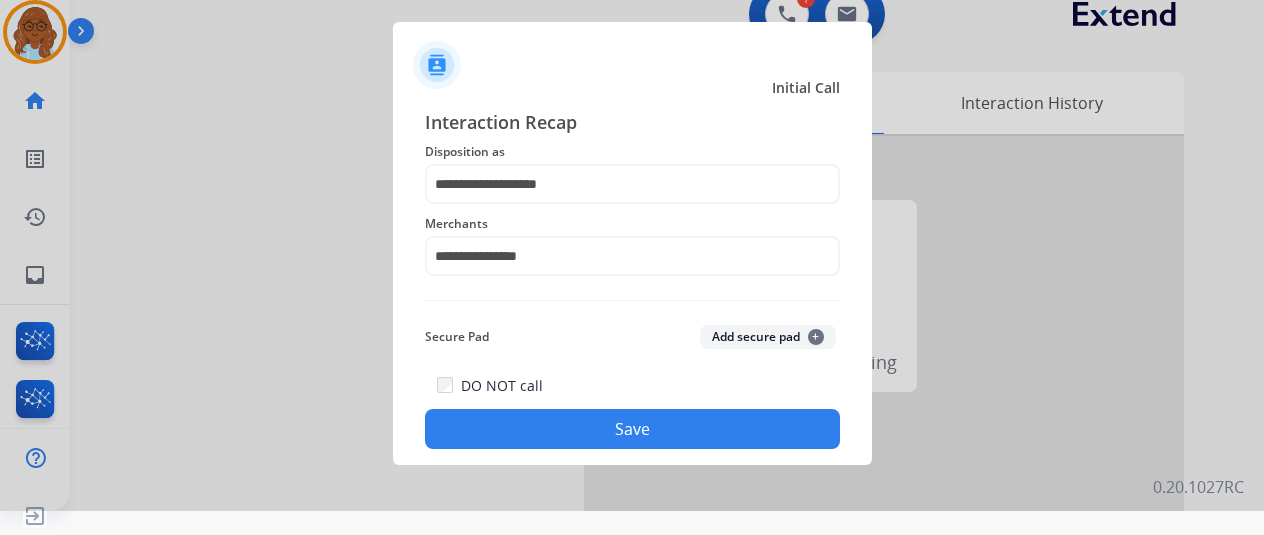 click on "Save" 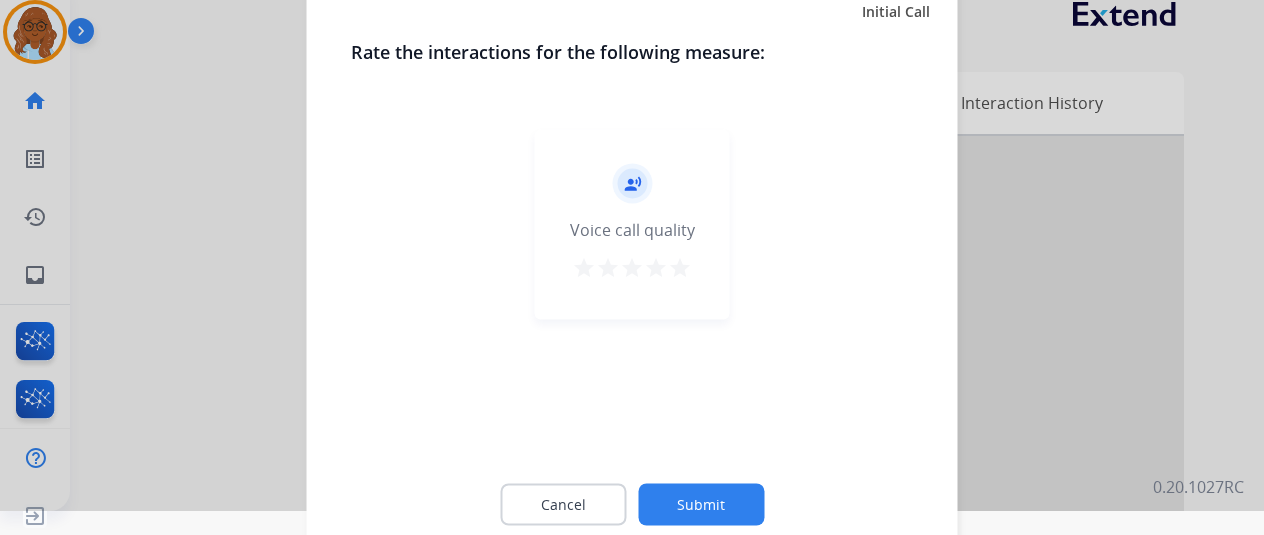 click on "star" at bounding box center (680, 267) 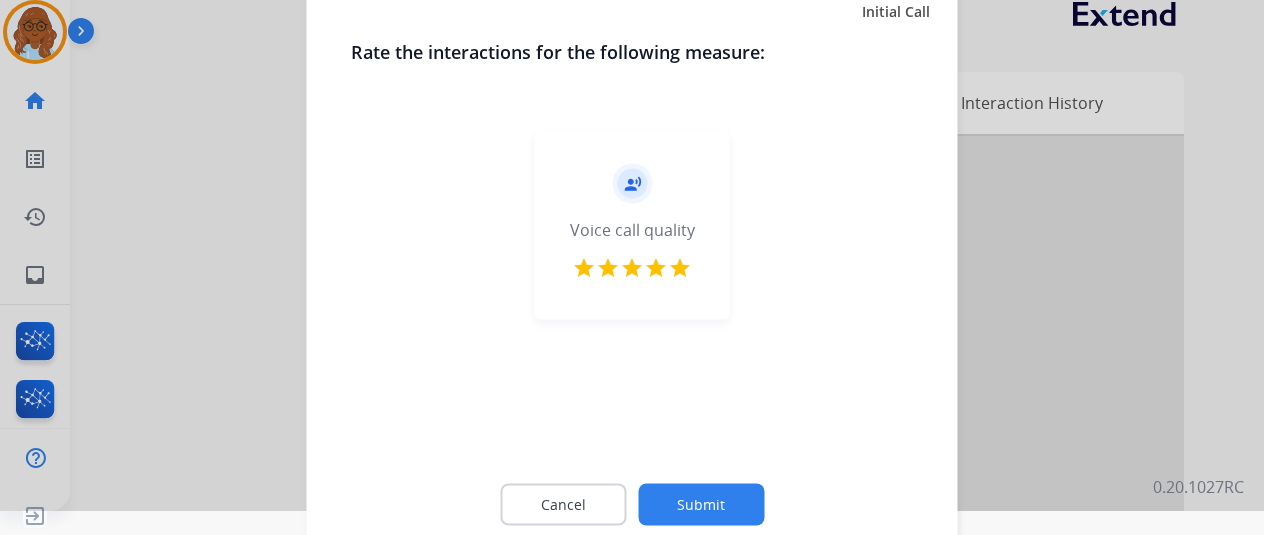 click on "Cancel Submit" 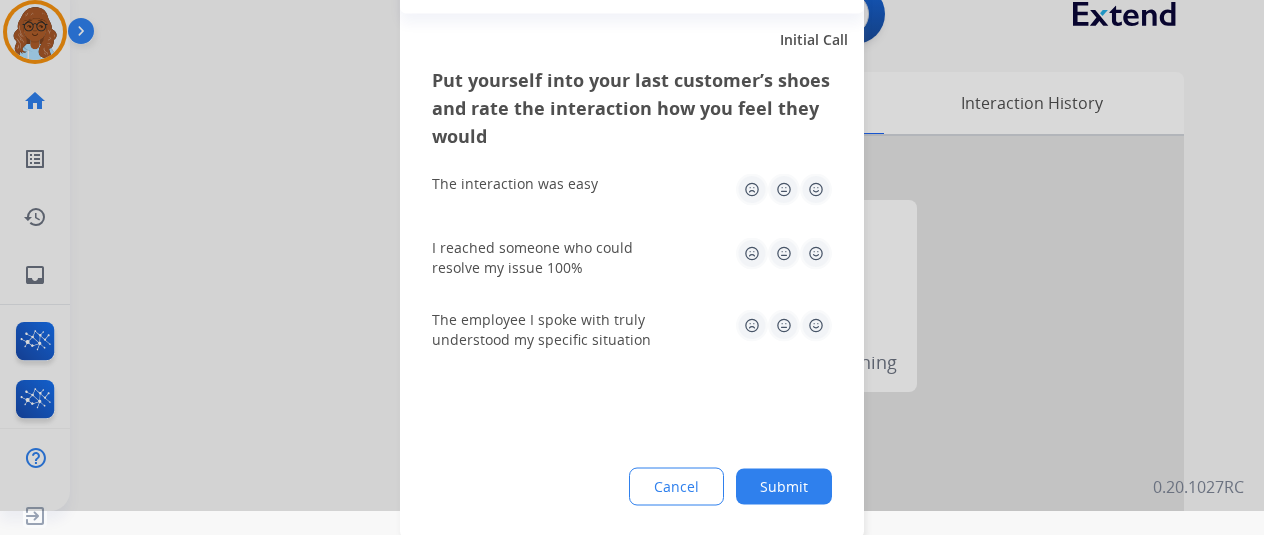 click 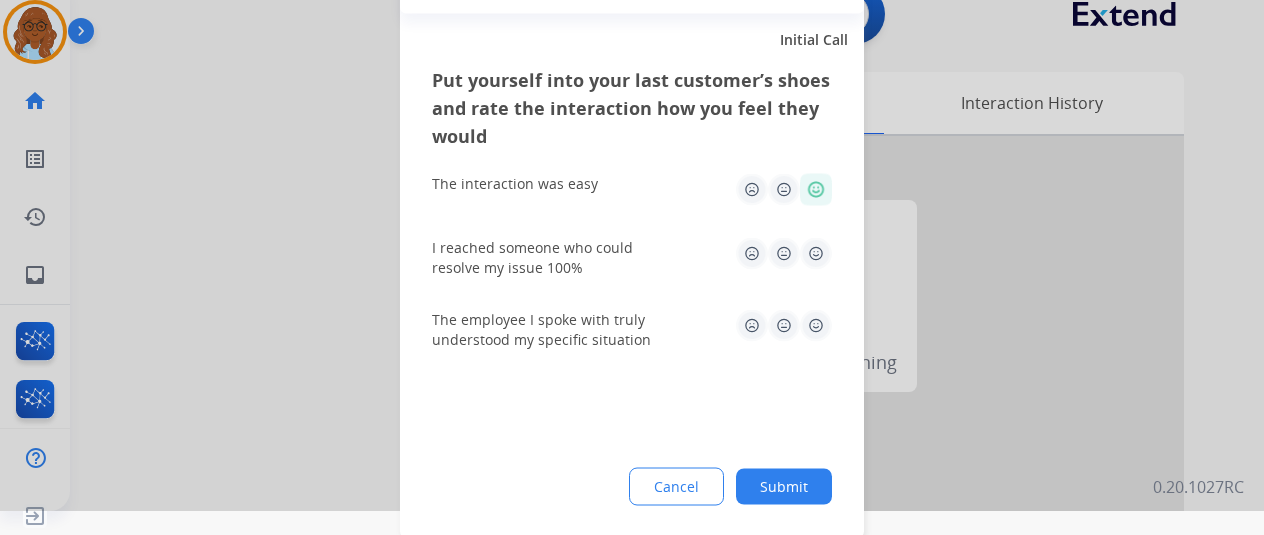 click 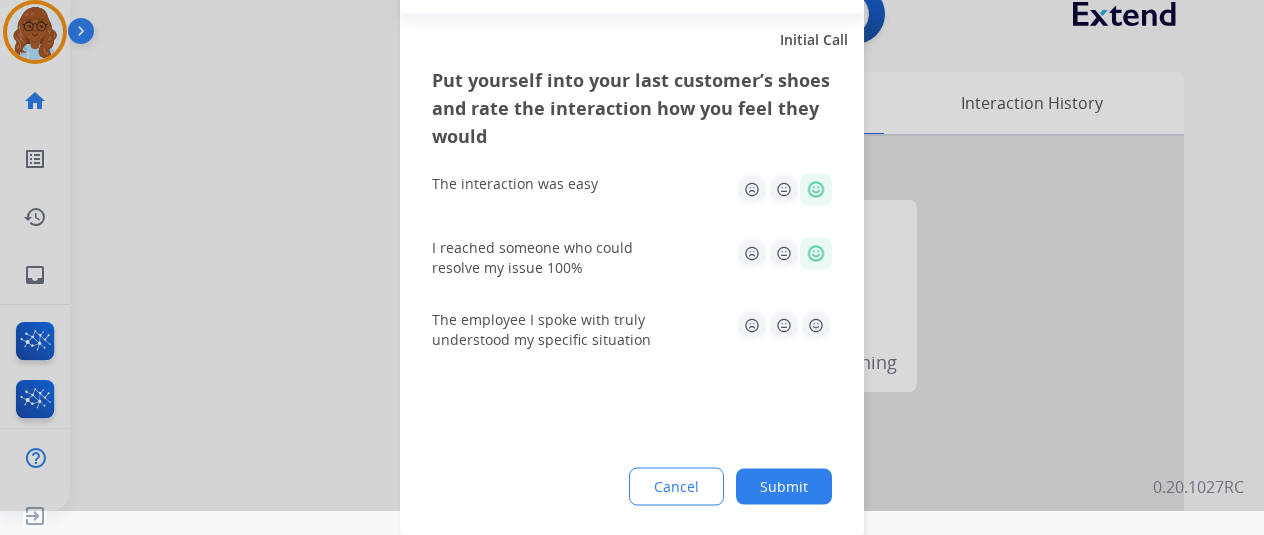 click on "The employee I spoke with truly understood my specific situation" 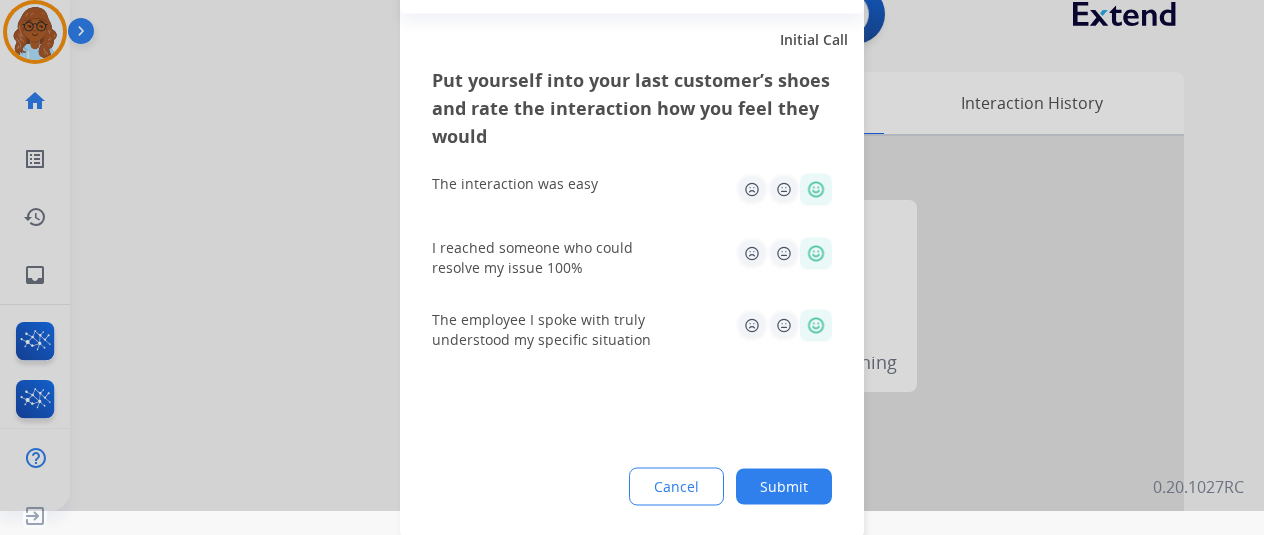 click on "Submit" 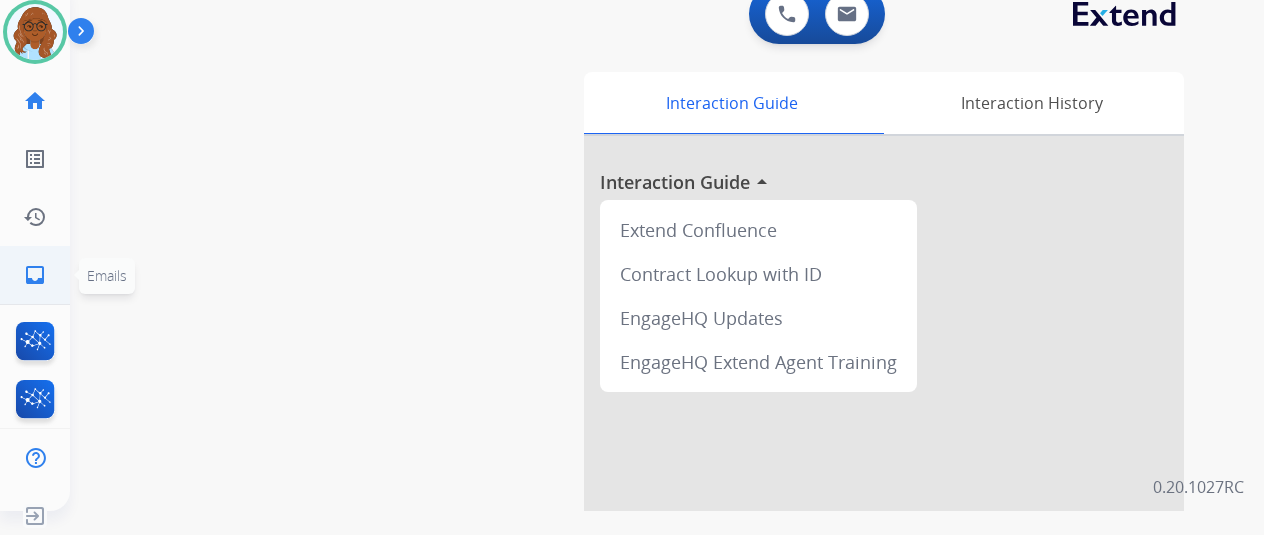 click on "inbox  Emails" 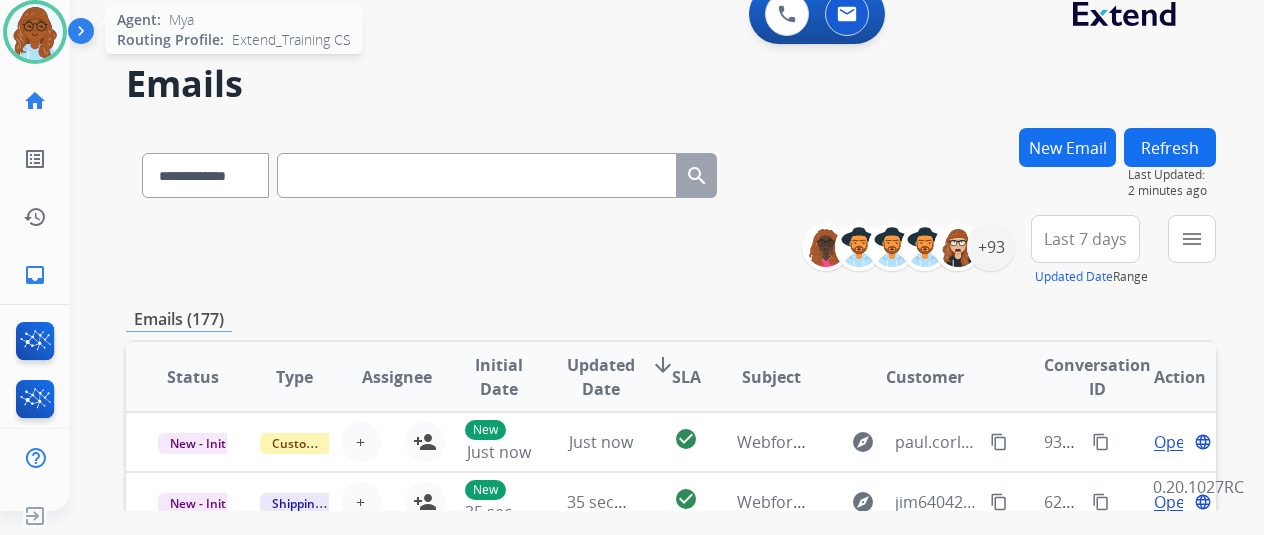 click at bounding box center (35, 32) 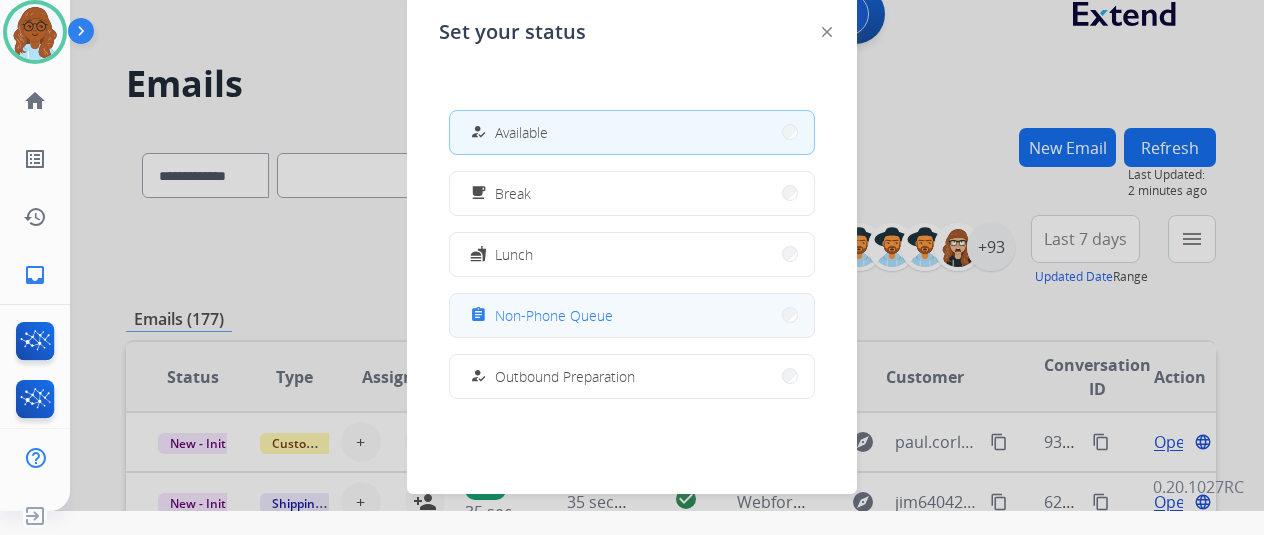 click on "assignment Non-Phone Queue" at bounding box center (632, 315) 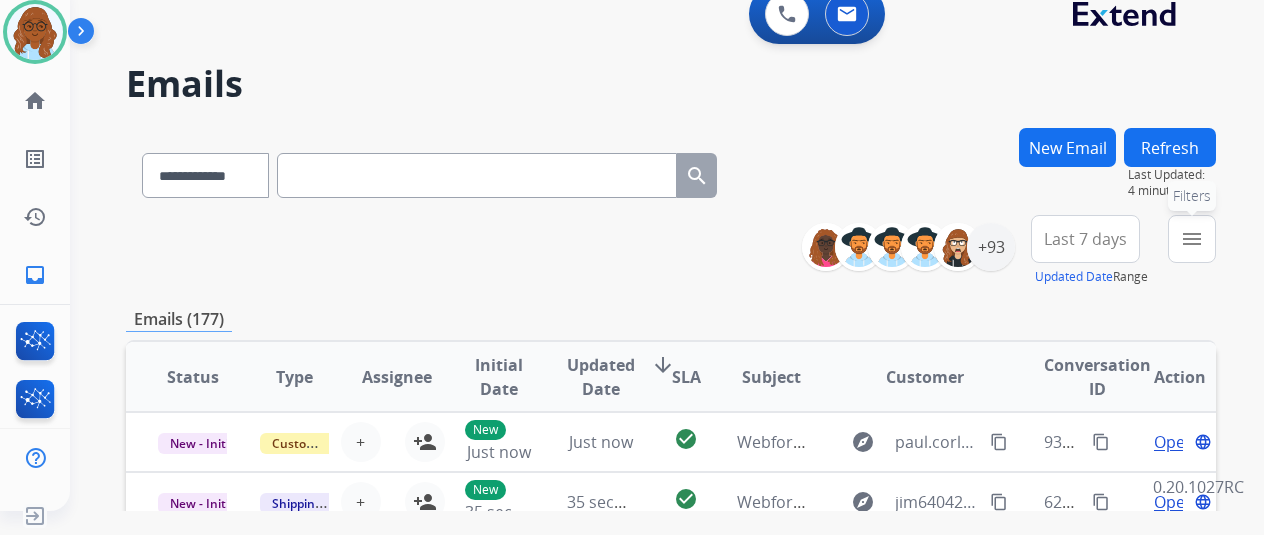 drag, startPoint x: 1206, startPoint y: 247, endPoint x: 1168, endPoint y: 246, distance: 38.013157 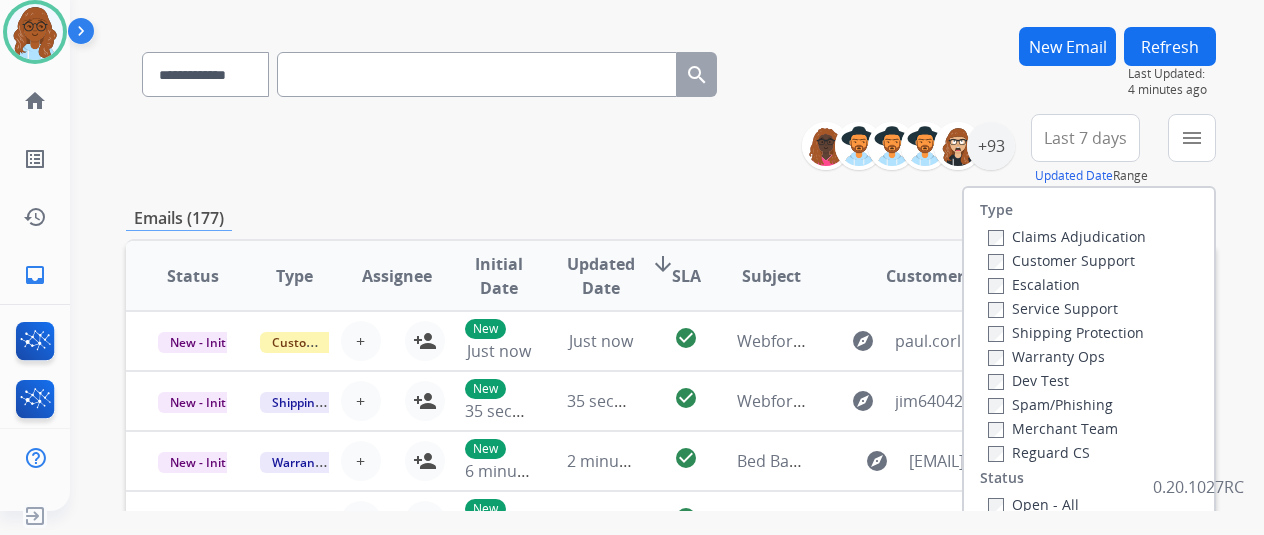 scroll, scrollTop: 200, scrollLeft: 0, axis: vertical 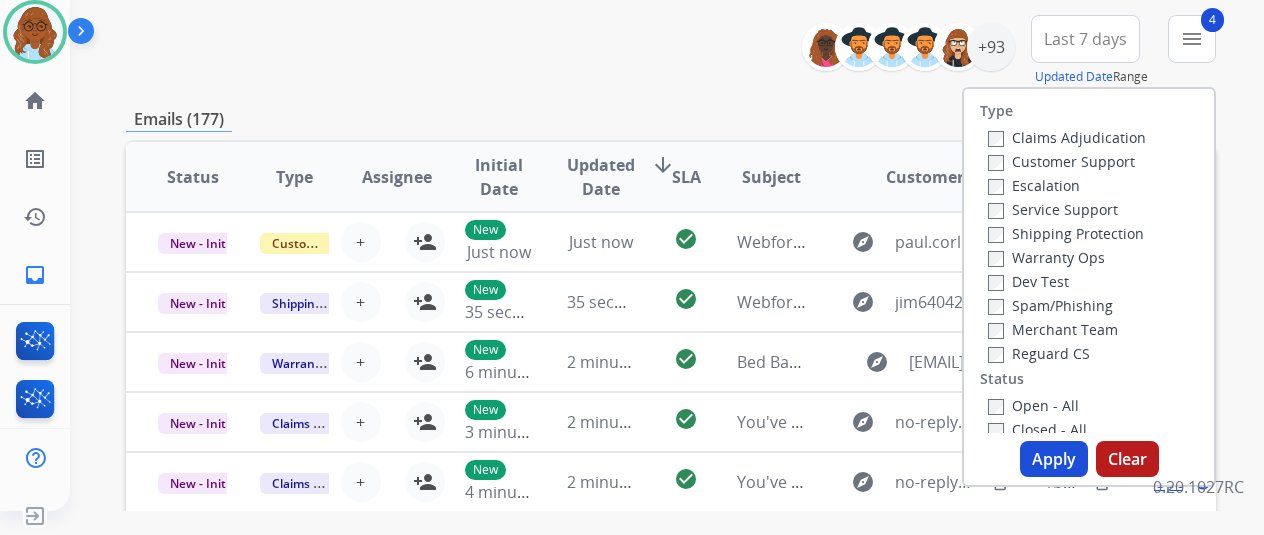 click on "Apply" at bounding box center (1054, 459) 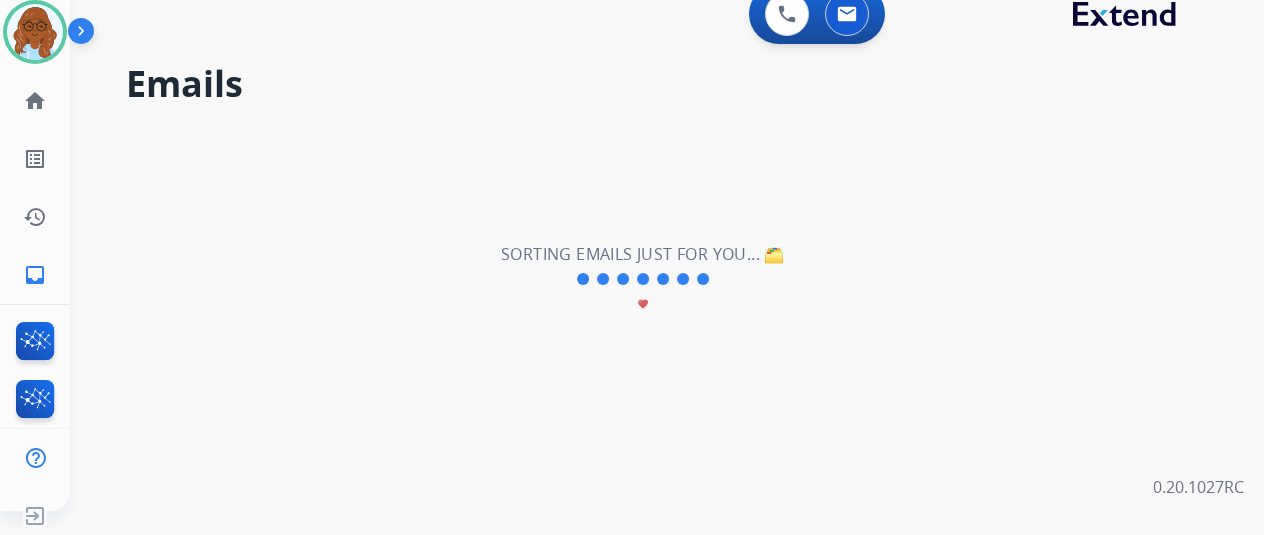 scroll, scrollTop: 0, scrollLeft: 0, axis: both 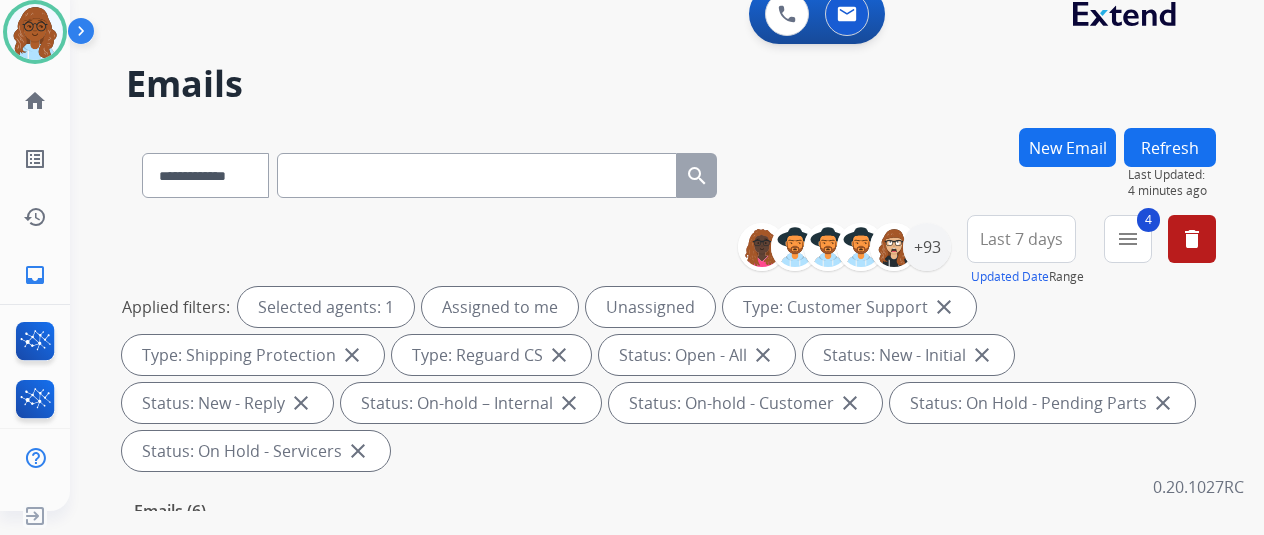click on "Last 7 days" at bounding box center [1021, 239] 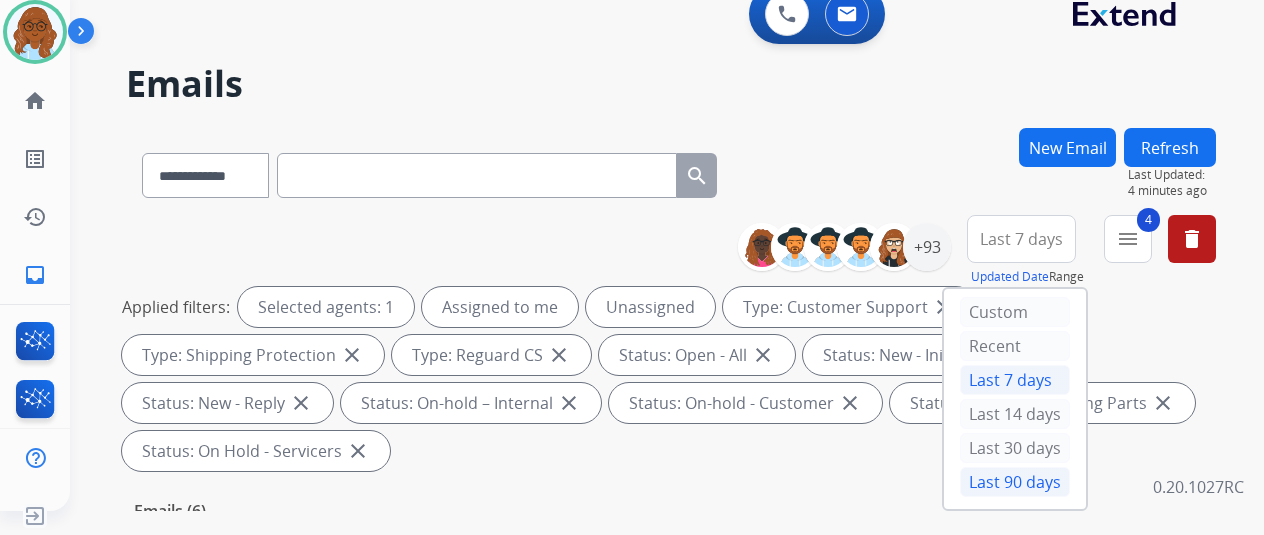 click on "Last 90 days" at bounding box center (1015, 482) 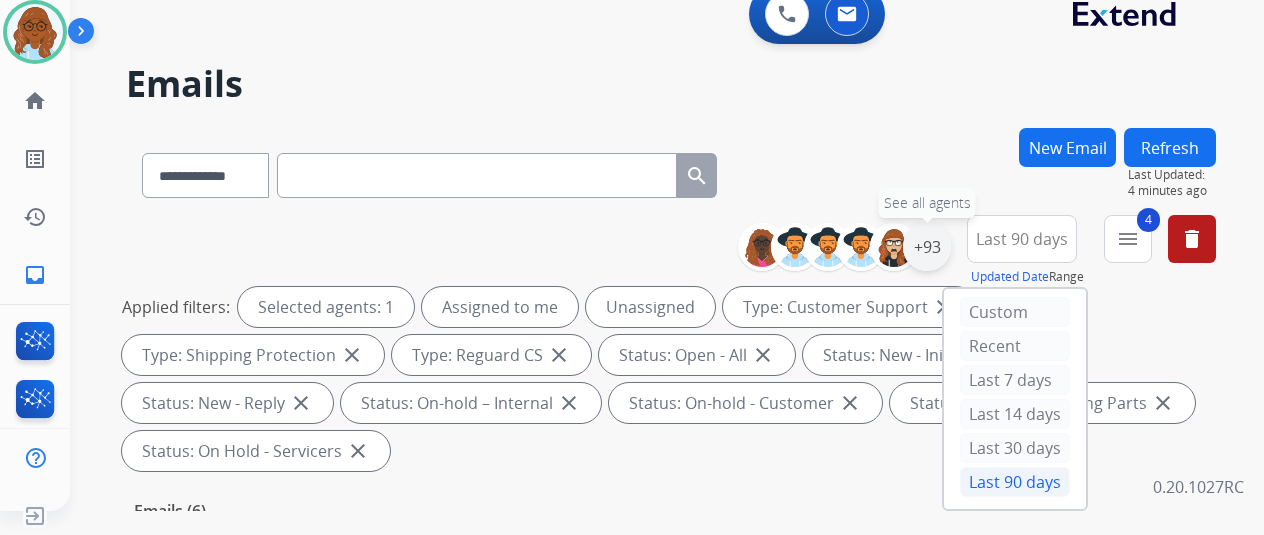 click on "+93" at bounding box center (927, 247) 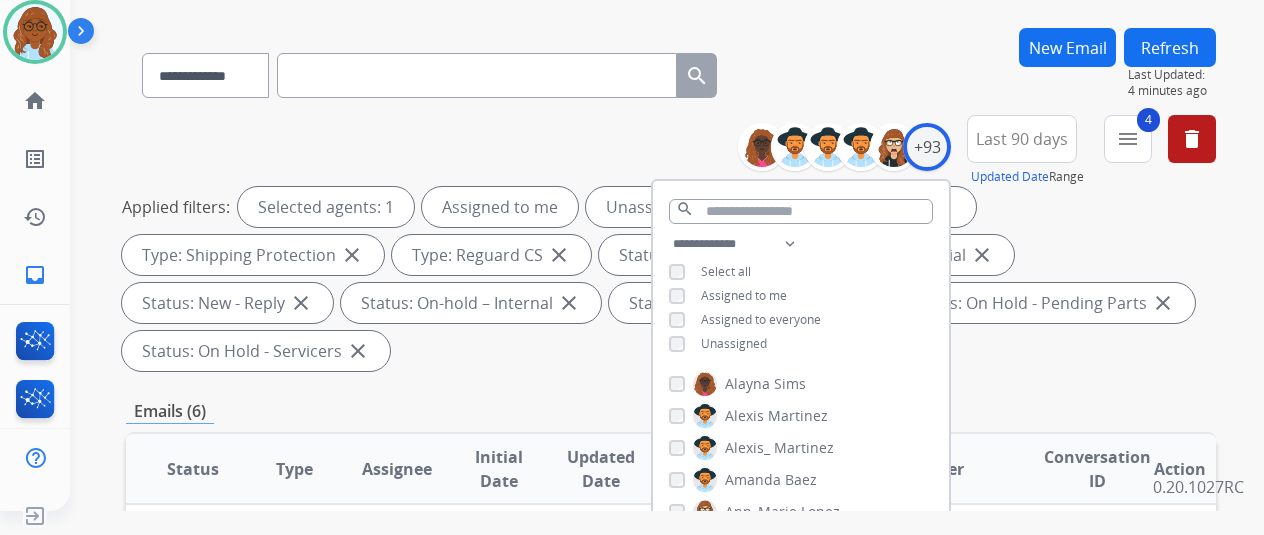 scroll, scrollTop: 200, scrollLeft: 0, axis: vertical 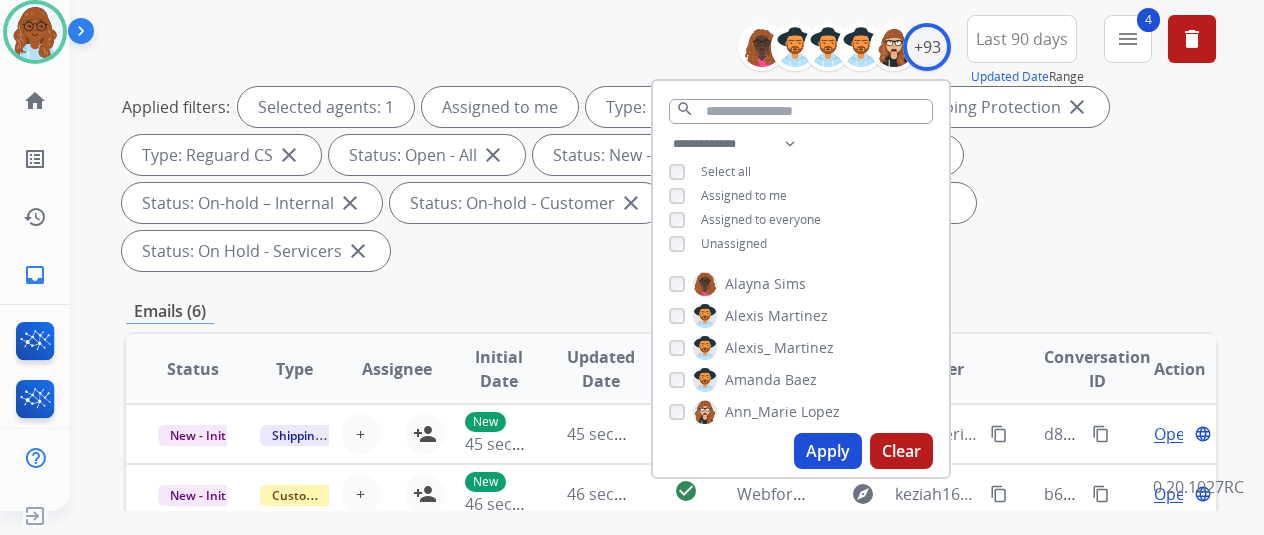 drag, startPoint x: 835, startPoint y: 440, endPoint x: 845, endPoint y: 439, distance: 10.049875 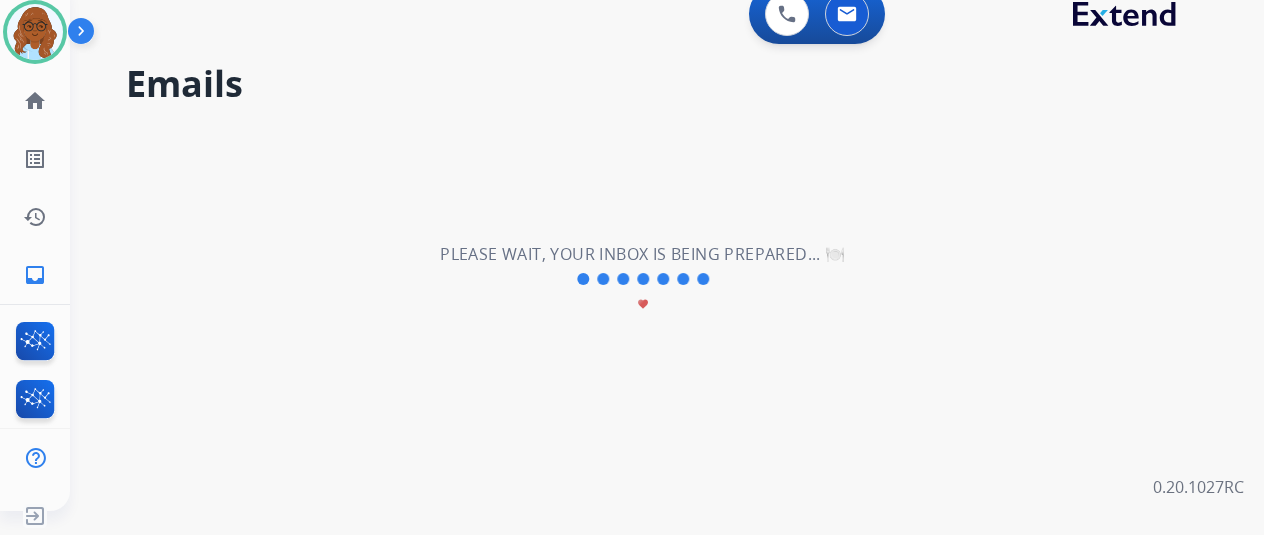 scroll, scrollTop: 0, scrollLeft: 0, axis: both 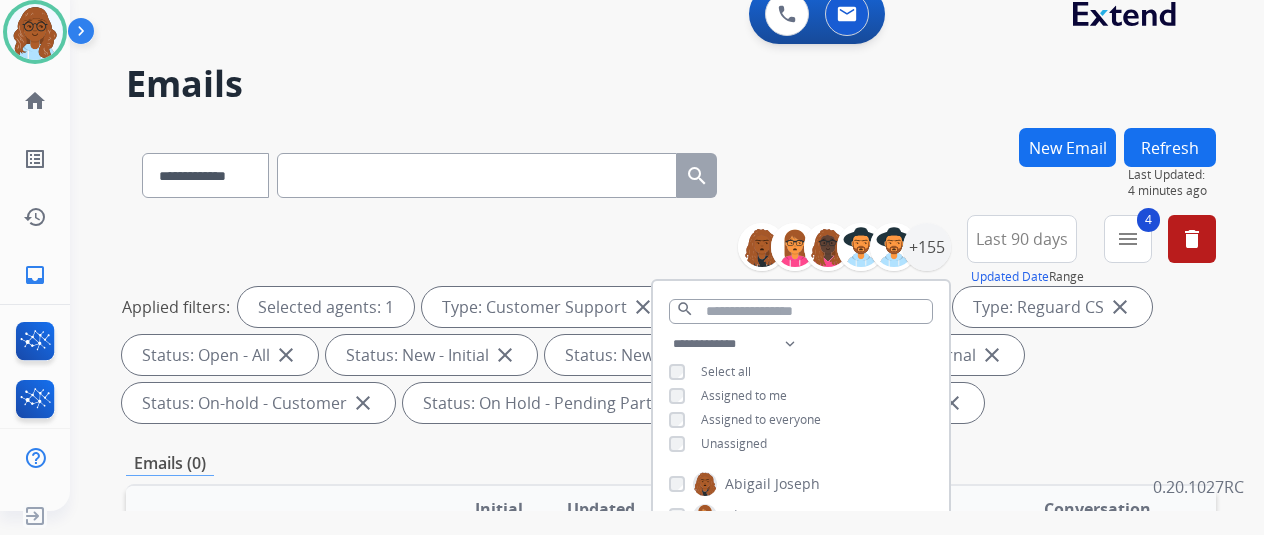 click on "**********" at bounding box center (801, 396) 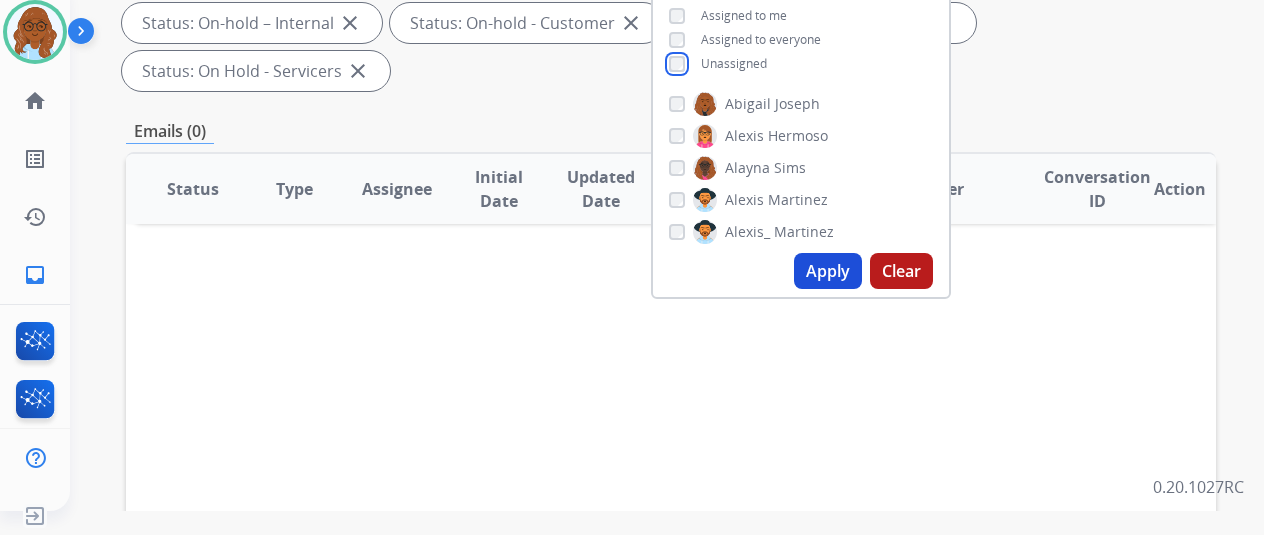 scroll, scrollTop: 400, scrollLeft: 0, axis: vertical 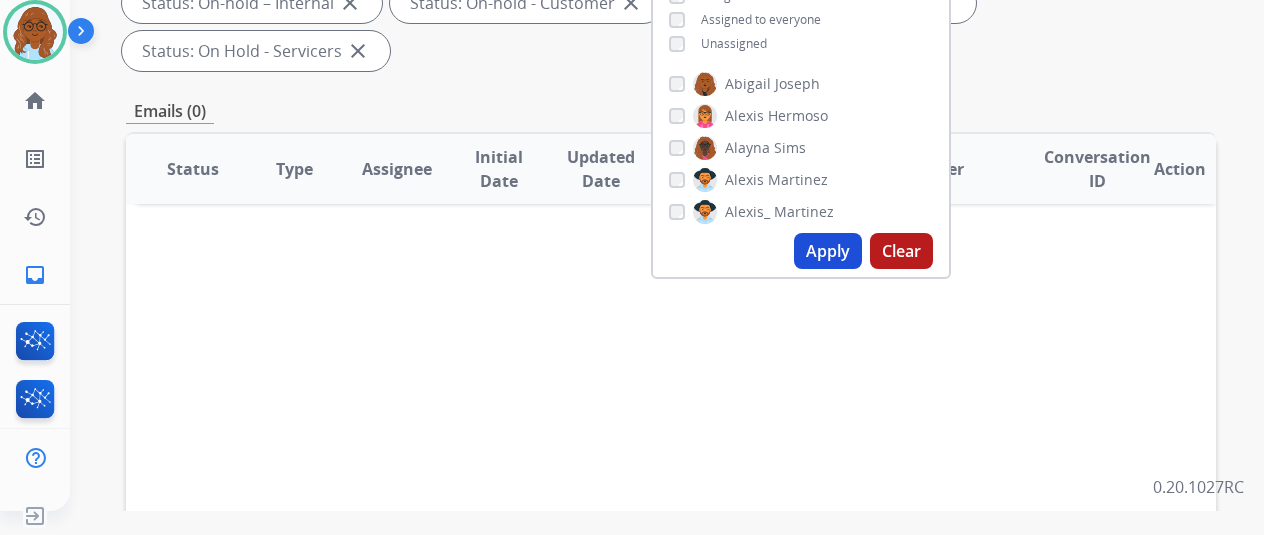 click on "Apply" at bounding box center (828, 251) 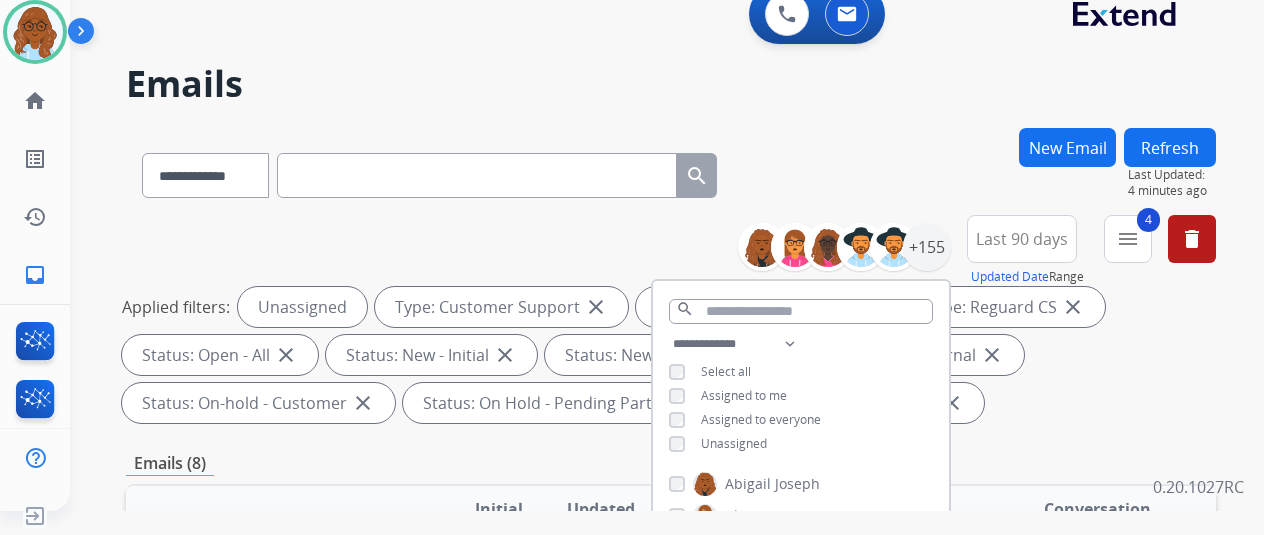 click on "**********" at bounding box center (671, 171) 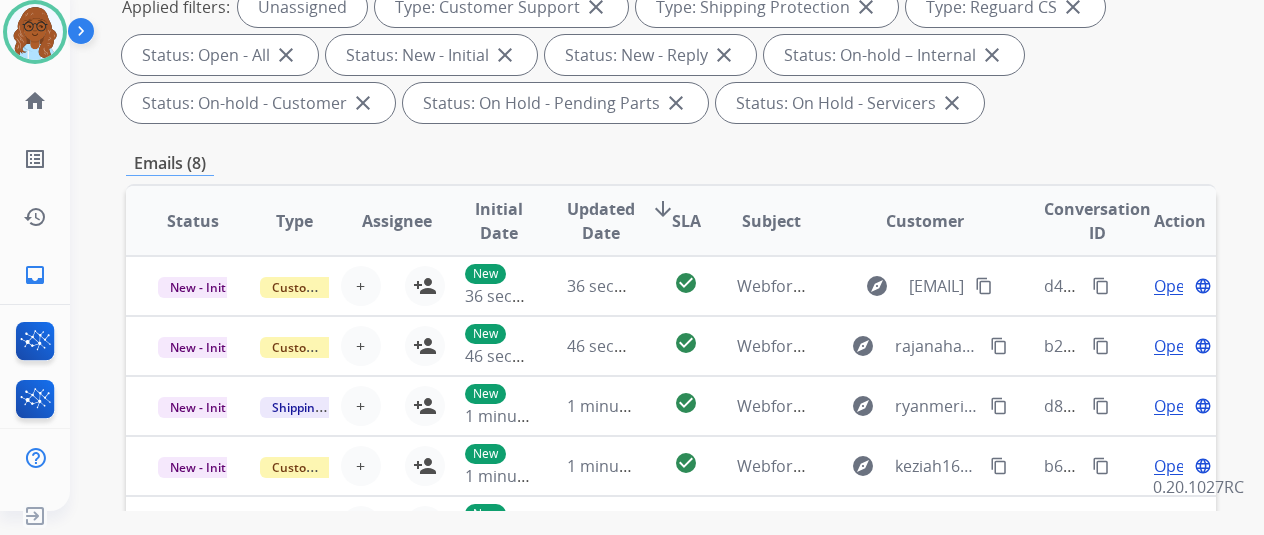 scroll, scrollTop: 600, scrollLeft: 0, axis: vertical 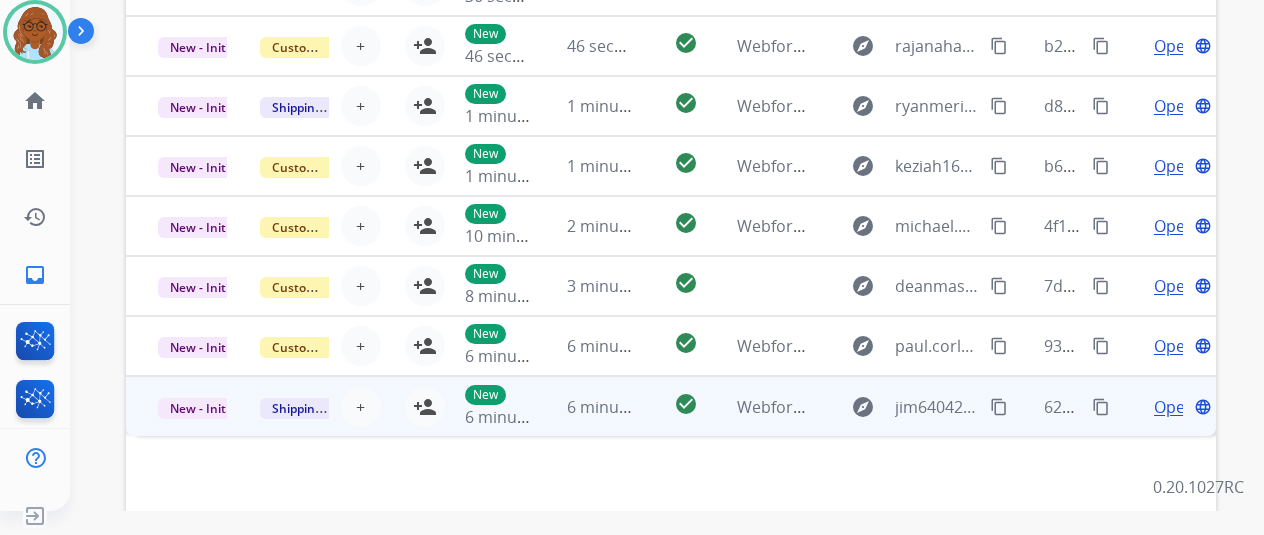 click on "Open" at bounding box center (1174, 407) 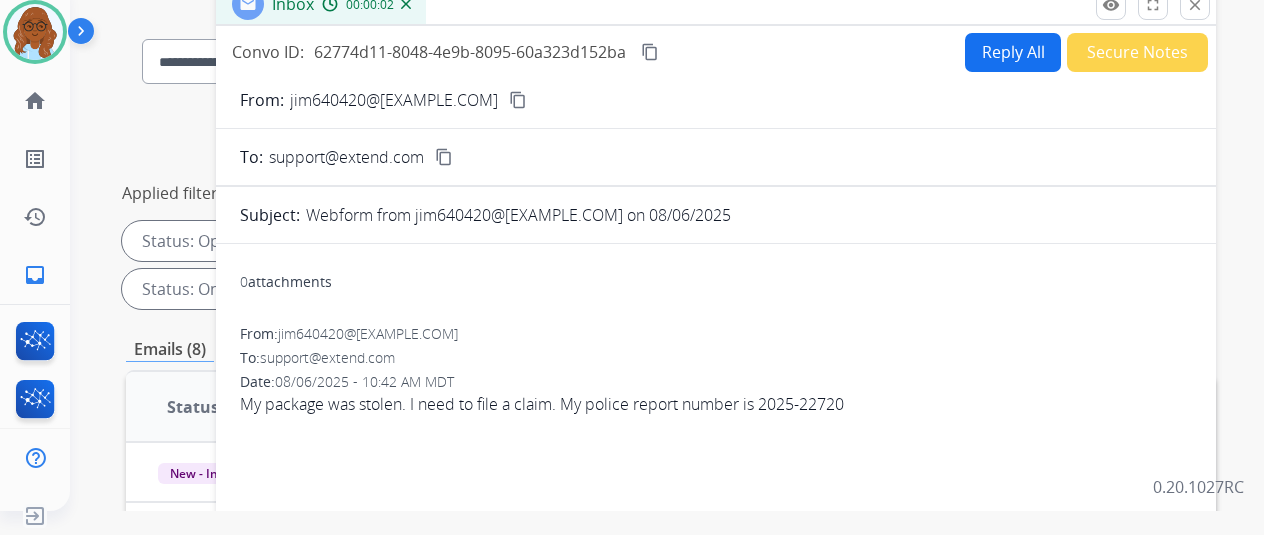 scroll, scrollTop: 0, scrollLeft: 0, axis: both 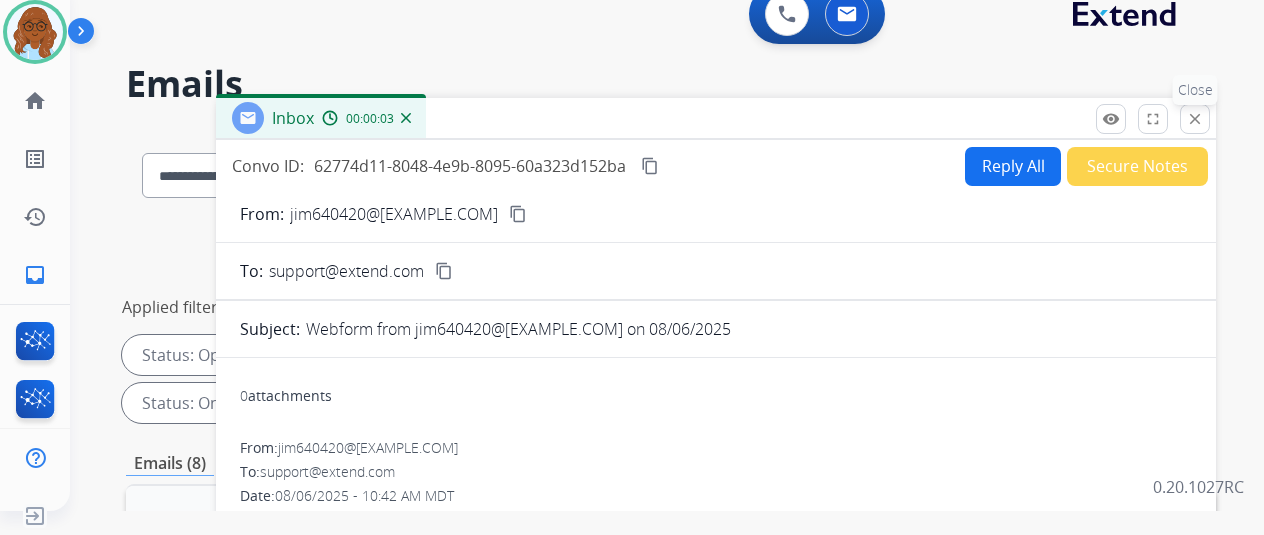 click on "close" at bounding box center (1195, 119) 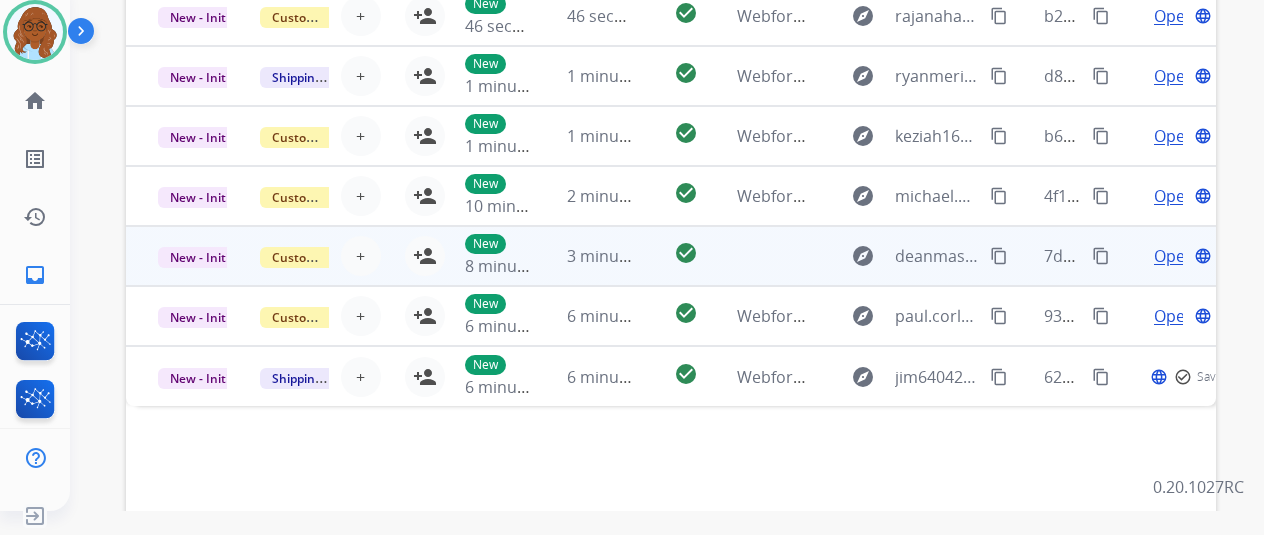 scroll, scrollTop: 700, scrollLeft: 0, axis: vertical 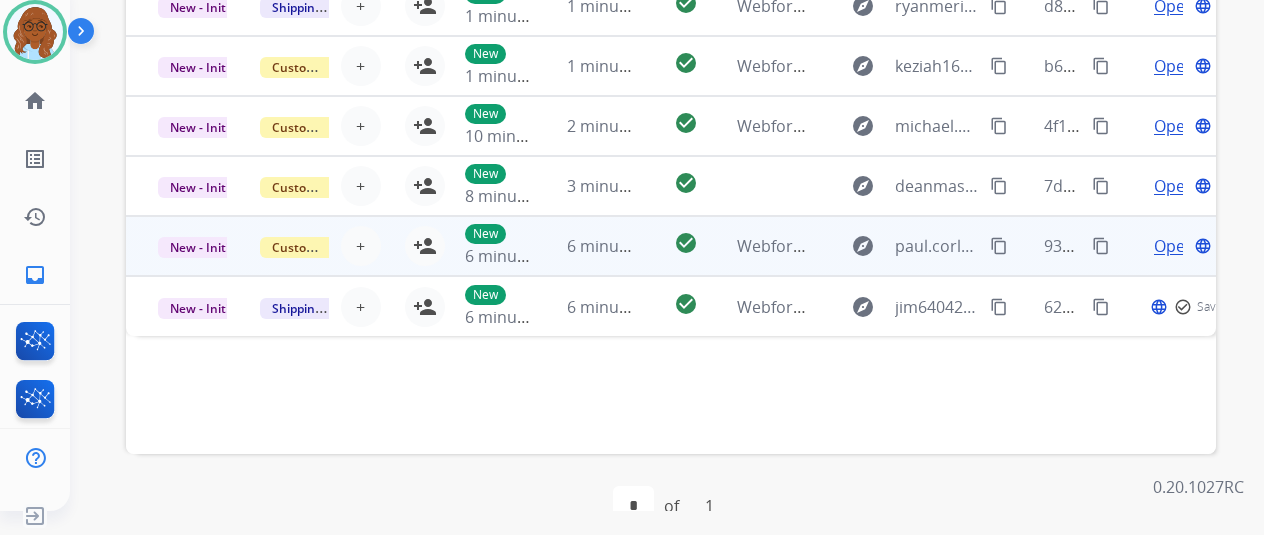 click on "Open" at bounding box center (1174, 246) 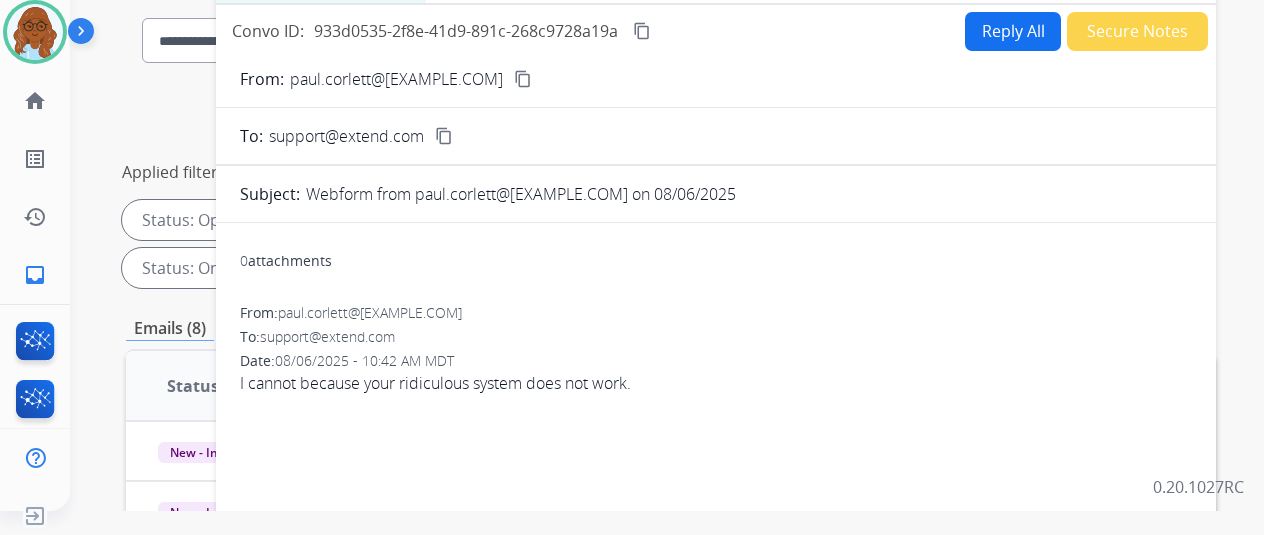 scroll, scrollTop: 100, scrollLeft: 0, axis: vertical 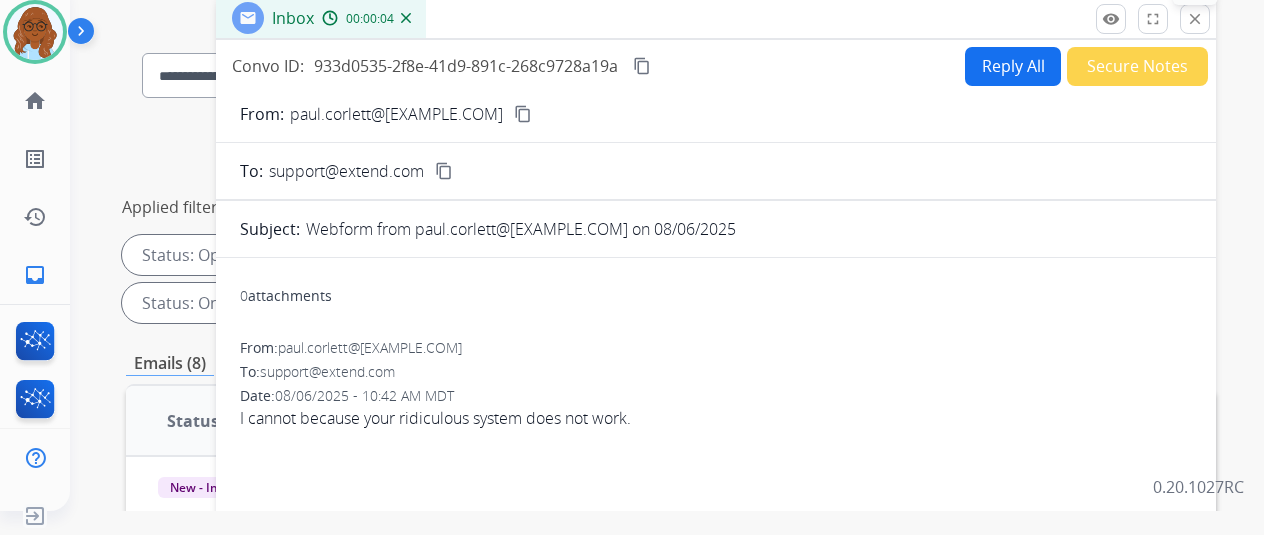 click on "close" at bounding box center (1195, 19) 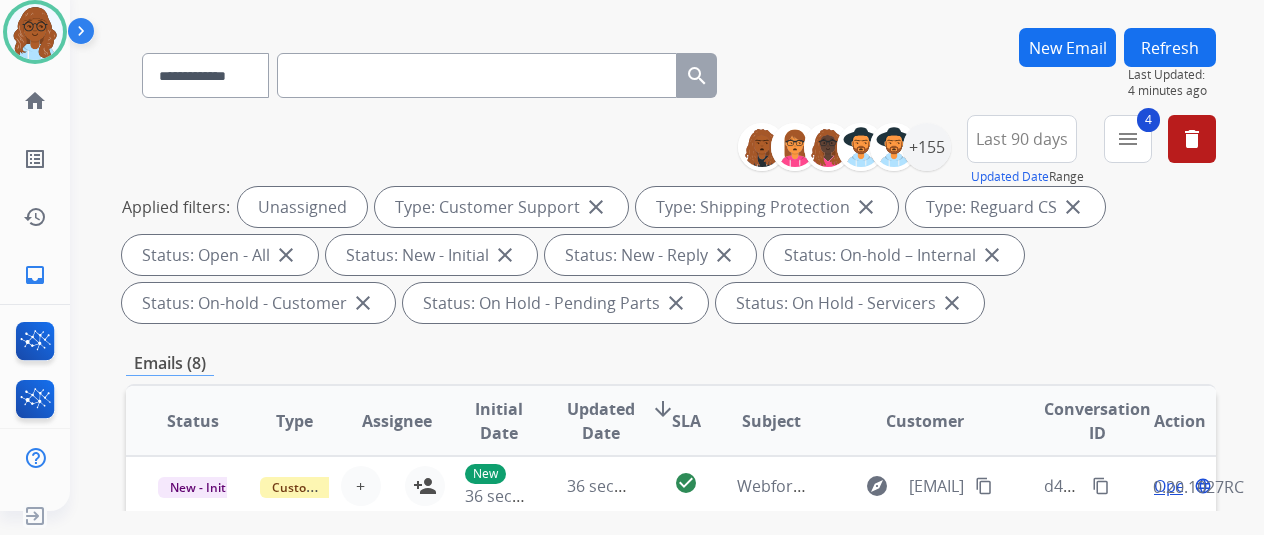 scroll, scrollTop: 700, scrollLeft: 0, axis: vertical 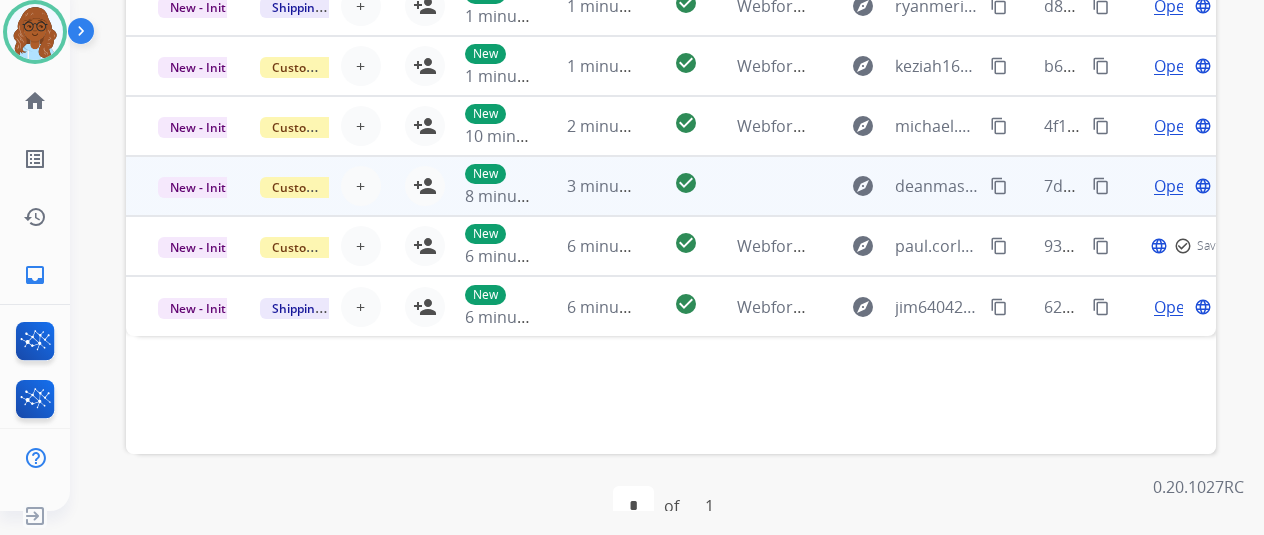 click on "Open" at bounding box center (1174, 186) 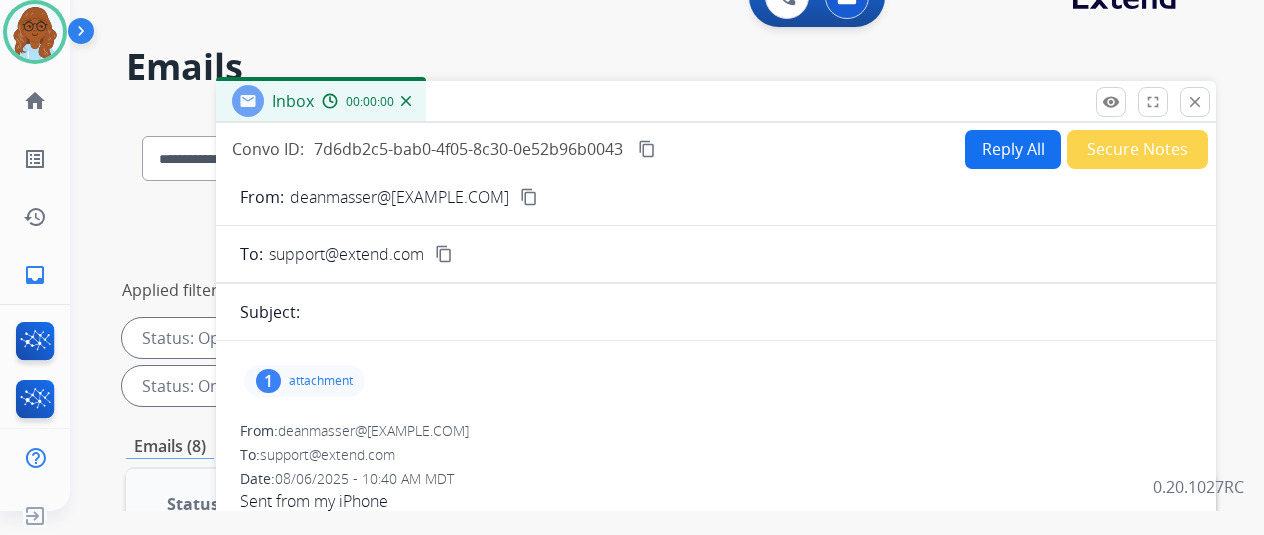 scroll, scrollTop: 0, scrollLeft: 0, axis: both 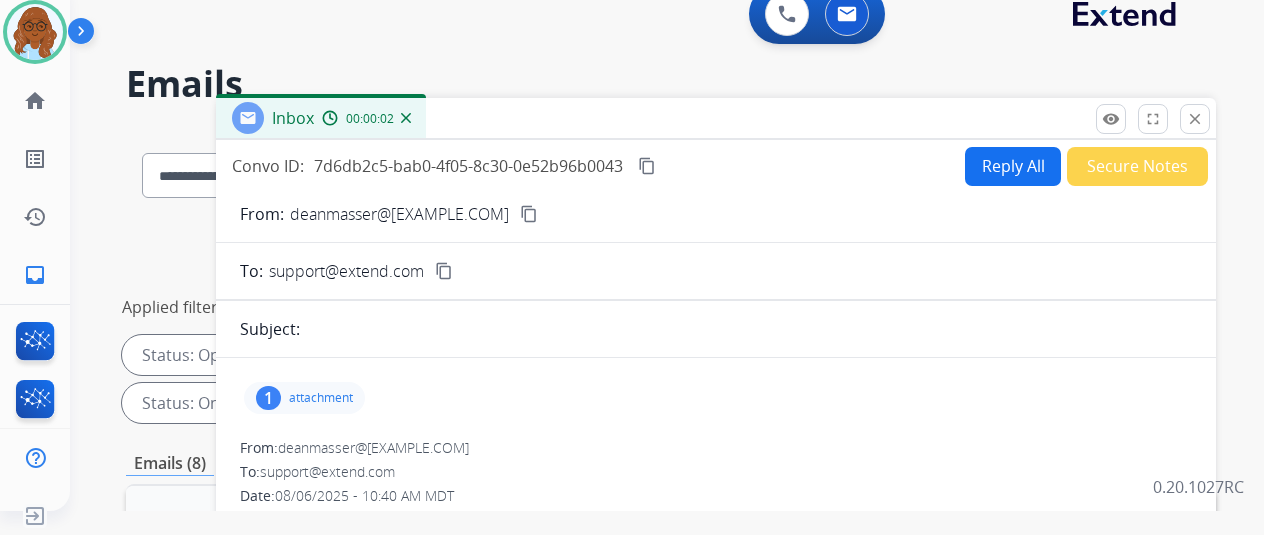 click on "1 attachment" at bounding box center (304, 398) 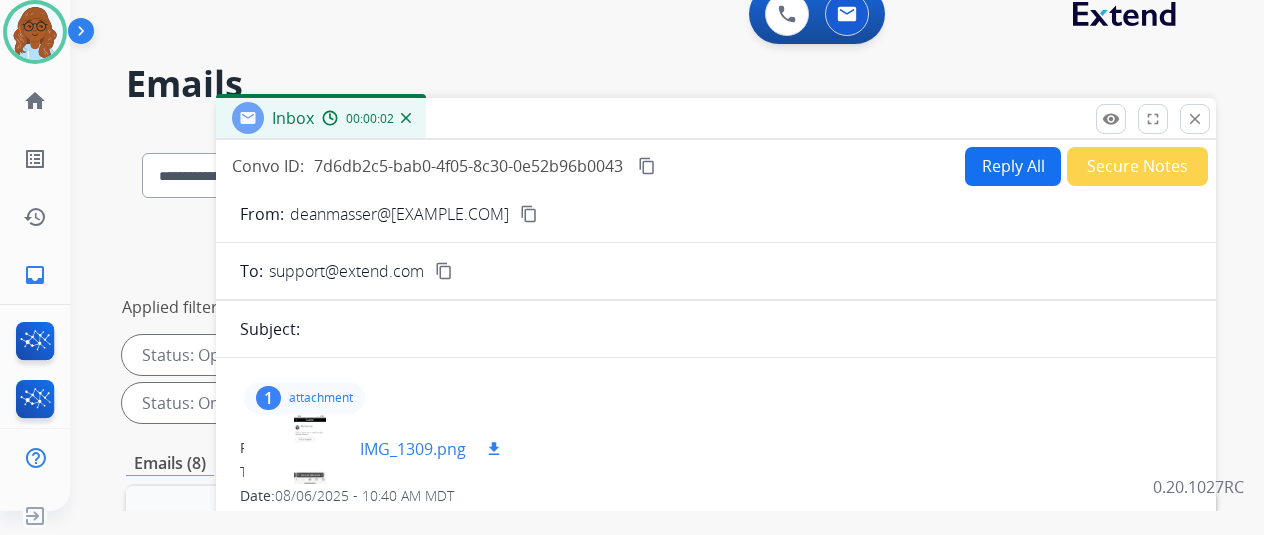 click at bounding box center [310, 449] 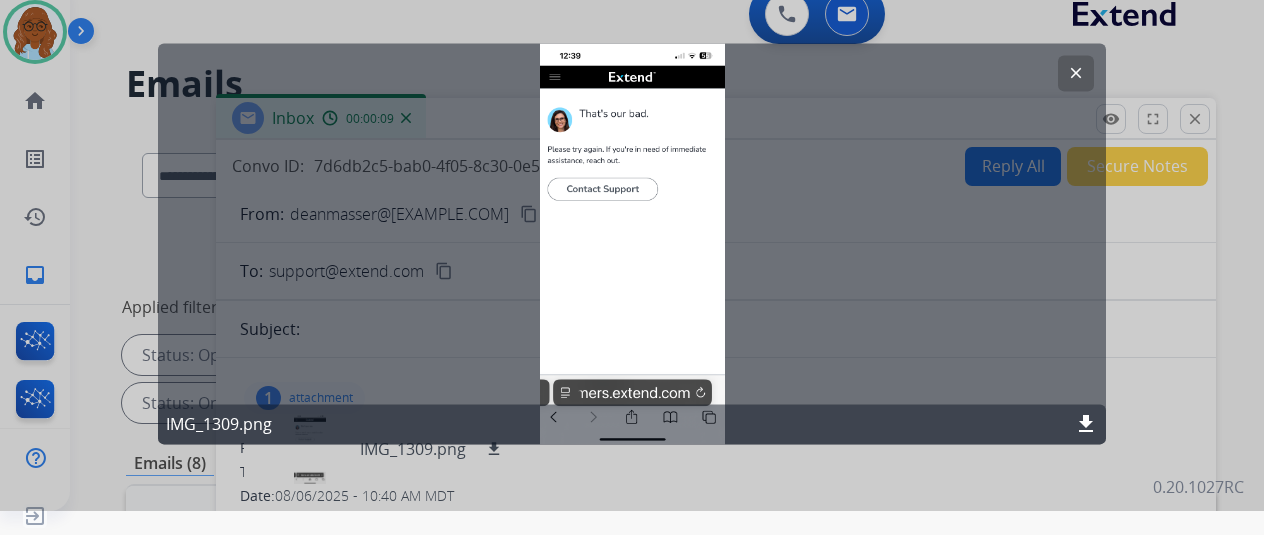 click on "clear" 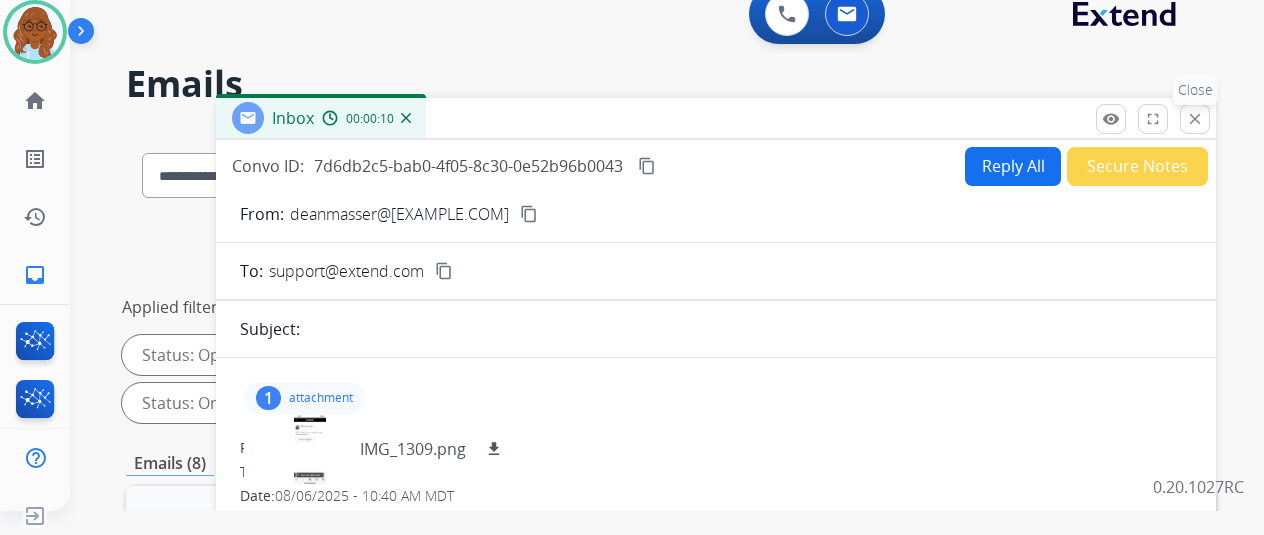 click on "close" at bounding box center (1195, 119) 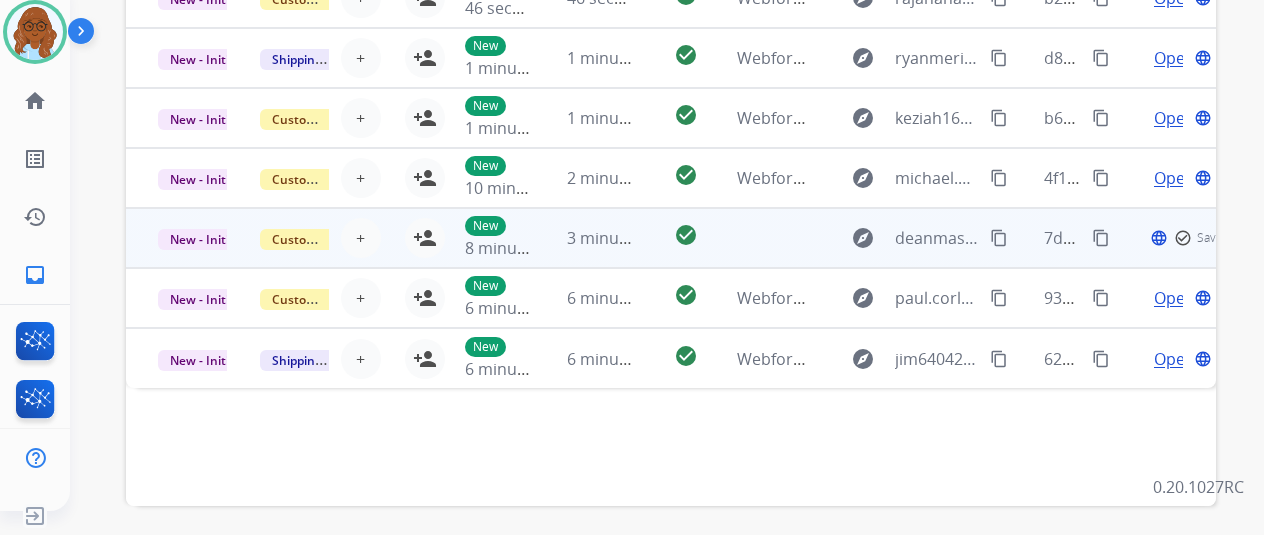 scroll, scrollTop: 700, scrollLeft: 0, axis: vertical 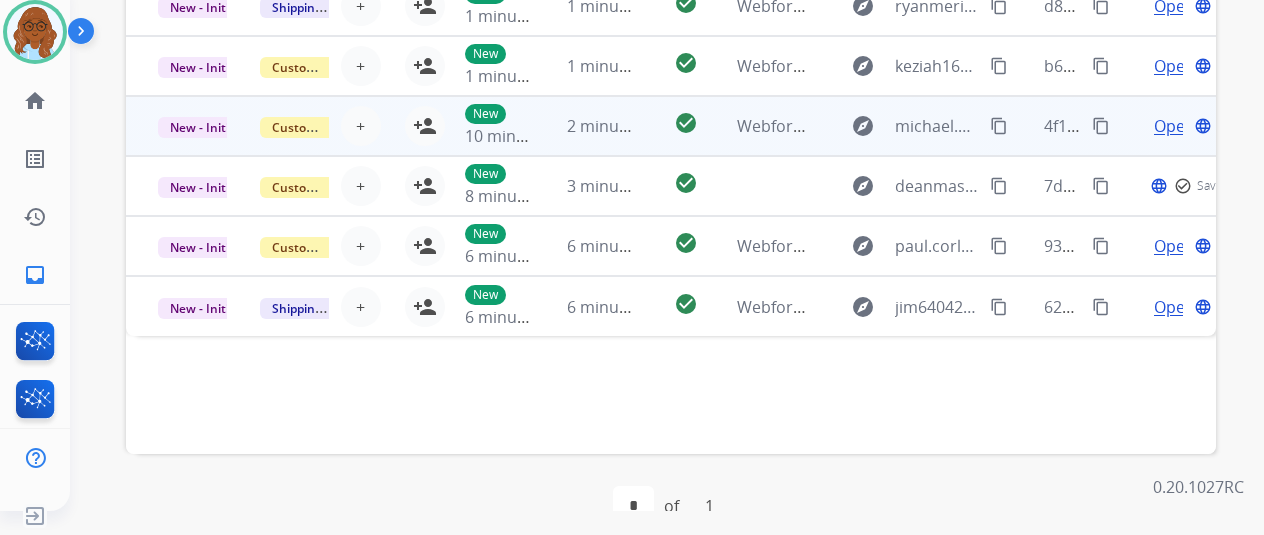 click on "Open" at bounding box center (1174, 126) 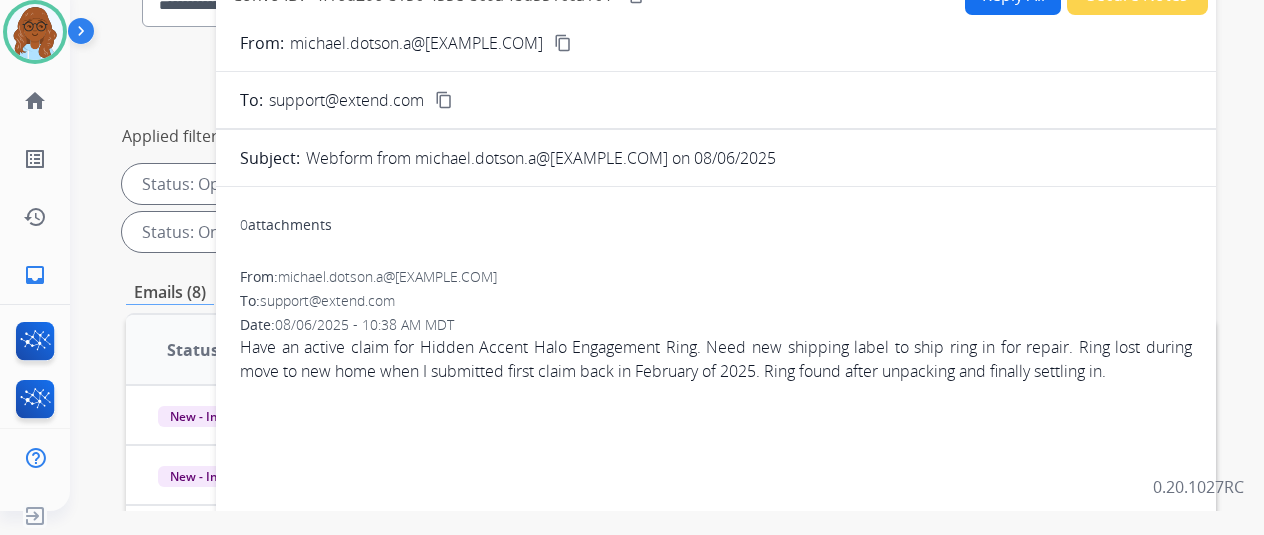 scroll, scrollTop: 100, scrollLeft: 0, axis: vertical 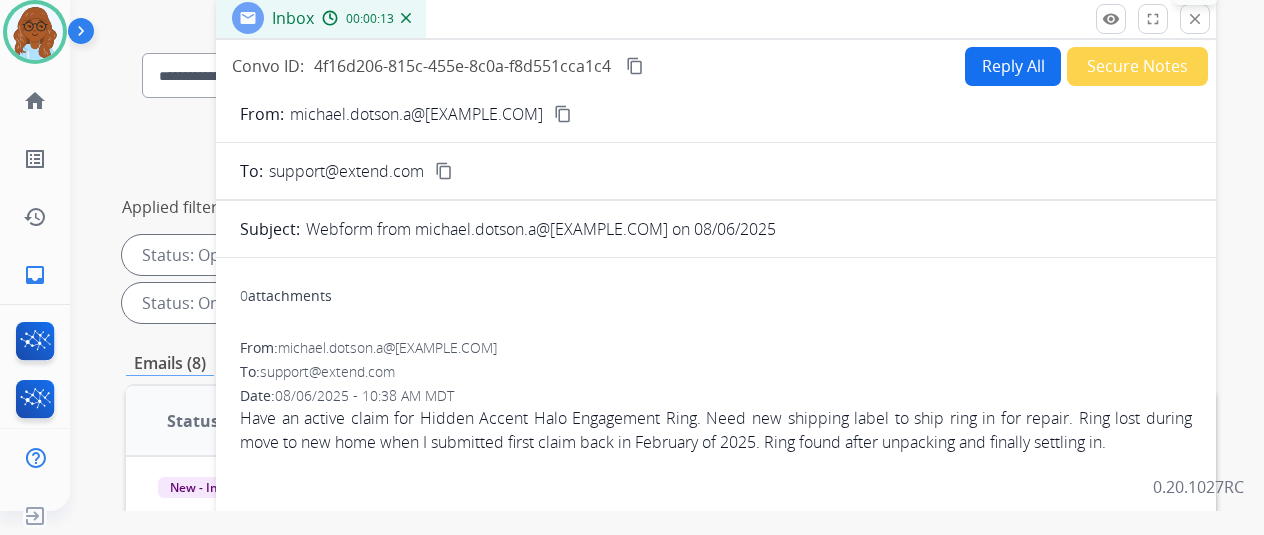 click on "close" at bounding box center (1195, 19) 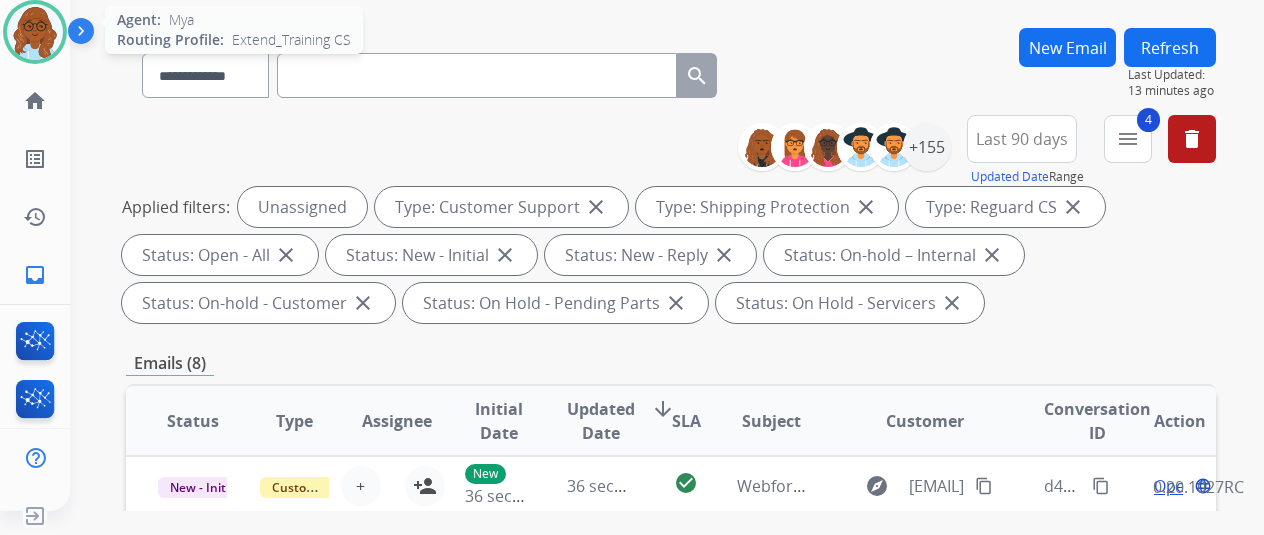 click at bounding box center (35, 32) 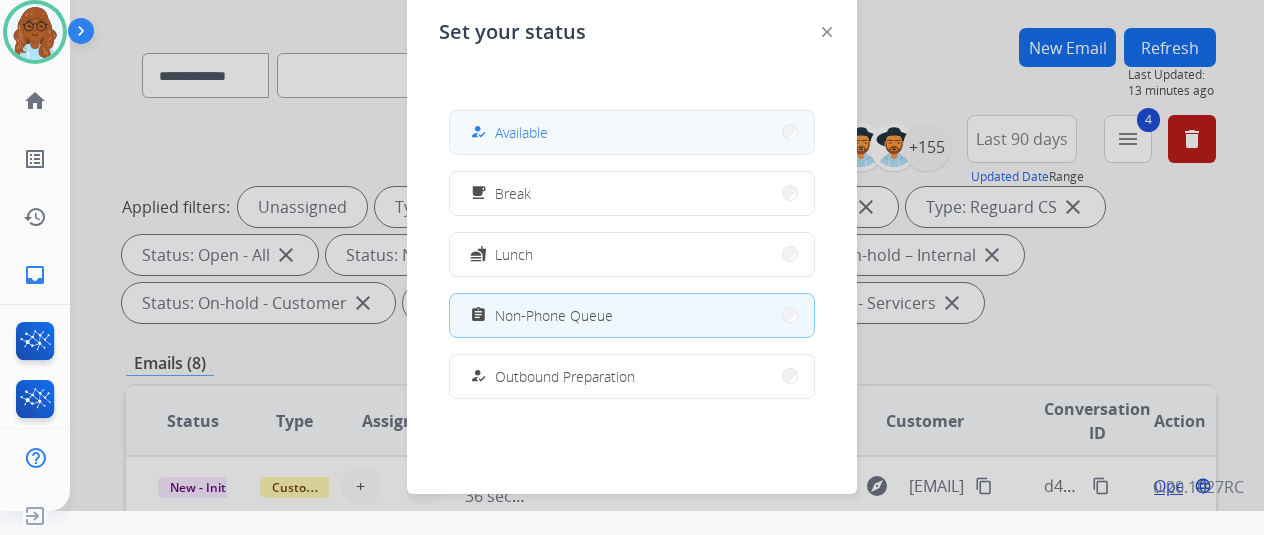 click on "how_to_reg Available" at bounding box center (632, 132) 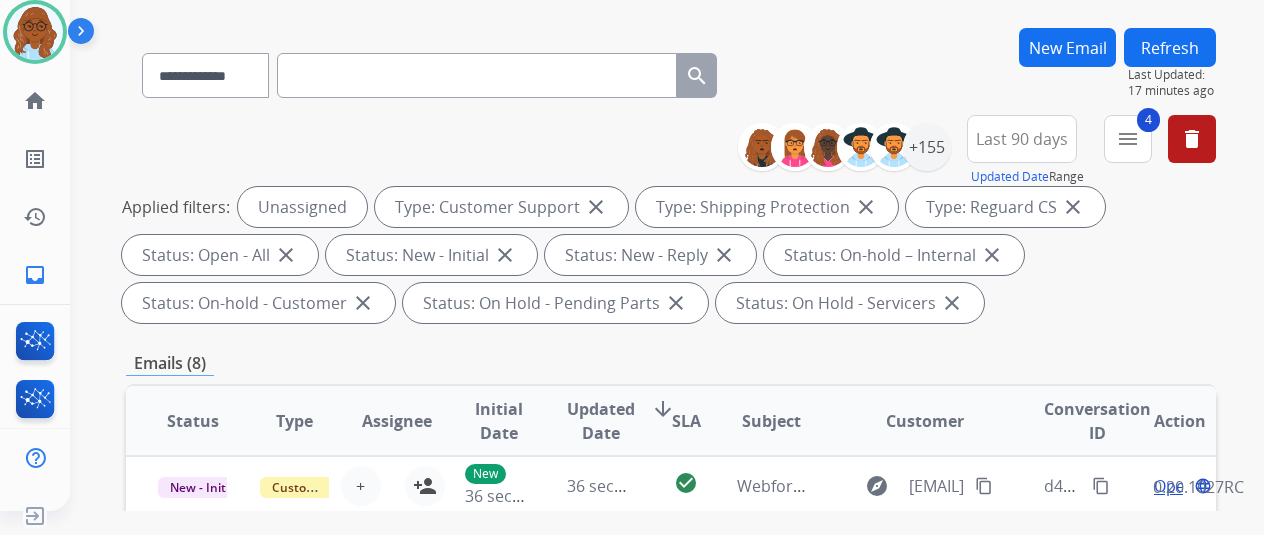 drag, startPoint x: 1176, startPoint y: 49, endPoint x: 1179, endPoint y: 88, distance: 39.115215 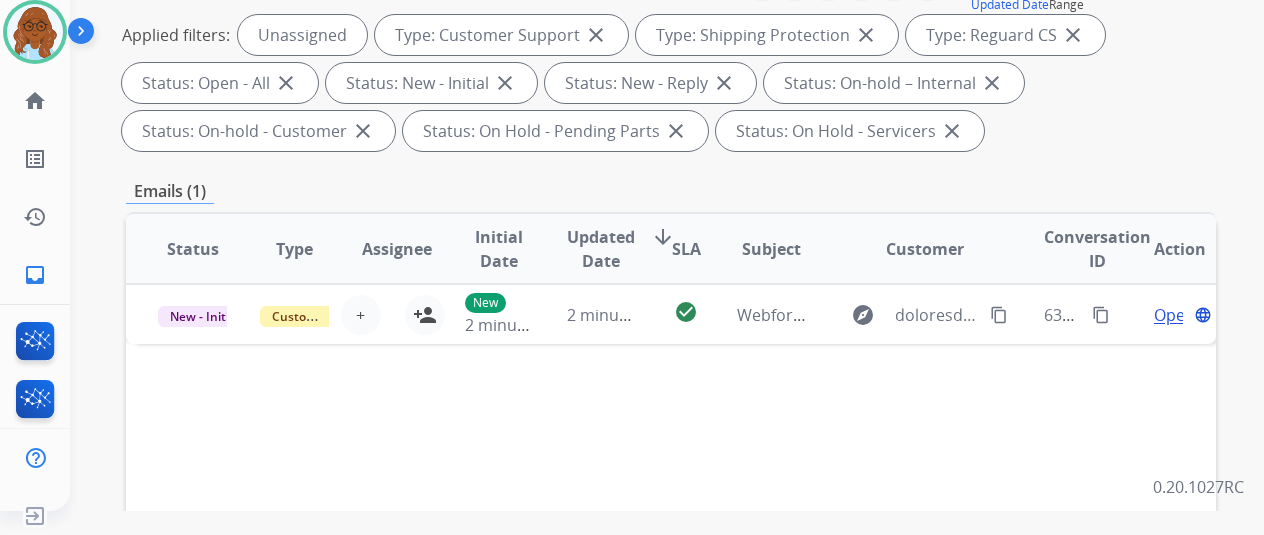 scroll, scrollTop: 200, scrollLeft: 0, axis: vertical 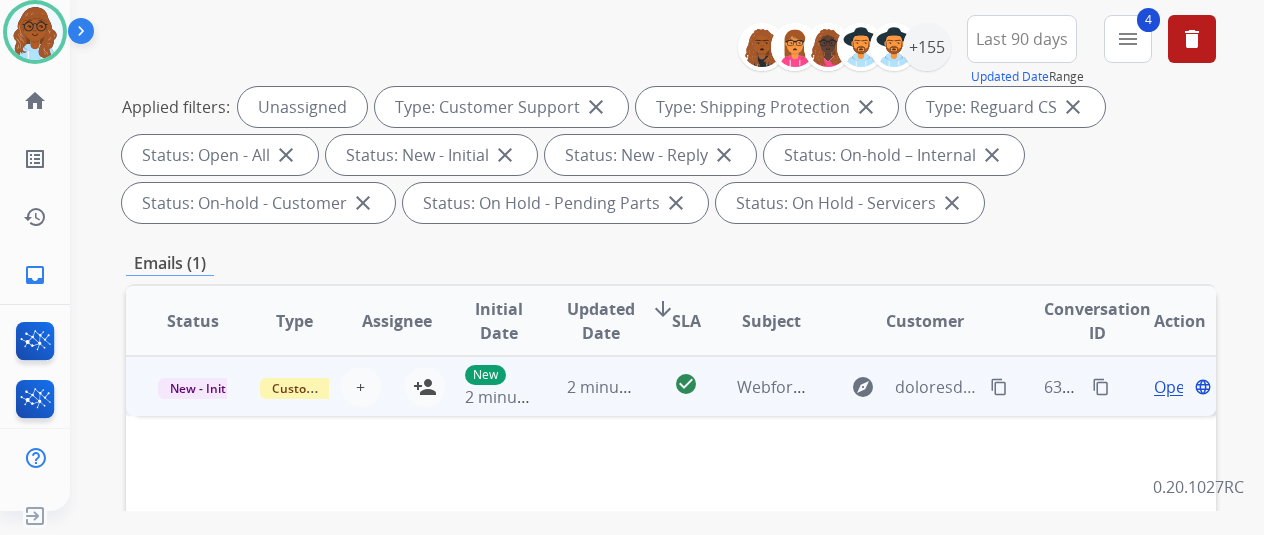 click on "Open" at bounding box center (1174, 387) 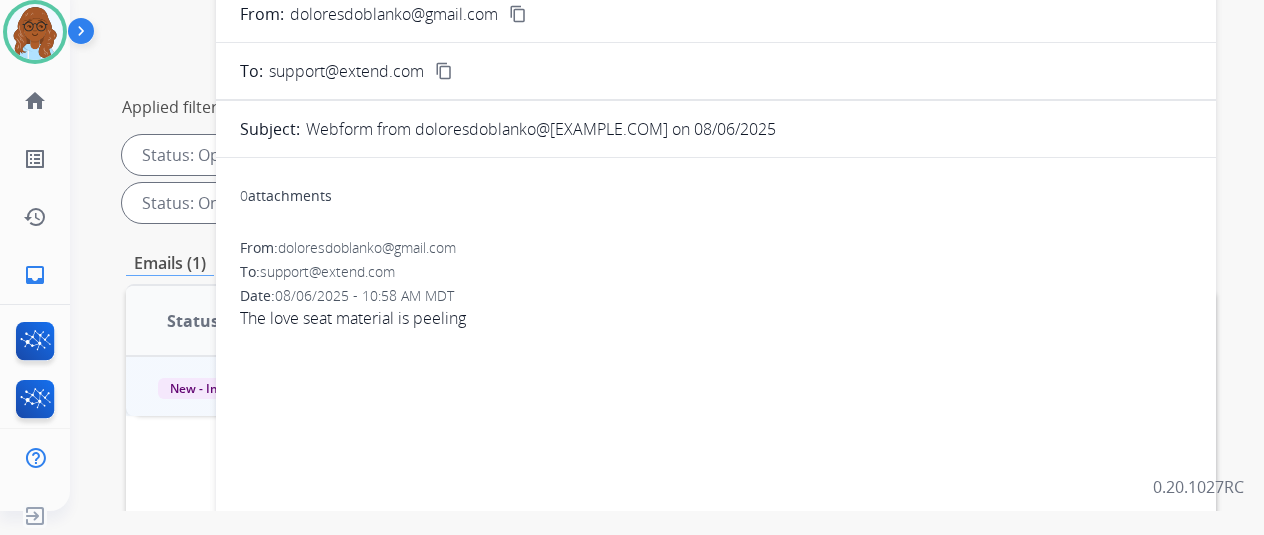 scroll, scrollTop: 0, scrollLeft: 0, axis: both 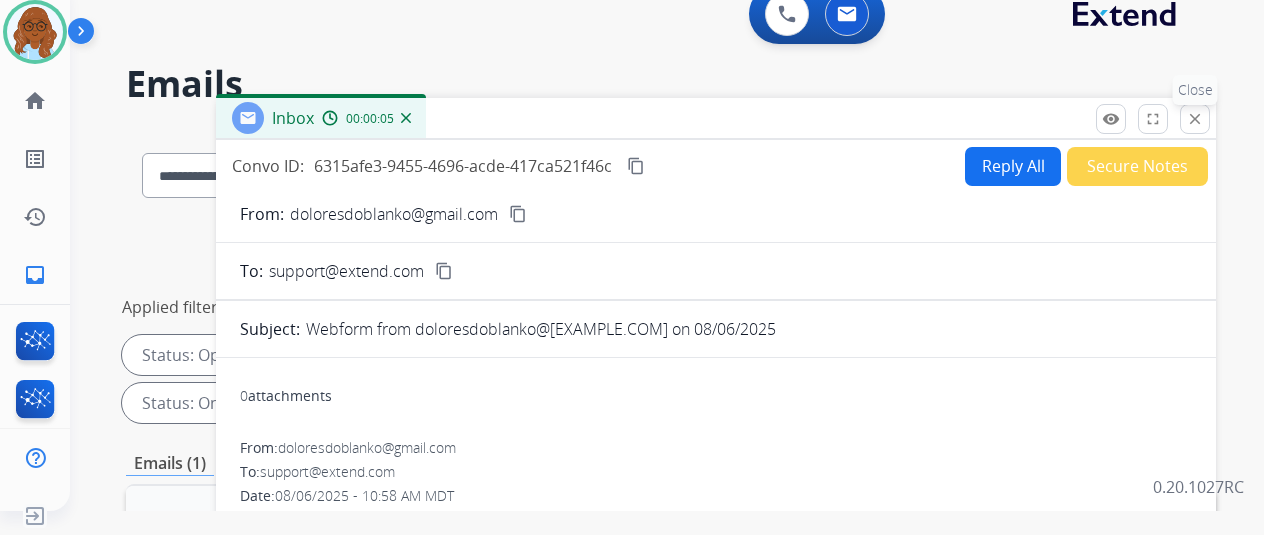 click on "close" at bounding box center [1195, 119] 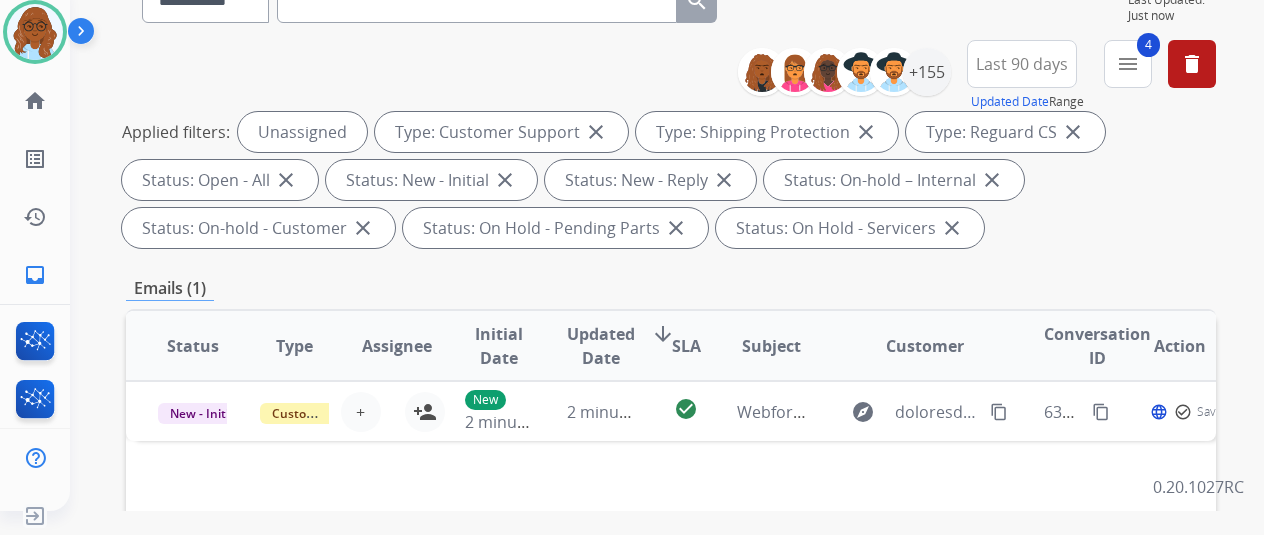 scroll, scrollTop: 300, scrollLeft: 0, axis: vertical 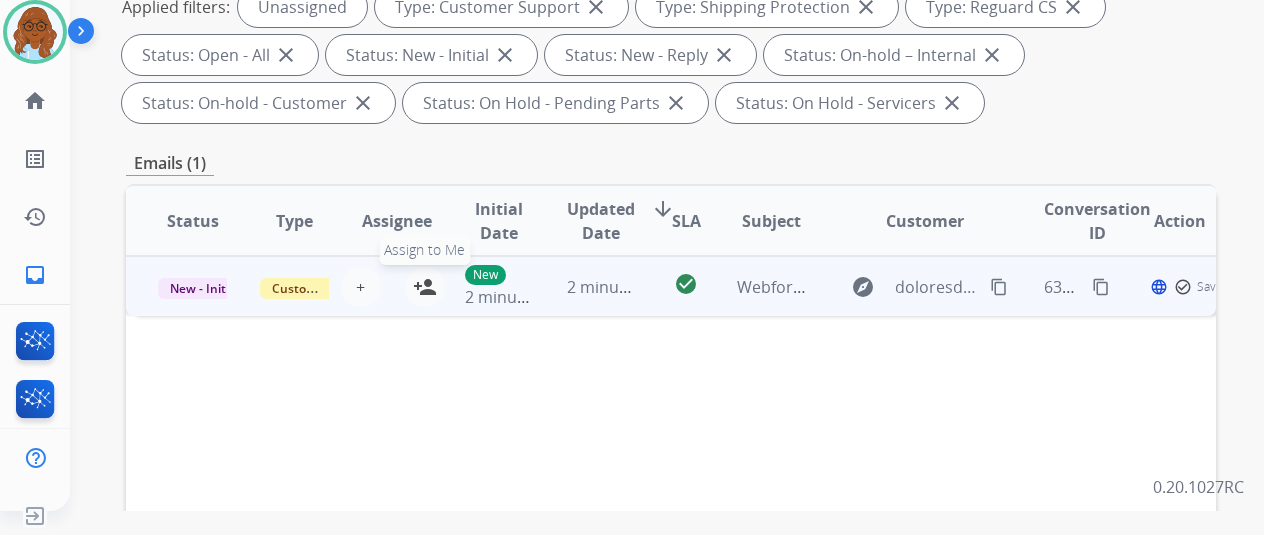 click on "person_add" at bounding box center [425, 287] 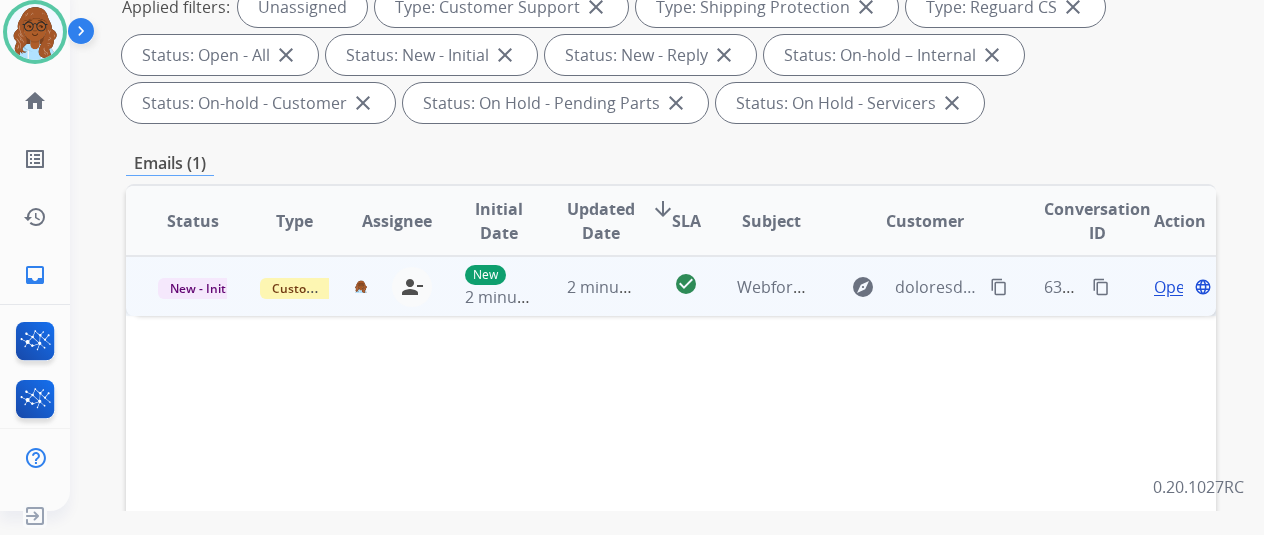 click on "content_copy" at bounding box center (999, 287) 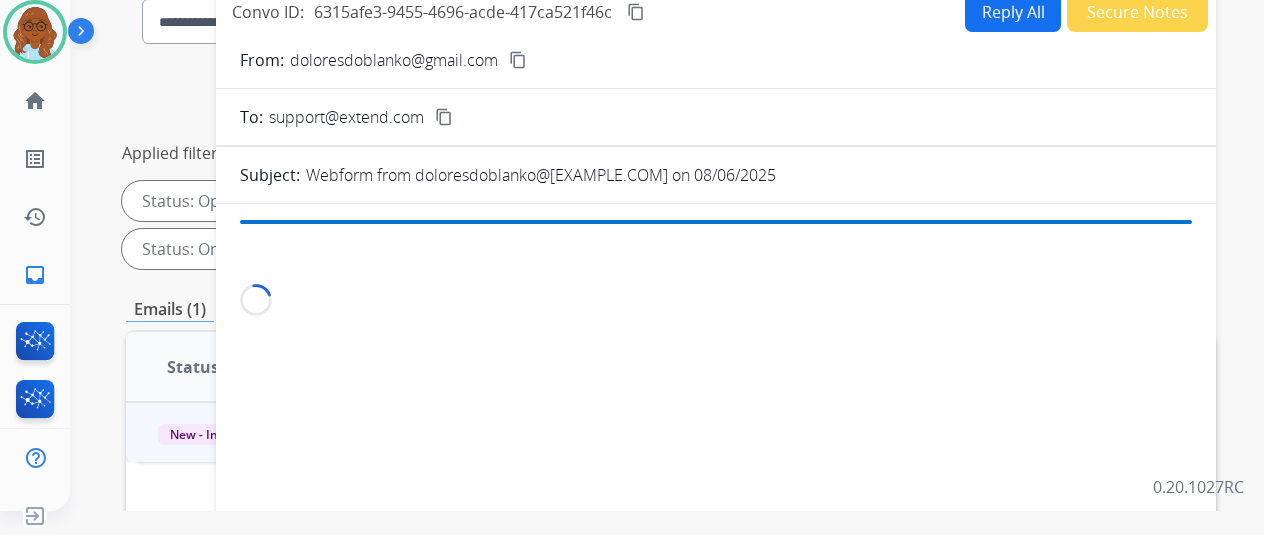 scroll, scrollTop: 0, scrollLeft: 0, axis: both 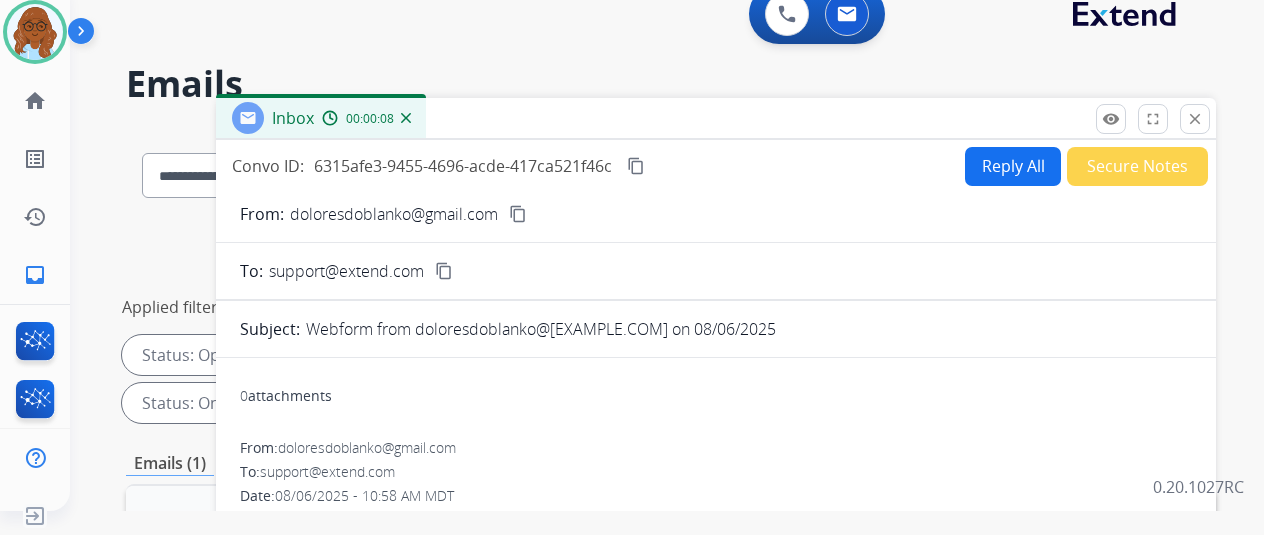 click on "Reply All" at bounding box center (1013, 166) 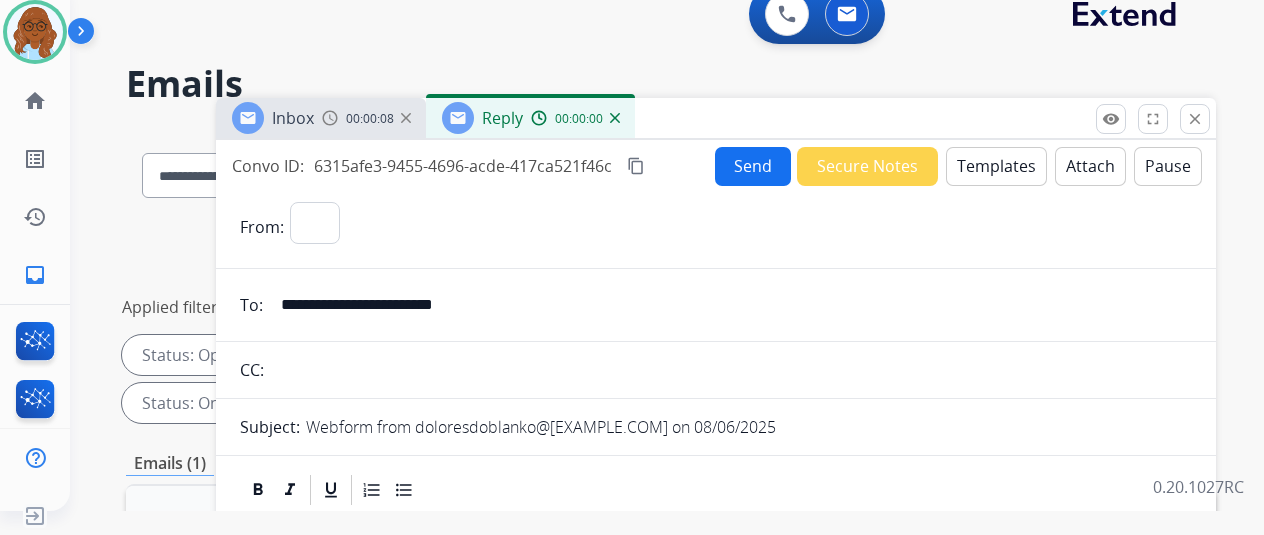 select on "**********" 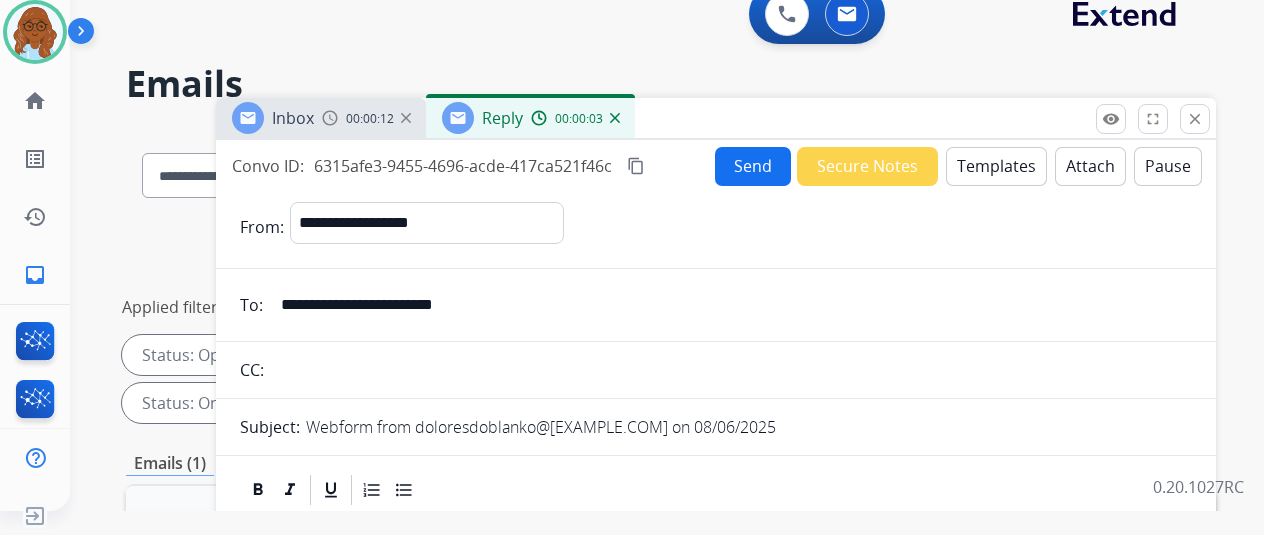click on "Templates" at bounding box center (996, 166) 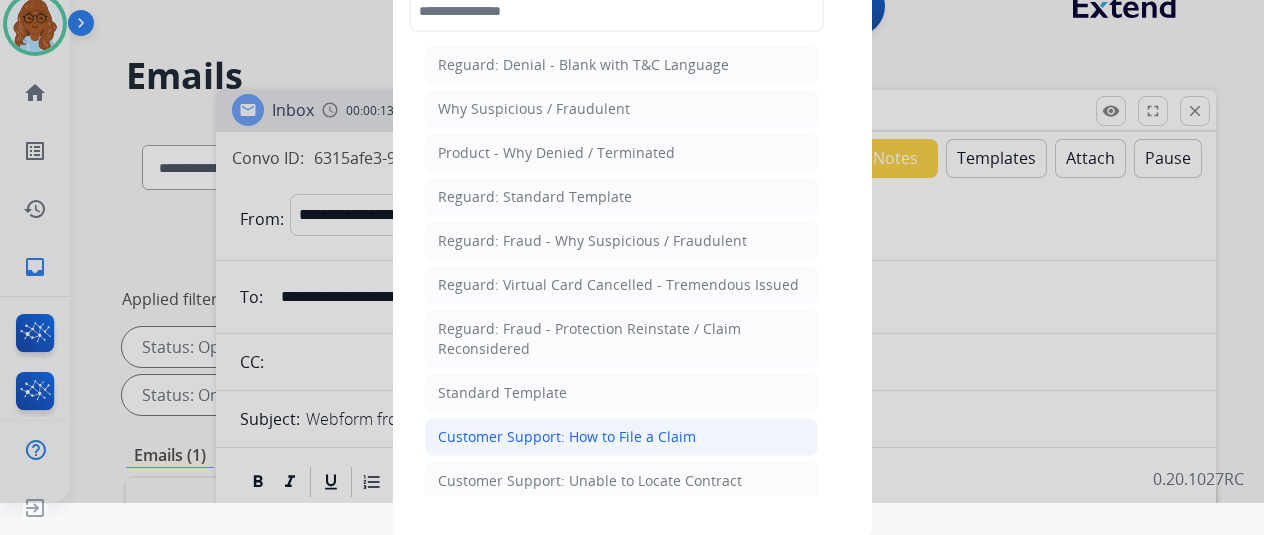 click on "Customer Support: How to File a Claim" 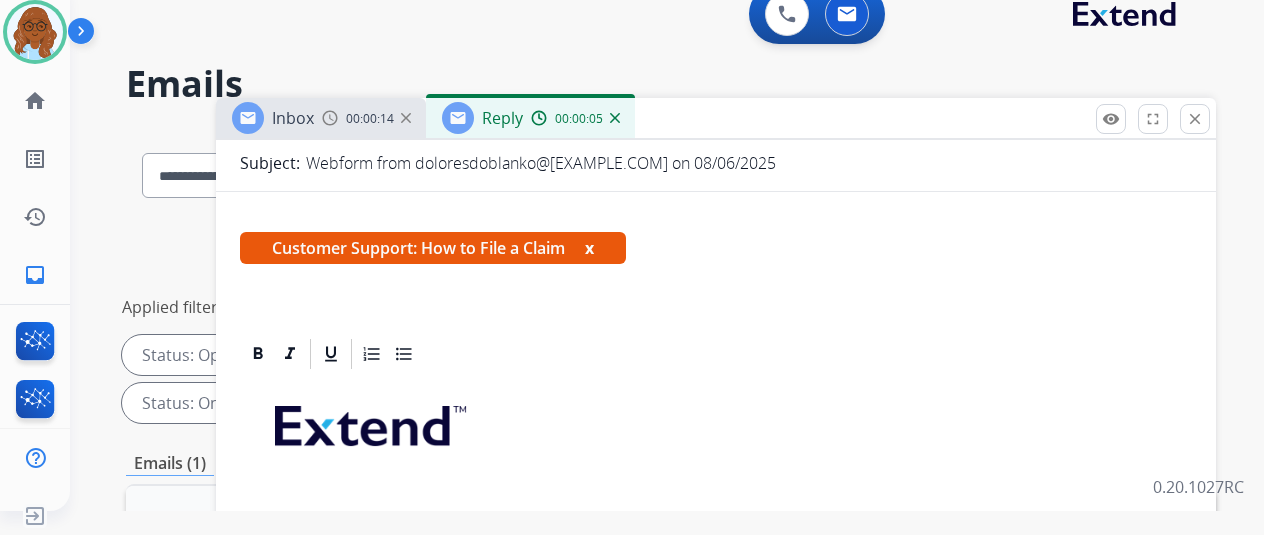 scroll, scrollTop: 360, scrollLeft: 0, axis: vertical 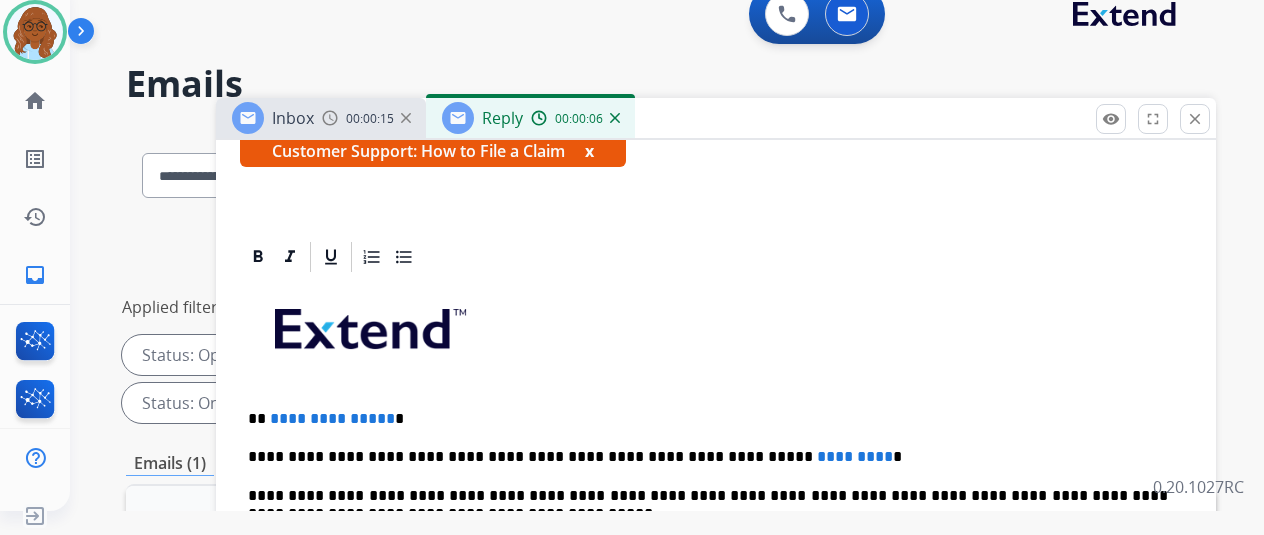 click on "x" at bounding box center (589, 151) 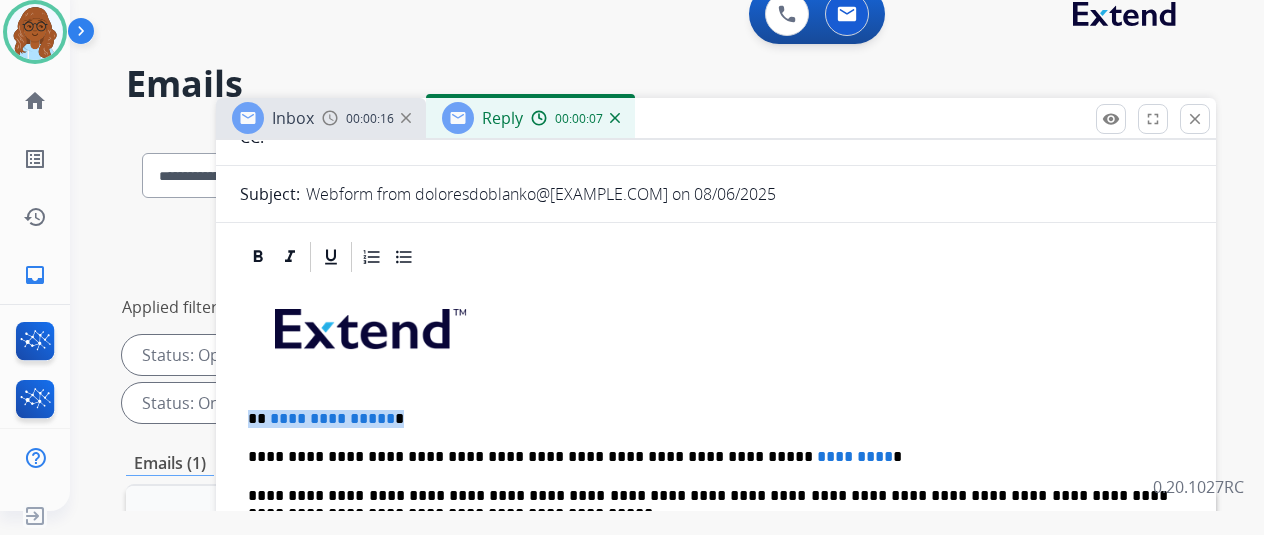 drag, startPoint x: 300, startPoint y: 413, endPoint x: 155, endPoint y: 391, distance: 146.65947 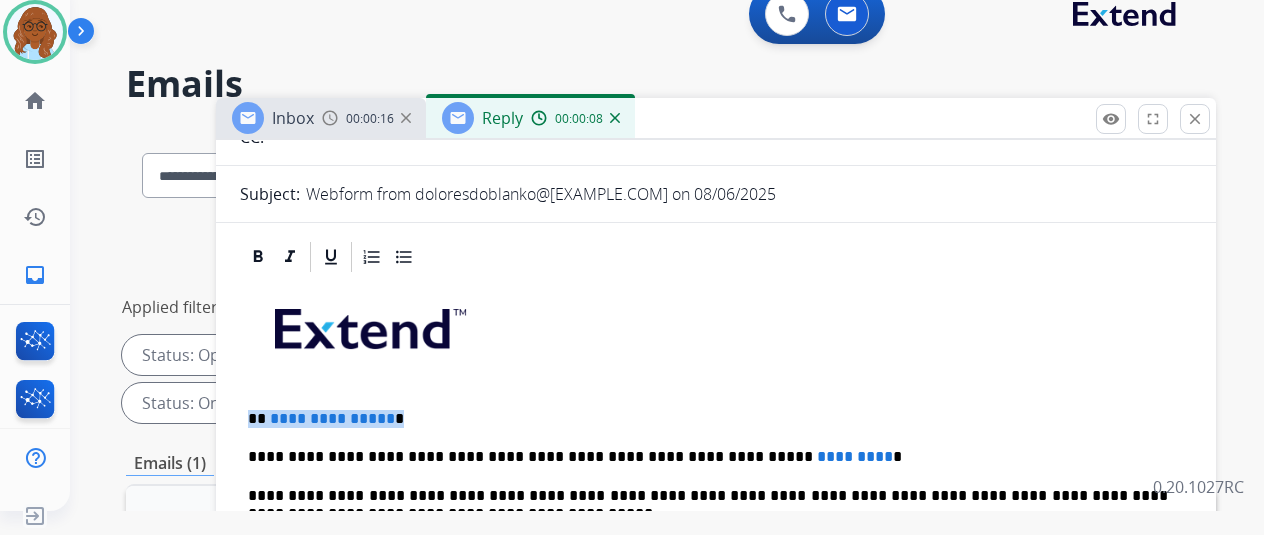 type 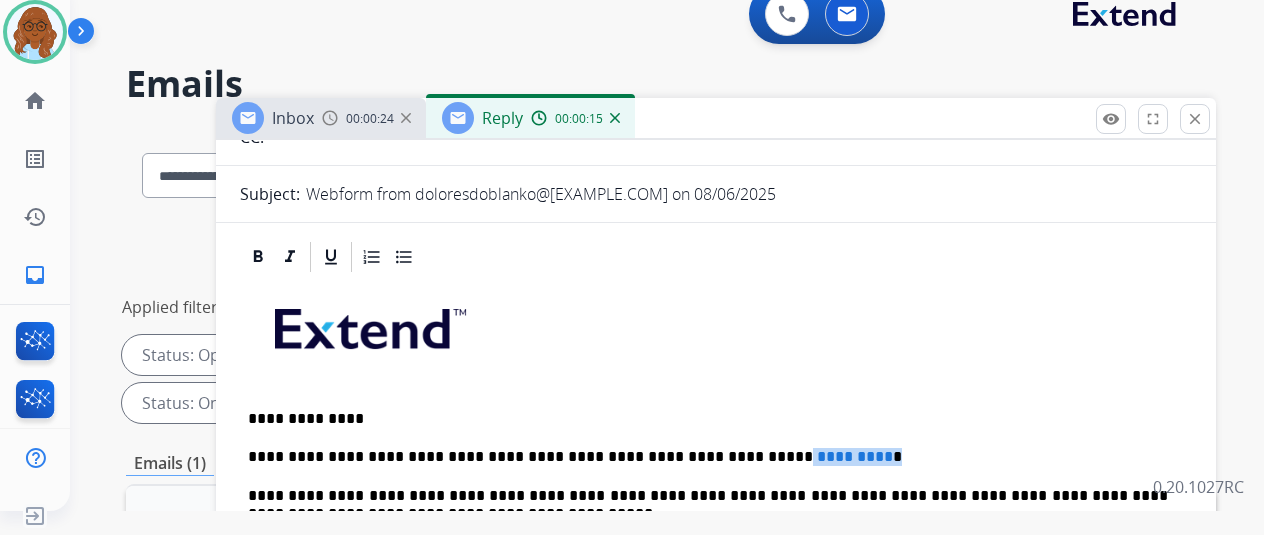 drag, startPoint x: 823, startPoint y: 451, endPoint x: 720, endPoint y: 451, distance: 103 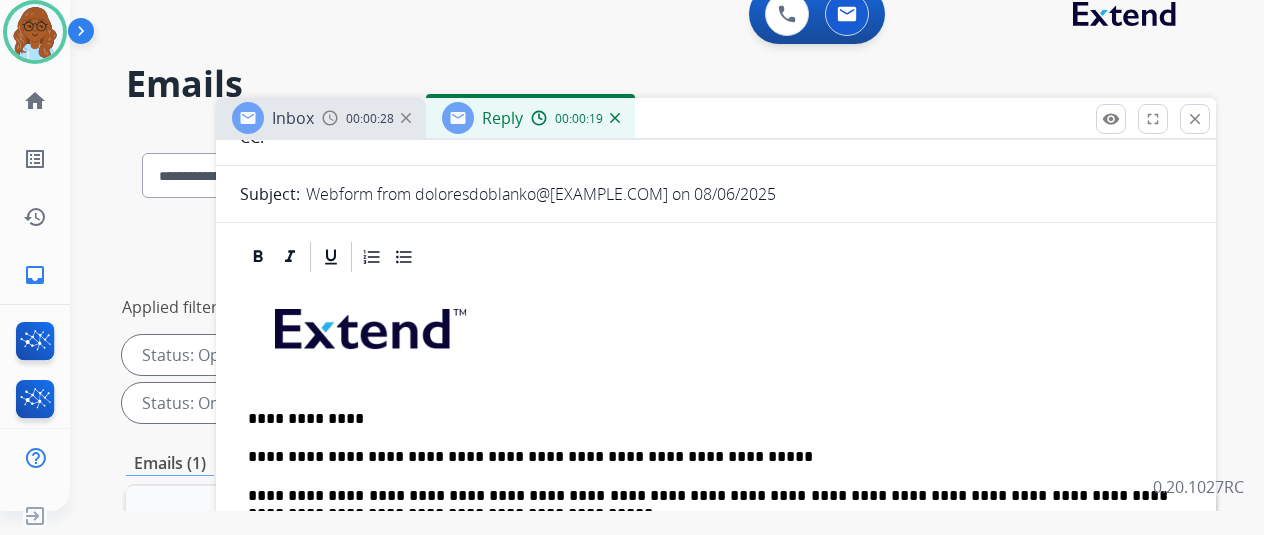 click on "**********" at bounding box center [708, 457] 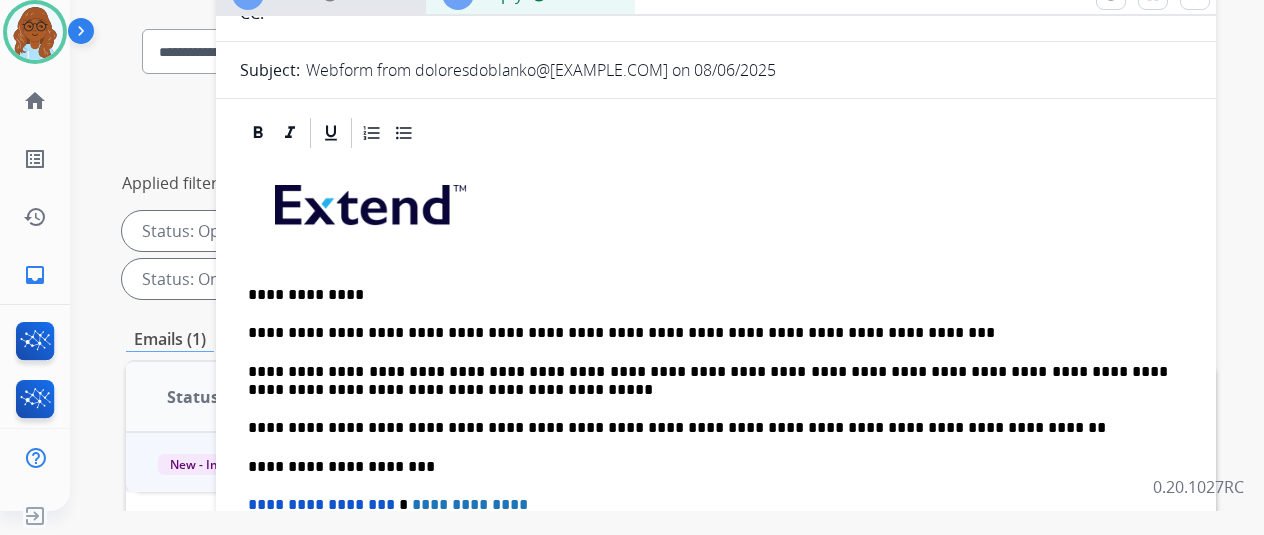 scroll, scrollTop: 300, scrollLeft: 0, axis: vertical 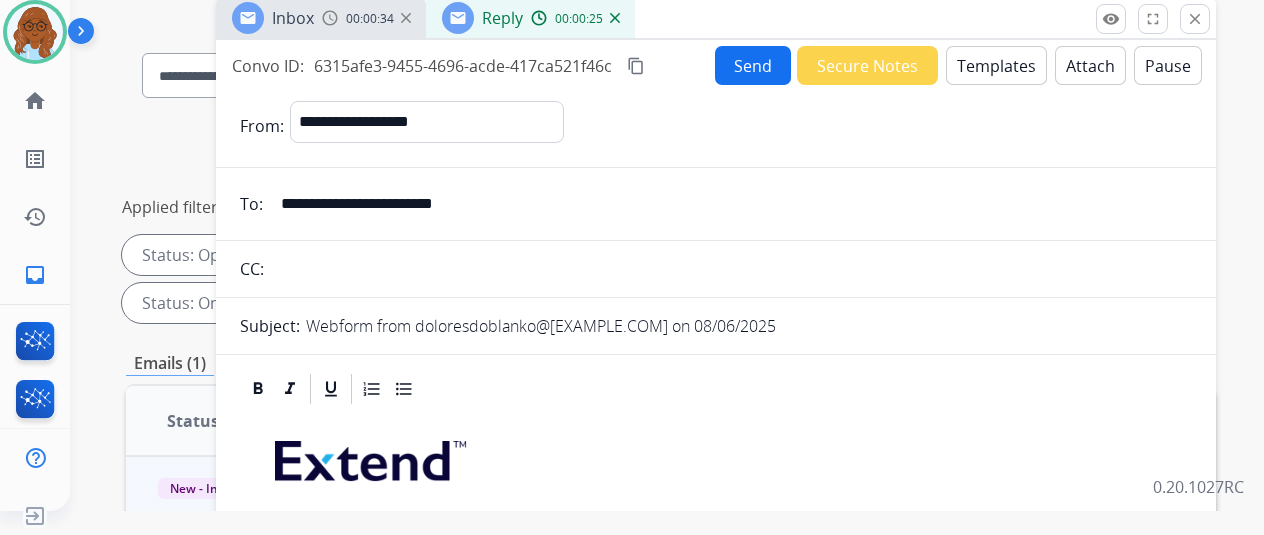 click on "content_copy" at bounding box center [636, 66] 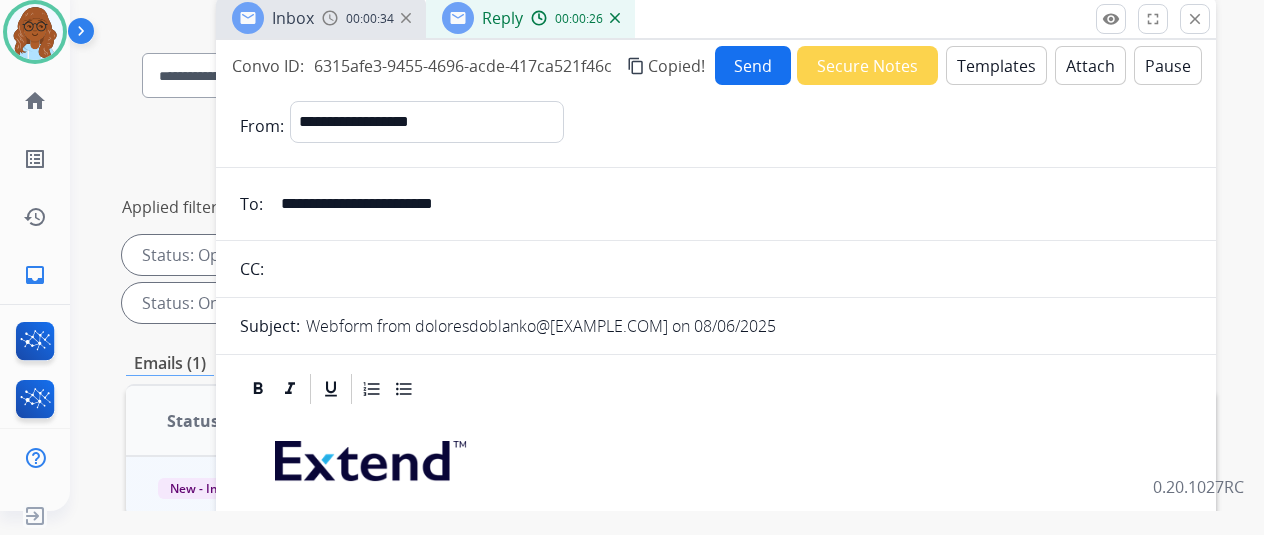 click on "Send" at bounding box center [753, 65] 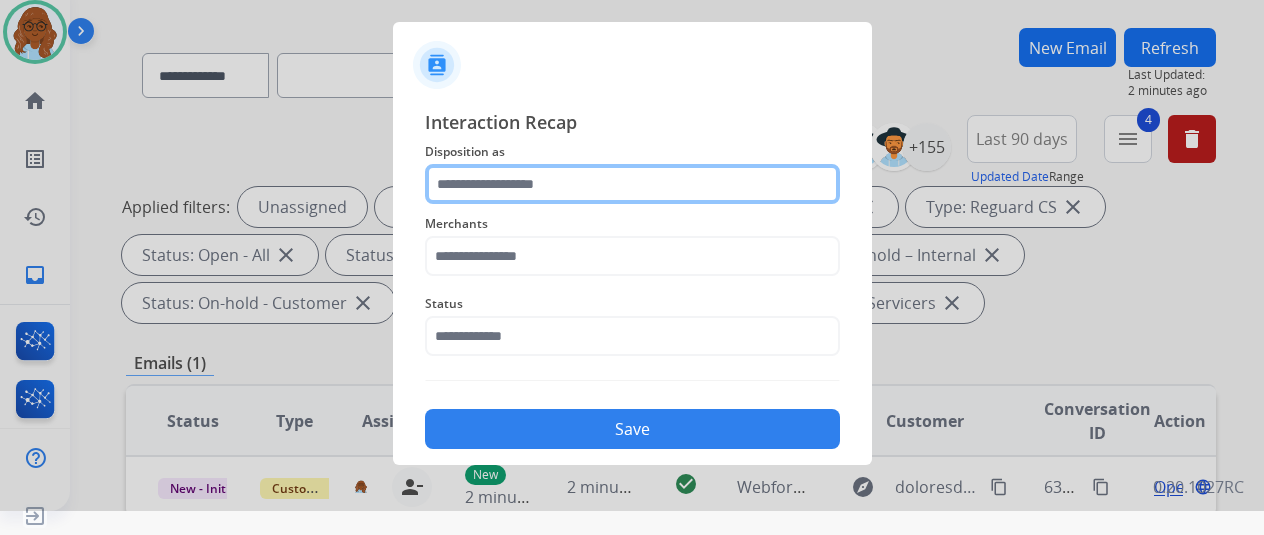 click 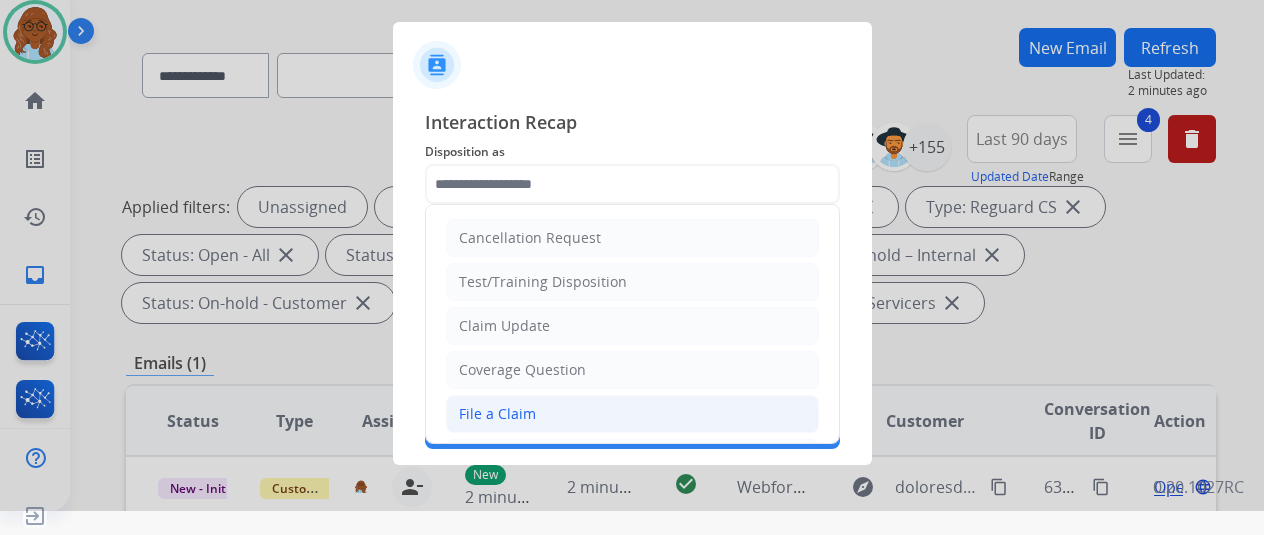 click on "File a Claim" 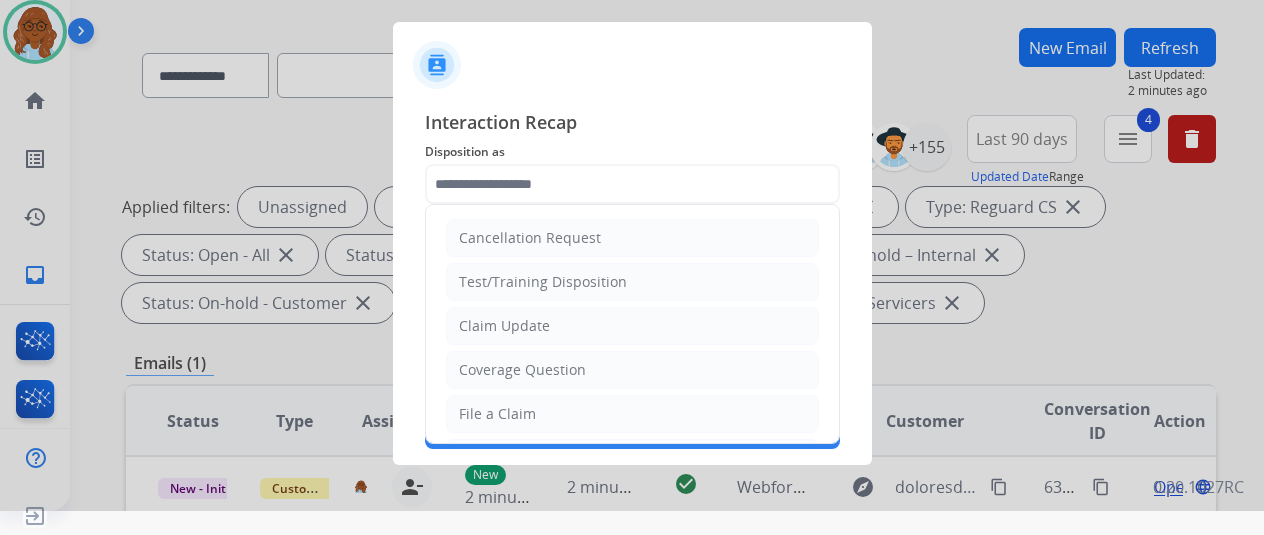 type on "**********" 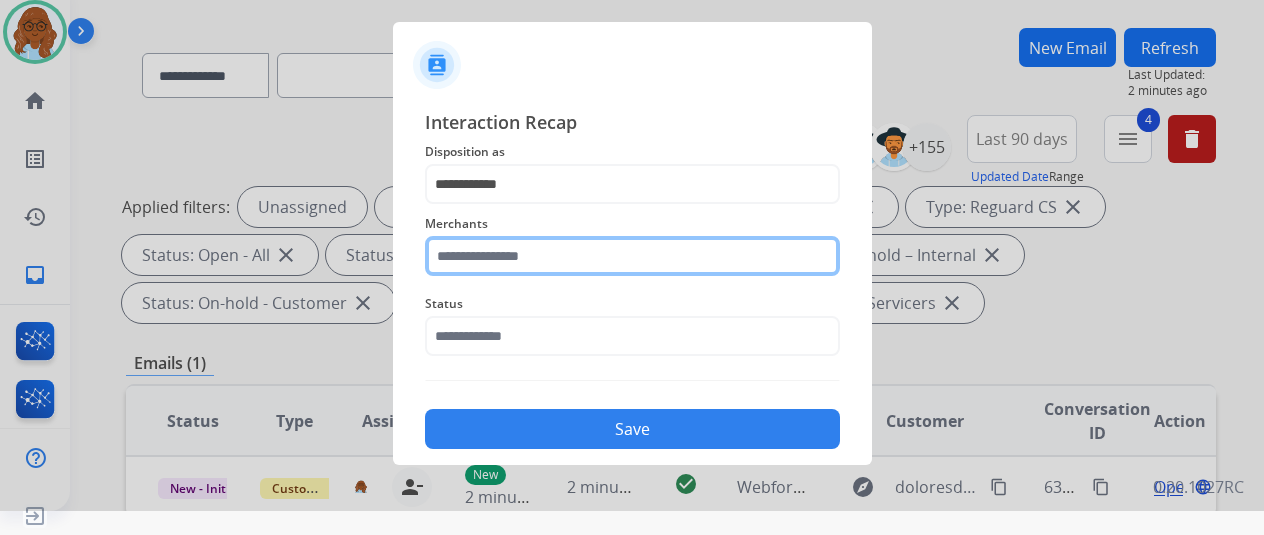 click 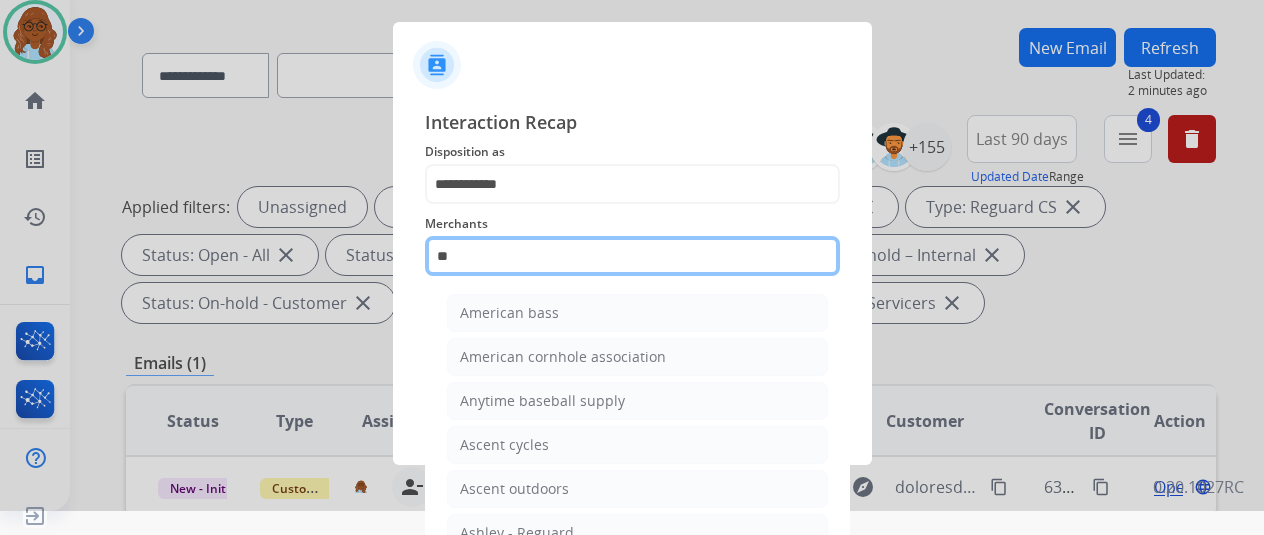 type on "*" 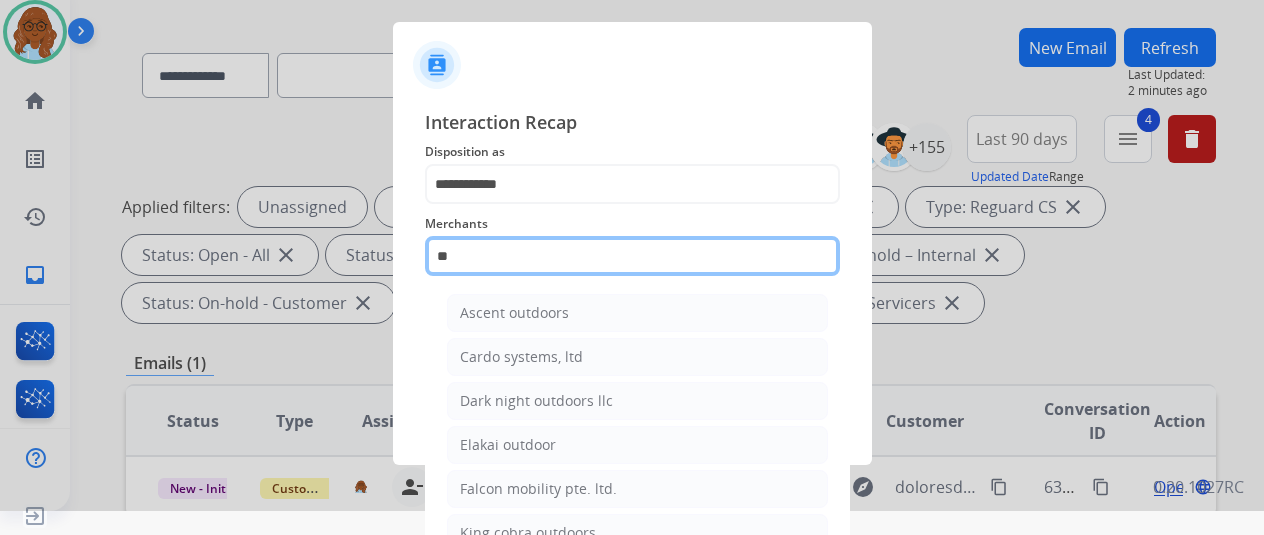 type on "*" 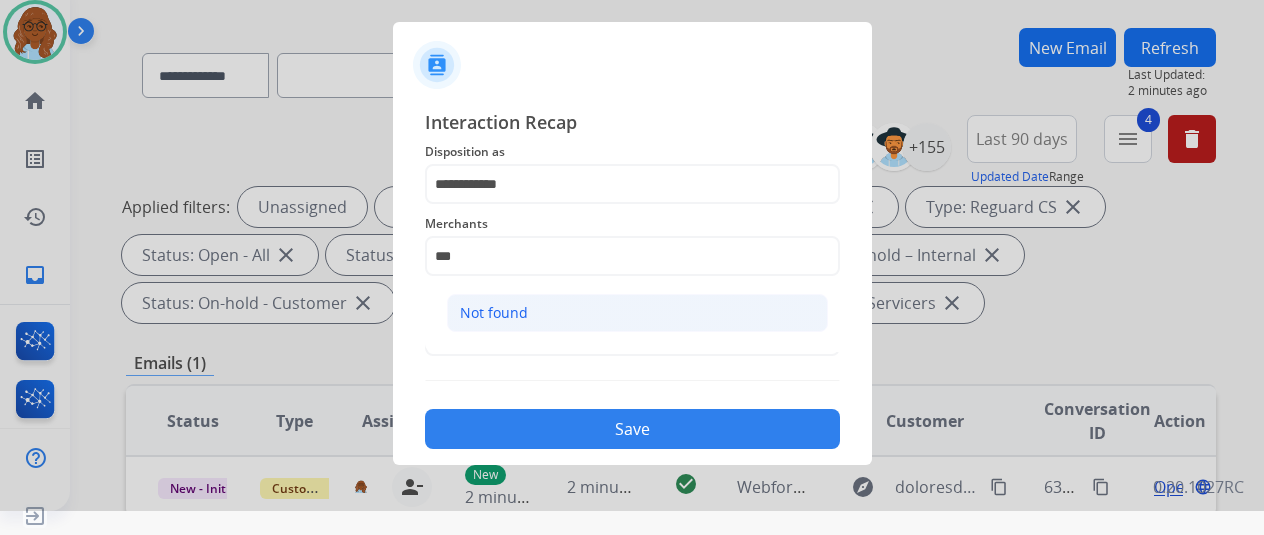 click on "Not found" 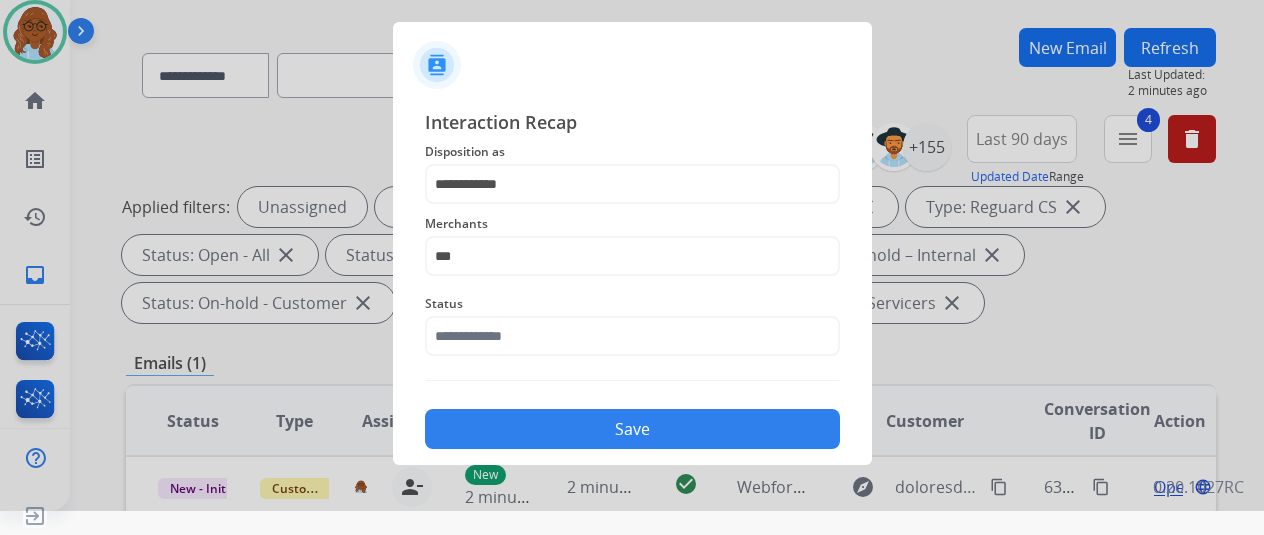 type on "*********" 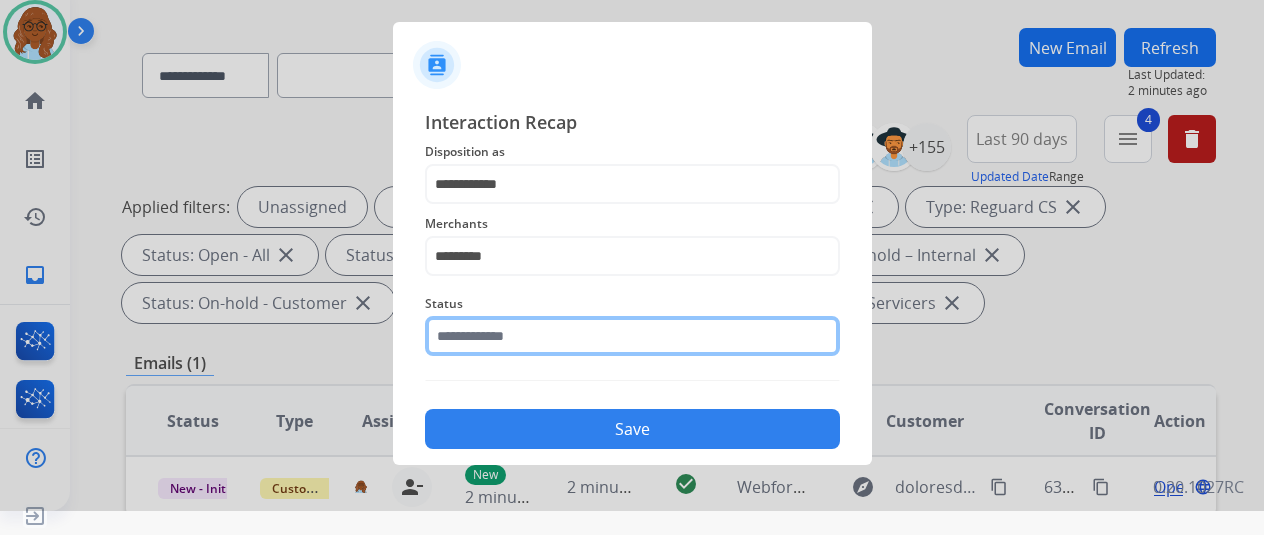 click 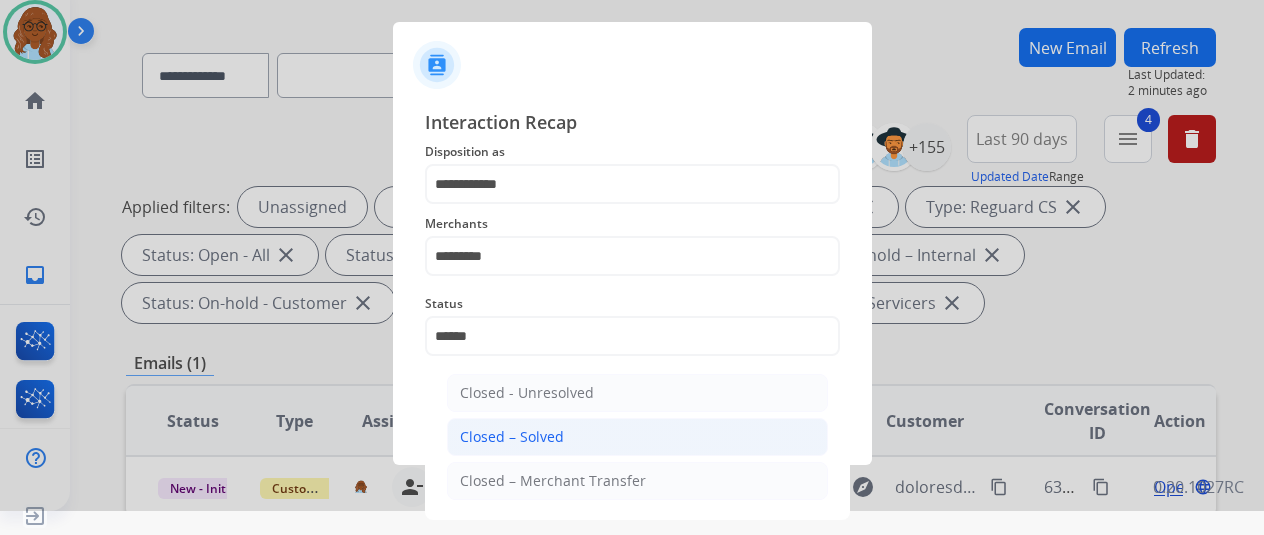 click on "Closed – Solved" 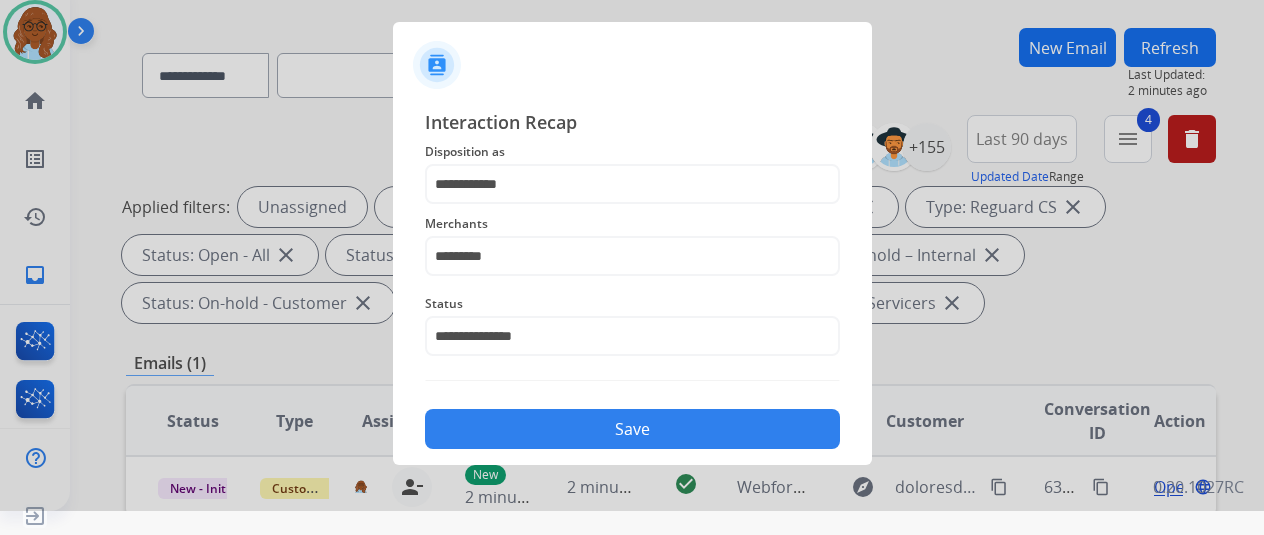 click on "Save" 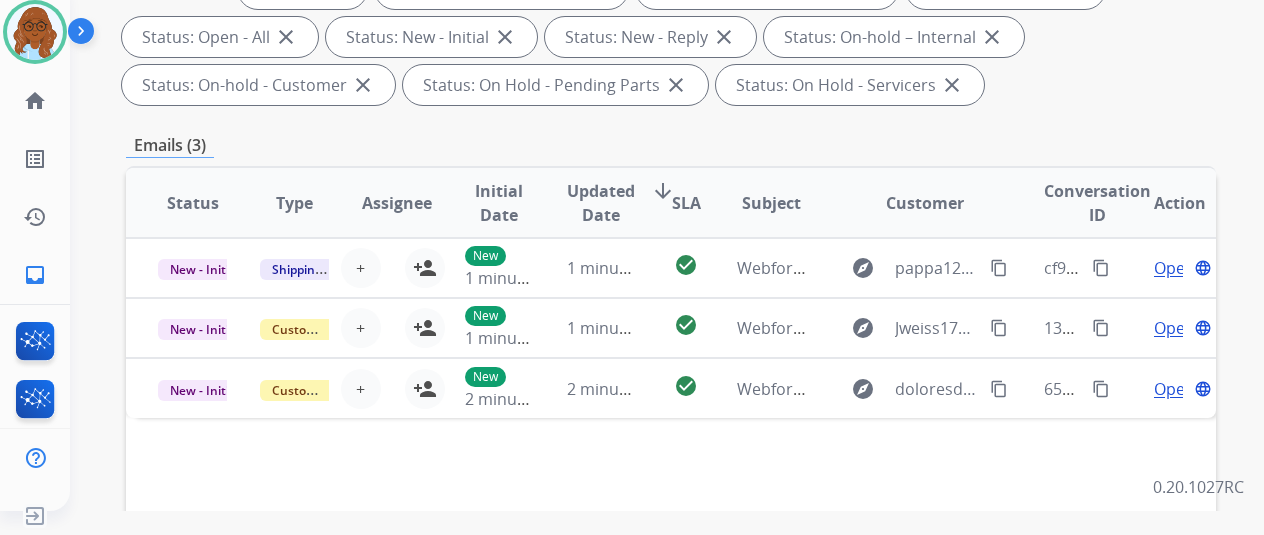 scroll, scrollTop: 300, scrollLeft: 0, axis: vertical 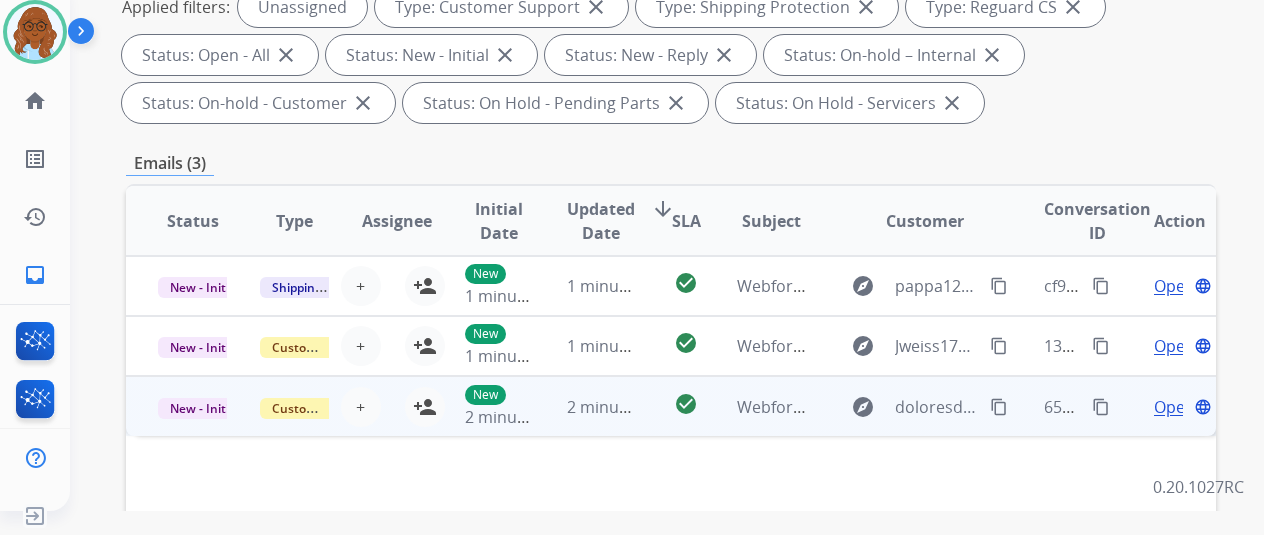 click on "Open" at bounding box center (1174, 407) 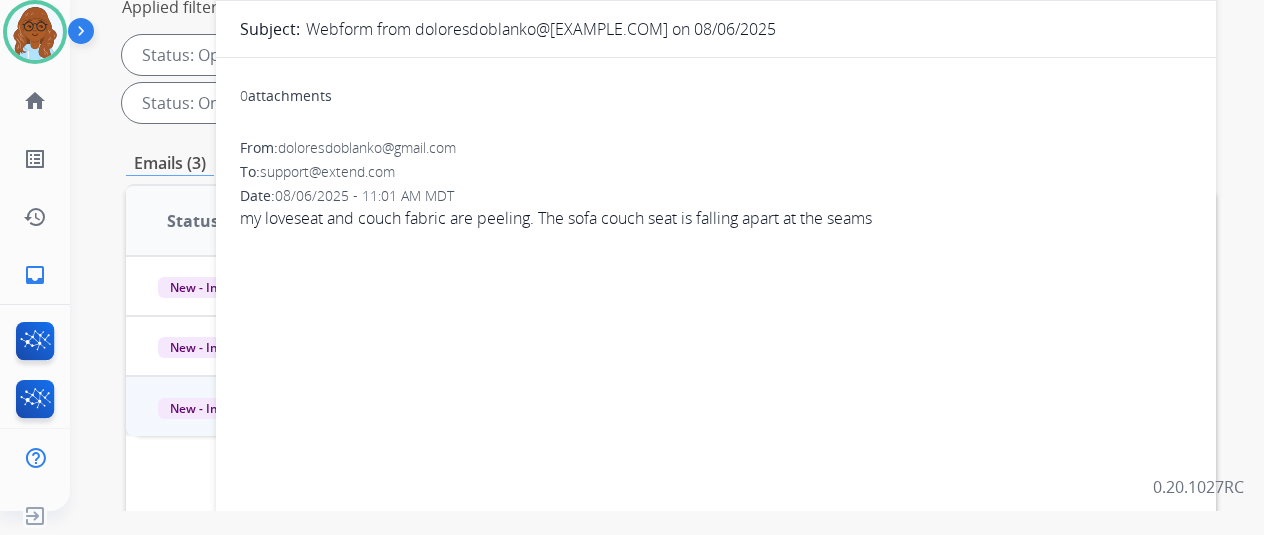 scroll, scrollTop: 0, scrollLeft: 0, axis: both 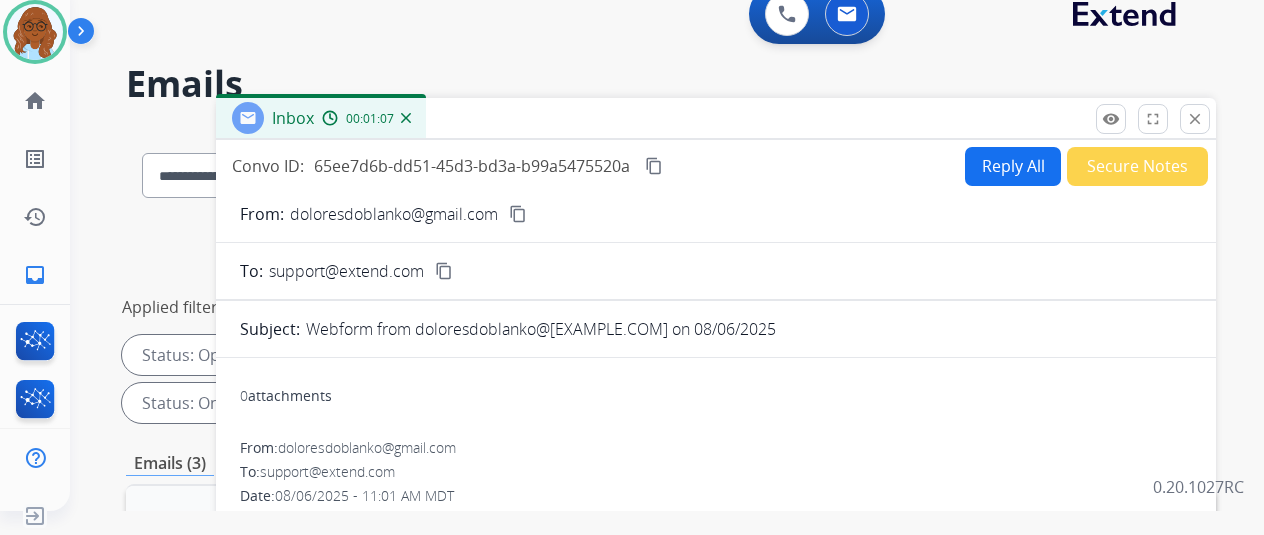 click on "content_copy" at bounding box center (518, 214) 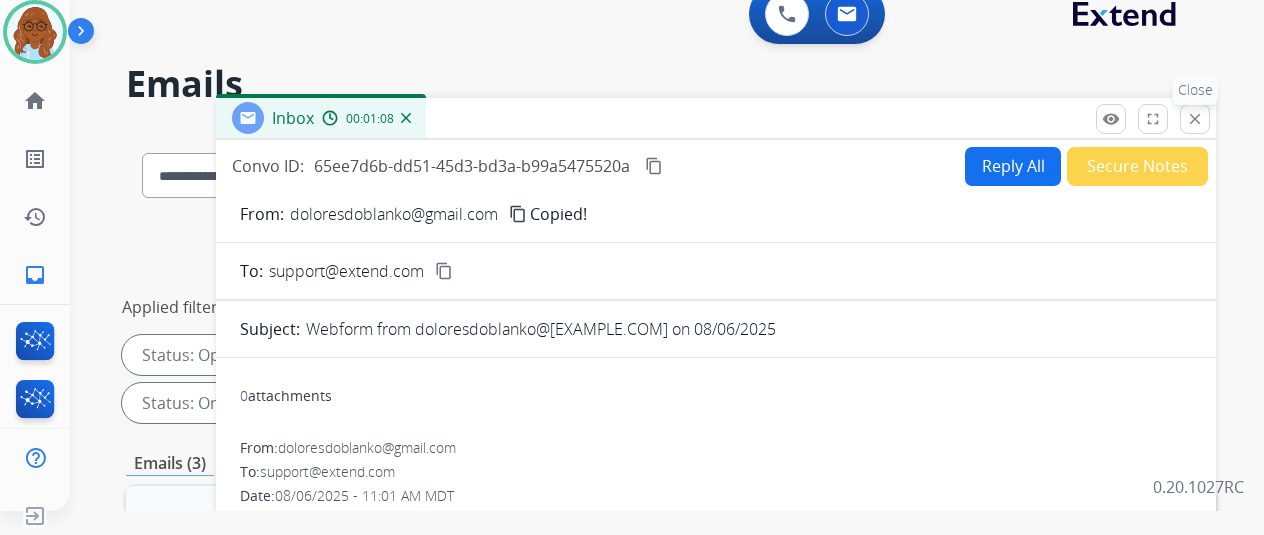 click on "close" at bounding box center [1195, 119] 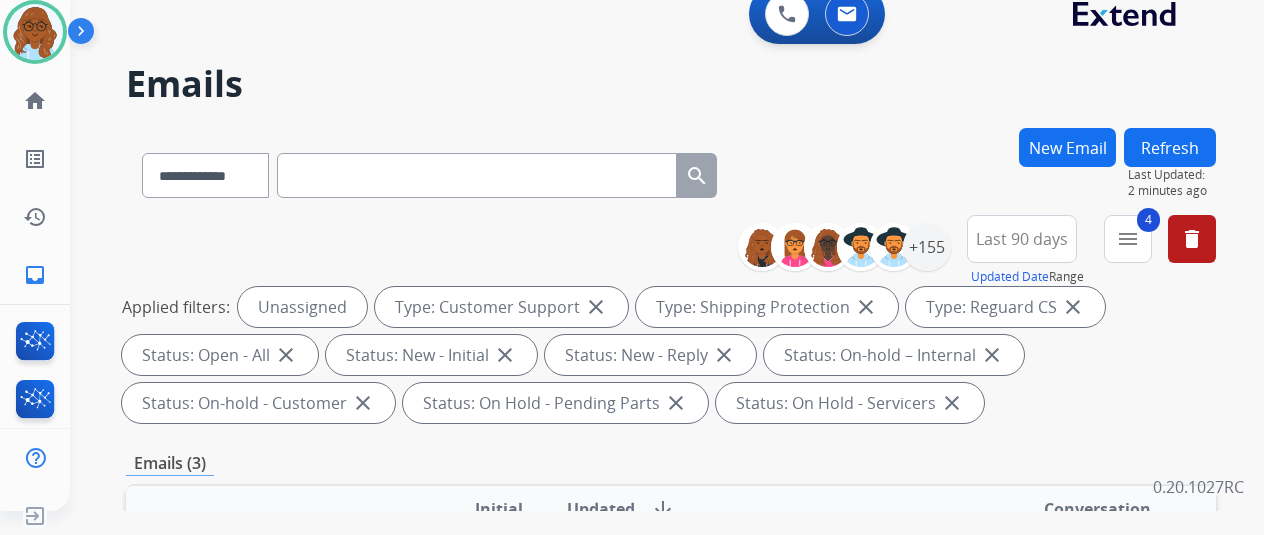 click at bounding box center (477, 175) 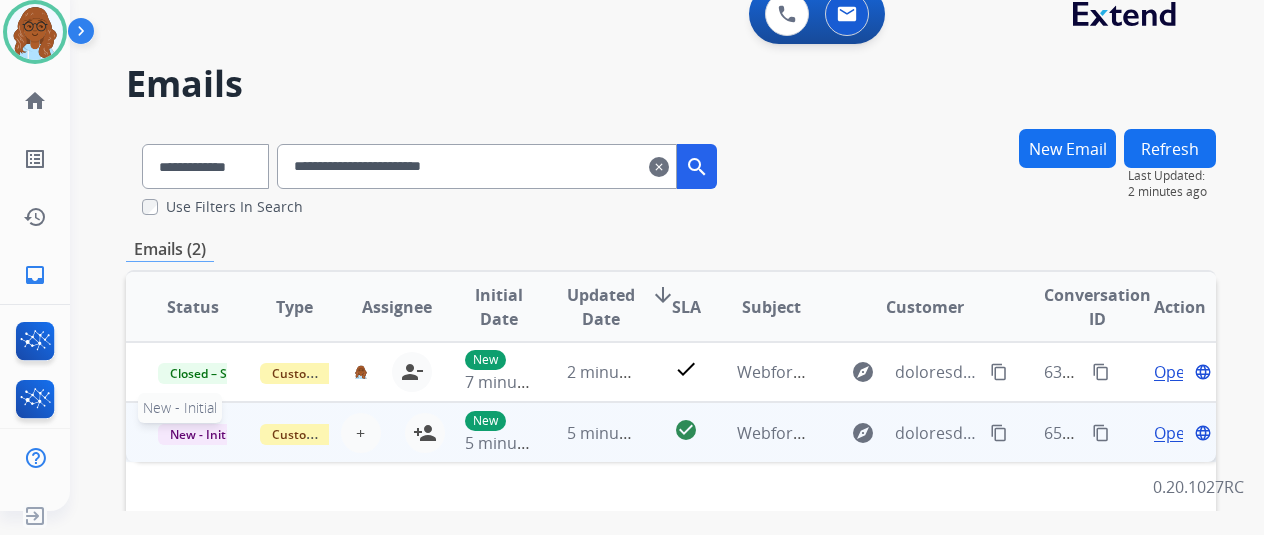 click on "New - Initial" at bounding box center [204, 434] 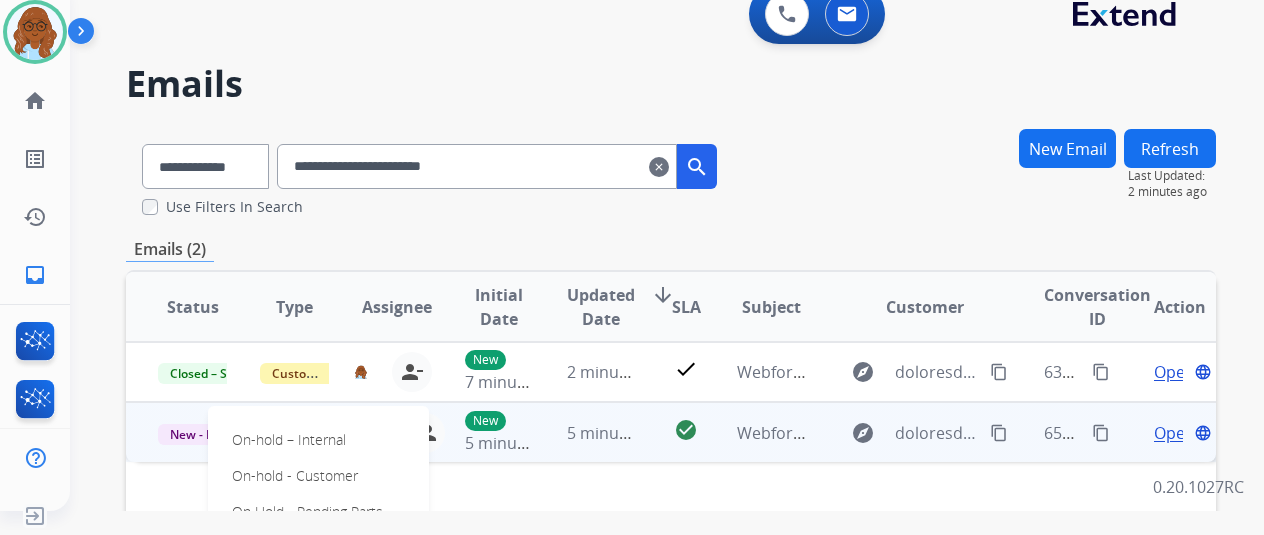 scroll, scrollTop: 200, scrollLeft: 0, axis: vertical 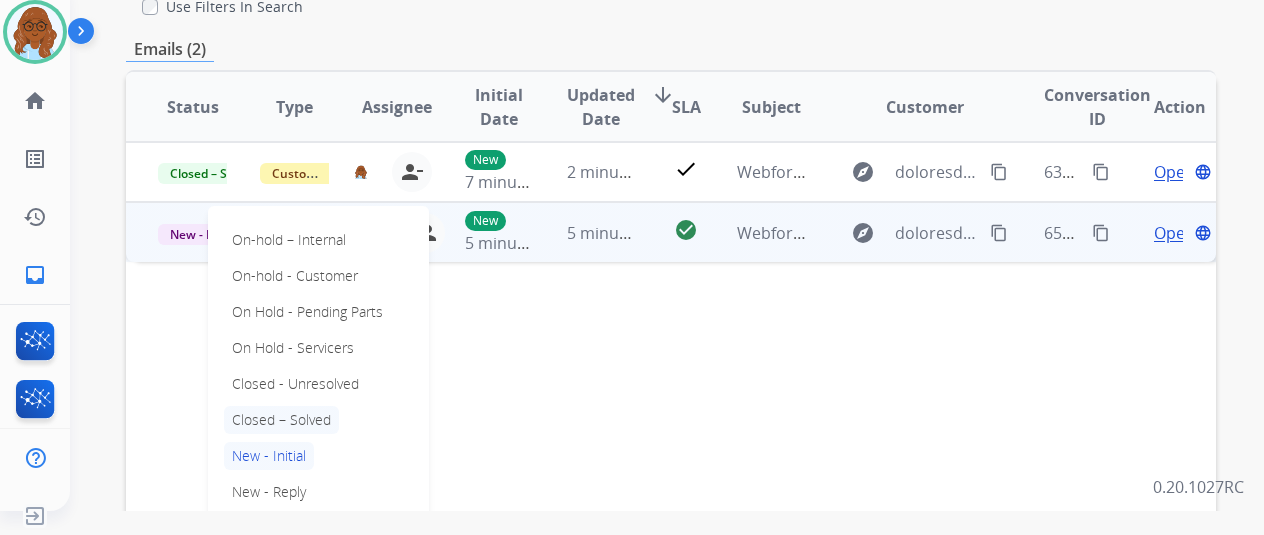 click on "Closed – Solved" at bounding box center [281, 420] 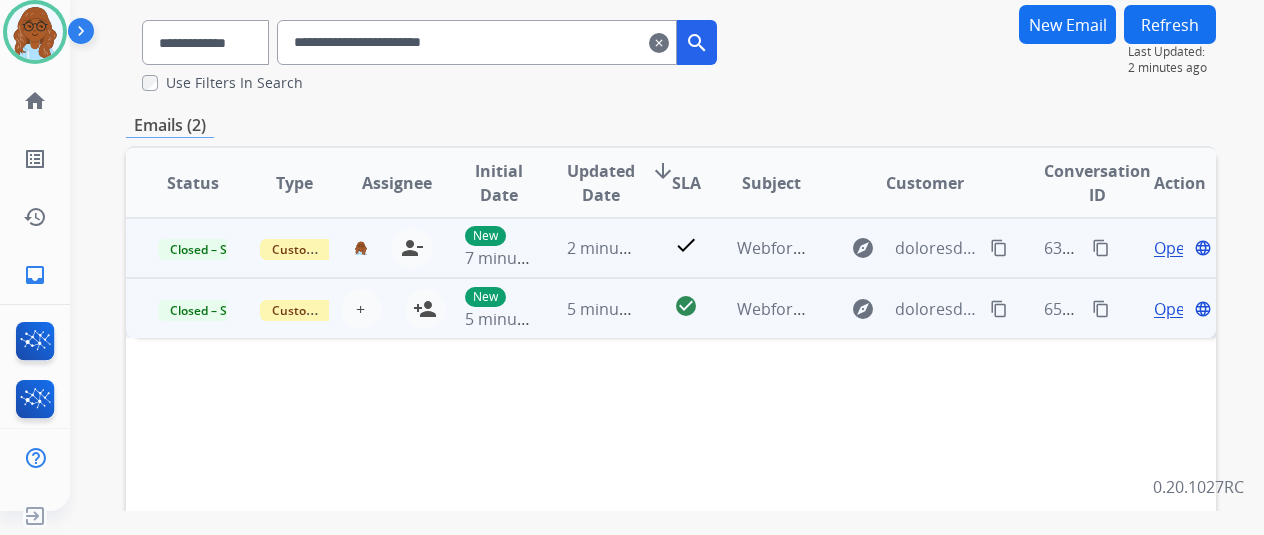 scroll, scrollTop: 0, scrollLeft: 0, axis: both 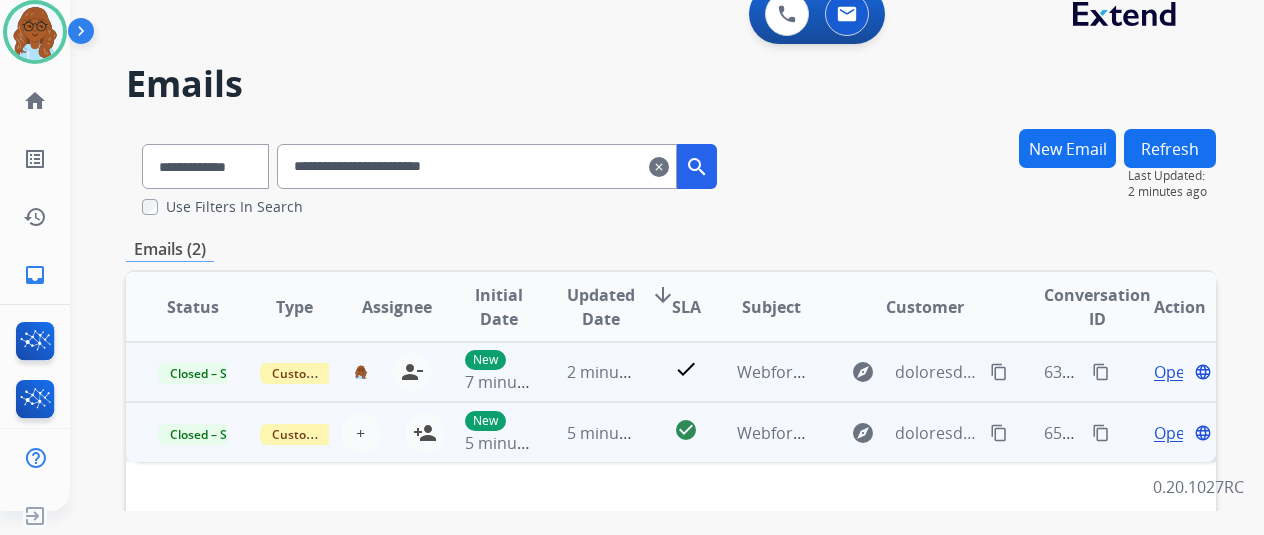 click on "content_copy" at bounding box center [1101, 372] 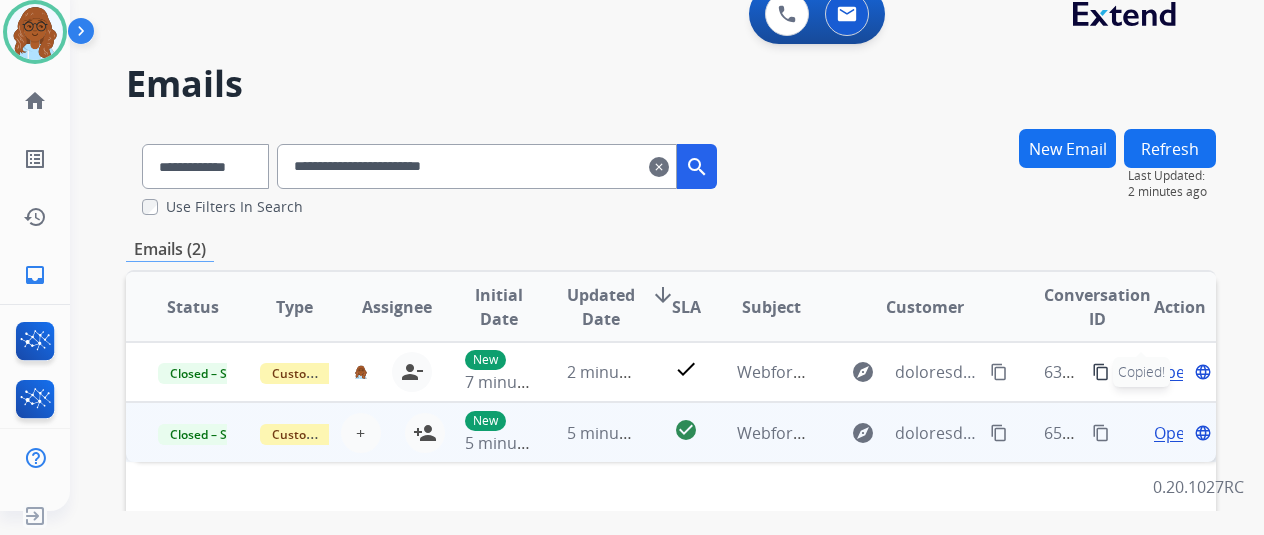 click on "Open" at bounding box center [1174, 433] 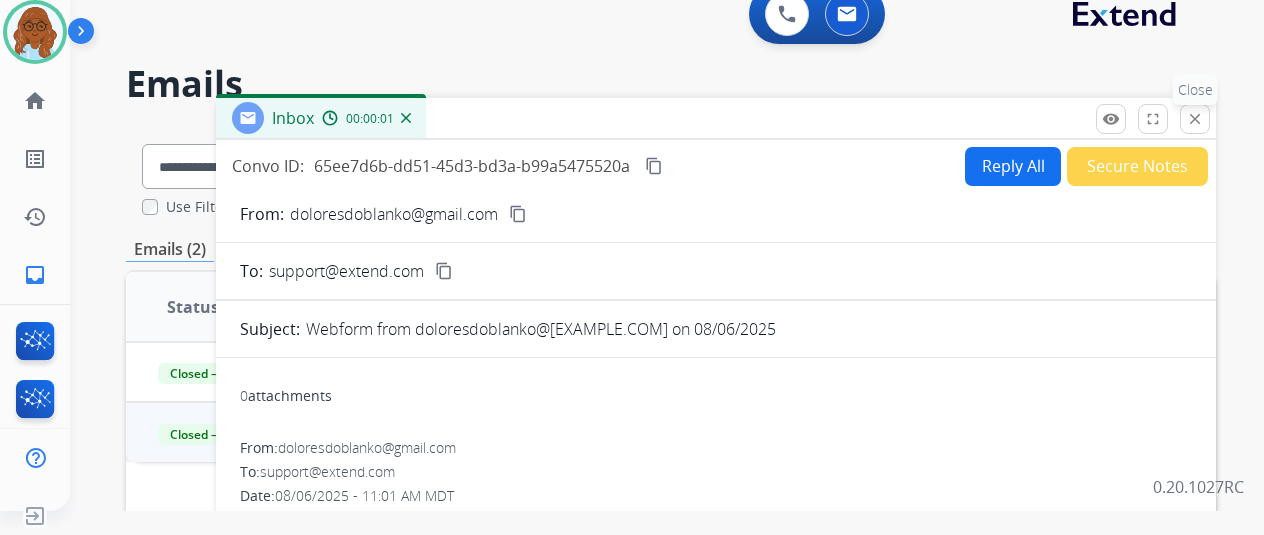 click on "close" at bounding box center (1195, 119) 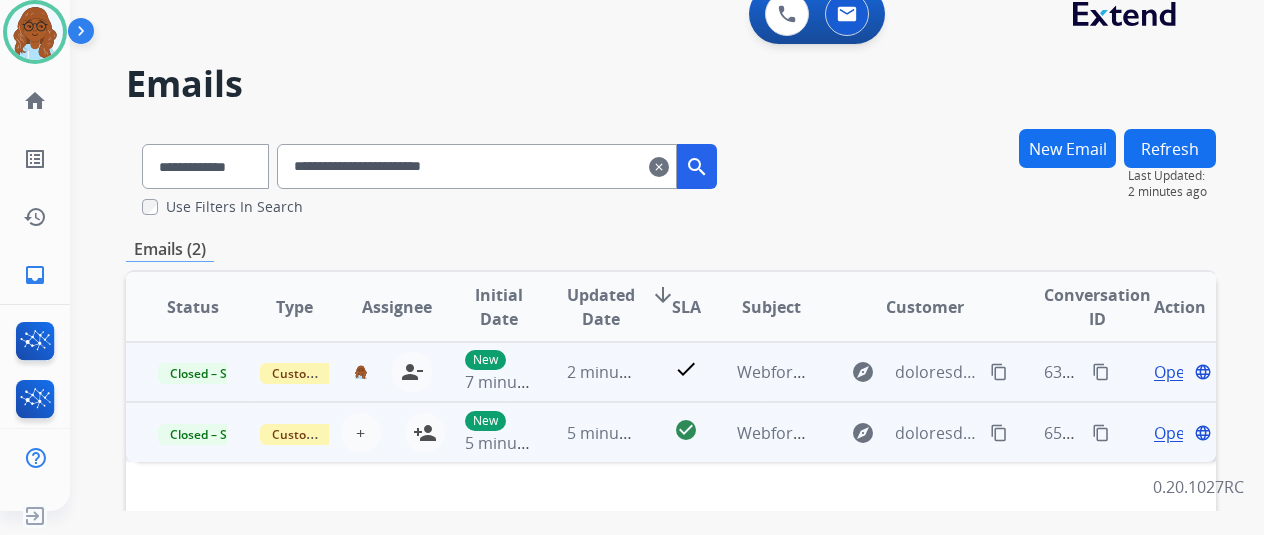 click on "content_copy" at bounding box center [1101, 372] 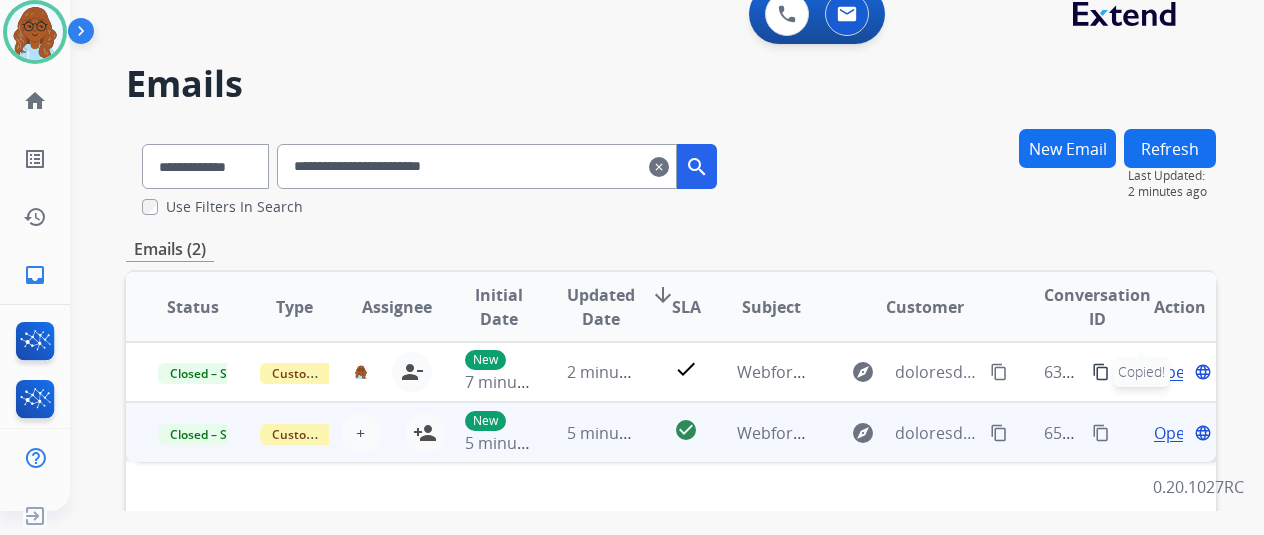 click on "Open" at bounding box center (1174, 433) 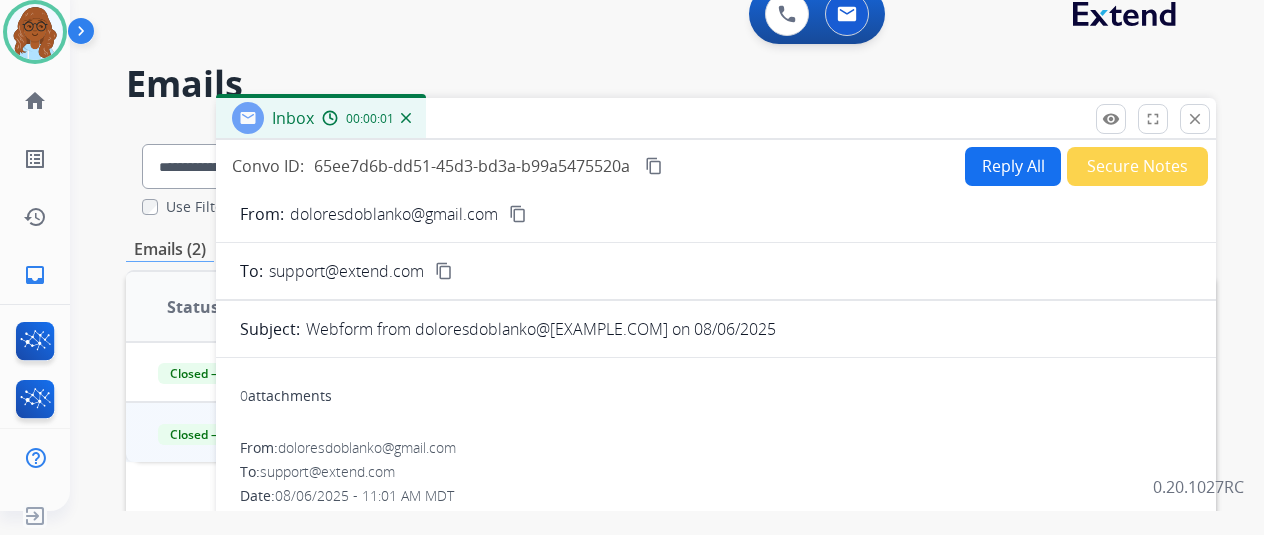 click on "Secure Notes" at bounding box center (1137, 166) 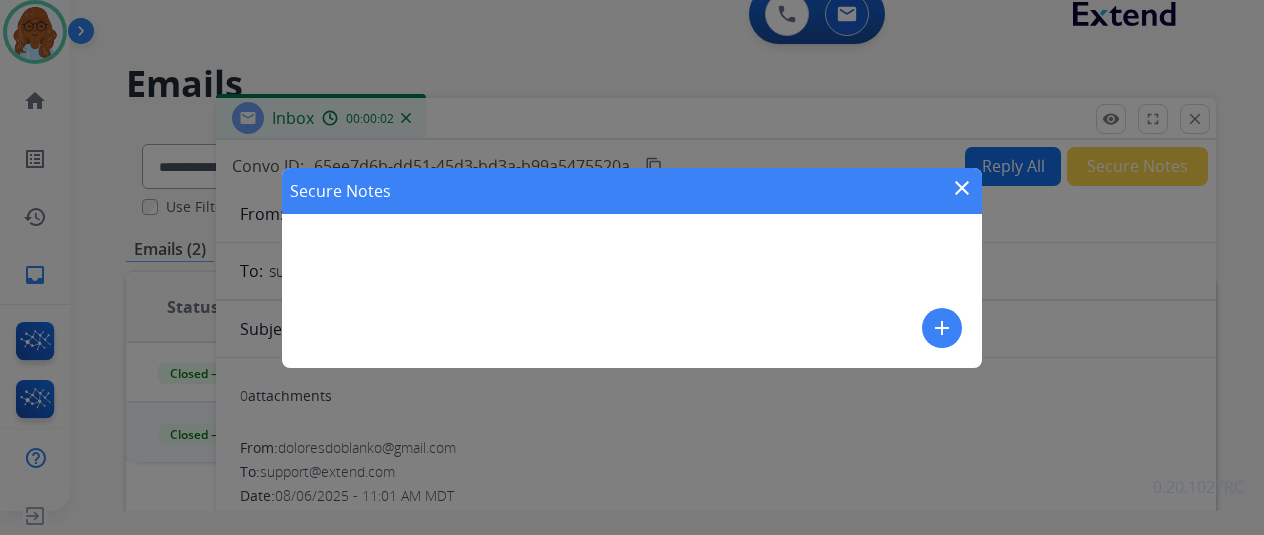 click on "add" at bounding box center [942, 328] 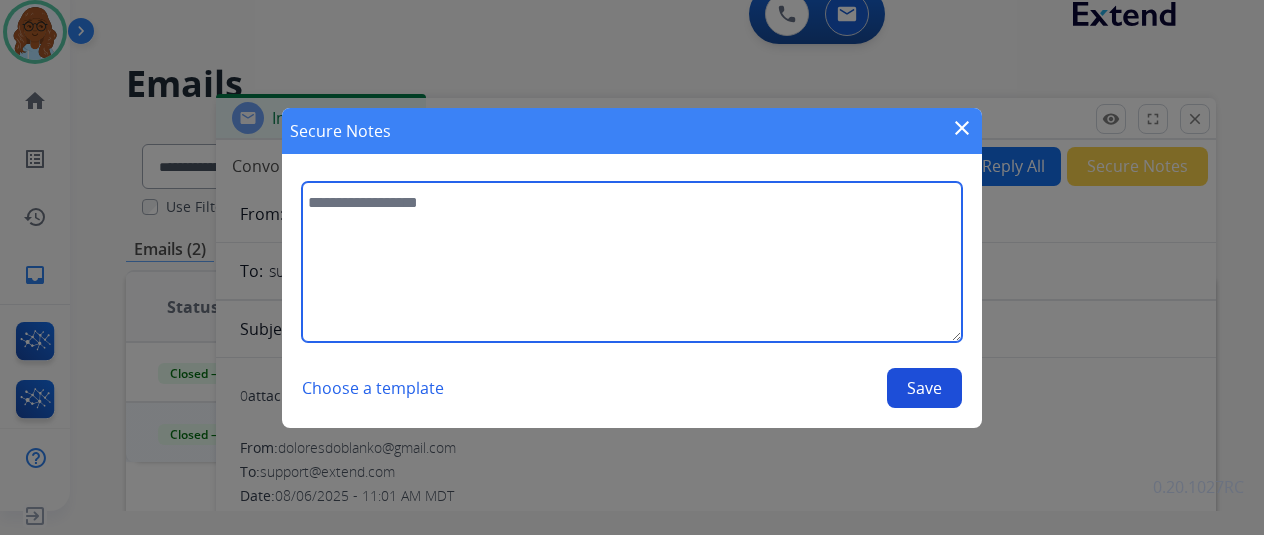 click at bounding box center [632, 262] 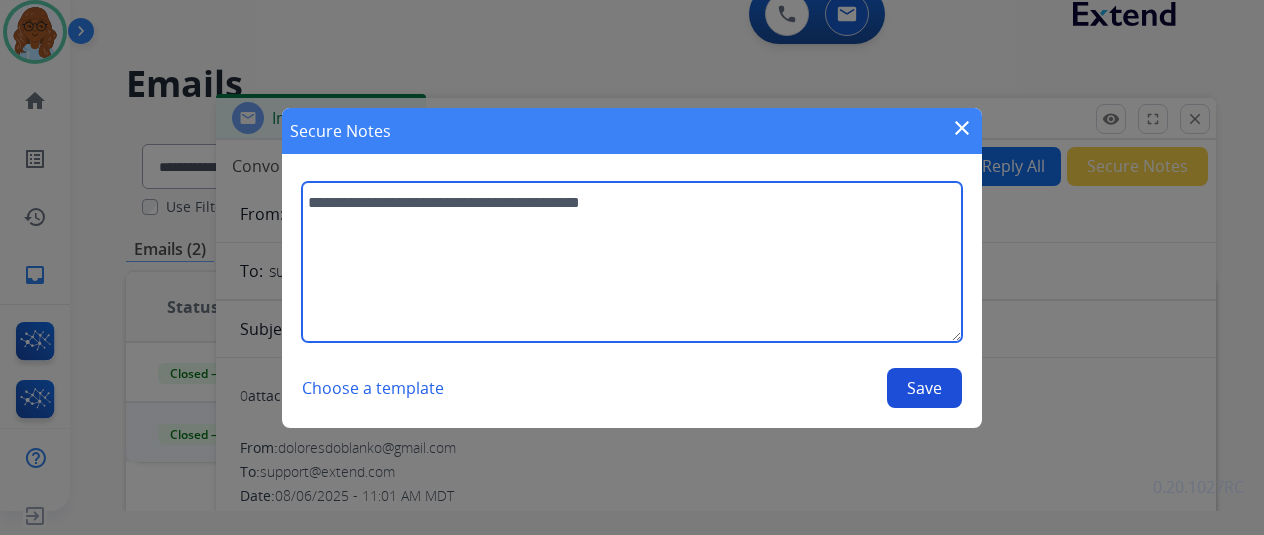 paste on "**********" 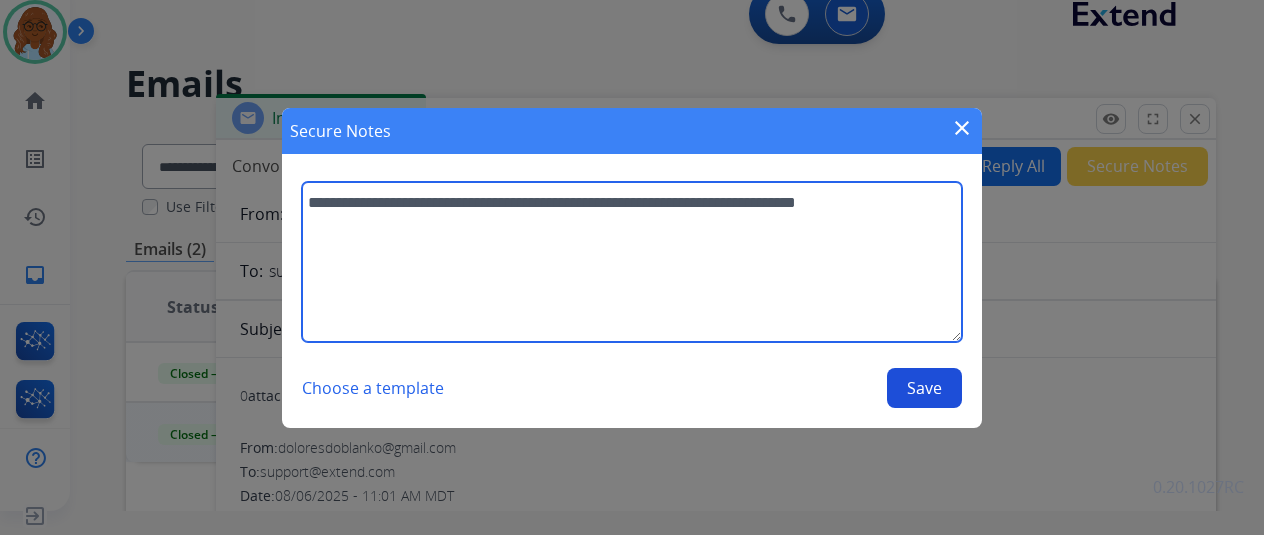 click on "**********" at bounding box center [632, 262] 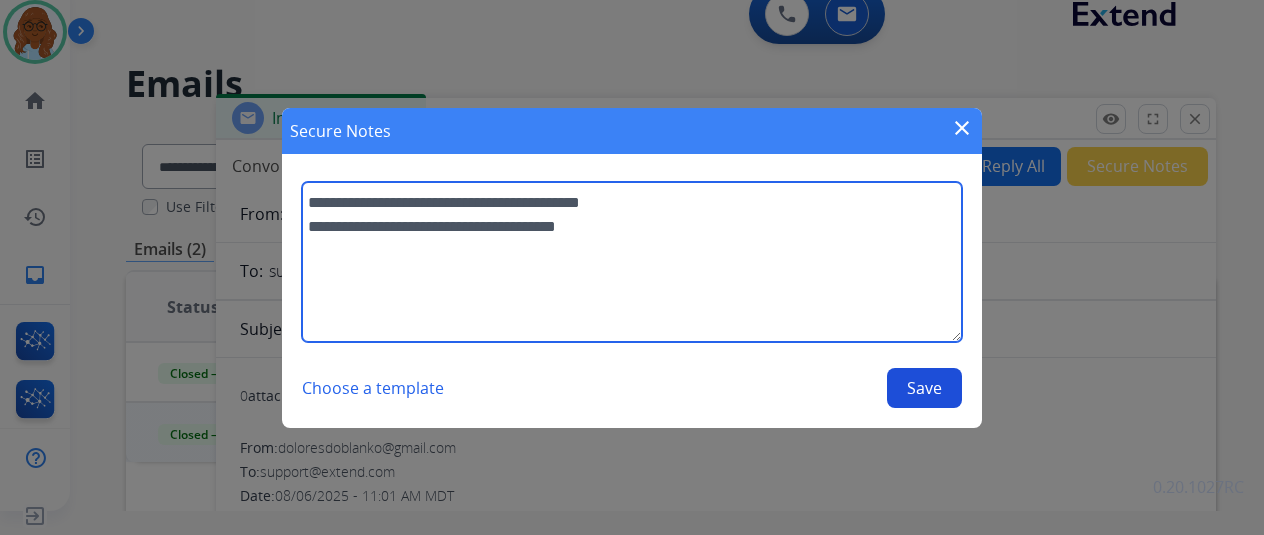 click on "**********" at bounding box center [632, 262] 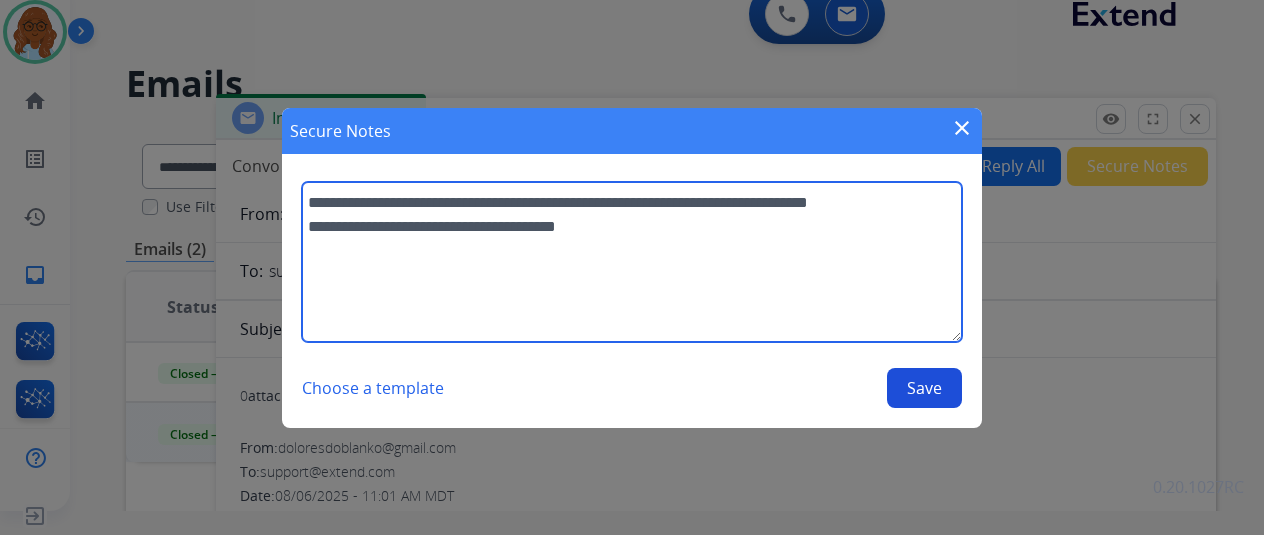 click on "**********" at bounding box center (632, 262) 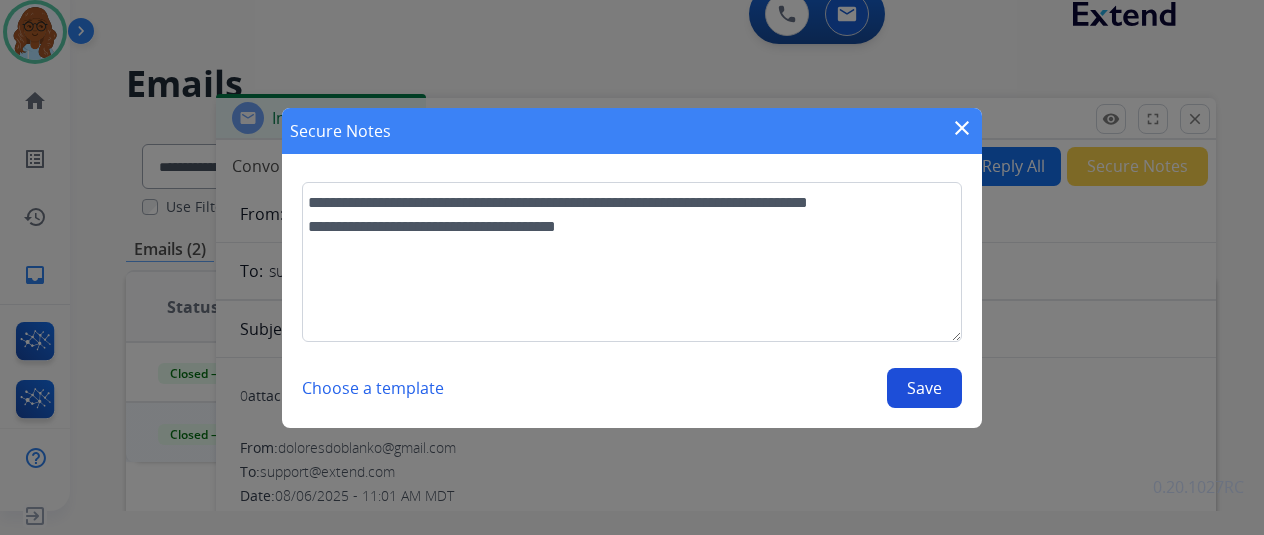 click on "Save" at bounding box center [924, 388] 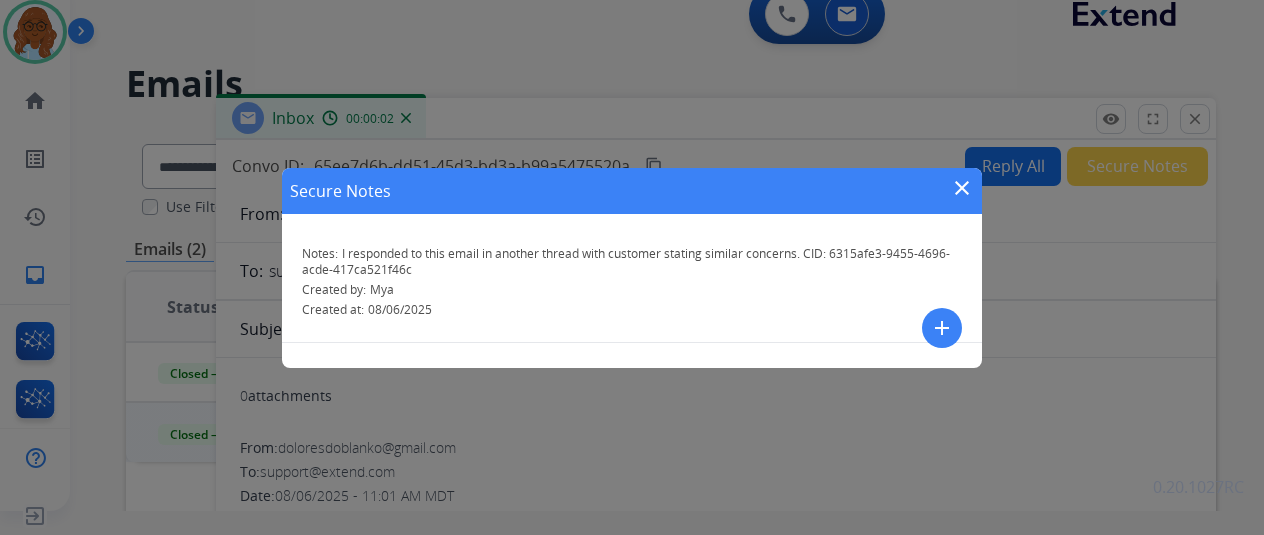 click on "close" at bounding box center (962, 188) 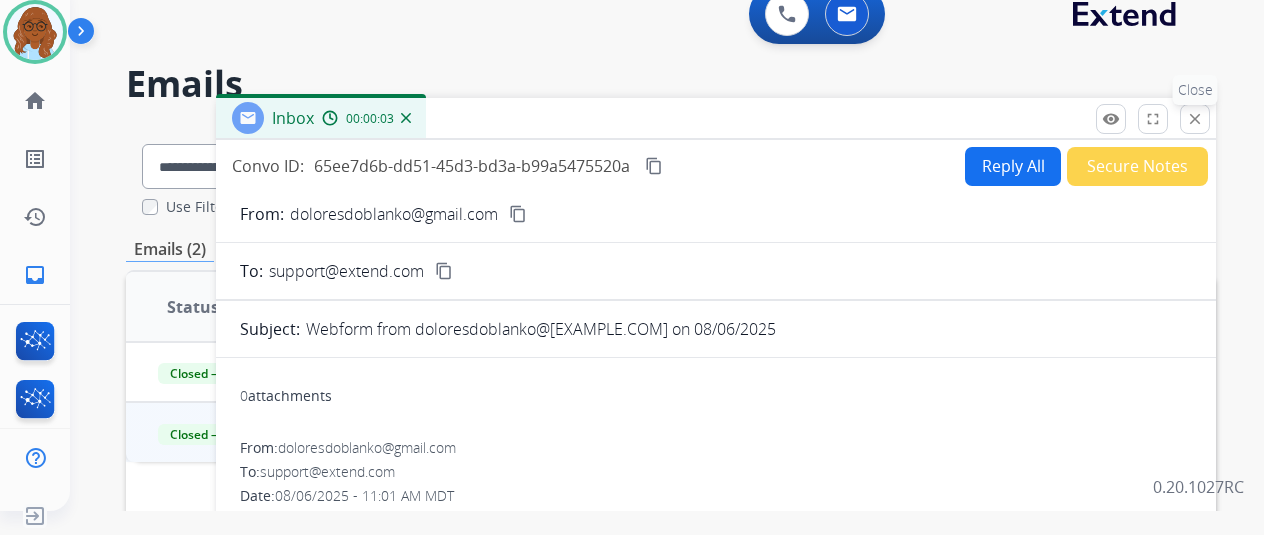 click on "close" at bounding box center (1195, 119) 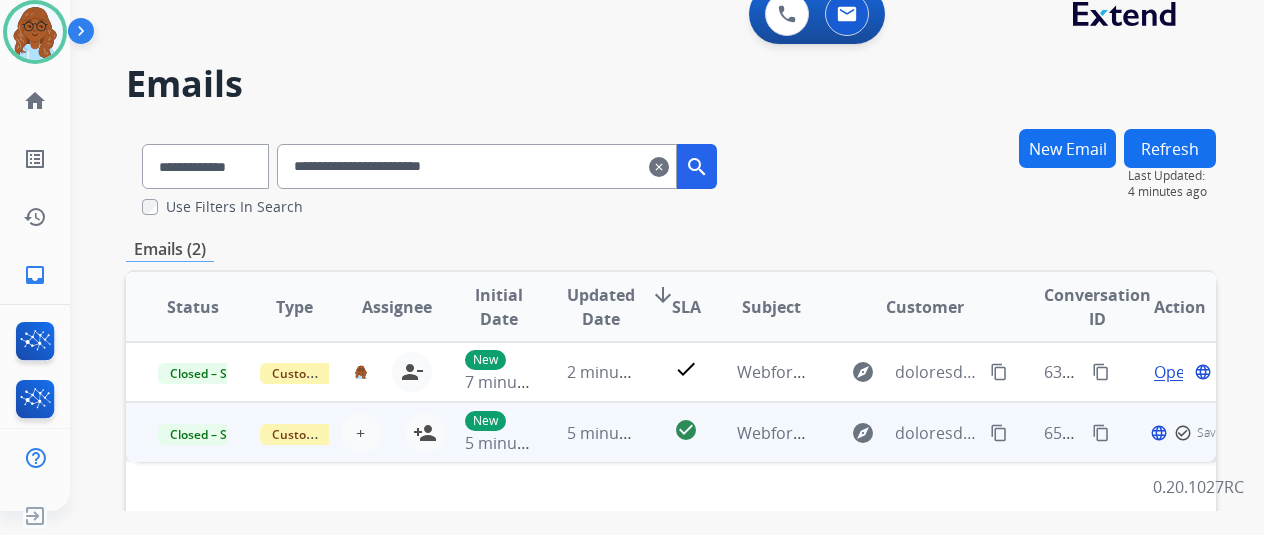 click on "clear" at bounding box center [659, 167] 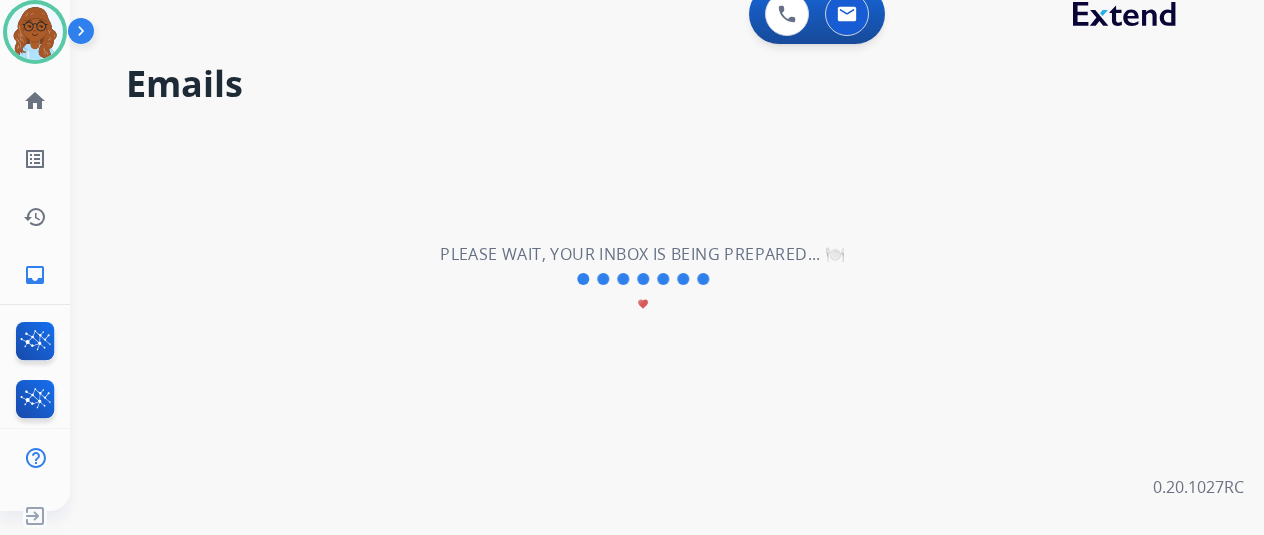 type 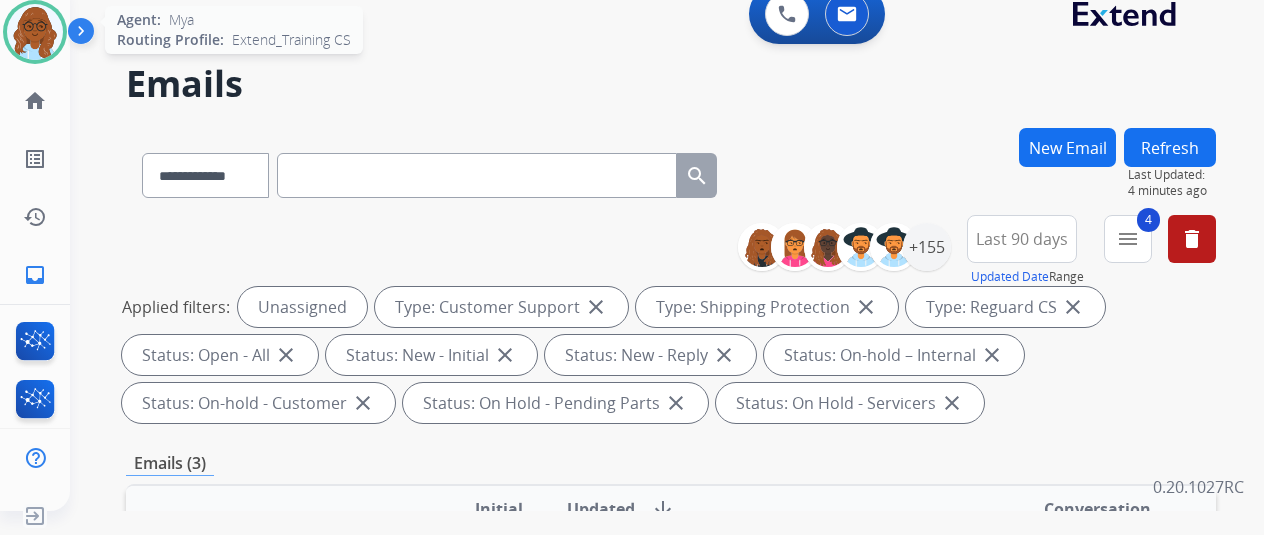 click at bounding box center (35, 32) 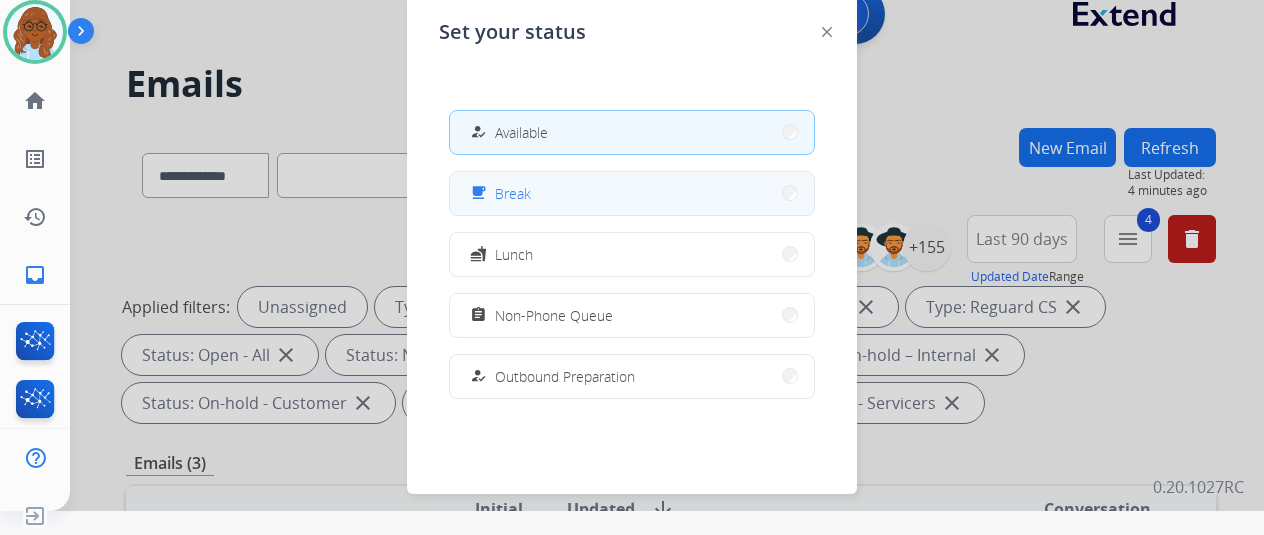 click on "free_breakfast Break" at bounding box center [632, 193] 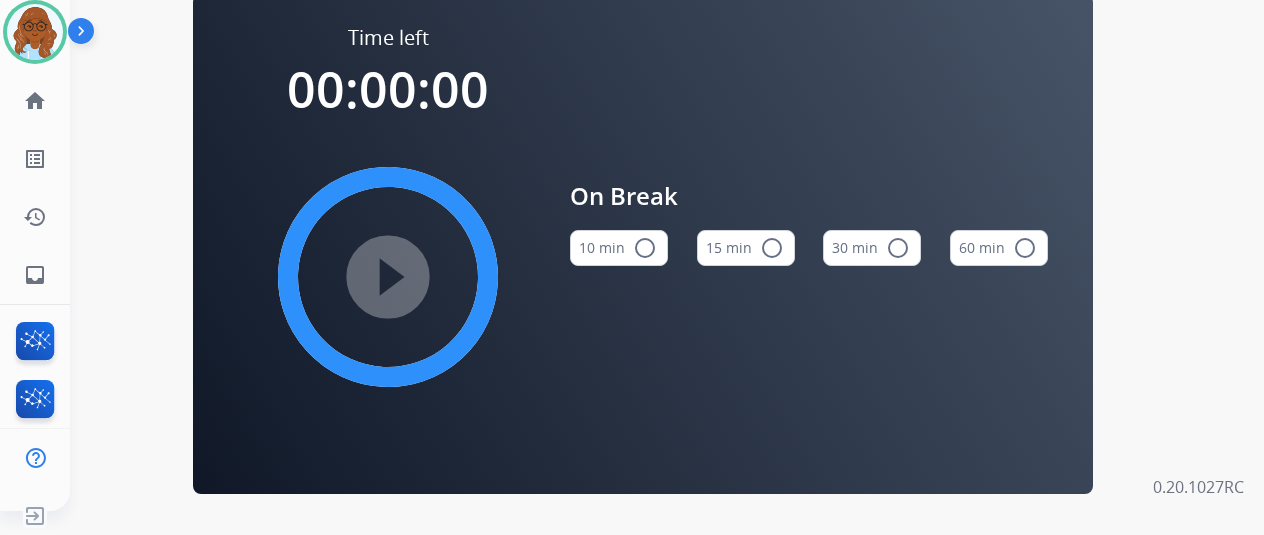 scroll, scrollTop: 0, scrollLeft: 0, axis: both 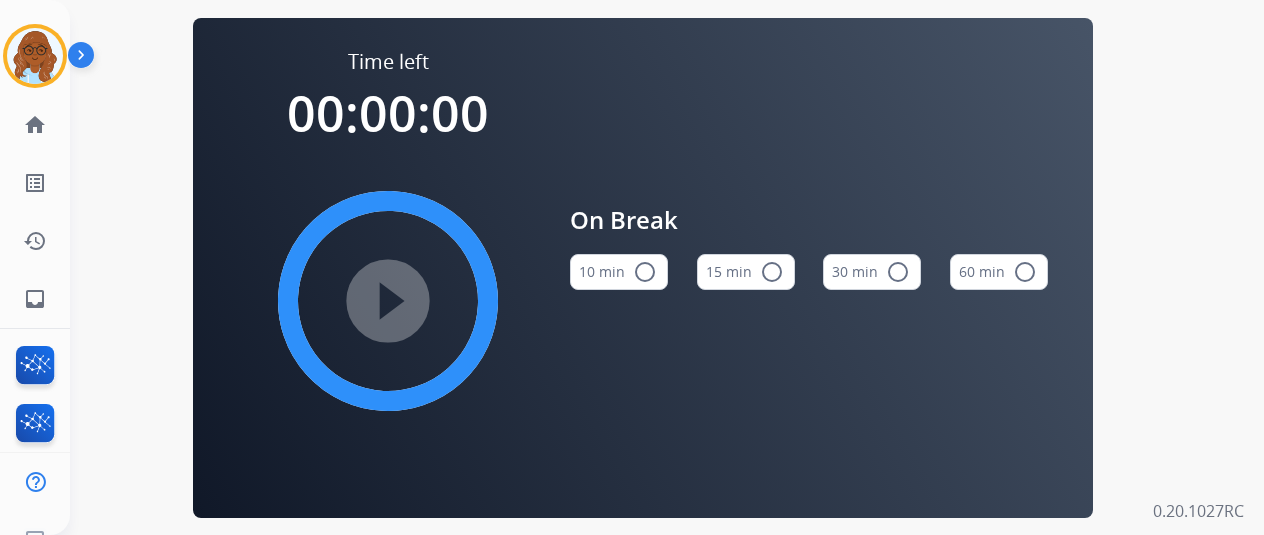 click on "15 min  radio_button_unchecked" at bounding box center (746, 272) 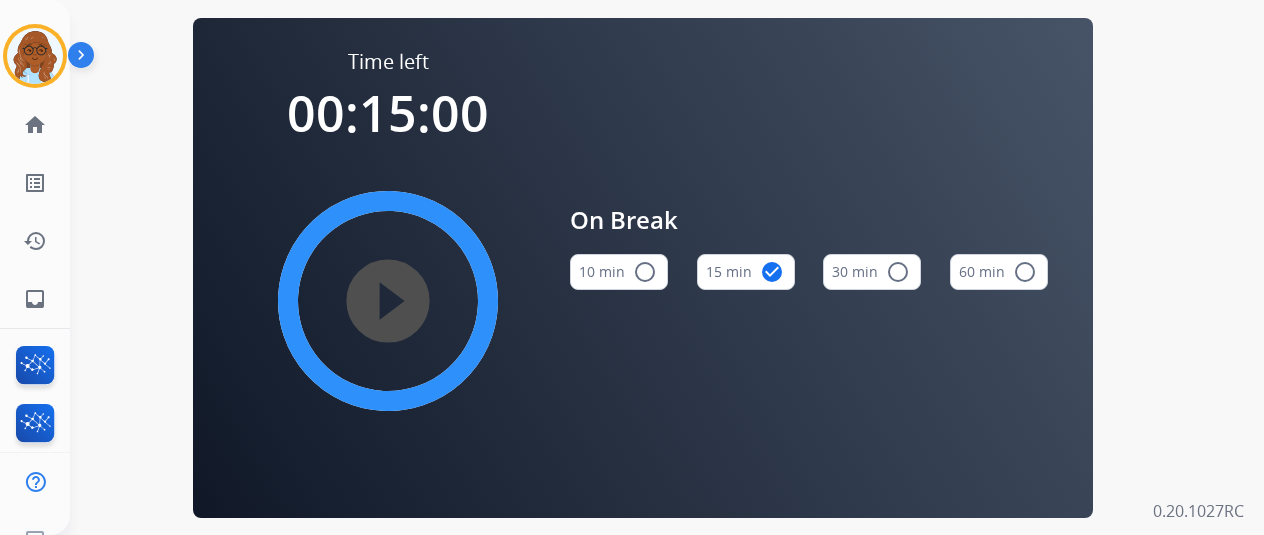 click on "play_circle_filled" at bounding box center [388, 301] 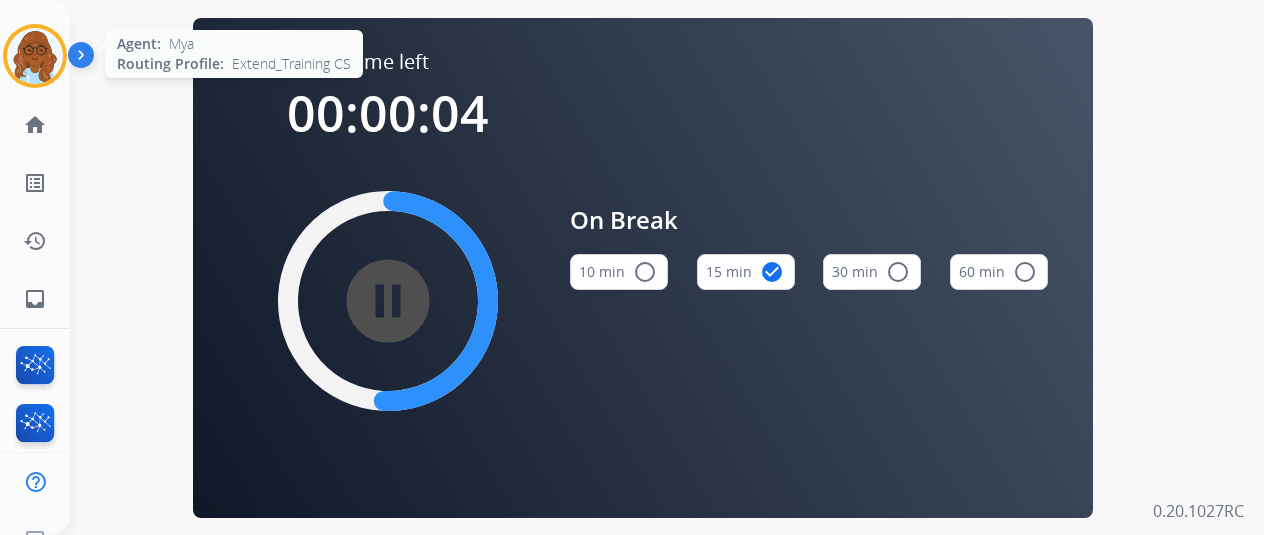click at bounding box center [35, 56] 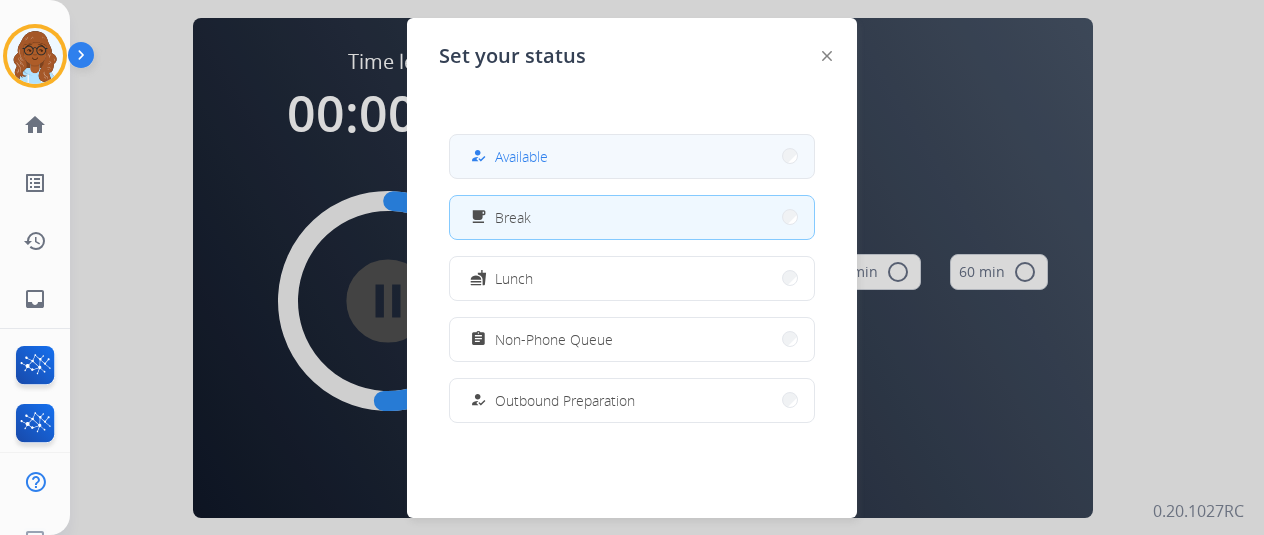 click on "how_to_reg Available" at bounding box center (632, 156) 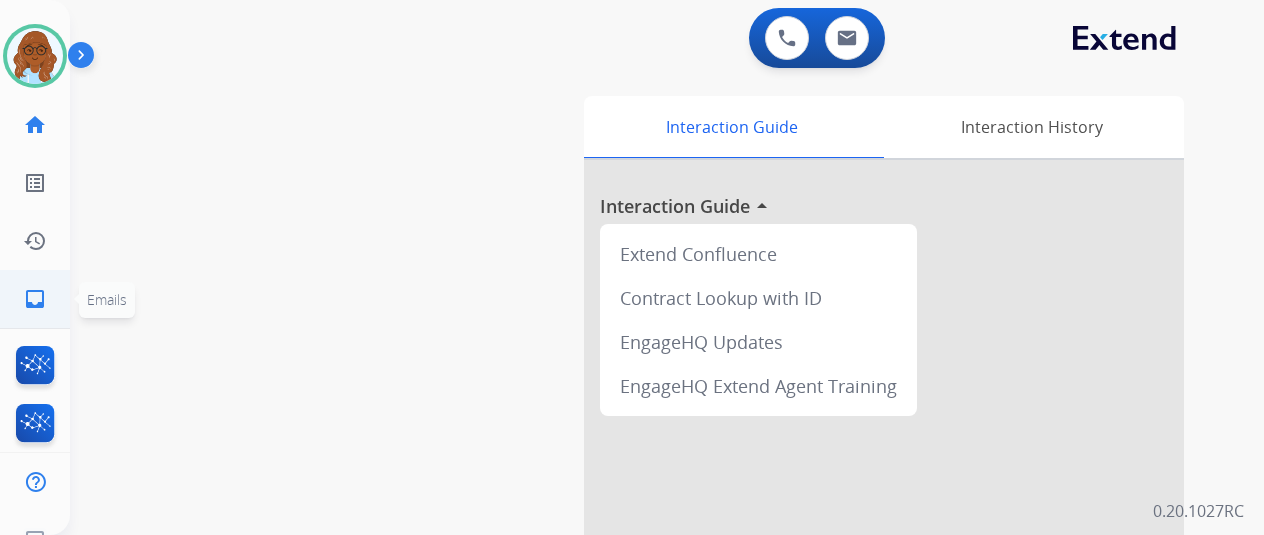 click on "inbox  Emails" 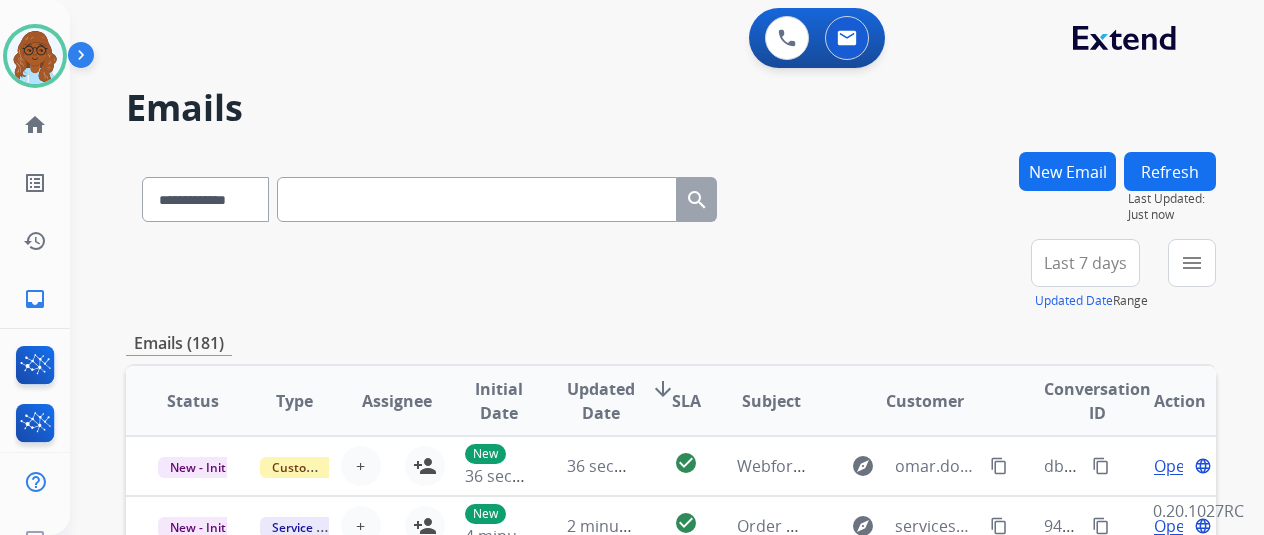 click on "Last 7 days" at bounding box center (1085, 263) 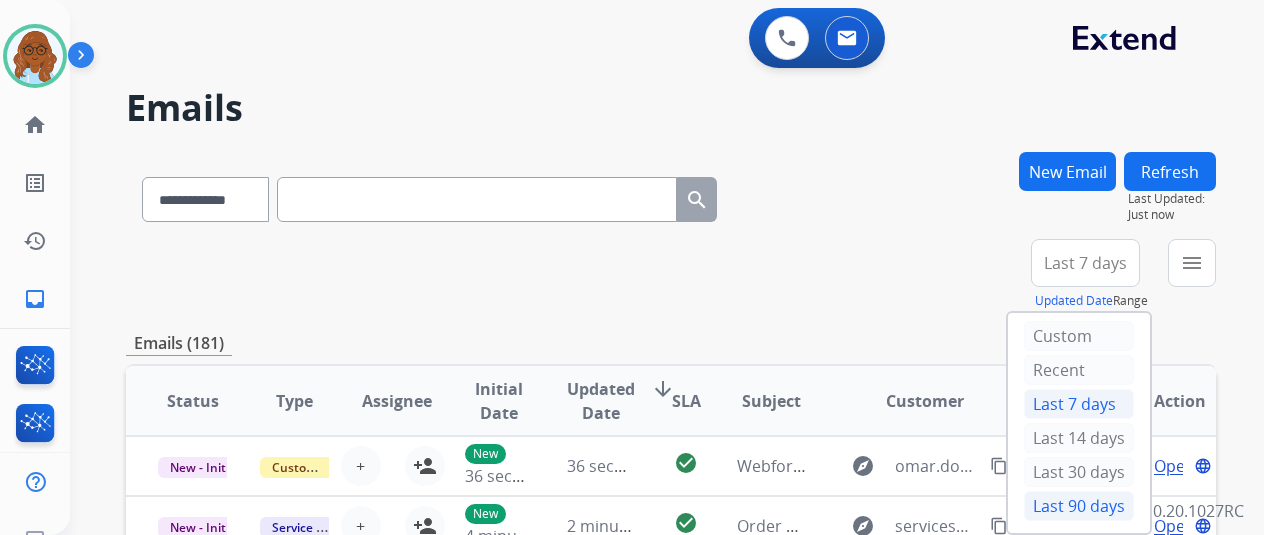 click on "Last 90 days" at bounding box center (1079, 506) 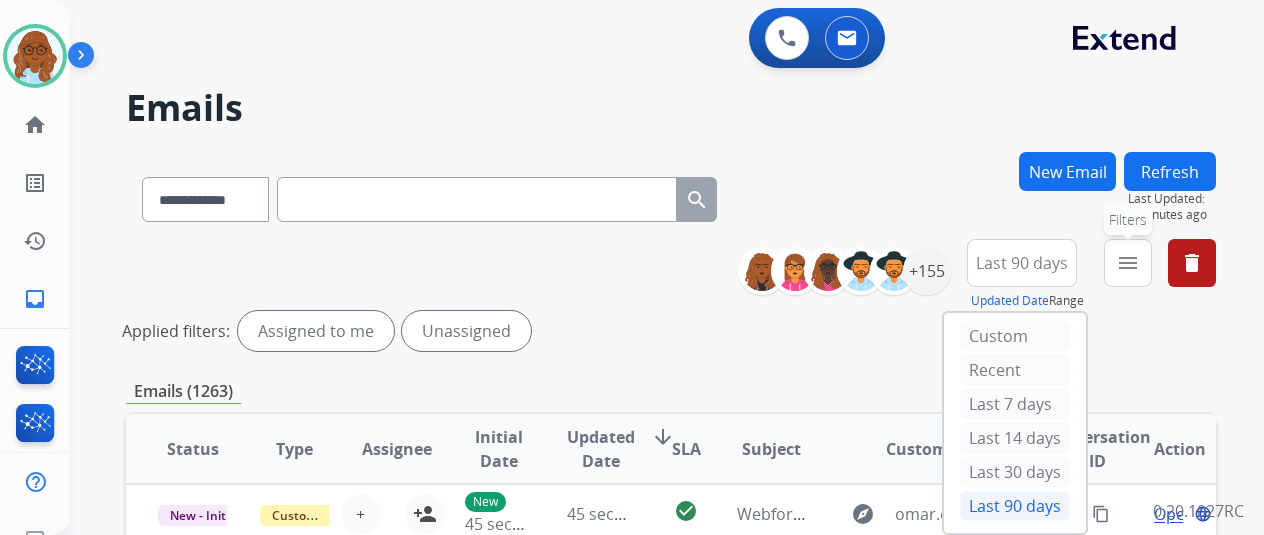 click on "menu" at bounding box center (1128, 263) 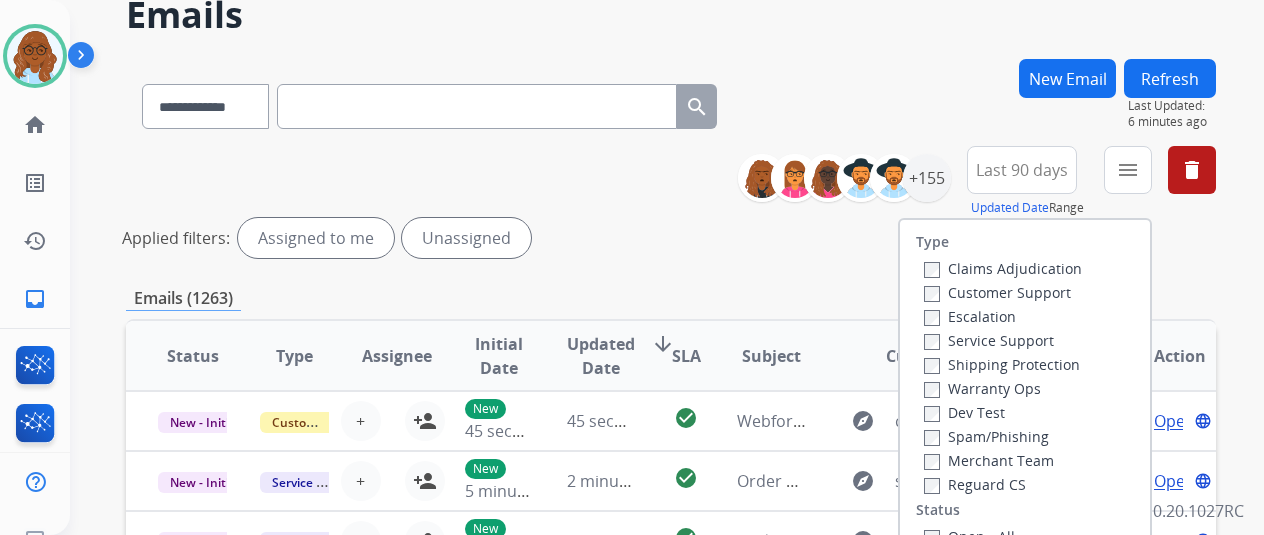 scroll, scrollTop: 300, scrollLeft: 0, axis: vertical 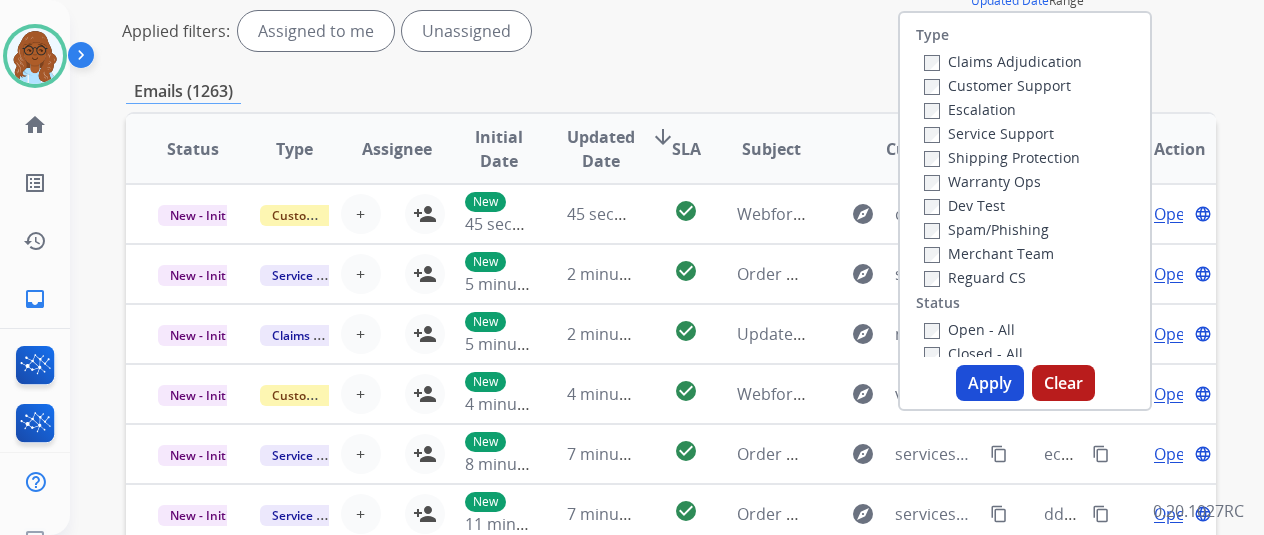 click on "Customer Support" at bounding box center [1003, 85] 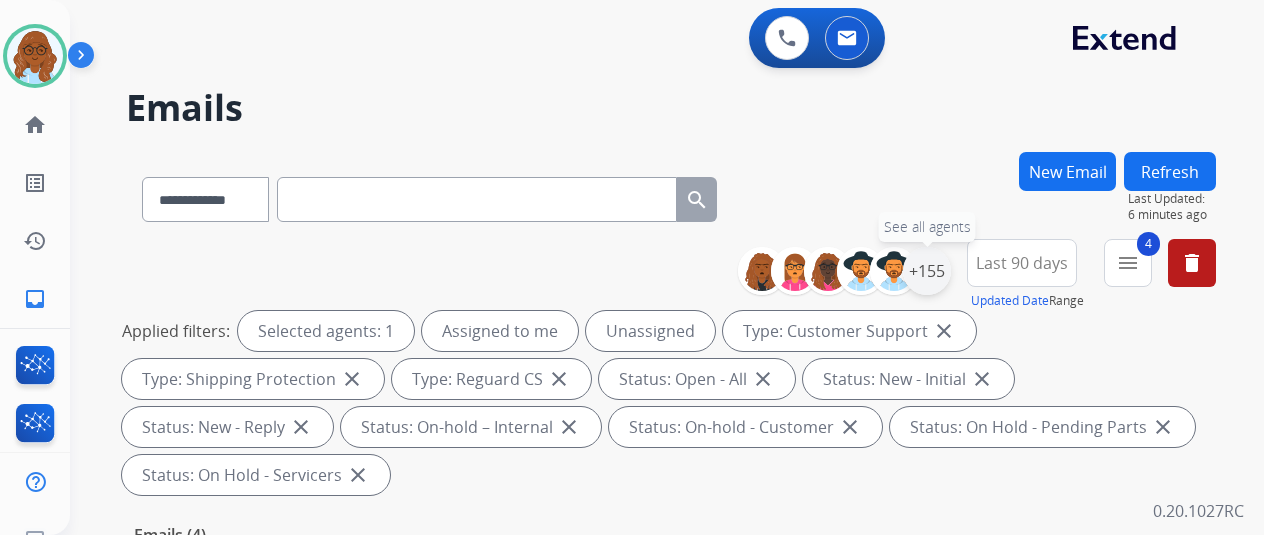 click on "+155" at bounding box center (927, 271) 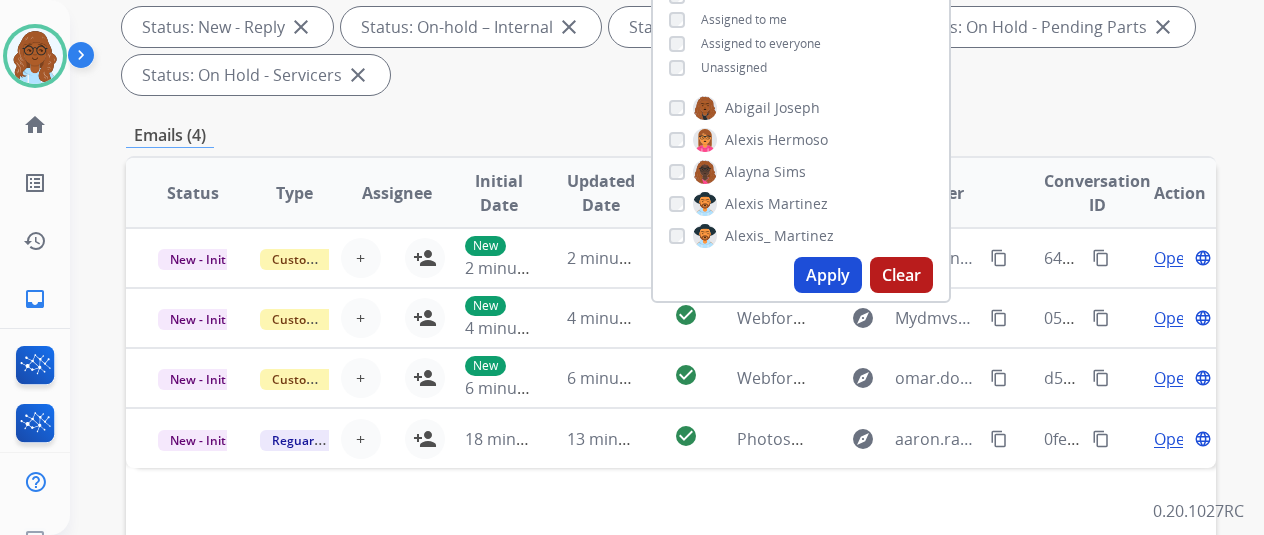 scroll, scrollTop: 100, scrollLeft: 0, axis: vertical 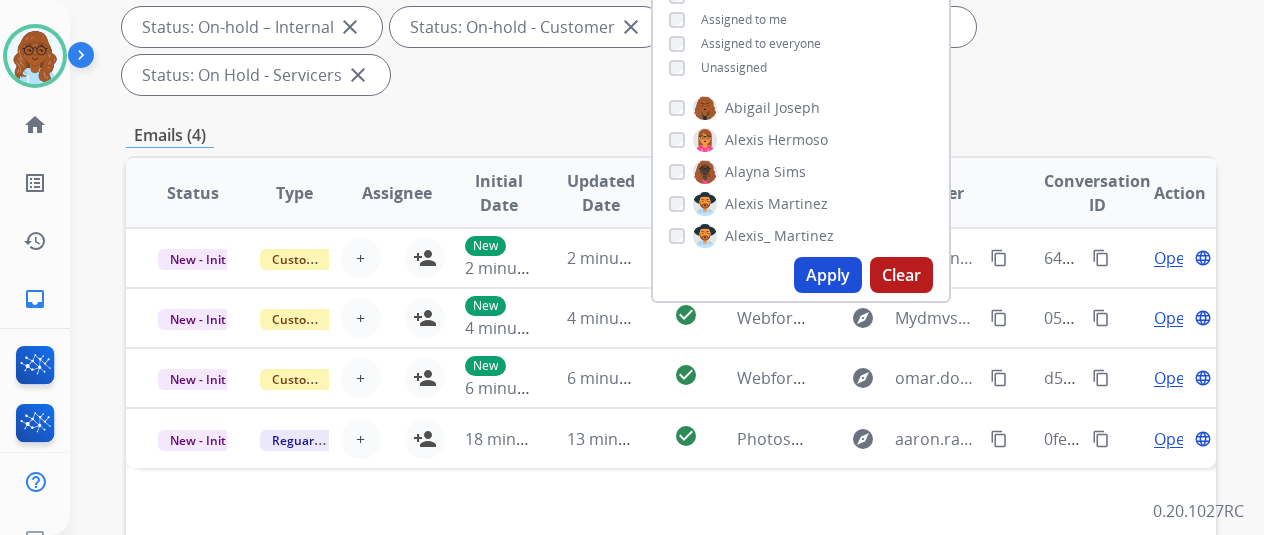 click on "Apply" at bounding box center (828, 275) 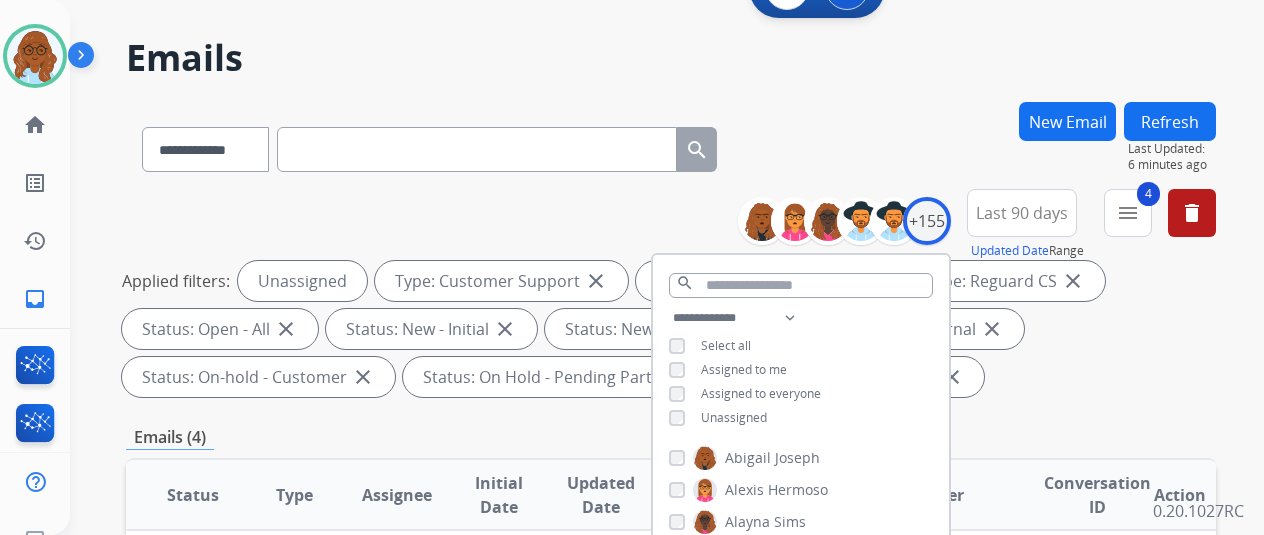 scroll, scrollTop: 200, scrollLeft: 0, axis: vertical 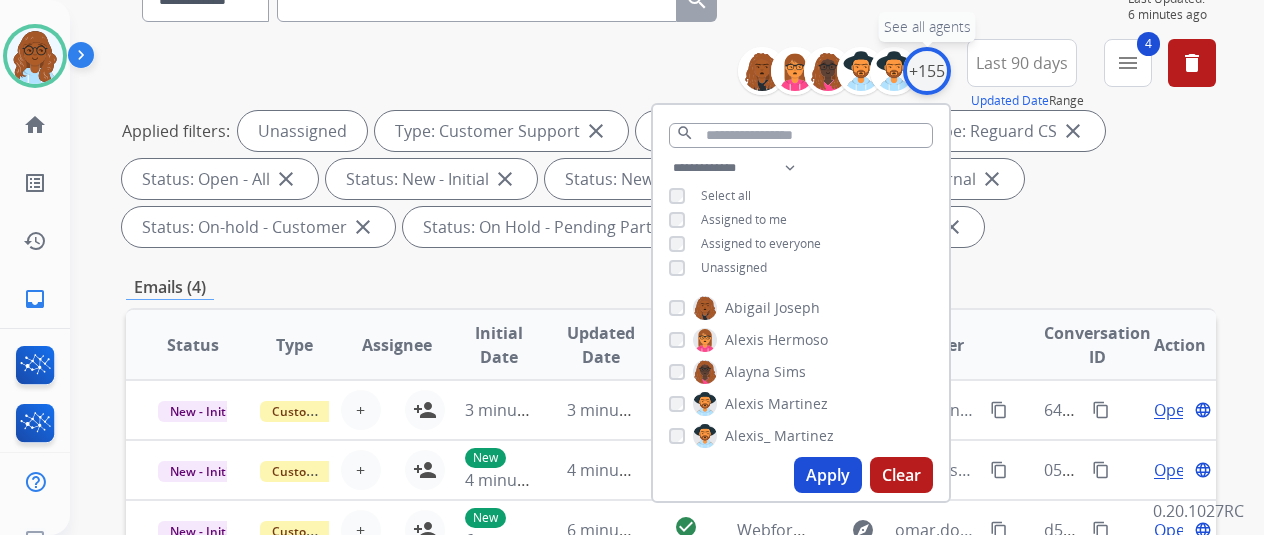 click on "+155" at bounding box center [927, 71] 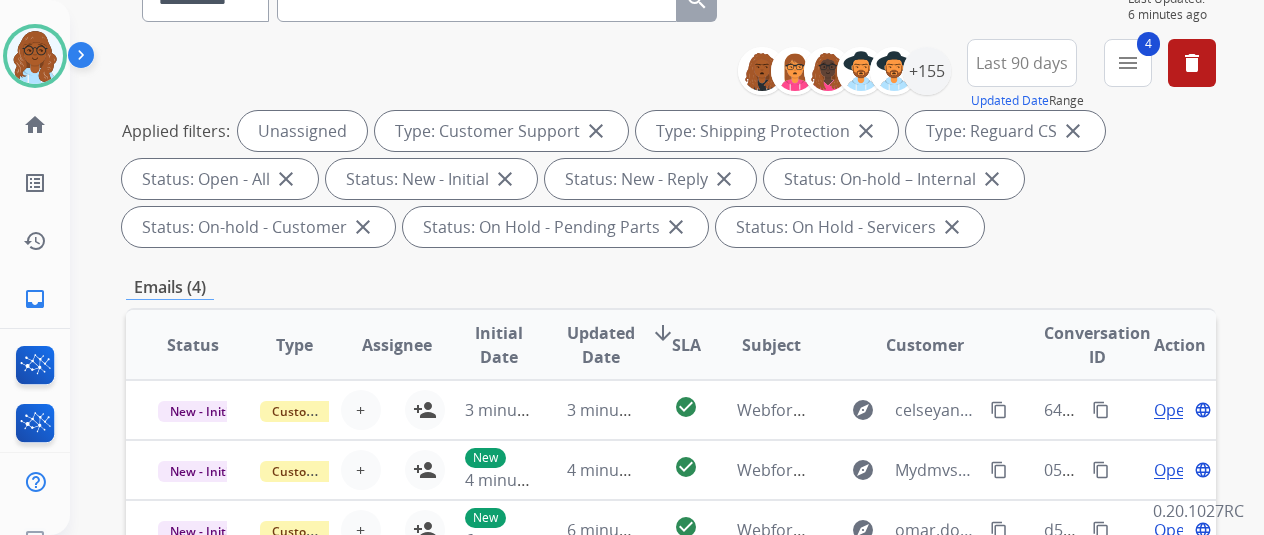 scroll, scrollTop: 400, scrollLeft: 0, axis: vertical 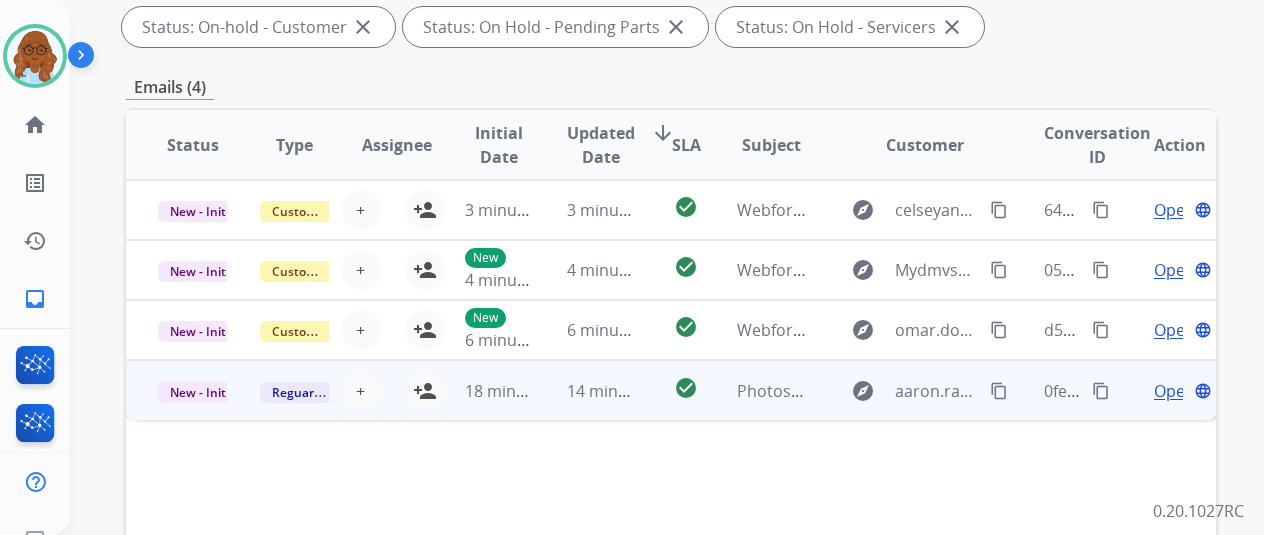 click on "Open" at bounding box center [1174, 391] 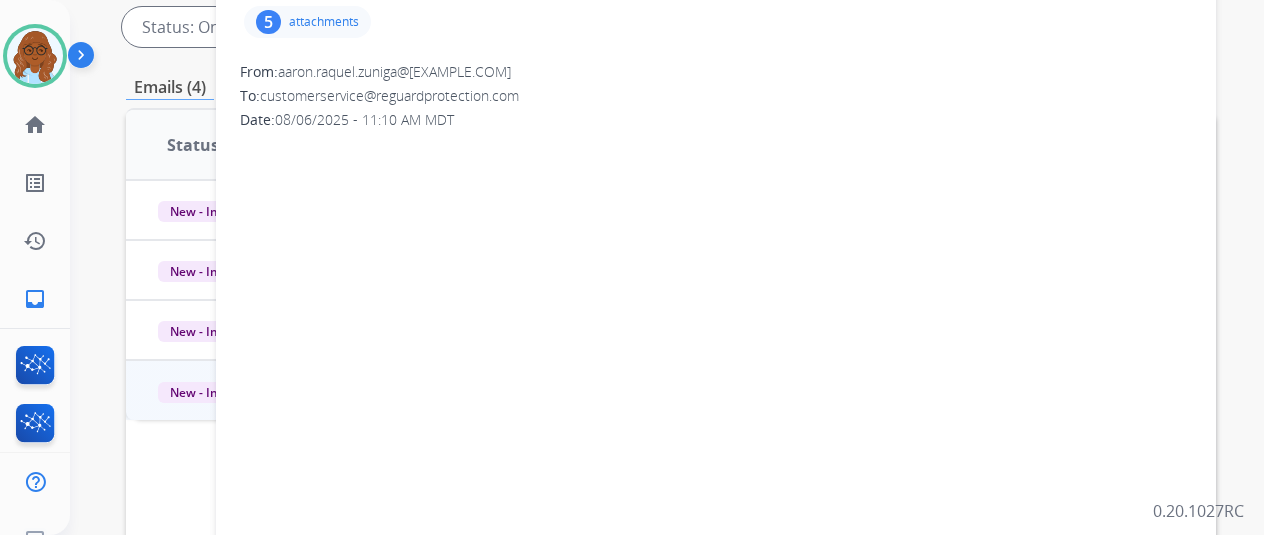 scroll, scrollTop: 300, scrollLeft: 0, axis: vertical 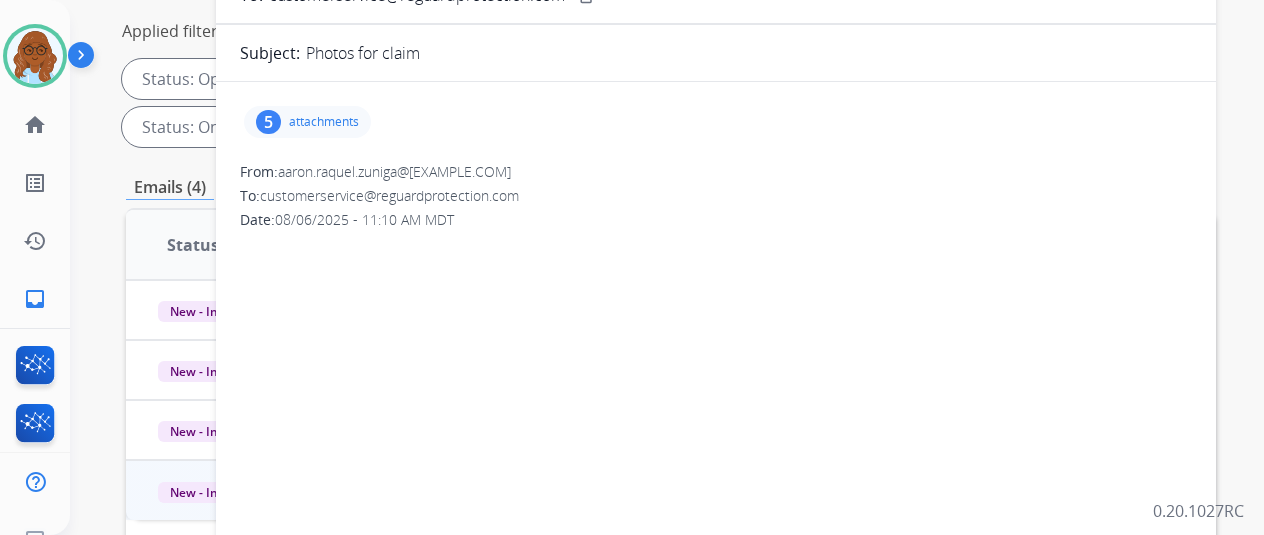 click on "attachments" at bounding box center (324, 122) 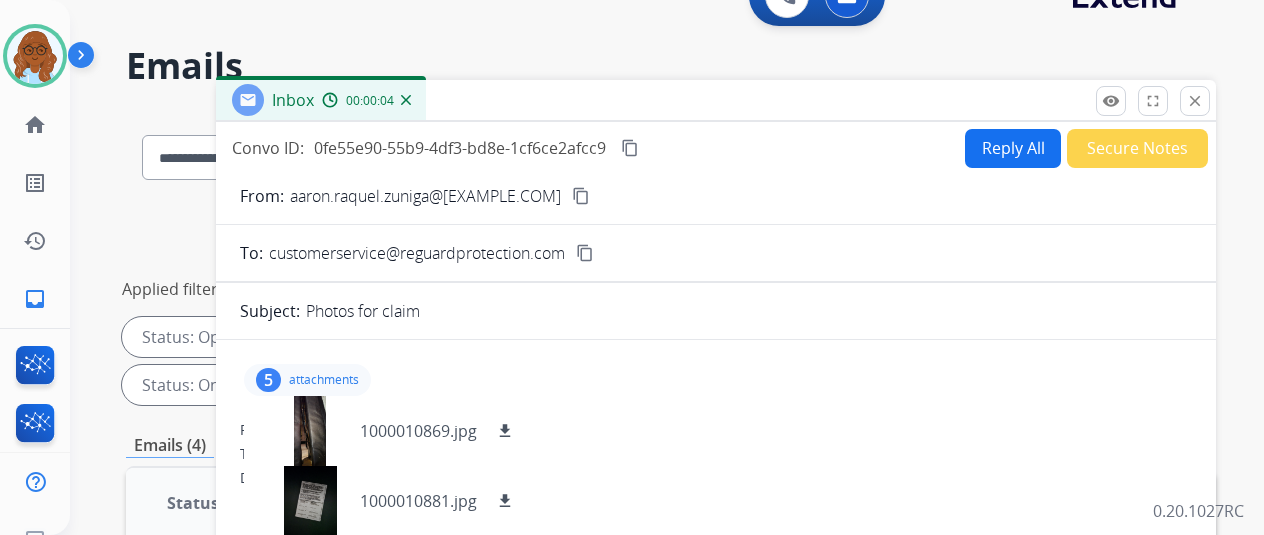 scroll, scrollTop: 0, scrollLeft: 0, axis: both 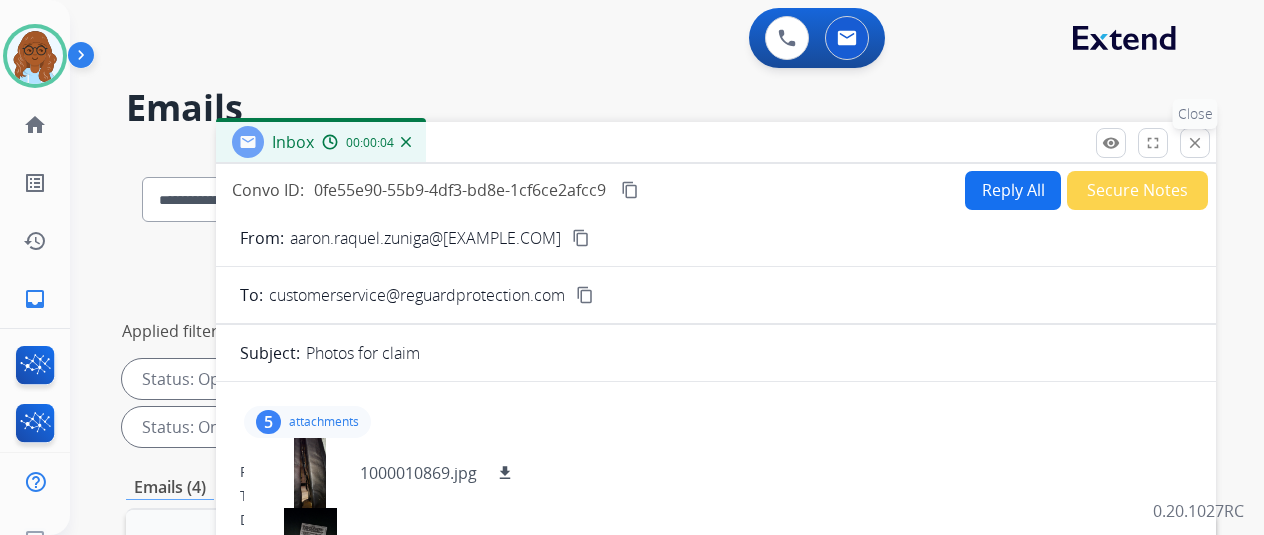 click on "close" at bounding box center [1195, 143] 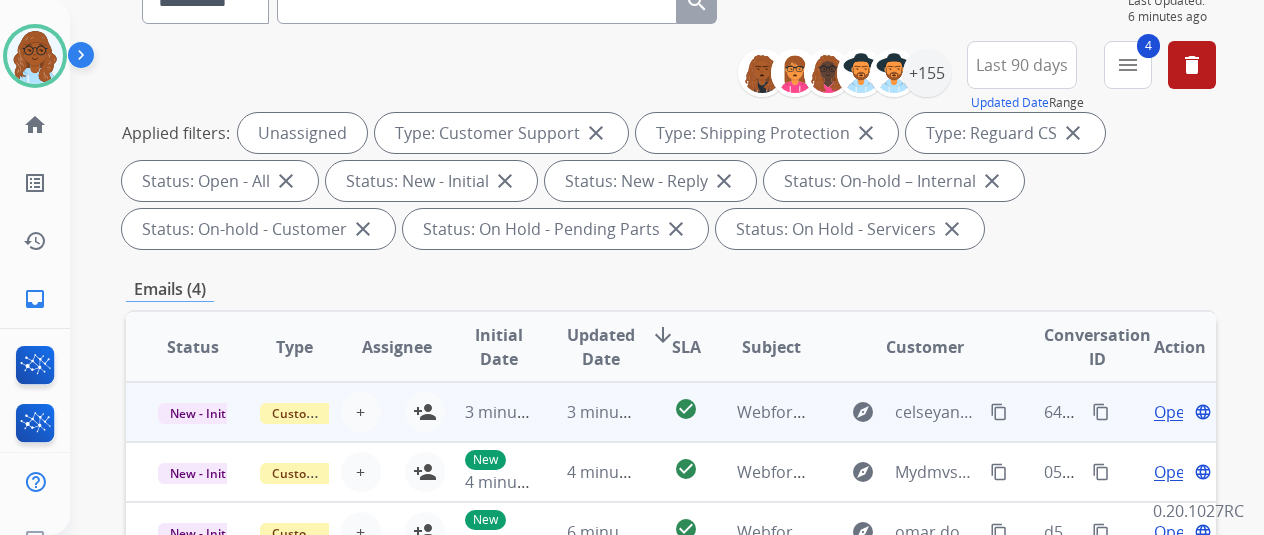 scroll, scrollTop: 400, scrollLeft: 0, axis: vertical 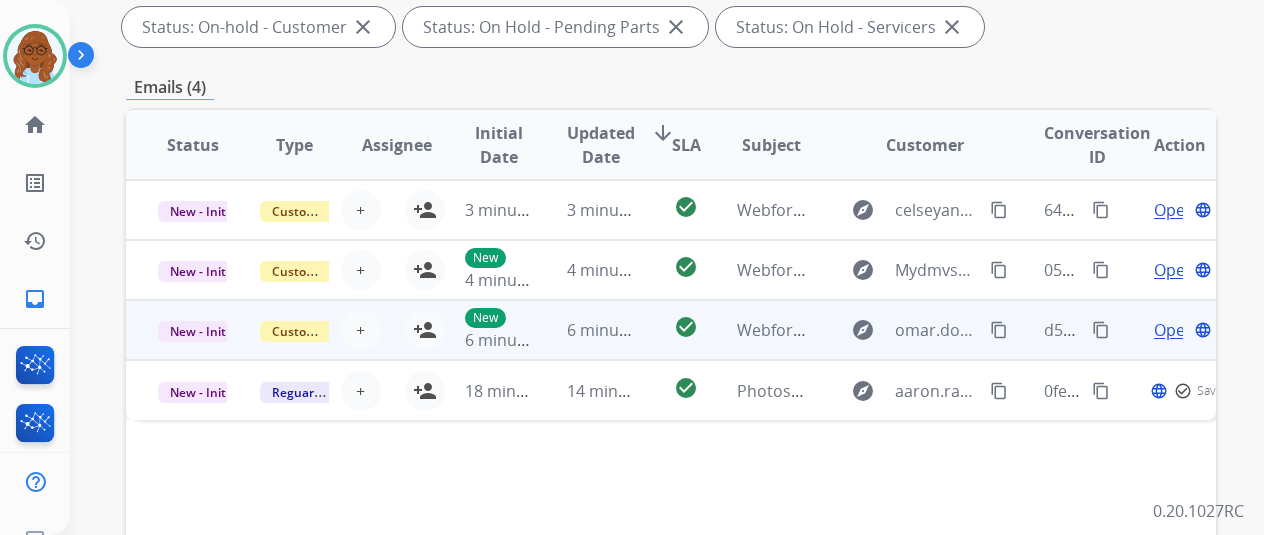 click on "Open" at bounding box center (1174, 330) 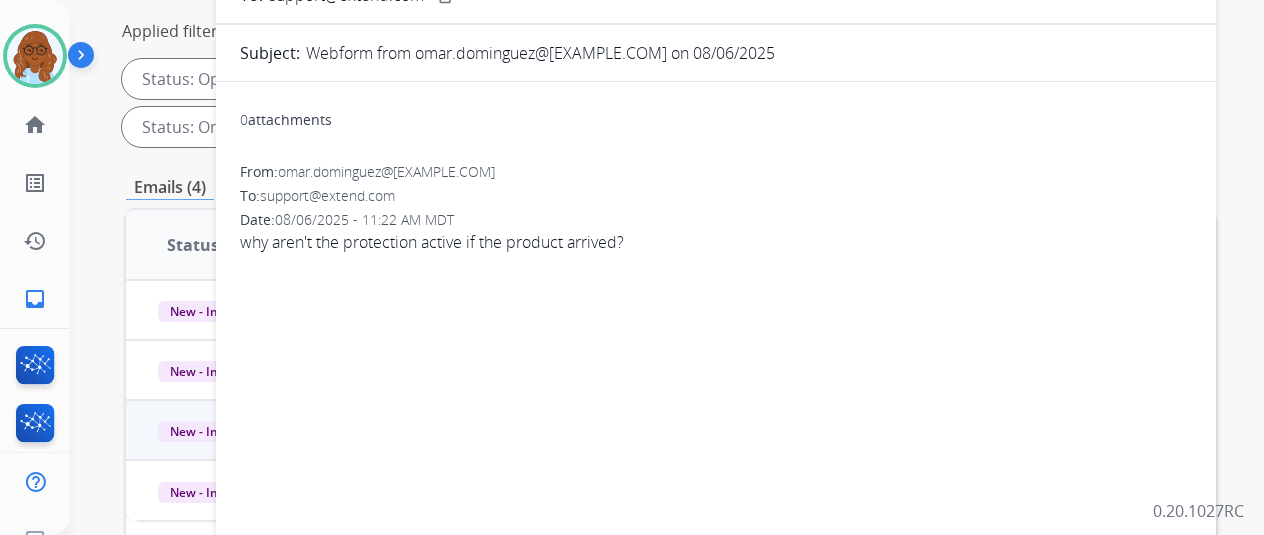 scroll, scrollTop: 0, scrollLeft: 0, axis: both 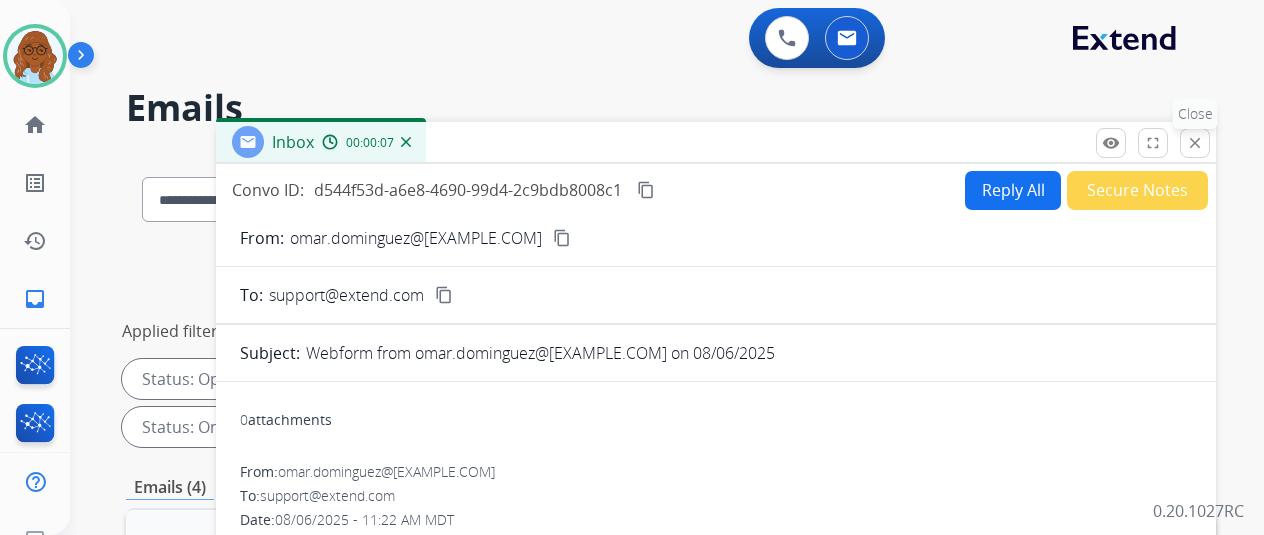 click on "close Close" at bounding box center (1195, 143) 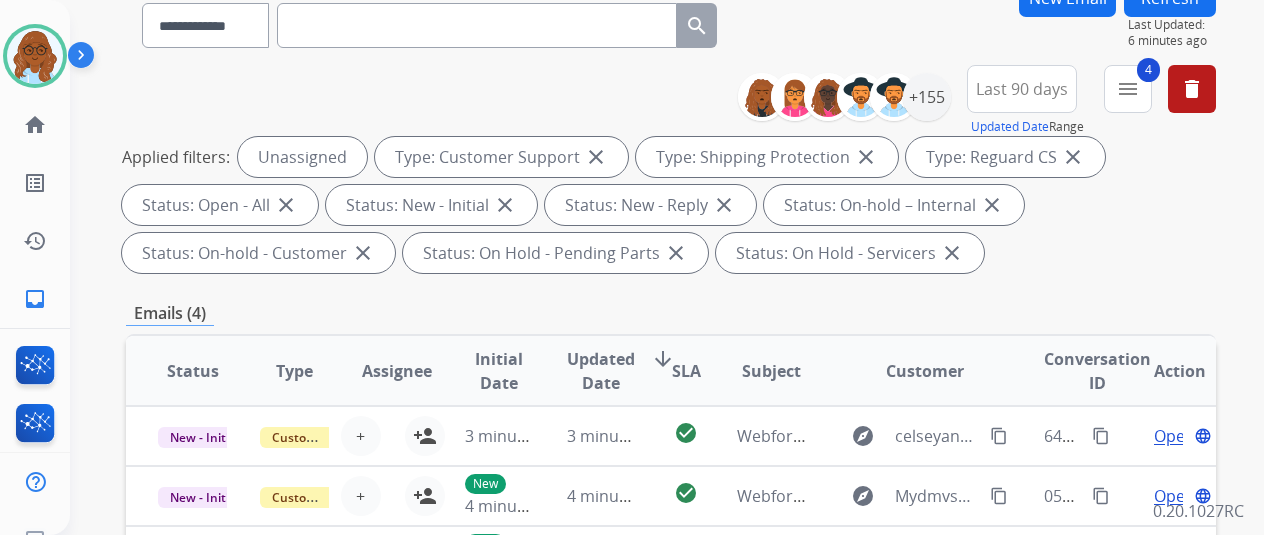 scroll, scrollTop: 300, scrollLeft: 0, axis: vertical 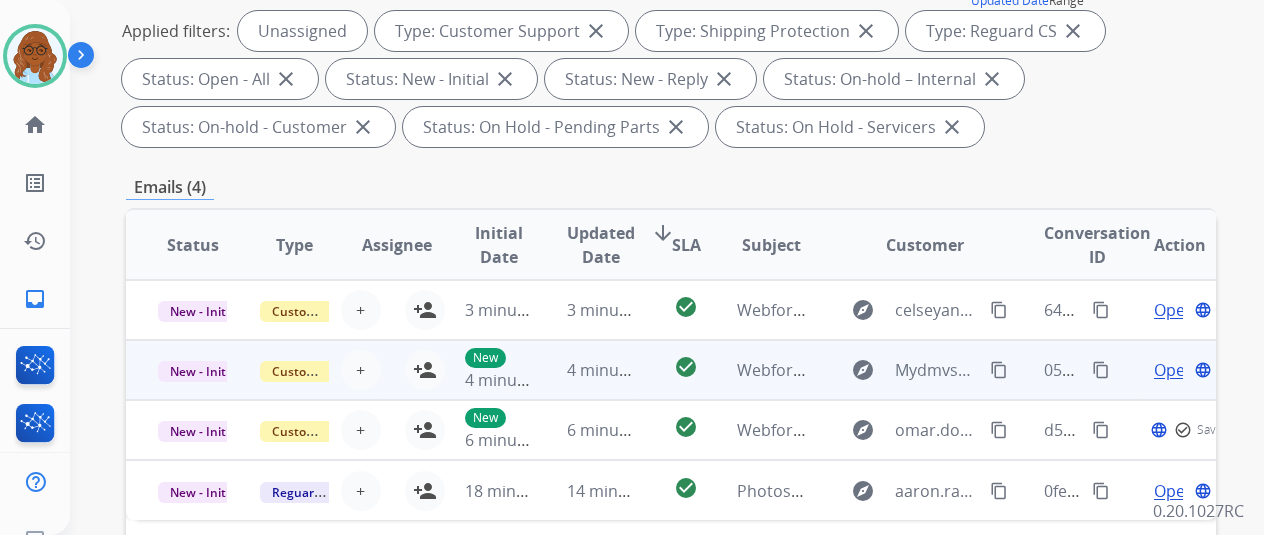 click on "Open" at bounding box center (1174, 370) 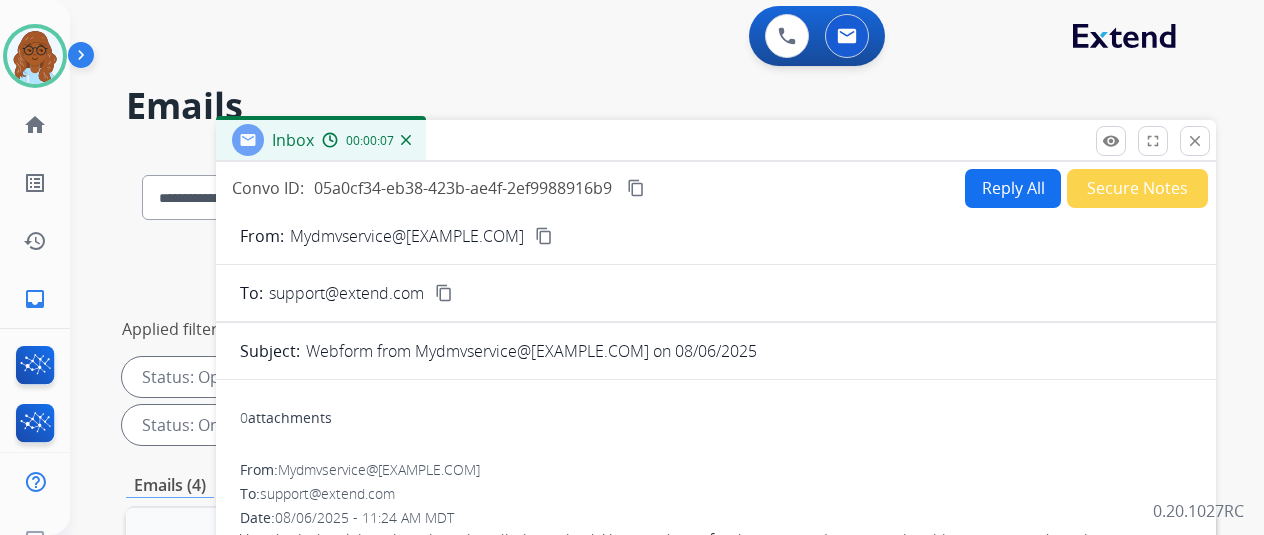 scroll, scrollTop: 0, scrollLeft: 0, axis: both 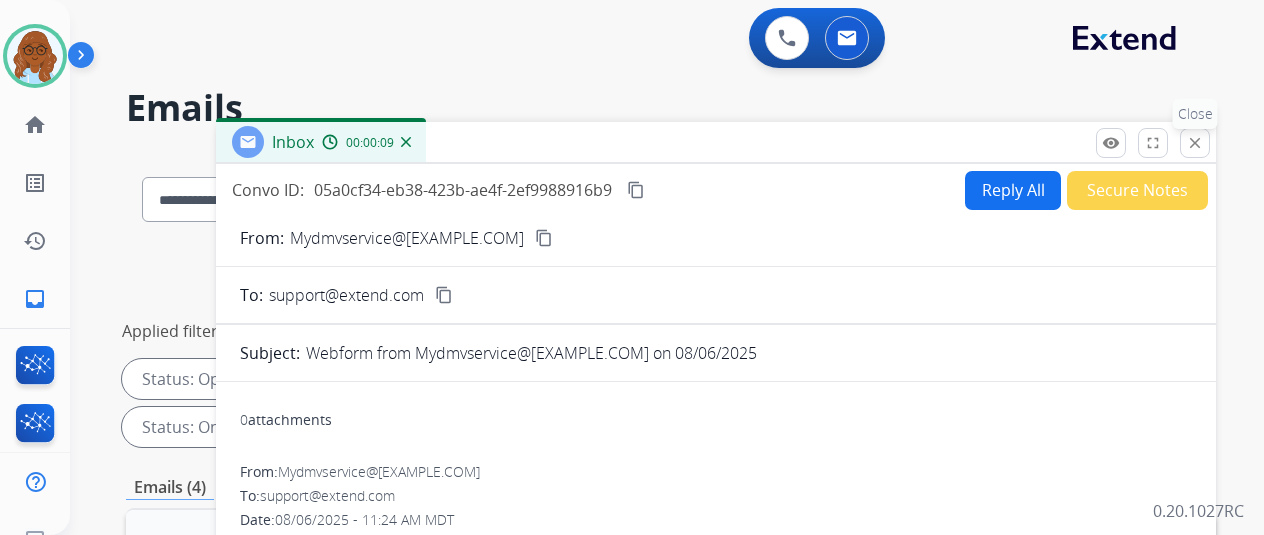click on "close" at bounding box center [1195, 143] 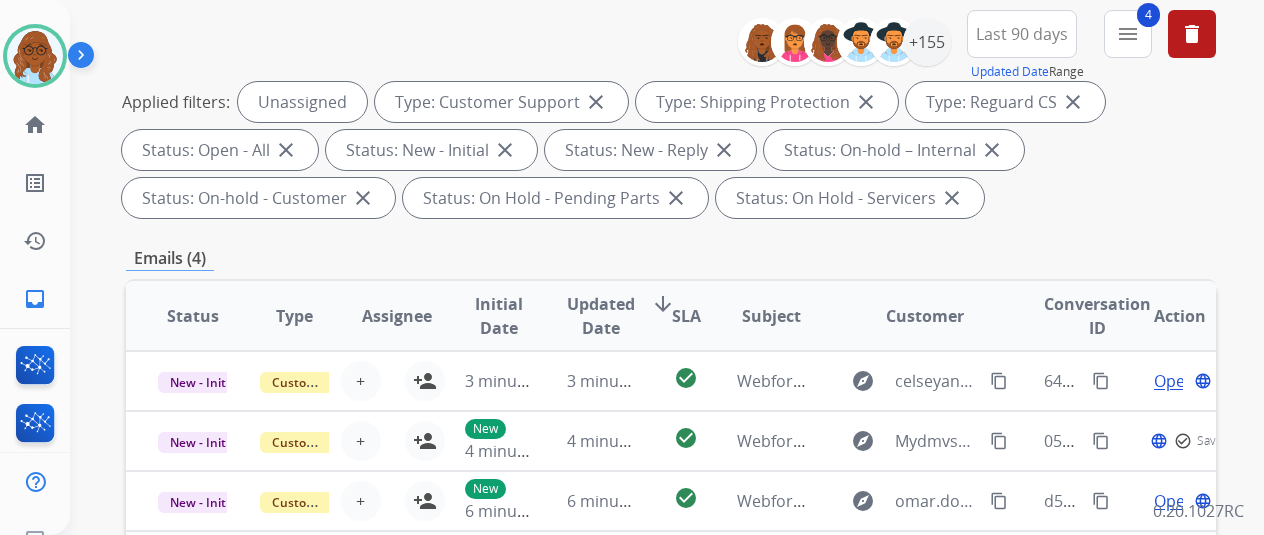 scroll, scrollTop: 400, scrollLeft: 0, axis: vertical 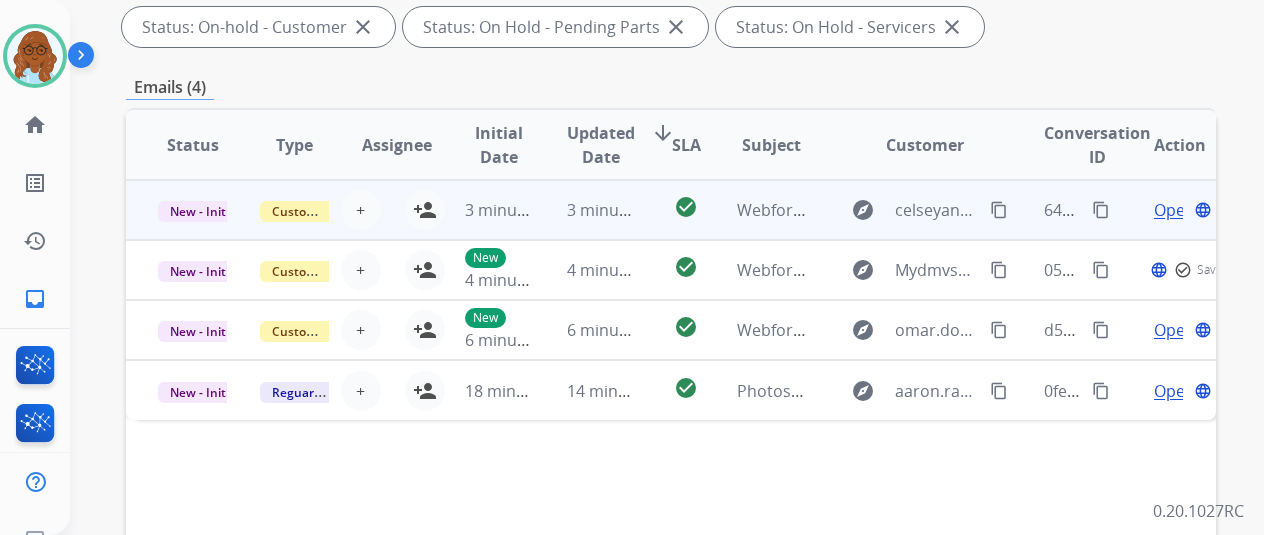 click on "Open" at bounding box center [1174, 210] 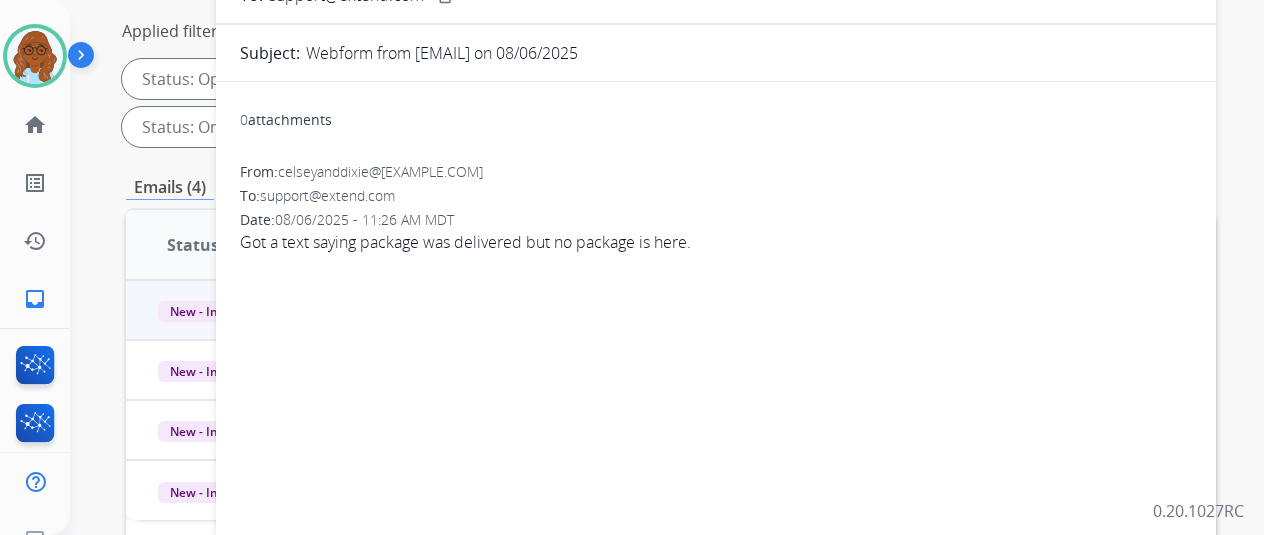 scroll, scrollTop: 0, scrollLeft: 0, axis: both 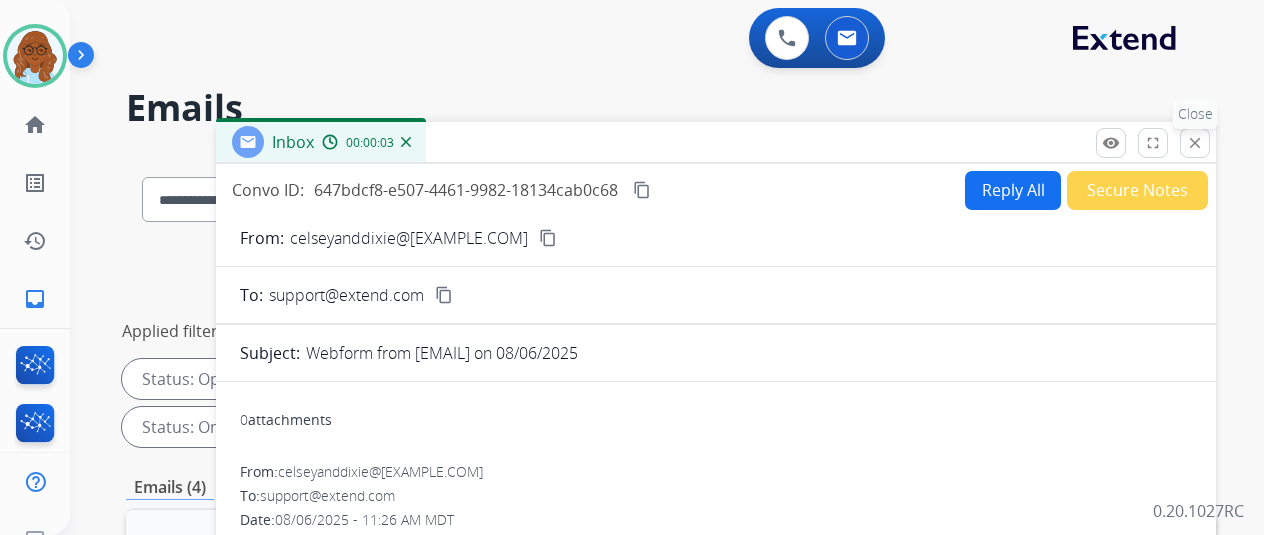 click on "close" at bounding box center (1195, 143) 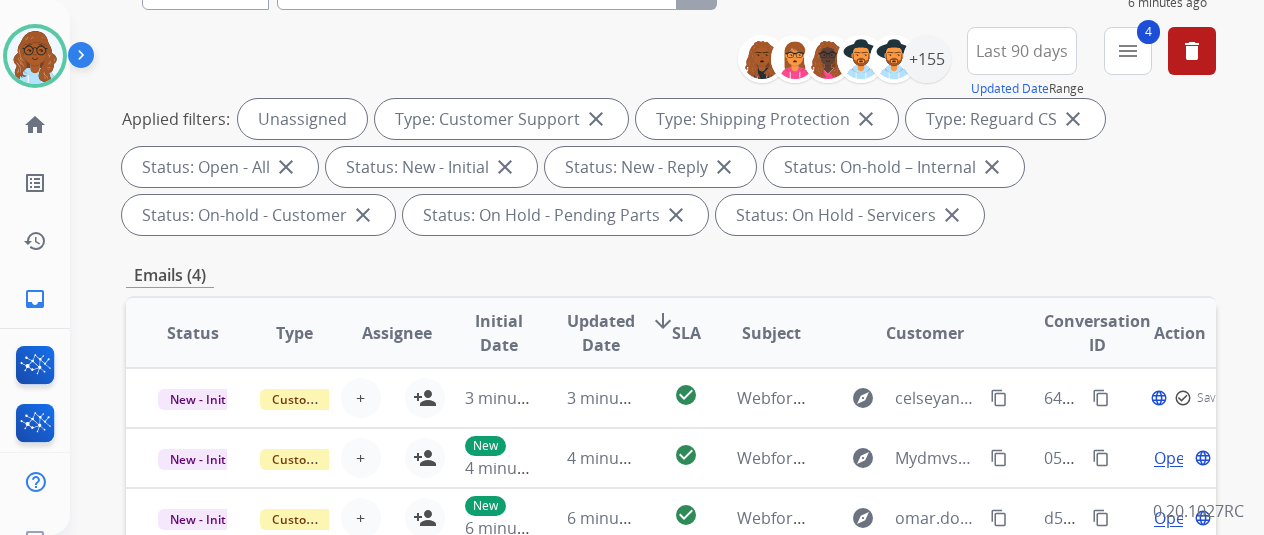 scroll, scrollTop: 300, scrollLeft: 0, axis: vertical 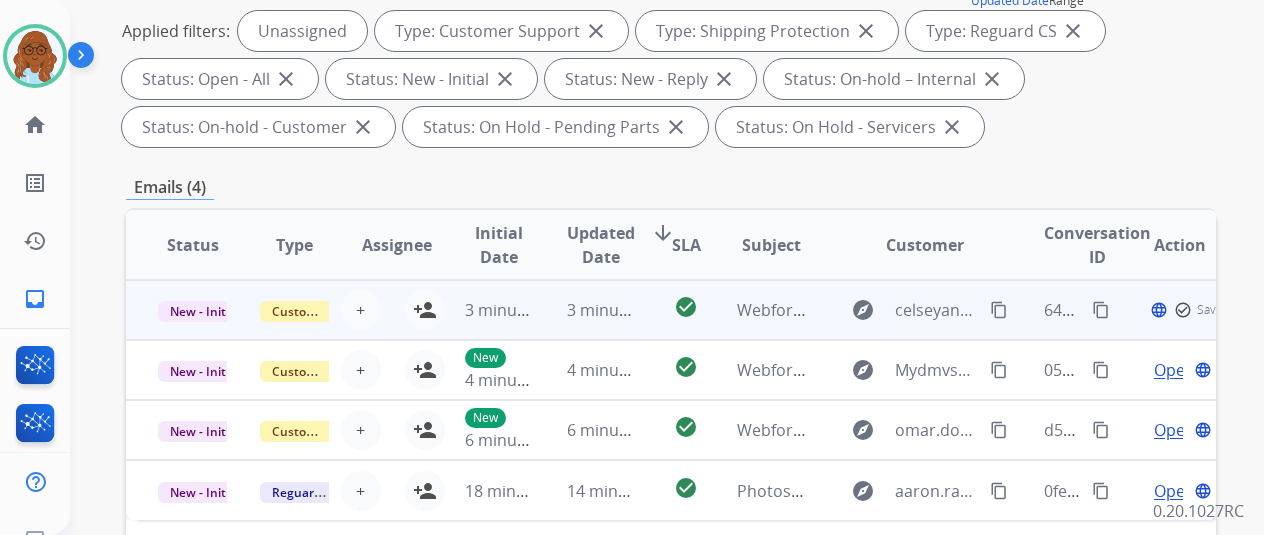 click on "3 minutes ago" at bounding box center (484, 310) 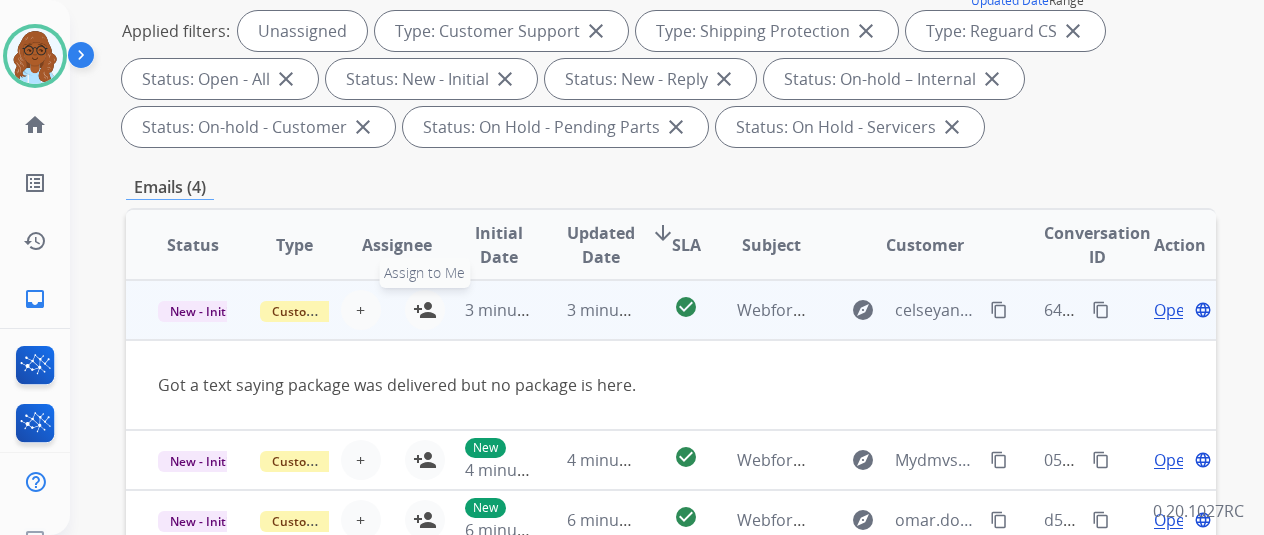 click on "person_add" at bounding box center (425, 310) 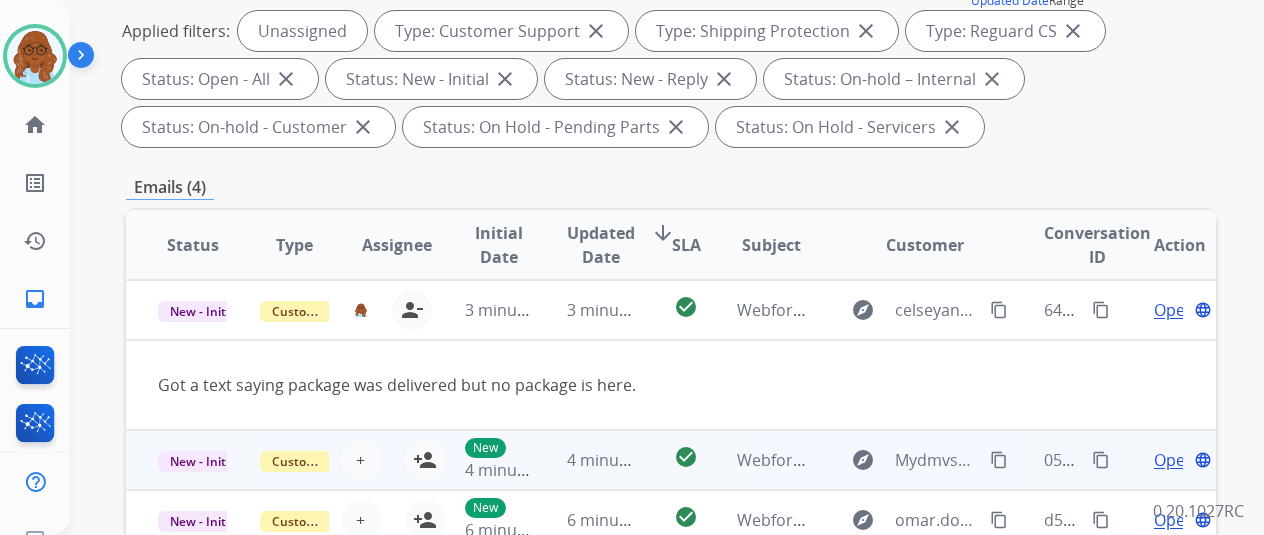click on "Open language" at bounding box center [1165, 460] 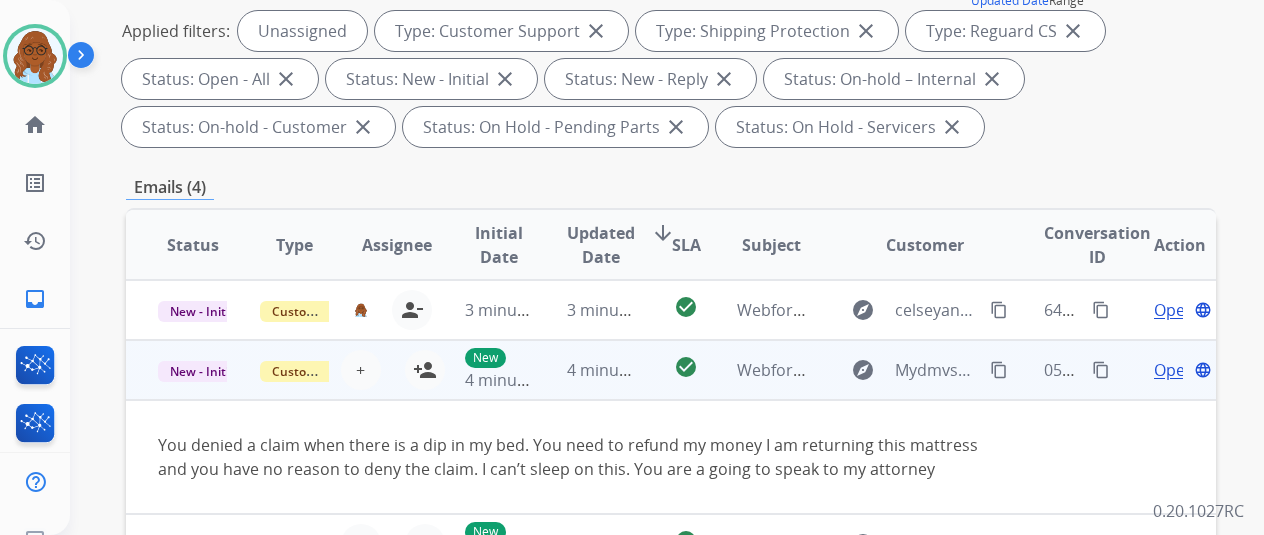 click on "content_copy" at bounding box center [999, 370] 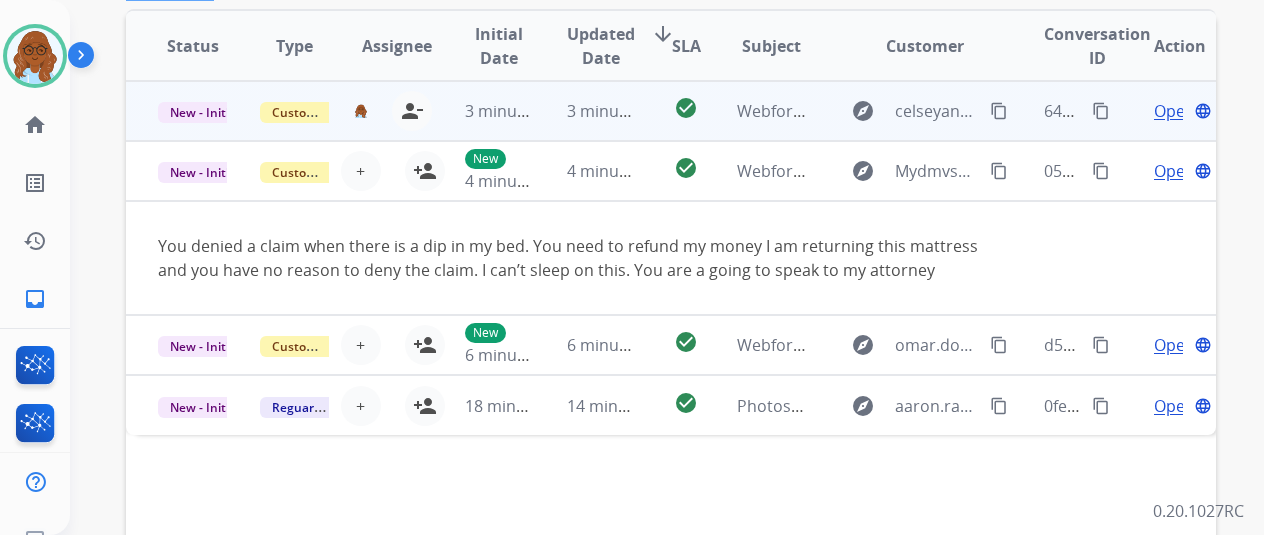 scroll, scrollTop: 500, scrollLeft: 0, axis: vertical 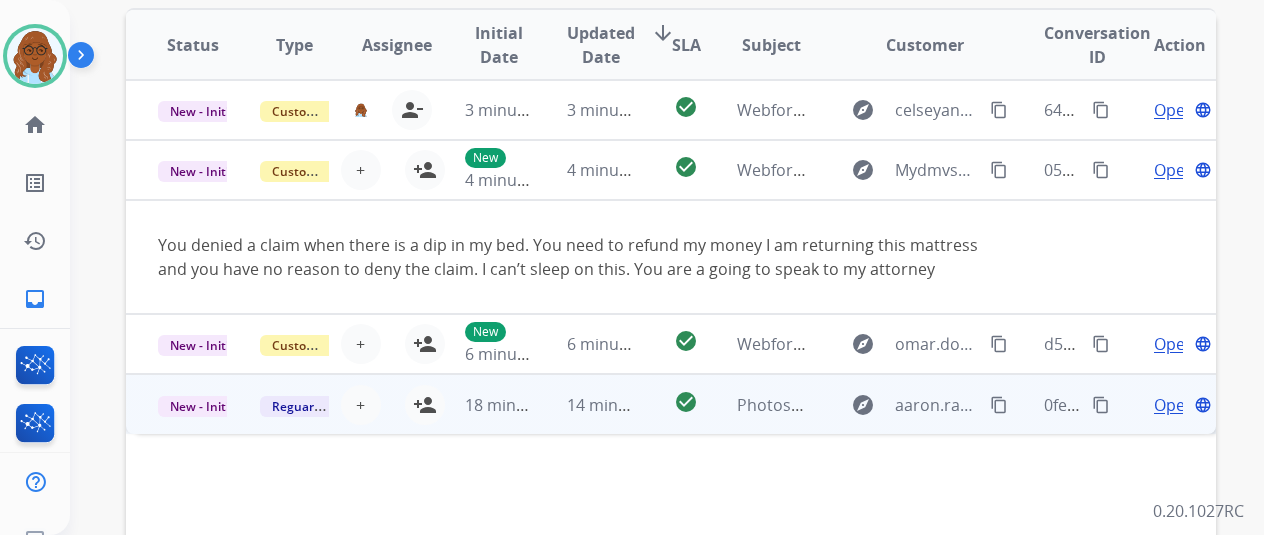 click on "Open" at bounding box center [1174, 405] 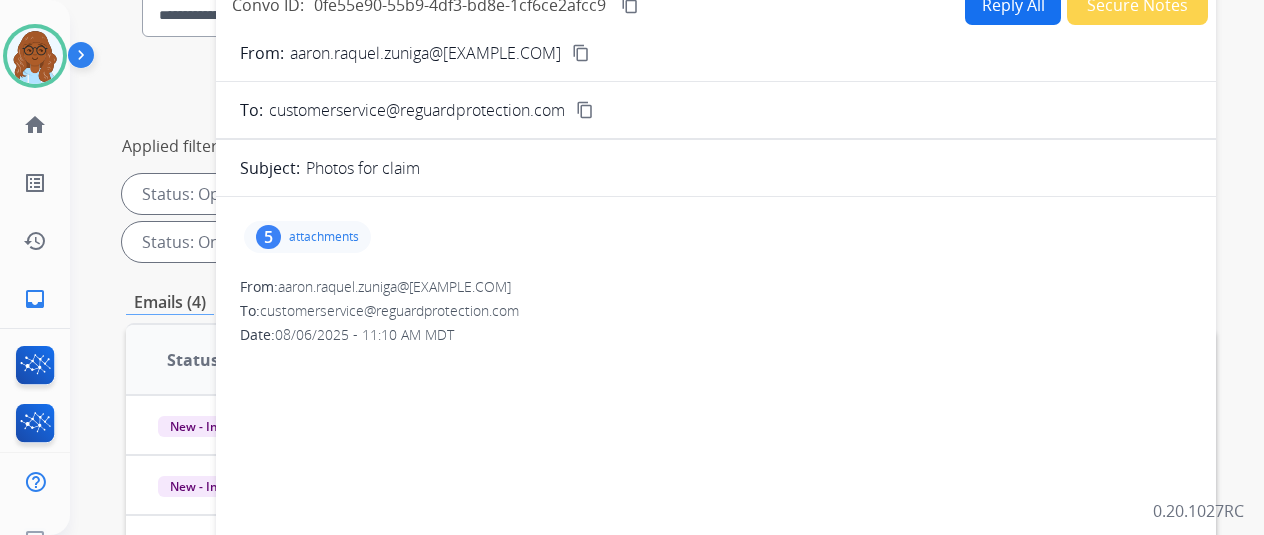 scroll, scrollTop: 100, scrollLeft: 0, axis: vertical 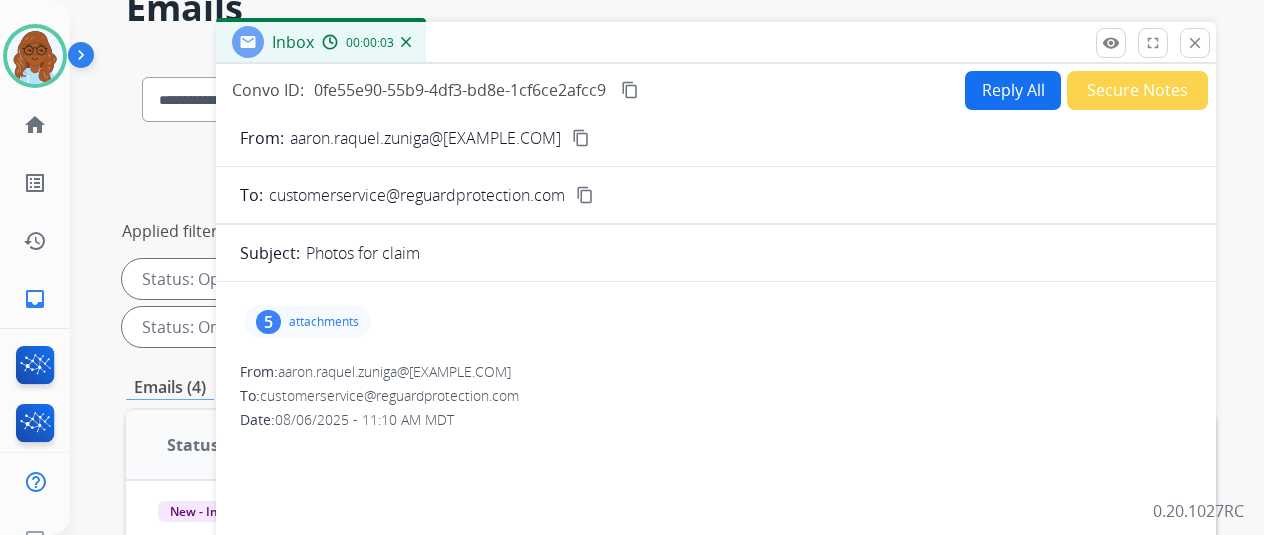 click on "content_copy" at bounding box center (581, 138) 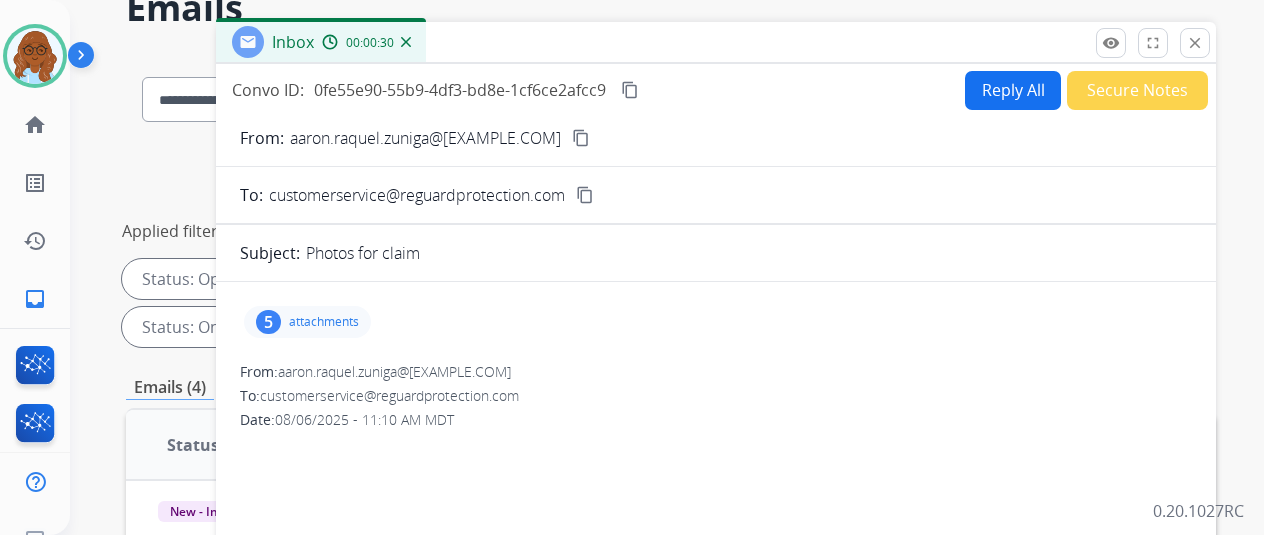 drag, startPoint x: 326, startPoint y: 299, endPoint x: 321, endPoint y: 323, distance: 24.5153 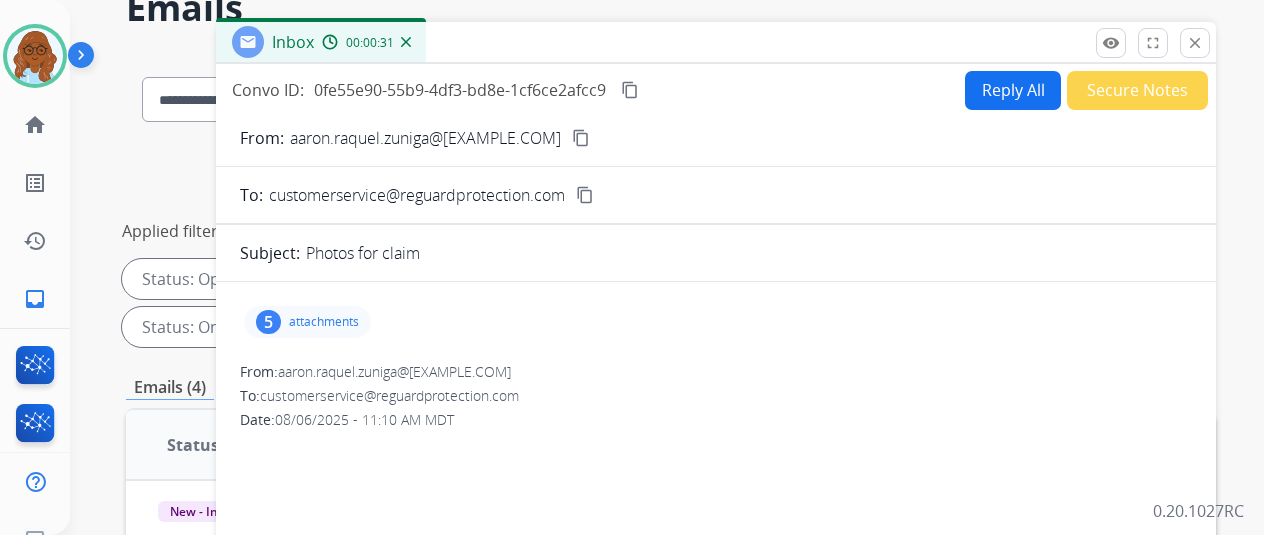 click on "attachments" at bounding box center [324, 322] 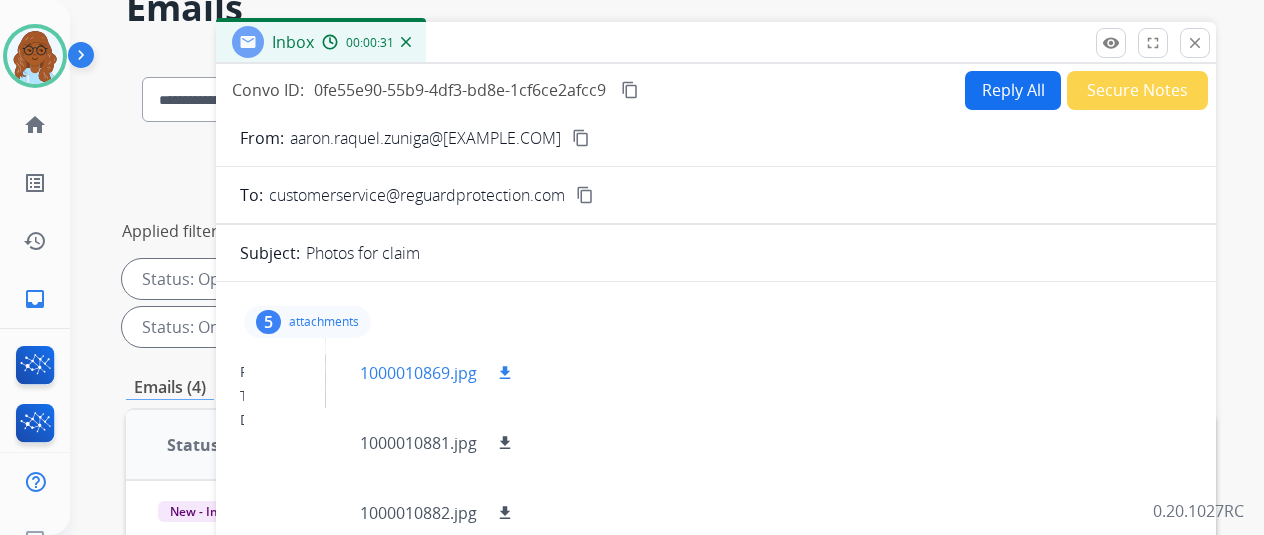 scroll, scrollTop: 100, scrollLeft: 0, axis: vertical 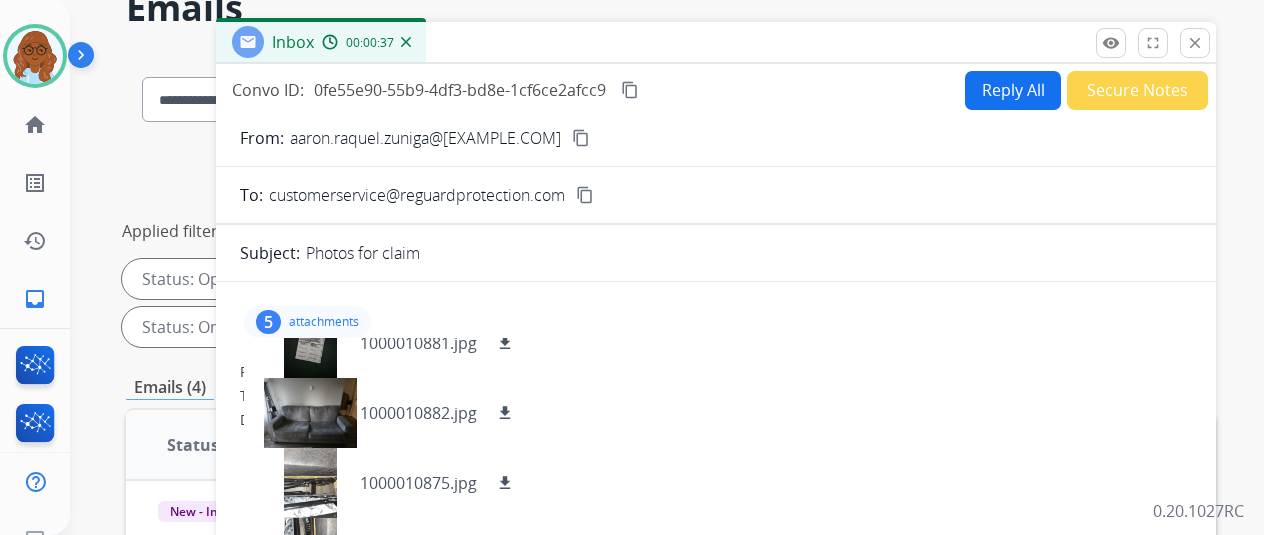 click on "5 attachments  1000010869.jpg  download  1000010881.jpg  download  1000010882.jpg  download  1000010875.jpg  download  1000010877.jpg  download" at bounding box center [307, 322] 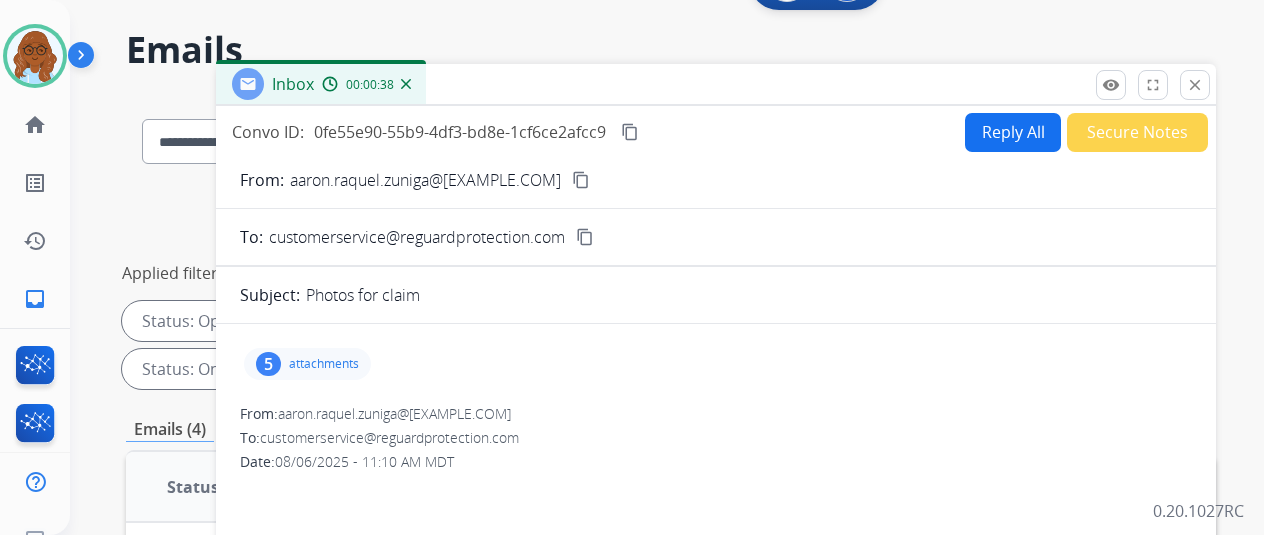 scroll, scrollTop: 0, scrollLeft: 0, axis: both 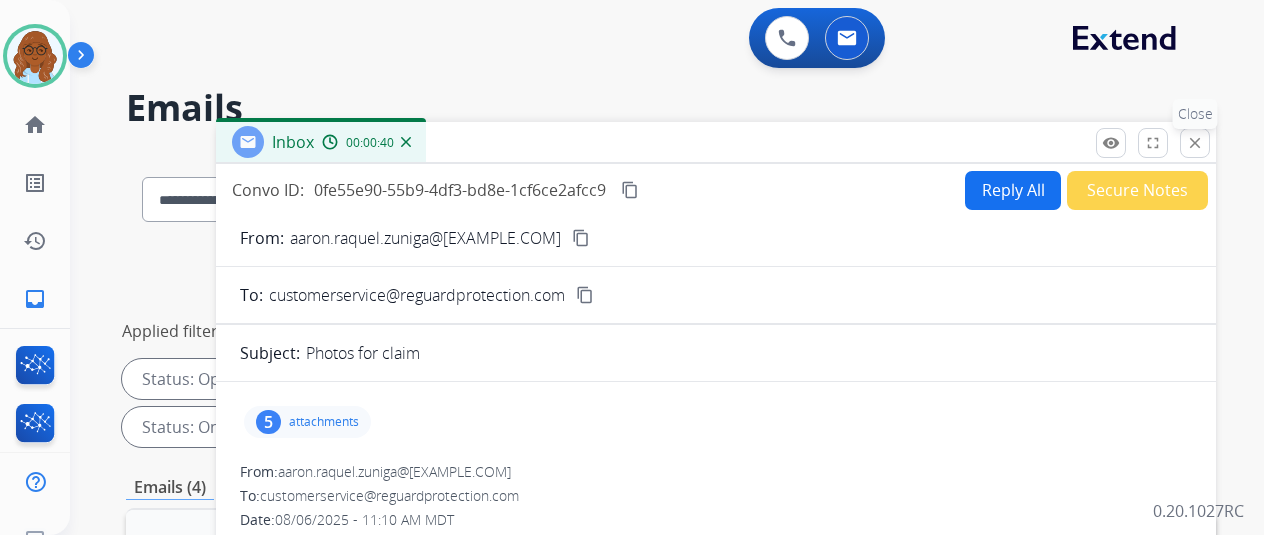 click on "close Close" at bounding box center (1195, 143) 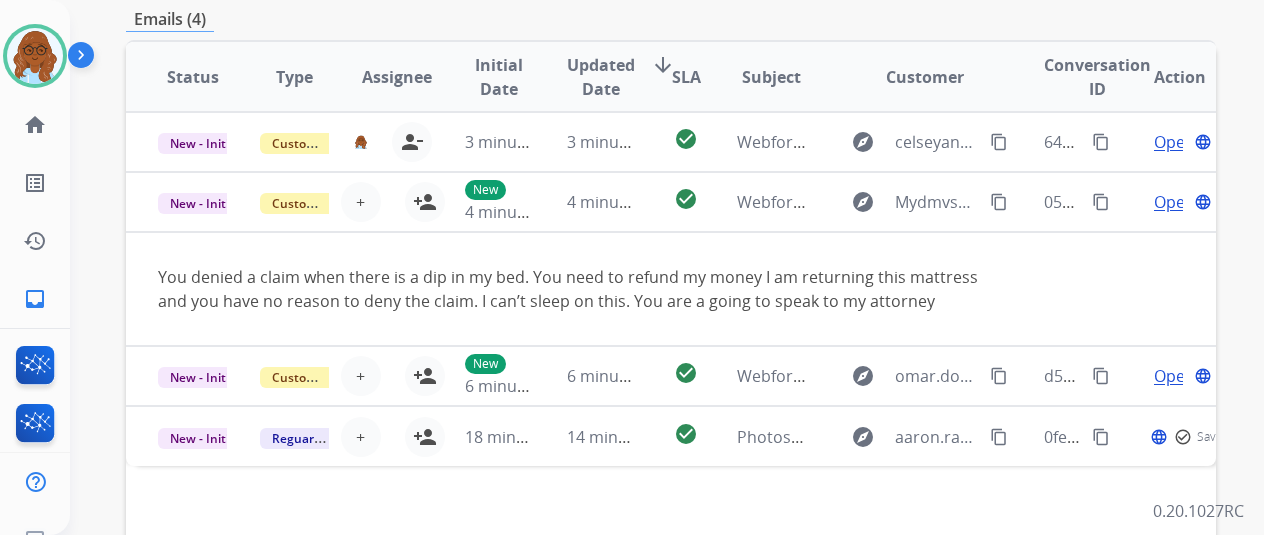 scroll, scrollTop: 600, scrollLeft: 0, axis: vertical 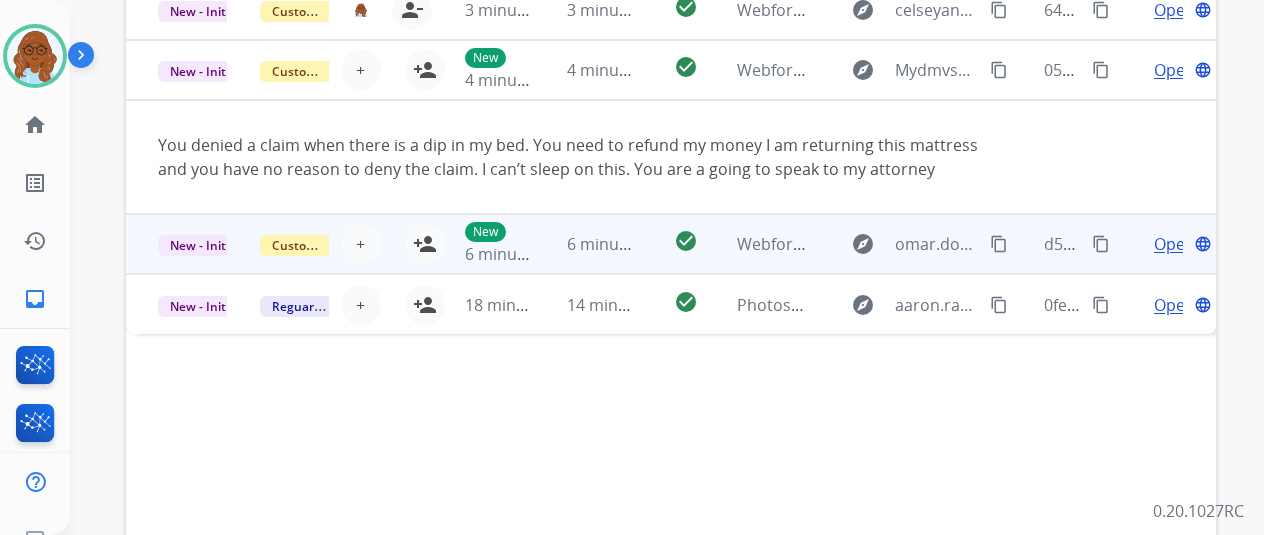 click on "Open" at bounding box center [1174, 244] 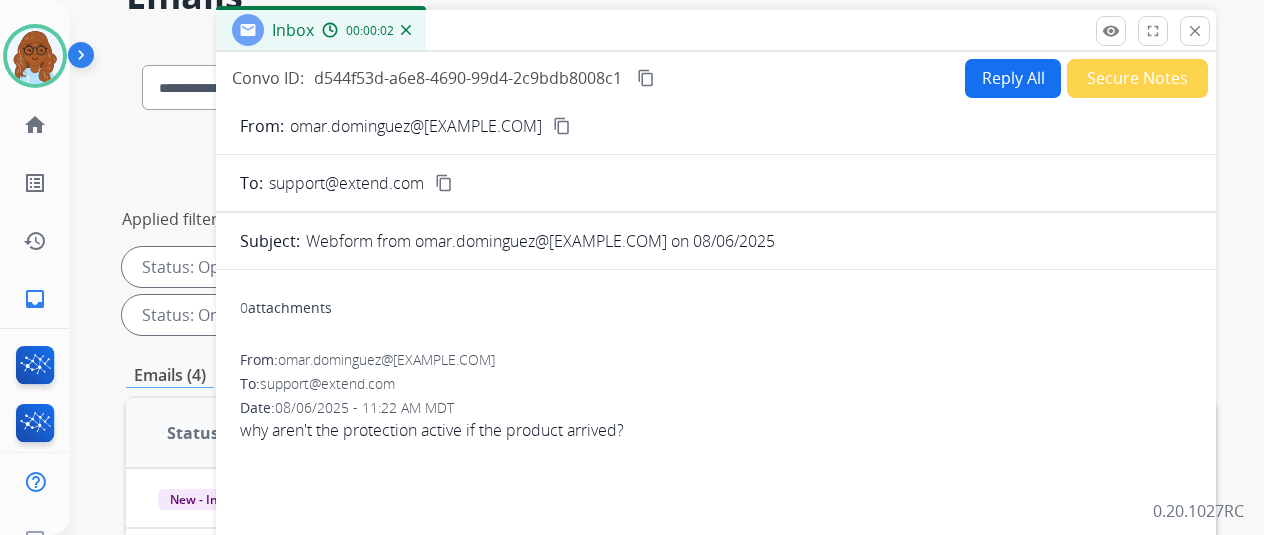 scroll, scrollTop: 0, scrollLeft: 0, axis: both 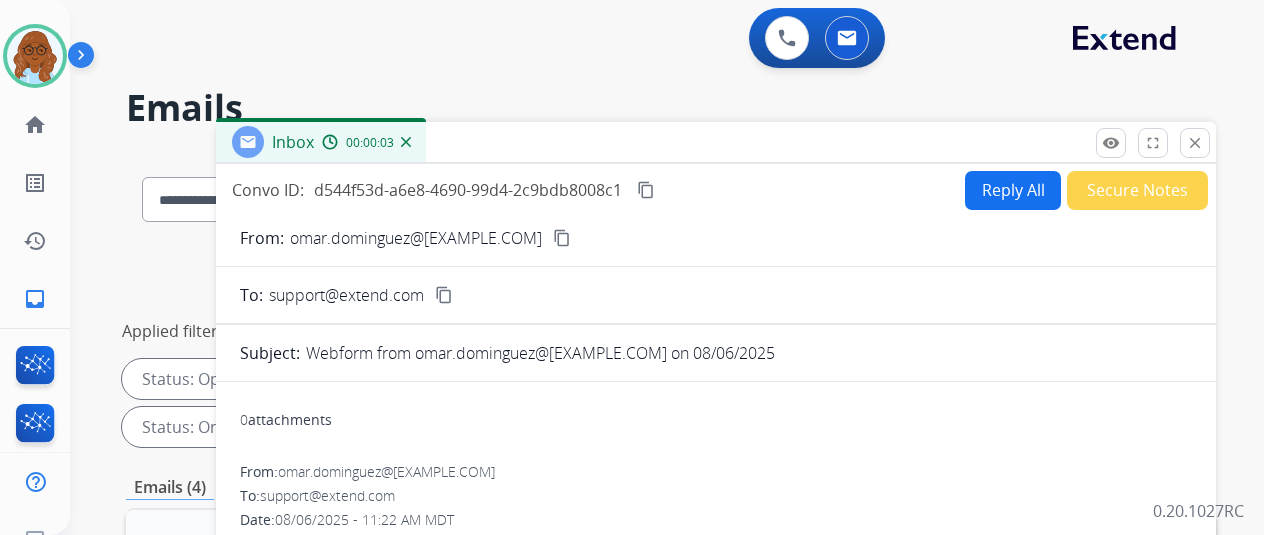 click on "content_copy" at bounding box center [562, 238] 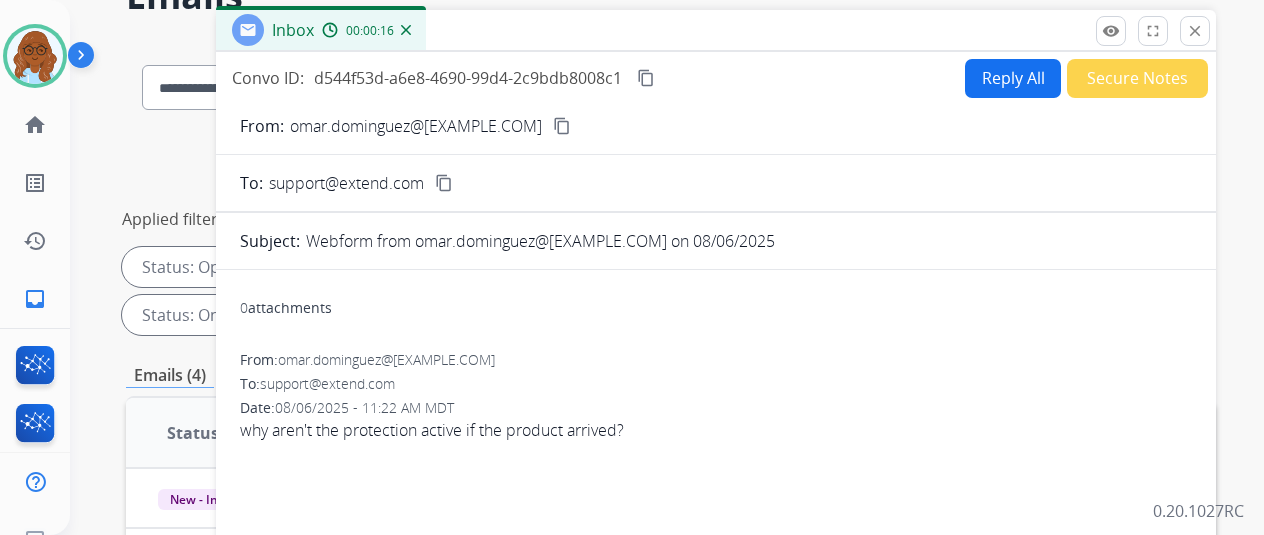 scroll, scrollTop: 100, scrollLeft: 0, axis: vertical 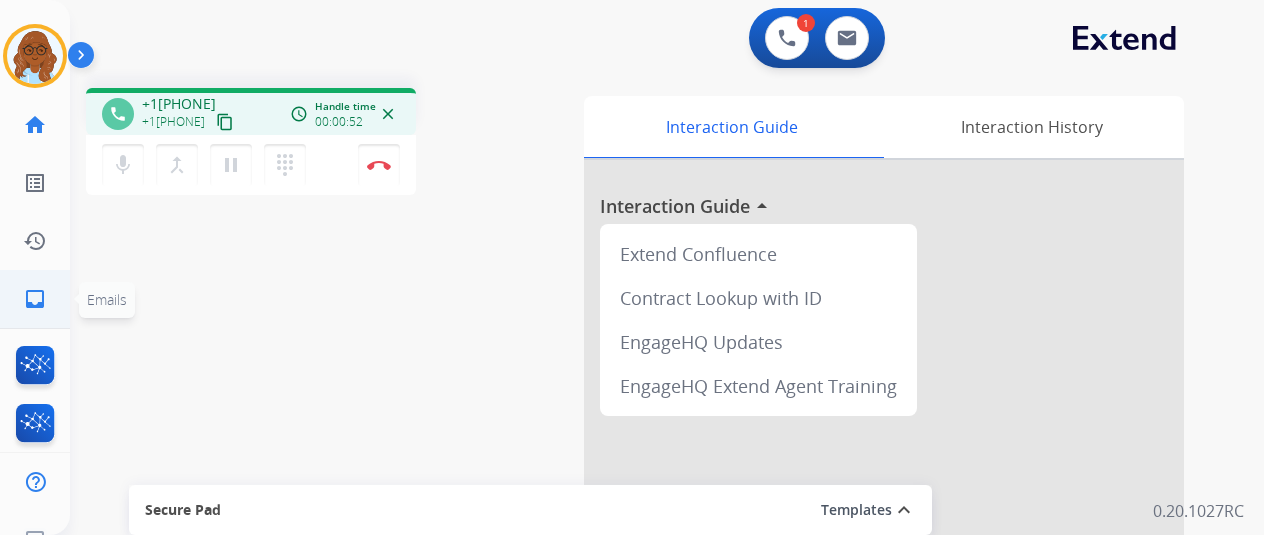 click on "inbox" 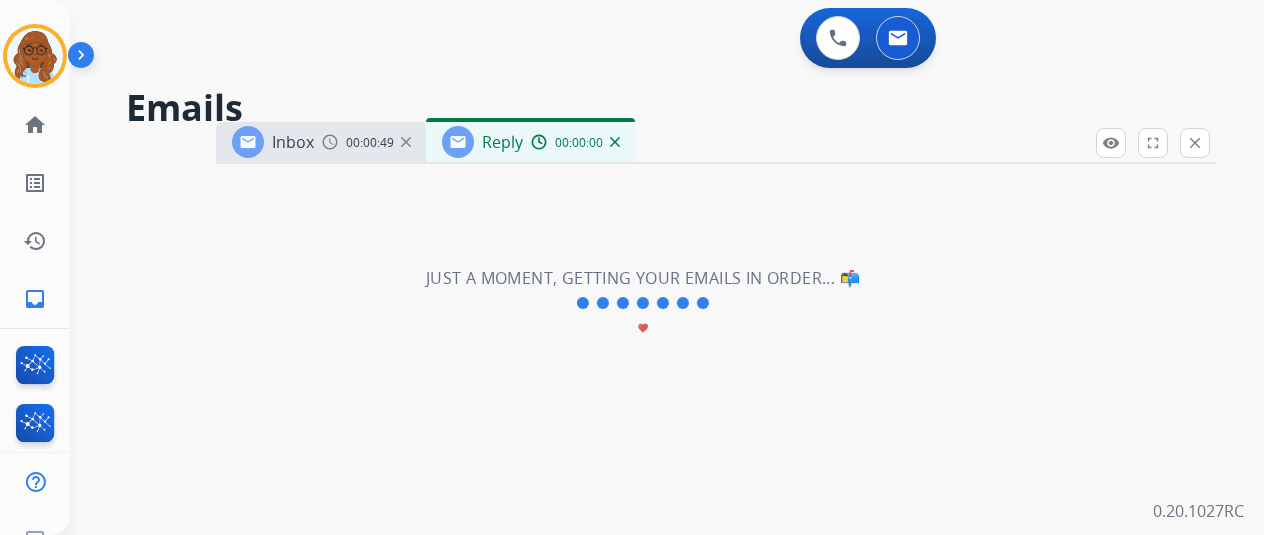 select on "**********" 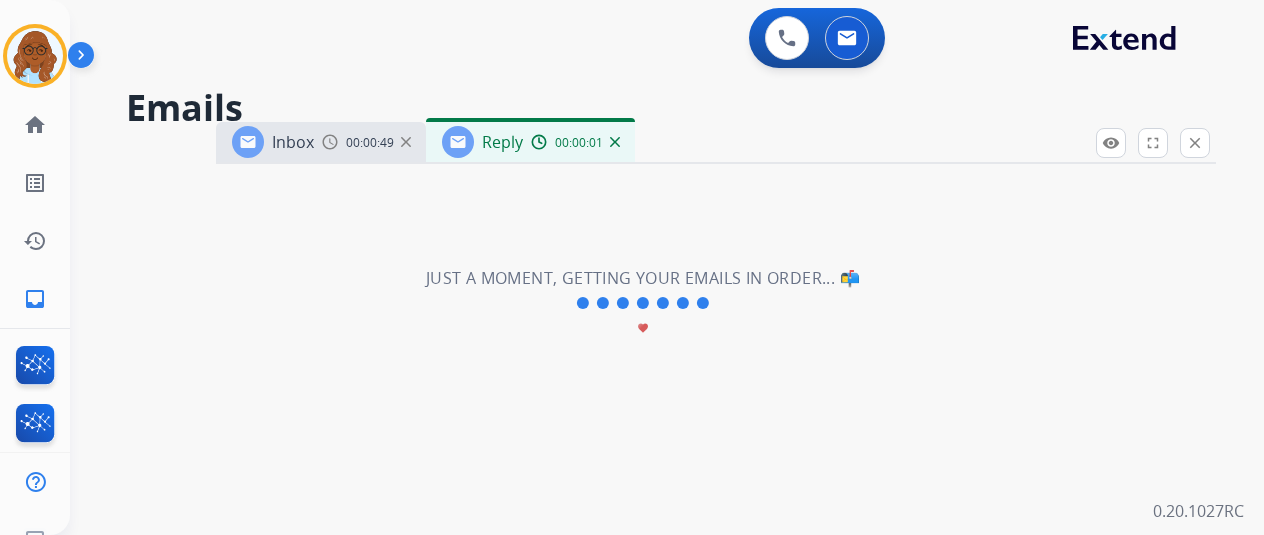click on "Inbox  00:00:49  Reply  00:00:01" at bounding box center (716, 143) 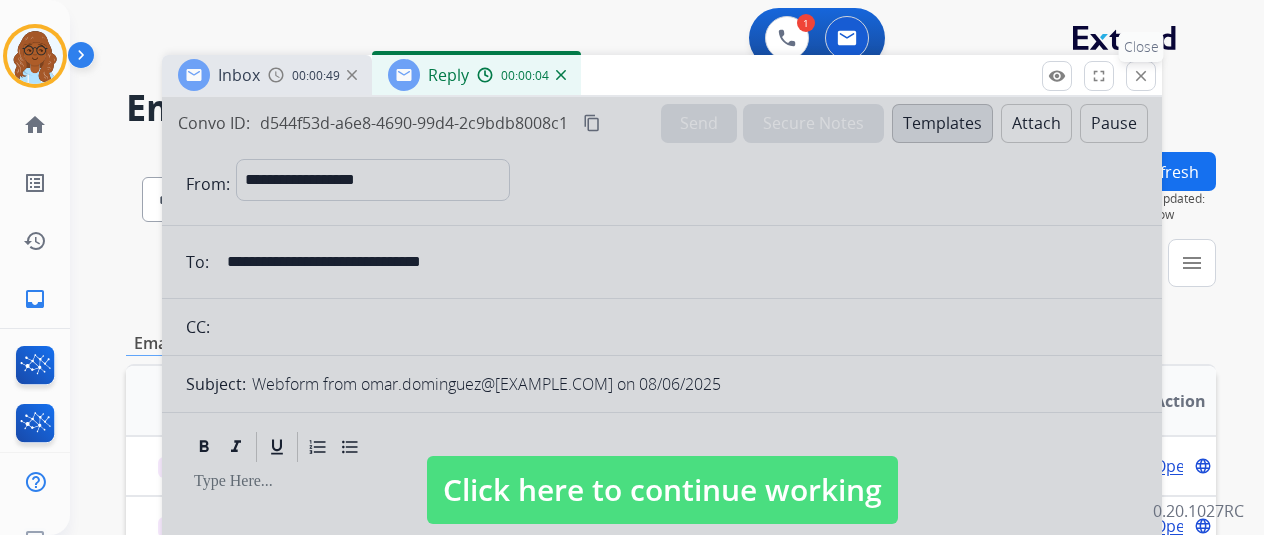 click on "close" at bounding box center [1141, 76] 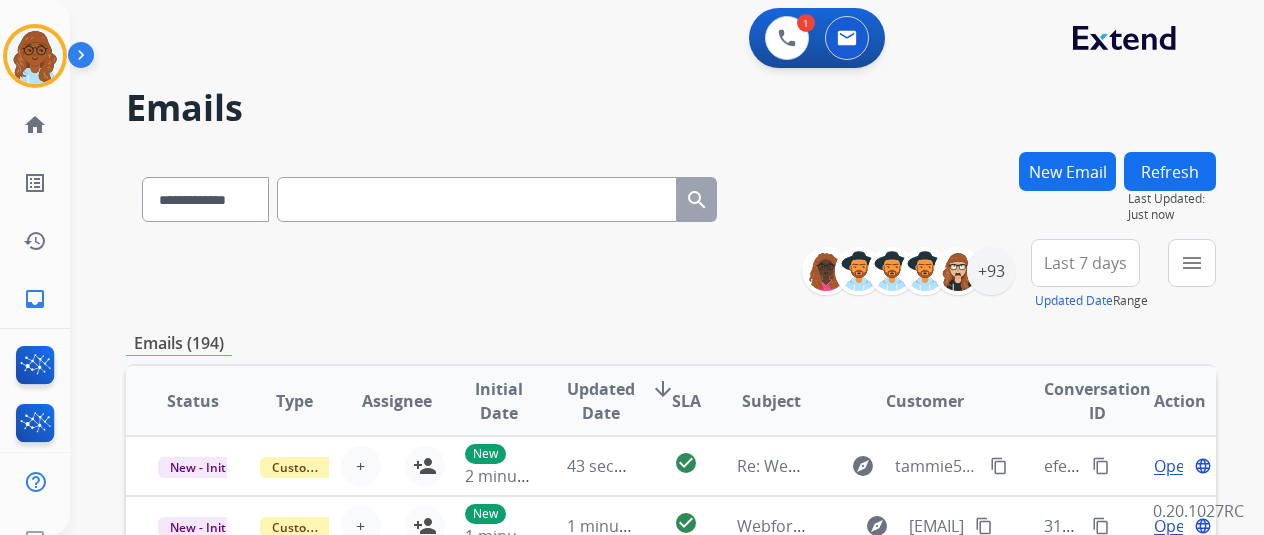 click on "New Email" at bounding box center (1067, 171) 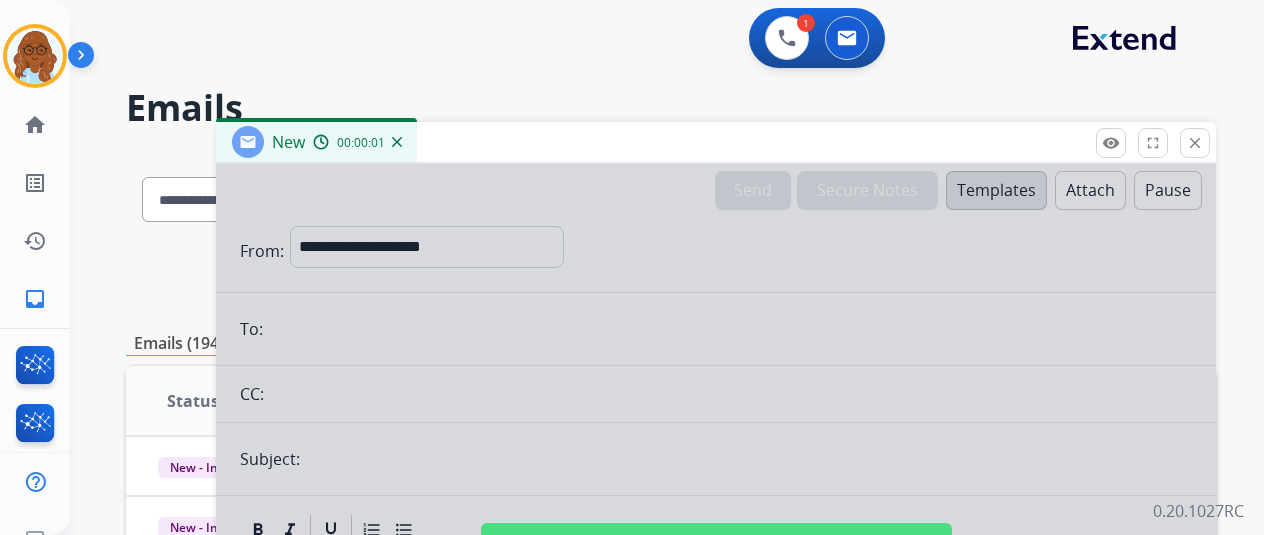 click at bounding box center (716, 537) 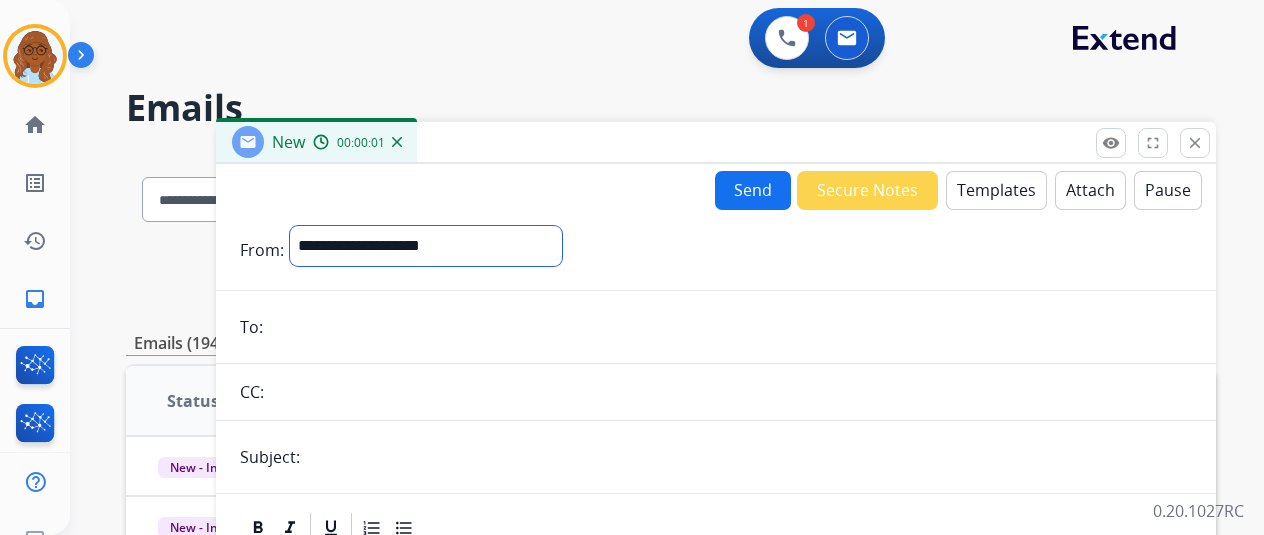 drag, startPoint x: 429, startPoint y: 243, endPoint x: 453, endPoint y: 262, distance: 30.610456 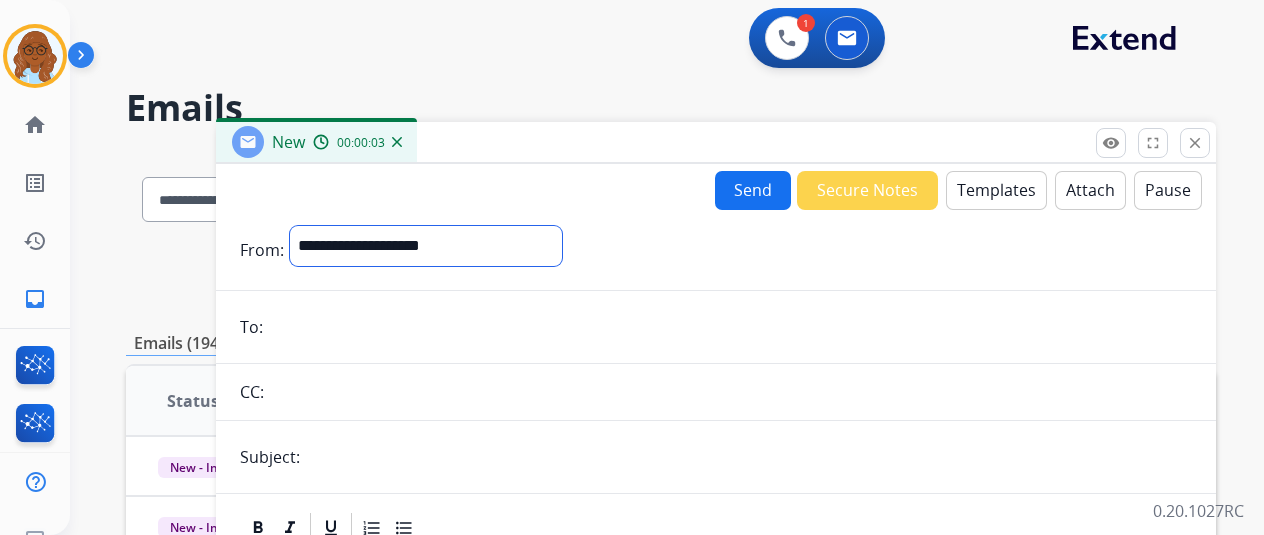 select on "**********" 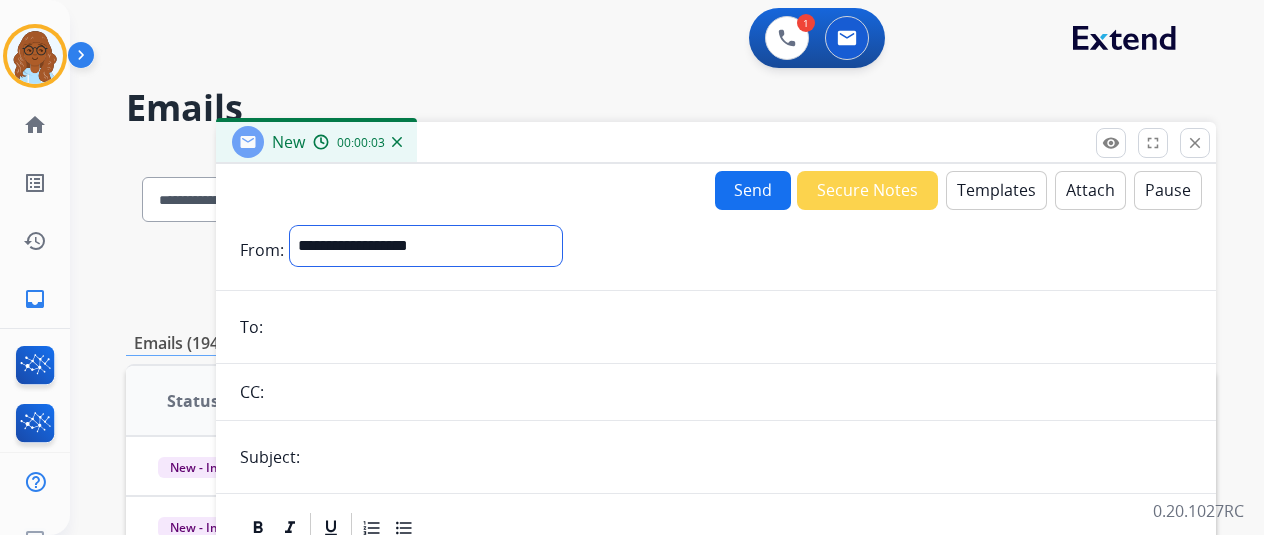 click on "**********" at bounding box center [426, 246] 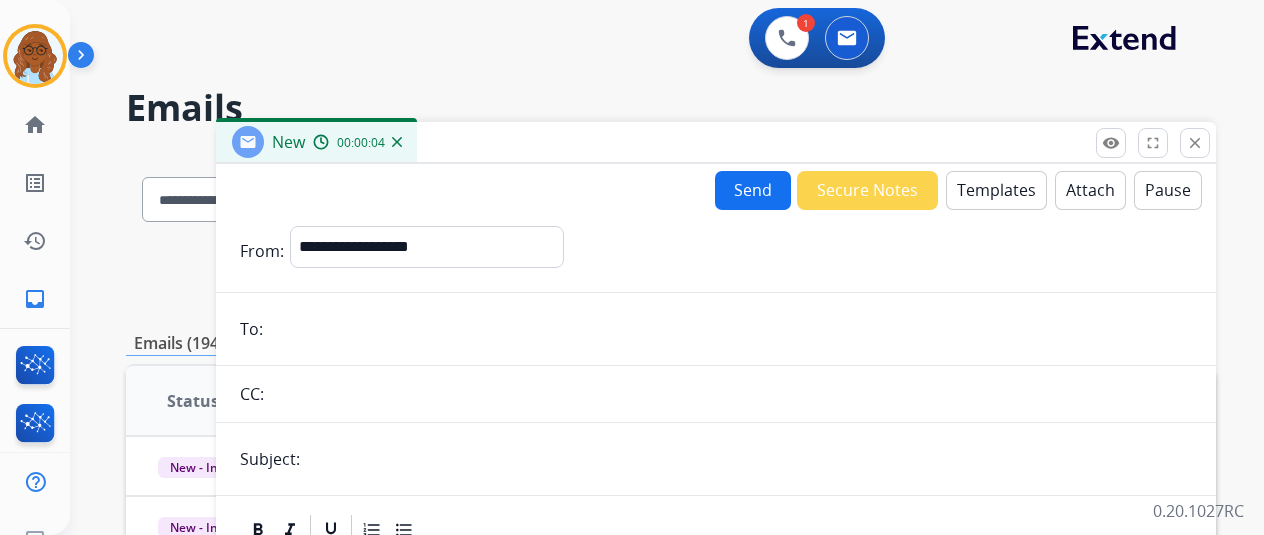 click at bounding box center [730, 329] 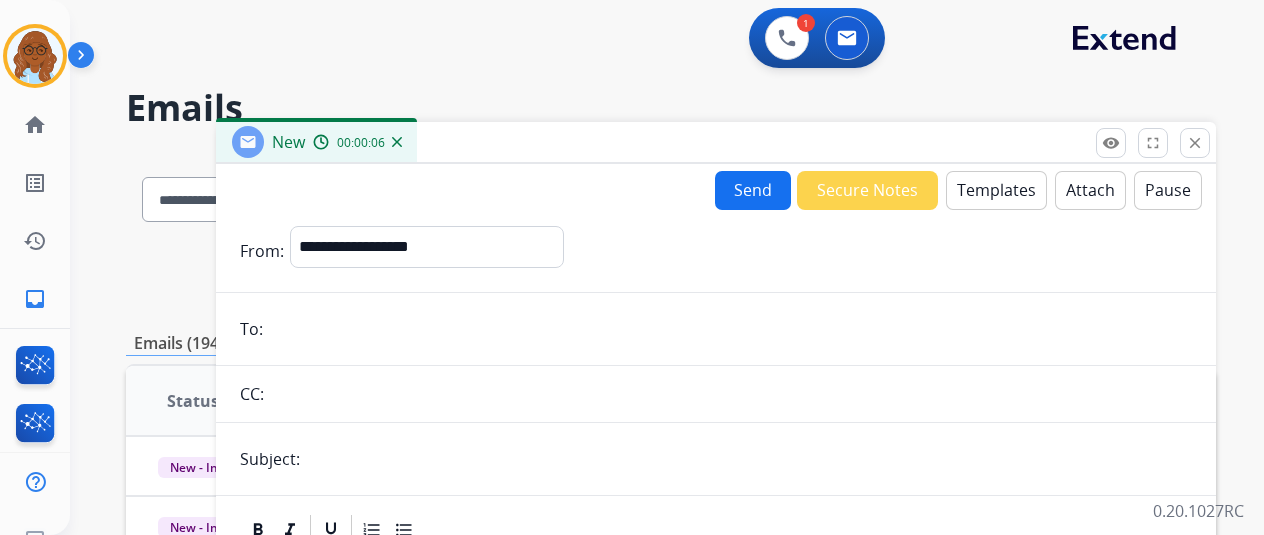 paste on "**********" 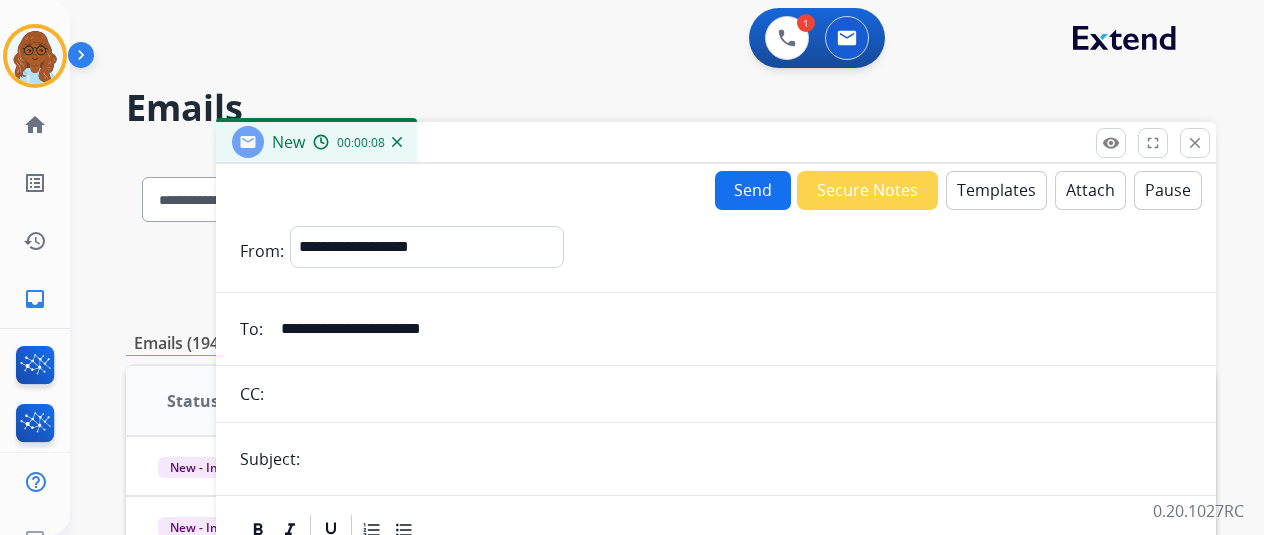 type on "**********" 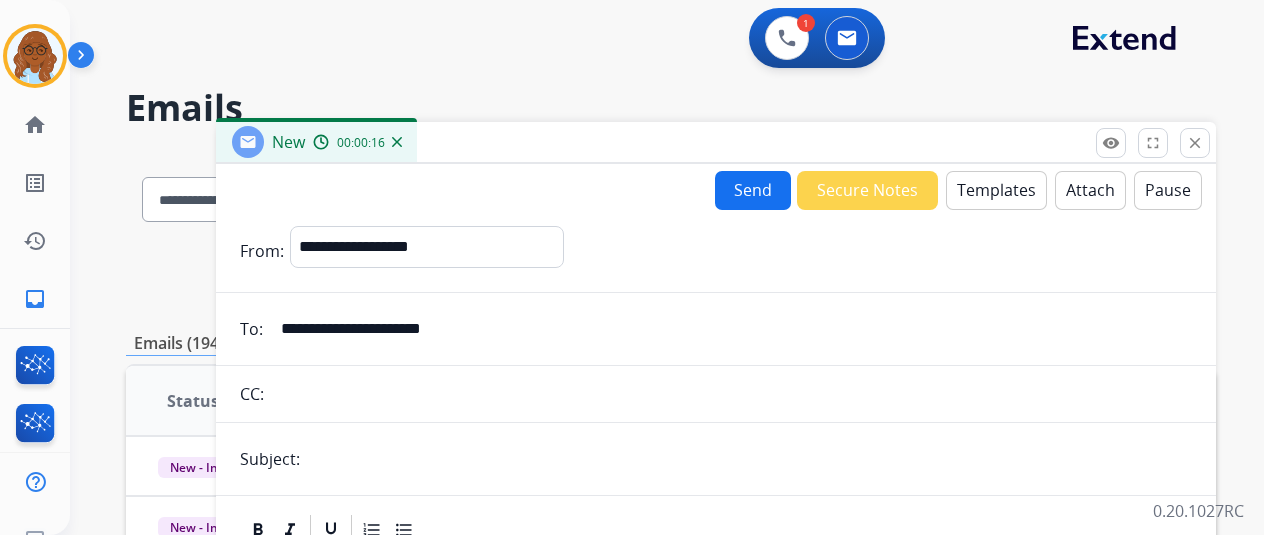 type on "**********" 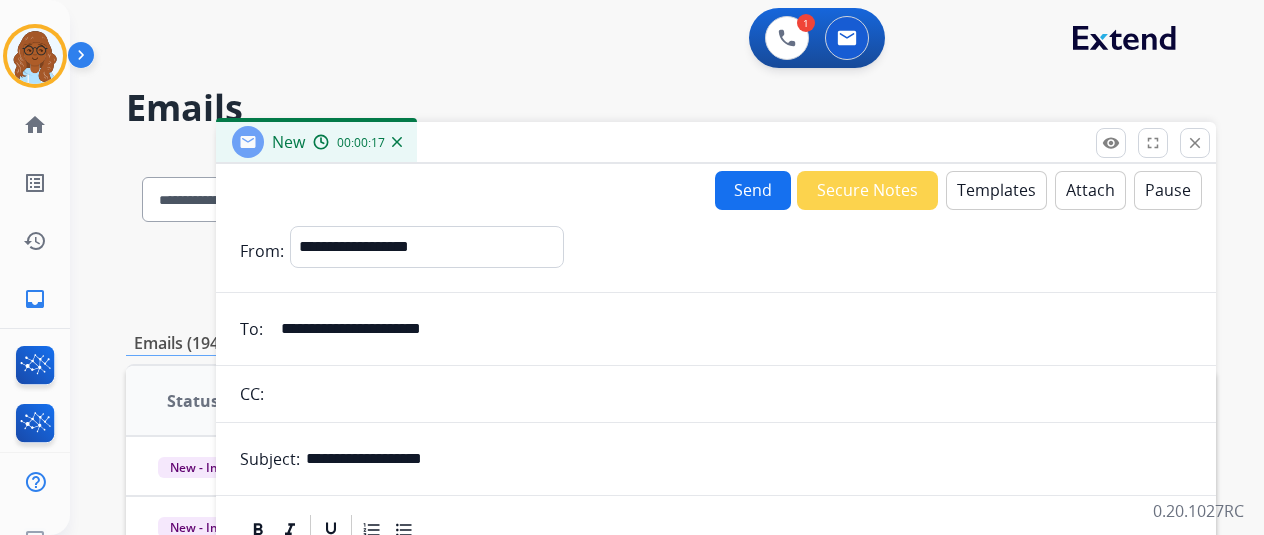 click on "Templates" at bounding box center (996, 190) 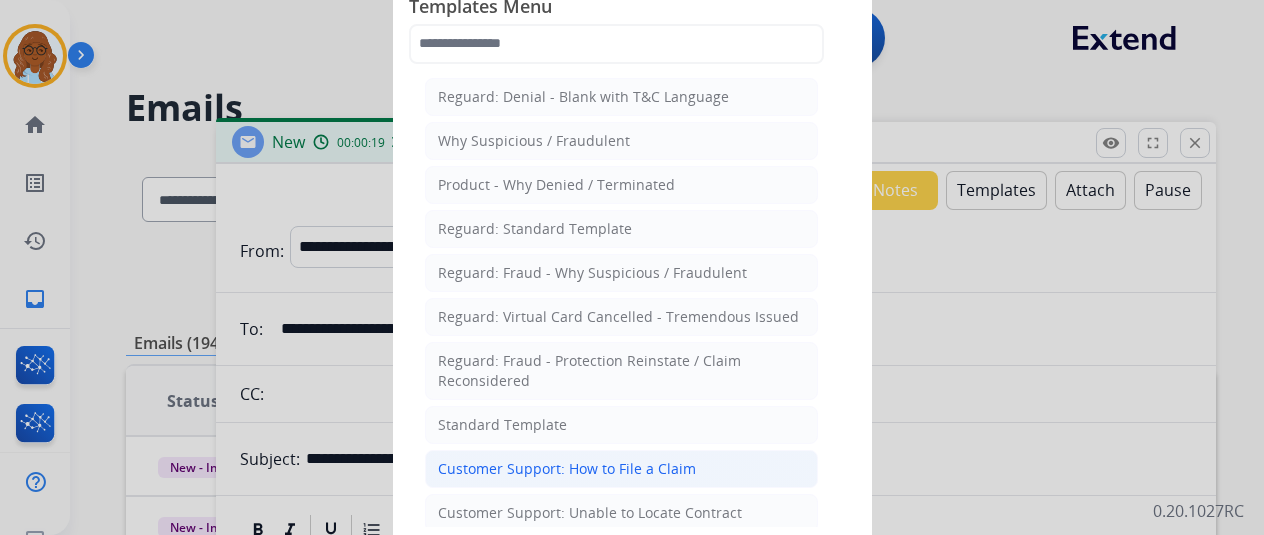 click on "Customer Support: How to File a Claim" 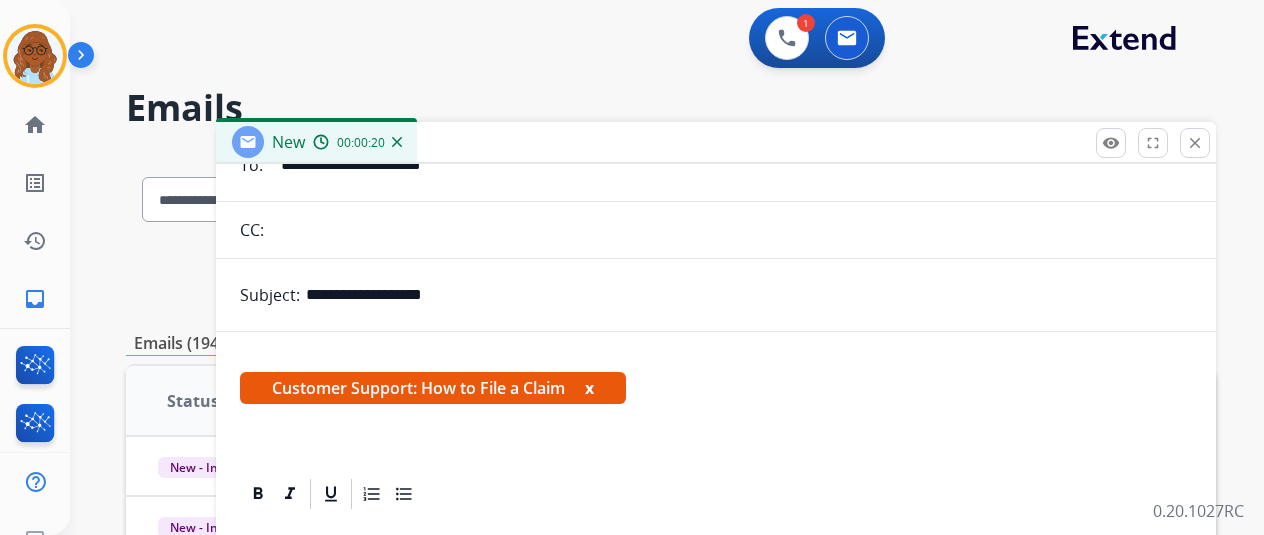 scroll, scrollTop: 383, scrollLeft: 0, axis: vertical 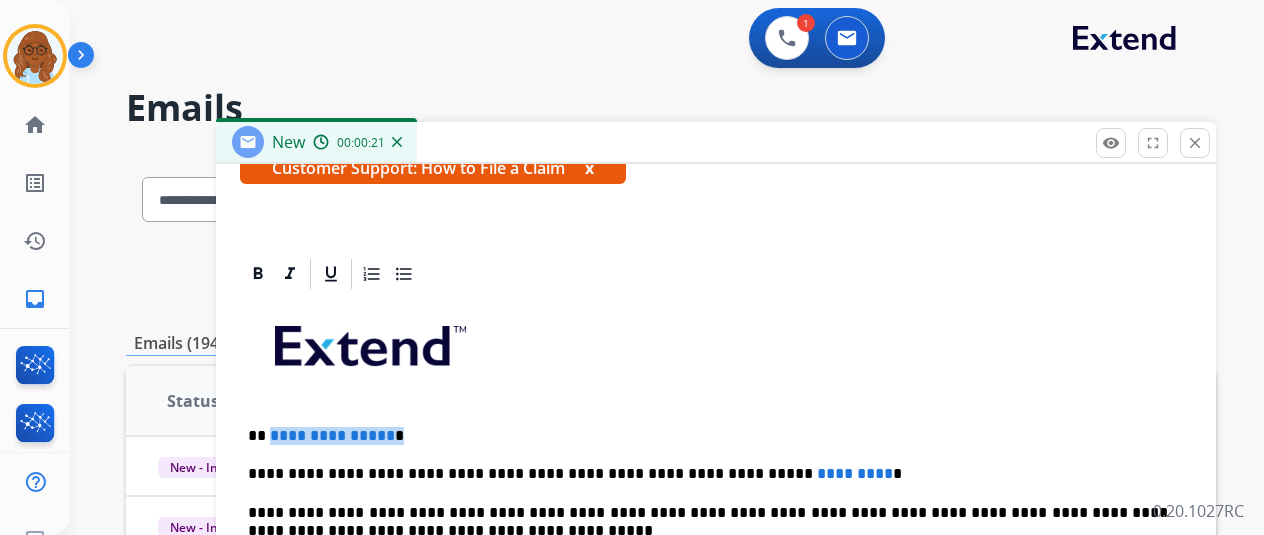 drag, startPoint x: 439, startPoint y: 422, endPoint x: 278, endPoint y: 427, distance: 161.07762 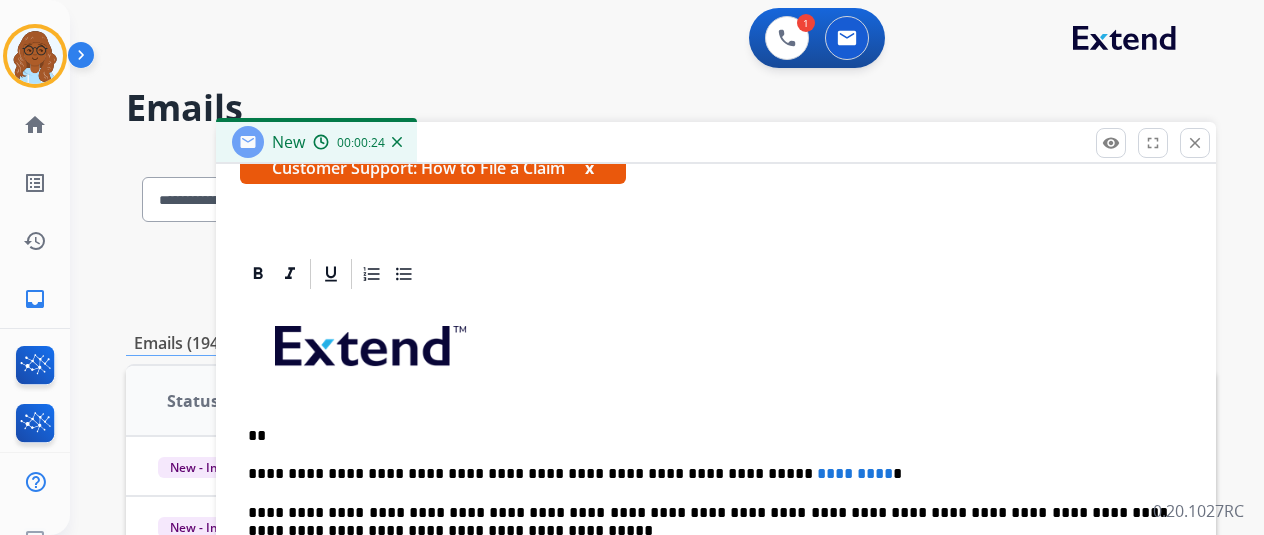 type 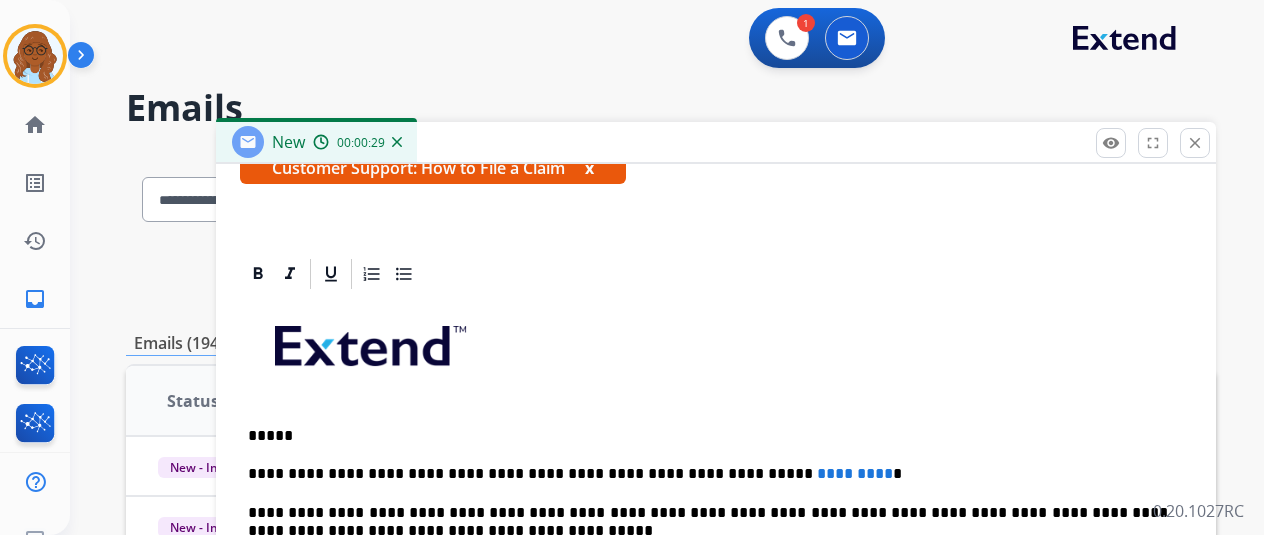 scroll, scrollTop: 0, scrollLeft: 0, axis: both 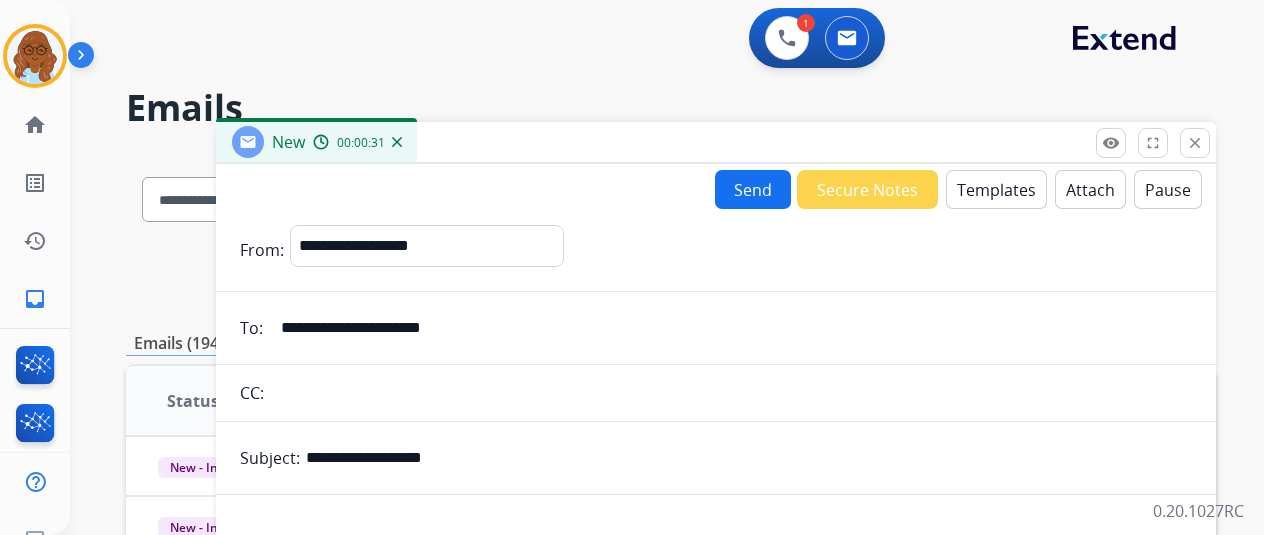 drag, startPoint x: 500, startPoint y: 329, endPoint x: 164, endPoint y: 314, distance: 336.33466 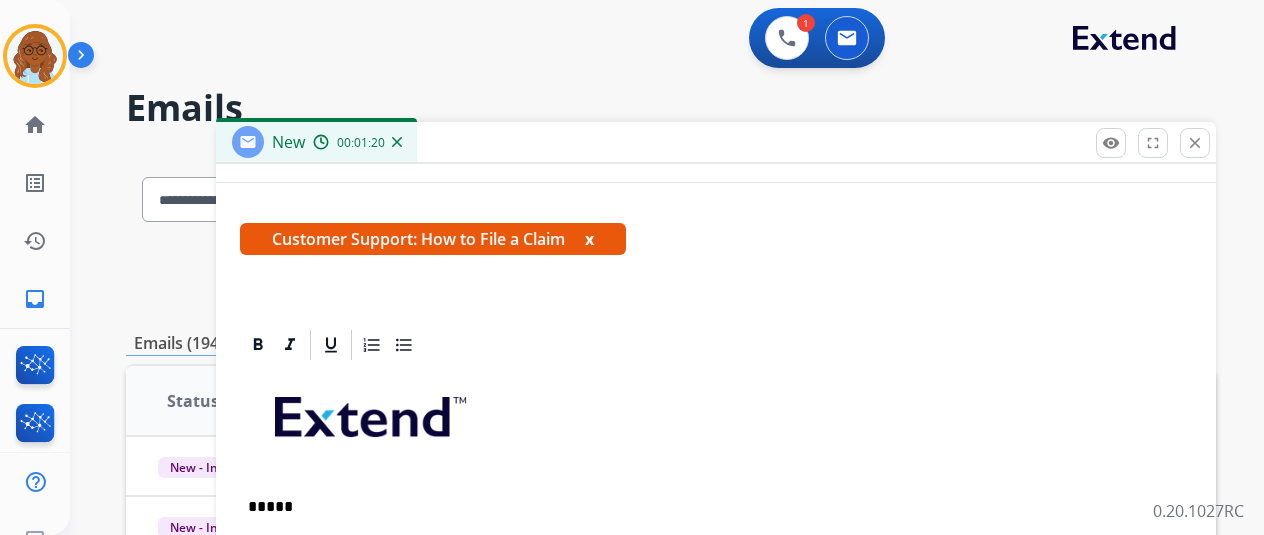 scroll, scrollTop: 383, scrollLeft: 0, axis: vertical 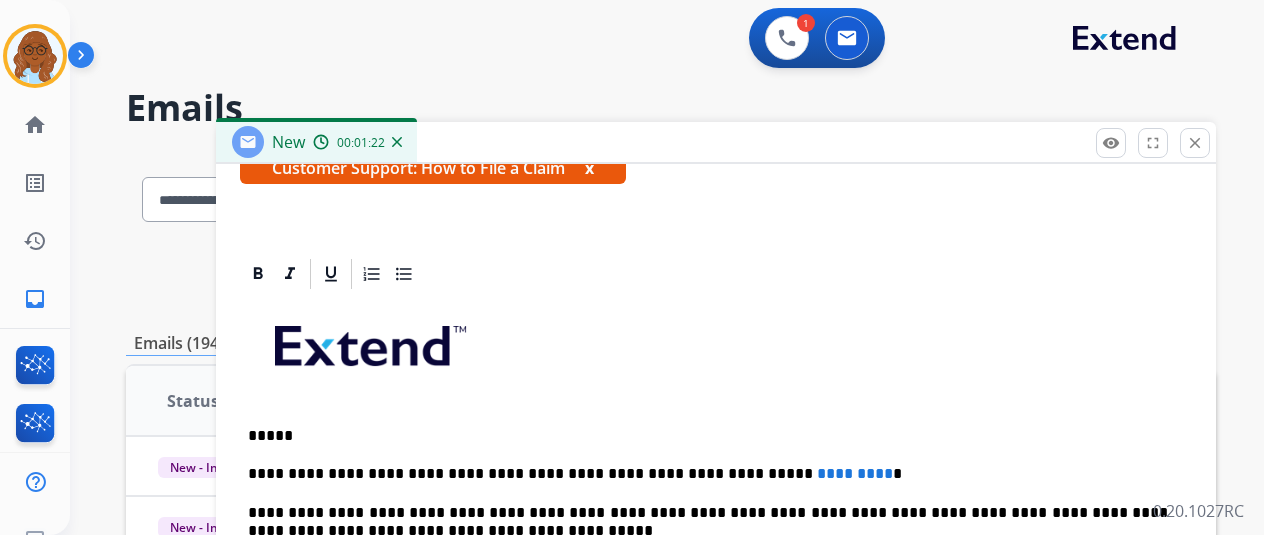 type on "**********" 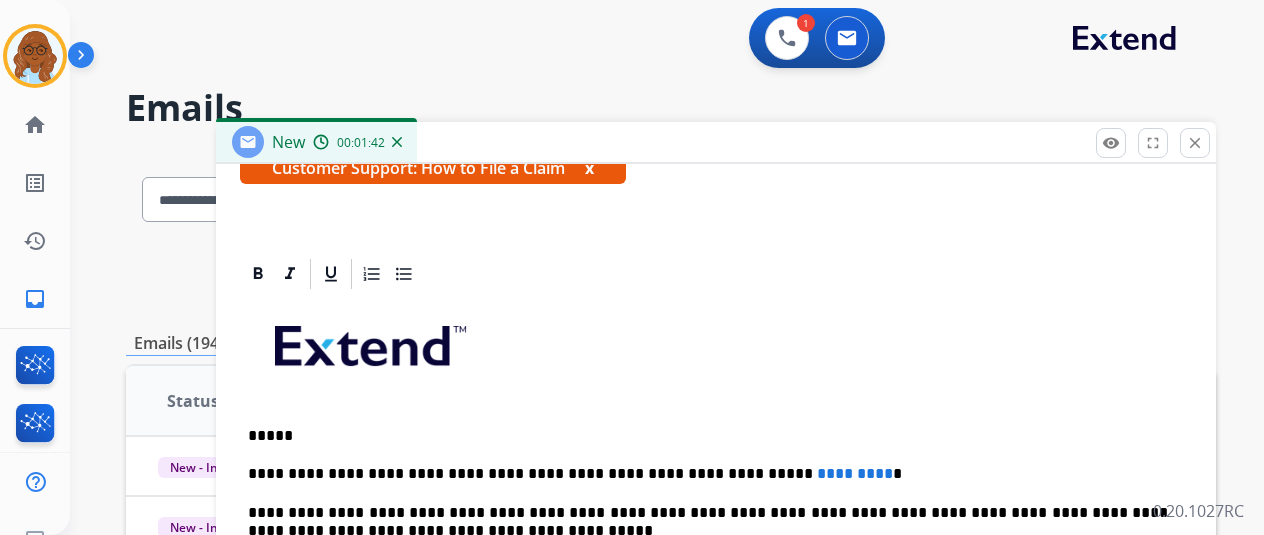 click on "**********" at bounding box center (716, 597) 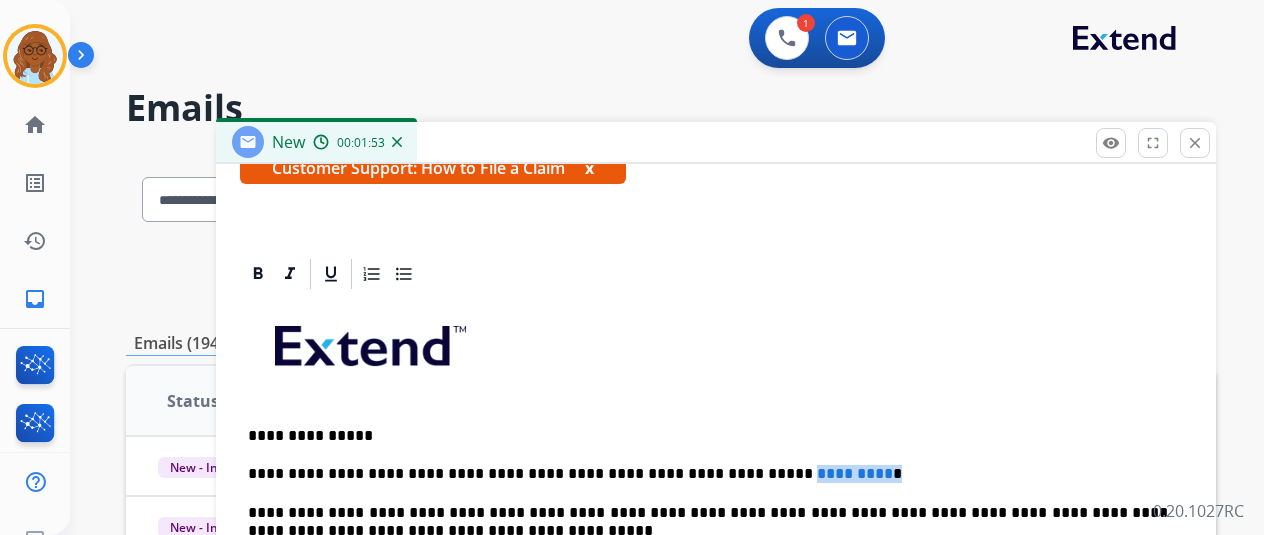 drag, startPoint x: 813, startPoint y: 459, endPoint x: 722, endPoint y: 457, distance: 91.02197 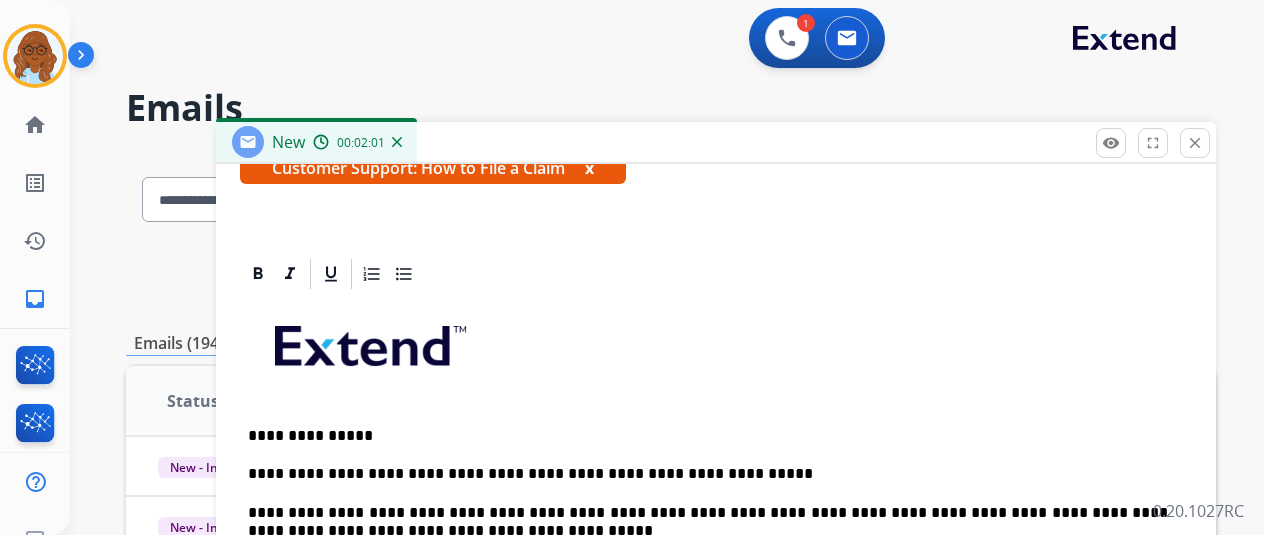click on "**********" at bounding box center (708, 474) 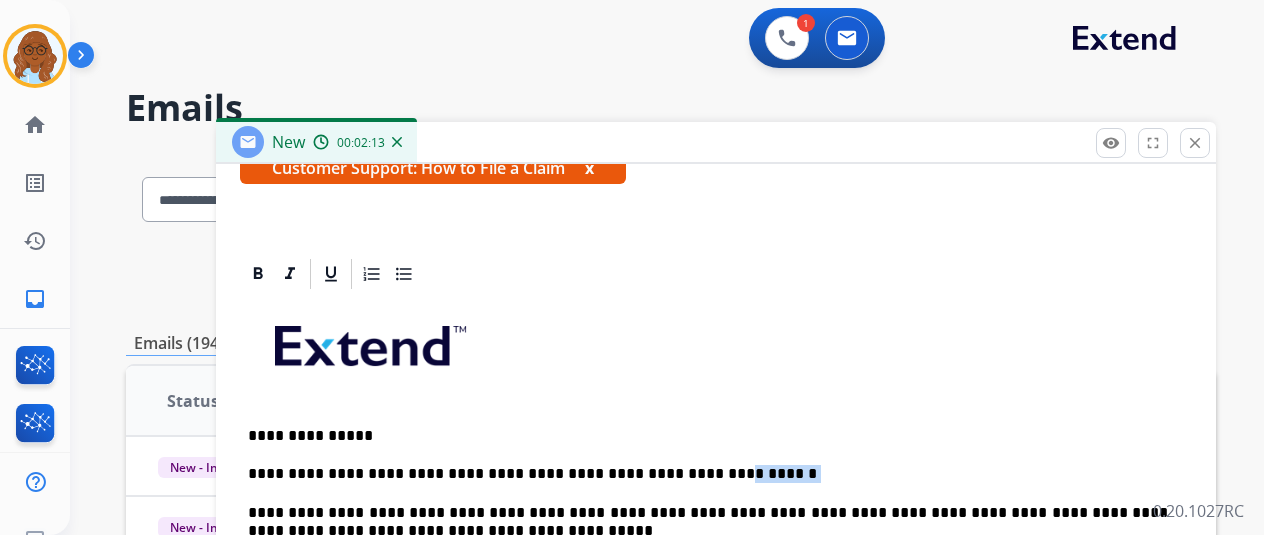 drag, startPoint x: 688, startPoint y: 475, endPoint x: 674, endPoint y: 473, distance: 14.142136 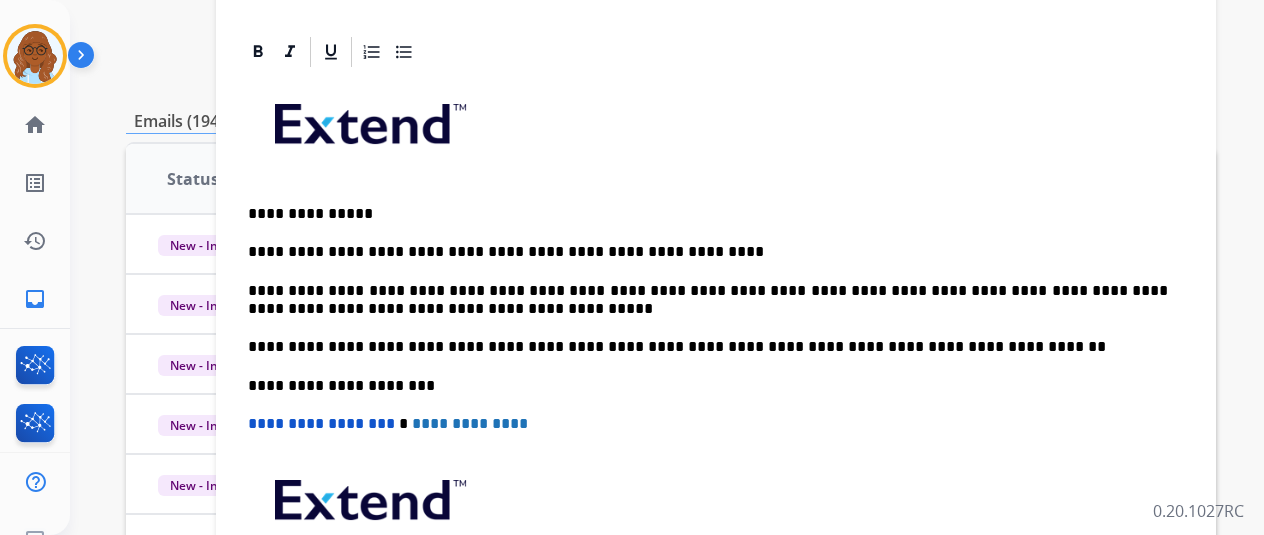 scroll, scrollTop: 300, scrollLeft: 0, axis: vertical 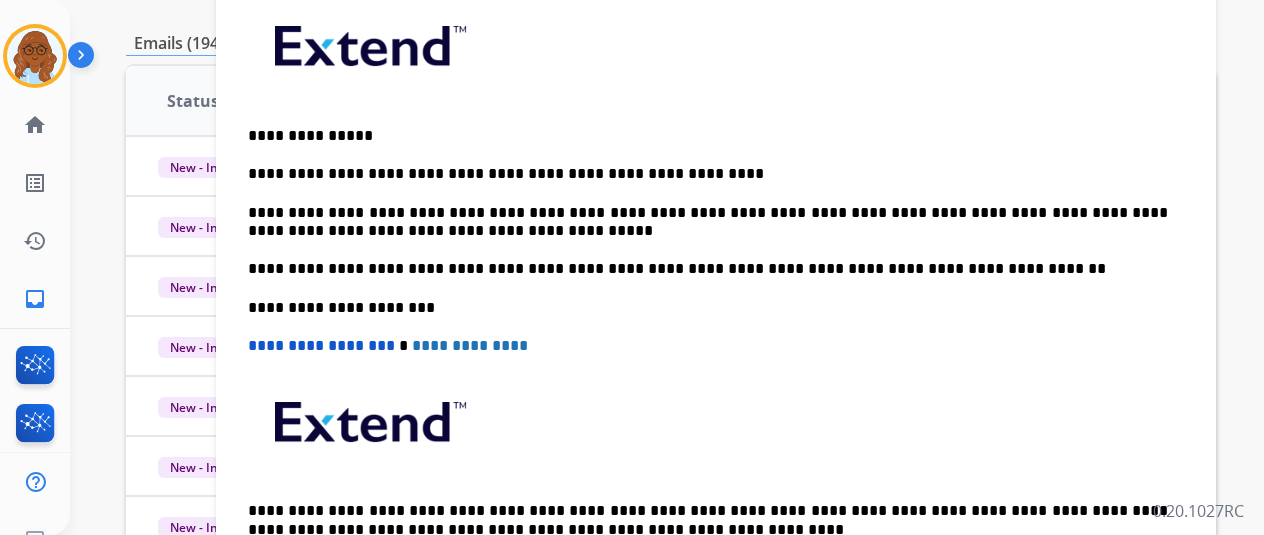 click on "**********" at bounding box center (708, 136) 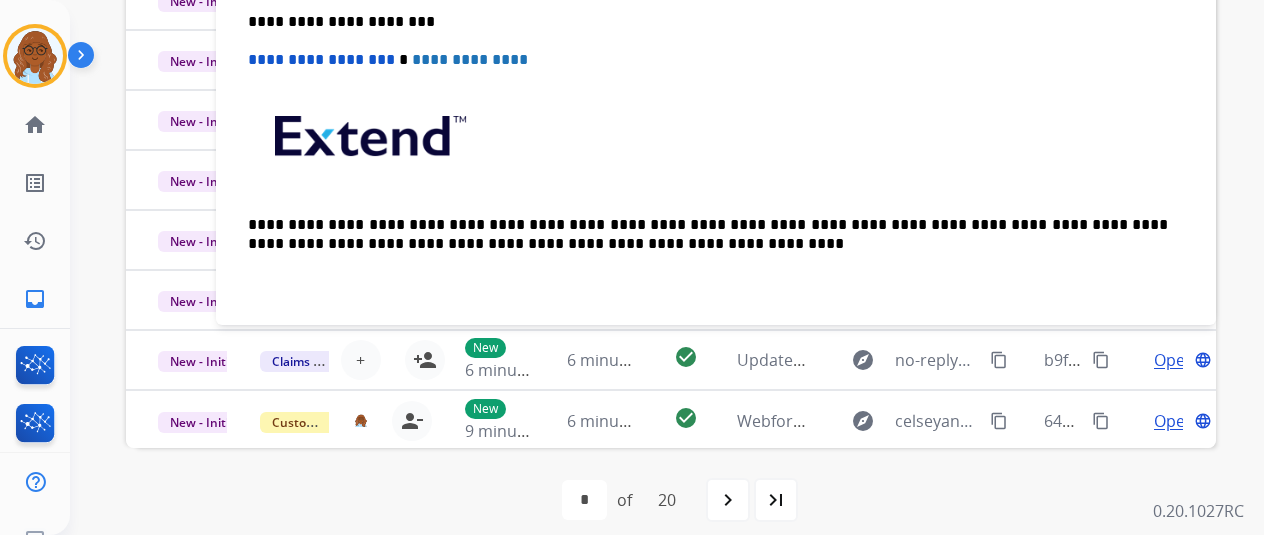 scroll, scrollTop: 86, scrollLeft: 0, axis: vertical 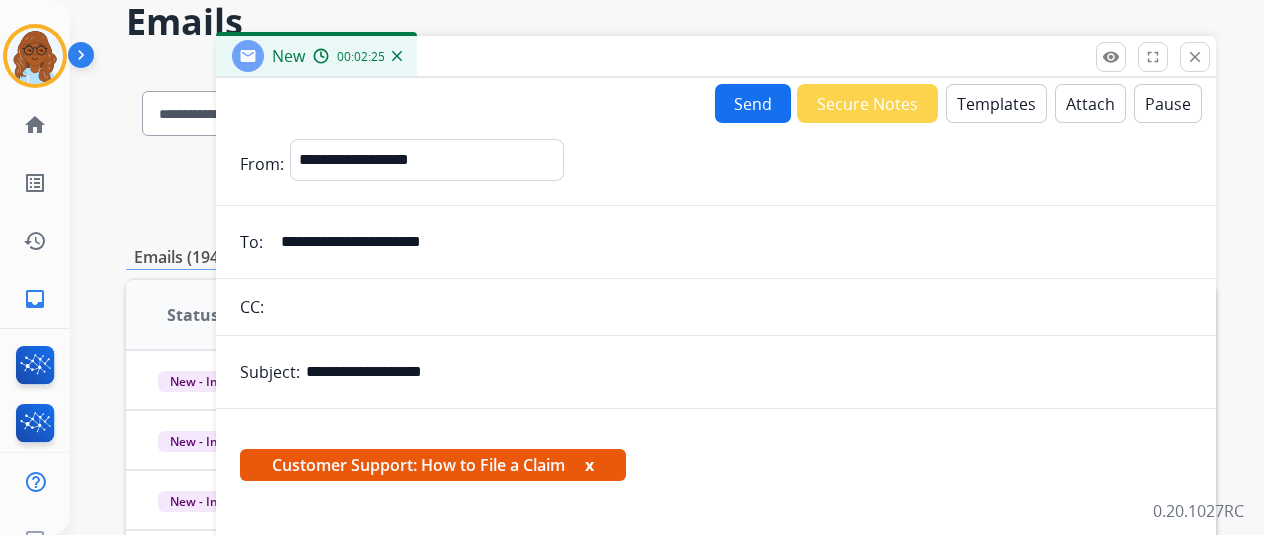 click on "Customer Support: How to File a Claim   x" at bounding box center (433, 465) 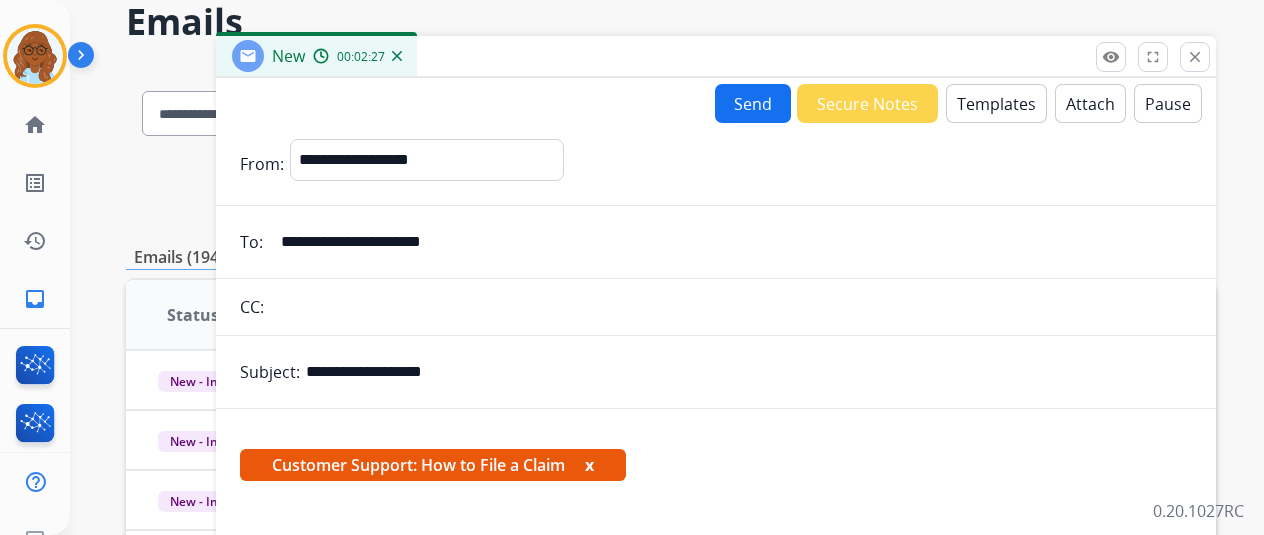 click on "x" at bounding box center (589, 465) 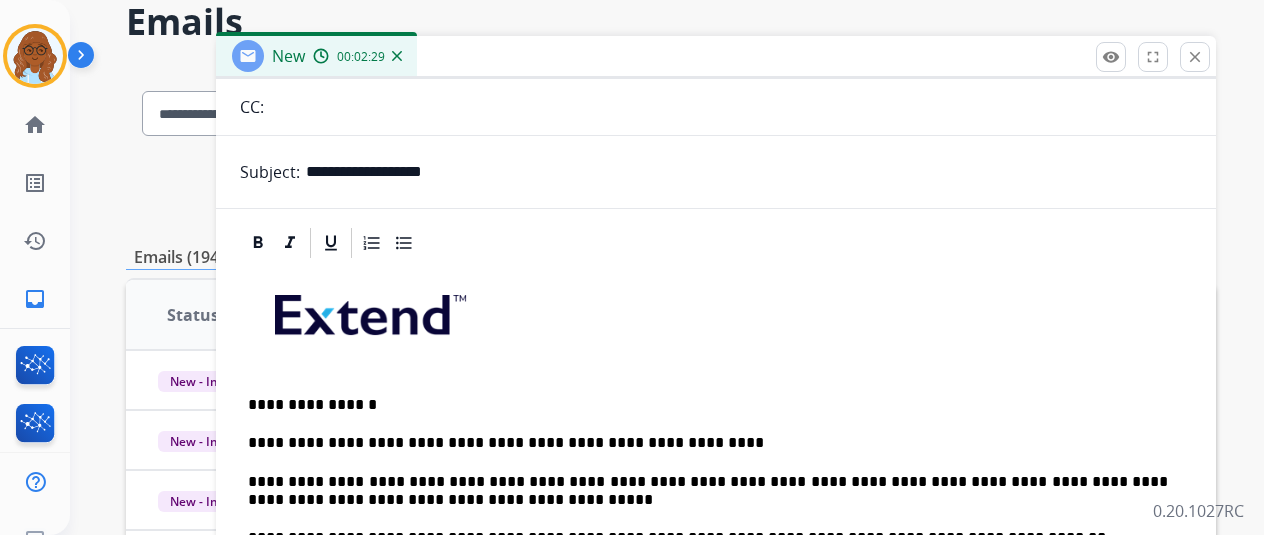 scroll, scrollTop: 0, scrollLeft: 0, axis: both 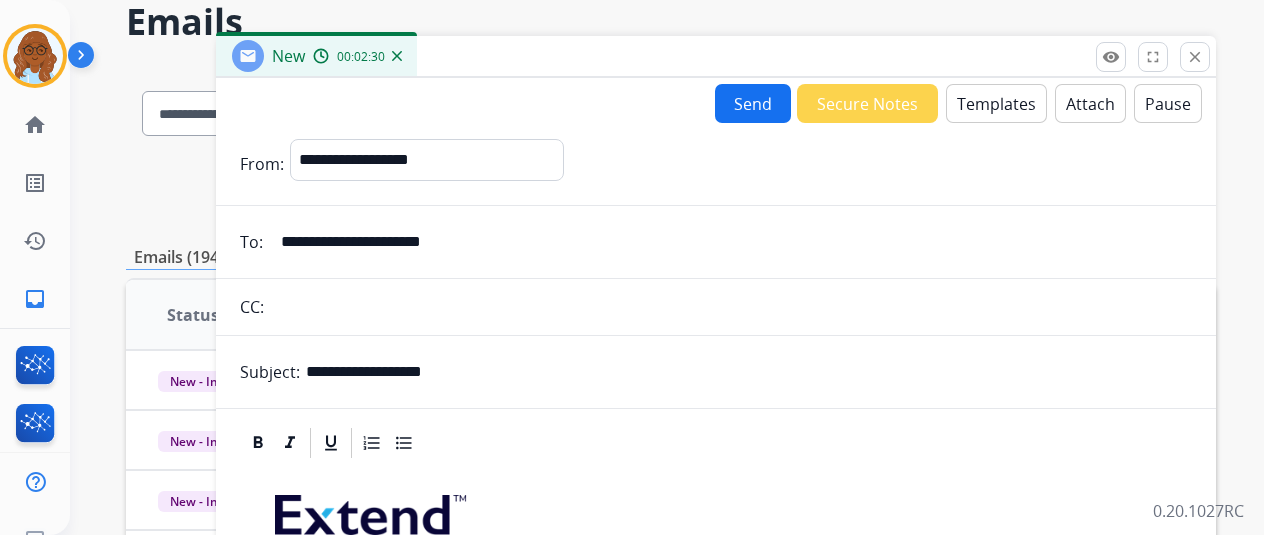 click on "Send" at bounding box center (753, 103) 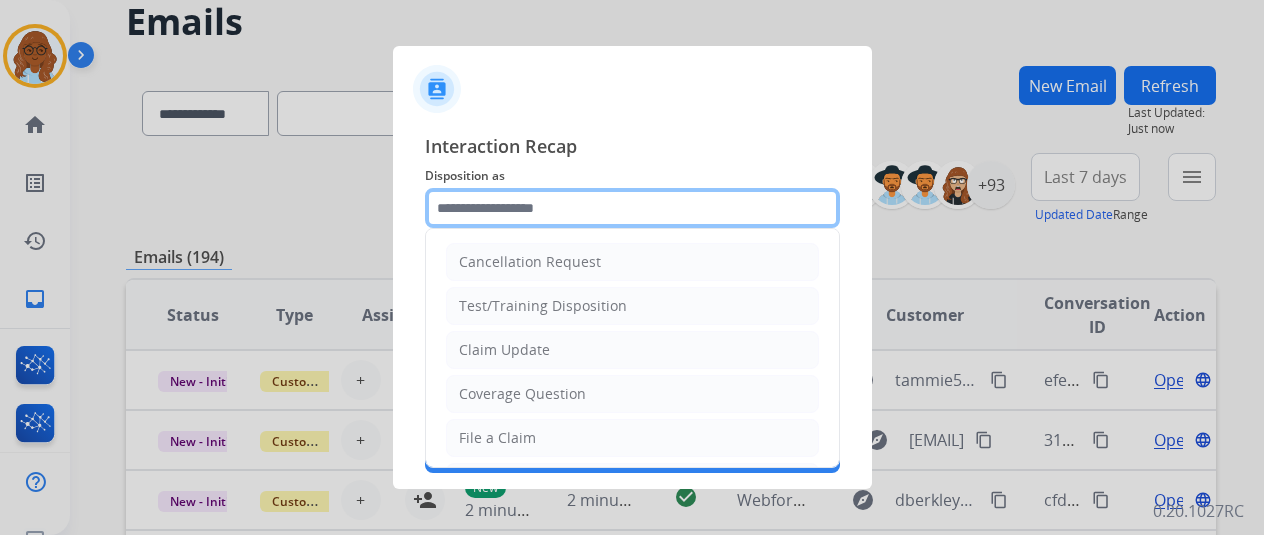 click 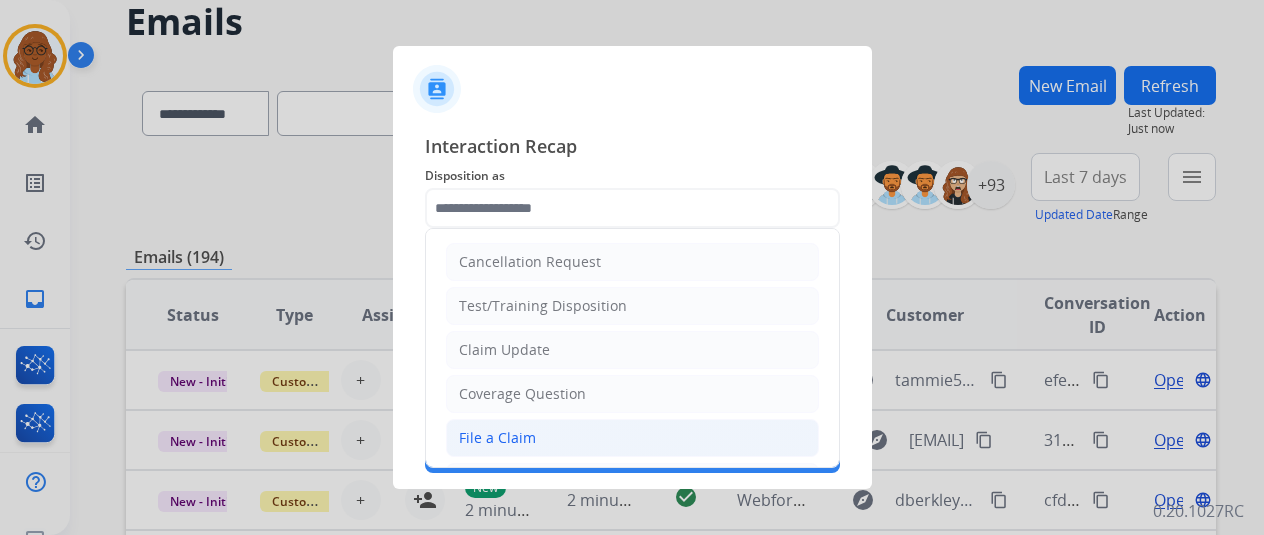 click on "File a Claim" 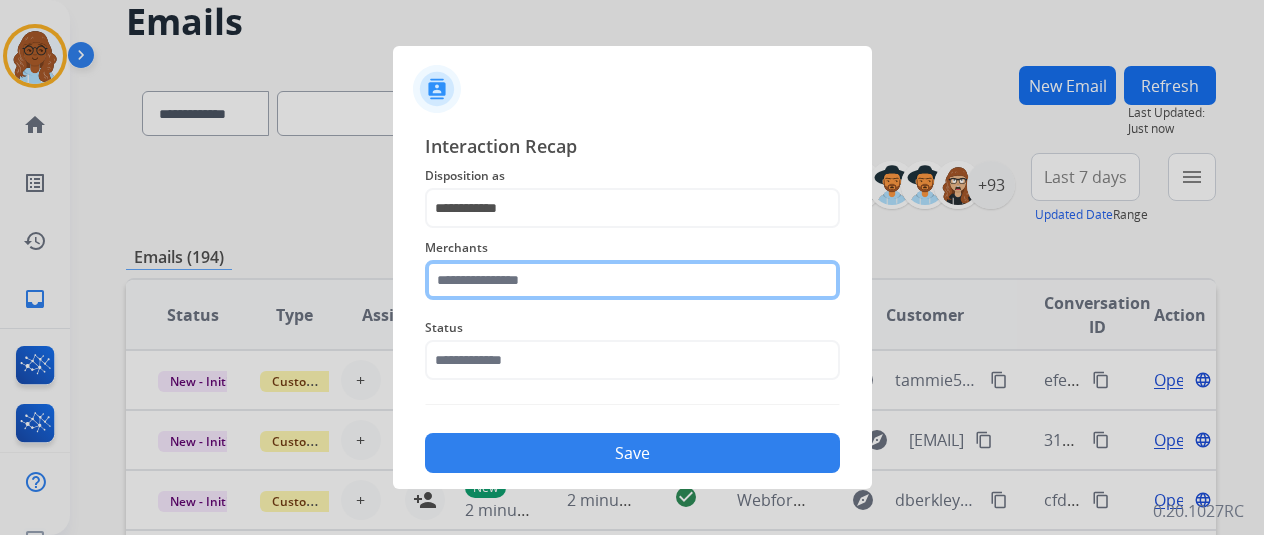 click 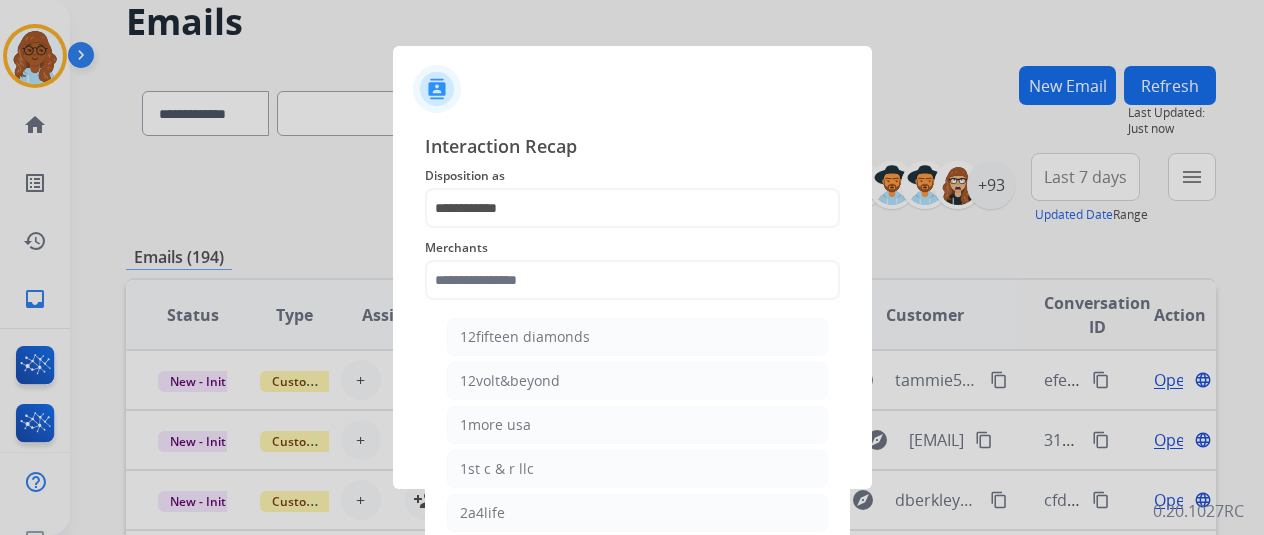 click at bounding box center [632, 267] 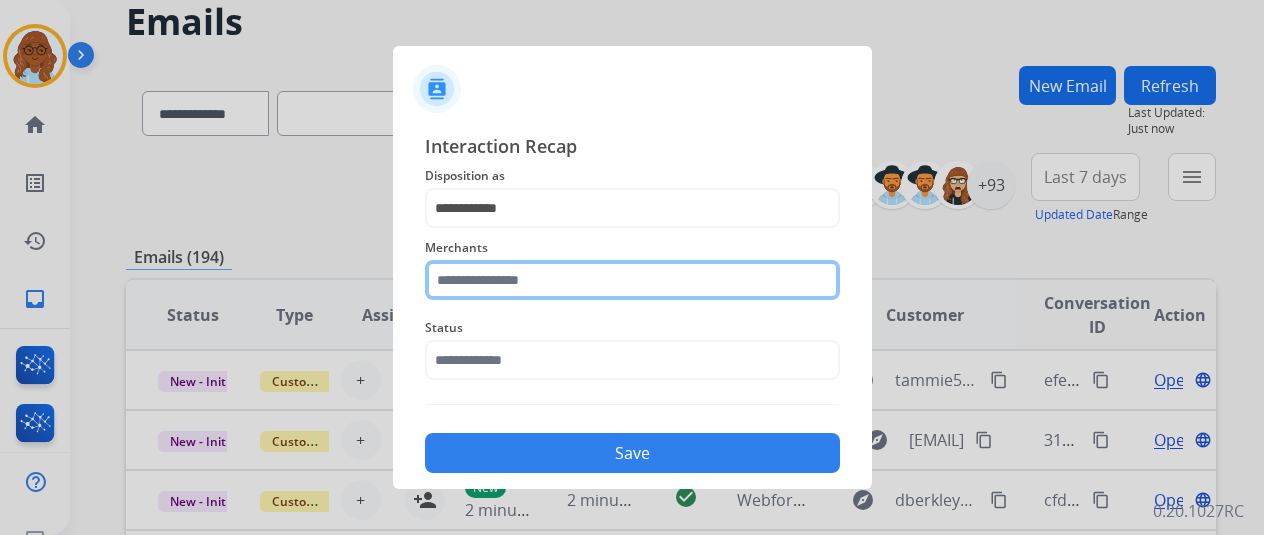 click 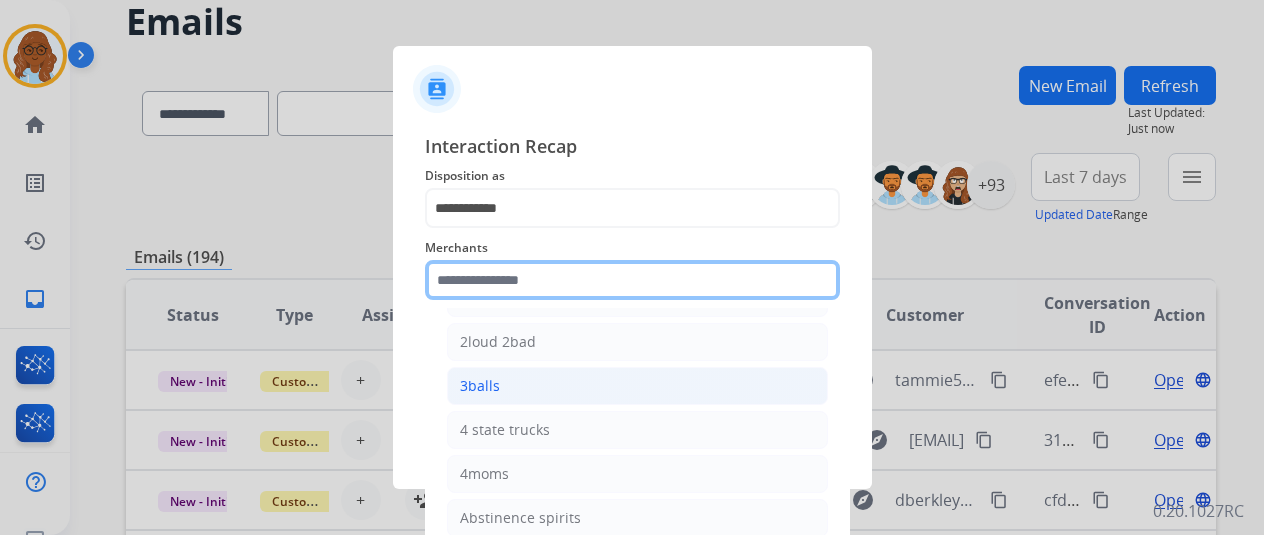 scroll, scrollTop: 400, scrollLeft: 0, axis: vertical 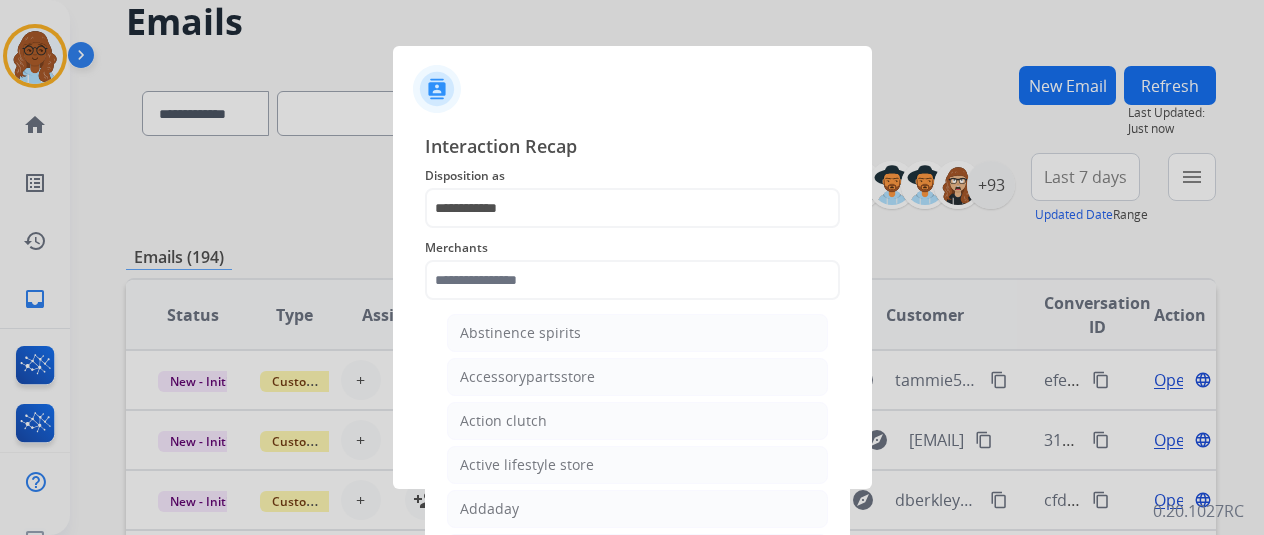 click on "12fifteen diamonds   12volt&beyond   1more usa   1st c & r llc   2a4life   2loud 2bad   3balls   4 state trucks   4moms   Abstinence spirits   Accessorypartsstore   Action clutch   Active lifestyle store   Addaday   Adorama abs   Adorama business-to-business   Adrenaline offroad outfitters   Ads shocks   Advance auto parts   Aem electronics   Aerishealthinc   Ag solutions group, llc   Aim controllers   Air-relax   Airocide   Airslamit   Airsoft station   Airthereal   Alchemy fine home   Aleko products   Alice lane home   All around e-bikes   All electric motion   All things barbecue   Allen   Allied gaming north america, llc   Allied wheel components   Alta gracia motors   Alter   Ambient fires   American bass   American cornhole association   American medical sales and rentals   American technologies network   Ameridroid   Amethyst home   Amgair   Ams fireplace   Amscope   Andaaz jewelers   Anne klein   Anova   Anytime baseball supply   Anytime sports supply   Apec water systems   Apollo neuro   Apr tuning" 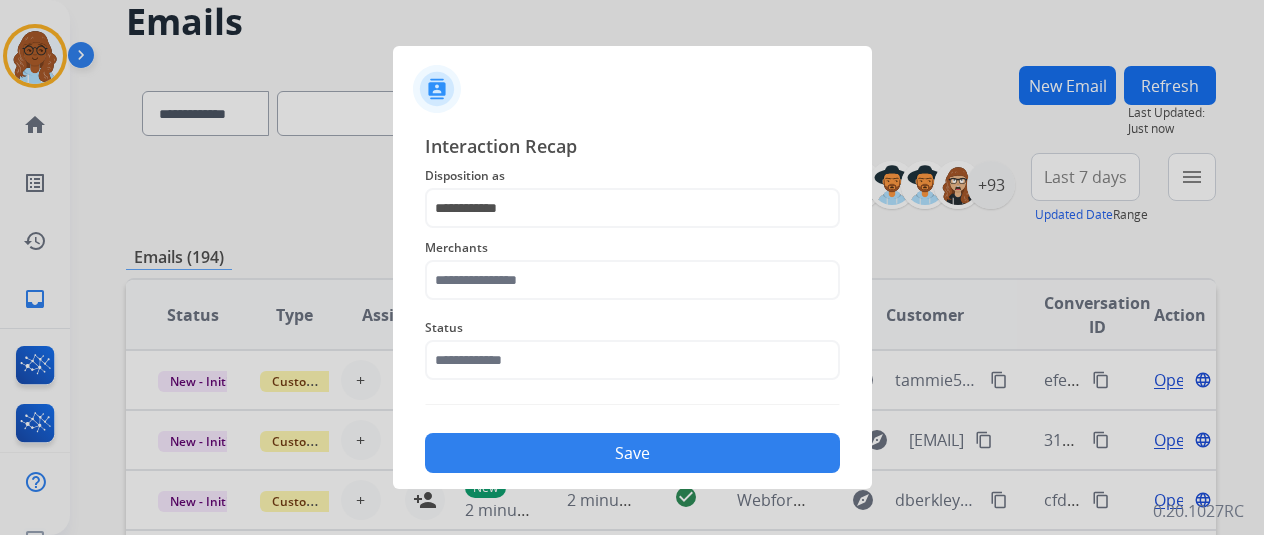 click on "Save" 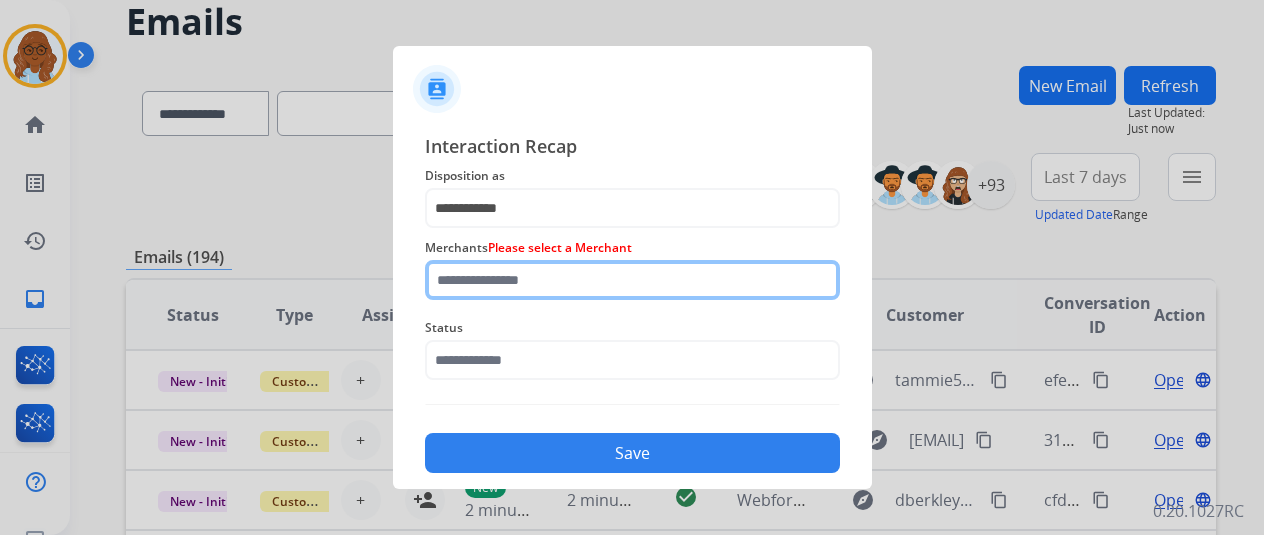 click 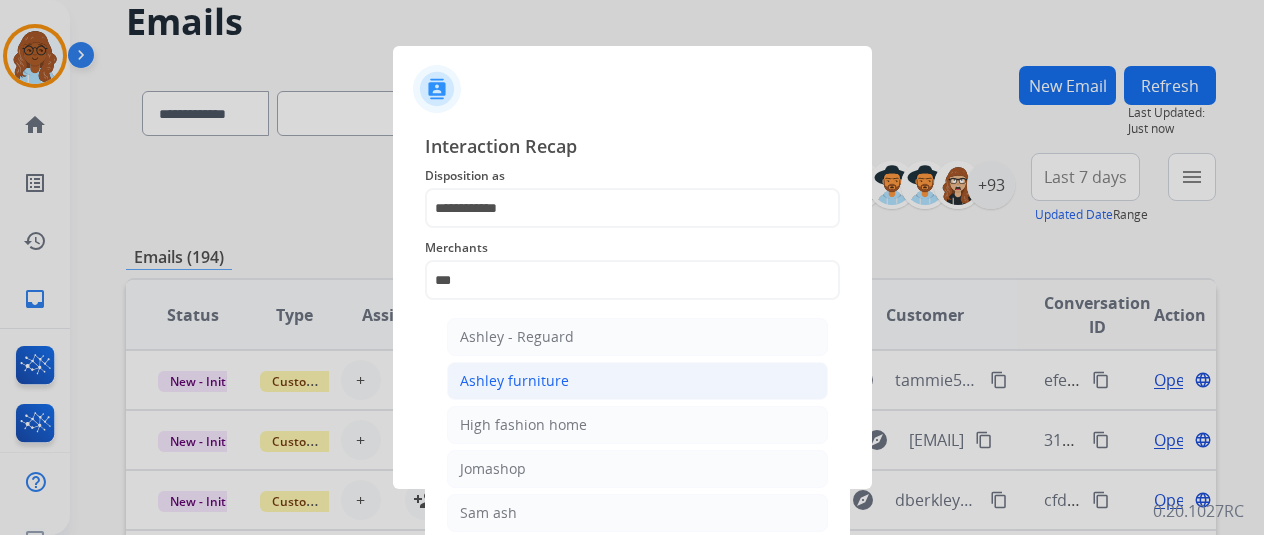 click on "Ashley furniture" 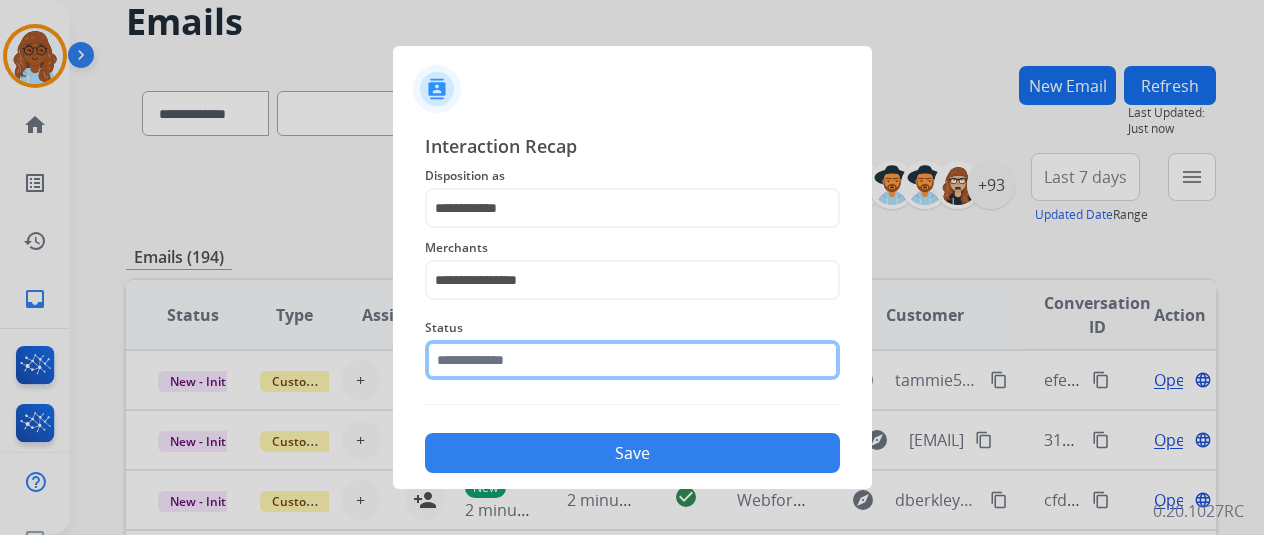 click 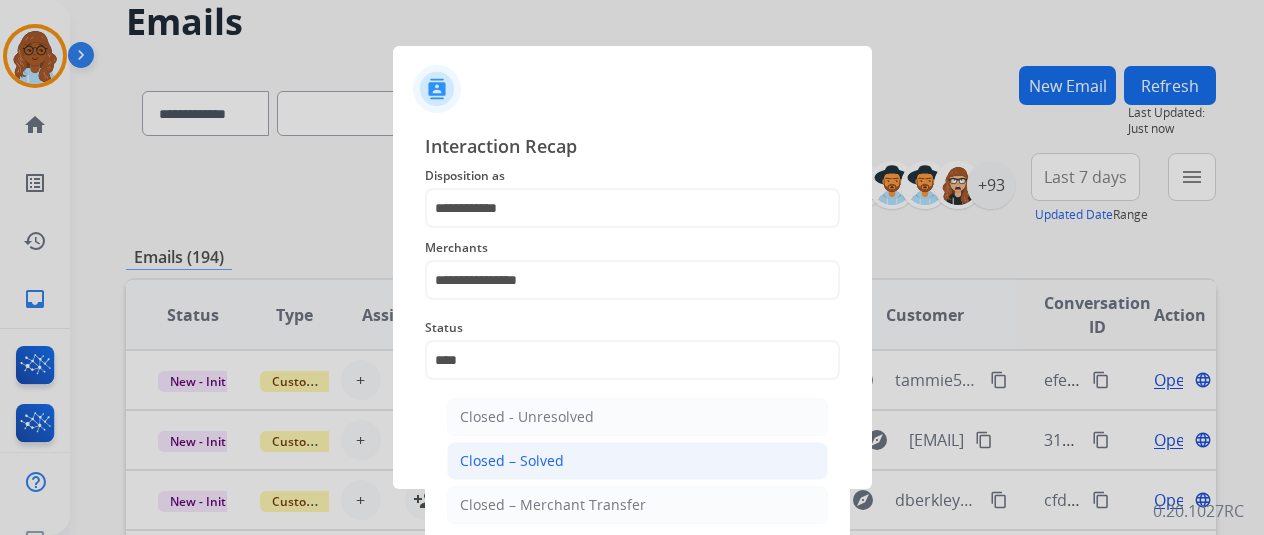 click on "Closed – Solved" 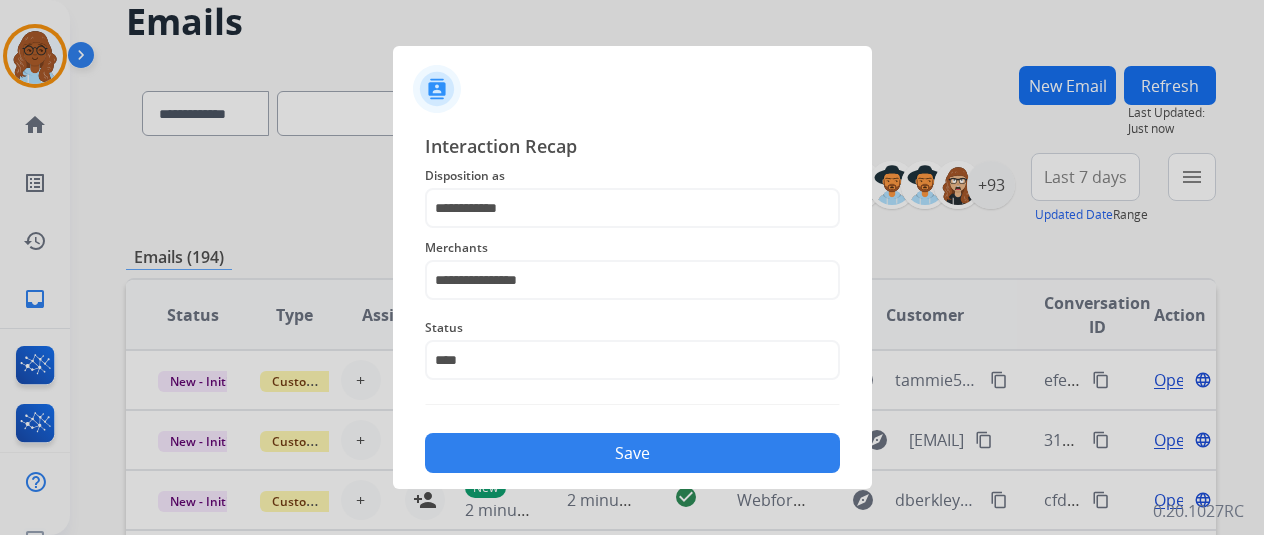 type on "**********" 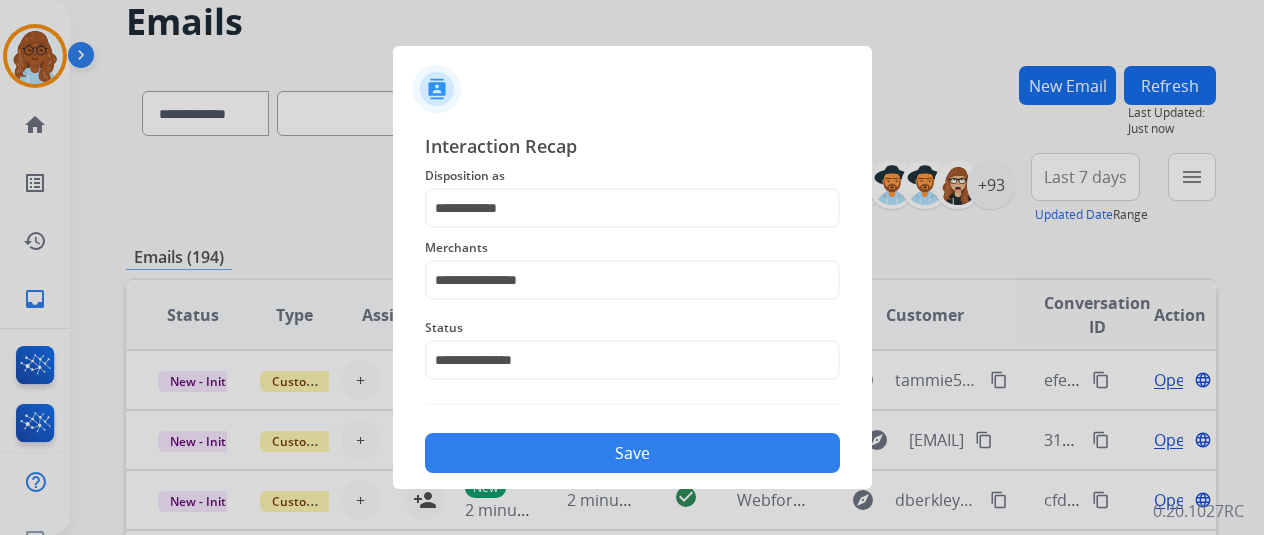 click on "Save" 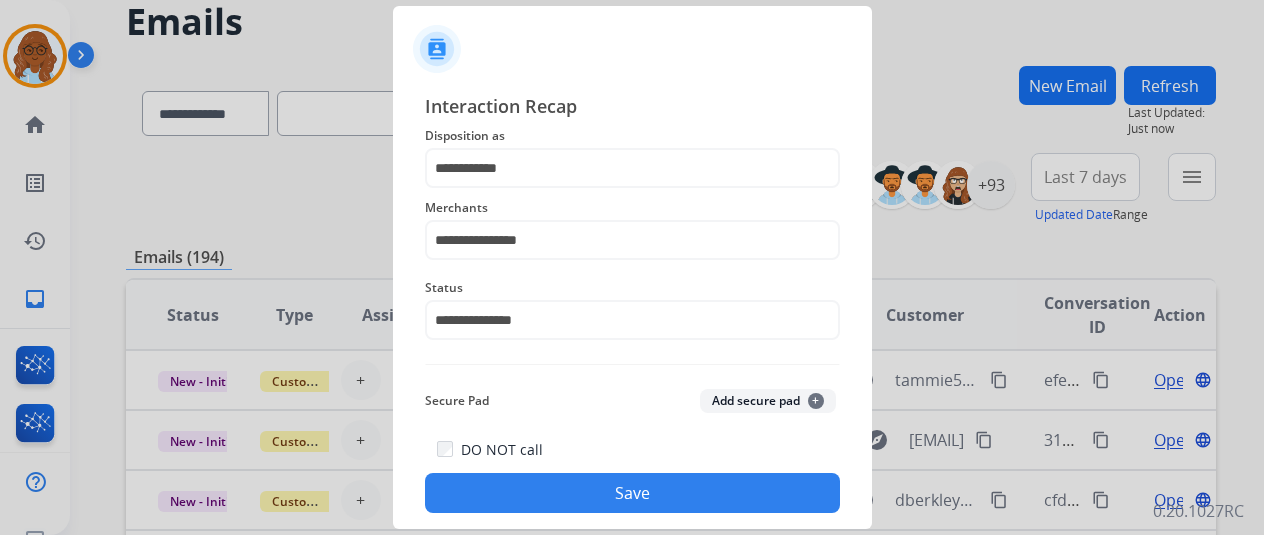 click on "Save" 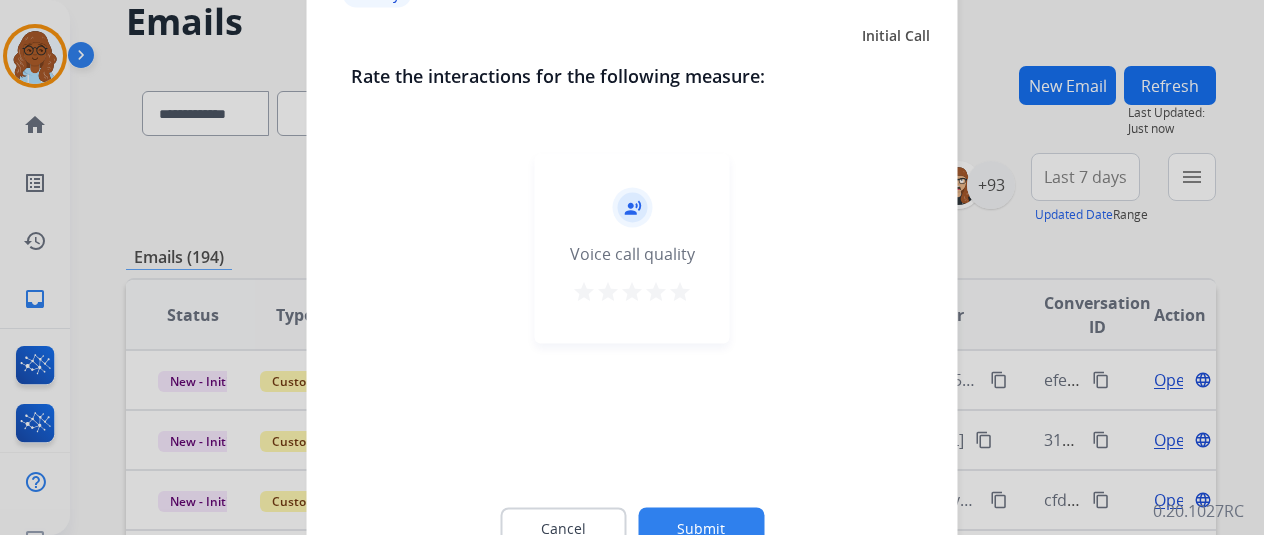click on "star" at bounding box center (680, 291) 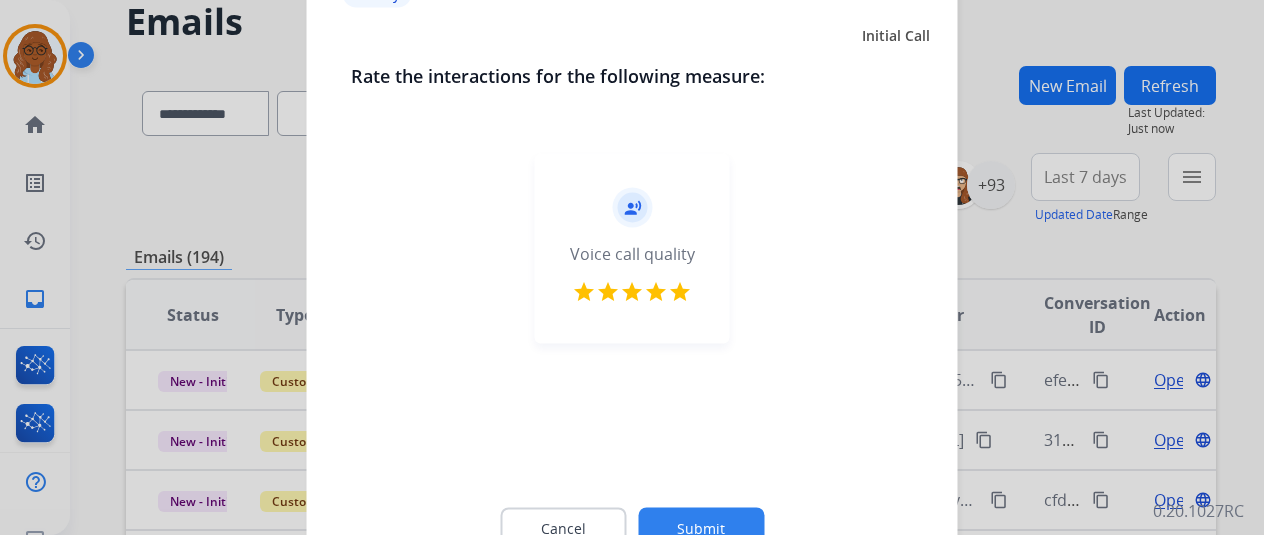 click on "Submit" 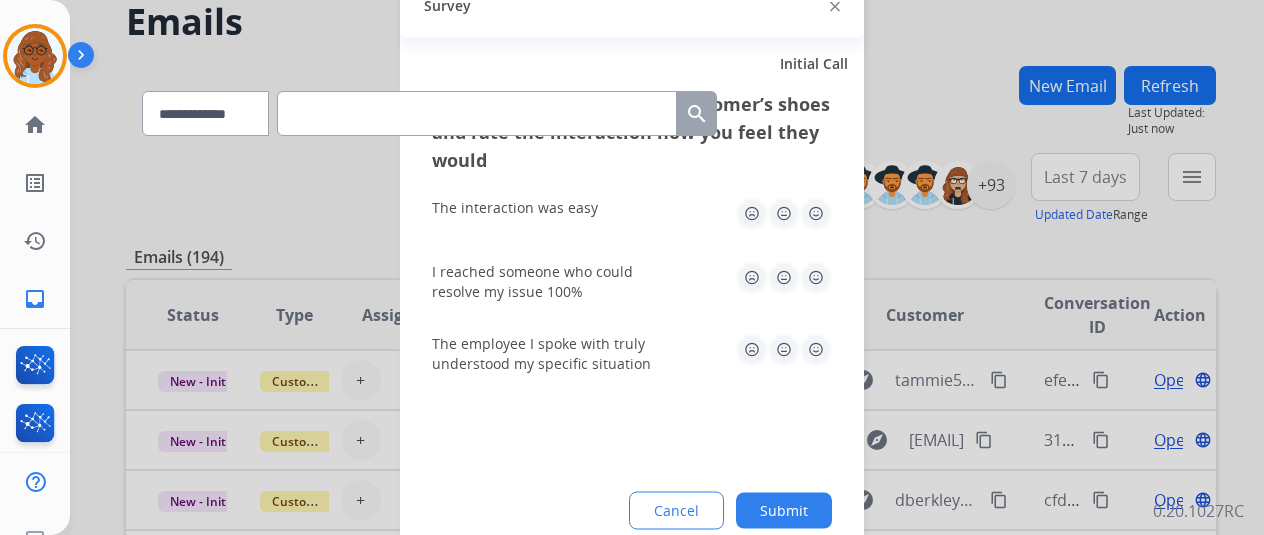 click 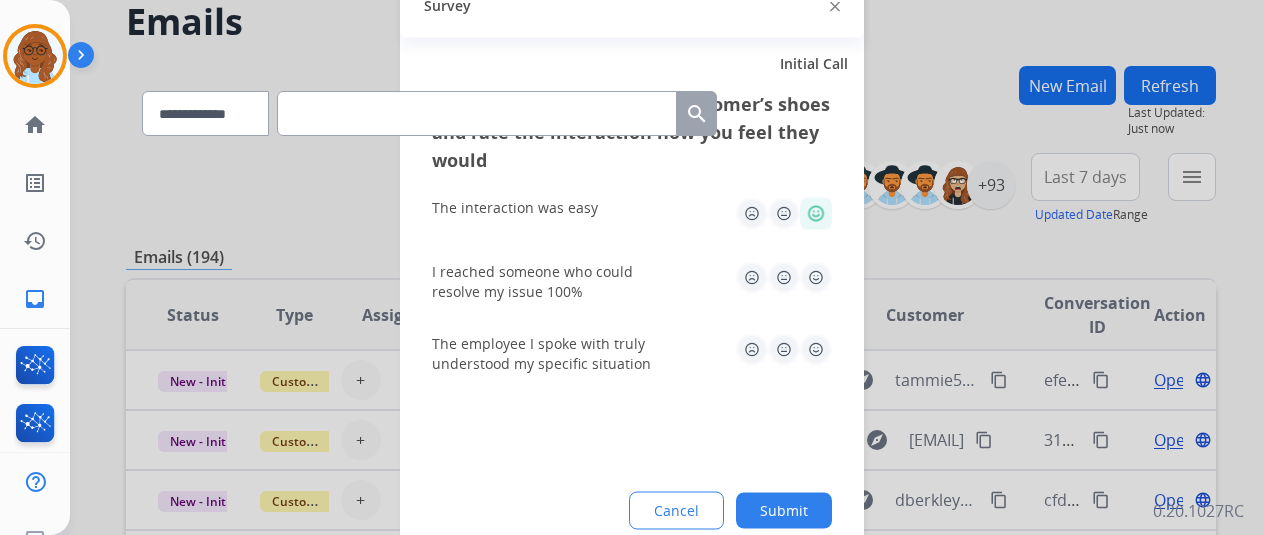 click 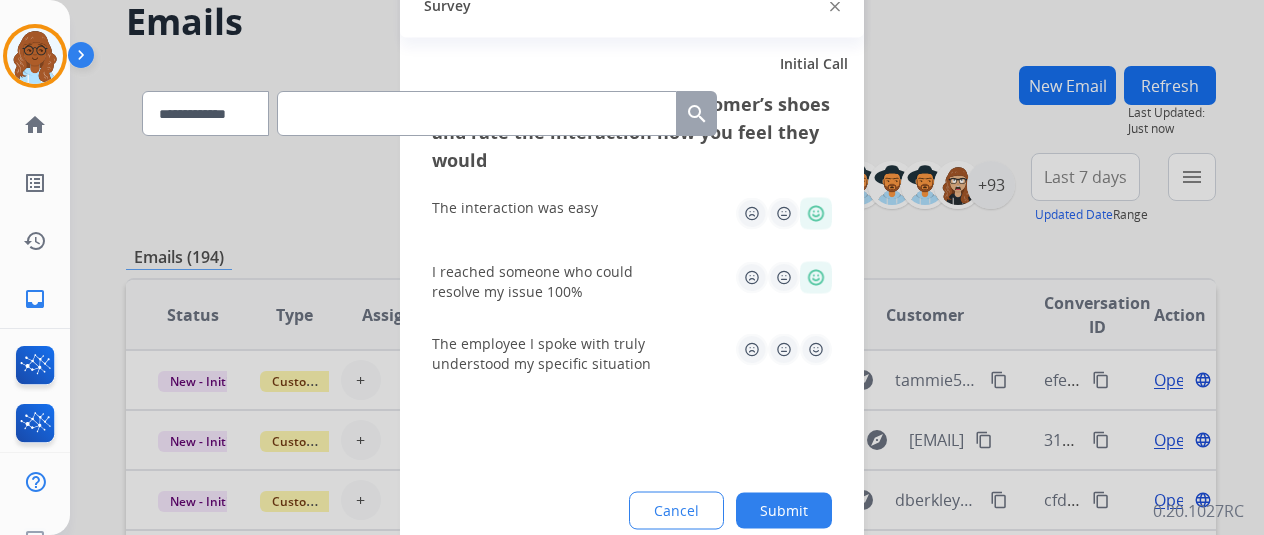 click on "The employee I spoke with truly understood my specific situation" 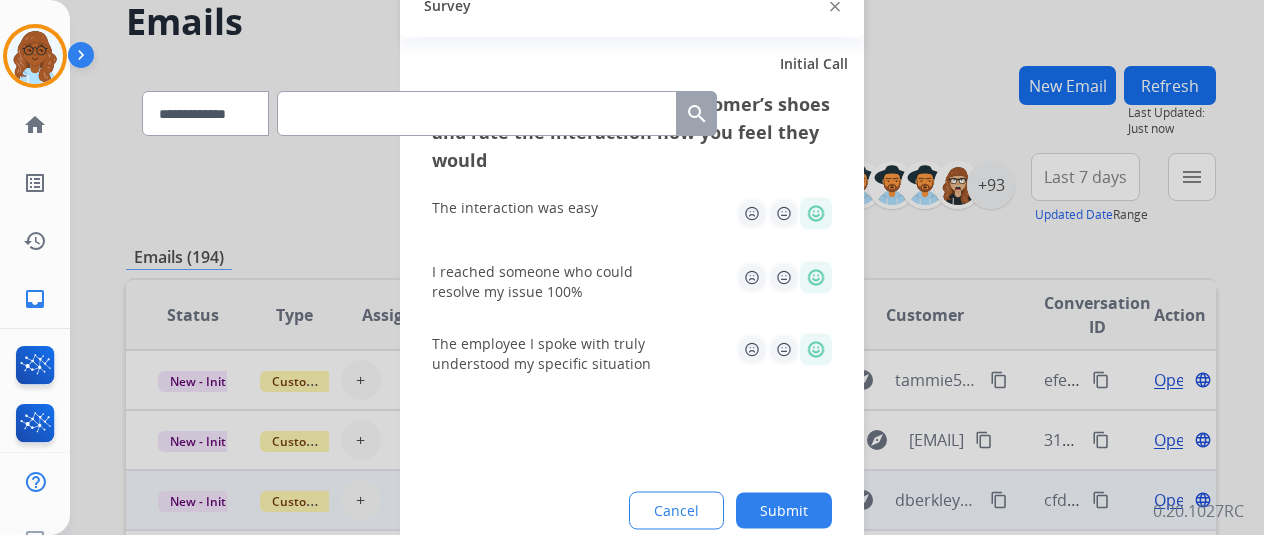 click on "Submit" 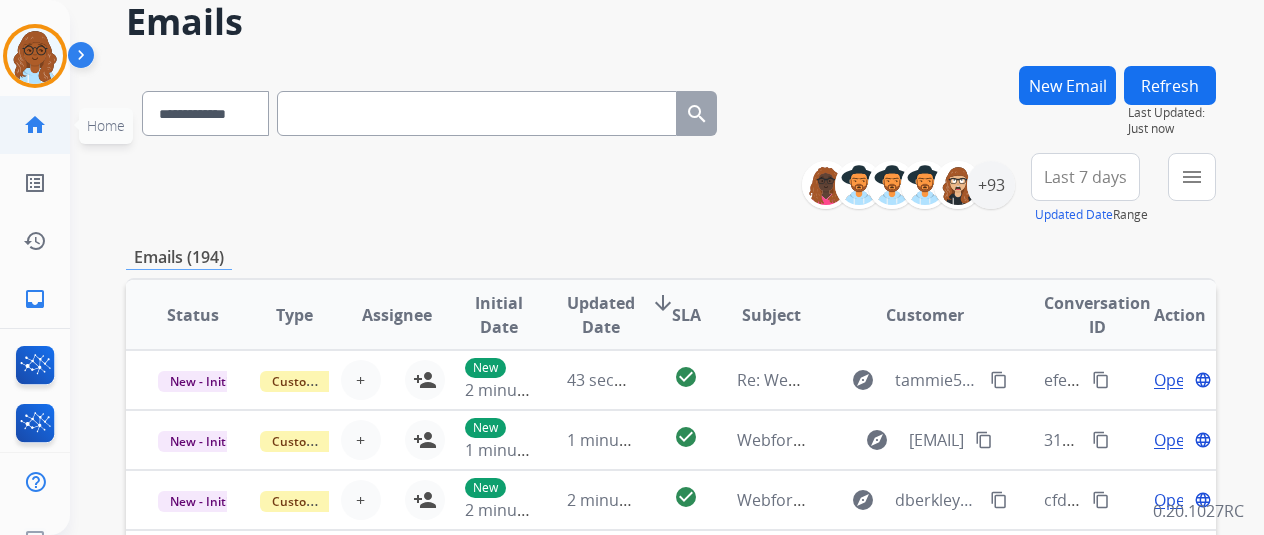 click on "home" 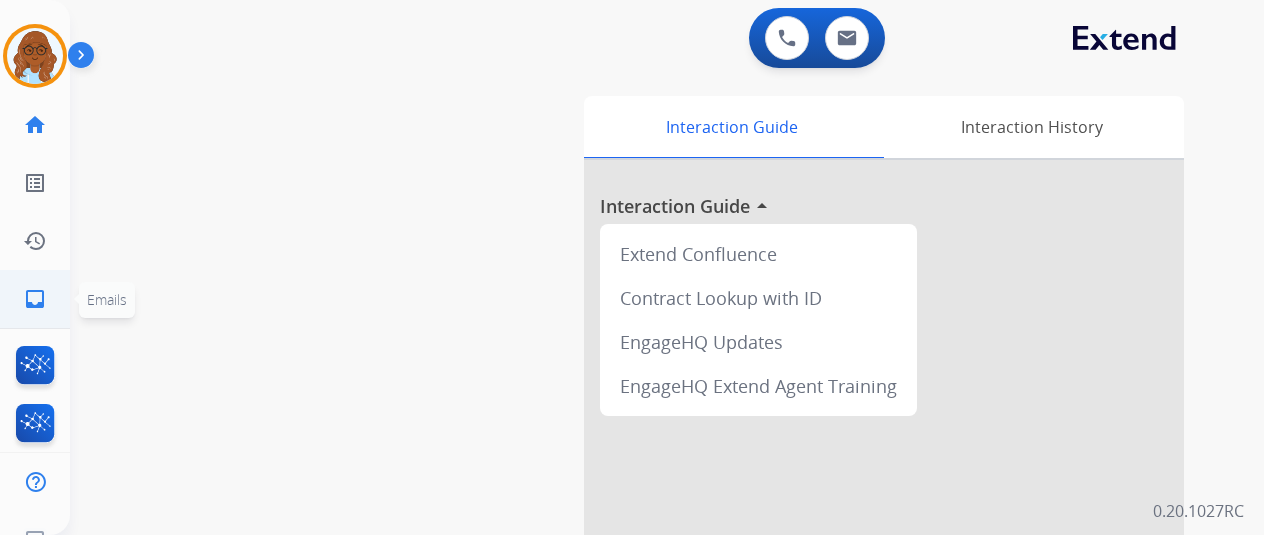 click on "inbox  Emails" 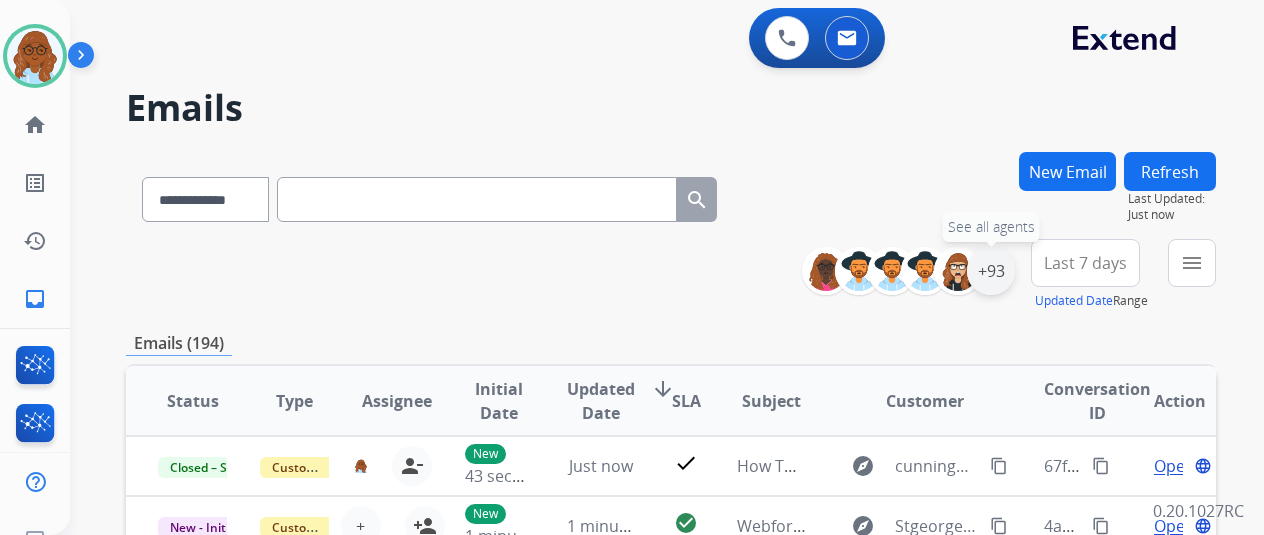 click on "+93" at bounding box center [991, 271] 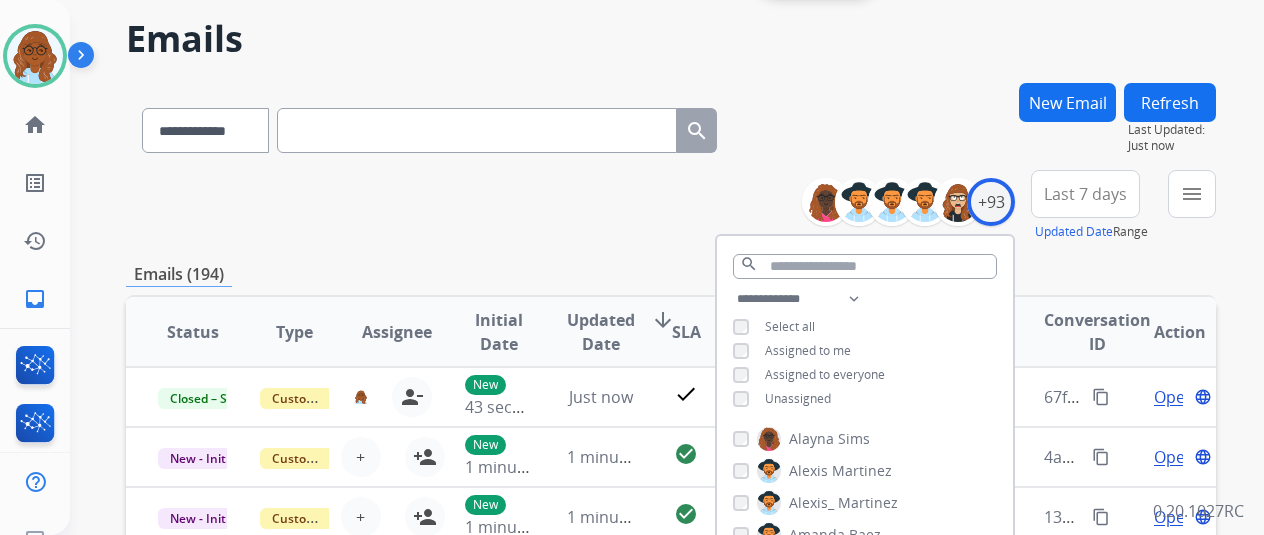 scroll, scrollTop: 100, scrollLeft: 0, axis: vertical 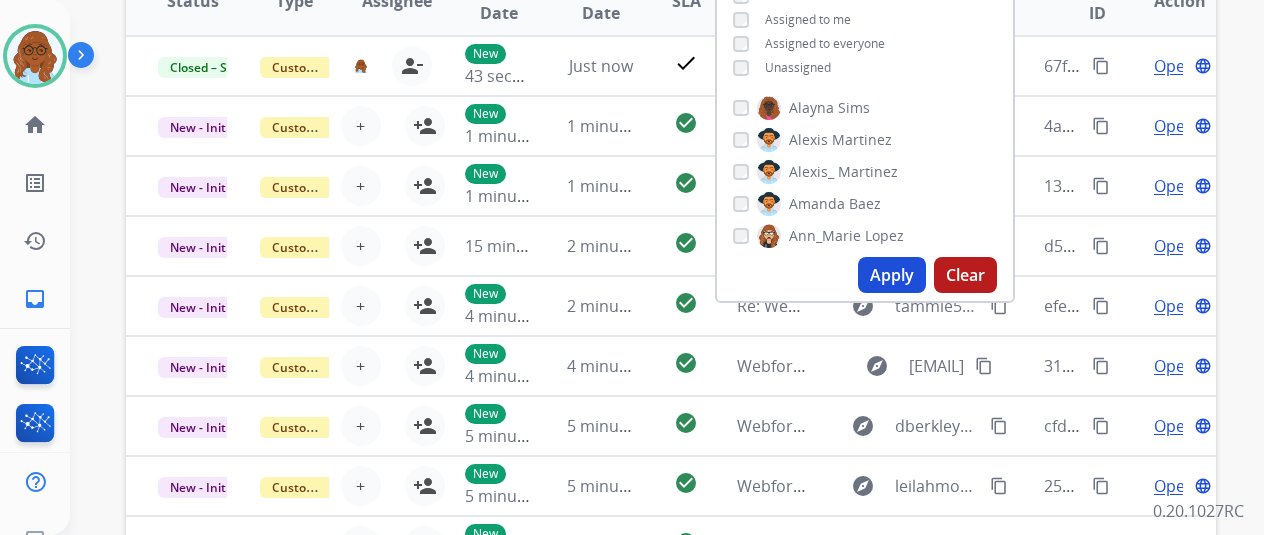 click on "Apply" at bounding box center (892, 275) 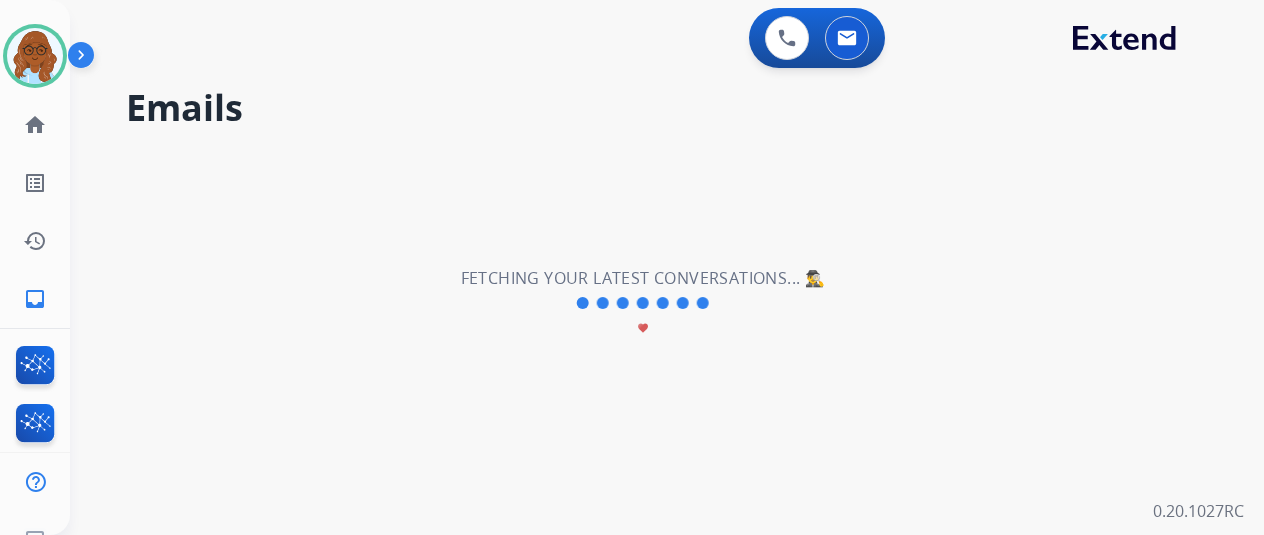 scroll, scrollTop: 0, scrollLeft: 0, axis: both 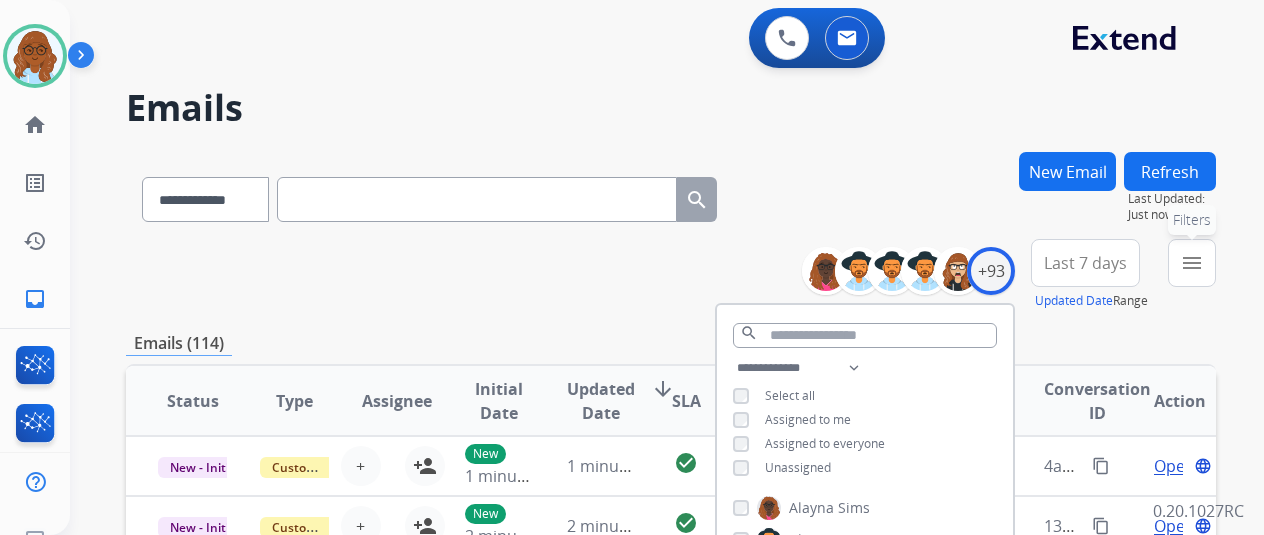 click on "menu" at bounding box center (1192, 263) 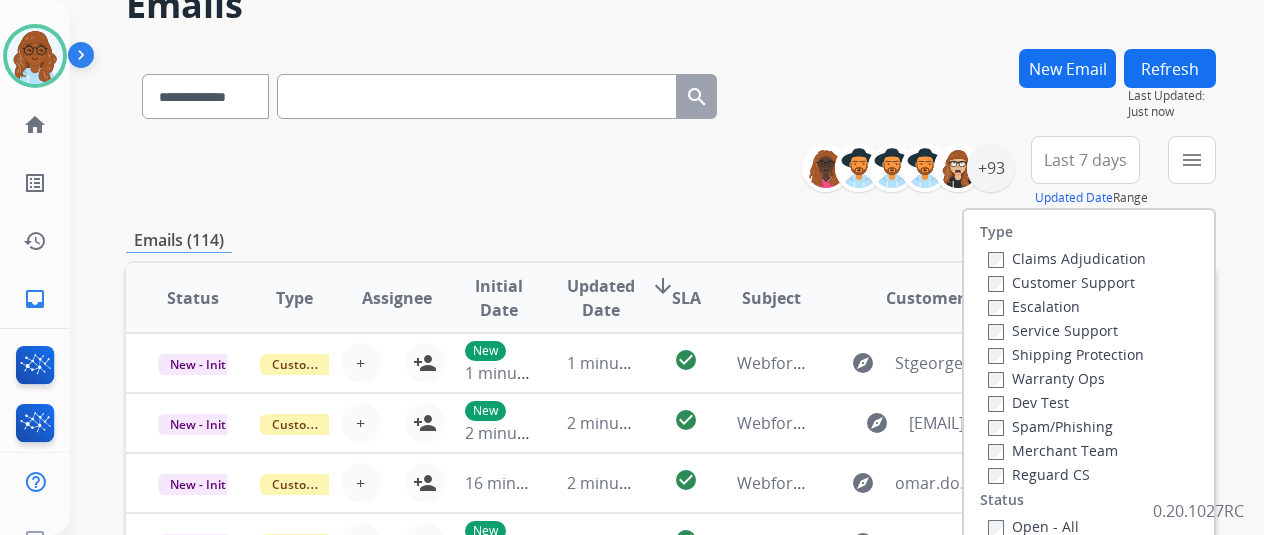 scroll, scrollTop: 200, scrollLeft: 0, axis: vertical 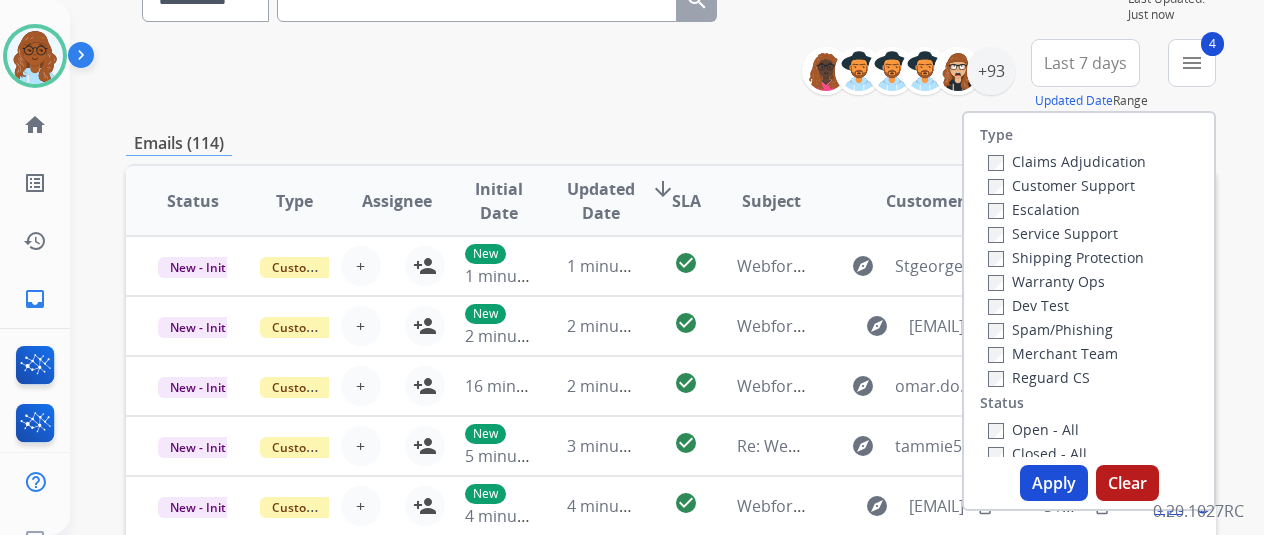 click on "Apply" at bounding box center [1054, 483] 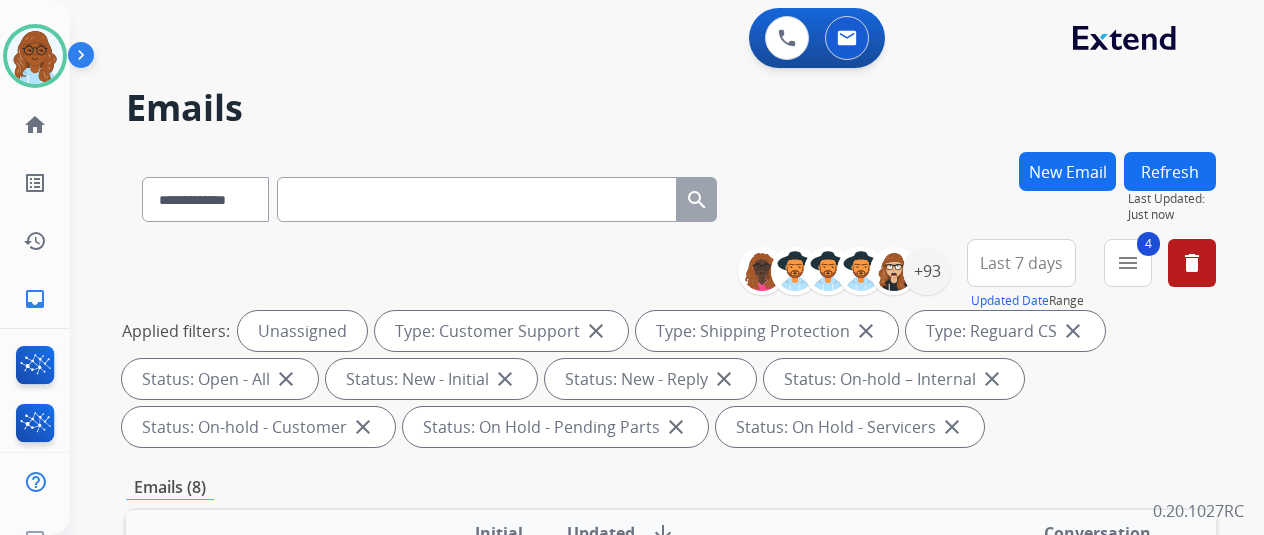 click on "Last 7 days" at bounding box center (1021, 263) 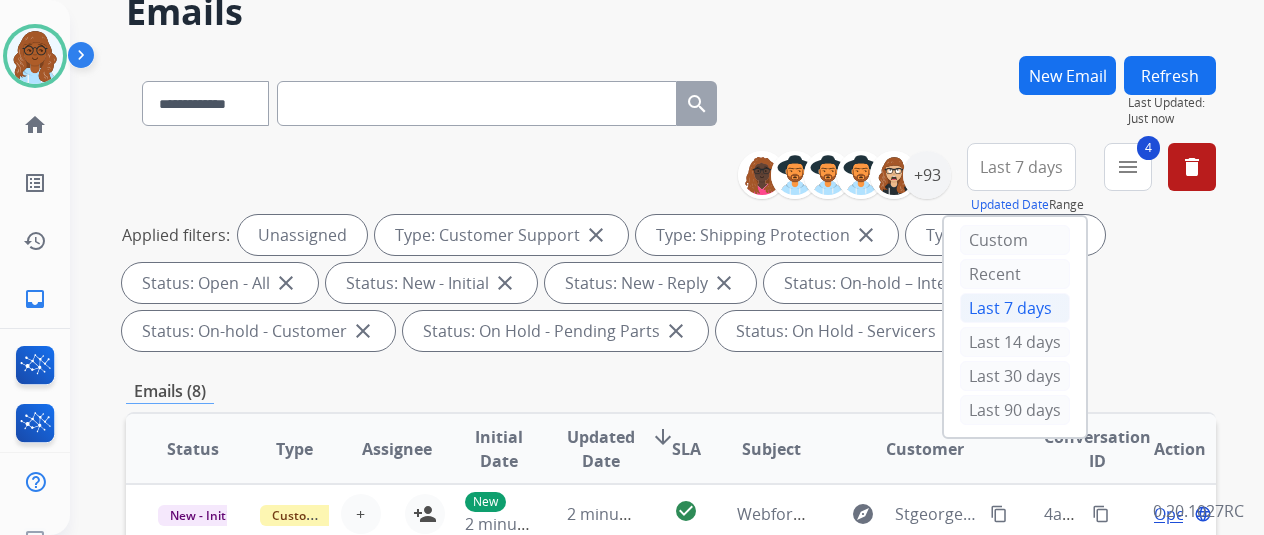 scroll, scrollTop: 300, scrollLeft: 0, axis: vertical 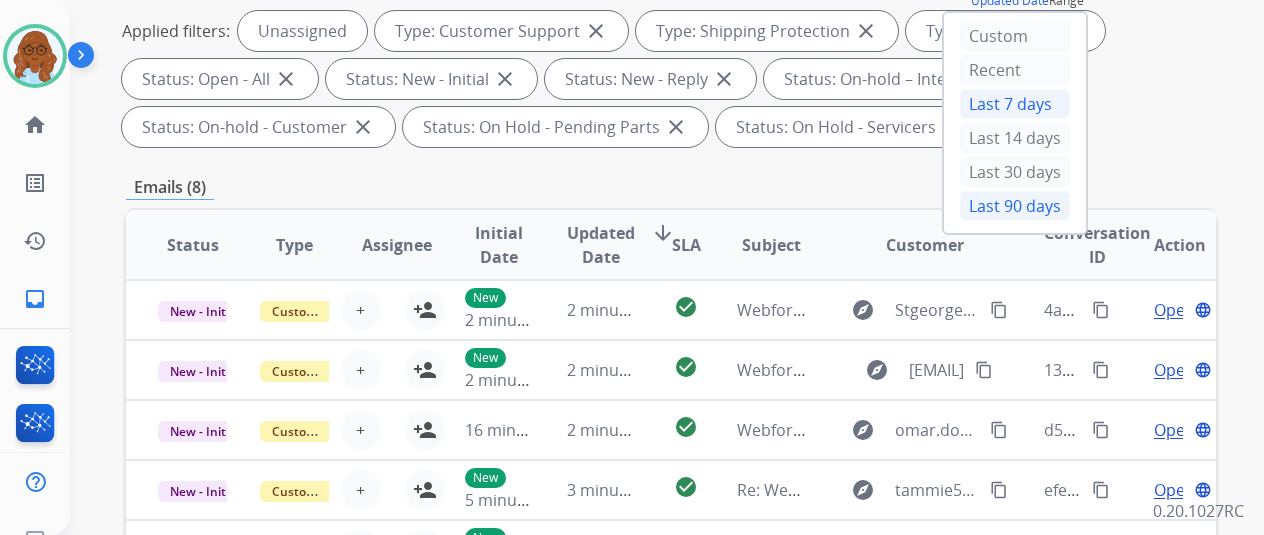 click on "Last 90 days" at bounding box center [1015, 206] 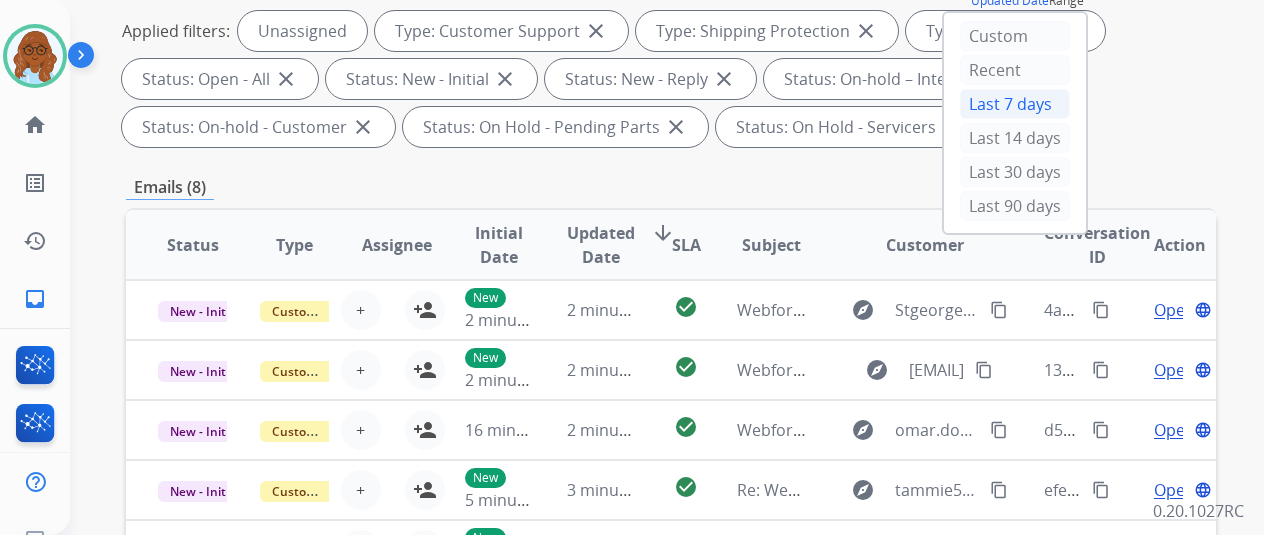 scroll, scrollTop: 0, scrollLeft: 0, axis: both 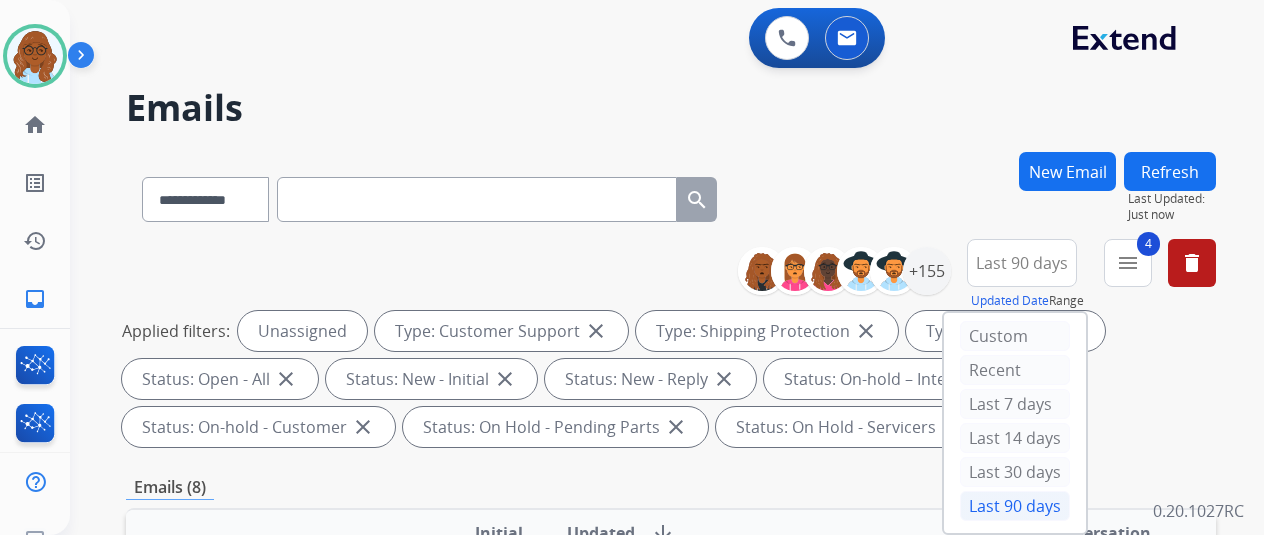 click on "Last 90 days" at bounding box center [1022, 263] 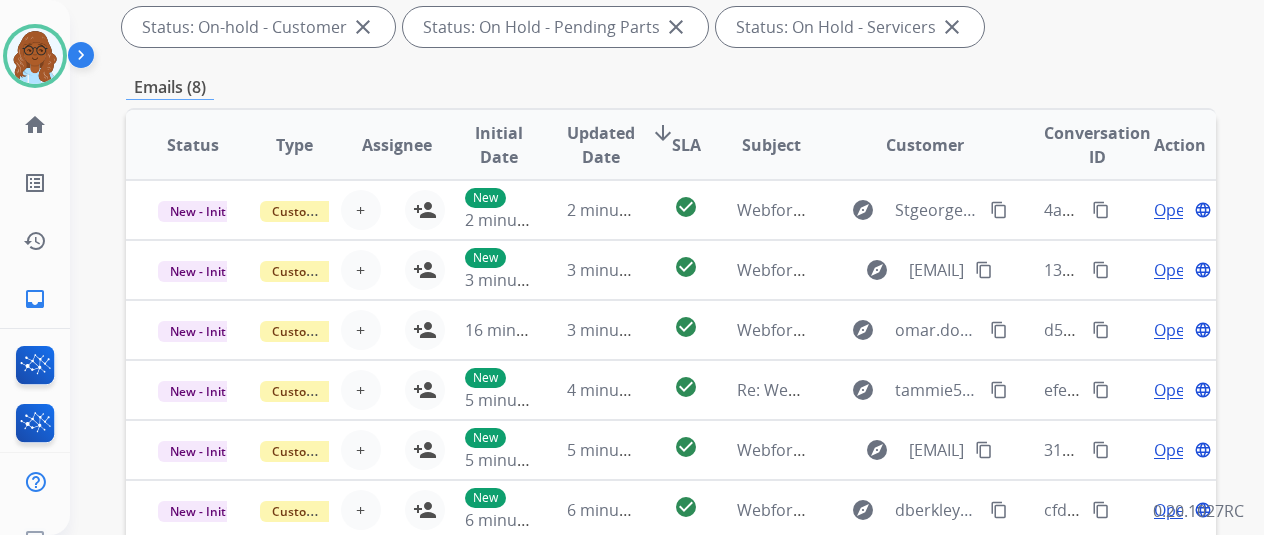 scroll, scrollTop: 600, scrollLeft: 0, axis: vertical 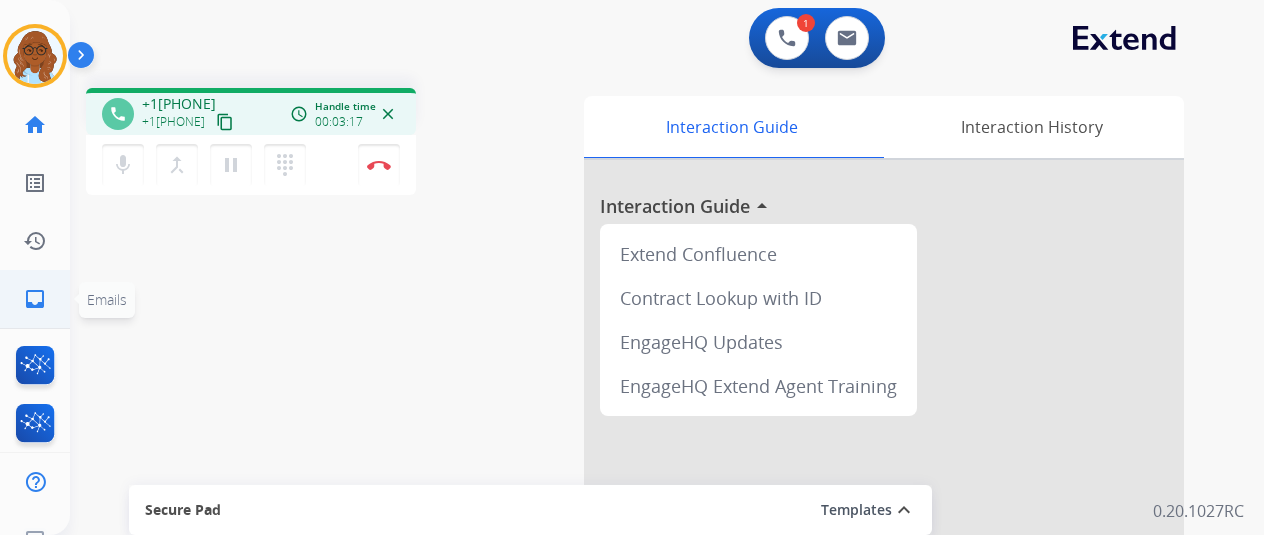 click on "inbox" 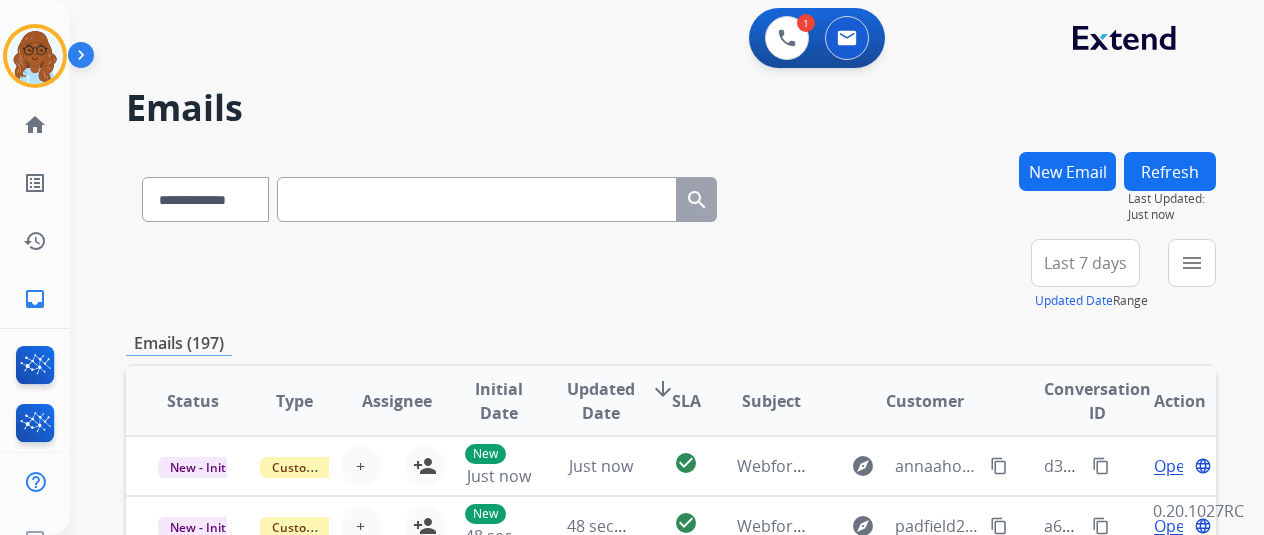 click on "New Email" at bounding box center (1067, 171) 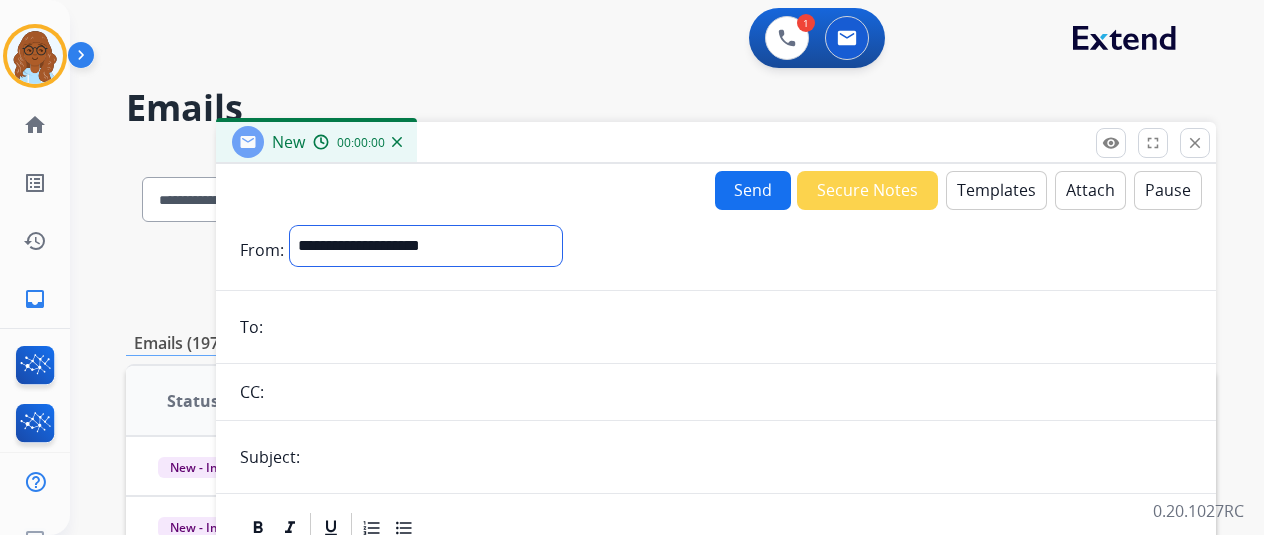 click on "**********" at bounding box center [426, 246] 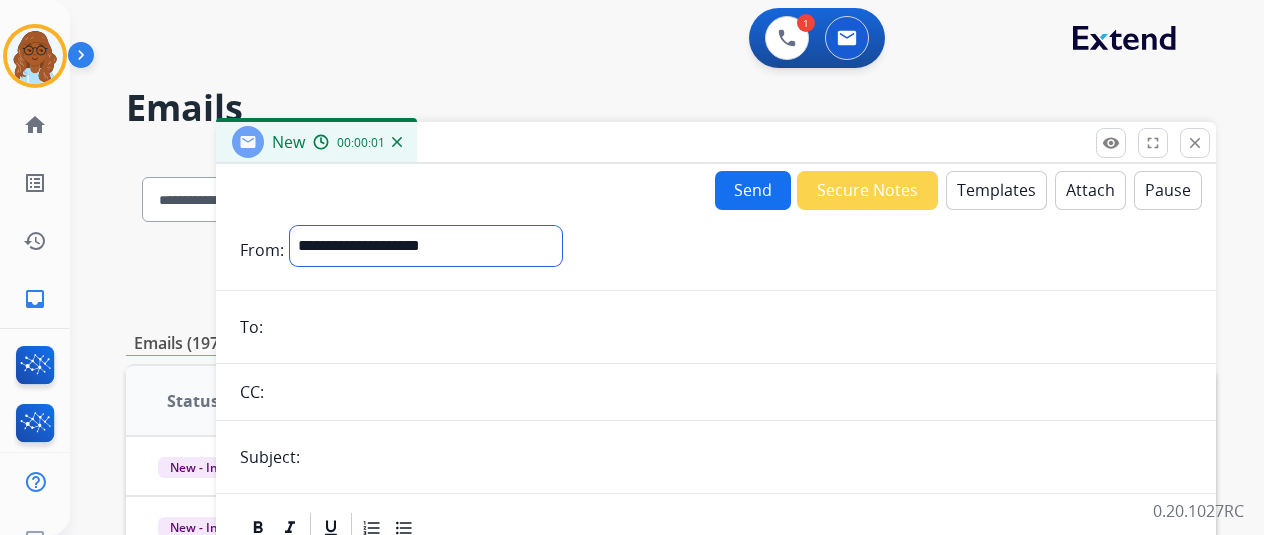 select on "**********" 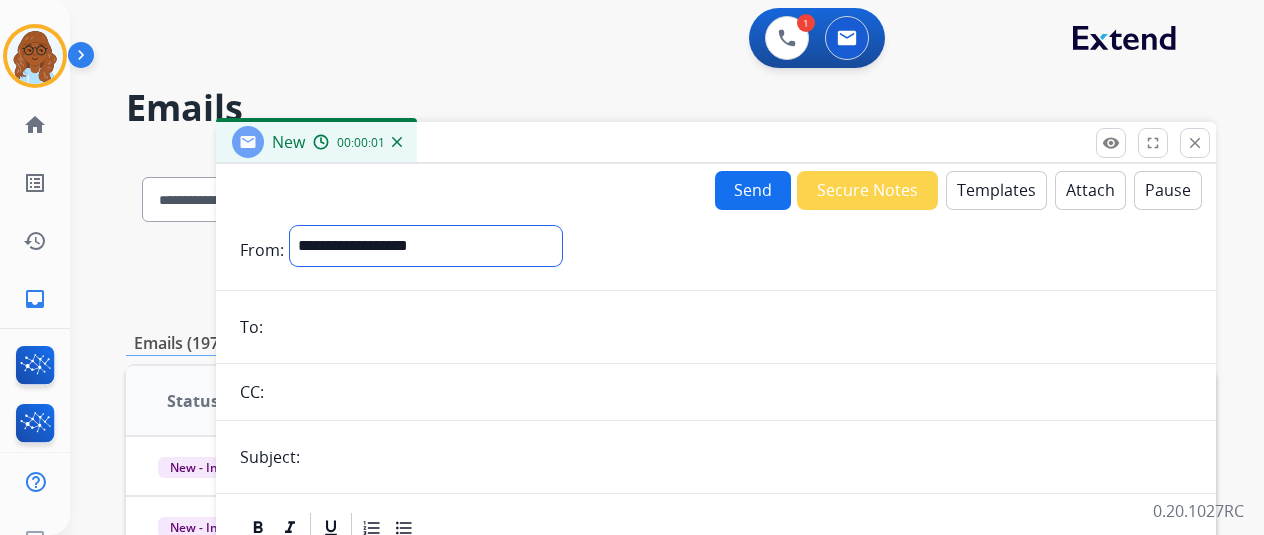 click on "**********" at bounding box center (426, 246) 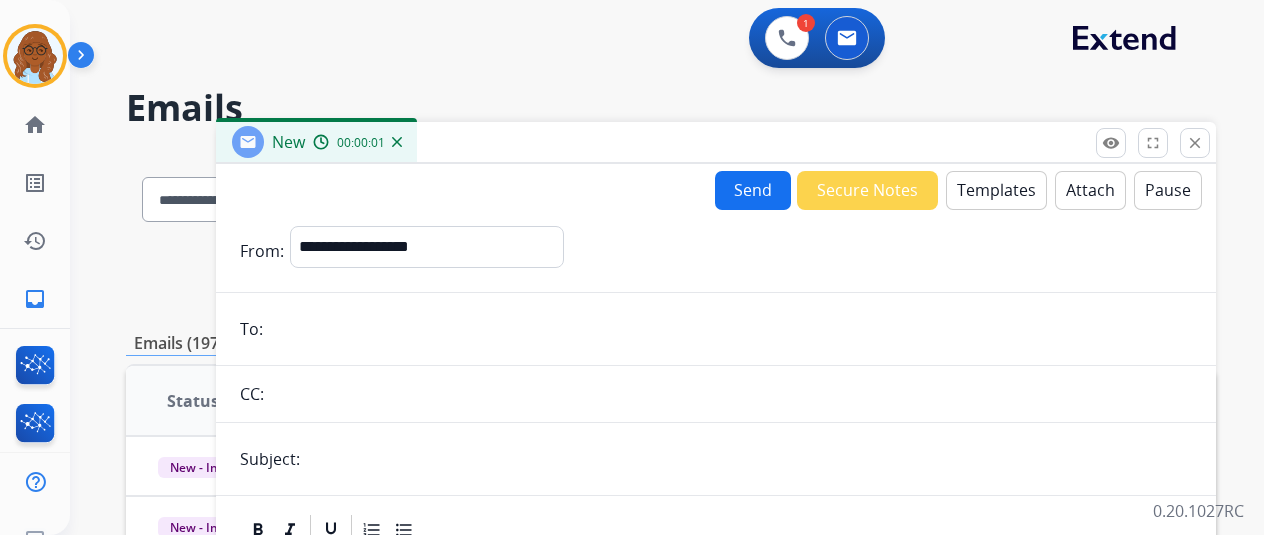 click at bounding box center (730, 329) 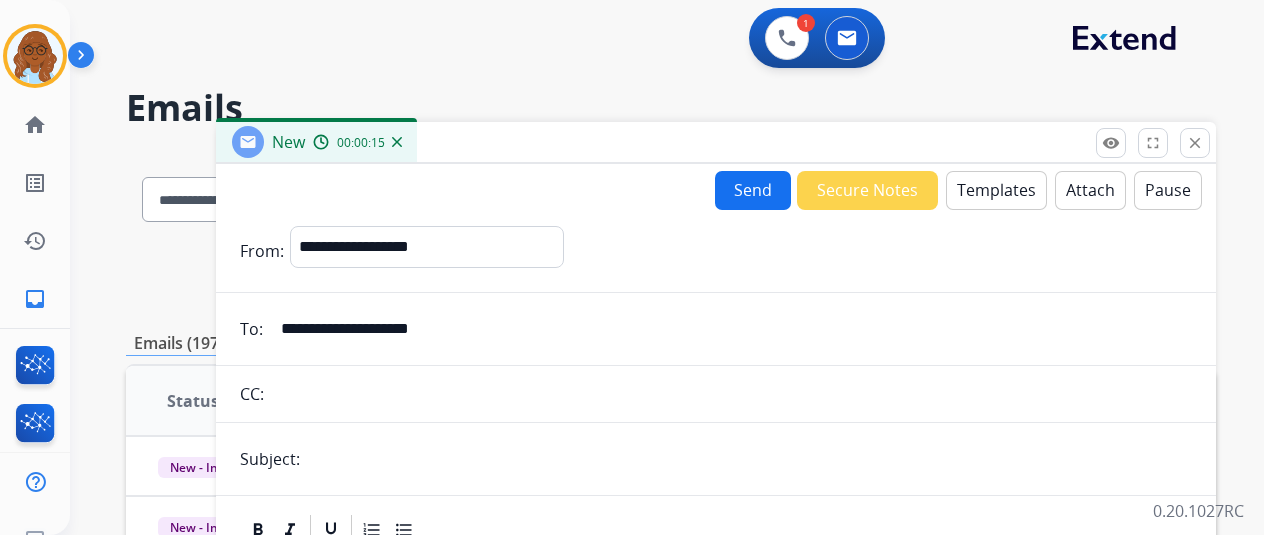 type on "**********" 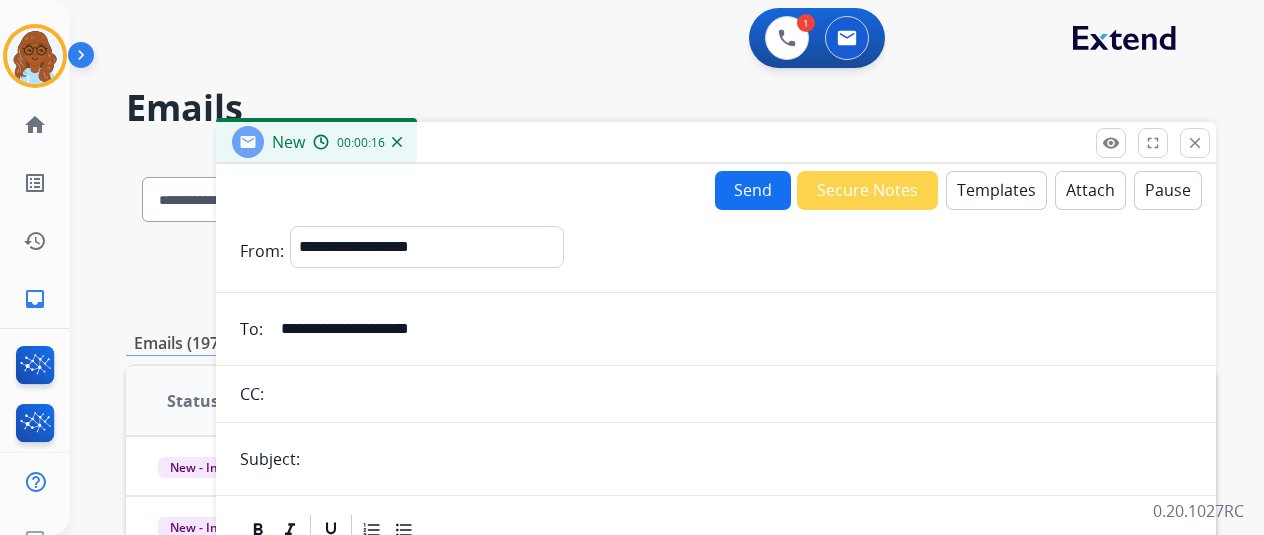 type on "**********" 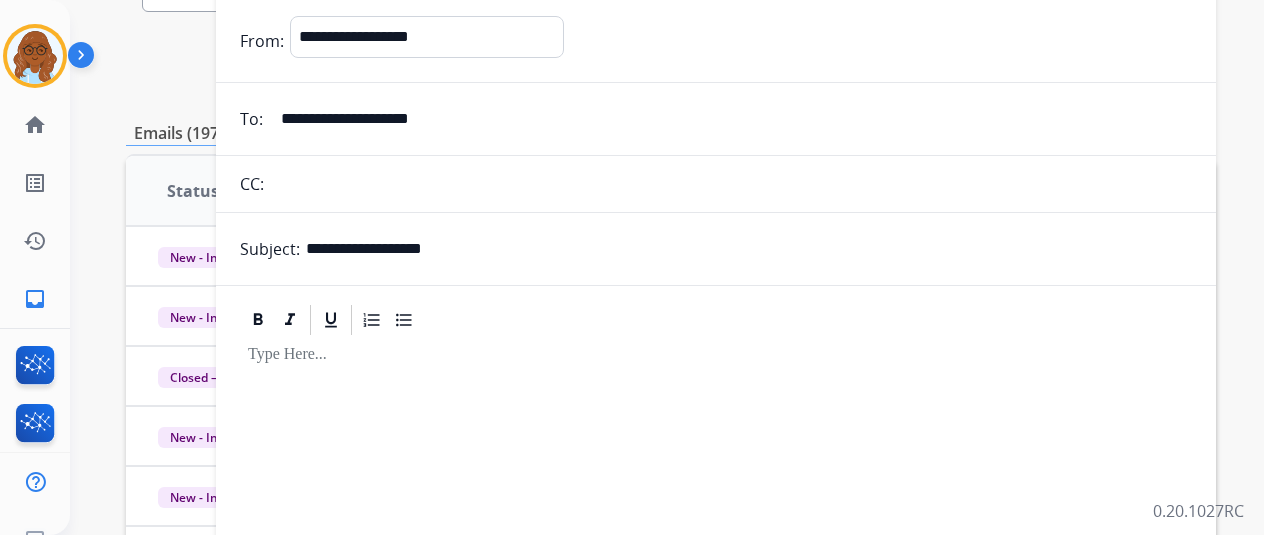 scroll, scrollTop: 300, scrollLeft: 0, axis: vertical 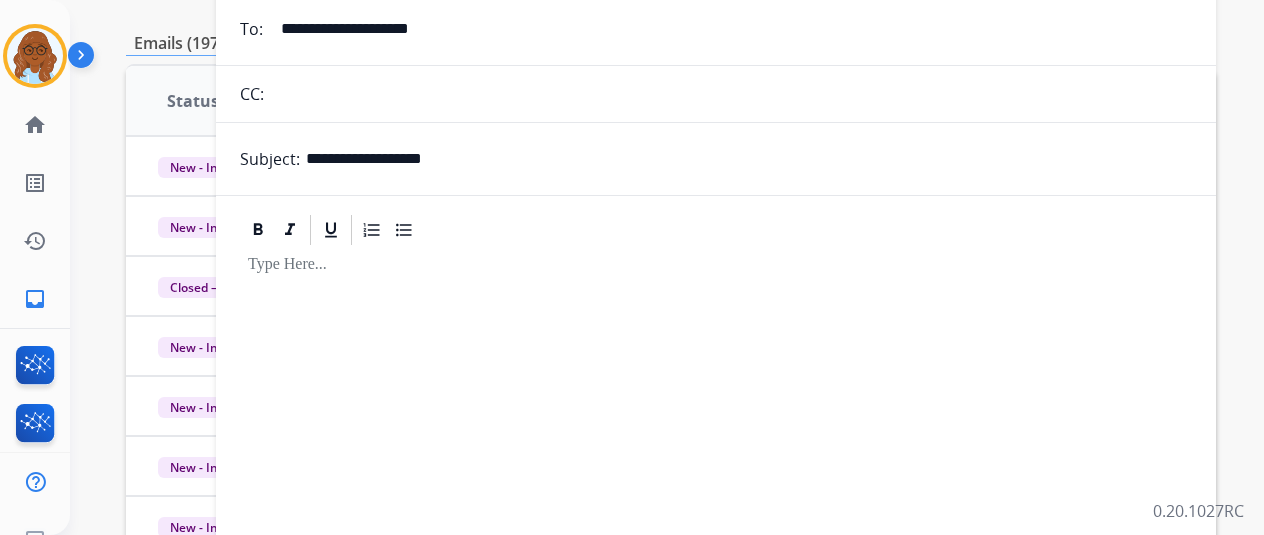 drag, startPoint x: 614, startPoint y: 293, endPoint x: 1072, endPoint y: 167, distance: 475.01578 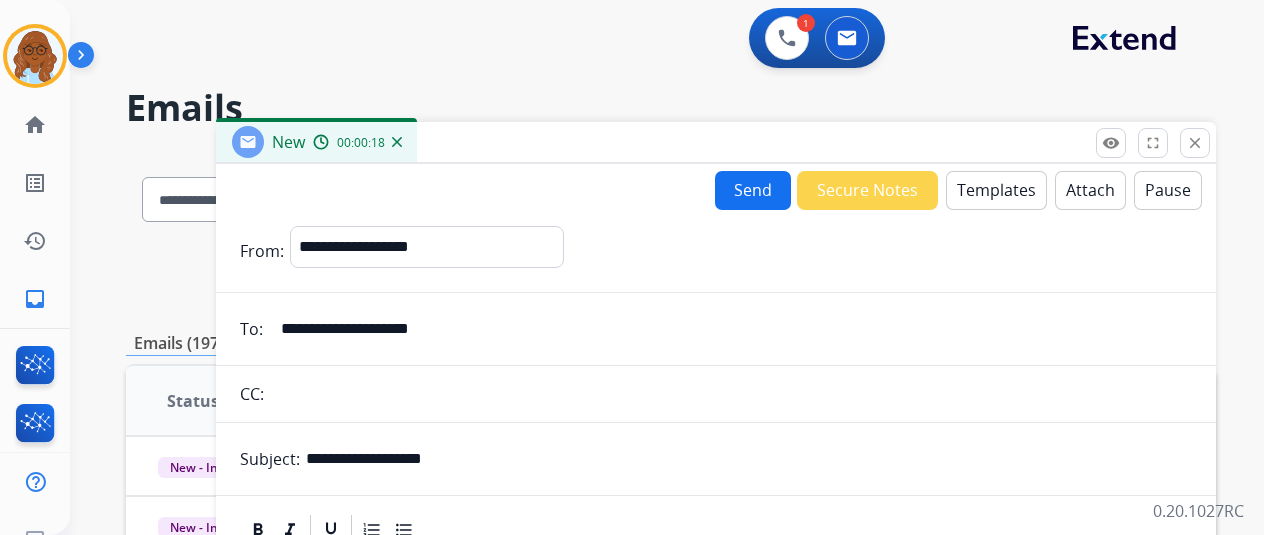 click on "Templates" at bounding box center (996, 190) 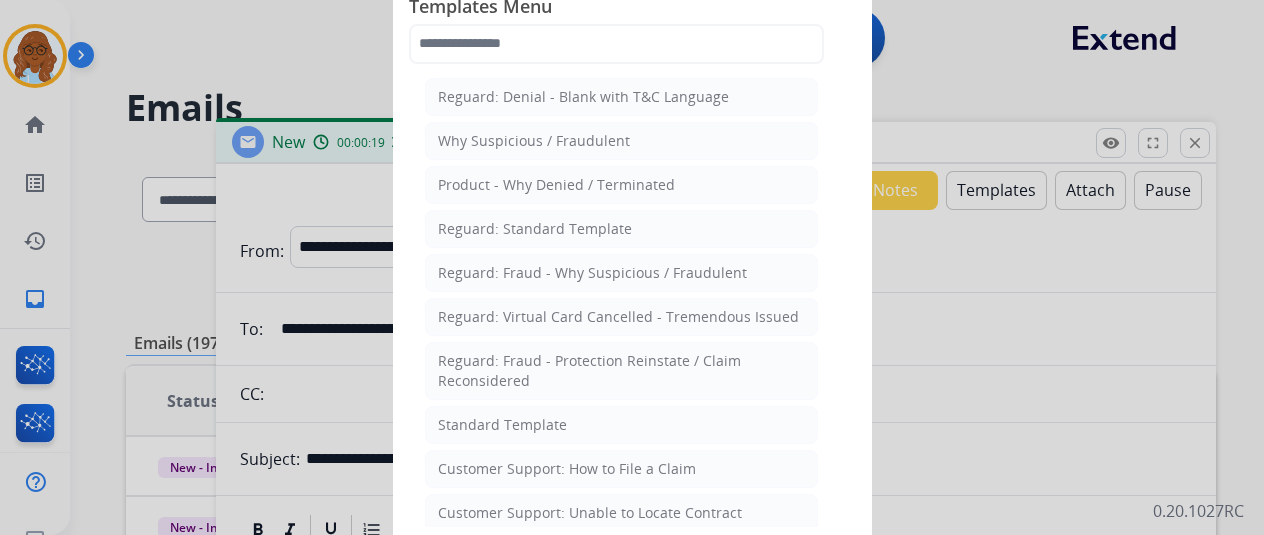 scroll, scrollTop: 200, scrollLeft: 0, axis: vertical 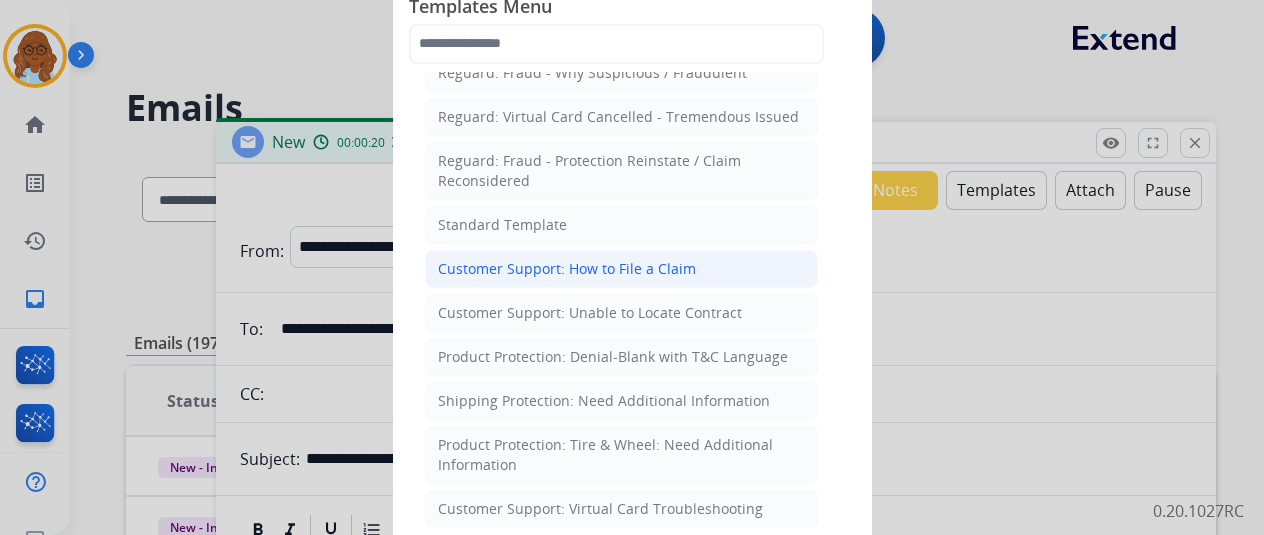 click on "Customer Support: How to File a Claim" 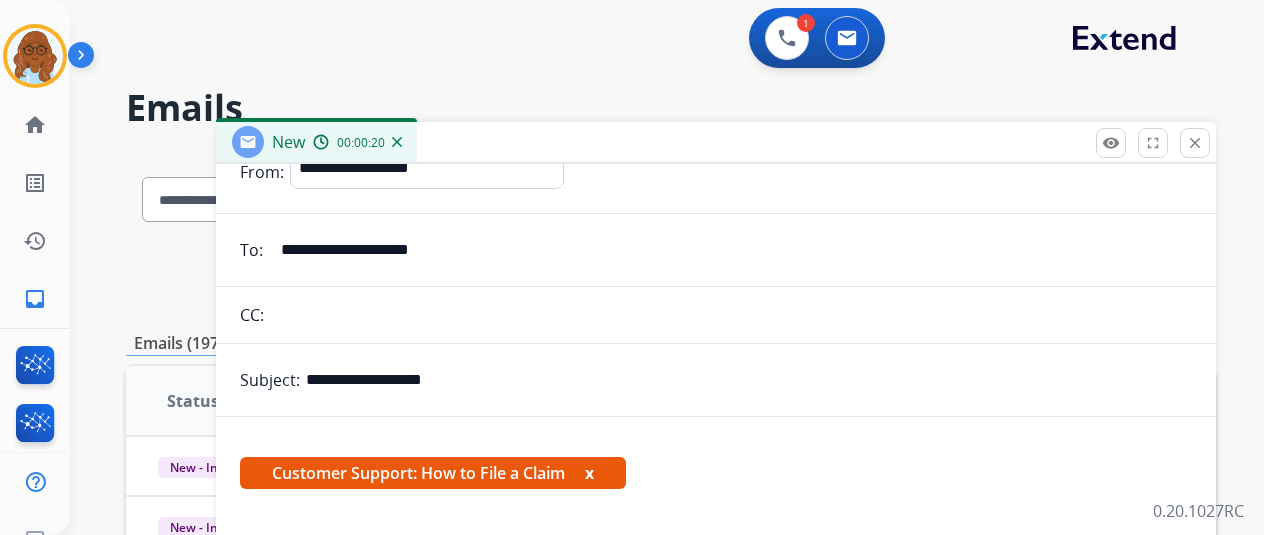 scroll, scrollTop: 383, scrollLeft: 0, axis: vertical 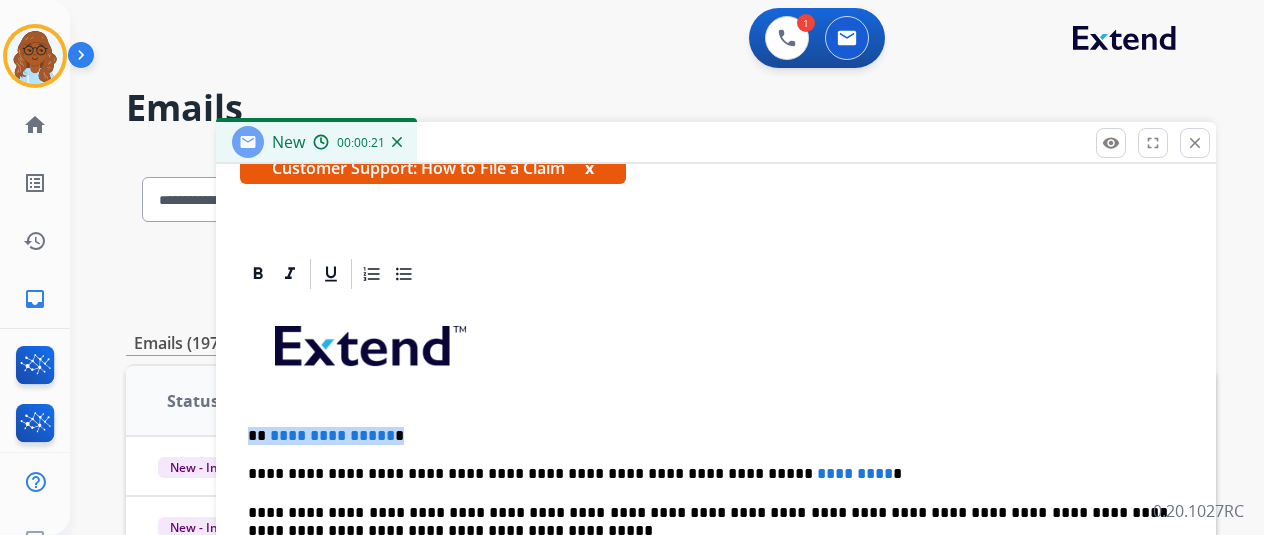 click on "**********" at bounding box center (671, 645) 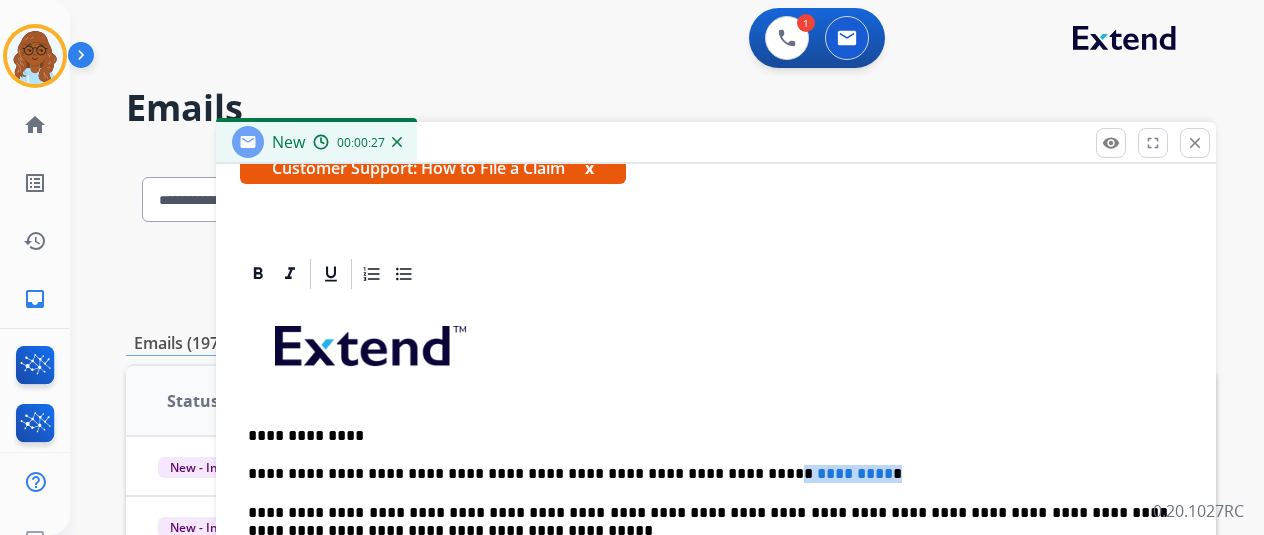 drag, startPoint x: 838, startPoint y: 473, endPoint x: 715, endPoint y: 469, distance: 123.065025 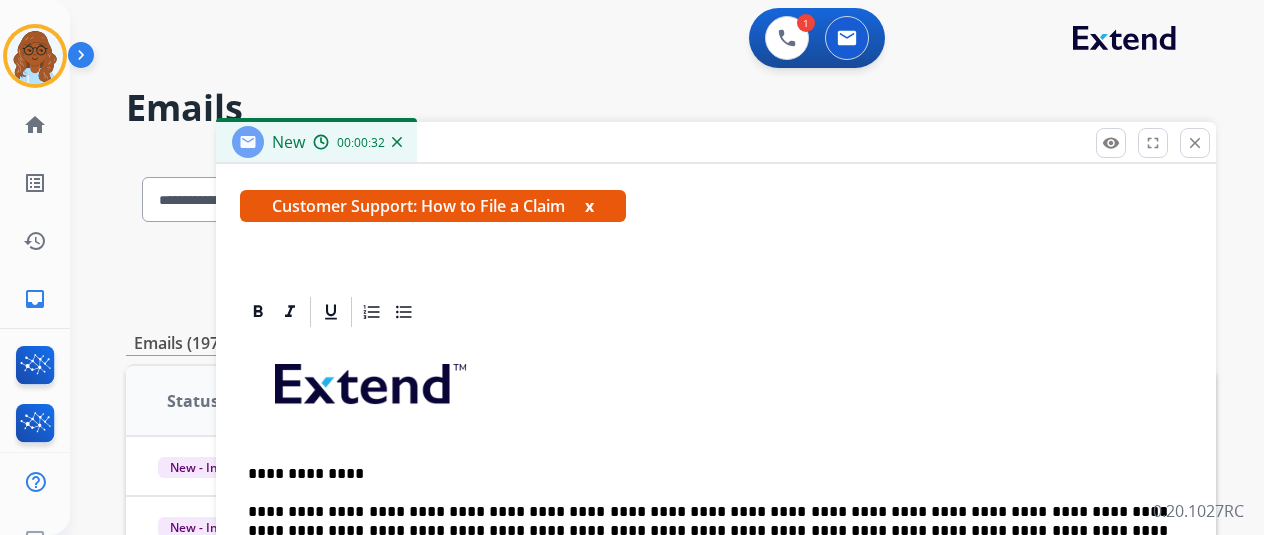 scroll, scrollTop: 383, scrollLeft: 0, axis: vertical 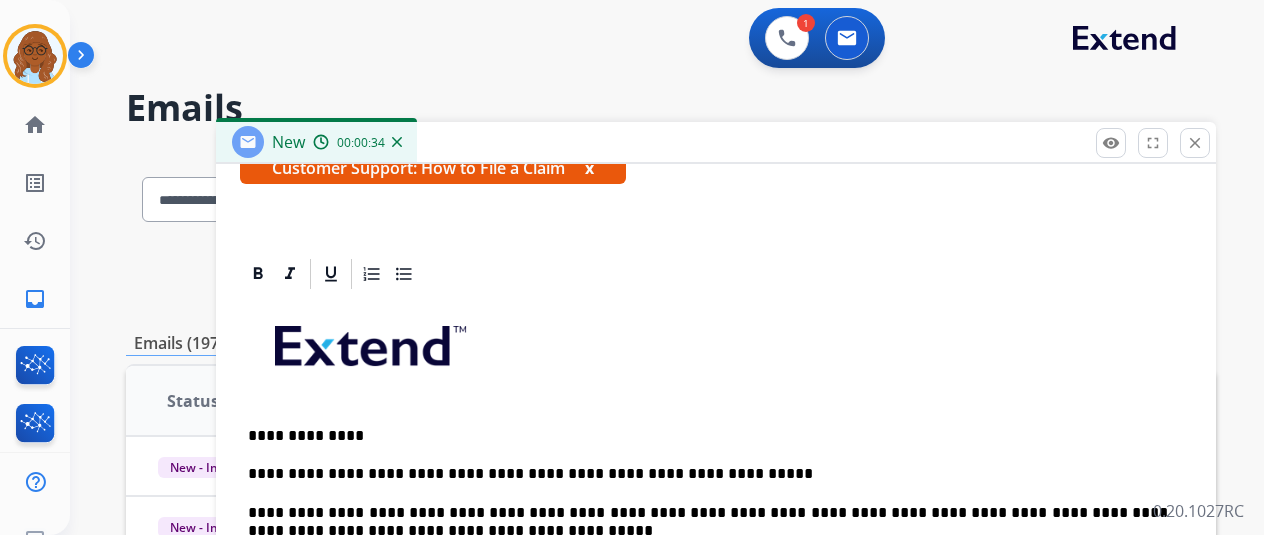 click on "**********" at bounding box center (716, 597) 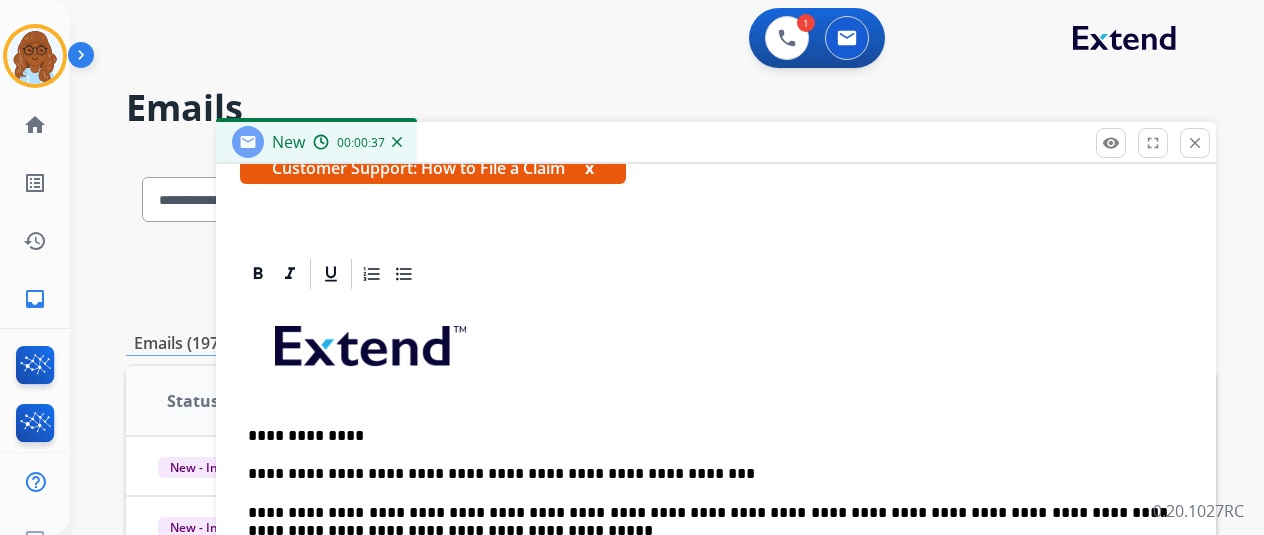 click on "**********" at bounding box center [708, 474] 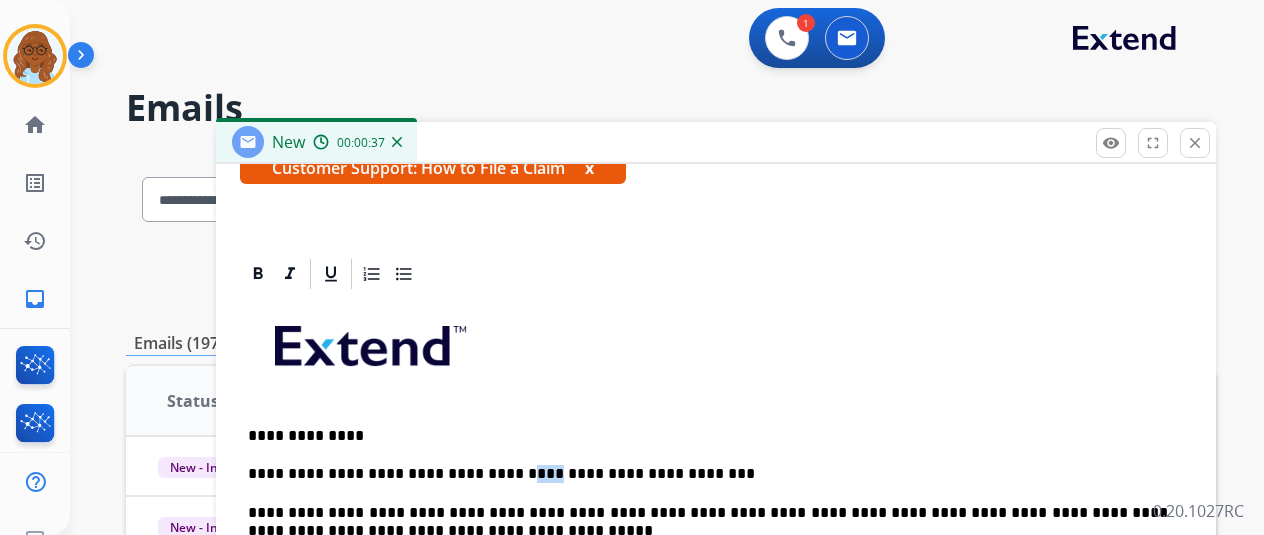 click on "**********" at bounding box center (708, 474) 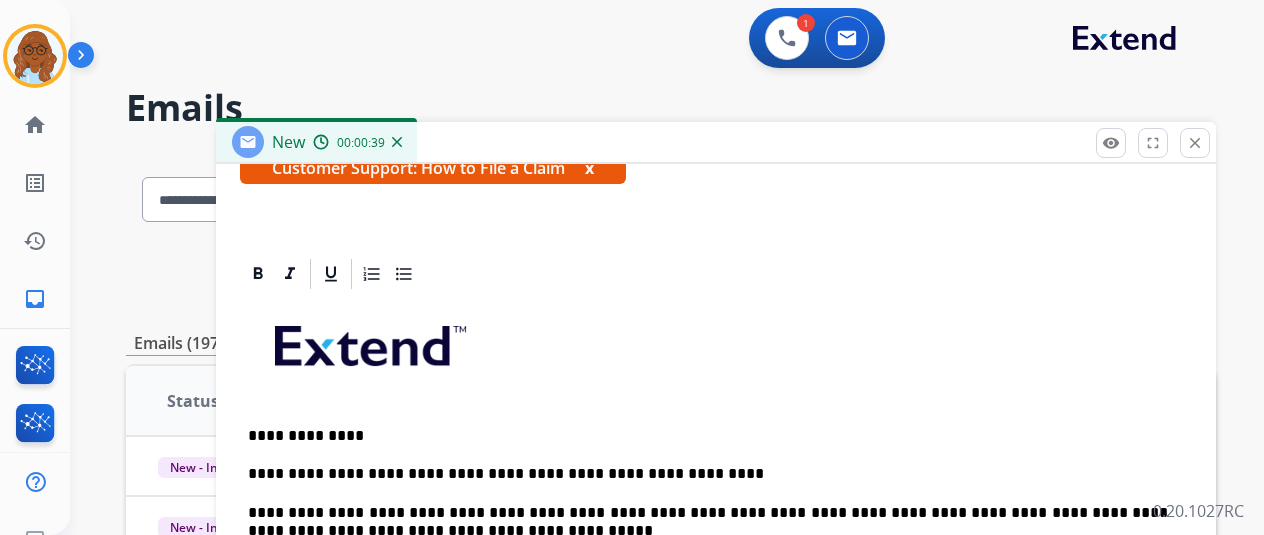scroll, scrollTop: 0, scrollLeft: 0, axis: both 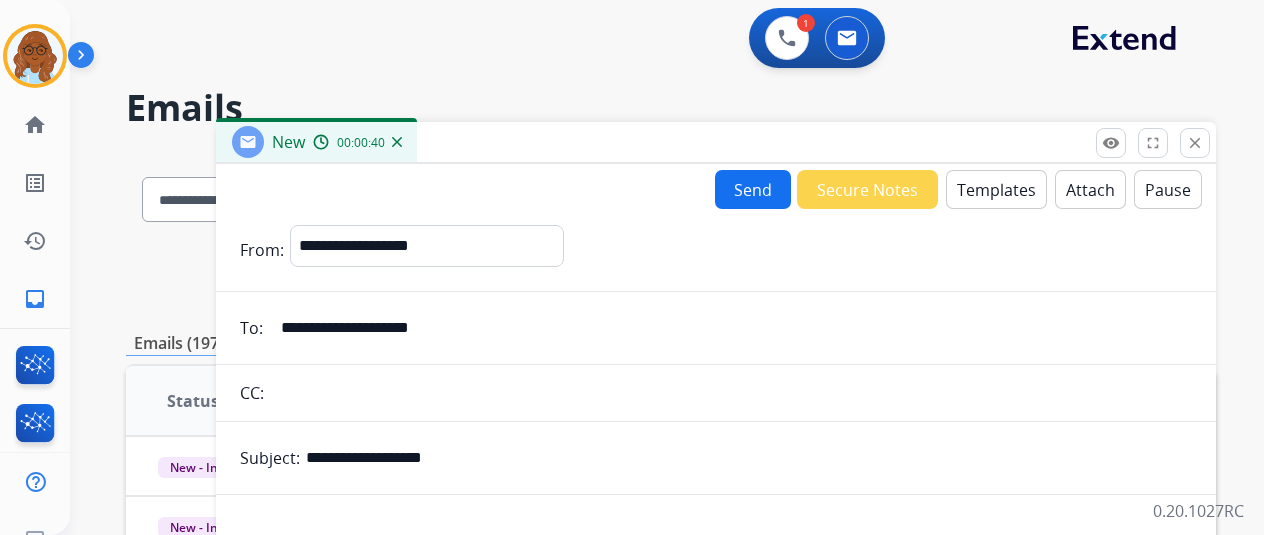 click on "Send" at bounding box center [753, 189] 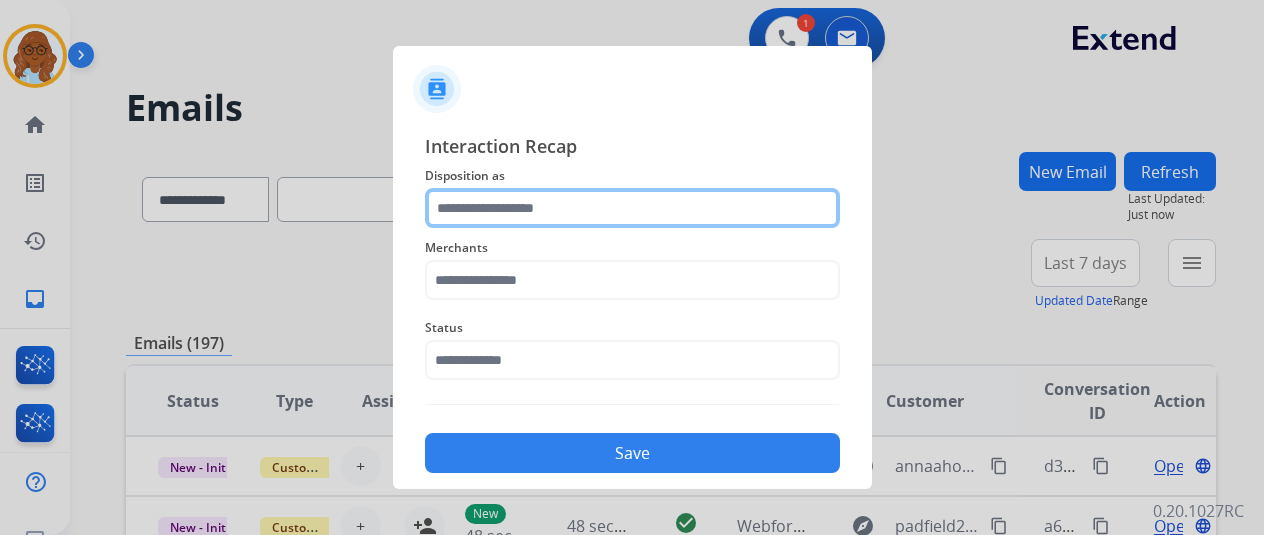 click 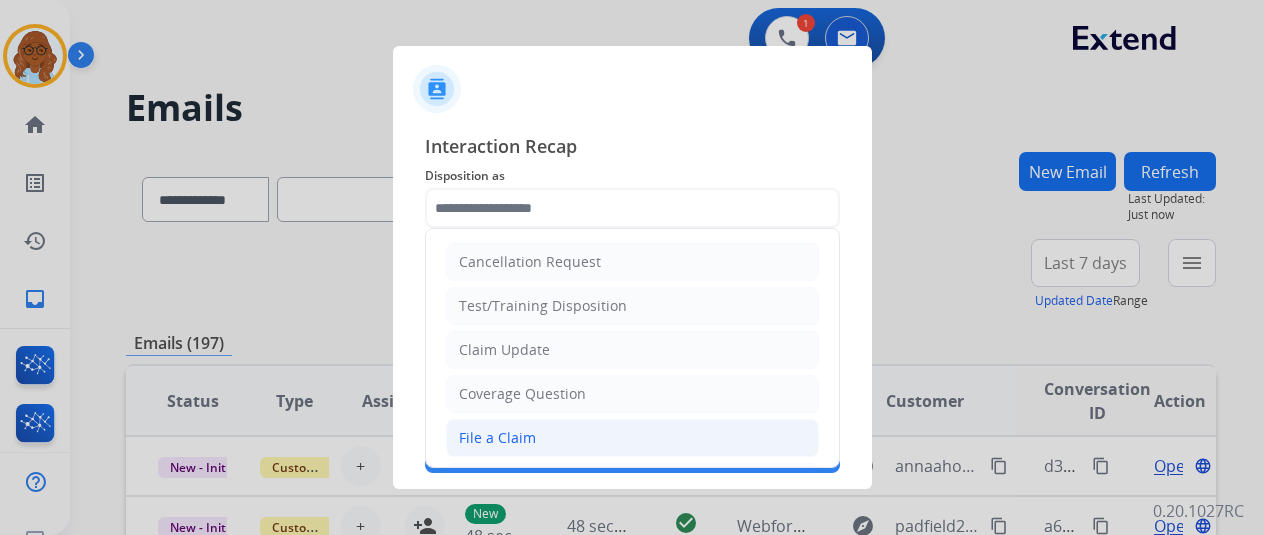 click on "File a Claim" 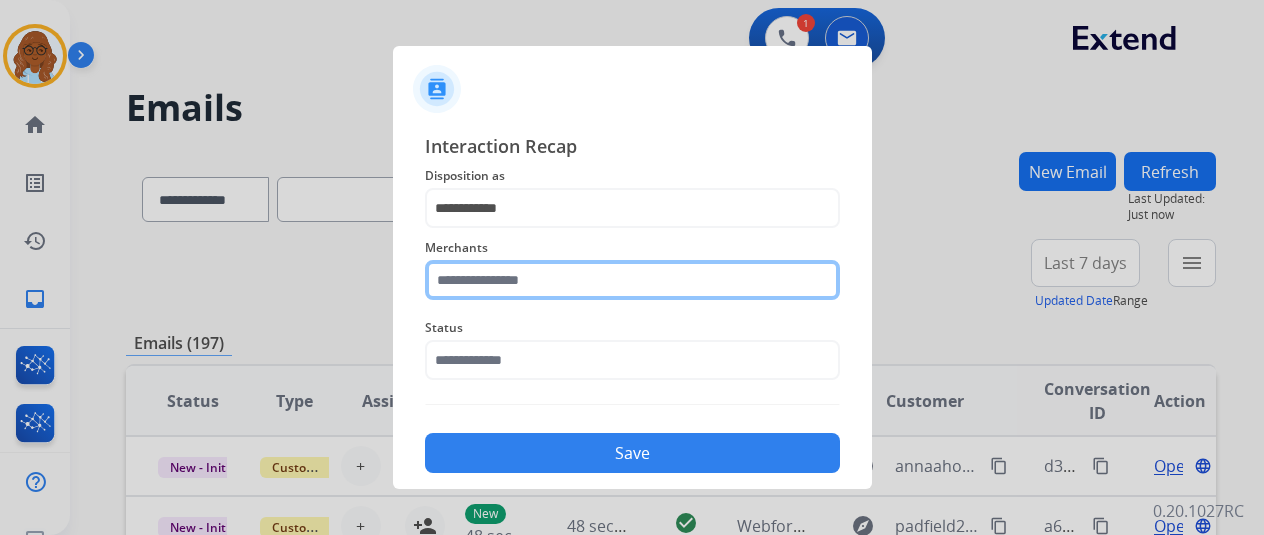 click 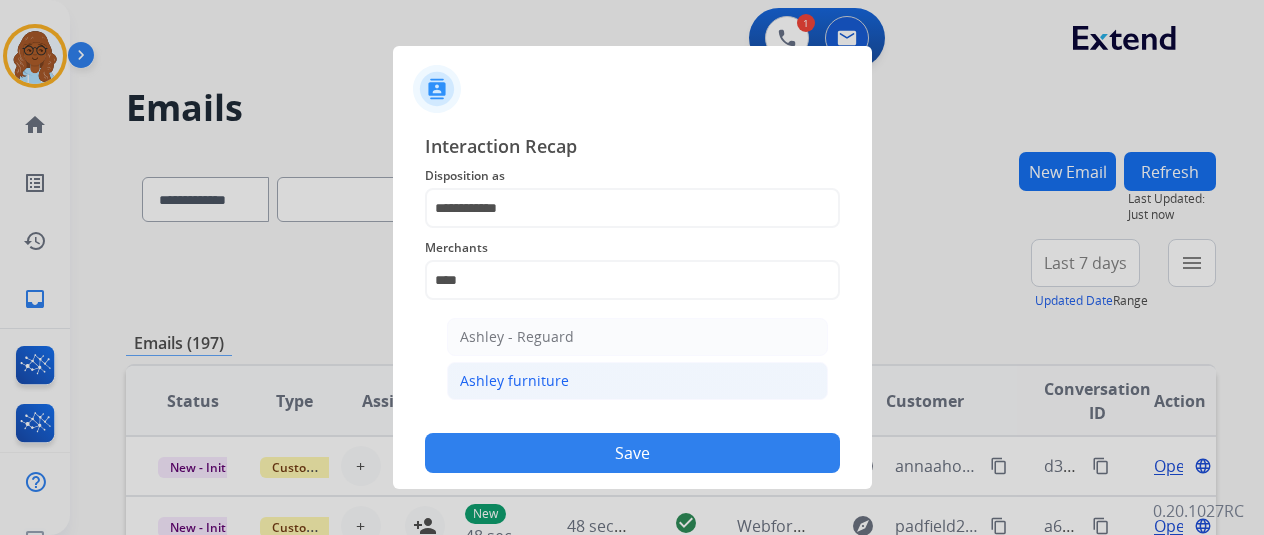 click on "Ashley furniture" 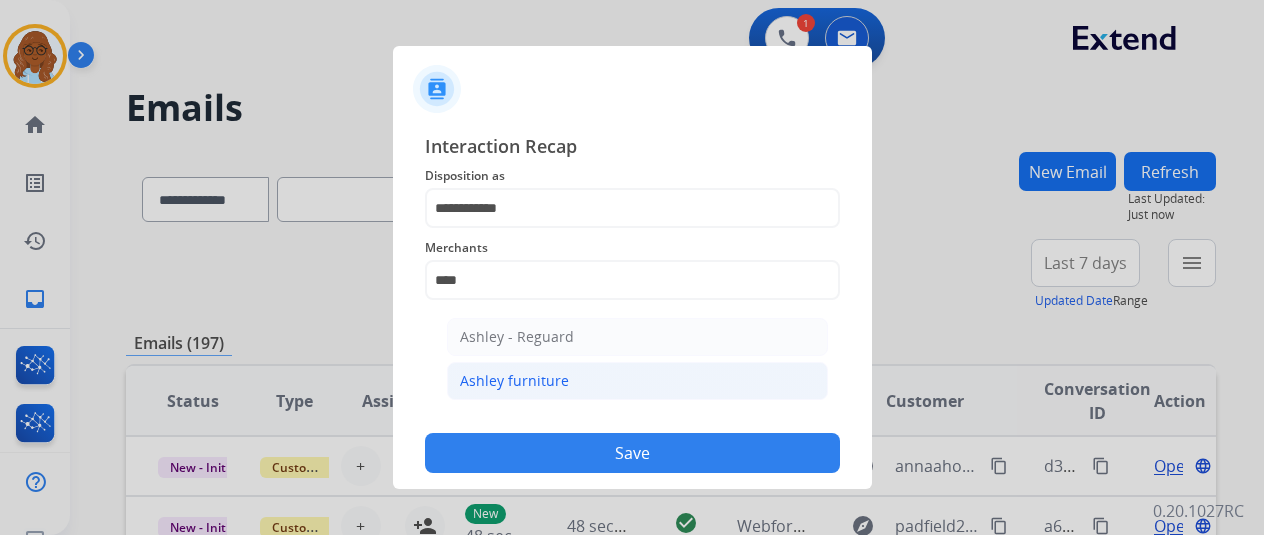 type on "**********" 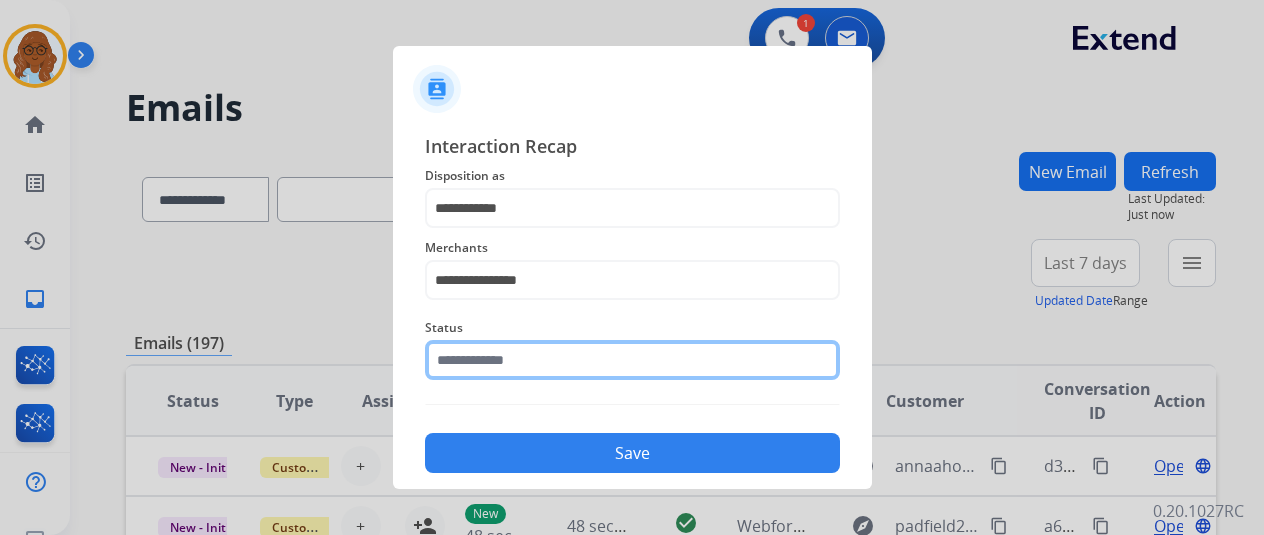 click 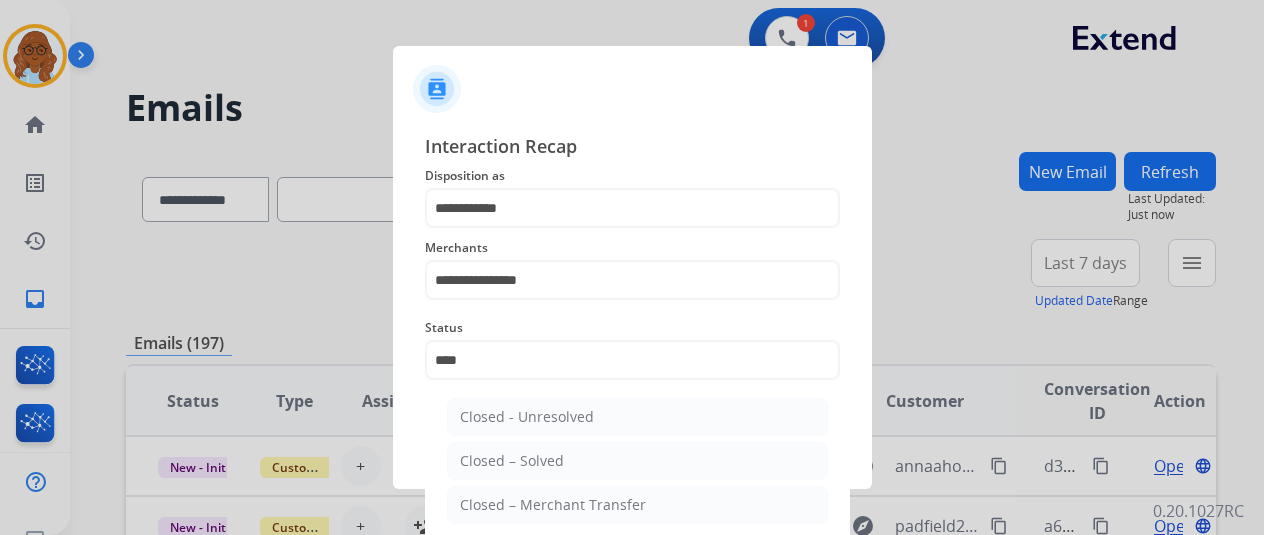 click on "Closed – Solved" 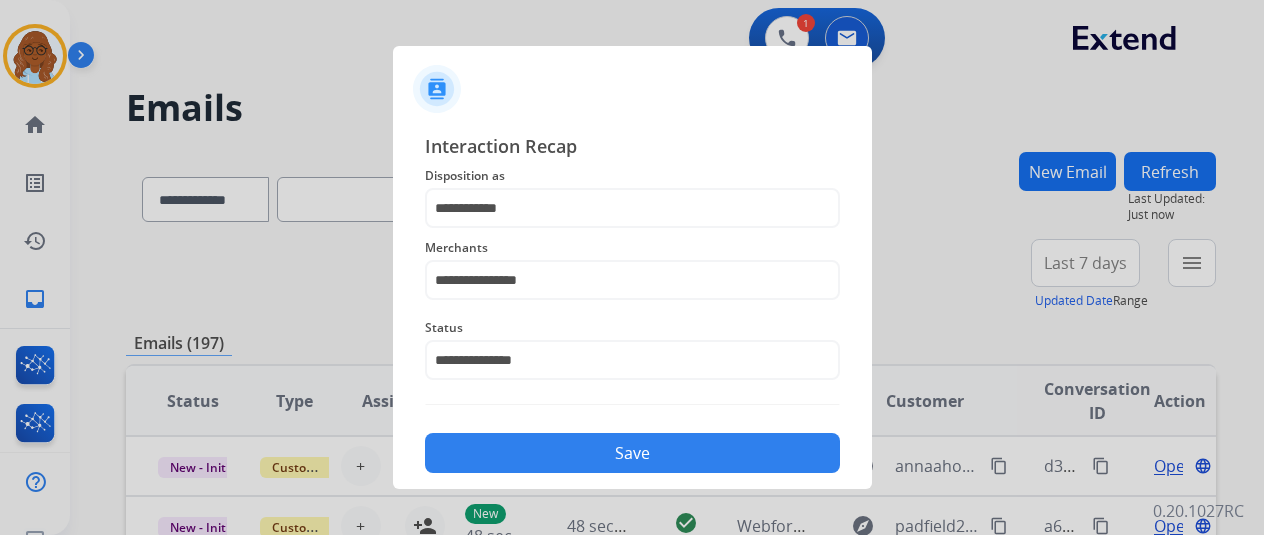 click on "Save" 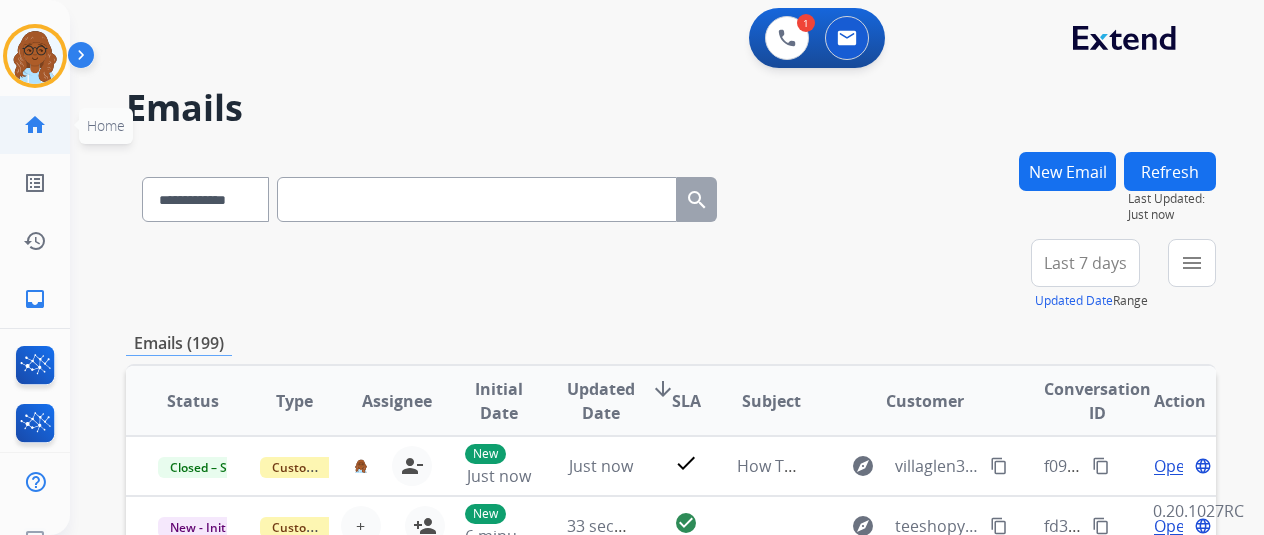 click on "home" 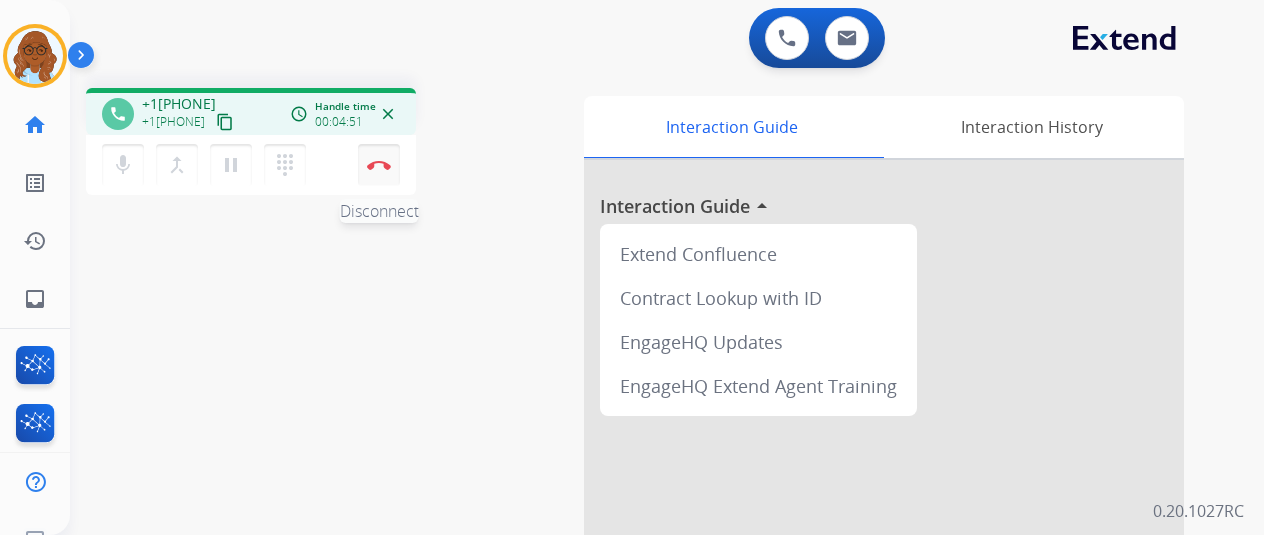 click on "Disconnect" at bounding box center [379, 165] 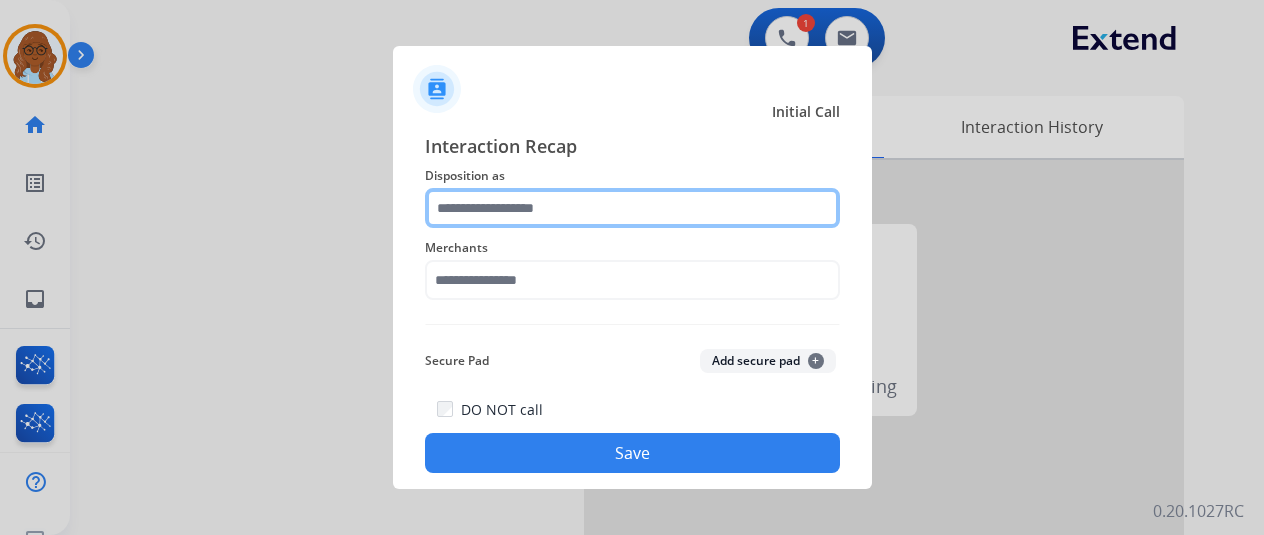 click 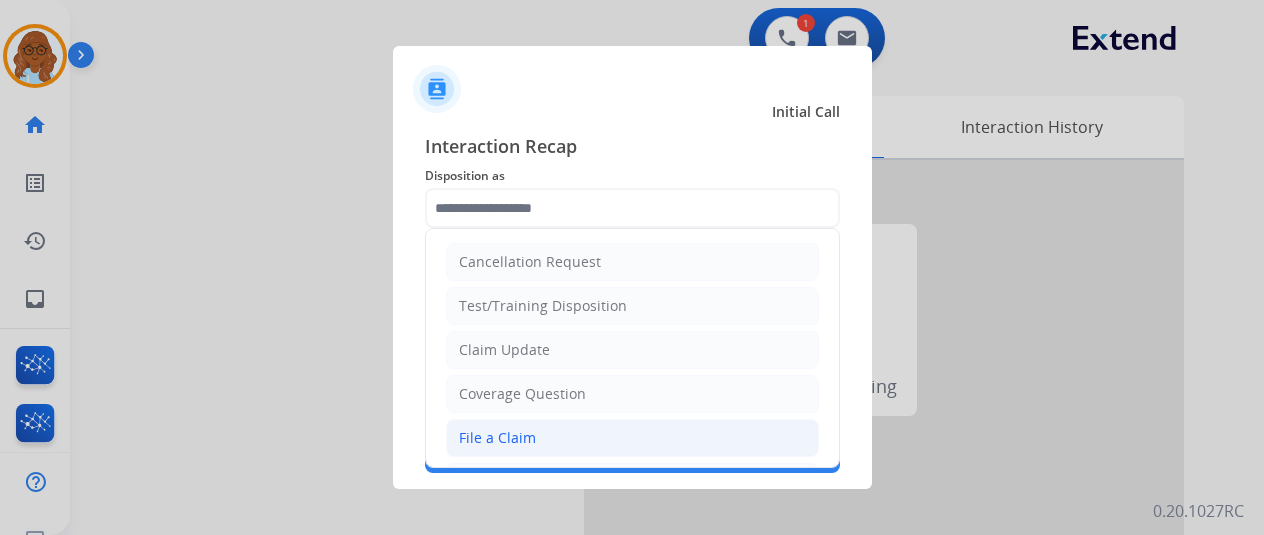 click on "File a Claim" 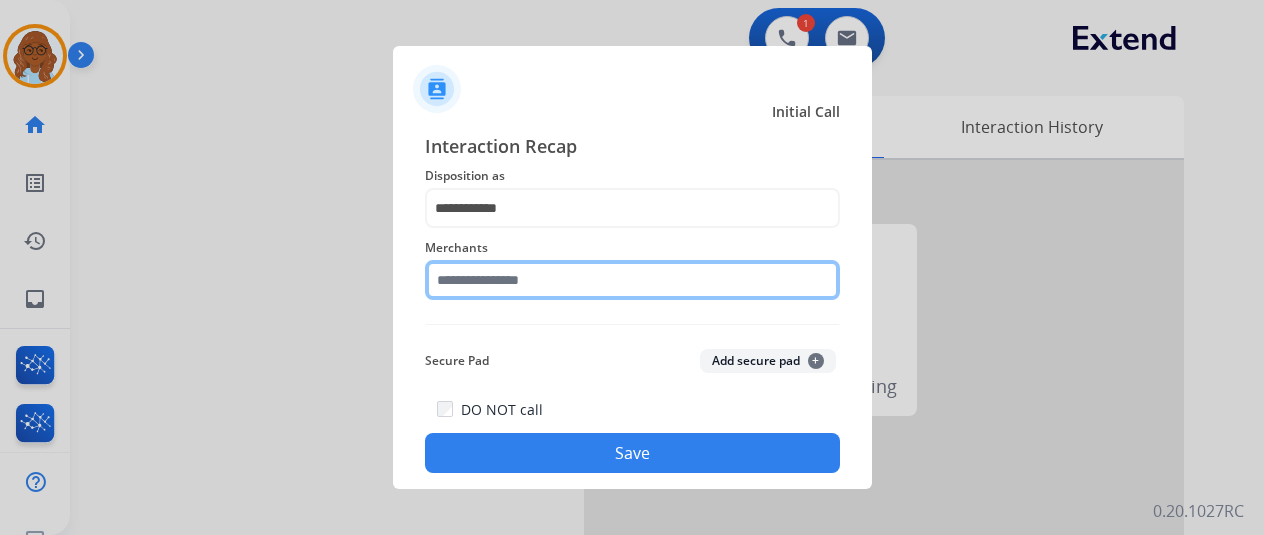 click 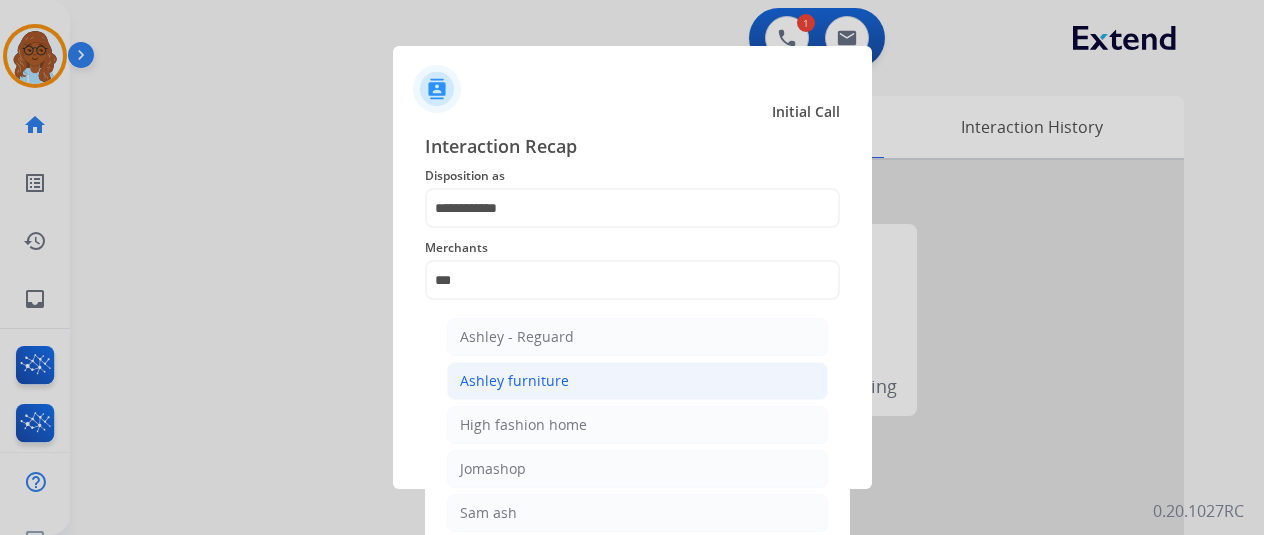click on "Ashley furniture" 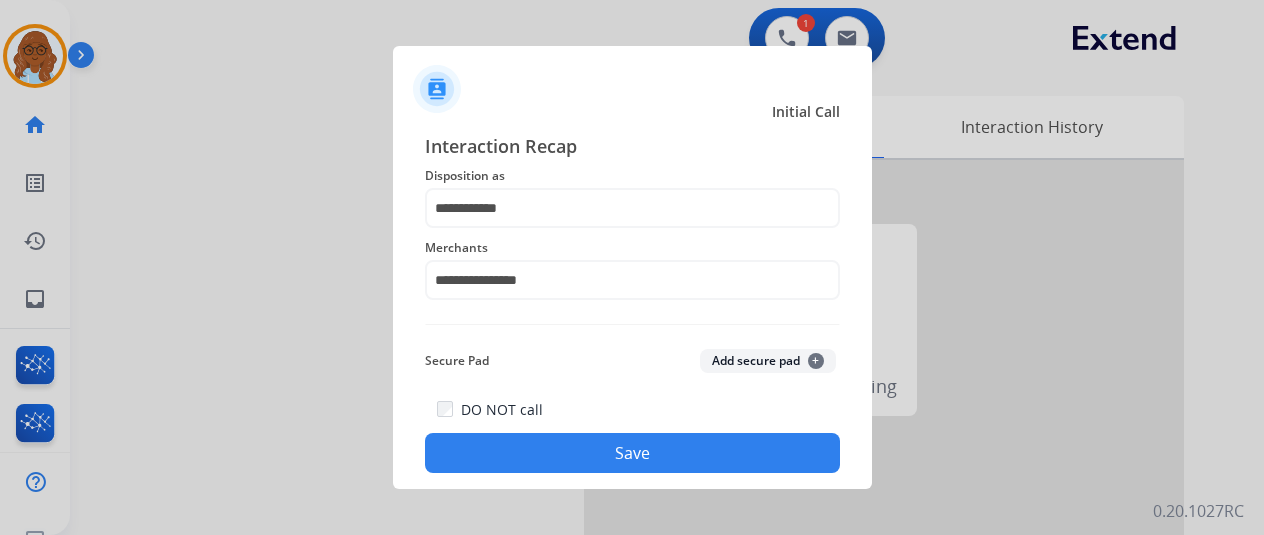 click on "Save" 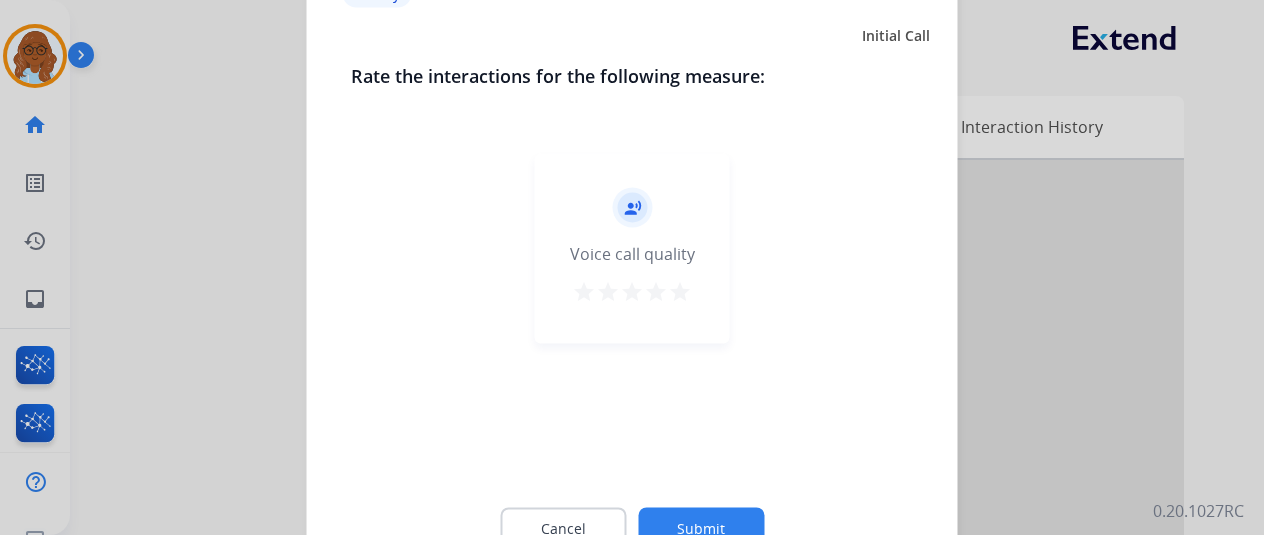 click on "star" at bounding box center [680, 291] 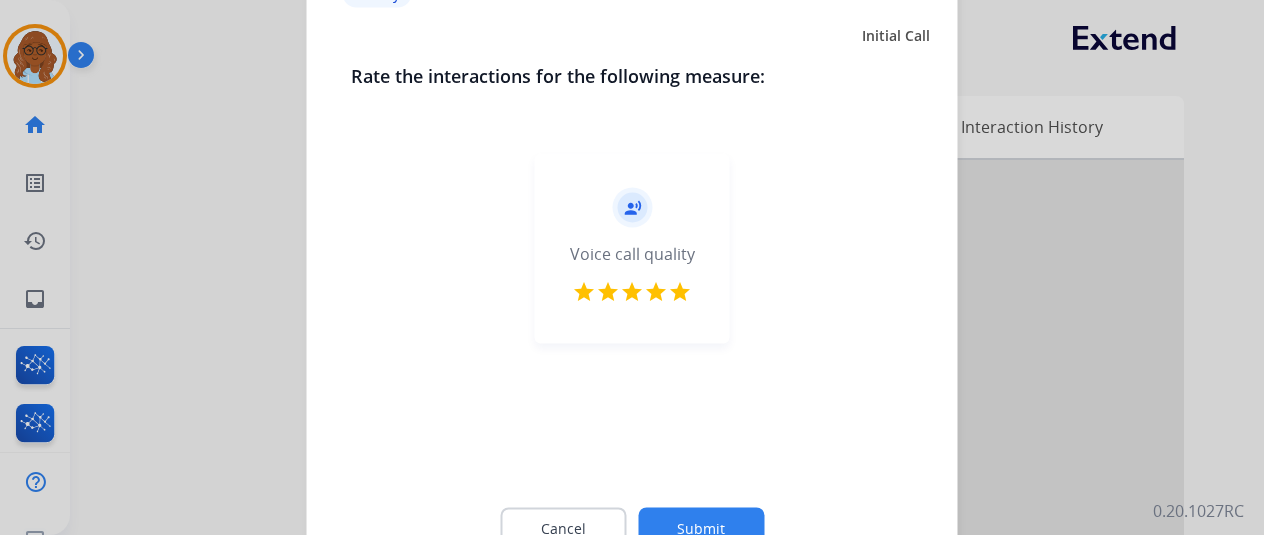 click on "Submit" 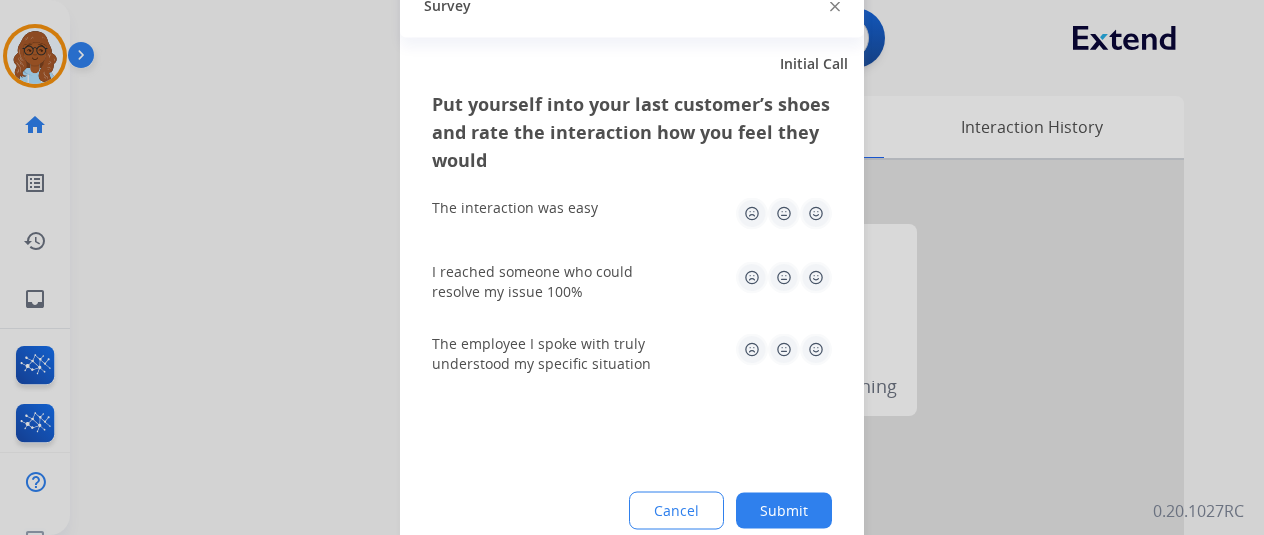 drag, startPoint x: 812, startPoint y: 205, endPoint x: 814, endPoint y: 273, distance: 68.0294 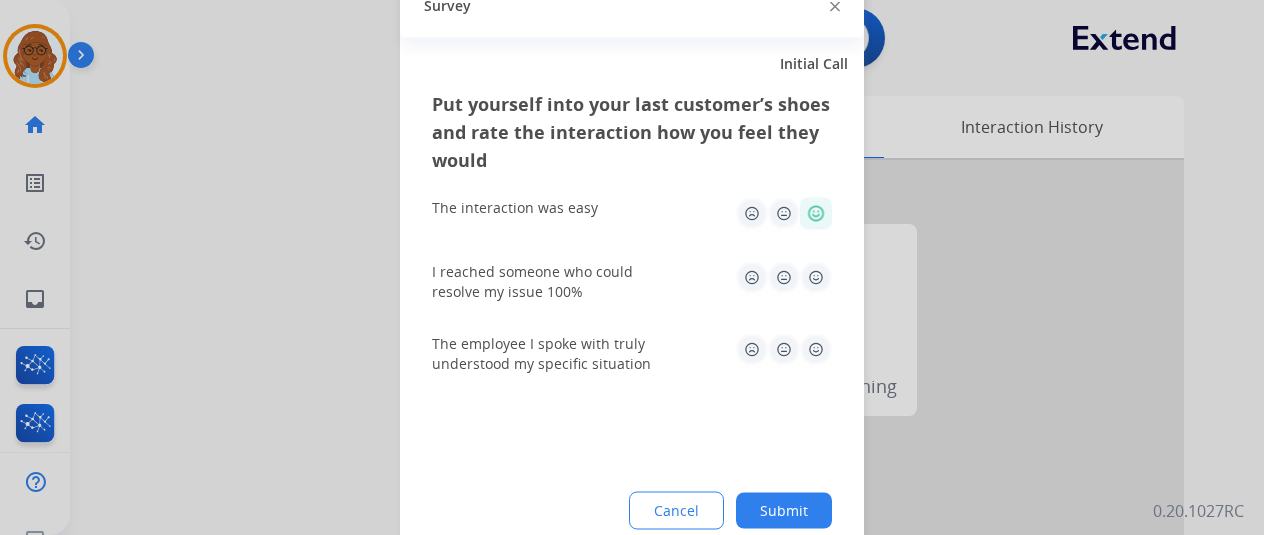 click 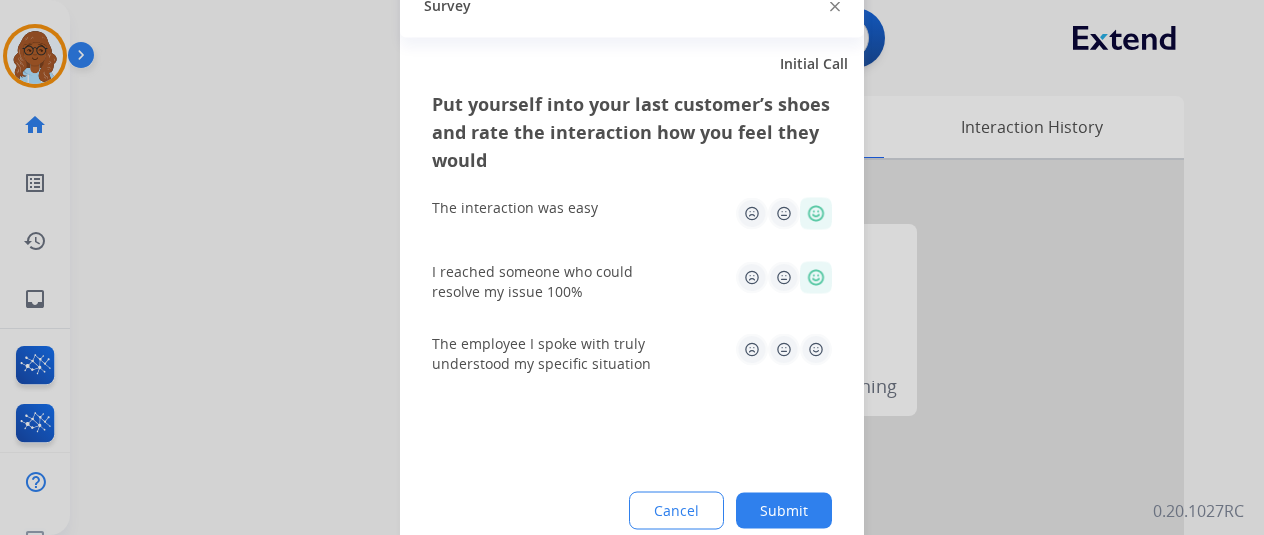 click on "The employee I spoke with truly understood my specific situation" 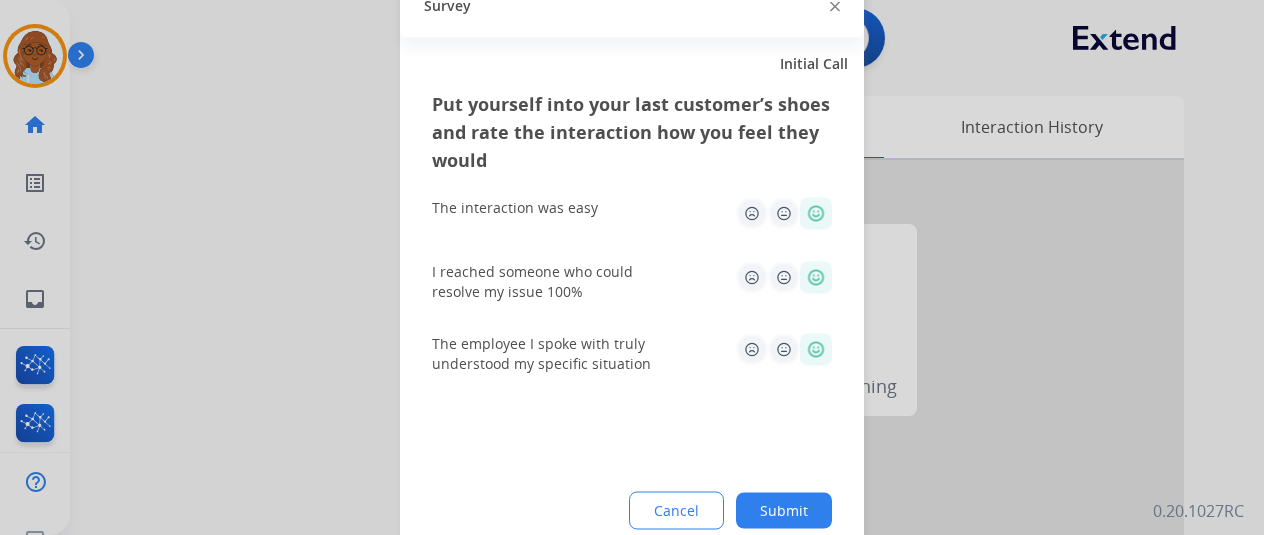click on "Submit" 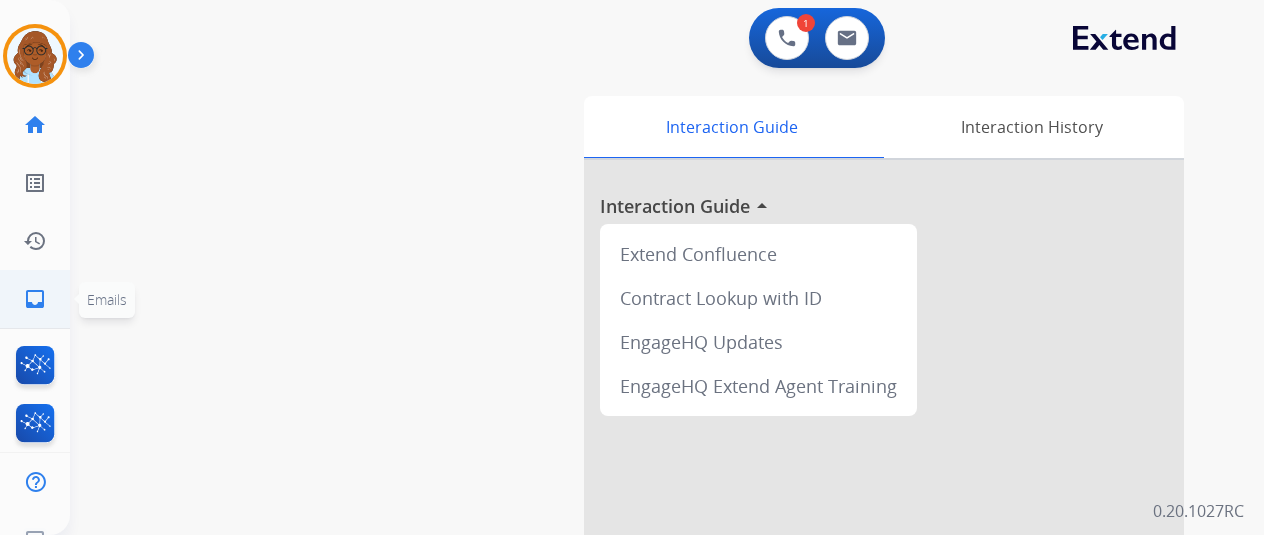 click on "inbox" 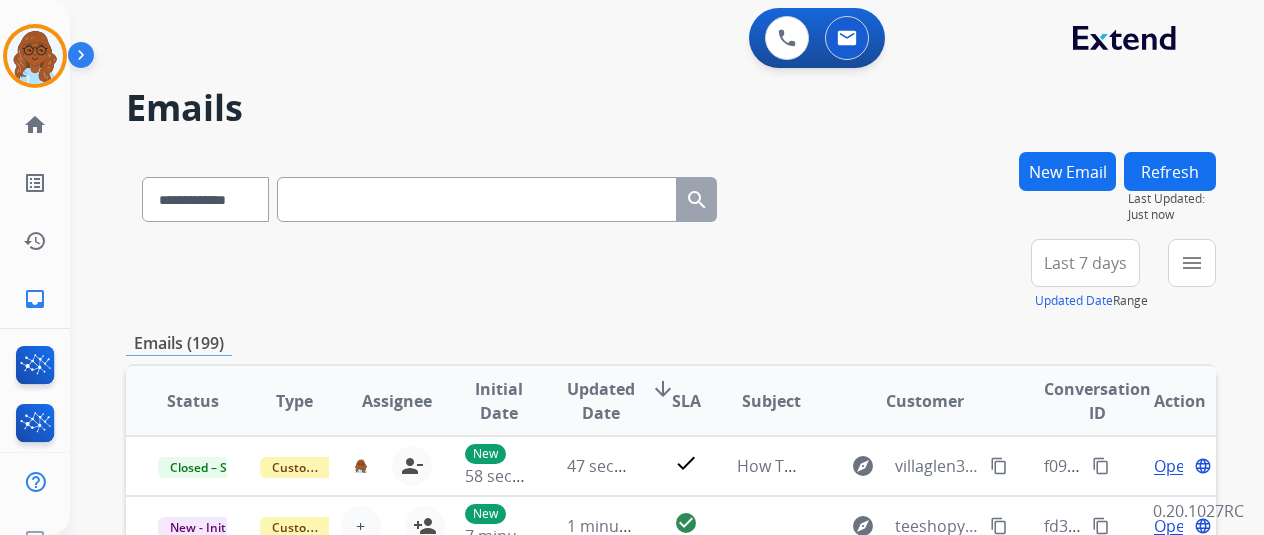scroll, scrollTop: 100, scrollLeft: 0, axis: vertical 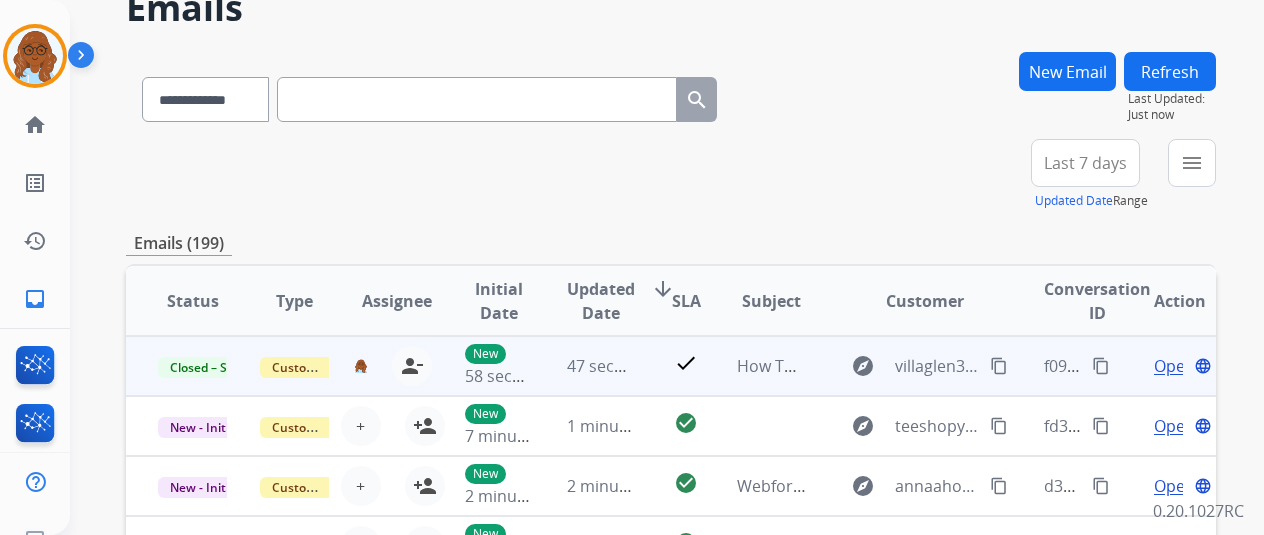 click on "content_copy" at bounding box center [1101, 366] 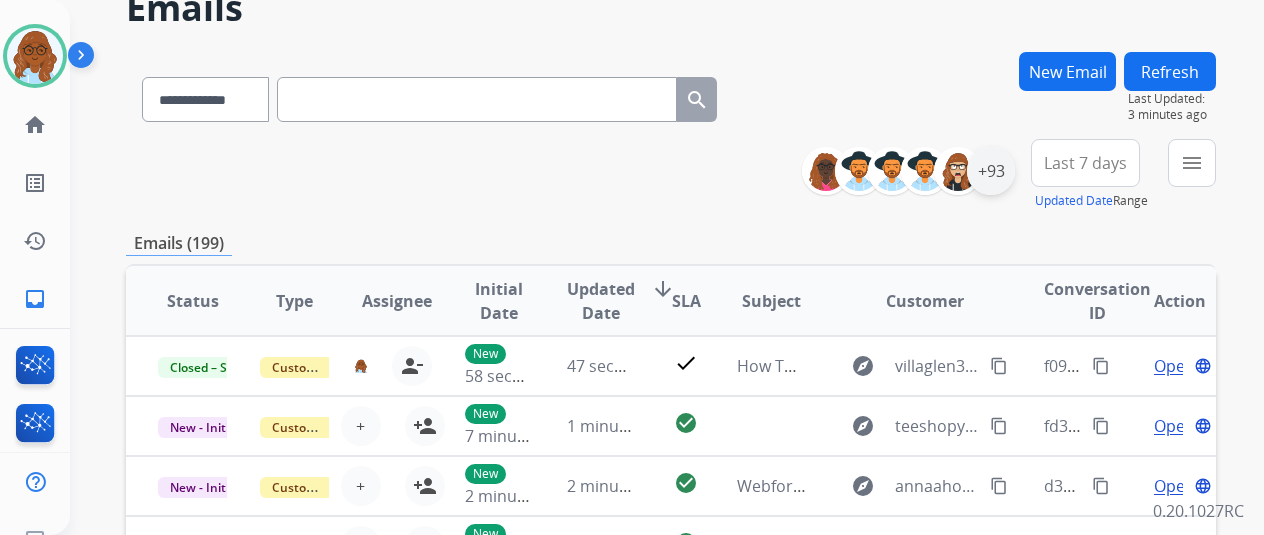 click on "+93" at bounding box center [991, 171] 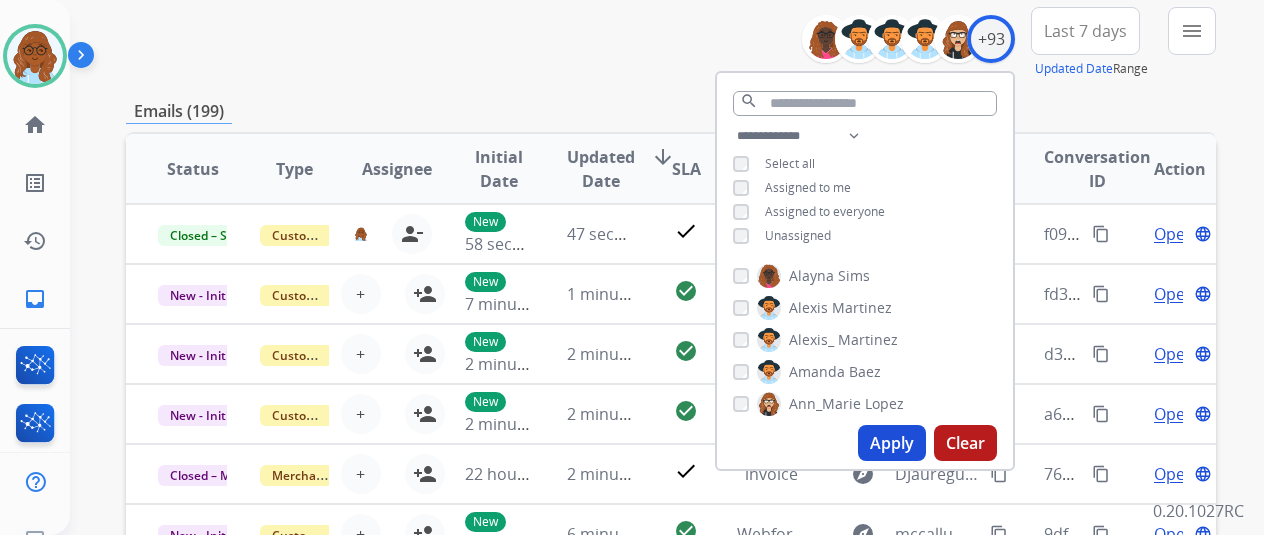 scroll, scrollTop: 300, scrollLeft: 0, axis: vertical 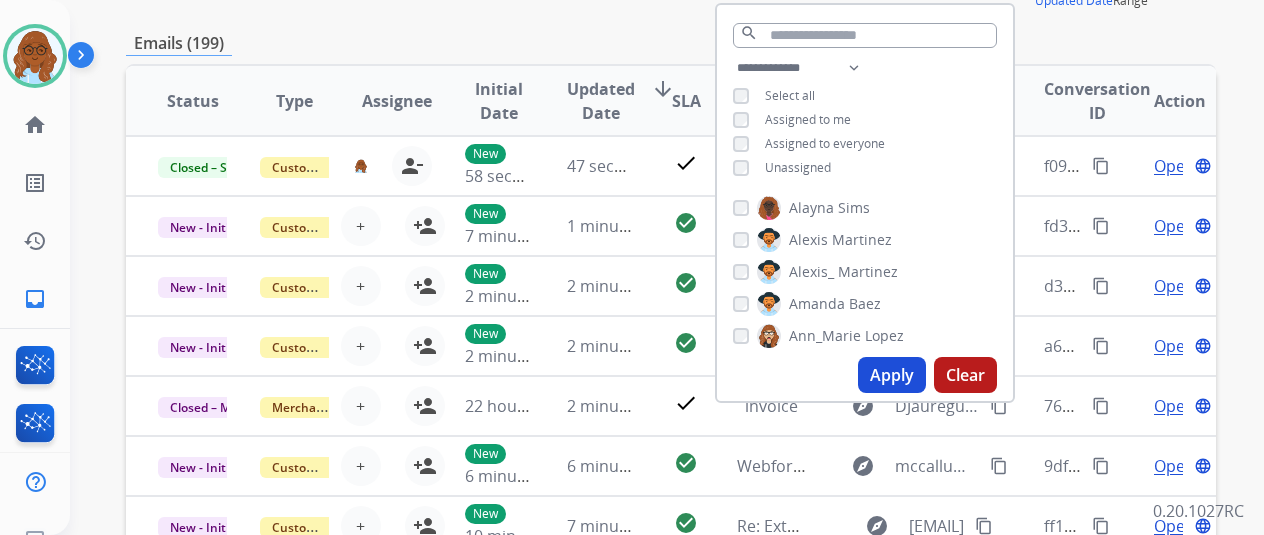 click on "Apply" at bounding box center (892, 375) 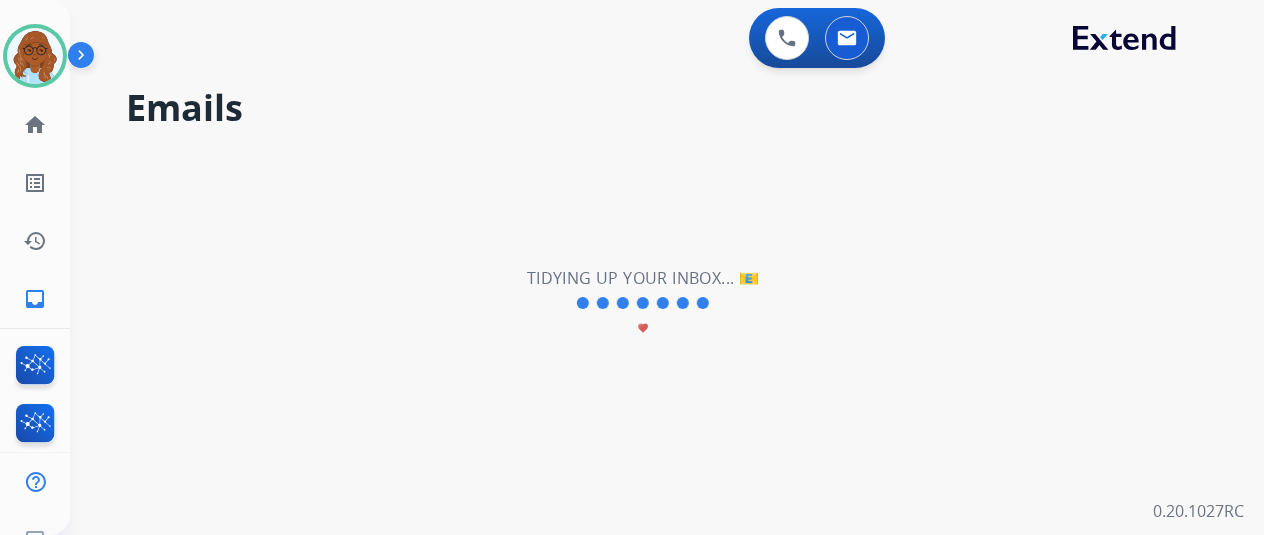 scroll, scrollTop: 0, scrollLeft: 0, axis: both 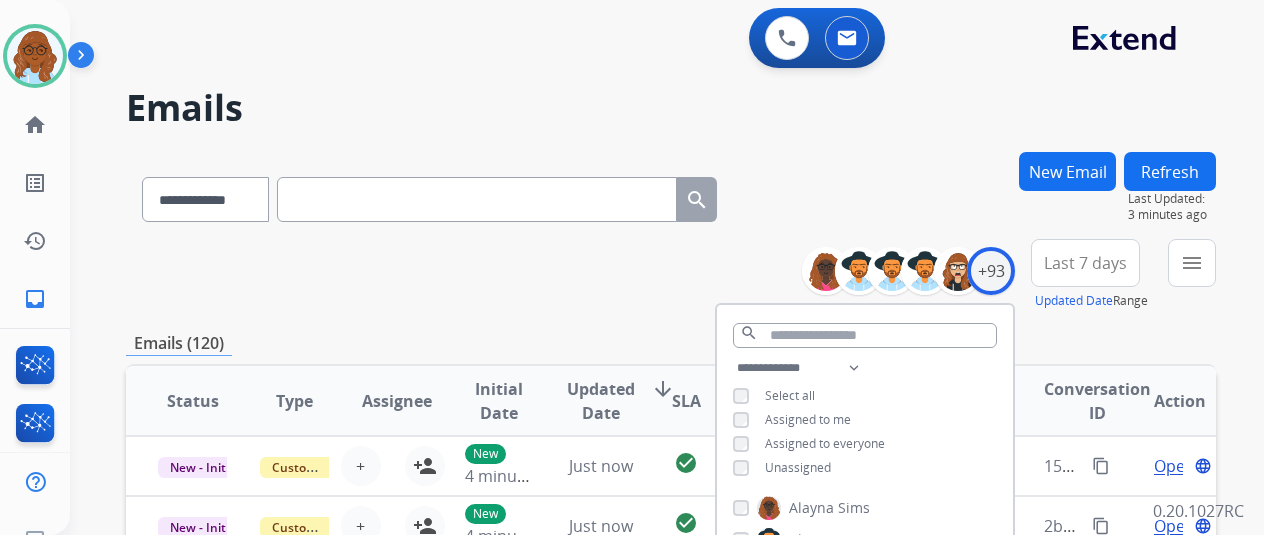click on "Last 7 days" at bounding box center [1085, 263] 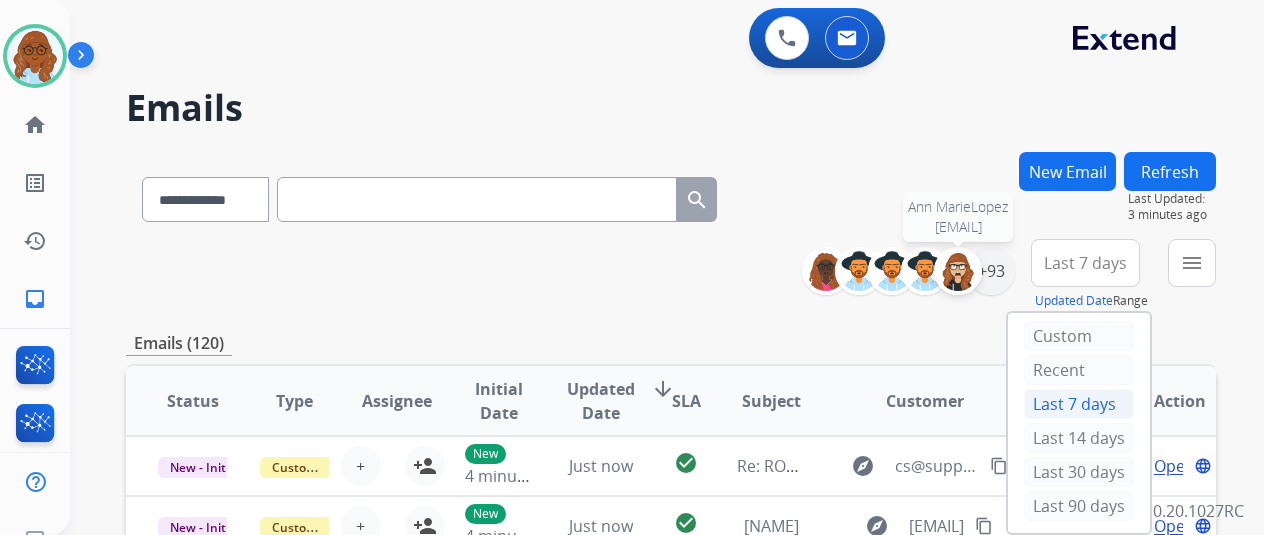 scroll, scrollTop: 200, scrollLeft: 0, axis: vertical 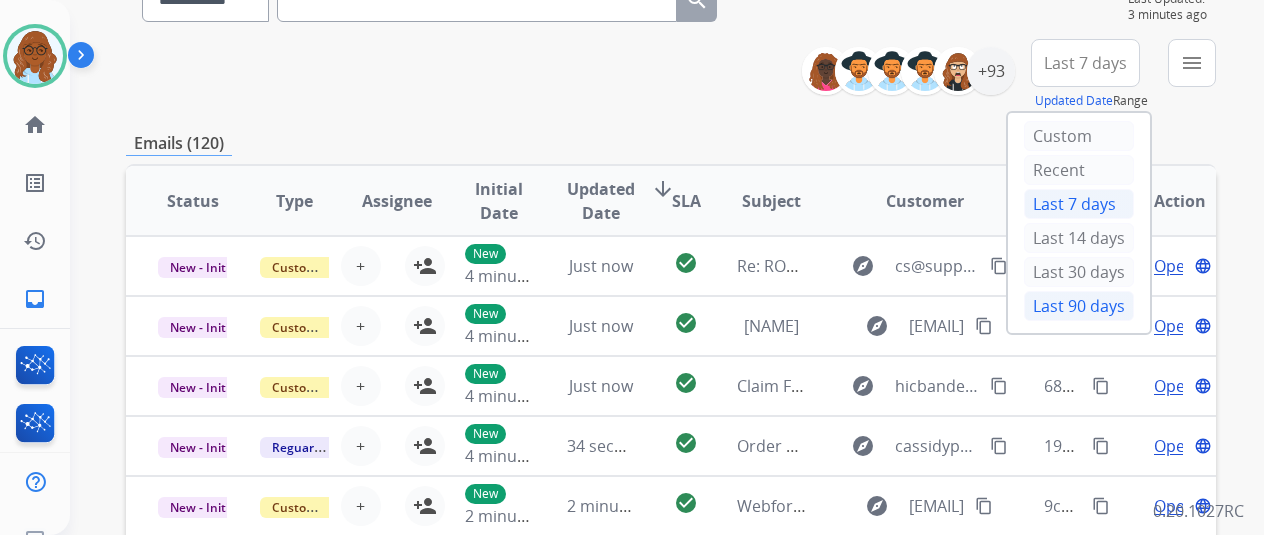 click on "Last 90 days" at bounding box center (1079, 306) 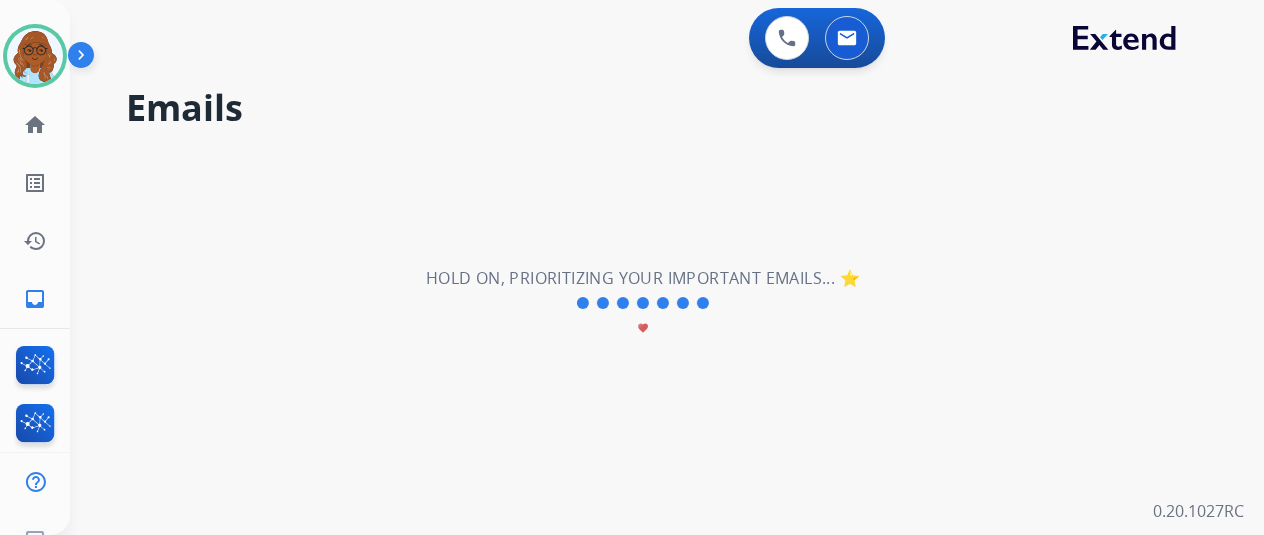 scroll, scrollTop: 0, scrollLeft: 0, axis: both 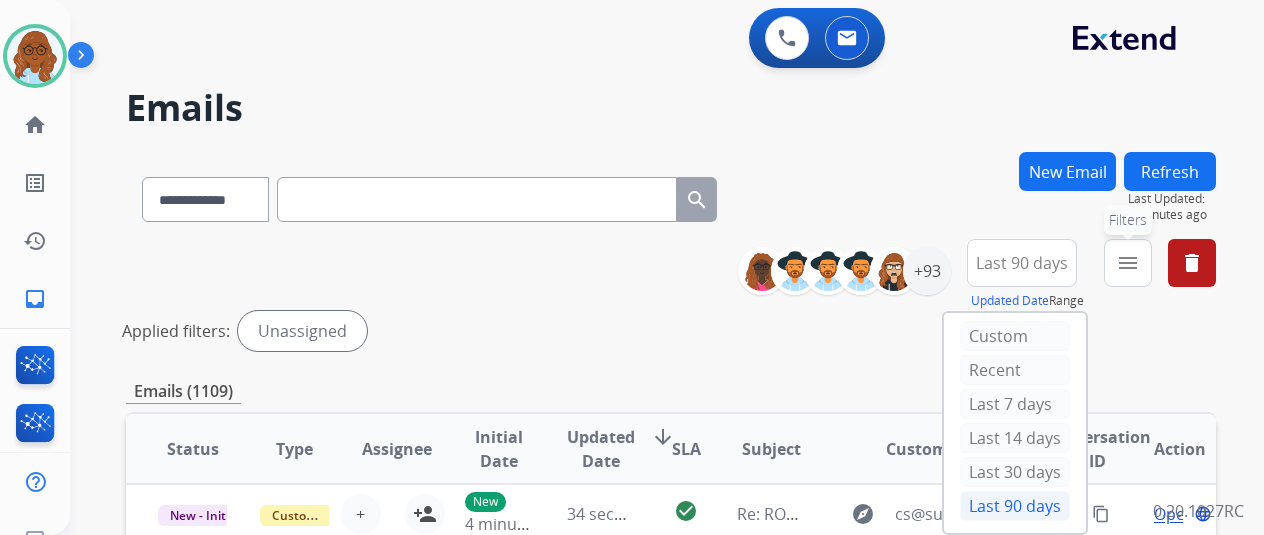 click on "menu  Filters" at bounding box center [1128, 263] 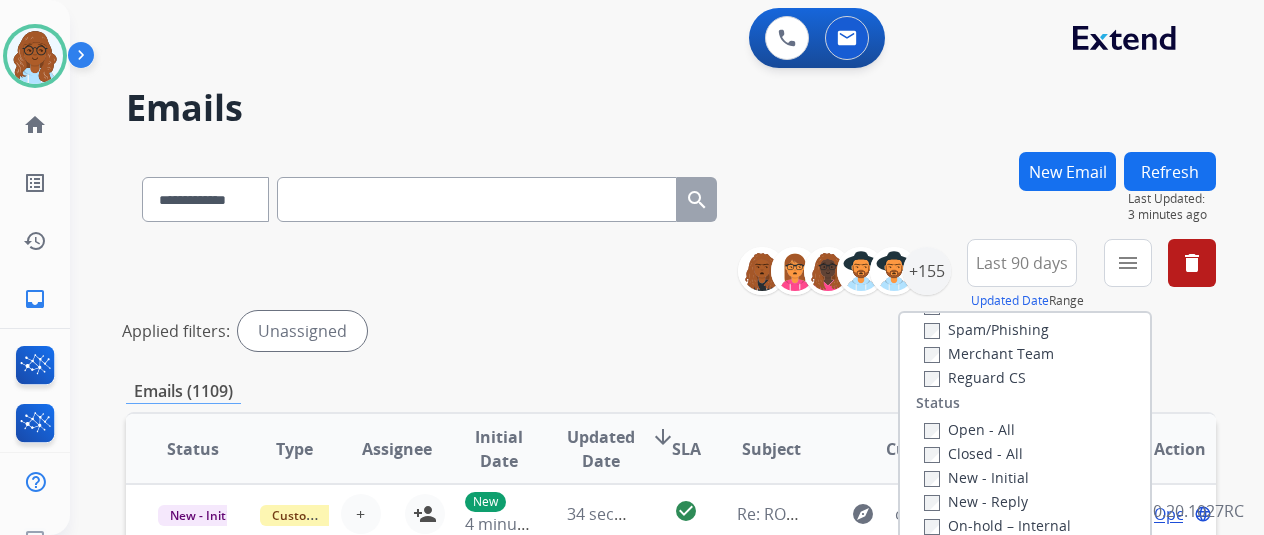 scroll, scrollTop: 0, scrollLeft: 0, axis: both 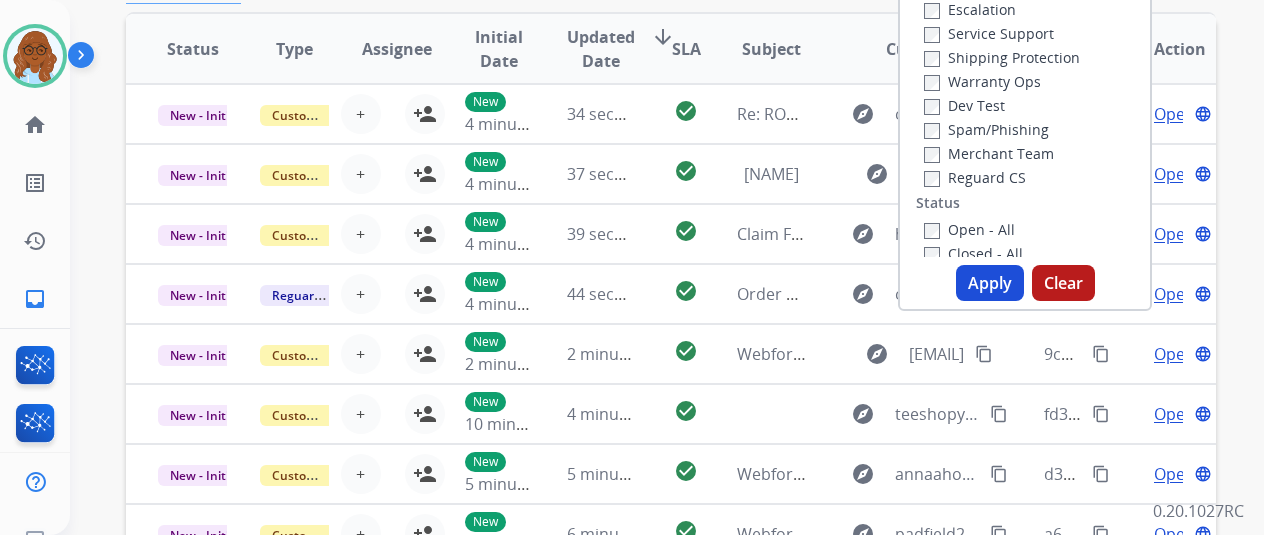 click on "Apply" at bounding box center (990, 283) 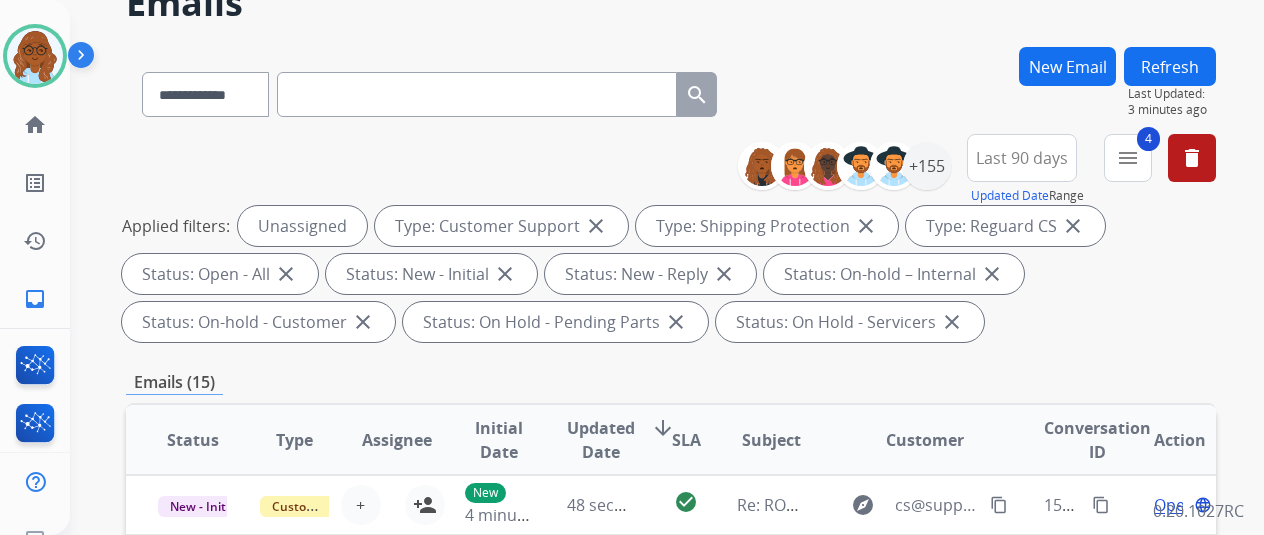 scroll, scrollTop: 300, scrollLeft: 0, axis: vertical 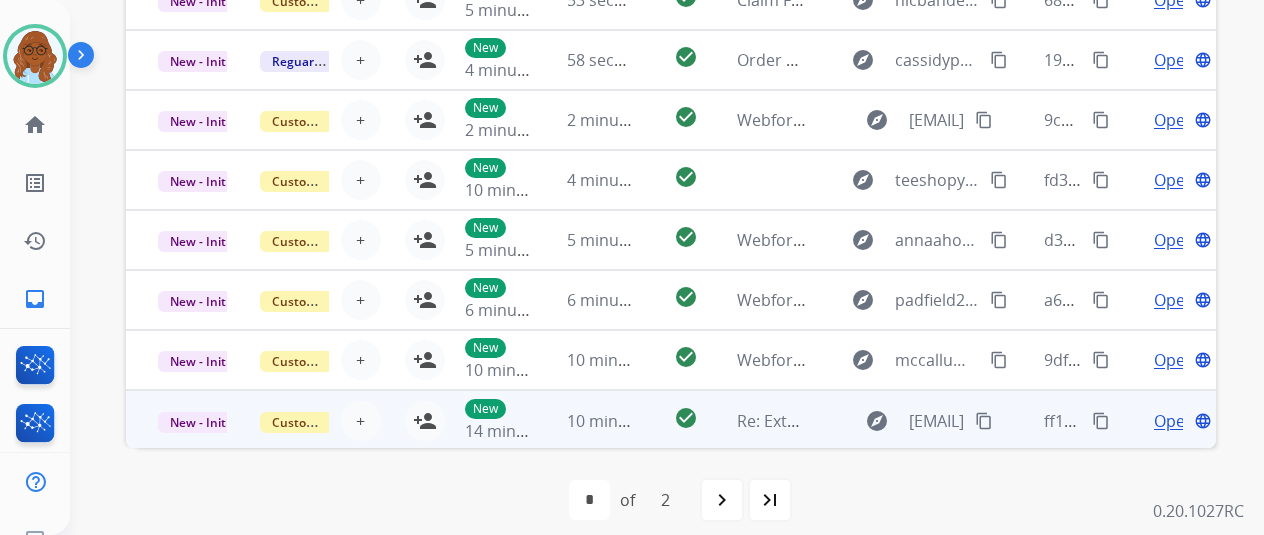 click on "Open" at bounding box center (1174, 421) 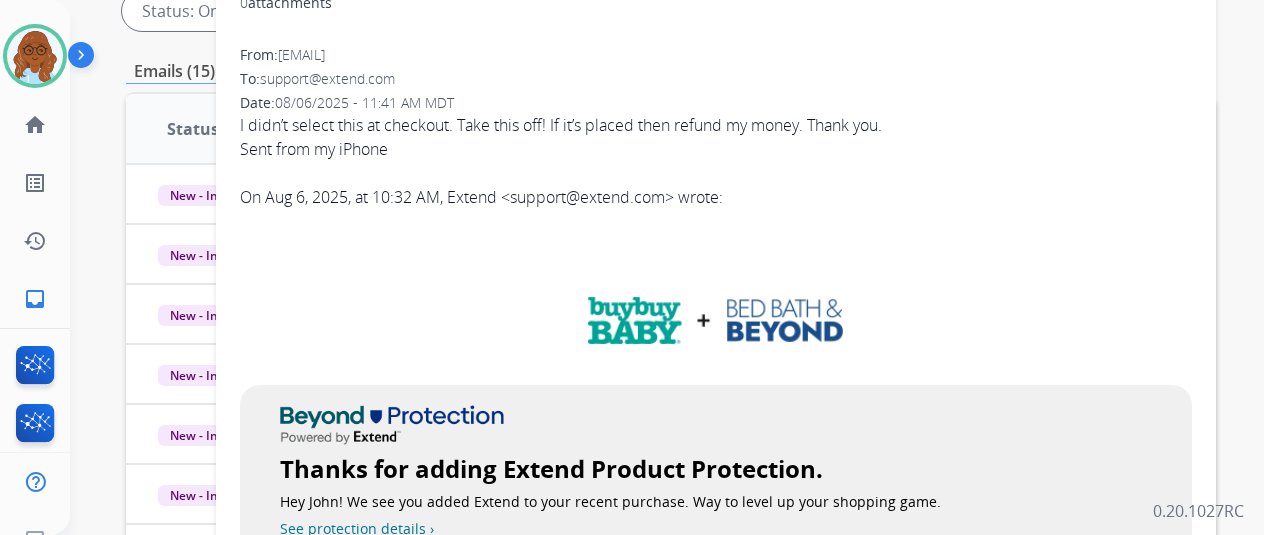scroll, scrollTop: 230, scrollLeft: 0, axis: vertical 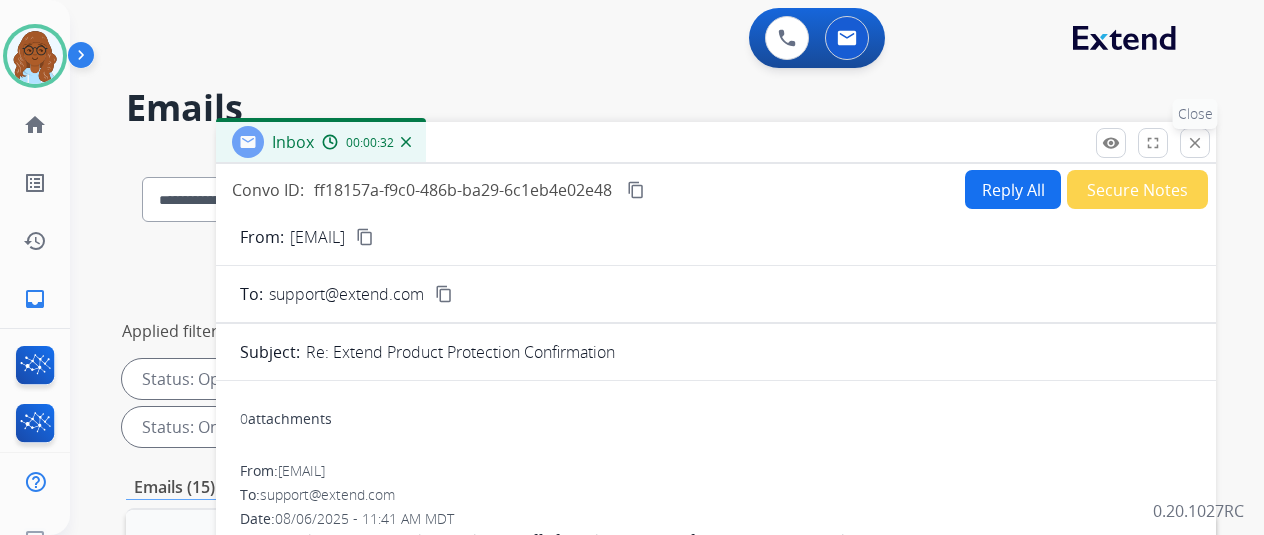 click on "close" at bounding box center (1195, 143) 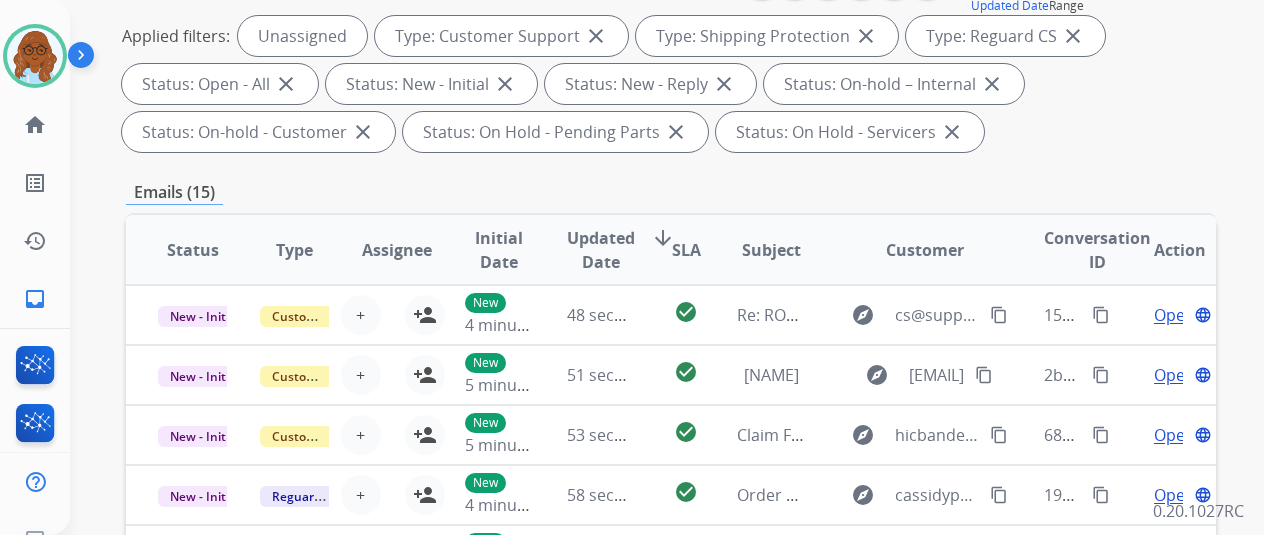 scroll, scrollTop: 300, scrollLeft: 0, axis: vertical 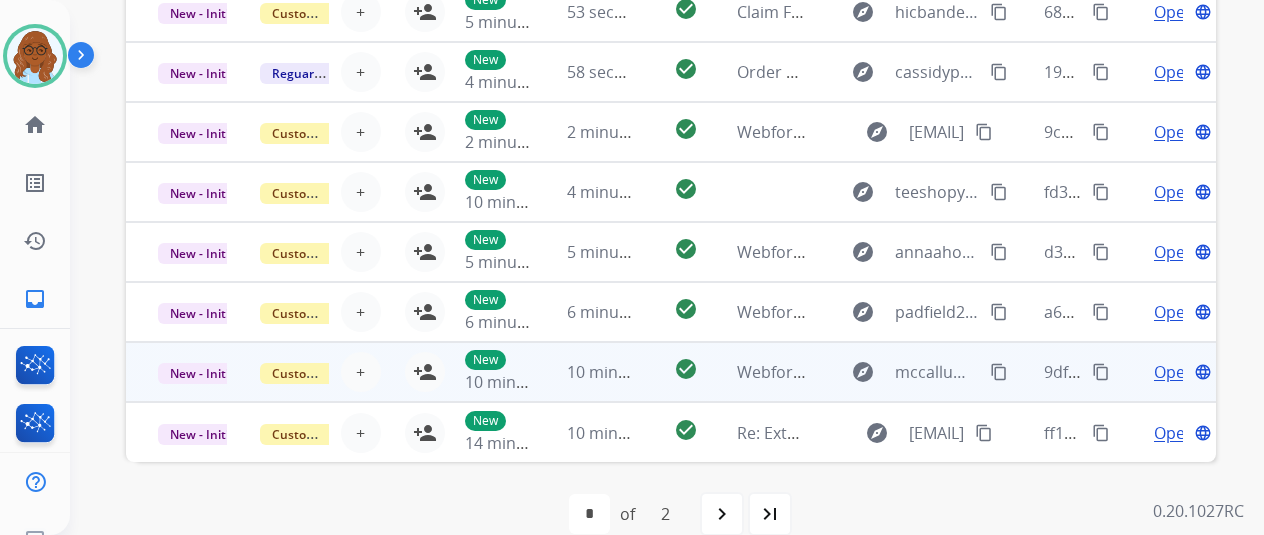click on "Open" at bounding box center [1174, 372] 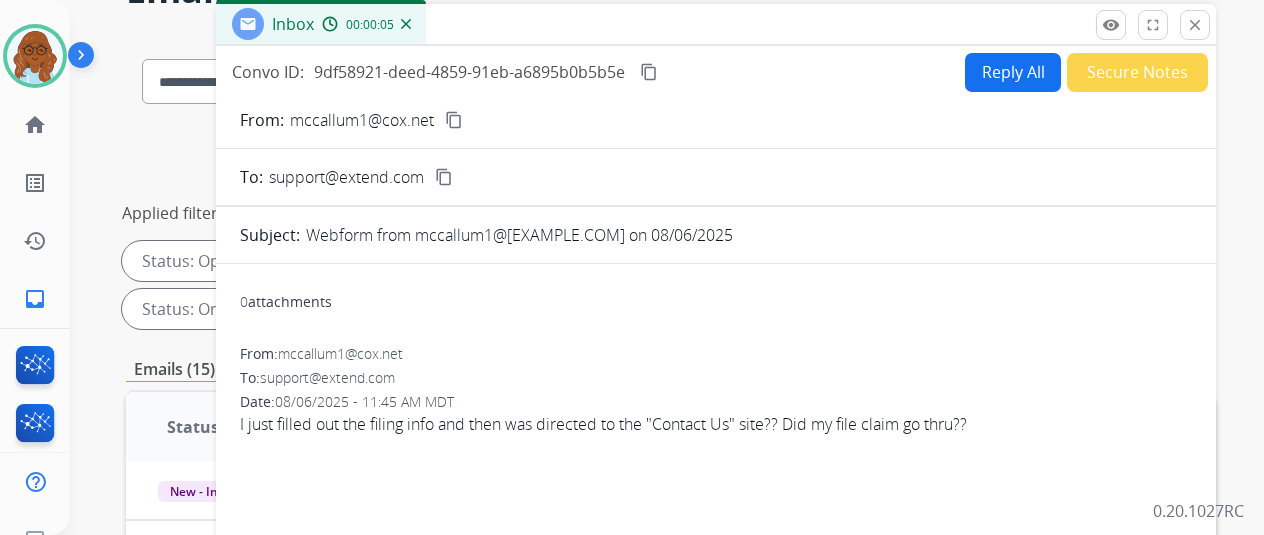 scroll, scrollTop: 116, scrollLeft: 0, axis: vertical 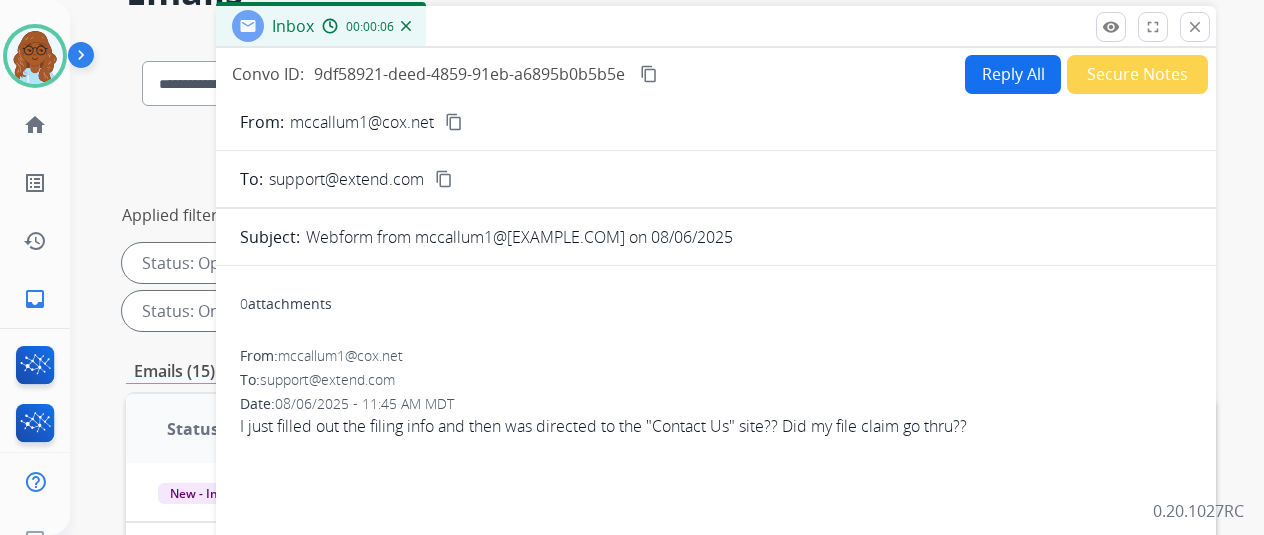 click on "content_copy" at bounding box center [454, 122] 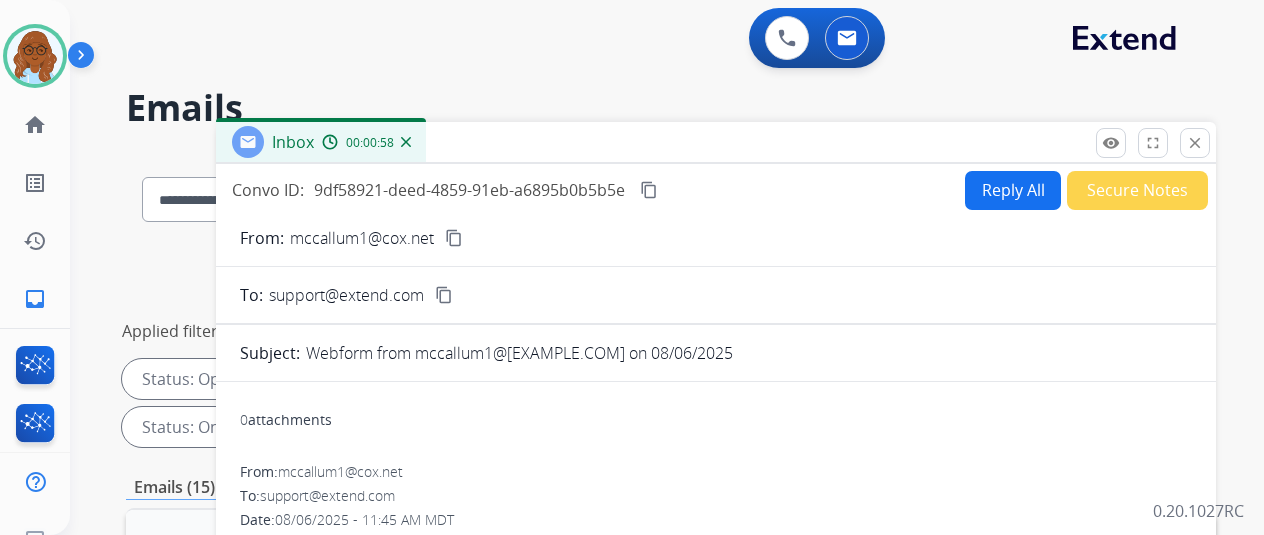 scroll, scrollTop: 0, scrollLeft: 0, axis: both 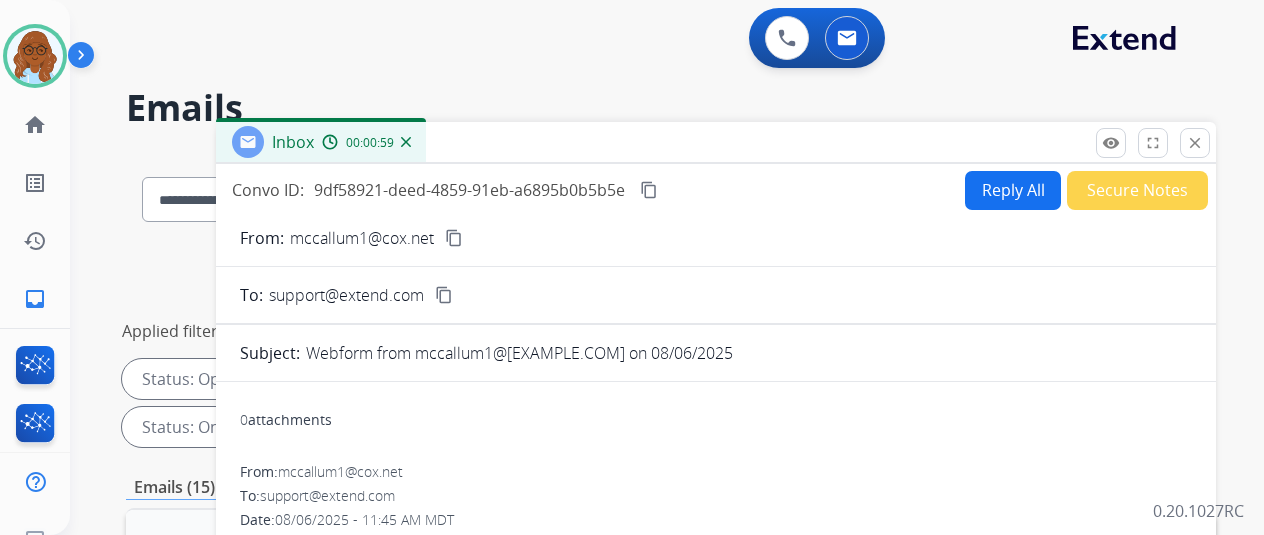 click on "close Close" at bounding box center [1195, 143] 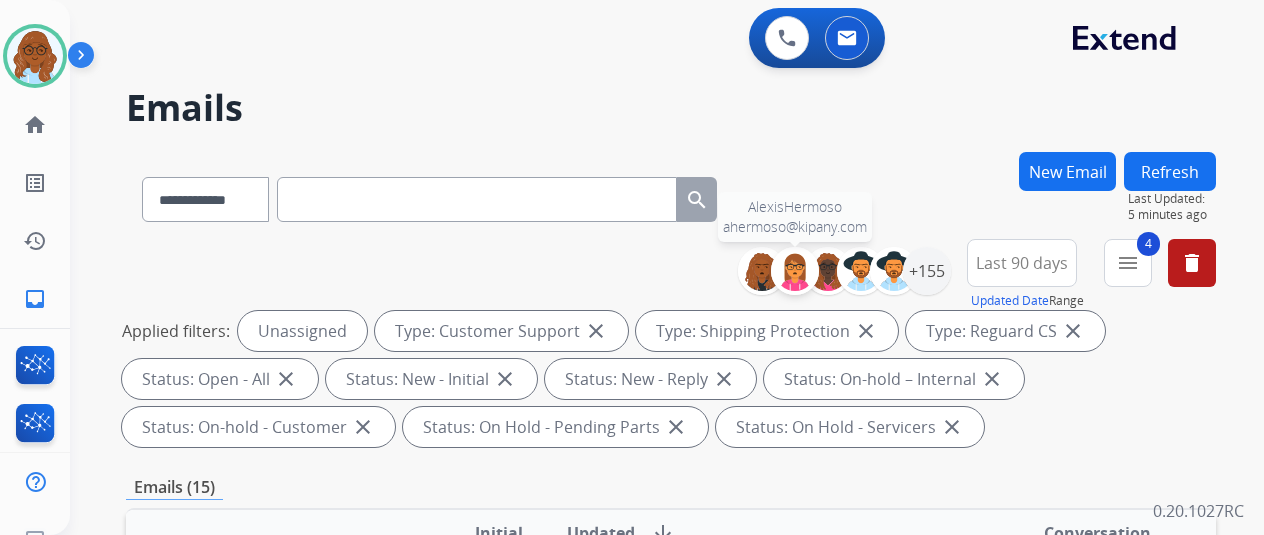 scroll, scrollTop: 400, scrollLeft: 0, axis: vertical 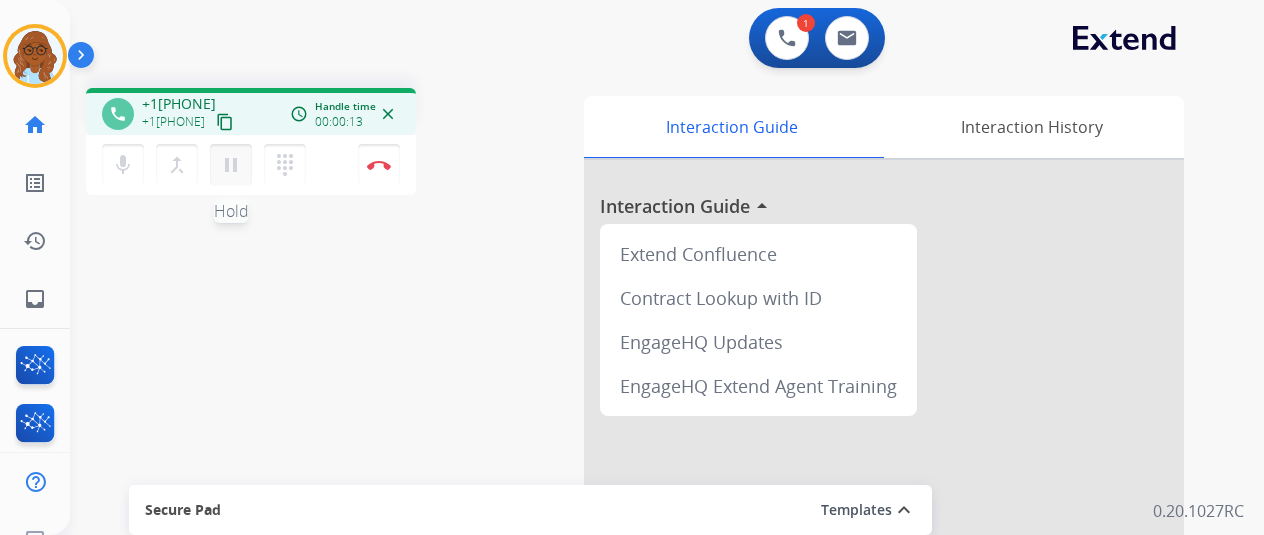 click on "pause" at bounding box center (231, 165) 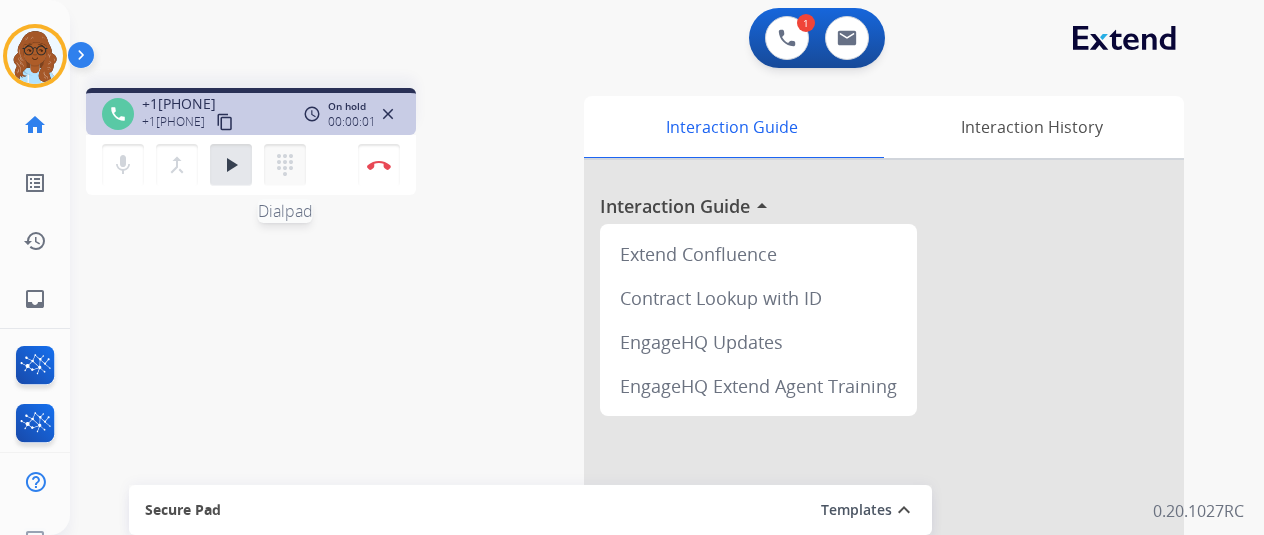 click on "dialpad" at bounding box center [285, 165] 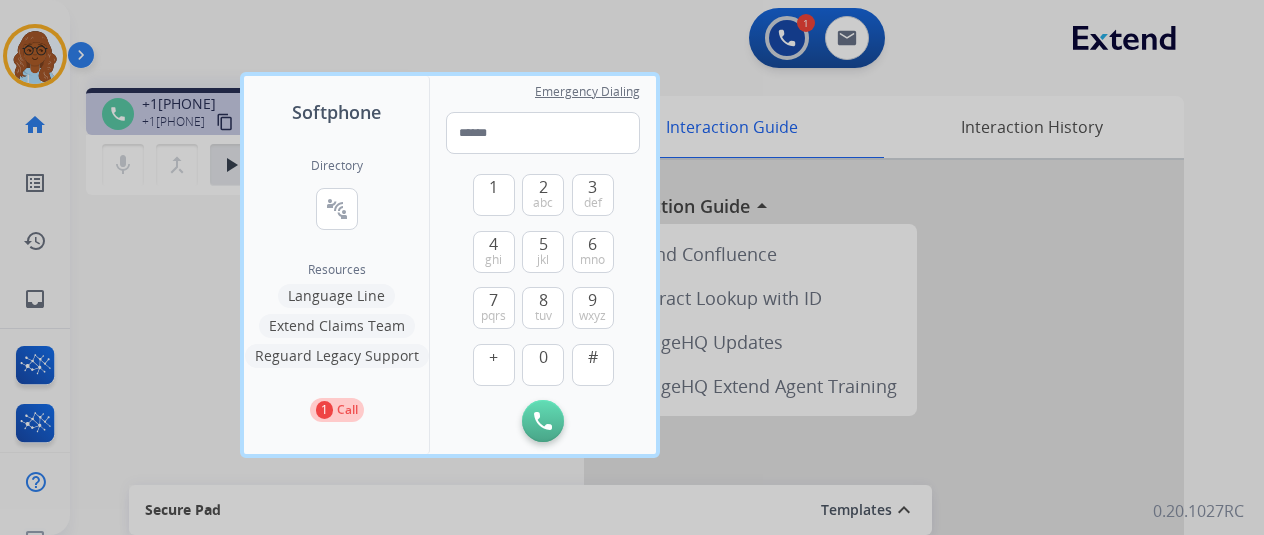 click on "Language Line" at bounding box center (336, 296) 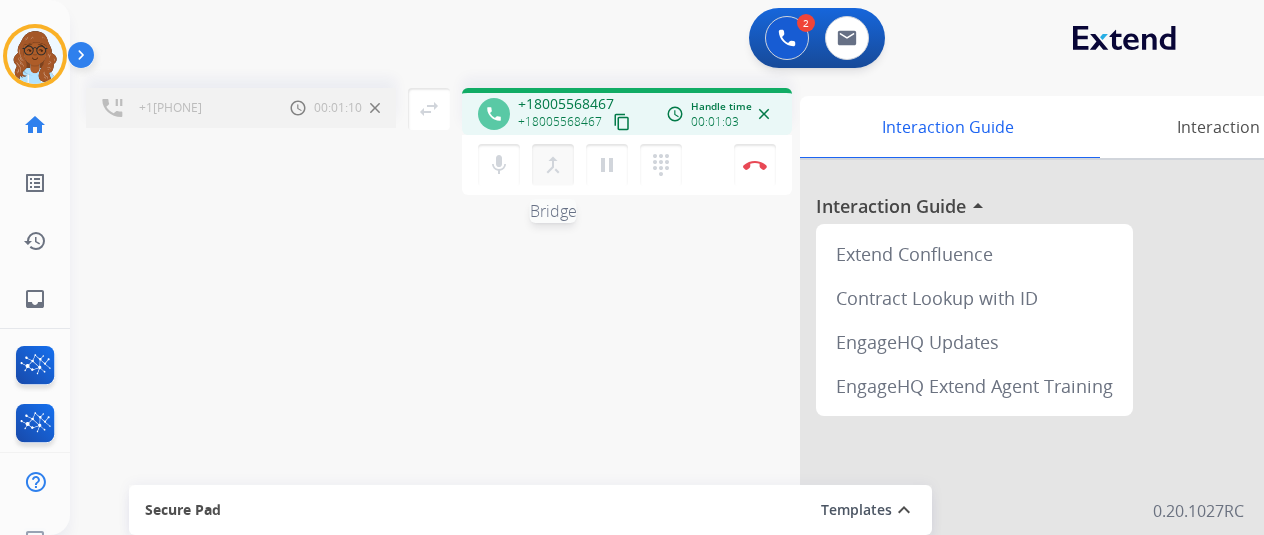 click on "merge_type" at bounding box center (553, 165) 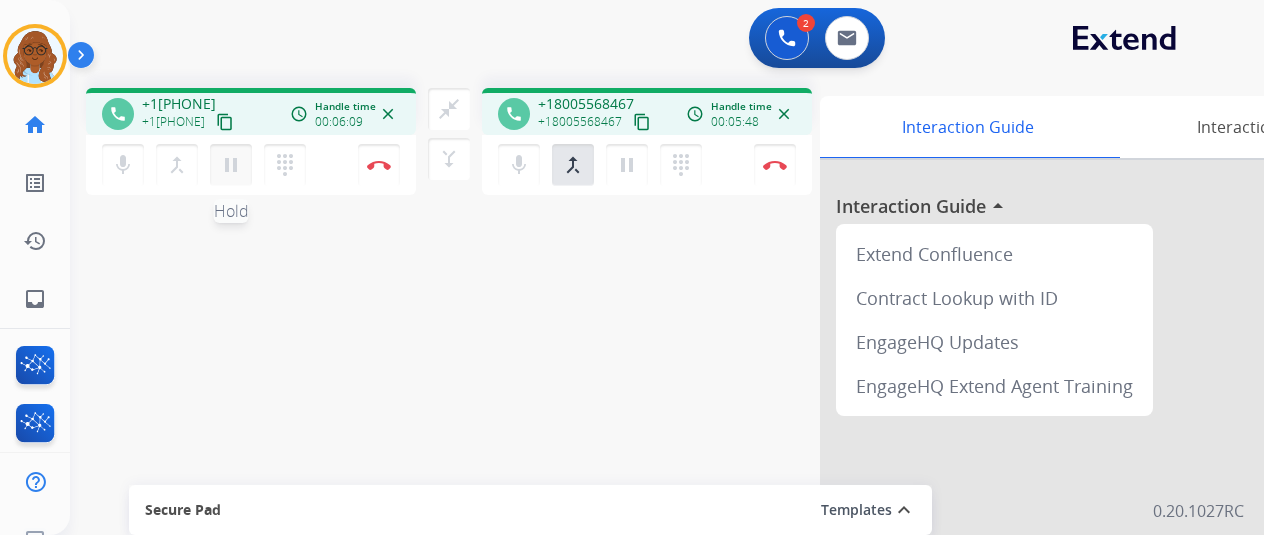 click on "pause" at bounding box center [231, 165] 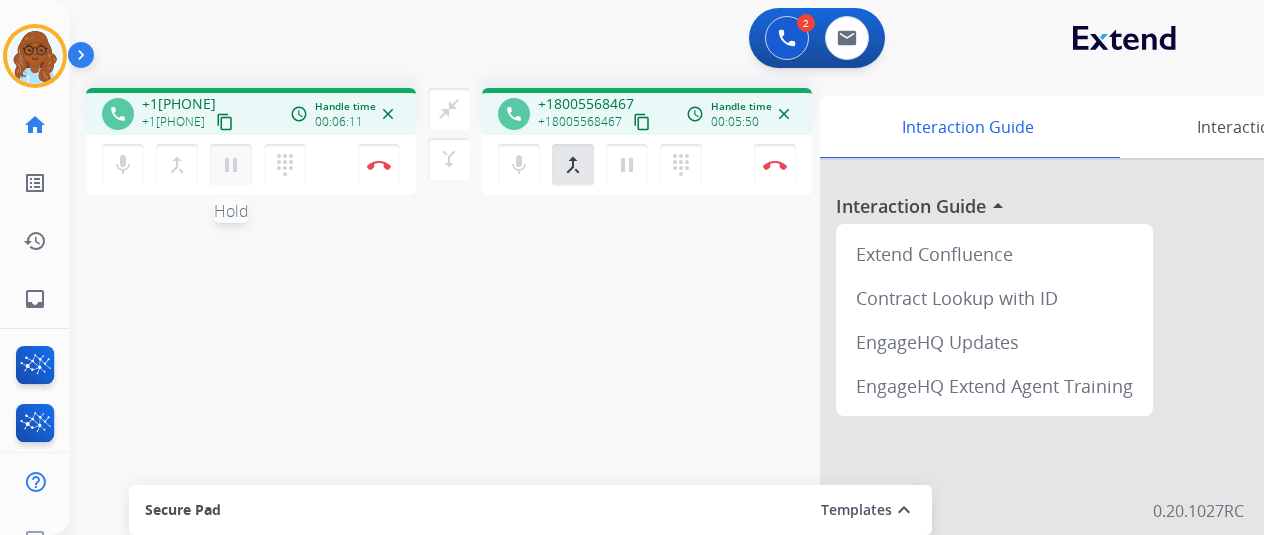 click on "pause Hold" at bounding box center (231, 165) 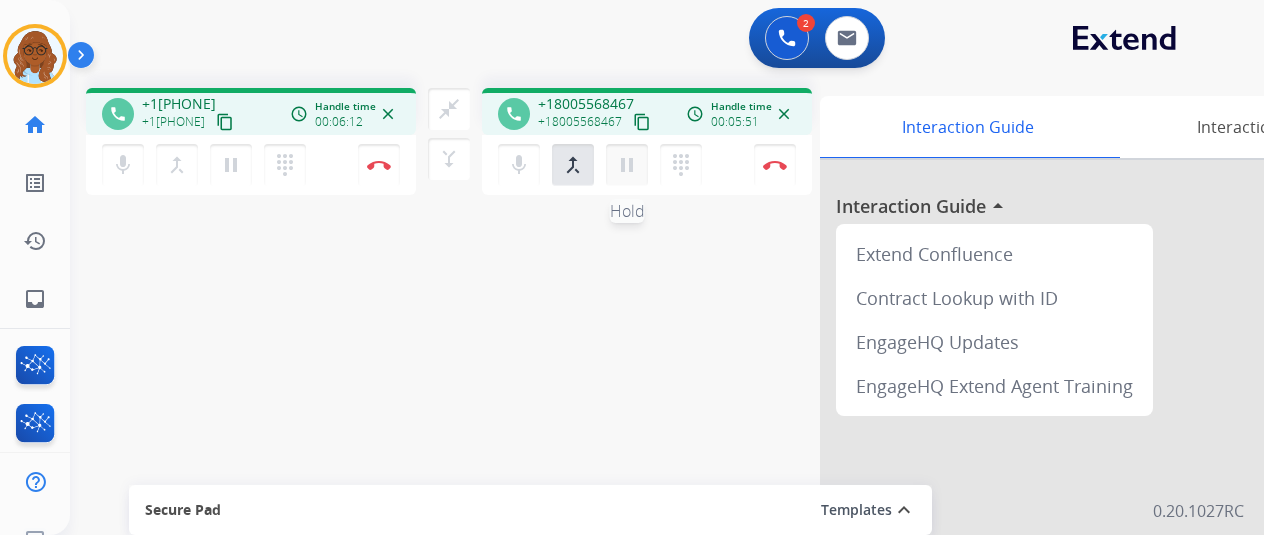 click on "pause Hold" at bounding box center [231, 165] 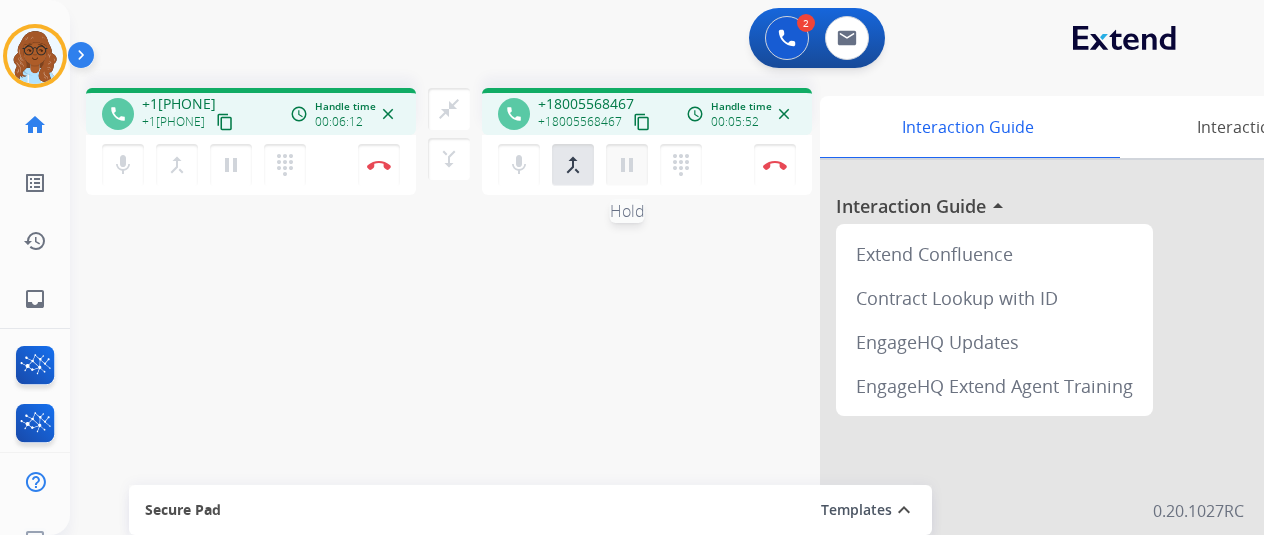 click on "pause" at bounding box center (231, 165) 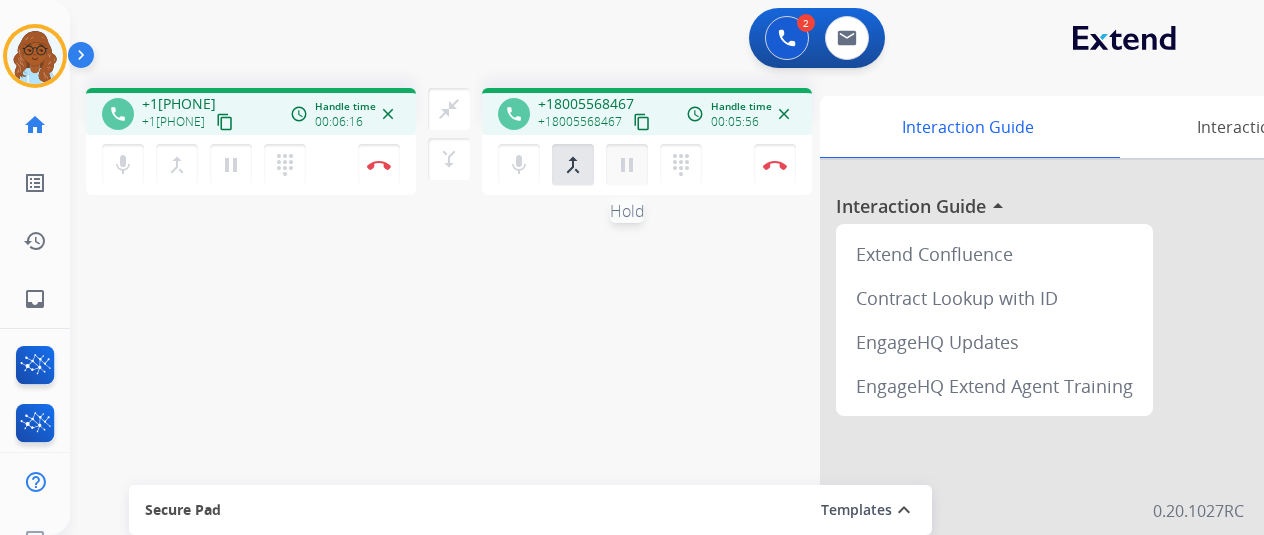 click on "pause" at bounding box center [231, 165] 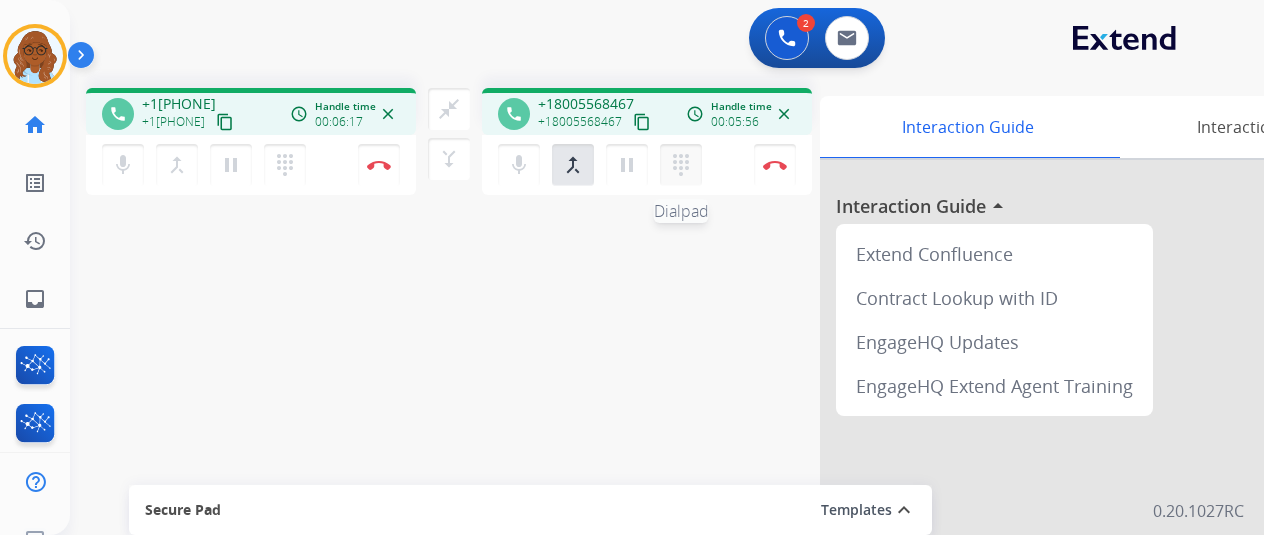 click on "dialpad" at bounding box center [285, 165] 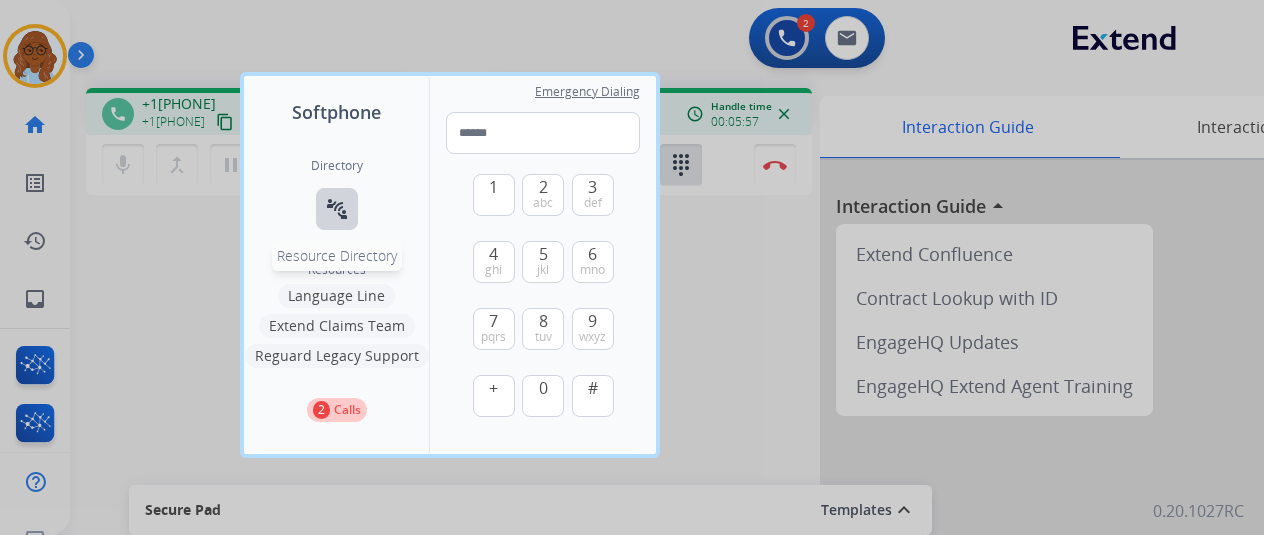 click on "connect_without_contact" at bounding box center [337, 209] 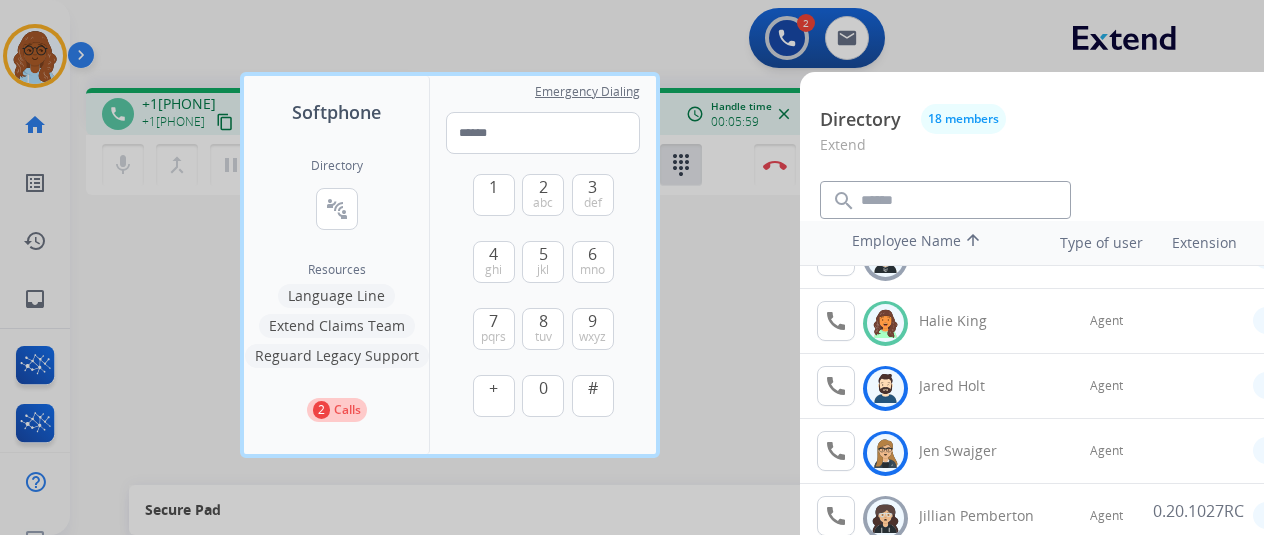scroll, scrollTop: 300, scrollLeft: 0, axis: vertical 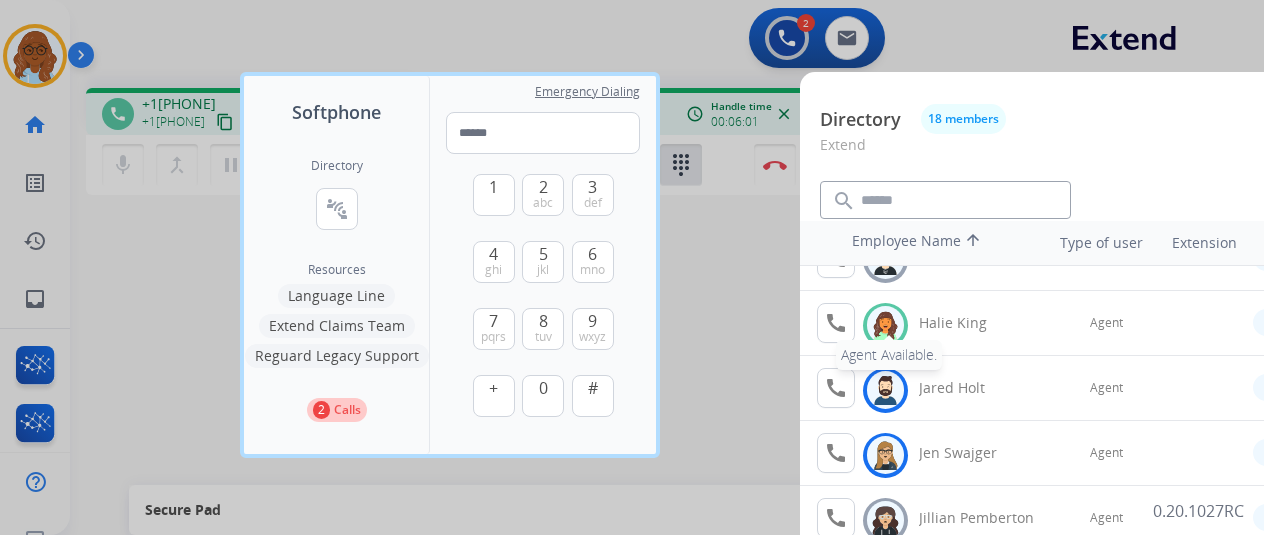 click on "call" at bounding box center (836, 323) 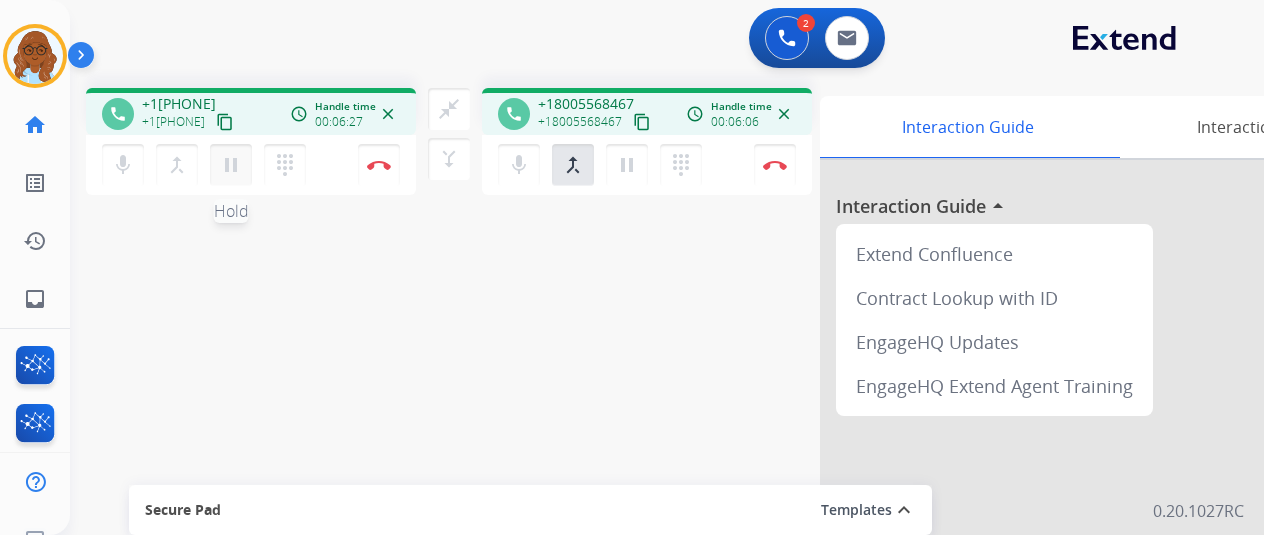 click on "pause" at bounding box center (231, 165) 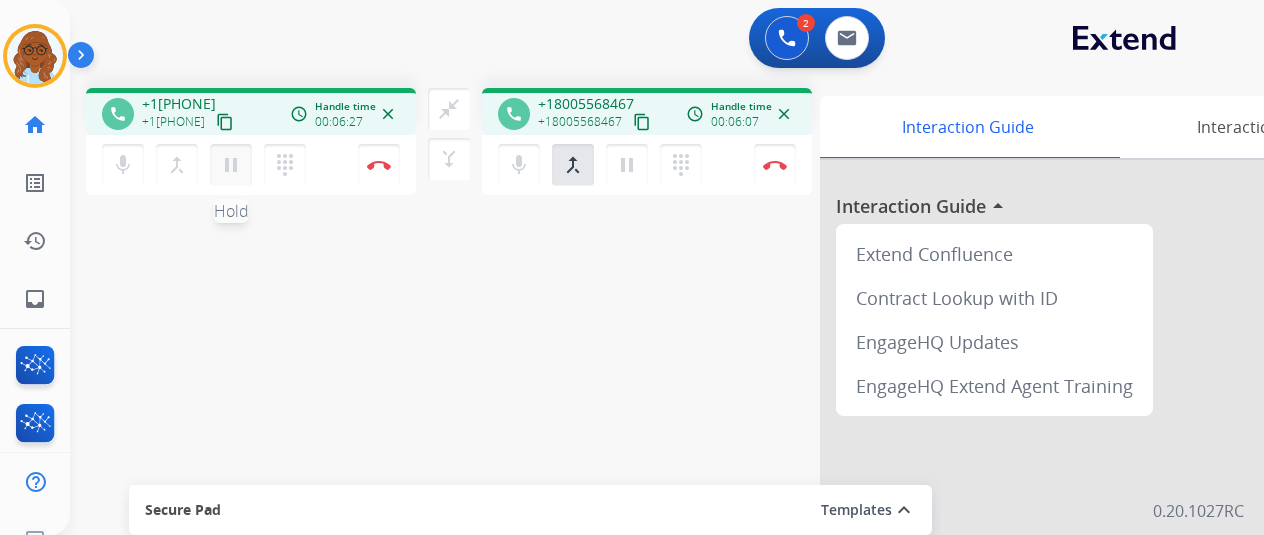 click on "pause" at bounding box center (231, 165) 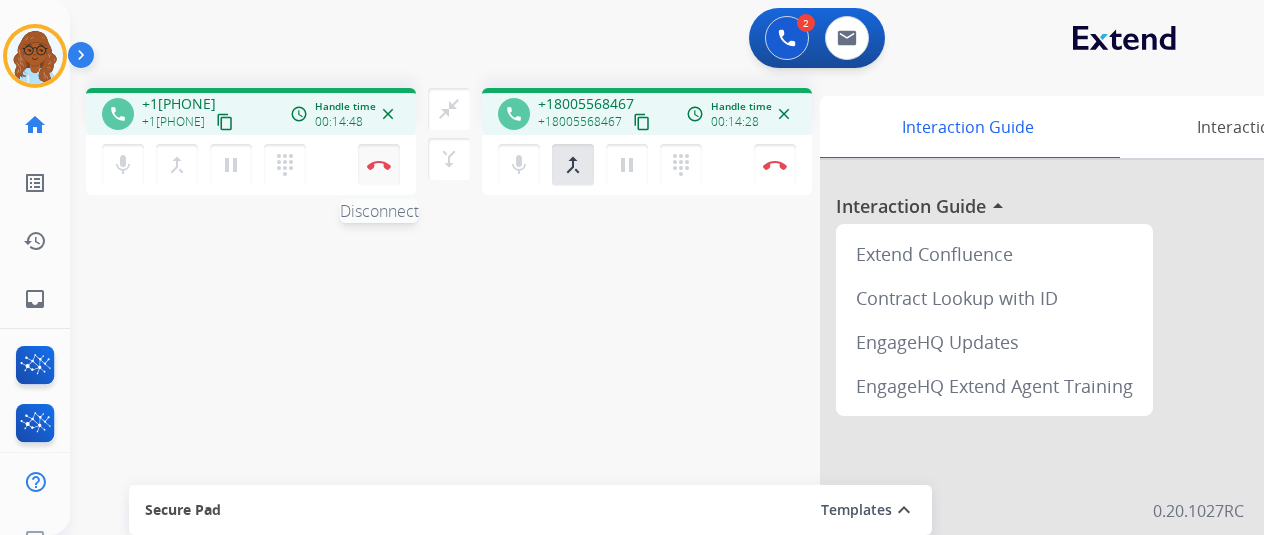 click at bounding box center (379, 165) 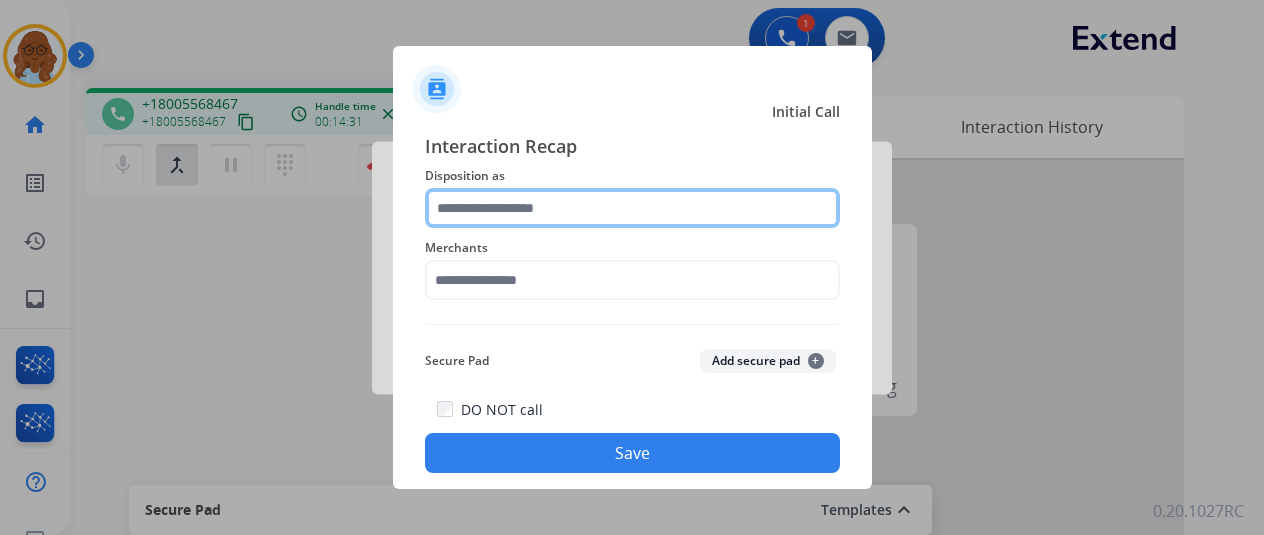 click 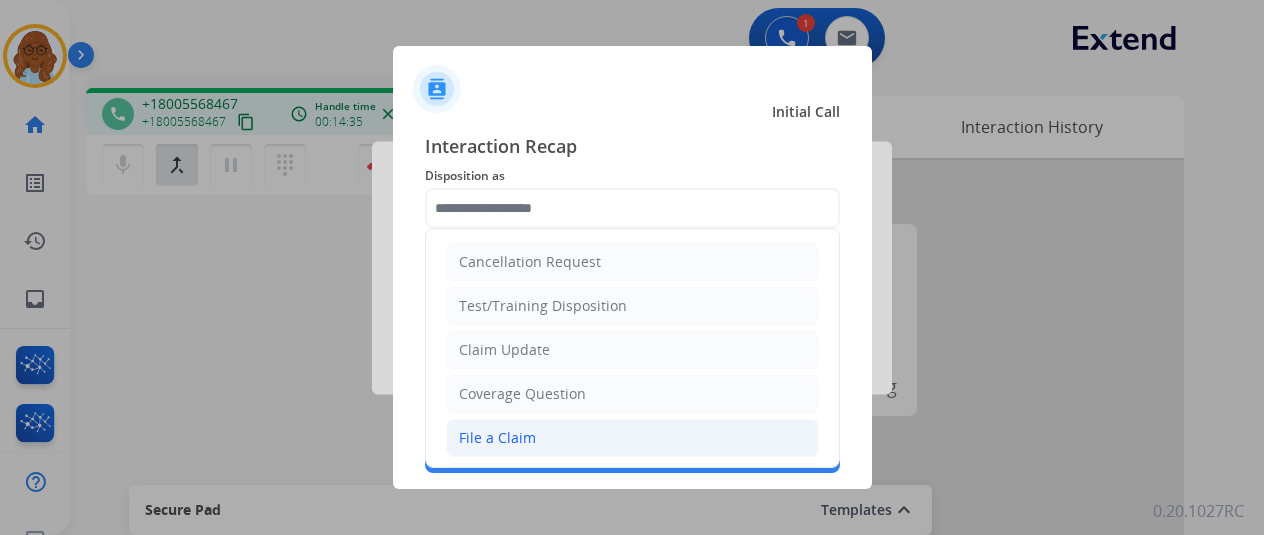 click on "File a Claim" 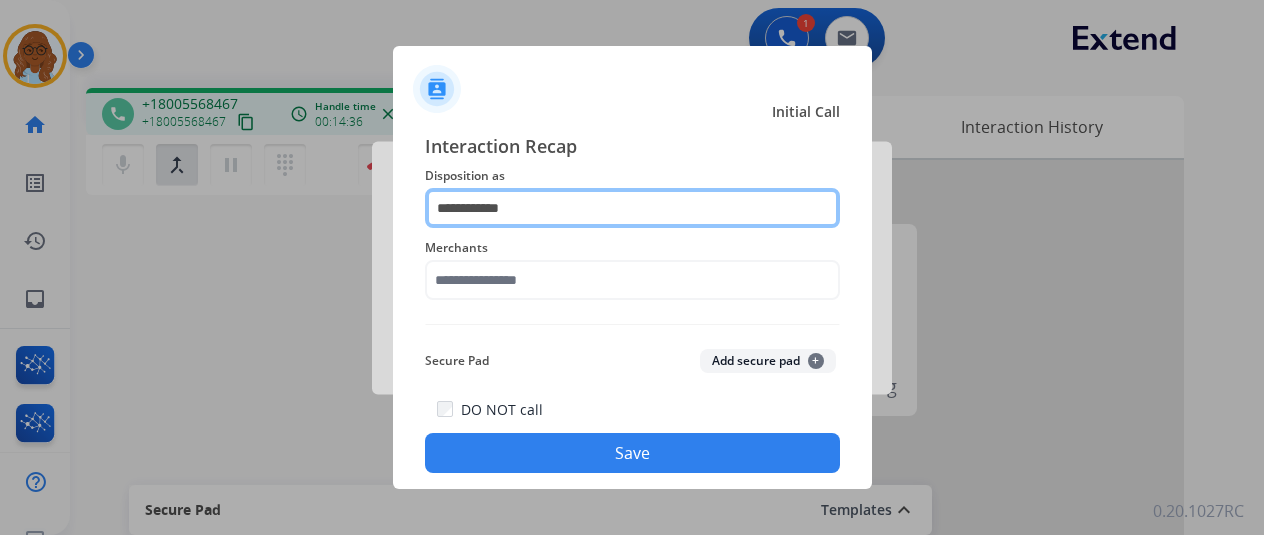 drag, startPoint x: 496, startPoint y: 215, endPoint x: 275, endPoint y: 215, distance: 221 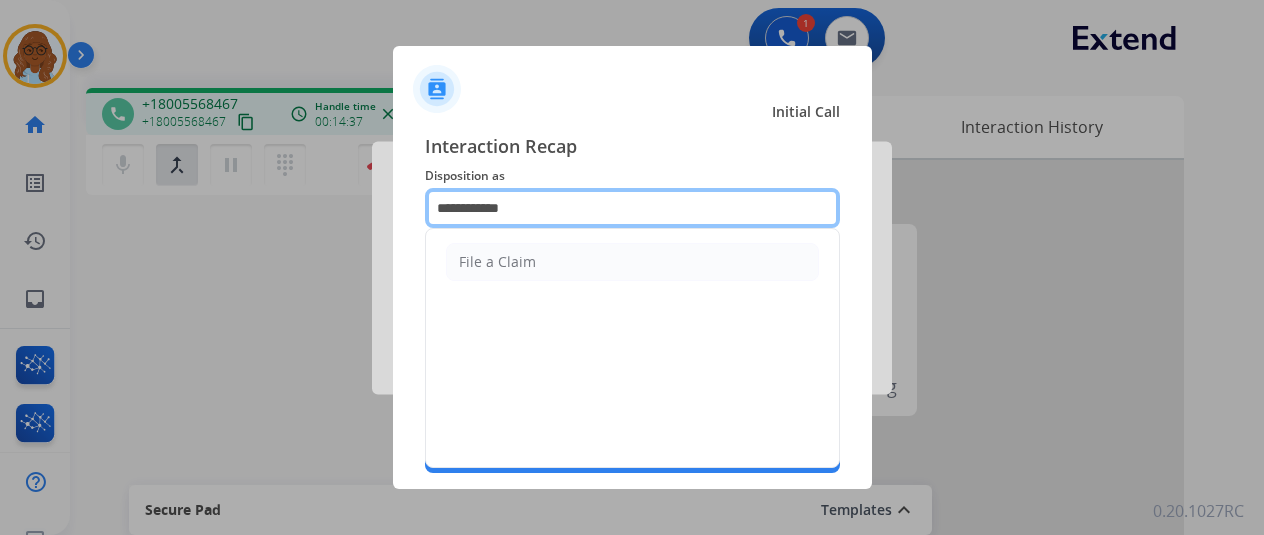 type on "*" 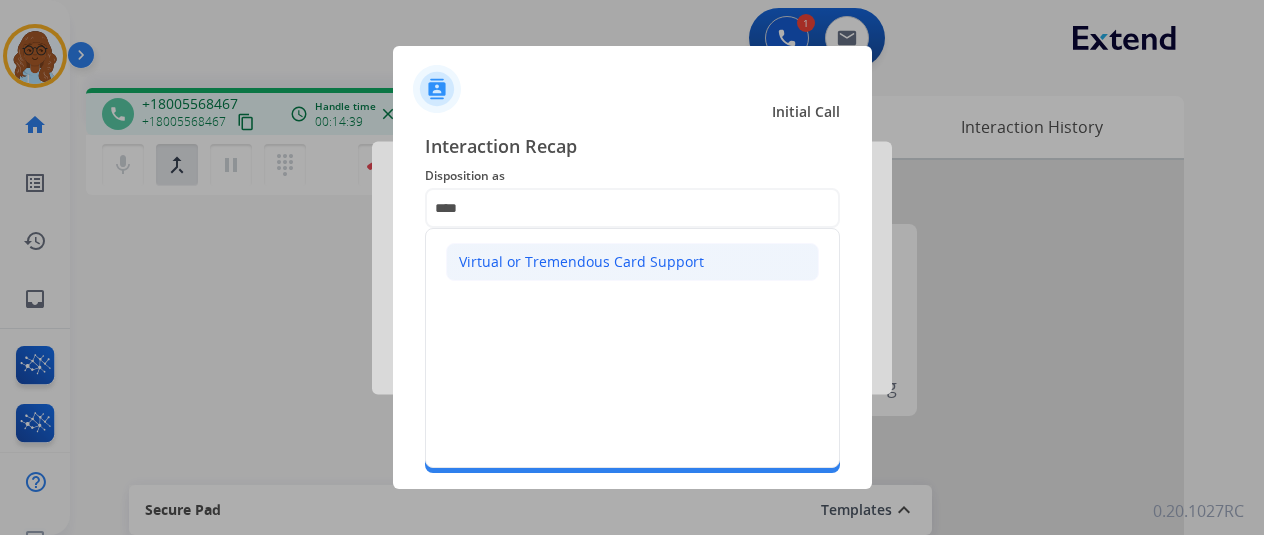 click on "Virtual or Tremendous Card Support" 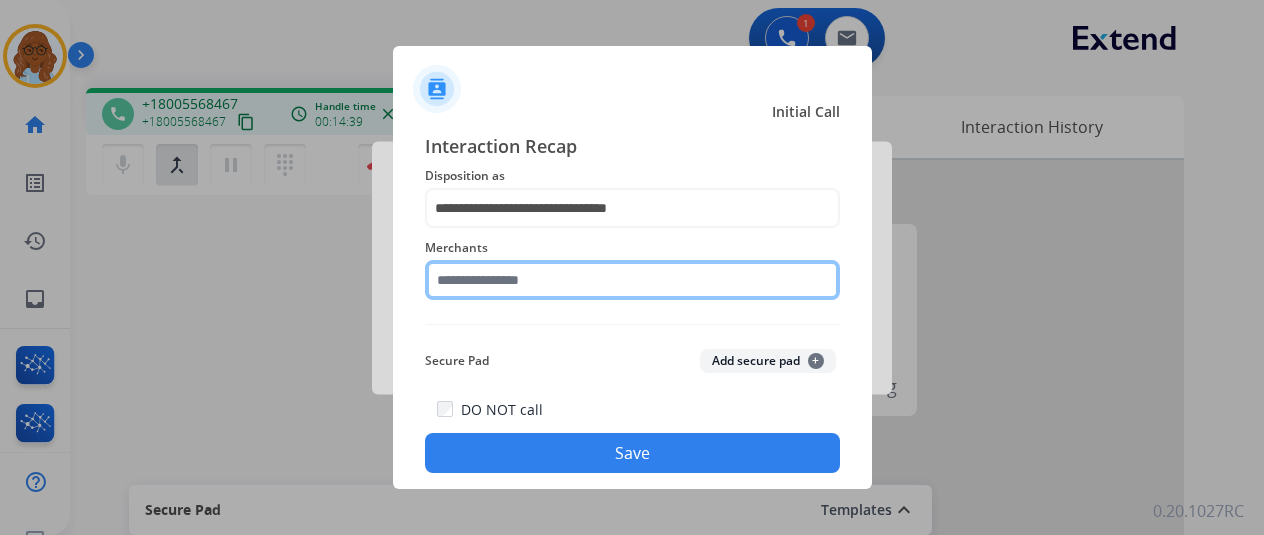 click 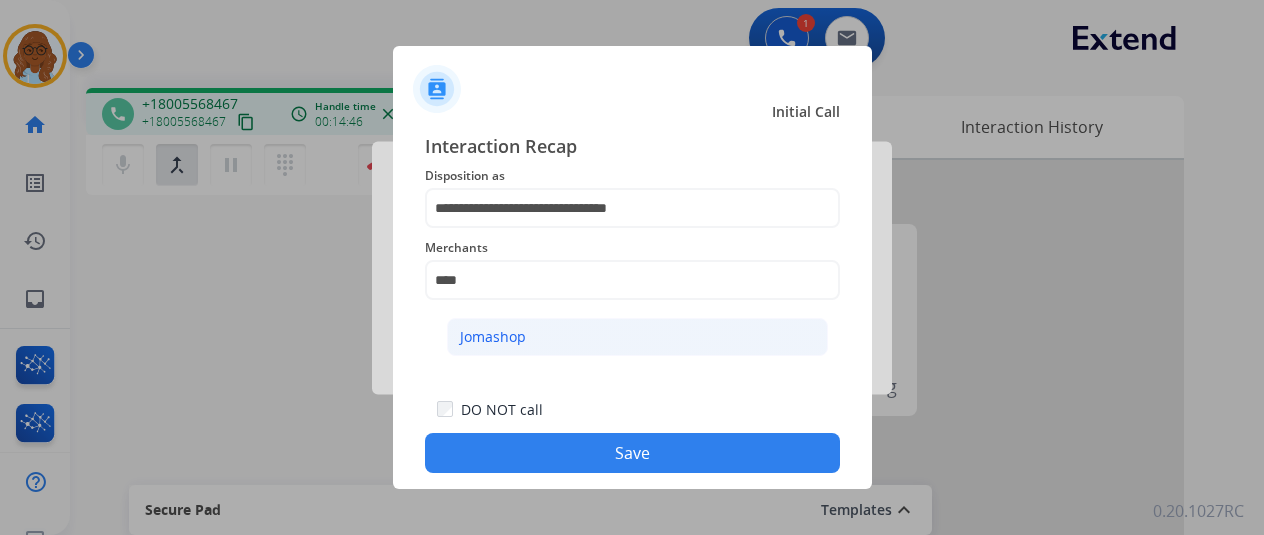 click on "Jomashop" 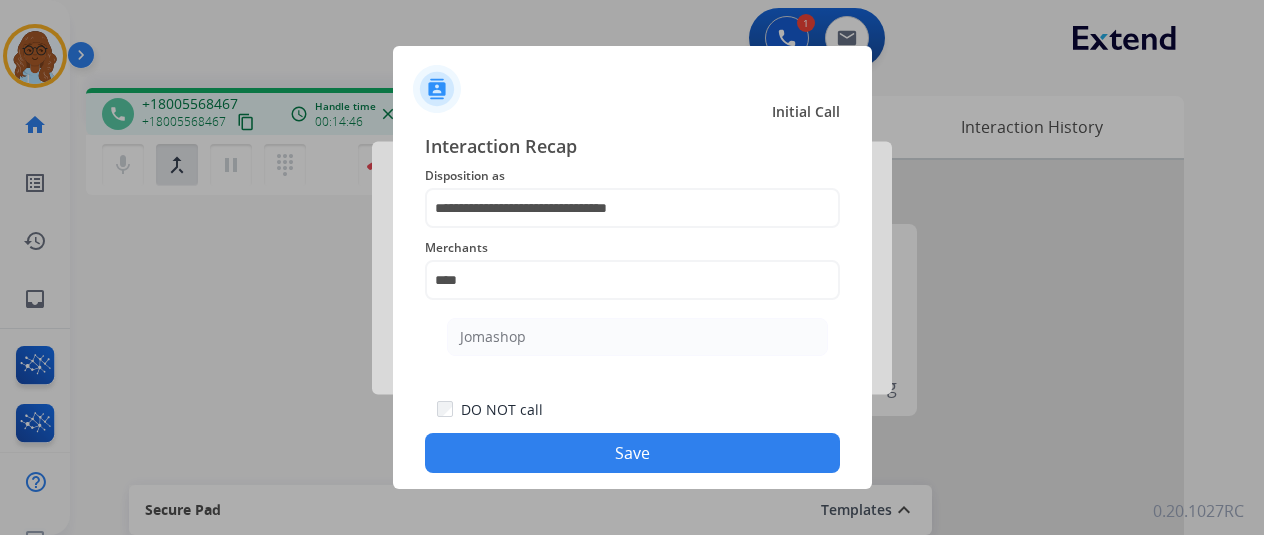 type on "********" 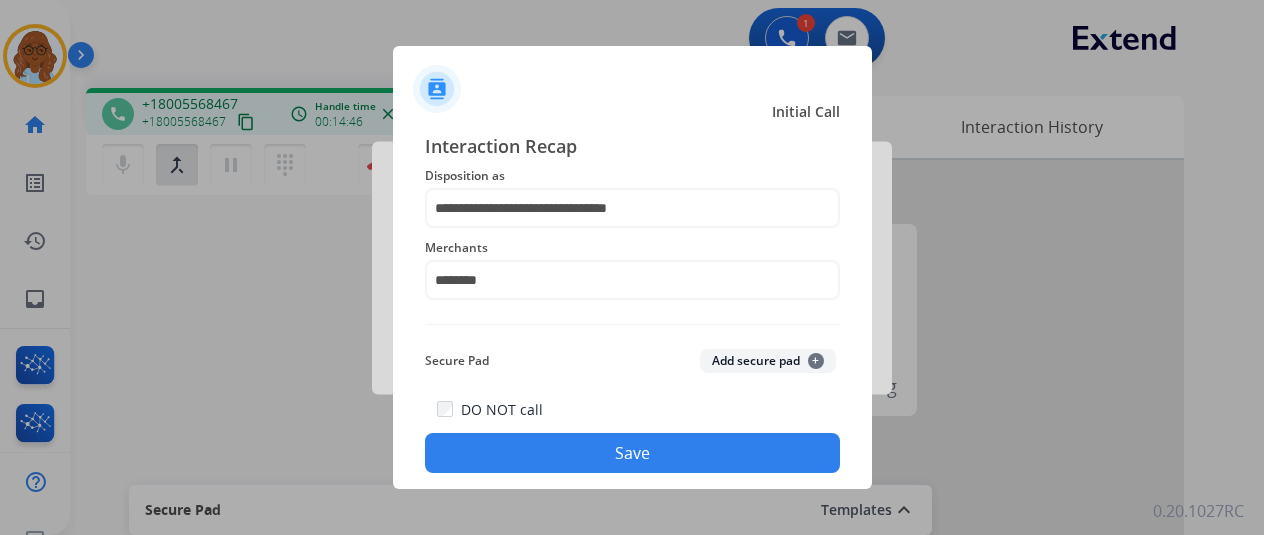 click on "Save" 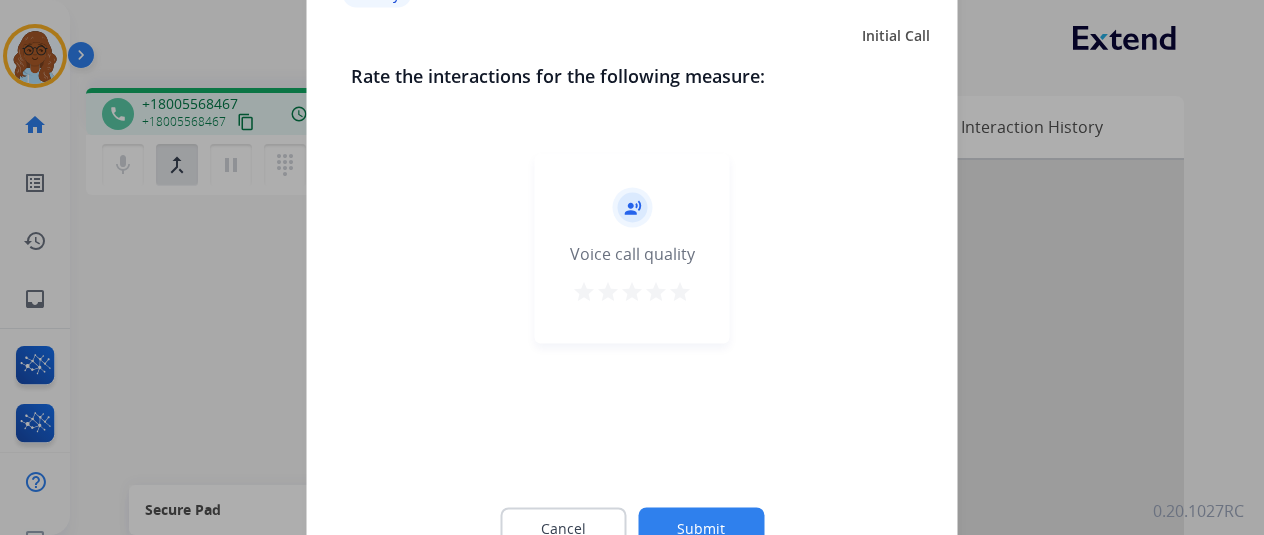 click on "star" at bounding box center (680, 291) 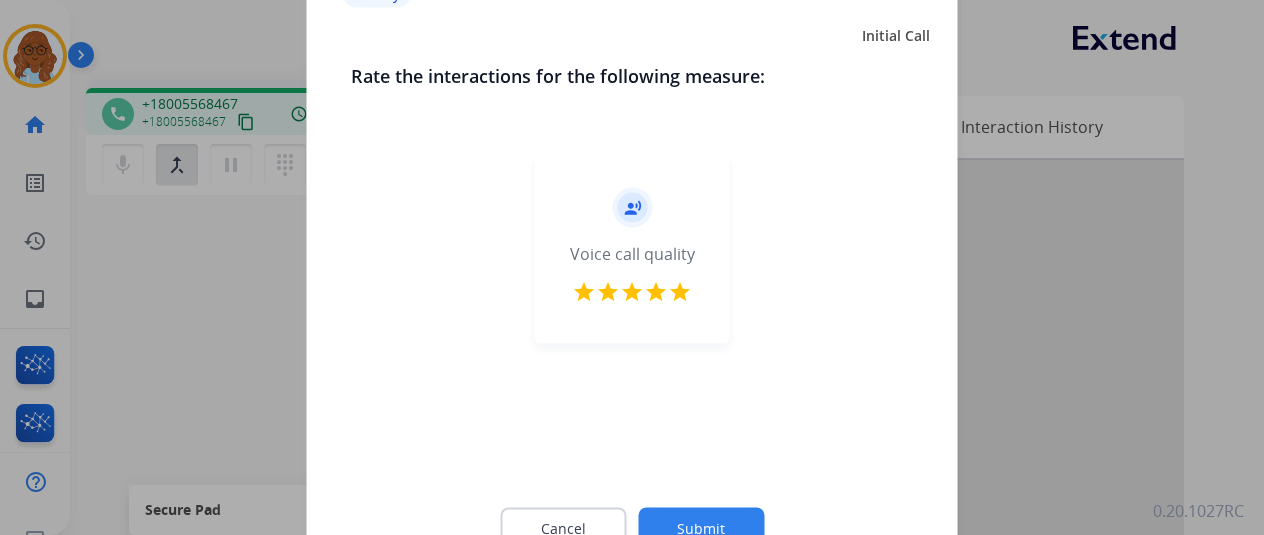click on "Submit" 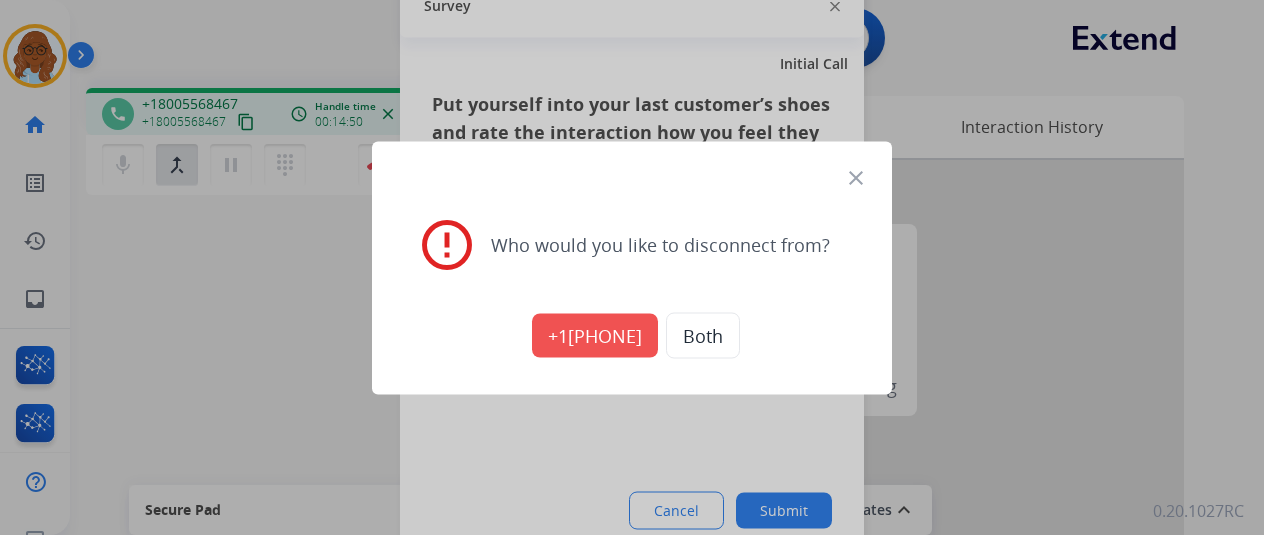 click on "close" at bounding box center [856, 177] 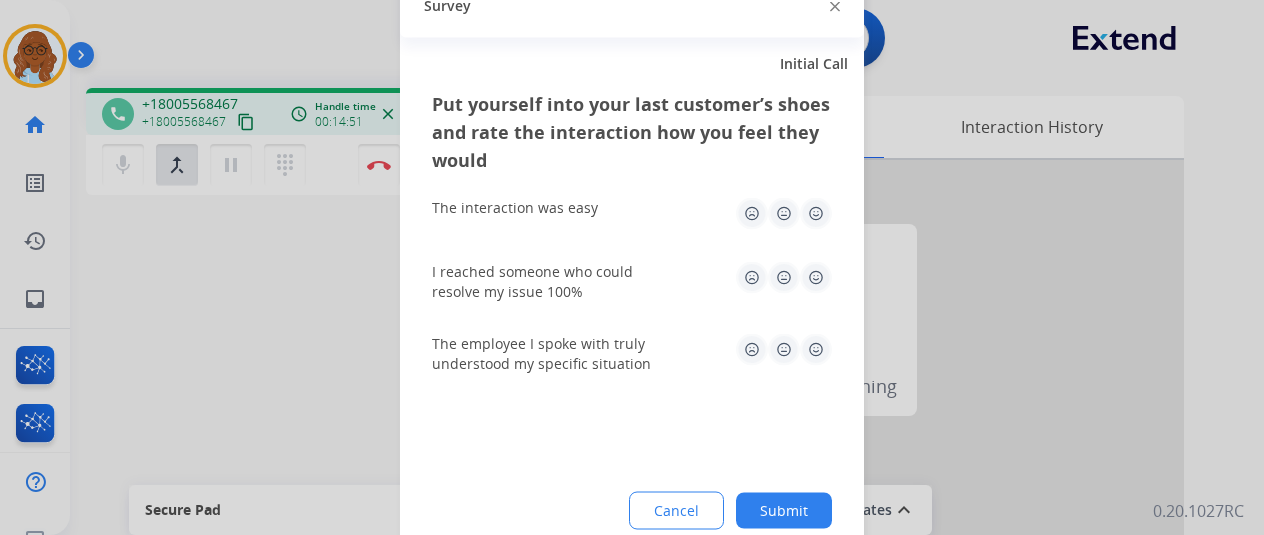 drag, startPoint x: 816, startPoint y: 206, endPoint x: 816, endPoint y: 249, distance: 43 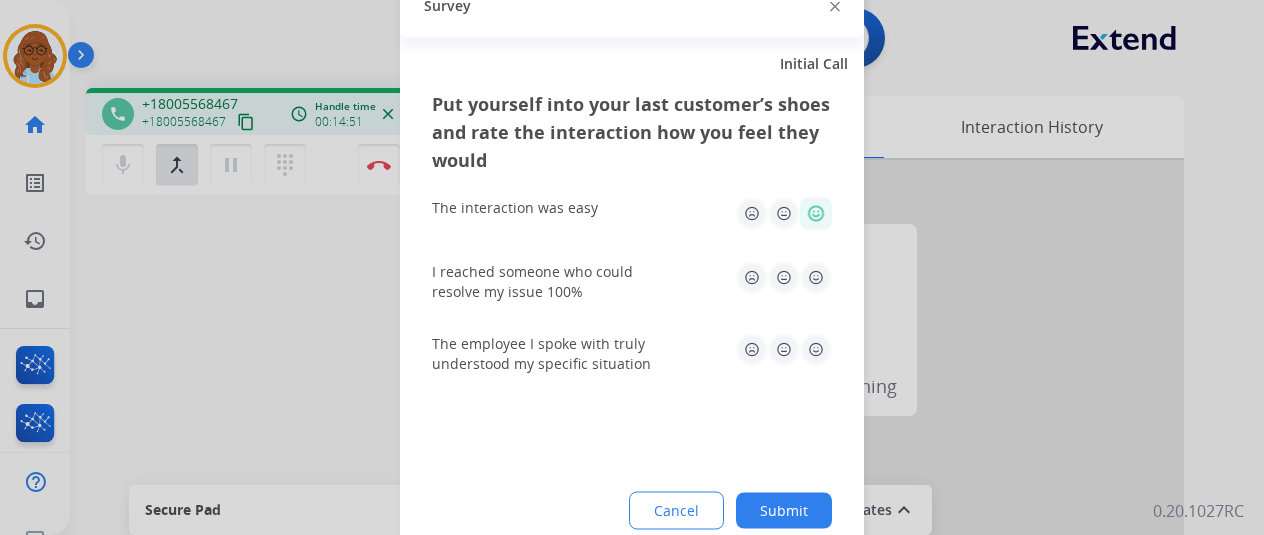 click 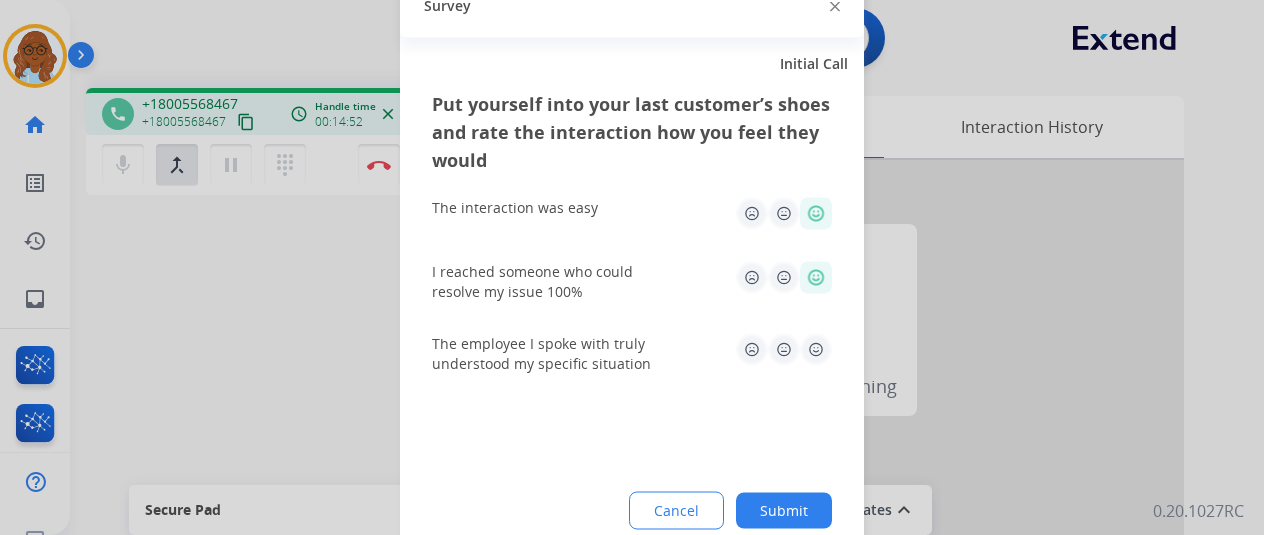 click 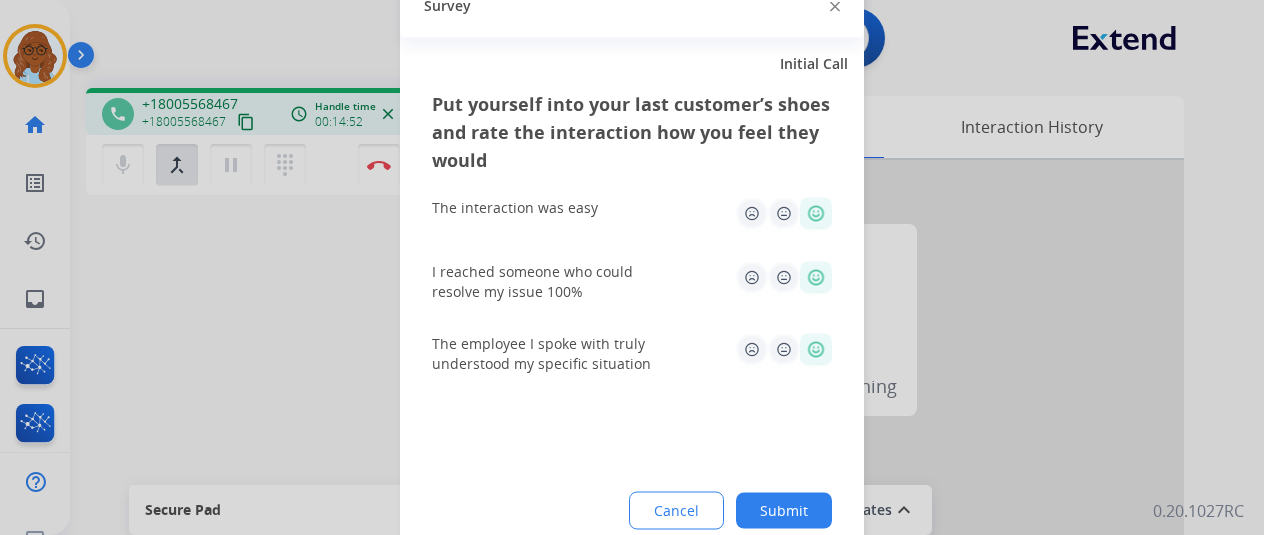 click on "Submit" 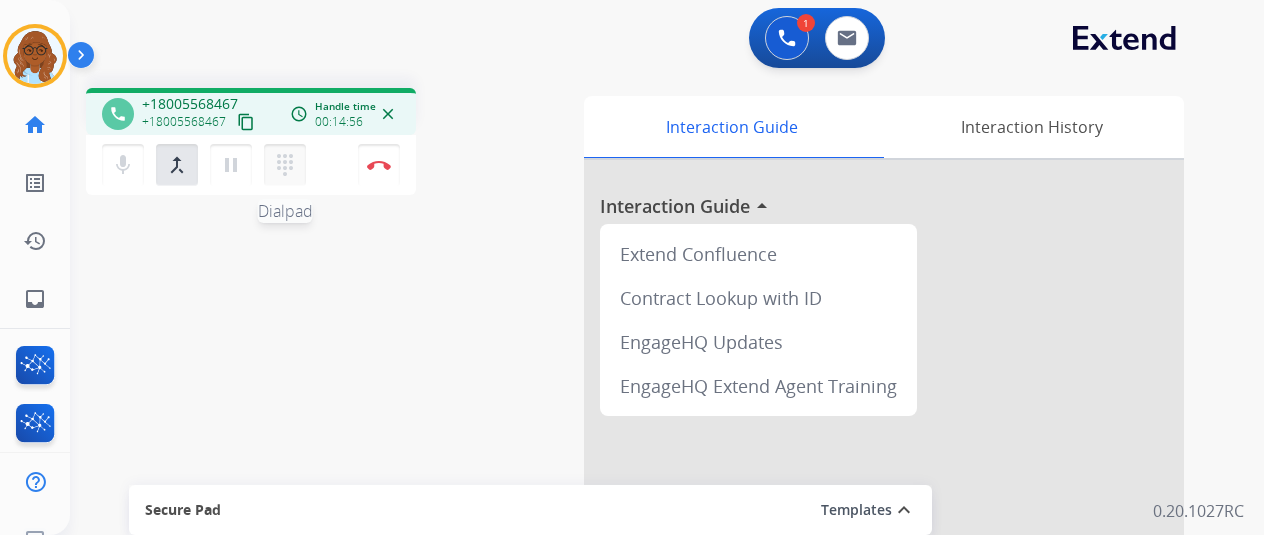 click on "dialpad" at bounding box center (285, 165) 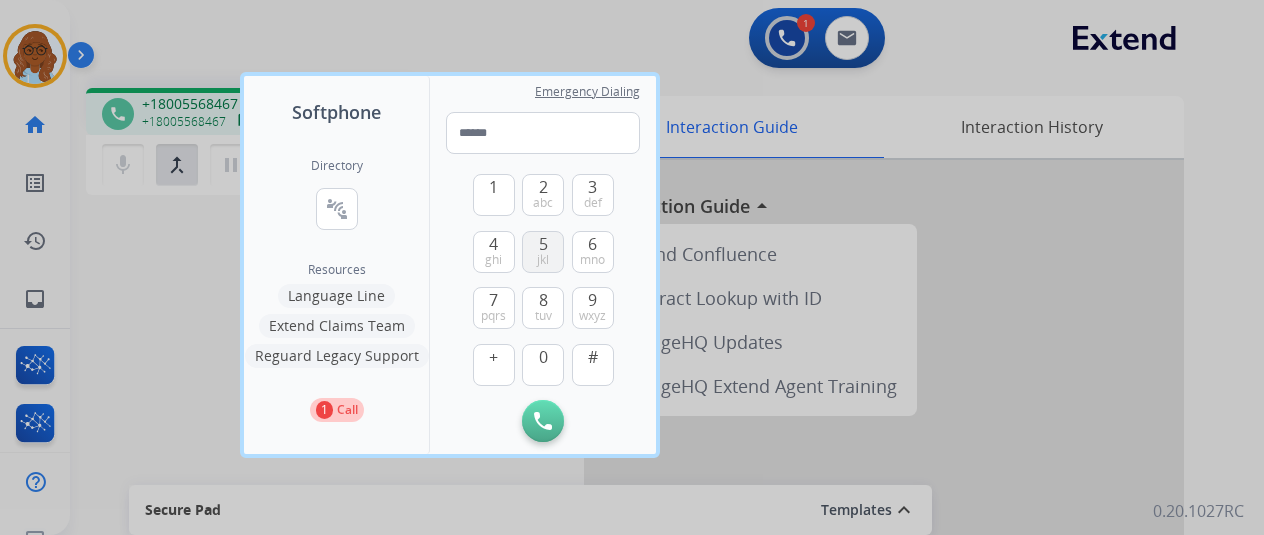 click on "5 jkl" at bounding box center (543, 252) 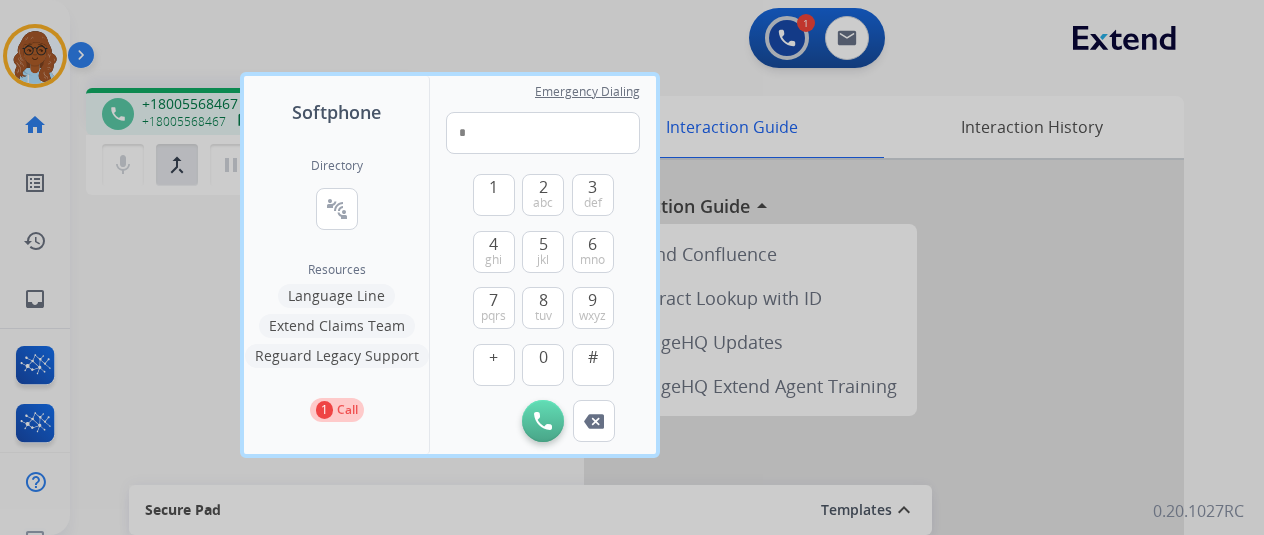 click at bounding box center (632, 267) 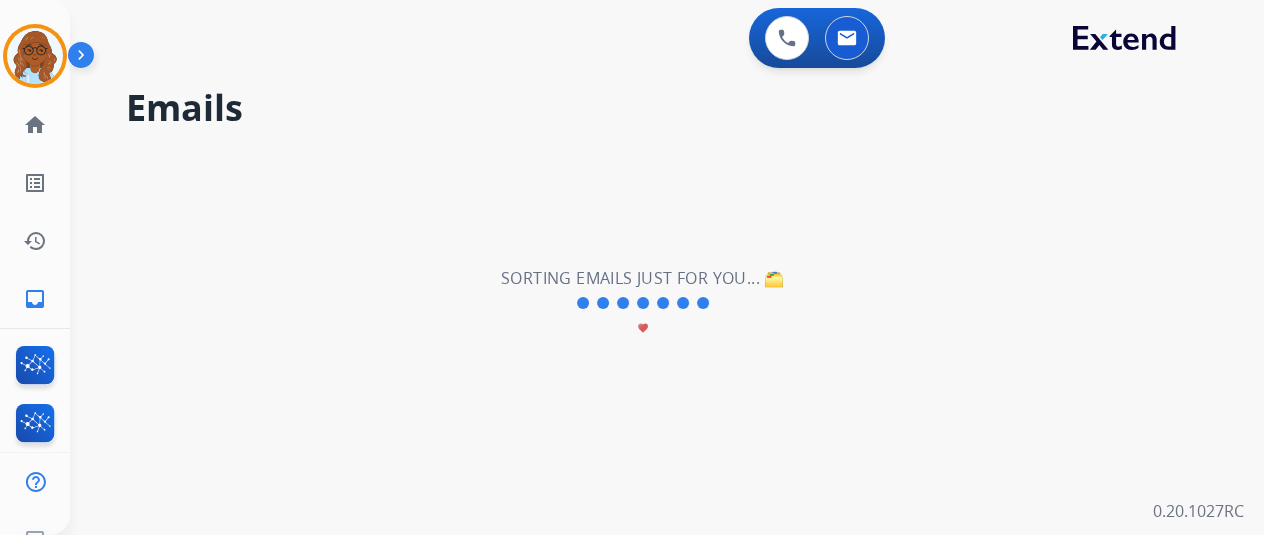scroll, scrollTop: 0, scrollLeft: 0, axis: both 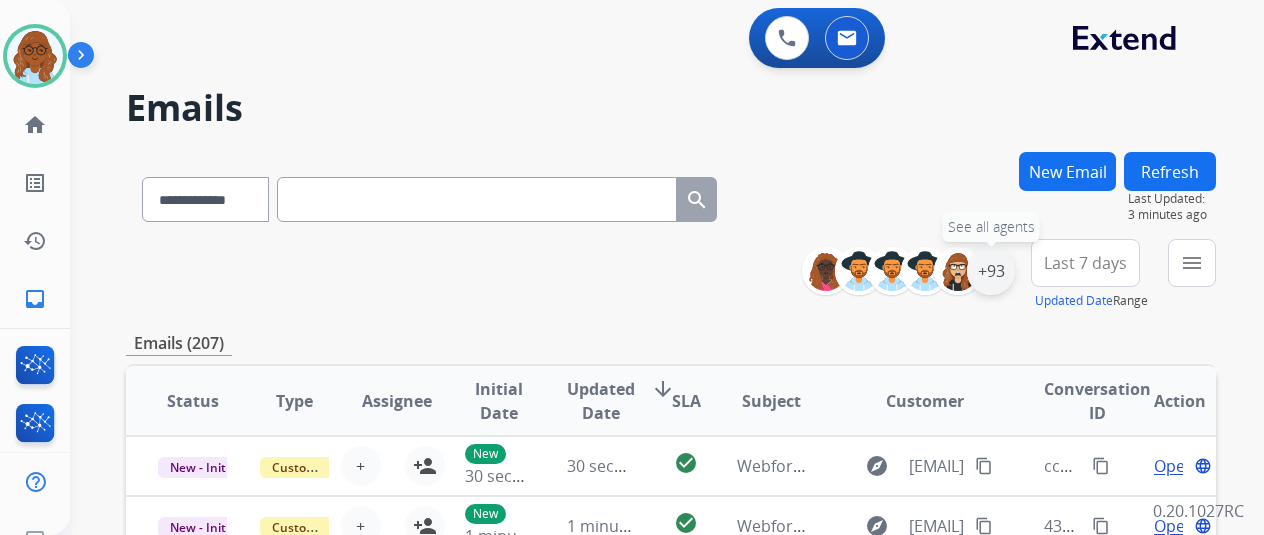 drag, startPoint x: 1005, startPoint y: 269, endPoint x: 1002, endPoint y: 279, distance: 10.440307 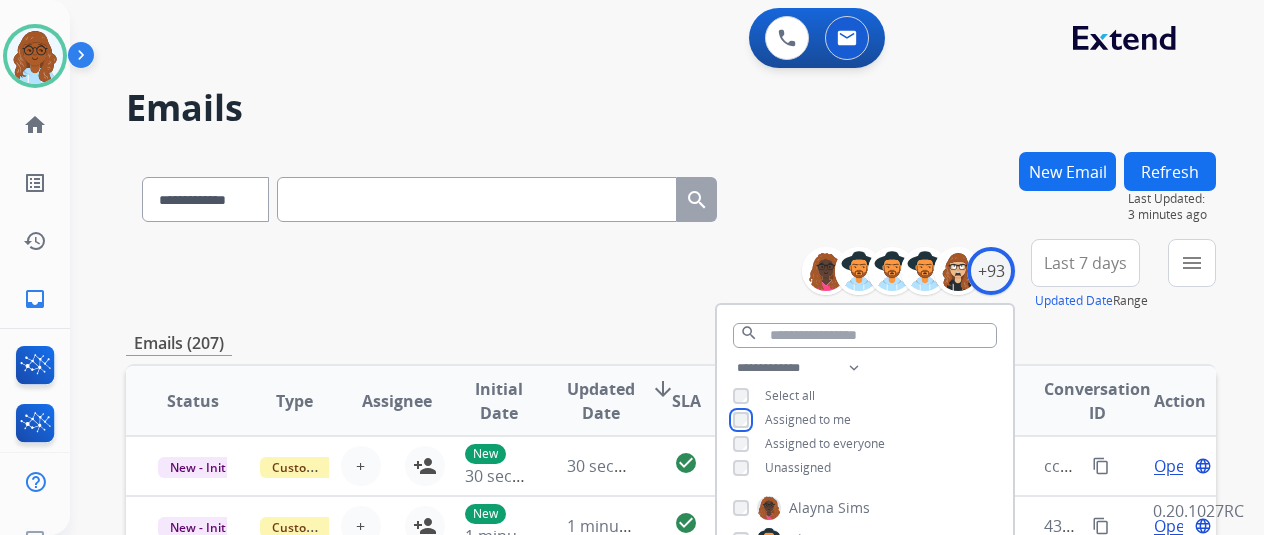 scroll, scrollTop: 400, scrollLeft: 0, axis: vertical 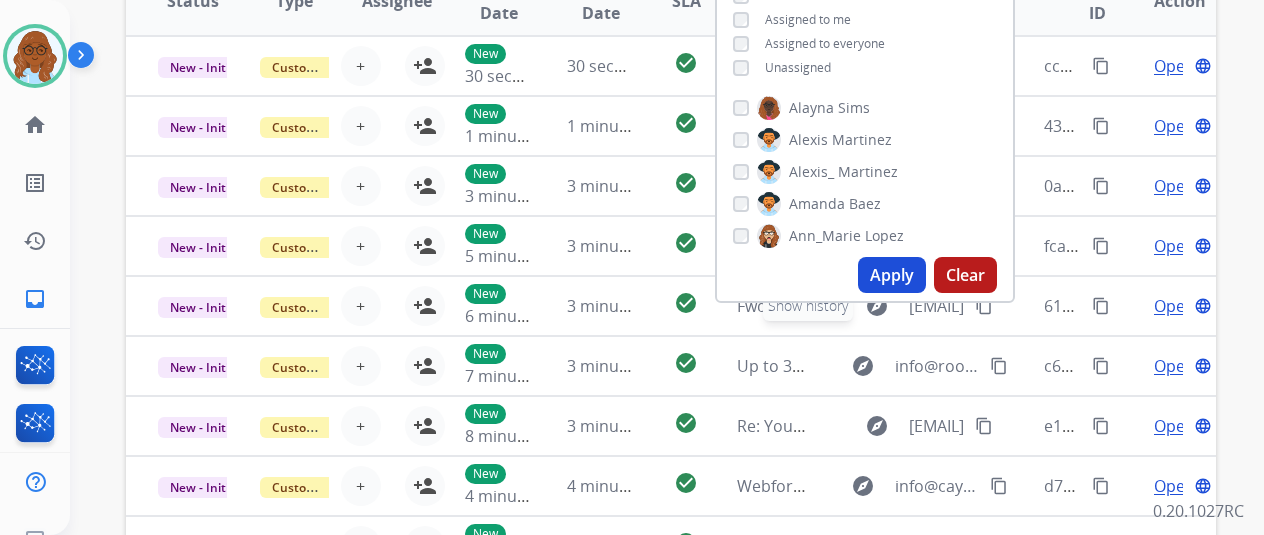 click on "Apply" at bounding box center (892, 275) 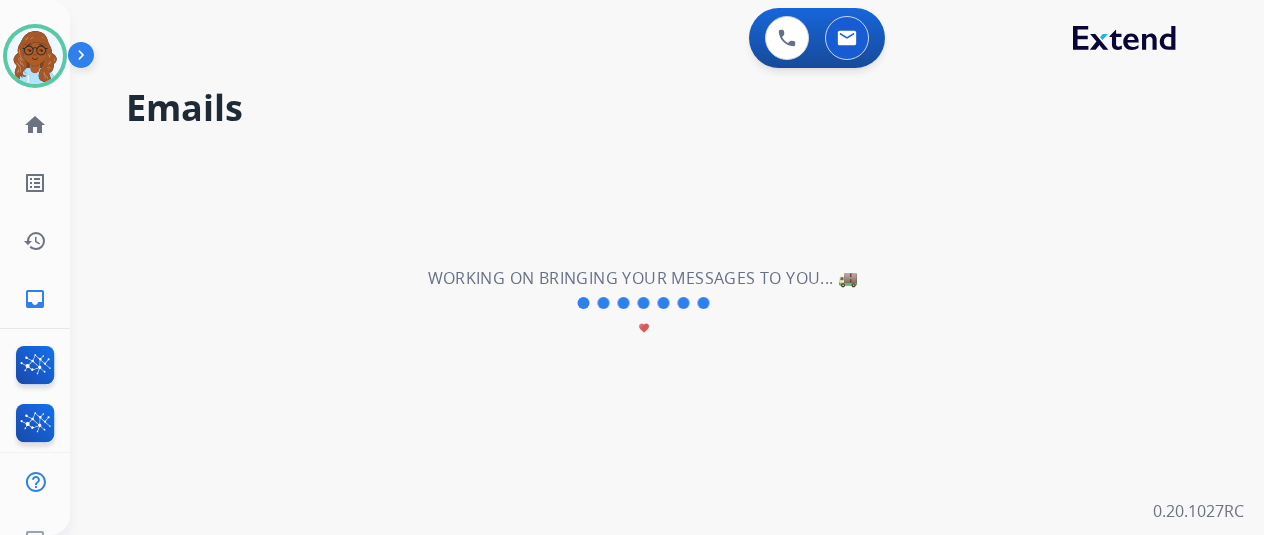 scroll, scrollTop: 0, scrollLeft: 0, axis: both 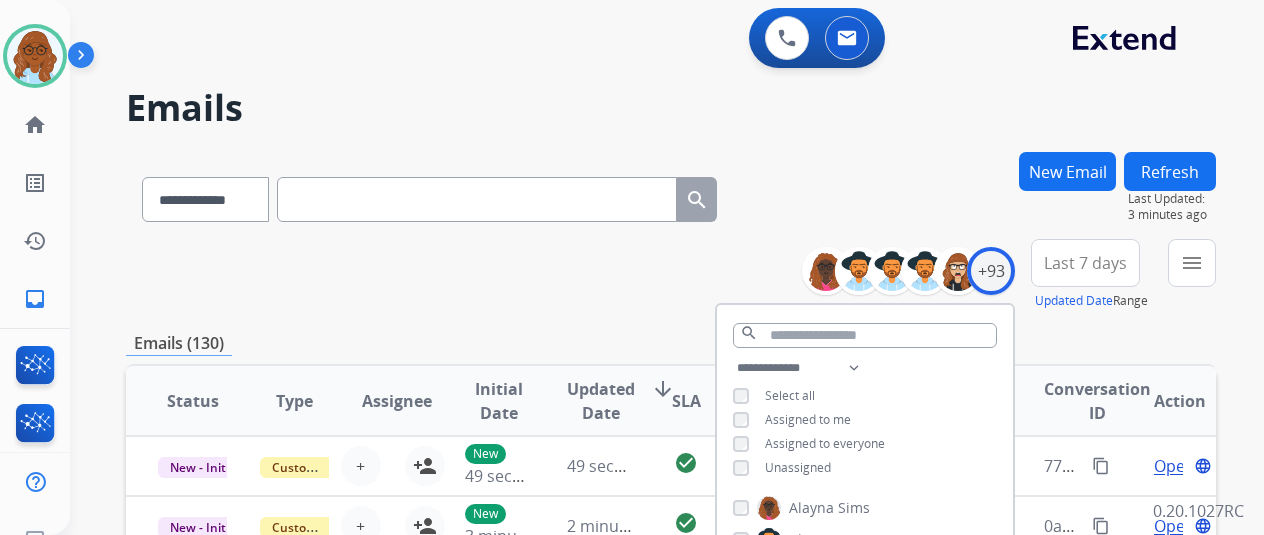 click on "menu" at bounding box center (1192, 263) 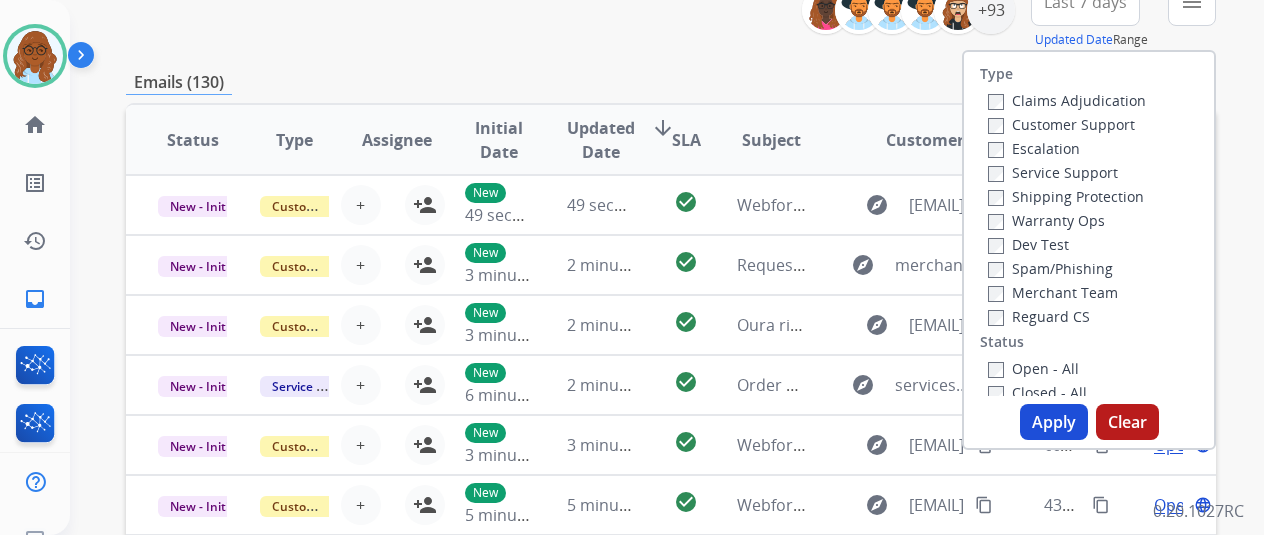 scroll, scrollTop: 300, scrollLeft: 0, axis: vertical 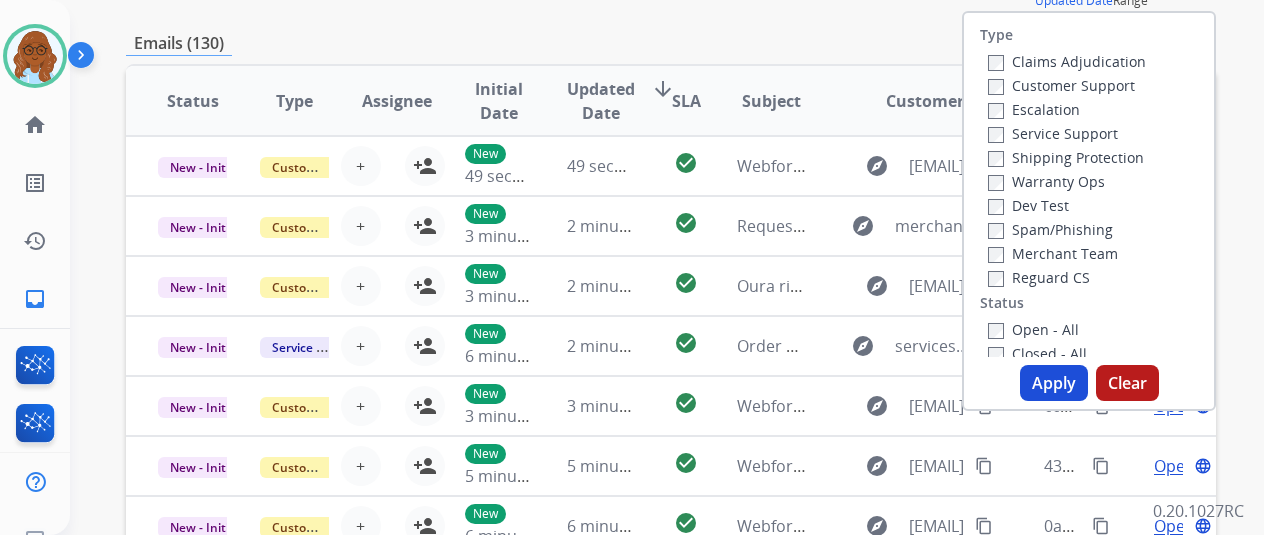 click on "Customer Support" at bounding box center [1061, 85] 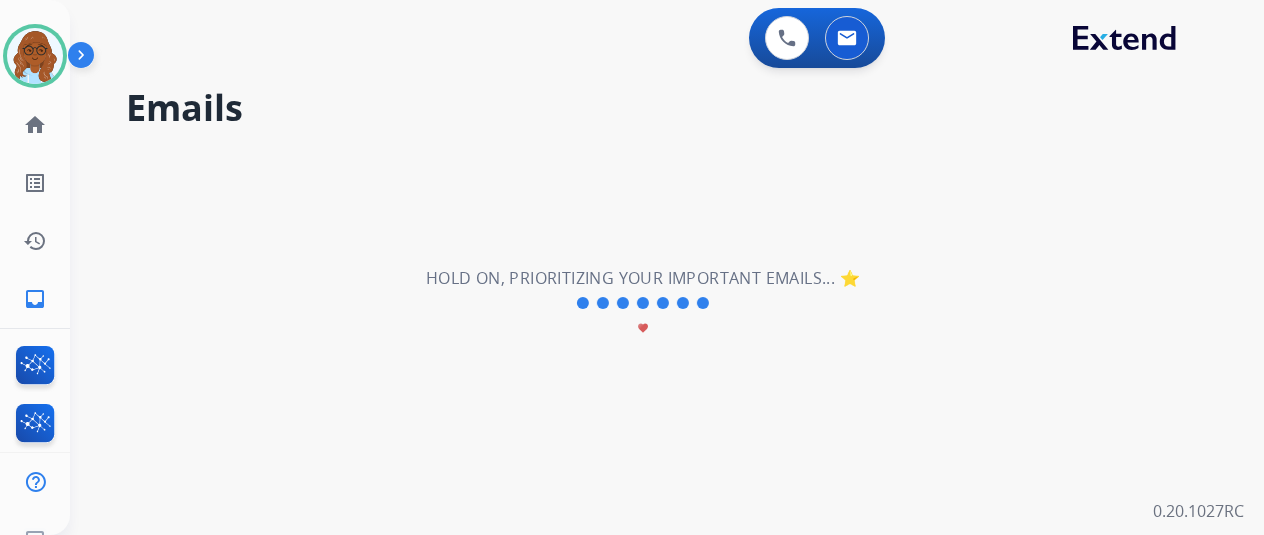 scroll, scrollTop: 0, scrollLeft: 0, axis: both 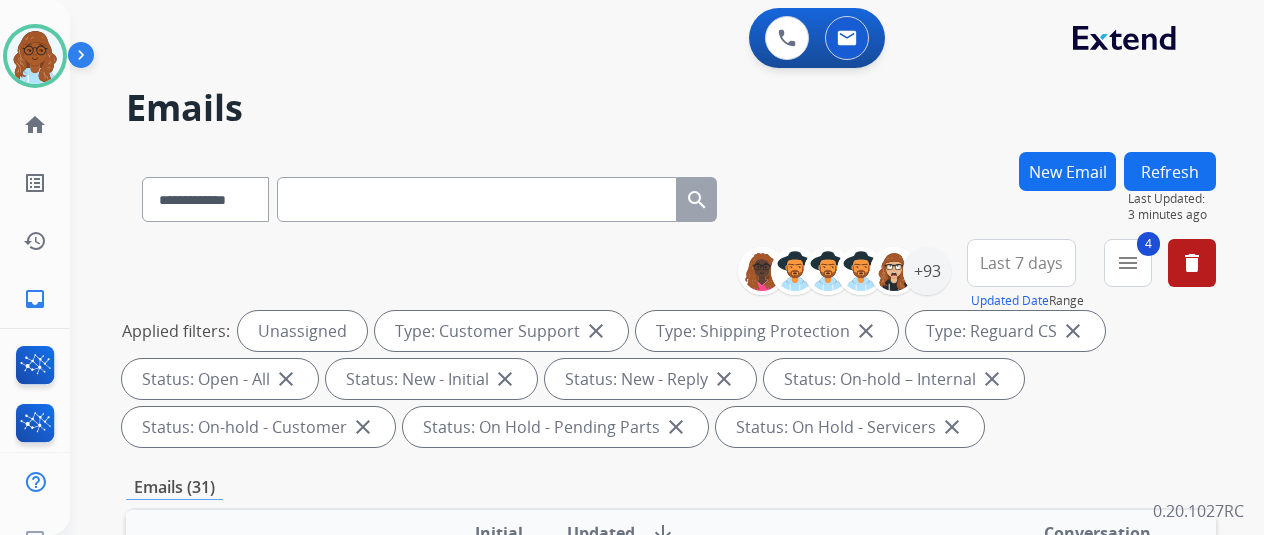click on "Last 7 days" at bounding box center (1021, 263) 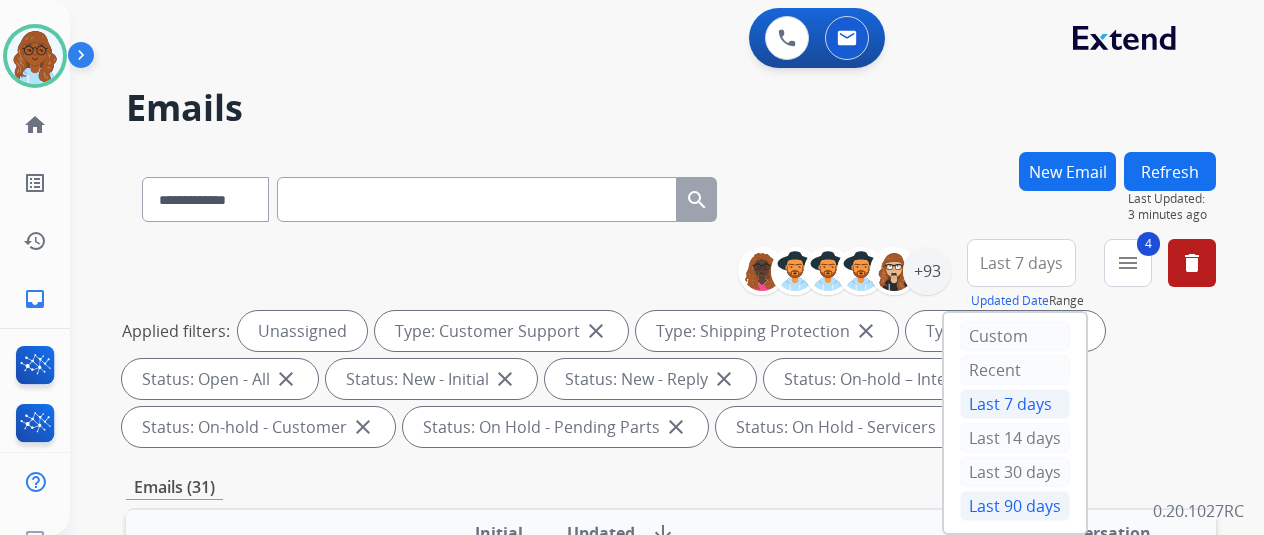 click on "Last 90 days" at bounding box center (1015, 506) 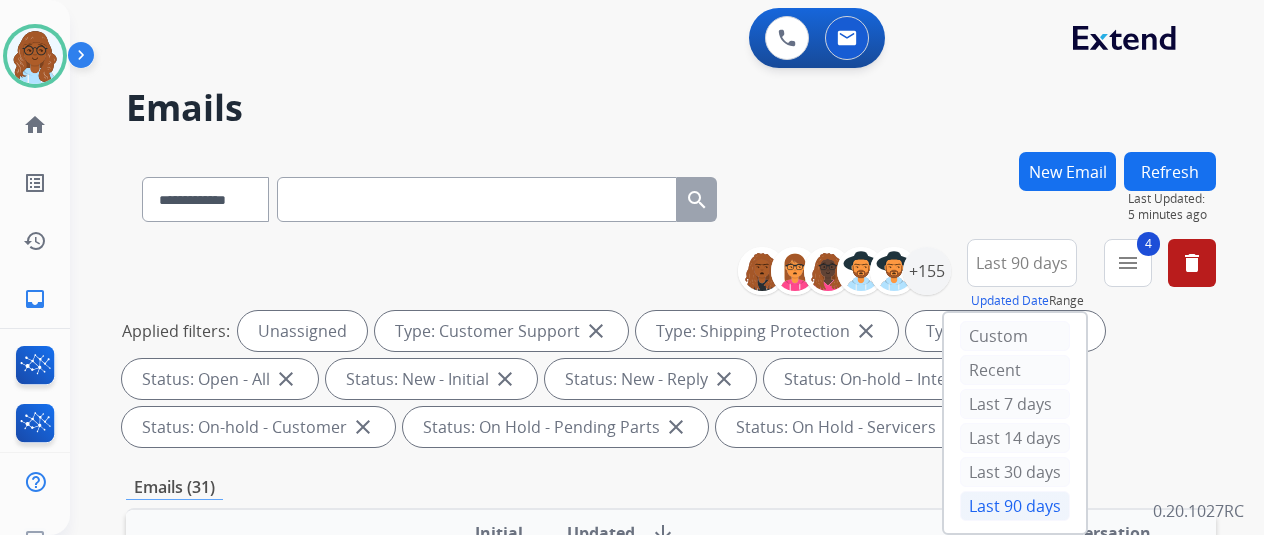 click on "New Email" at bounding box center (1067, 171) 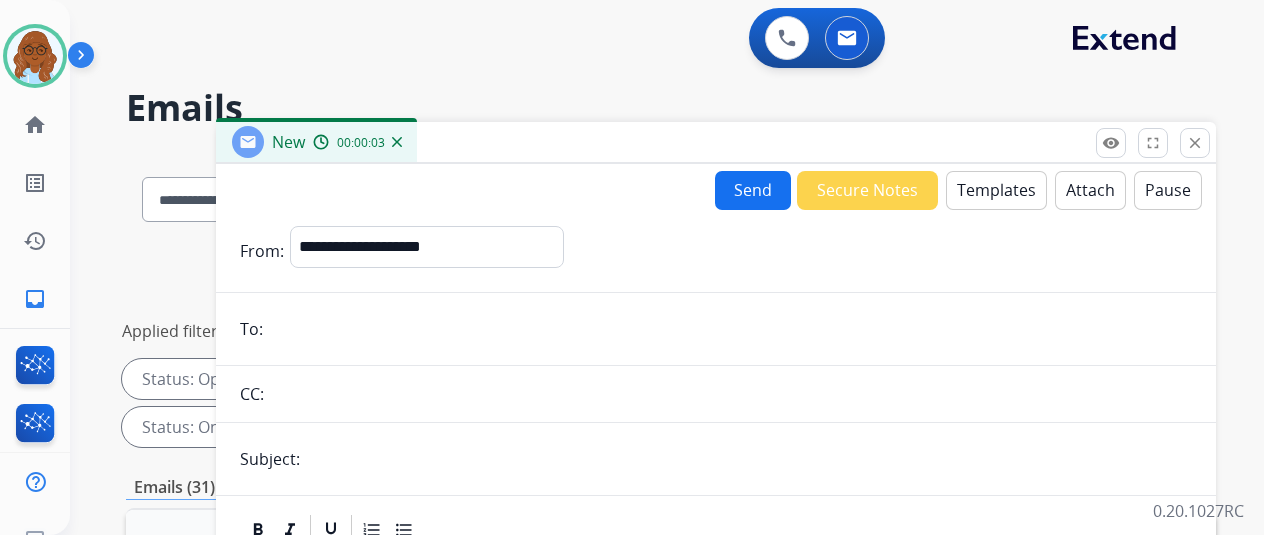 click on "**********" at bounding box center (716, 614) 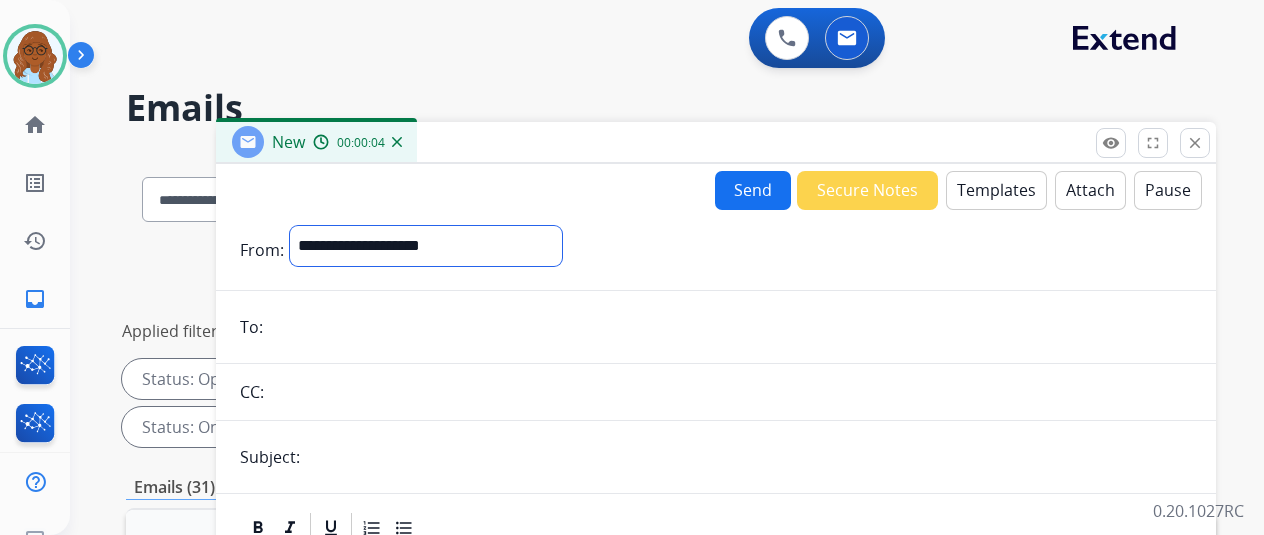 drag, startPoint x: 424, startPoint y: 250, endPoint x: 424, endPoint y: 261, distance: 11 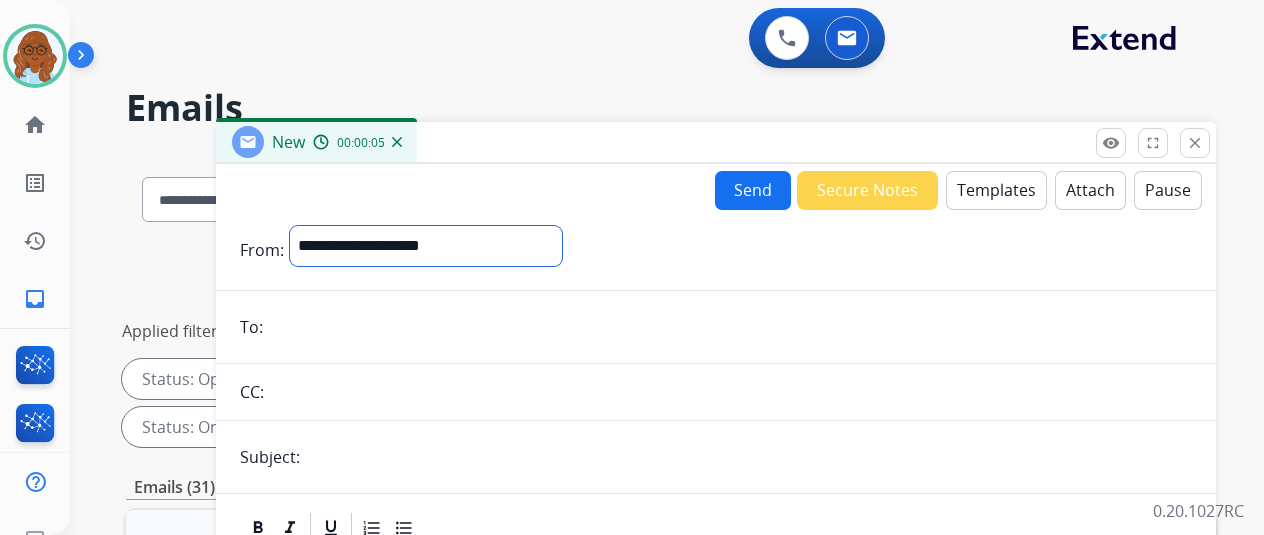 select on "**********" 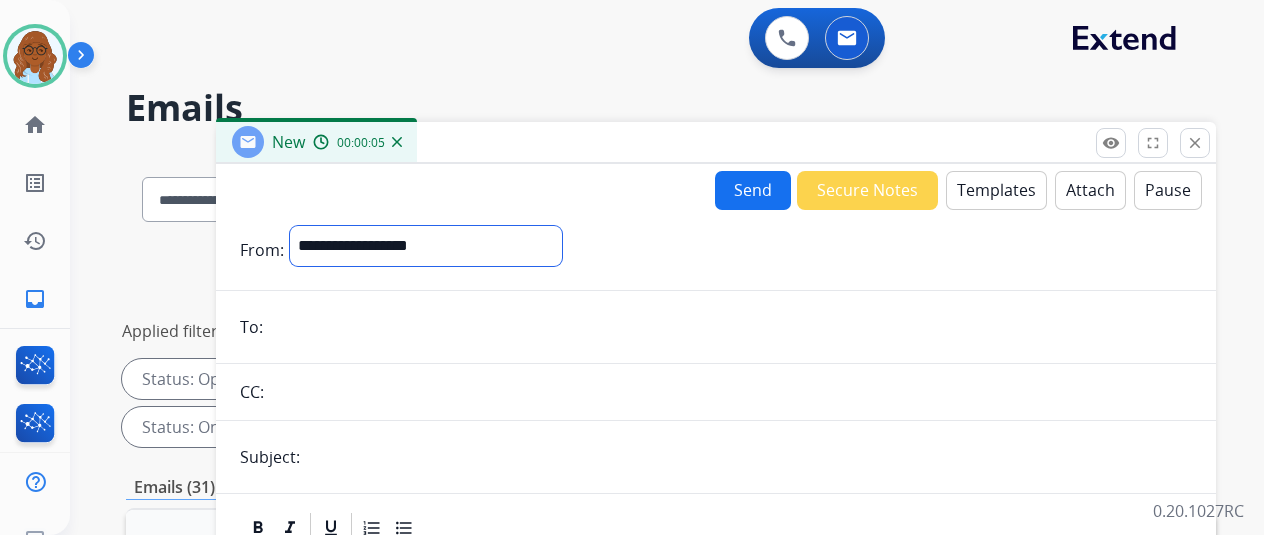 click on "**********" at bounding box center [426, 246] 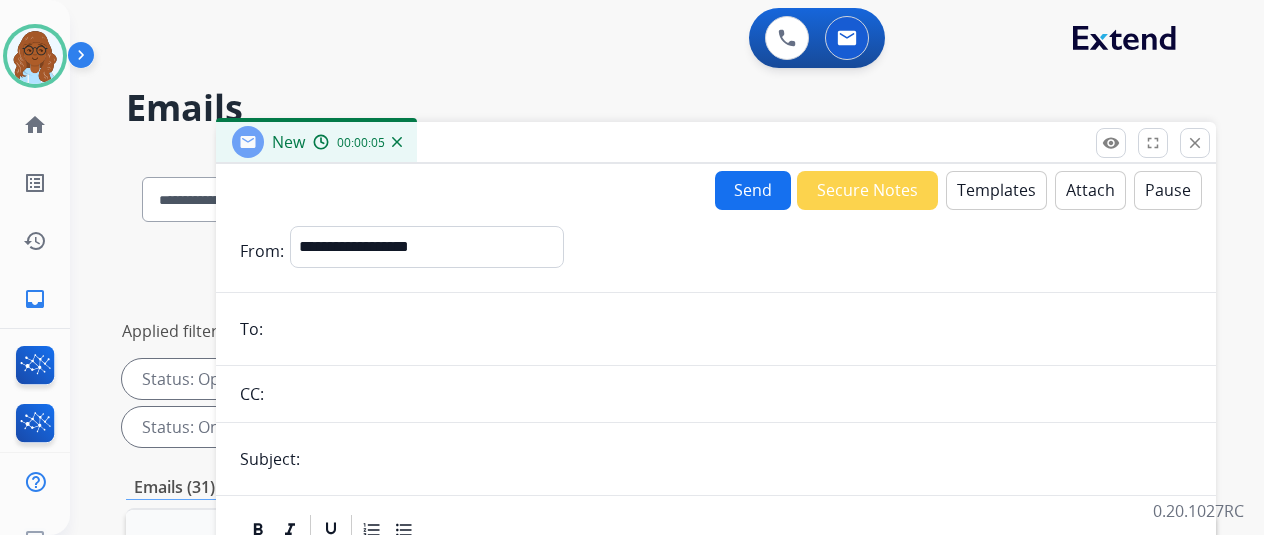 click at bounding box center [730, 329] 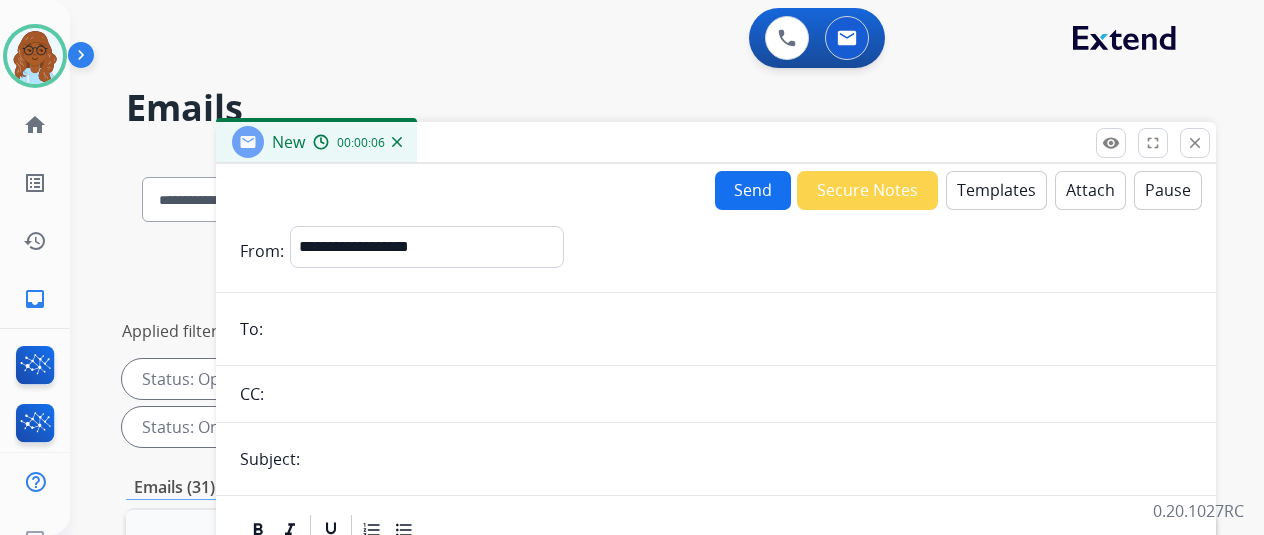 paste on "**********" 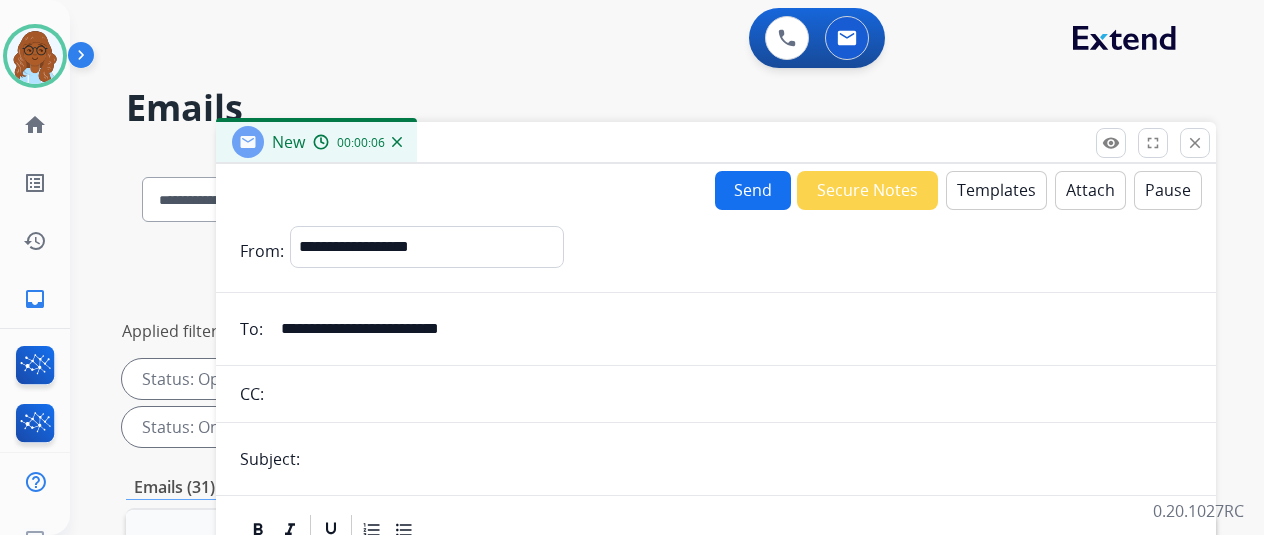 type on "**********" 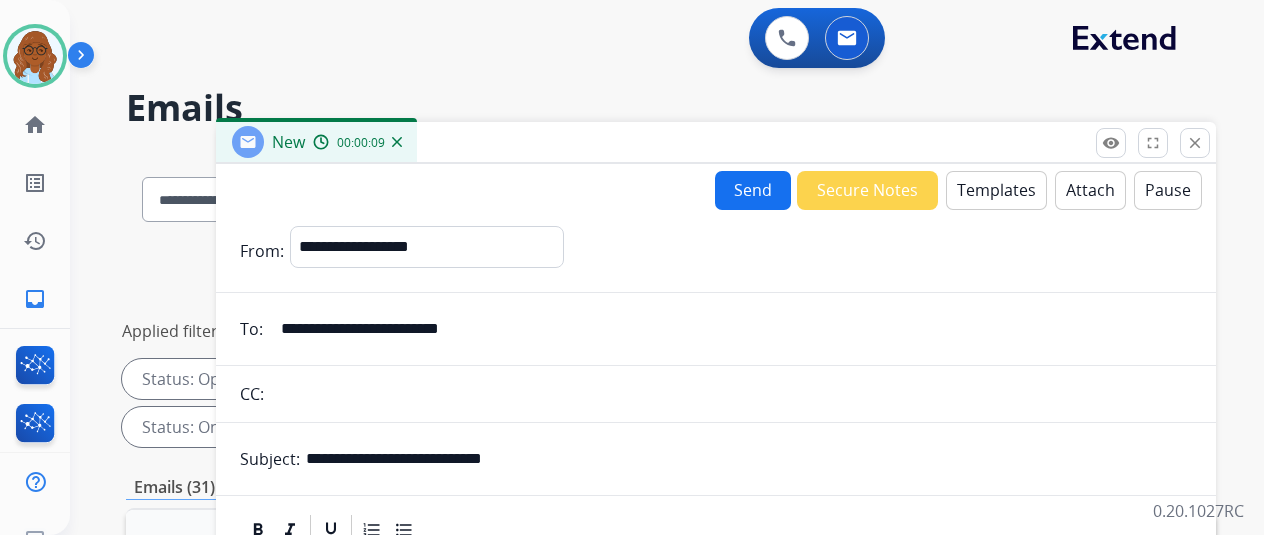 scroll, scrollTop: 100, scrollLeft: 0, axis: vertical 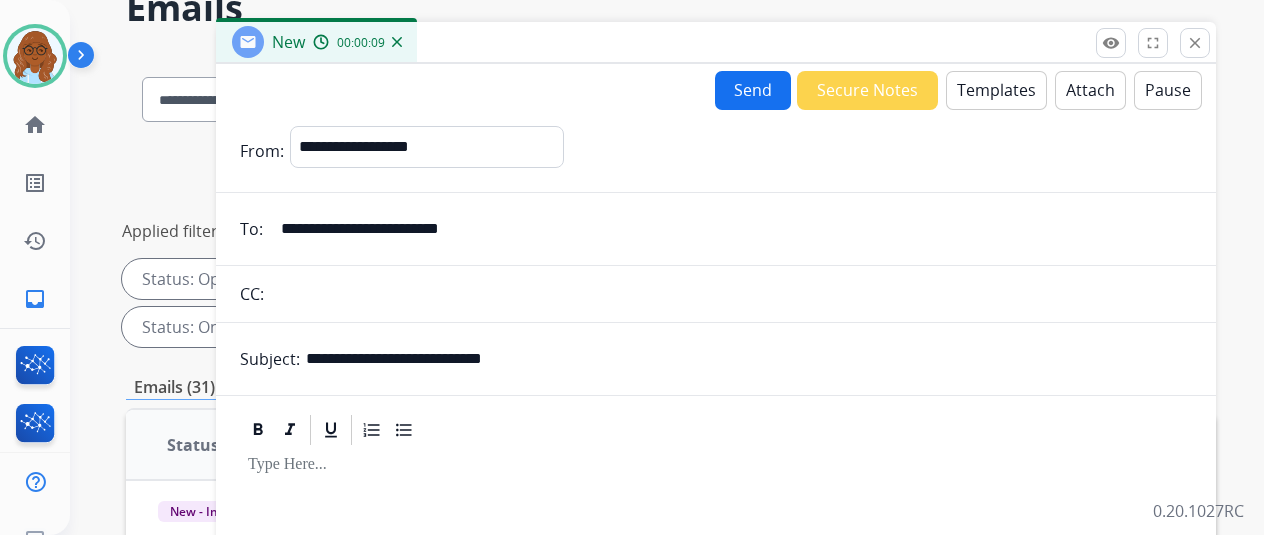 type on "**********" 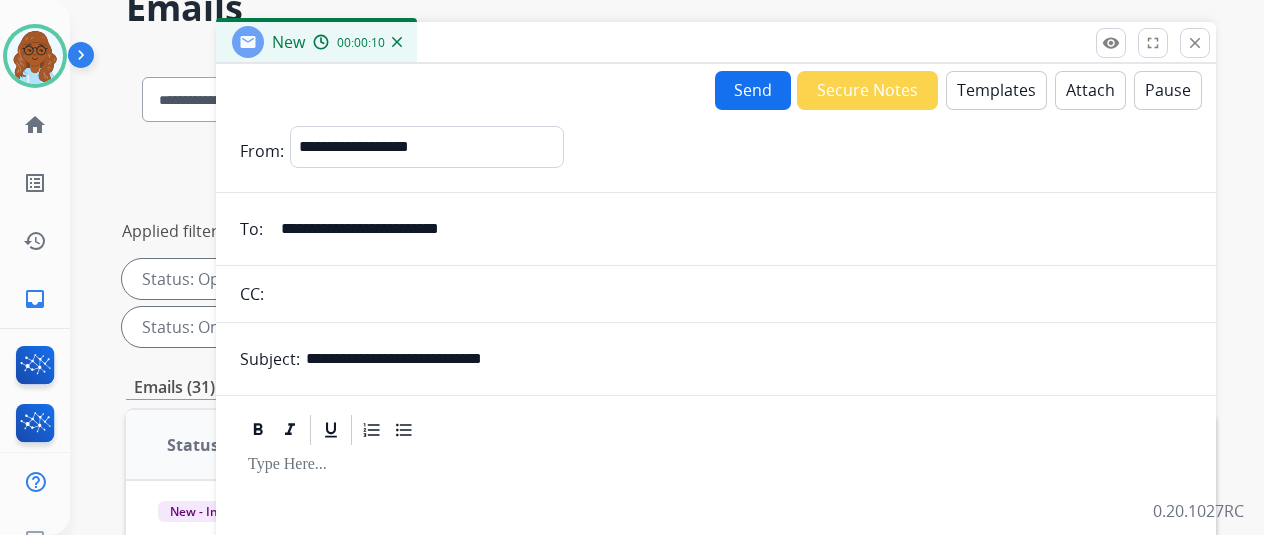click at bounding box center (716, 677) 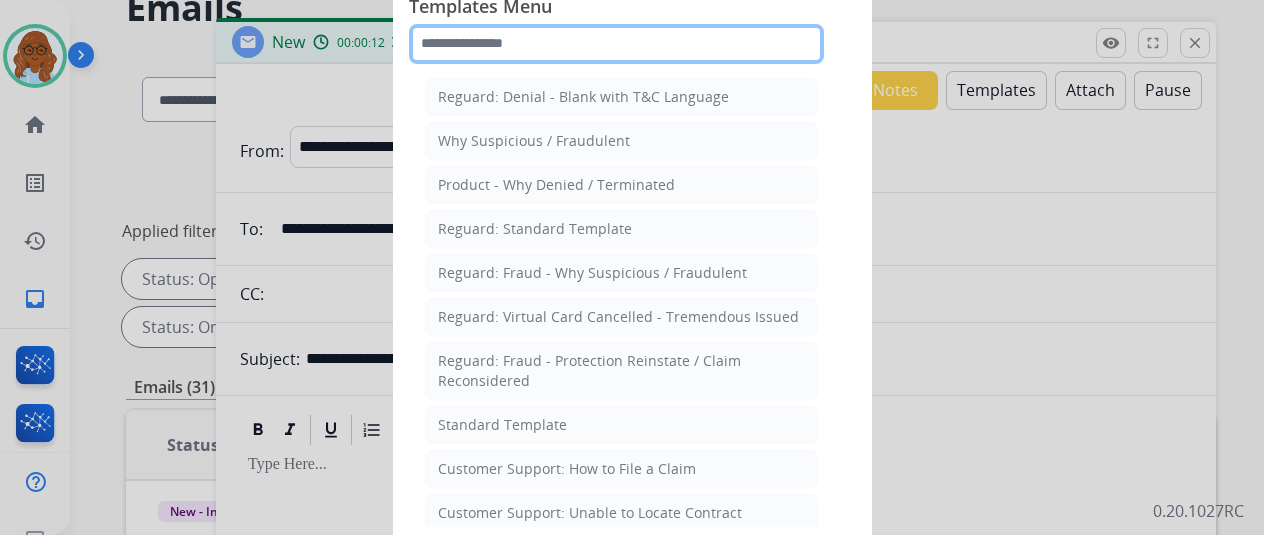 click 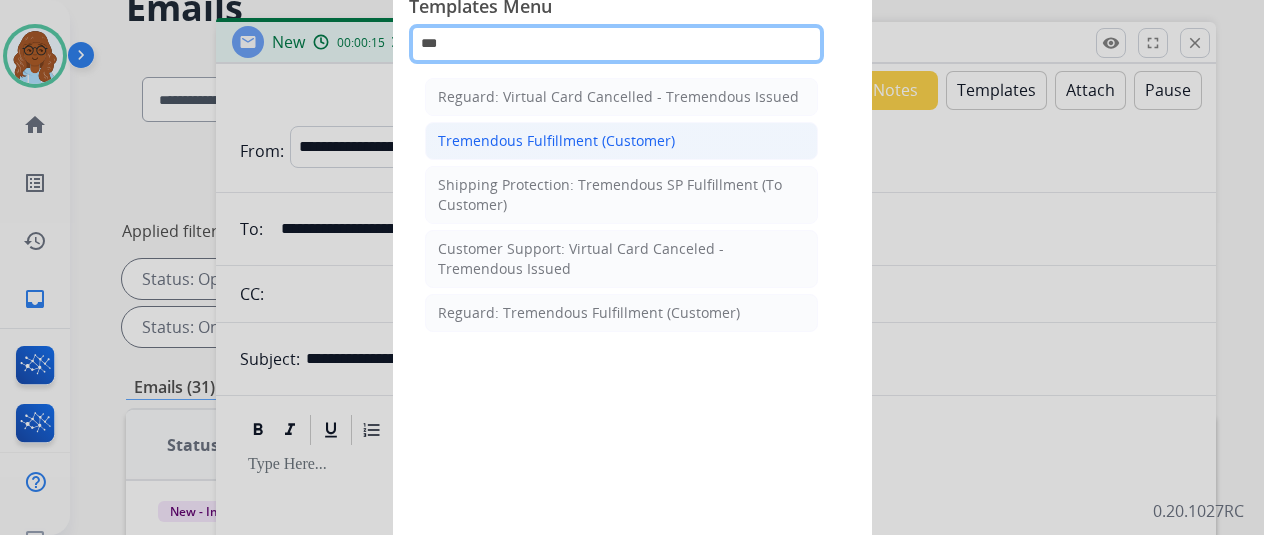 type on "***" 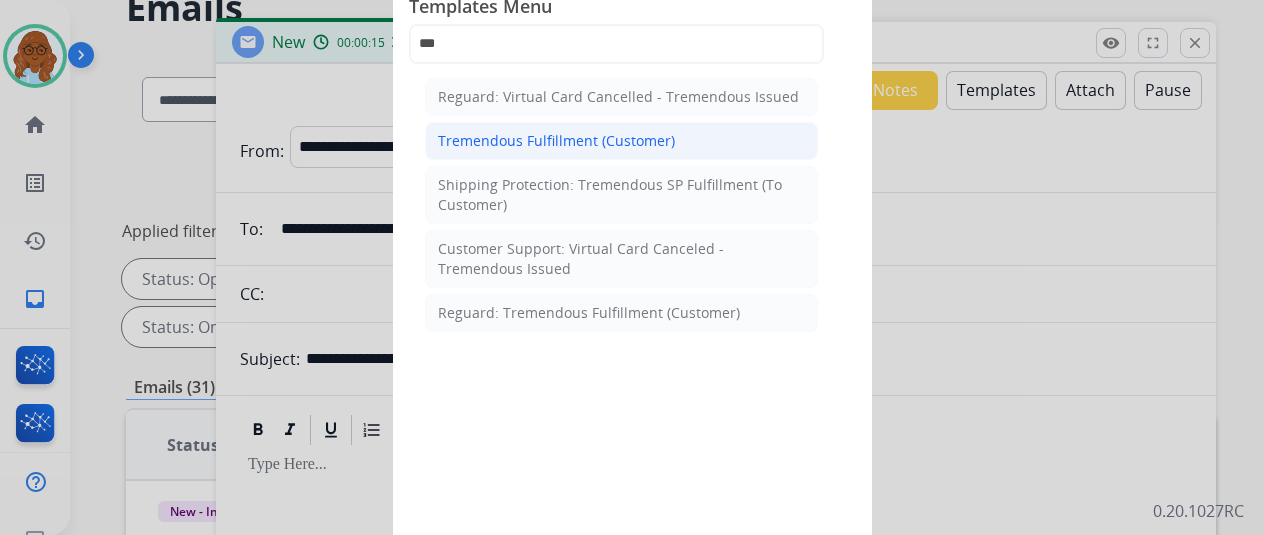click on "Tremendous Fulfillment (Customer)" 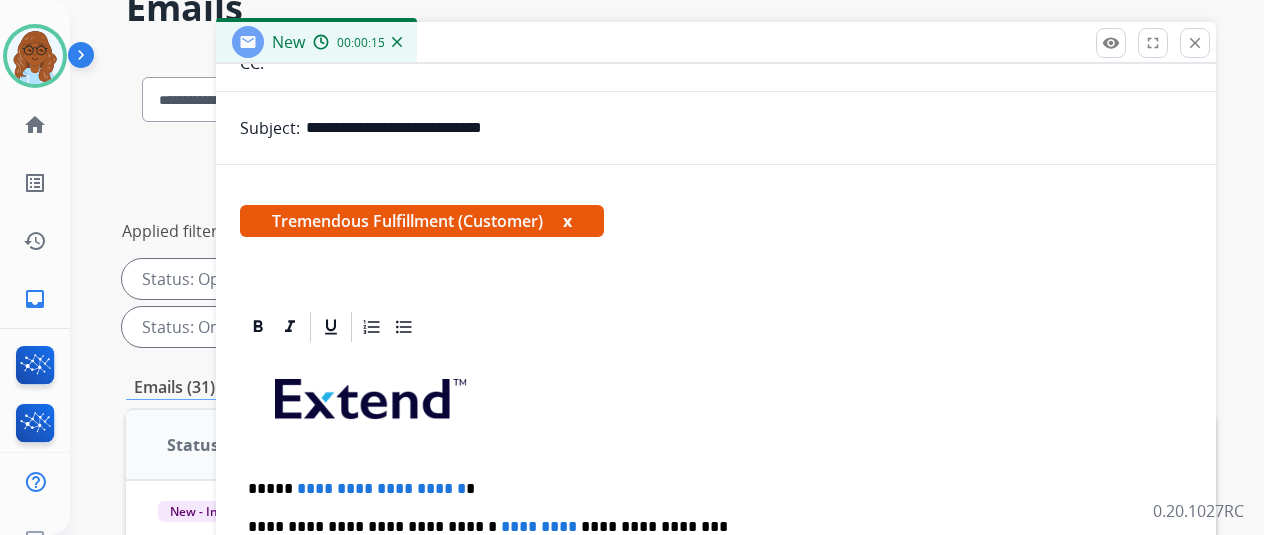 scroll, scrollTop: 324, scrollLeft: 0, axis: vertical 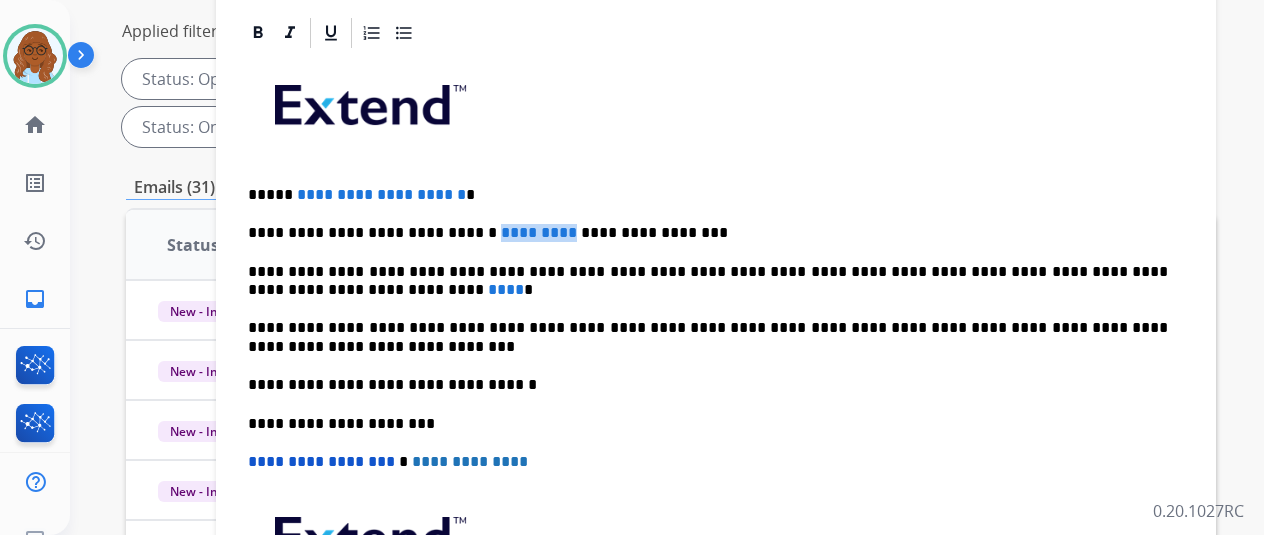drag, startPoint x: 474, startPoint y: 229, endPoint x: 534, endPoint y: 235, distance: 60.299255 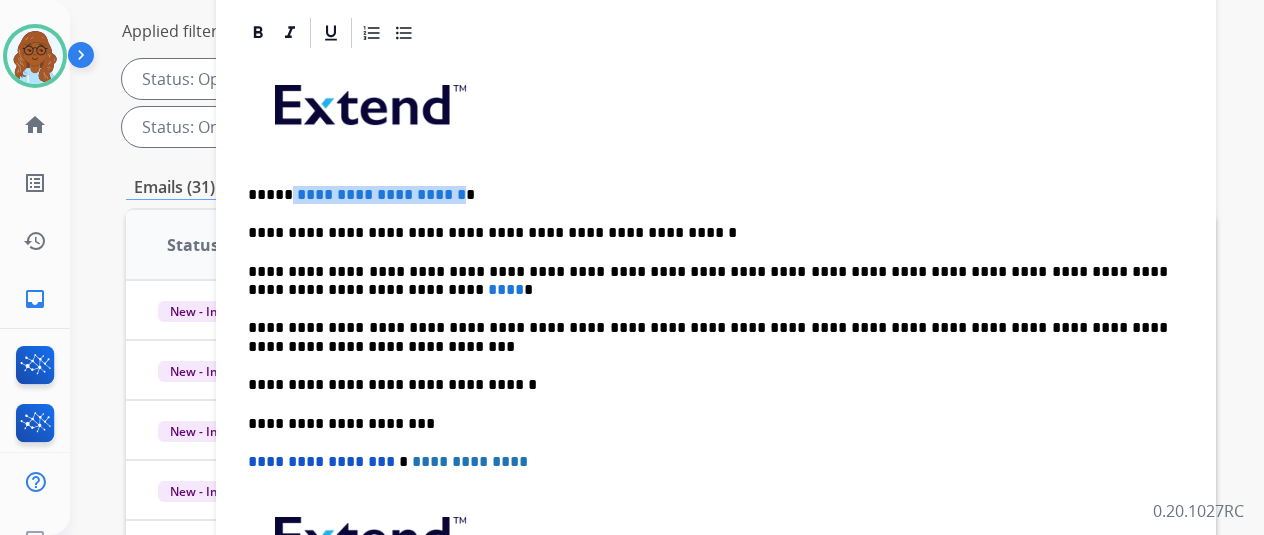 drag, startPoint x: 300, startPoint y: 191, endPoint x: 498, endPoint y: 197, distance: 198.09088 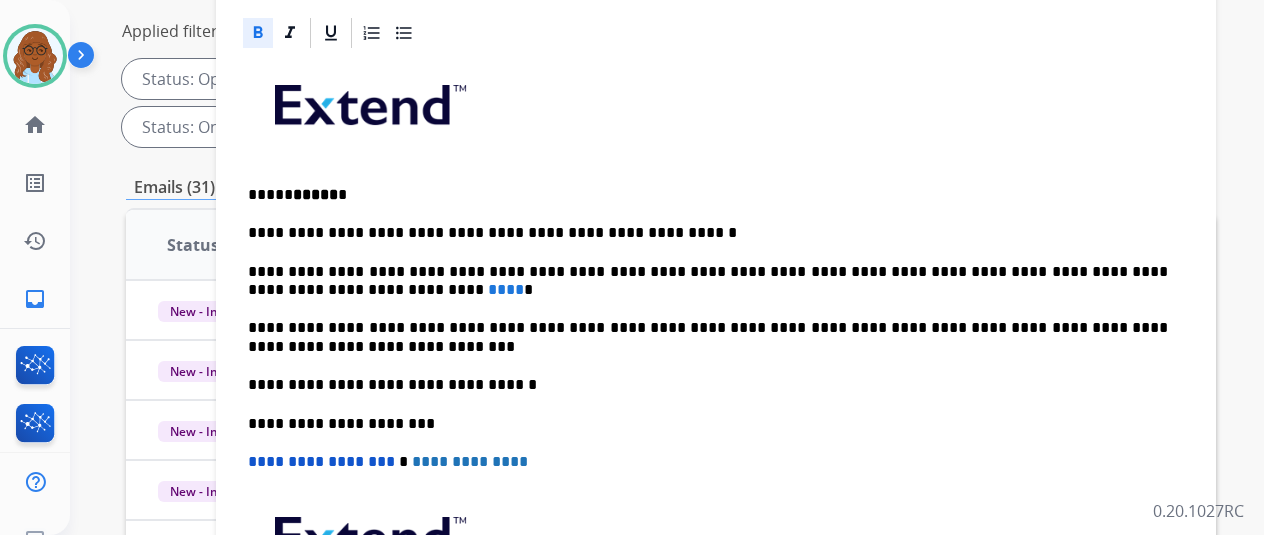click on "*****" at bounding box center (315, 194) 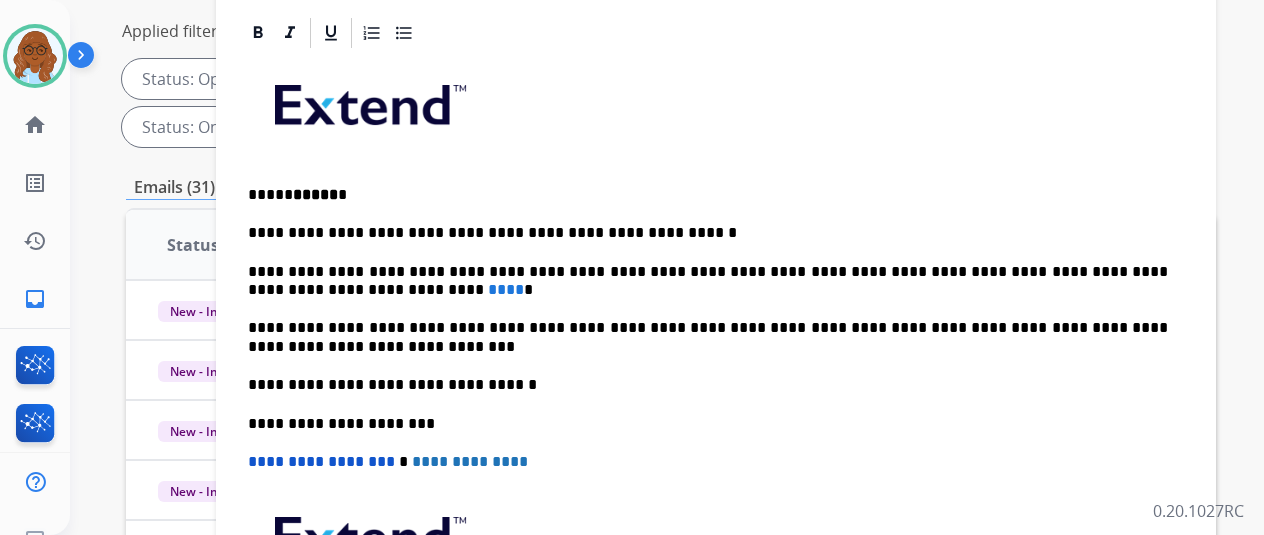 type 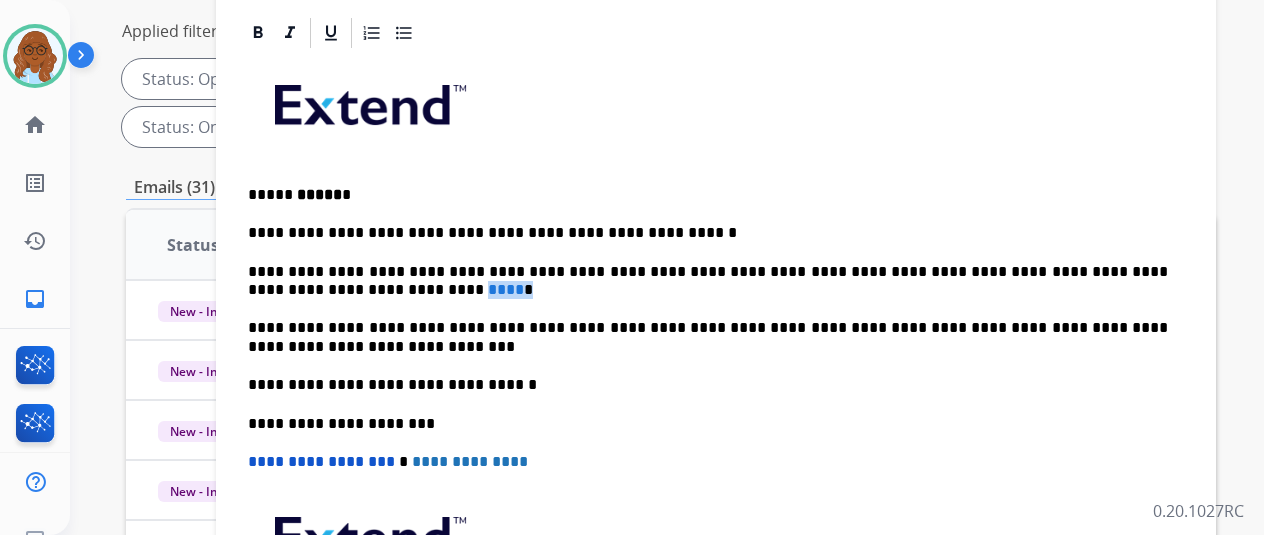 drag, startPoint x: 316, startPoint y: 283, endPoint x: 282, endPoint y: 283, distance: 34 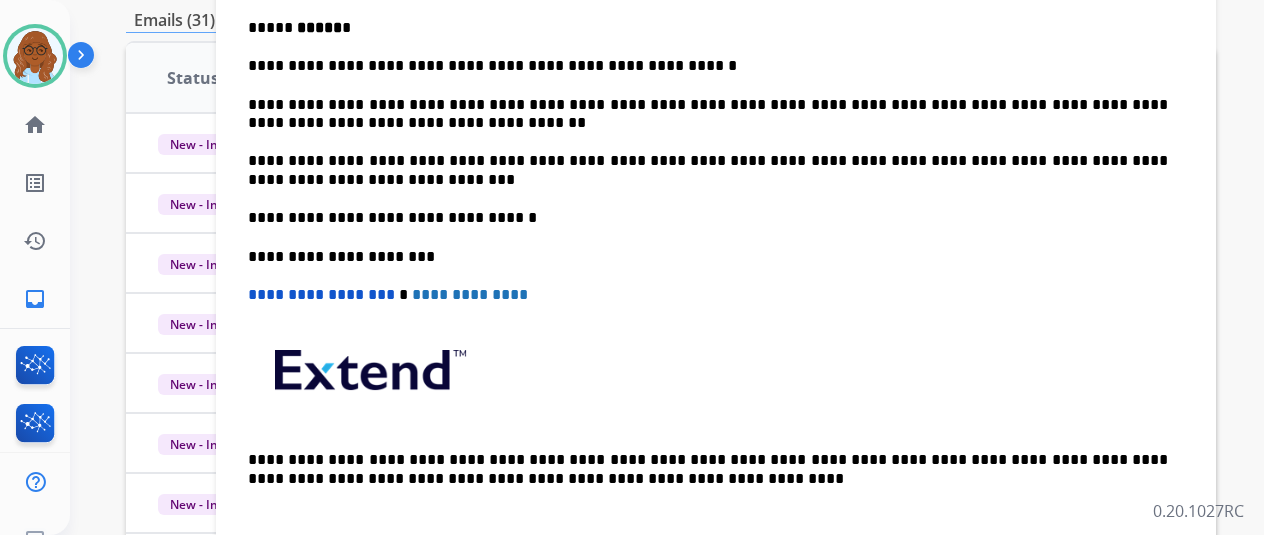 scroll, scrollTop: 600, scrollLeft: 0, axis: vertical 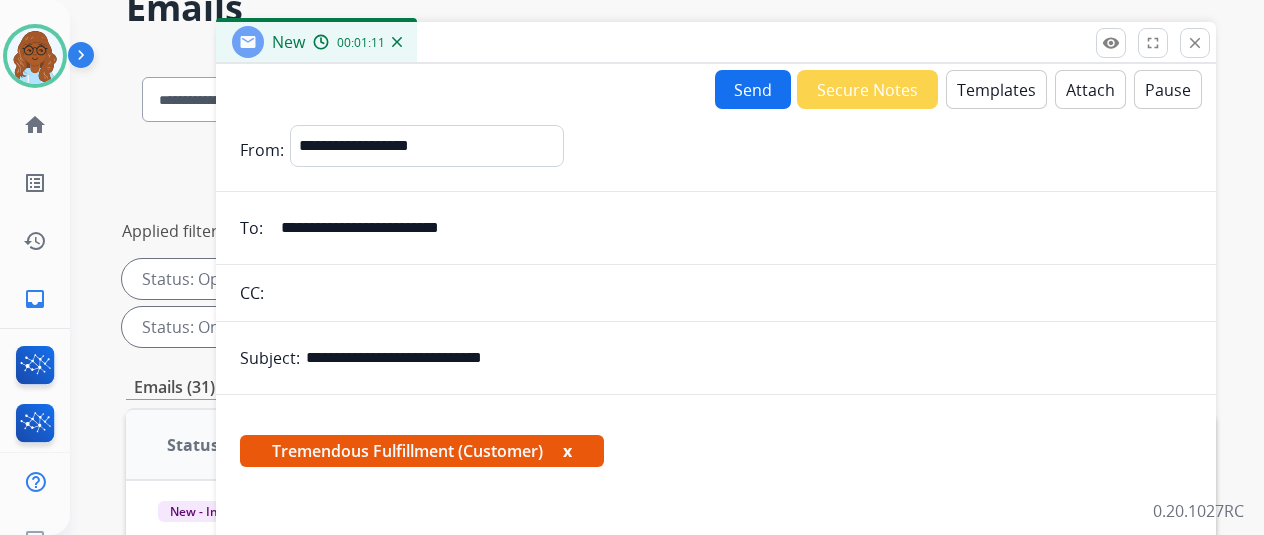 click on "Send" at bounding box center [753, 89] 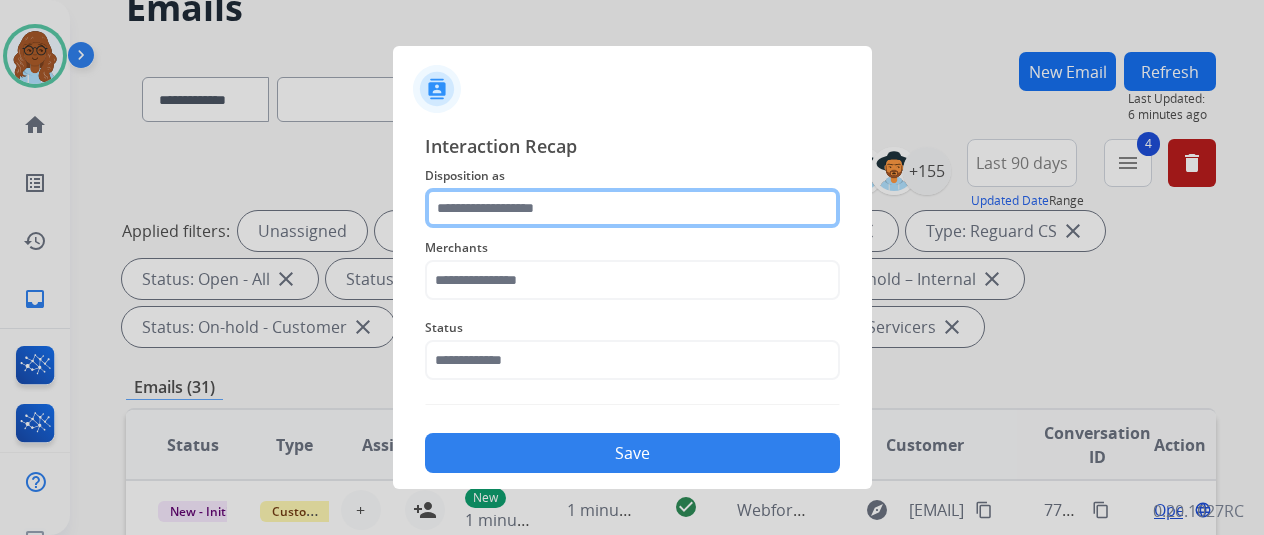click 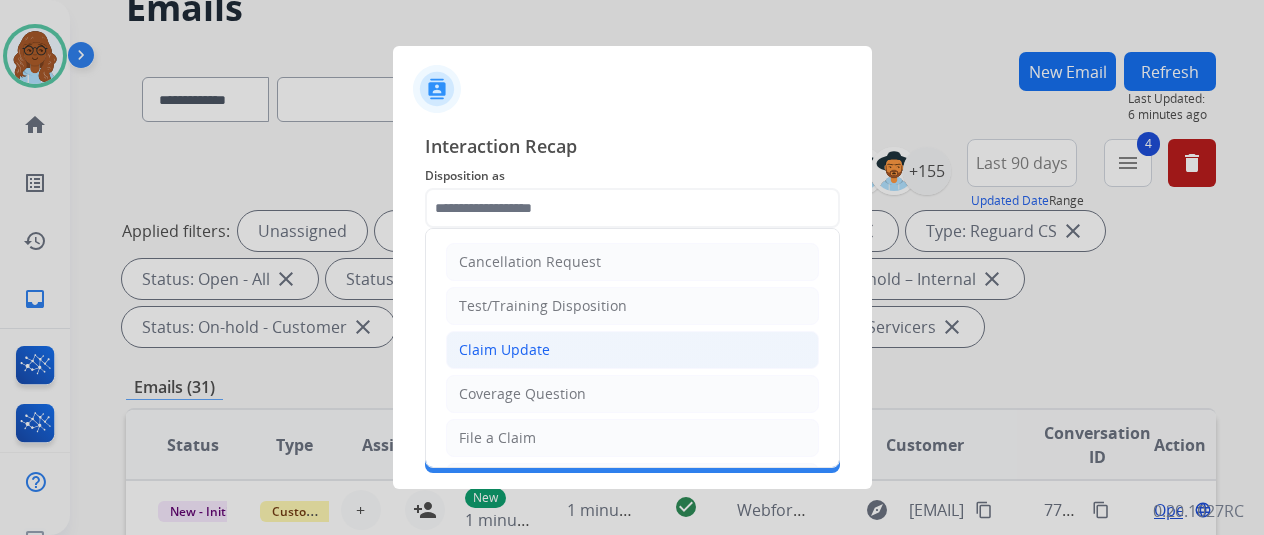 click on "Claim Update" 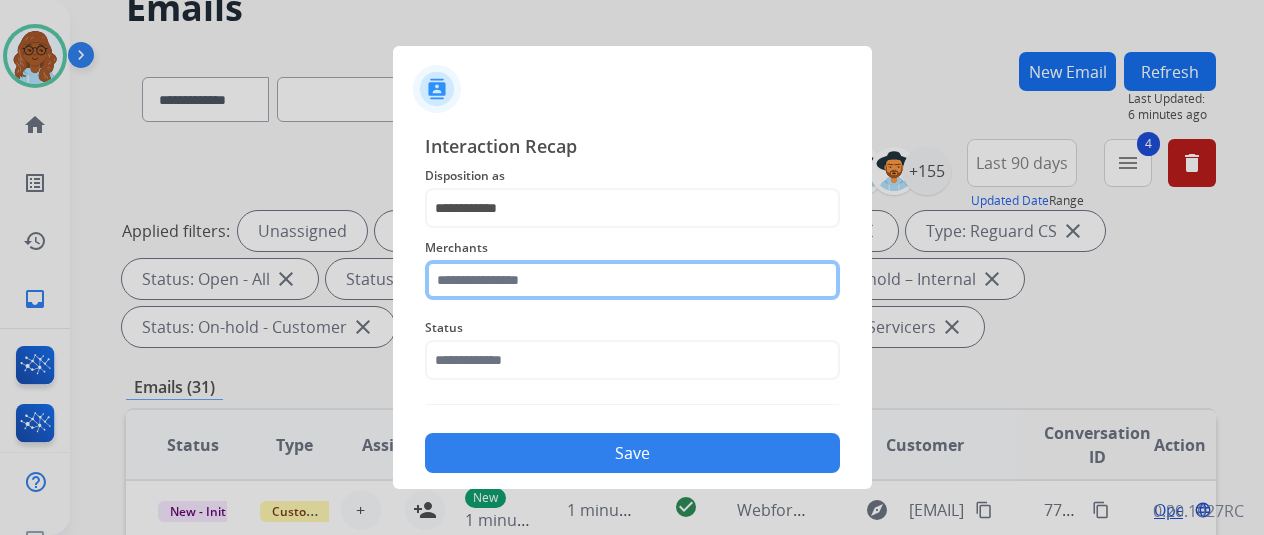 click 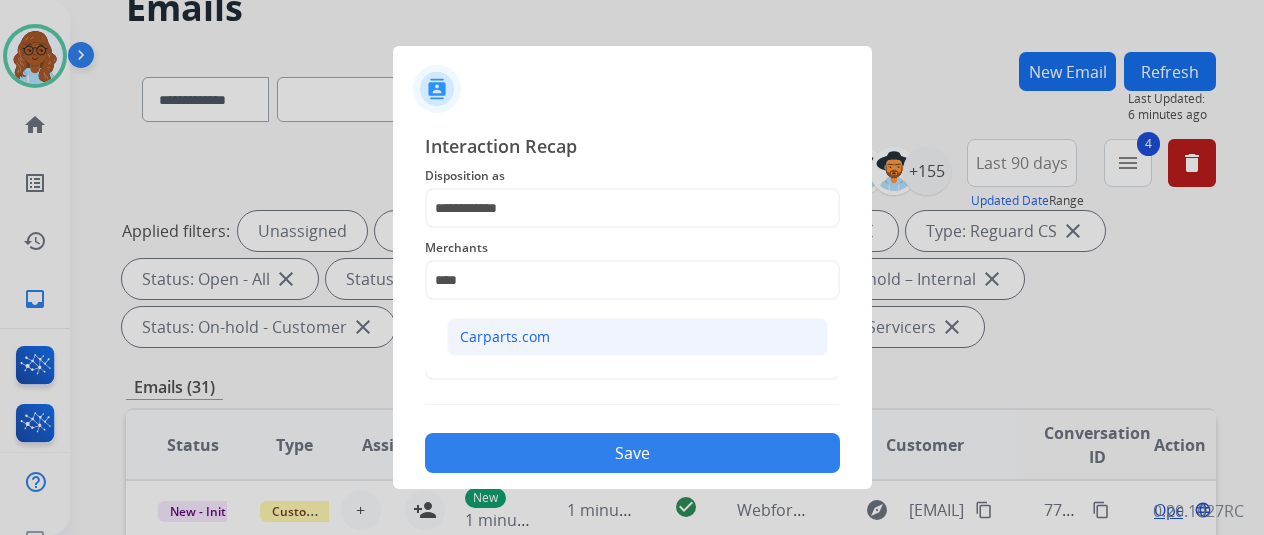 click on "Carparts.com" 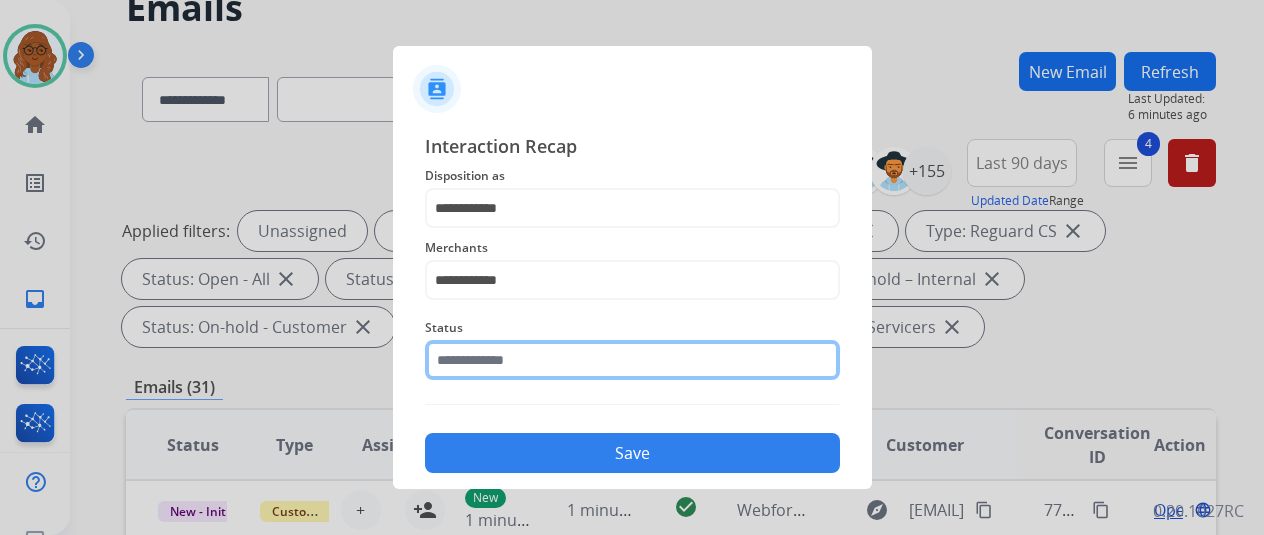 click 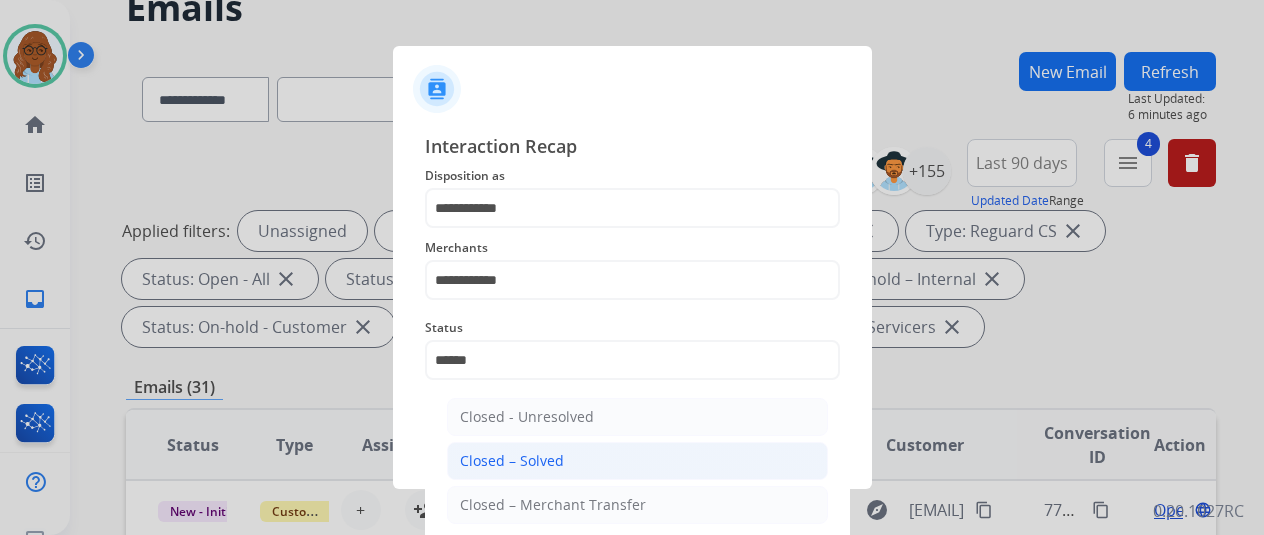 click on "Closed – Solved" 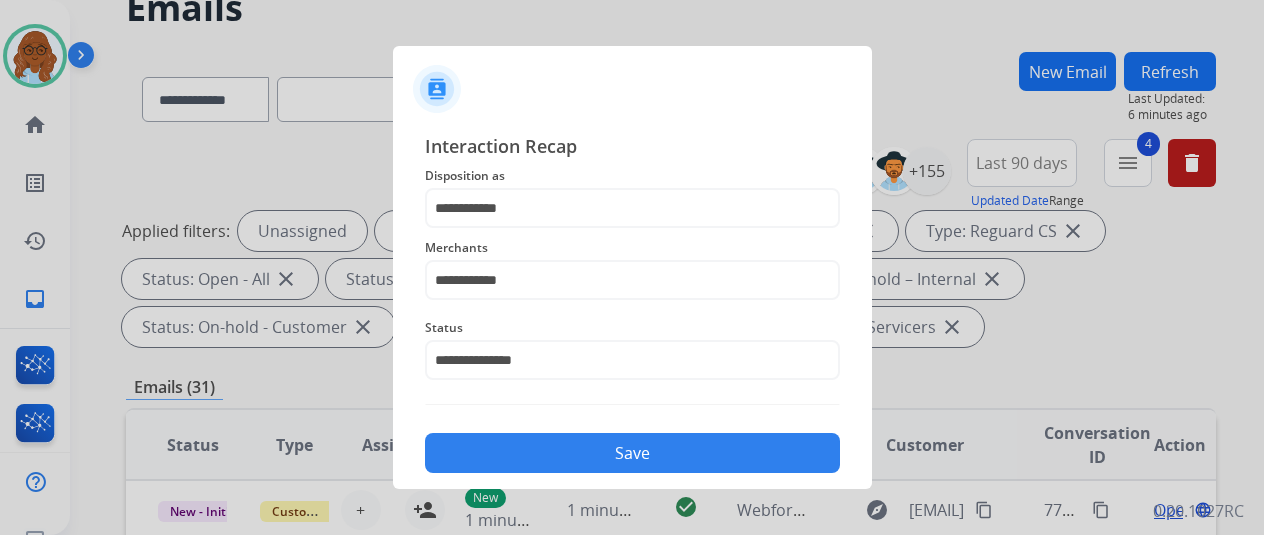click on "Save" 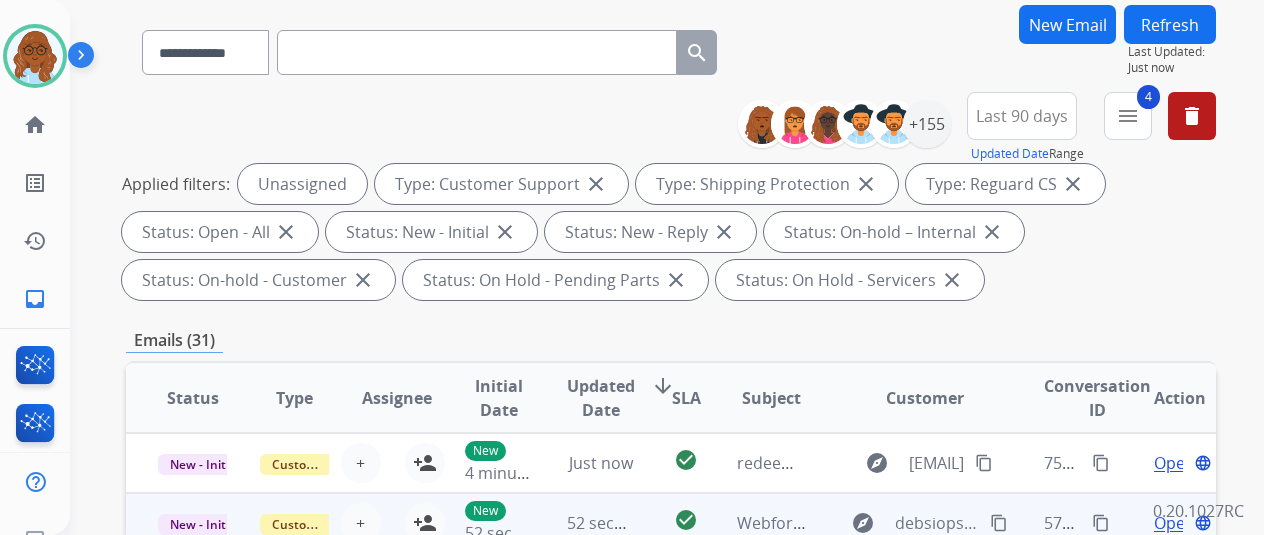 scroll, scrollTop: 400, scrollLeft: 0, axis: vertical 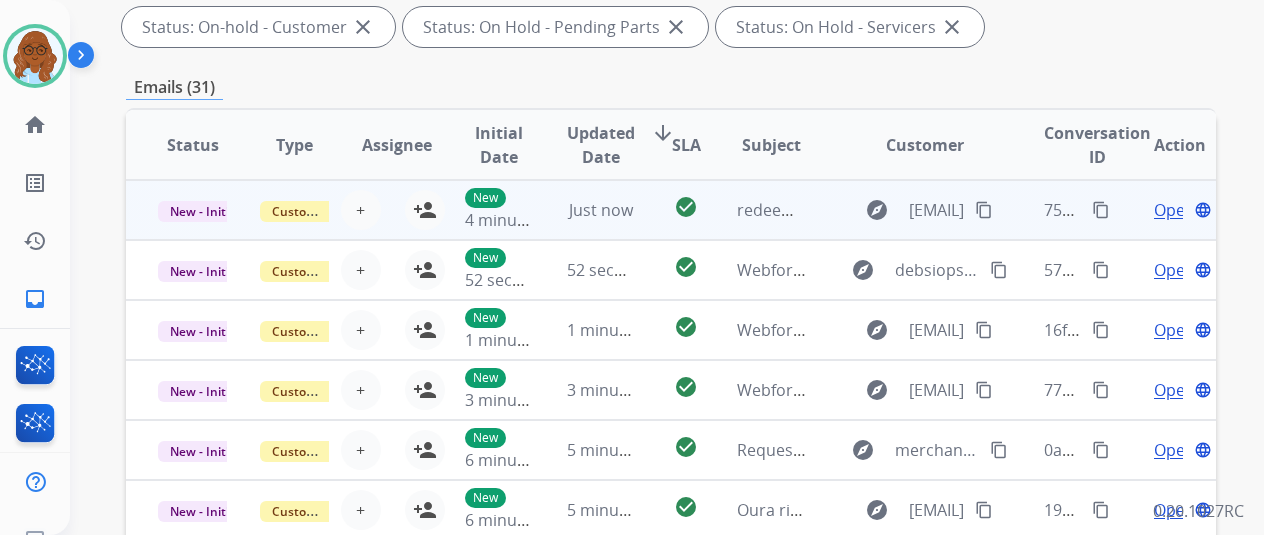 click on "Open" at bounding box center [1174, 210] 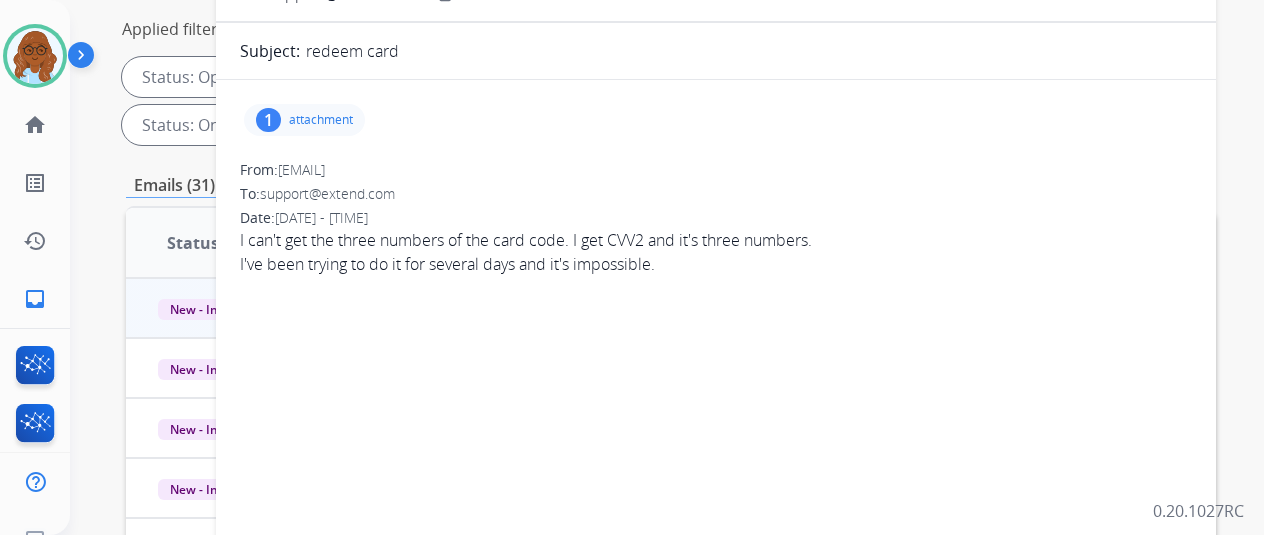 scroll, scrollTop: 200, scrollLeft: 0, axis: vertical 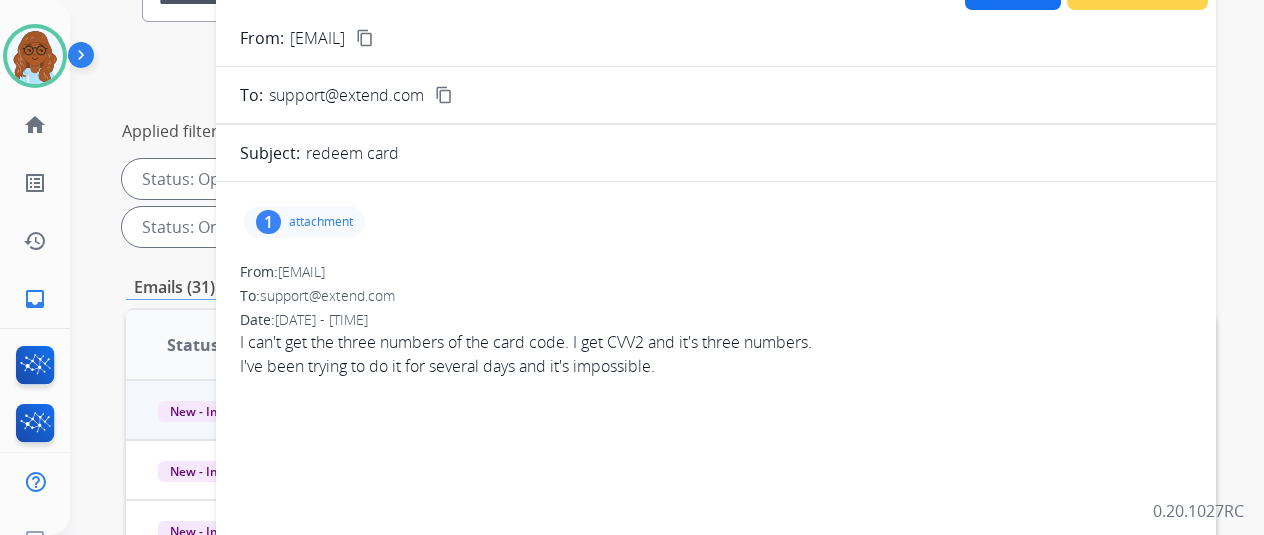 click on "1 attachment  From:  [EMAIL]   To:  support@extend.com  Date:  [DATE] - [TIME] [TIMEZONE]
I can't get the three numbers of the card code. I get CVV2 and it's three numbers.
I've been trying to do it for several days and it's impossible." at bounding box center (716, 500) 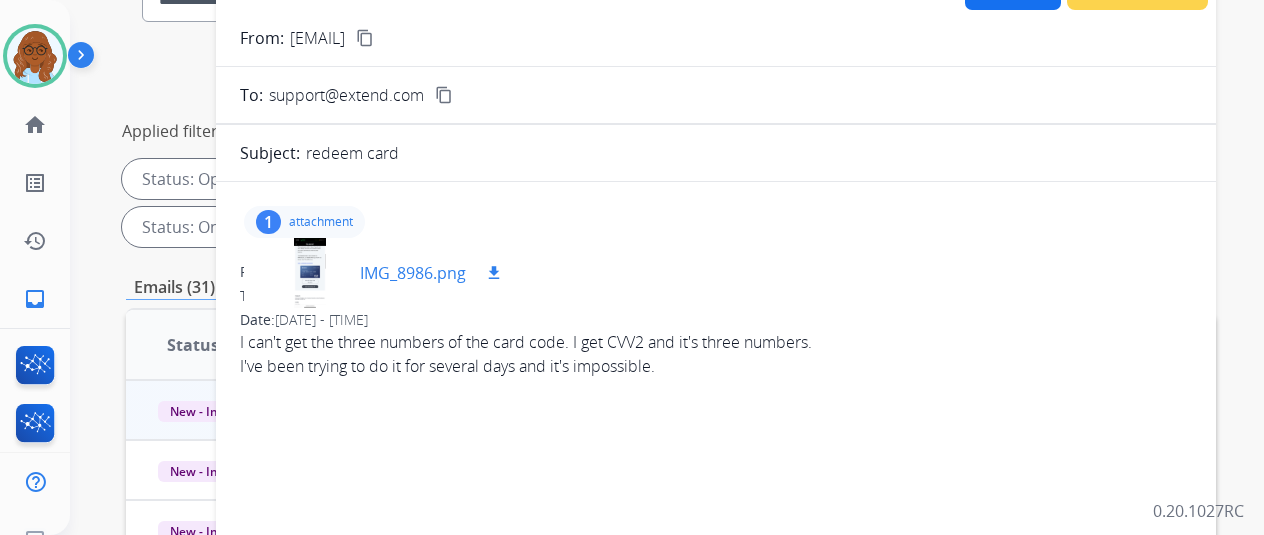 click at bounding box center (310, 273) 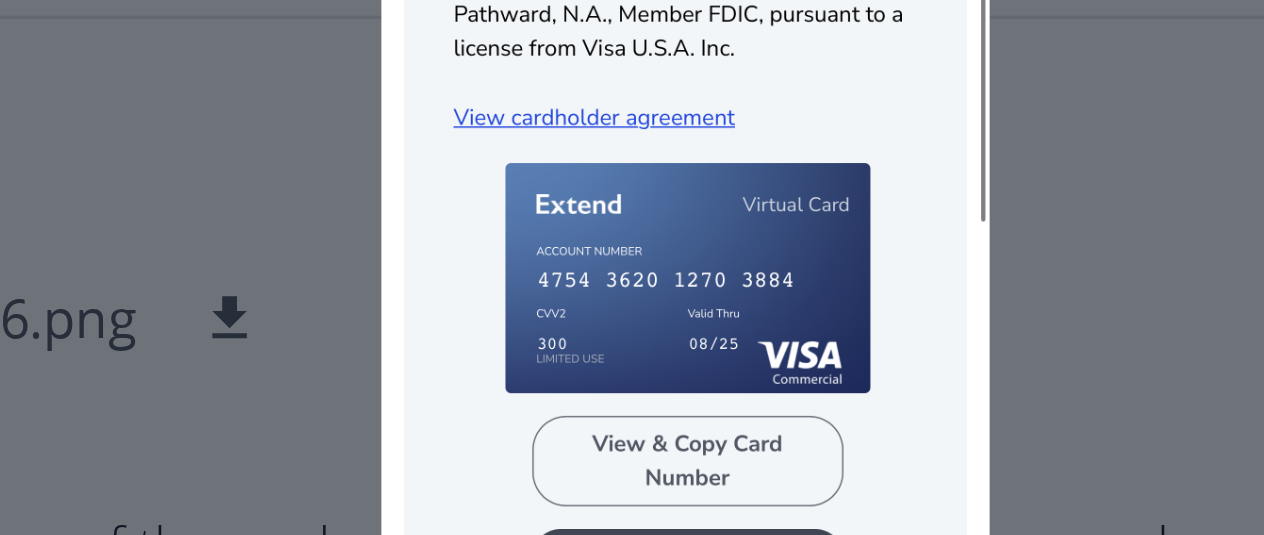 click on "clear IMG_8986.png download" 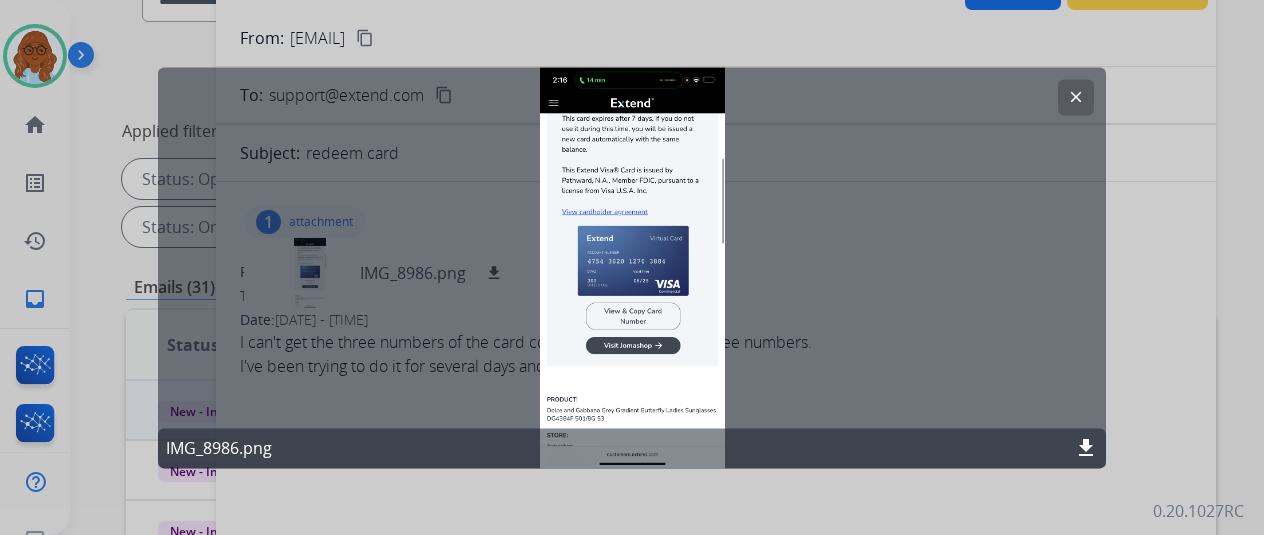 click on "clear" 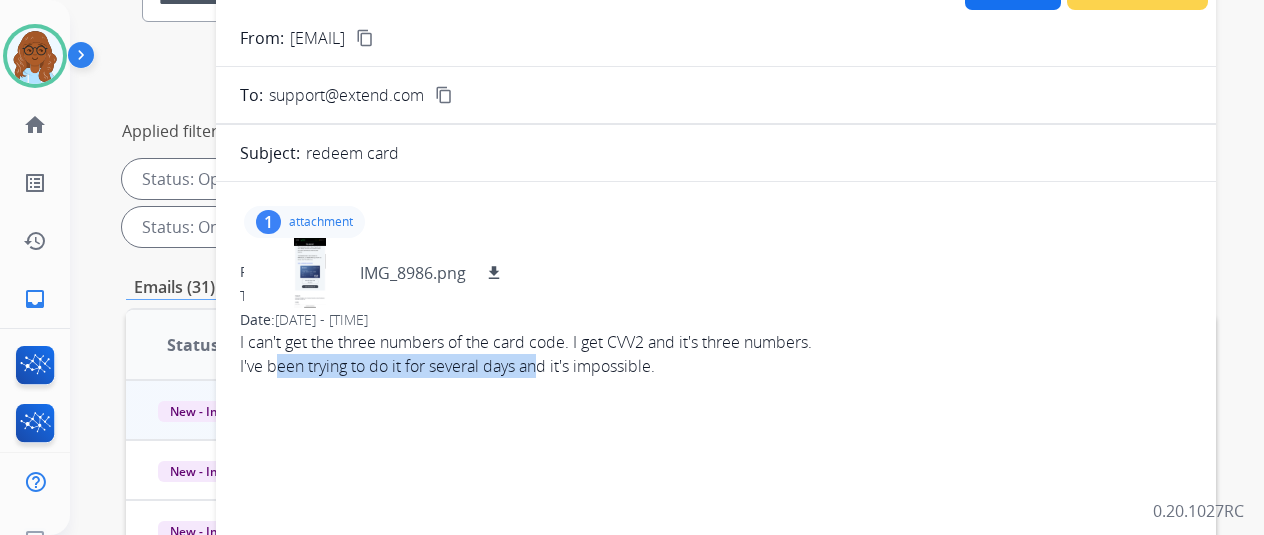 drag, startPoint x: 294, startPoint y: 353, endPoint x: 553, endPoint y: 359, distance: 259.0695 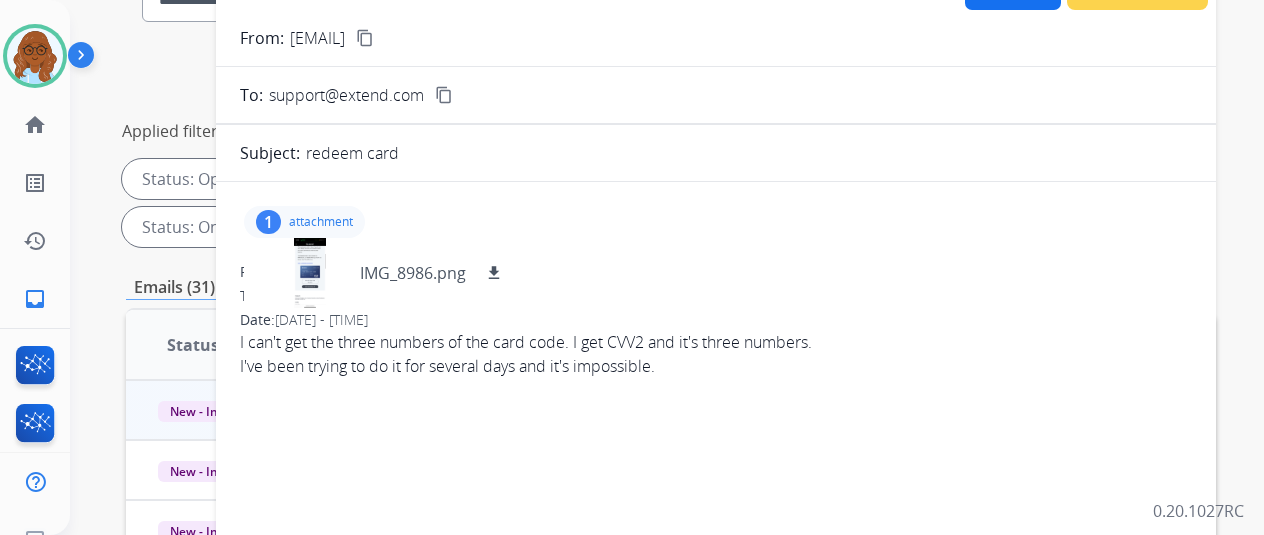 click on "From: [EMAIL] To: support@extend.com Date: [DATE] - [TIME]
I can't get the three numbers of the card code. I get CVV2 and it's three numbers.
I've been trying to do it for several days and it's impossible." at bounding box center [716, 328] 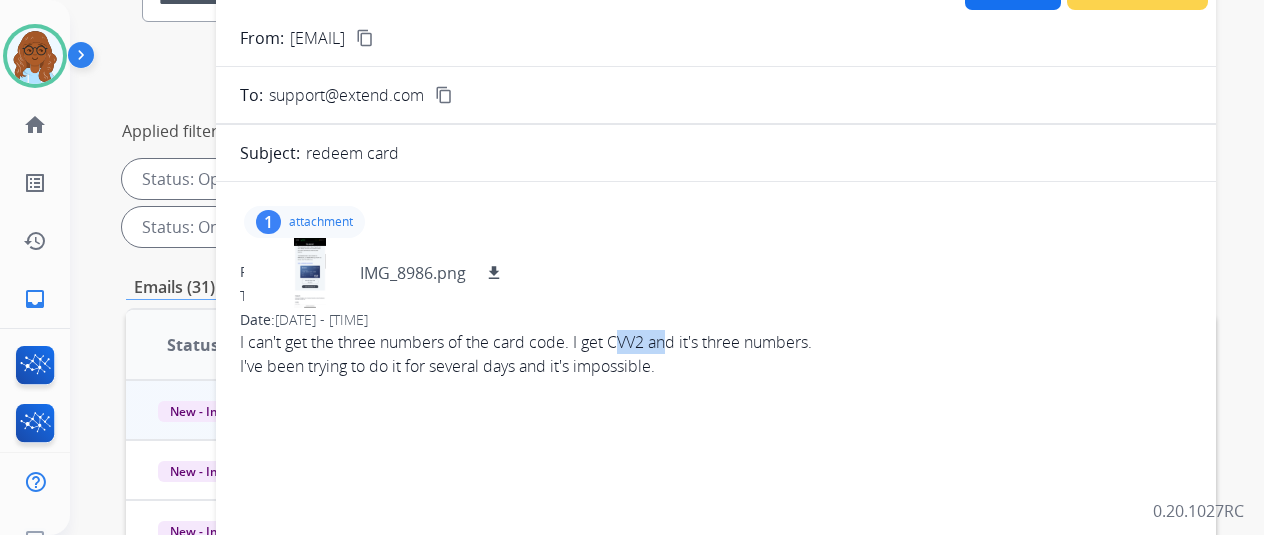 drag, startPoint x: 634, startPoint y: 347, endPoint x: 685, endPoint y: 344, distance: 51.088158 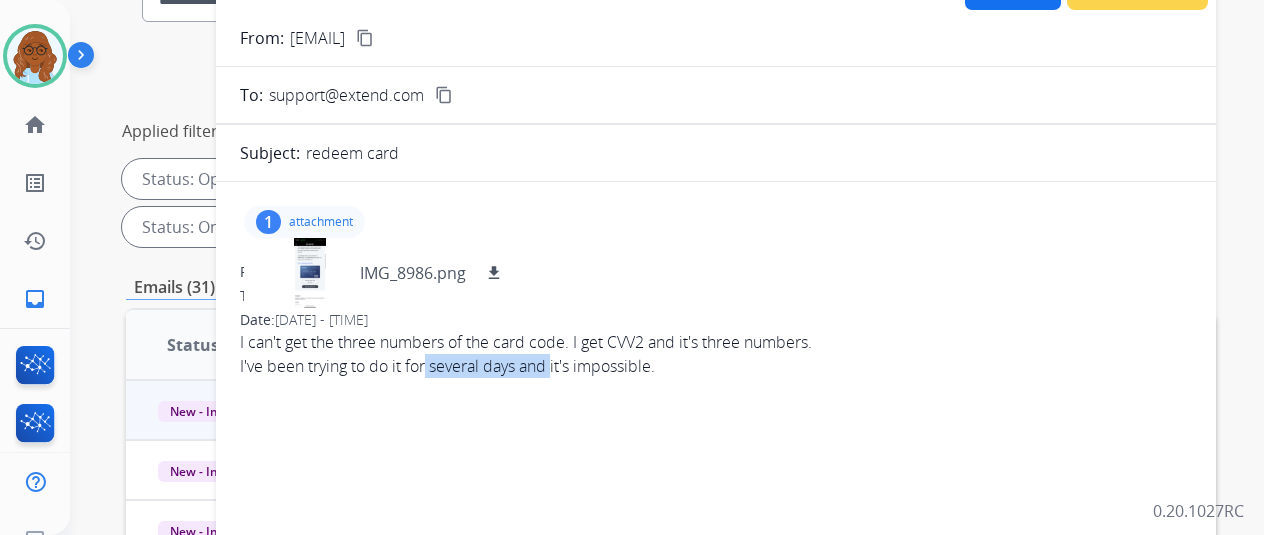 drag, startPoint x: 456, startPoint y: 364, endPoint x: 735, endPoint y: 424, distance: 285.3787 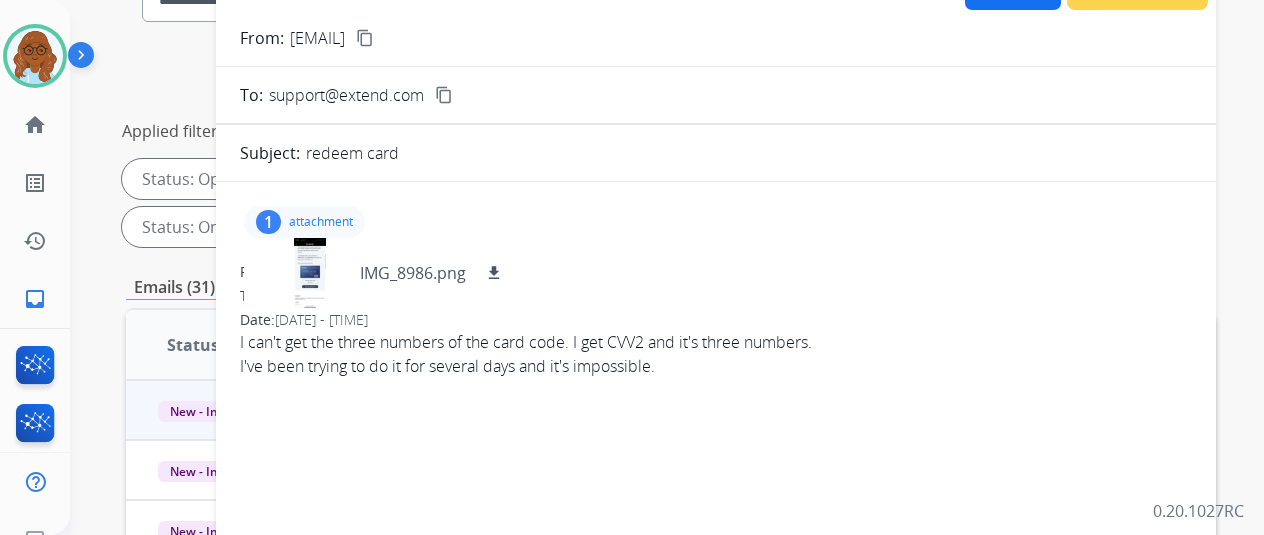 click on "1 attachment  IMG_8986.png  download  From:  [EMAIL]   To:  support@extend.com  Date:  [DATE] - [TIME]
I can't get the three numbers of the card code. I get CVV2 and it's three numbers.
I've been trying to do it for several days and it's impossible." at bounding box center [716, 500] 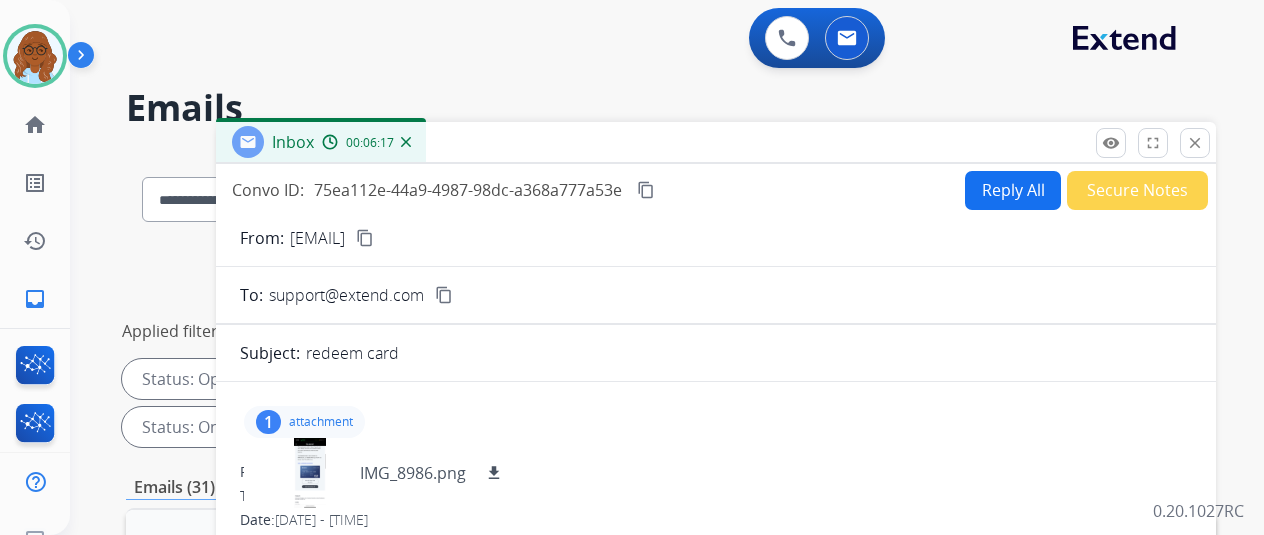 drag, startPoint x: 1213, startPoint y: 139, endPoint x: 968, endPoint y: 145, distance: 245.07346 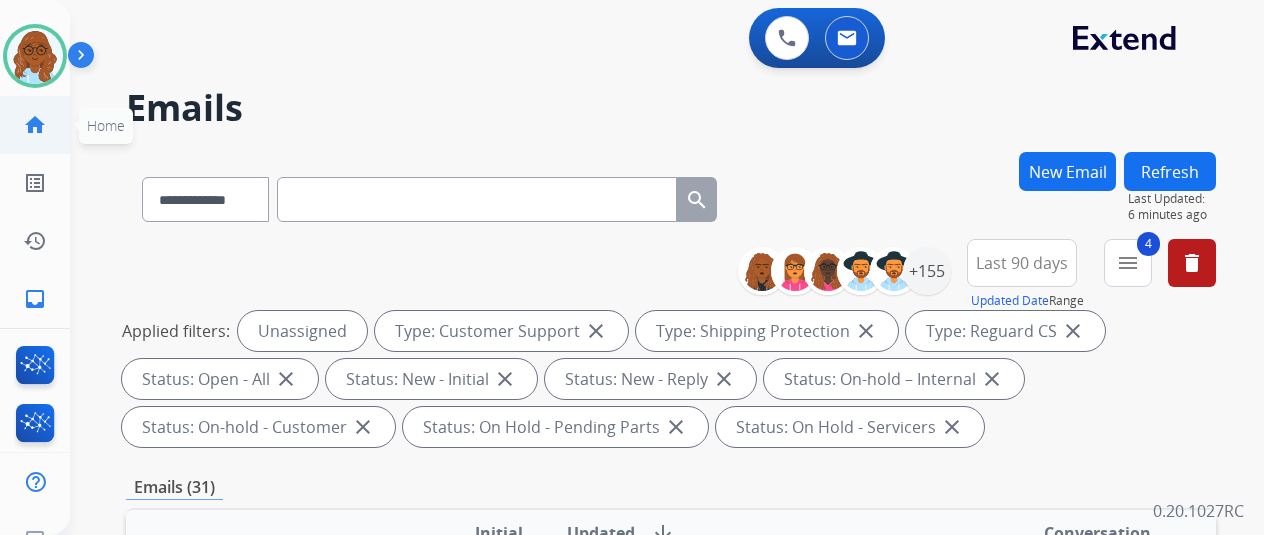 click on "home  Home" 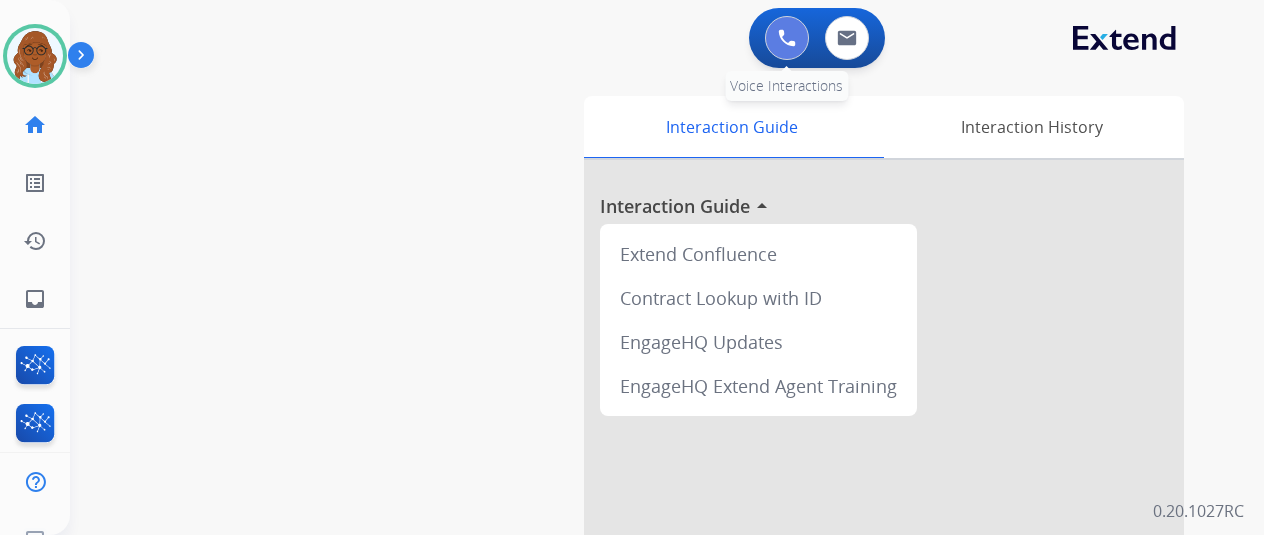 click at bounding box center (787, 38) 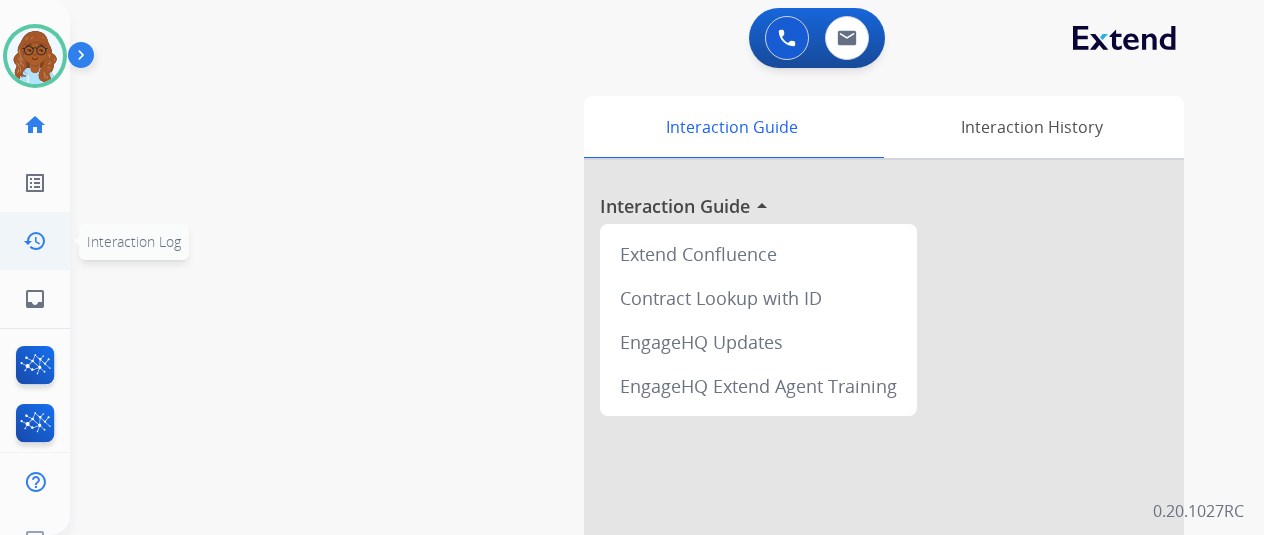 click on "inbox  Emails  Emails" 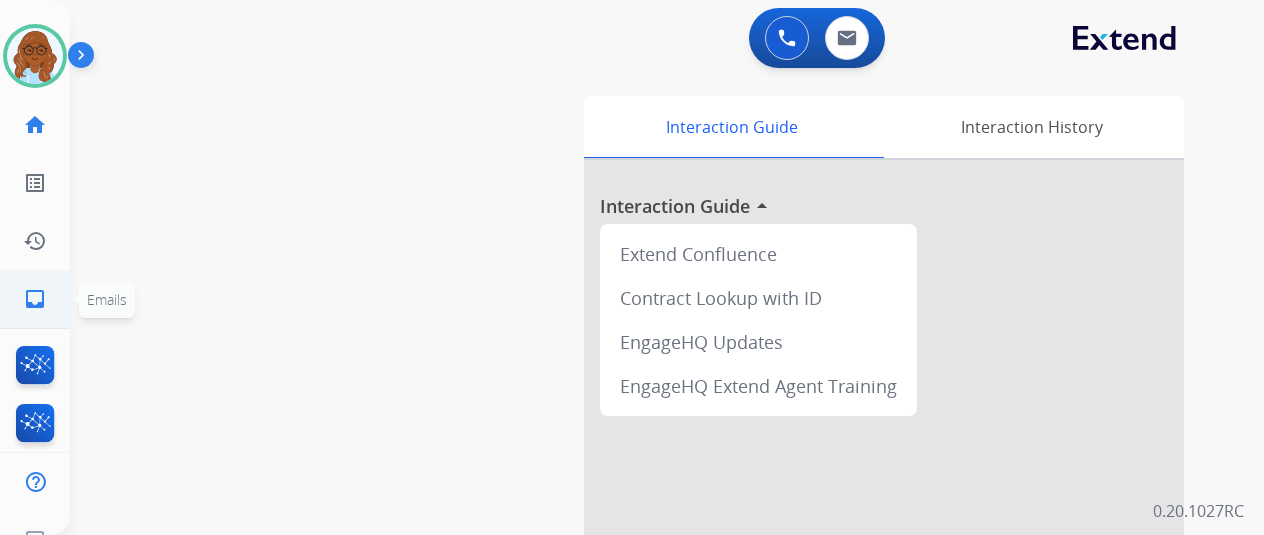 click on "inbox" 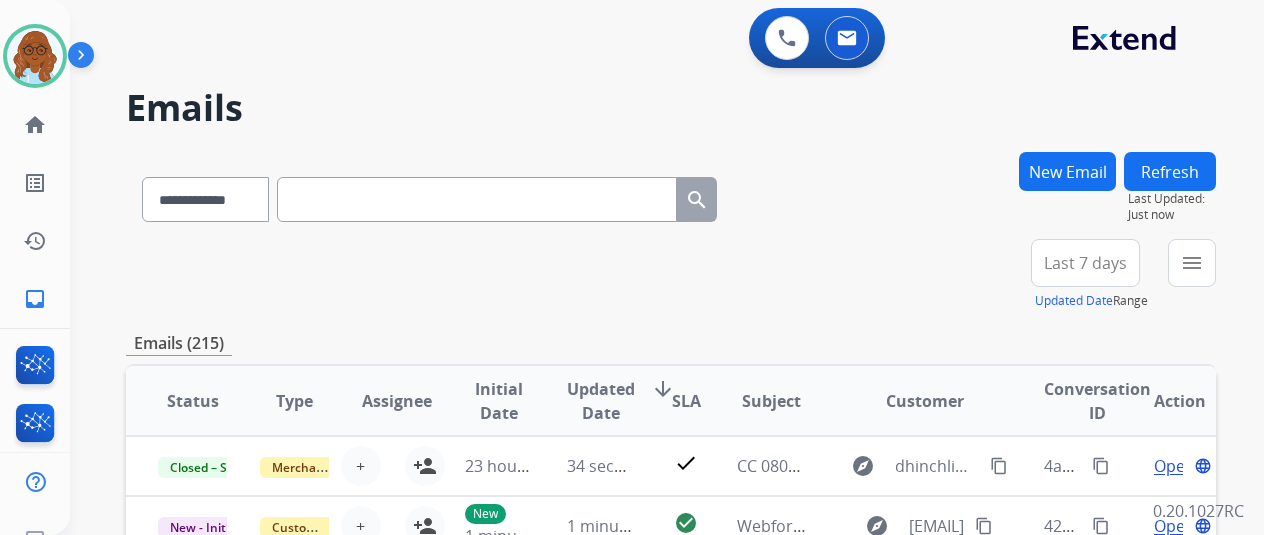 click at bounding box center (477, 199) 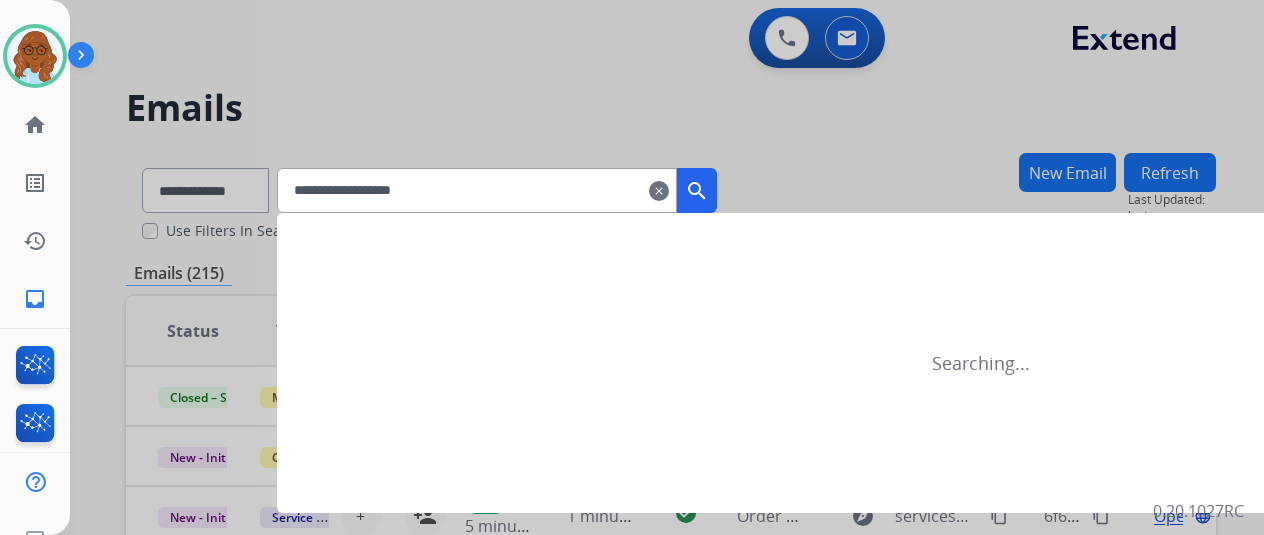 type on "**********" 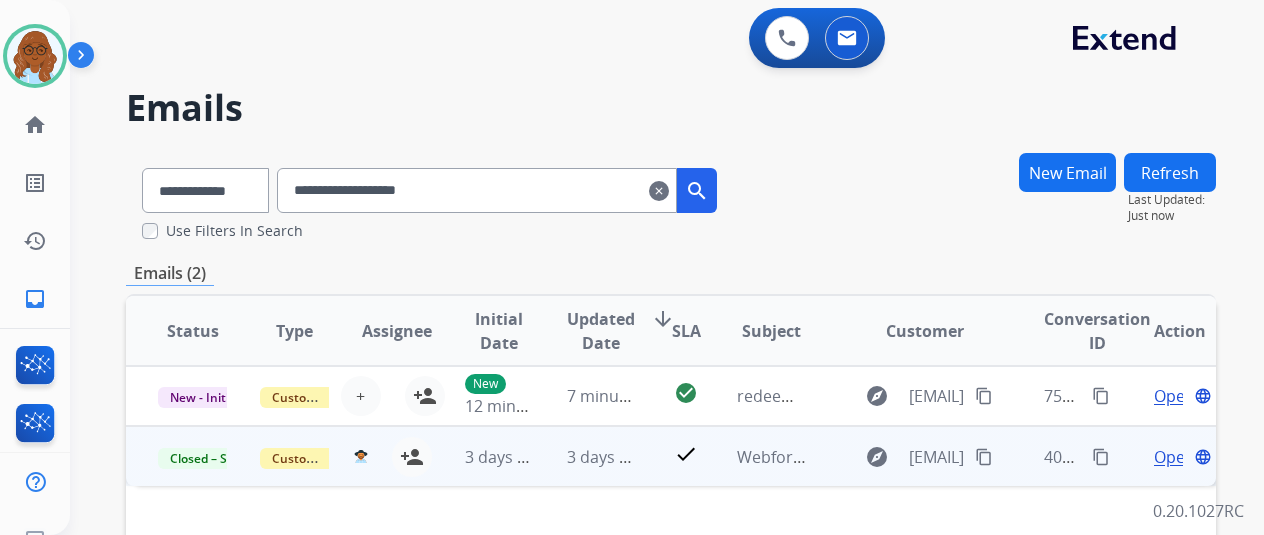 drag, startPoint x: 1151, startPoint y: 459, endPoint x: 983, endPoint y: 451, distance: 168.19037 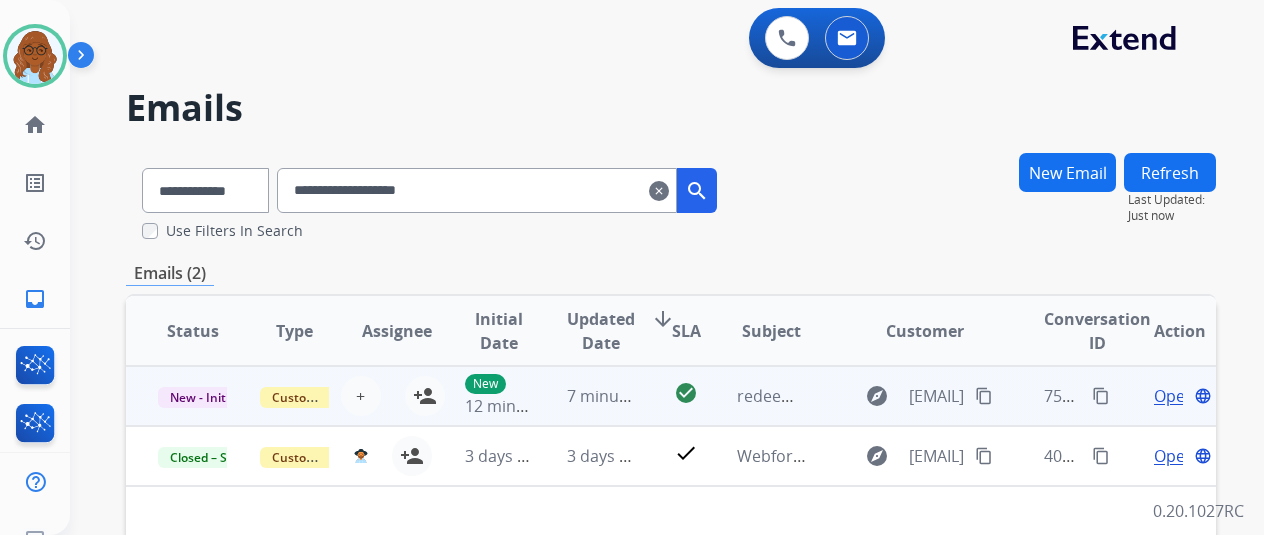scroll, scrollTop: 60, scrollLeft: 0, axis: vertical 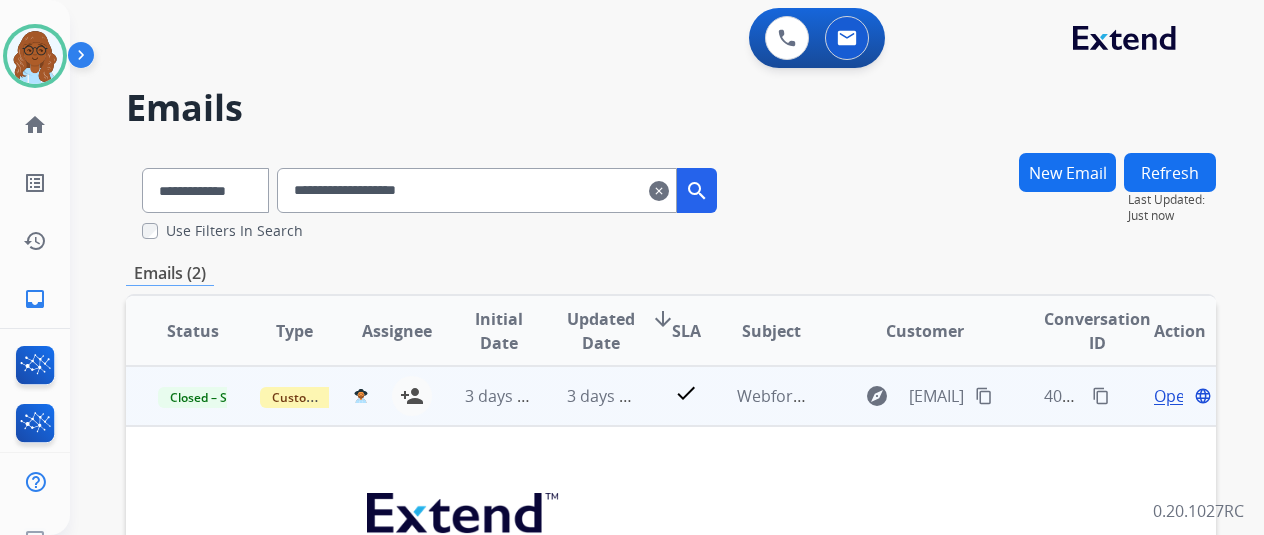 click on "Open" at bounding box center [1174, 396] 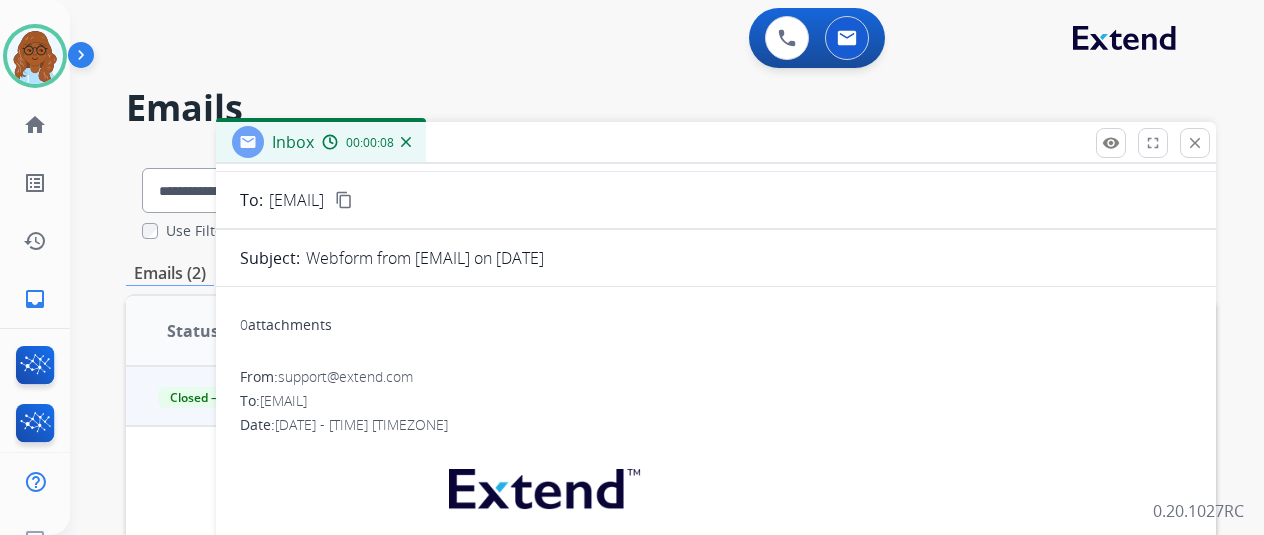 scroll, scrollTop: 0, scrollLeft: 0, axis: both 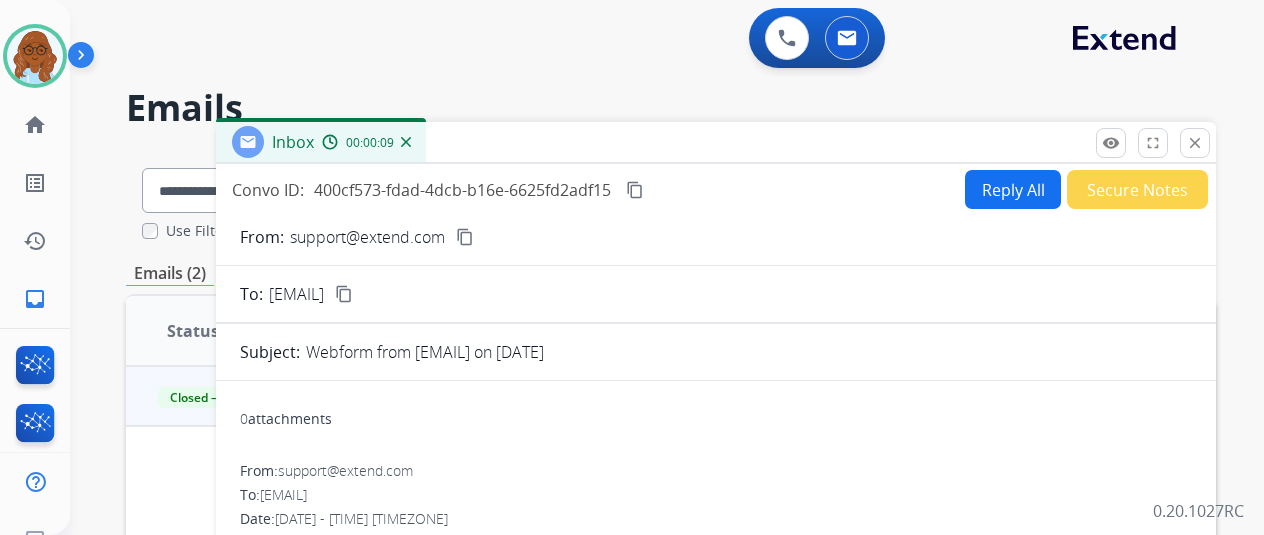 click on "close Close" at bounding box center (1195, 143) 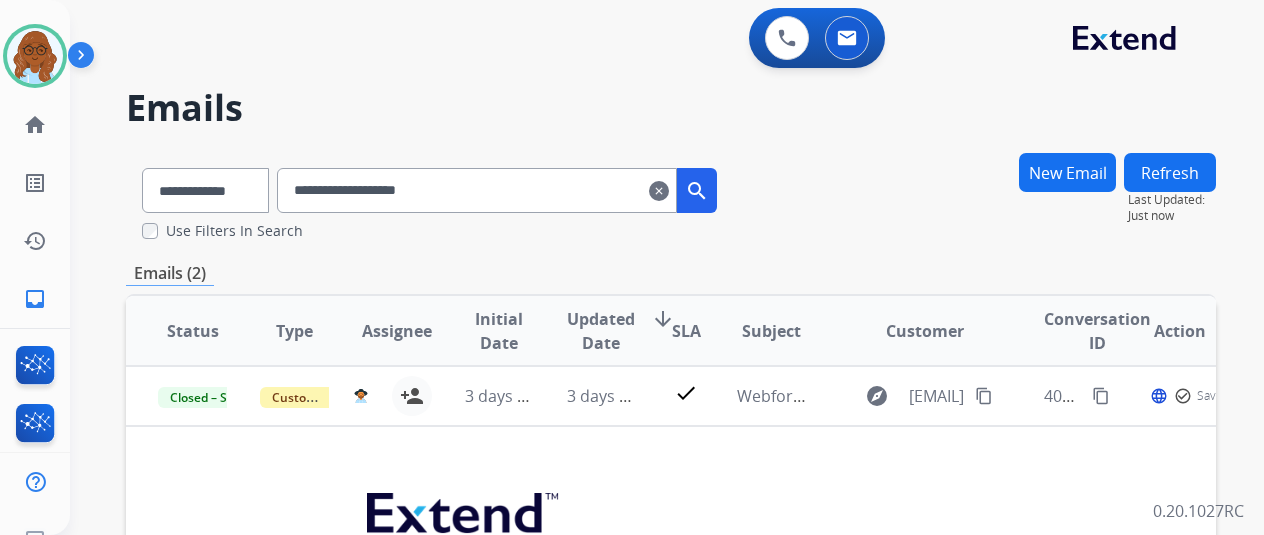 scroll, scrollTop: 200, scrollLeft: 0, axis: vertical 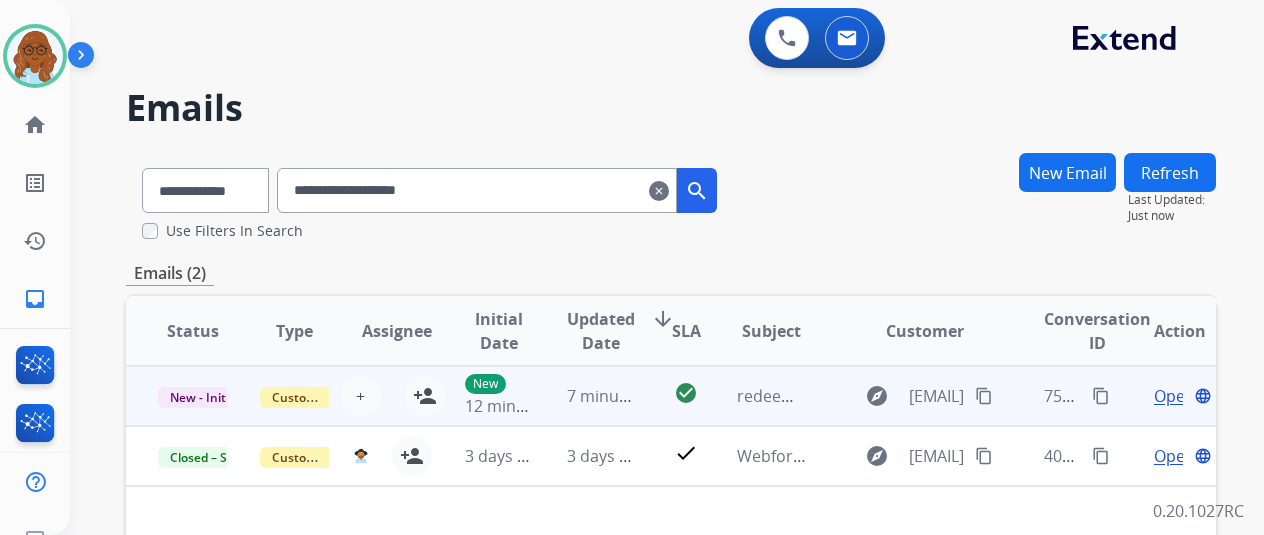 click on "Open" at bounding box center (1174, 396) 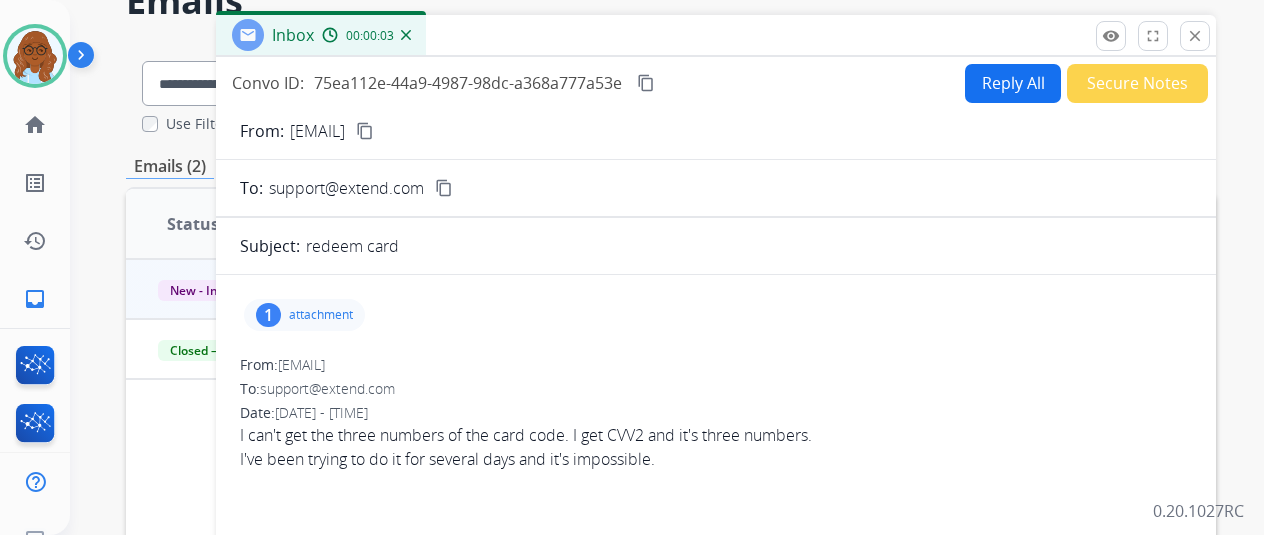 scroll, scrollTop: 100, scrollLeft: 0, axis: vertical 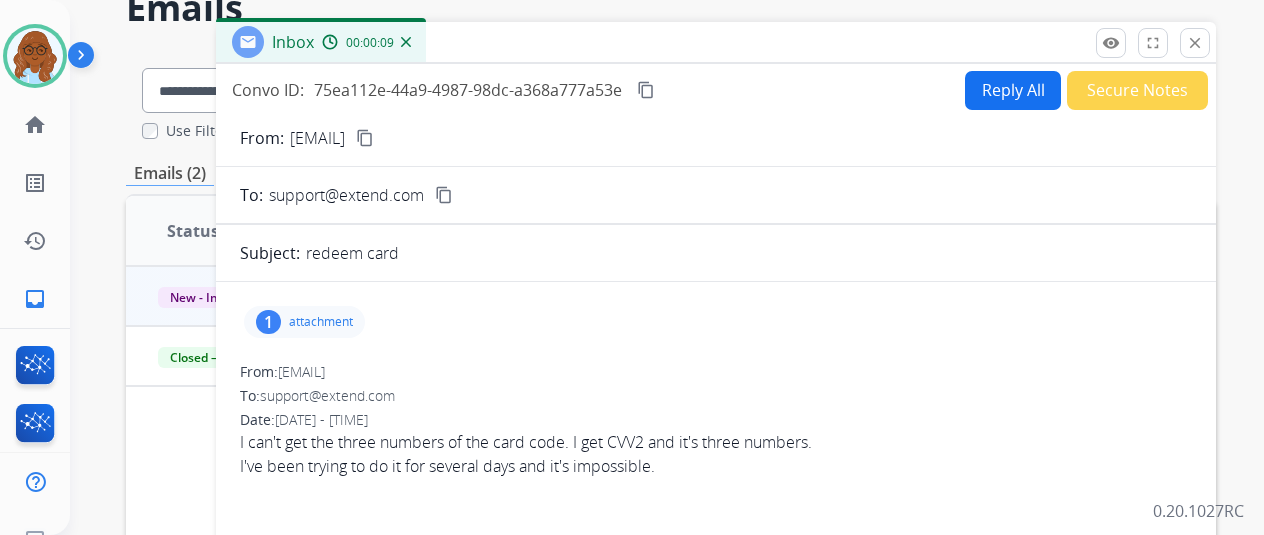 click on "attachment" at bounding box center (321, 322) 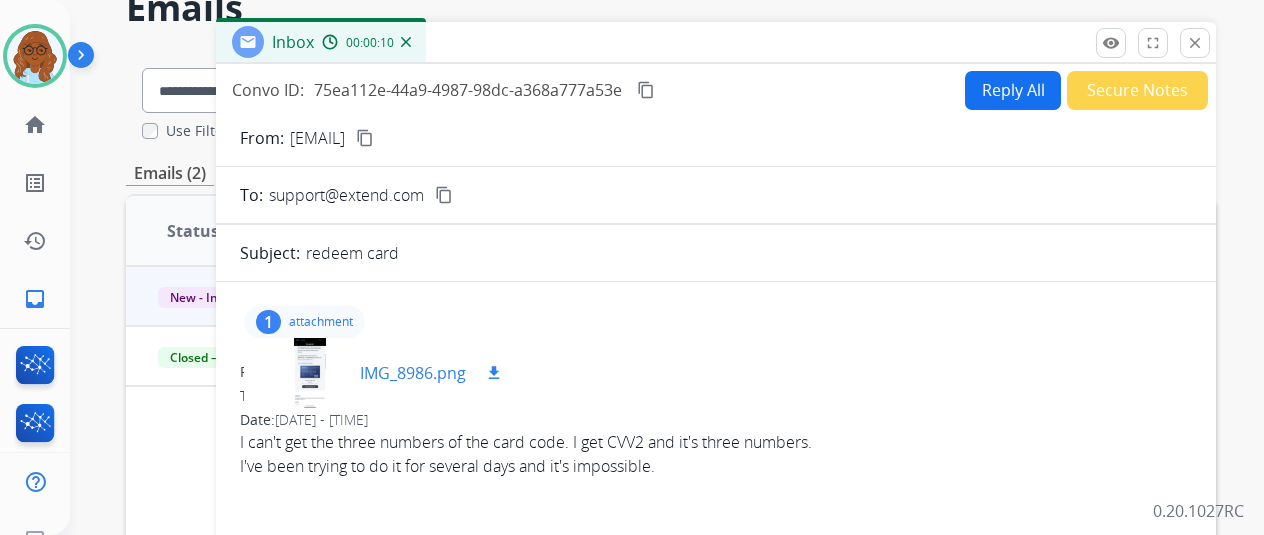 click at bounding box center (310, 373) 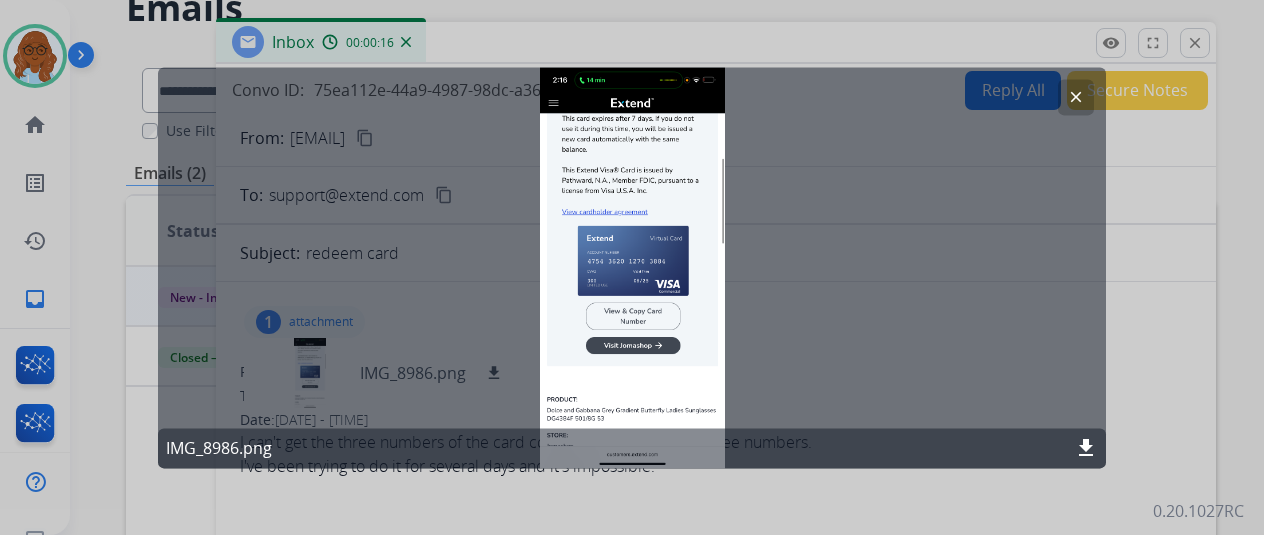 click 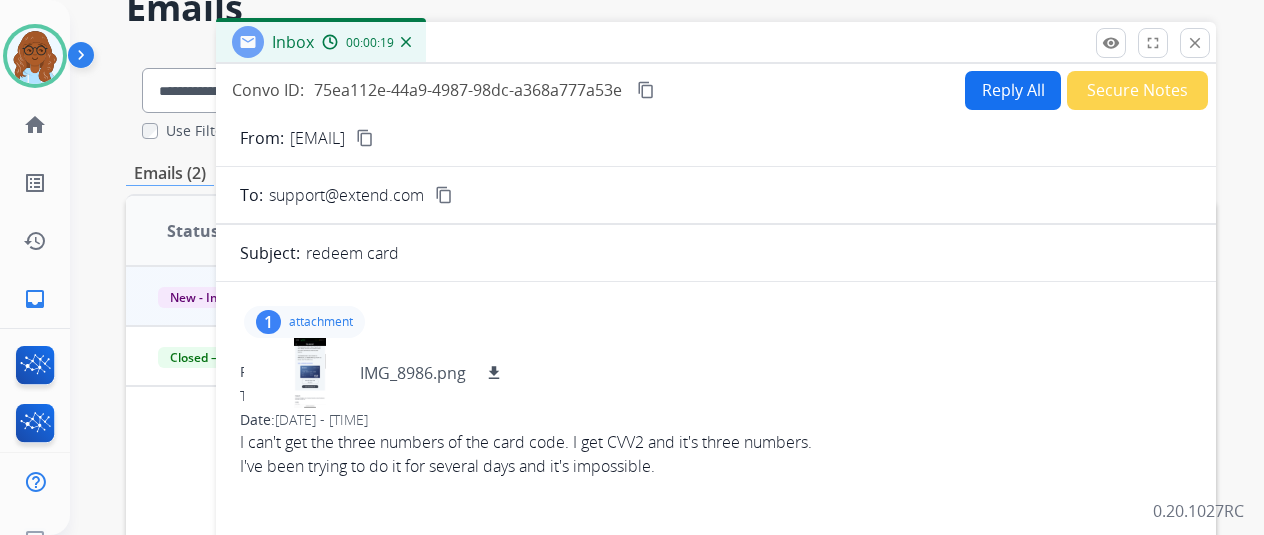 click on "content_copy" at bounding box center [365, 138] 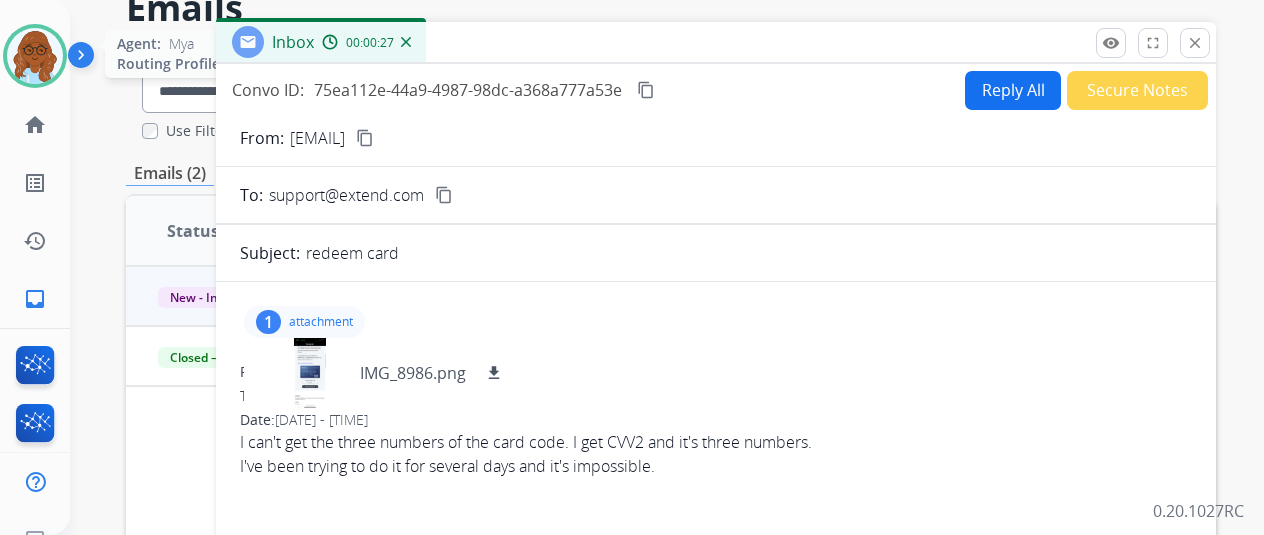 click at bounding box center [35, 56] 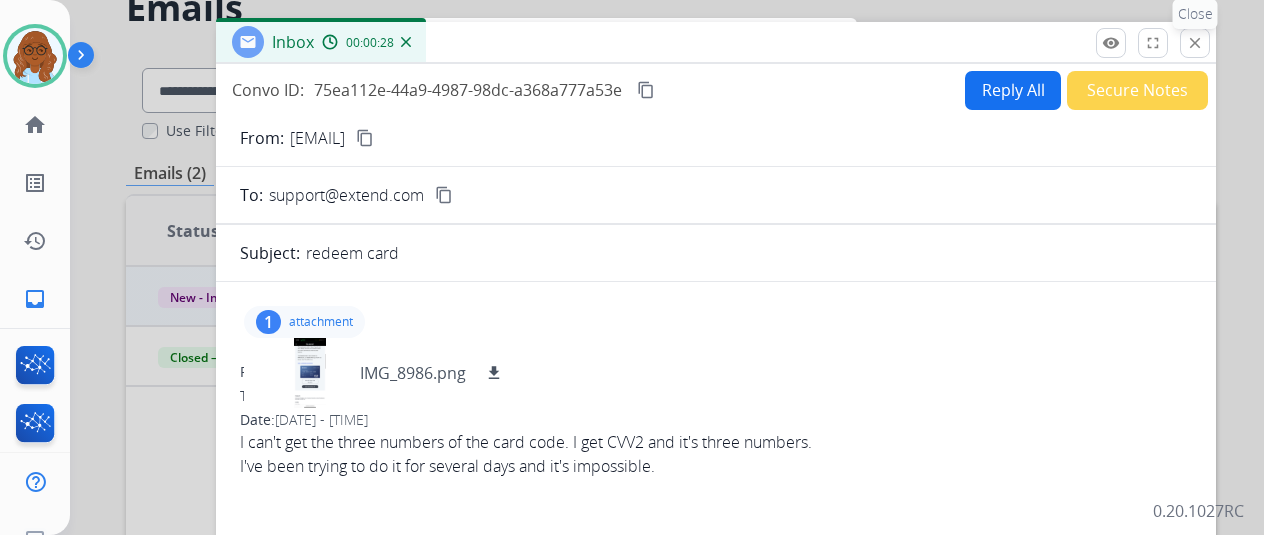 click on "close Close" at bounding box center [1195, 43] 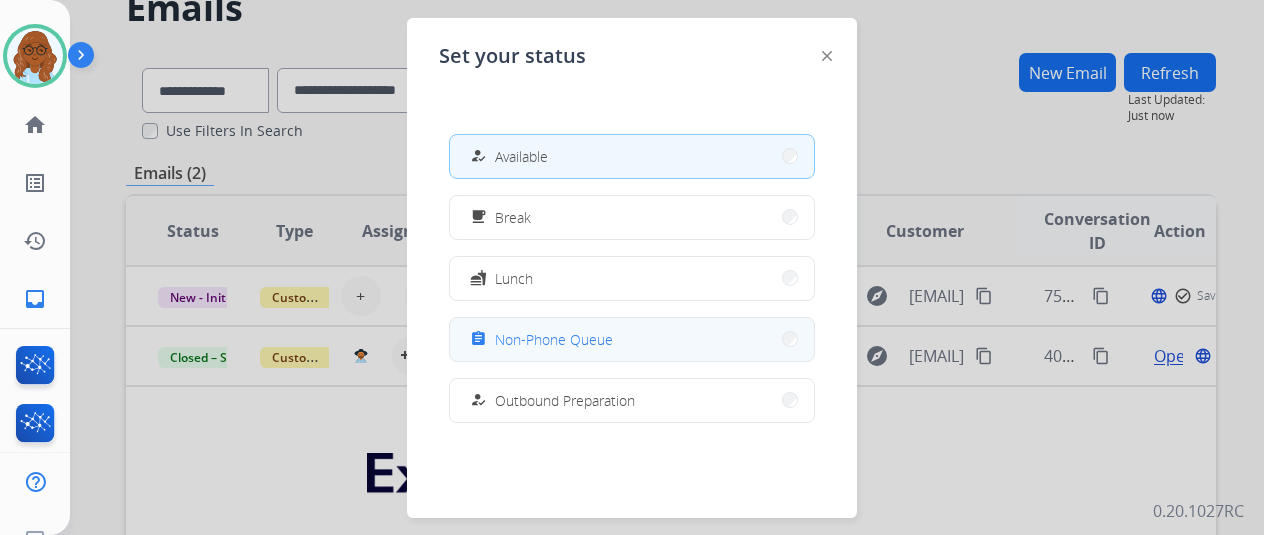 click on "assignment Non-Phone Queue" at bounding box center (539, 339) 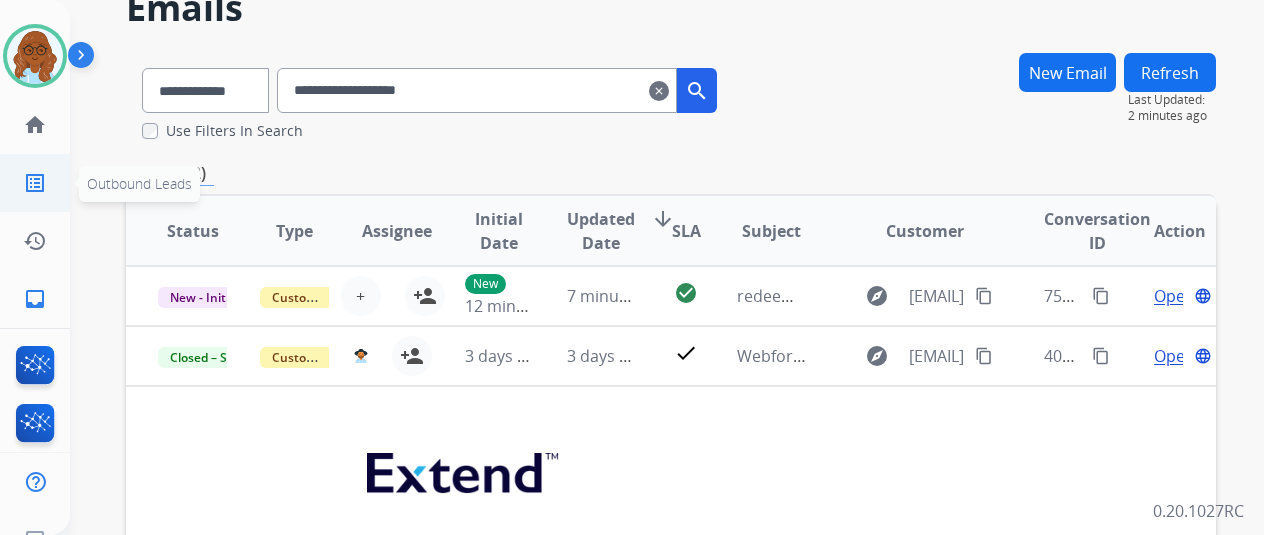 click on "list_alt  Outbound Leads" 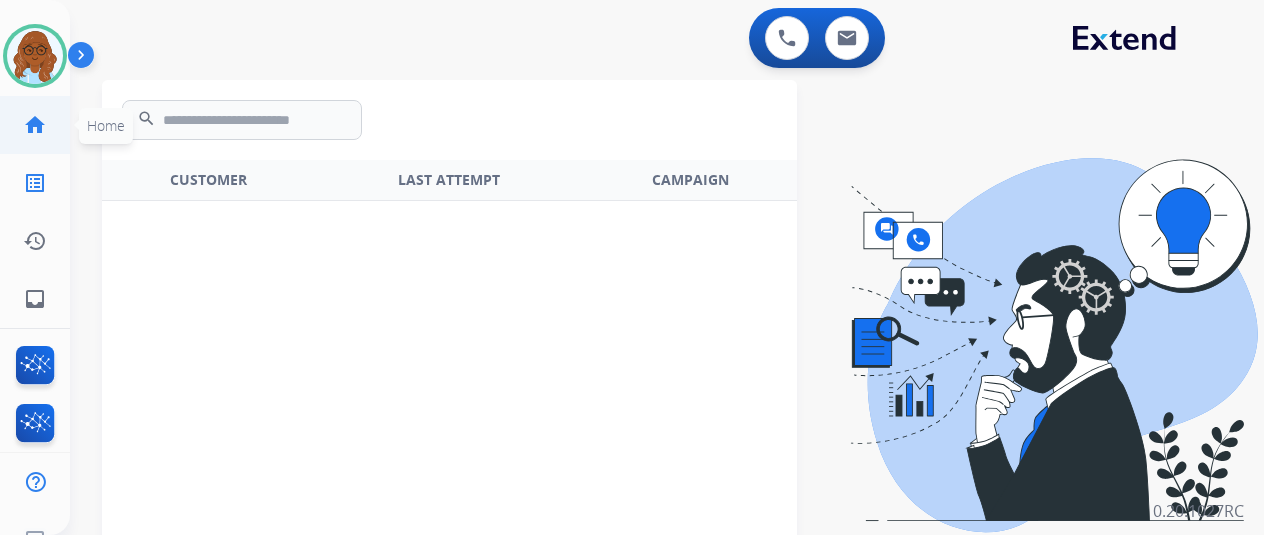 click on "home" 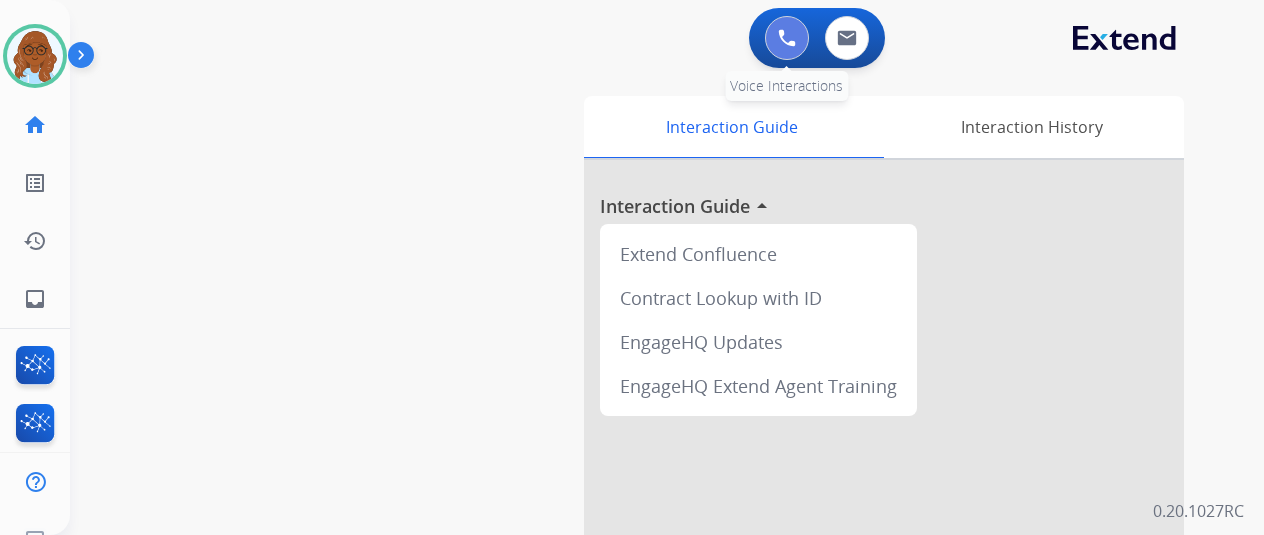 click at bounding box center (787, 38) 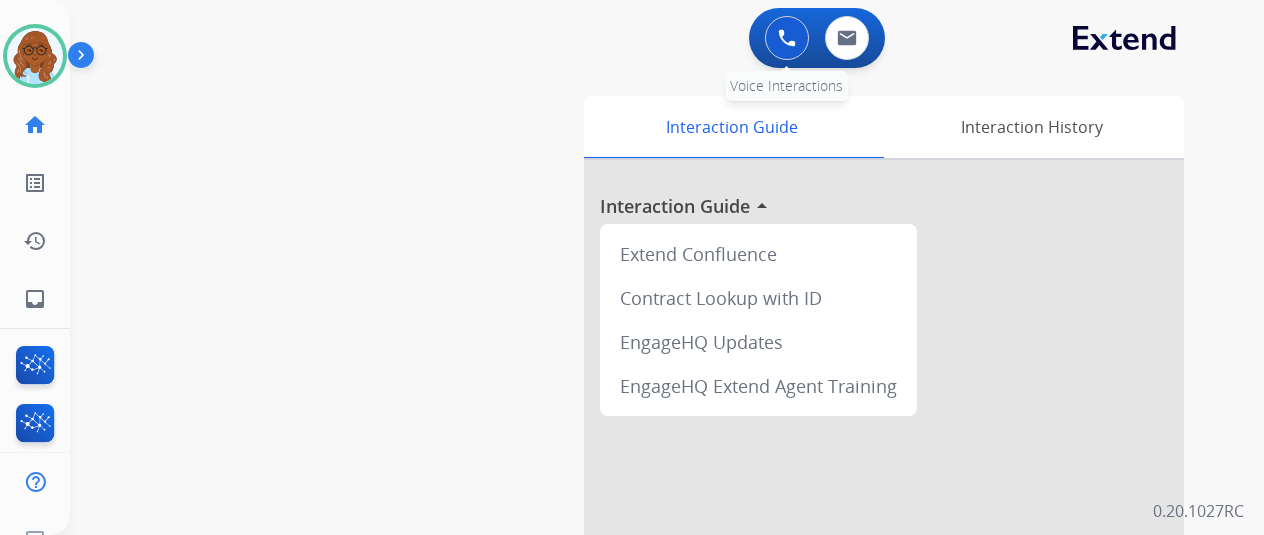 click at bounding box center [787, 38] 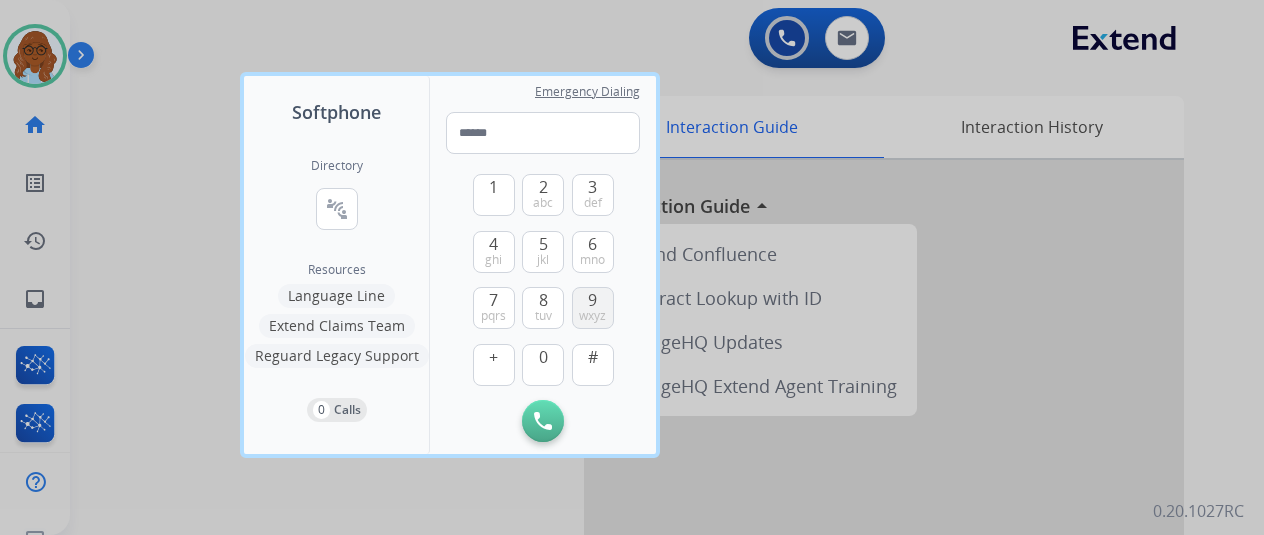 click on "wxyz" at bounding box center (592, 316) 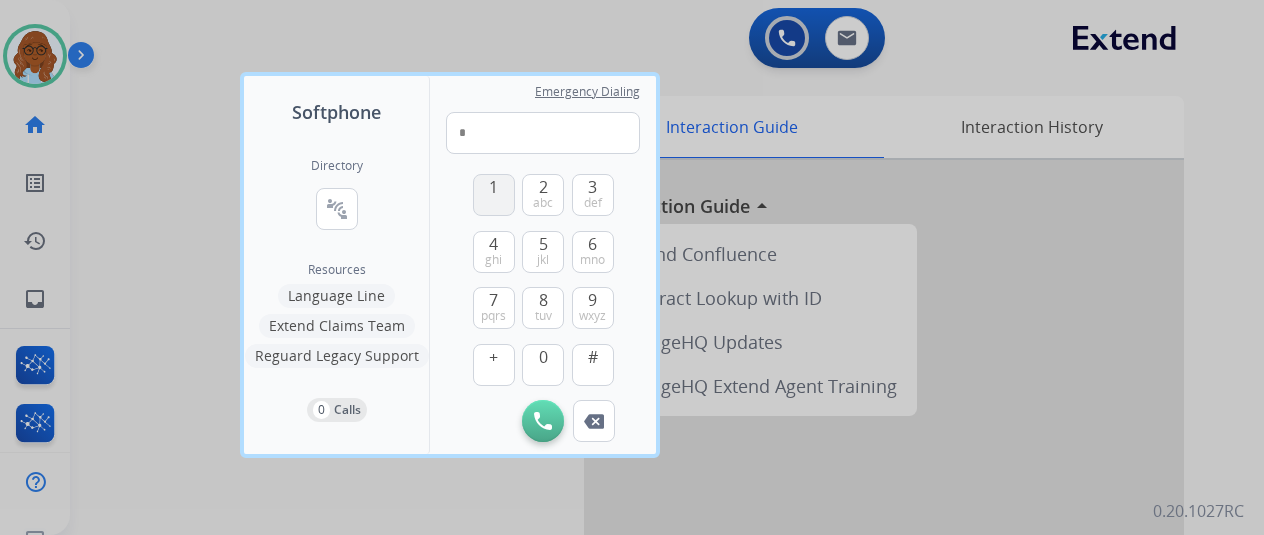 click on "1" at bounding box center [494, 195] 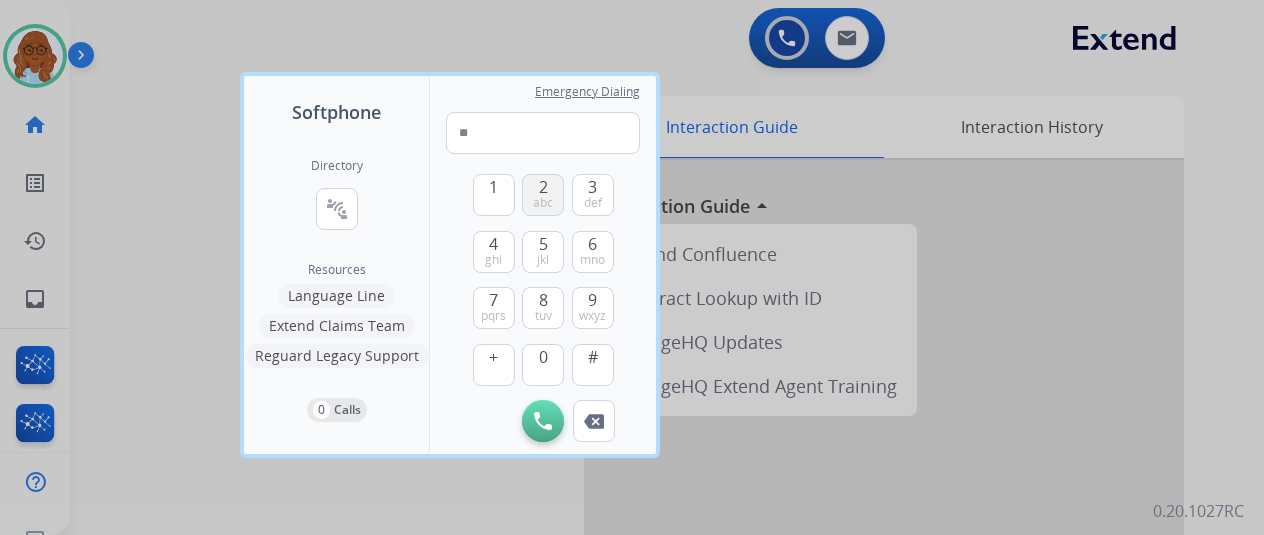 click on "abc" at bounding box center (543, 203) 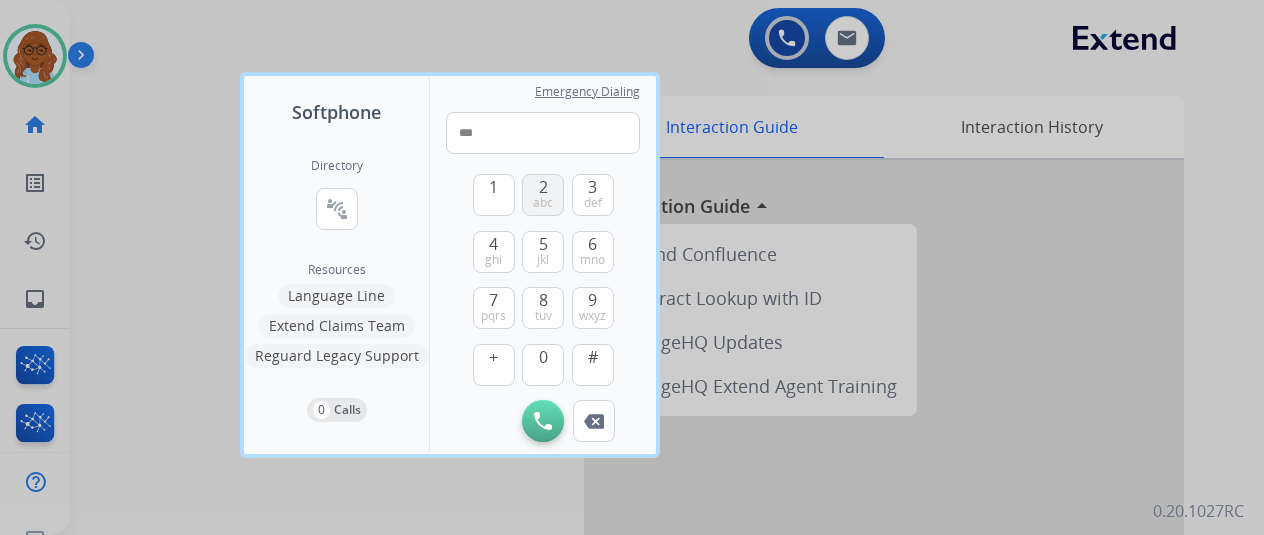 click on "2 abc" at bounding box center [543, 195] 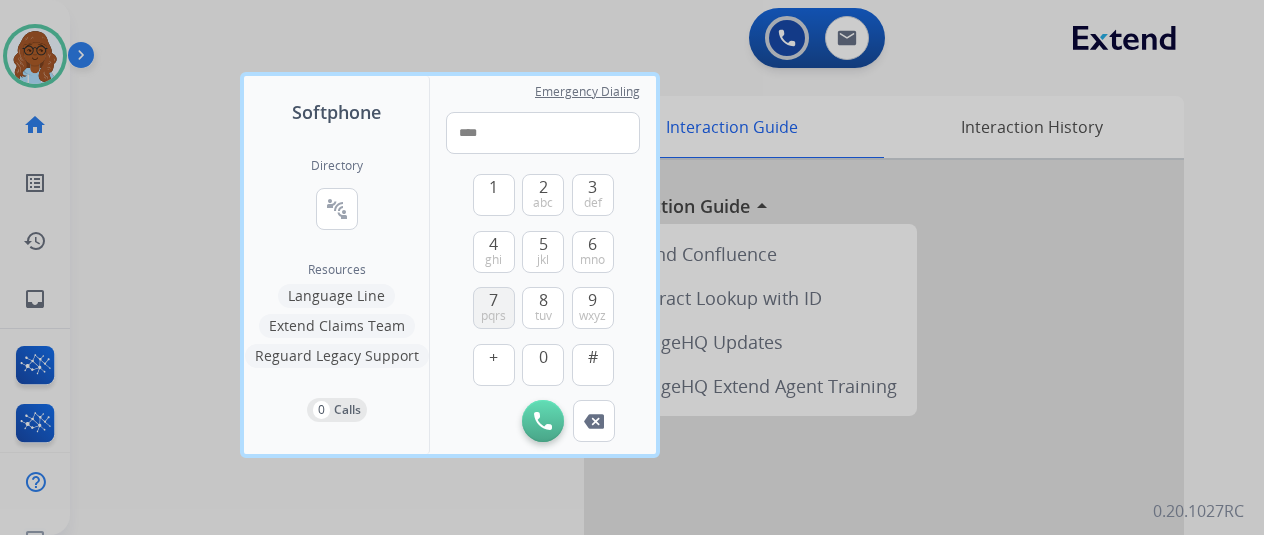 click on "7" at bounding box center [493, 300] 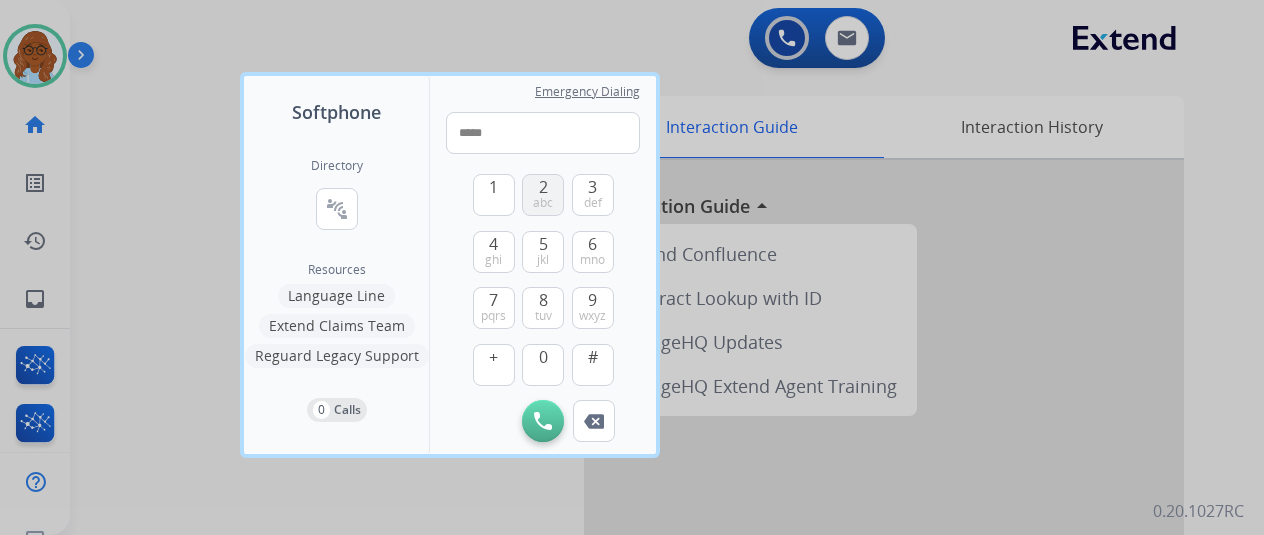 click on "abc" at bounding box center [543, 203] 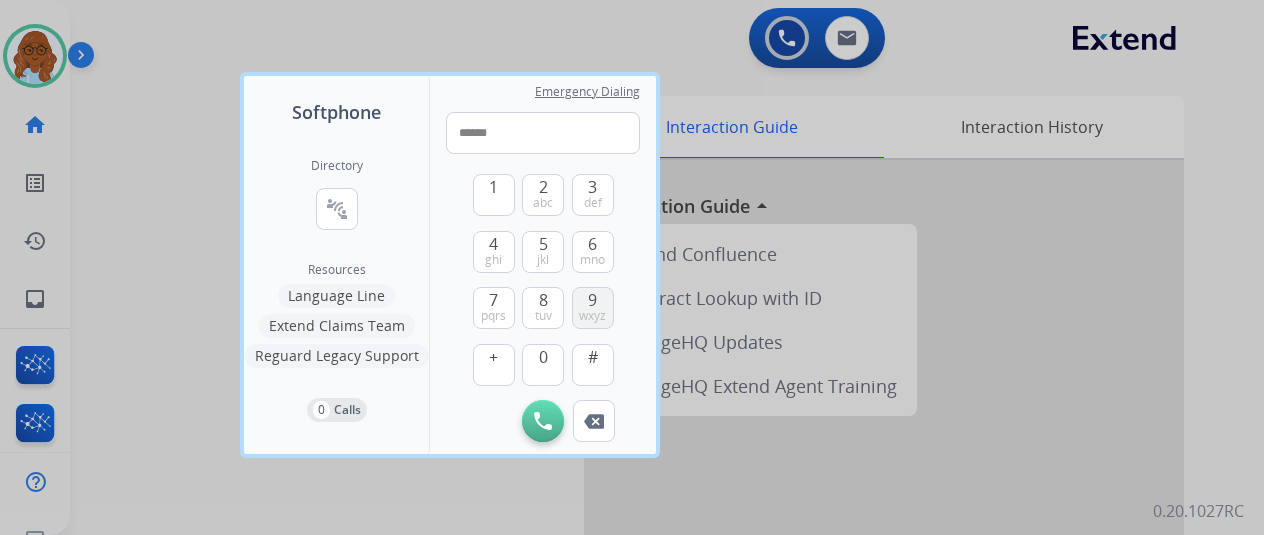 click on "9 wxyz" at bounding box center (593, 308) 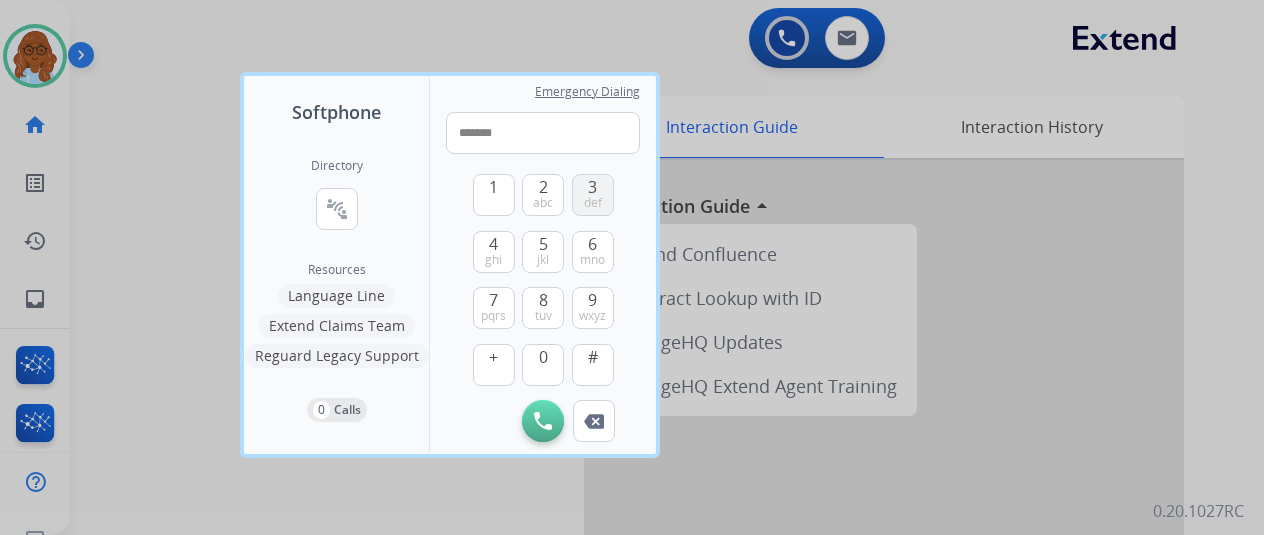 click on "def" at bounding box center (593, 203) 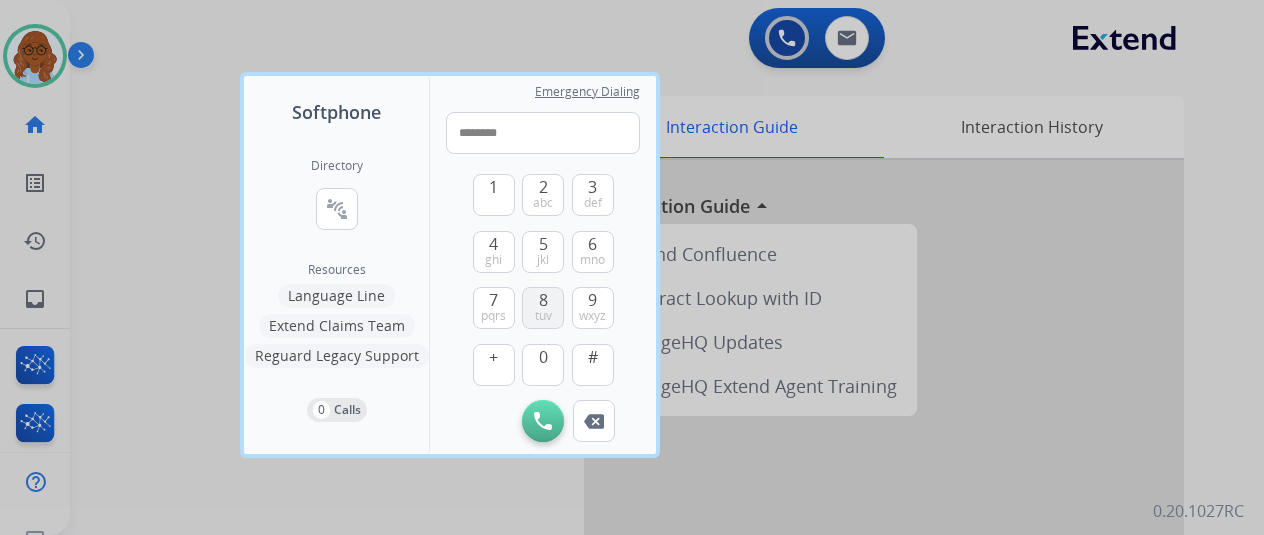 click on "tuv" at bounding box center [543, 316] 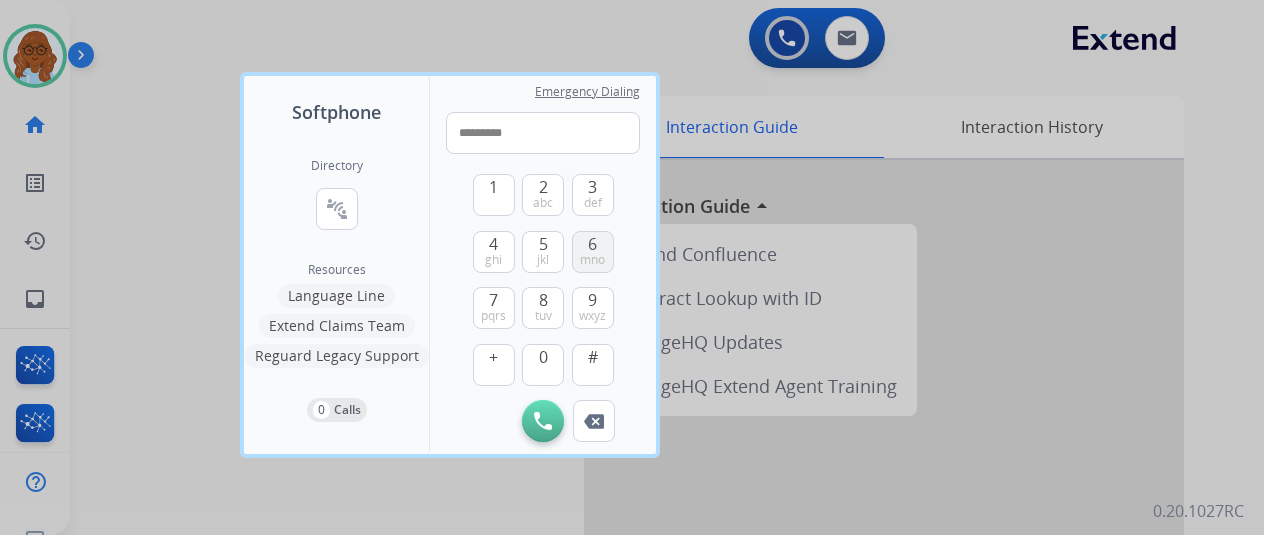 click on "6 mno" at bounding box center (593, 252) 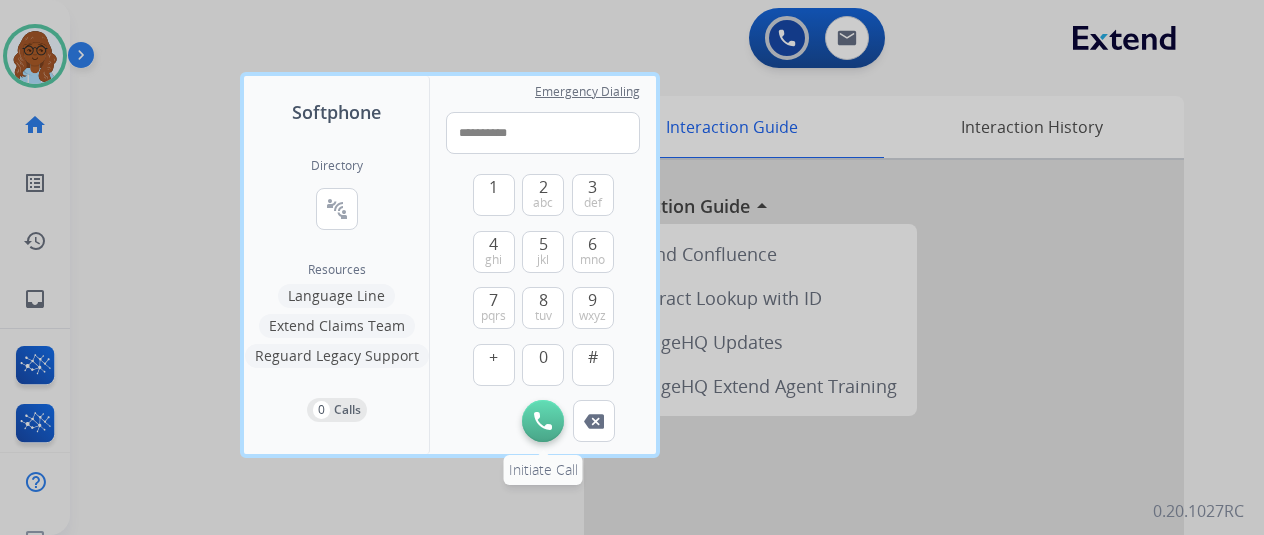 click on "Initiate Call" at bounding box center (543, 421) 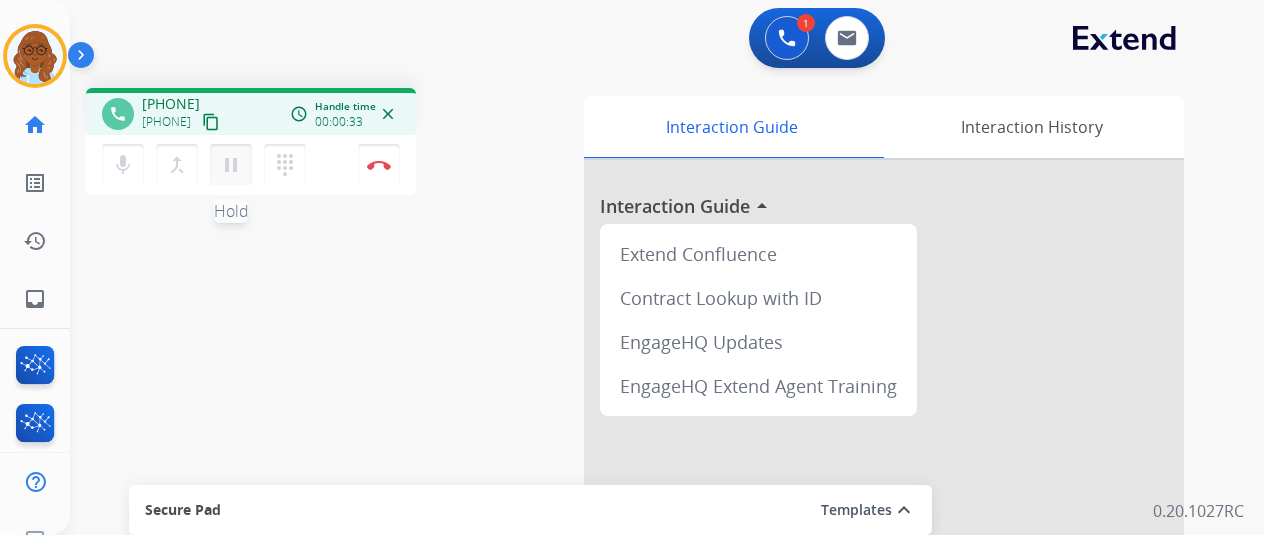 click on "pause" at bounding box center (231, 165) 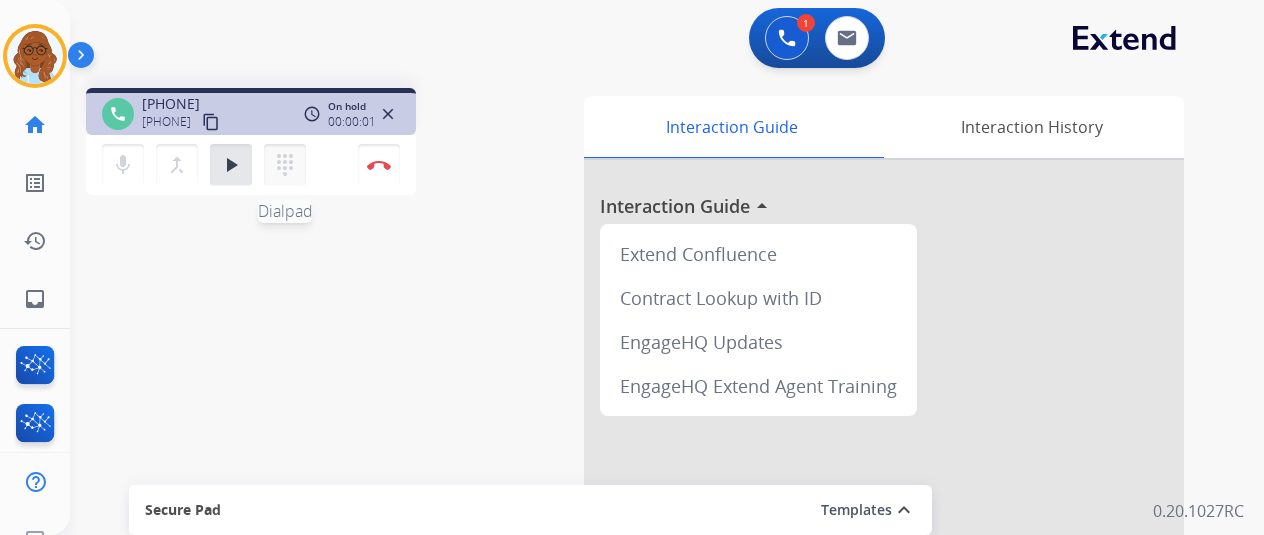 click on "dialpad Dialpad" at bounding box center (285, 165) 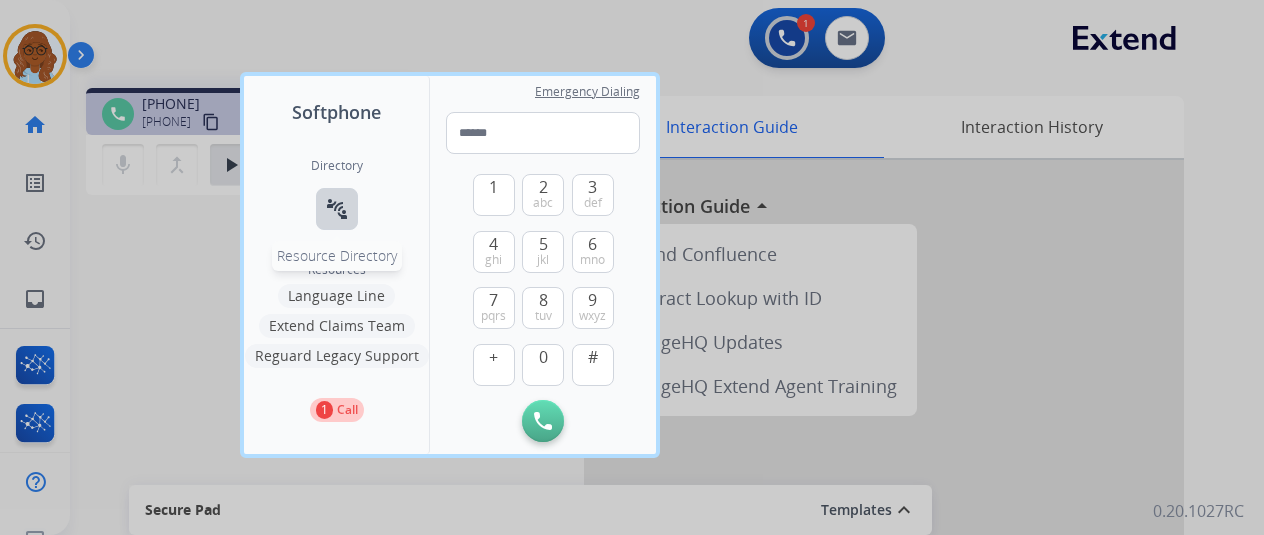 click on "connect_without_contact" at bounding box center (337, 209) 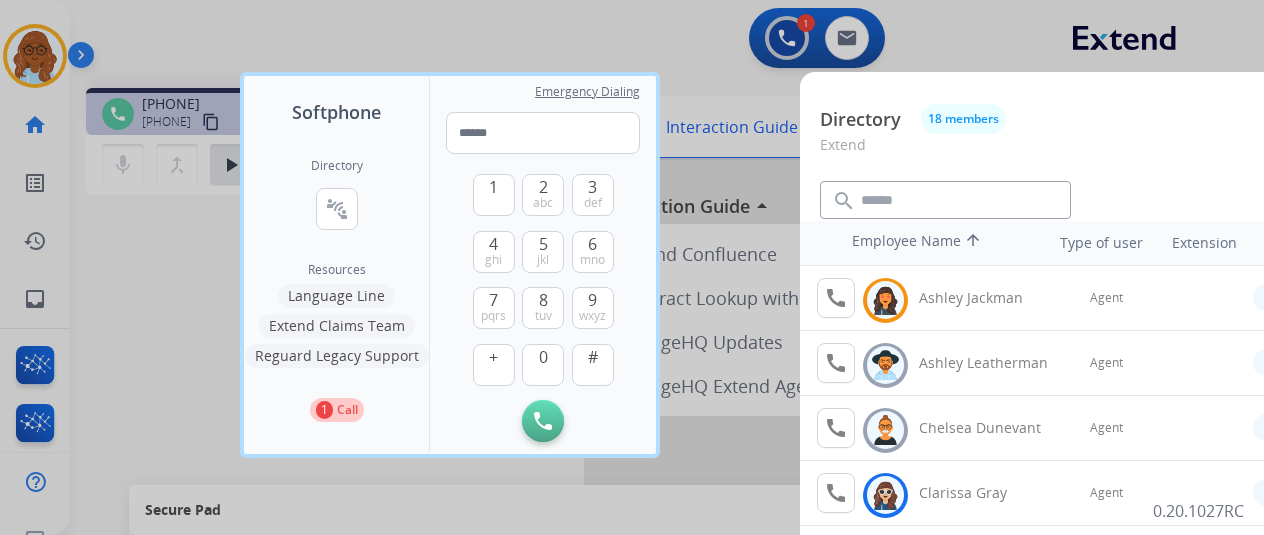 click on "Language Line" at bounding box center [336, 296] 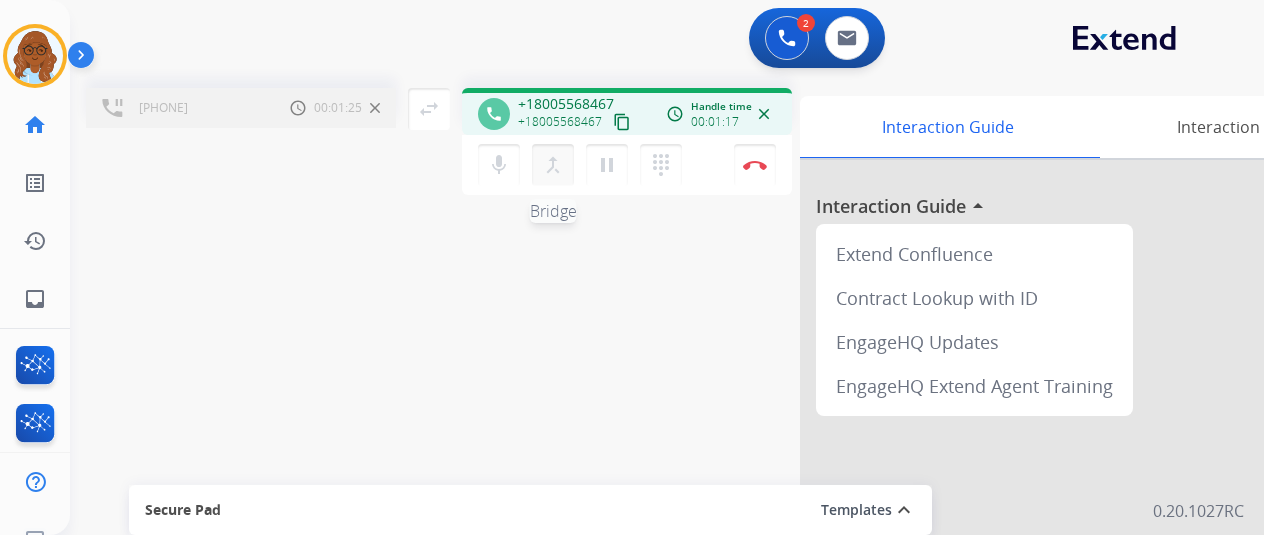 click on "merge_type" at bounding box center (553, 165) 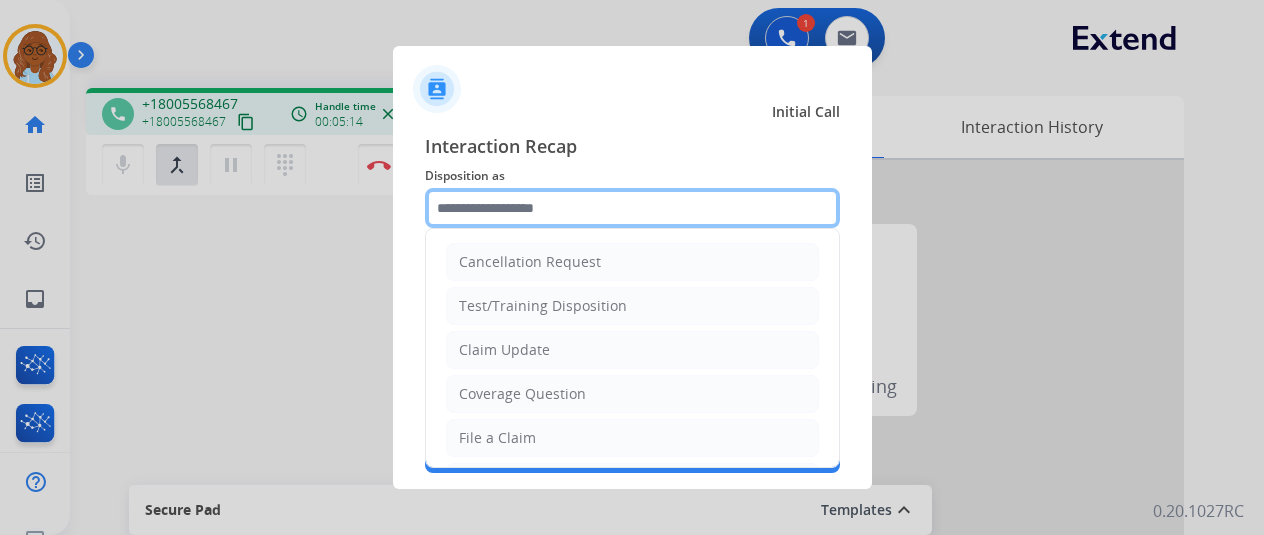 drag, startPoint x: 556, startPoint y: 208, endPoint x: 607, endPoint y: 226, distance: 54.08327 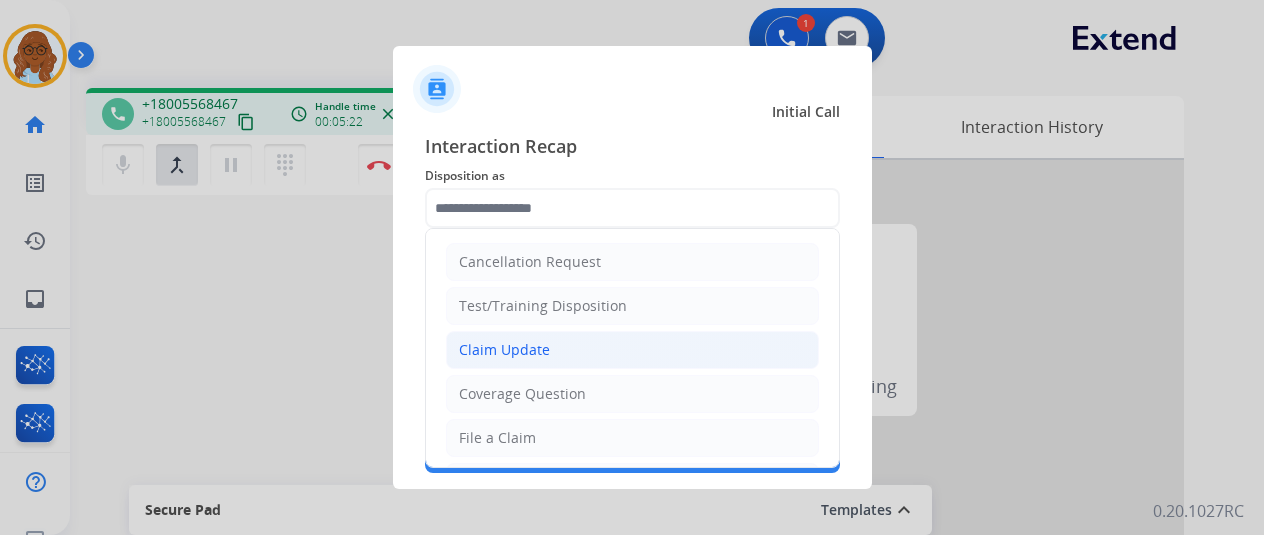 click on "Claim Update" 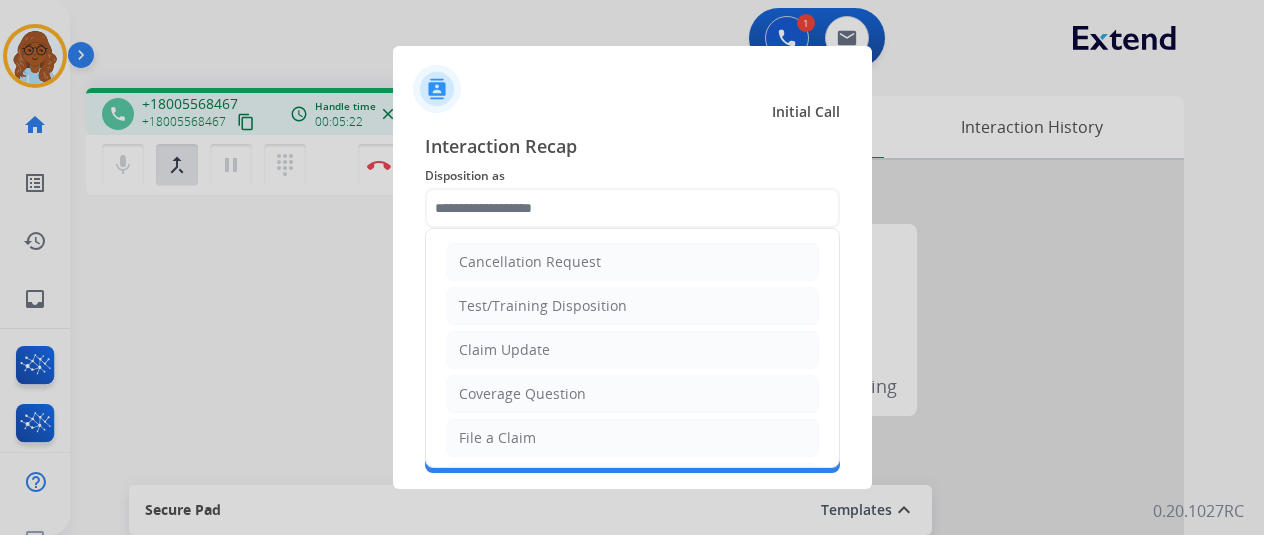 type on "**********" 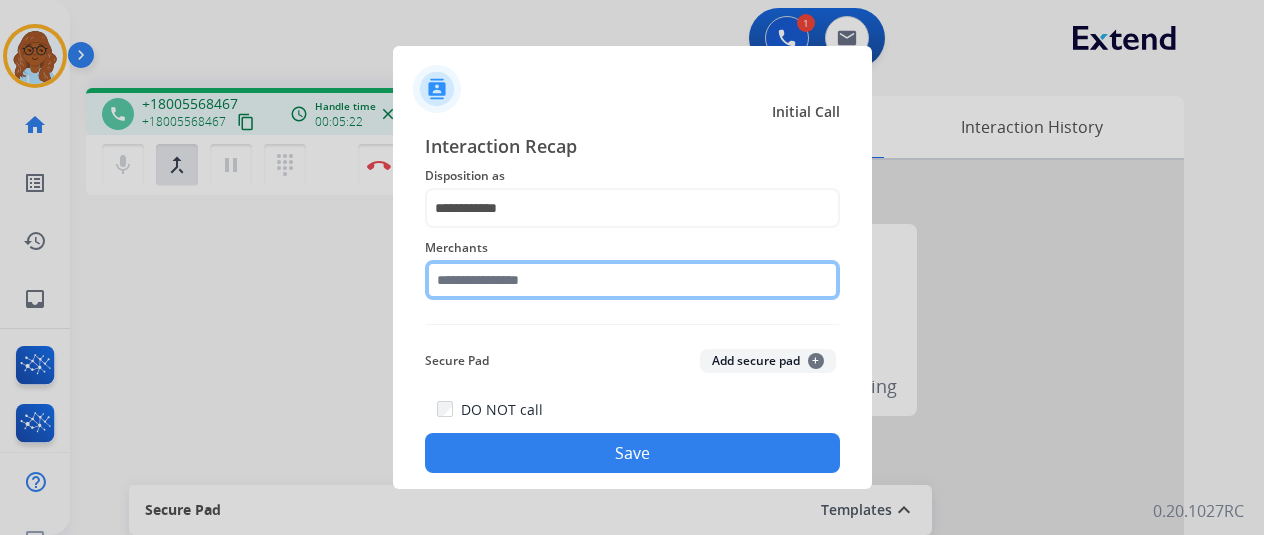click 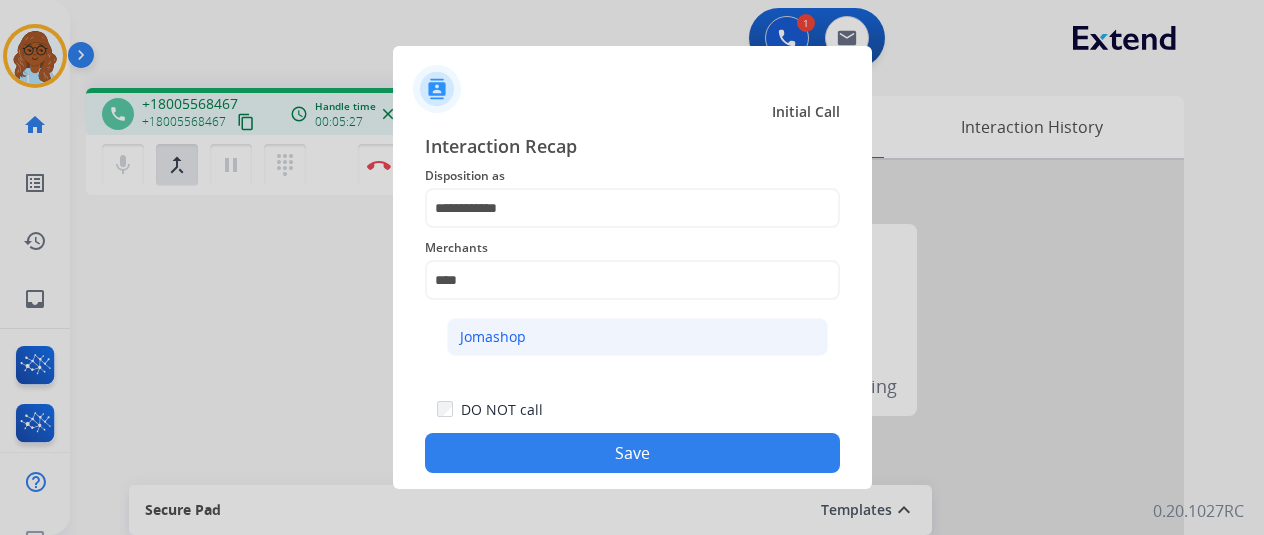 click on "Jomashop" 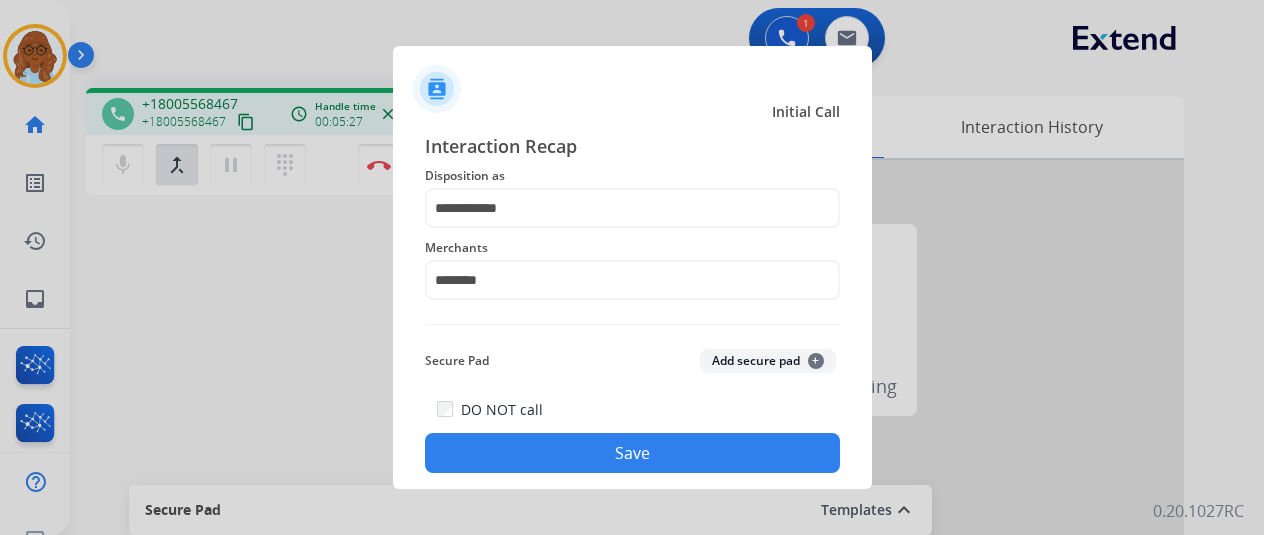 click on "Save" 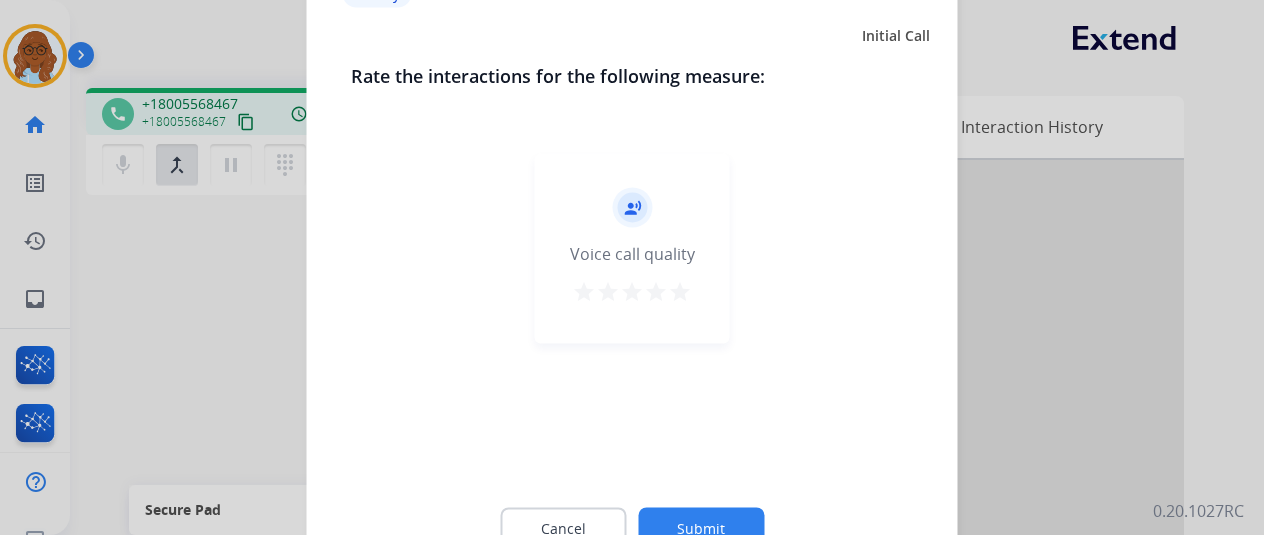 click on "star" at bounding box center (680, 291) 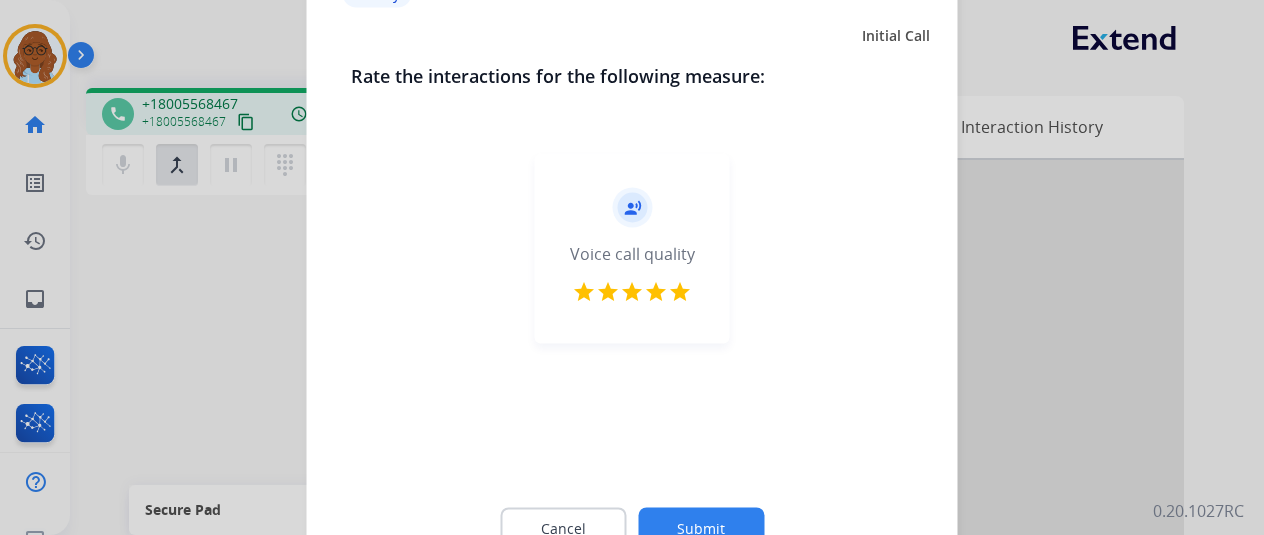 click on "Submit" 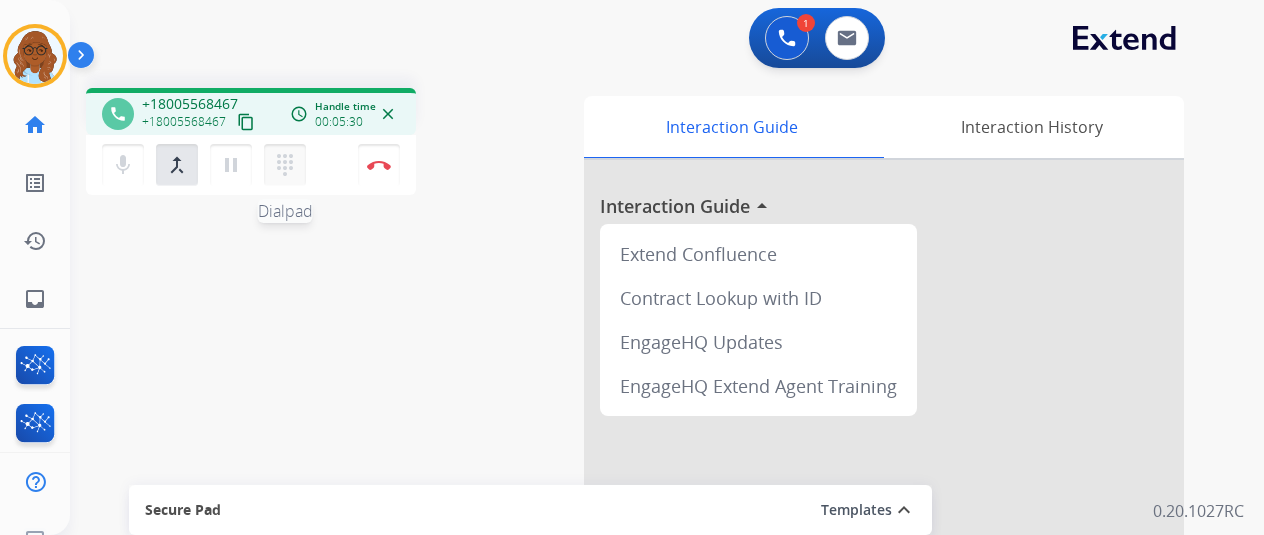 click on "dialpad Dialpad" at bounding box center [285, 165] 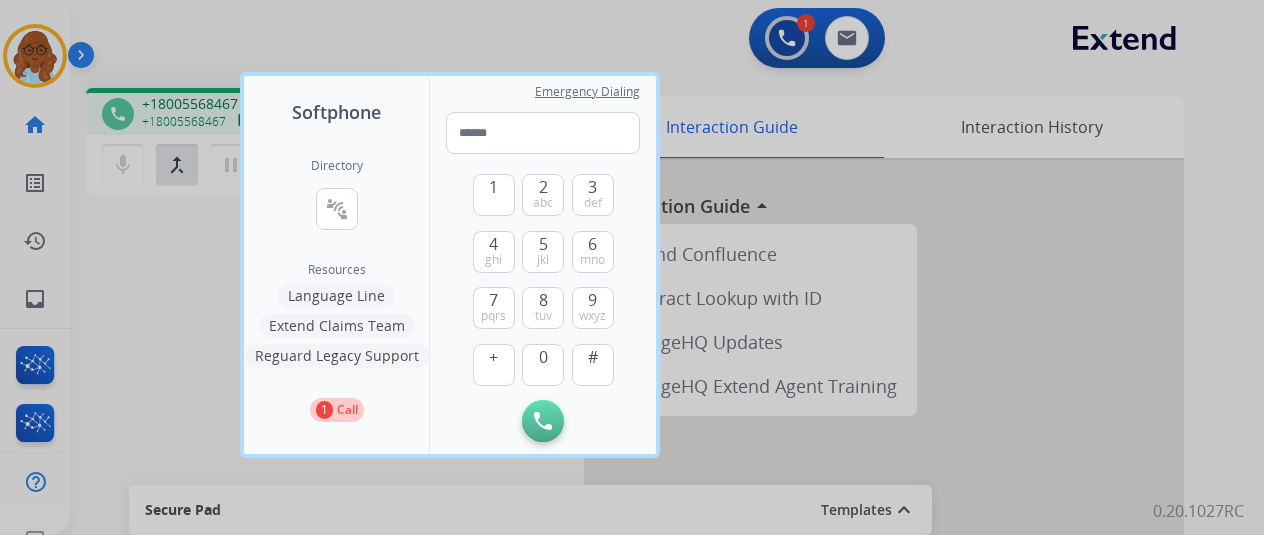 click at bounding box center (632, 267) 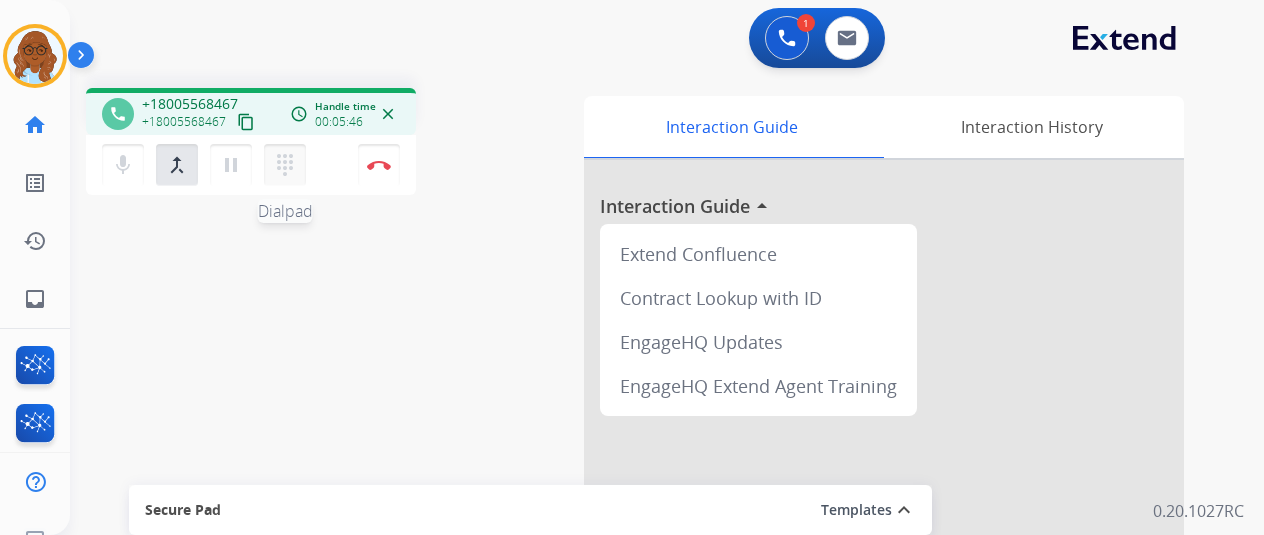 click on "dialpad" at bounding box center [285, 165] 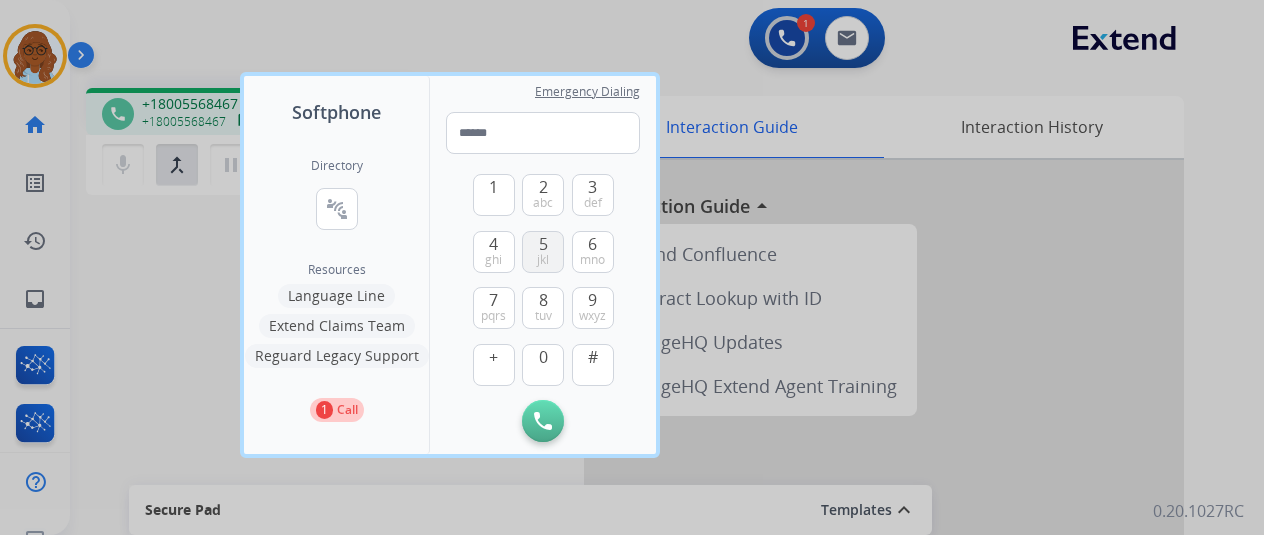 click on "jkl" at bounding box center [543, 260] 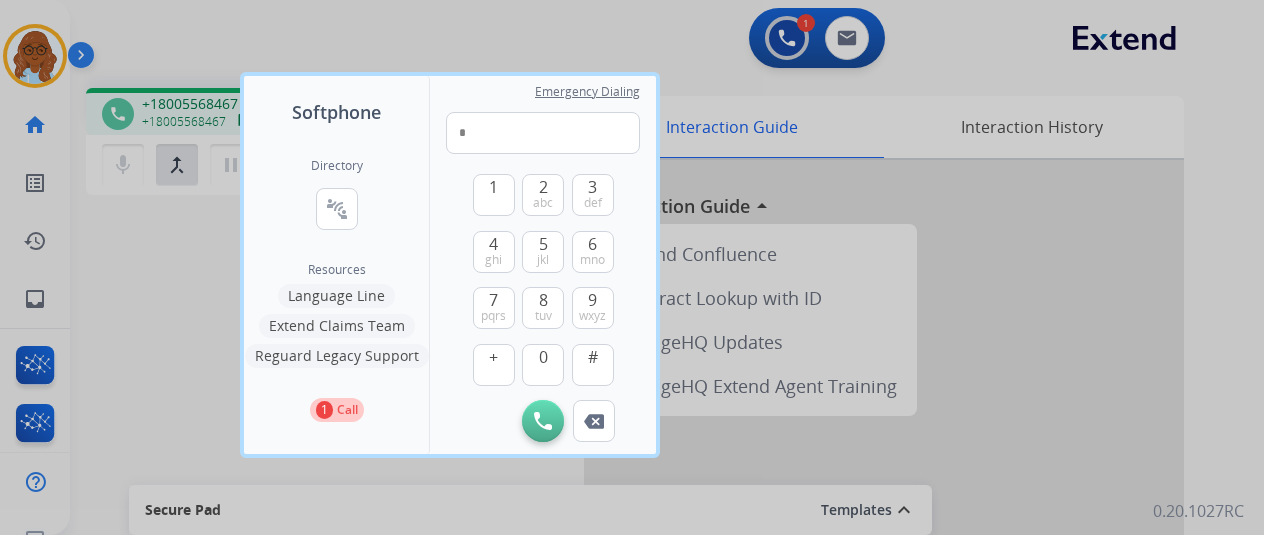click at bounding box center (632, 267) 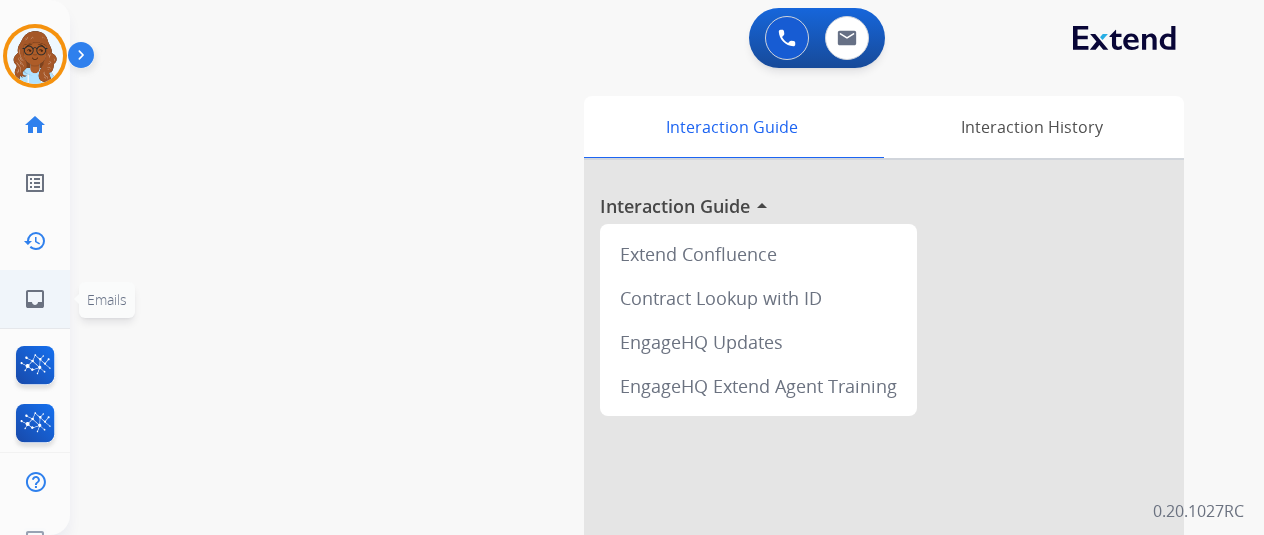 click on "inbox  Emails" 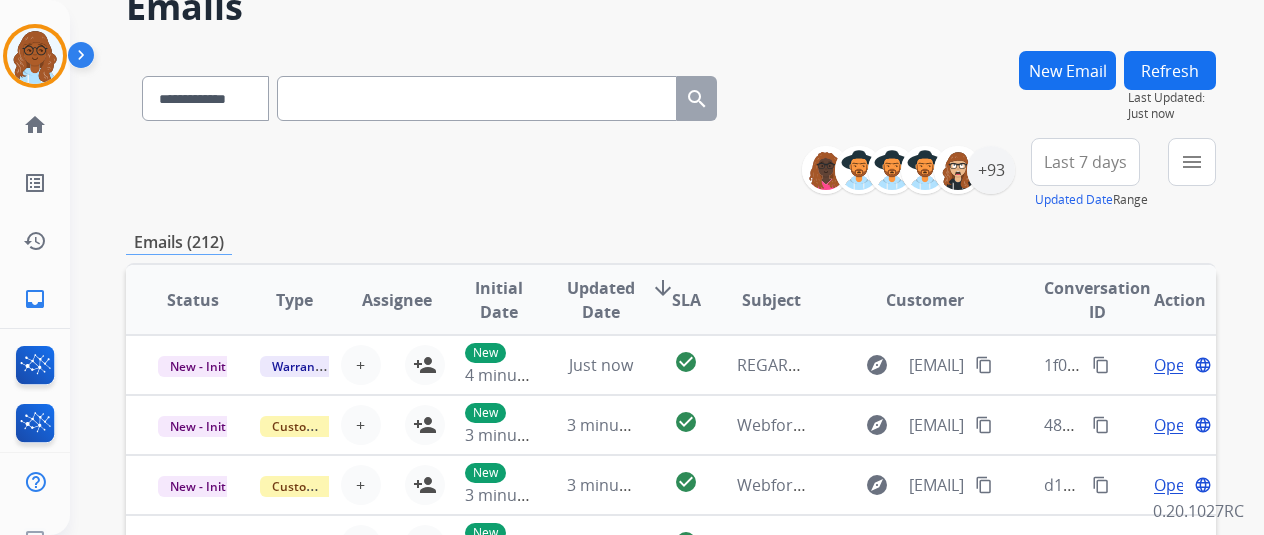scroll, scrollTop: 200, scrollLeft: 0, axis: vertical 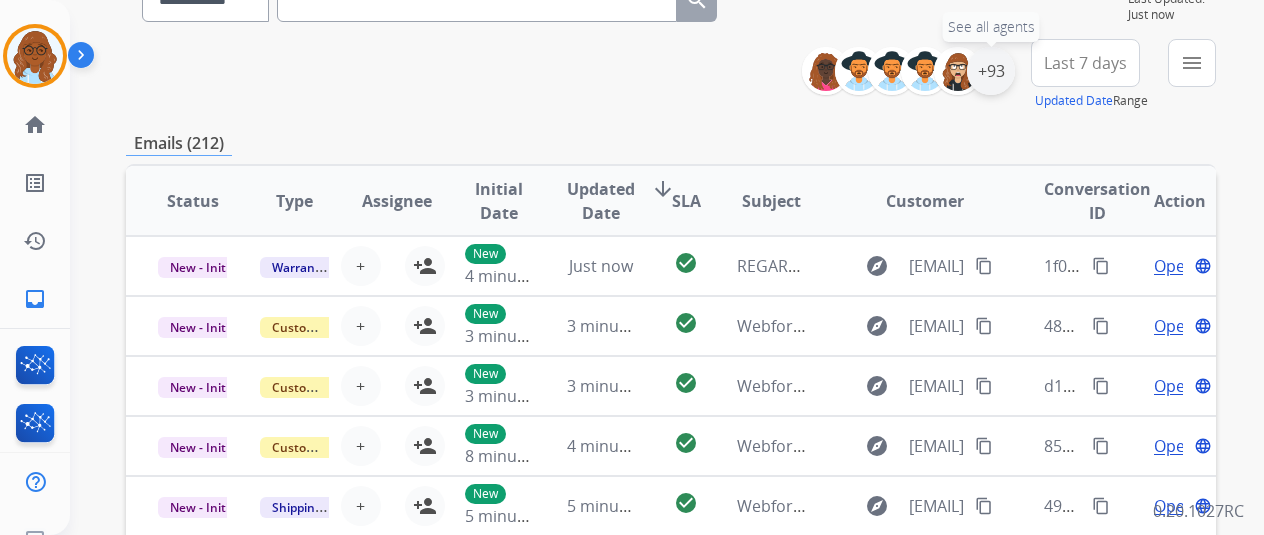 click on "+93" at bounding box center [991, 71] 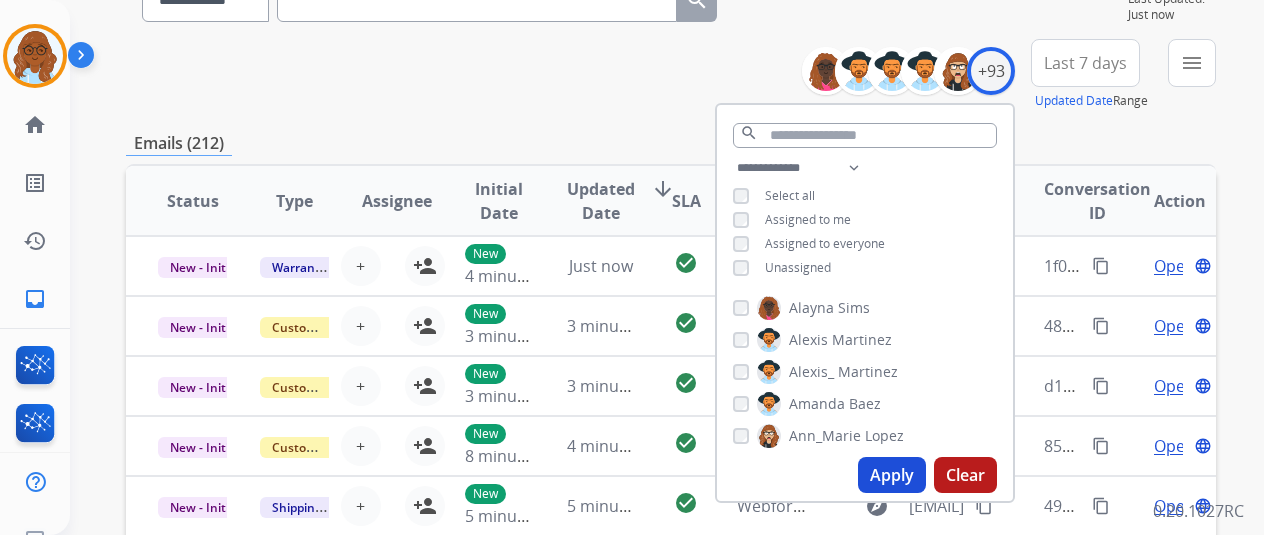 click on "Apply" at bounding box center [892, 475] 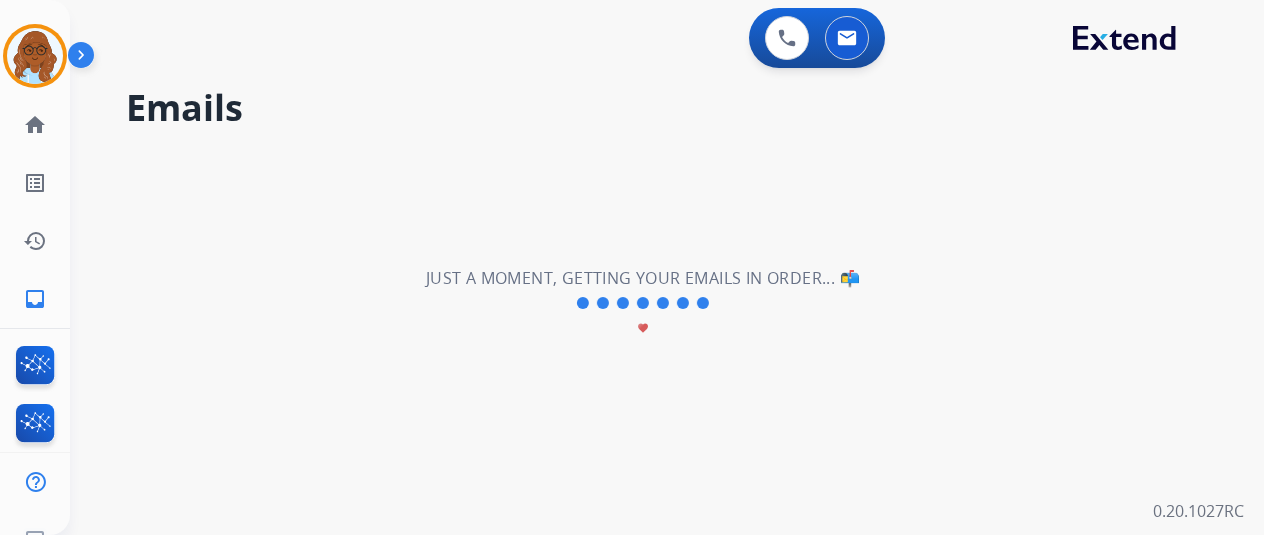 scroll, scrollTop: 0, scrollLeft: 0, axis: both 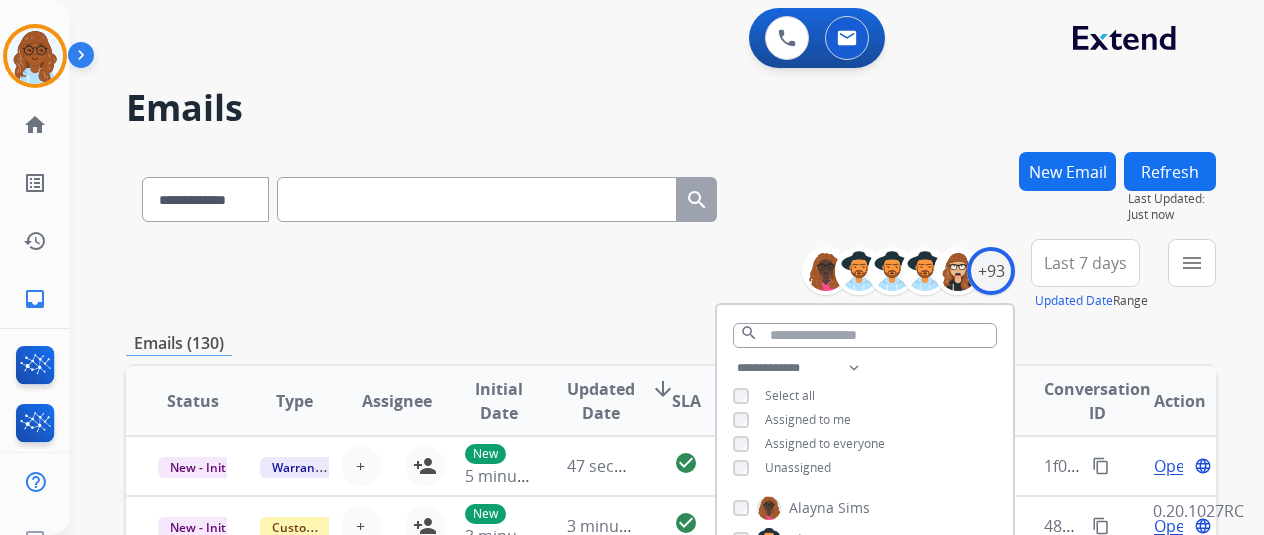 click on "Last 7 days" at bounding box center [1085, 263] 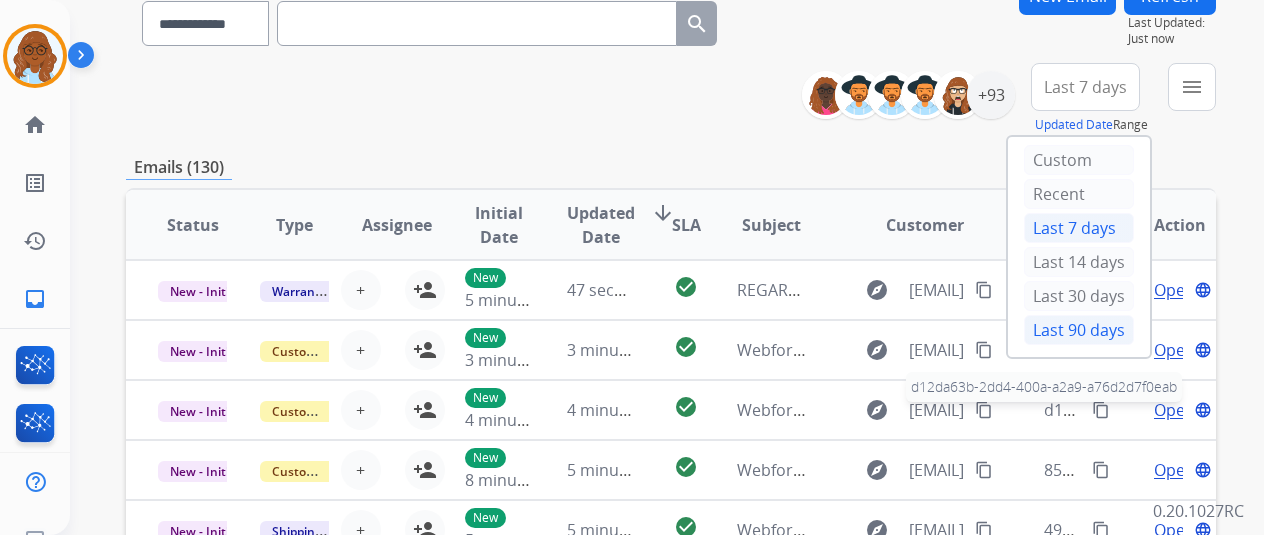 scroll, scrollTop: 300, scrollLeft: 0, axis: vertical 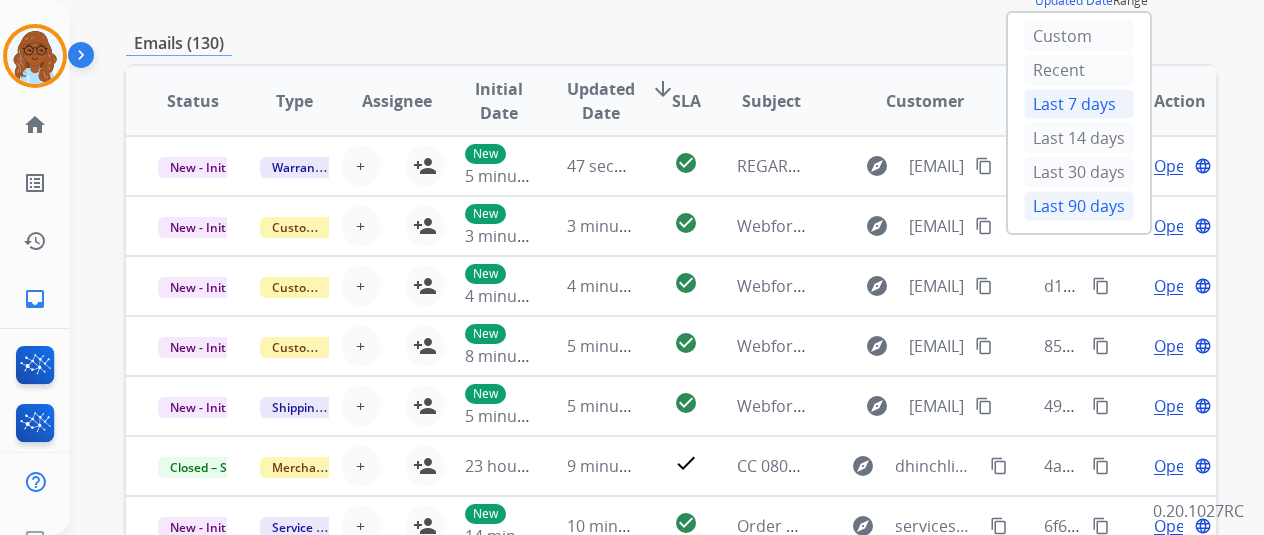 click on "Last 90 days" at bounding box center [1079, 206] 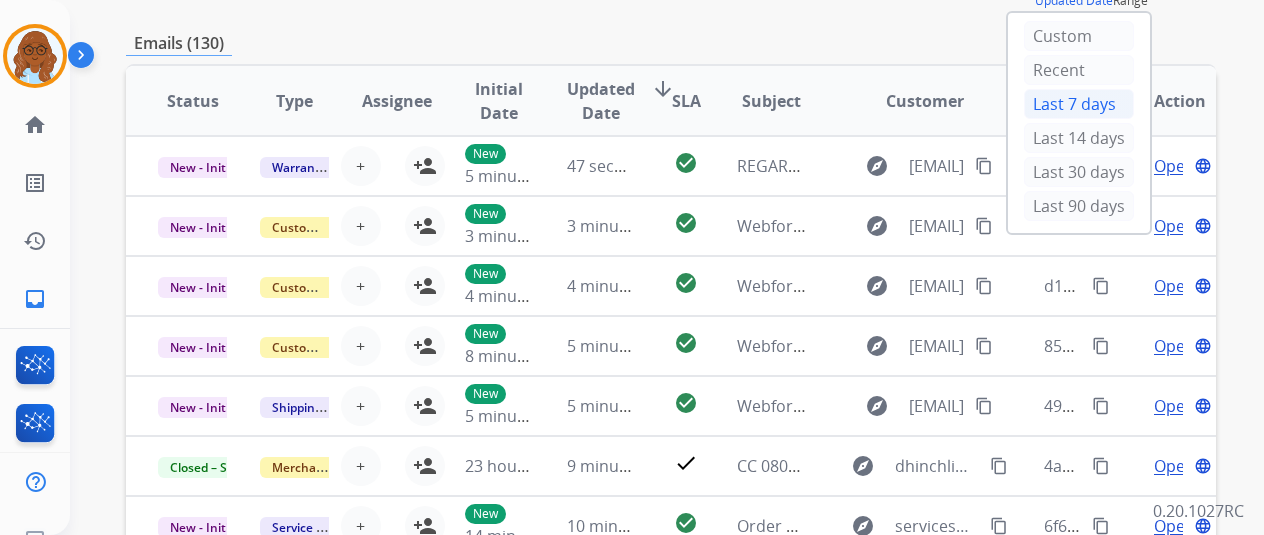 scroll, scrollTop: 0, scrollLeft: 0, axis: both 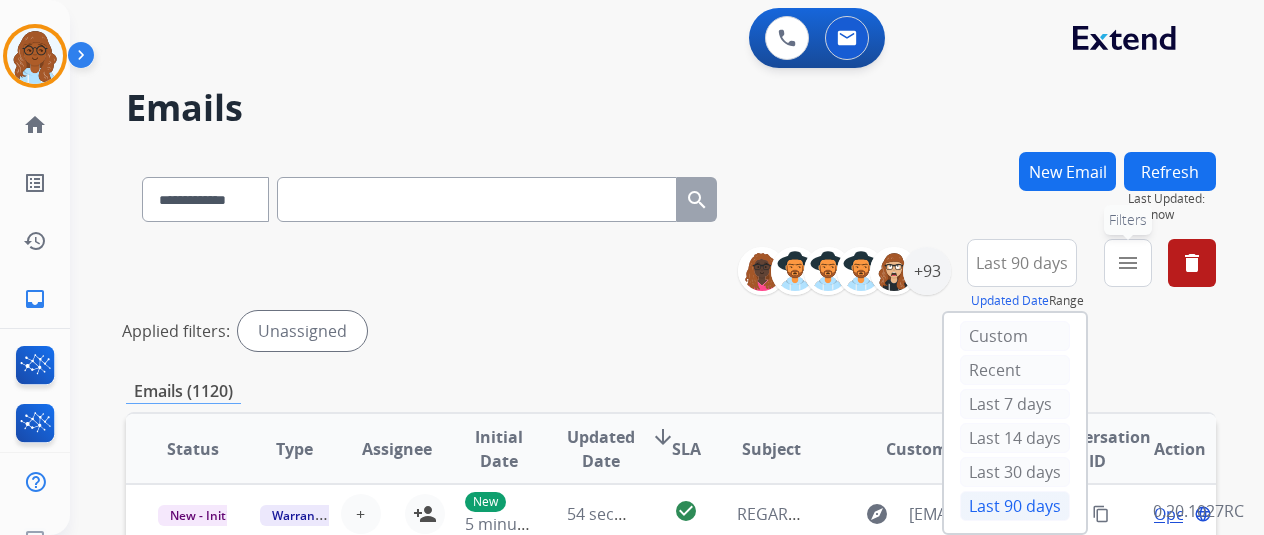 click on "menu  Filters" at bounding box center (1128, 263) 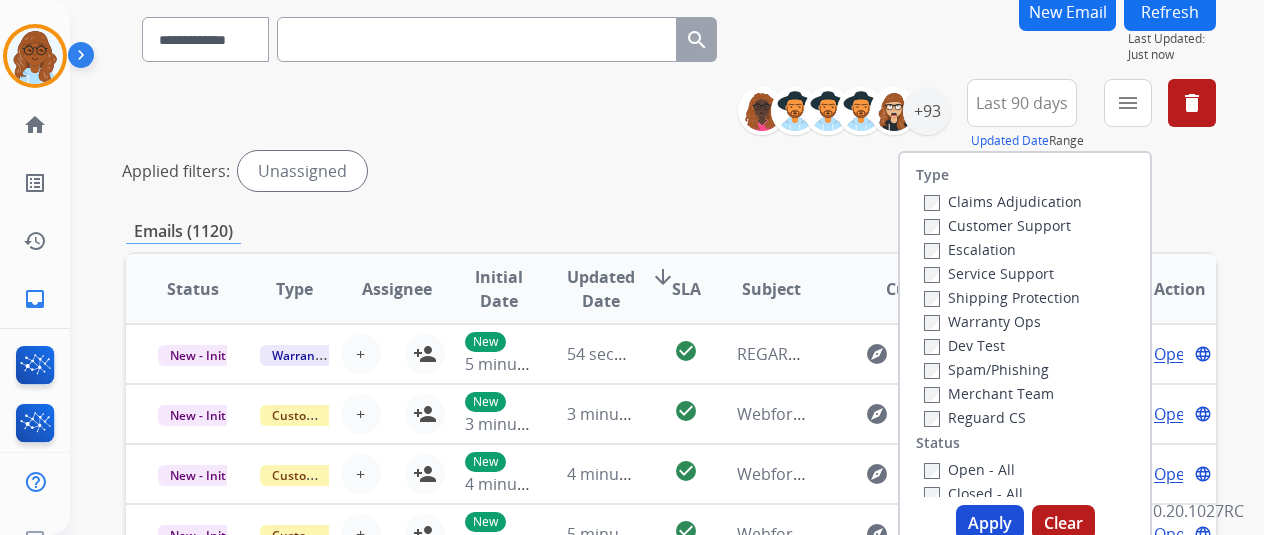 scroll, scrollTop: 300, scrollLeft: 0, axis: vertical 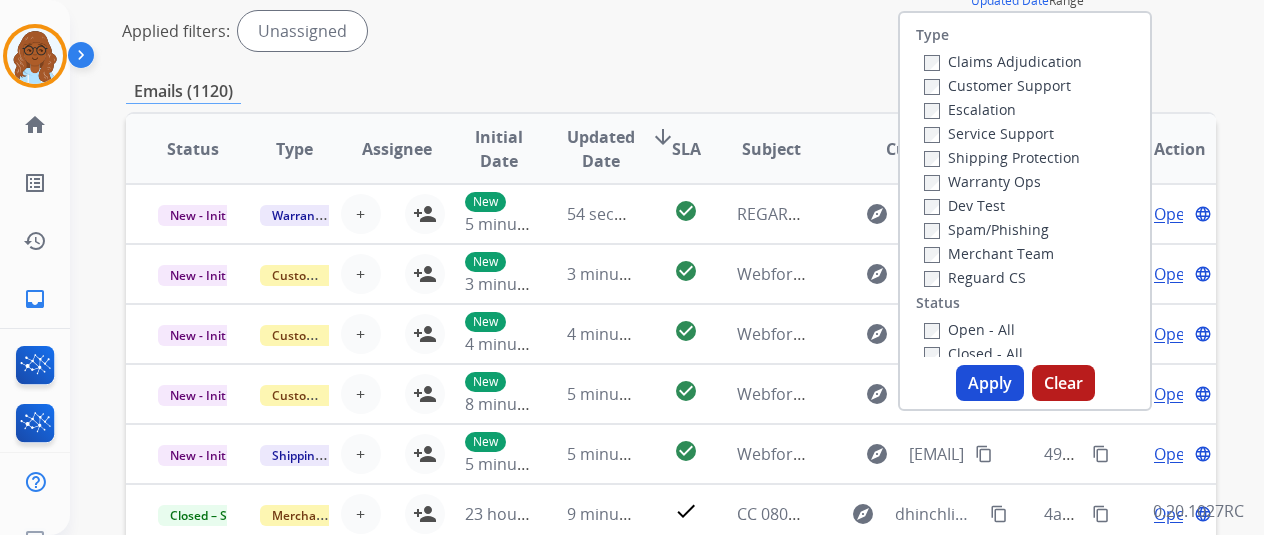 click on "Customer Support" at bounding box center (997, 85) 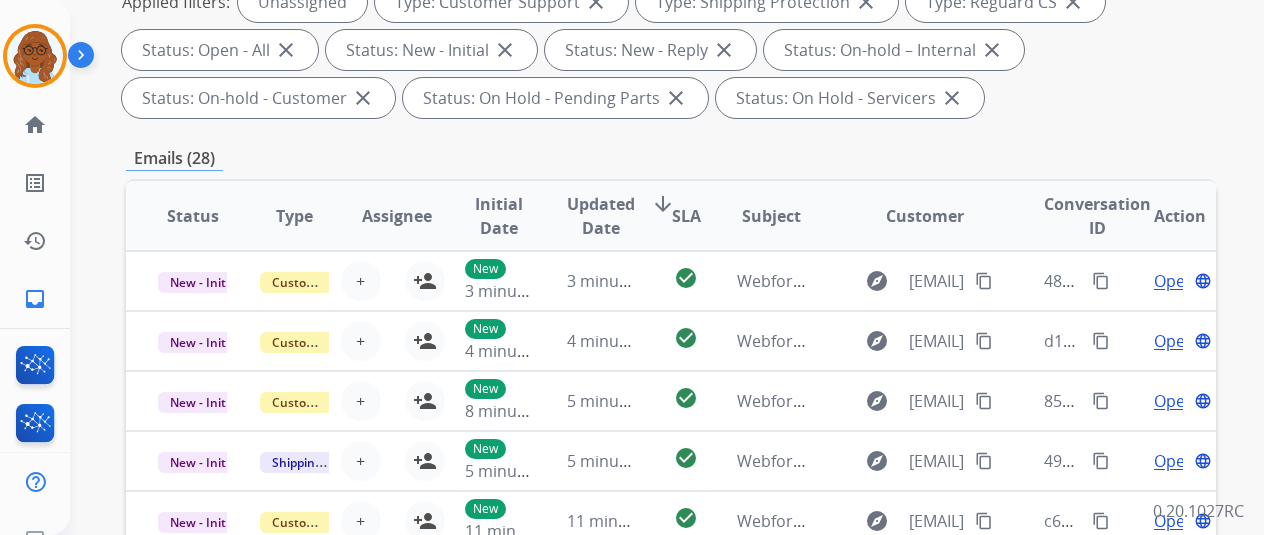scroll, scrollTop: 400, scrollLeft: 0, axis: vertical 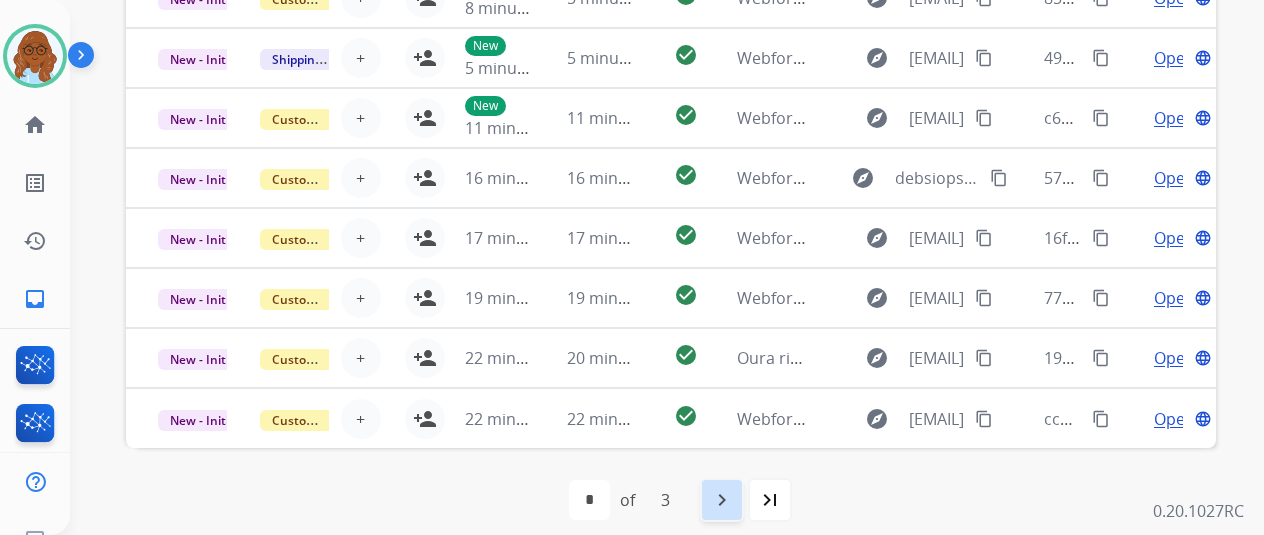 click on "navigate_next" at bounding box center [722, 500] 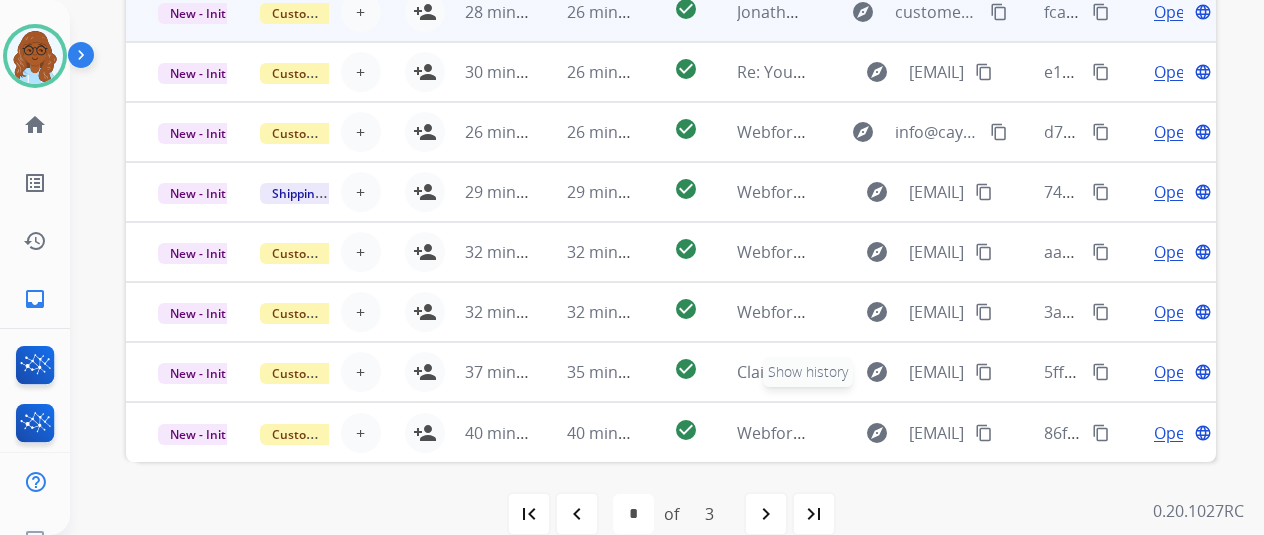 scroll, scrollTop: 730, scrollLeft: 0, axis: vertical 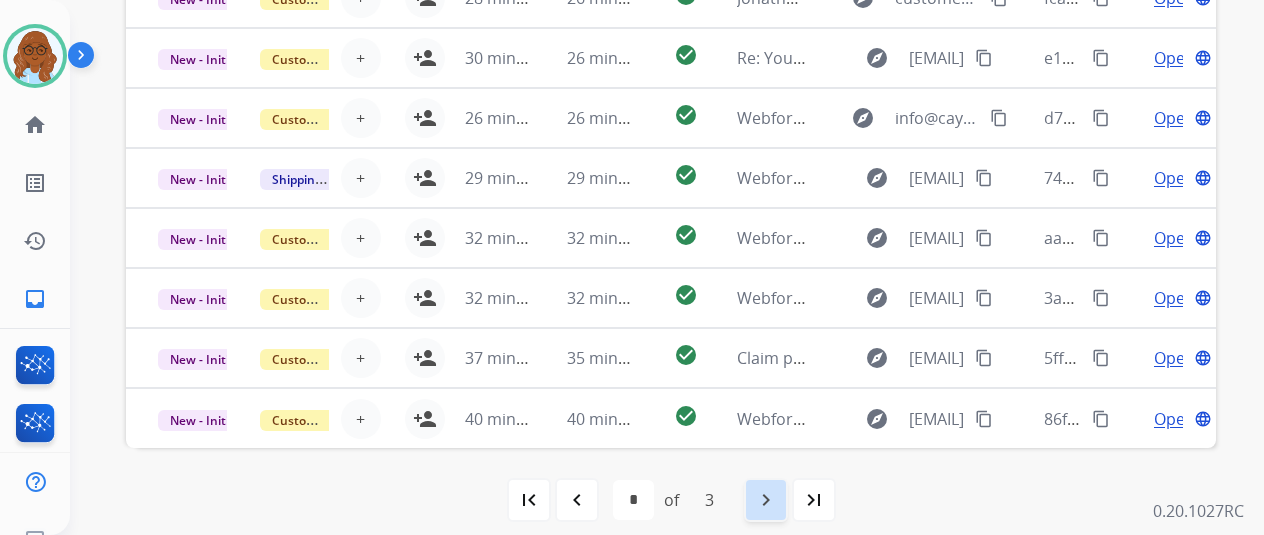 click on "navigate_next" at bounding box center (766, 500) 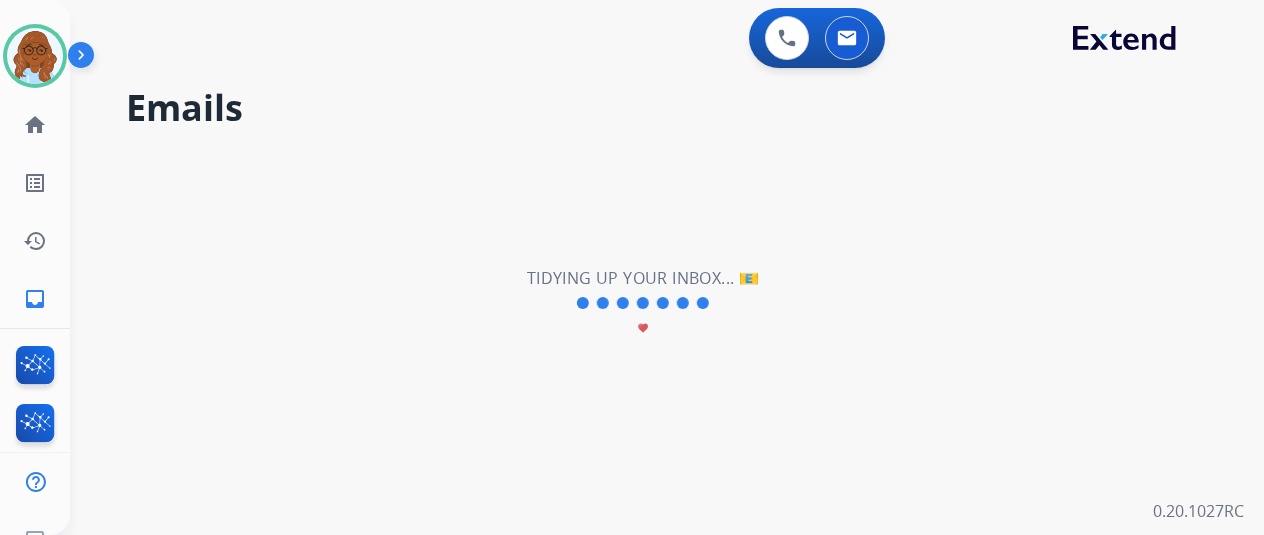 scroll, scrollTop: 0, scrollLeft: 0, axis: both 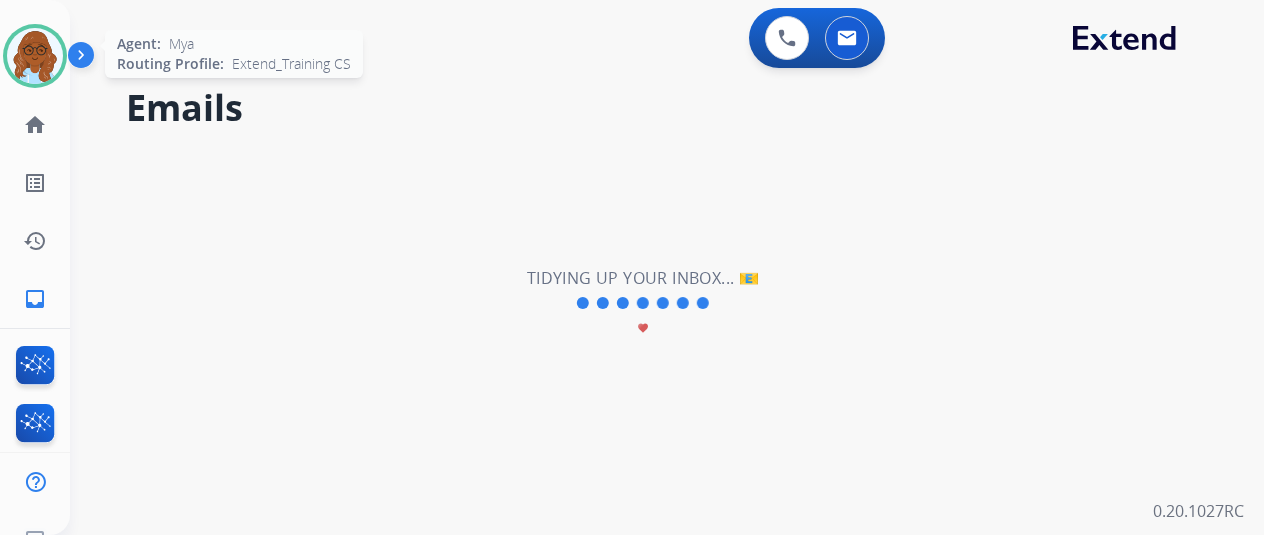 click at bounding box center (35, 56) 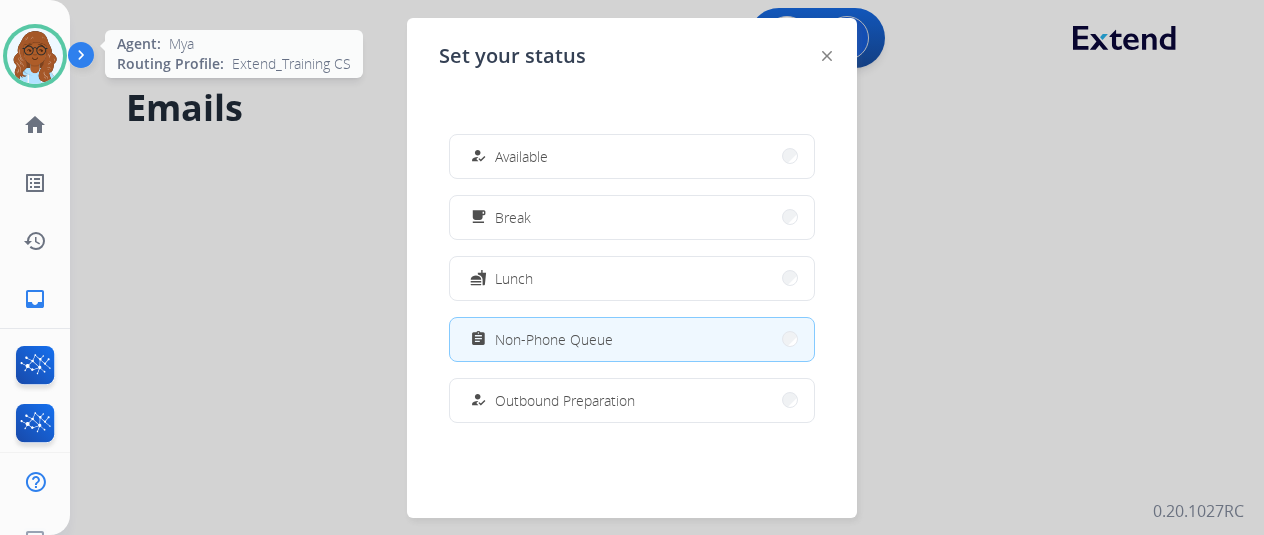 click at bounding box center [35, 56] 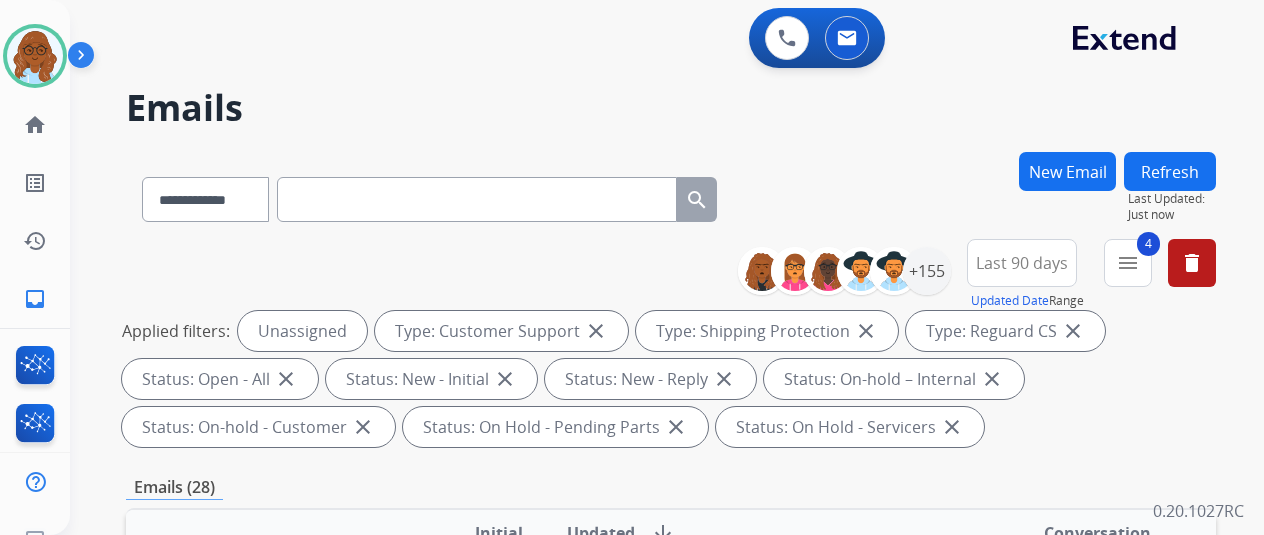 scroll, scrollTop: 0, scrollLeft: 0, axis: both 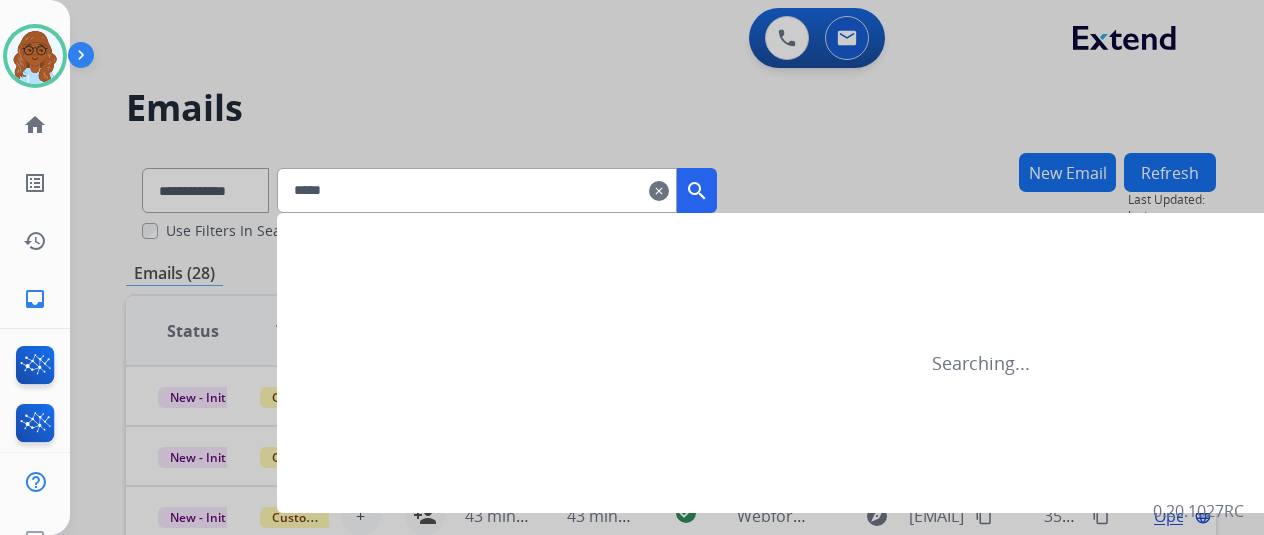 type on "*****" 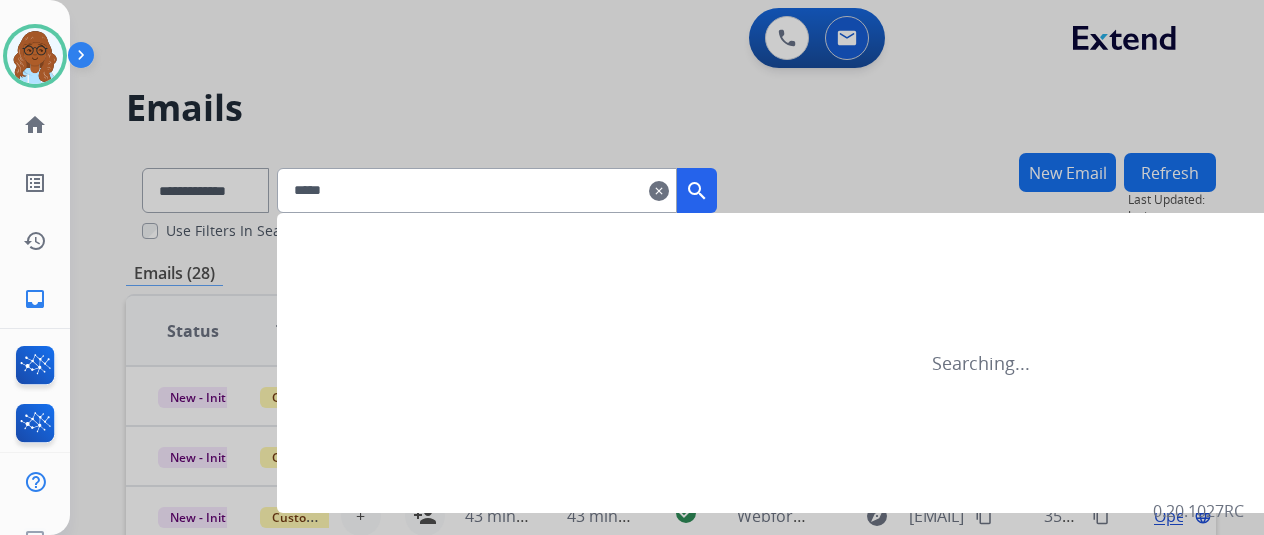 click on "clear" at bounding box center (659, 191) 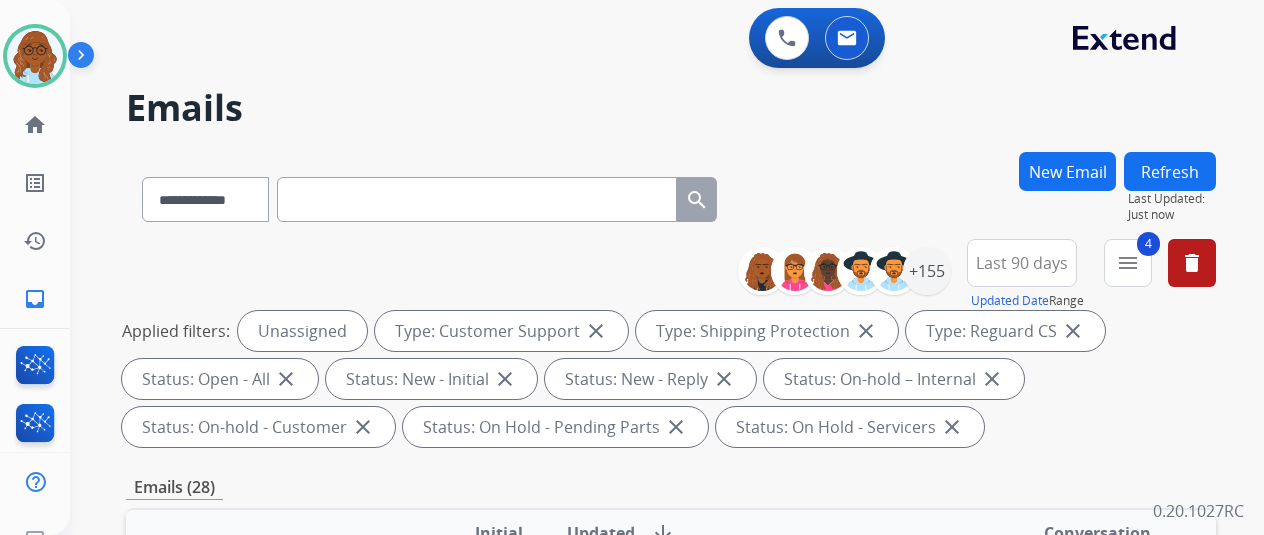paste on "**********" 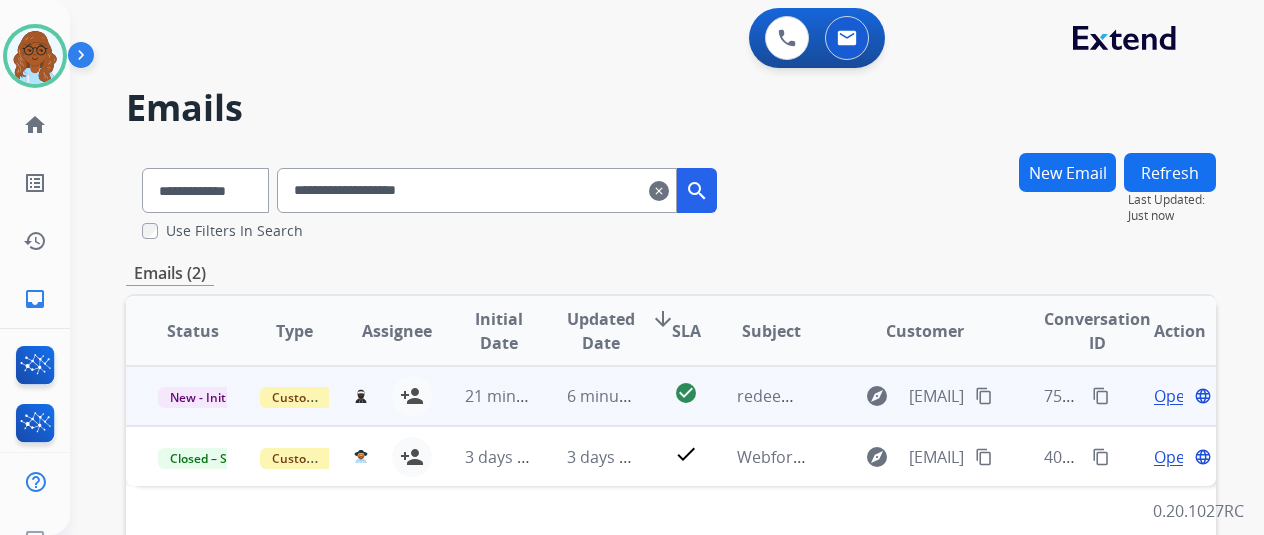 click on "Open" at bounding box center (1174, 396) 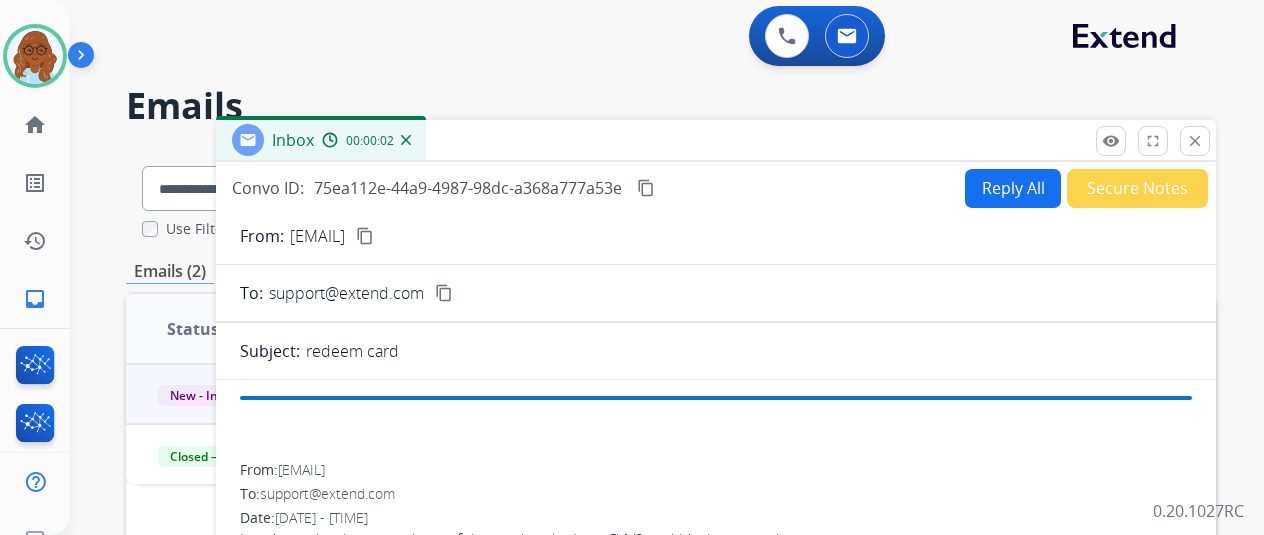 scroll, scrollTop: 0, scrollLeft: 0, axis: both 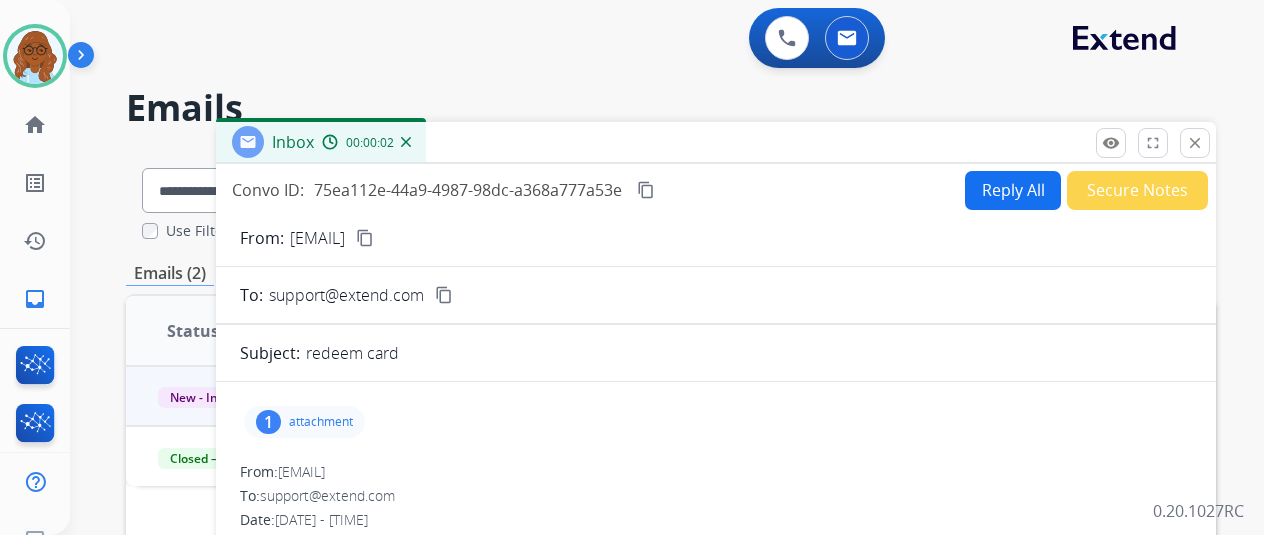 click on "content_copy" at bounding box center (646, 190) 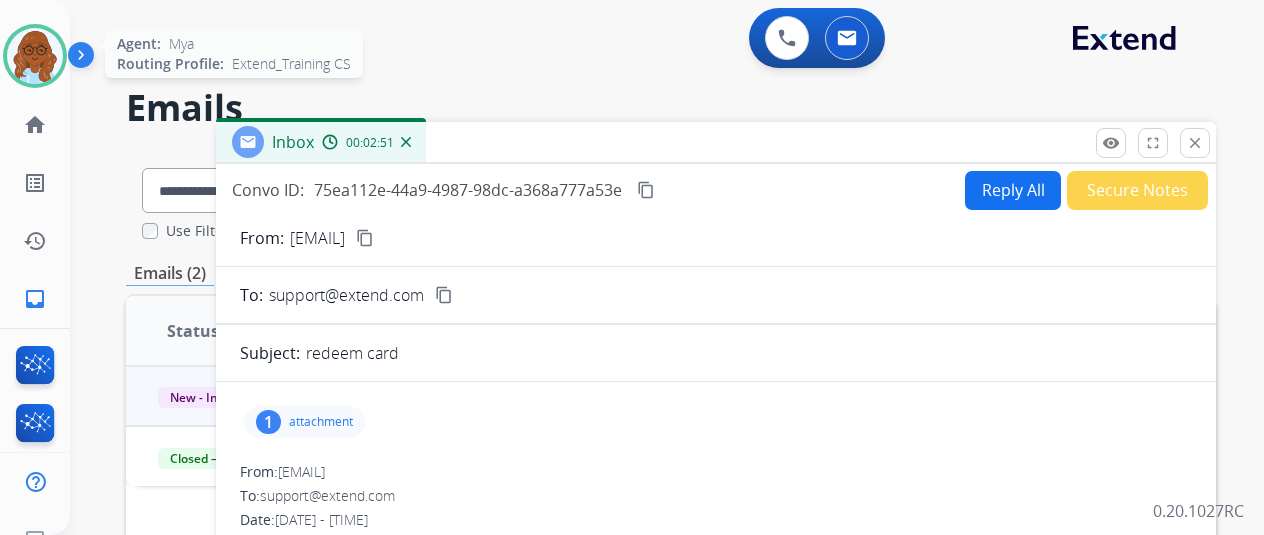 click at bounding box center (35, 56) 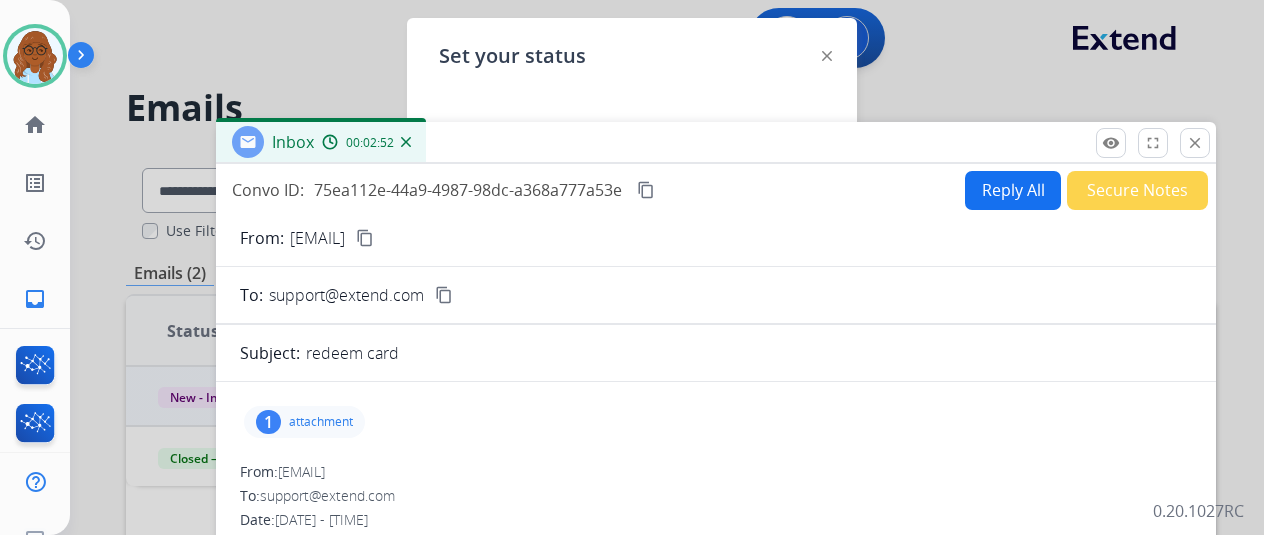 drag, startPoint x: 718, startPoint y: 146, endPoint x: 708, endPoint y: 209, distance: 63.788715 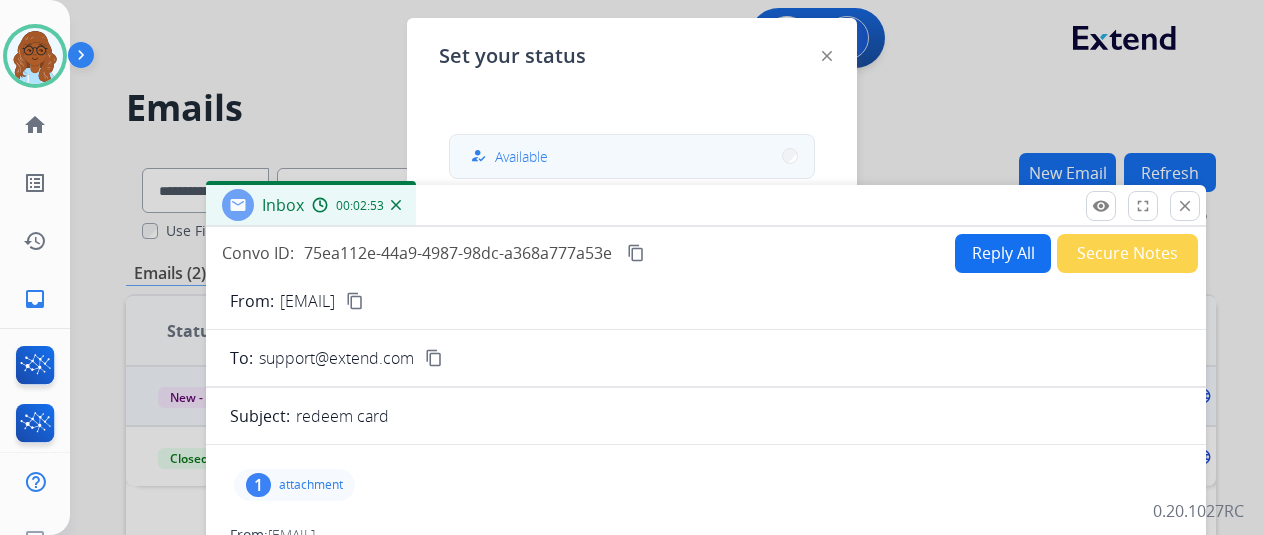 click on "how_to_reg Available" at bounding box center (632, 156) 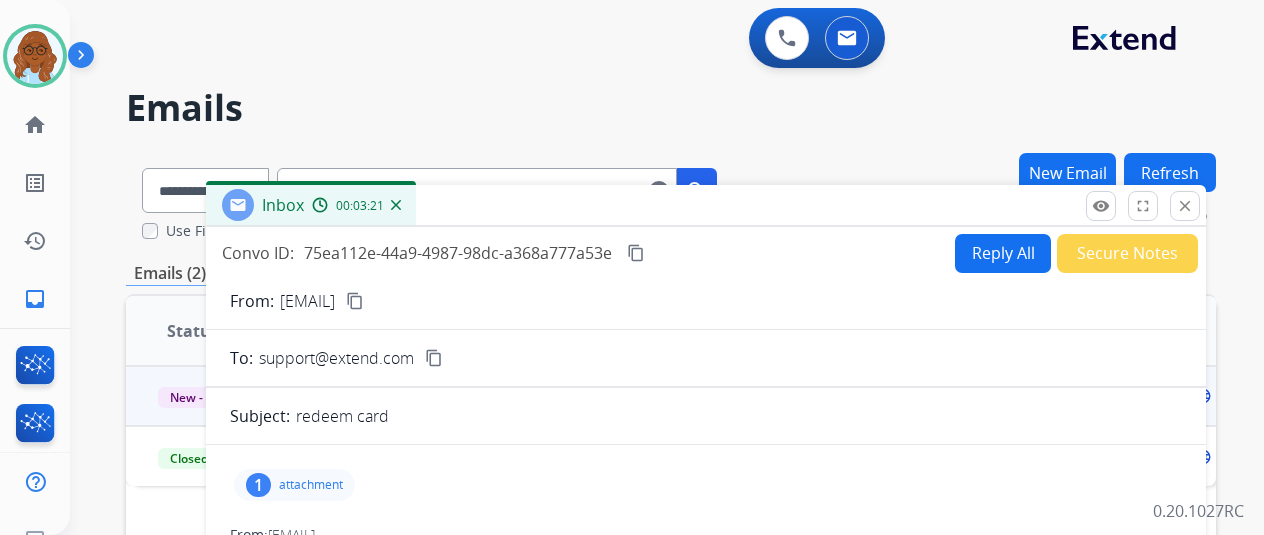 drag, startPoint x: 965, startPoint y: 216, endPoint x: 936, endPoint y: 41, distance: 177.38658 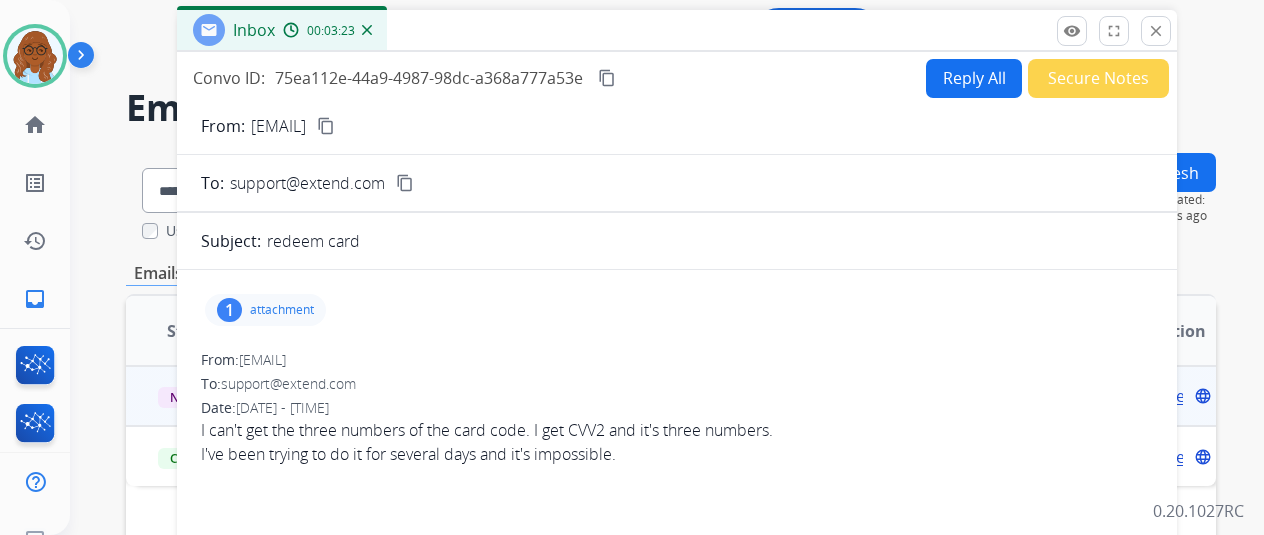 click on "Secure Notes" at bounding box center [1098, 78] 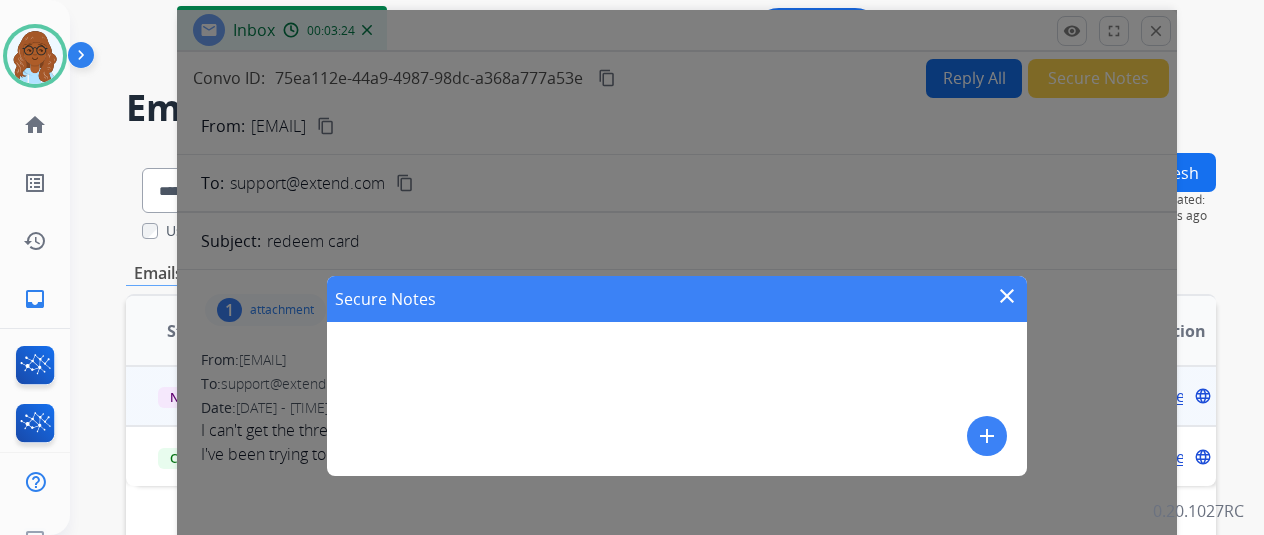 drag, startPoint x: 1030, startPoint y: 299, endPoint x: 1028, endPoint y: 265, distance: 34.058773 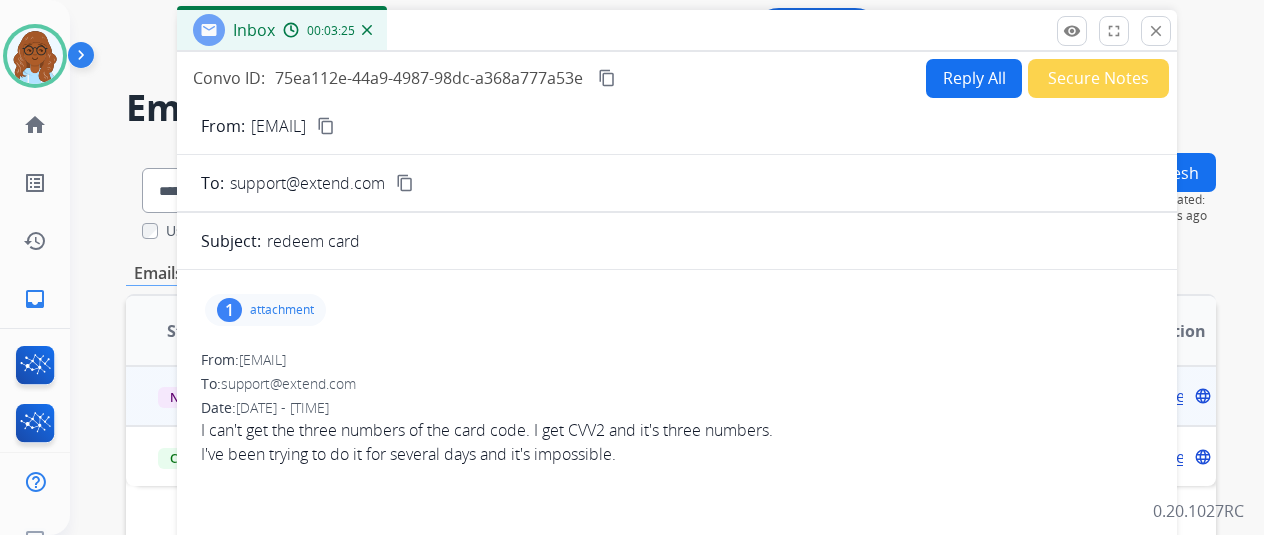 click on "Reply All" at bounding box center [974, 78] 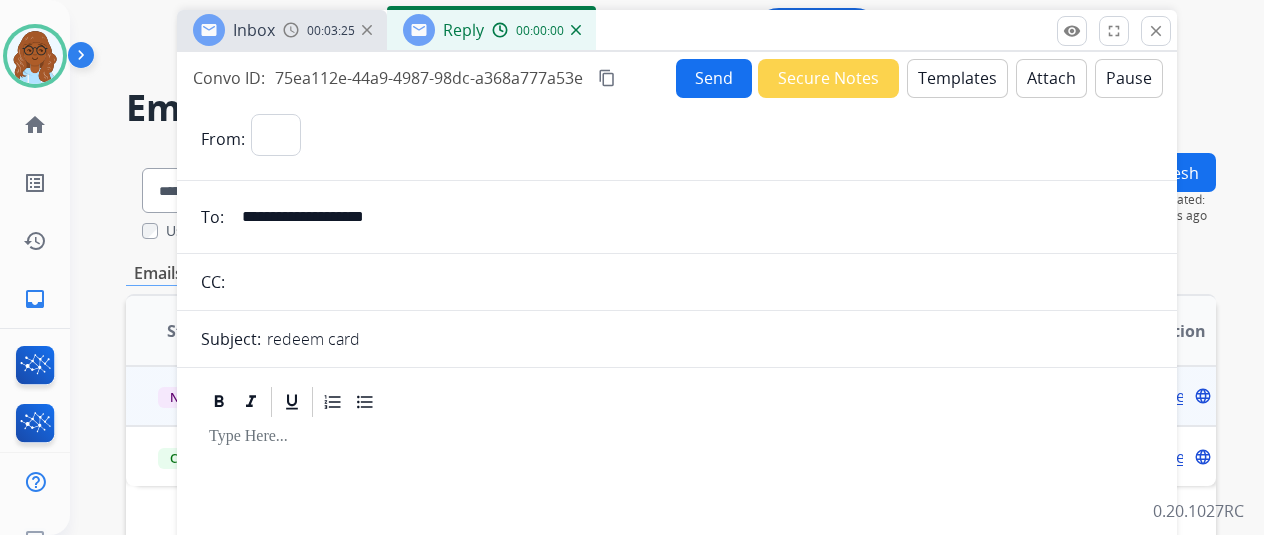 select on "**********" 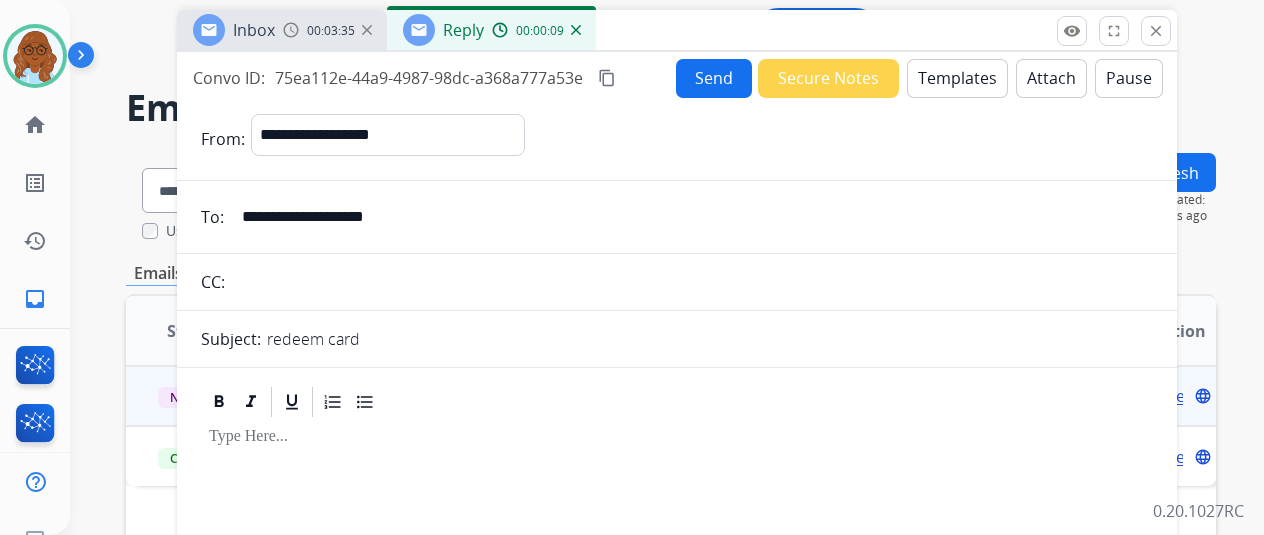 click on "Inbox  00:03:35" at bounding box center (282, 30) 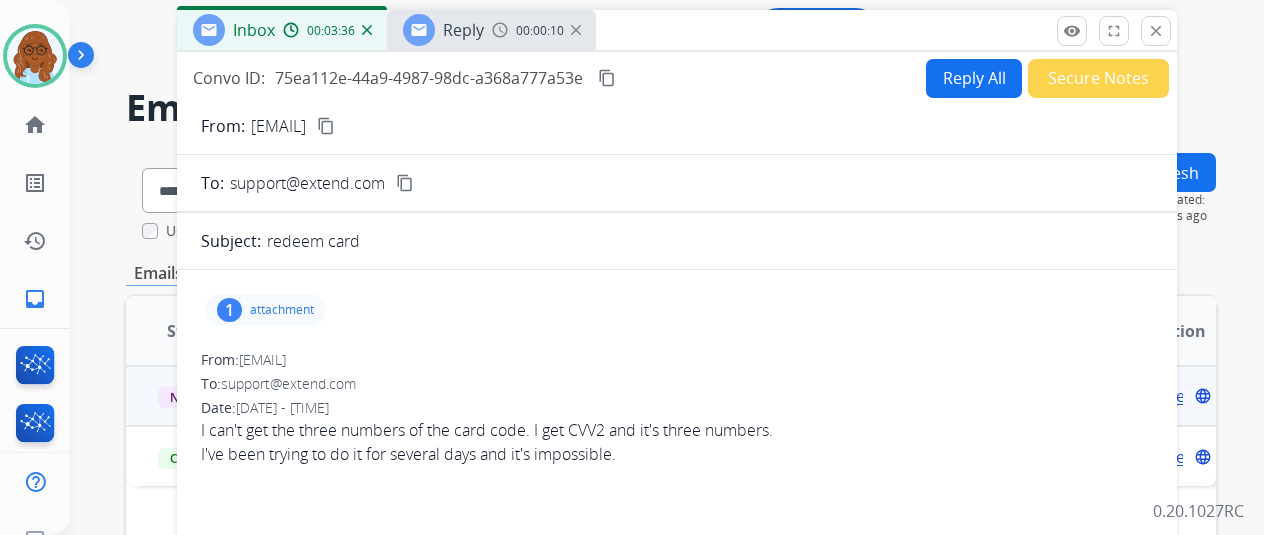 click on "content_copy" at bounding box center [607, 78] 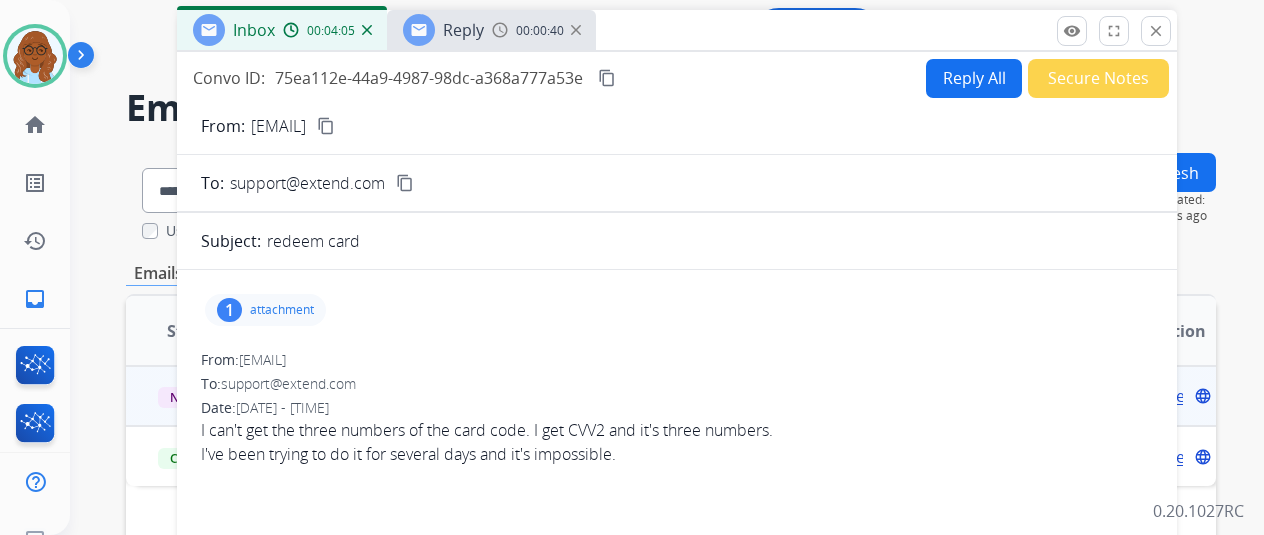 click on "00:00:40" at bounding box center [540, 31] 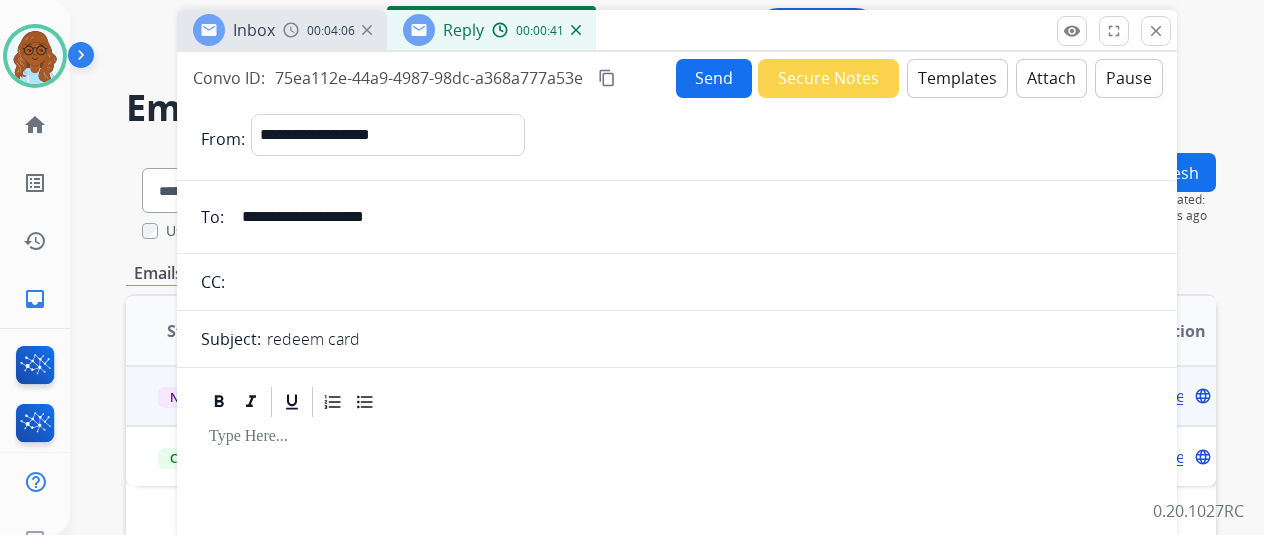 click on "Templates" at bounding box center (957, 78) 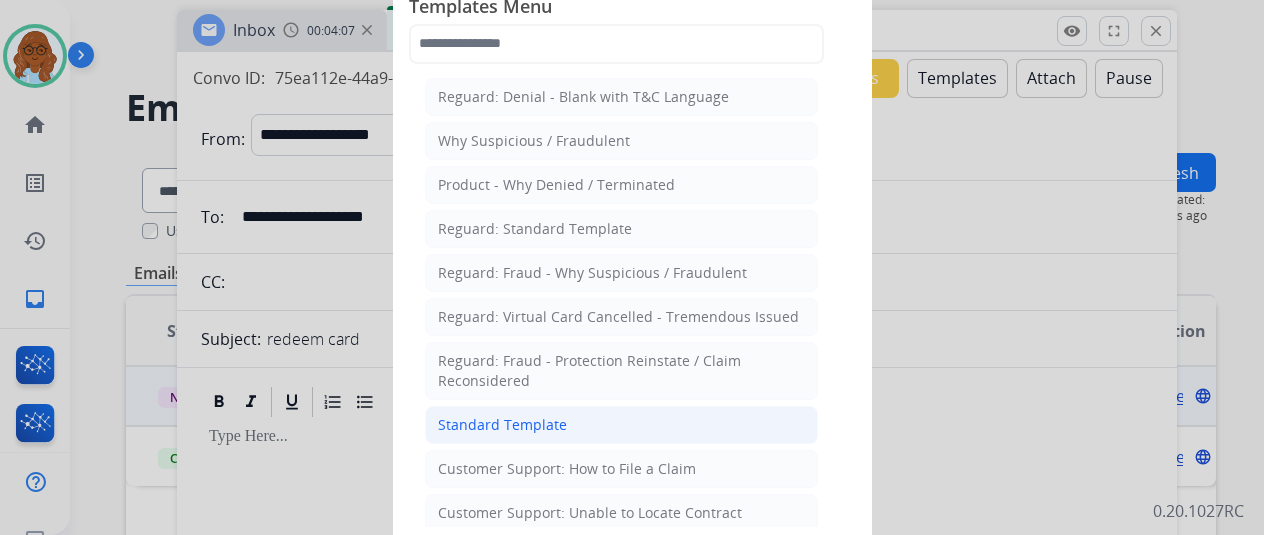 click on "Standard Template" 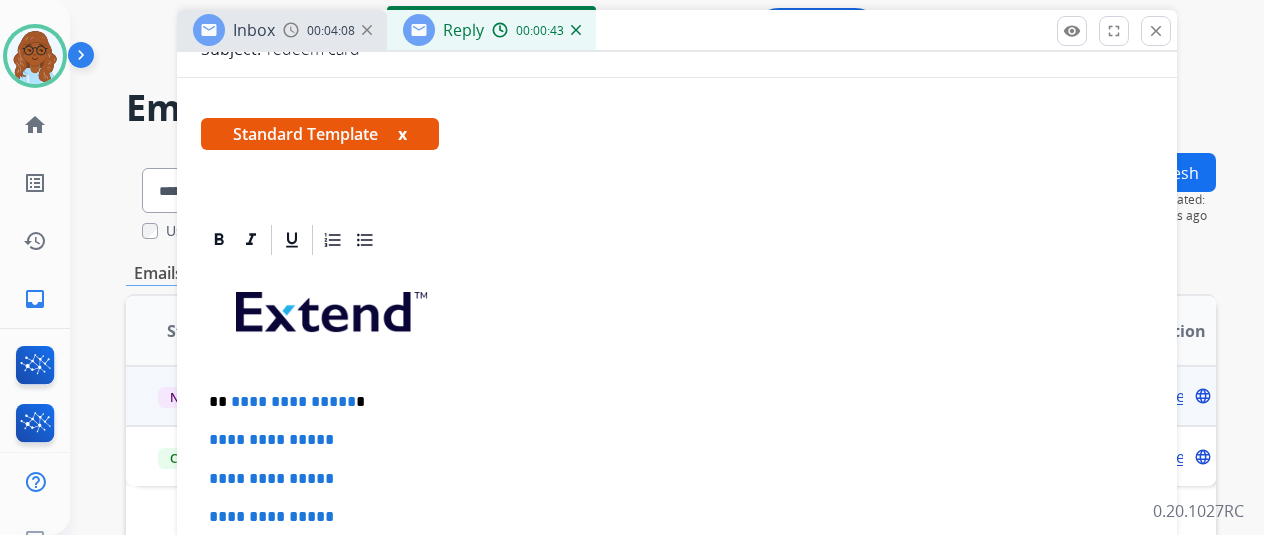 scroll, scrollTop: 400, scrollLeft: 0, axis: vertical 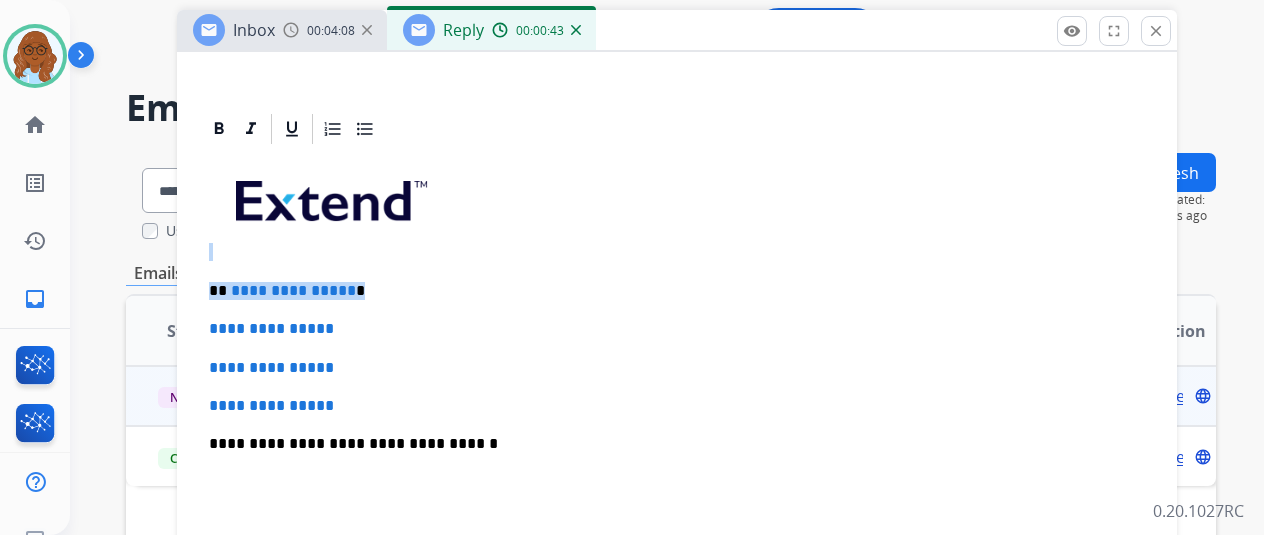 drag, startPoint x: 311, startPoint y: 285, endPoint x: 156, endPoint y: 306, distance: 156.4161 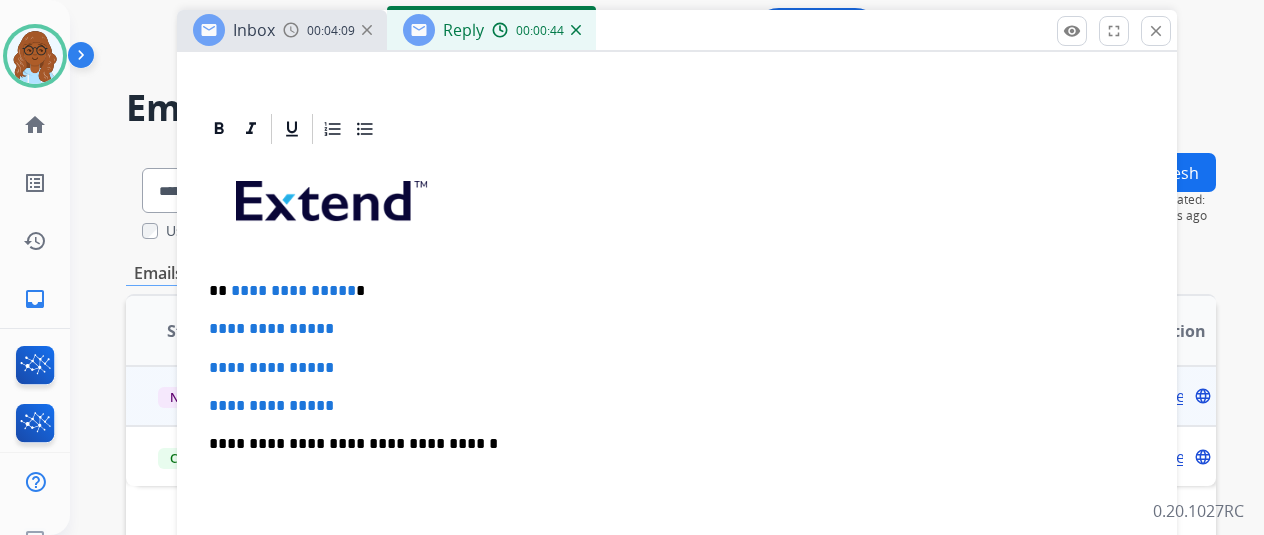 type 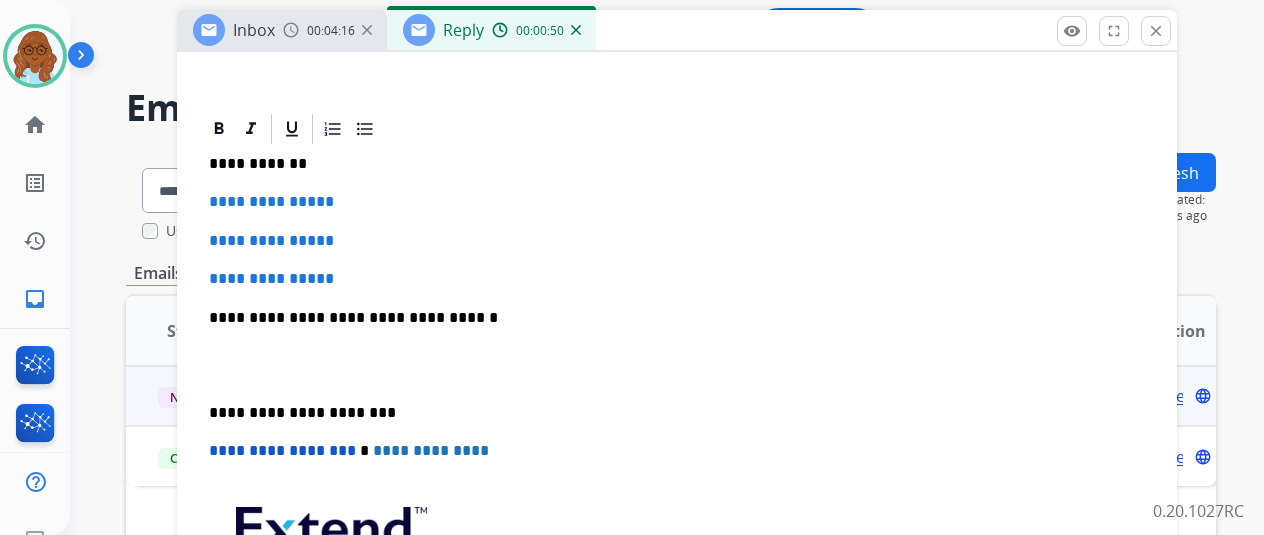 scroll, scrollTop: 0, scrollLeft: 0, axis: both 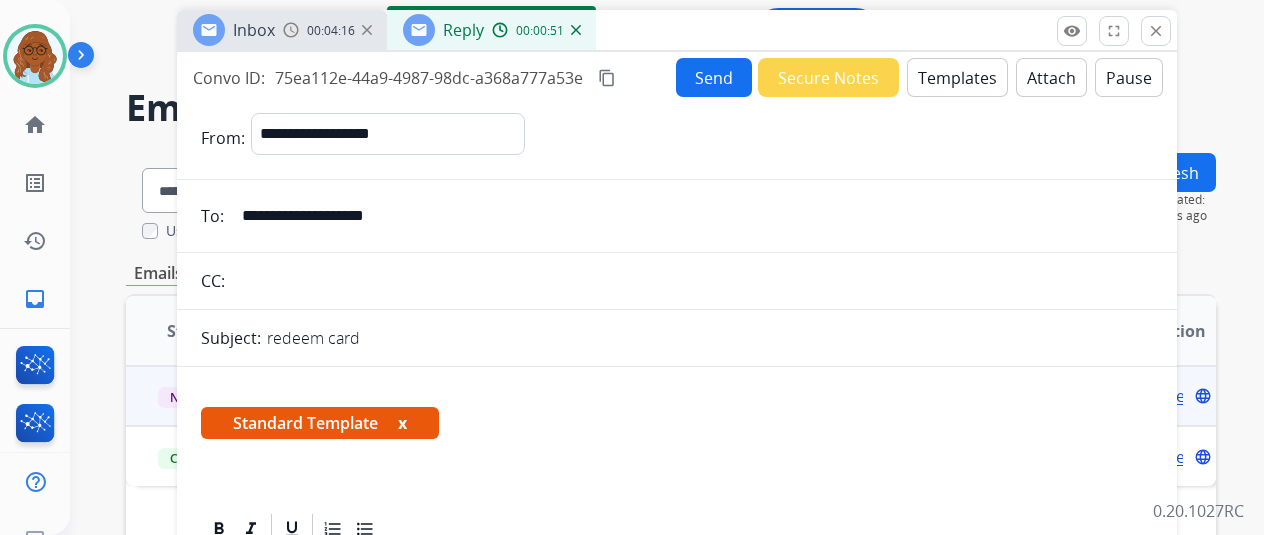 click on "Send  Secure Notes  Templates Attach  Pause" at bounding box center (919, 77) 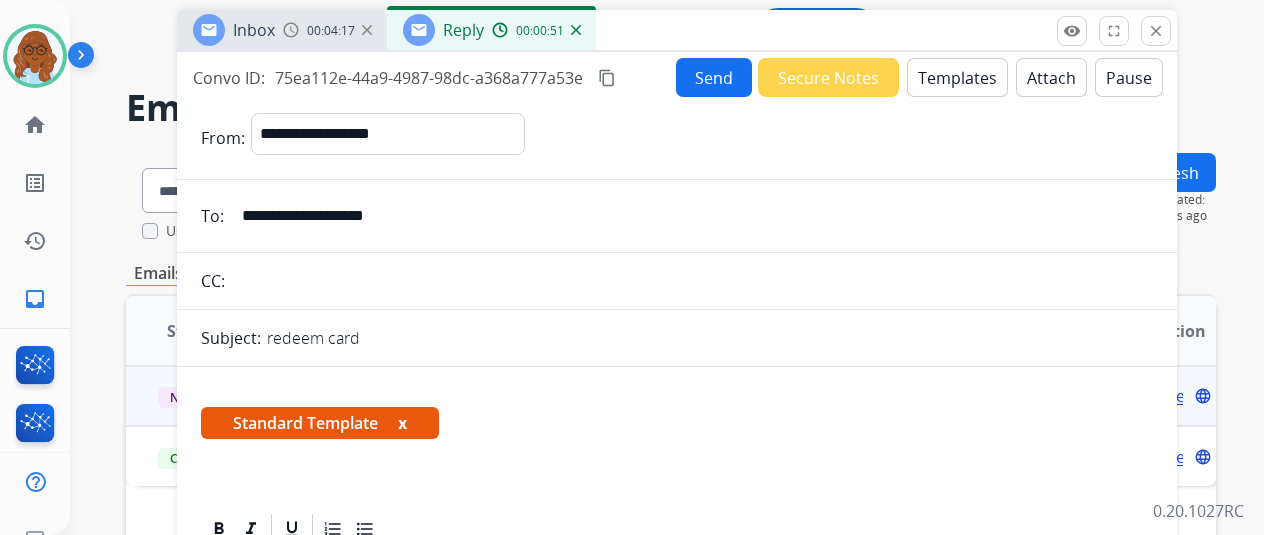 click on "Templates" at bounding box center (957, 77) 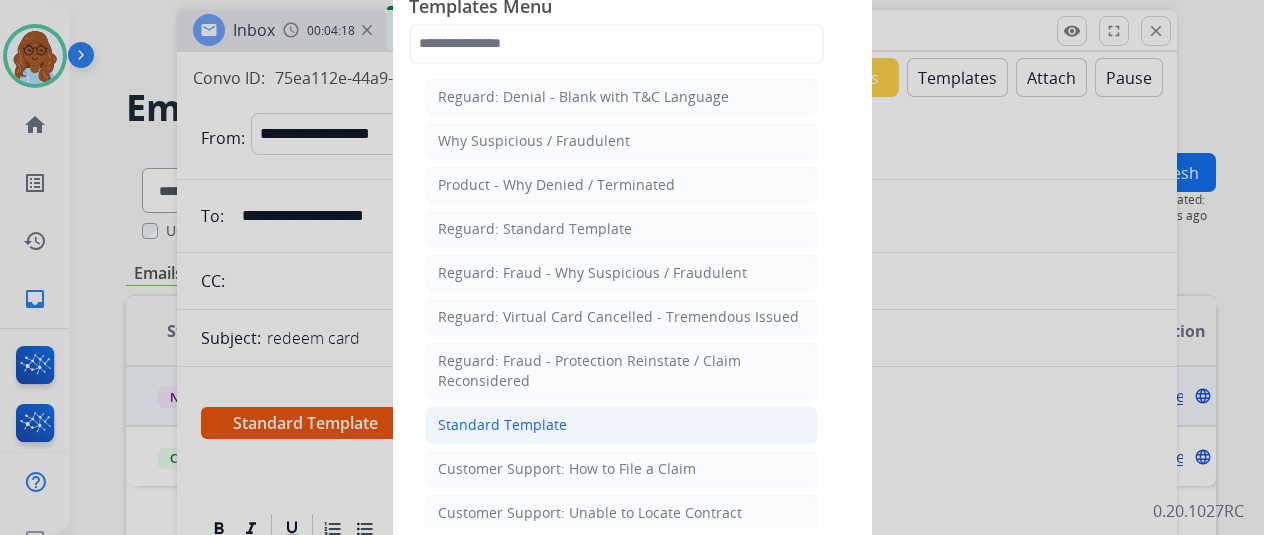 click on "Standard Template" 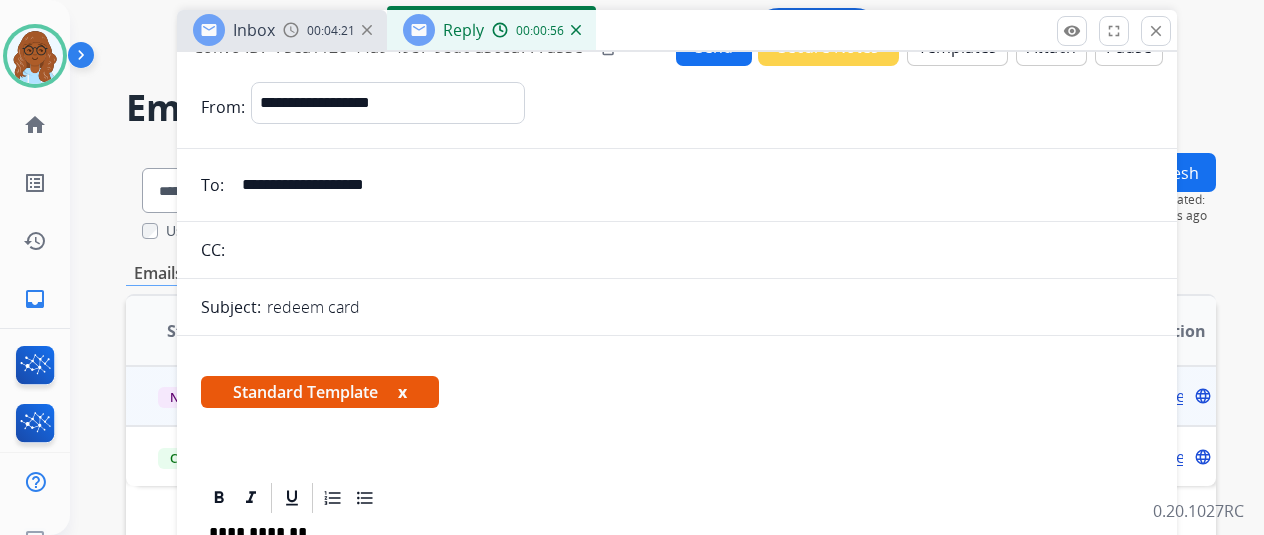 scroll, scrollTop: 0, scrollLeft: 0, axis: both 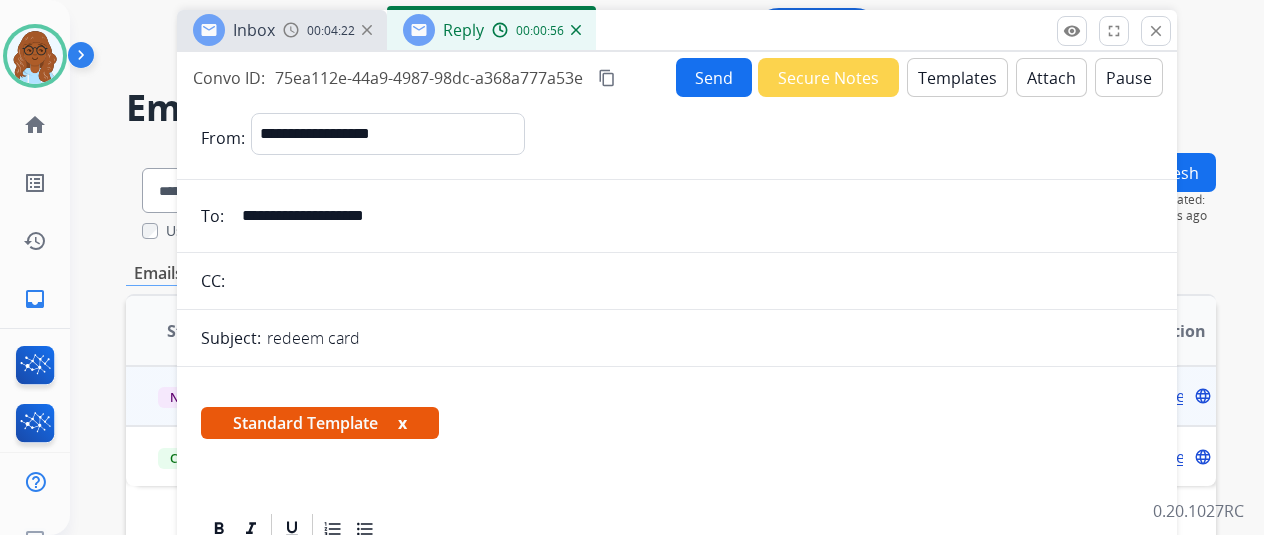 click on "x" at bounding box center [402, 423] 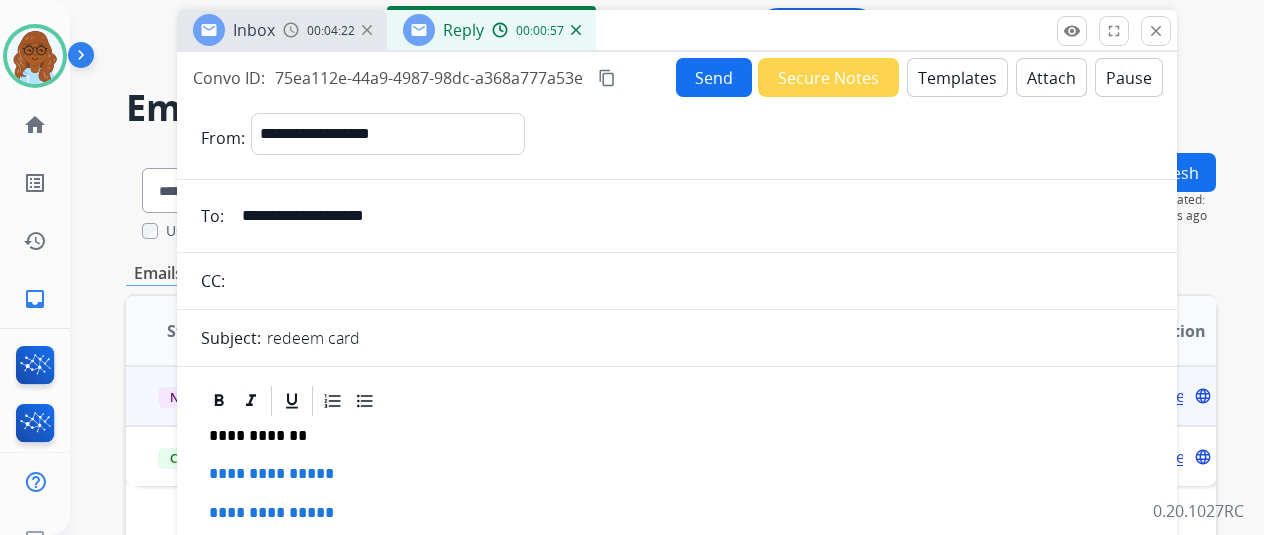 click on "**********" at bounding box center (677, 610) 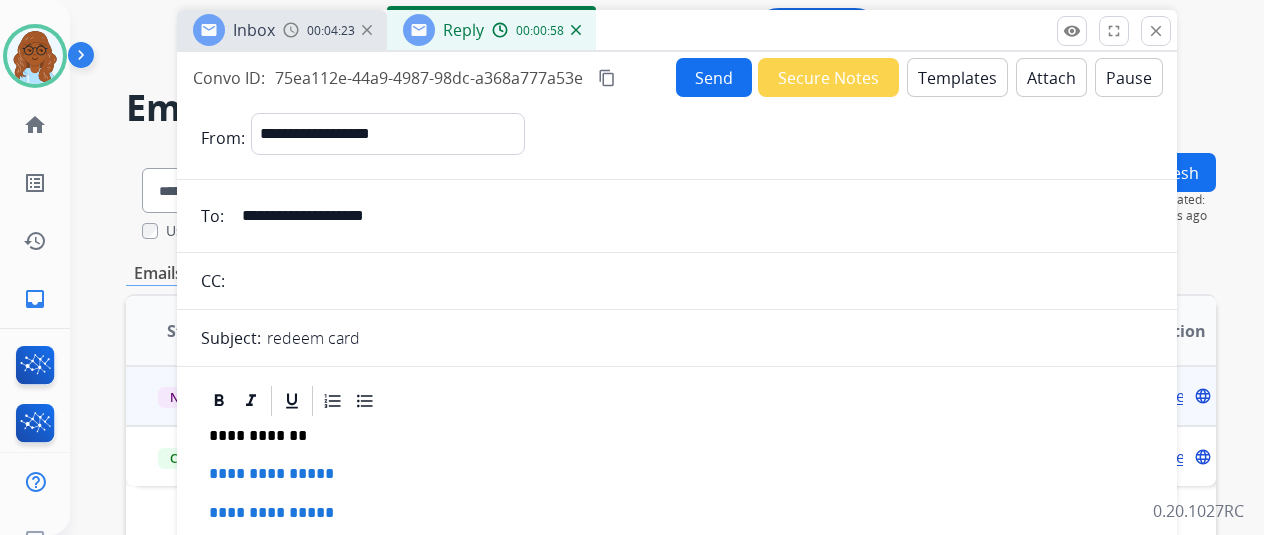 click on "Templates" at bounding box center (957, 77) 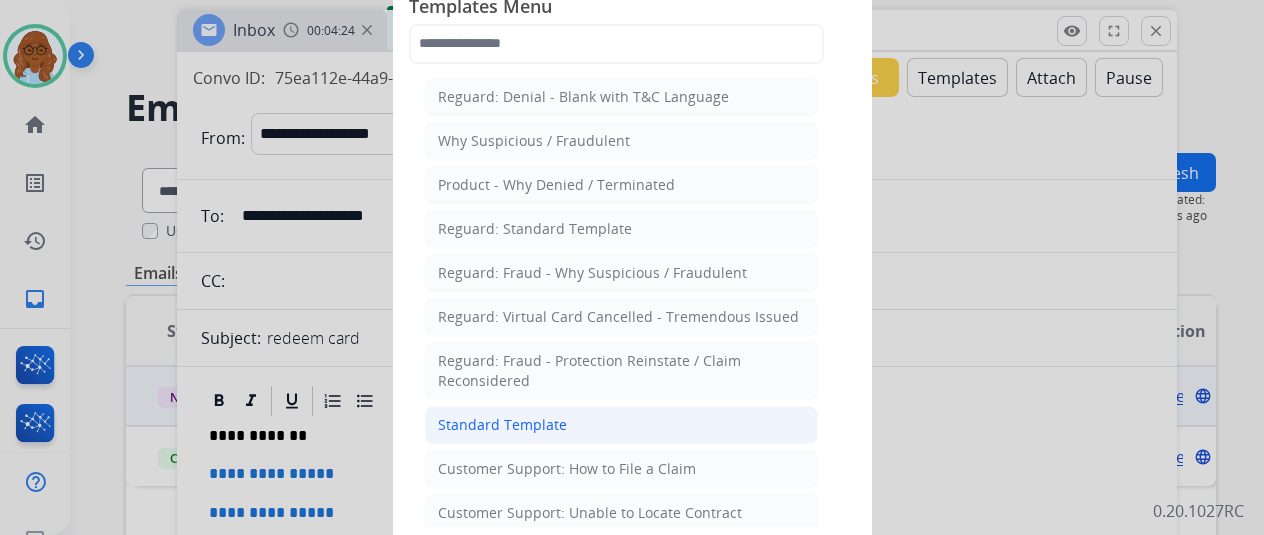 click on "Standard Template" 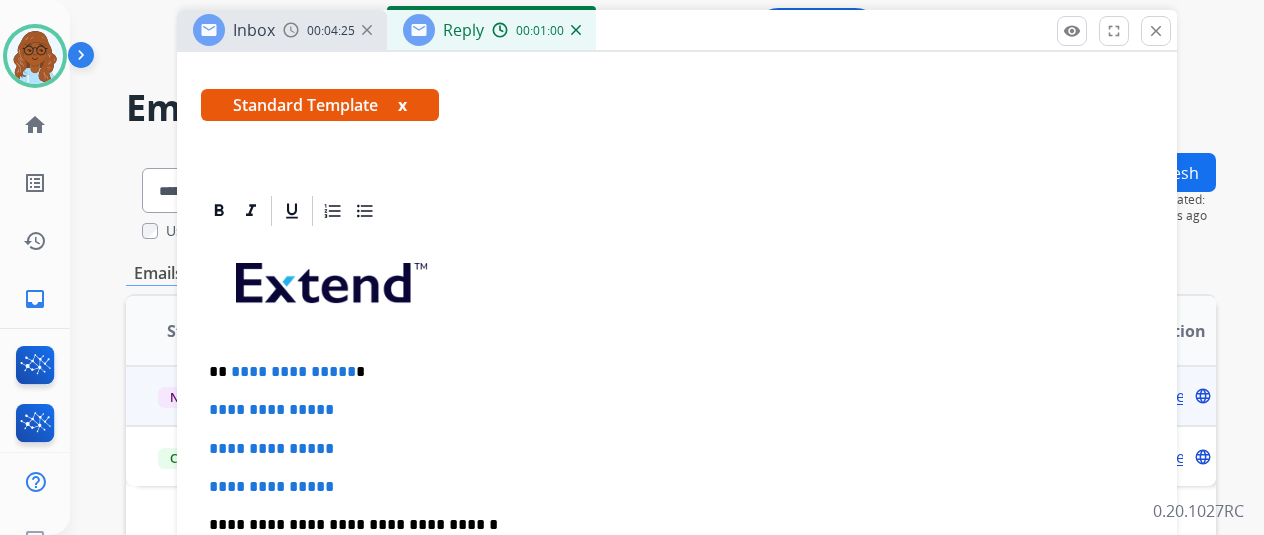 scroll, scrollTop: 500, scrollLeft: 0, axis: vertical 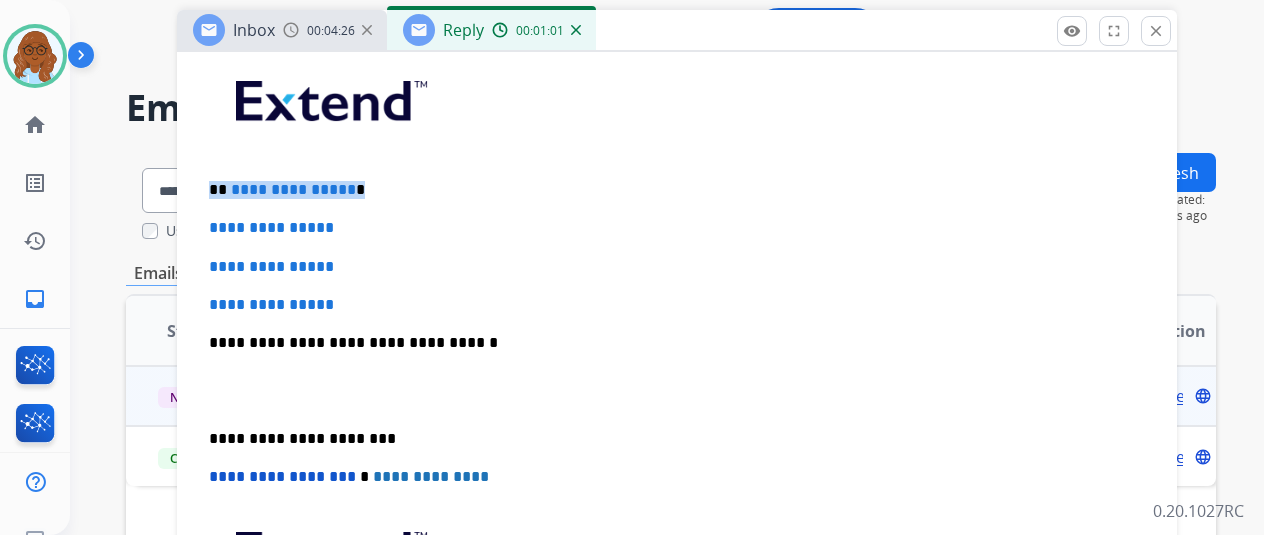 drag, startPoint x: 292, startPoint y: 188, endPoint x: 219, endPoint y: 188, distance: 73 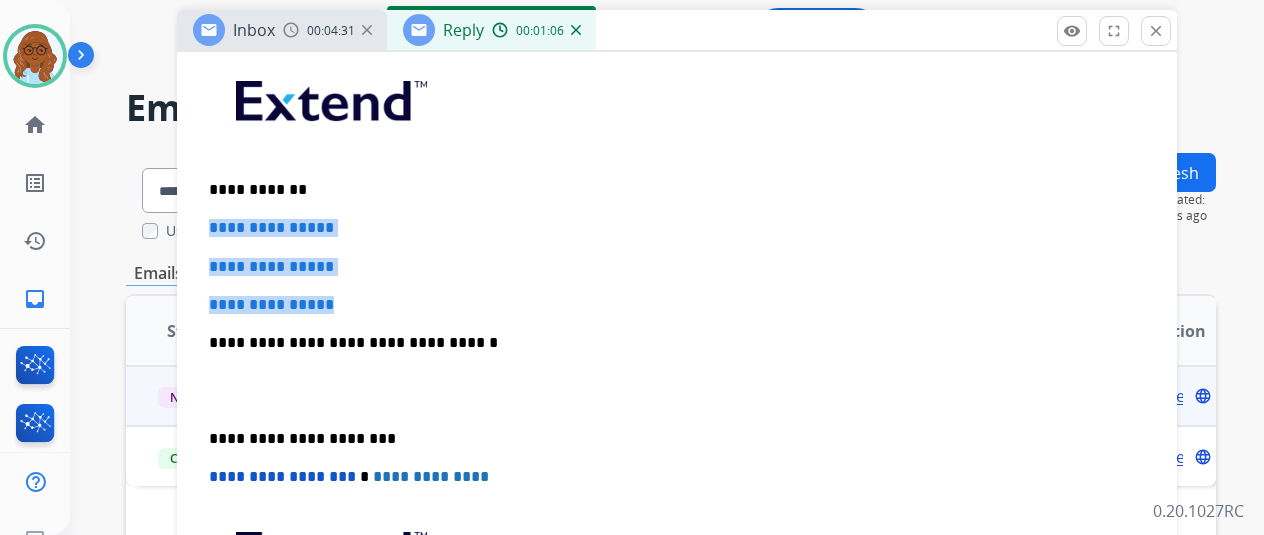 drag, startPoint x: 369, startPoint y: 302, endPoint x: 216, endPoint y: 231, distance: 168.67128 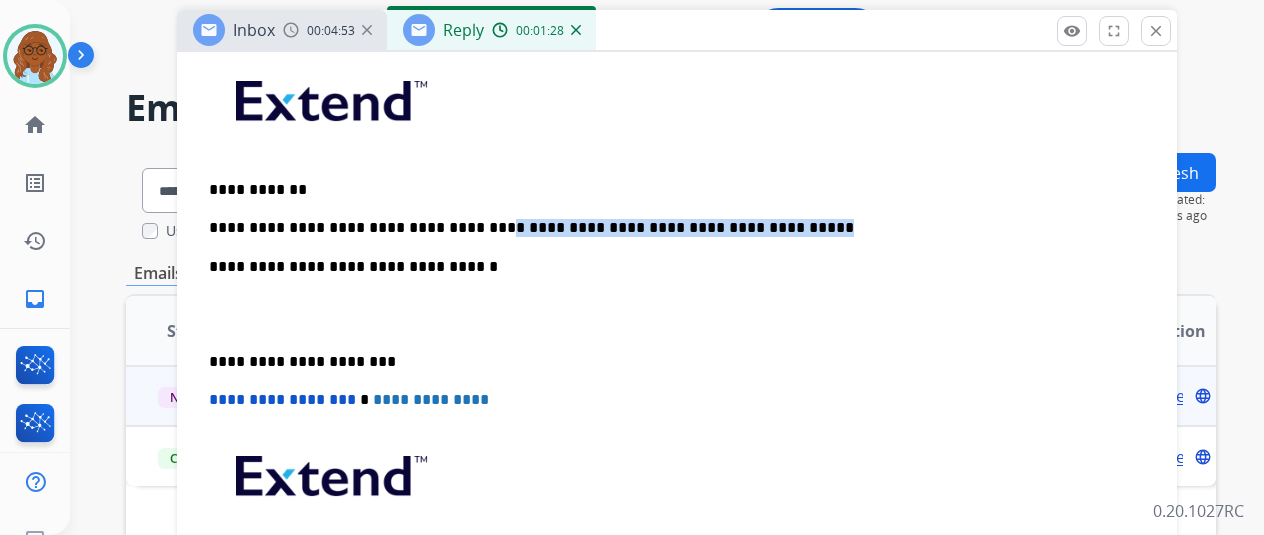 drag, startPoint x: 744, startPoint y: 209, endPoint x: 476, endPoint y: 221, distance: 268.26852 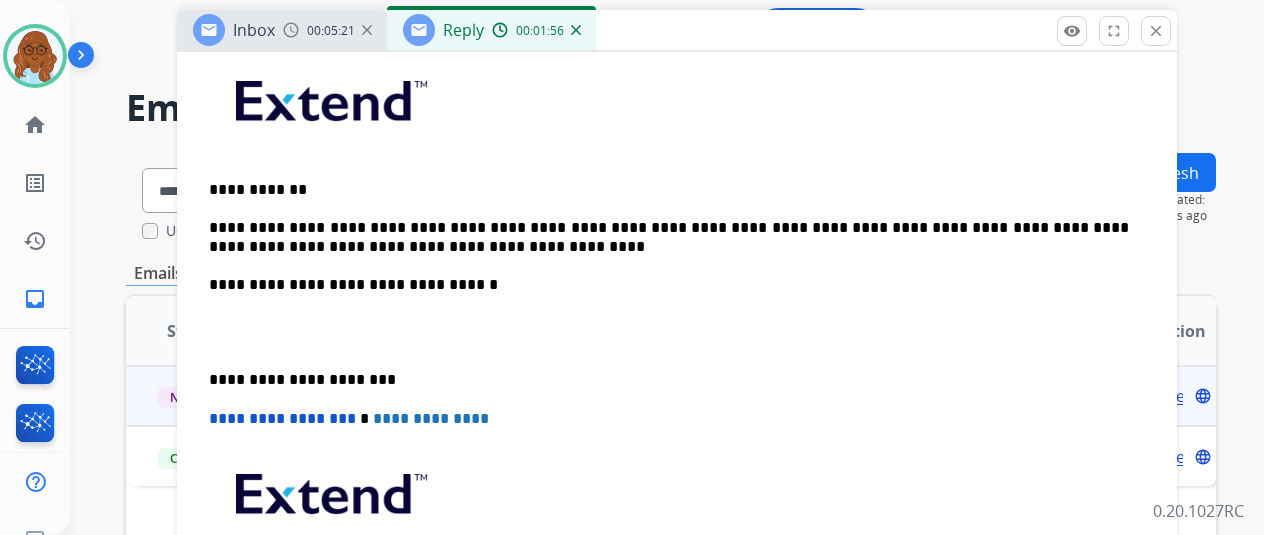 click on "**********" at bounding box center (669, 380) 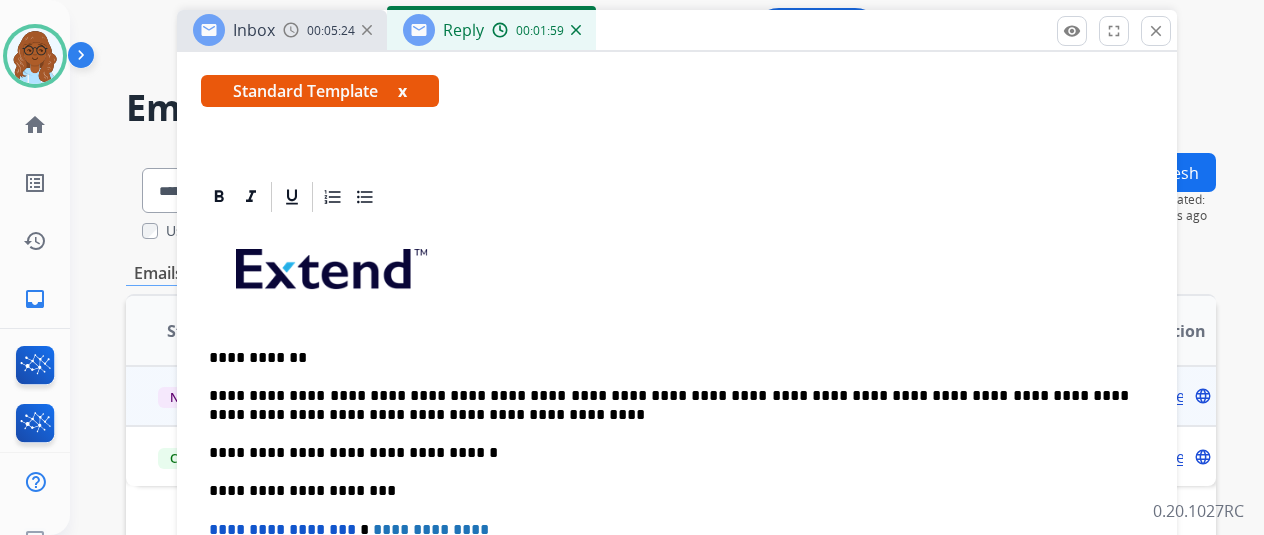 scroll, scrollTop: 100, scrollLeft: 0, axis: vertical 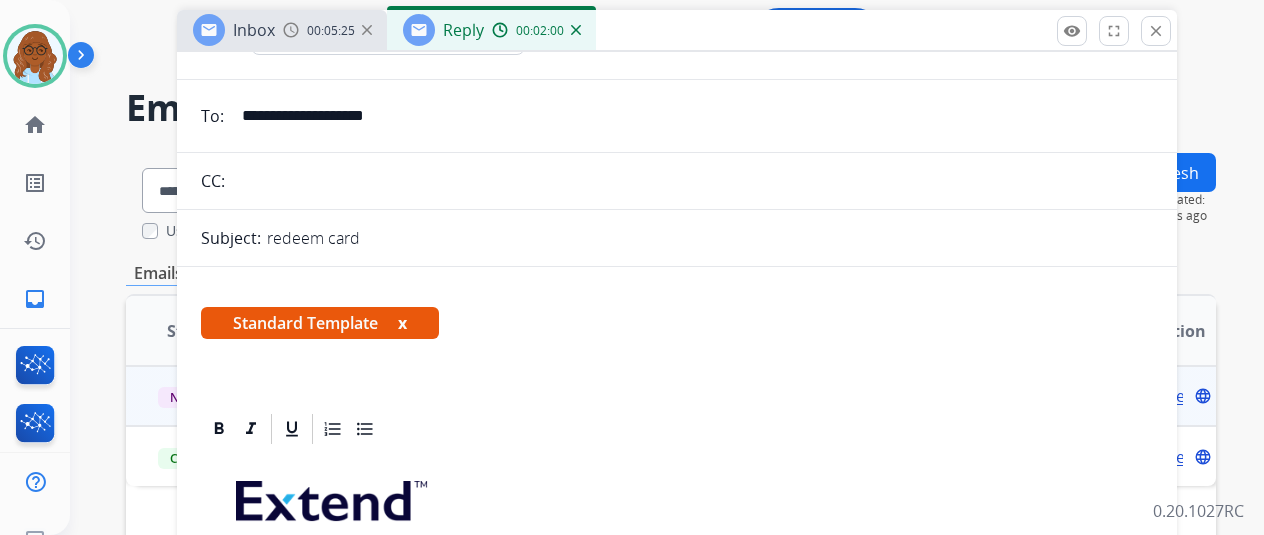 click on "x" at bounding box center (402, 323) 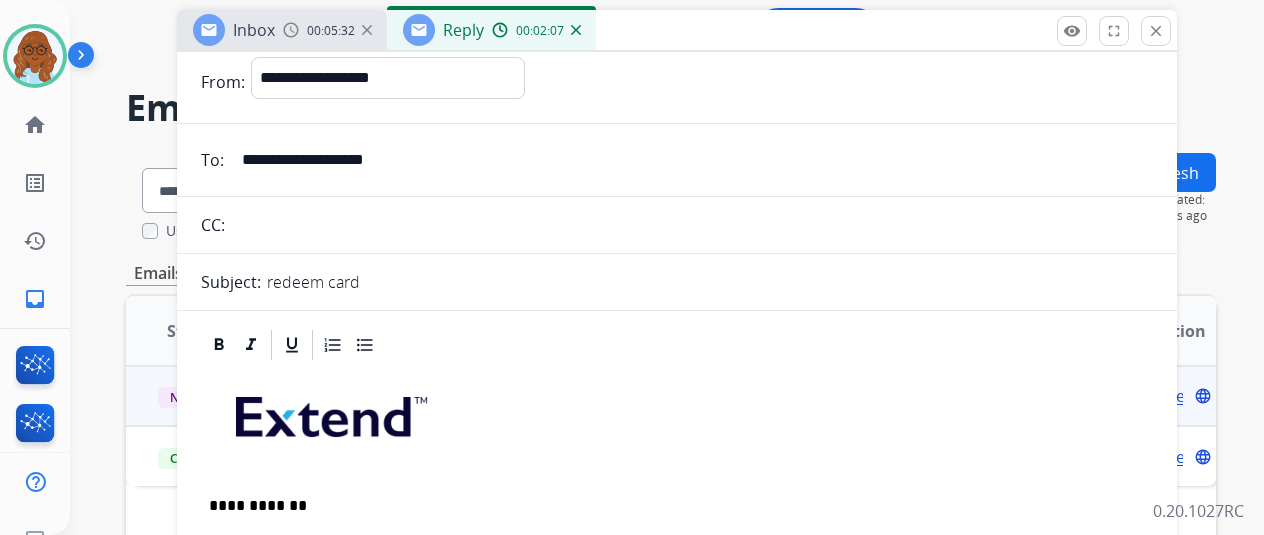 scroll, scrollTop: 0, scrollLeft: 0, axis: both 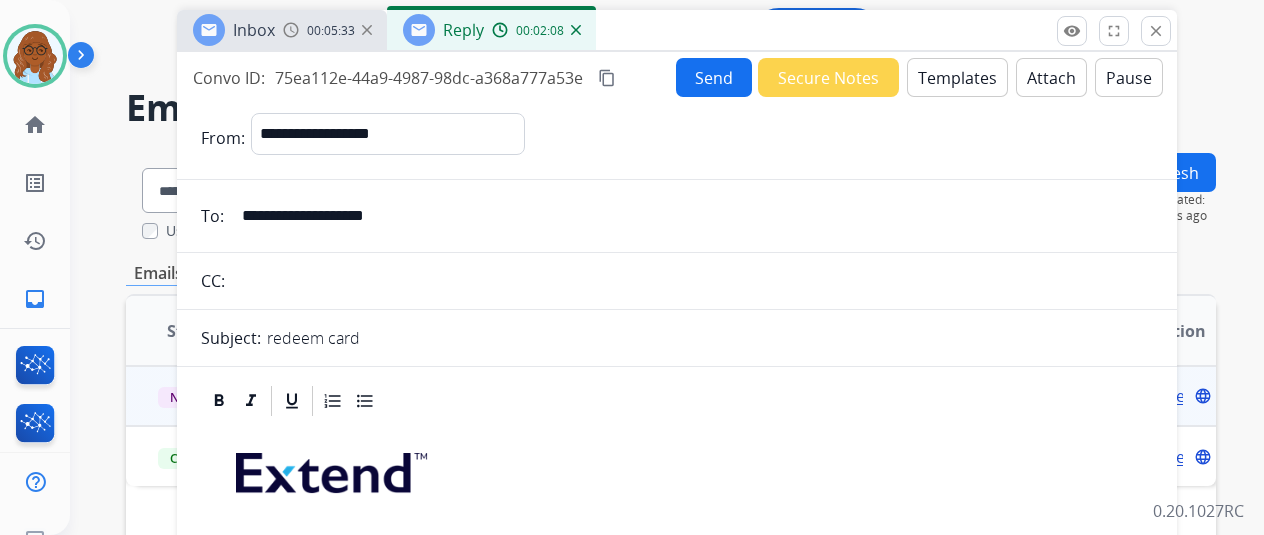 click on "Send" at bounding box center (714, 77) 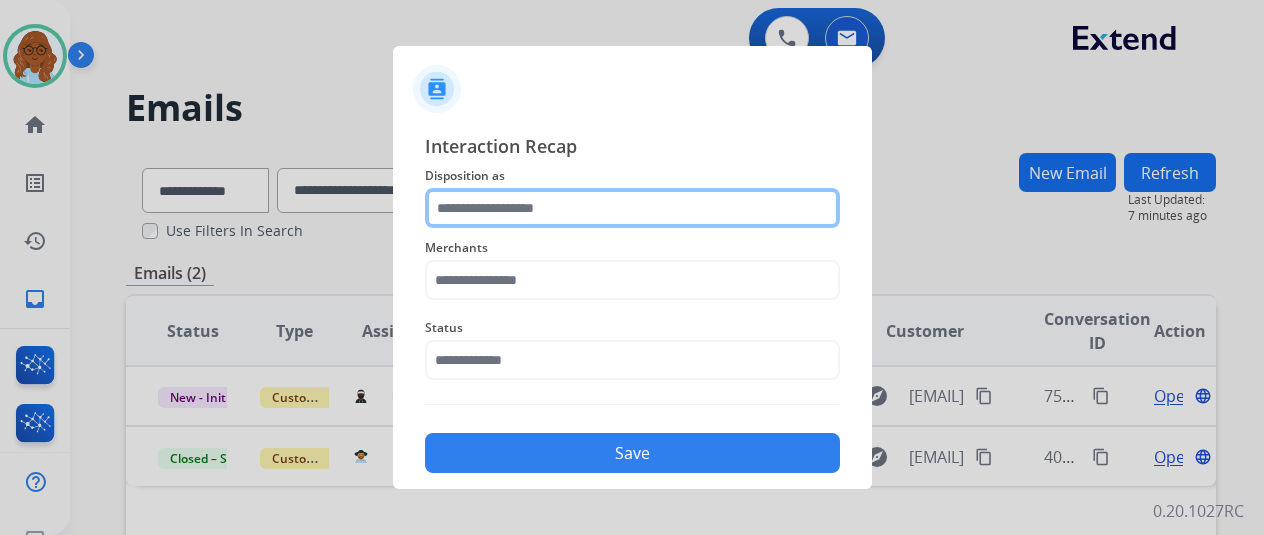click 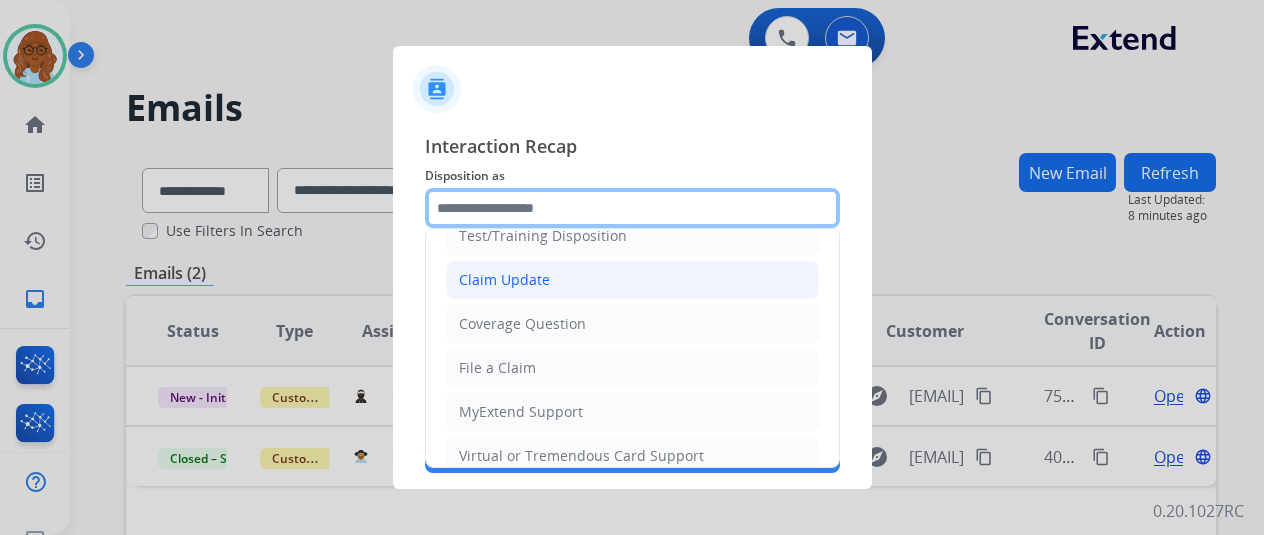 scroll, scrollTop: 100, scrollLeft: 0, axis: vertical 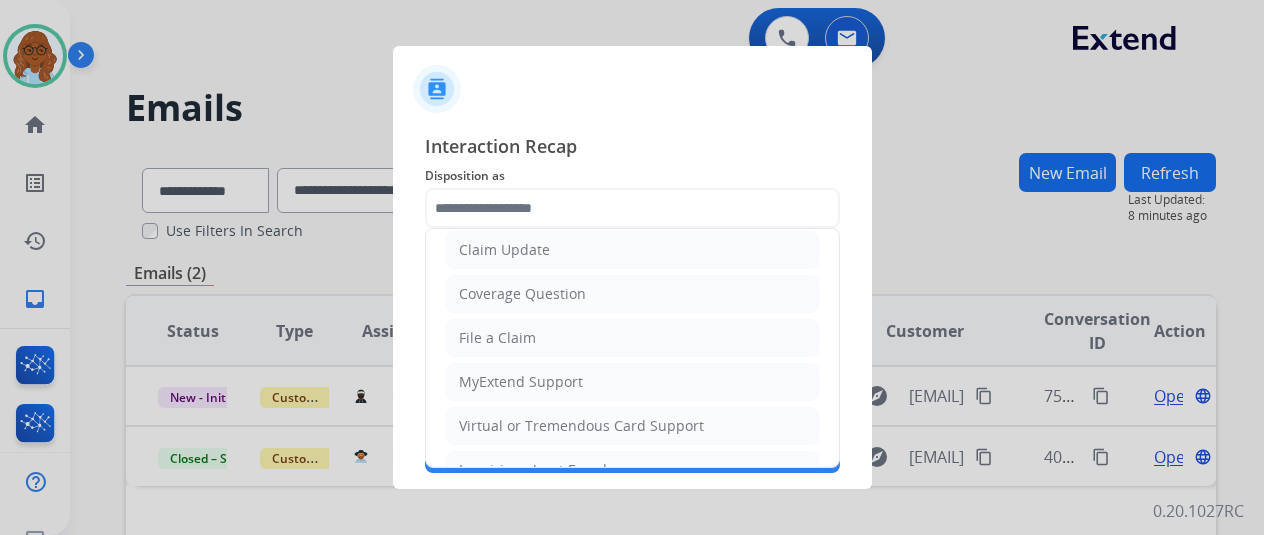 drag, startPoint x: 544, startPoint y: 416, endPoint x: 547, endPoint y: 403, distance: 13.341664 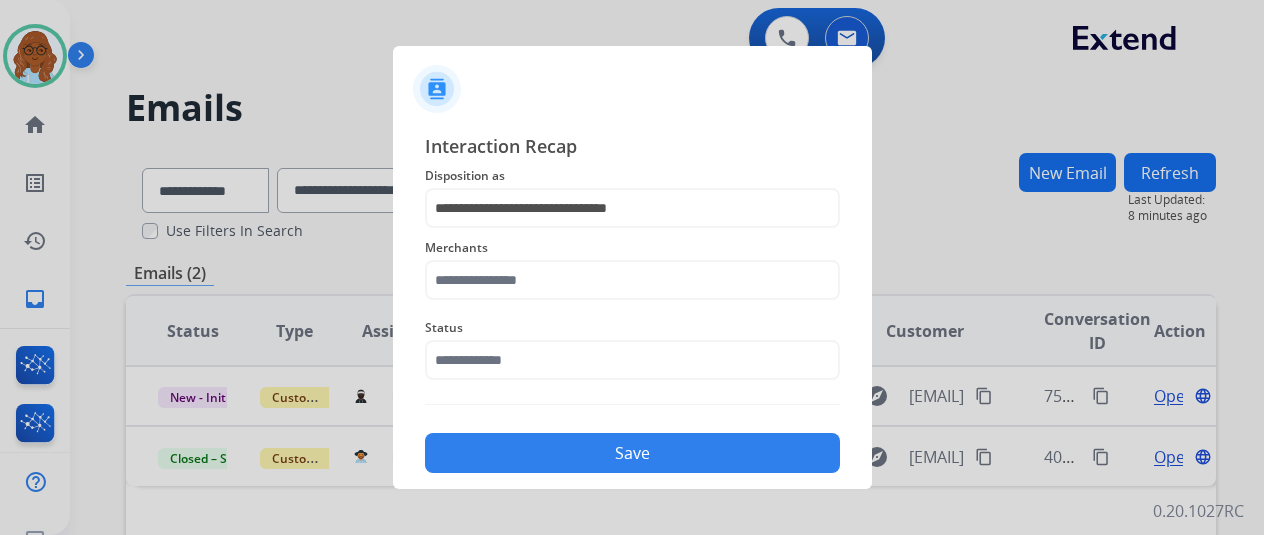 click on "Merchants" 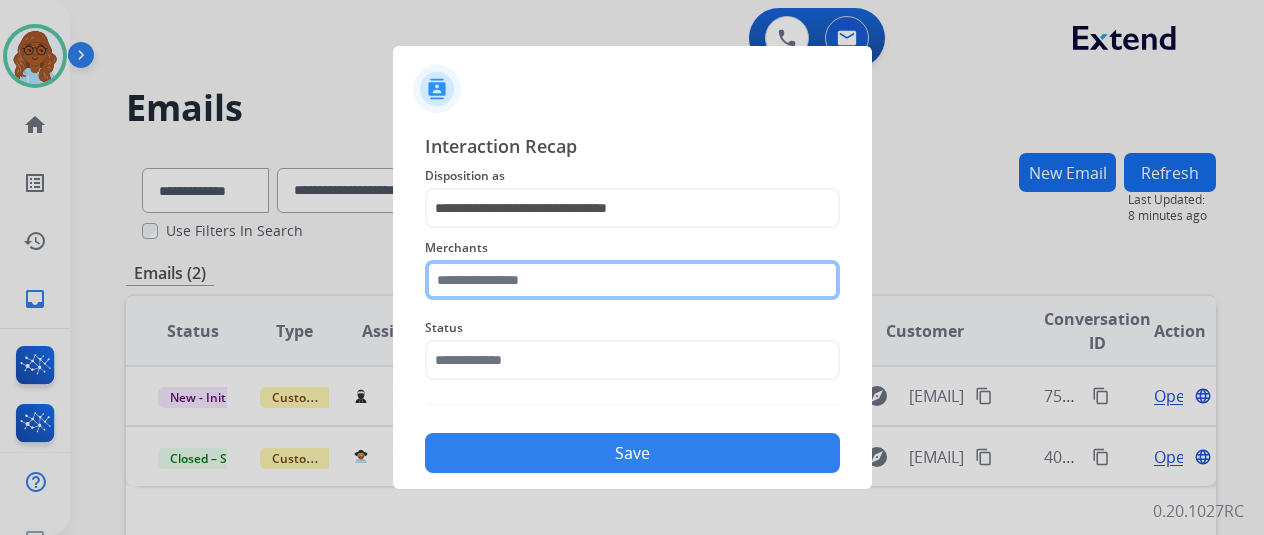 click 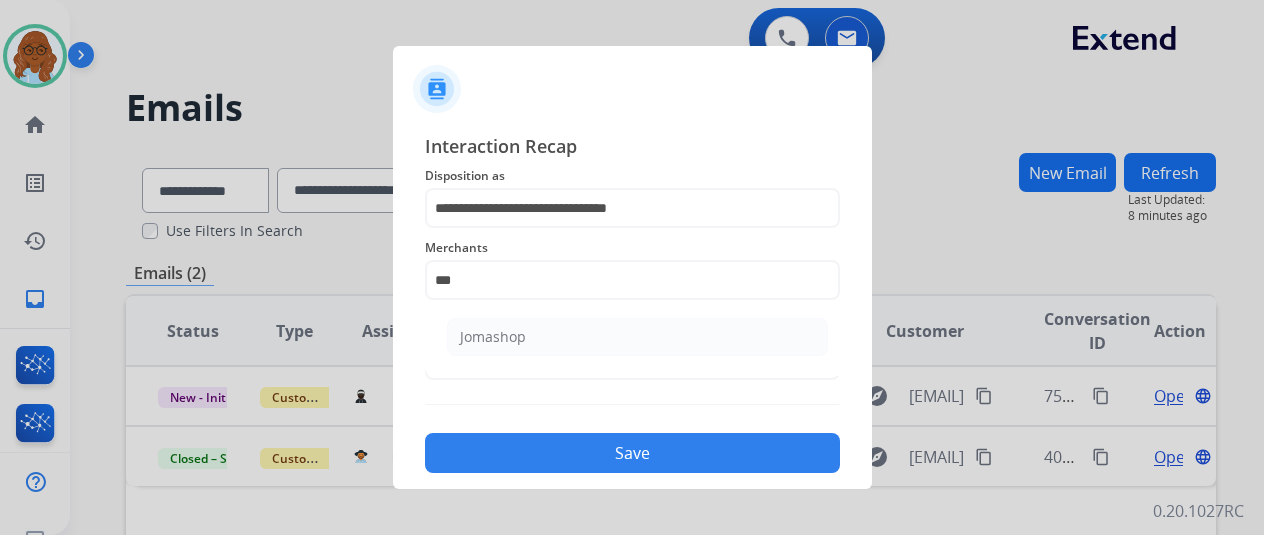 click on "Jomashop" 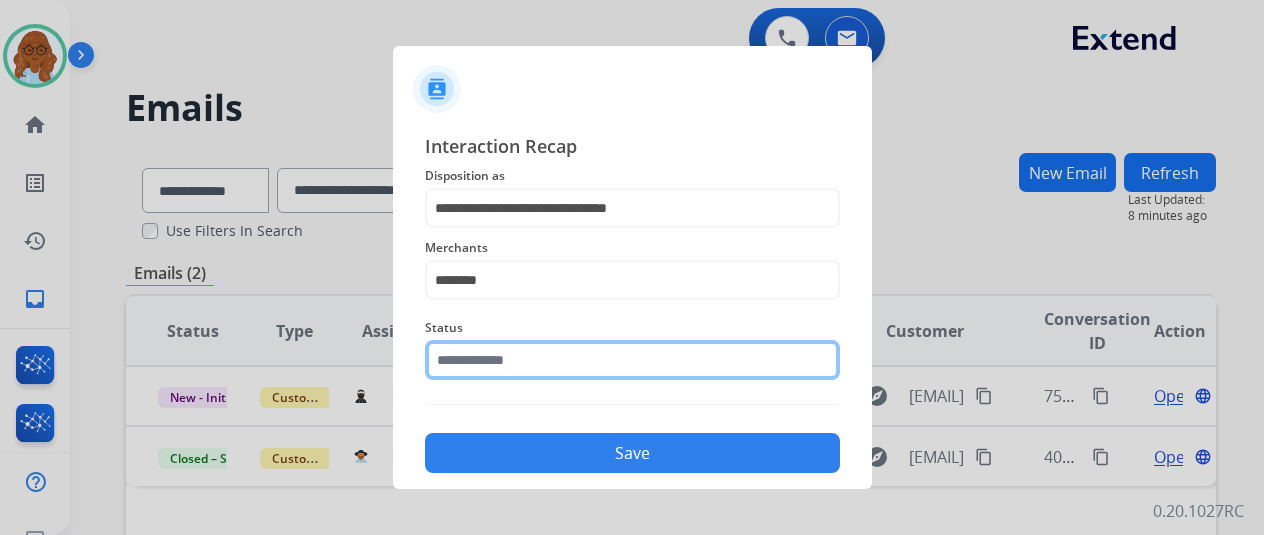 click 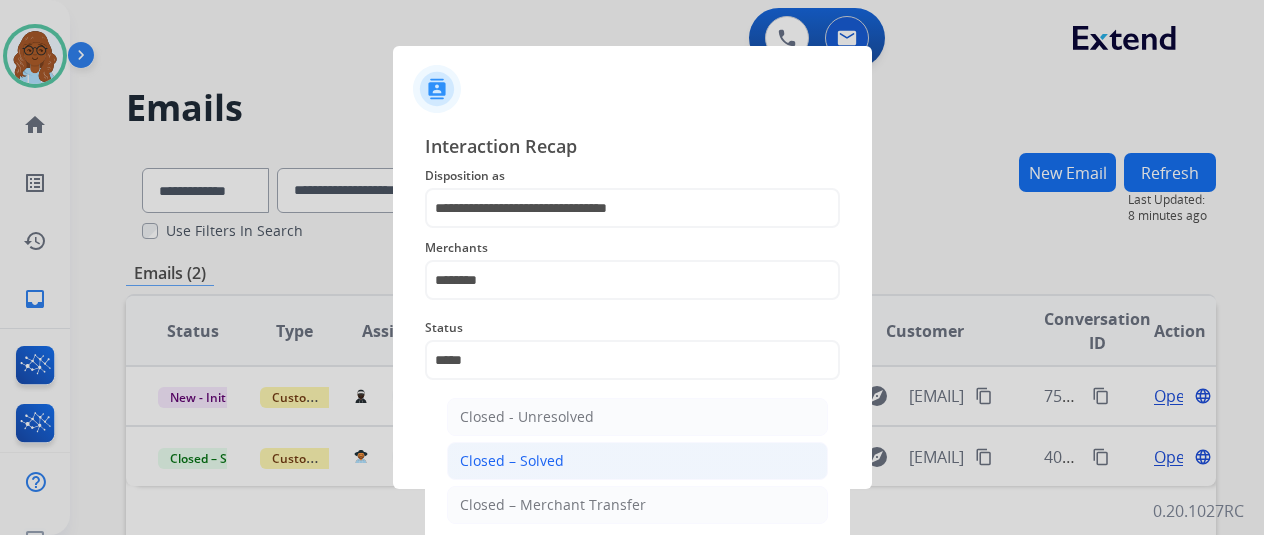 click on "Closed – Solved" 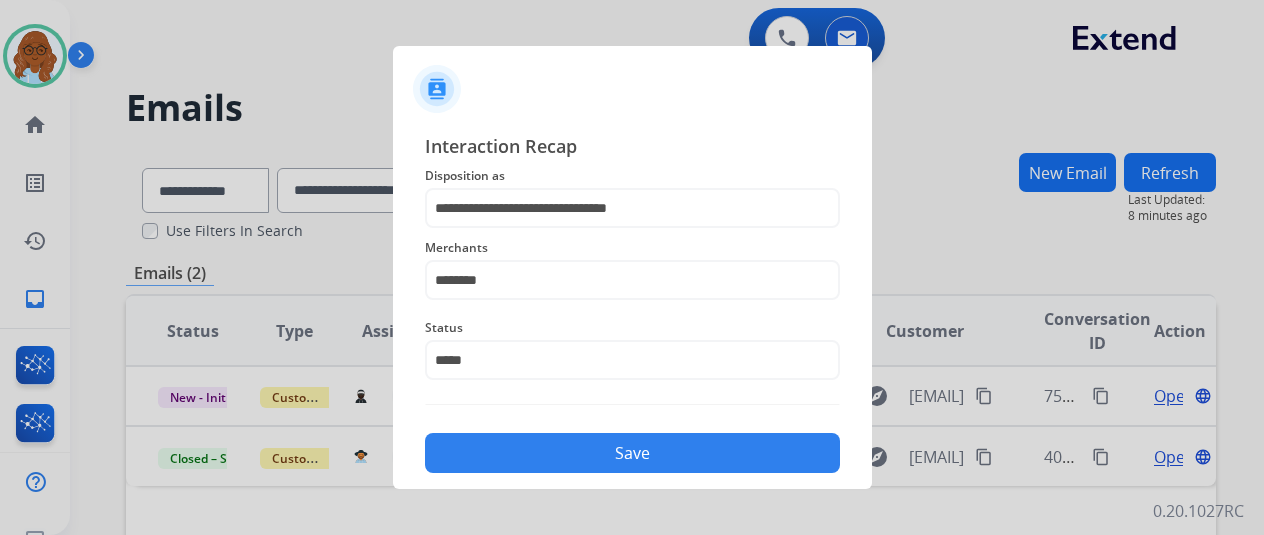 type on "**********" 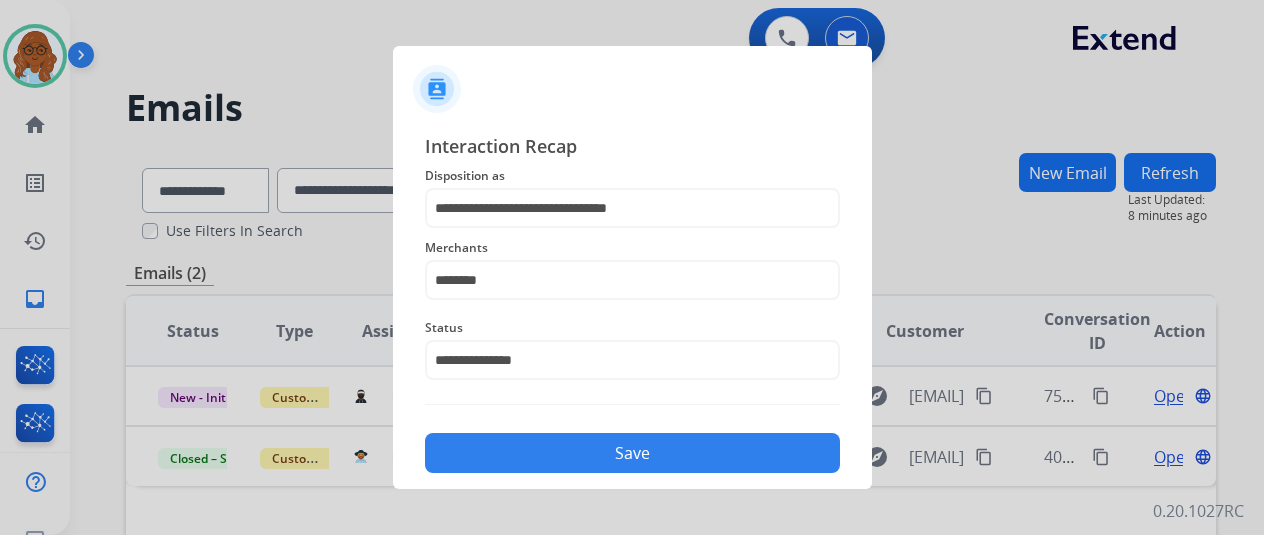 drag, startPoint x: 546, startPoint y: 459, endPoint x: 640, endPoint y: 467, distance: 94.33981 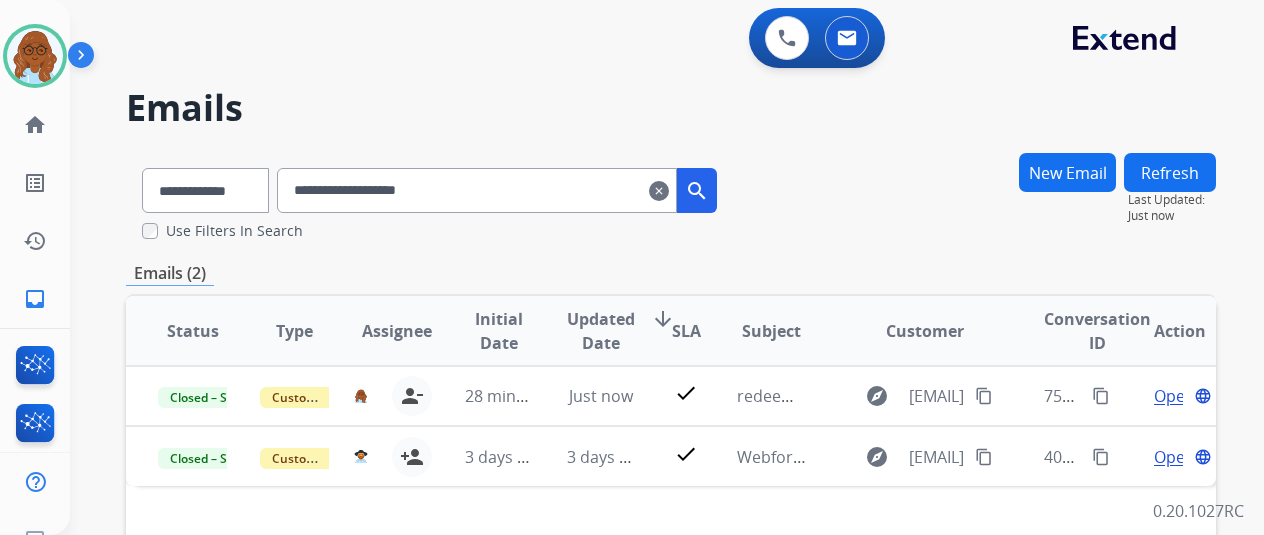 click on "clear" at bounding box center [659, 191] 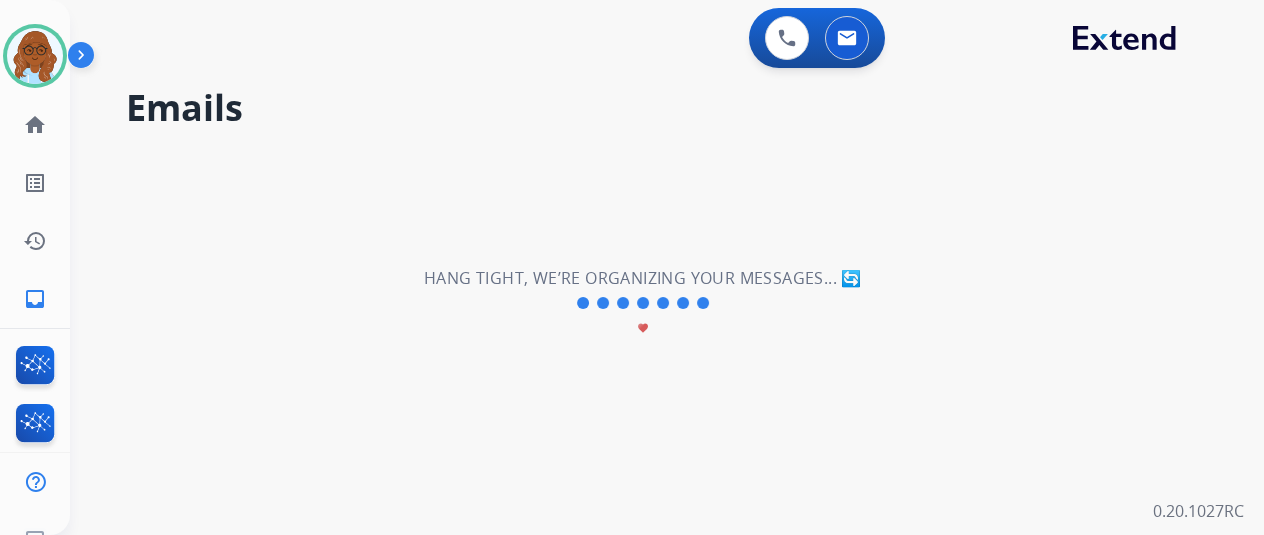 type 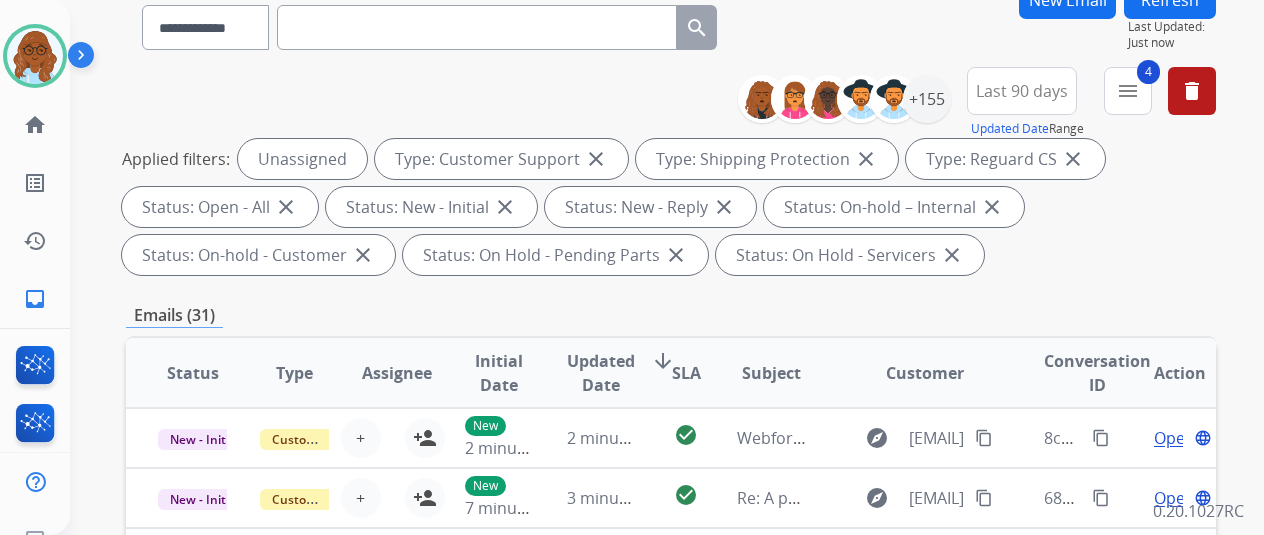 scroll, scrollTop: 300, scrollLeft: 0, axis: vertical 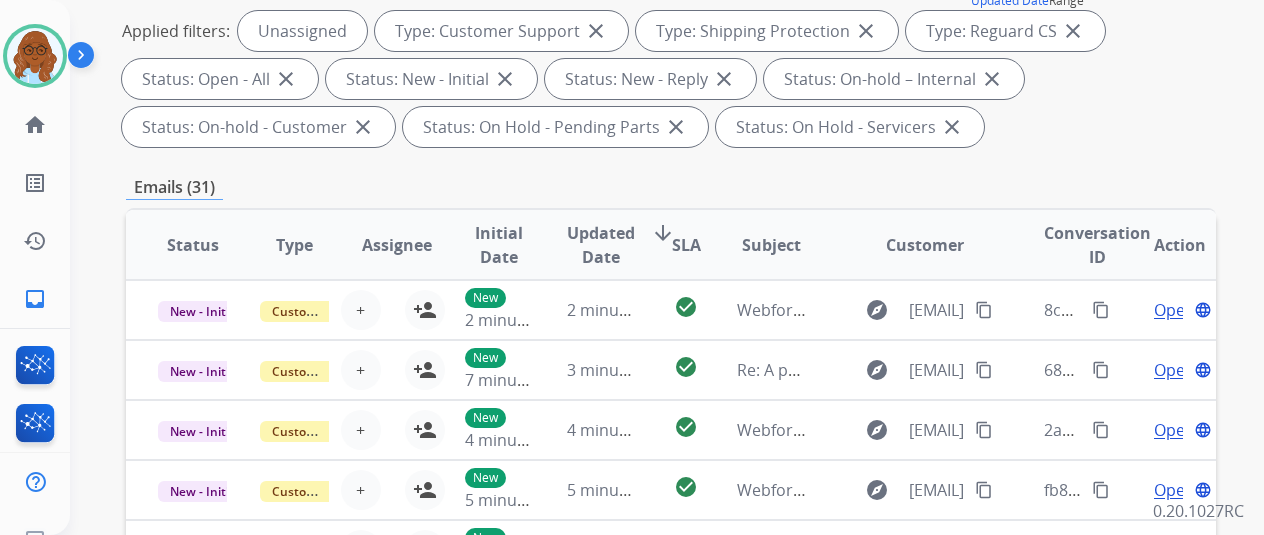 click on "Updated Date" at bounding box center (601, 245) 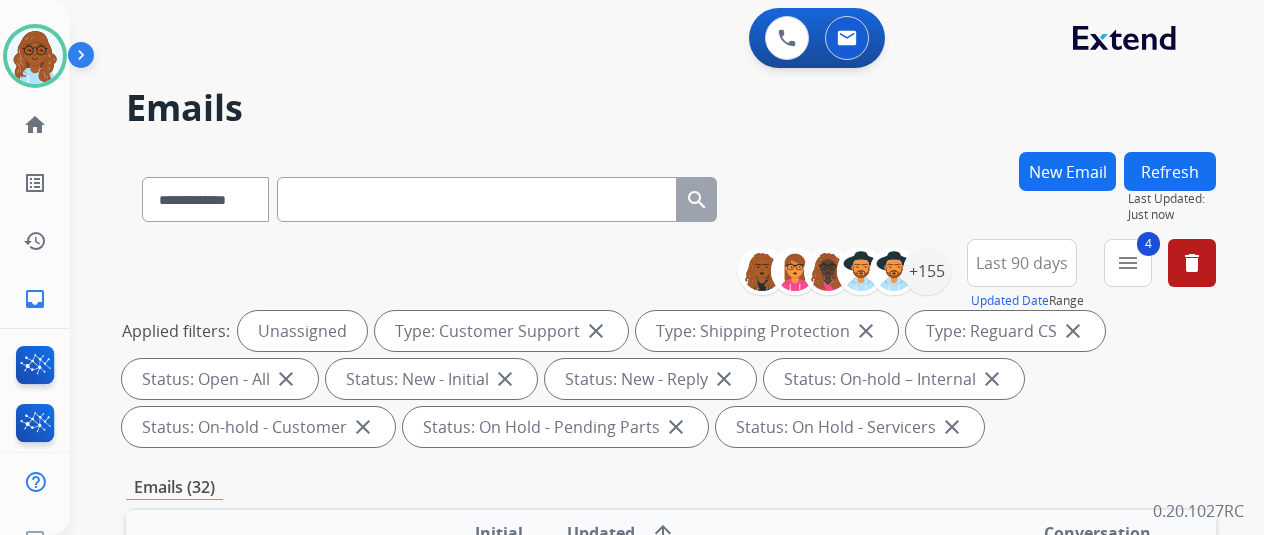 scroll, scrollTop: 400, scrollLeft: 0, axis: vertical 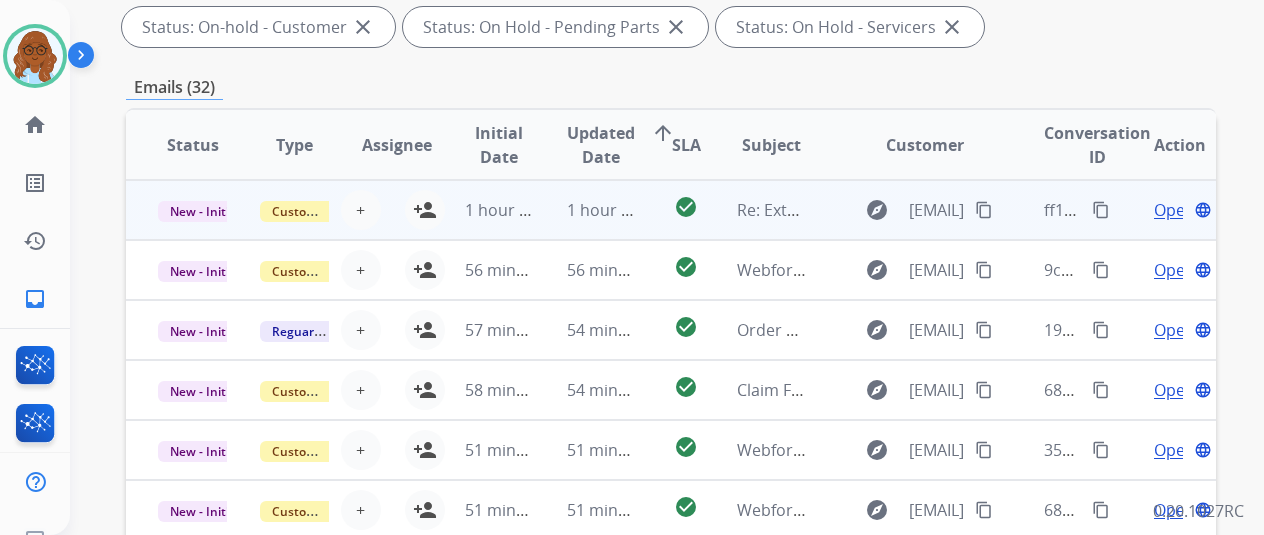 click on "Open" at bounding box center [1174, 210] 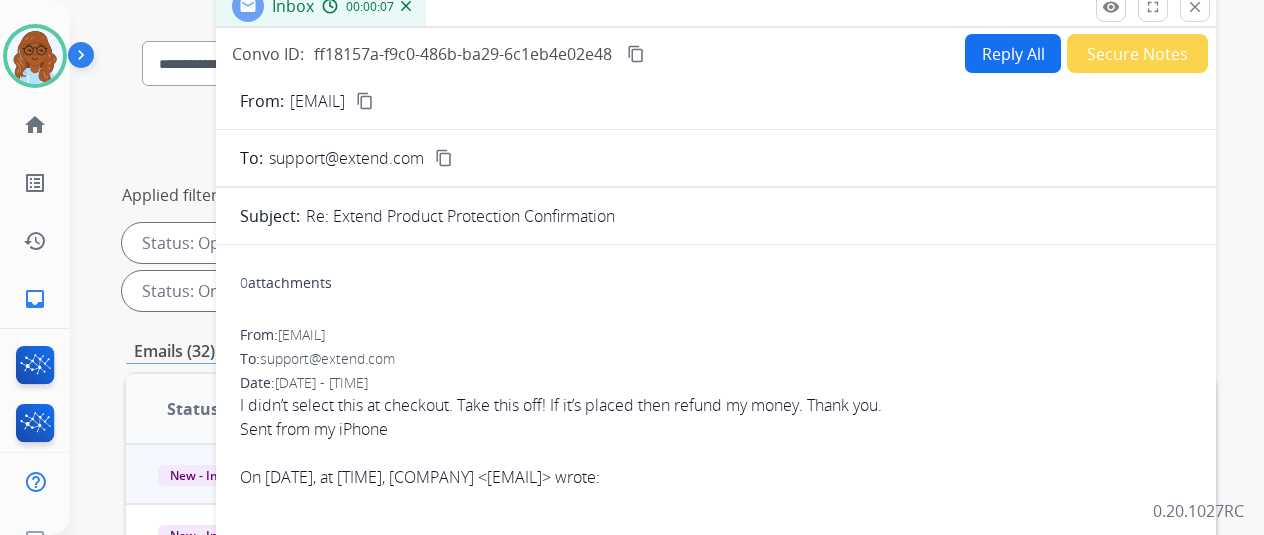 scroll, scrollTop: 100, scrollLeft: 0, axis: vertical 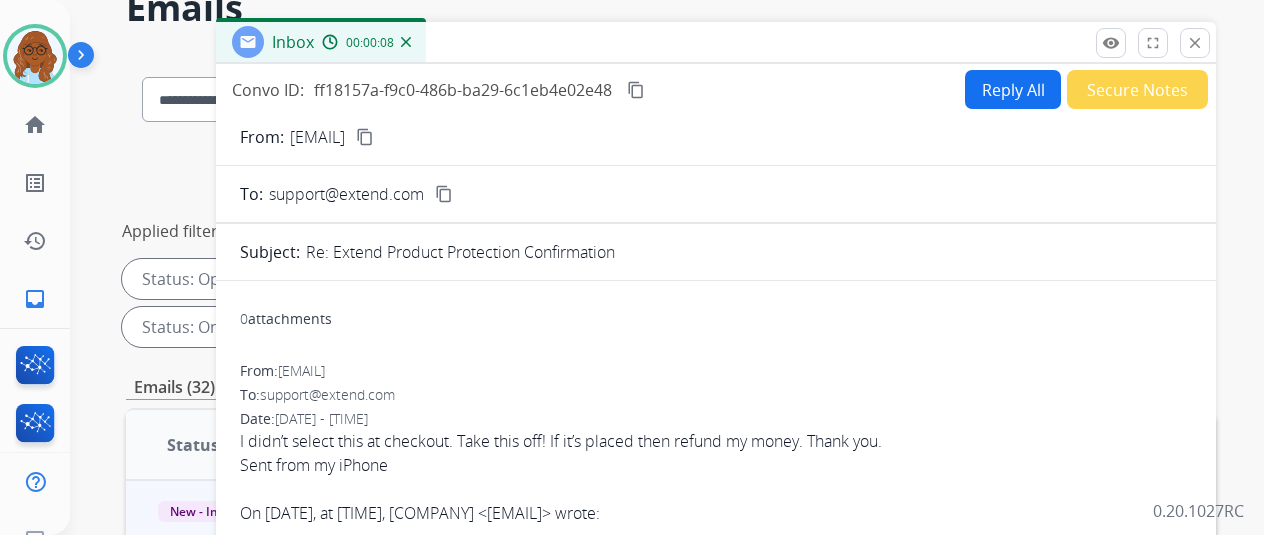click on "content_copy" at bounding box center [365, 137] 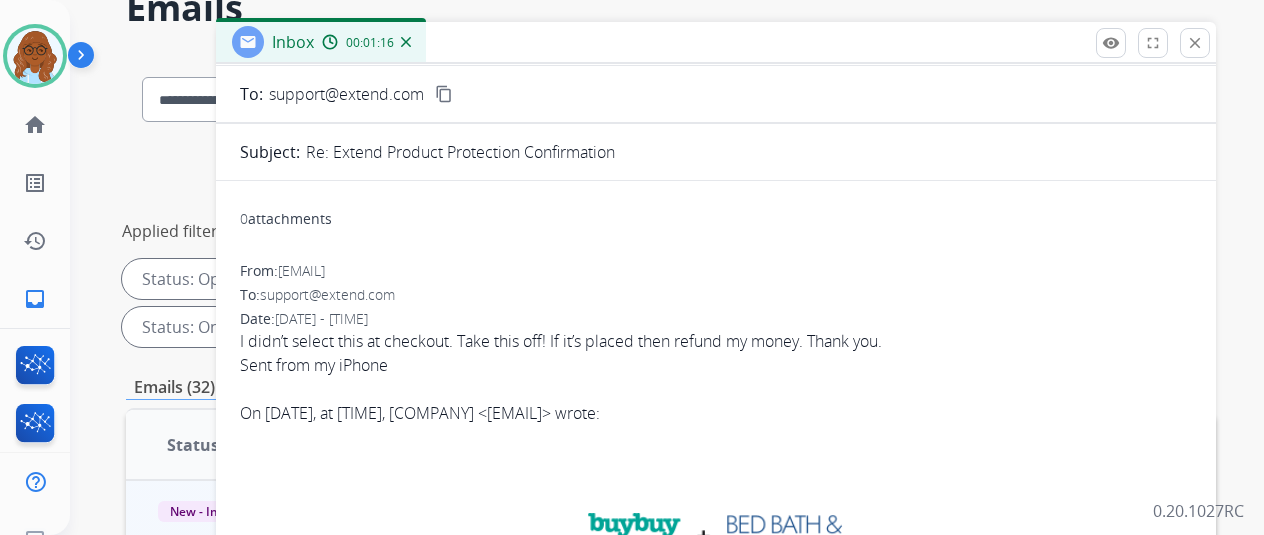 scroll, scrollTop: 0, scrollLeft: 0, axis: both 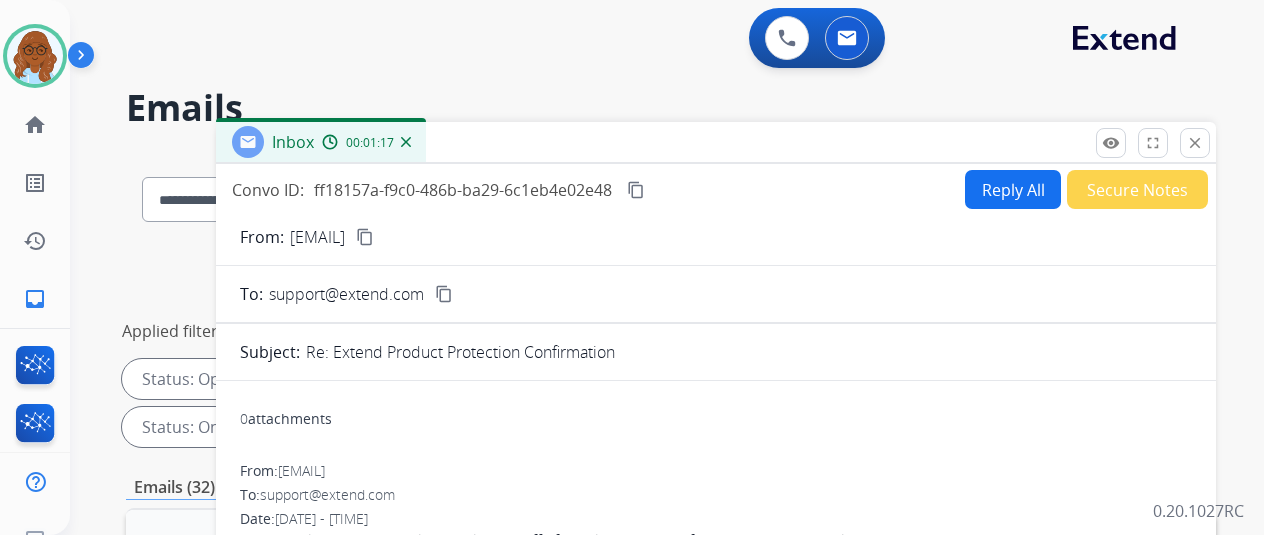 click on "Secure Notes" at bounding box center (1137, 189) 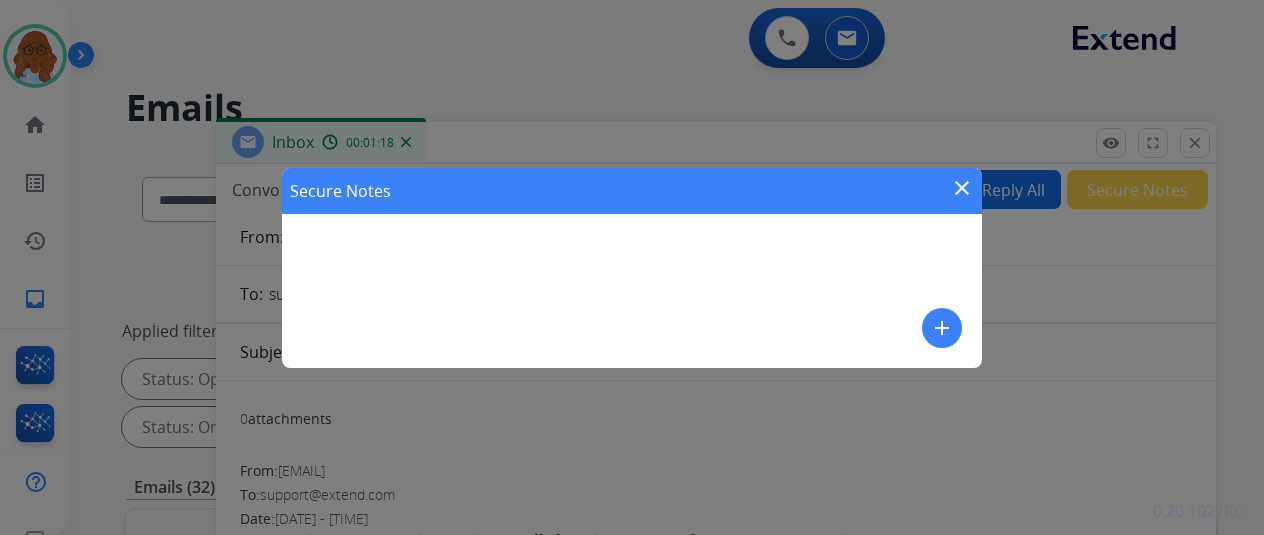 drag, startPoint x: 961, startPoint y: 339, endPoint x: 937, endPoint y: 327, distance: 26.832815 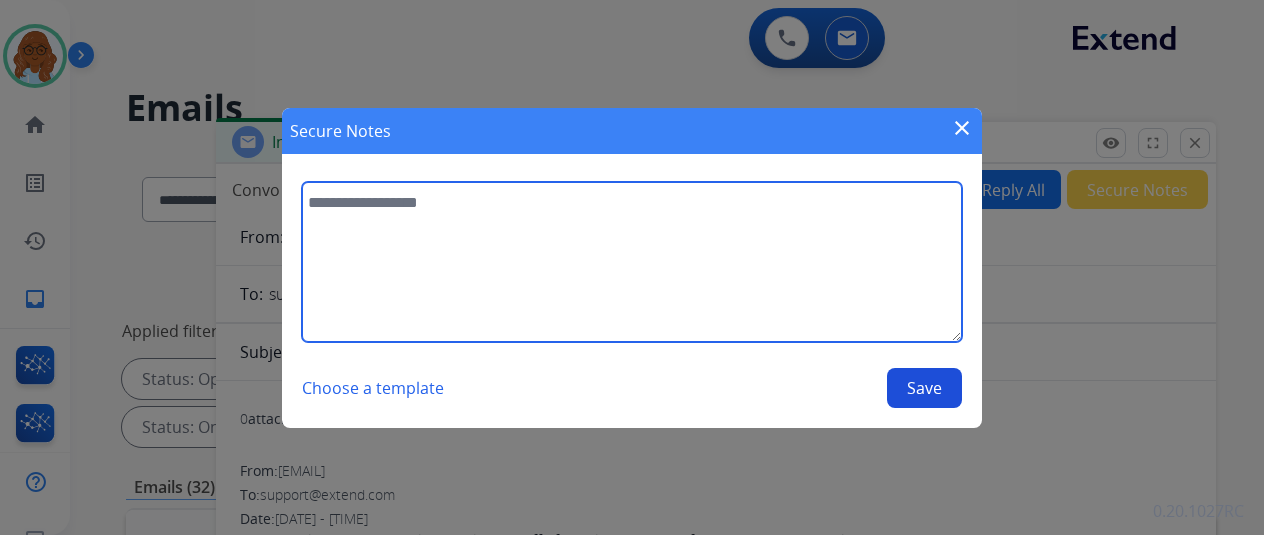 click at bounding box center [632, 262] 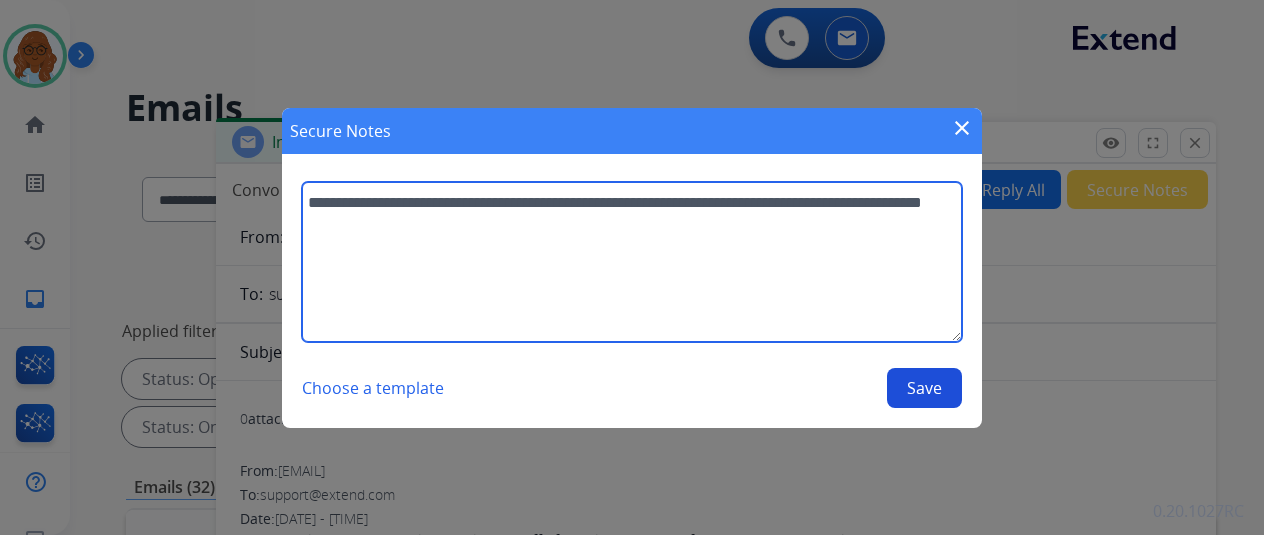 click on "**********" at bounding box center [632, 262] 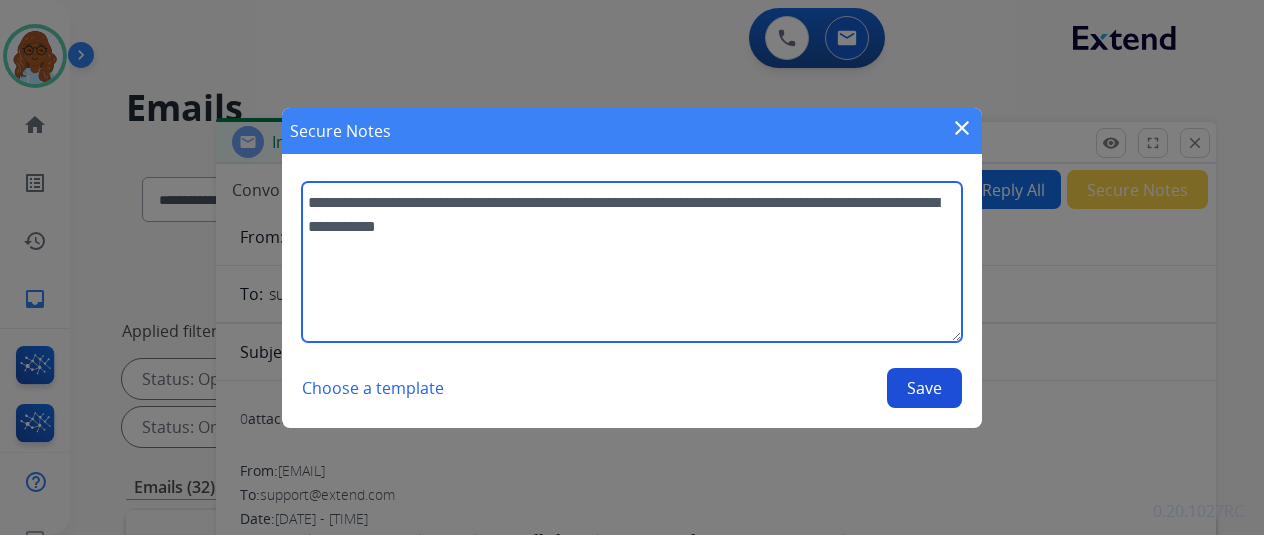paste on "**********" 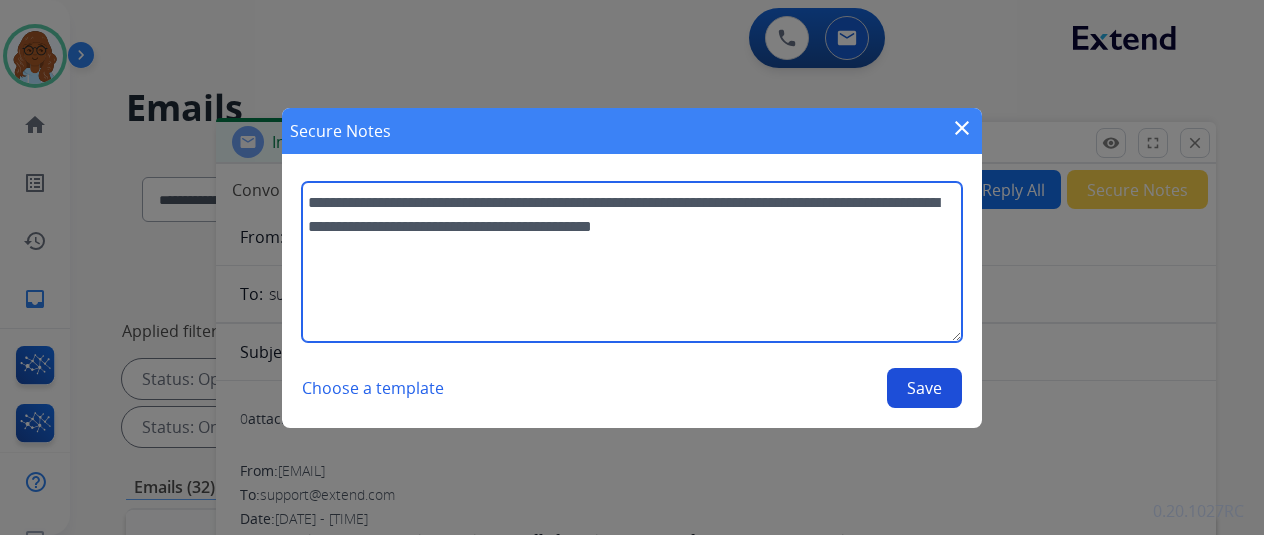 type on "**********" 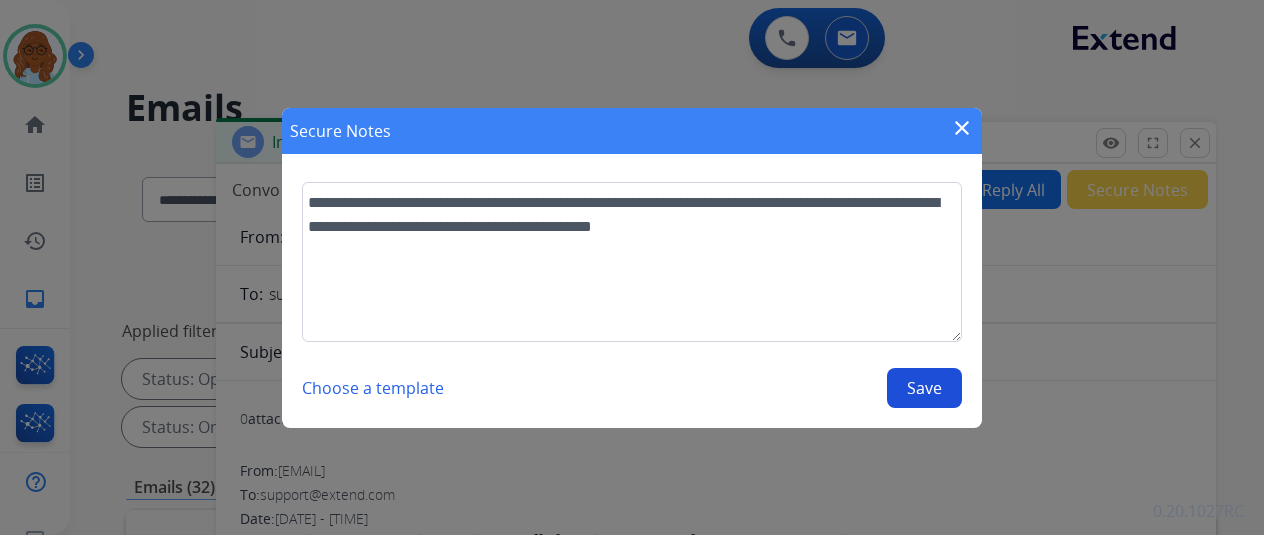 click on "Save" at bounding box center (924, 388) 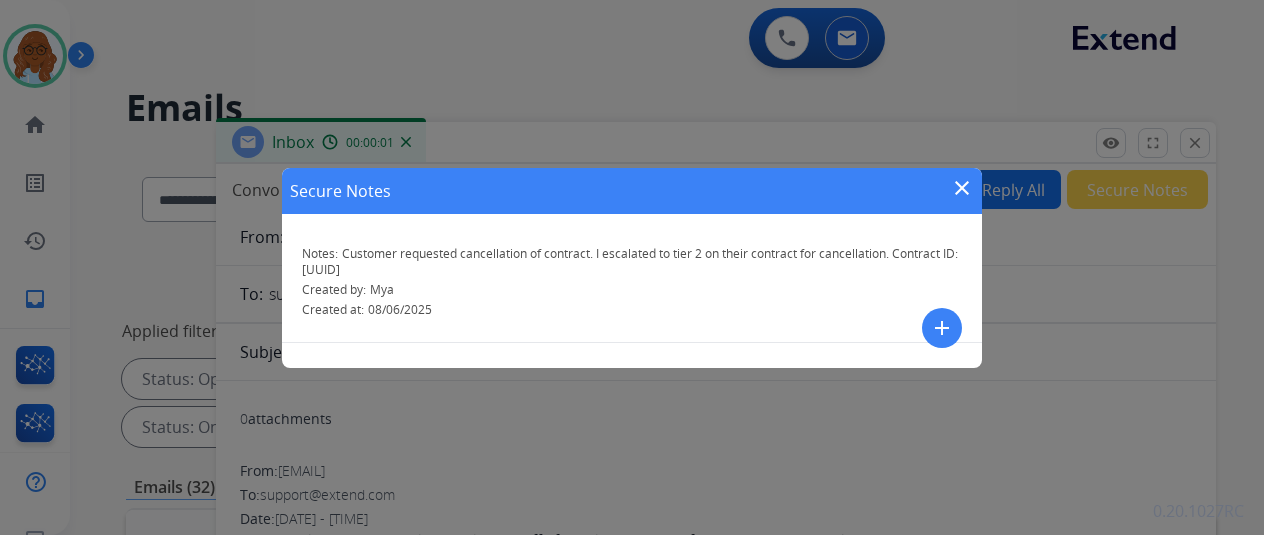 click on "close" at bounding box center (962, 188) 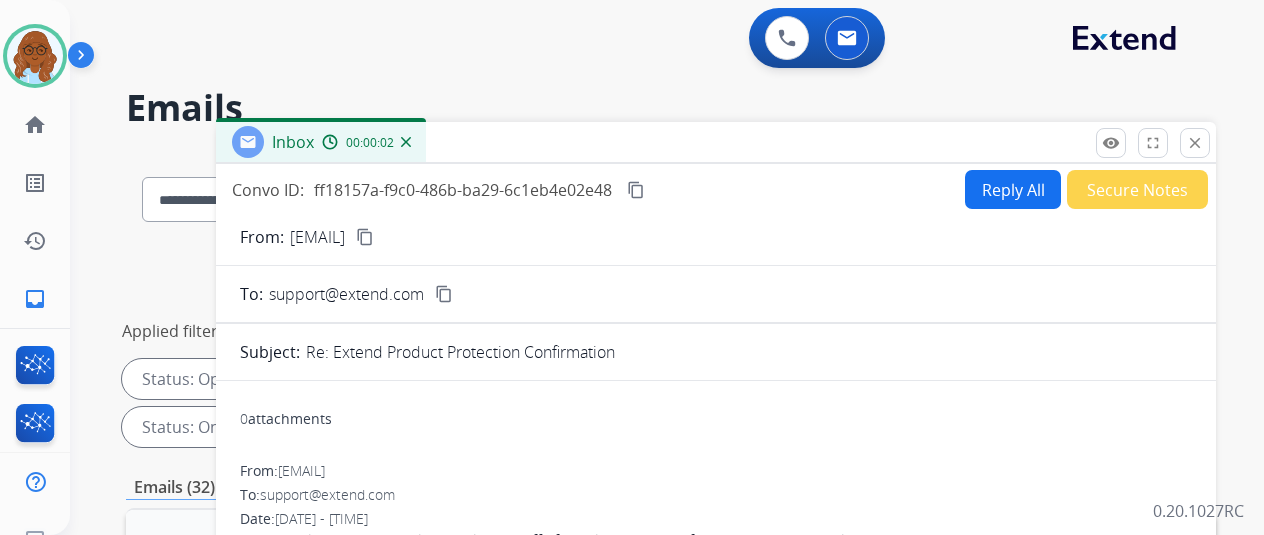 drag, startPoint x: 709, startPoint y: 144, endPoint x: 698, endPoint y: 71, distance: 73.82411 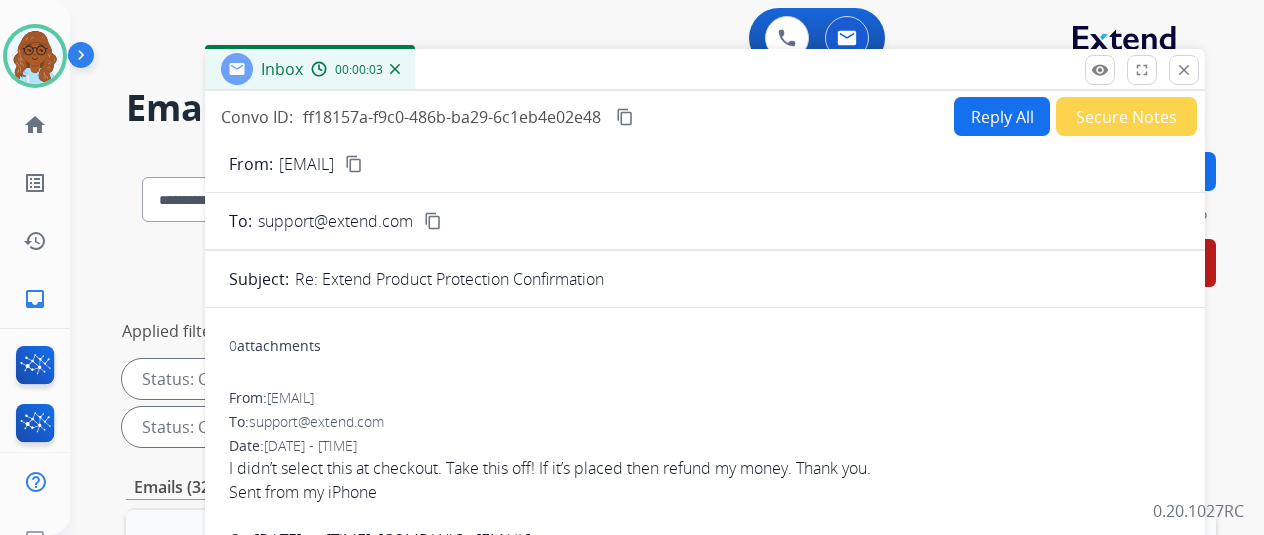 click on "content_copy" at bounding box center [625, 117] 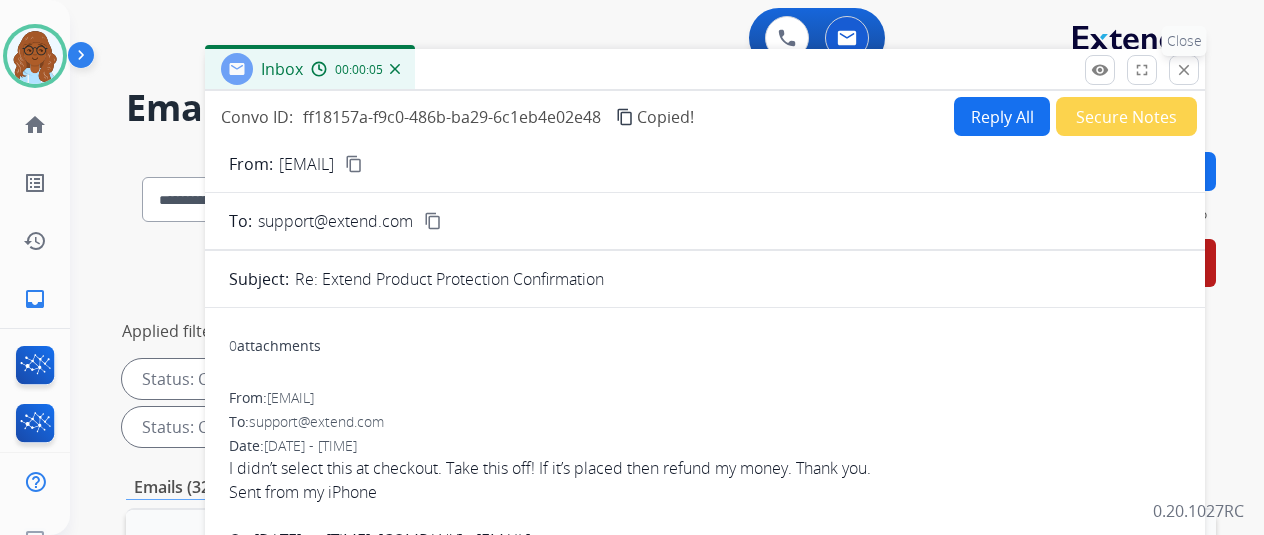 click on "close Close" at bounding box center [1184, 70] 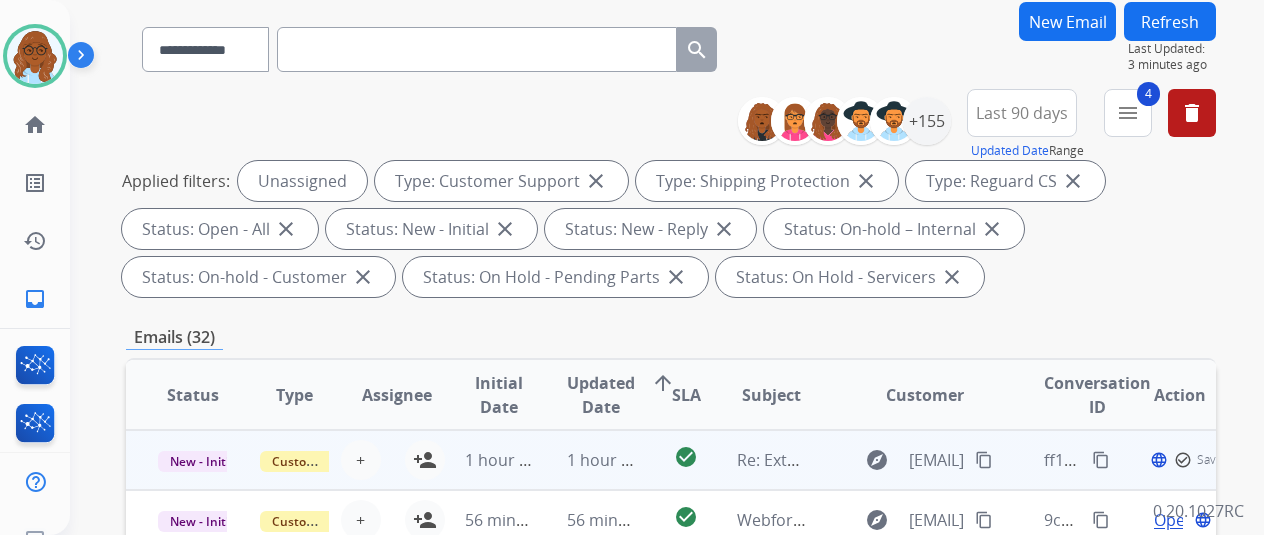 scroll, scrollTop: 400, scrollLeft: 0, axis: vertical 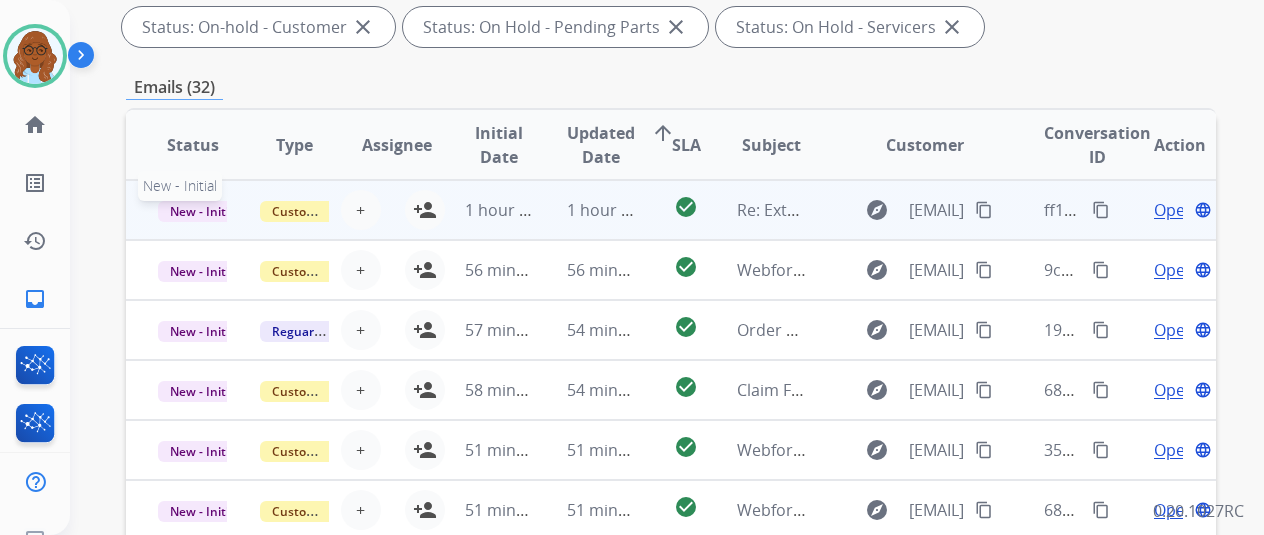 click on "New - Initial" at bounding box center (204, 211) 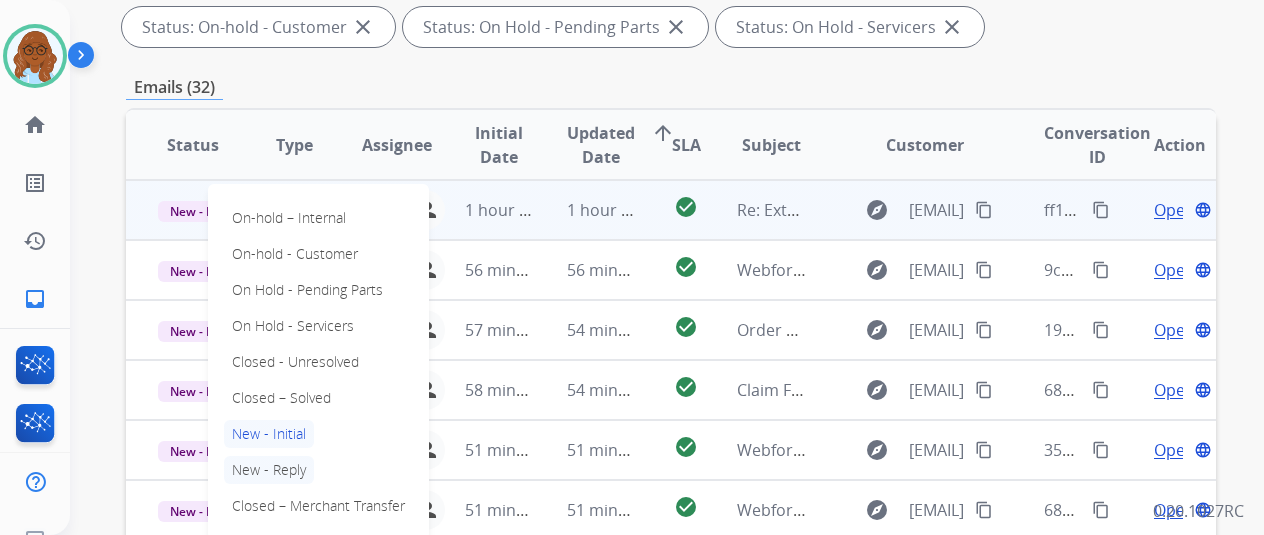 scroll, scrollTop: 2, scrollLeft: 0, axis: vertical 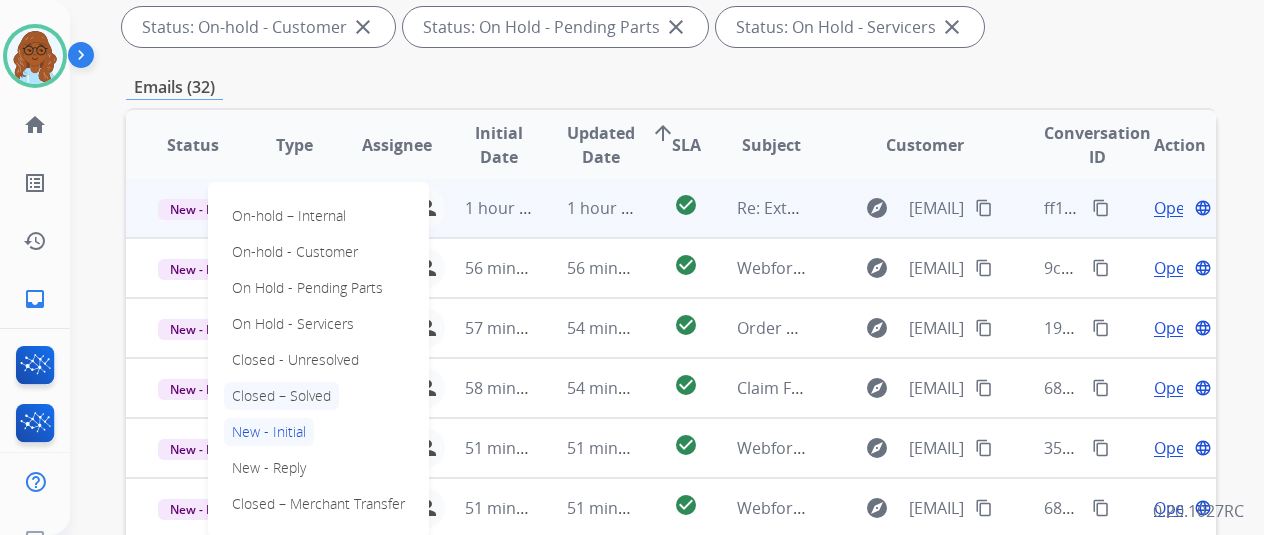 click on "Closed – Solved" at bounding box center [281, 396] 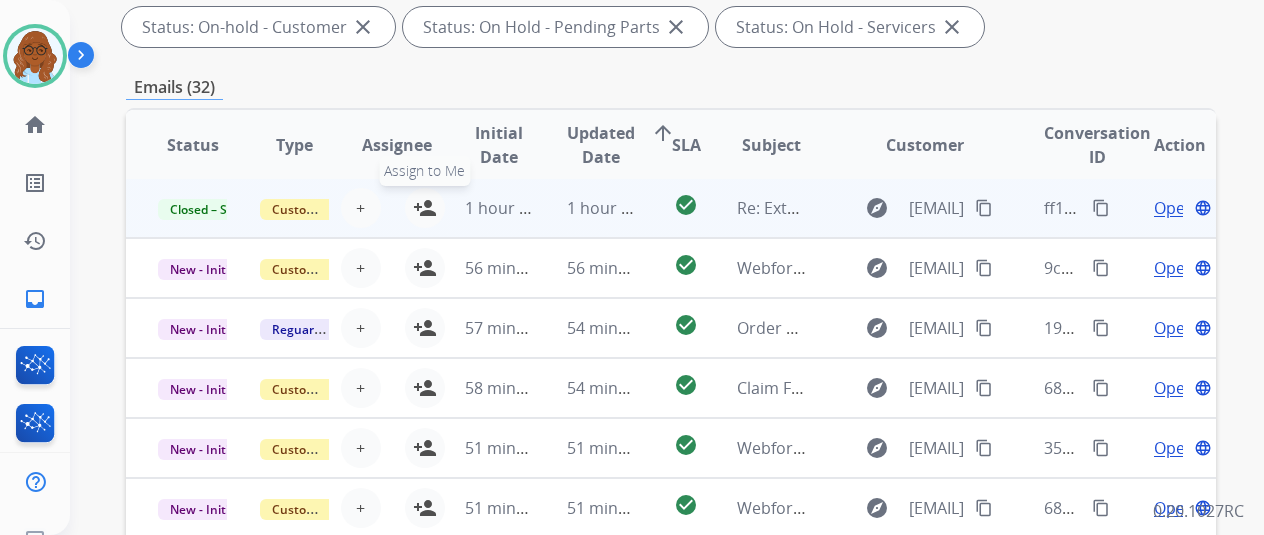 click on "person_add" at bounding box center [425, 208] 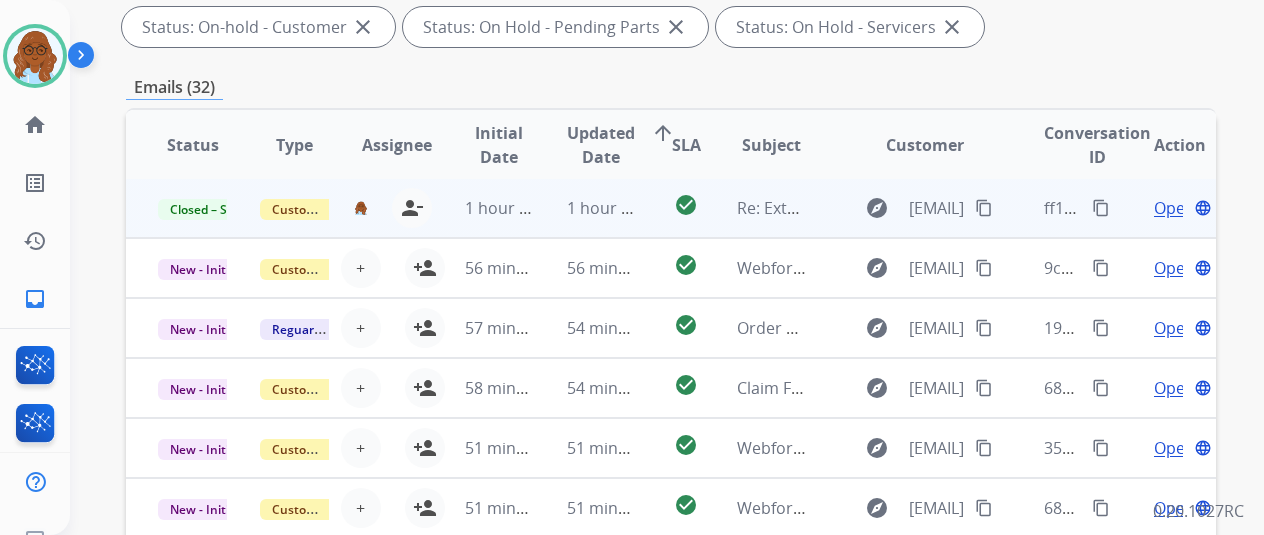 click on "Open" at bounding box center [1174, 208] 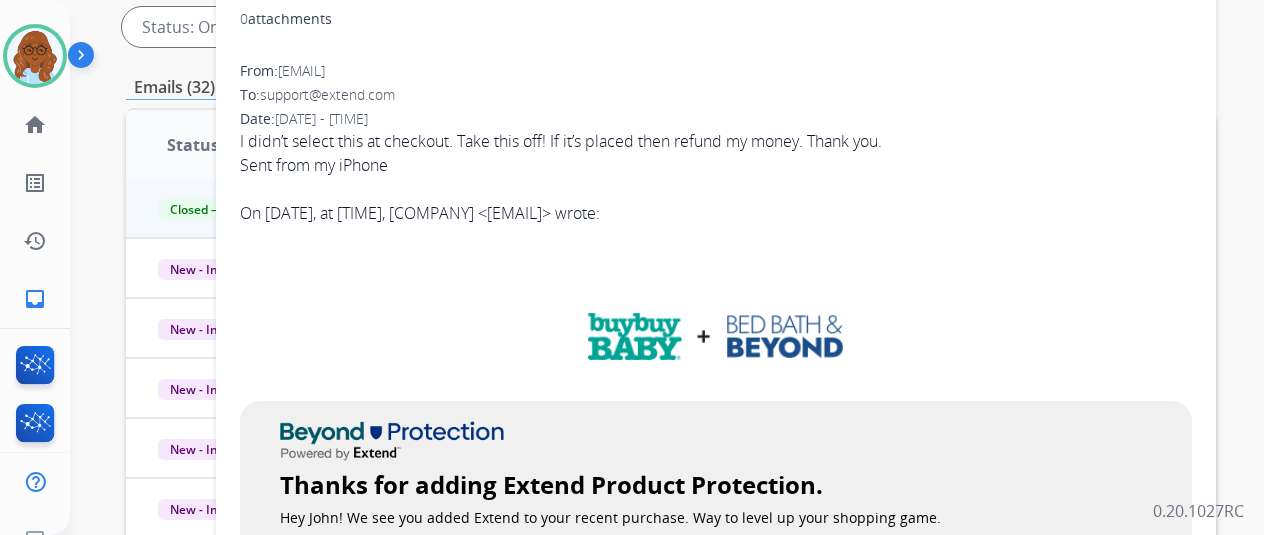 drag, startPoint x: 916, startPoint y: 139, endPoint x: 256, endPoint y: 140, distance: 660.00073 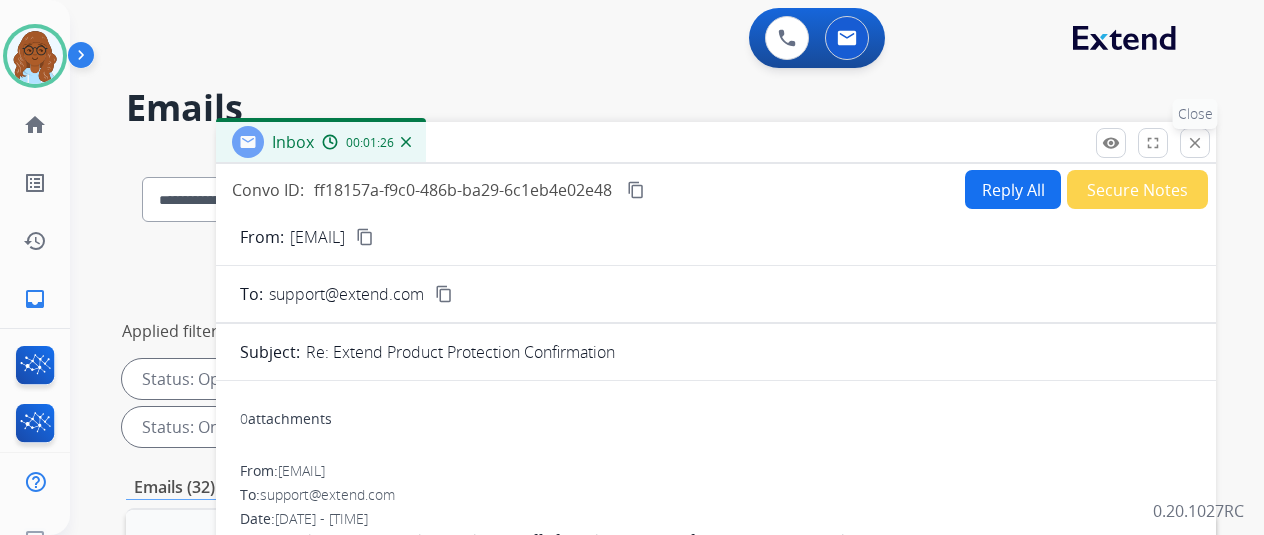 click on "close Close" at bounding box center [1195, 143] 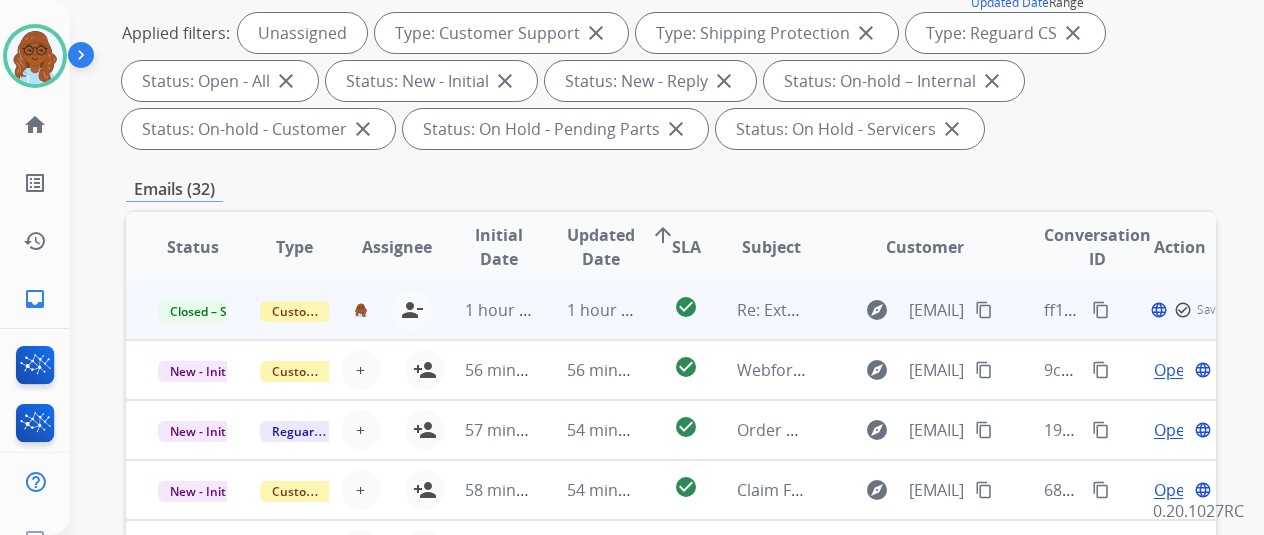 scroll, scrollTop: 300, scrollLeft: 0, axis: vertical 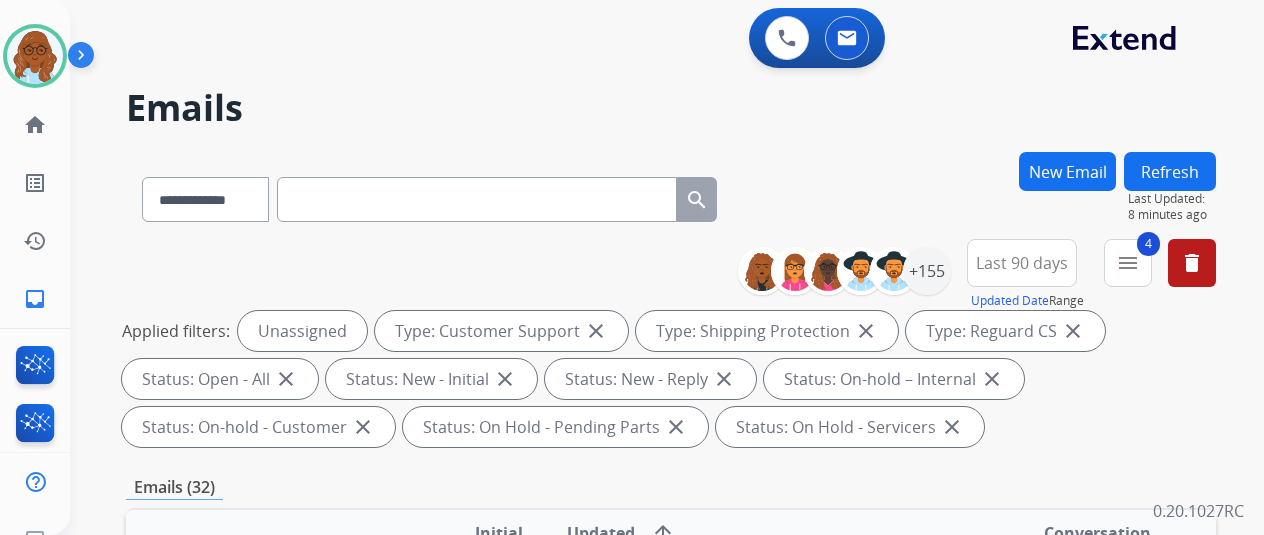 click on "Last 90 days" at bounding box center (1022, 263) 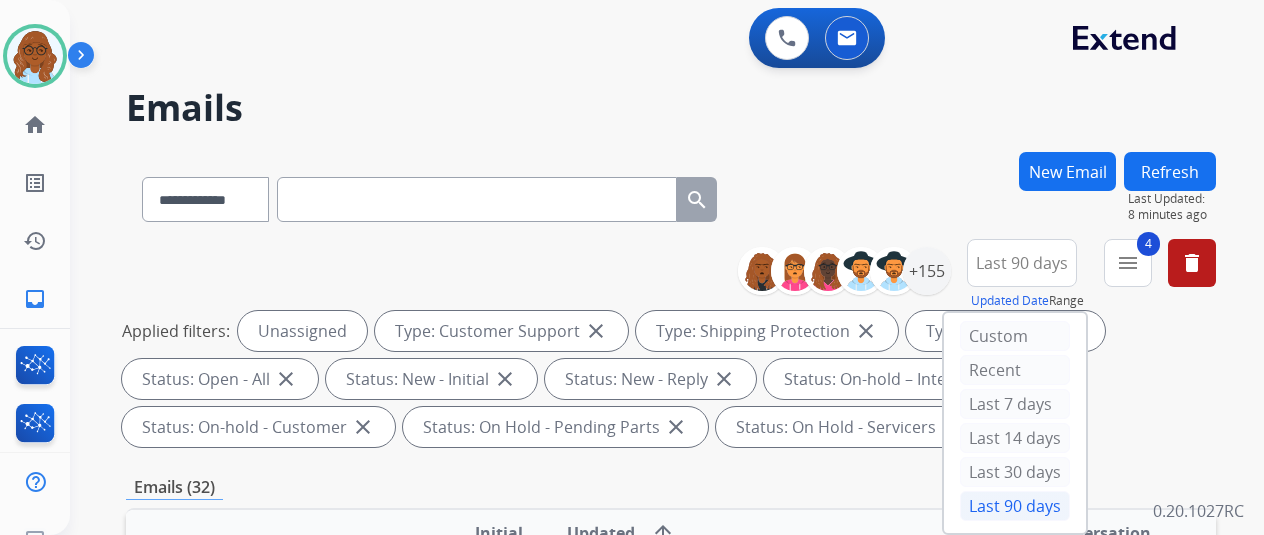 click on "Last 90 days" at bounding box center (1022, 263) 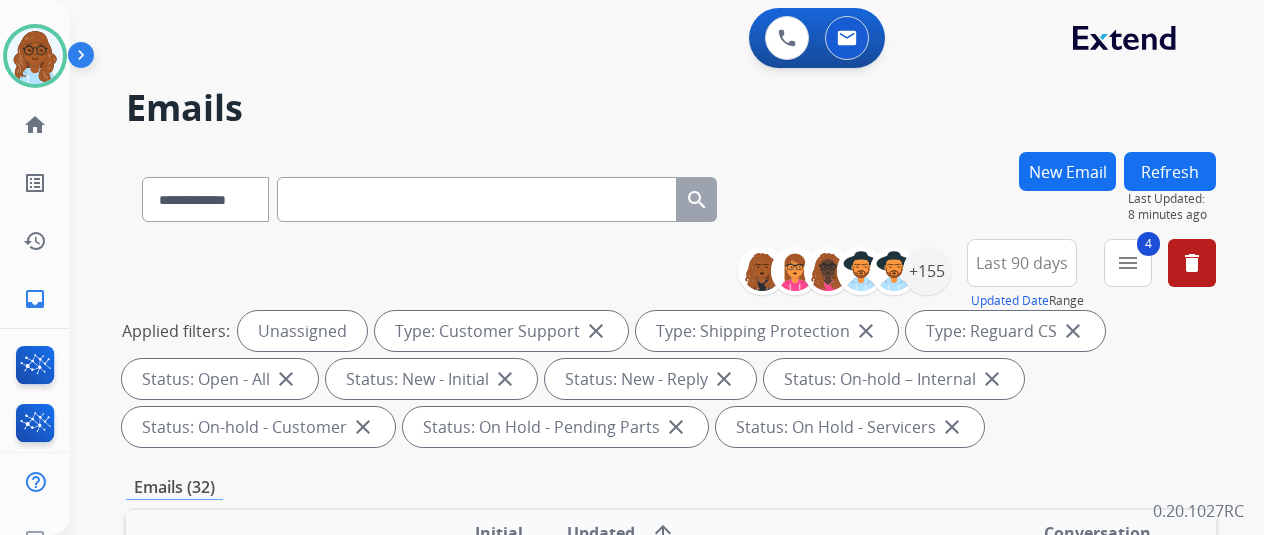 click on "+155" at bounding box center (852, 271) 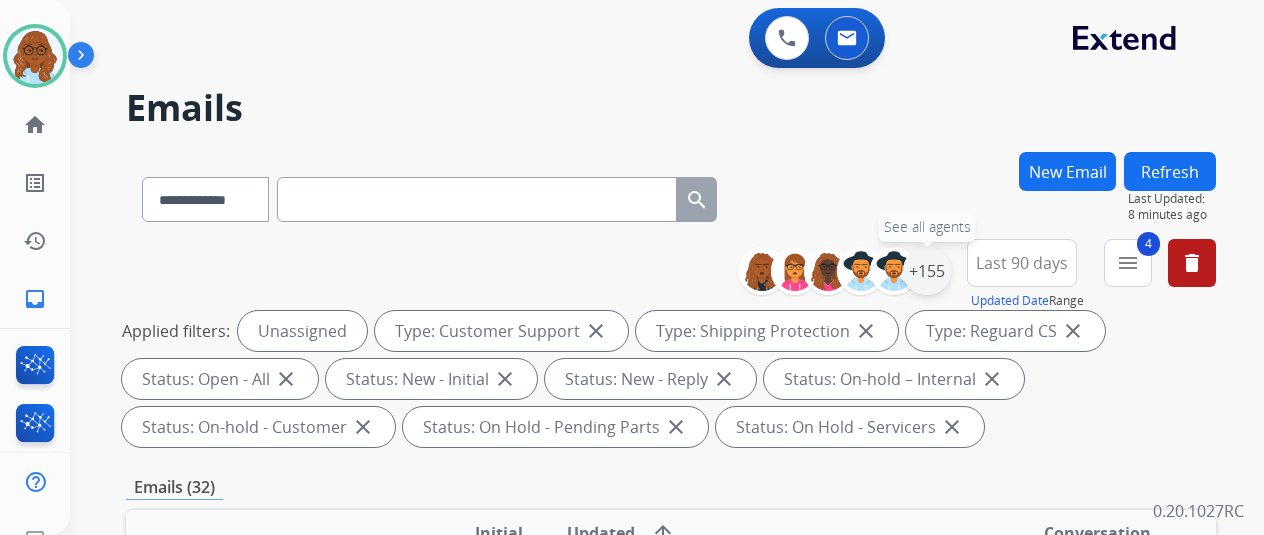 click on "+155" at bounding box center [927, 271] 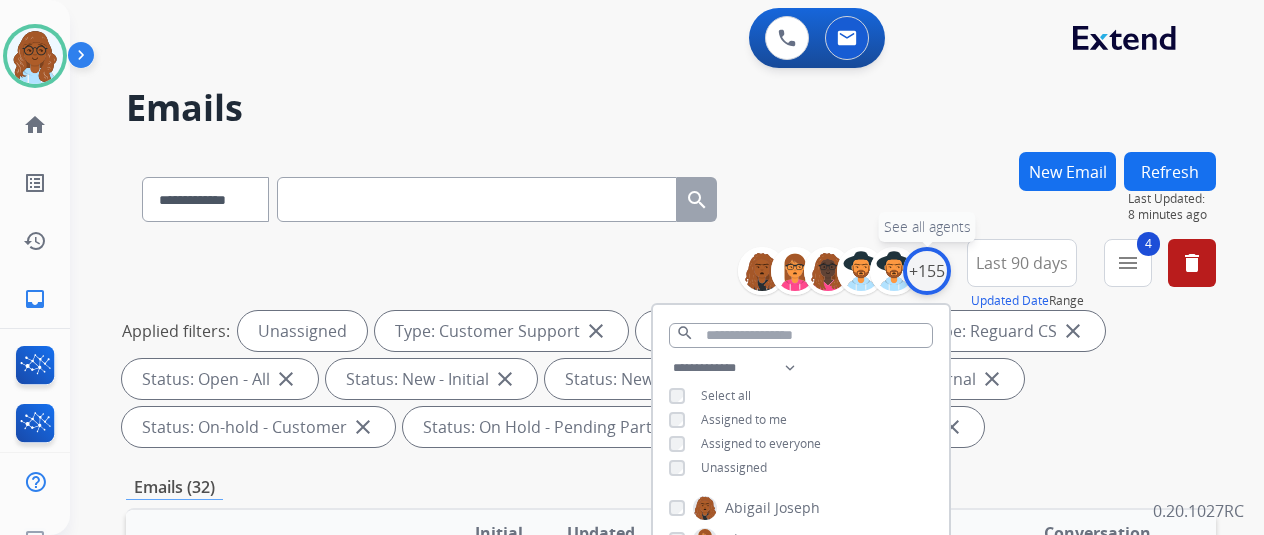 click on "+155" at bounding box center [927, 271] 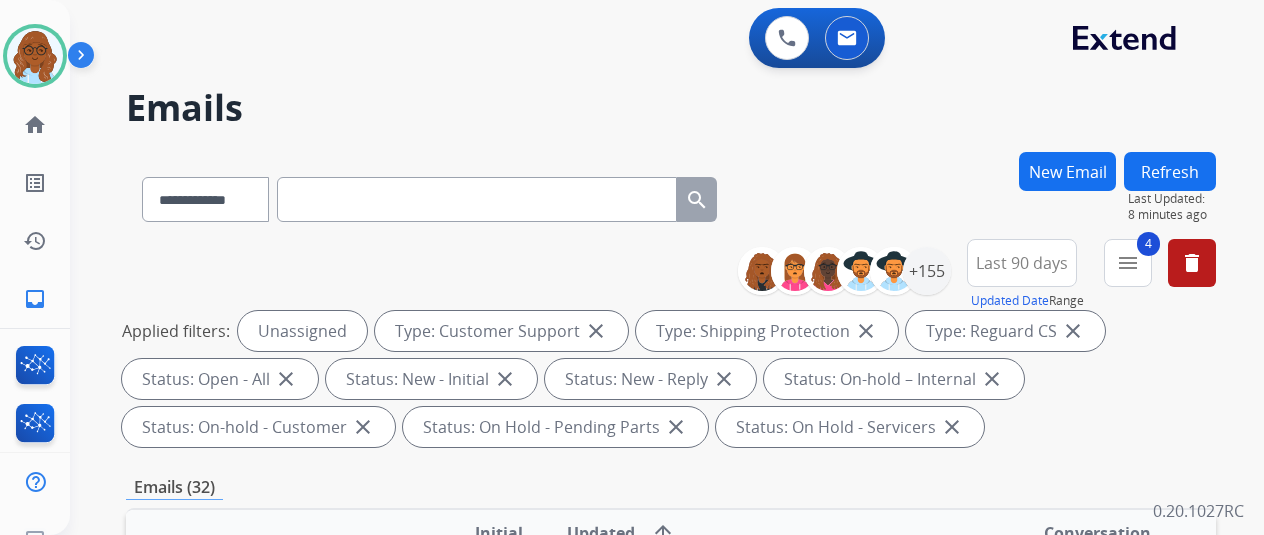 click on "4 menu" at bounding box center (1128, 263) 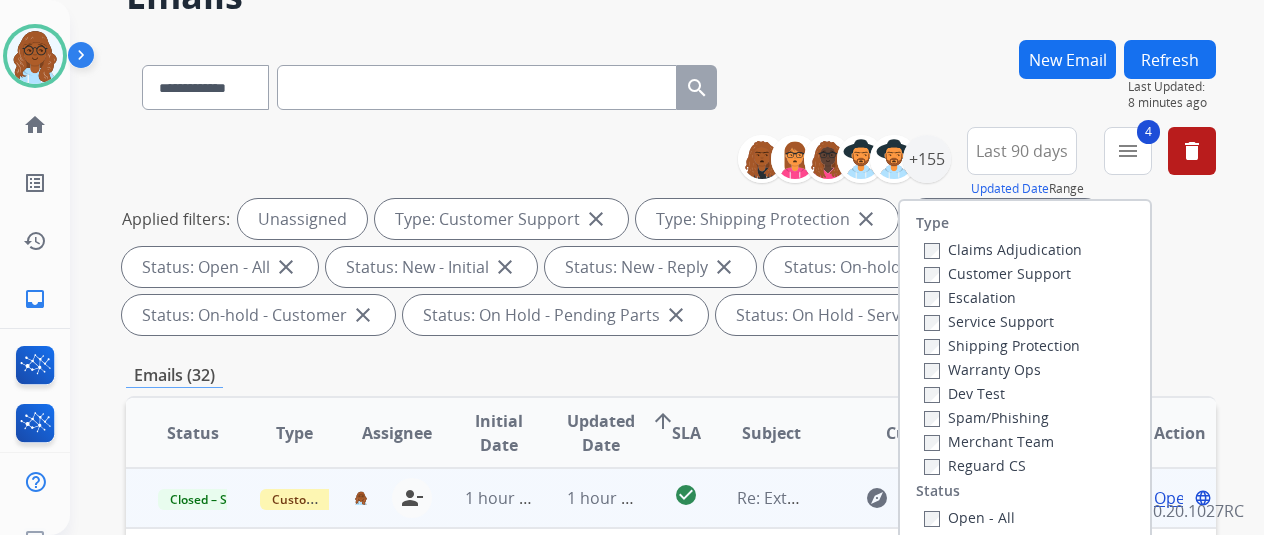 scroll, scrollTop: 100, scrollLeft: 0, axis: vertical 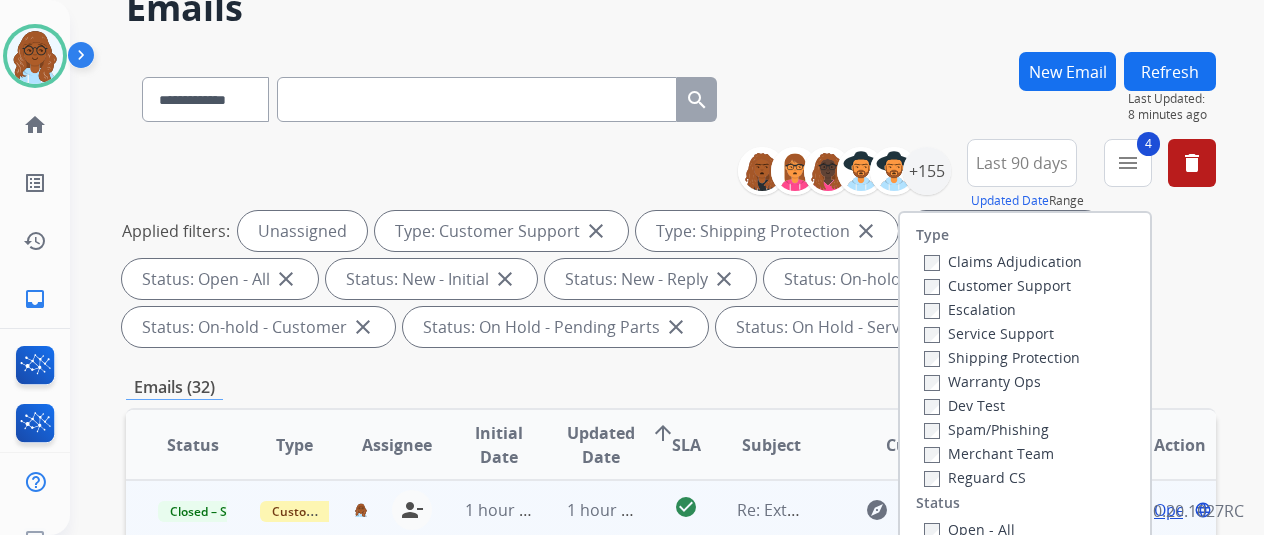 click on "menu" at bounding box center (1128, 163) 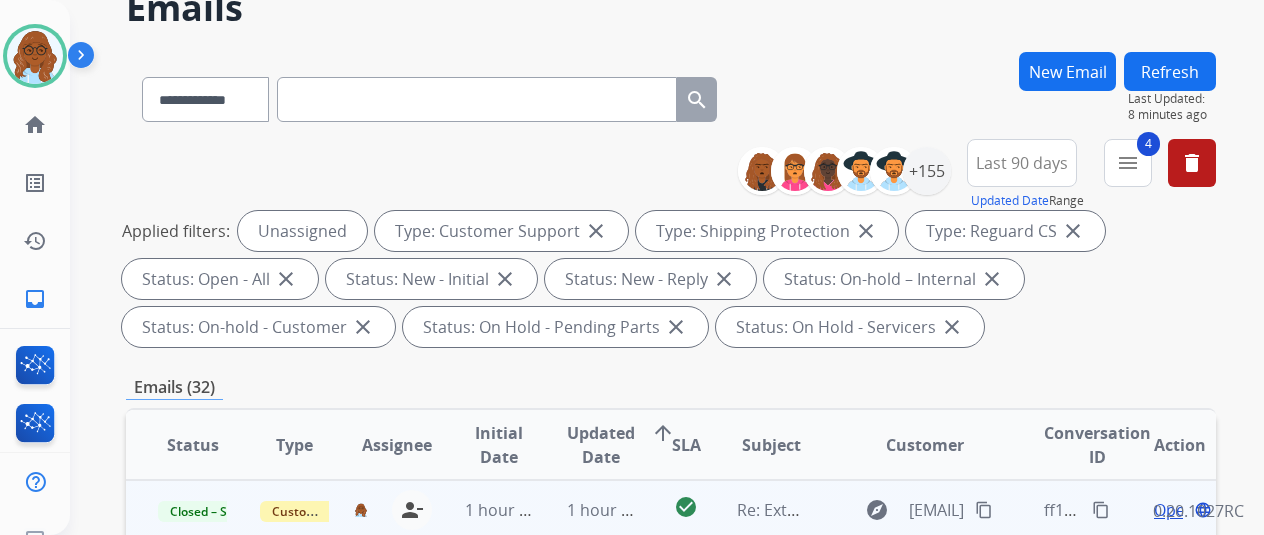 click on "Refresh" at bounding box center (1170, 71) 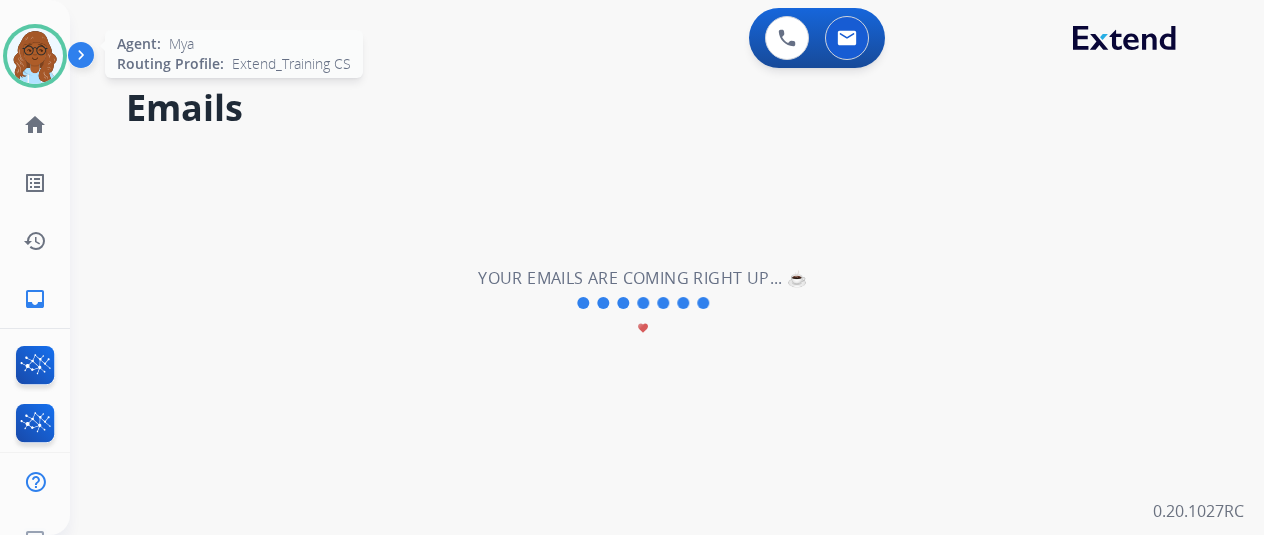 click at bounding box center [35, 56] 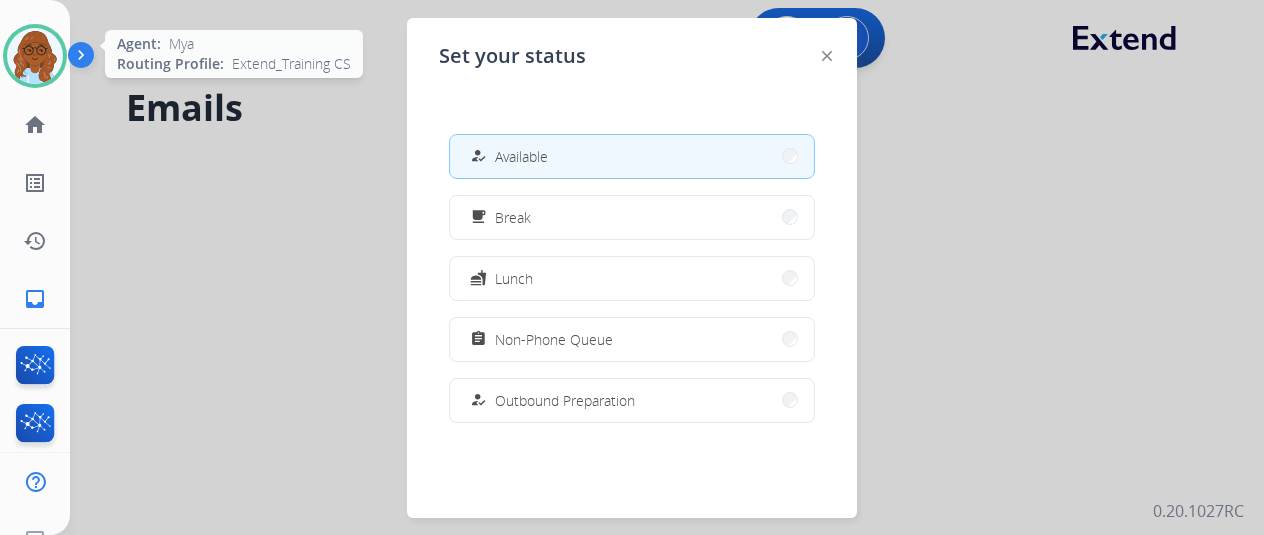 click at bounding box center (35, 56) 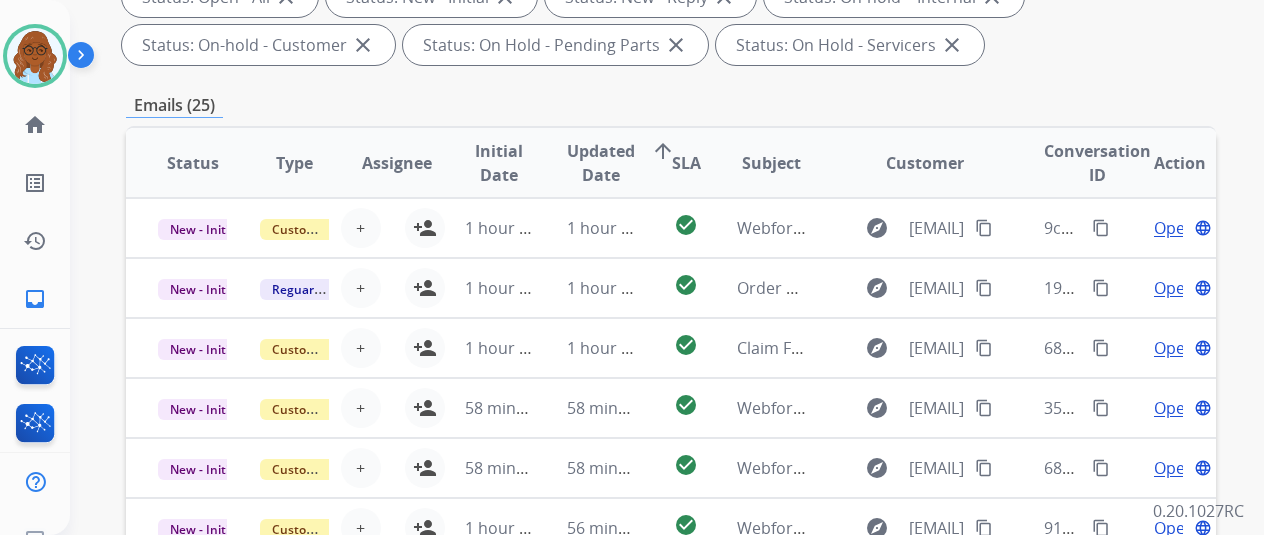 scroll, scrollTop: 400, scrollLeft: 0, axis: vertical 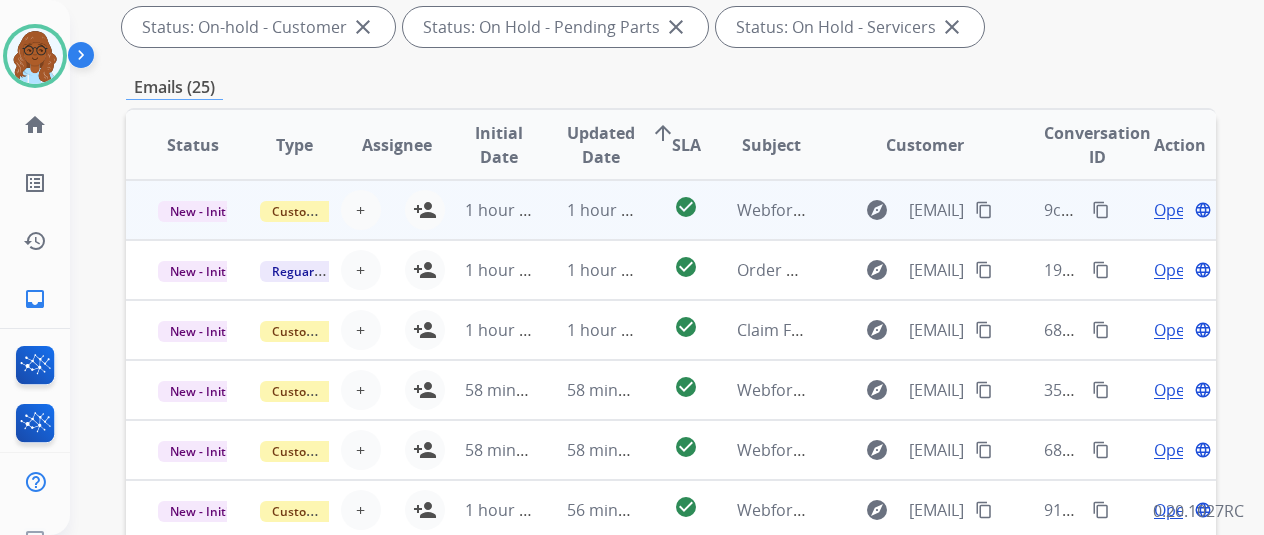 click on "Open language" at bounding box center [1165, 210] 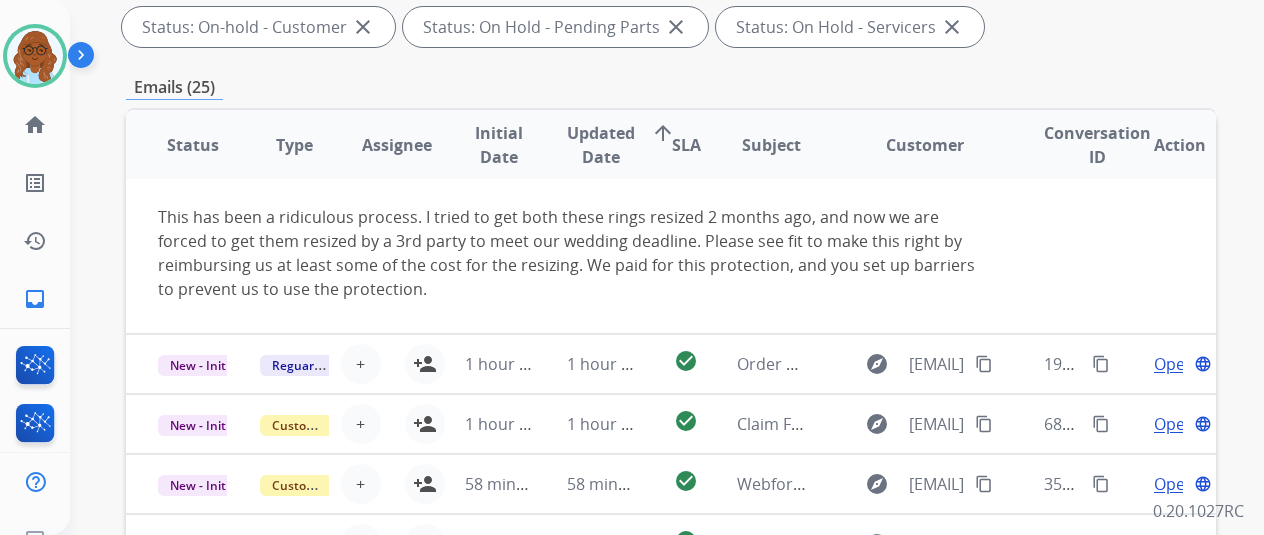 scroll, scrollTop: 100, scrollLeft: 0, axis: vertical 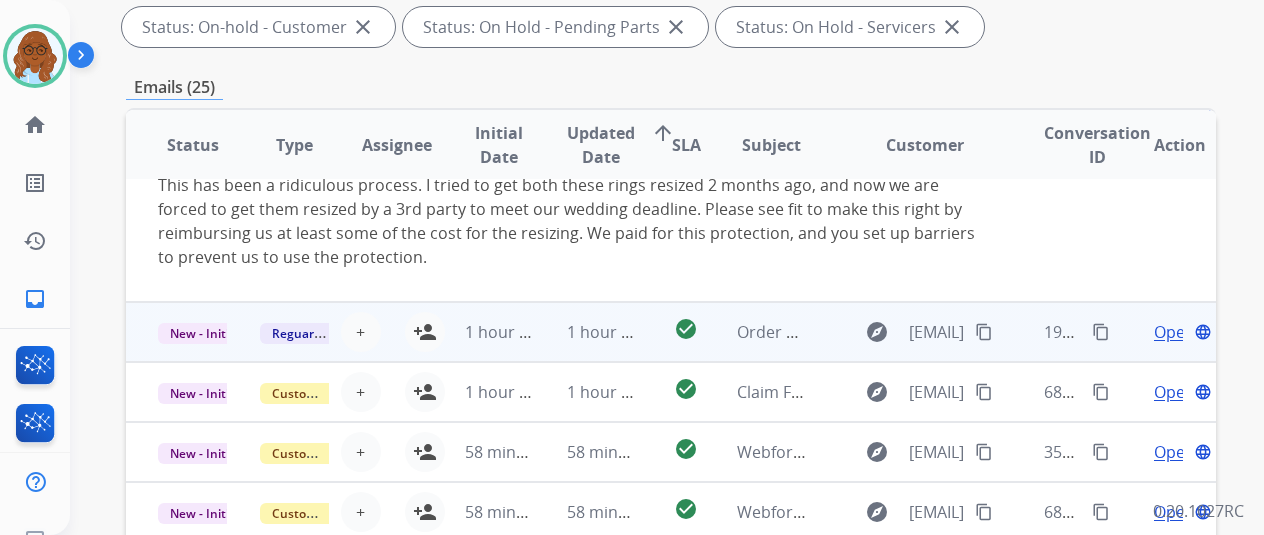 click on "Open language" at bounding box center (1165, 332) 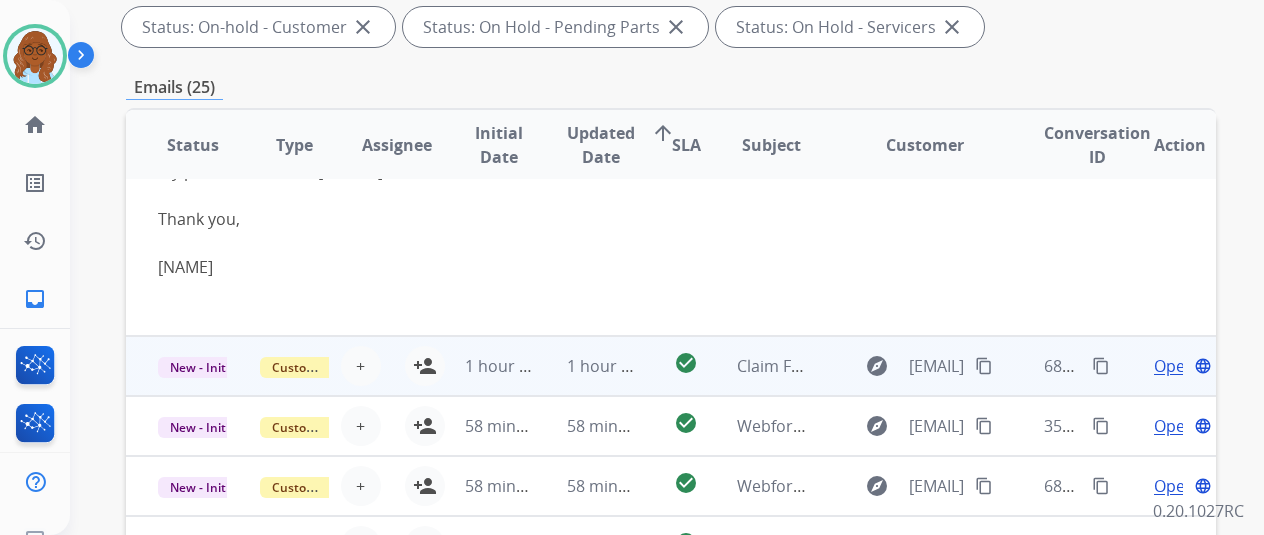 scroll, scrollTop: 660, scrollLeft: 0, axis: vertical 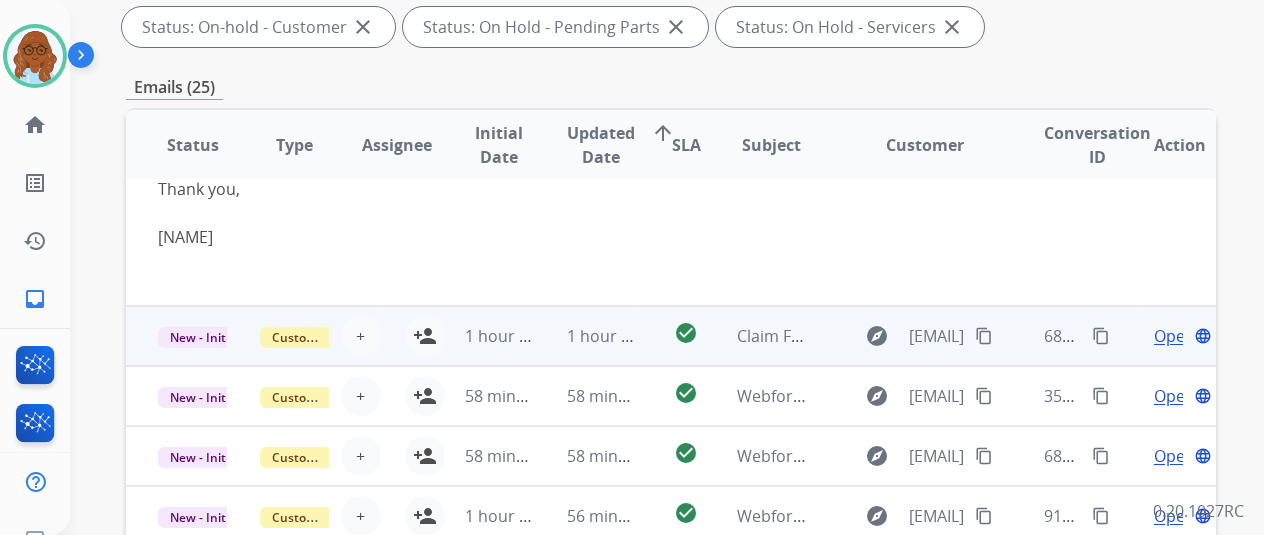 click on "Open language" at bounding box center [1165, 336] 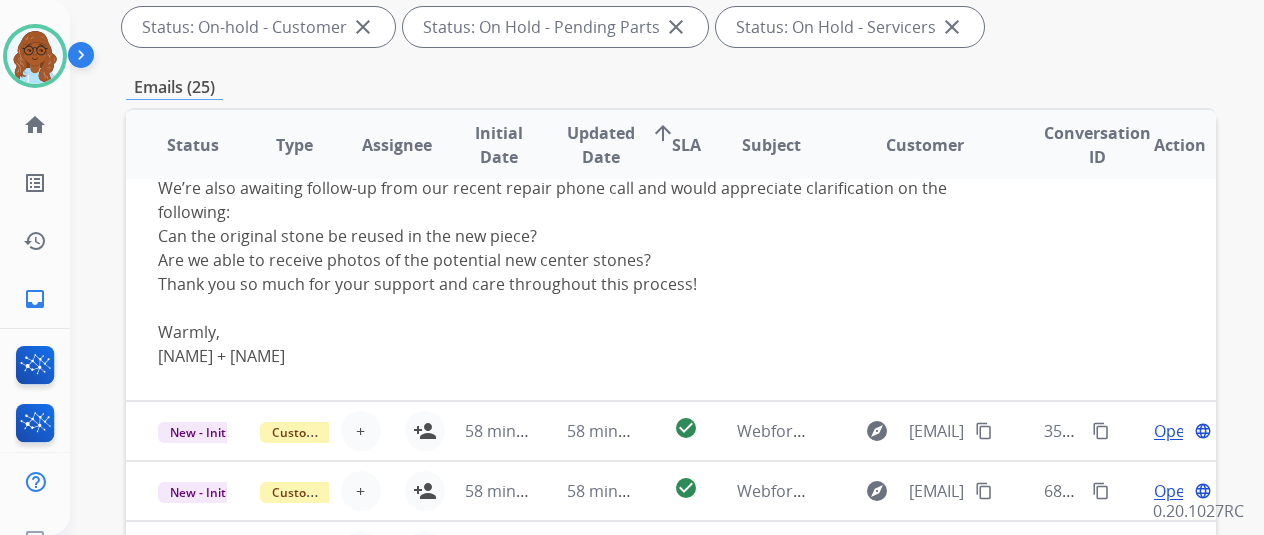 scroll, scrollTop: 620, scrollLeft: 0, axis: vertical 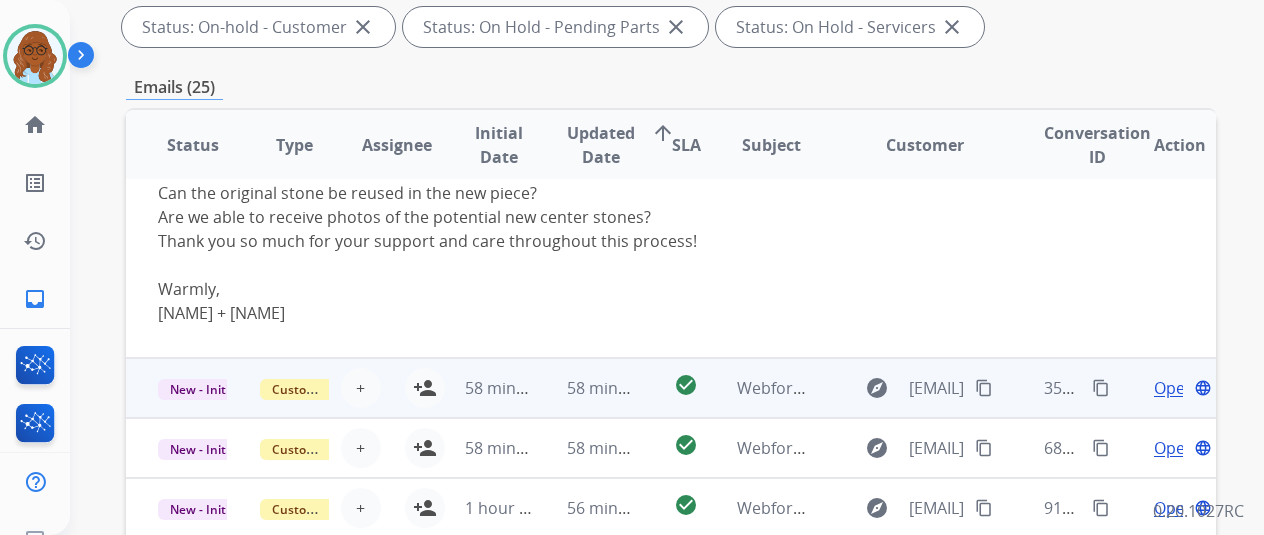 click on "Open language" at bounding box center [1165, 388] 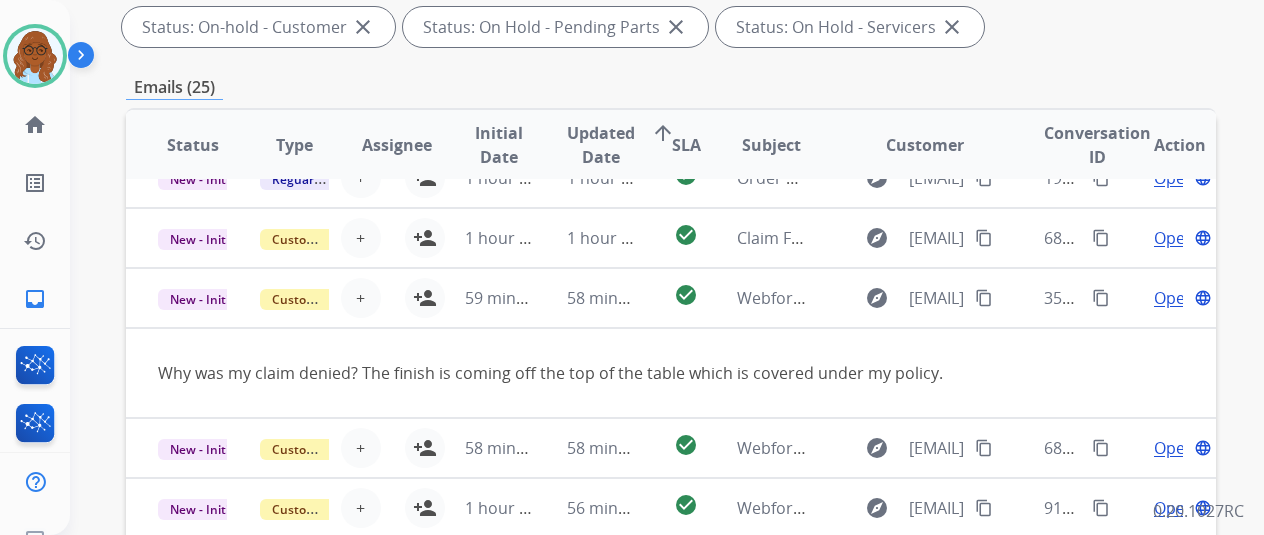 scroll, scrollTop: 92, scrollLeft: 0, axis: vertical 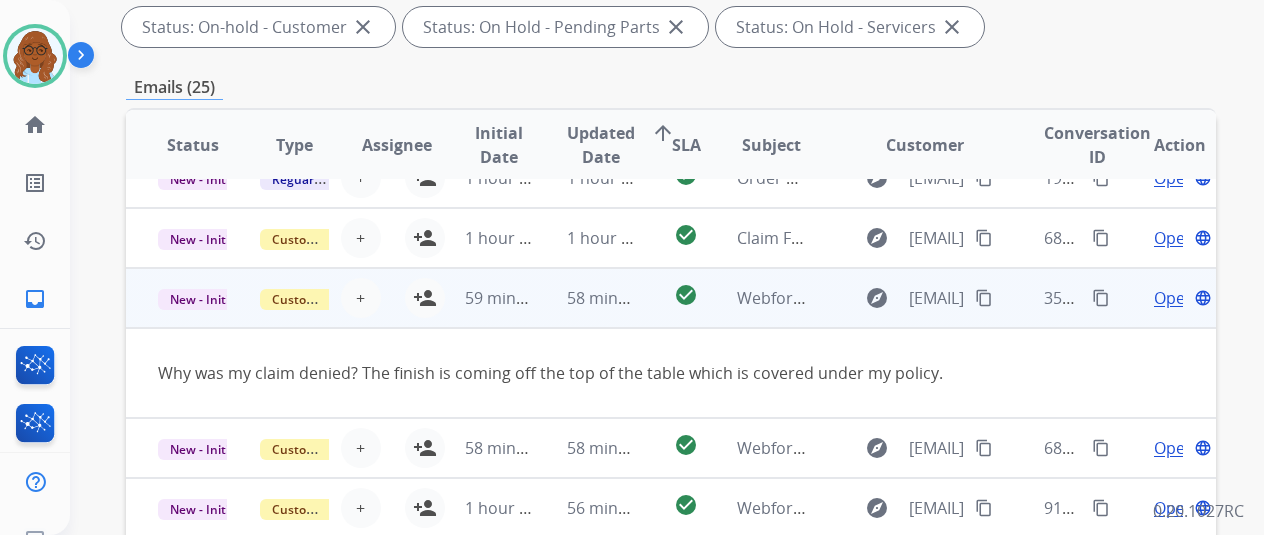 click on "content_copy" at bounding box center (984, 298) 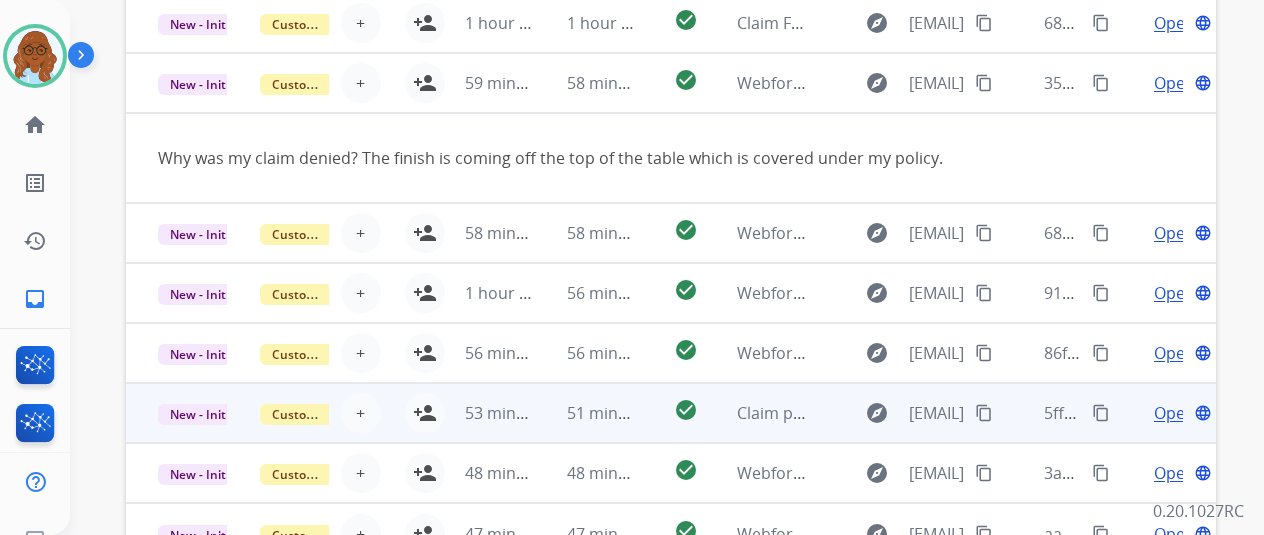 scroll, scrollTop: 700, scrollLeft: 0, axis: vertical 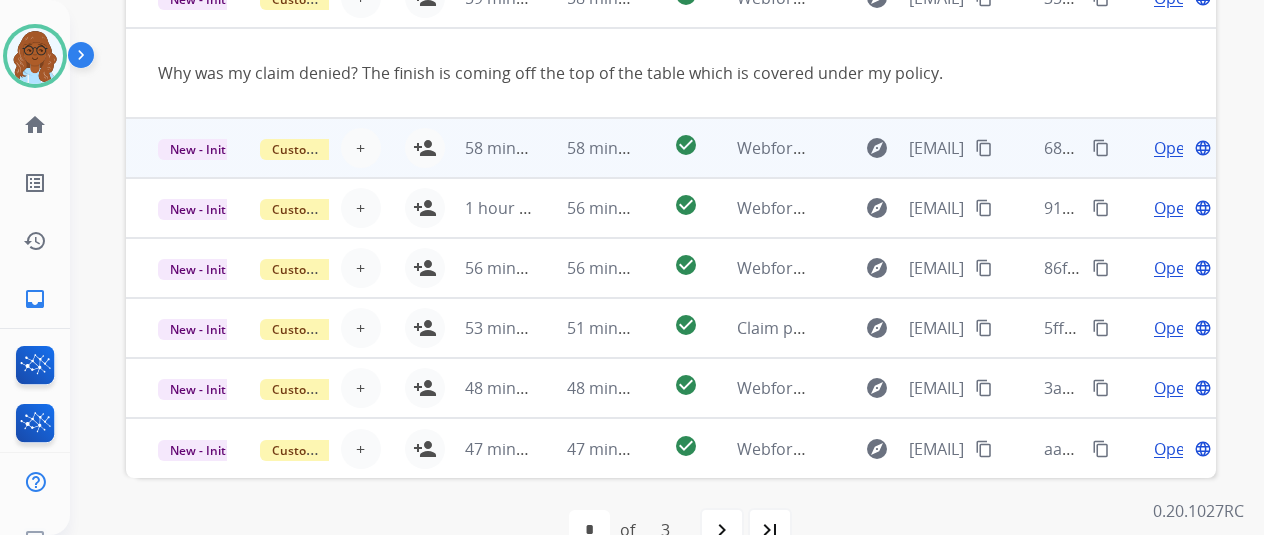 click on "Open language" at bounding box center (1165, 148) 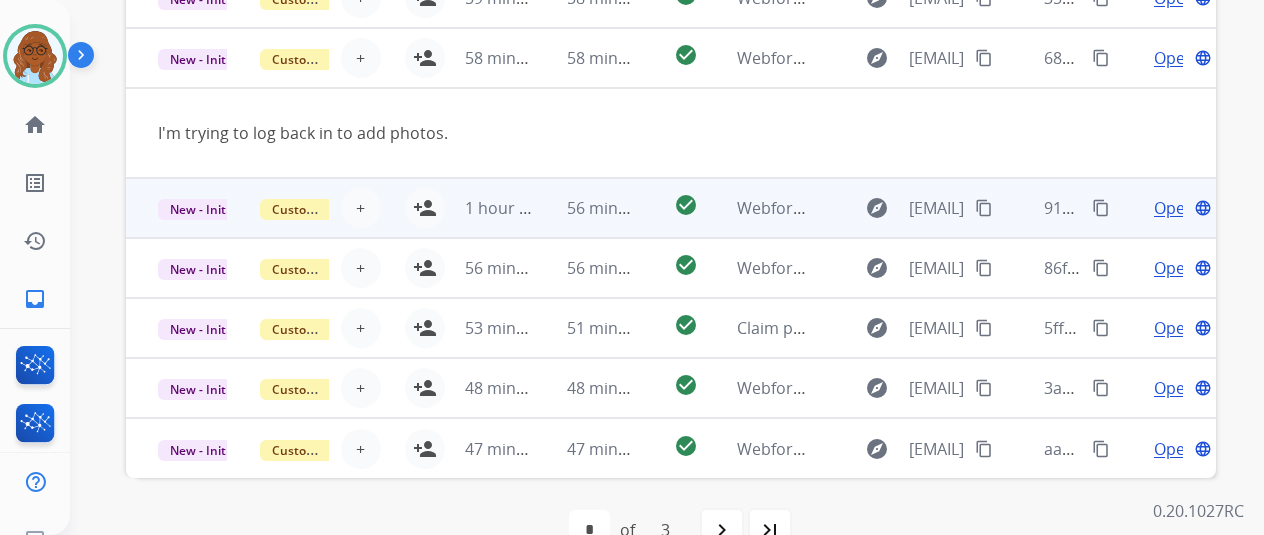 click on "Open language" at bounding box center (1165, 208) 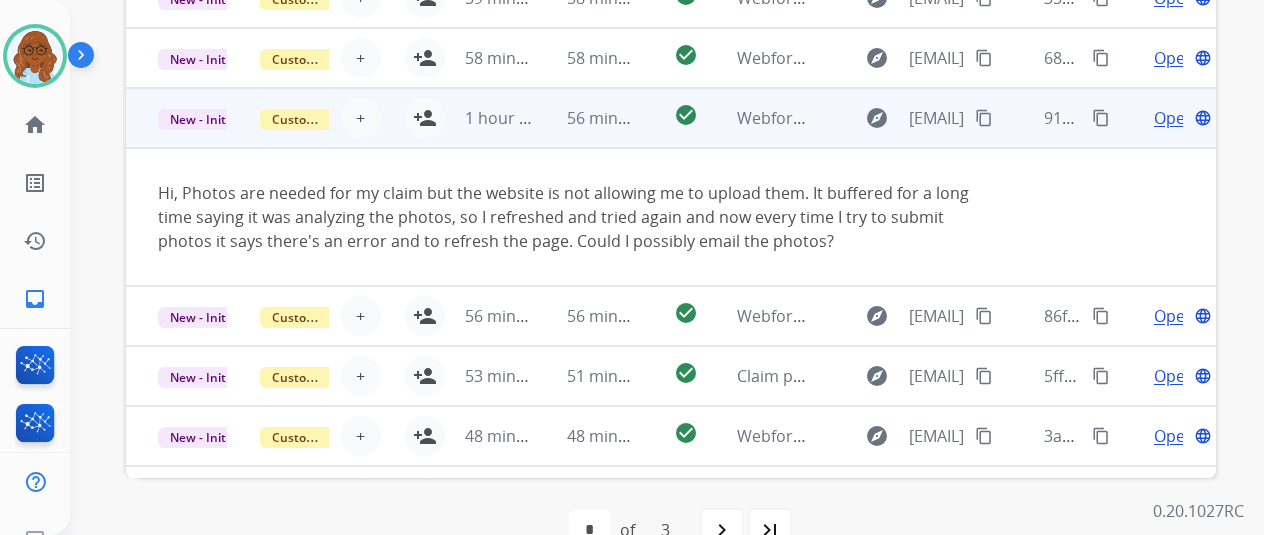 scroll, scrollTop: 140, scrollLeft: 0, axis: vertical 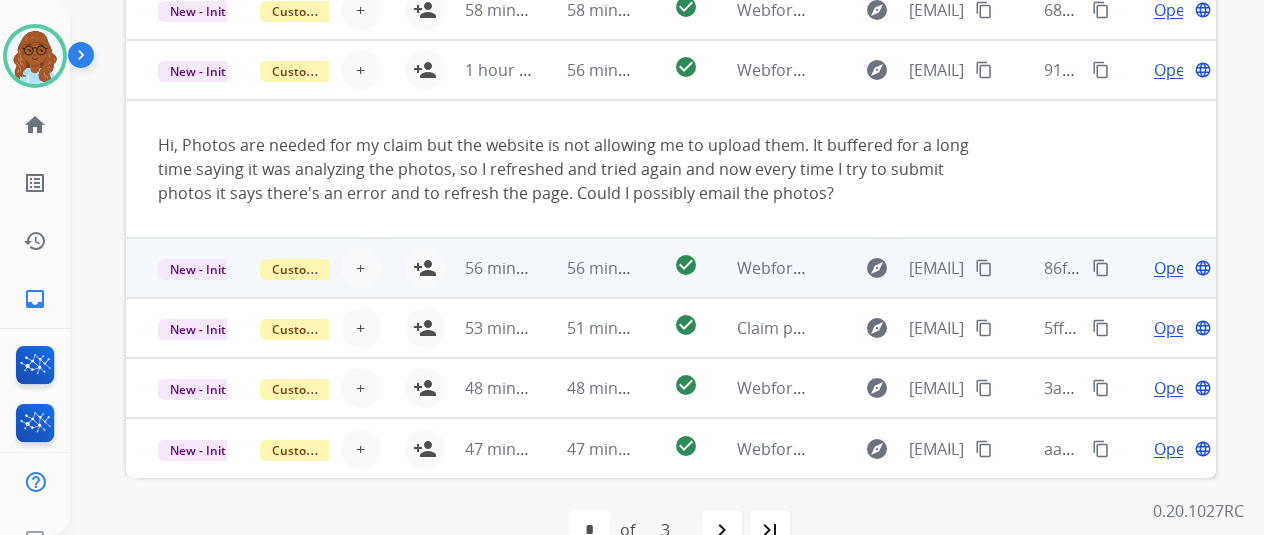 click on "Open language" at bounding box center (1165, 268) 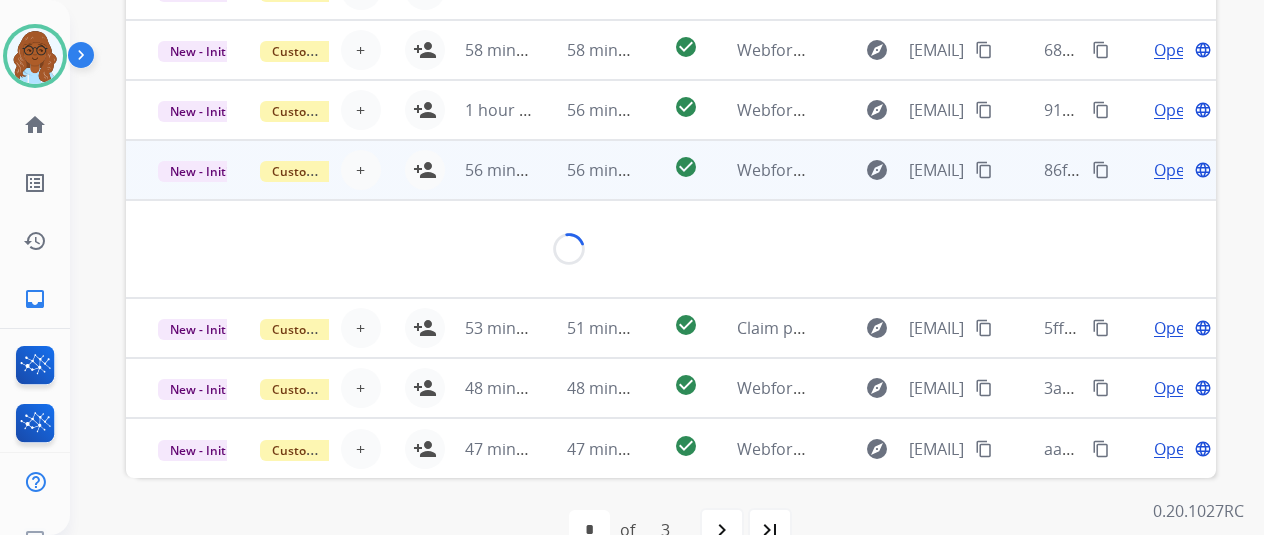 scroll, scrollTop: 100, scrollLeft: 0, axis: vertical 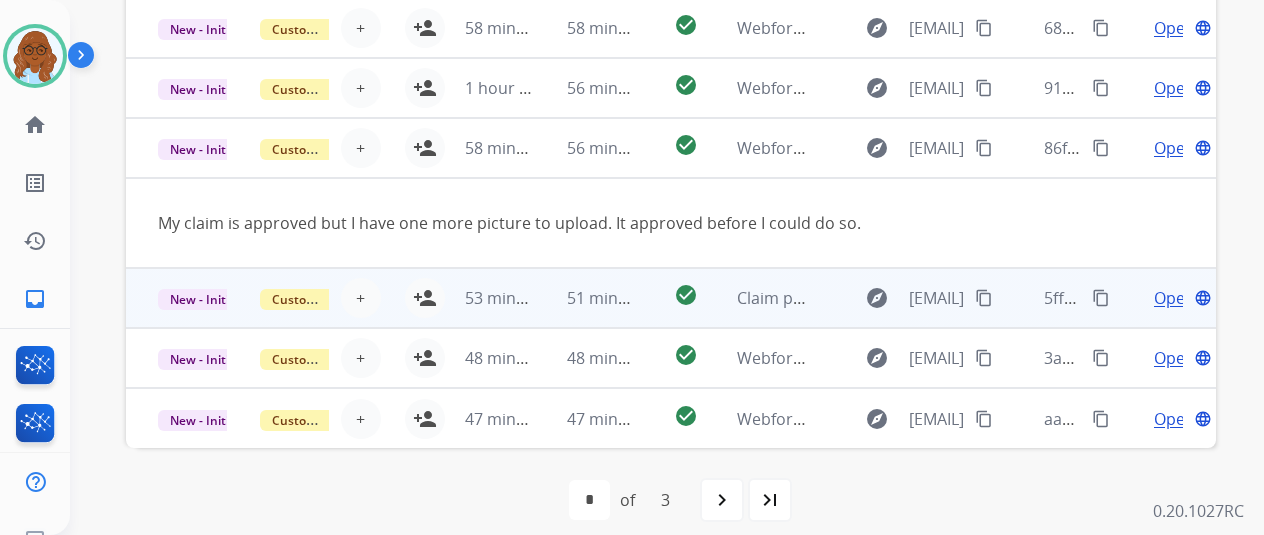 click on "Open language" at bounding box center (1165, 298) 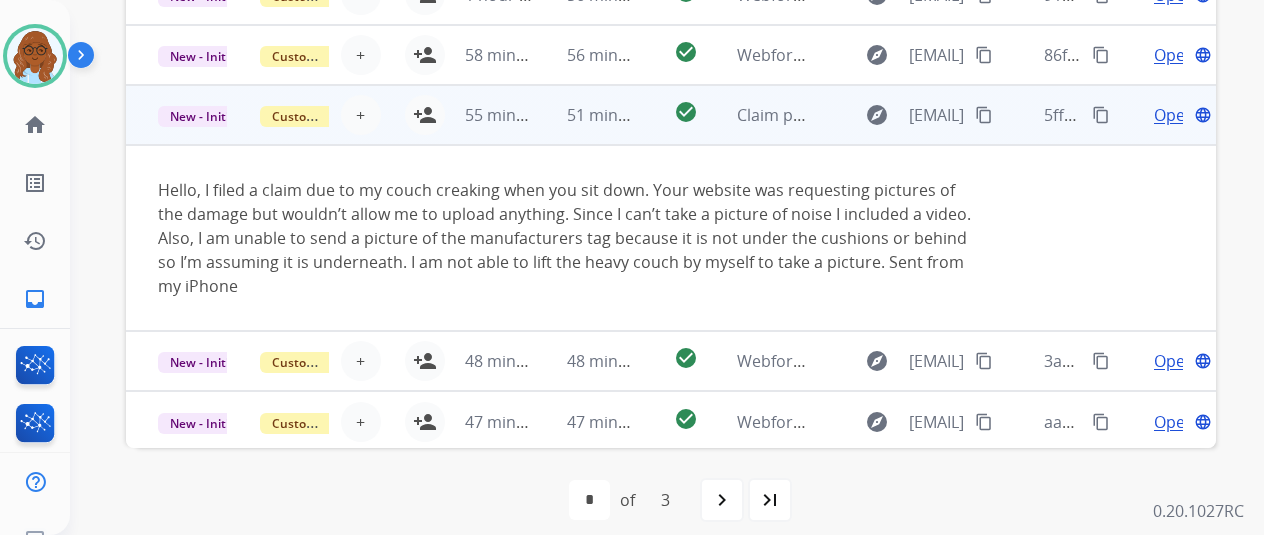 scroll, scrollTop: 188, scrollLeft: 0, axis: vertical 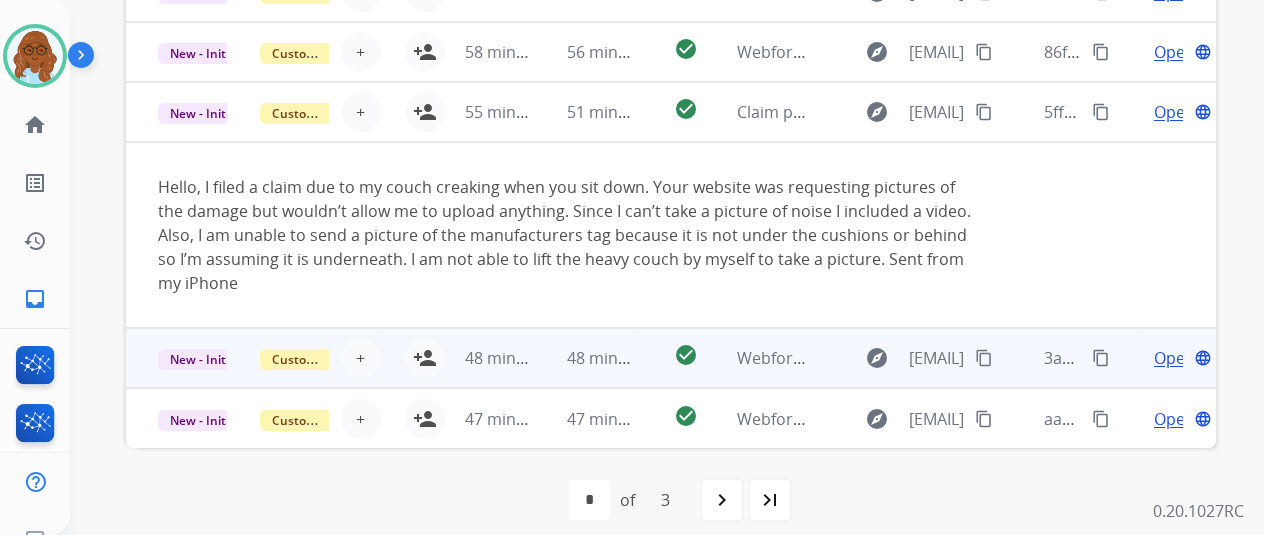 click on "Open language" at bounding box center [1165, 358] 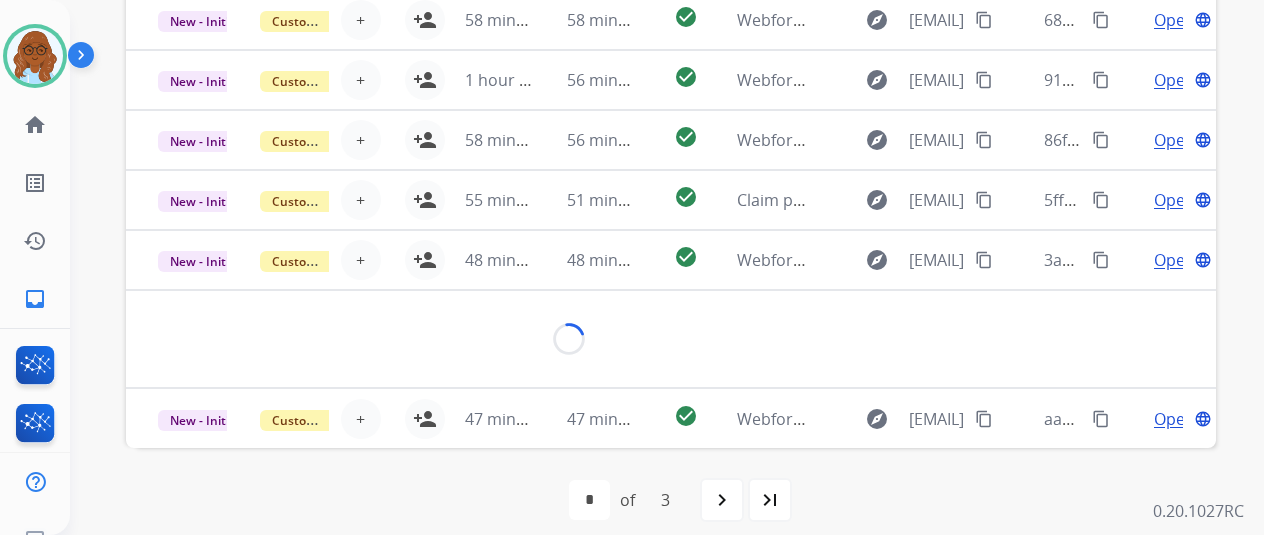 scroll, scrollTop: 116, scrollLeft: 0, axis: vertical 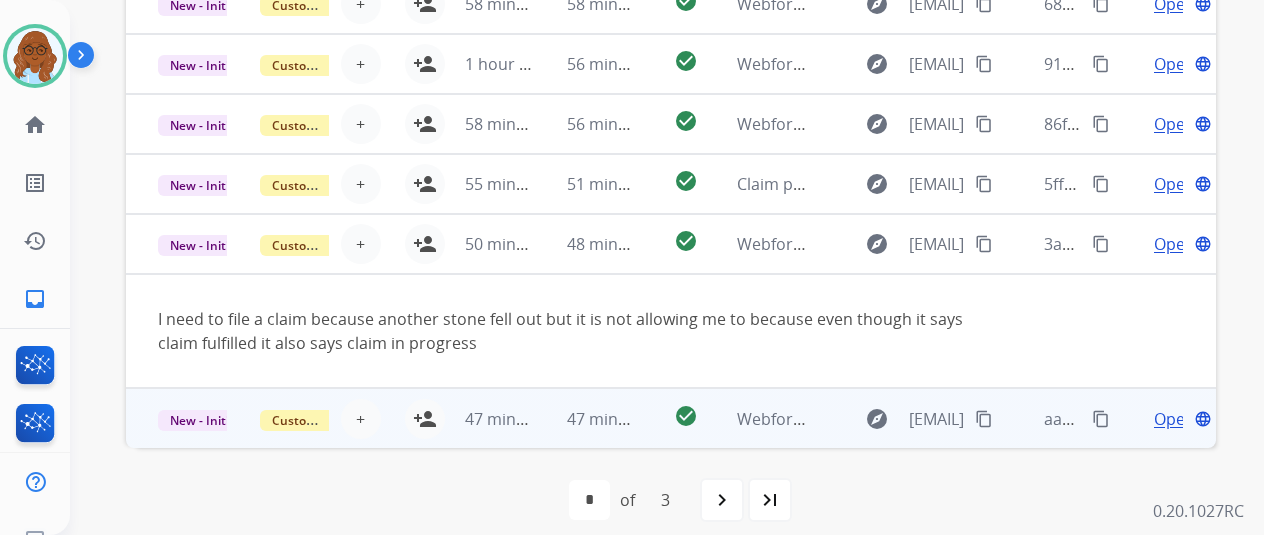 click on "Open language" at bounding box center (1165, 418) 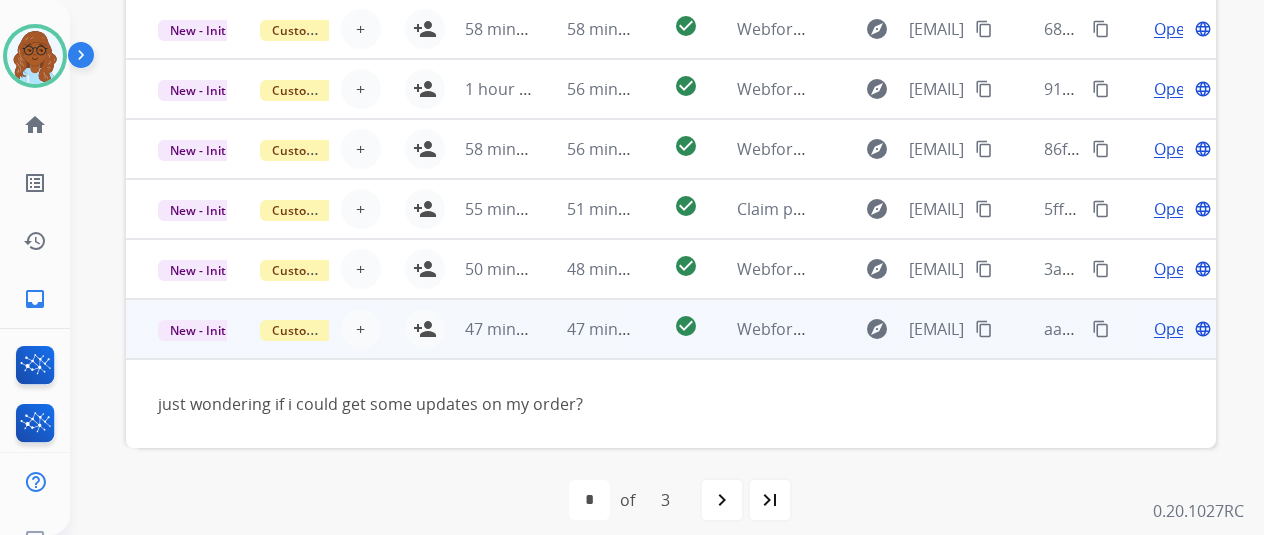 scroll, scrollTop: 91, scrollLeft: 0, axis: vertical 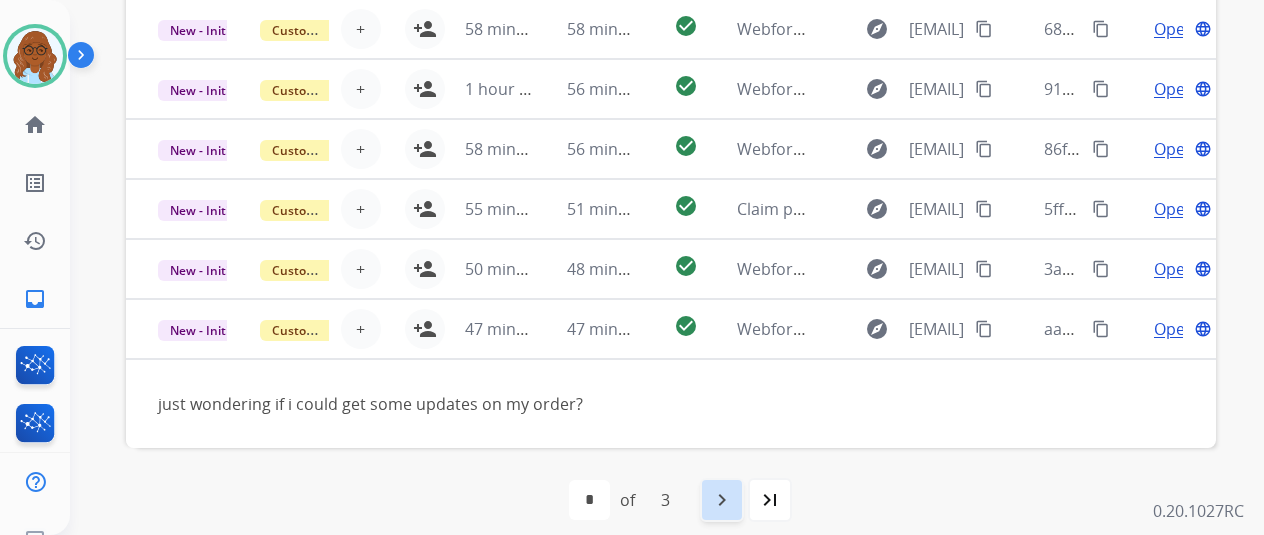 click on "navigate_next" at bounding box center [722, 500] 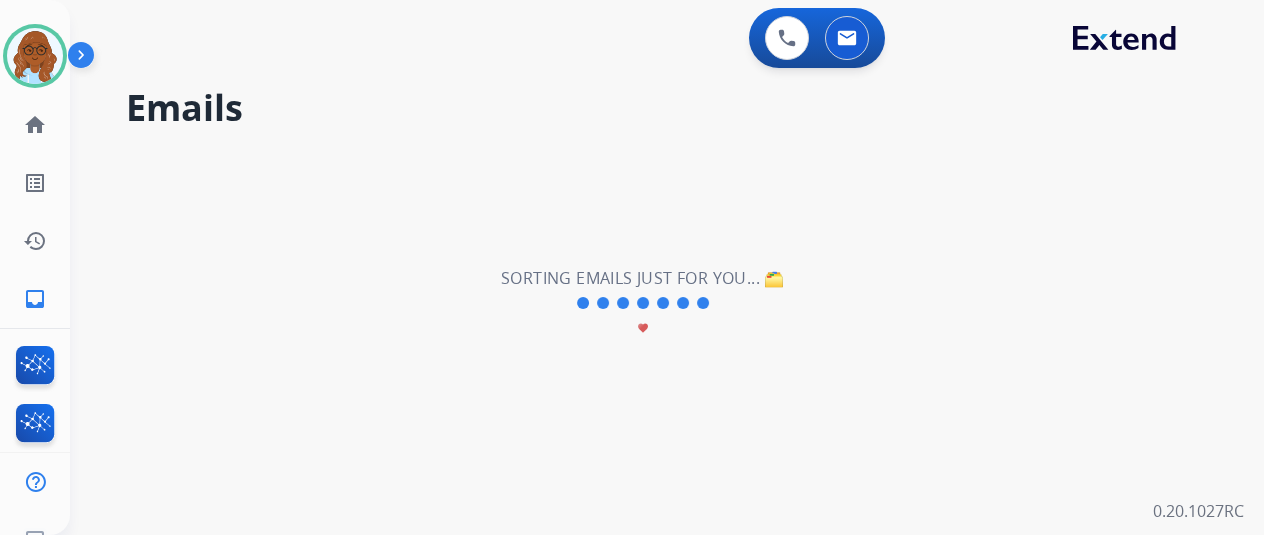 scroll, scrollTop: 67, scrollLeft: 0, axis: vertical 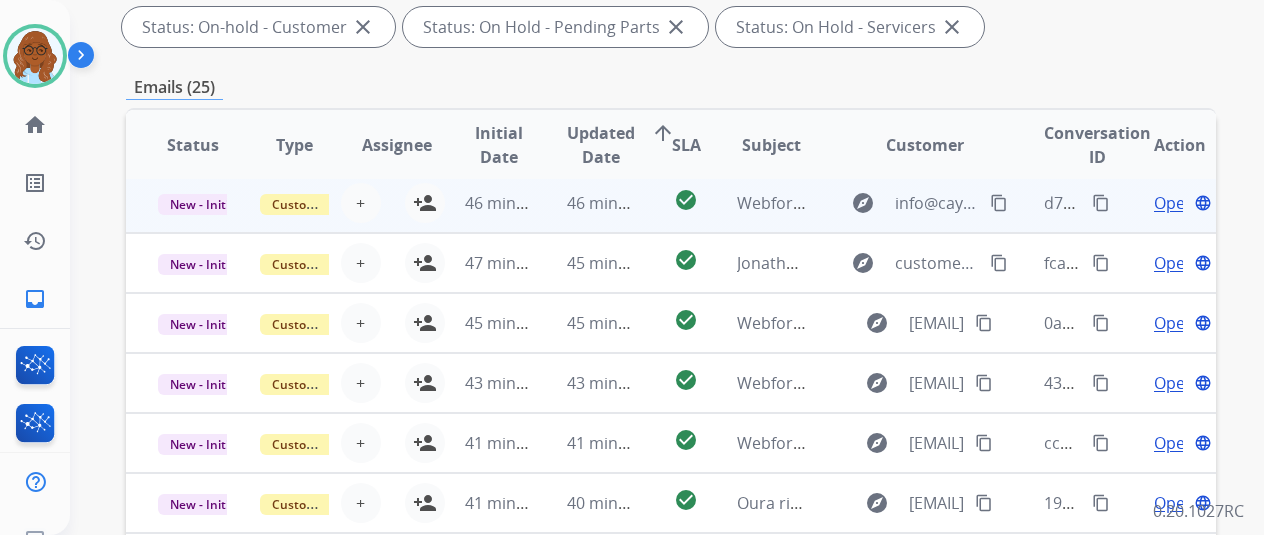 click on "Open language" at bounding box center [1165, 203] 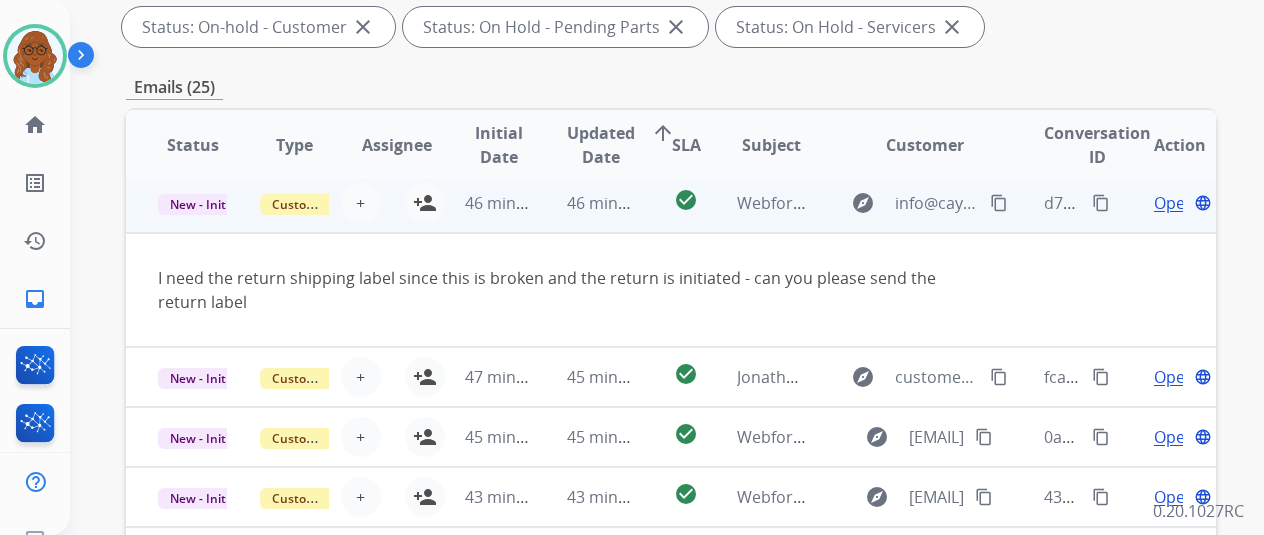scroll, scrollTop: 60, scrollLeft: 0, axis: vertical 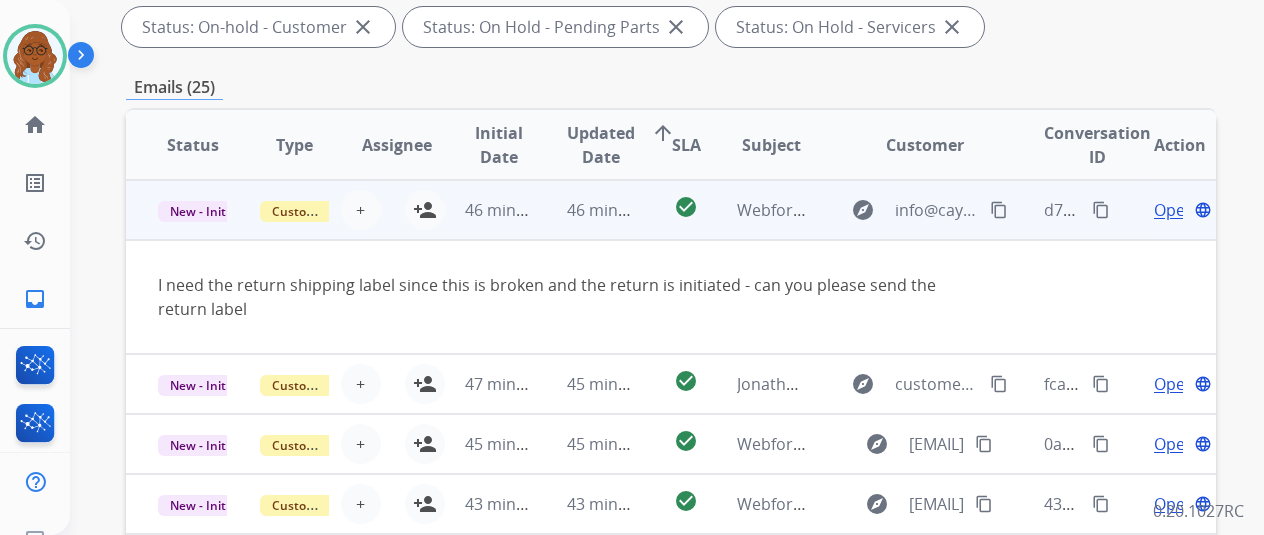 click on "content_copy" at bounding box center (999, 210) 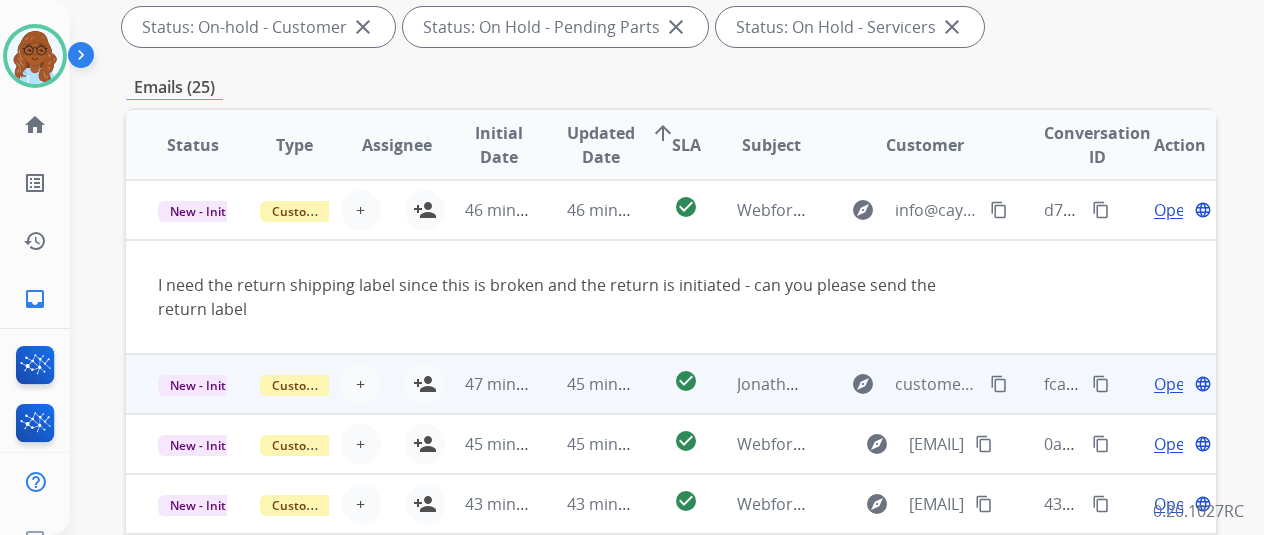 click on "Open language" at bounding box center (1165, 384) 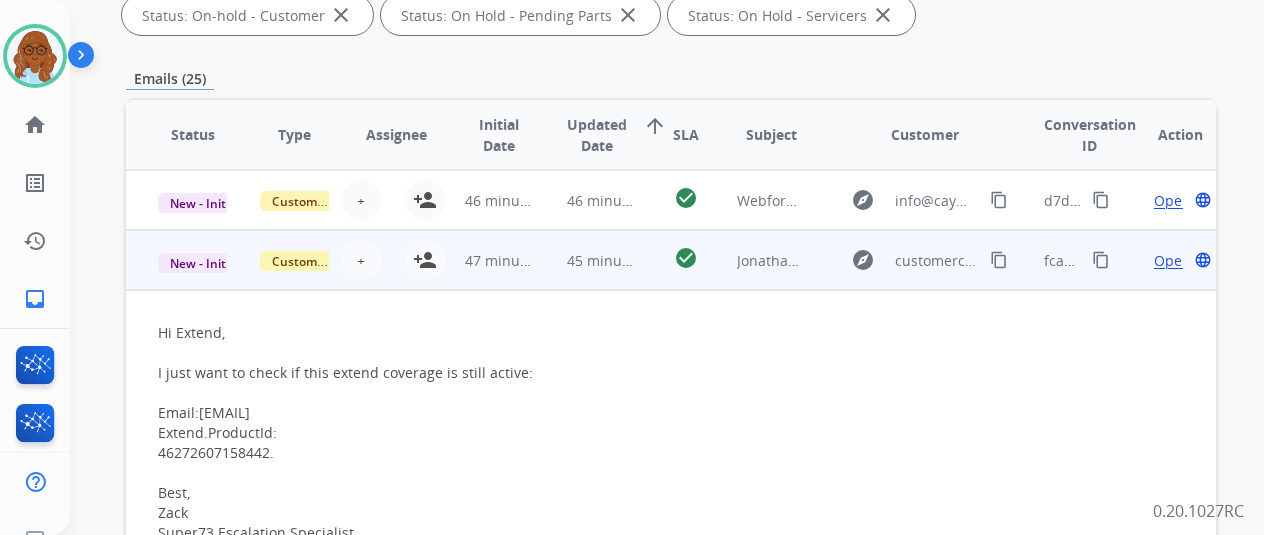 scroll, scrollTop: 340, scrollLeft: 0, axis: vertical 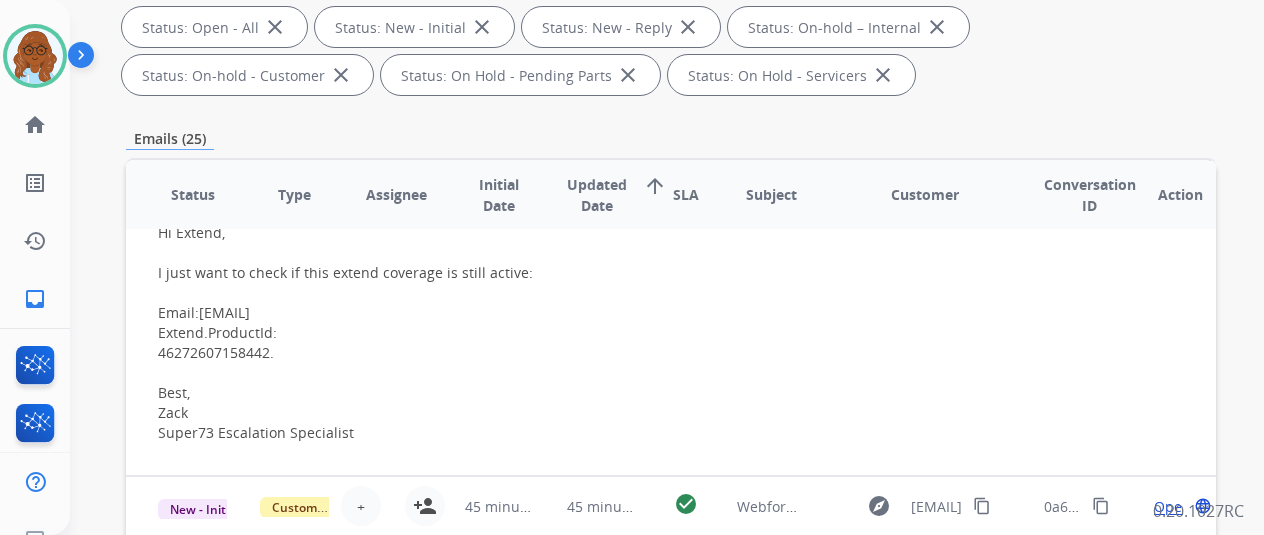 drag, startPoint x: 414, startPoint y: 309, endPoint x: 199, endPoint y: 318, distance: 215.1883 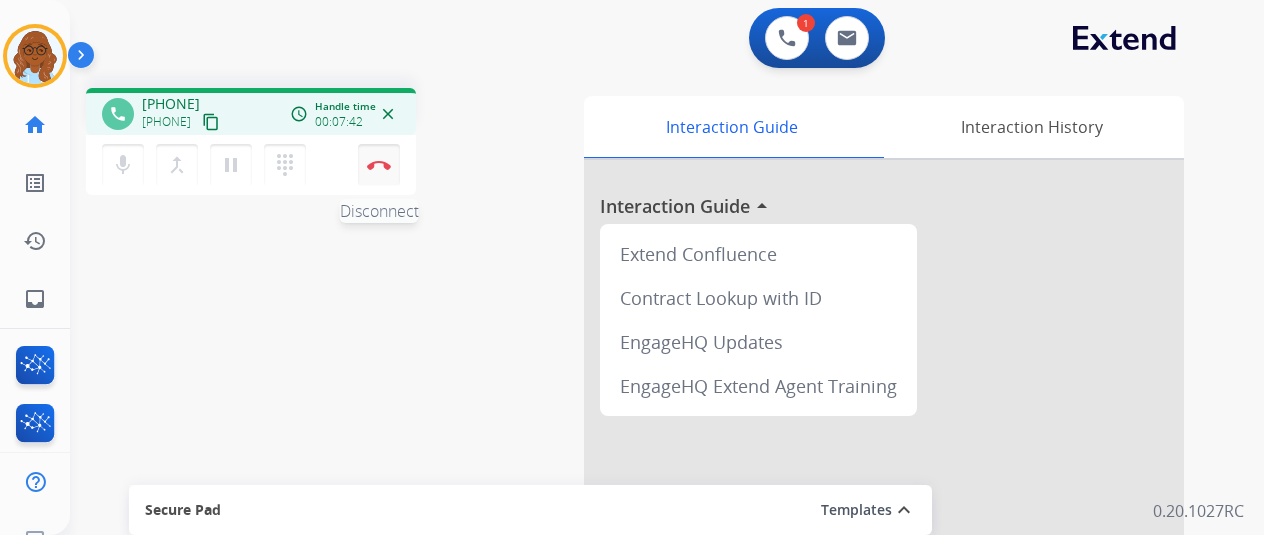 click at bounding box center (379, 165) 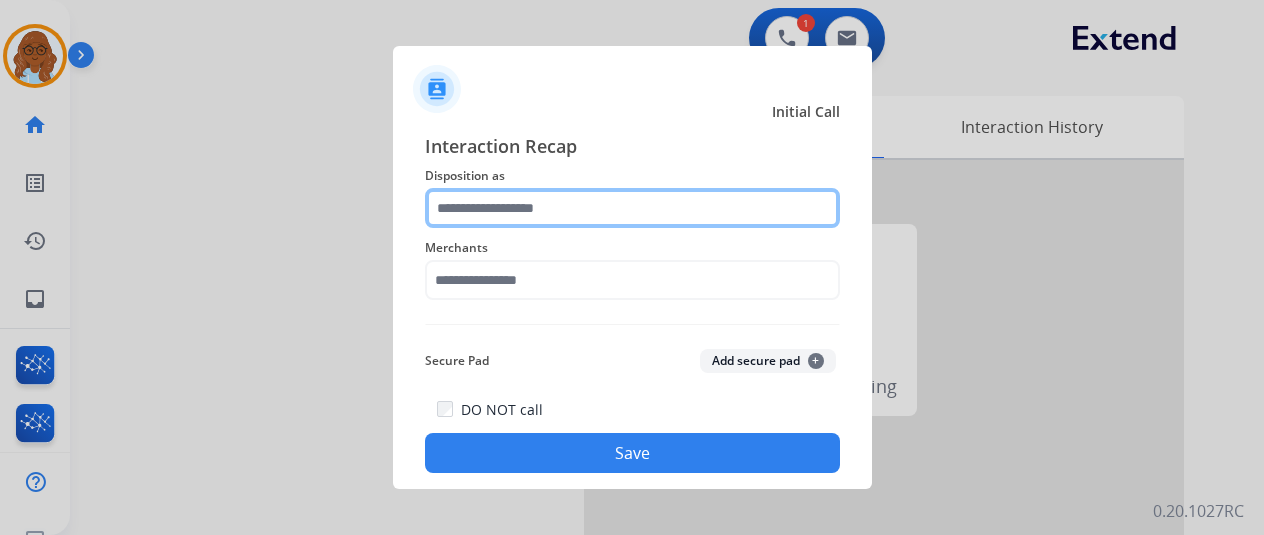 click 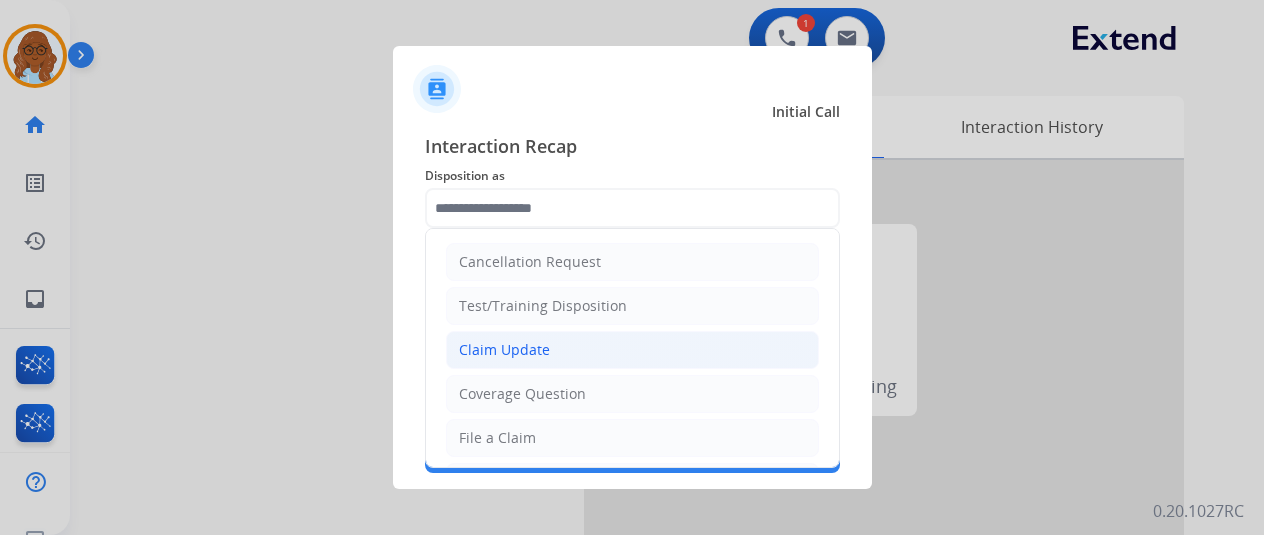 click on "Claim Update" 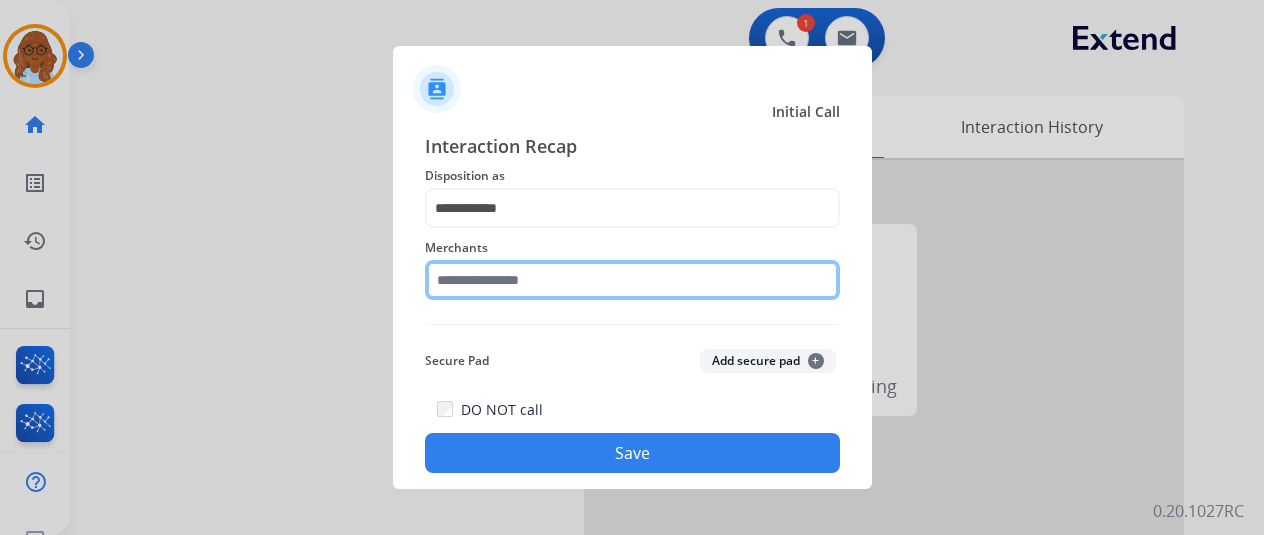 click 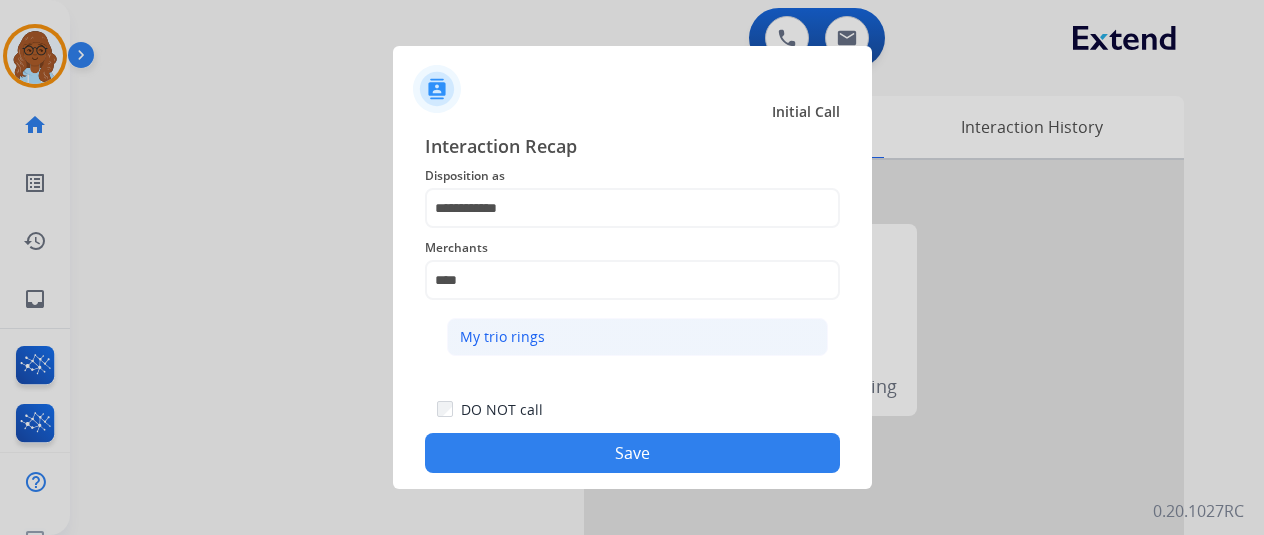 click on "My trio rings" 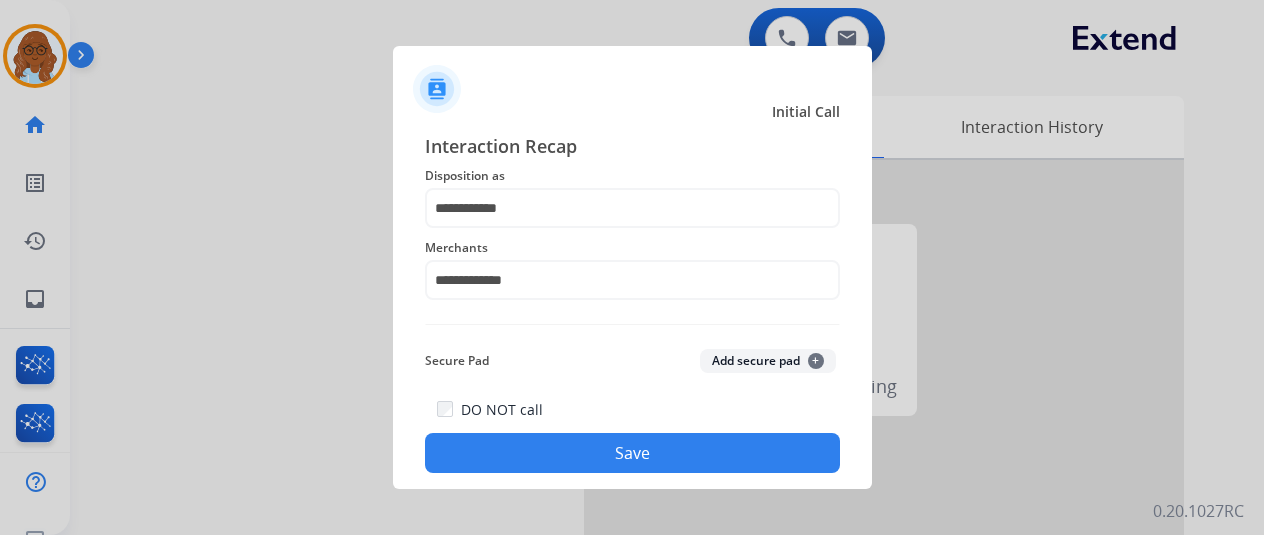 click on "Save" 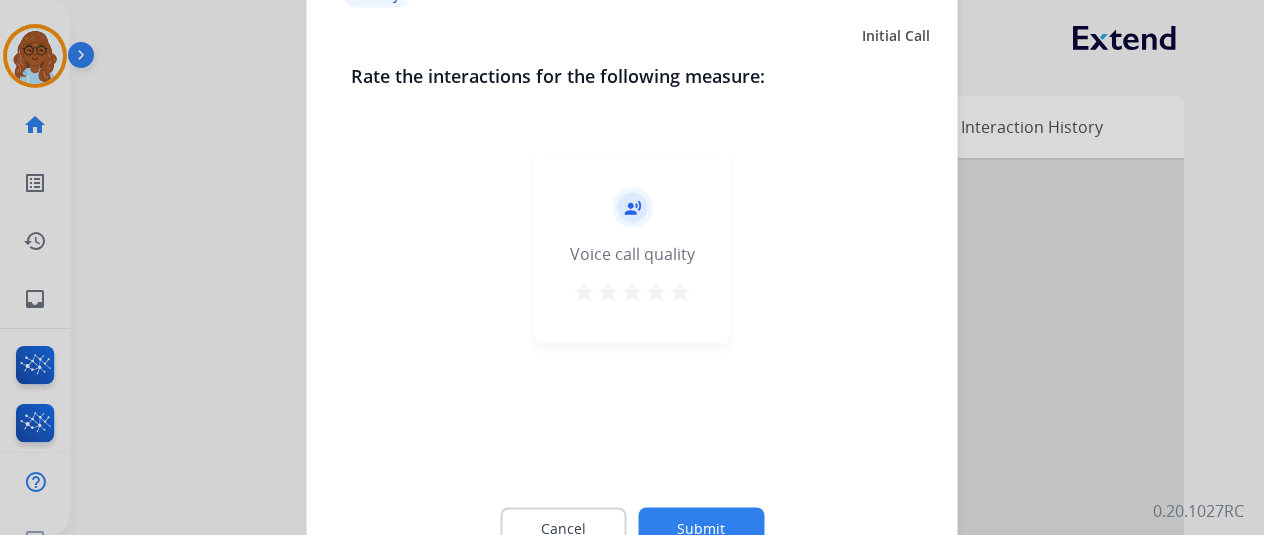 click on "star" at bounding box center (680, 291) 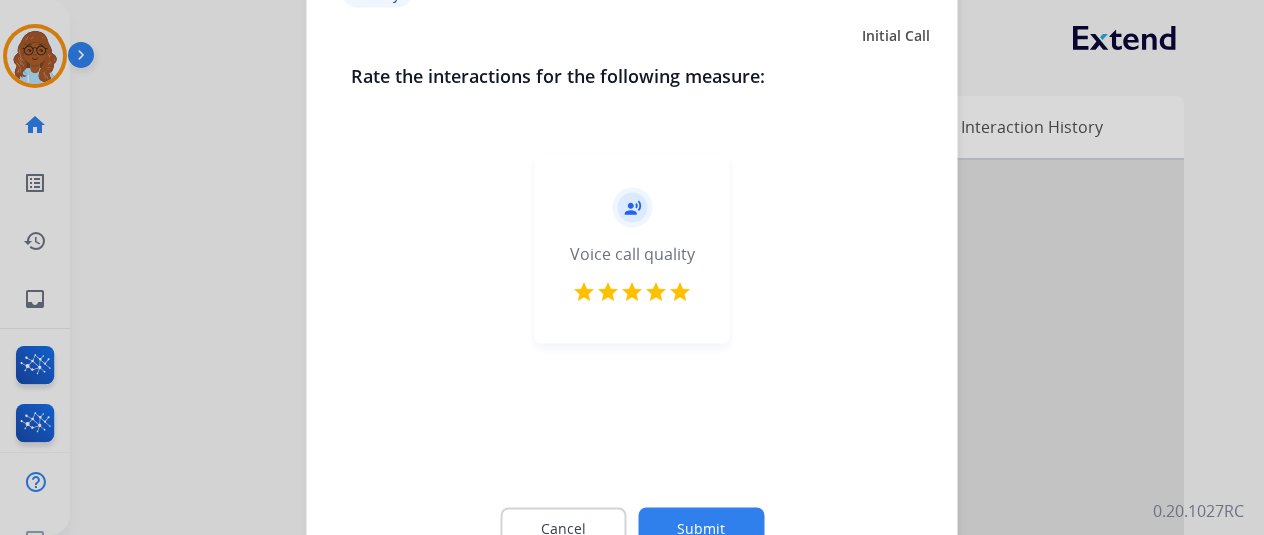 click on "Submit" 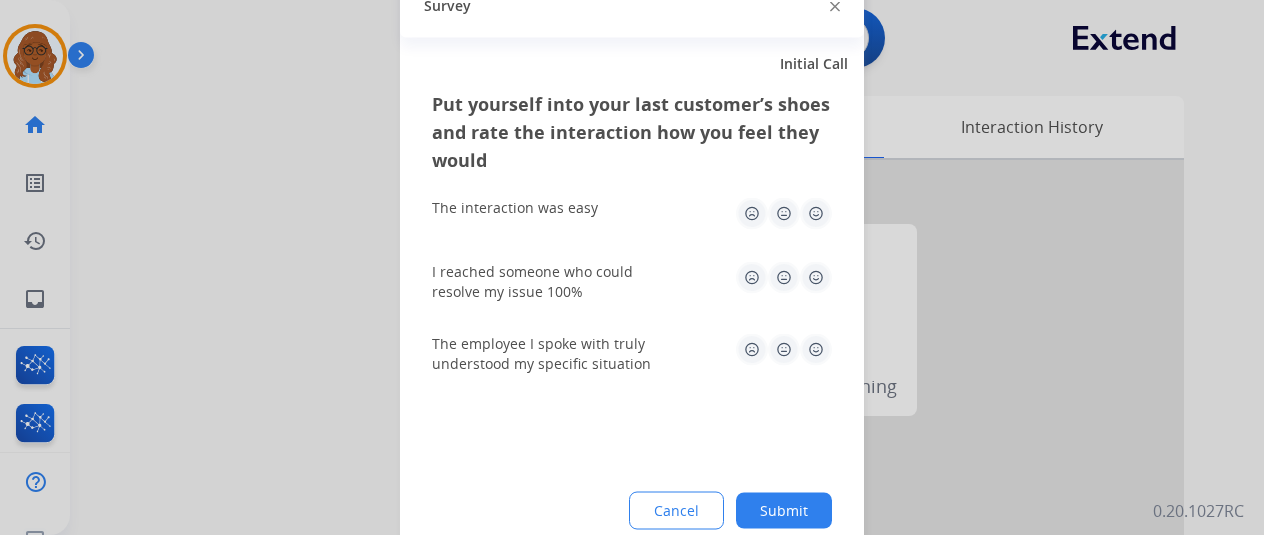 click 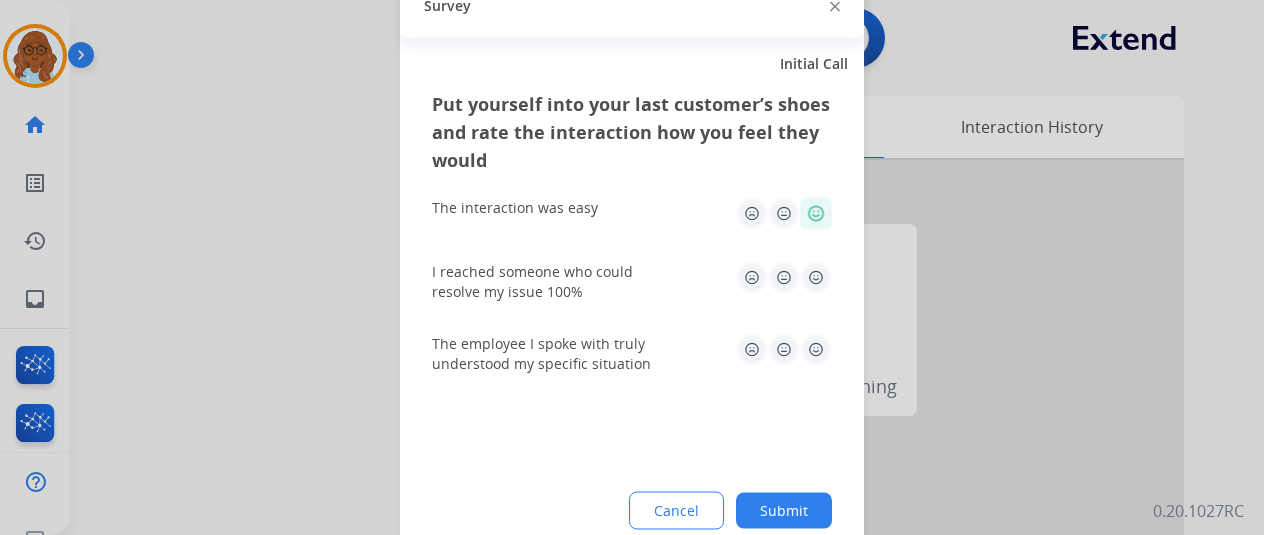 drag, startPoint x: 818, startPoint y: 273, endPoint x: 820, endPoint y: 326, distance: 53.037724 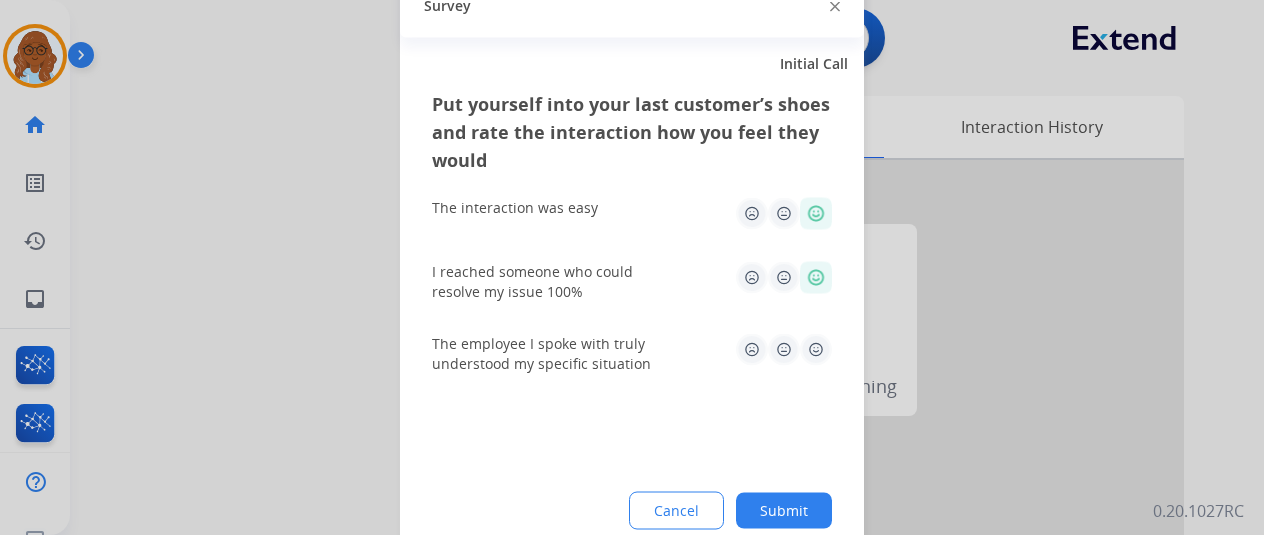 click on "The employee I spoke with truly understood my specific situation" 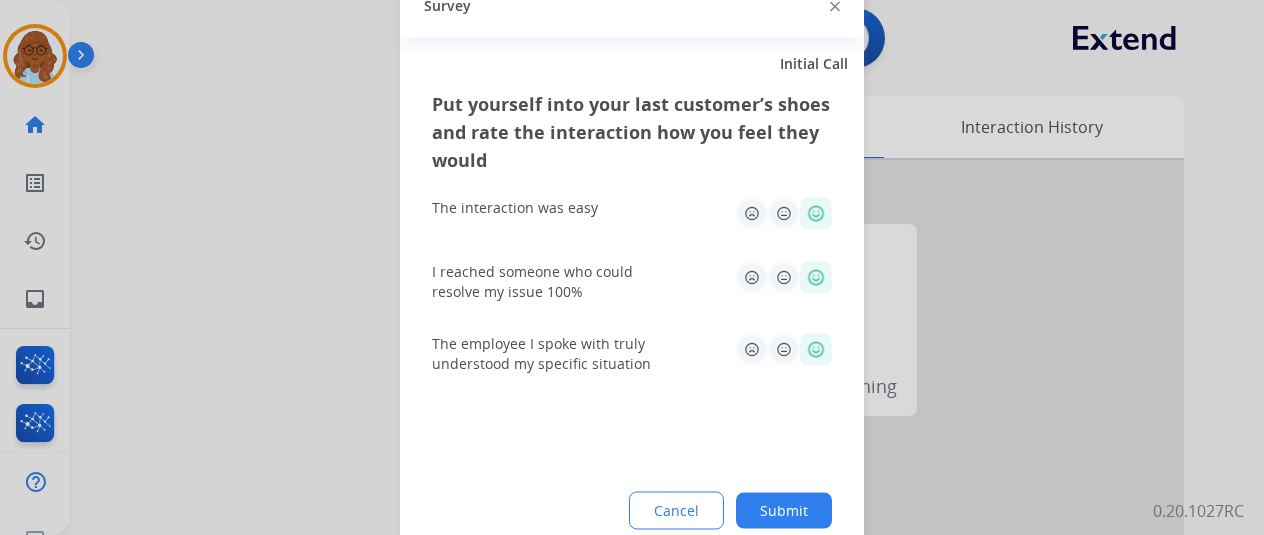 click on "Submit" 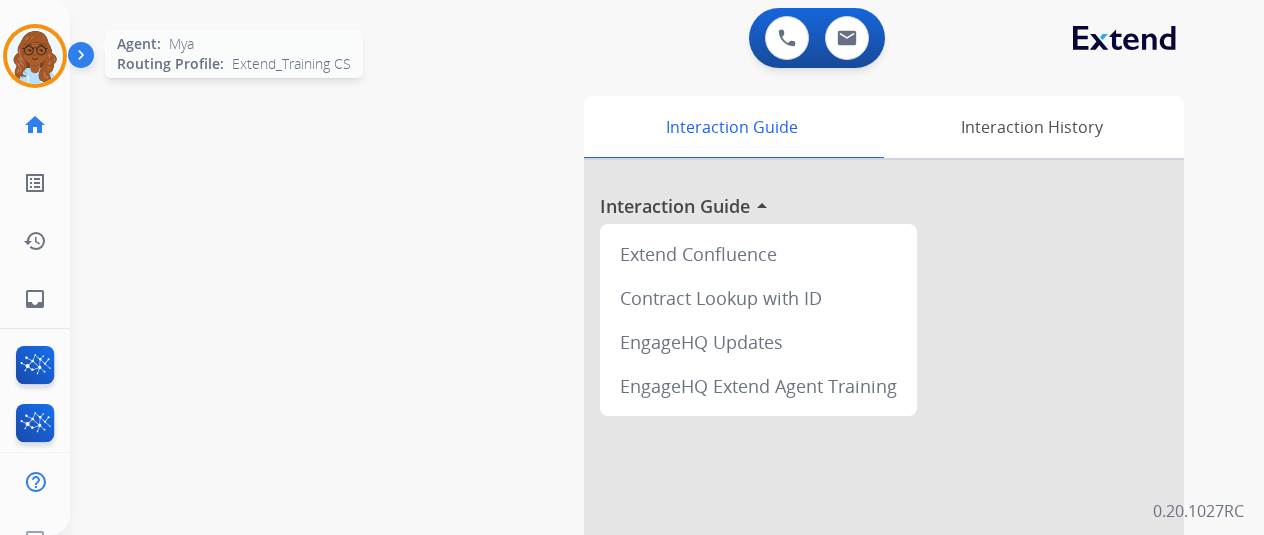 click at bounding box center (35, 56) 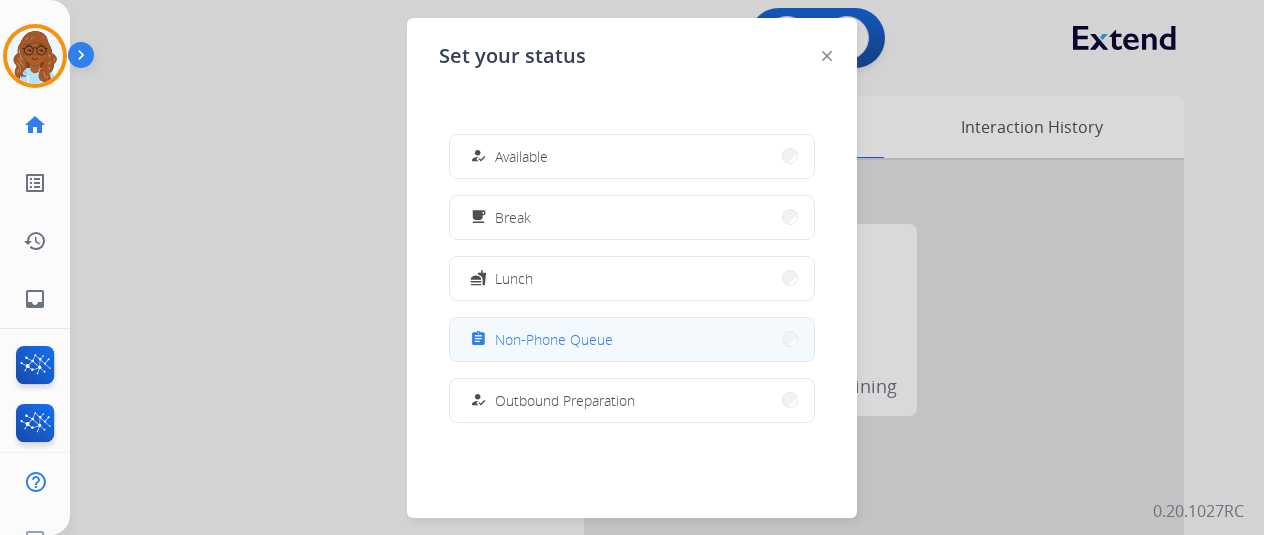 click on "assignment Non-Phone Queue" at bounding box center [632, 339] 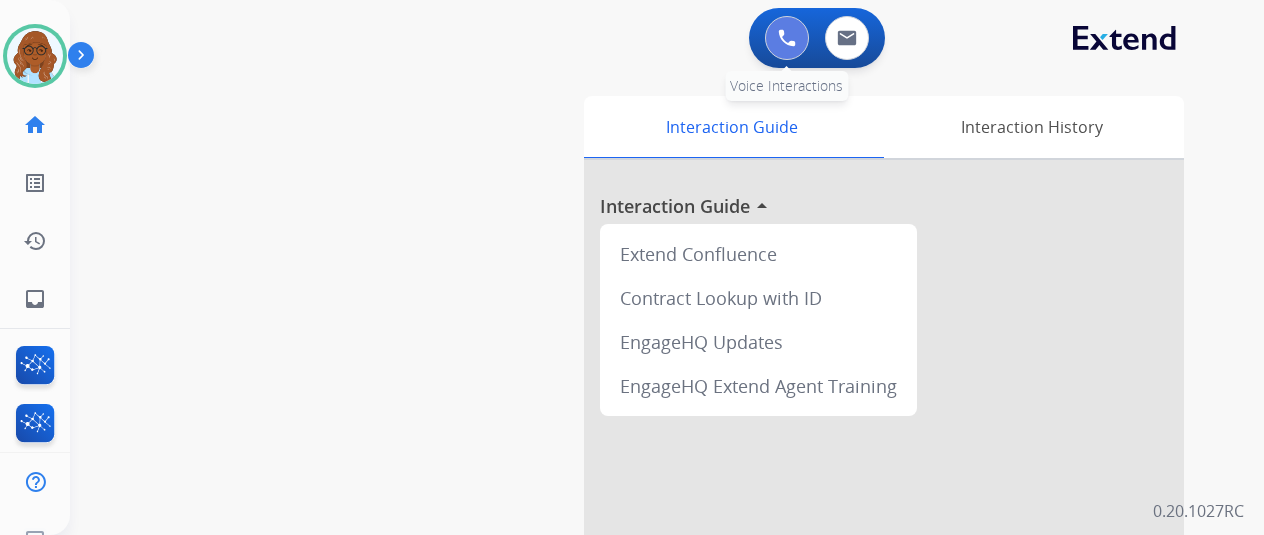 click at bounding box center [787, 38] 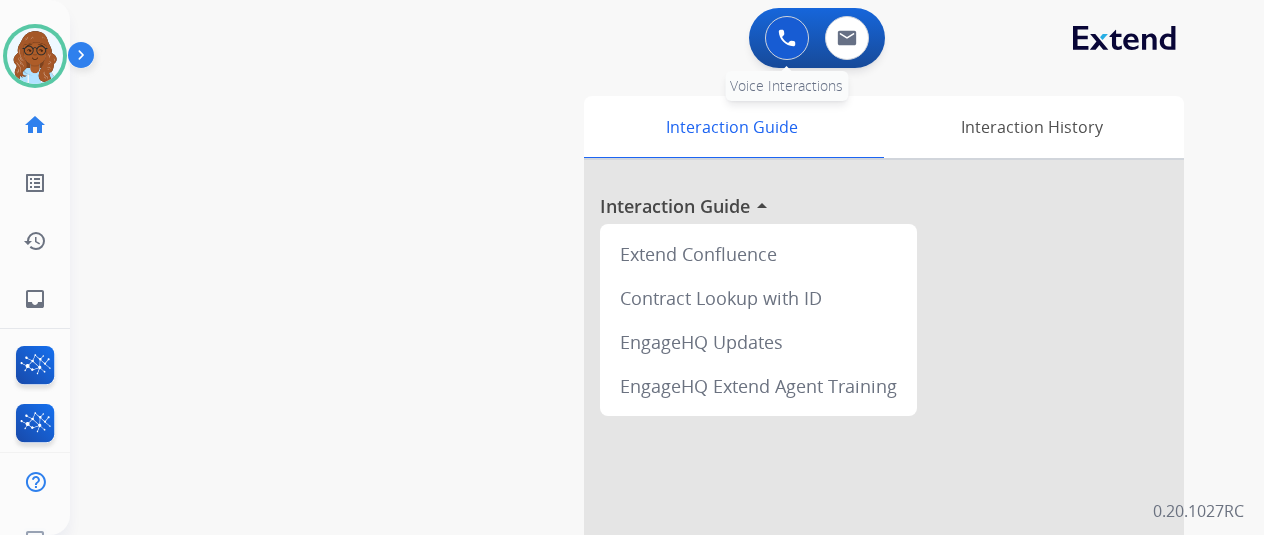 click at bounding box center (787, 38) 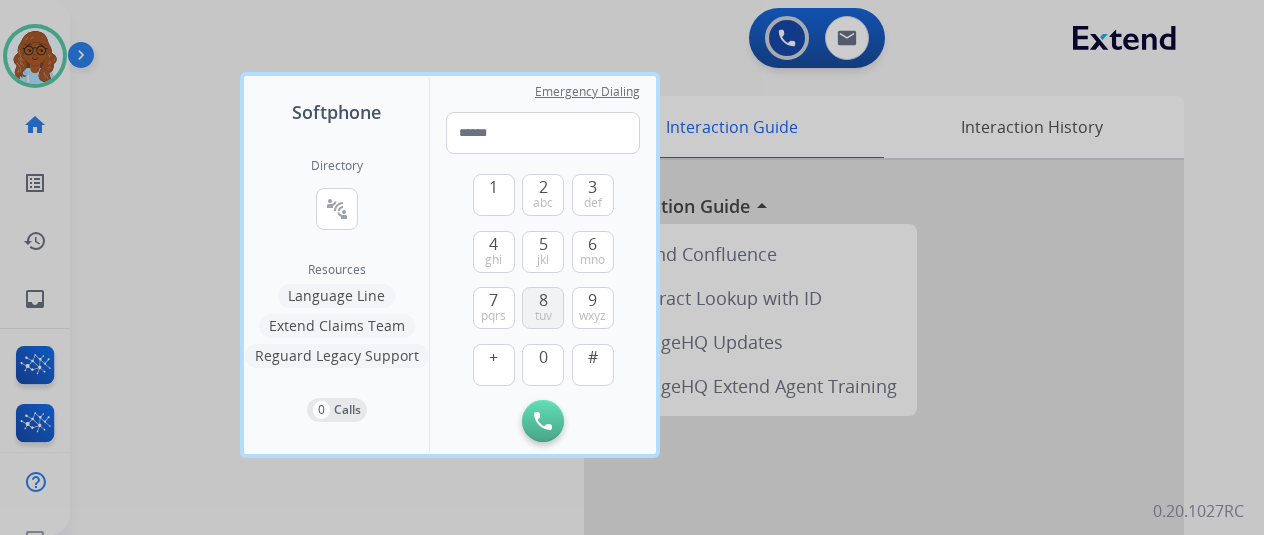 click on "8 tuv" at bounding box center [543, 308] 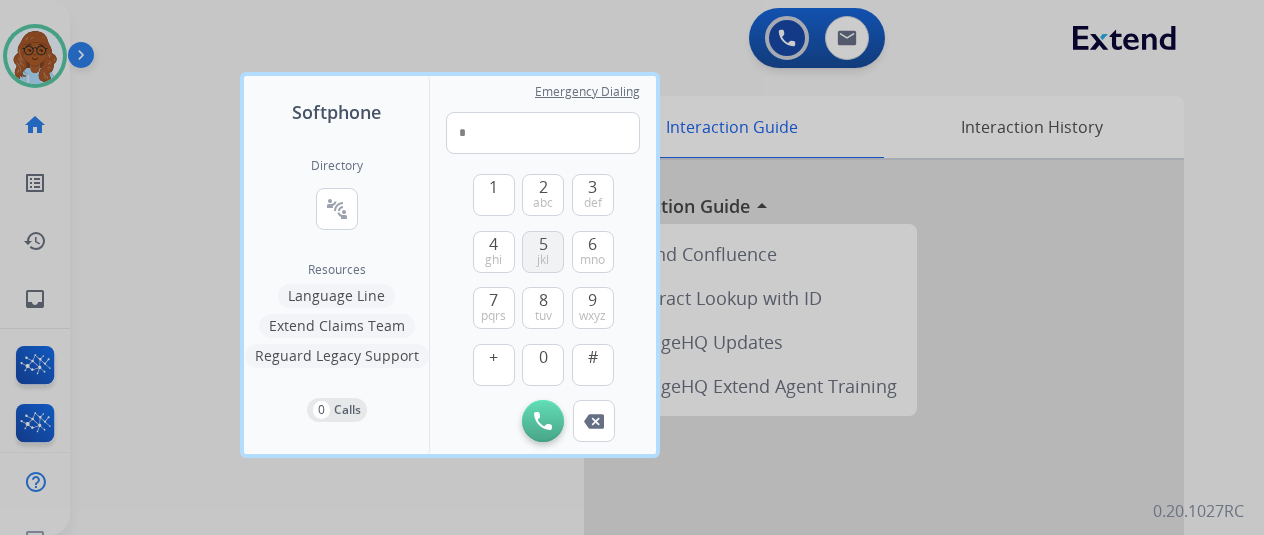 click on "5 jkl" at bounding box center [543, 252] 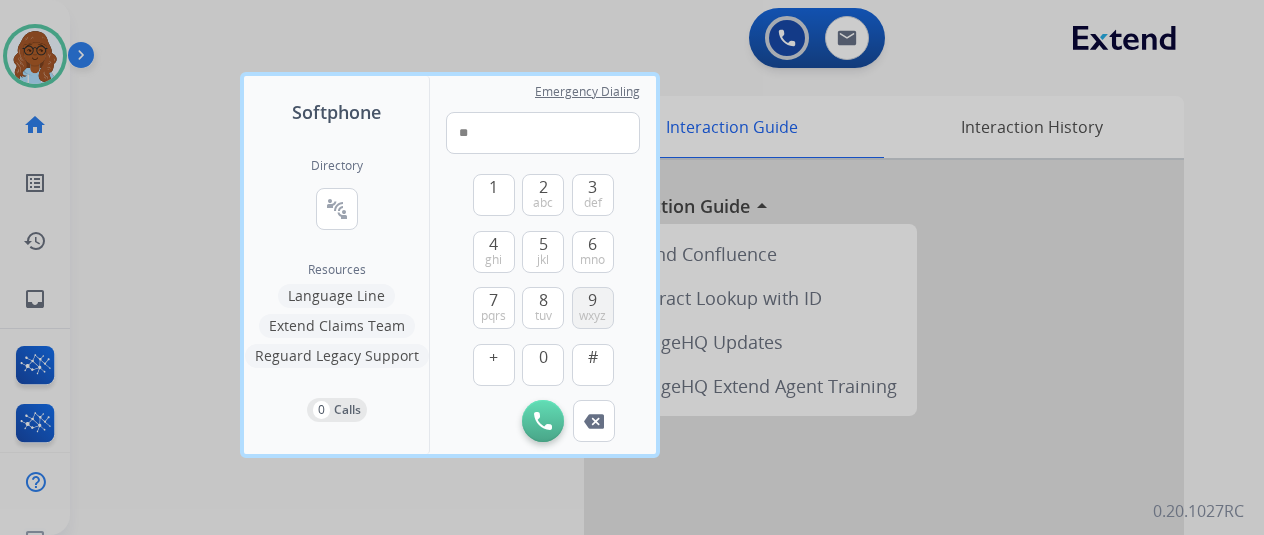 click on "9 wxyz" at bounding box center [593, 308] 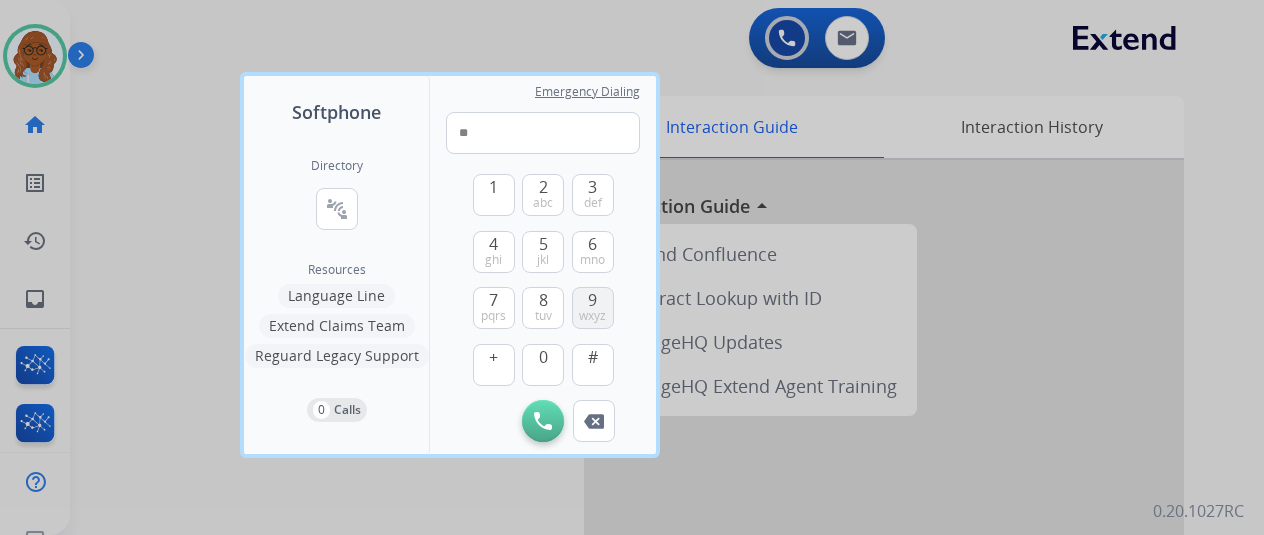 click on "wxyz" at bounding box center [592, 316] 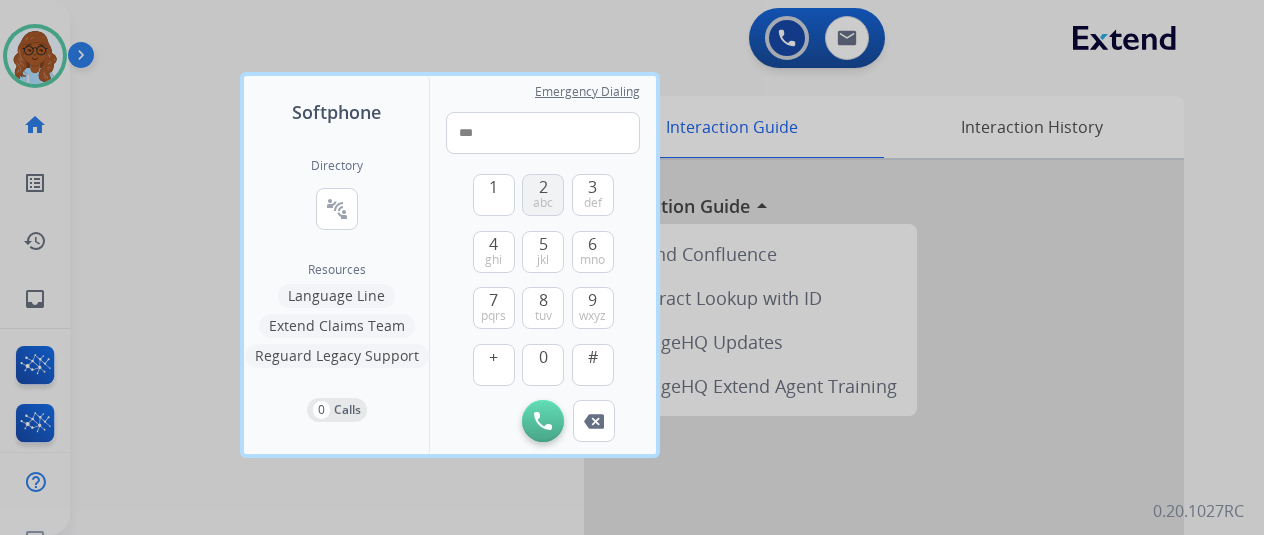 click on "2" at bounding box center (543, 187) 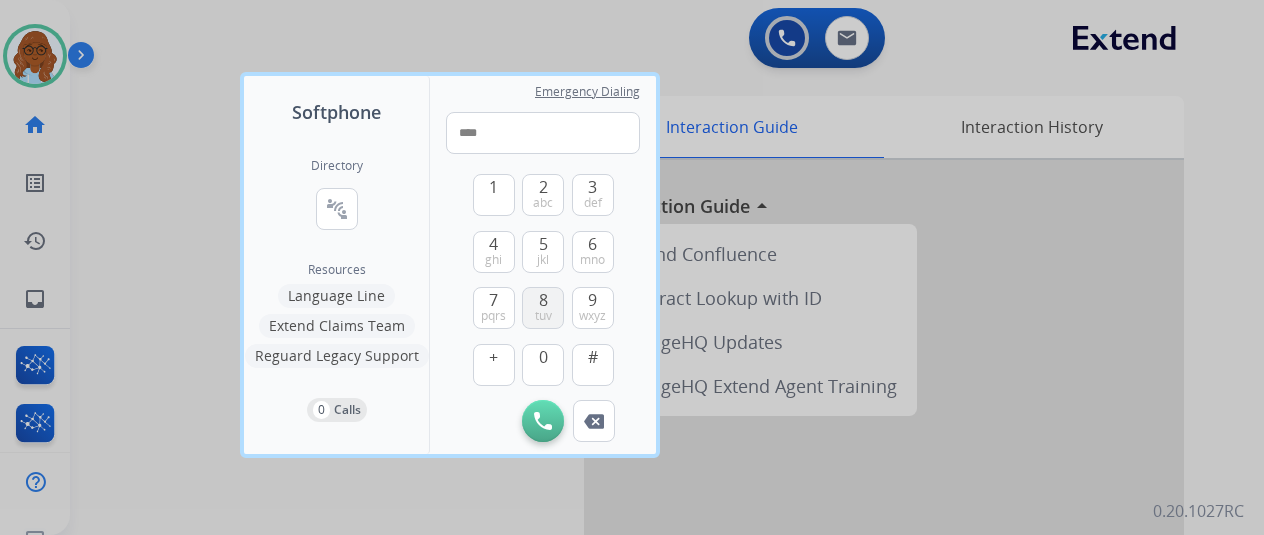 click on "8 tuv" at bounding box center [543, 308] 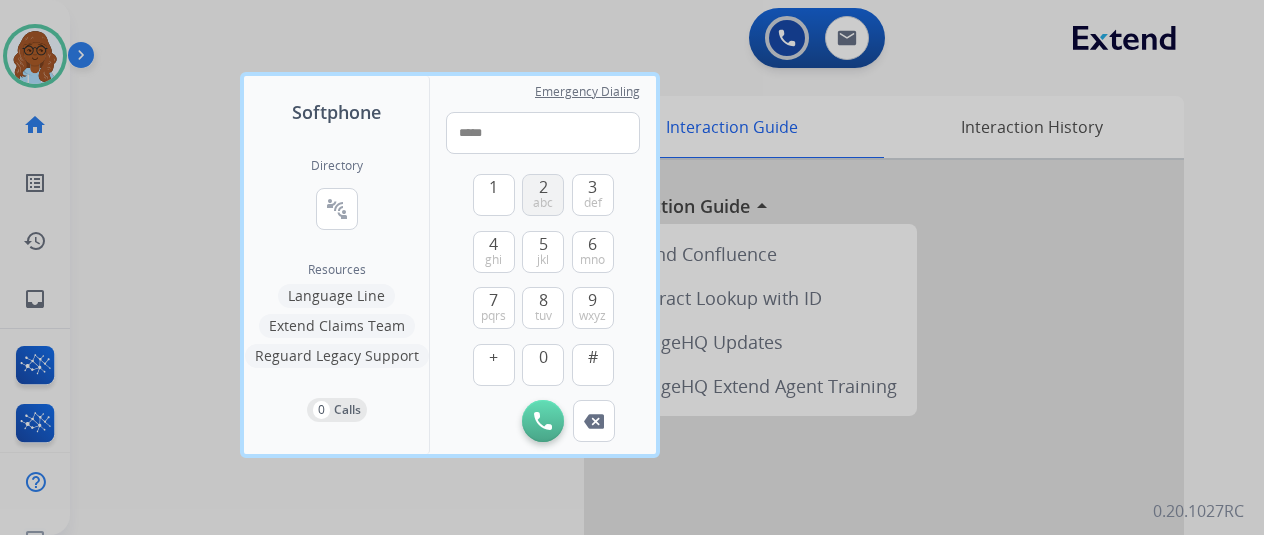click on "2 abc" at bounding box center [543, 195] 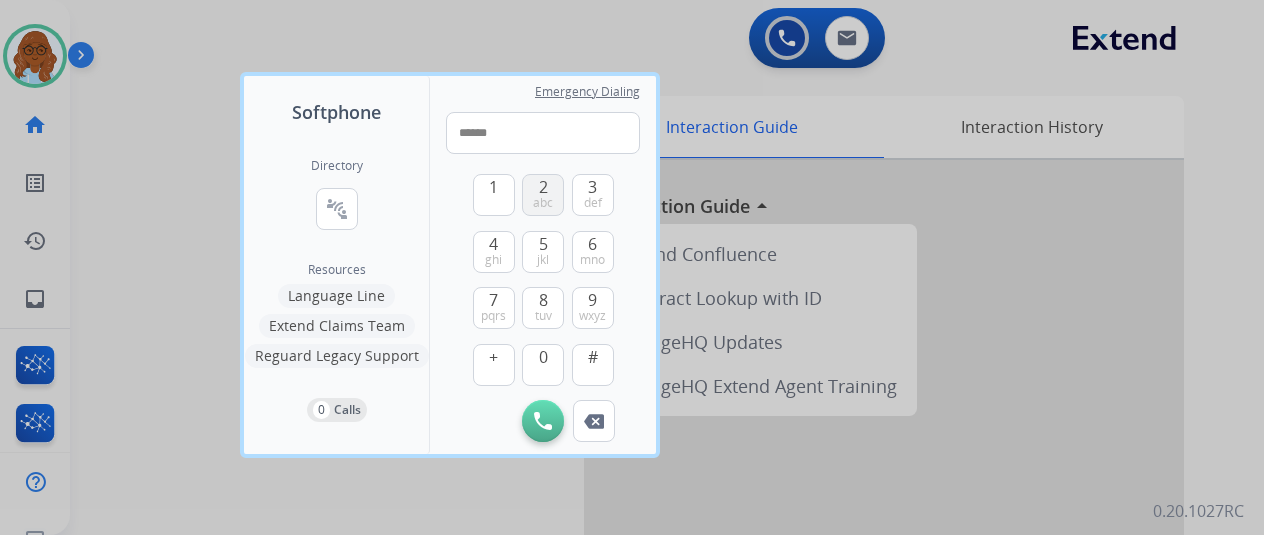 click on "abc" at bounding box center (543, 203) 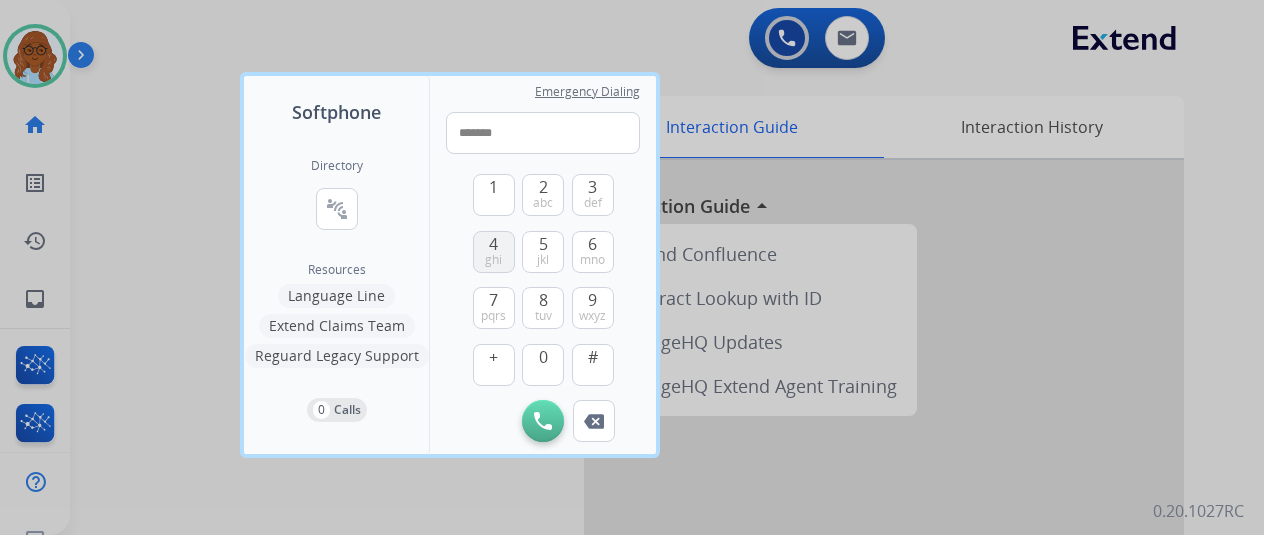 click on "4 ghi" at bounding box center [494, 252] 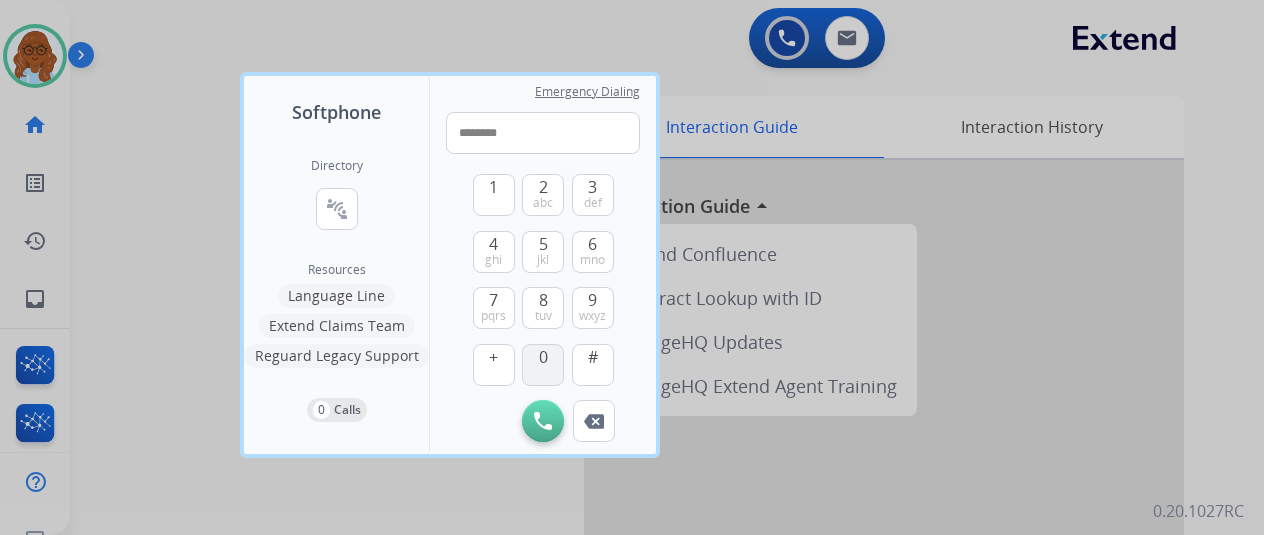 click on "0" at bounding box center (543, 357) 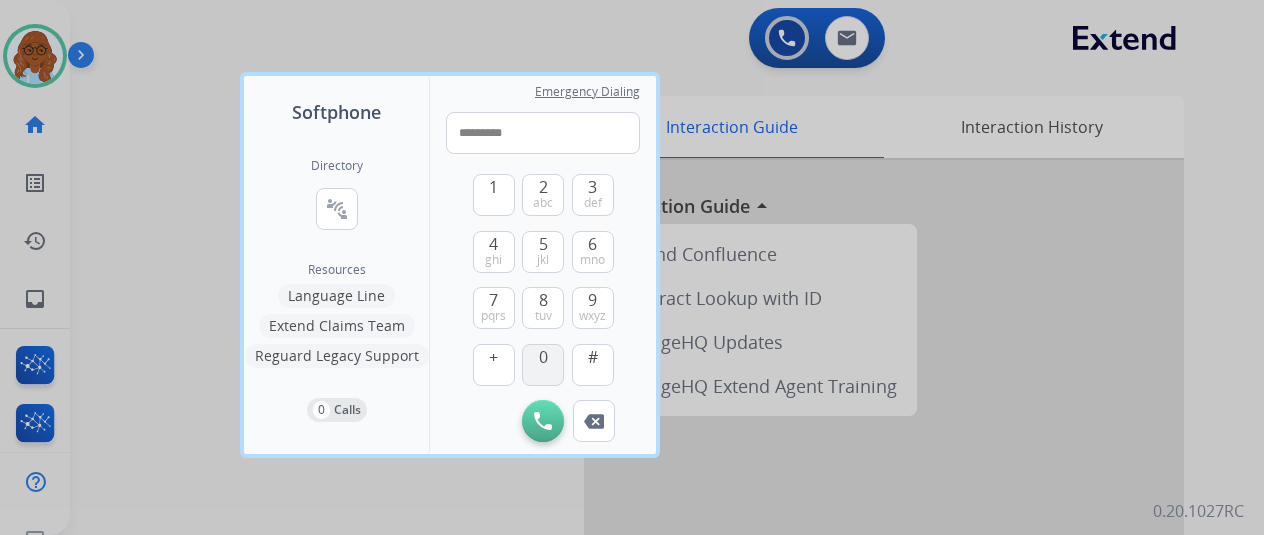 click on "0" at bounding box center (543, 357) 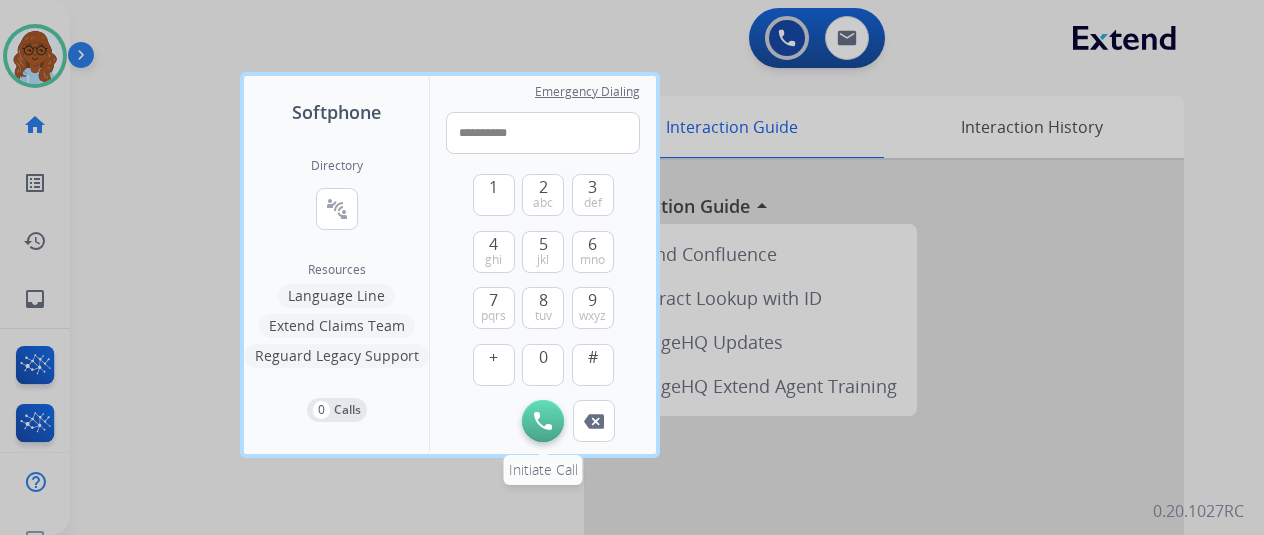 click at bounding box center (543, 421) 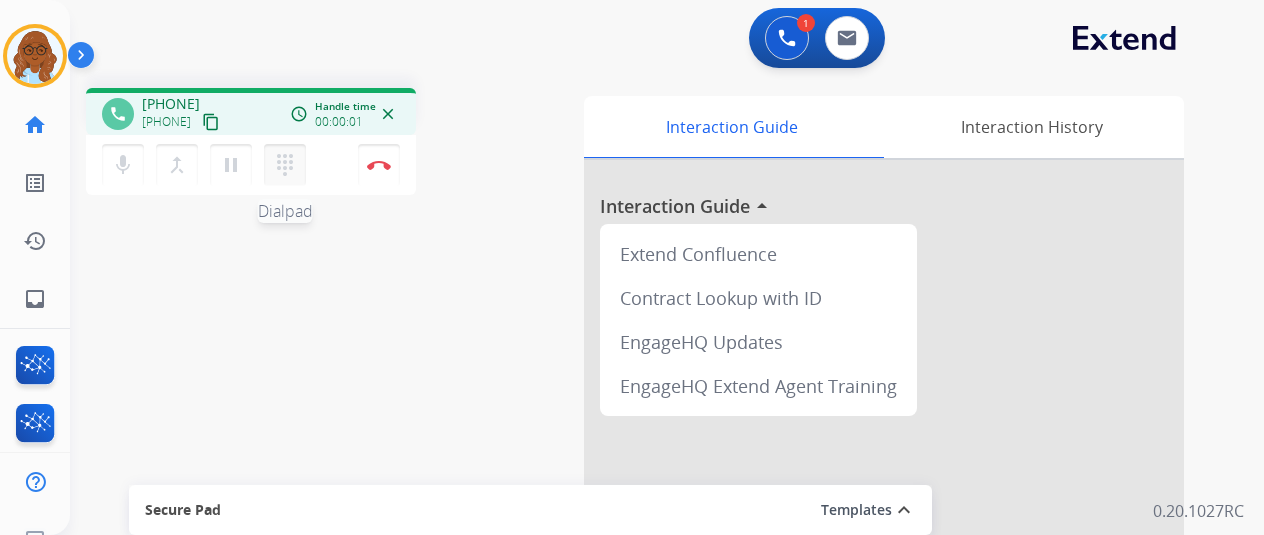 click on "dialpad" at bounding box center [285, 165] 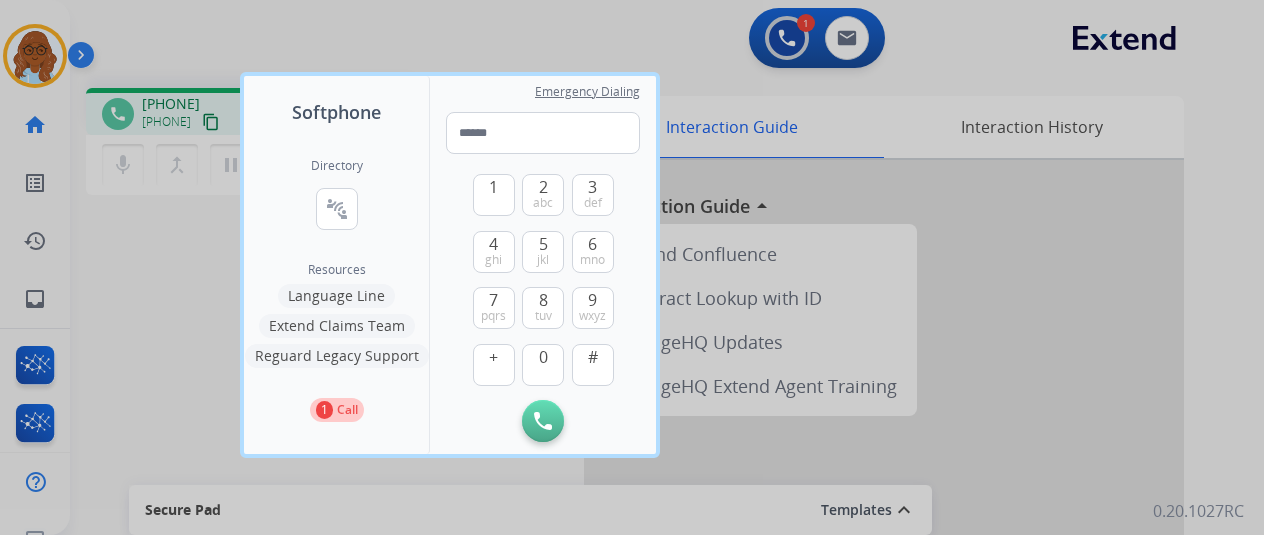 click at bounding box center [632, 267] 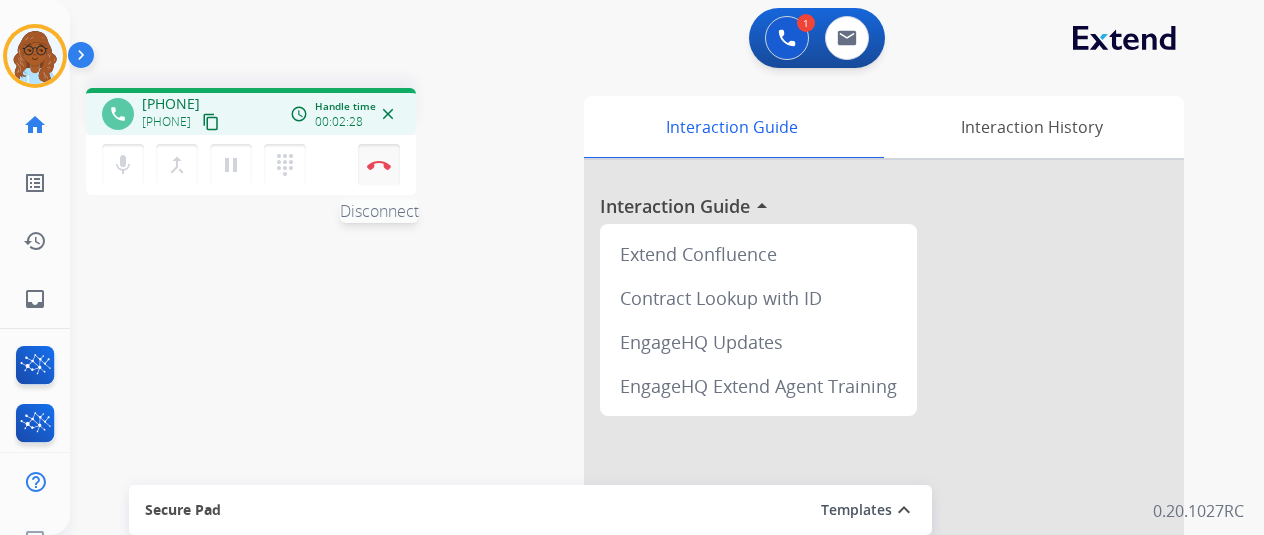 click at bounding box center (379, 165) 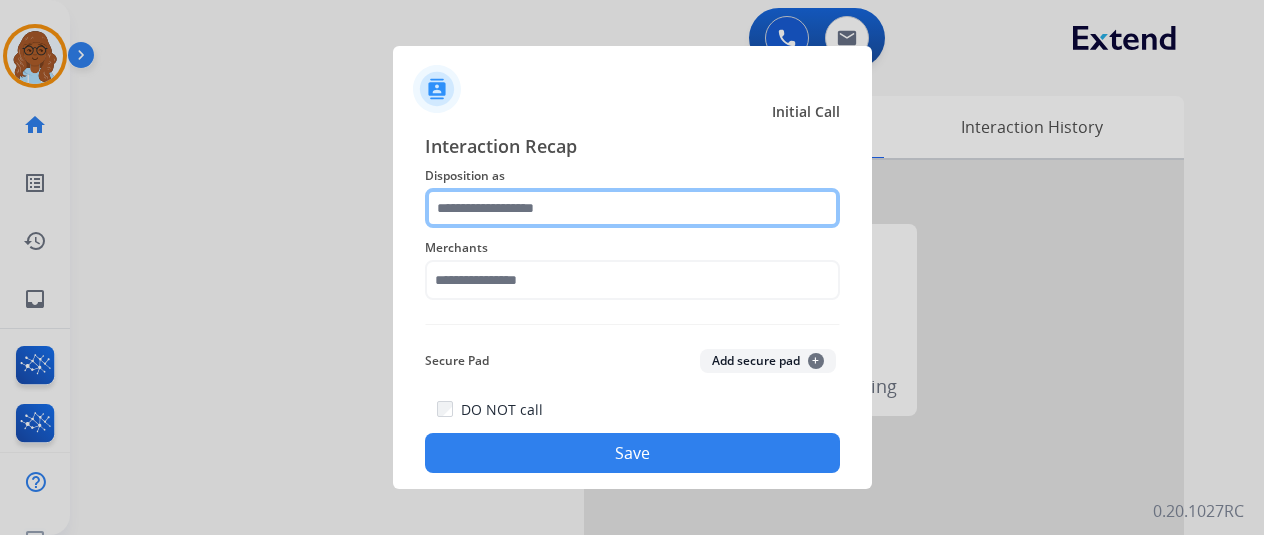 click 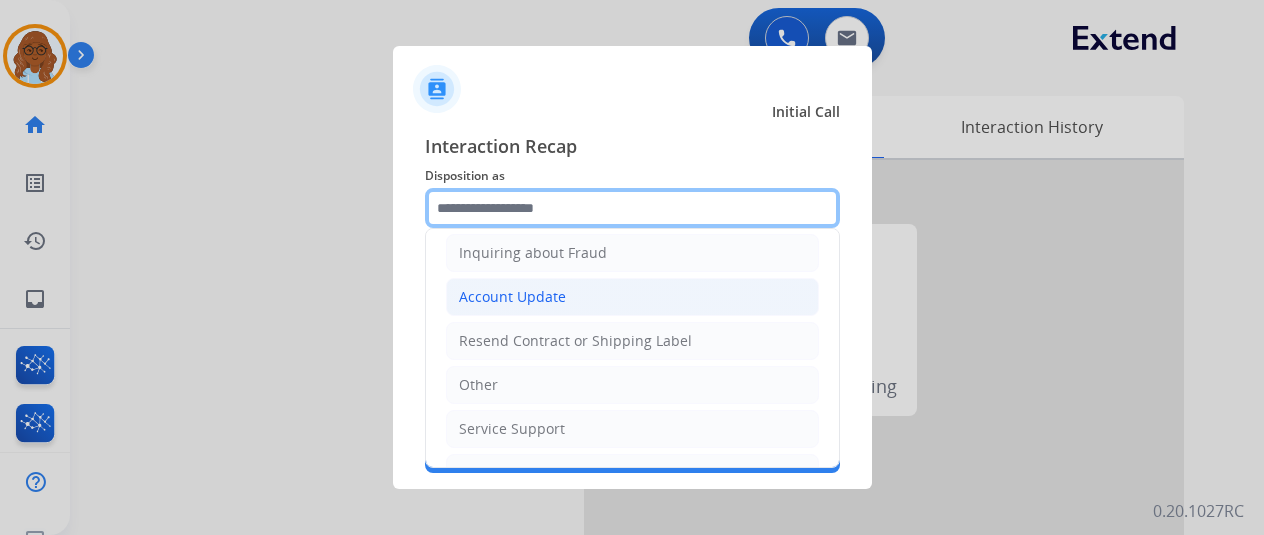 scroll, scrollTop: 390, scrollLeft: 0, axis: vertical 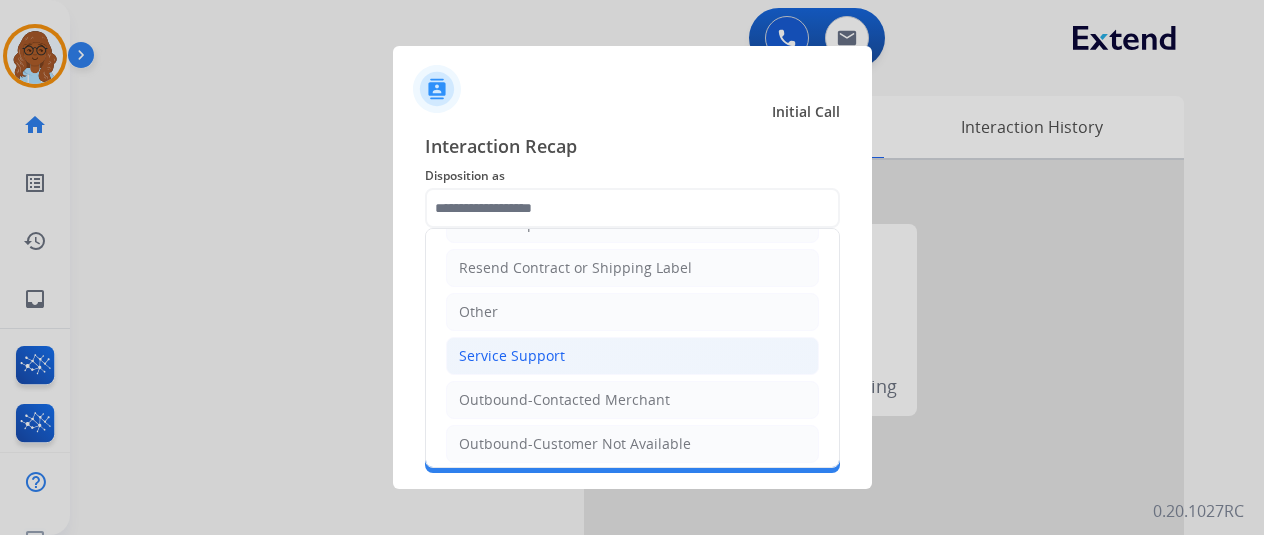 click on "Service Support" 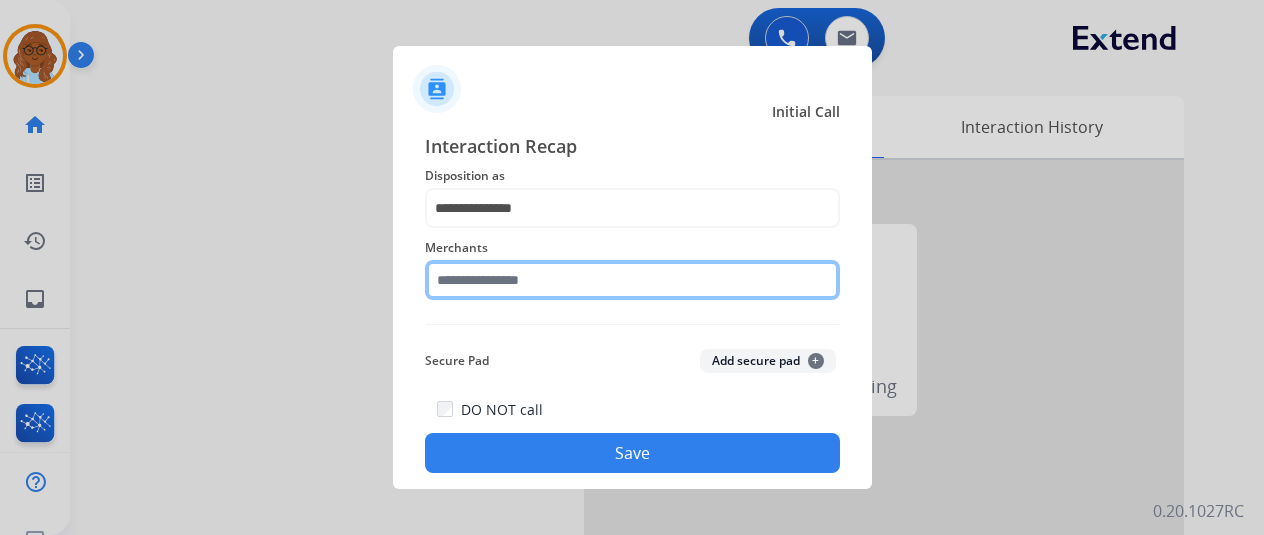 click 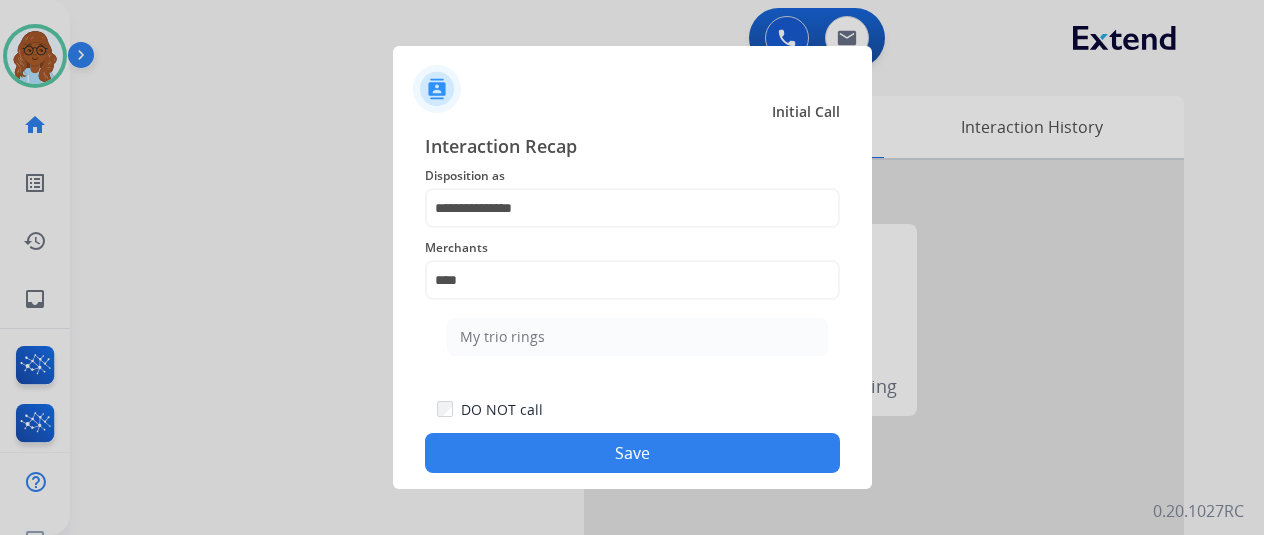 click on "My trio rings" 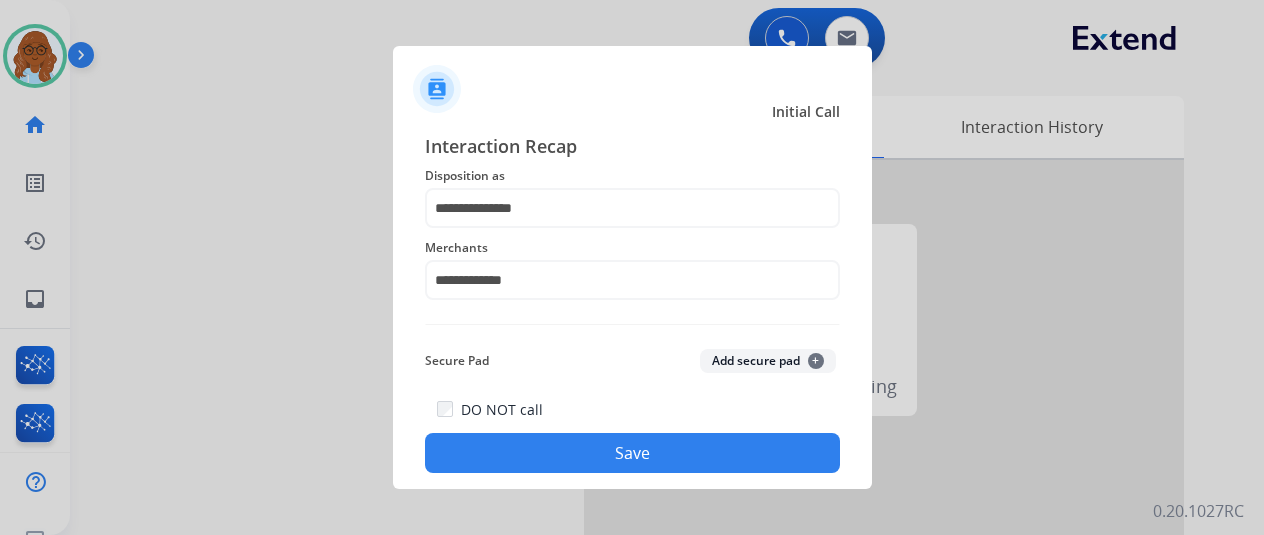 click on "Save" 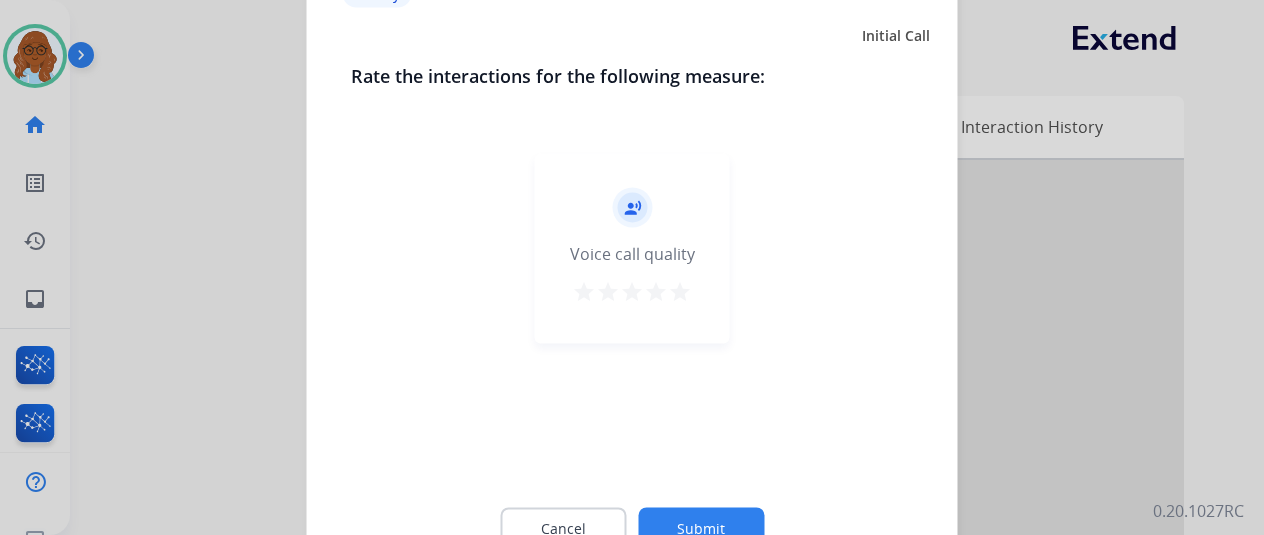 click on "star" at bounding box center [680, 291] 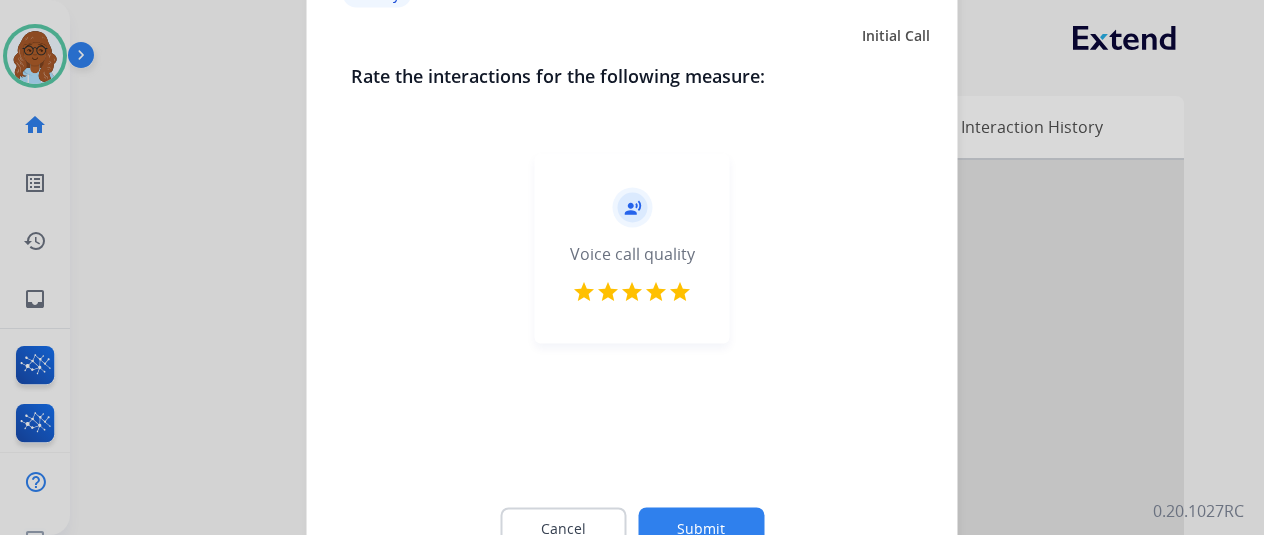 click on "Cancel Submit" 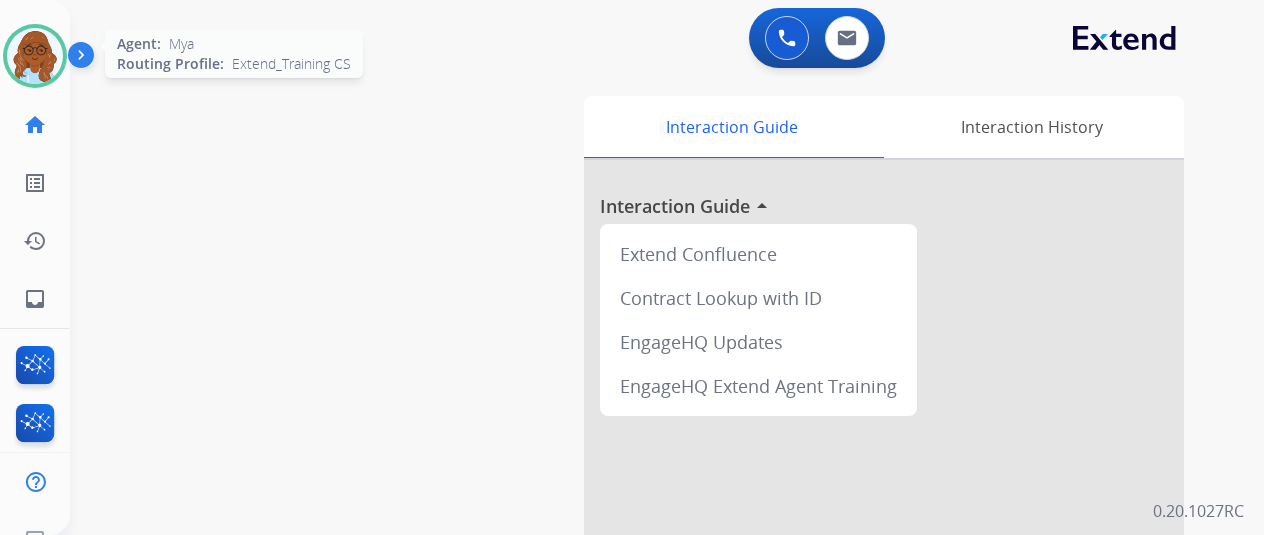 click at bounding box center (35, 56) 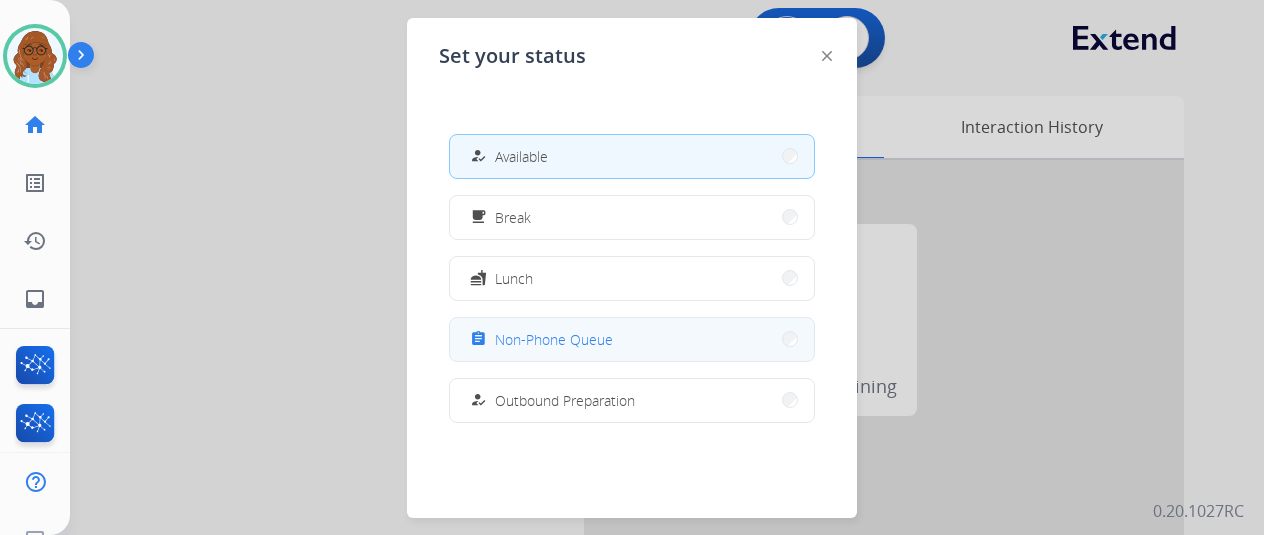 click on "assignment" at bounding box center (480, 339) 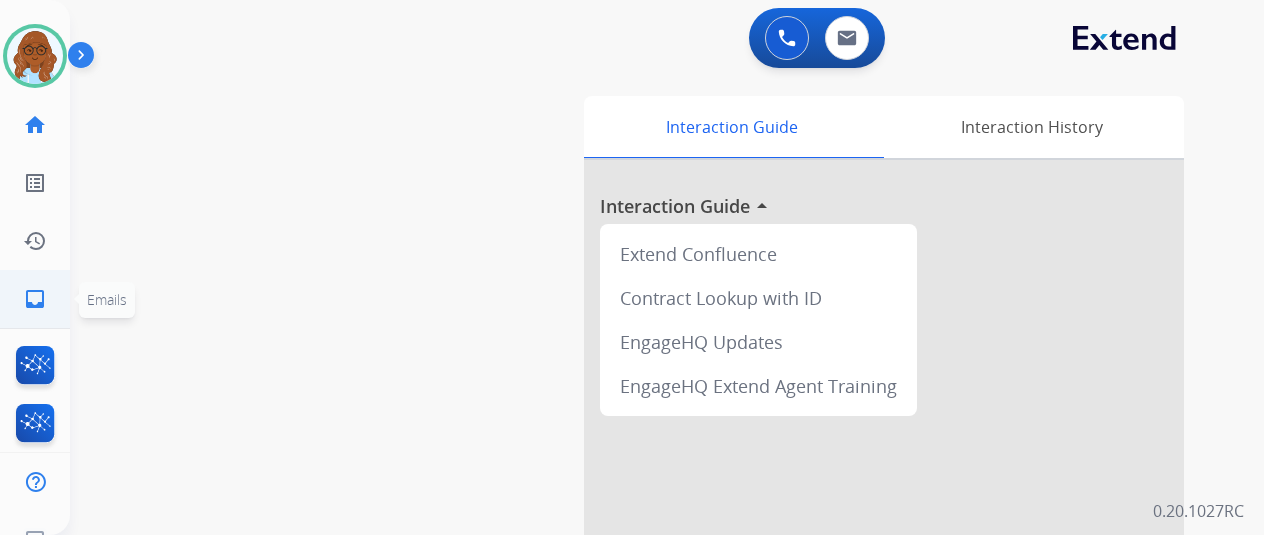 click on "inbox  Emails" 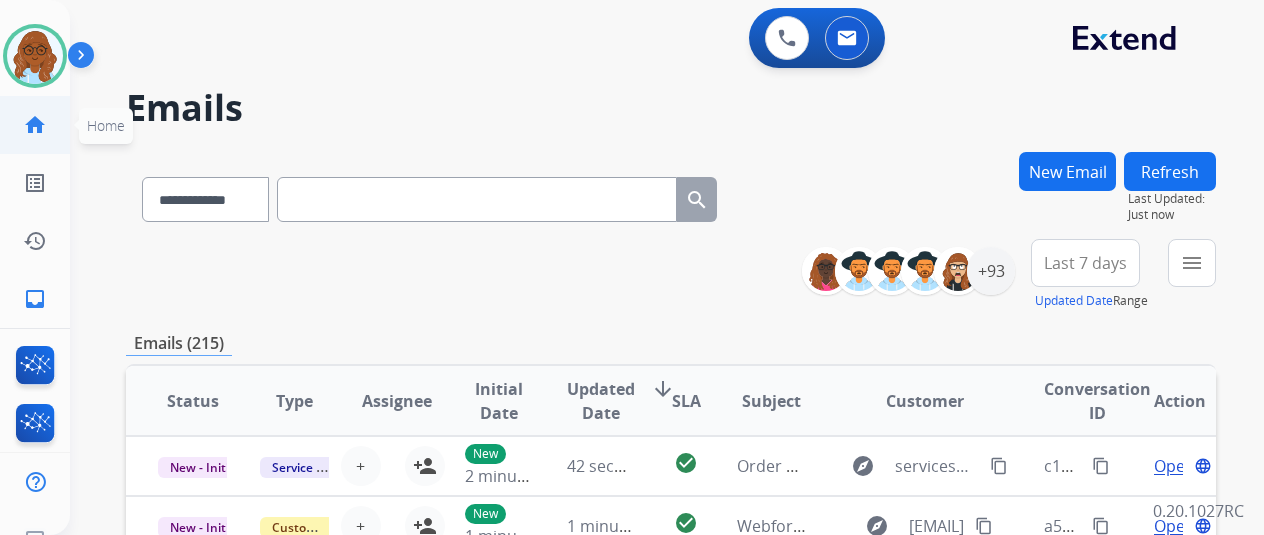 click on "home  Home" 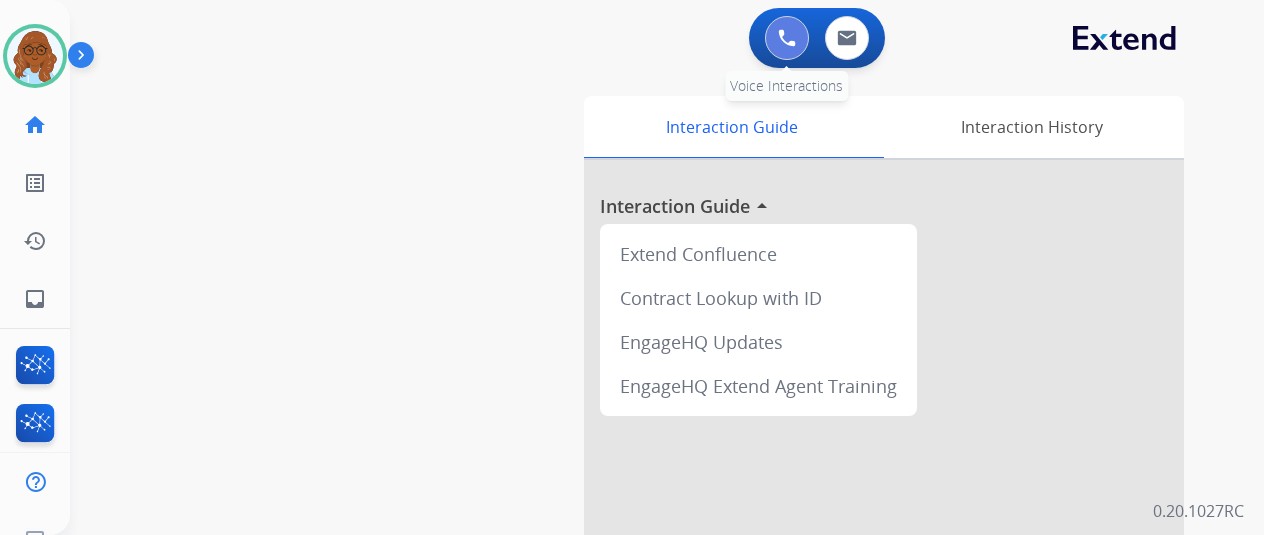 click at bounding box center (787, 38) 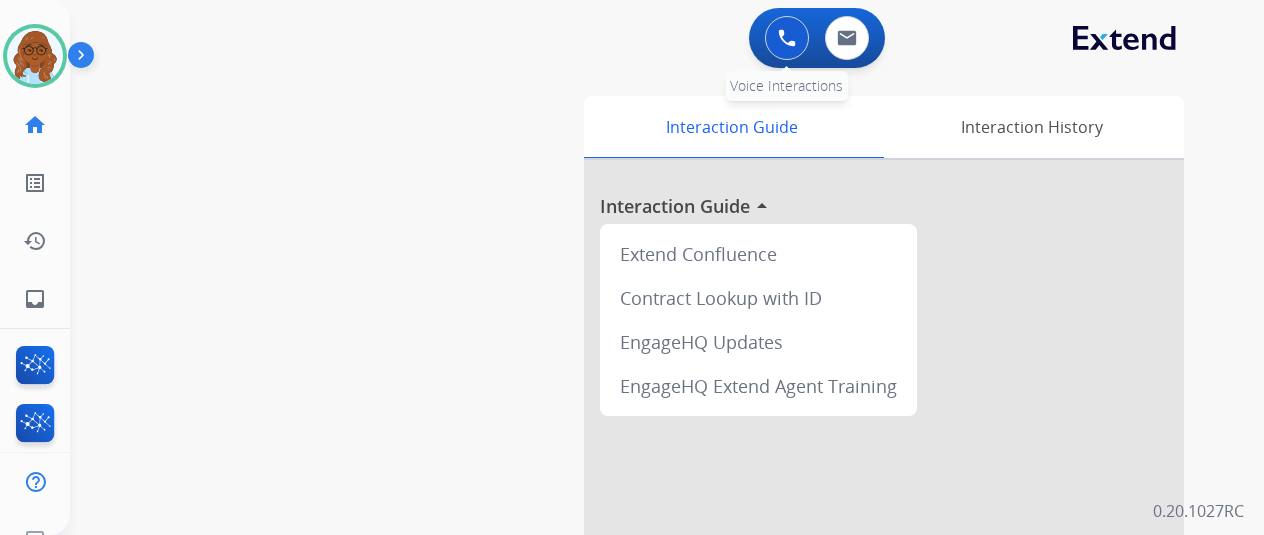 click at bounding box center (787, 38) 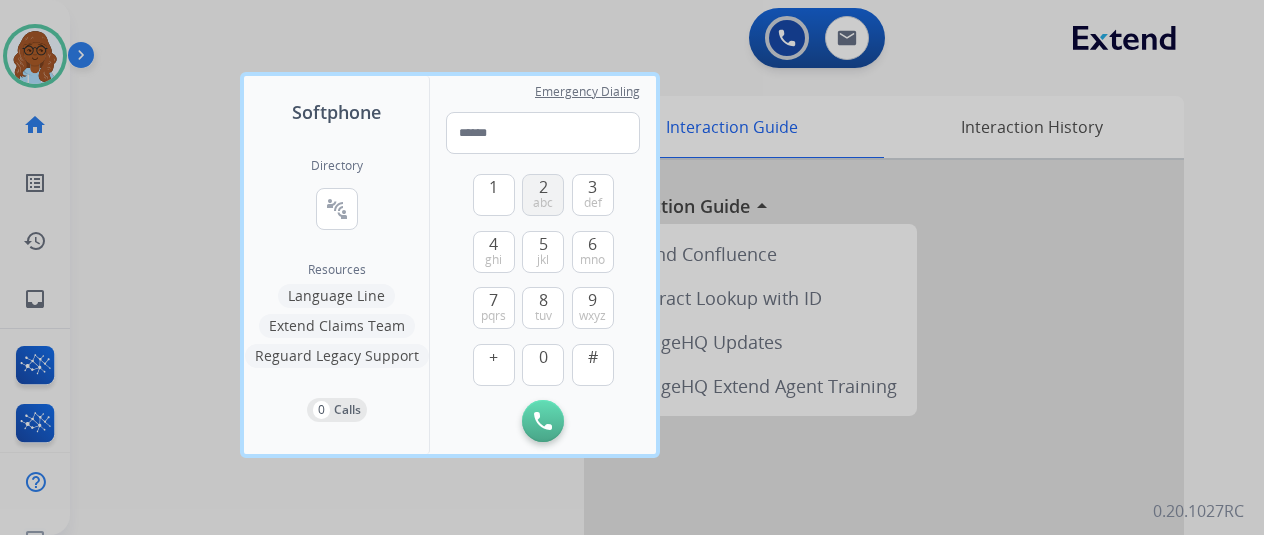 click on "2 abc" at bounding box center [543, 195] 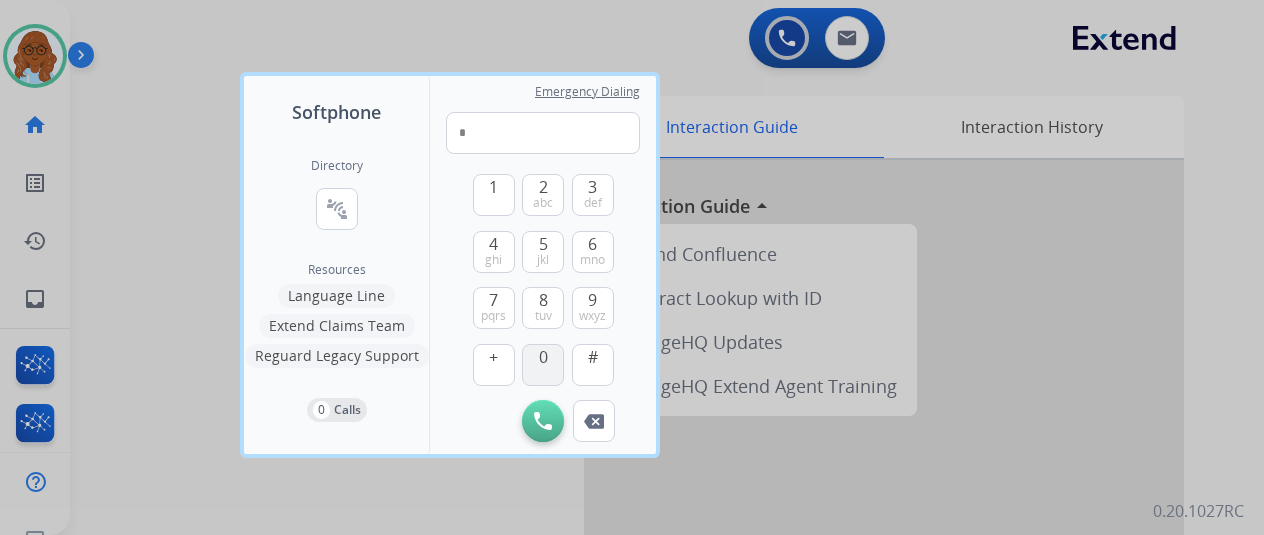 click on "0" at bounding box center [543, 365] 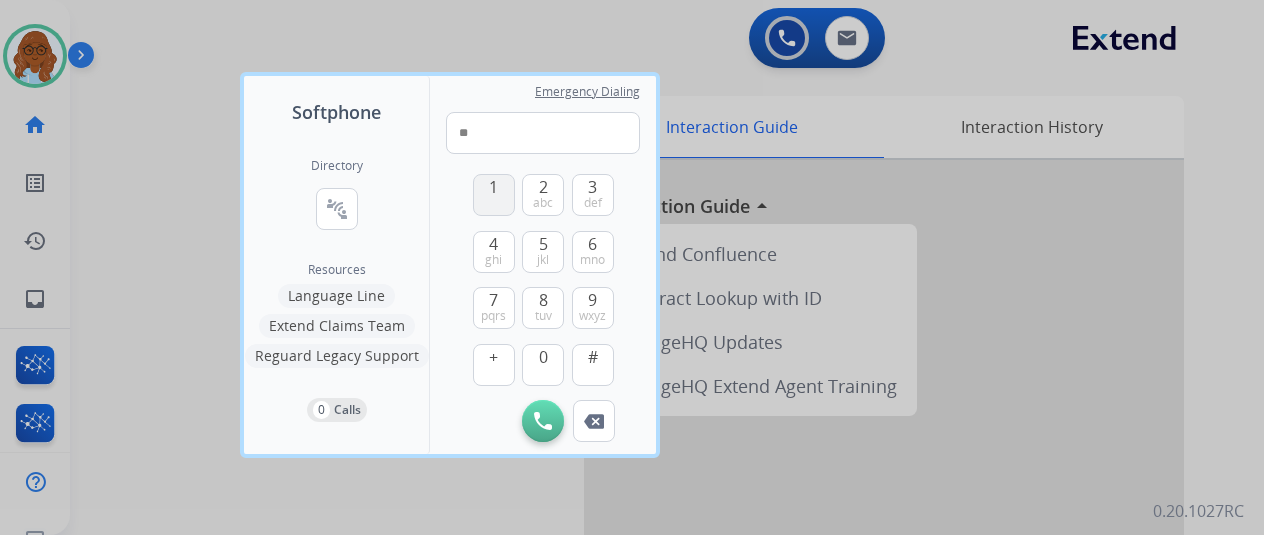 click on "1" at bounding box center (494, 195) 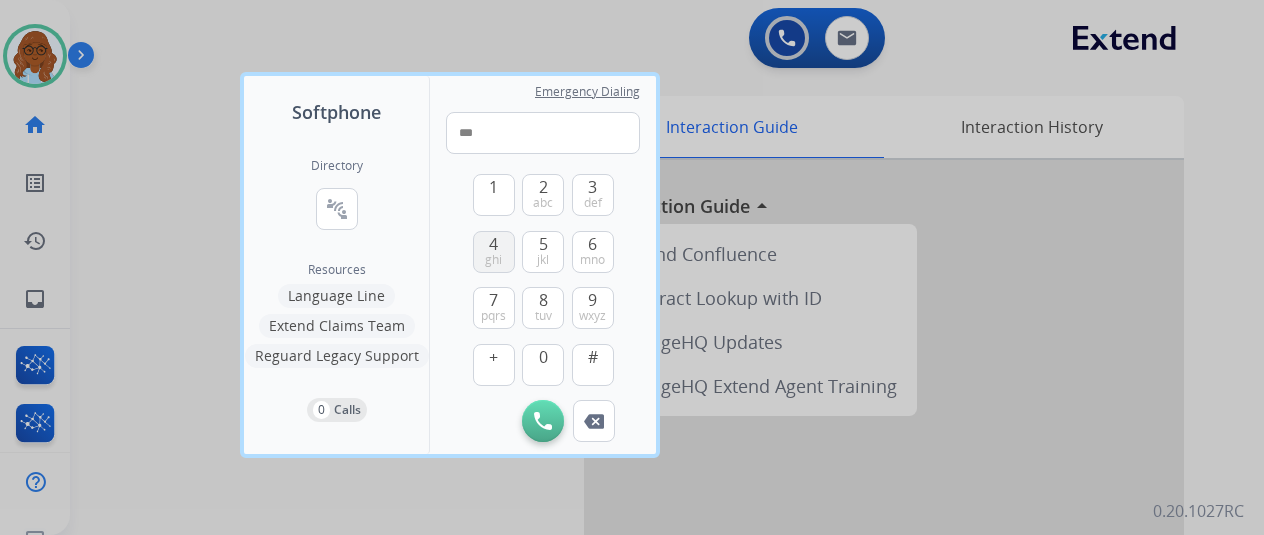 click on "4 ghi" at bounding box center [494, 252] 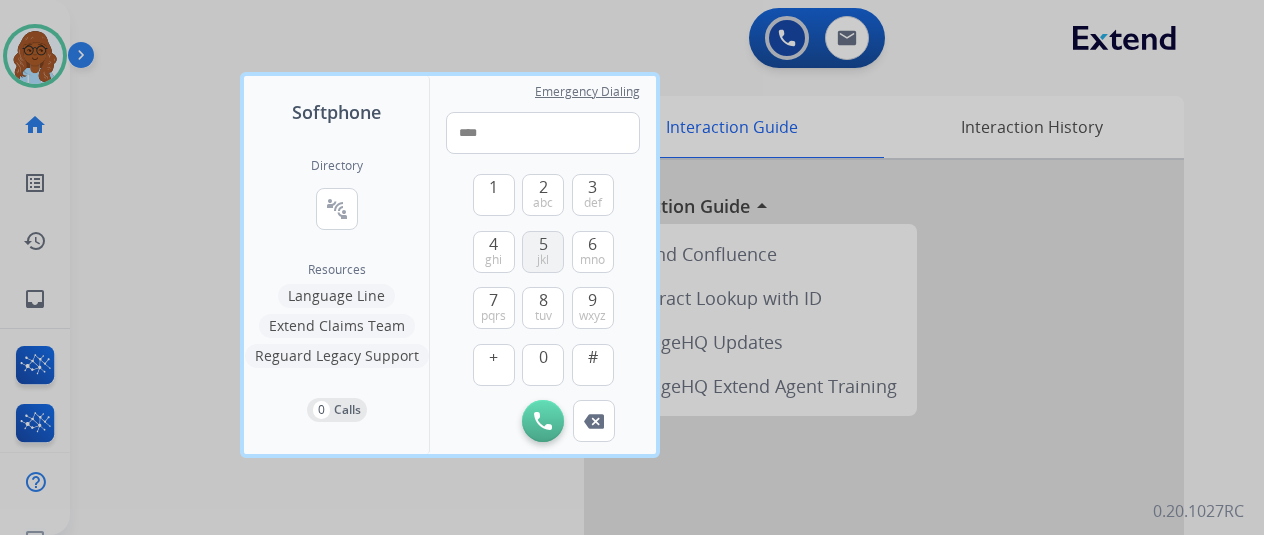 click on "jkl" at bounding box center [543, 260] 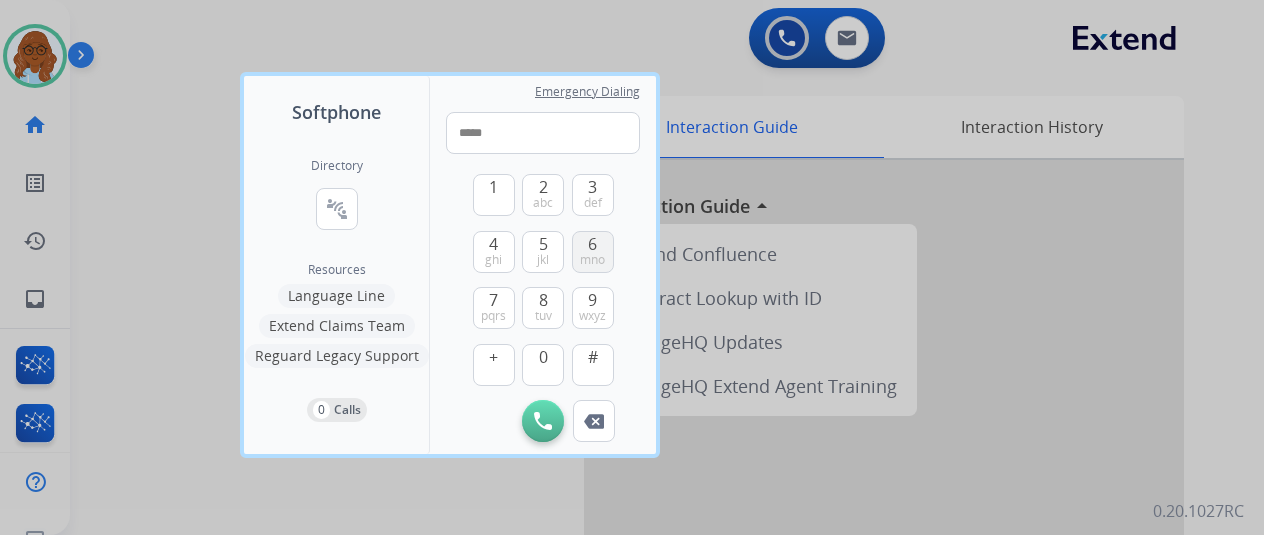 click on "mno" at bounding box center (592, 260) 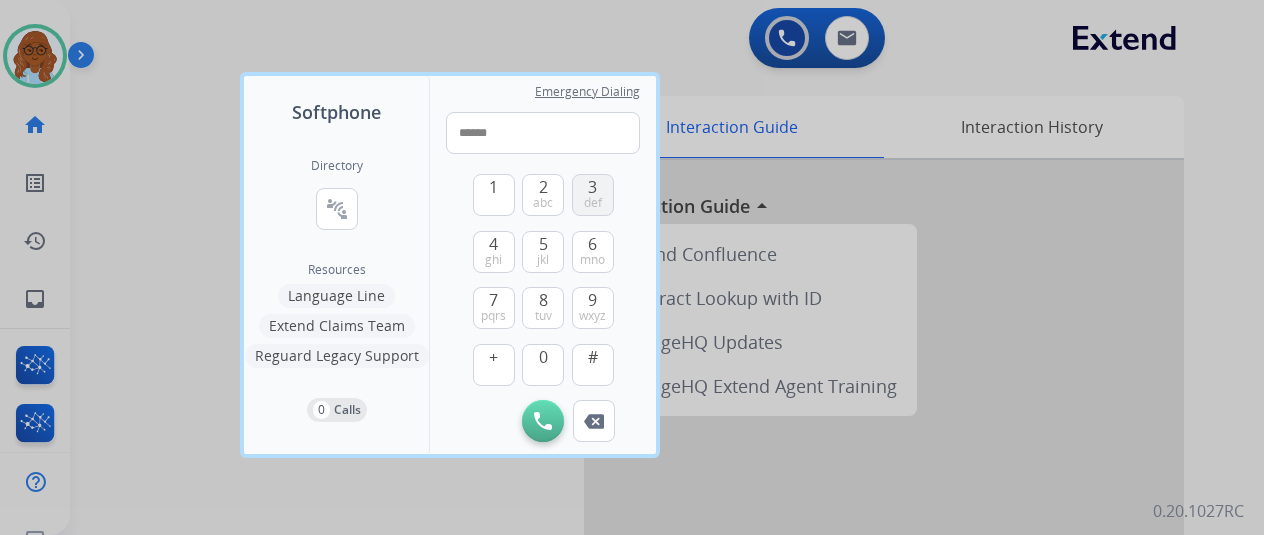 click on "3 def" at bounding box center (593, 195) 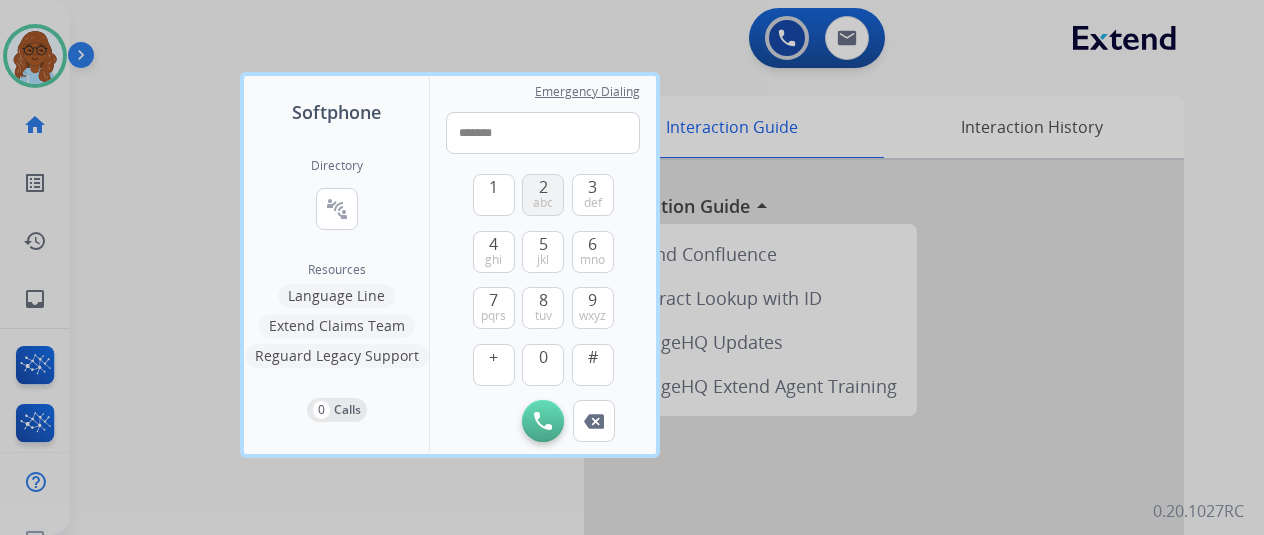click on "2 abc" at bounding box center (543, 195) 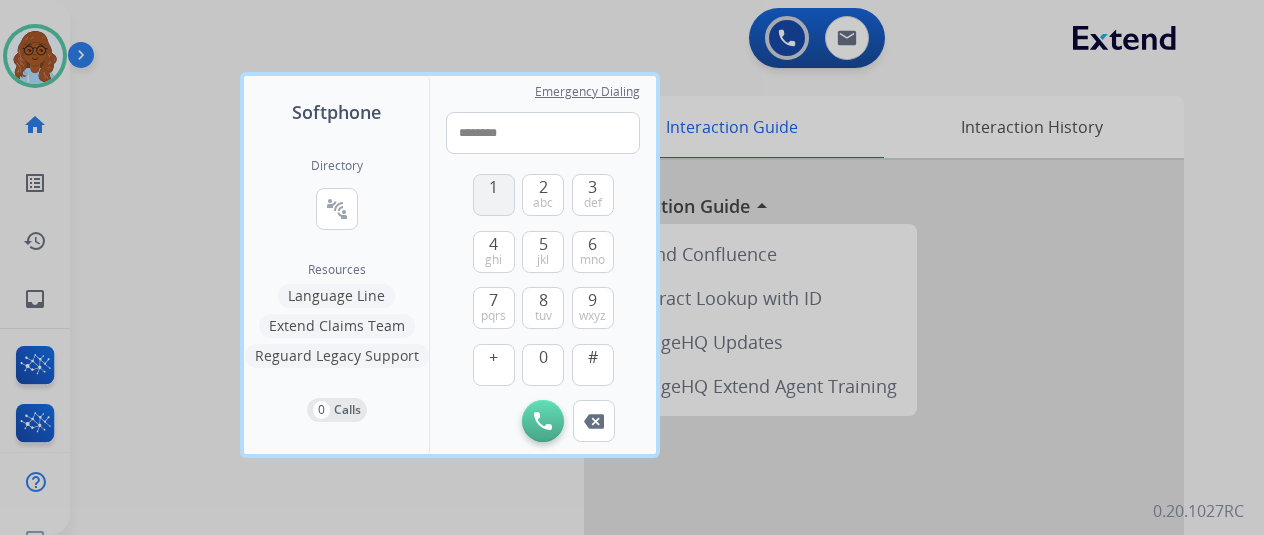 click on "1" at bounding box center (494, 195) 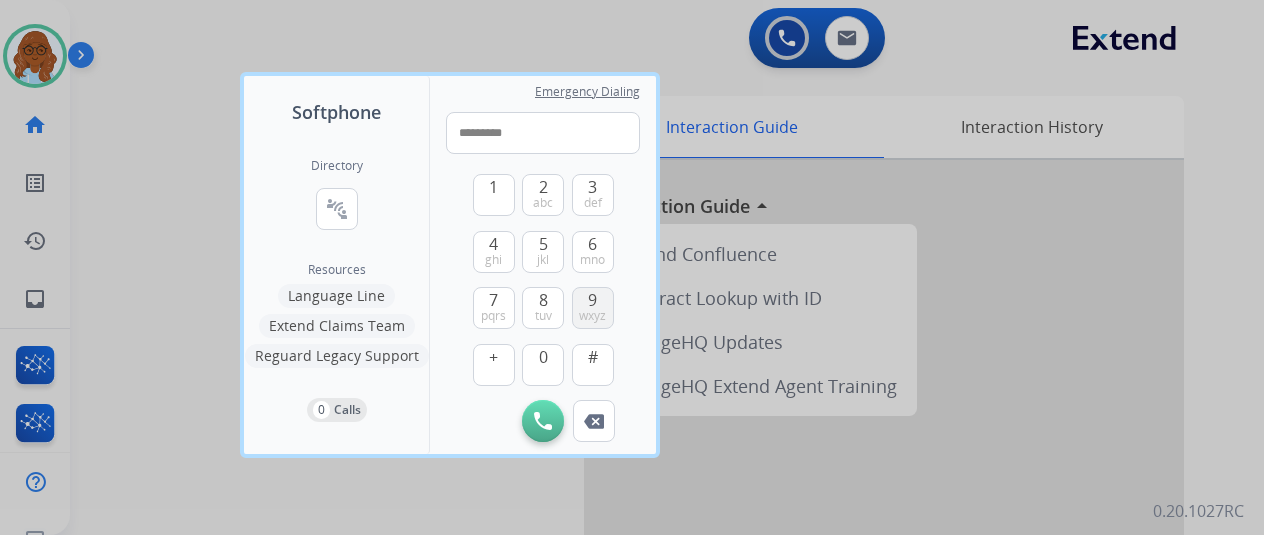 click on "wxyz" at bounding box center (592, 316) 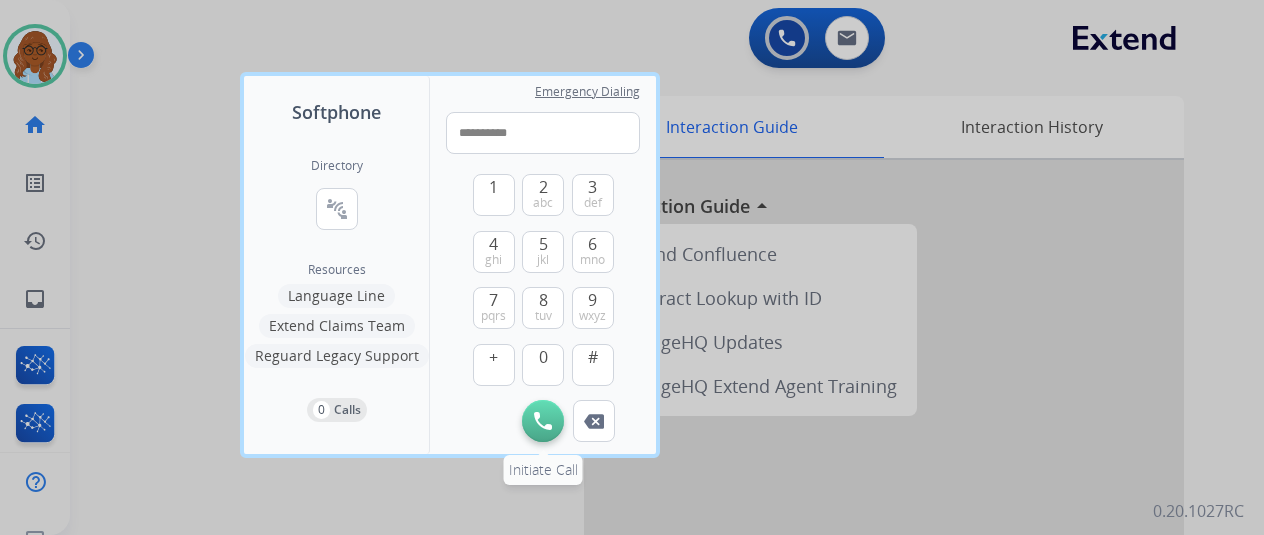 click at bounding box center (543, 421) 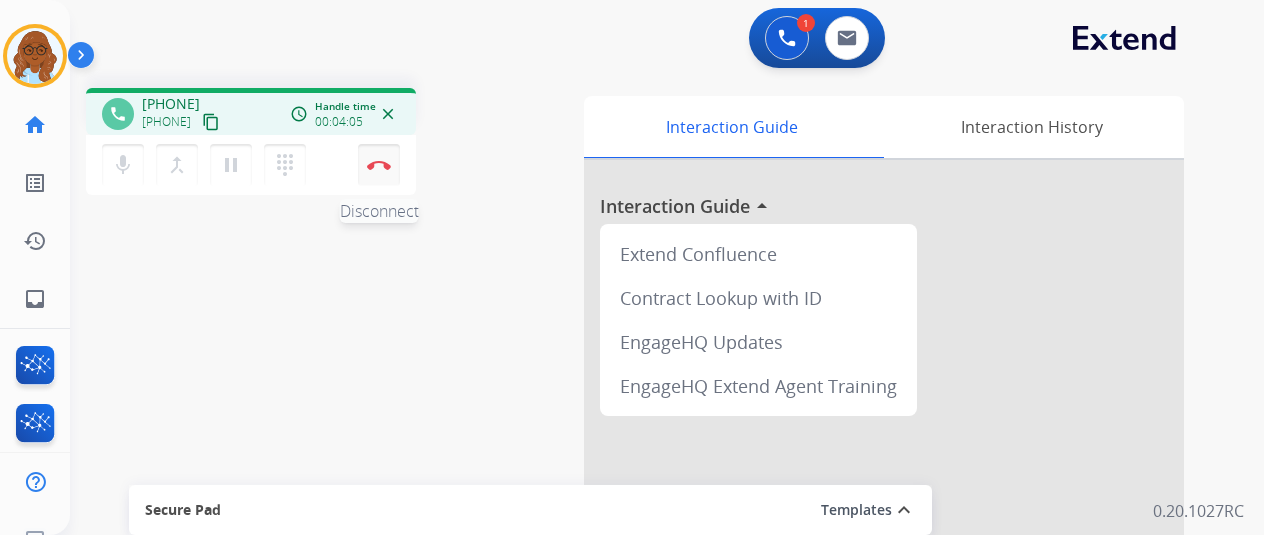 click on "Disconnect" at bounding box center (379, 165) 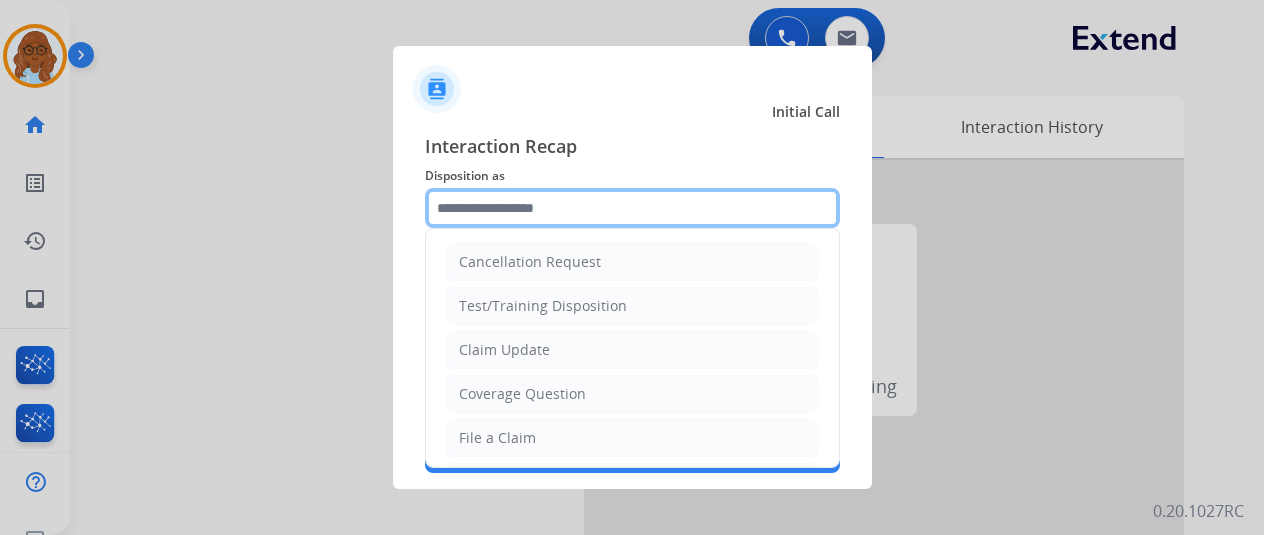 click 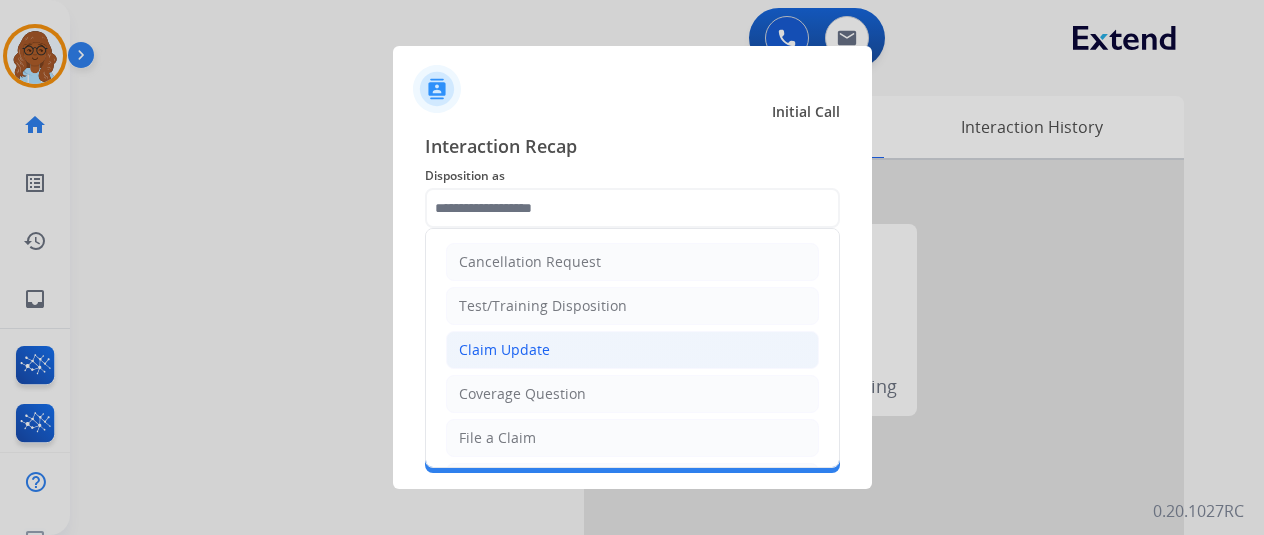 click on "Claim Update" 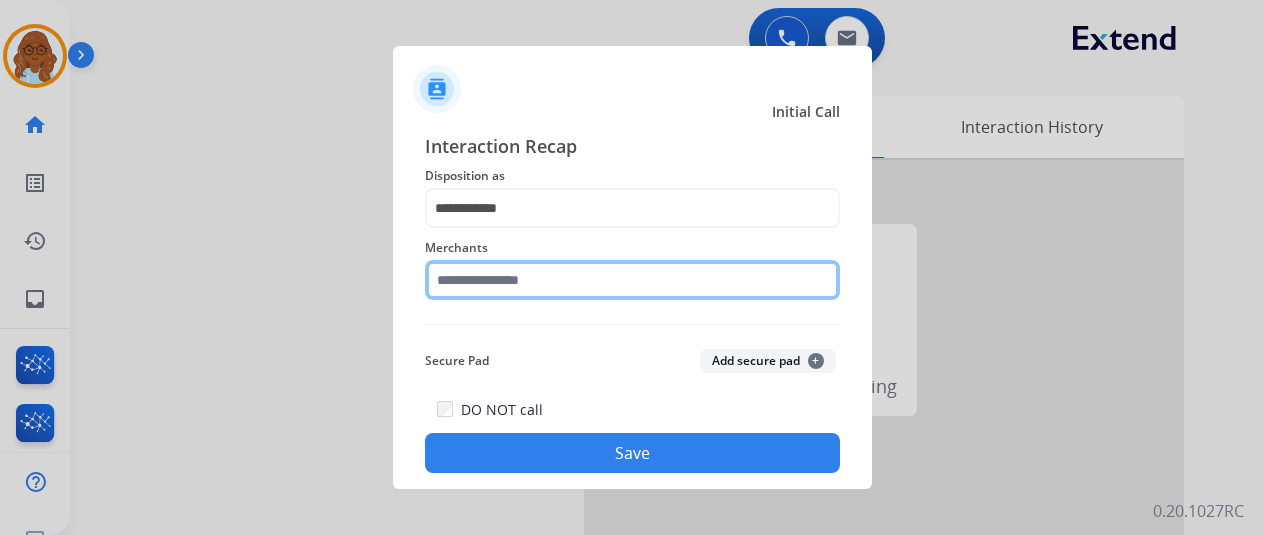 click 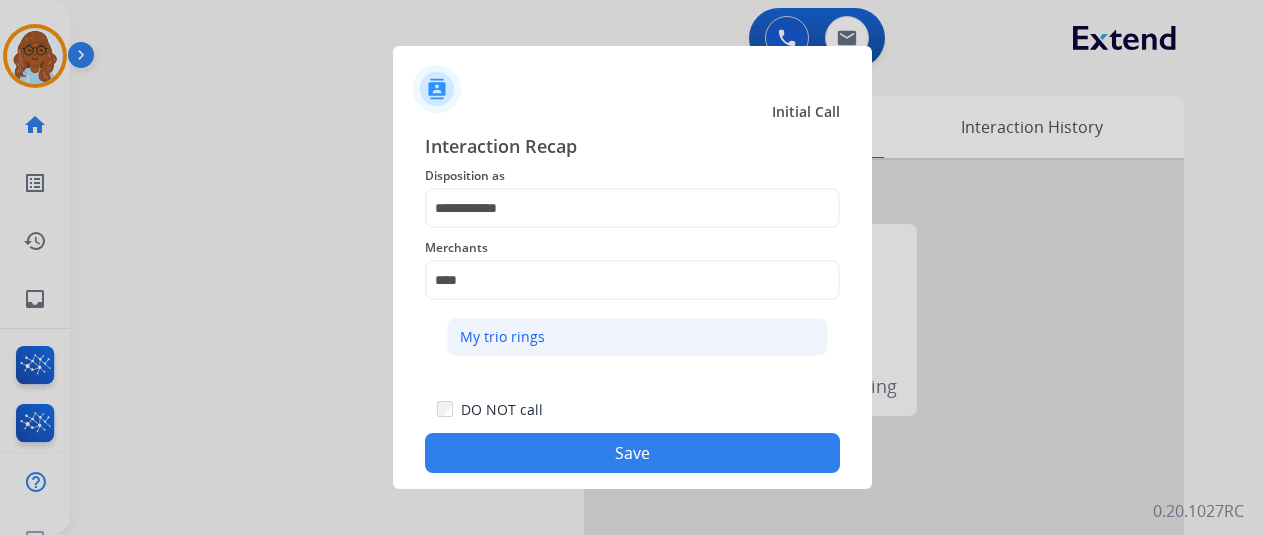 click on "My trio rings" 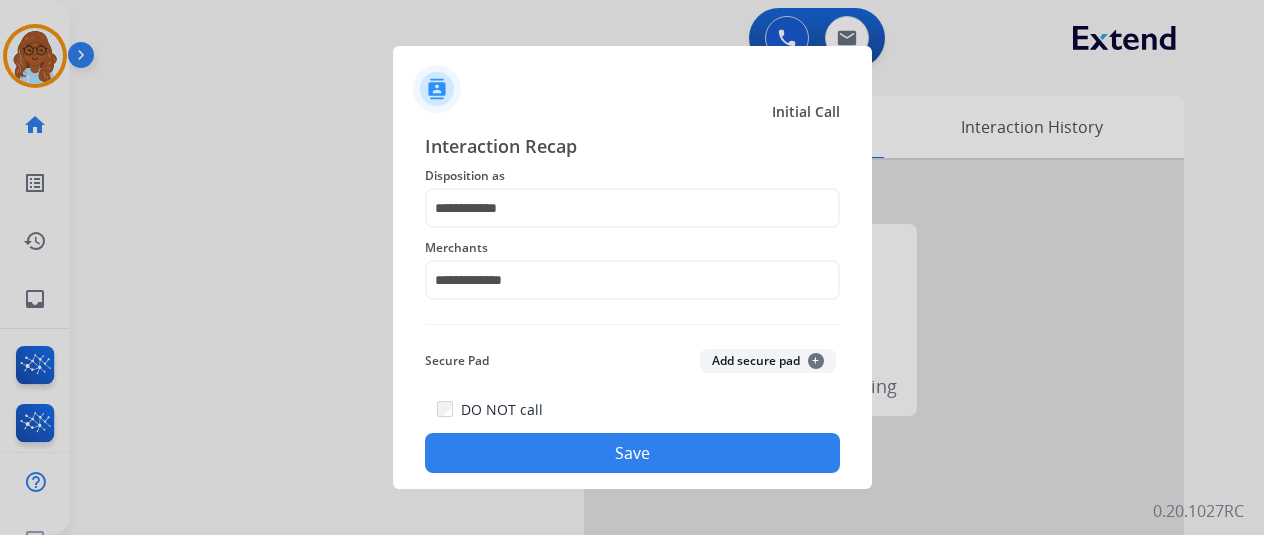 click on "Save" 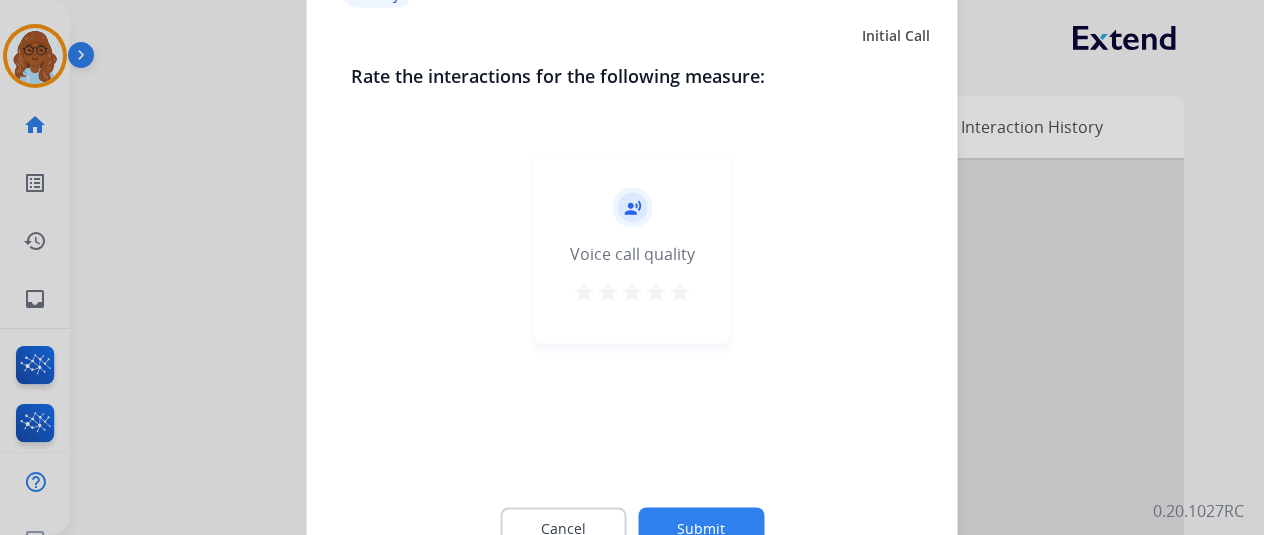 click on "star" at bounding box center [680, 291] 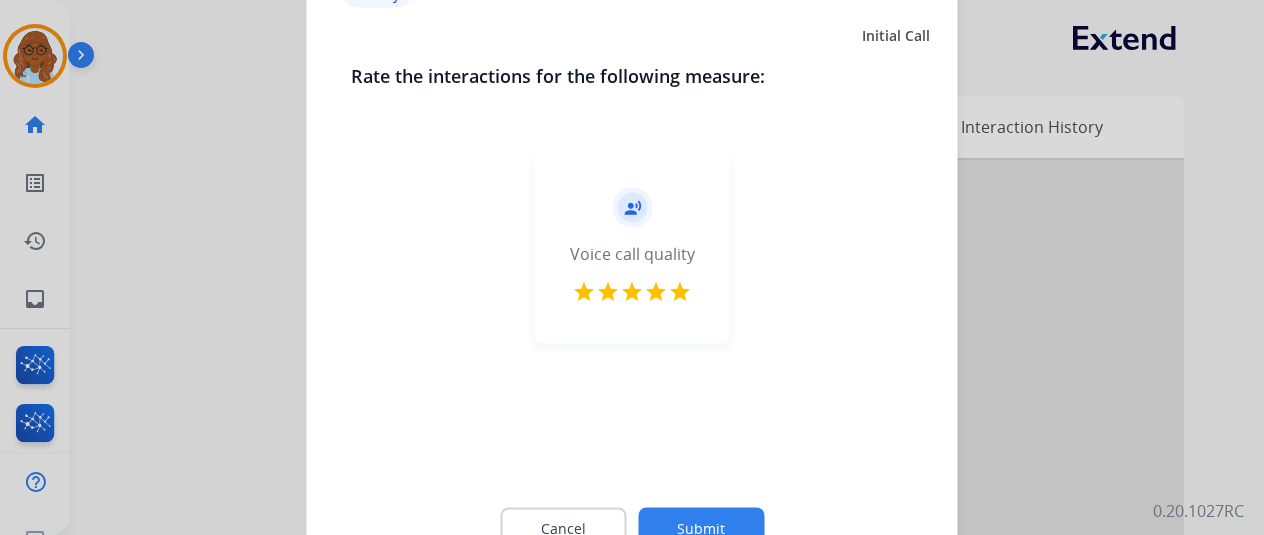 click on "Cancel Submit" 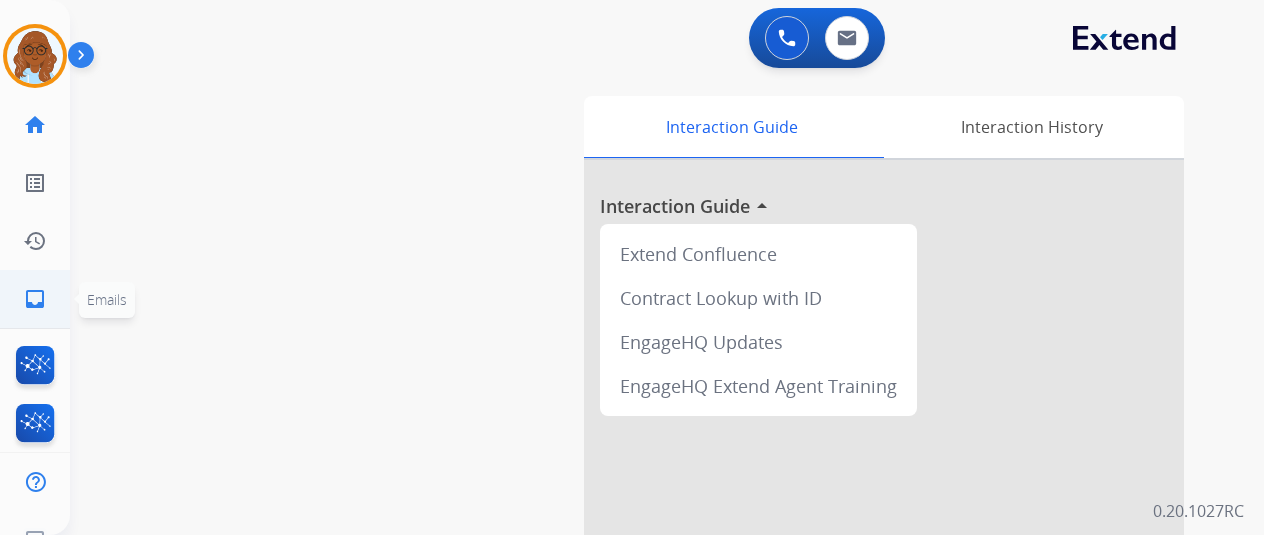 click on "inbox  Emails" 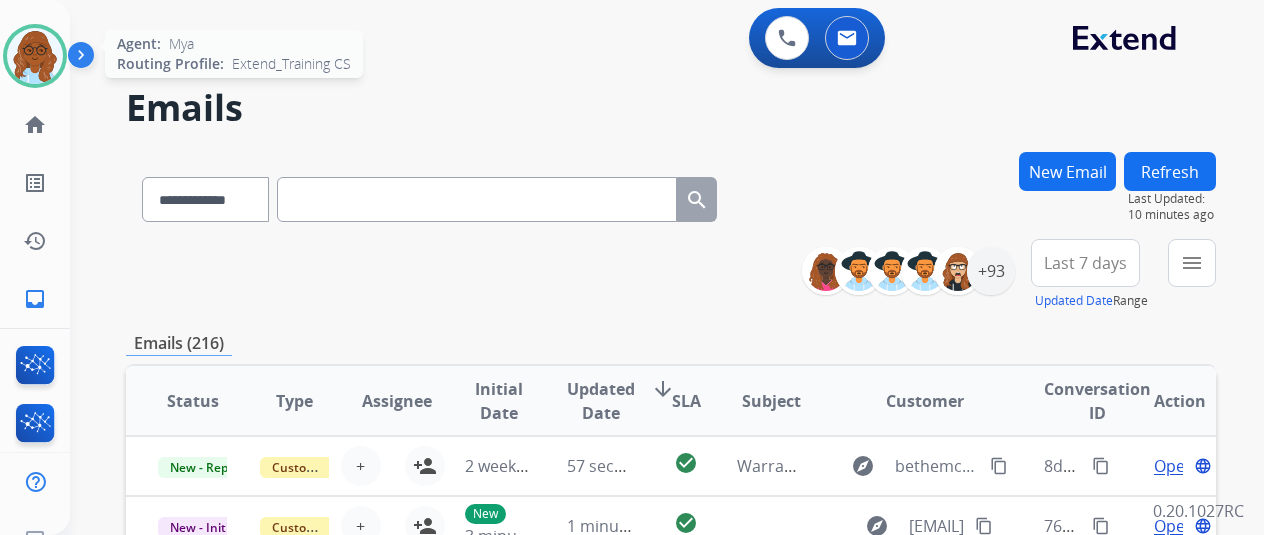 click at bounding box center [35, 56] 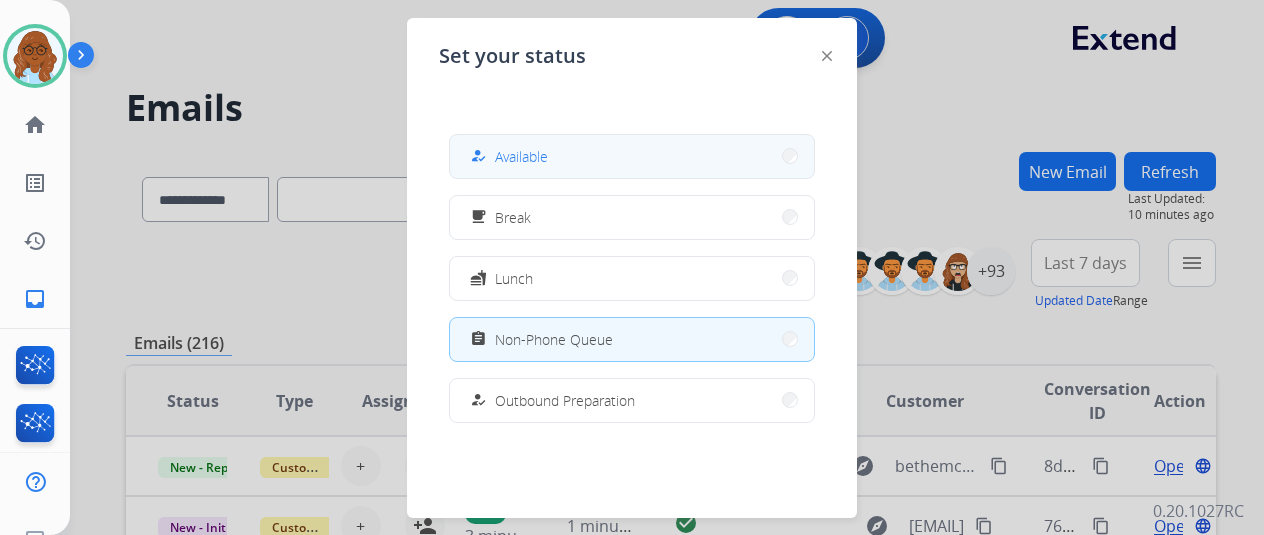 click on "how_to_reg Available" at bounding box center [632, 156] 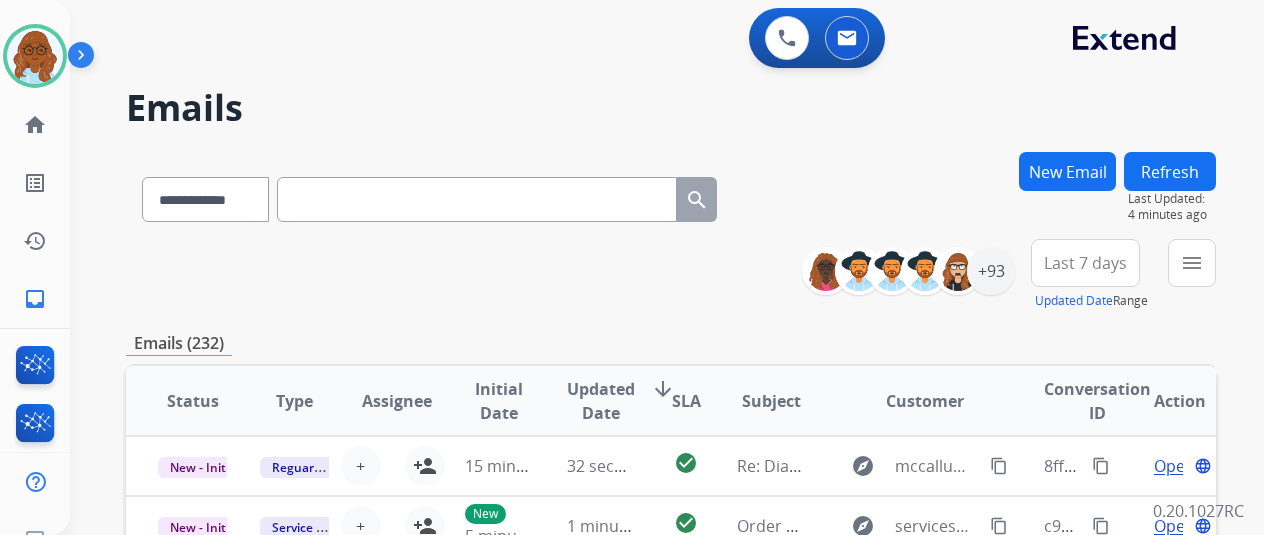 click on "**********" at bounding box center [671, 195] 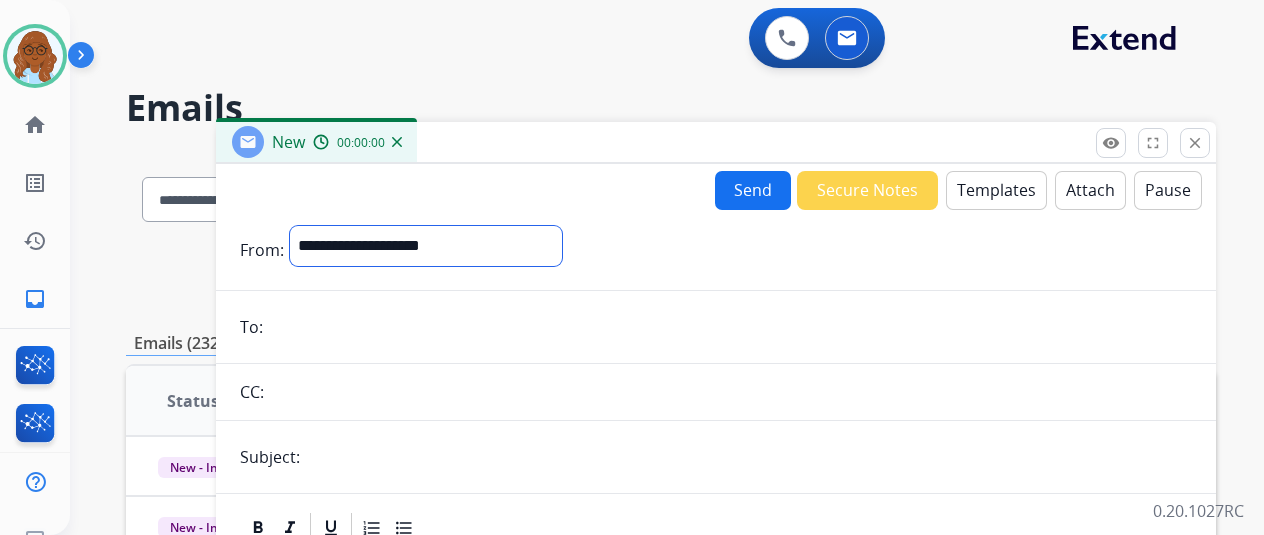 click on "**********" at bounding box center [426, 246] 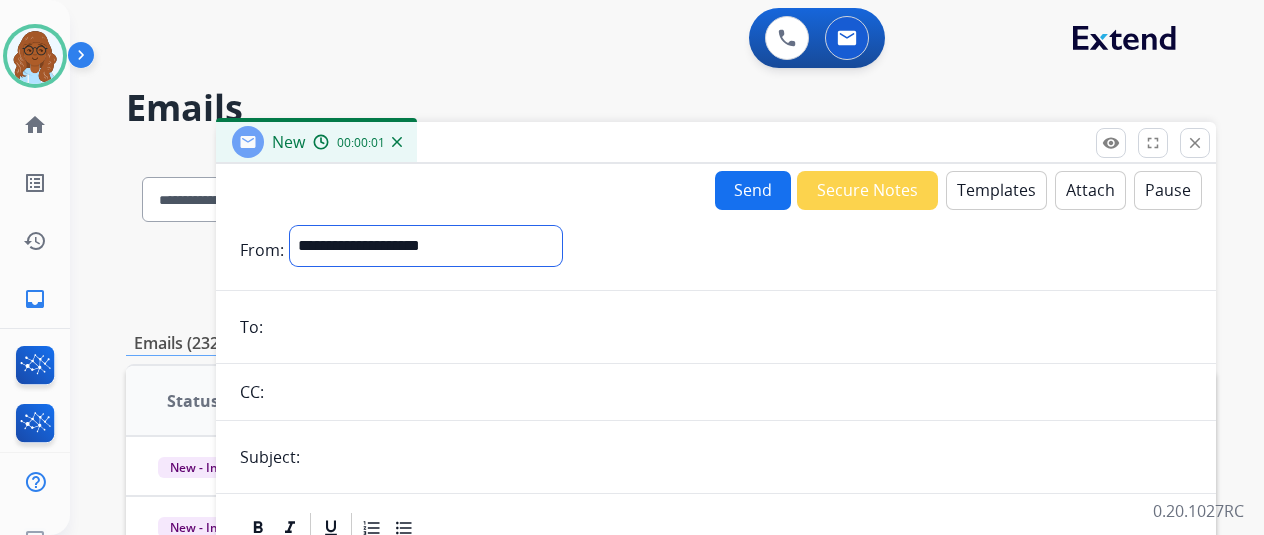 select on "**********" 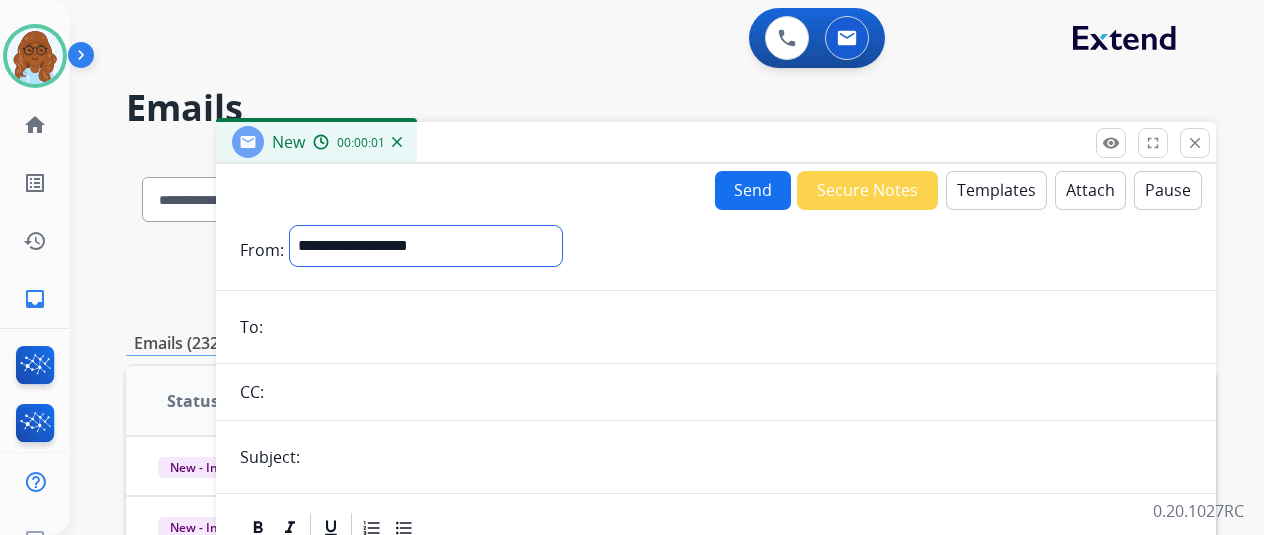 click on "**********" at bounding box center [426, 246] 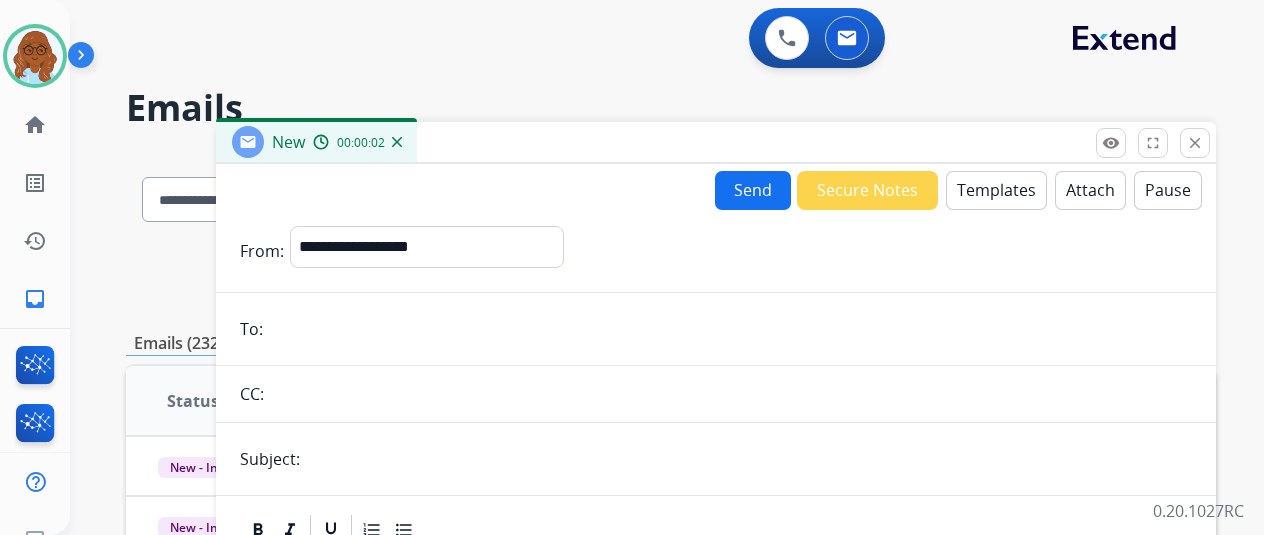 paste on "**********" 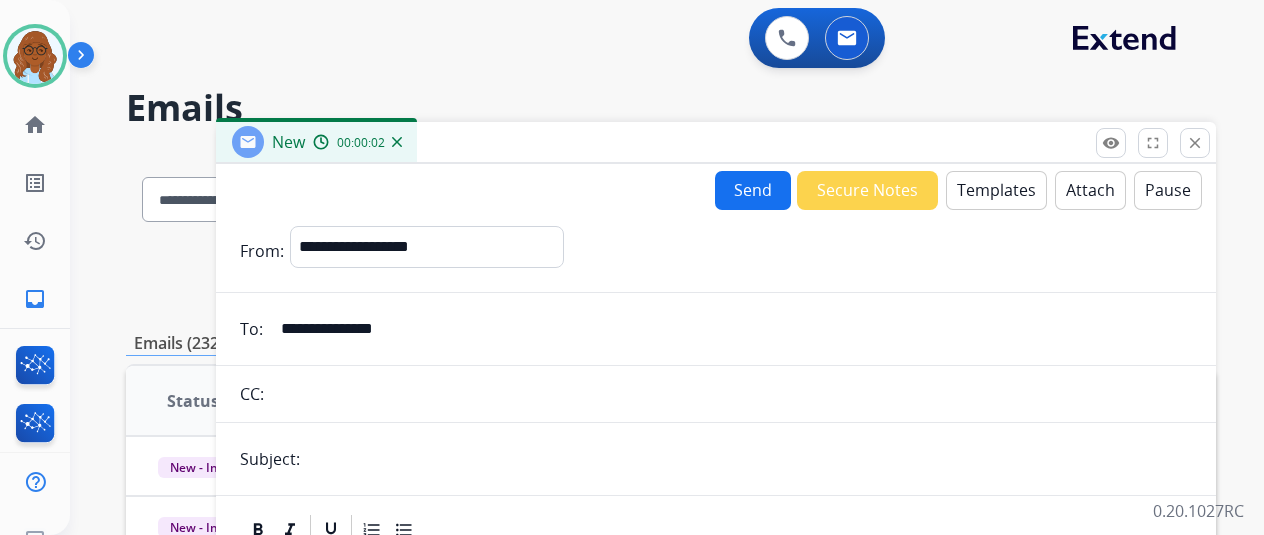 type on "**********" 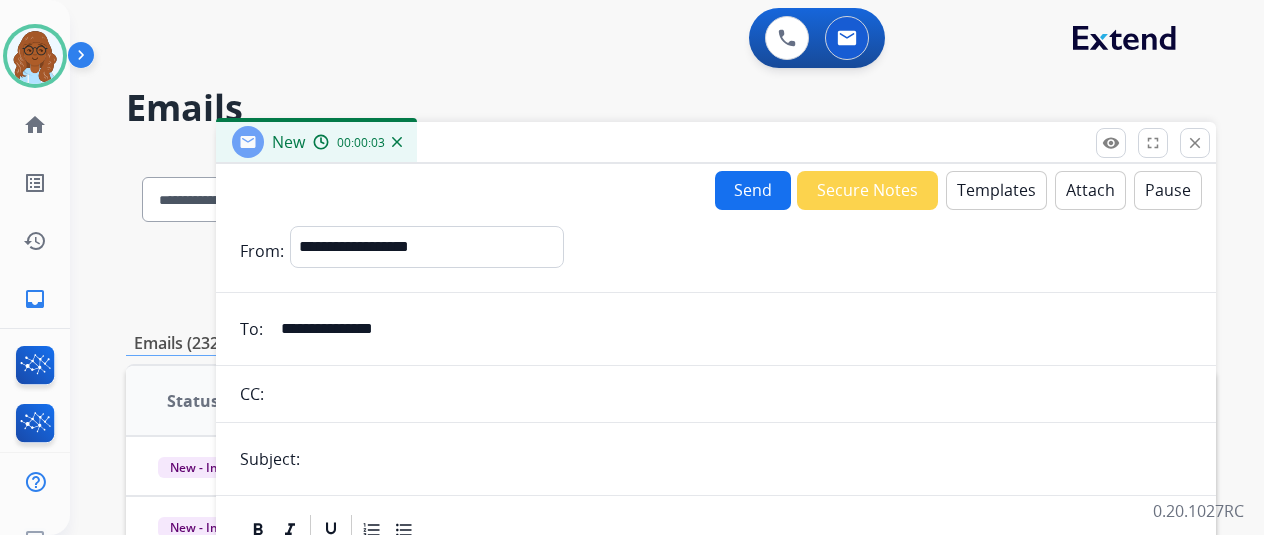 type on "**********" 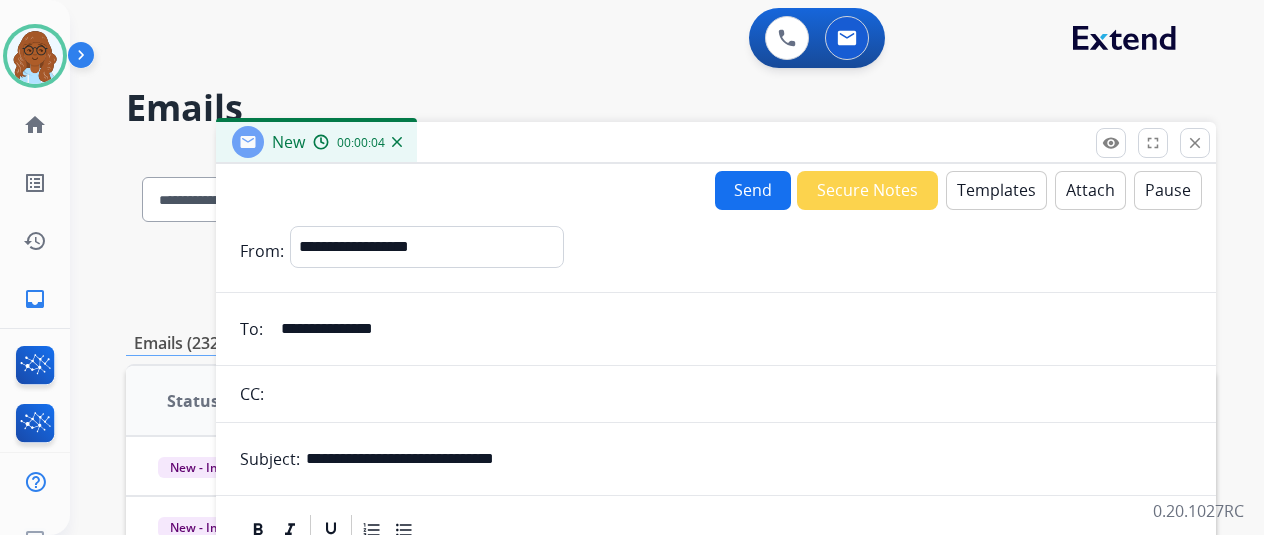 click on "Templates" at bounding box center (996, 190) 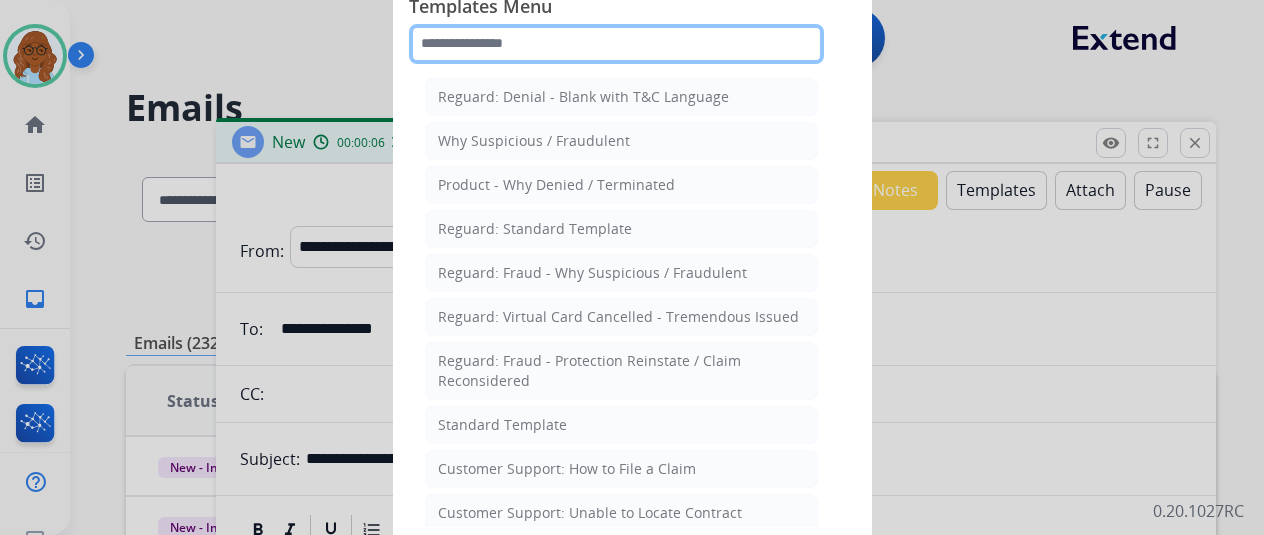 click 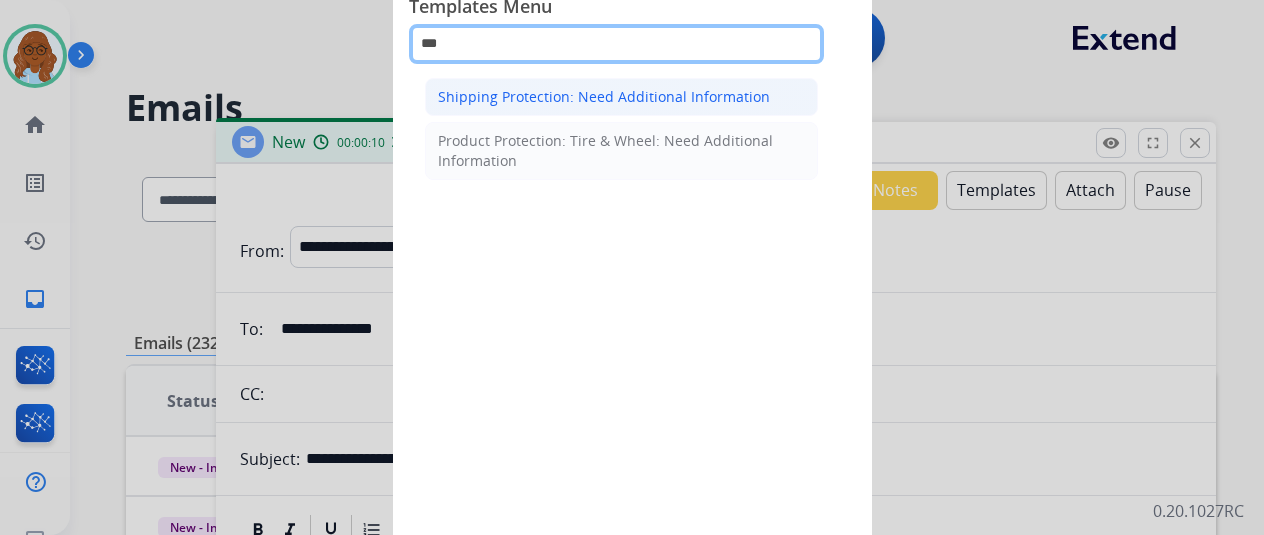 type on "***" 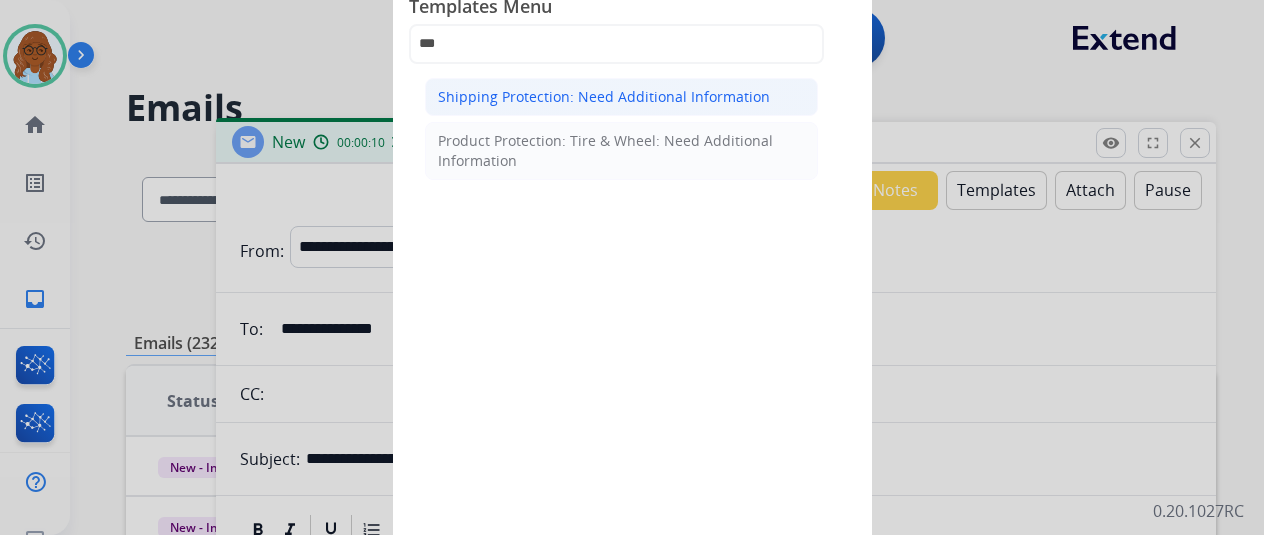 click on "Shipping Protection: Need Additional Information" 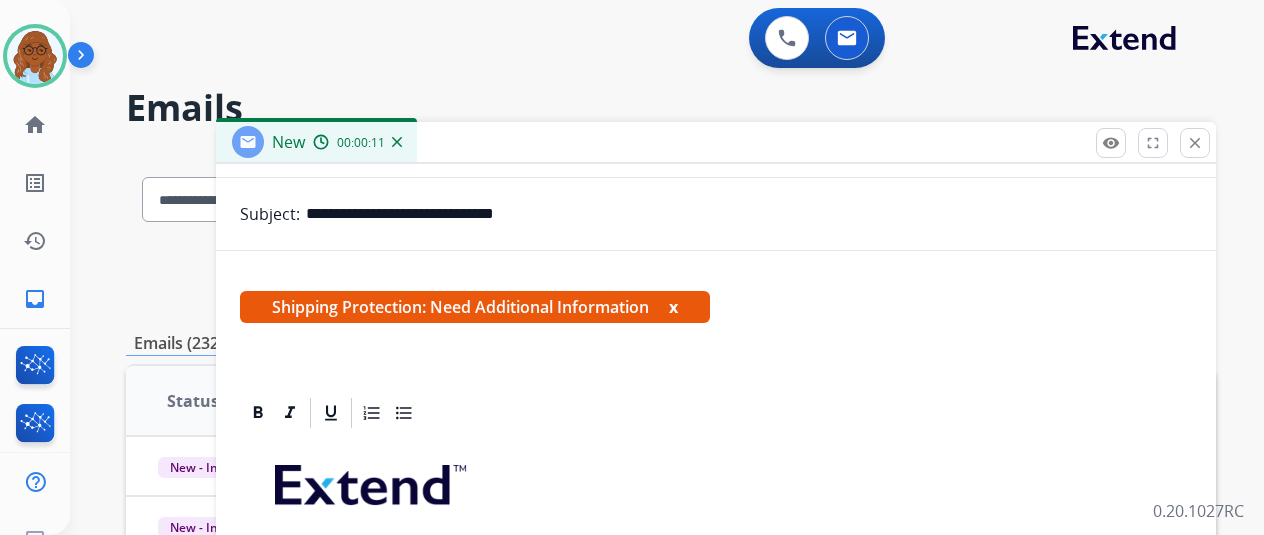 scroll, scrollTop: 383, scrollLeft: 0, axis: vertical 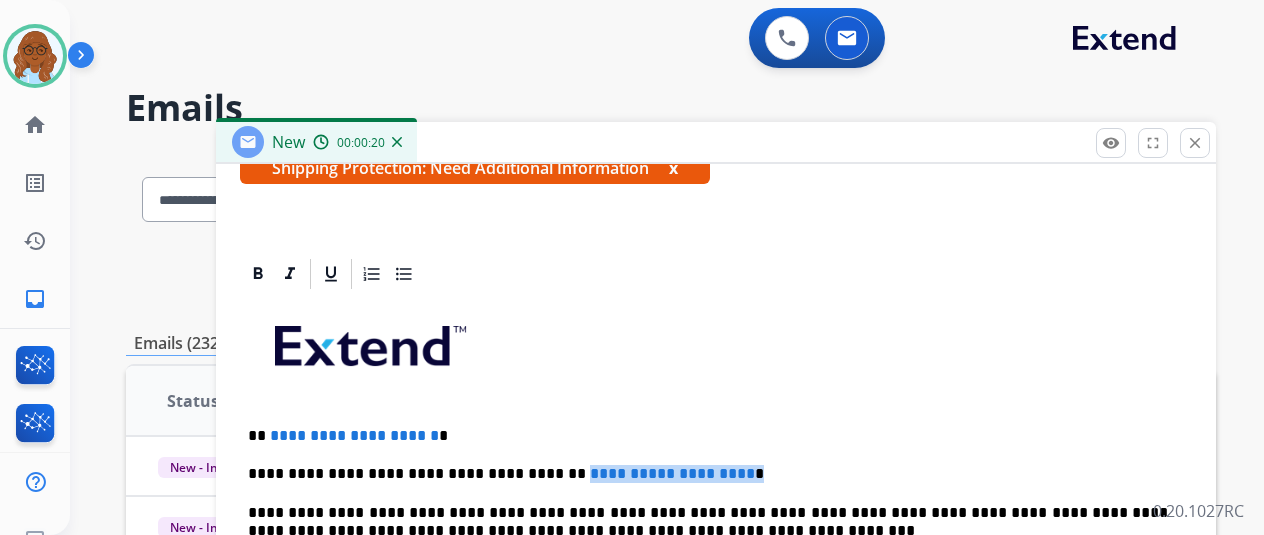drag, startPoint x: 759, startPoint y: 469, endPoint x: 551, endPoint y: 475, distance: 208.08652 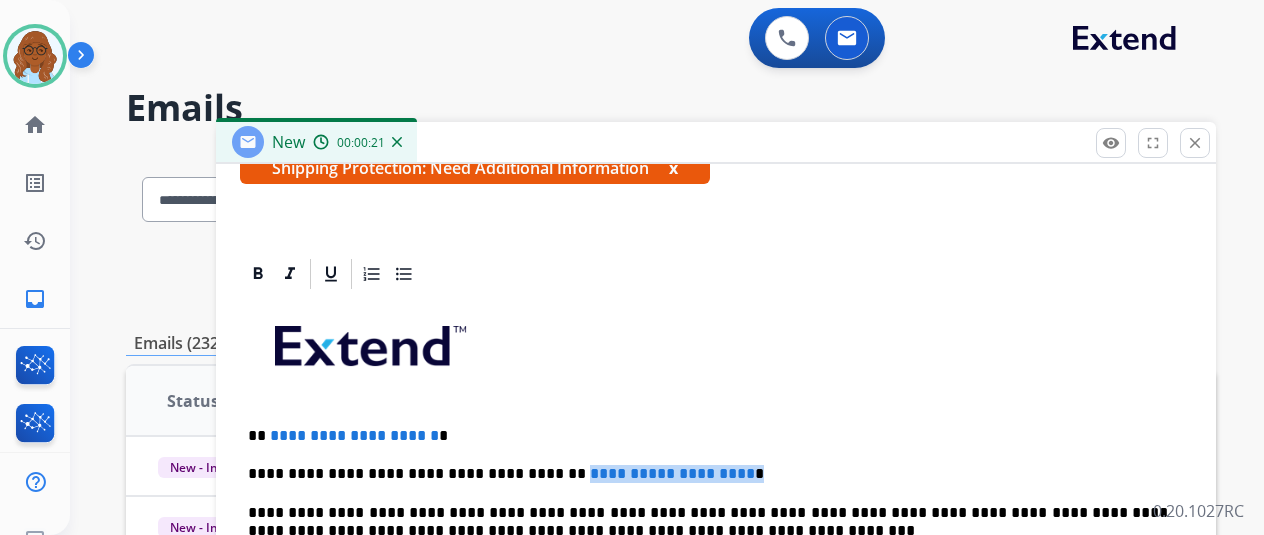 paste 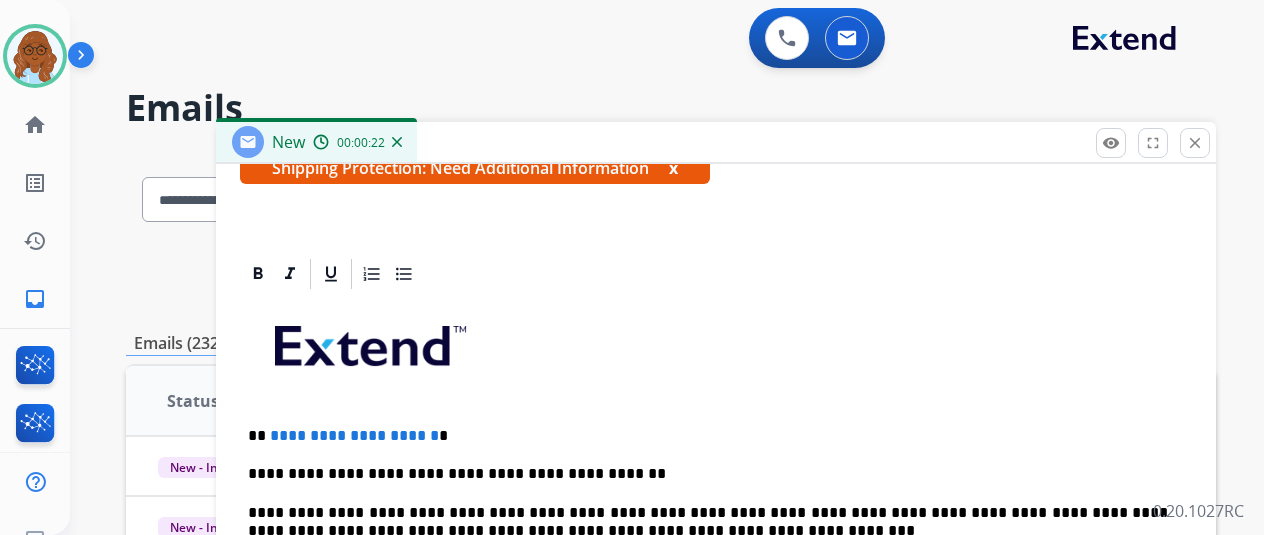 type 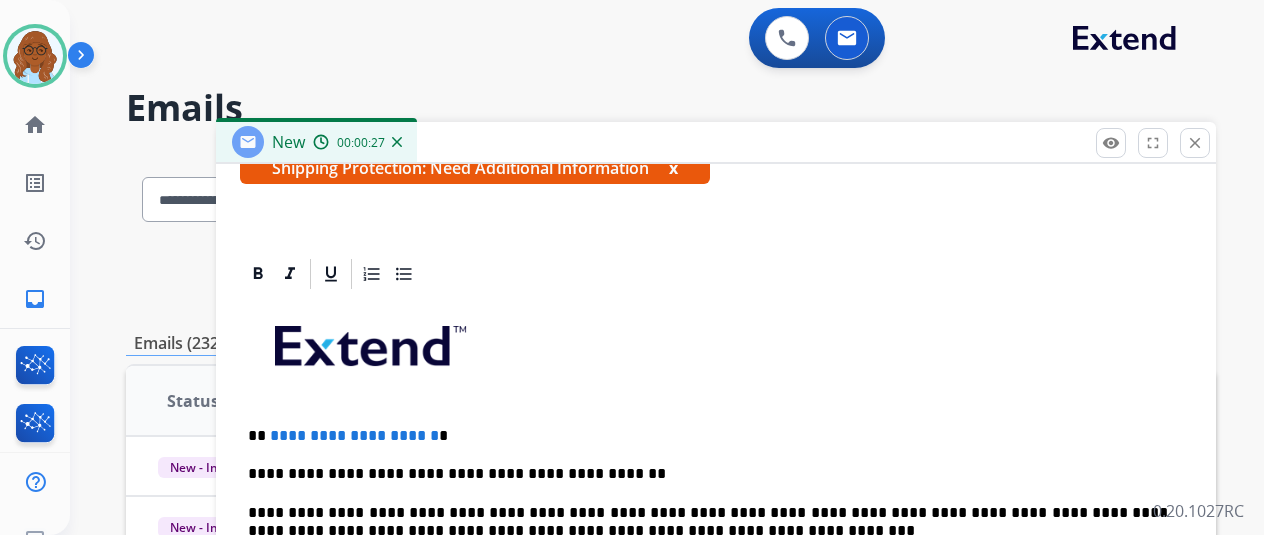 click on "**********" at bounding box center [716, 597] 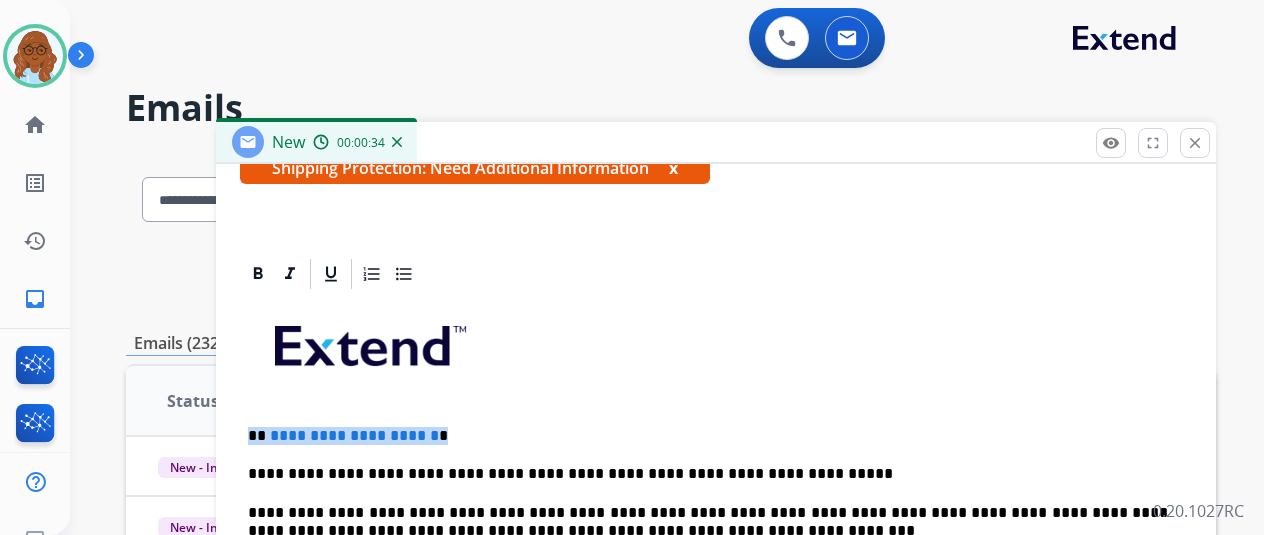 drag, startPoint x: 533, startPoint y: 432, endPoint x: 261, endPoint y: 437, distance: 272.04596 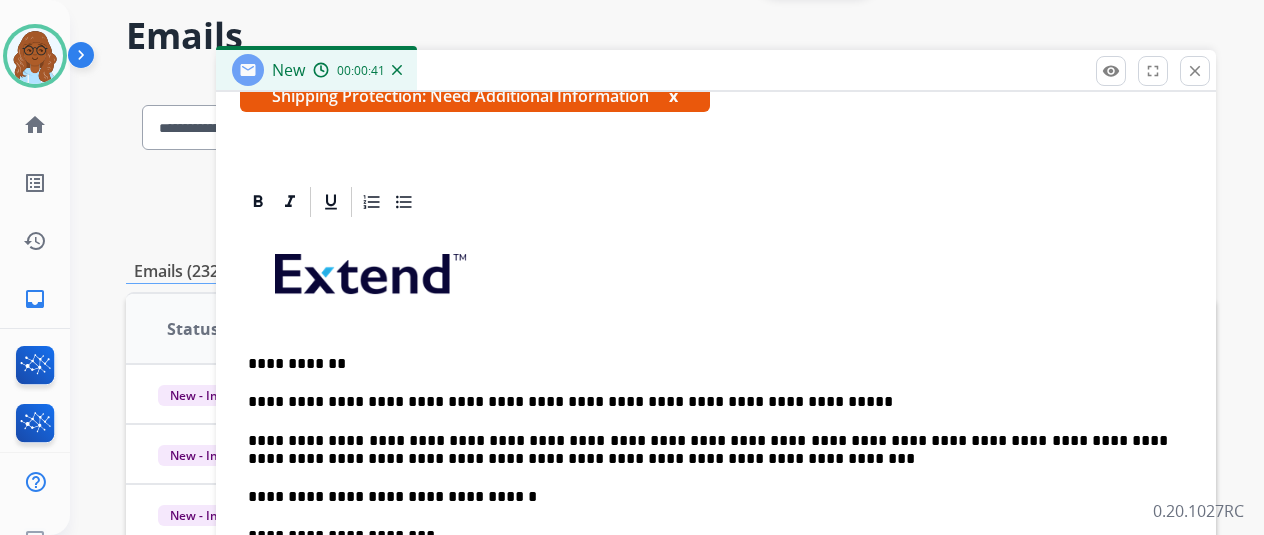 scroll, scrollTop: 200, scrollLeft: 0, axis: vertical 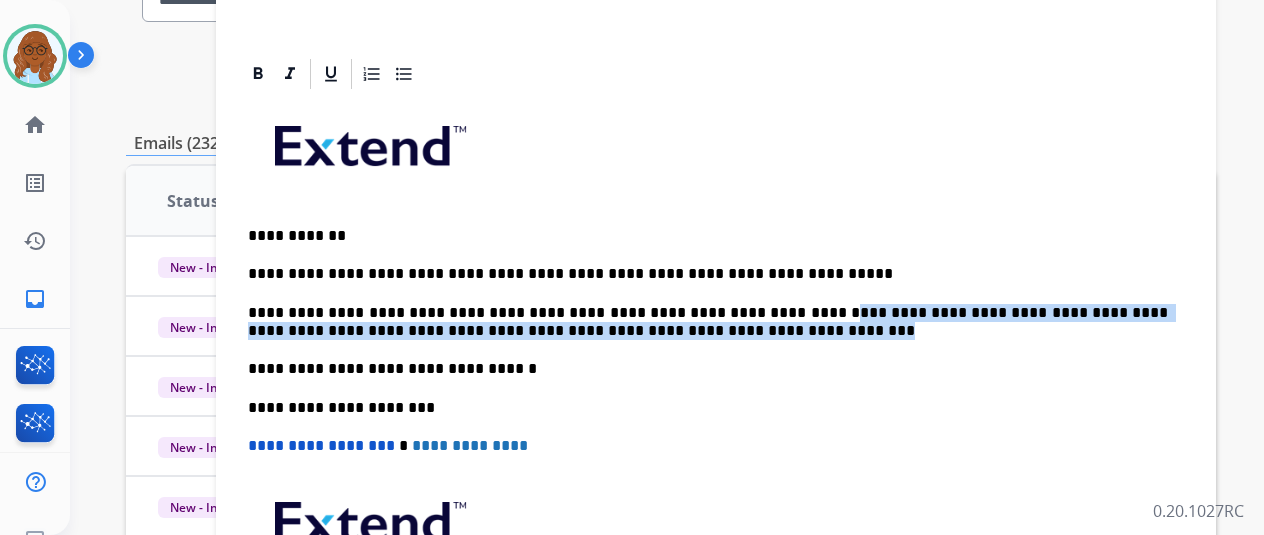 drag, startPoint x: 680, startPoint y: 329, endPoint x: 776, endPoint y: 289, distance: 104 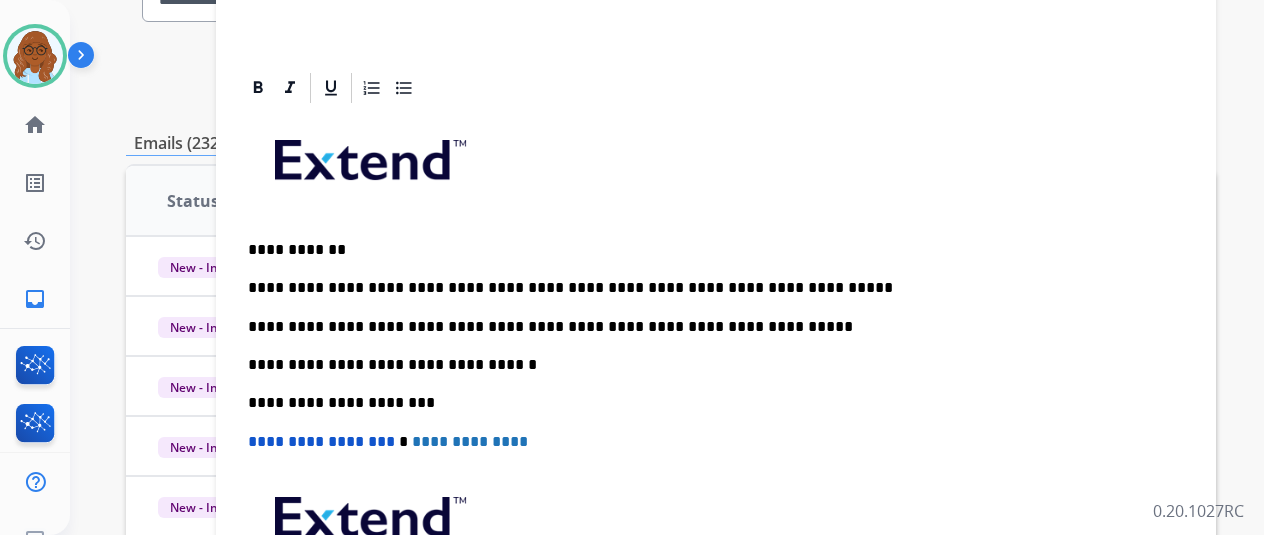 scroll, scrollTop: 365, scrollLeft: 0, axis: vertical 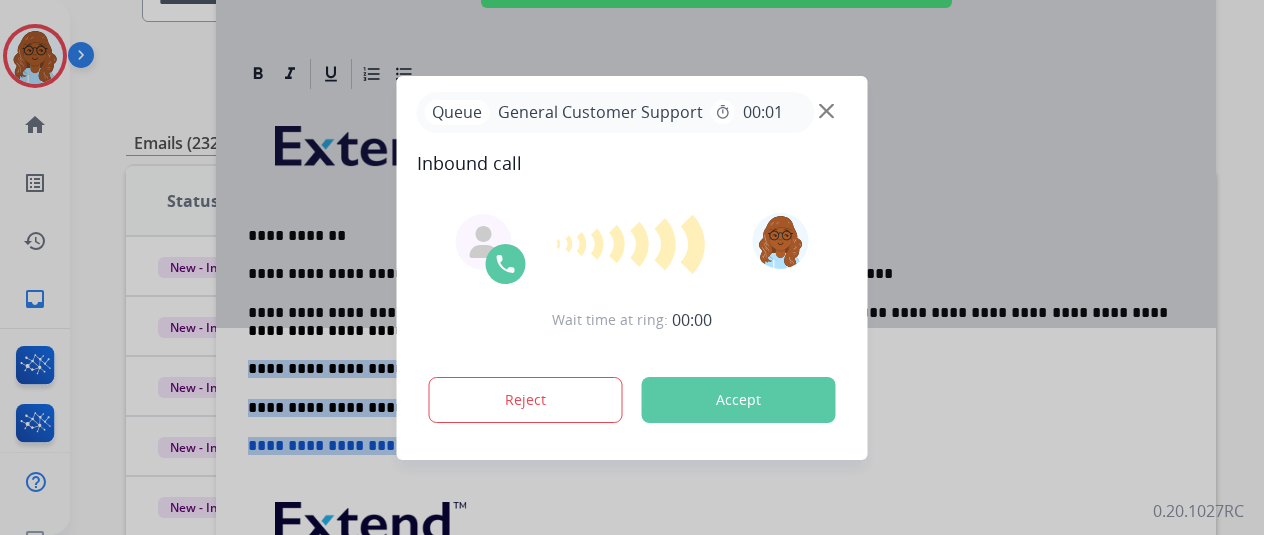 drag, startPoint x: 516, startPoint y: 323, endPoint x: 590, endPoint y: 325, distance: 74.02702 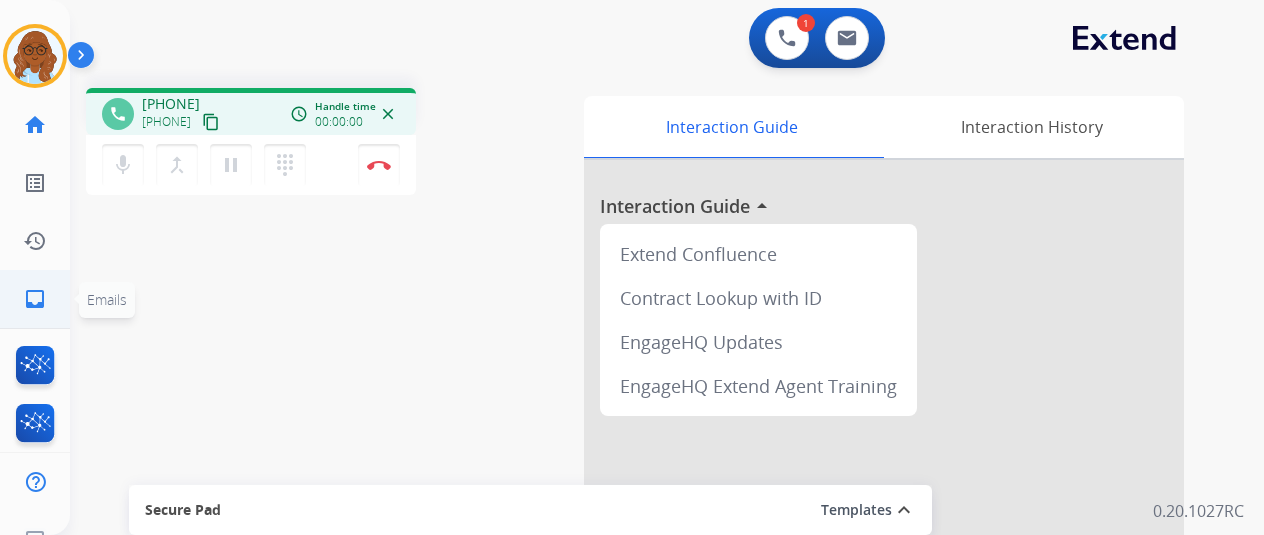 click on "inbox" 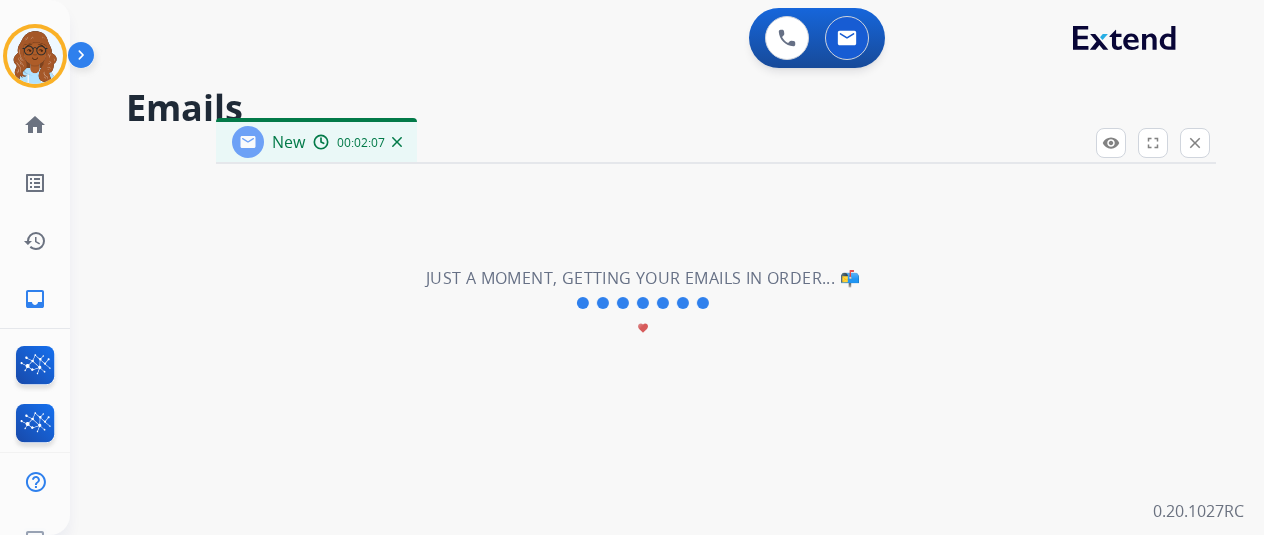 select on "**********" 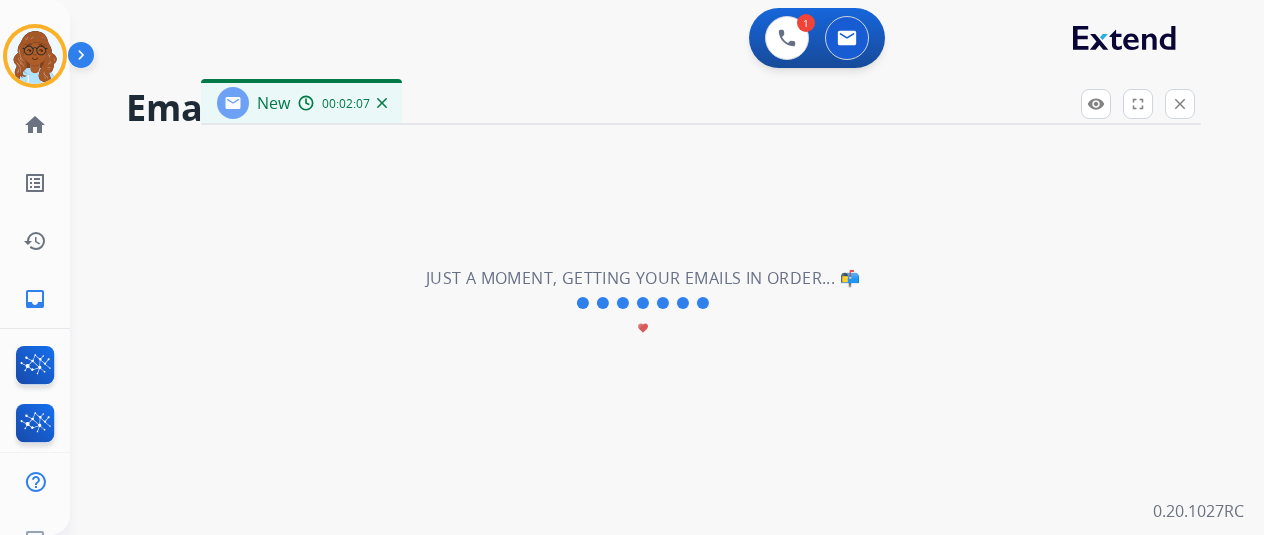 drag, startPoint x: 523, startPoint y: 155, endPoint x: 478, endPoint y: 48, distance: 116.07756 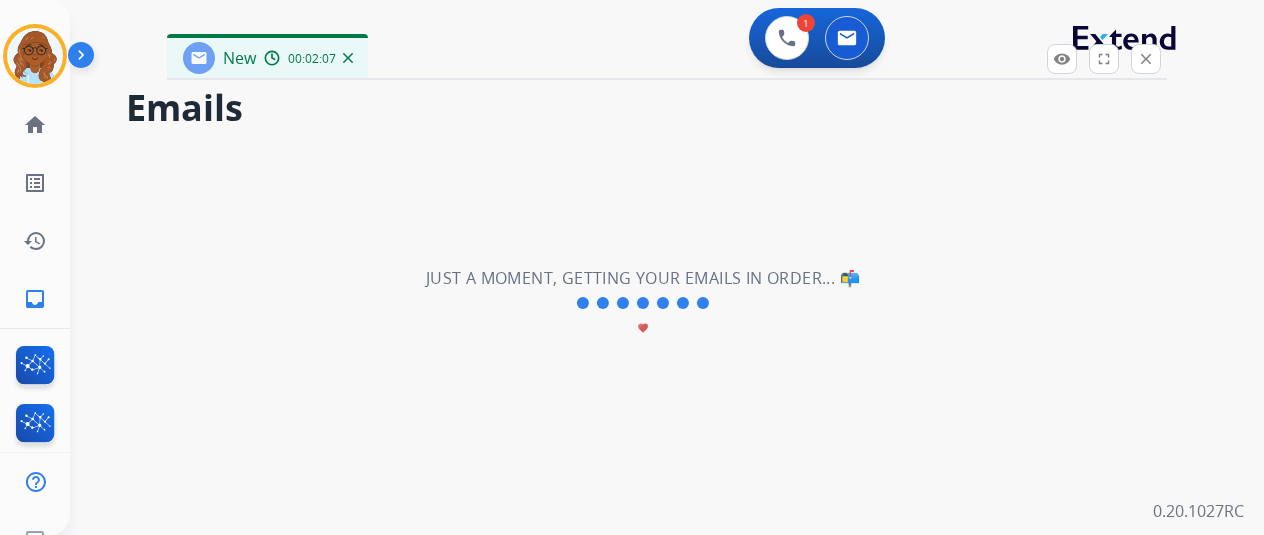drag, startPoint x: 446, startPoint y: 31, endPoint x: 420, endPoint y: 98, distance: 71.867935 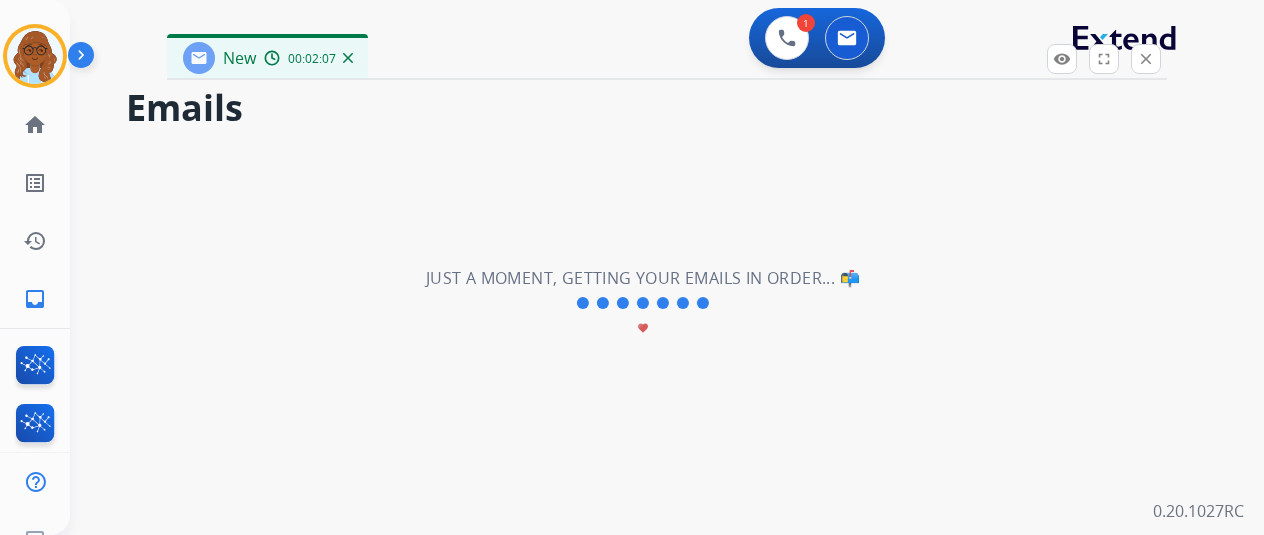click on "New  00:02:07" at bounding box center (667, 59) 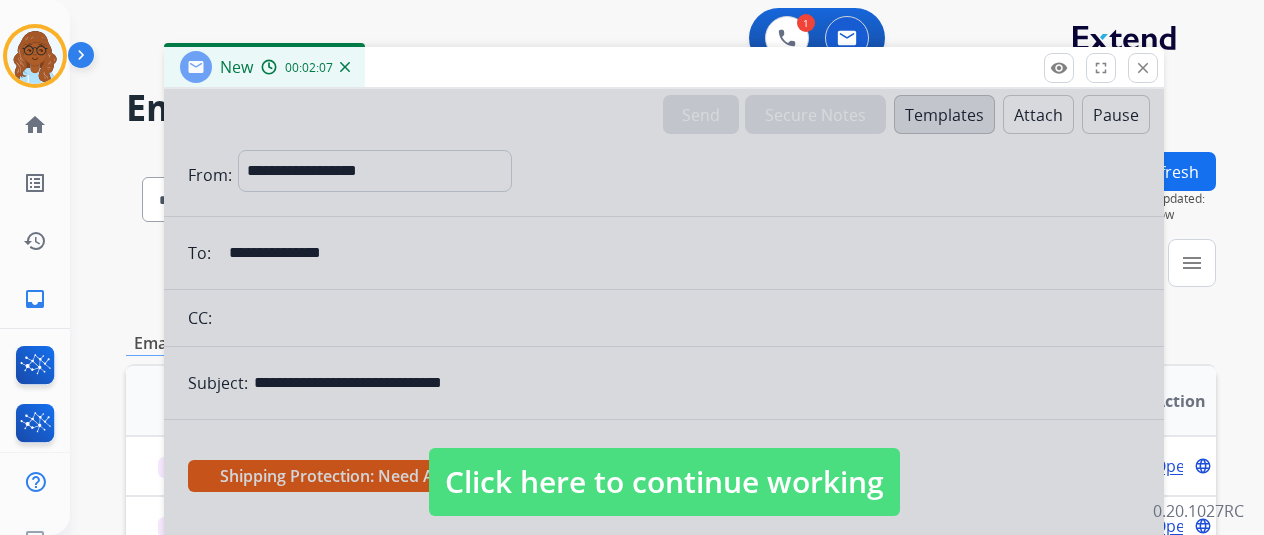 click at bounding box center (664, 462) 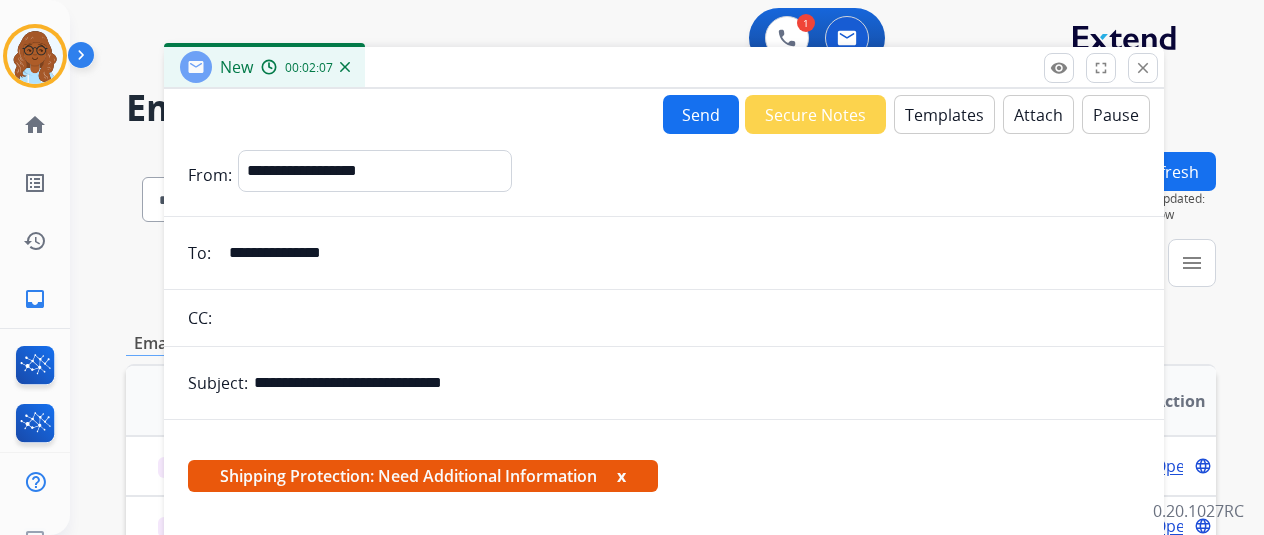 scroll, scrollTop: 383, scrollLeft: 0, axis: vertical 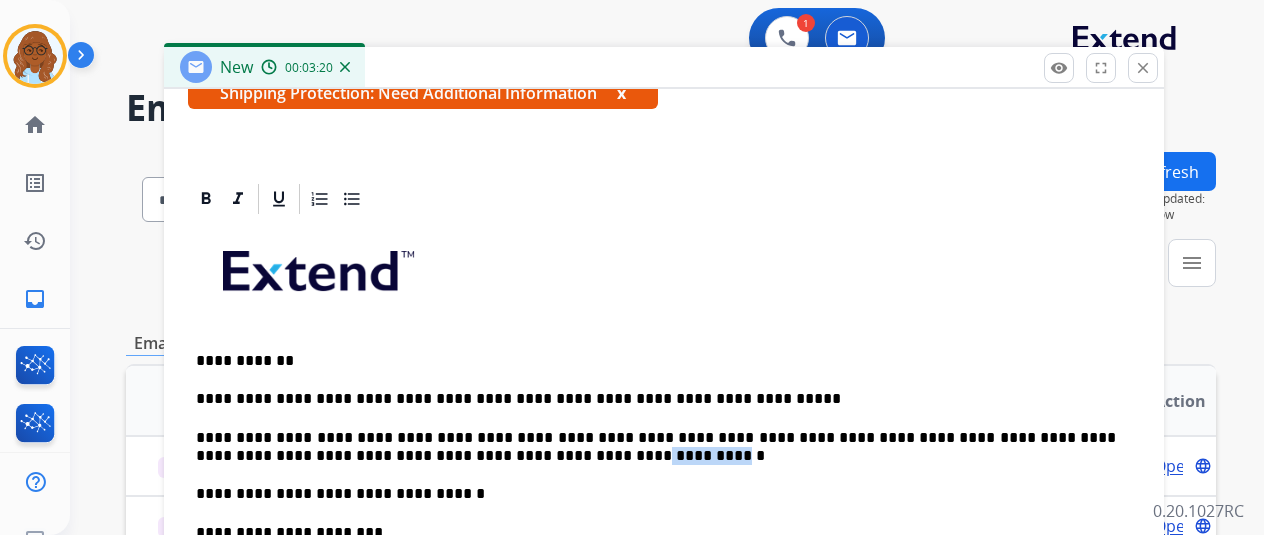 drag, startPoint x: 463, startPoint y: 449, endPoint x: 534, endPoint y: 451, distance: 71.02816 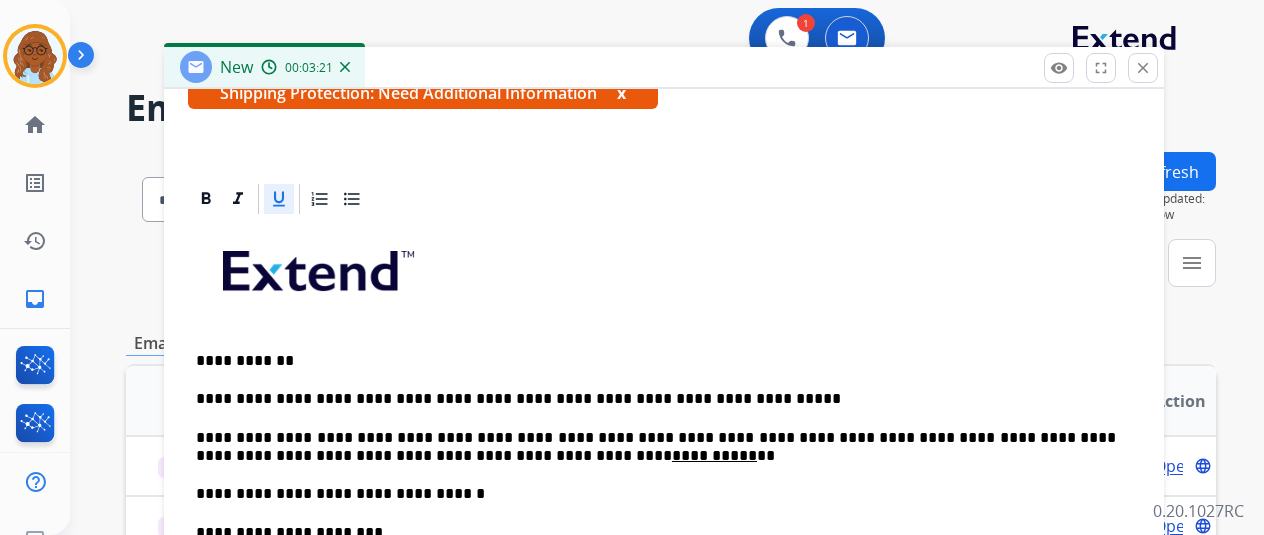 click 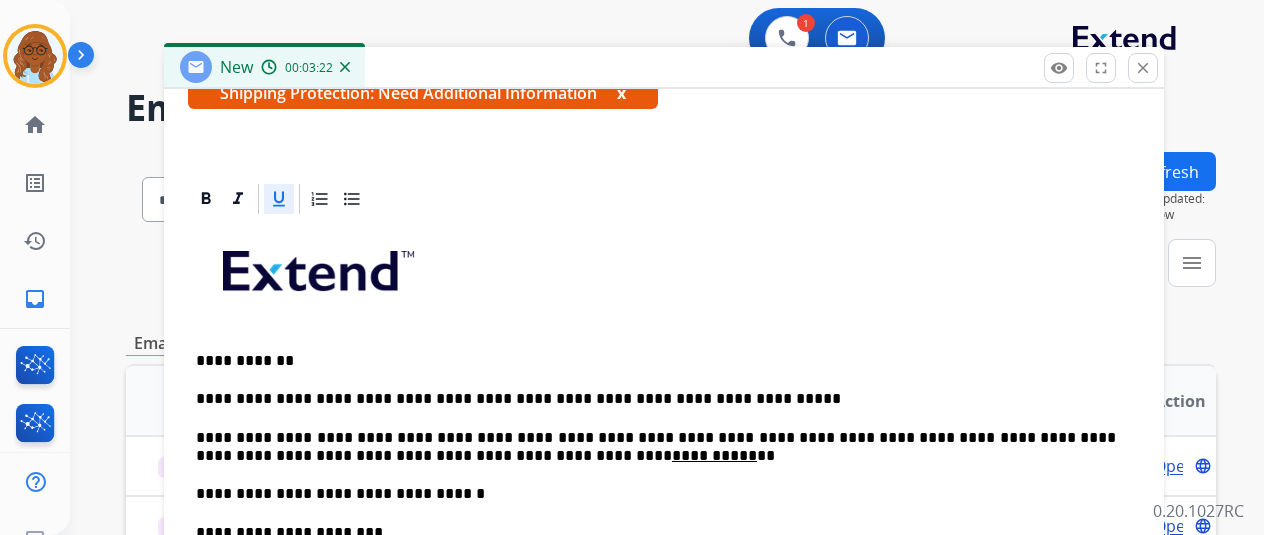 click on "**********" at bounding box center (664, 522) 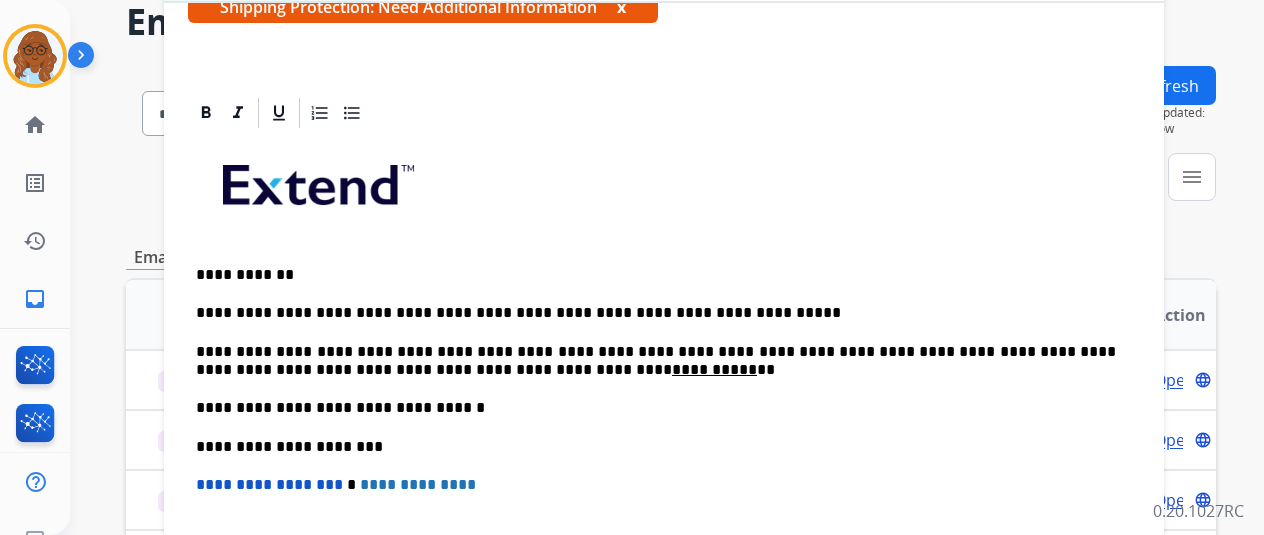 scroll, scrollTop: 200, scrollLeft: 0, axis: vertical 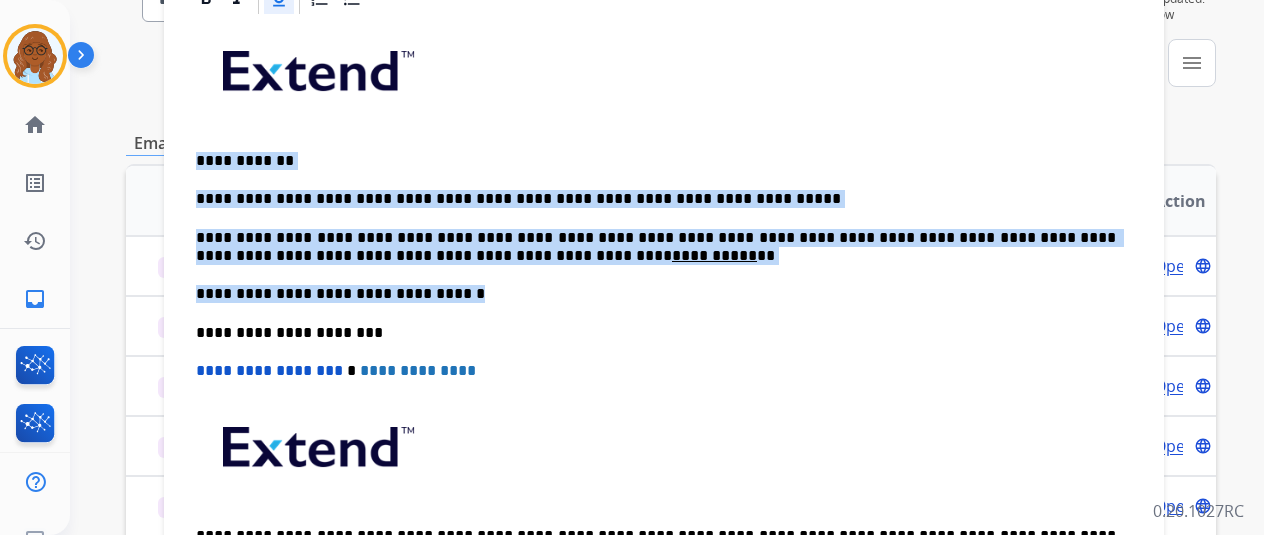 drag, startPoint x: 420, startPoint y: 264, endPoint x: 201, endPoint y: 158, distance: 243.30434 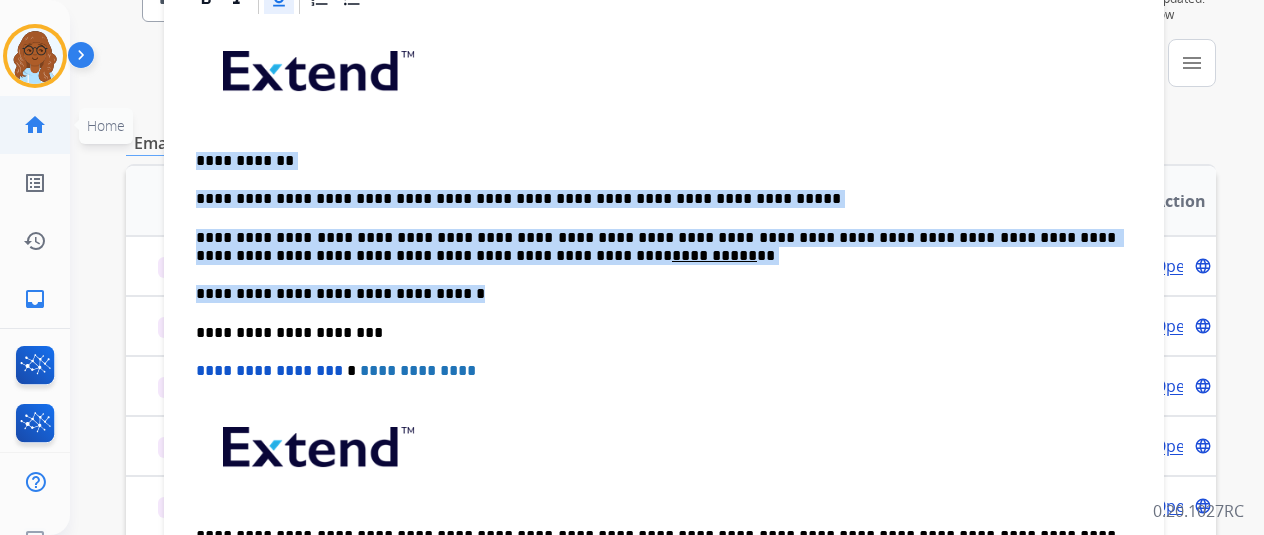 click on "home" 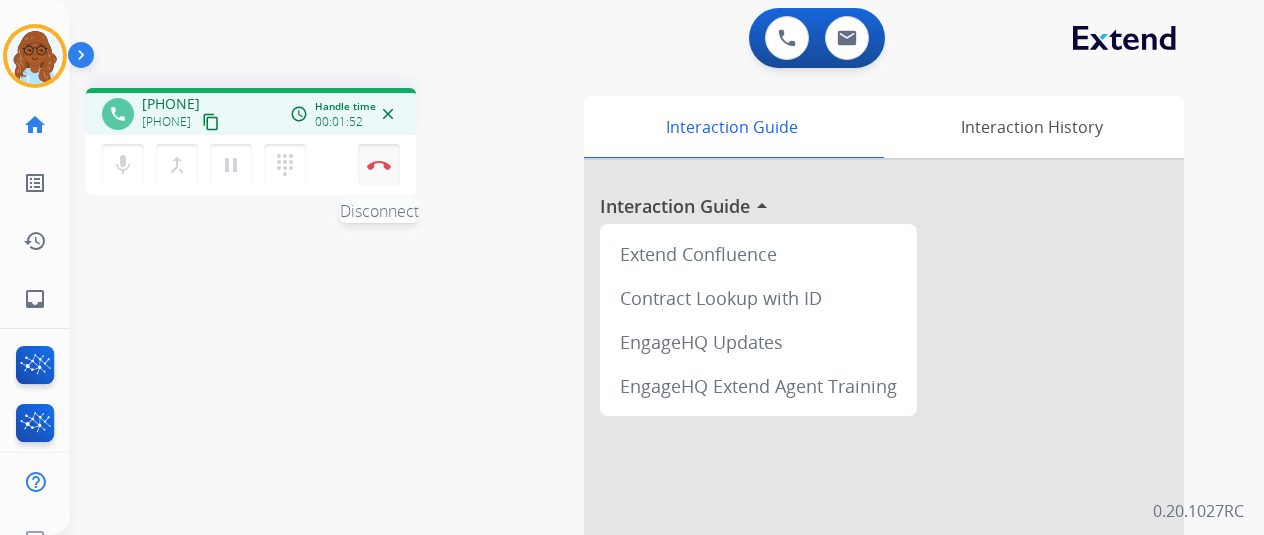 click at bounding box center [379, 165] 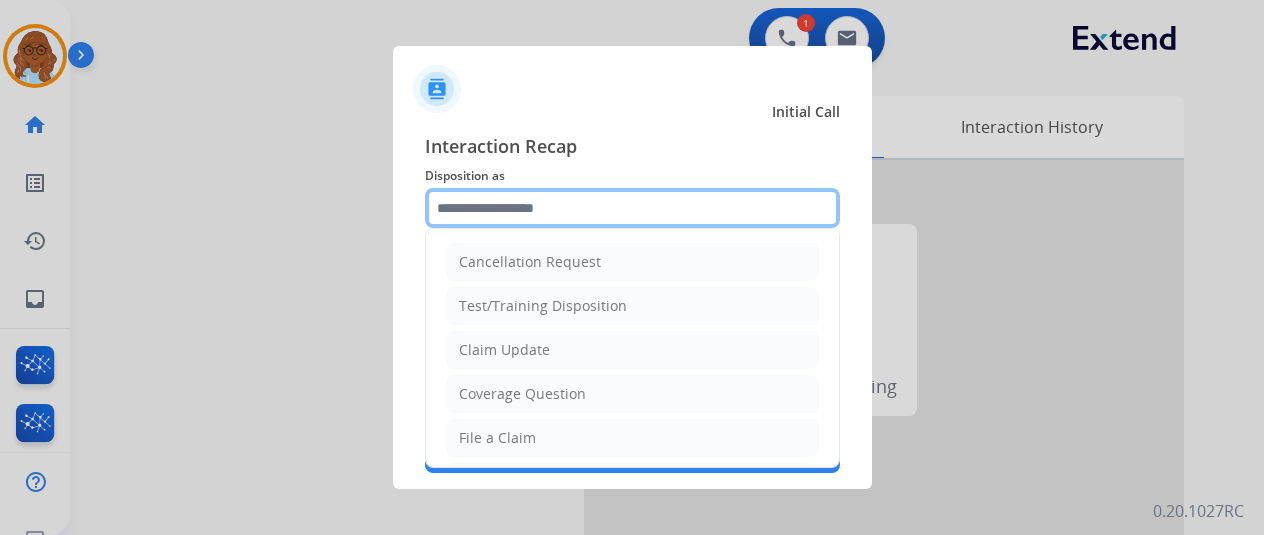 click 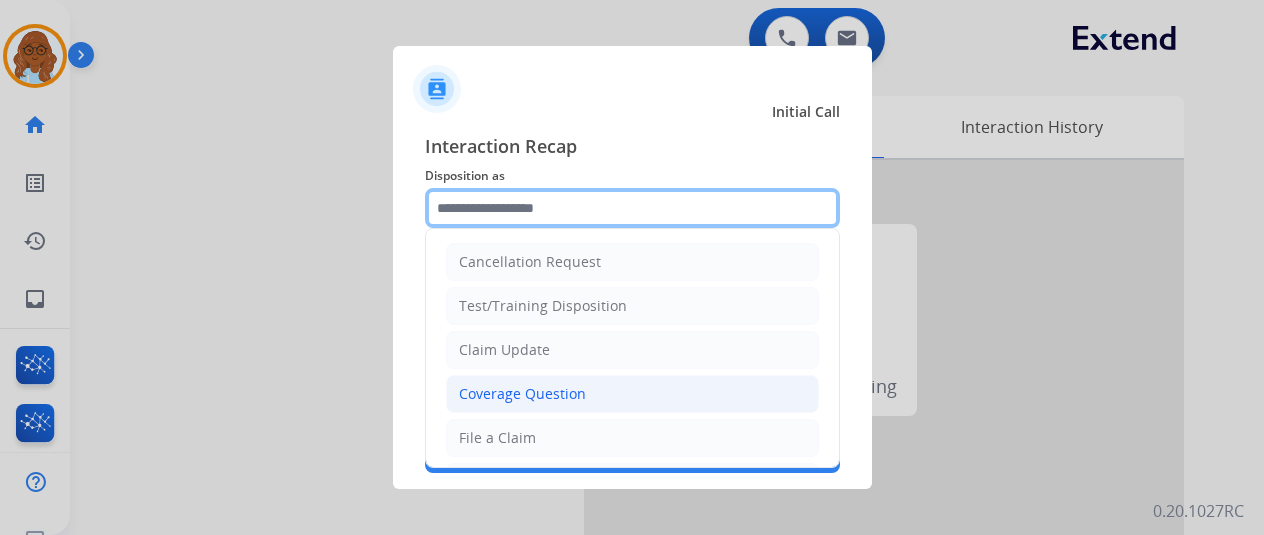 scroll, scrollTop: 303, scrollLeft: 0, axis: vertical 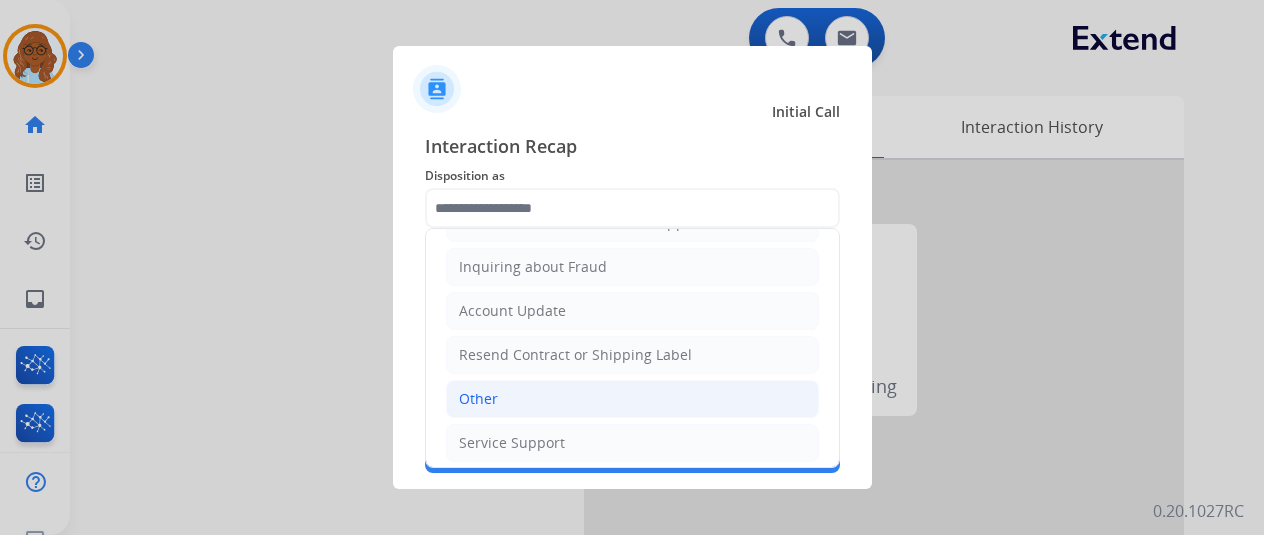 click on "Other" 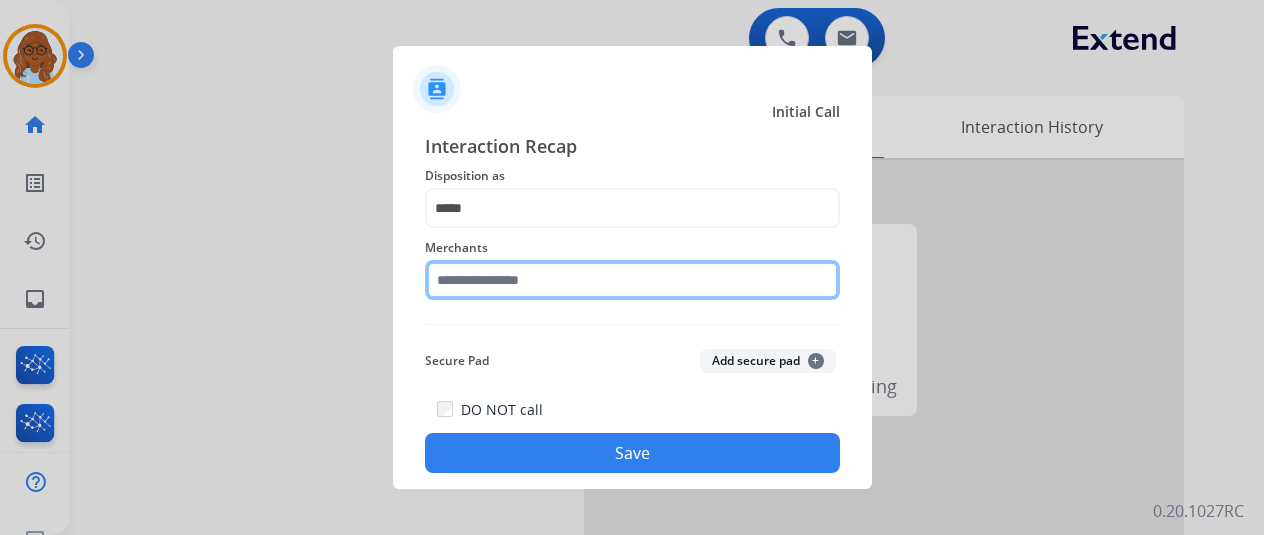click 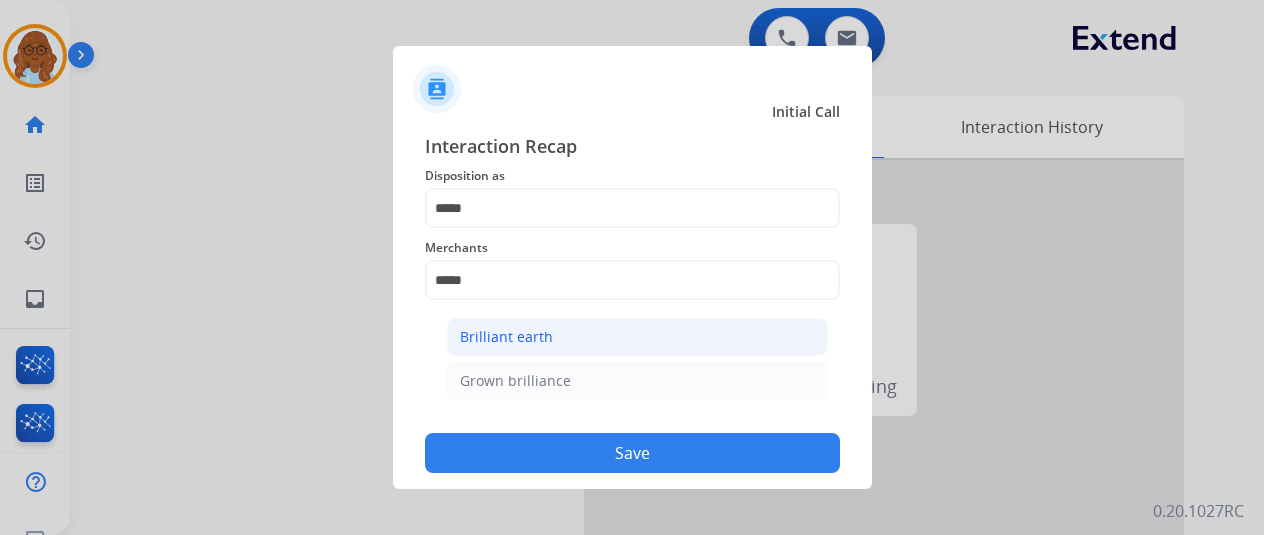 click on "Brilliant earth" 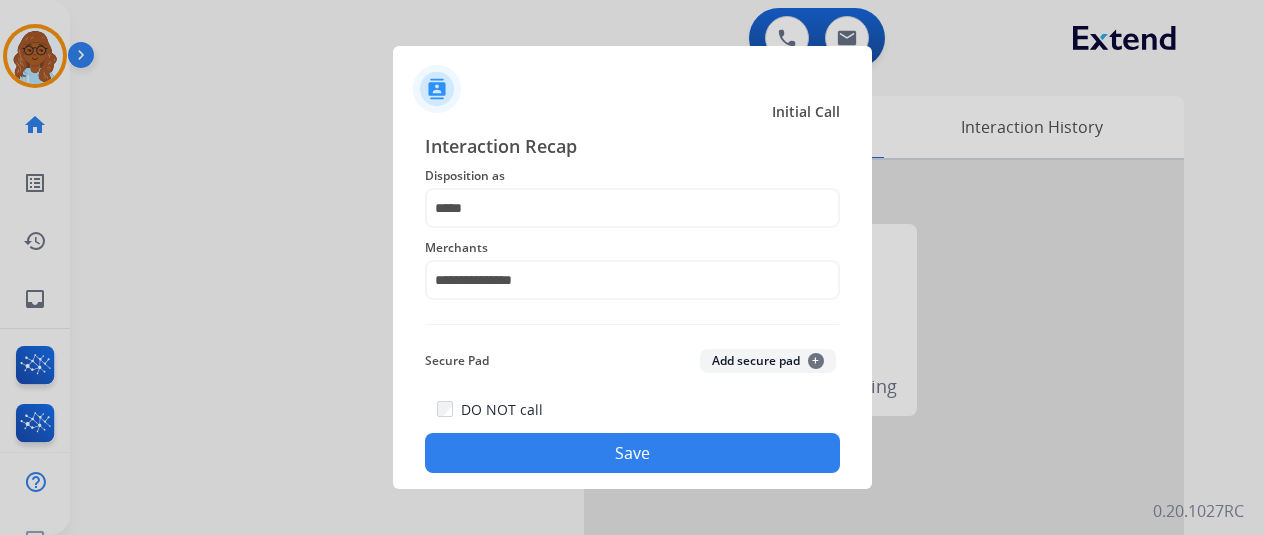 click on "Save" 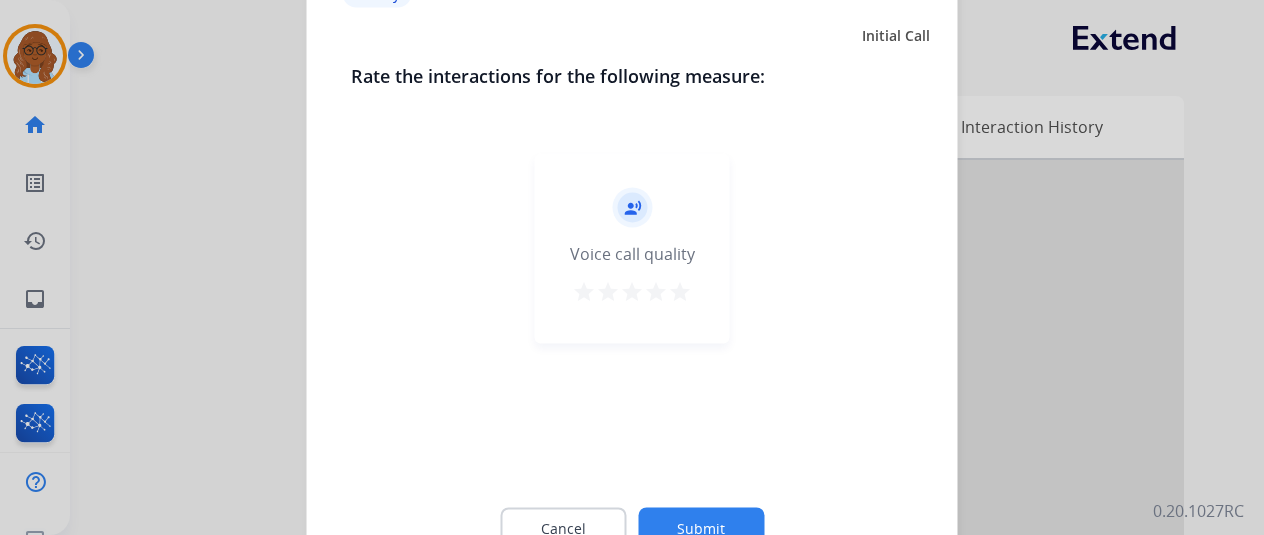 click on "star" at bounding box center (680, 291) 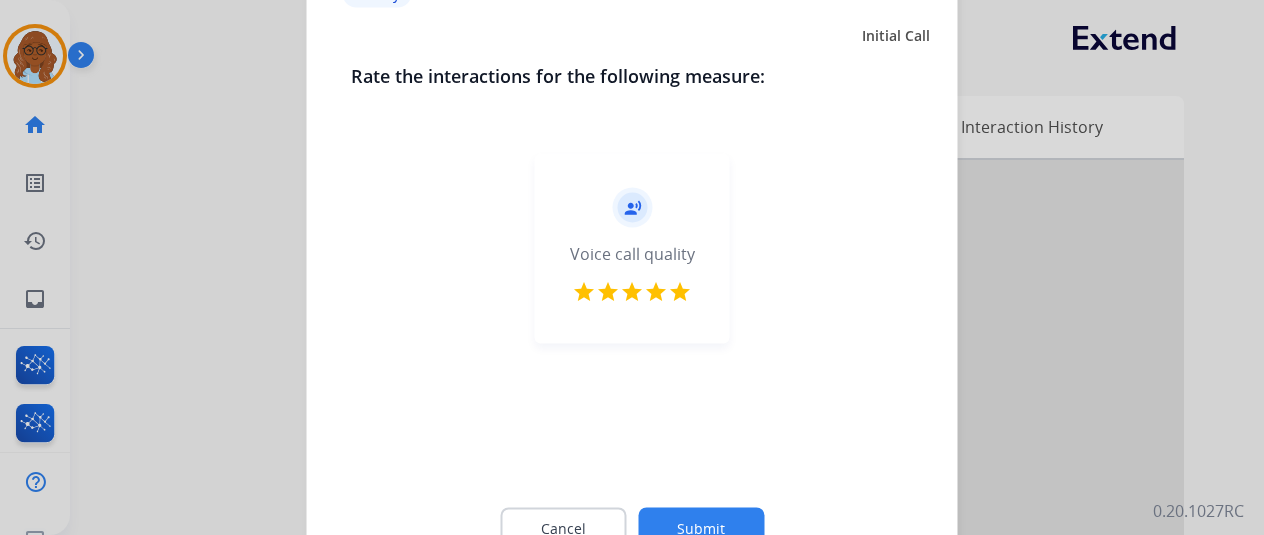 click on "Submit" 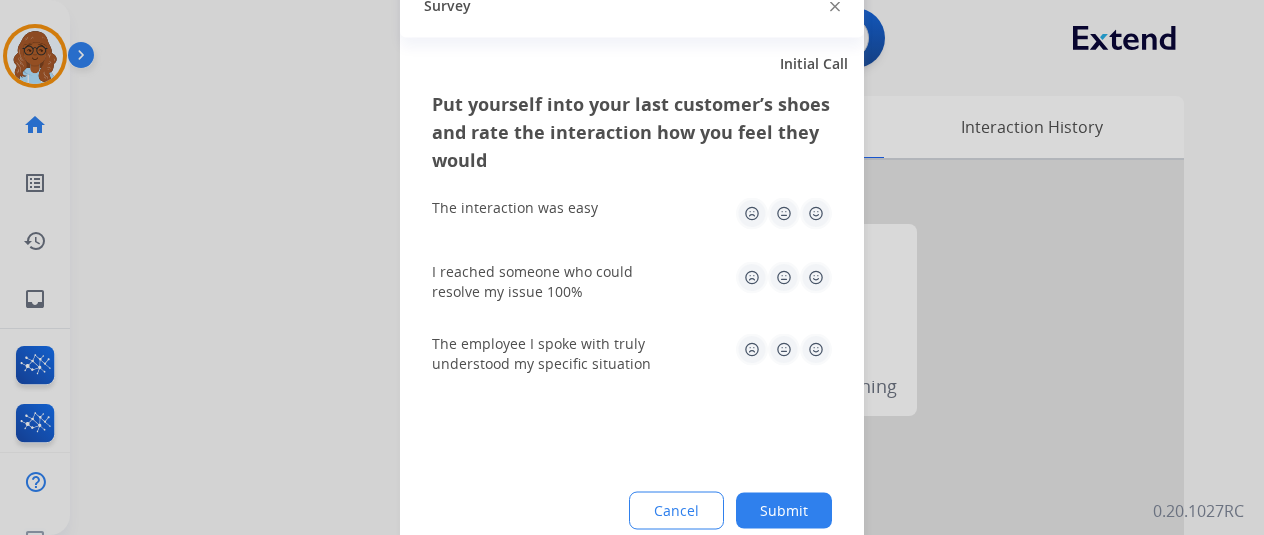 click 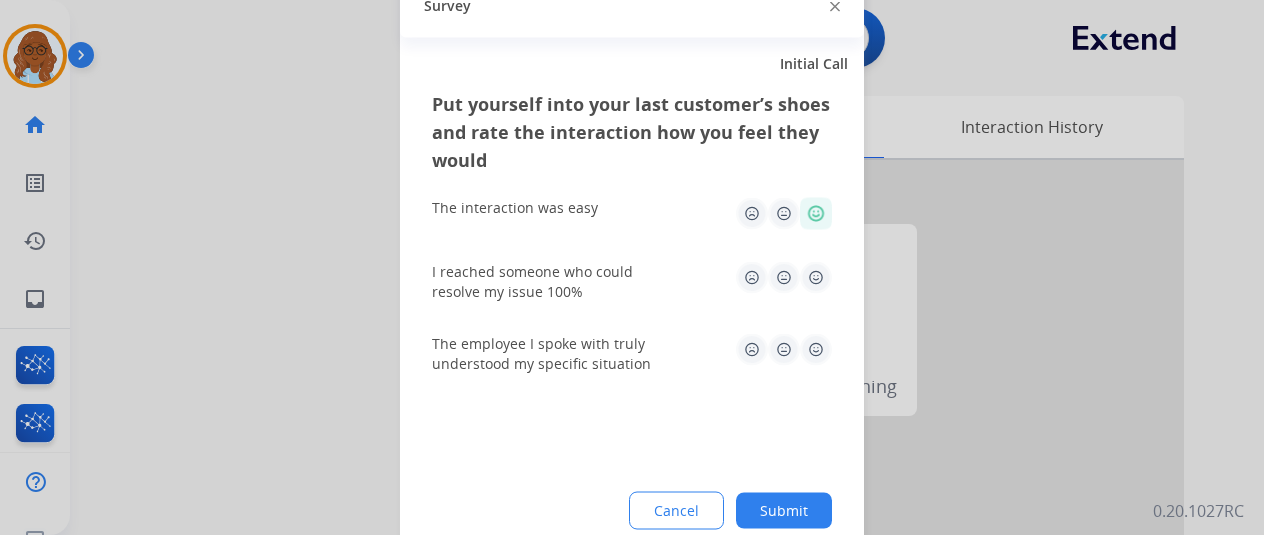 click 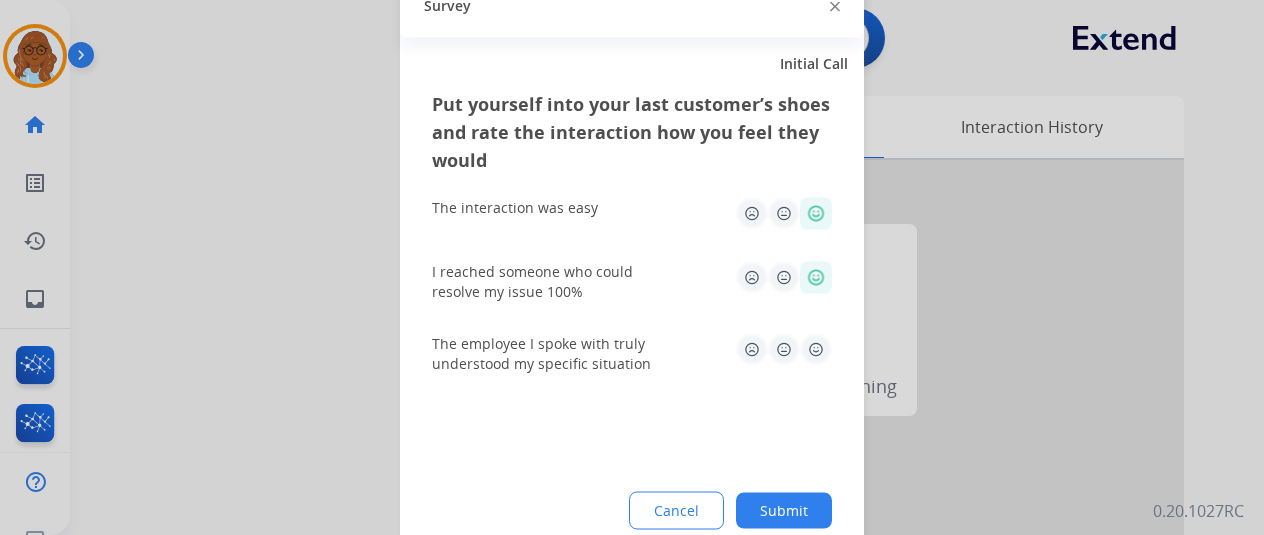click 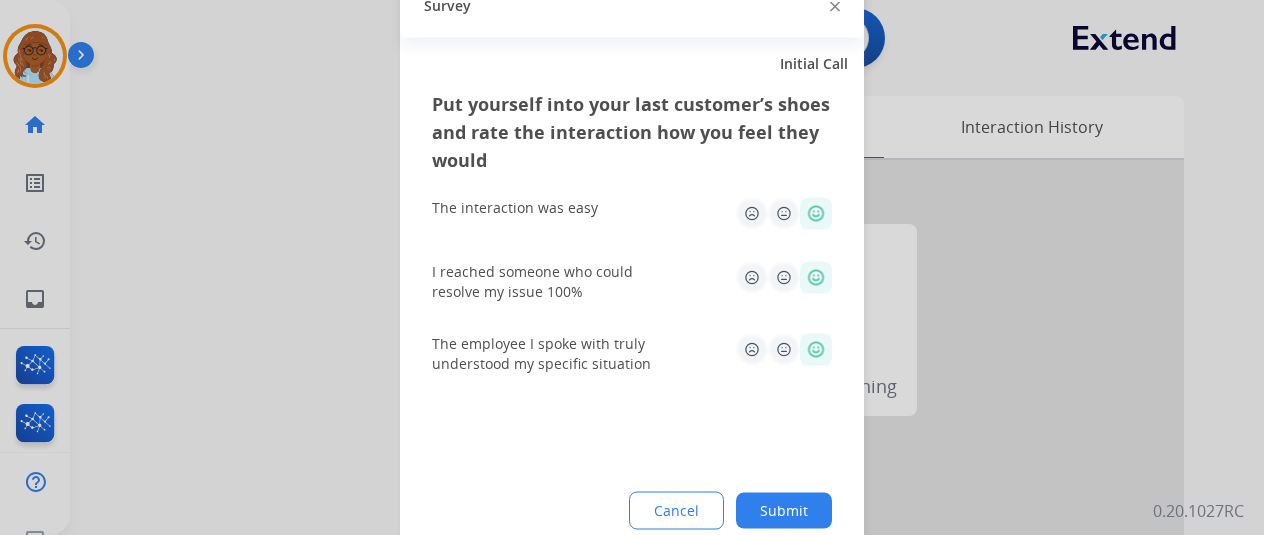 click on "Submit" 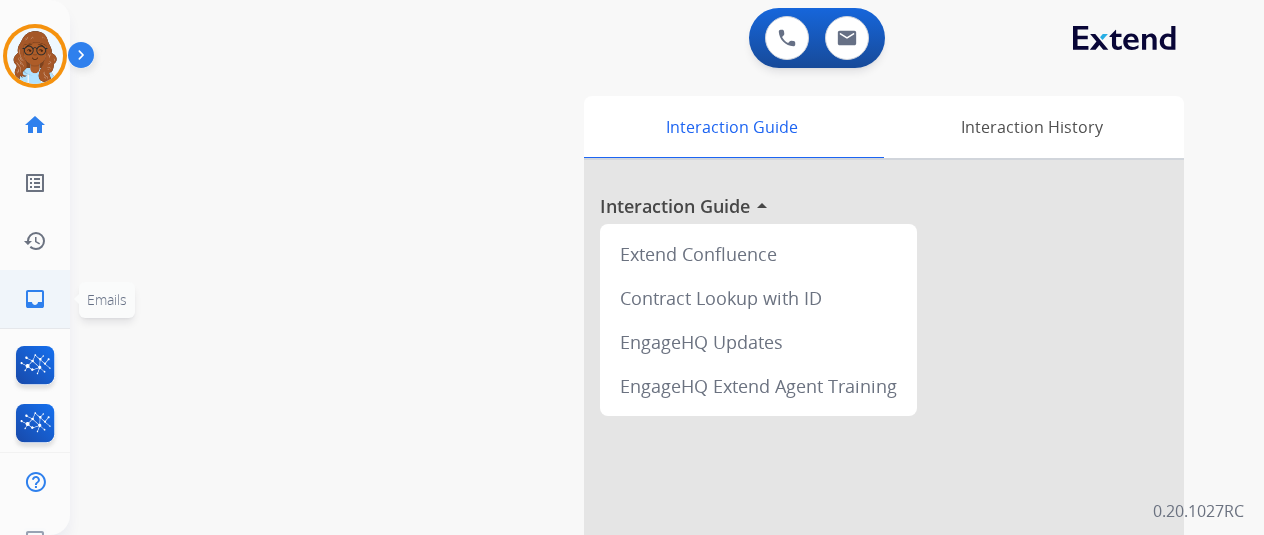 click on "inbox  Emails" 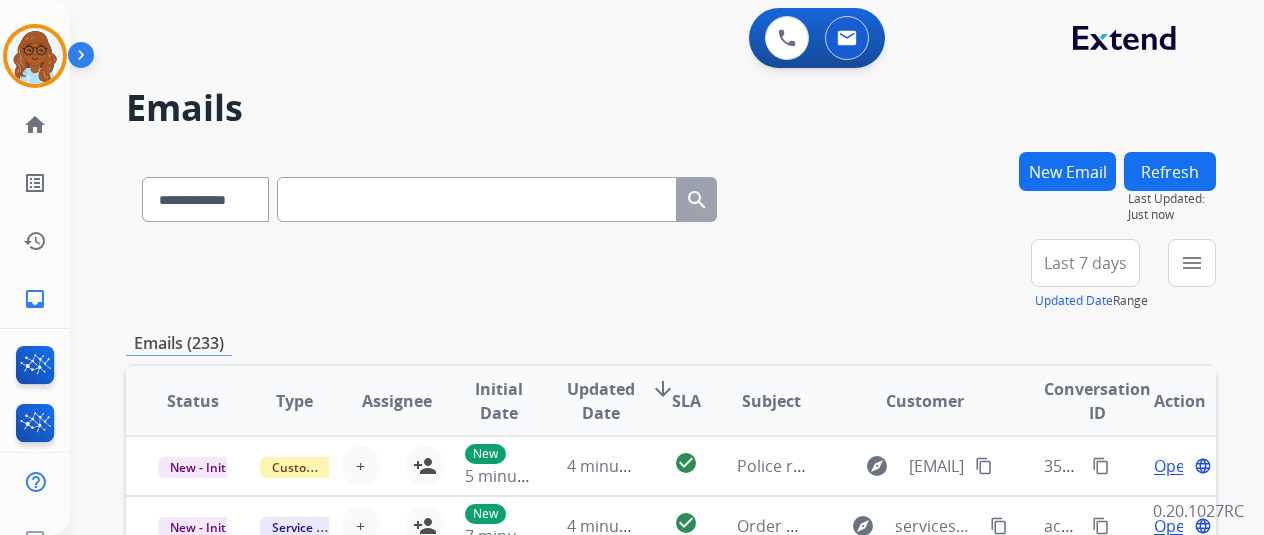 click on "New Email" at bounding box center [1067, 171] 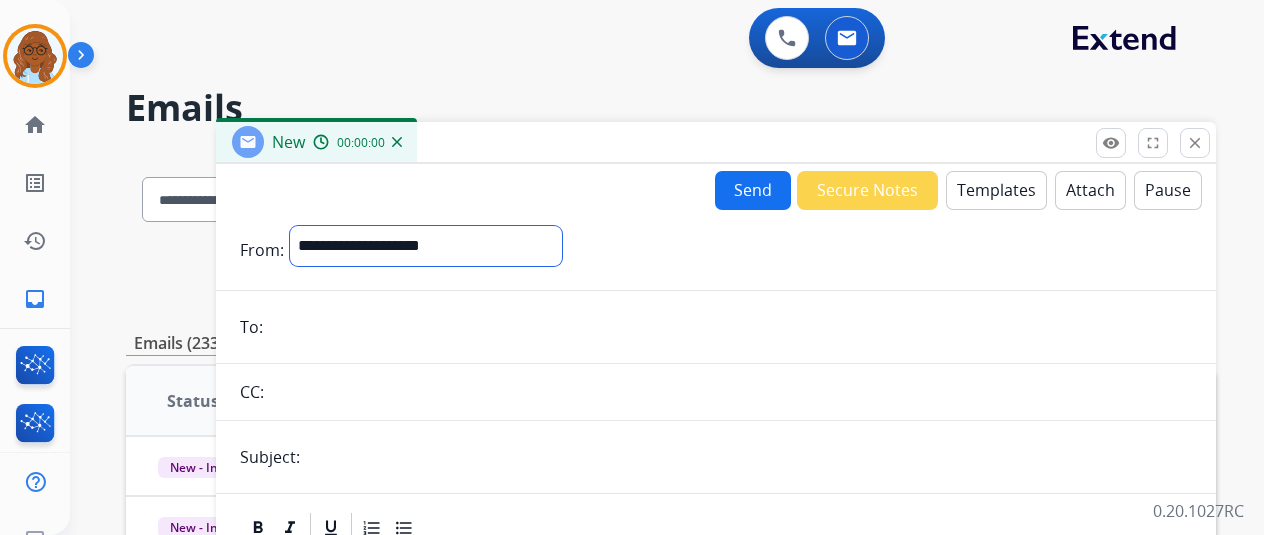 click on "**********" at bounding box center (426, 246) 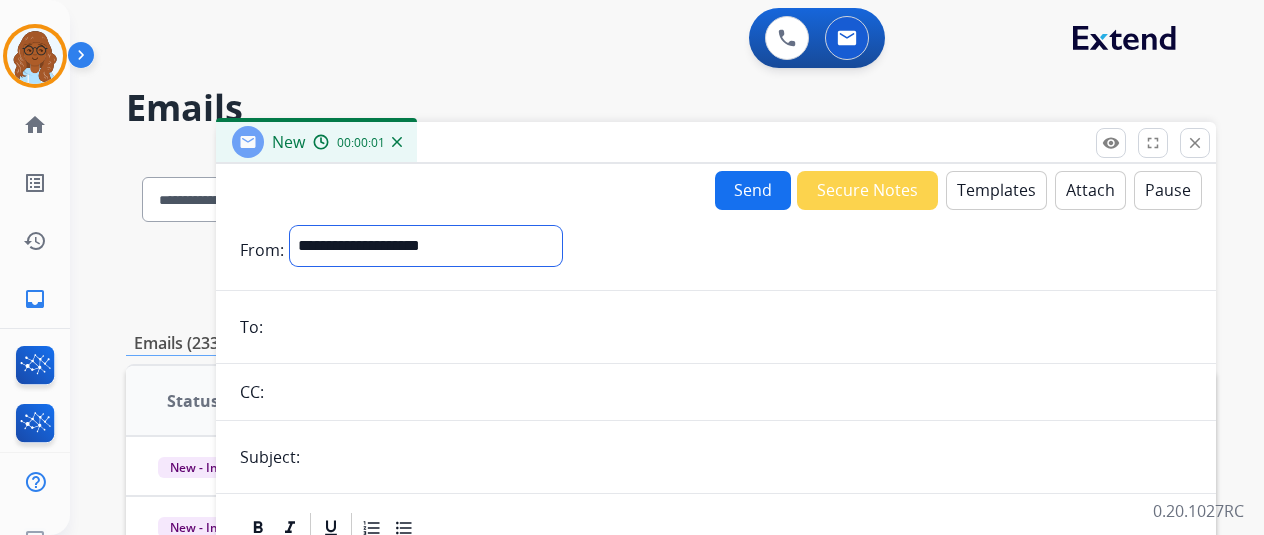 select on "**********" 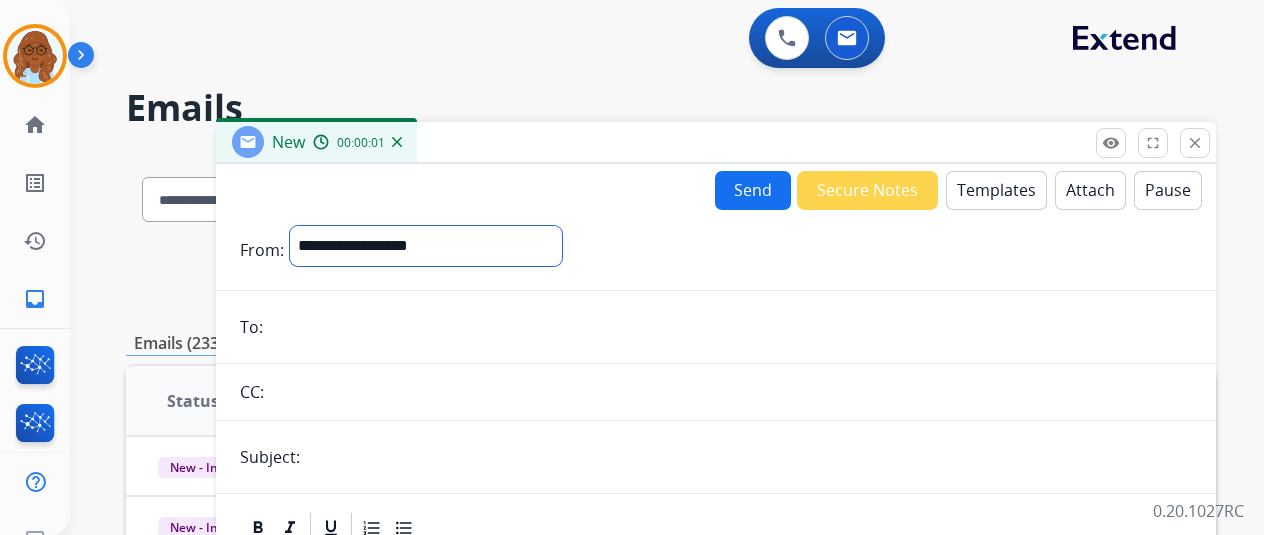 click on "**********" at bounding box center (426, 246) 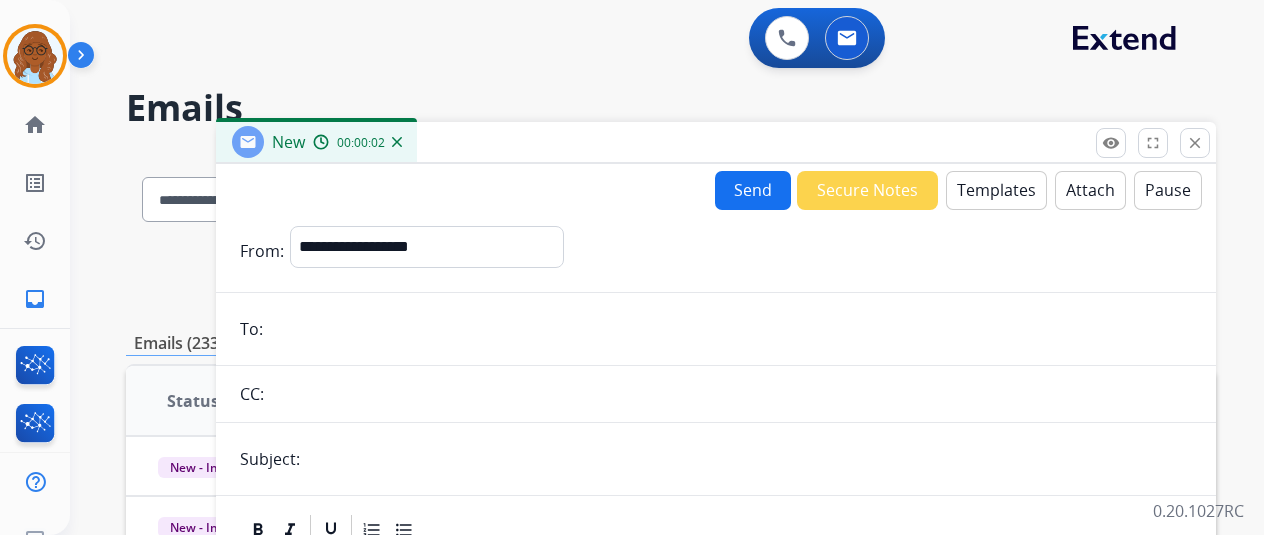 click on "Templates" at bounding box center (996, 190) 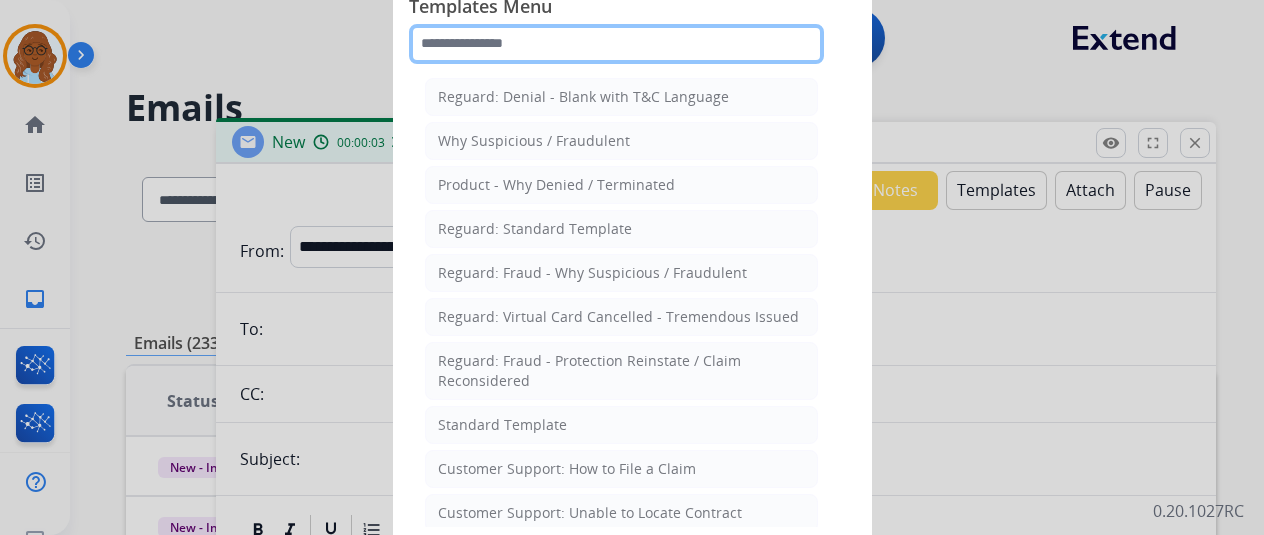 click 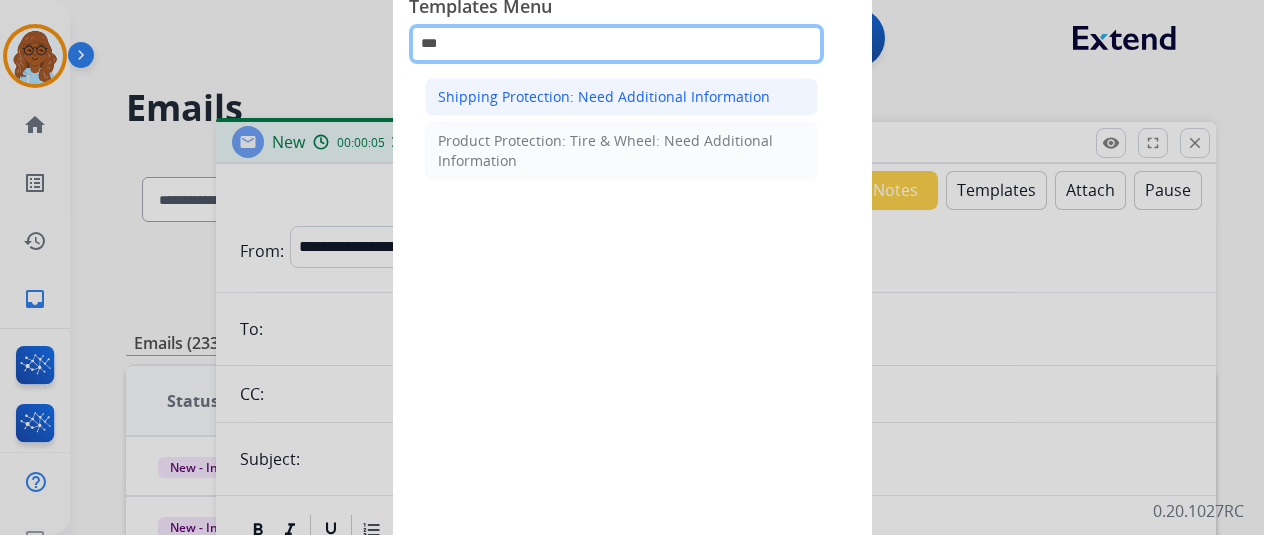 type on "***" 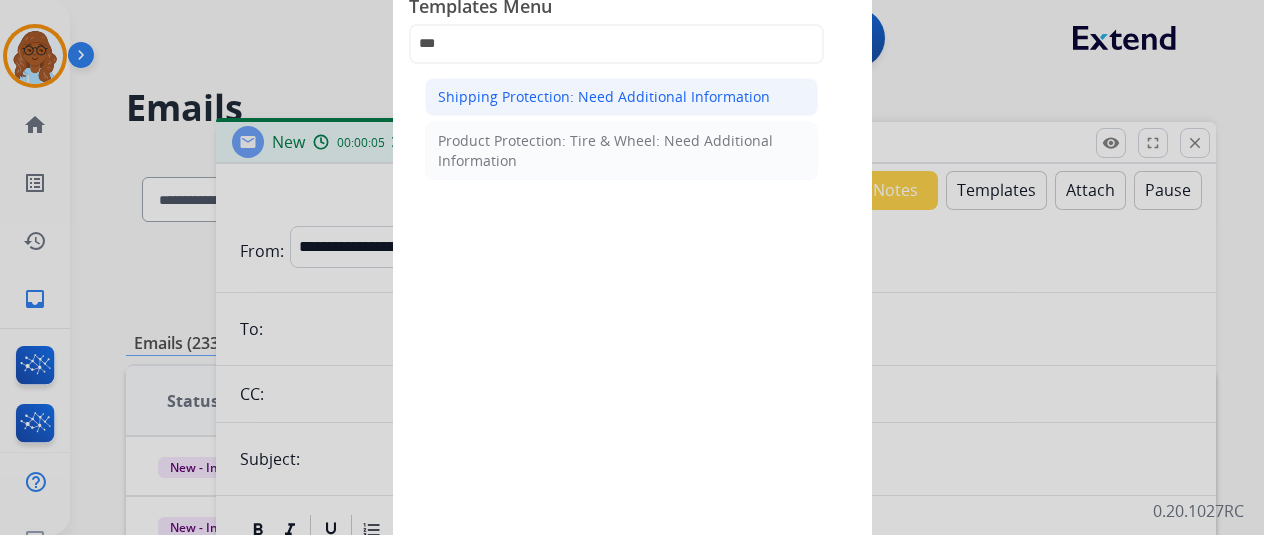 click on "Shipping Protection: Need Additional Information" 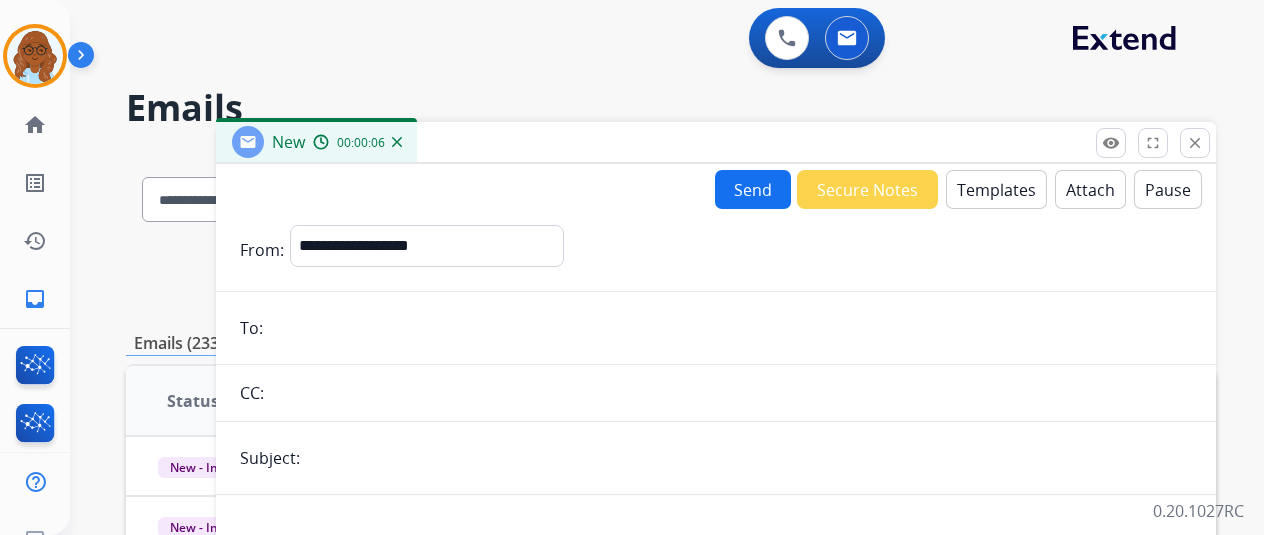 scroll, scrollTop: 383, scrollLeft: 0, axis: vertical 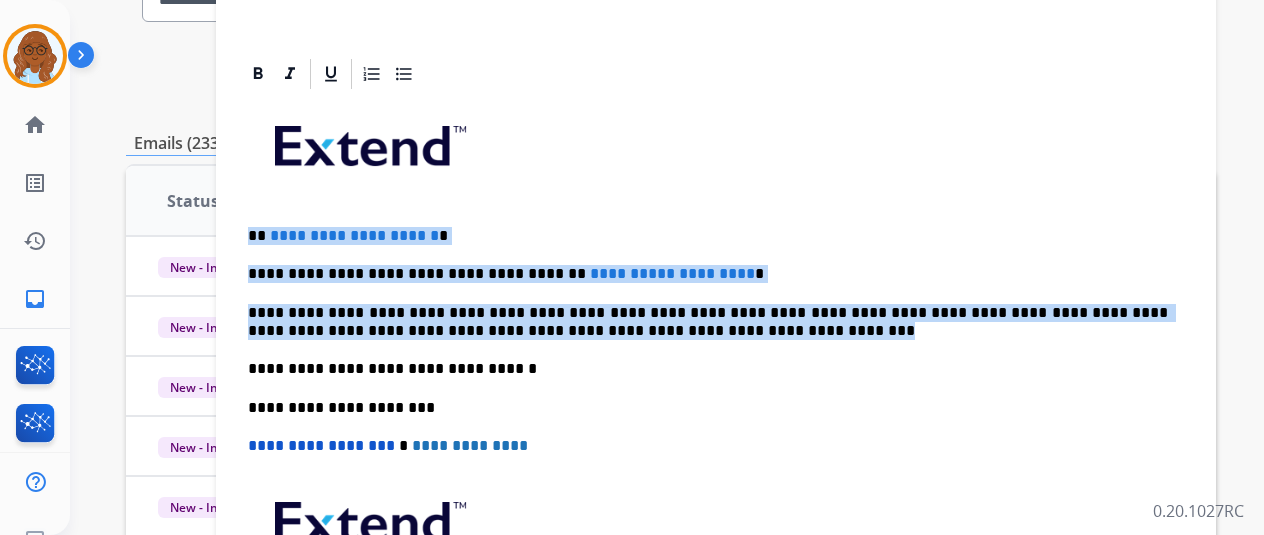 drag, startPoint x: 509, startPoint y: 310, endPoint x: 252, endPoint y: 231, distance: 268.868 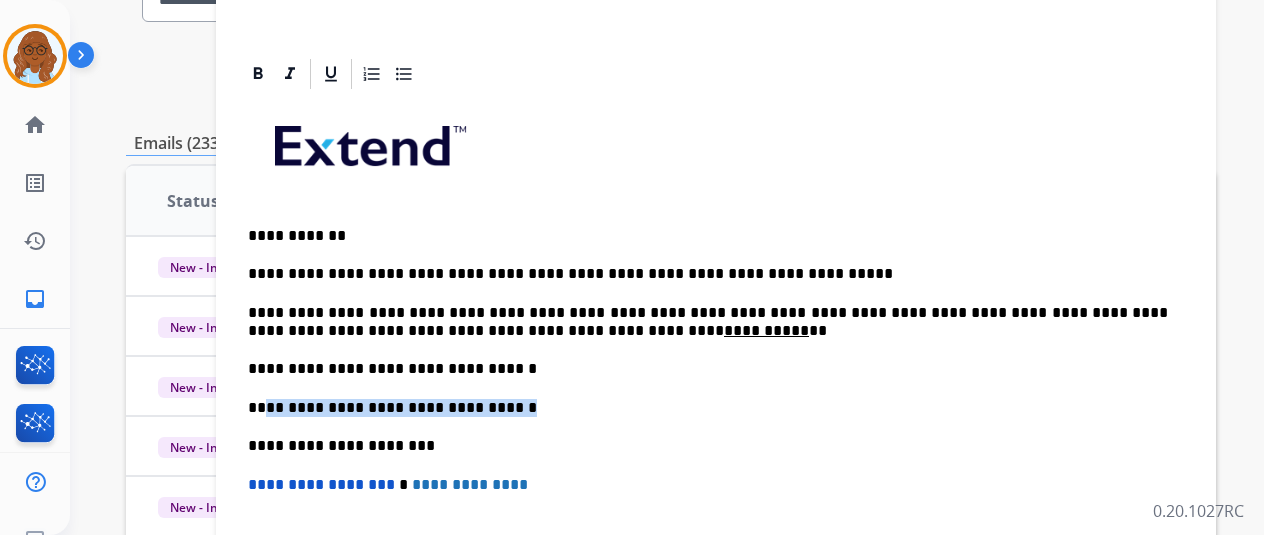 drag, startPoint x: 493, startPoint y: 393, endPoint x: 279, endPoint y: 405, distance: 214.33618 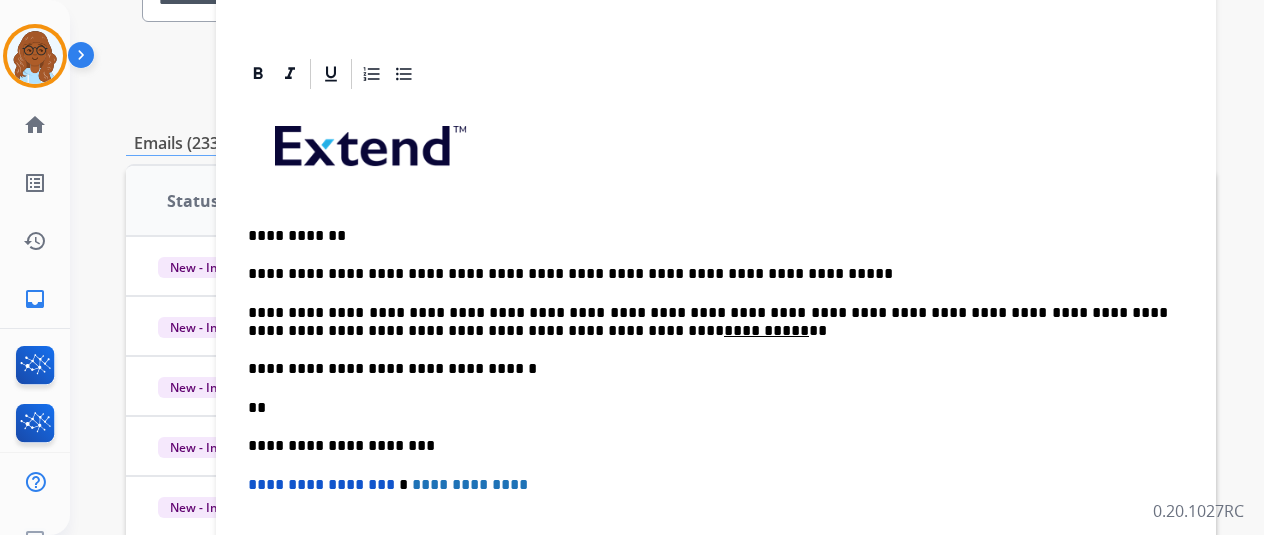 type 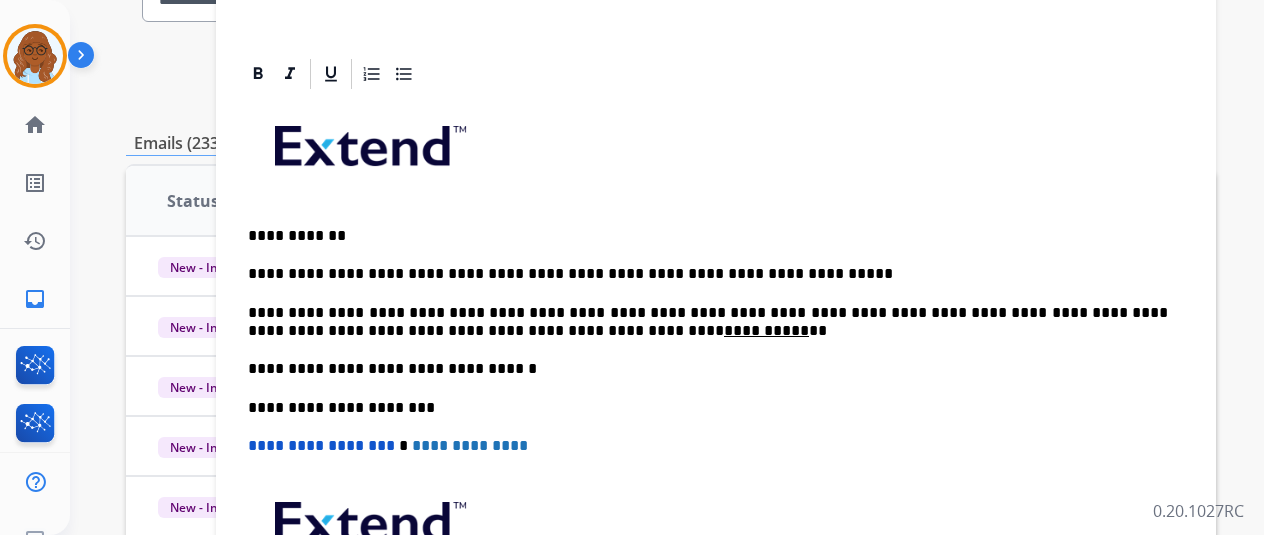 click on "**********" at bounding box center (708, 322) 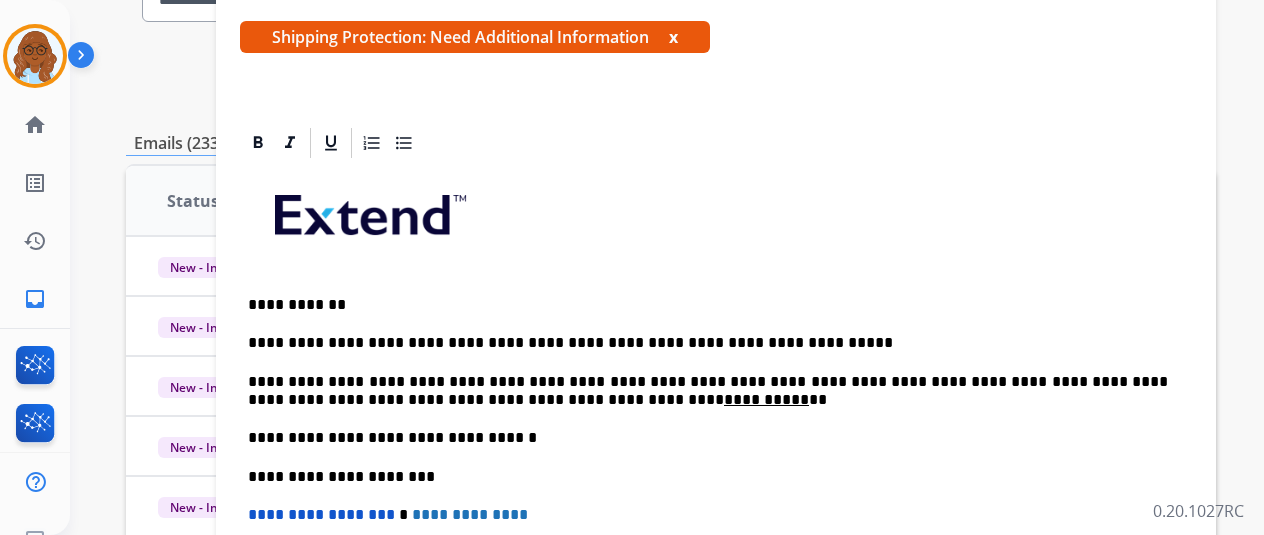 scroll, scrollTop: 283, scrollLeft: 0, axis: vertical 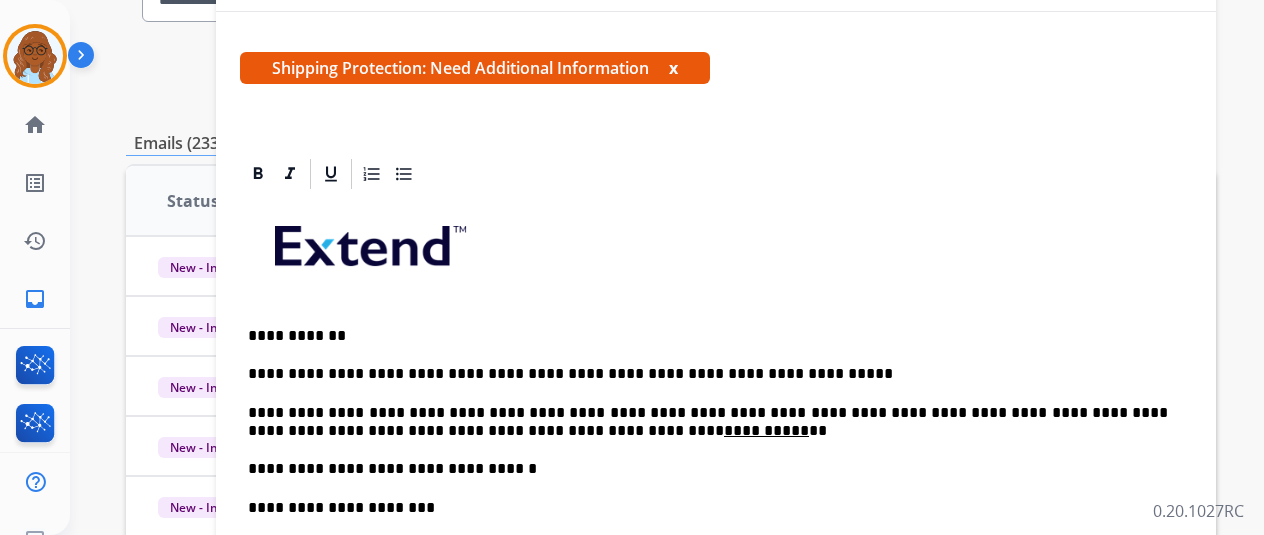 click on "x" at bounding box center (673, 68) 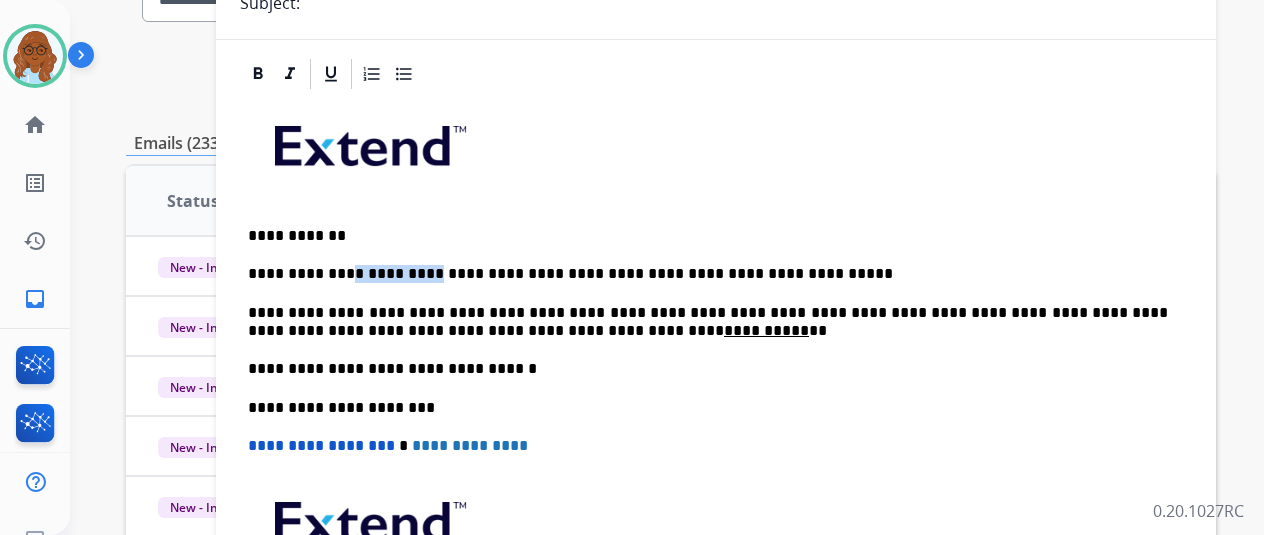 drag, startPoint x: 424, startPoint y: 271, endPoint x: 356, endPoint y: 271, distance: 68 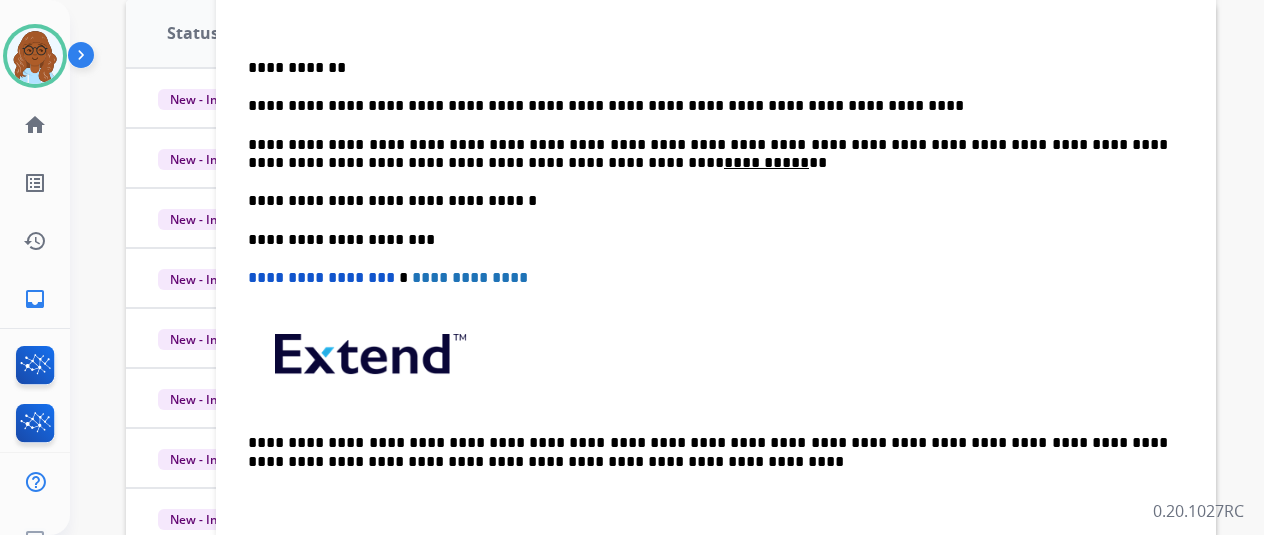 scroll, scrollTop: 400, scrollLeft: 0, axis: vertical 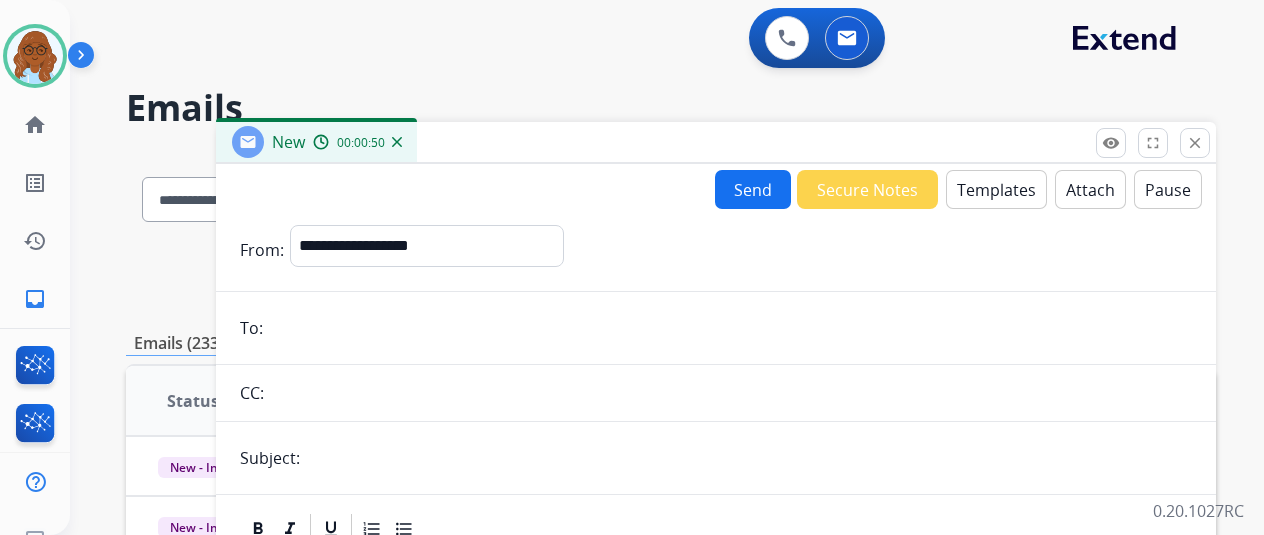 click at bounding box center [730, 328] 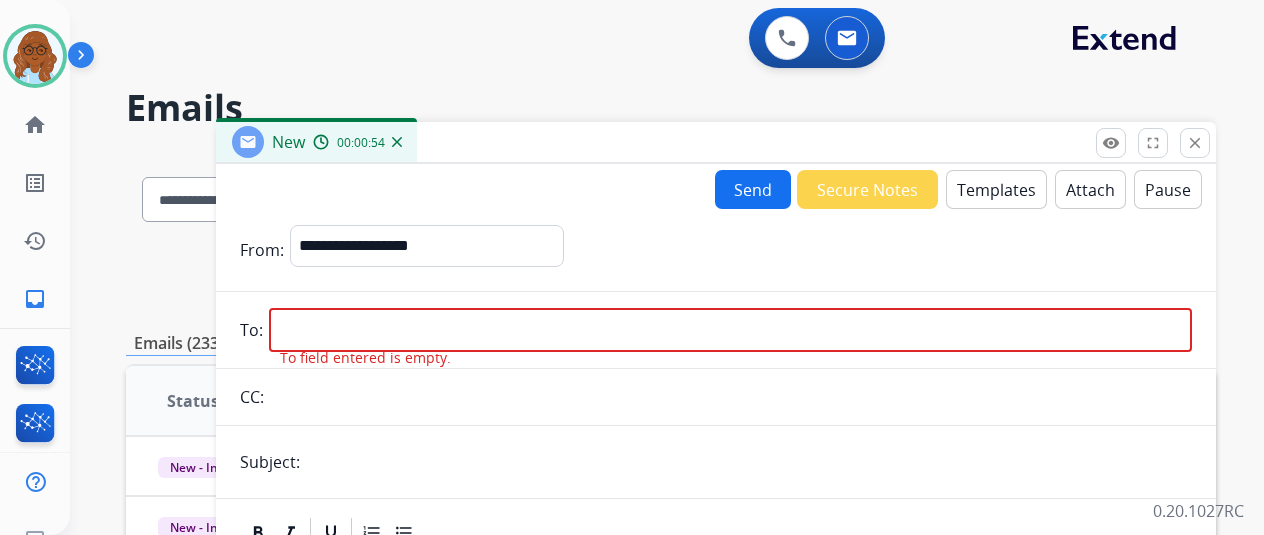paste on "**********" 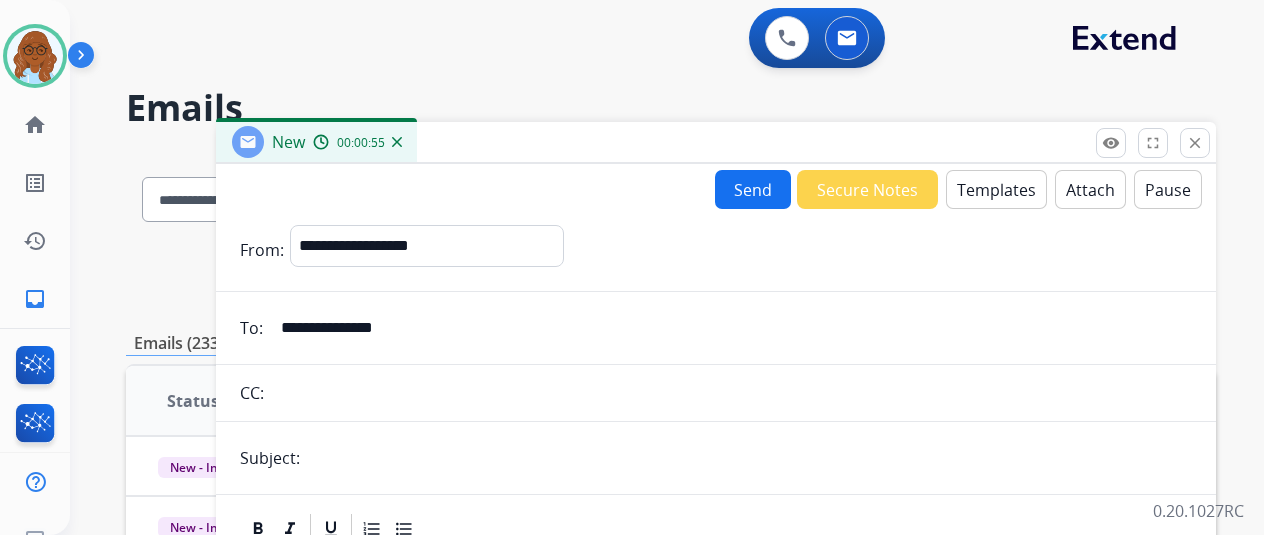 type on "**********" 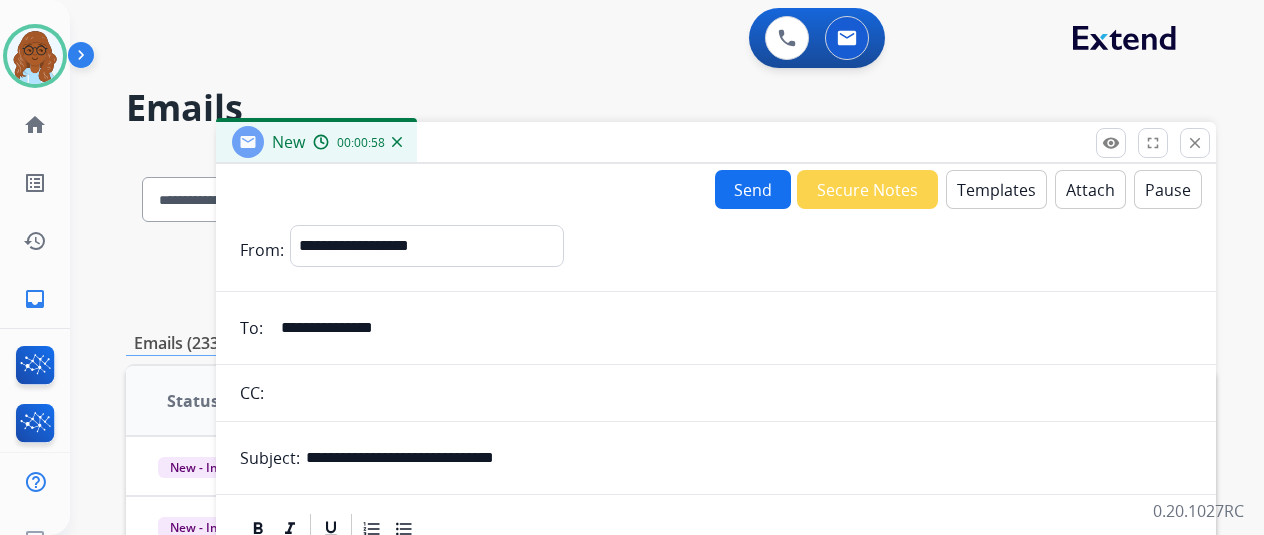 click on "Send" at bounding box center [753, 189] 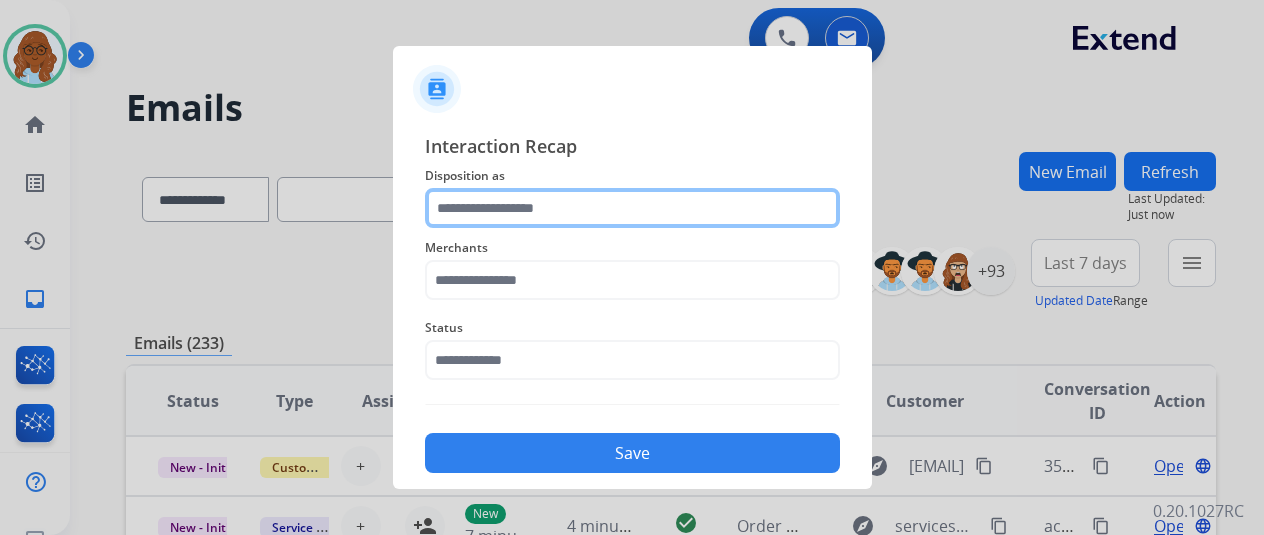 click 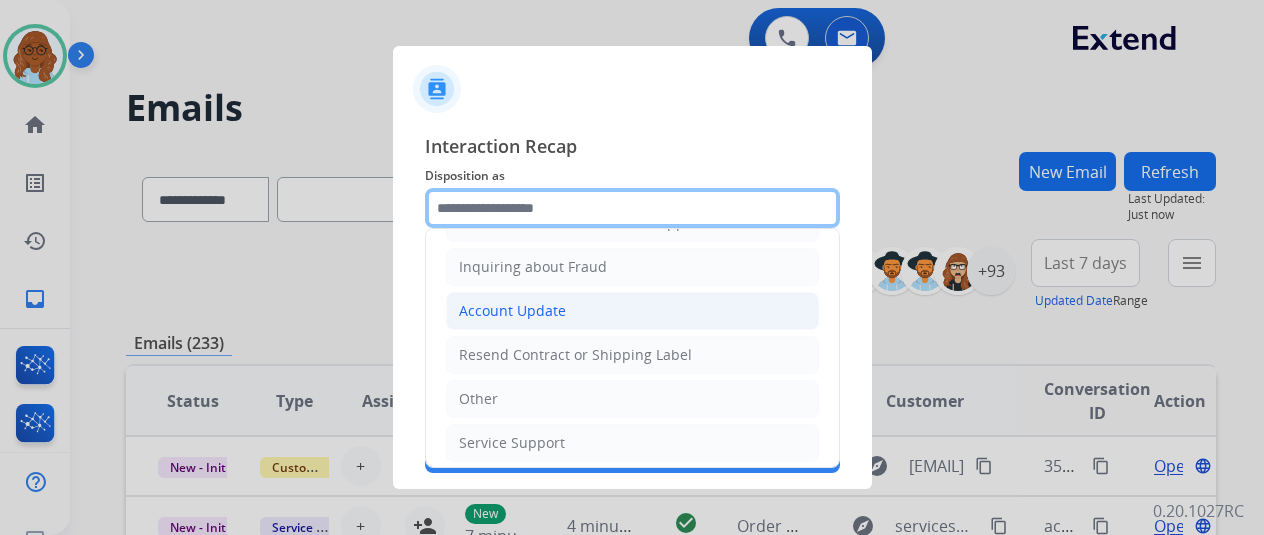 scroll, scrollTop: 0, scrollLeft: 0, axis: both 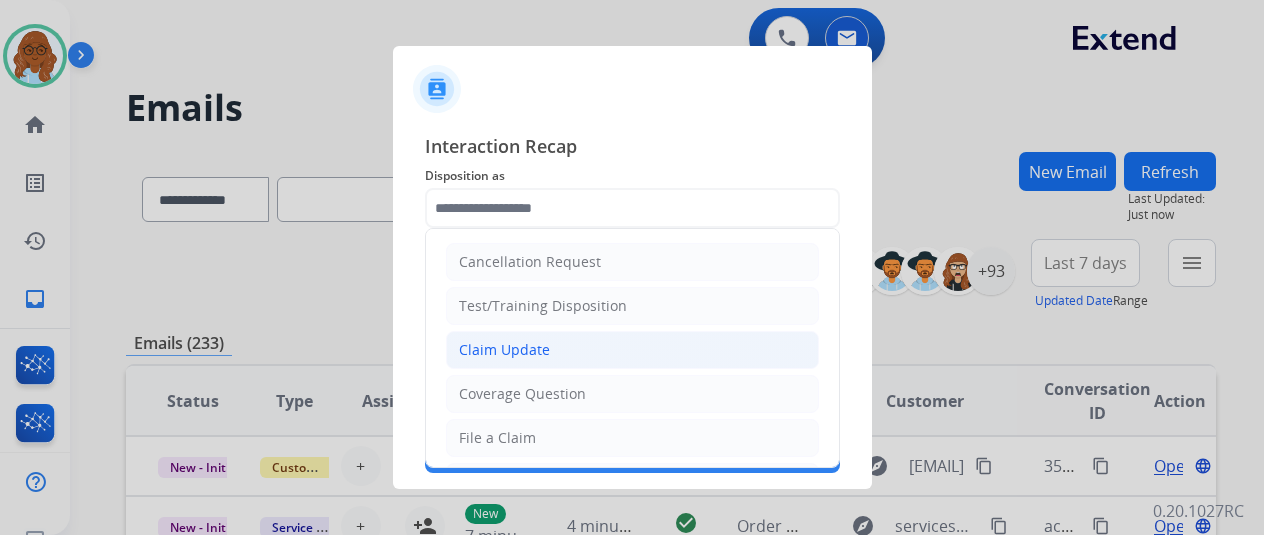 click on "Claim Update" 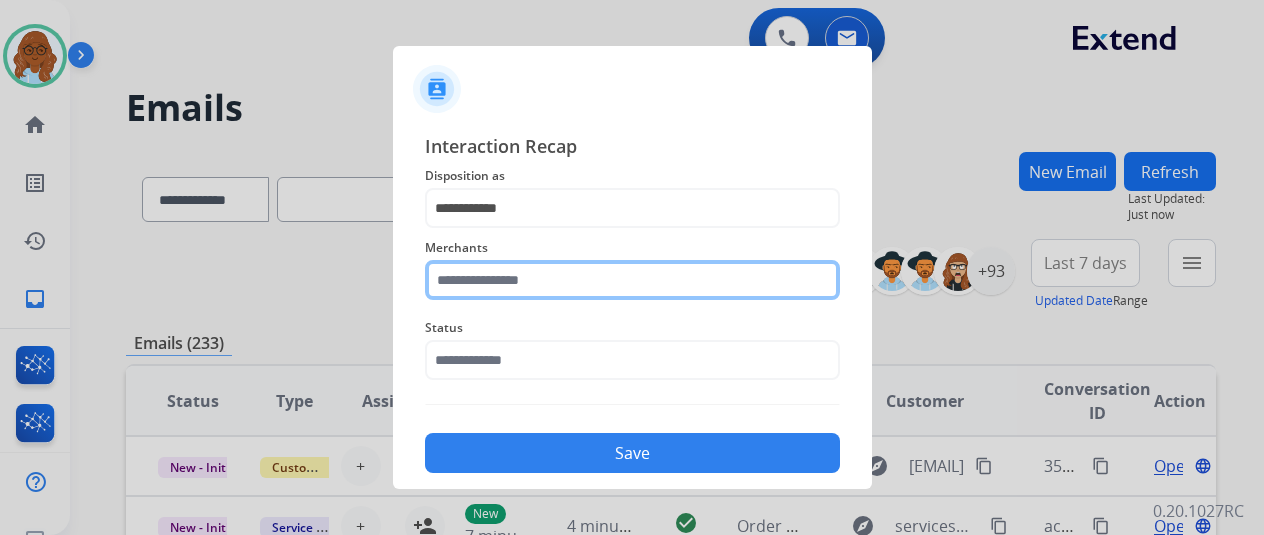 click 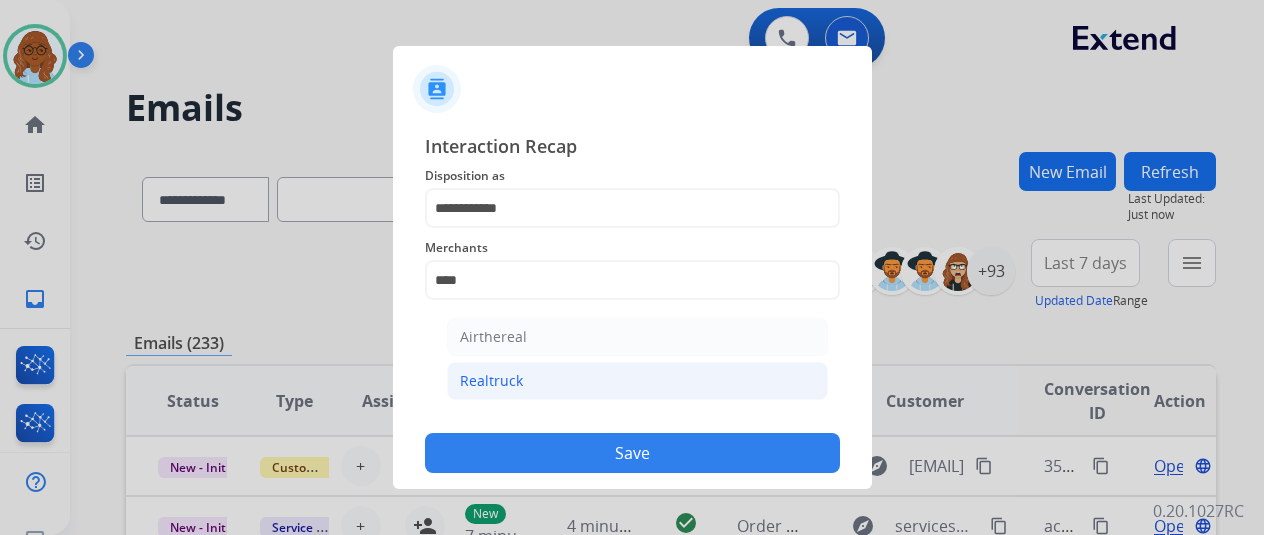 click on "Realtruck" 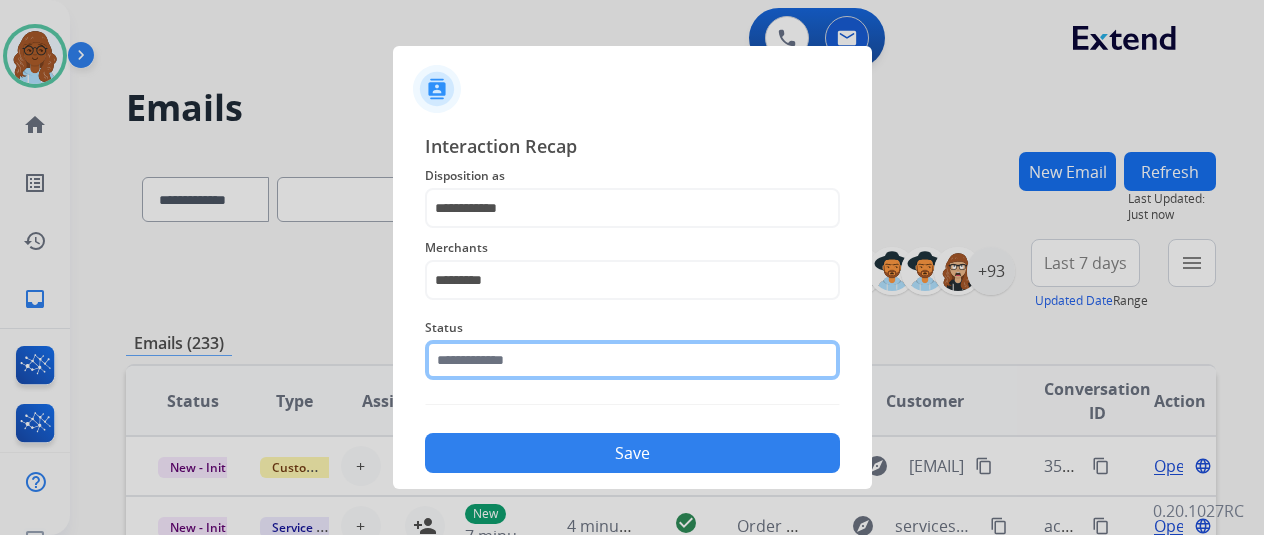 click 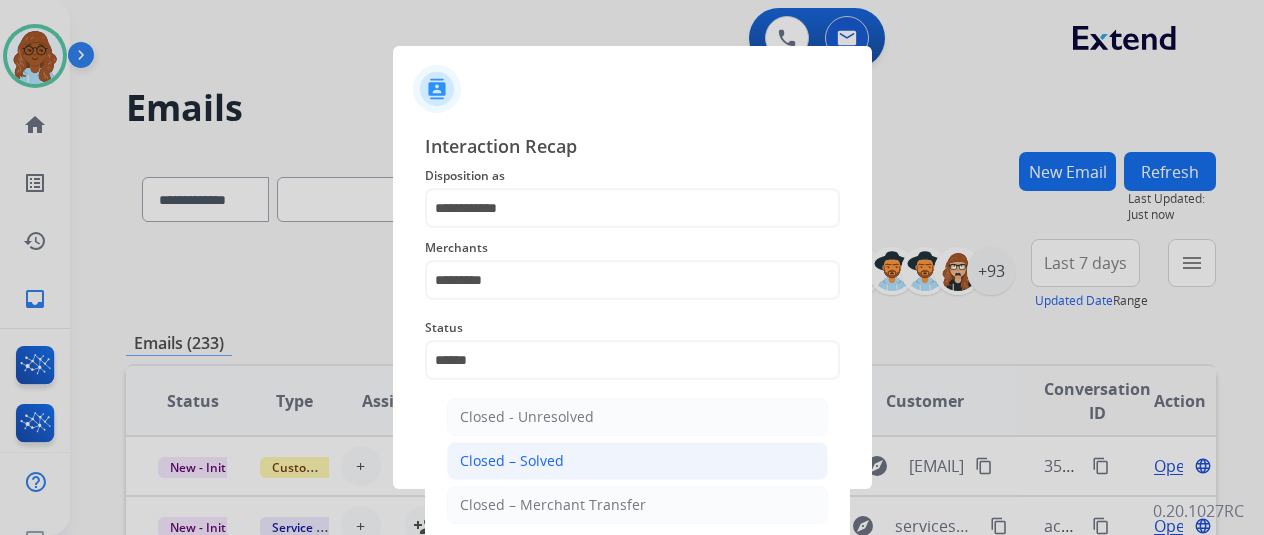 click on "Closed – Solved" 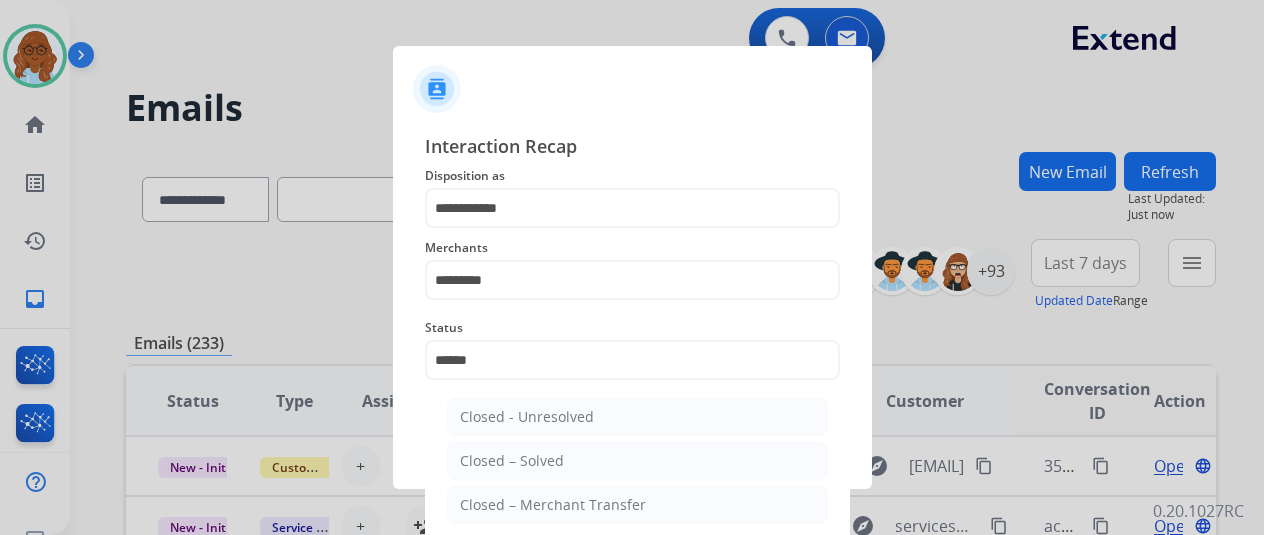 type on "**********" 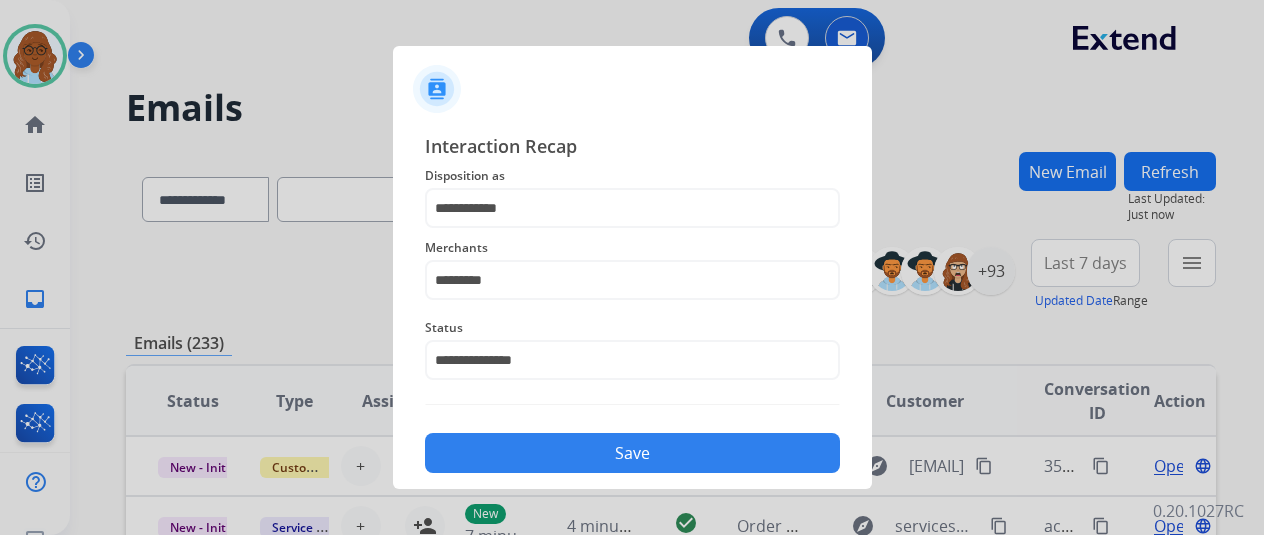 drag, startPoint x: 559, startPoint y: 455, endPoint x: 913, endPoint y: 452, distance: 354.01273 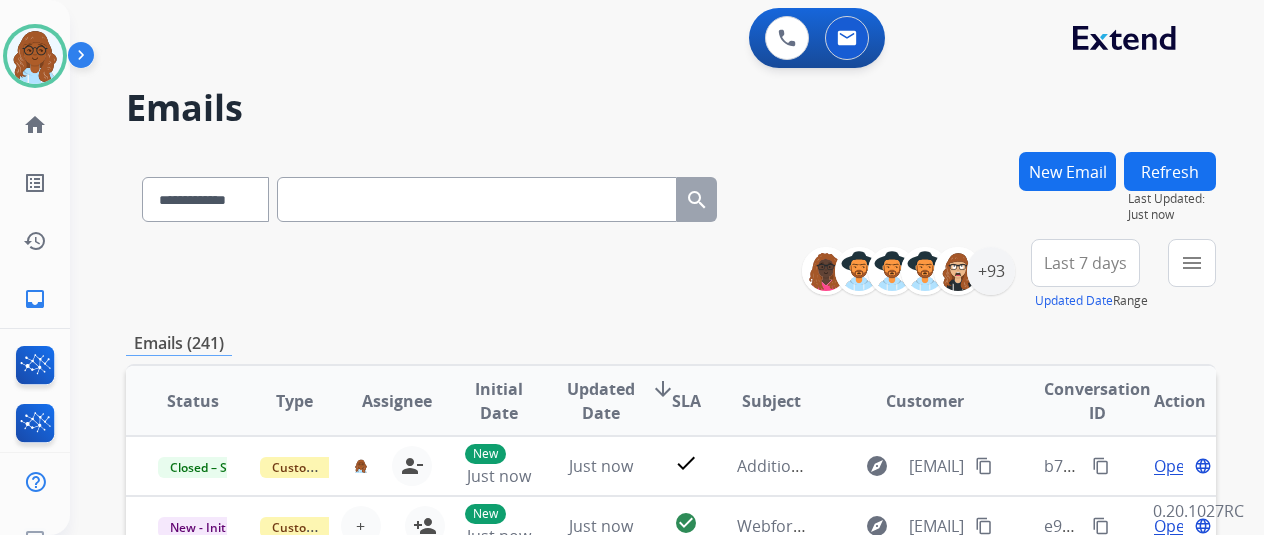 drag, startPoint x: 1096, startPoint y: 461, endPoint x: 1218, endPoint y: 467, distance: 122.14745 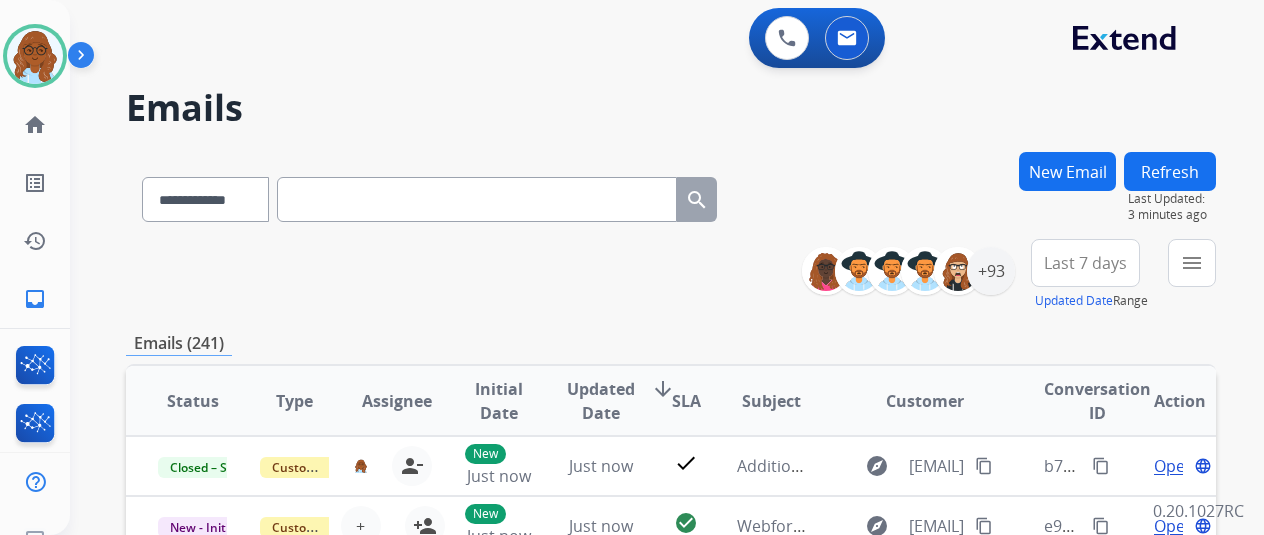 click on "New Email" at bounding box center [1067, 171] 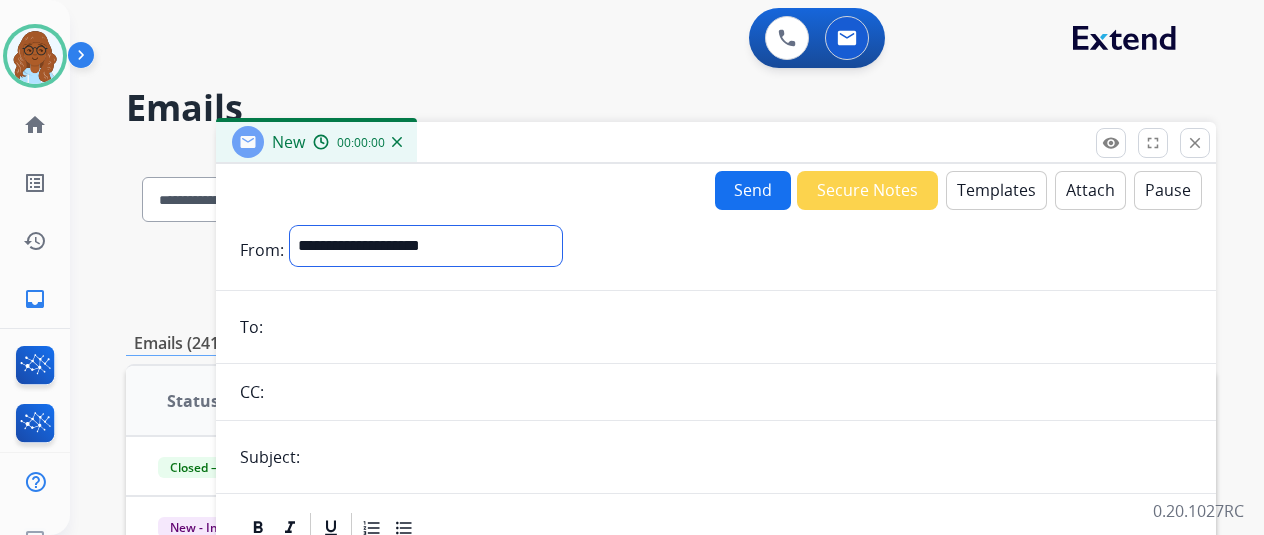drag, startPoint x: 442, startPoint y: 240, endPoint x: 429, endPoint y: 261, distance: 24.698177 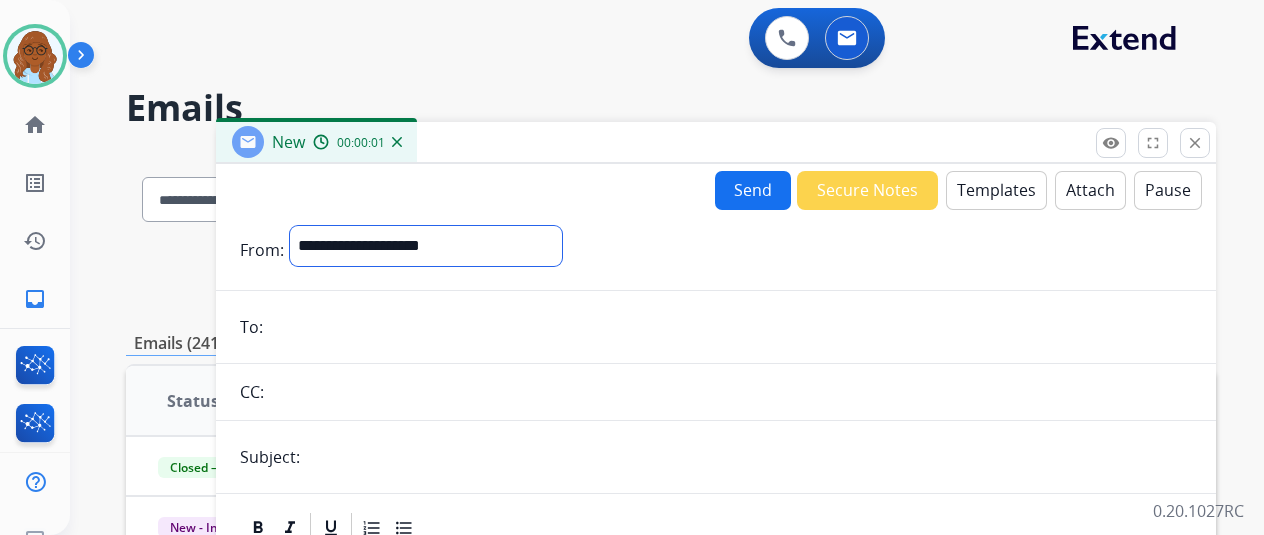 select on "**********" 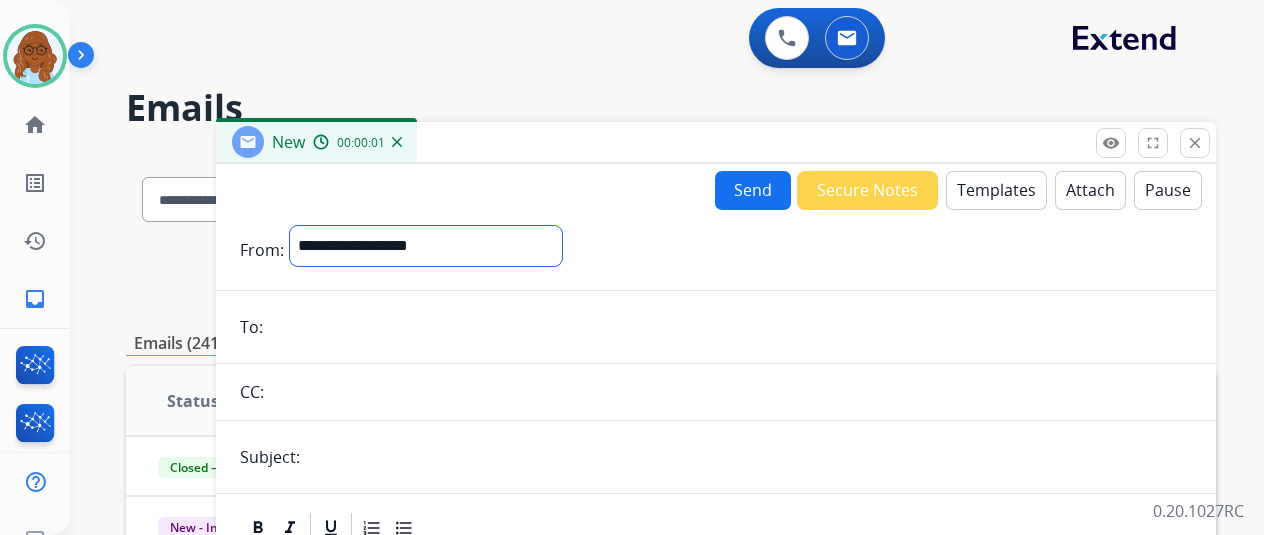 click on "**********" at bounding box center (426, 246) 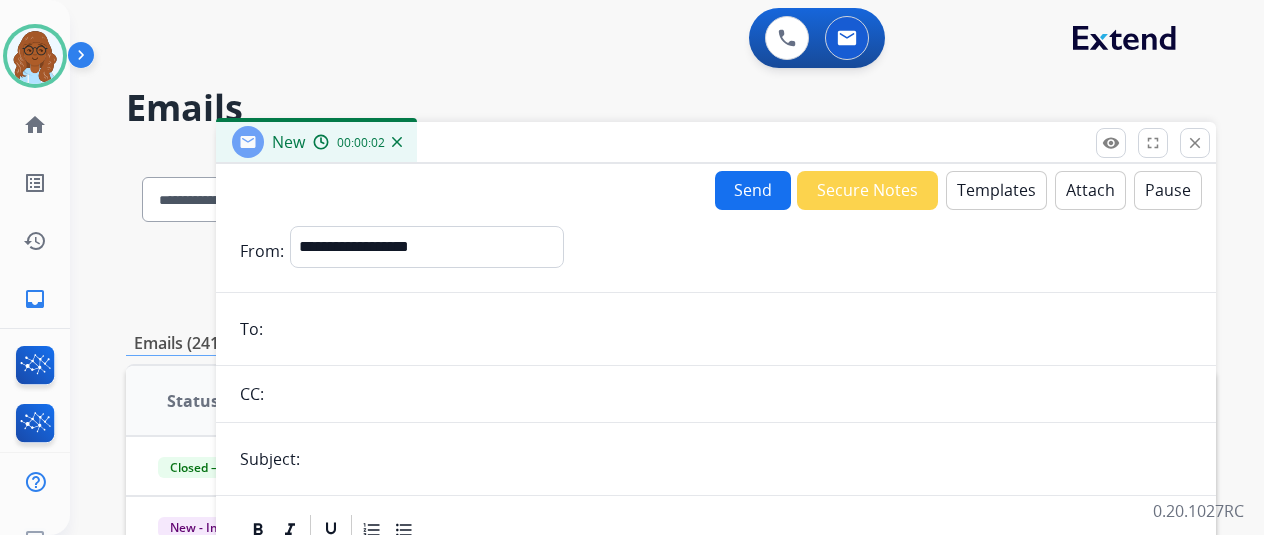 paste on "**********" 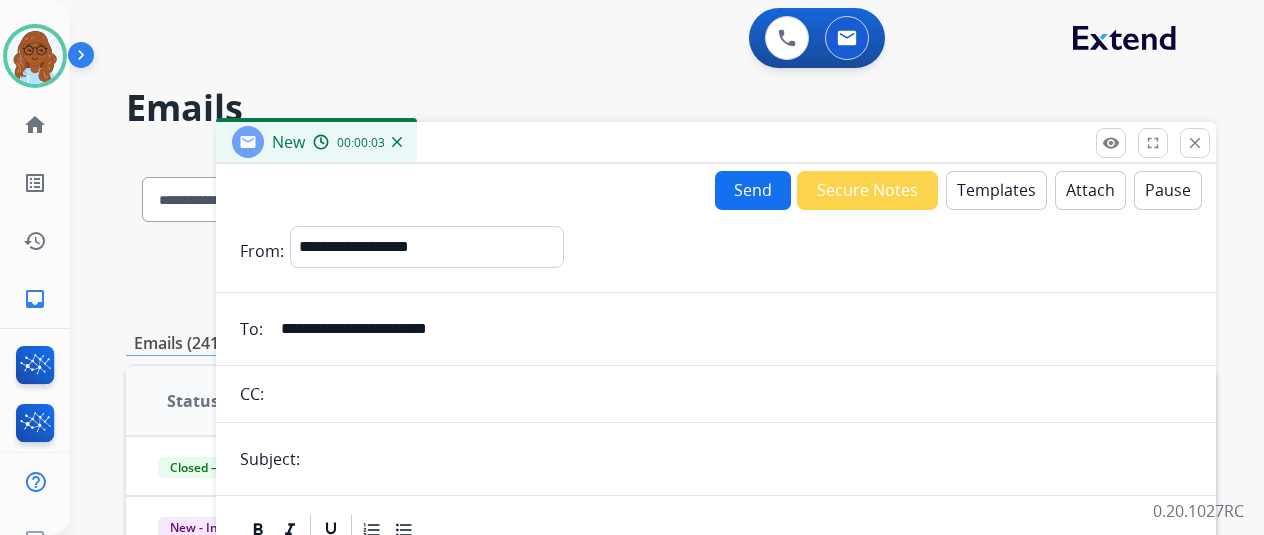 type on "**********" 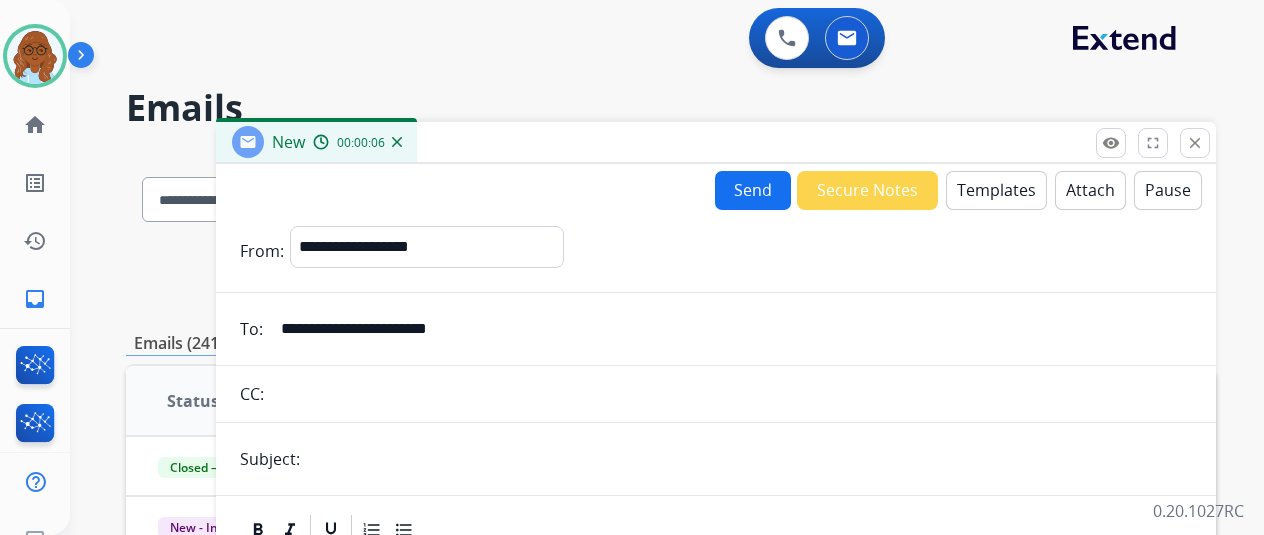 type on "**********" 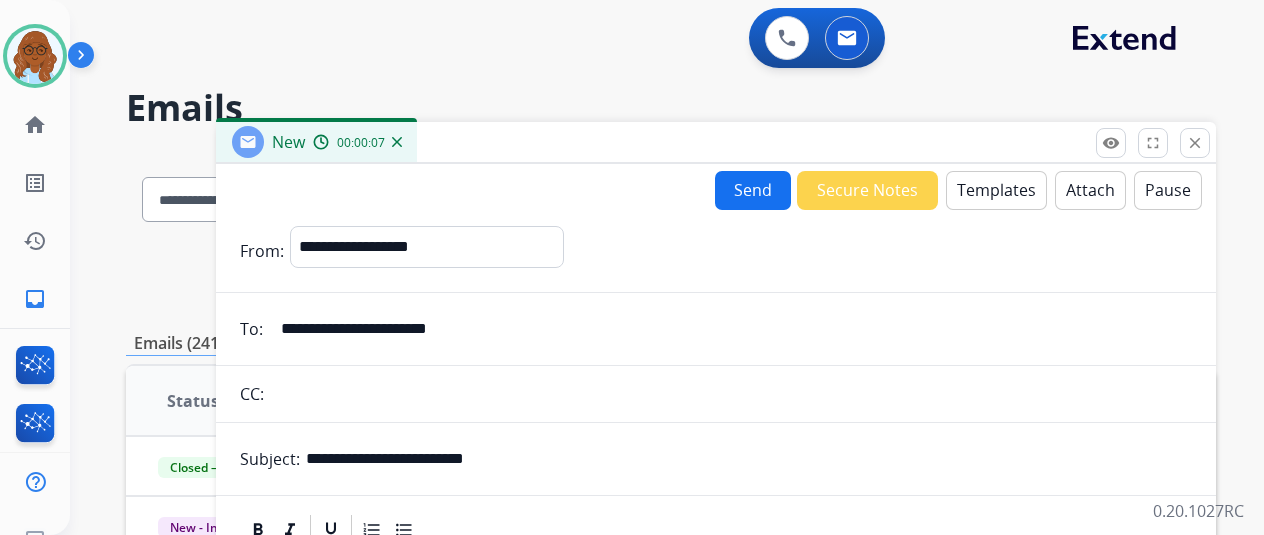 click on "Templates" at bounding box center (996, 190) 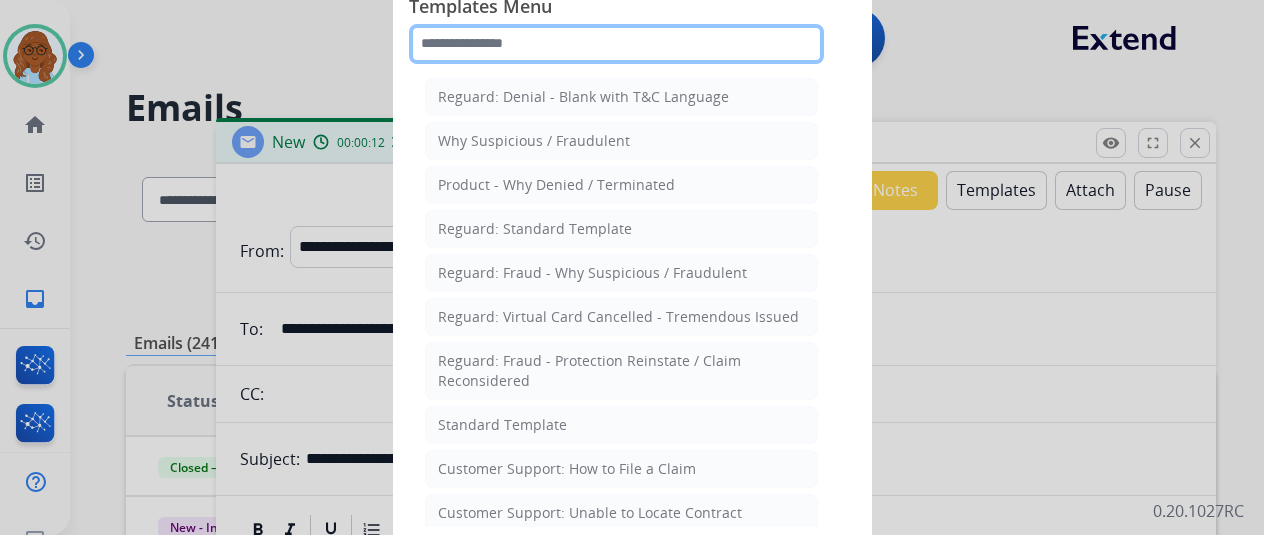 click 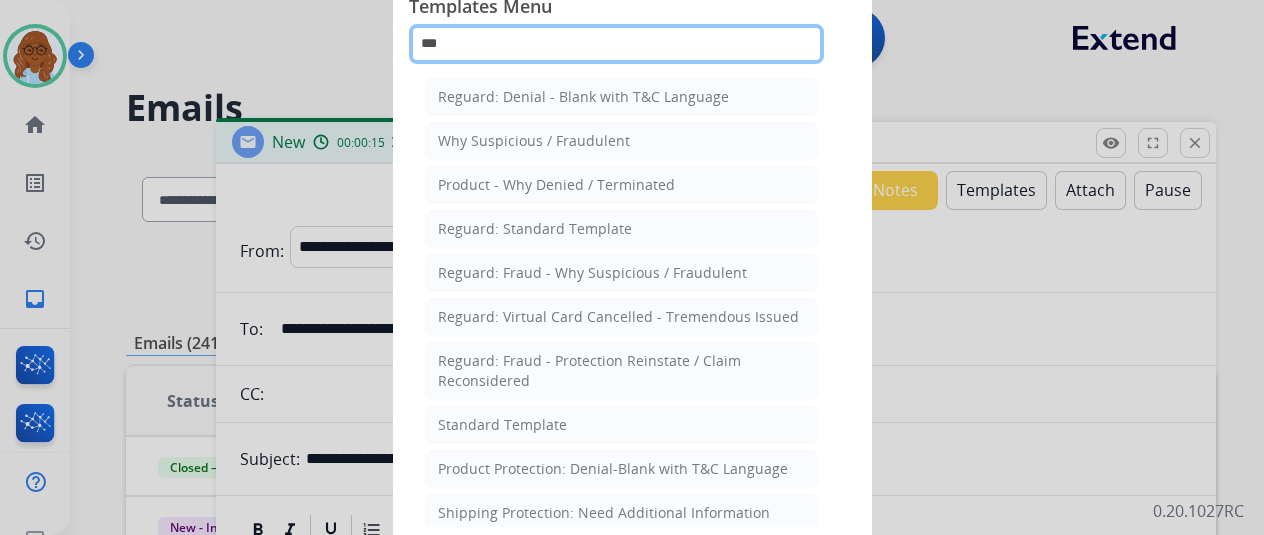 type on "****" 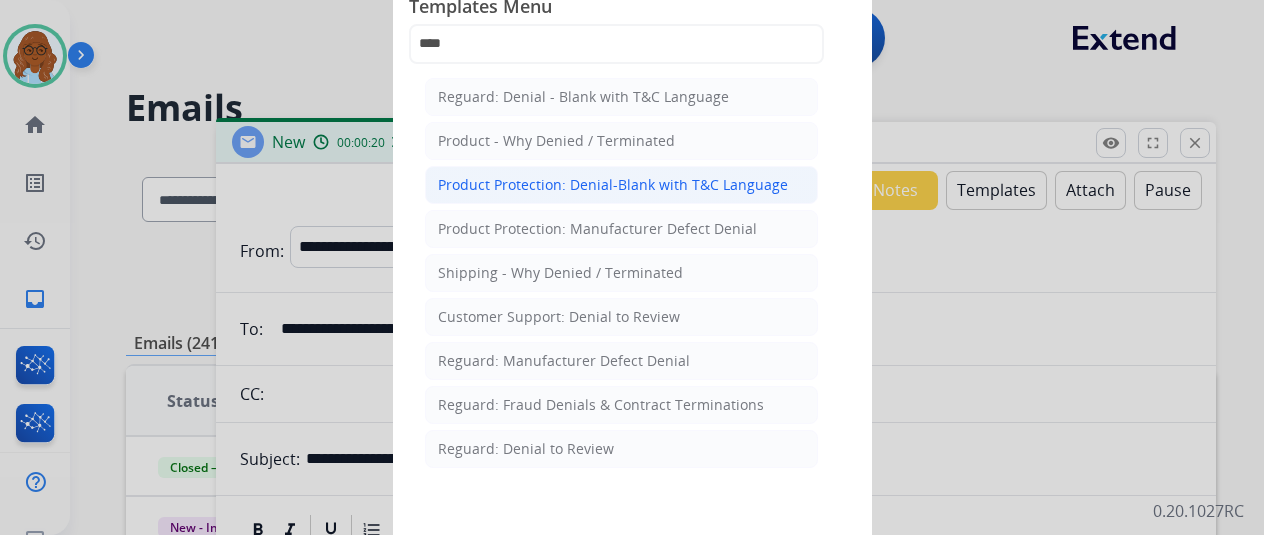 click on "Product Protection: Denial-Blank with T&C Language" 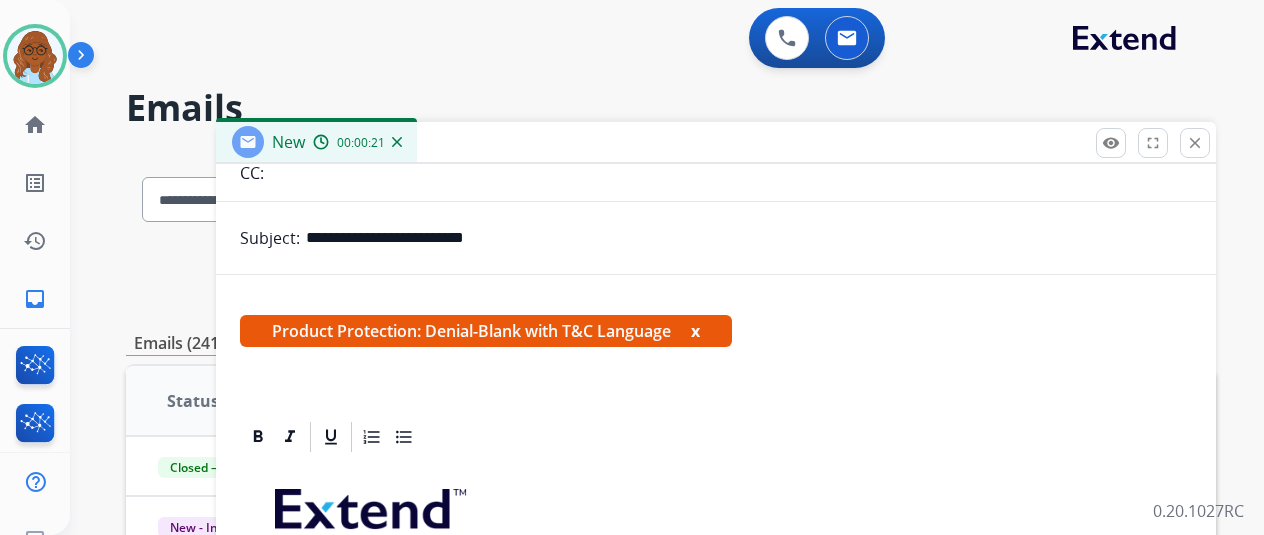scroll, scrollTop: 442, scrollLeft: 0, axis: vertical 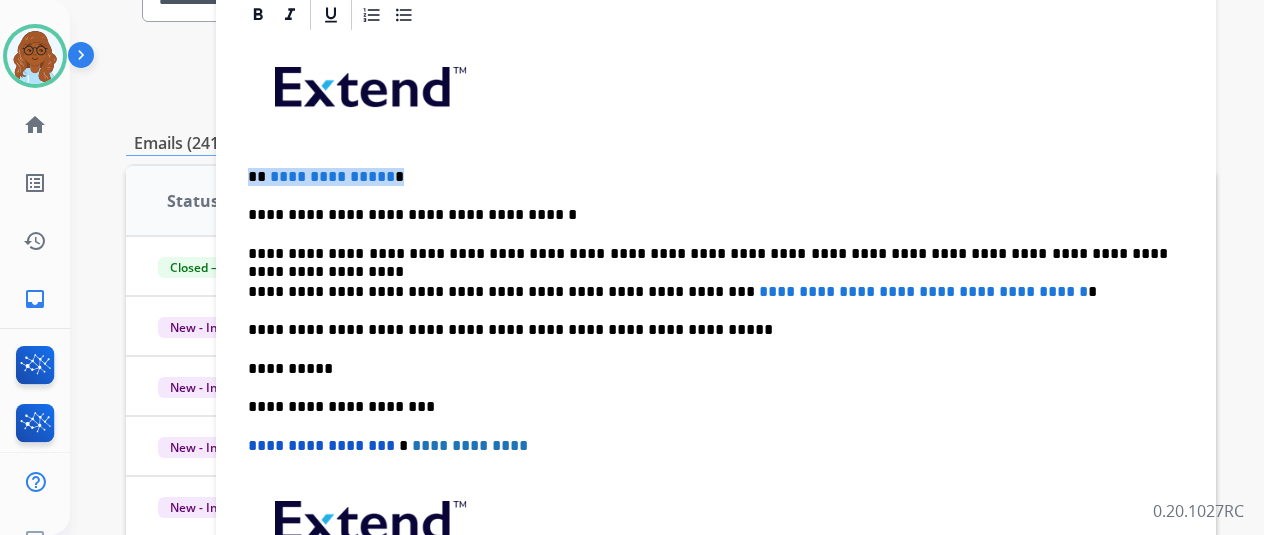 drag, startPoint x: 237, startPoint y: 153, endPoint x: 188, endPoint y: 155, distance: 49.0408 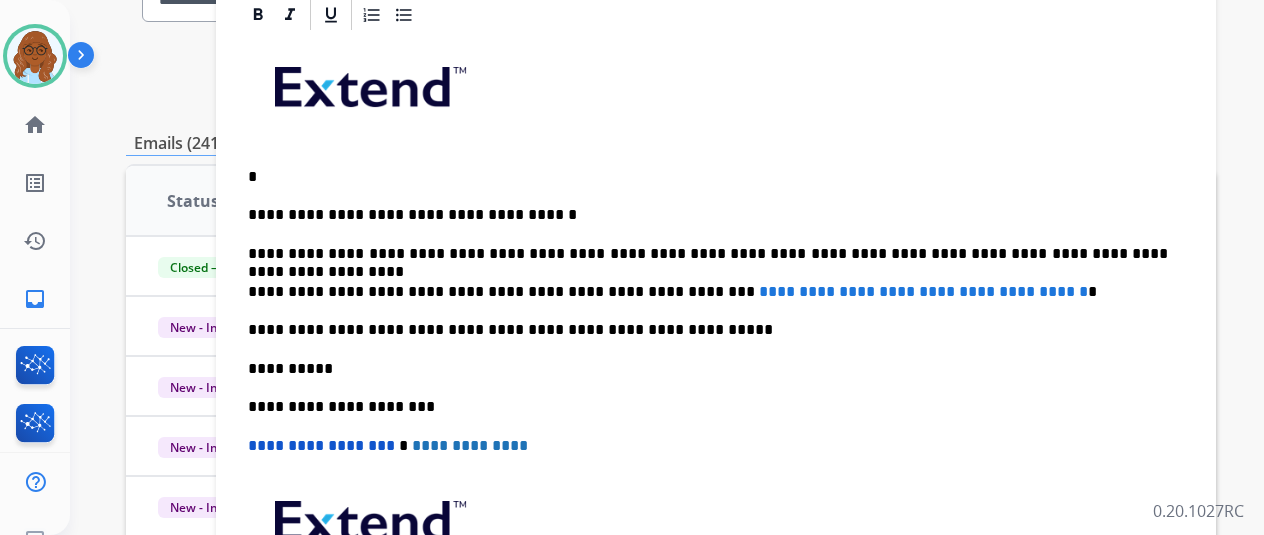 type 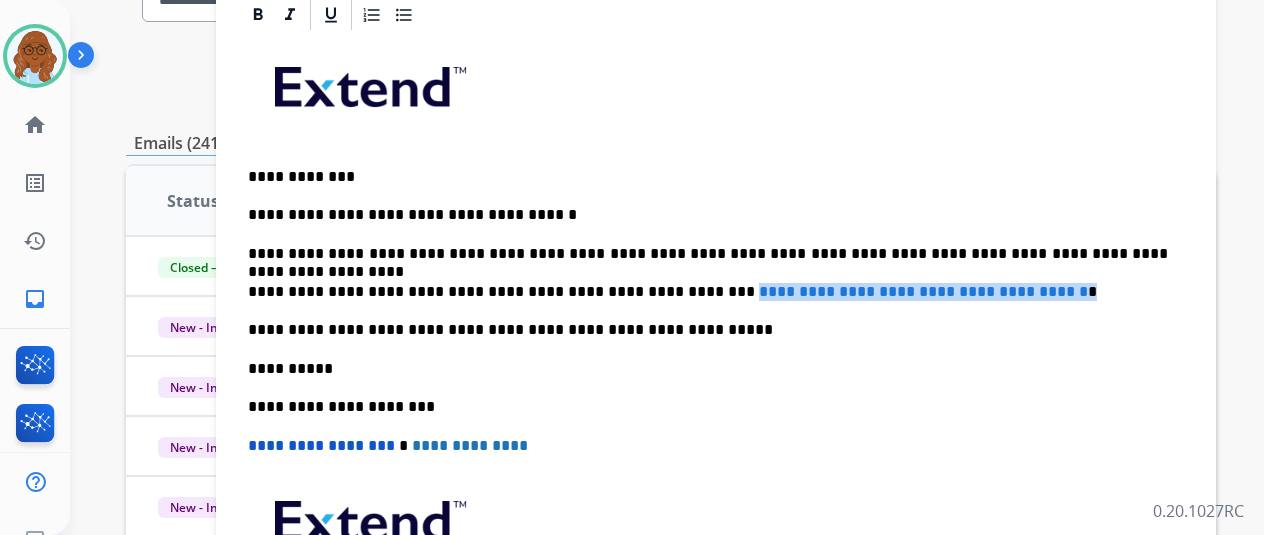 drag, startPoint x: 1085, startPoint y: 283, endPoint x: 672, endPoint y: 288, distance: 413.03027 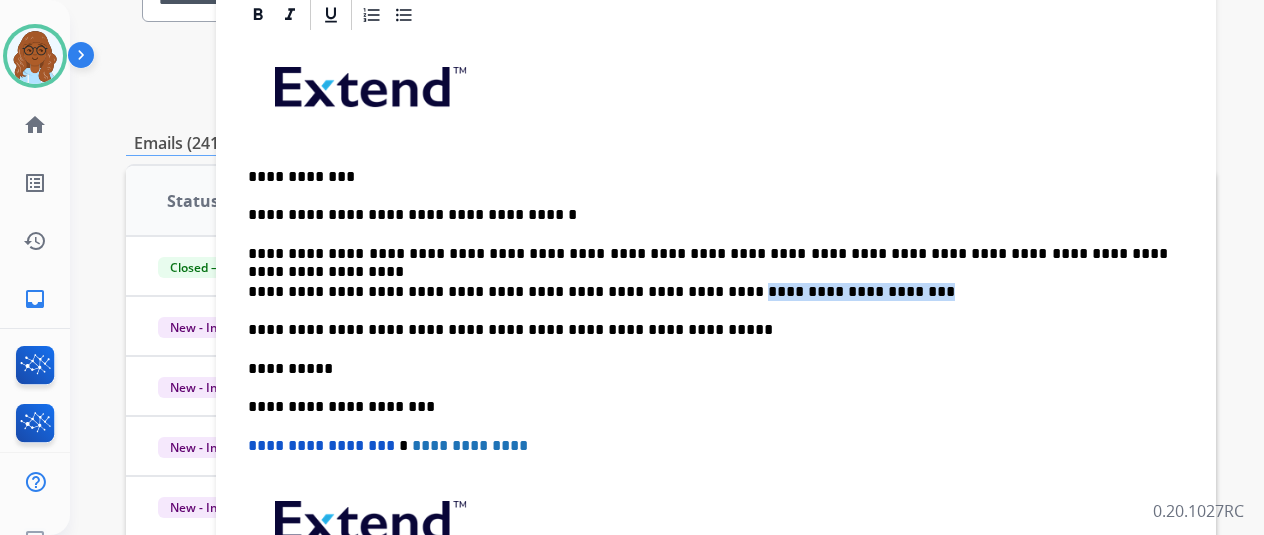 drag, startPoint x: 720, startPoint y: 275, endPoint x: 674, endPoint y: 283, distance: 46.69047 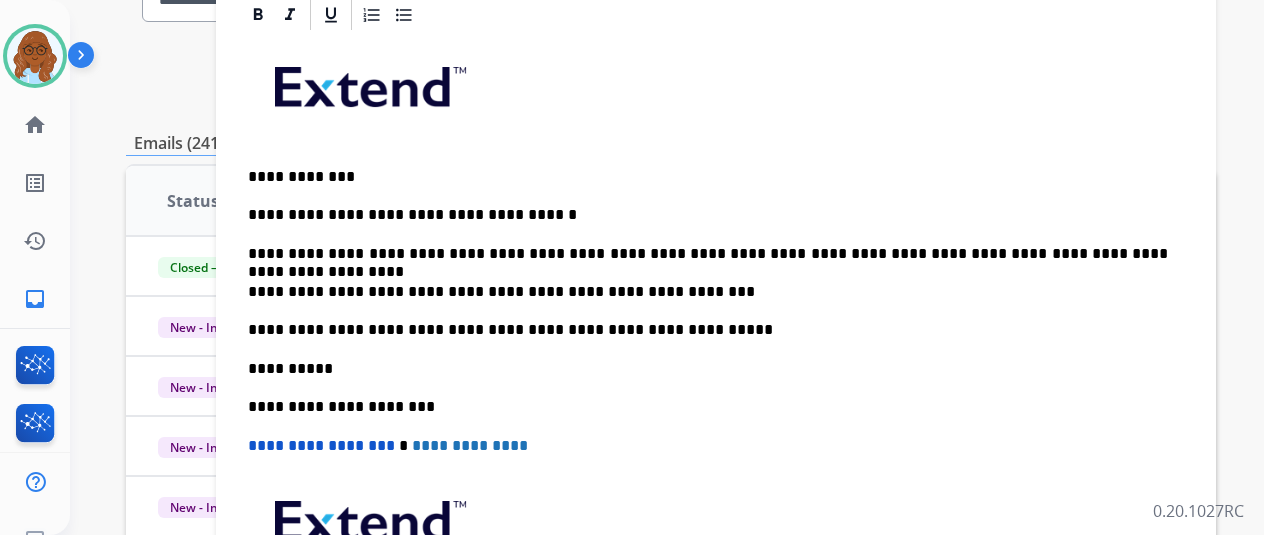 drag, startPoint x: 715, startPoint y: 292, endPoint x: 730, endPoint y: 299, distance: 16.552946 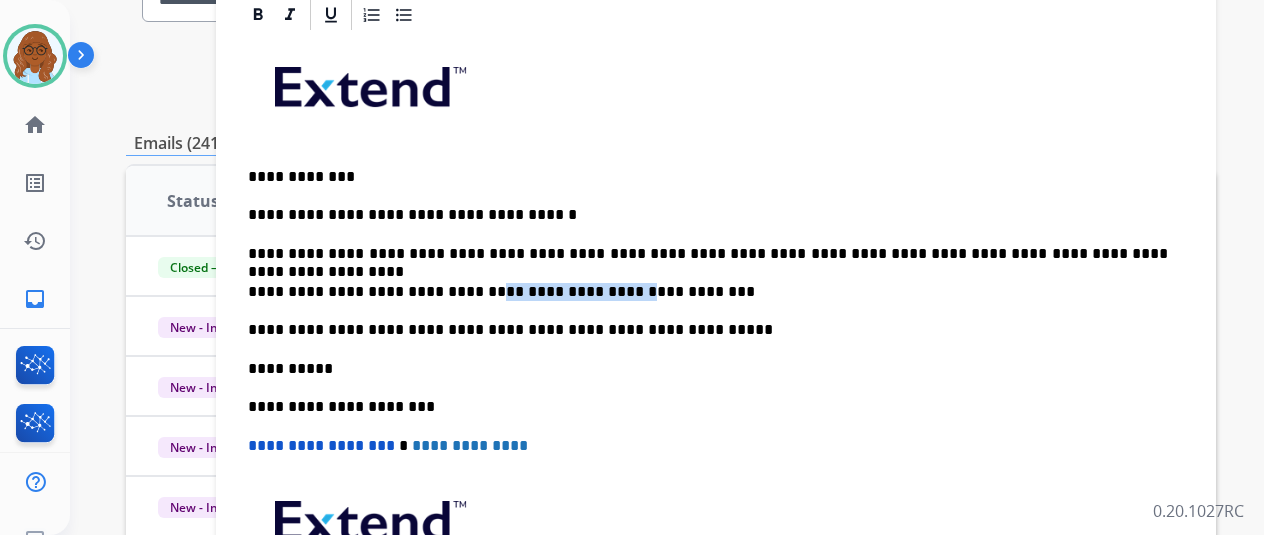 drag, startPoint x: 602, startPoint y: 289, endPoint x: 476, endPoint y: 291, distance: 126.01587 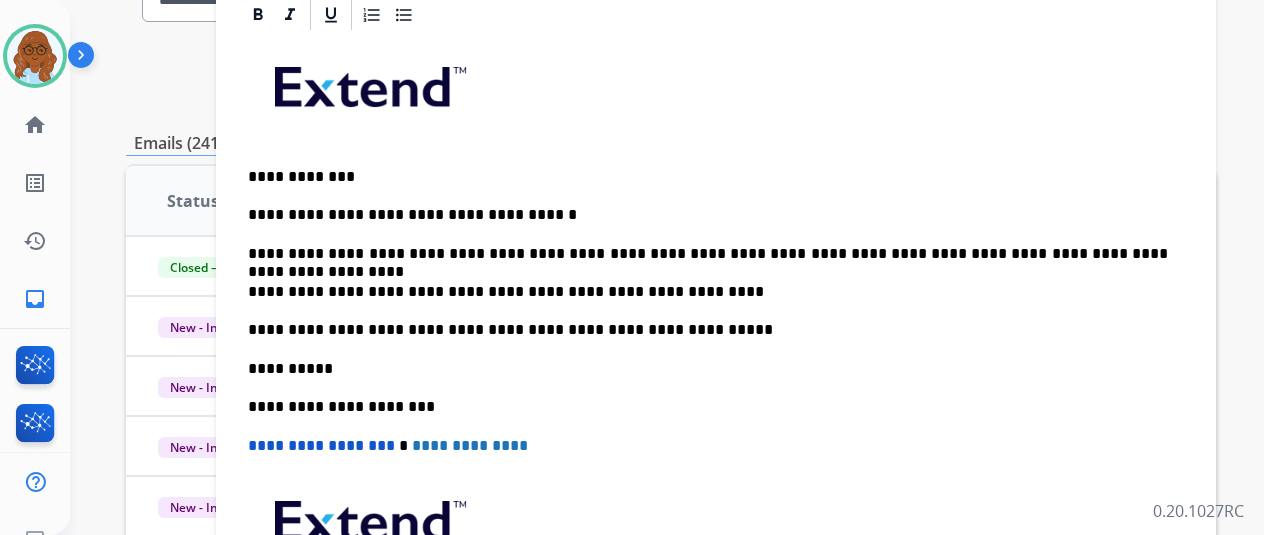 drag, startPoint x: 714, startPoint y: 285, endPoint x: 759, endPoint y: 312, distance: 52.478565 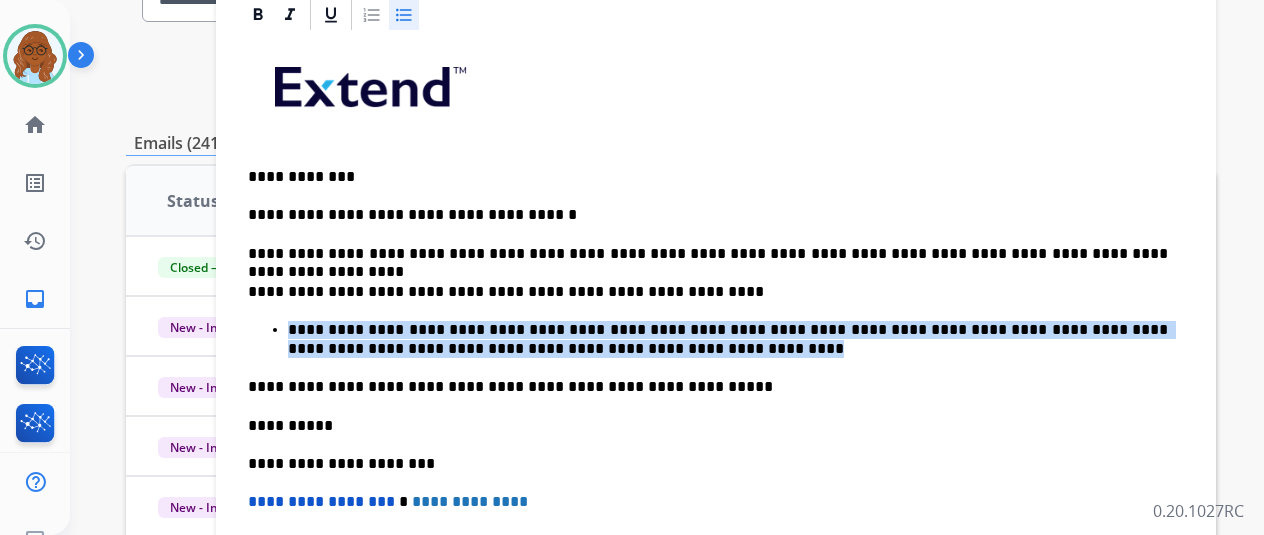 drag, startPoint x: 616, startPoint y: 343, endPoint x: 310, endPoint y: 321, distance: 306.78983 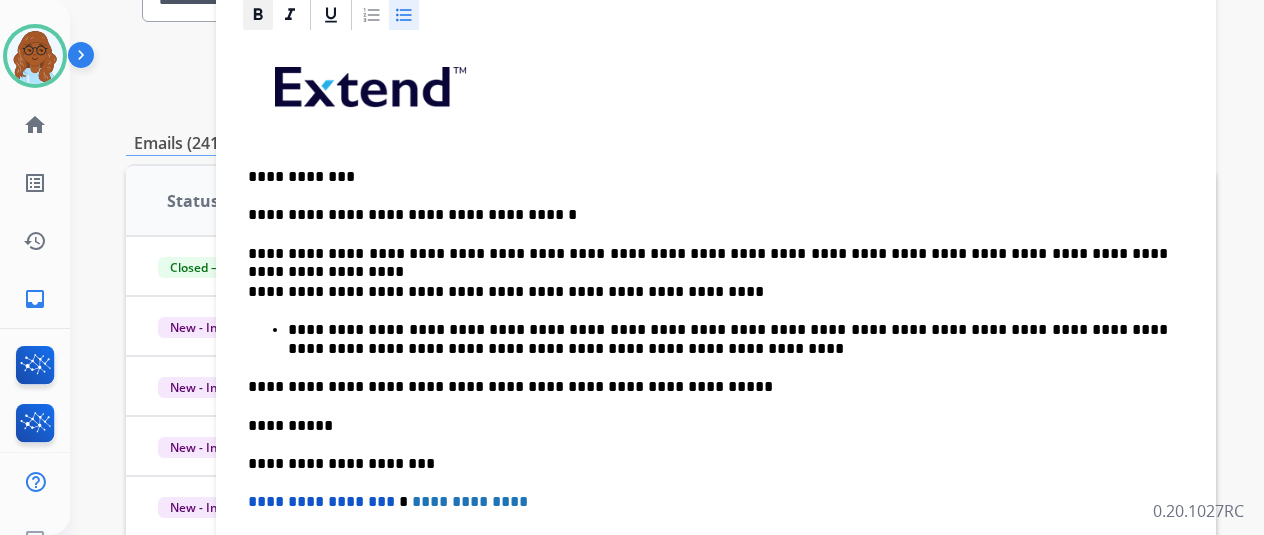 click 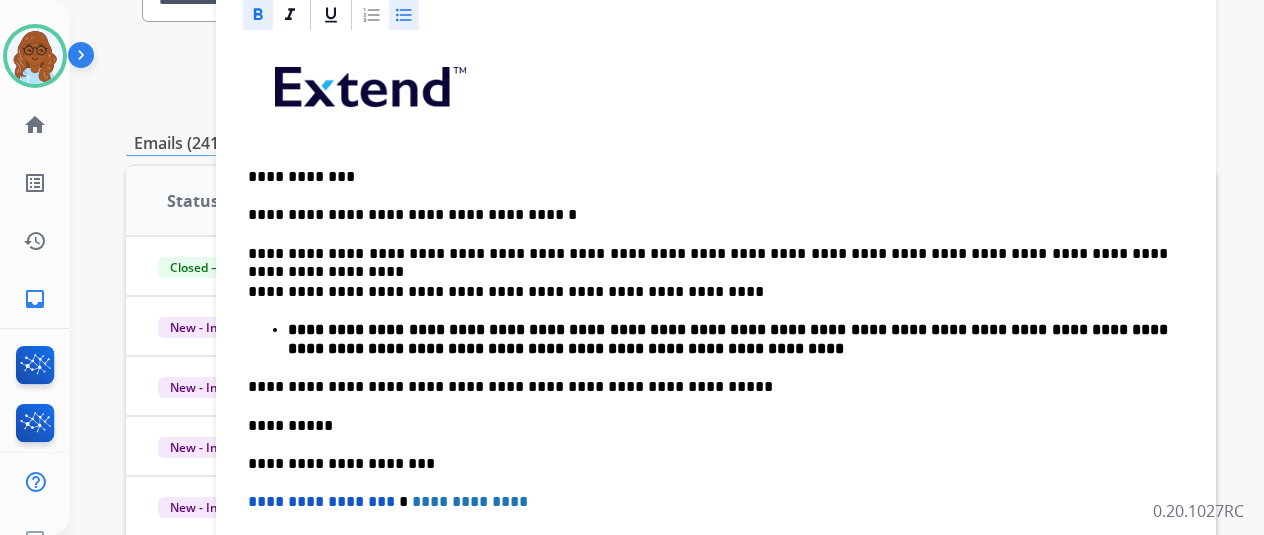 click on "**********" at bounding box center [730, 338] 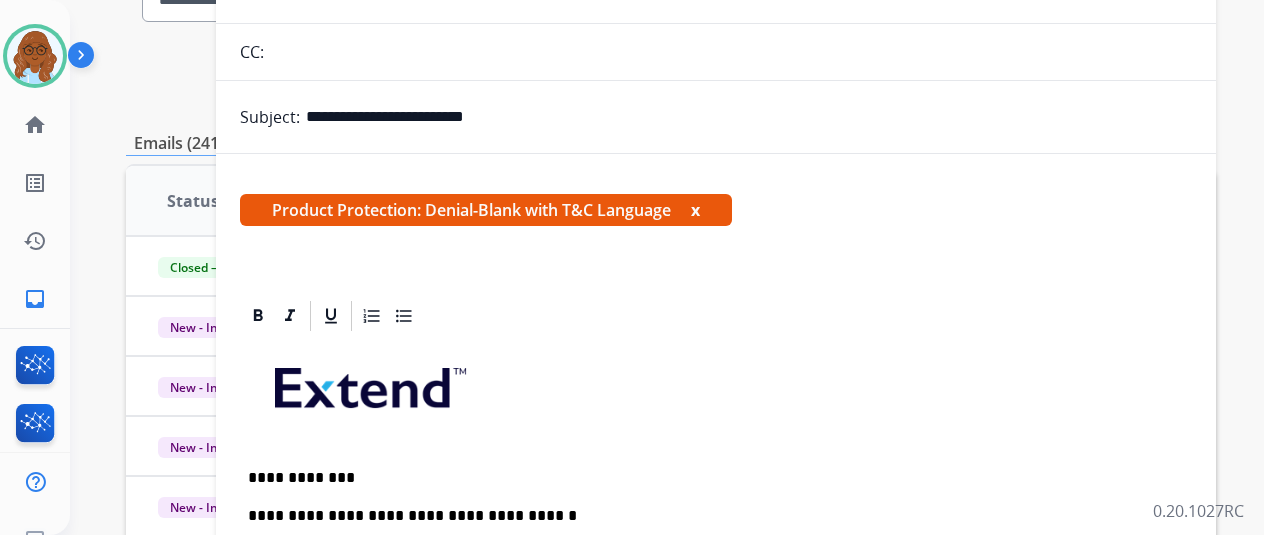 scroll, scrollTop: 0, scrollLeft: 0, axis: both 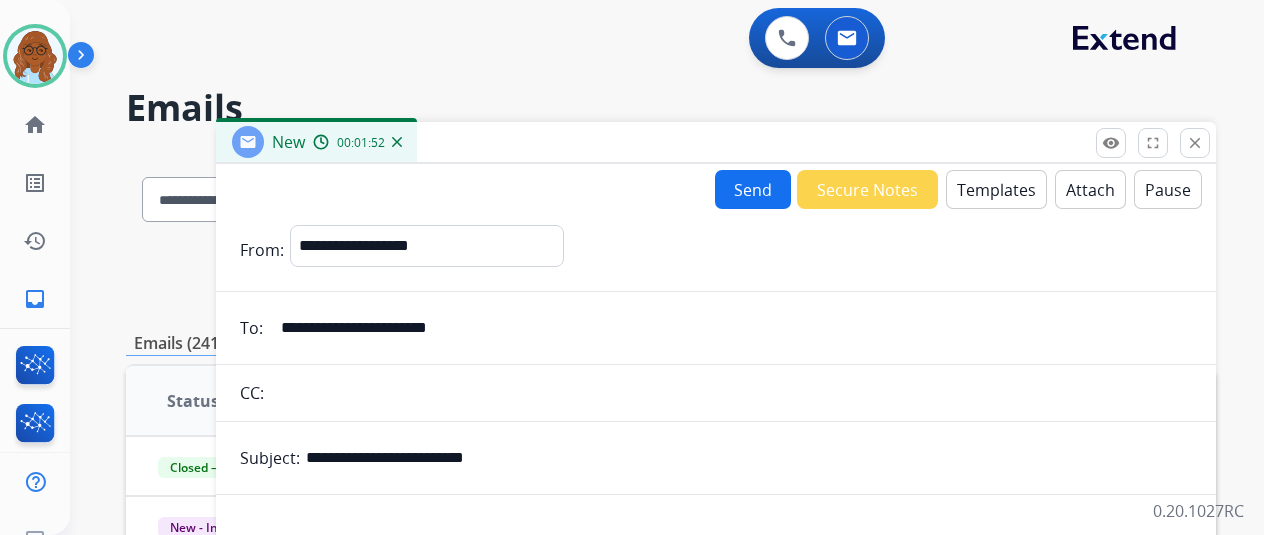 click on "Attach" at bounding box center [1090, 189] 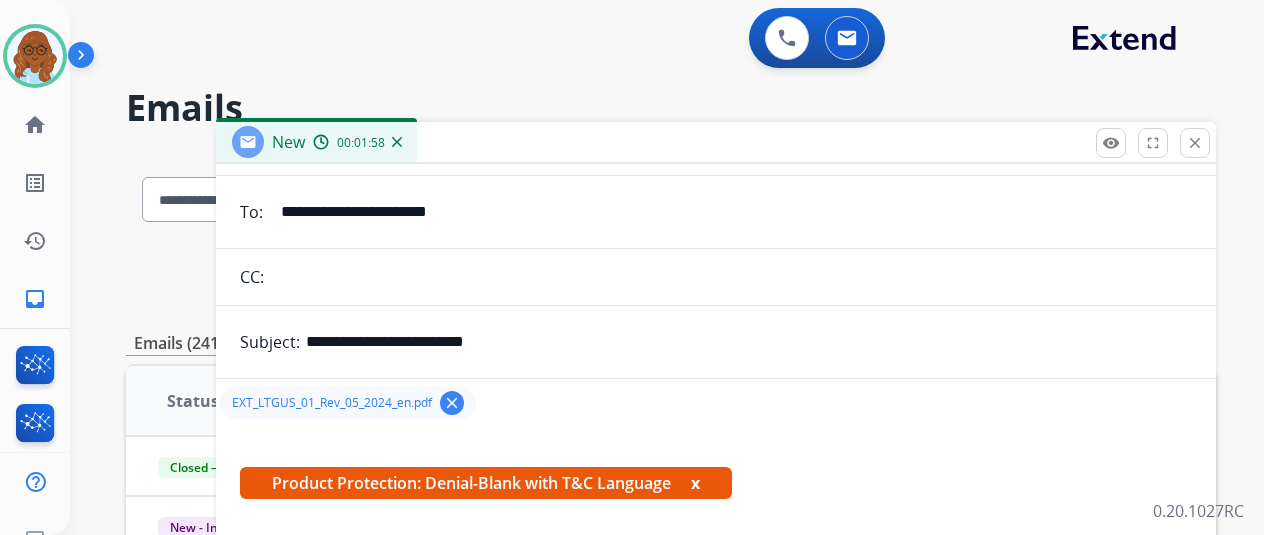 scroll, scrollTop: 200, scrollLeft: 0, axis: vertical 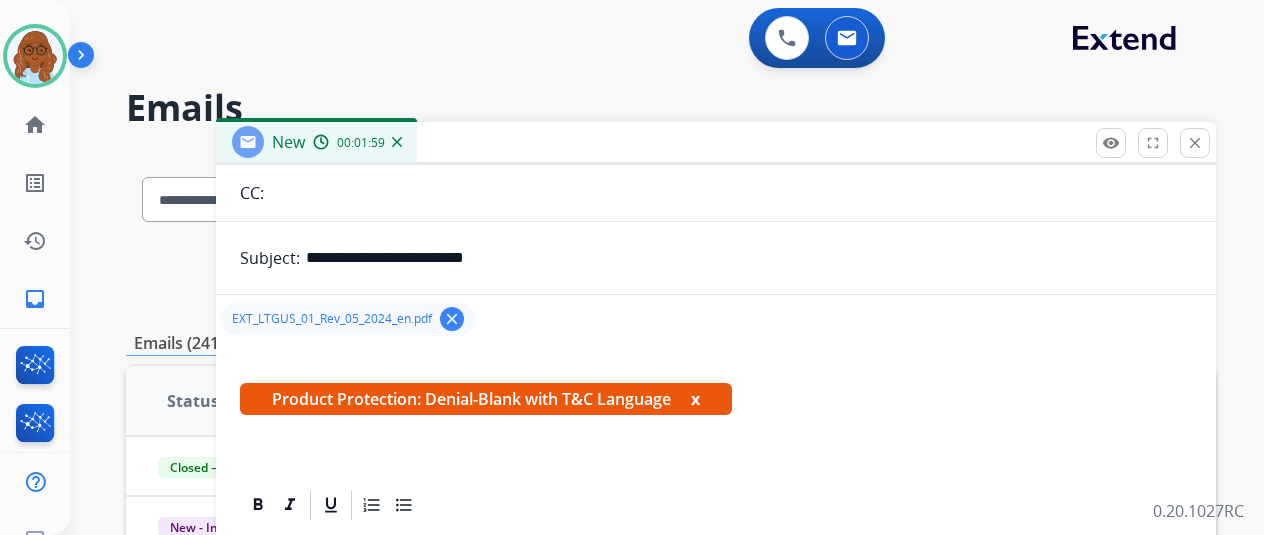 click on "x" at bounding box center [695, 399] 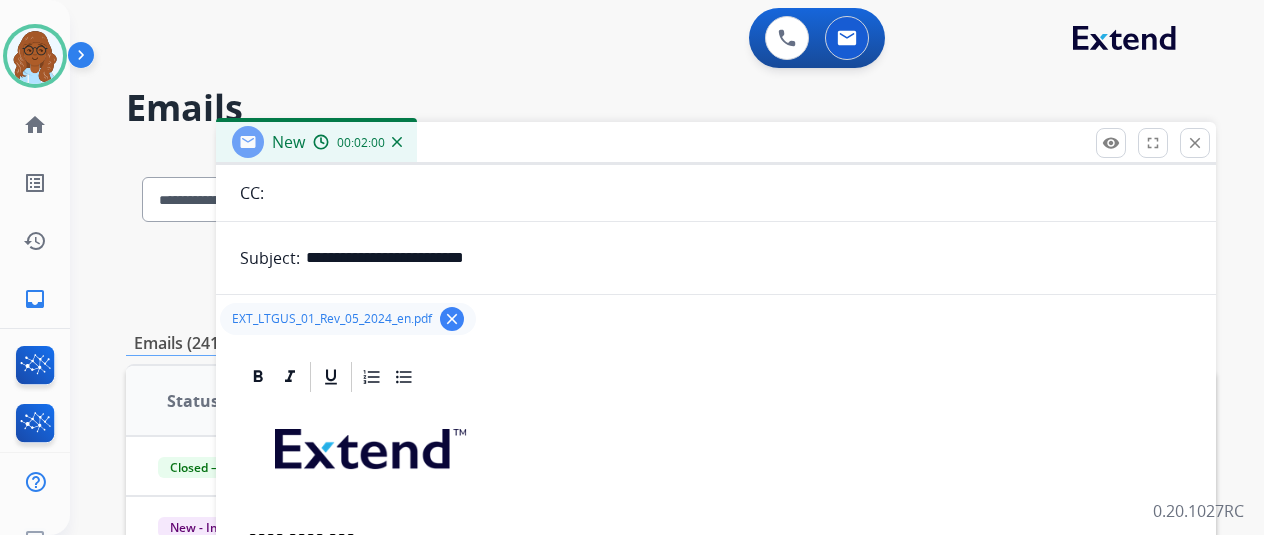 scroll, scrollTop: 457, scrollLeft: 0, axis: vertical 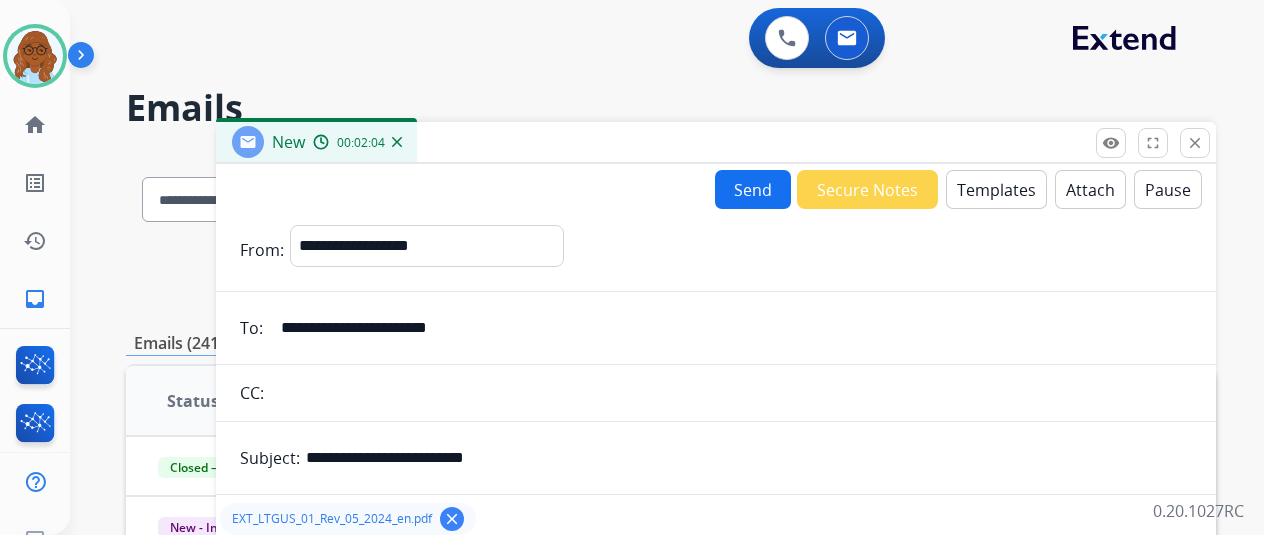 click on "Send" at bounding box center [753, 189] 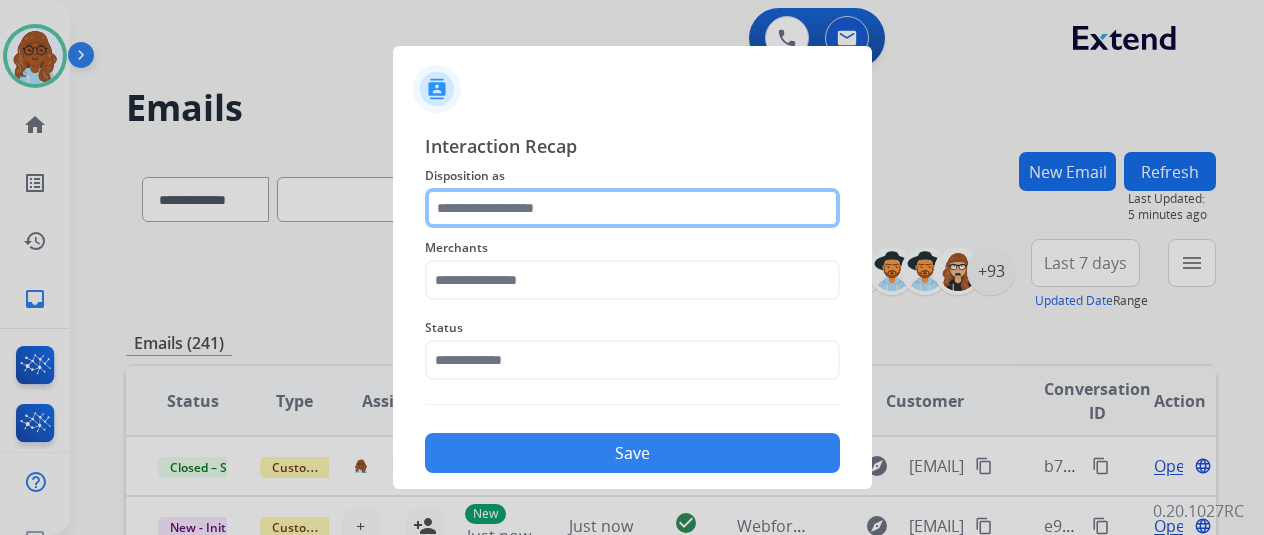 click 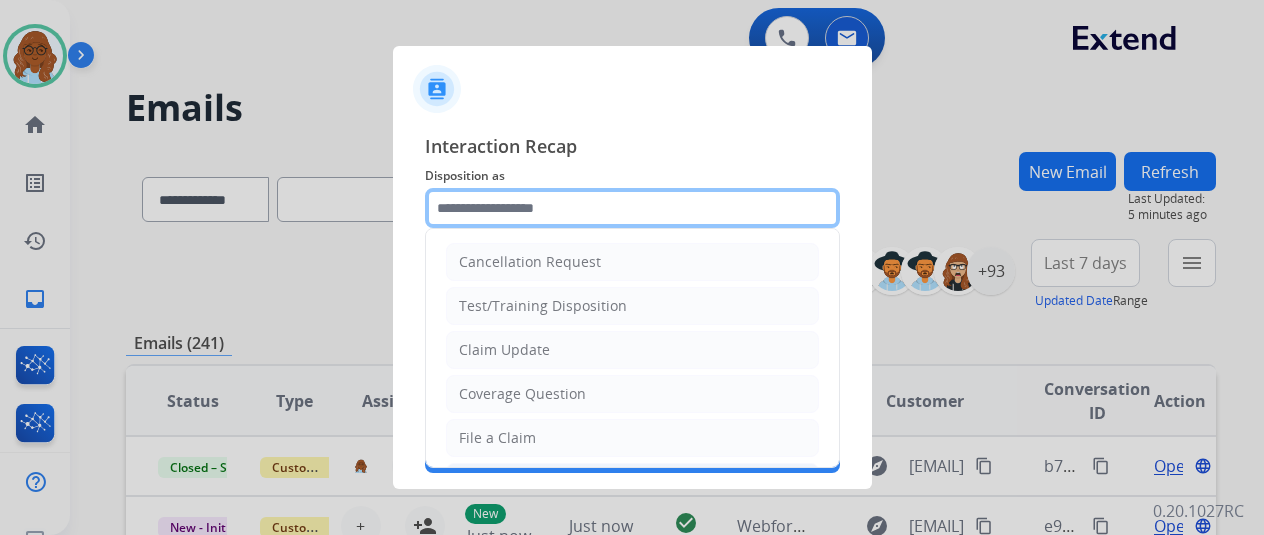 scroll, scrollTop: 100, scrollLeft: 0, axis: vertical 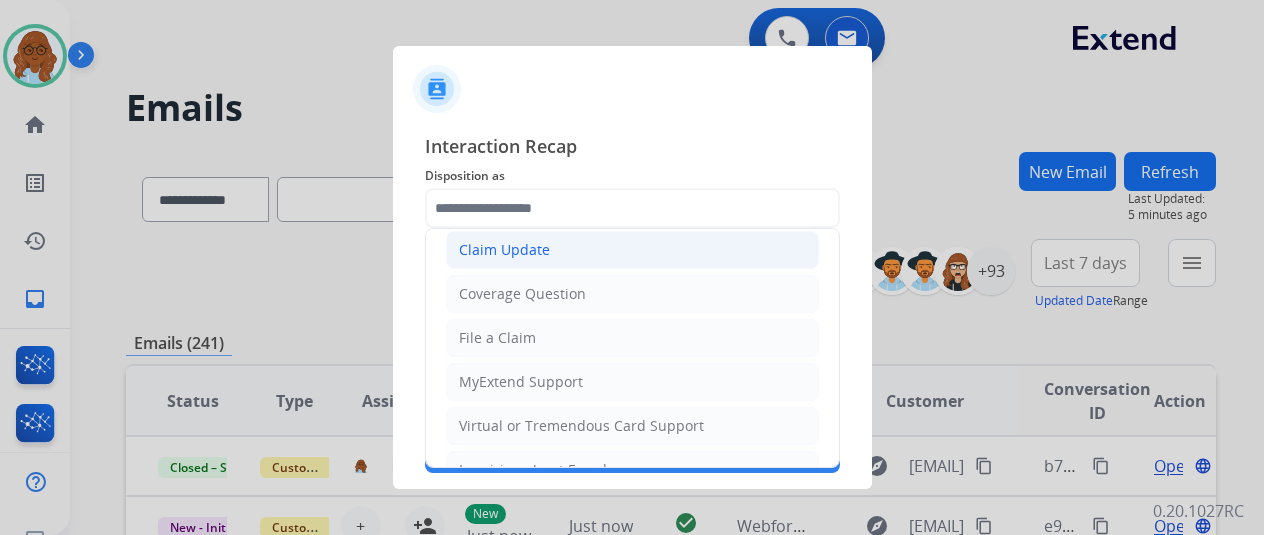 click on "Claim Update" 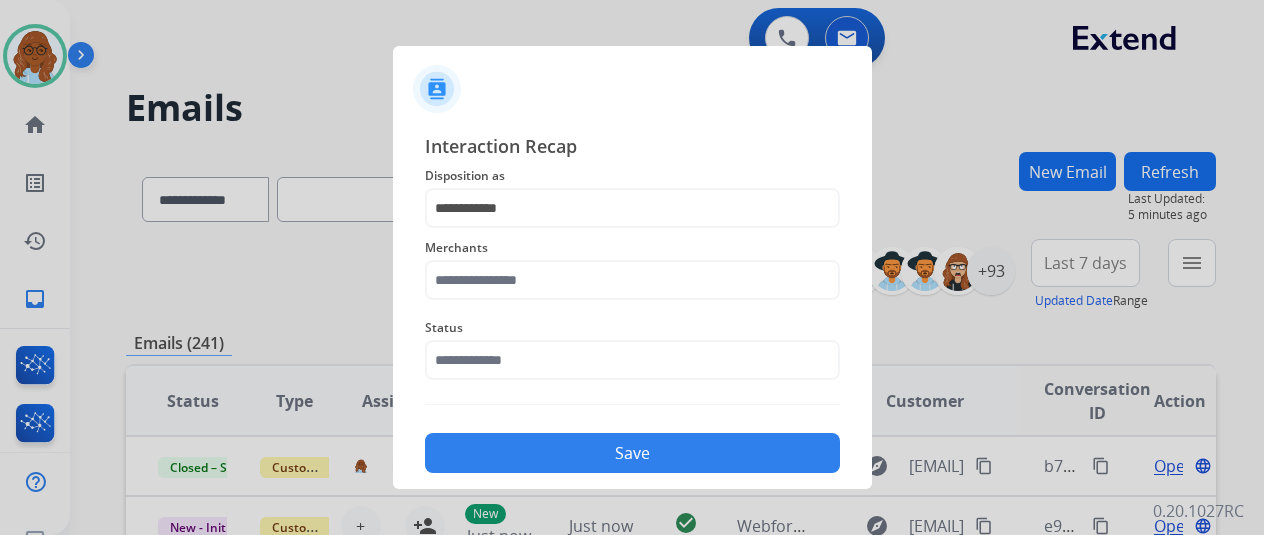 click on "Merchants" 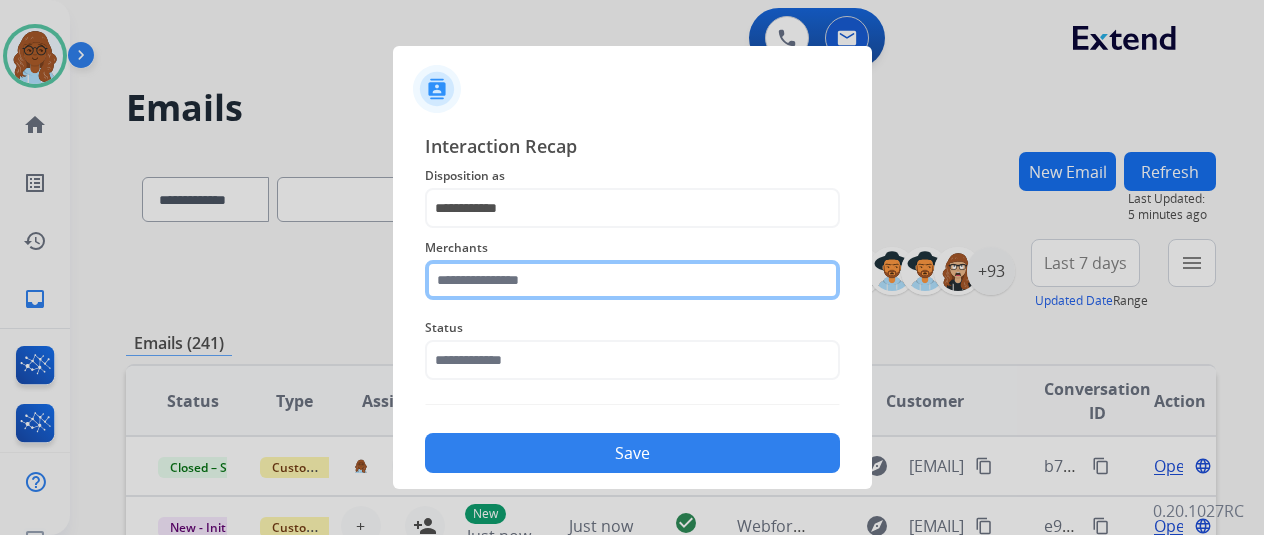 click 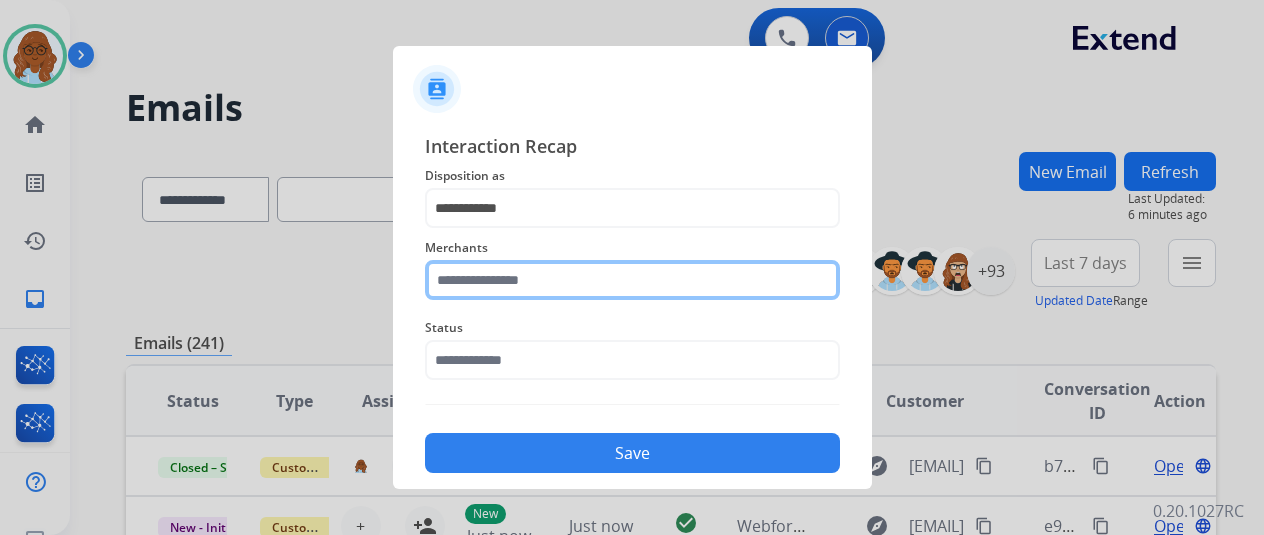 click 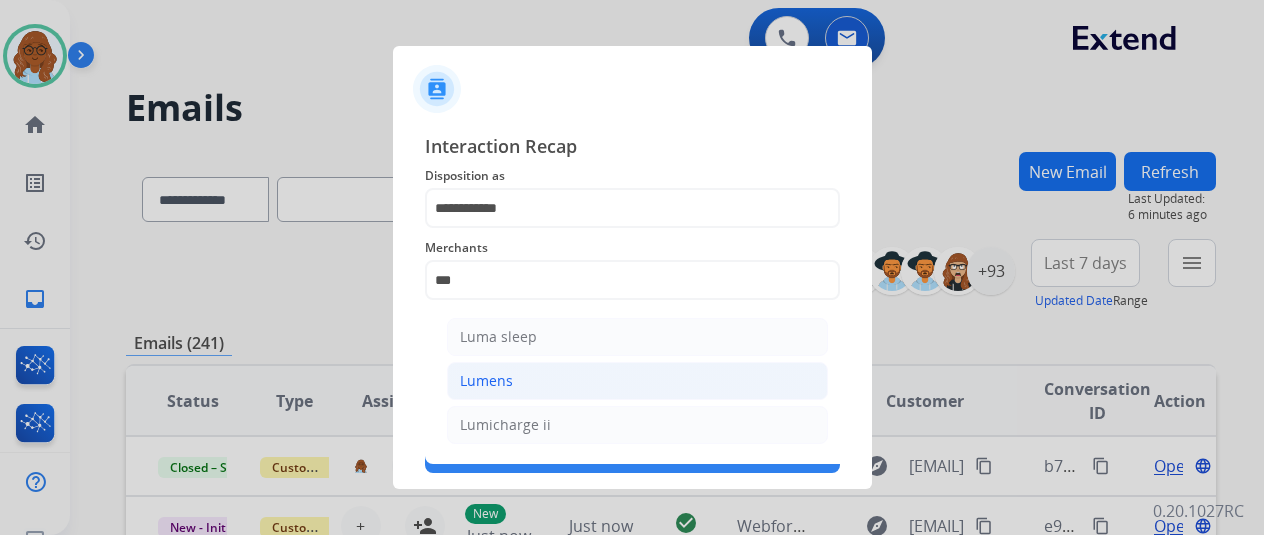 click on "Lumens" 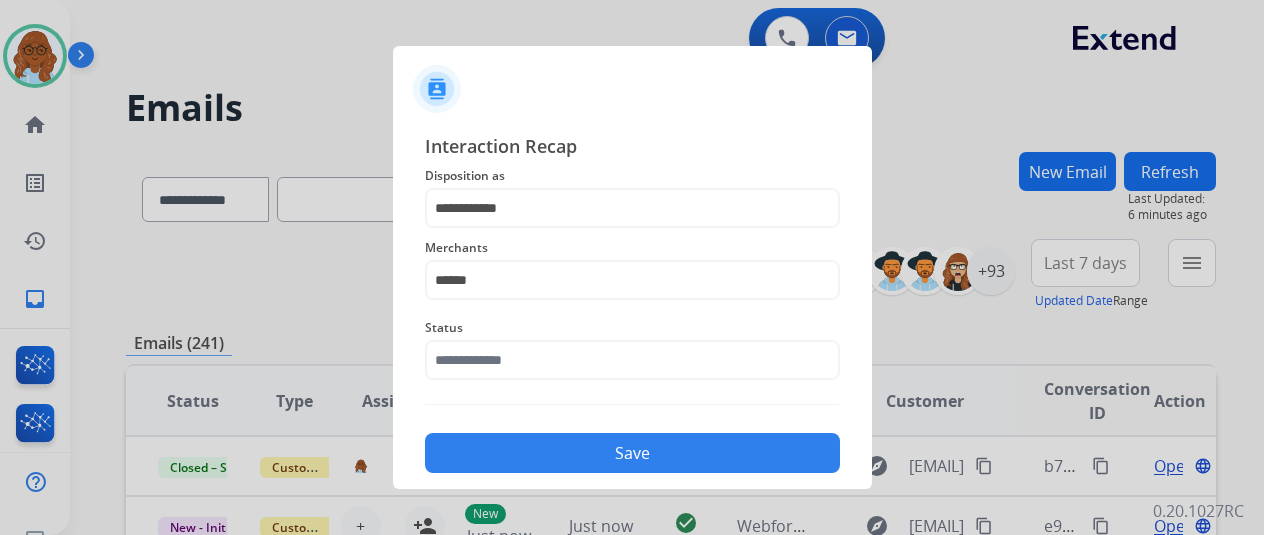 click on "Status" 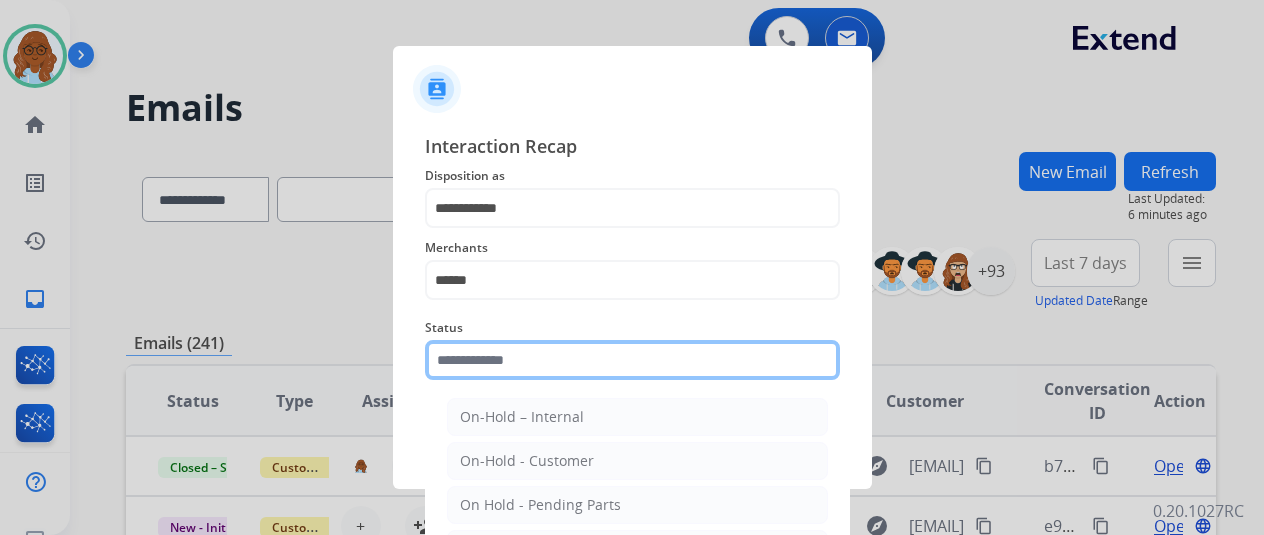 click 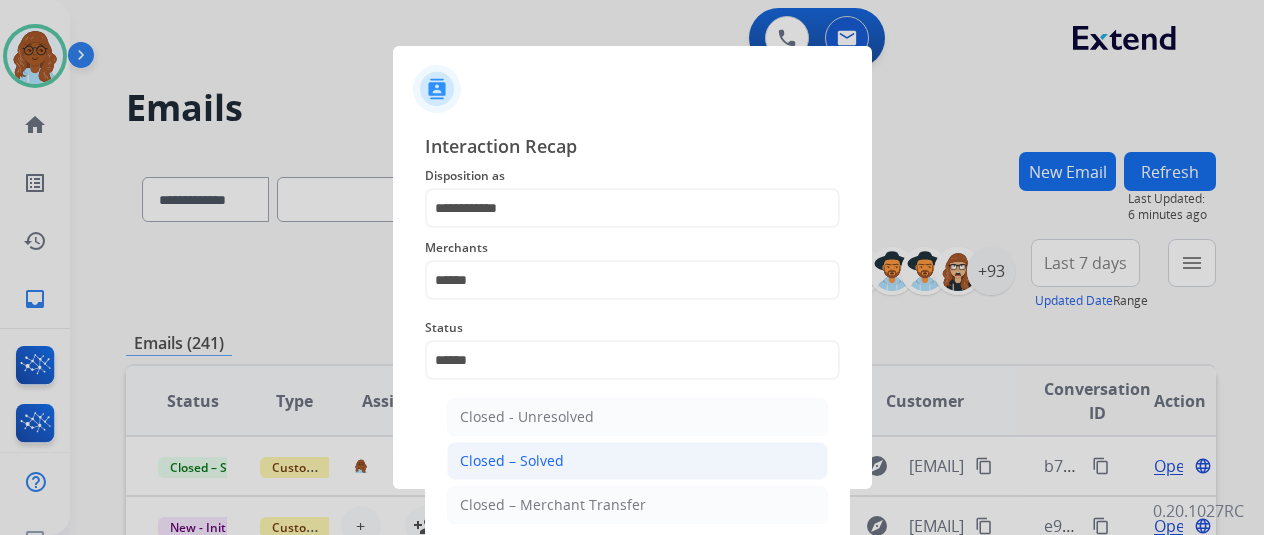 click on "Closed – Solved" 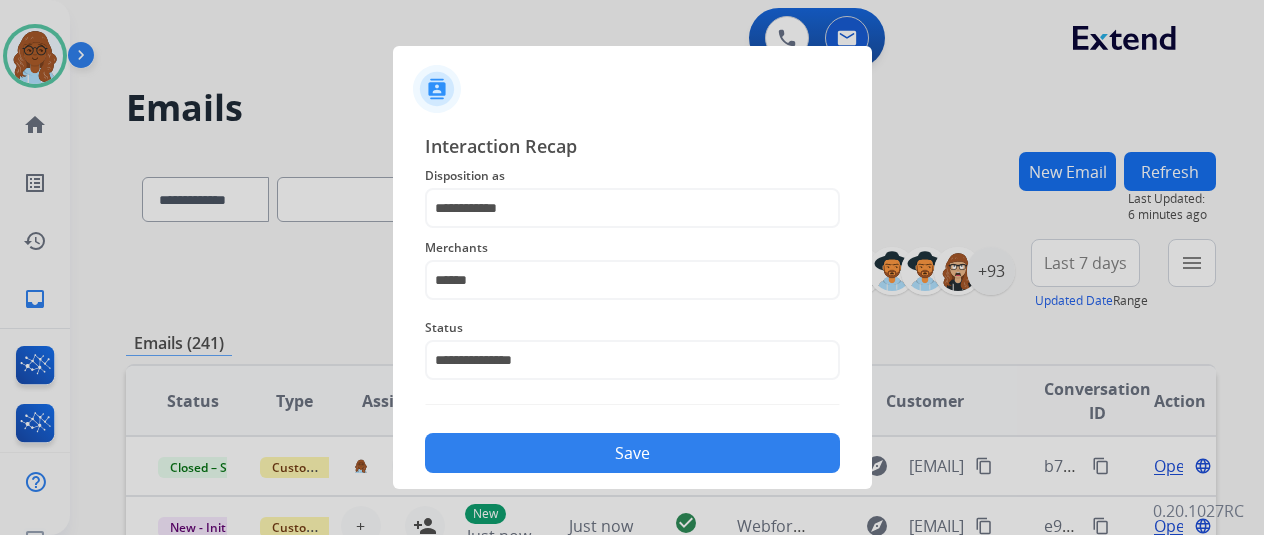 click on "Save" 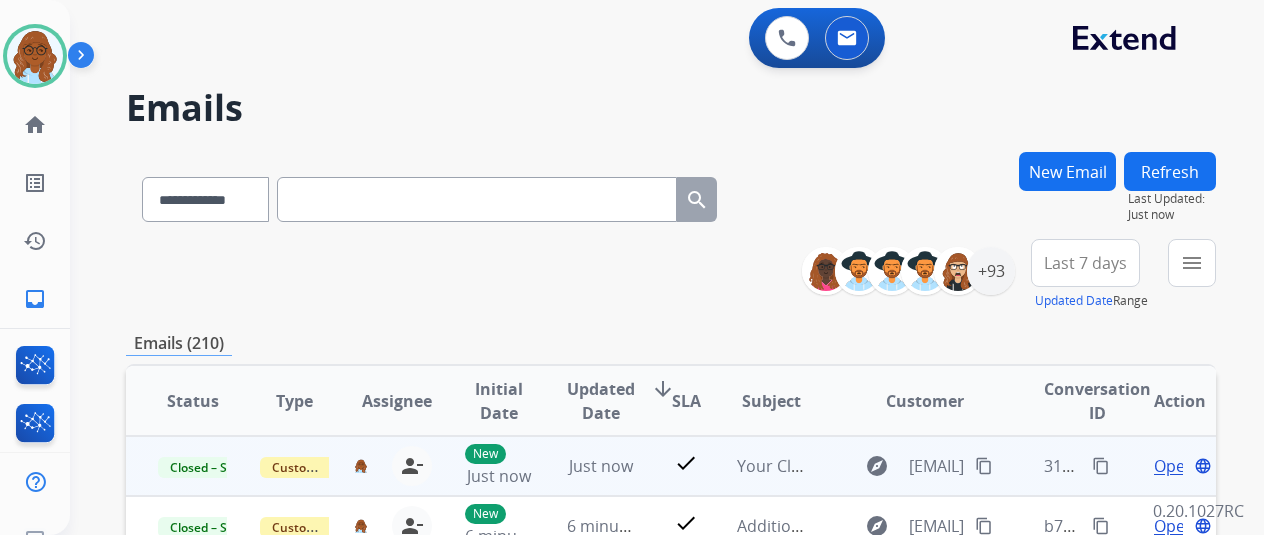 click on "content_copy" at bounding box center [1101, 466] 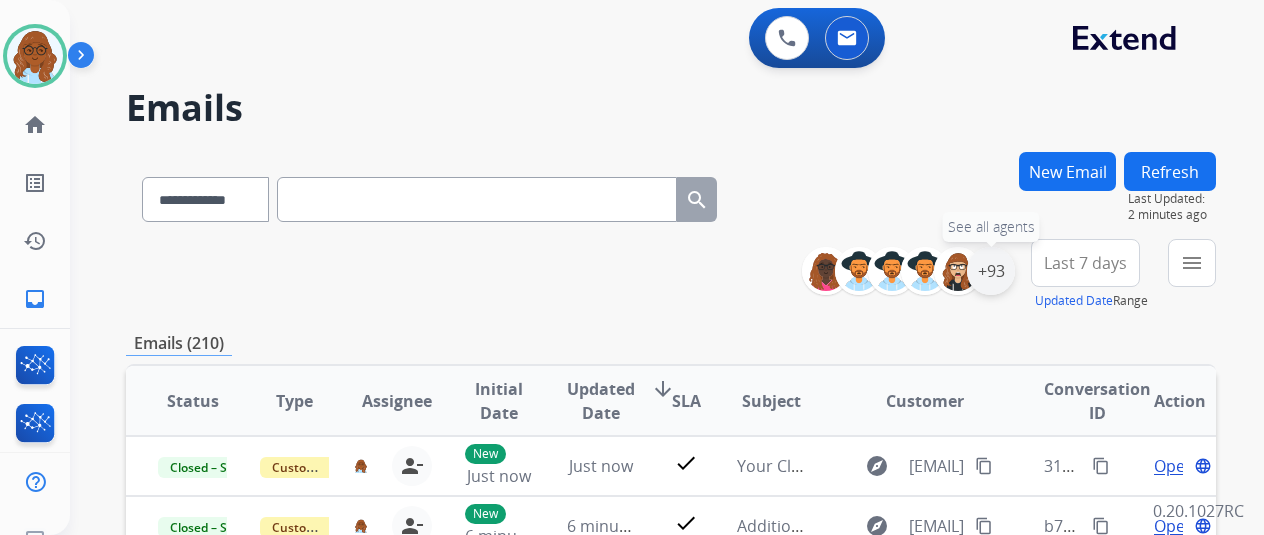 click on "+93" at bounding box center (991, 271) 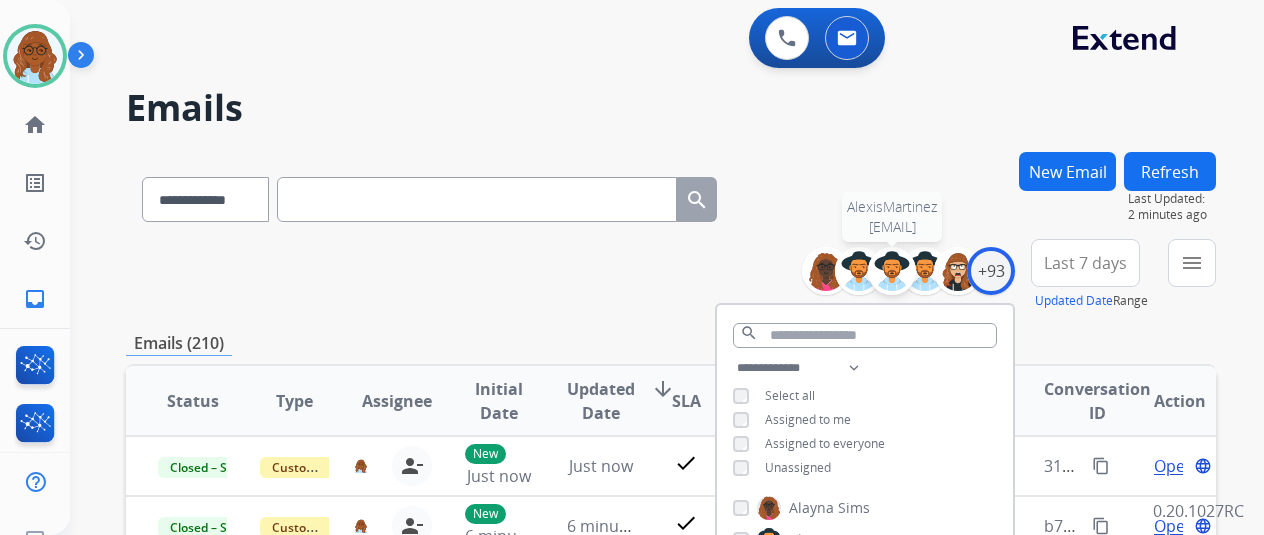 scroll, scrollTop: 100, scrollLeft: 0, axis: vertical 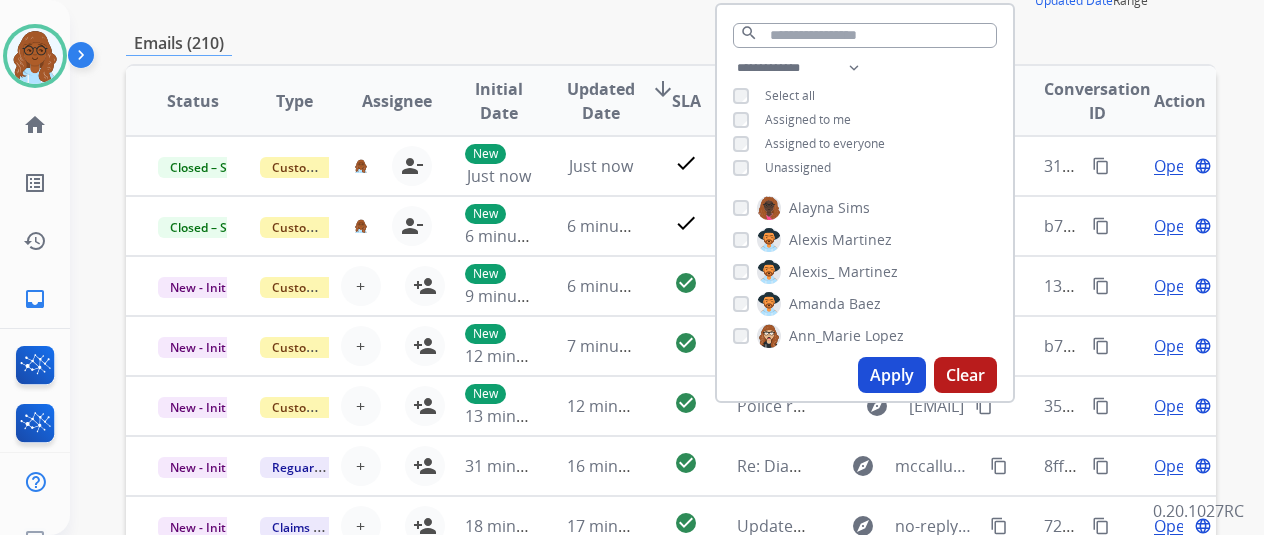 click on "Apply" at bounding box center [892, 375] 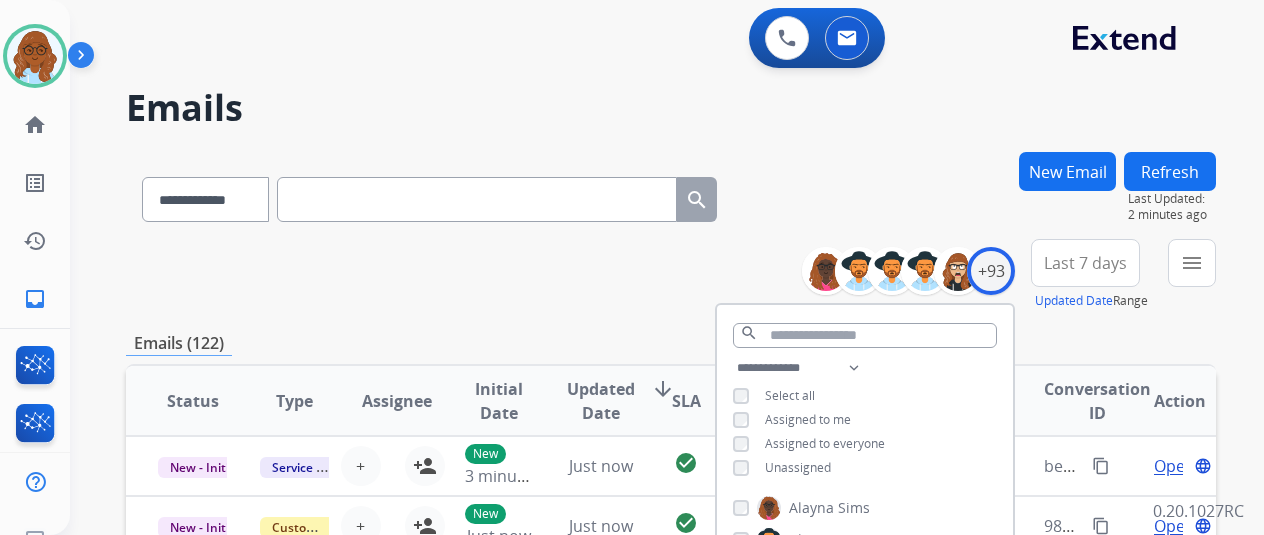 click on "Last 7 days" at bounding box center (1085, 263) 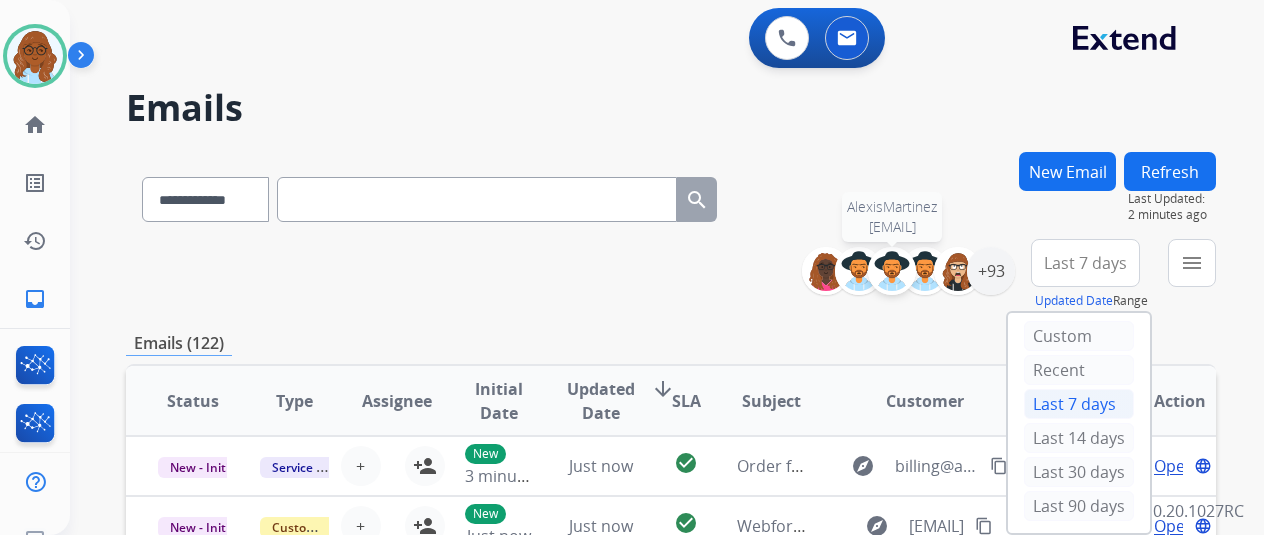 scroll, scrollTop: 300, scrollLeft: 0, axis: vertical 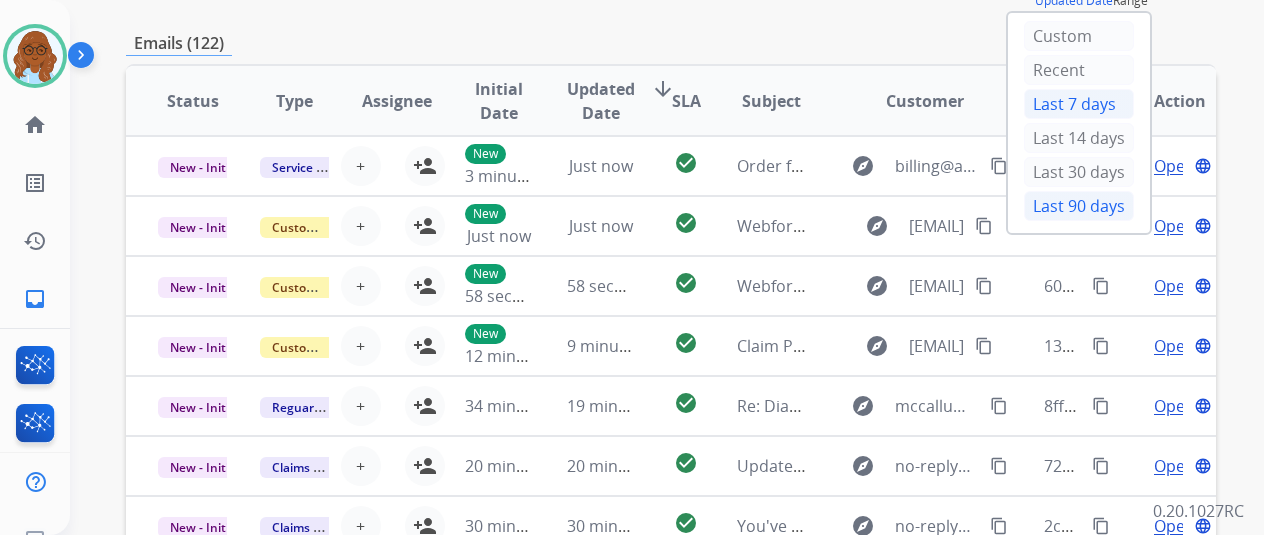 click on "Last 90 days" at bounding box center [1079, 206] 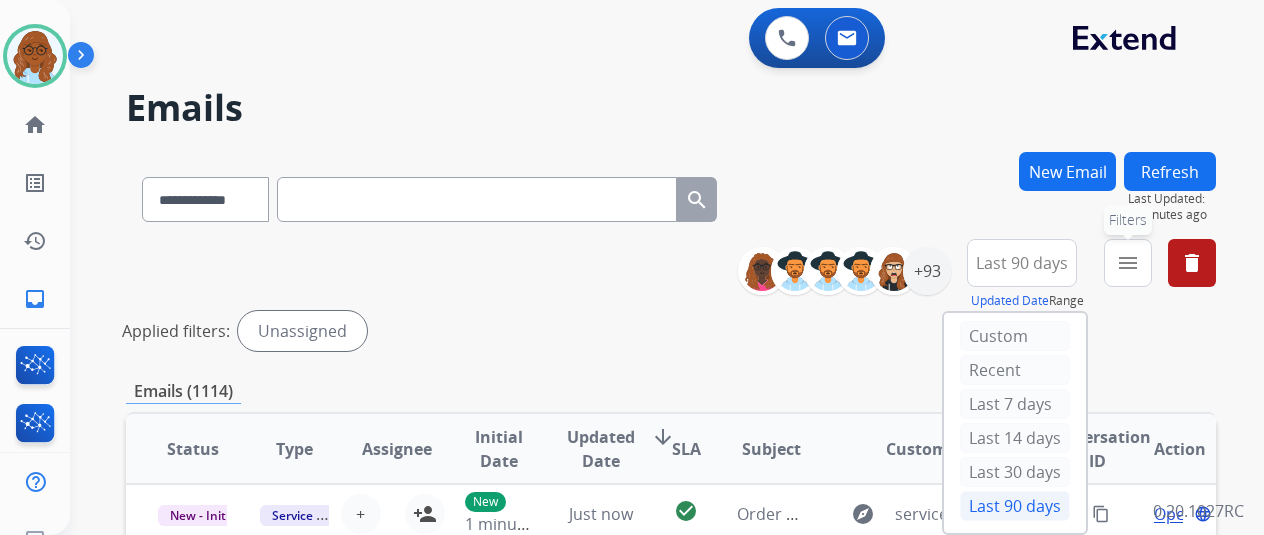 click on "menu  Filters" at bounding box center [1128, 263] 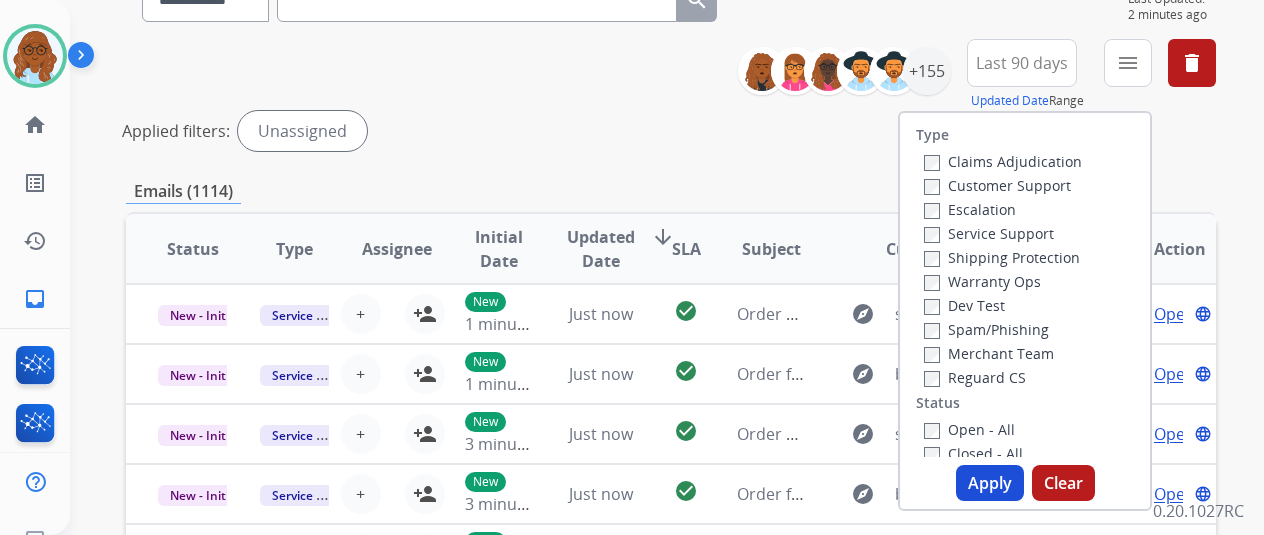 scroll, scrollTop: 300, scrollLeft: 0, axis: vertical 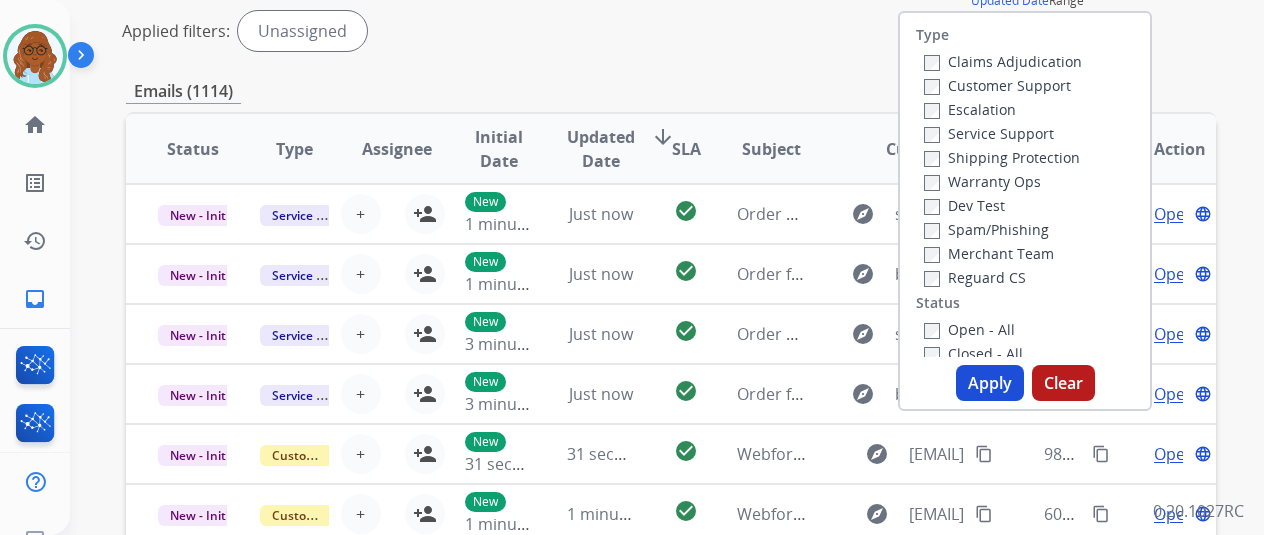 click on "Apply" at bounding box center [990, 383] 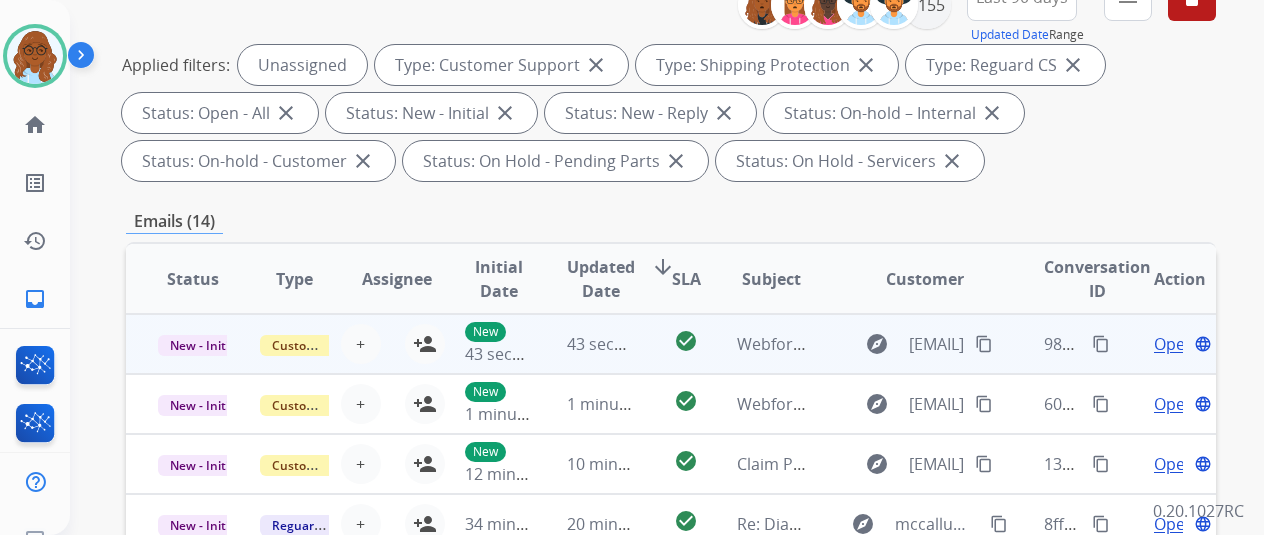 scroll, scrollTop: 400, scrollLeft: 0, axis: vertical 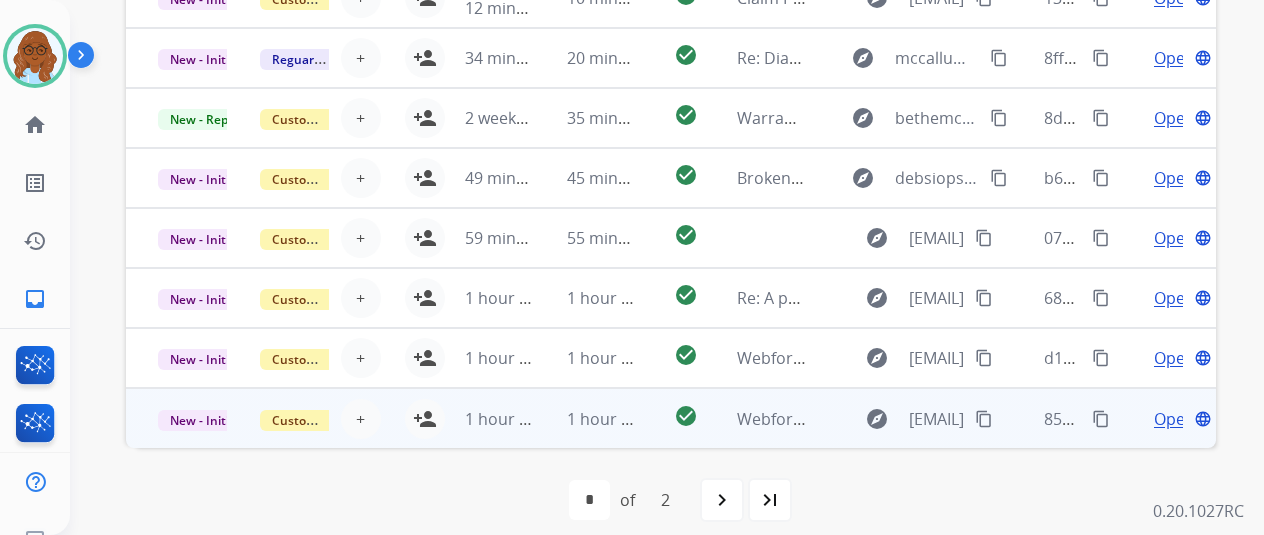 click on "Open language" at bounding box center [1180, 419] 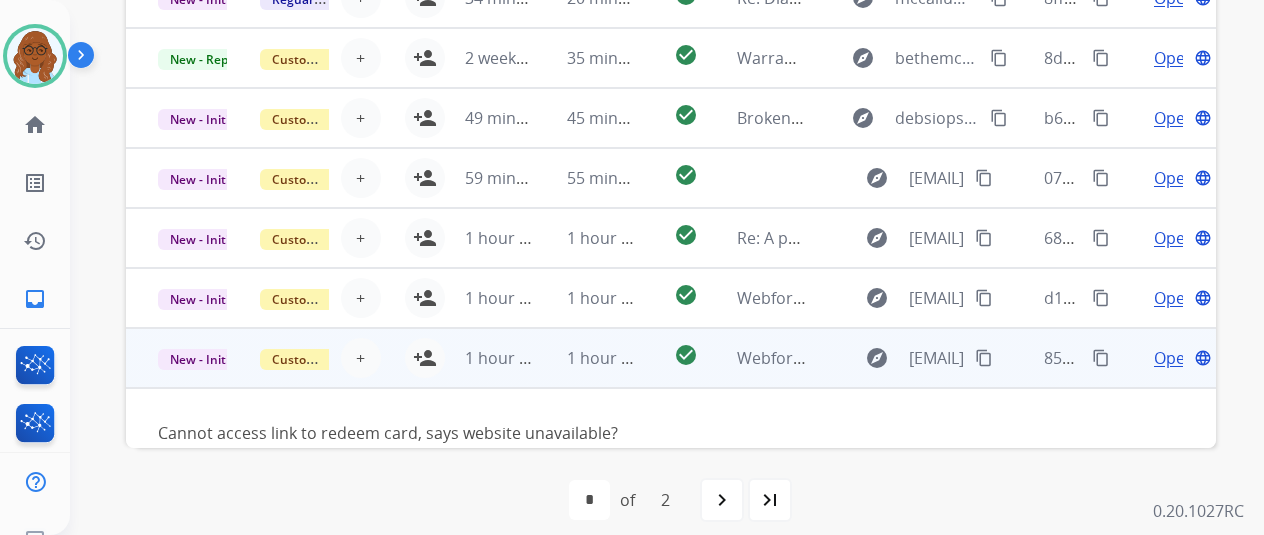 scroll, scrollTop: 90, scrollLeft: 0, axis: vertical 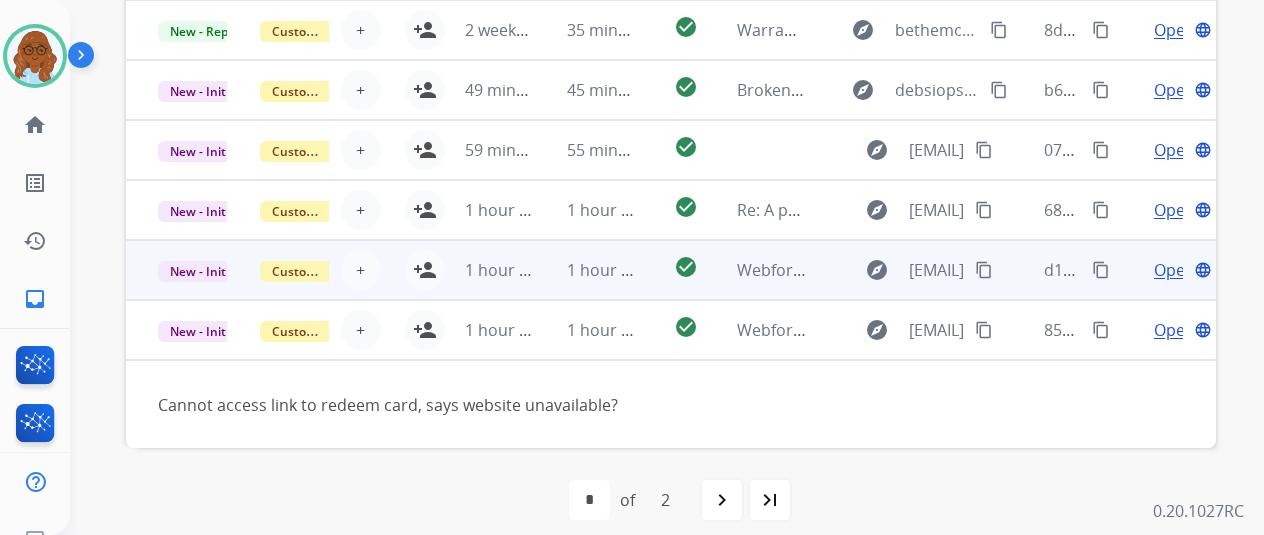 click on "Open language" at bounding box center [1165, 270] 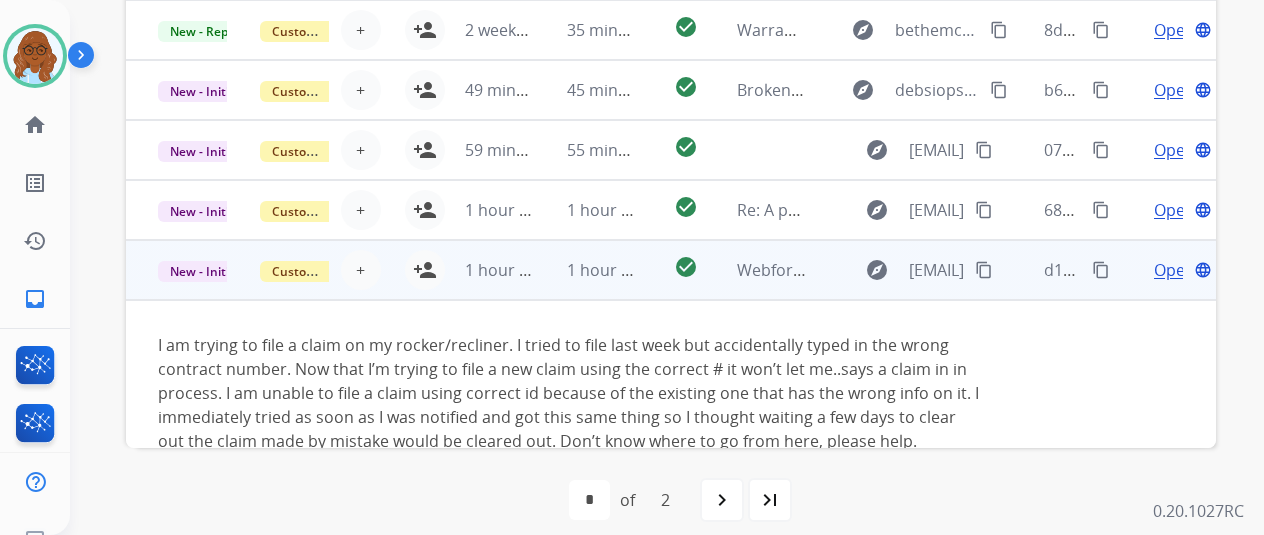 scroll, scrollTop: 188, scrollLeft: 0, axis: vertical 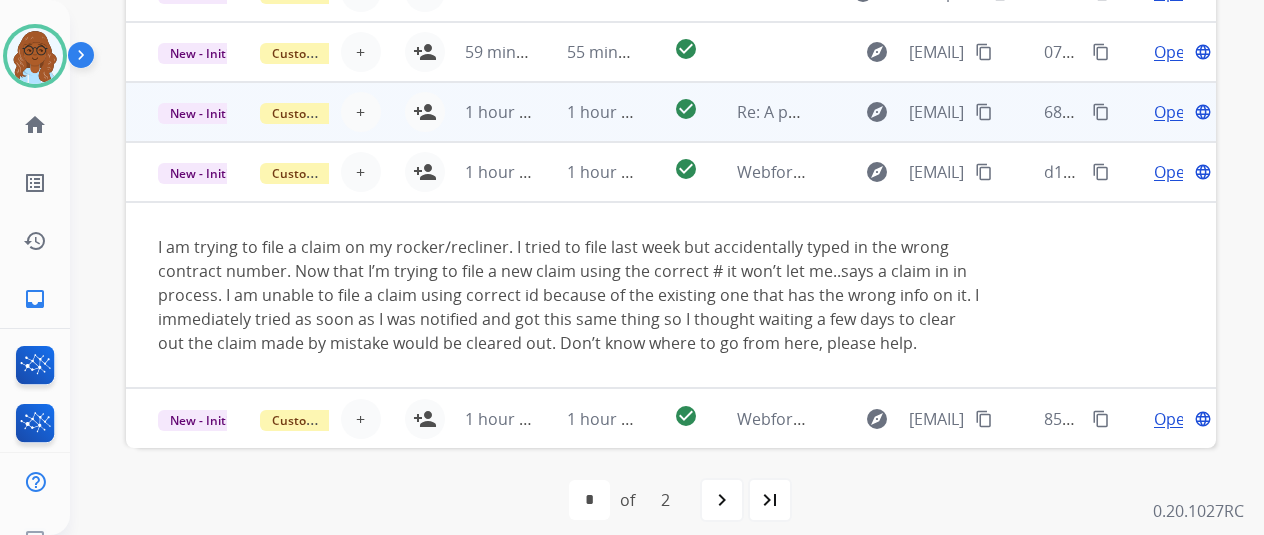 click on "Open language" at bounding box center [1165, 112] 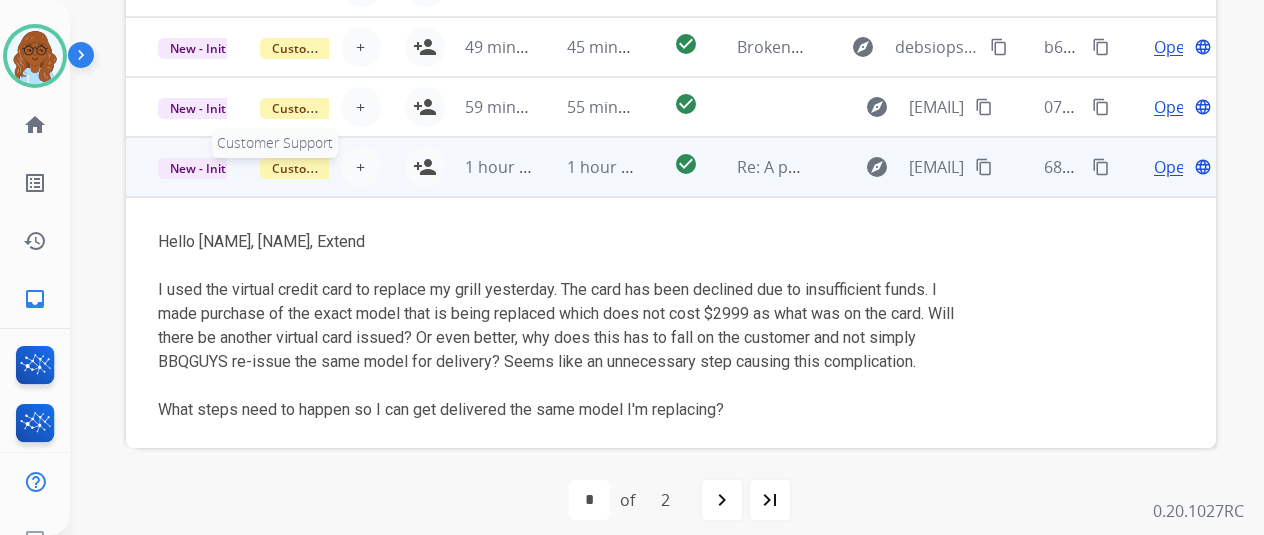 scroll, scrollTop: 120, scrollLeft: 0, axis: vertical 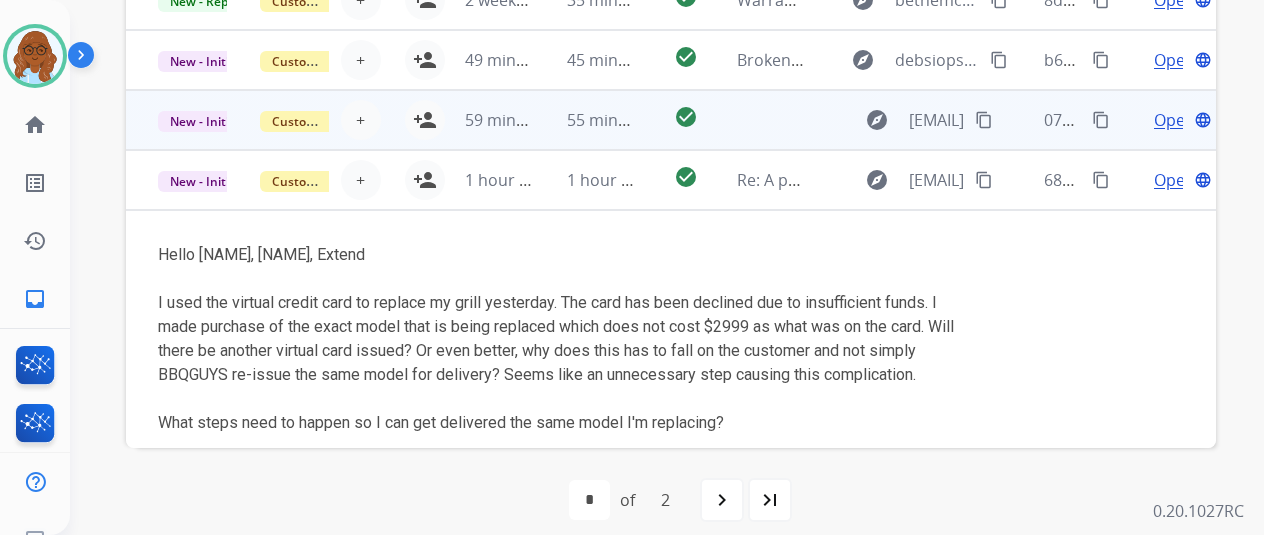 click on "Open language" at bounding box center [1165, 120] 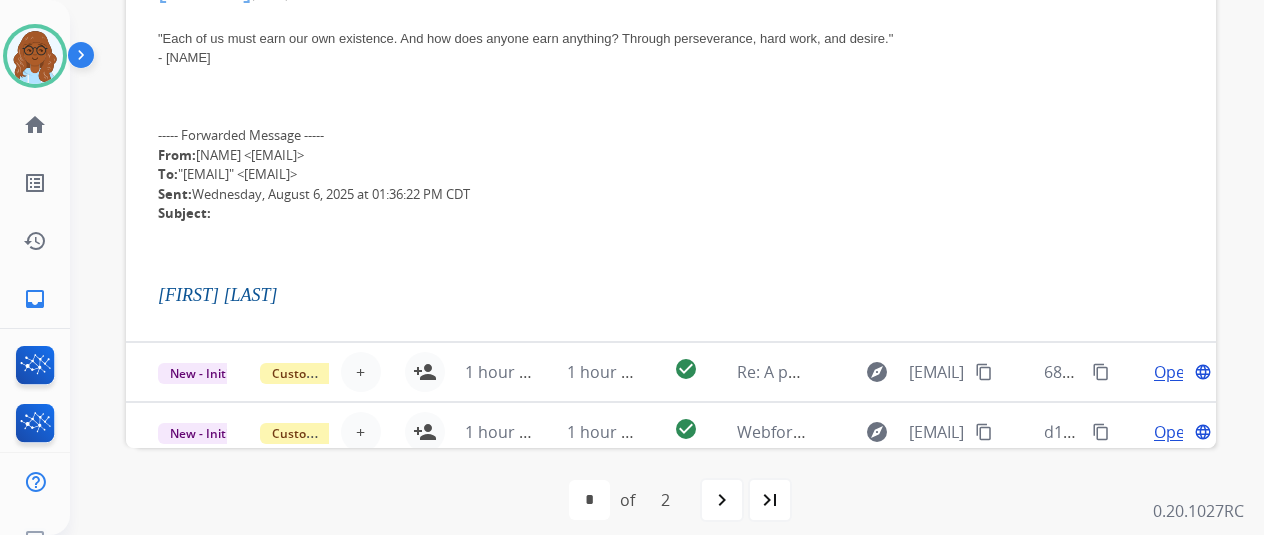 scroll, scrollTop: 0, scrollLeft: 0, axis: both 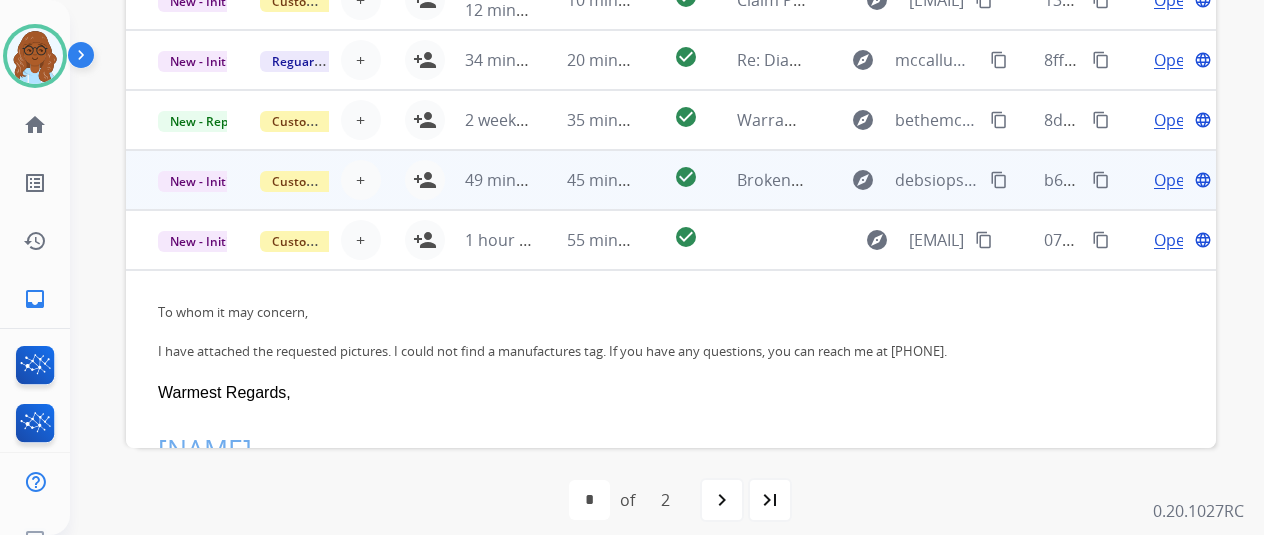 click on "Open language" at bounding box center (1165, 180) 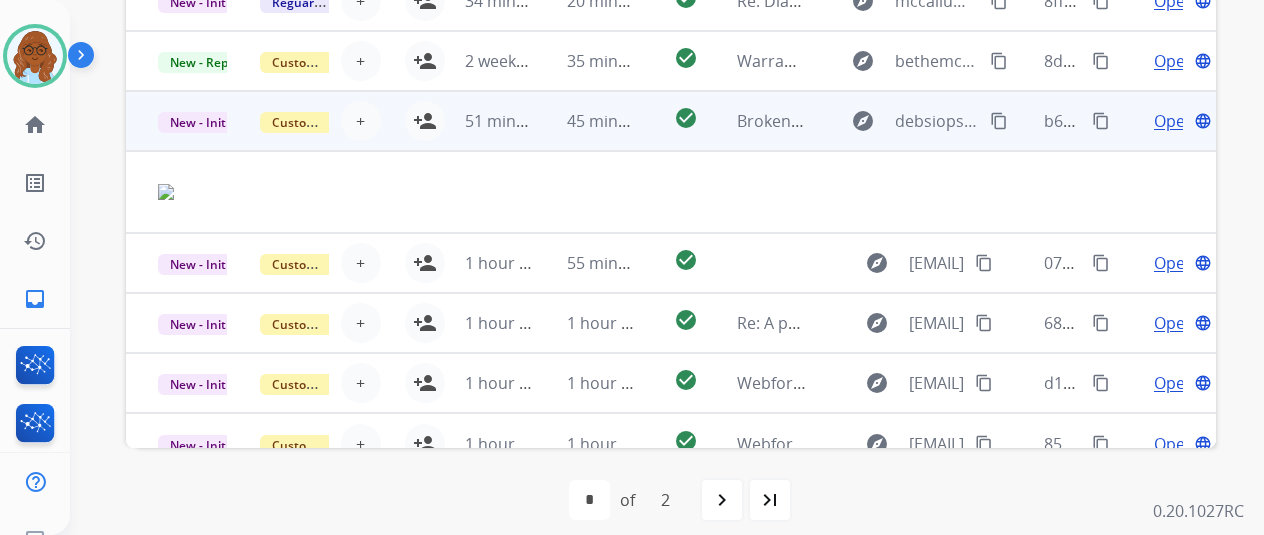 scroll, scrollTop: 84, scrollLeft: 0, axis: vertical 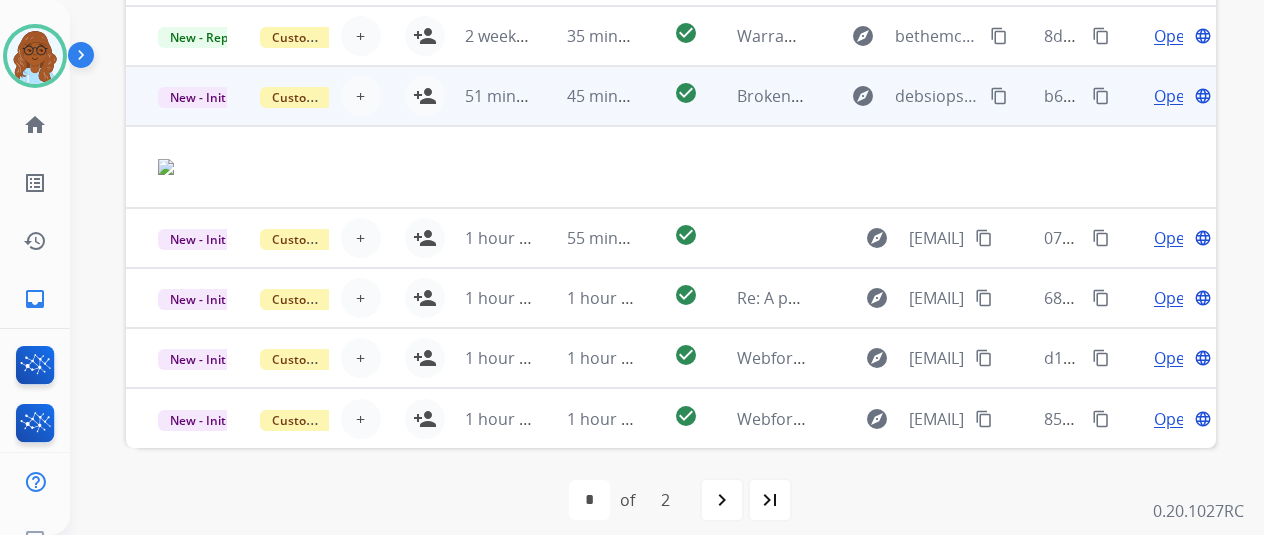 click on "Open" at bounding box center (1174, 96) 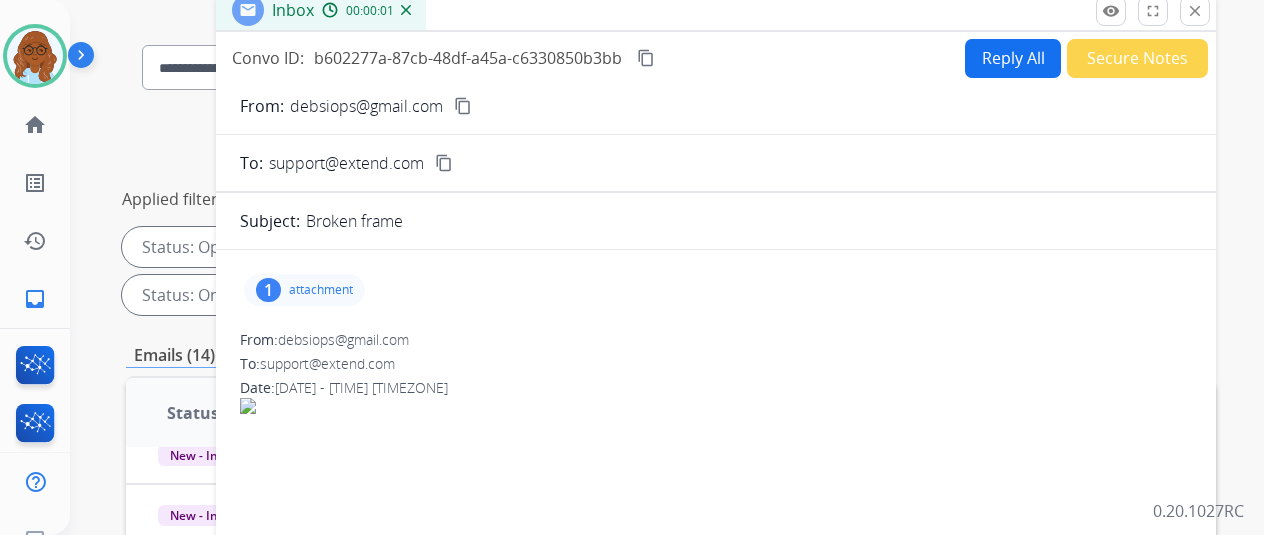 scroll, scrollTop: 130, scrollLeft: 0, axis: vertical 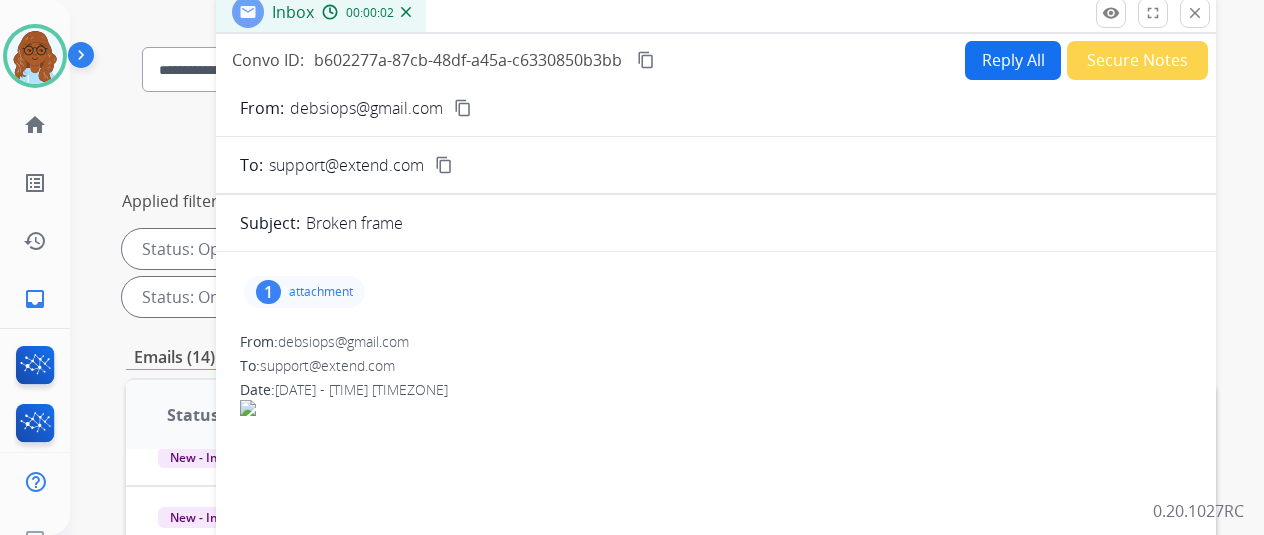 click on "attachment" at bounding box center [321, 292] 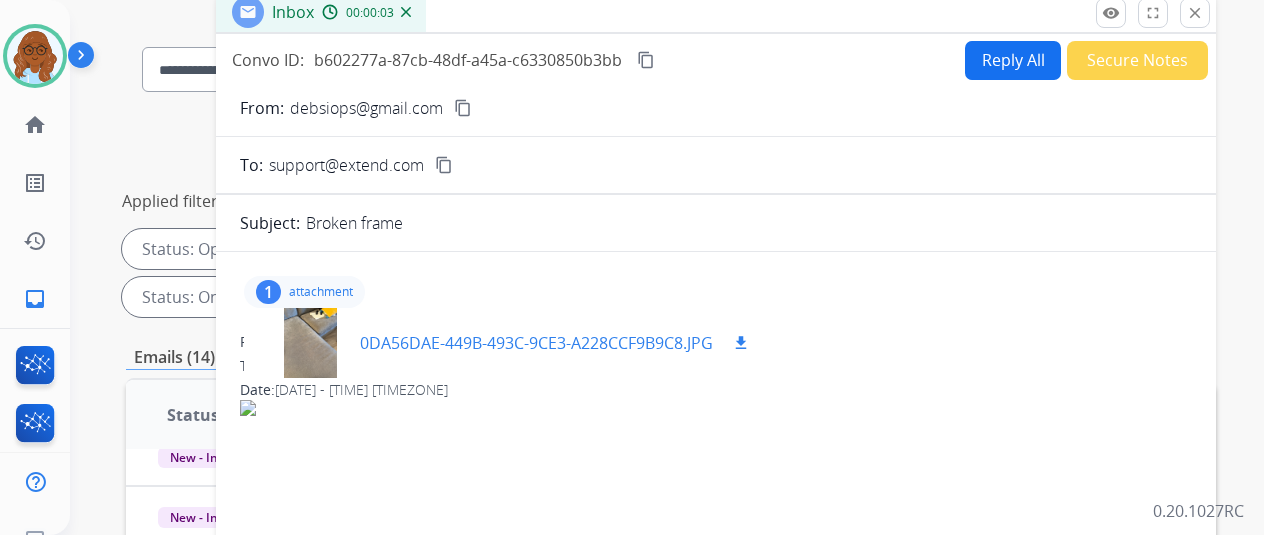click at bounding box center (310, 343) 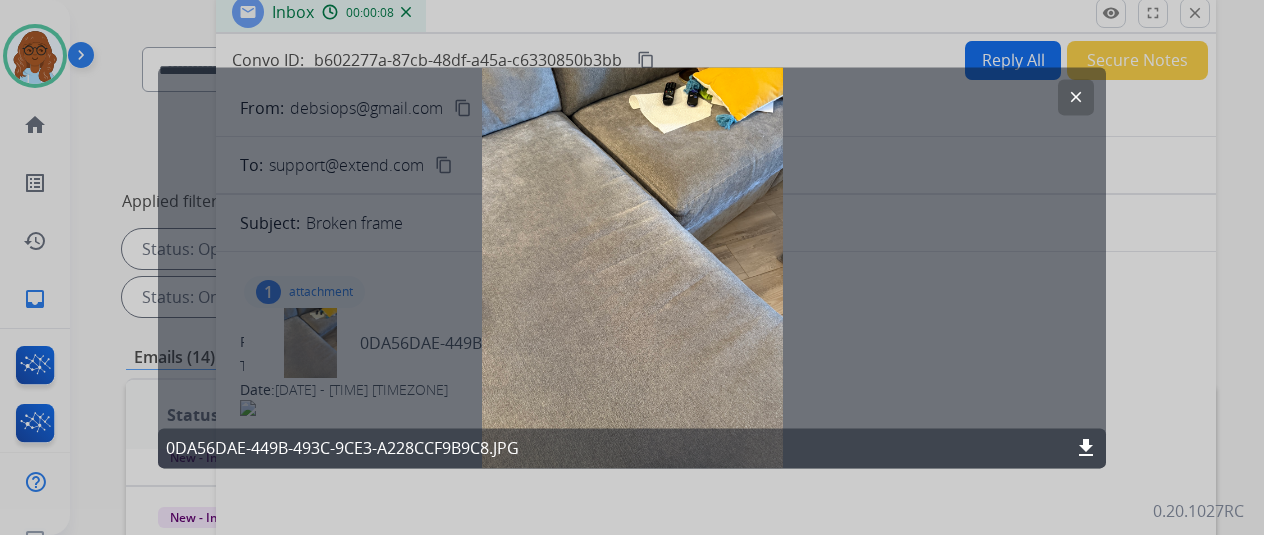click 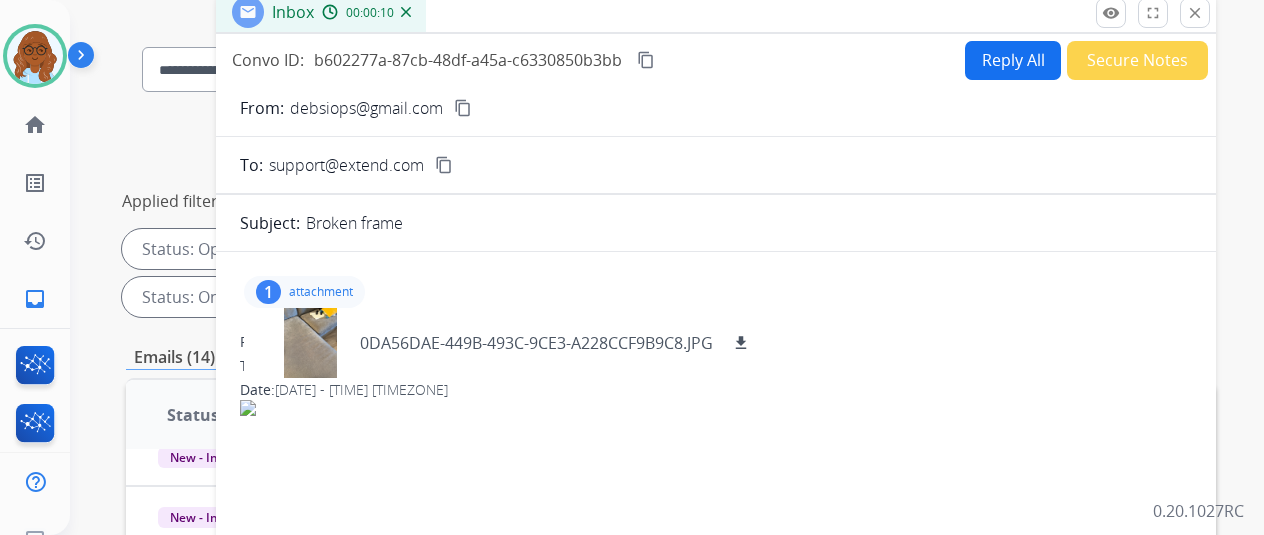 click on "content_copy" at bounding box center [463, 108] 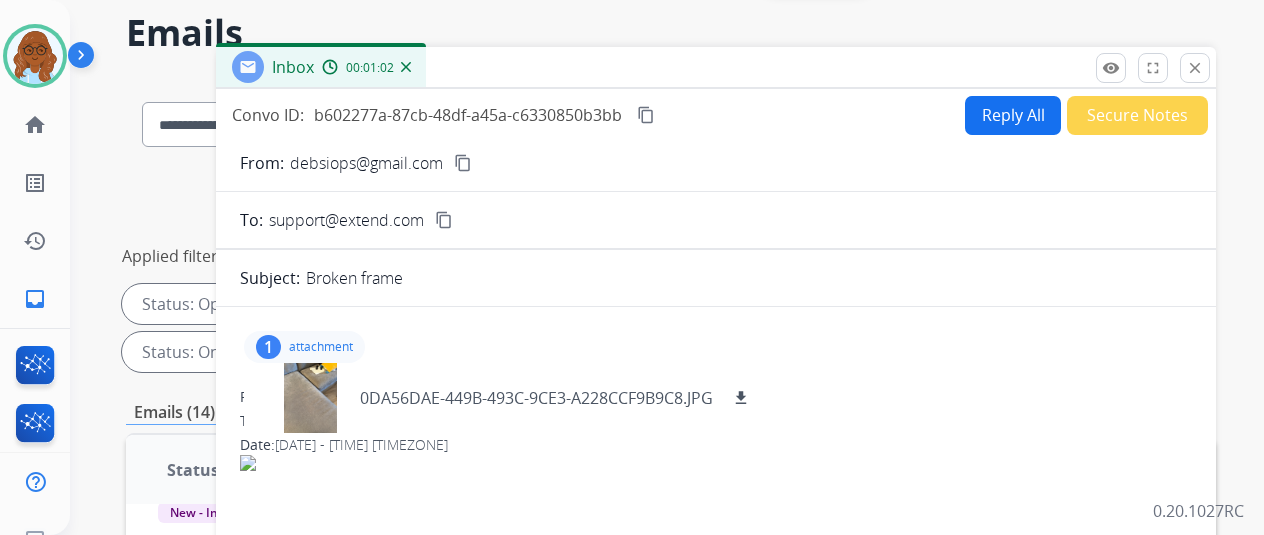 scroll, scrollTop: 0, scrollLeft: 0, axis: both 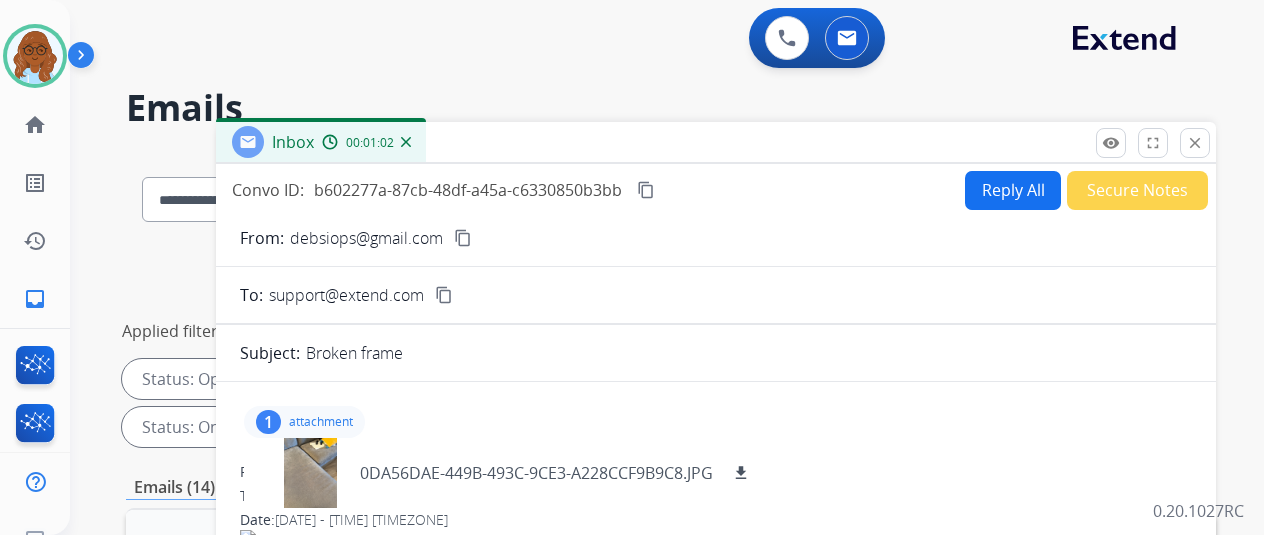 click on "close" at bounding box center (1195, 143) 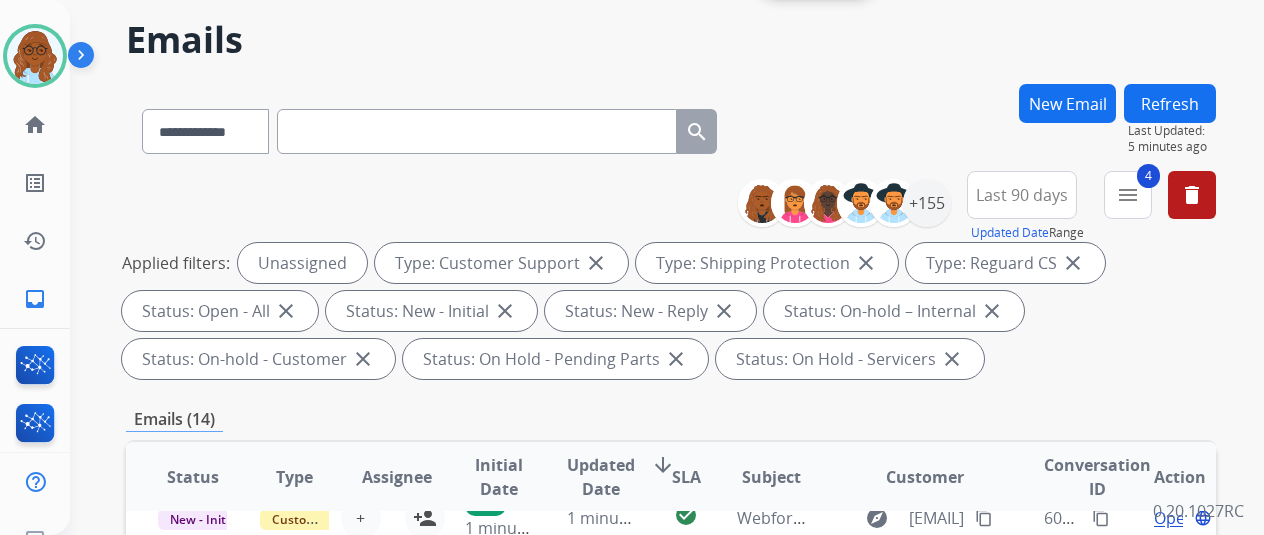 scroll, scrollTop: 100, scrollLeft: 0, axis: vertical 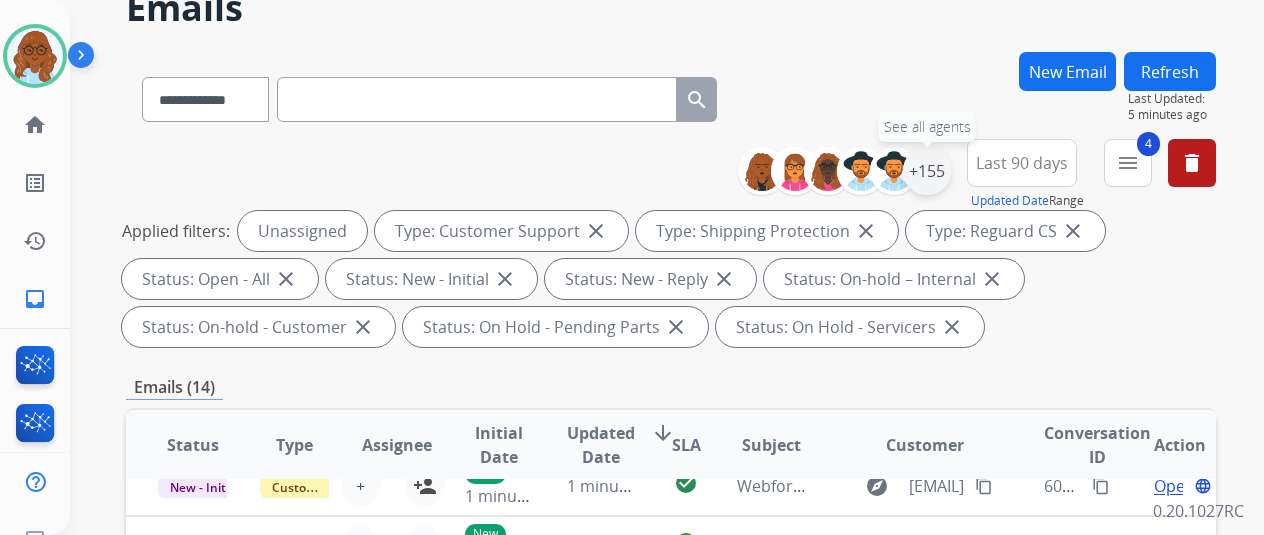 click on "+155" at bounding box center [927, 171] 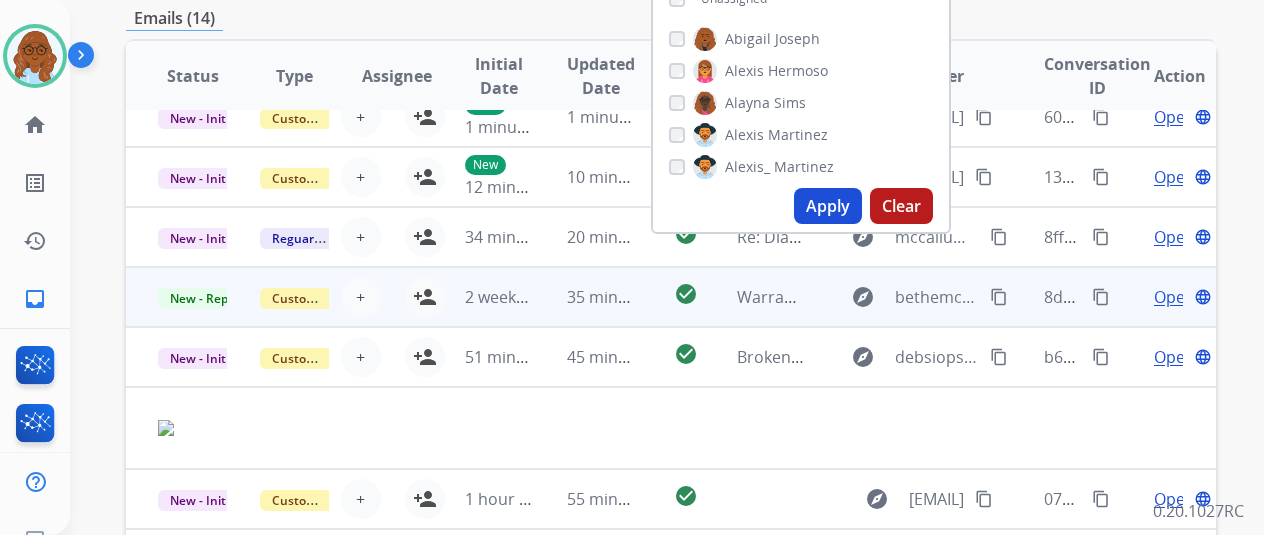 scroll, scrollTop: 500, scrollLeft: 0, axis: vertical 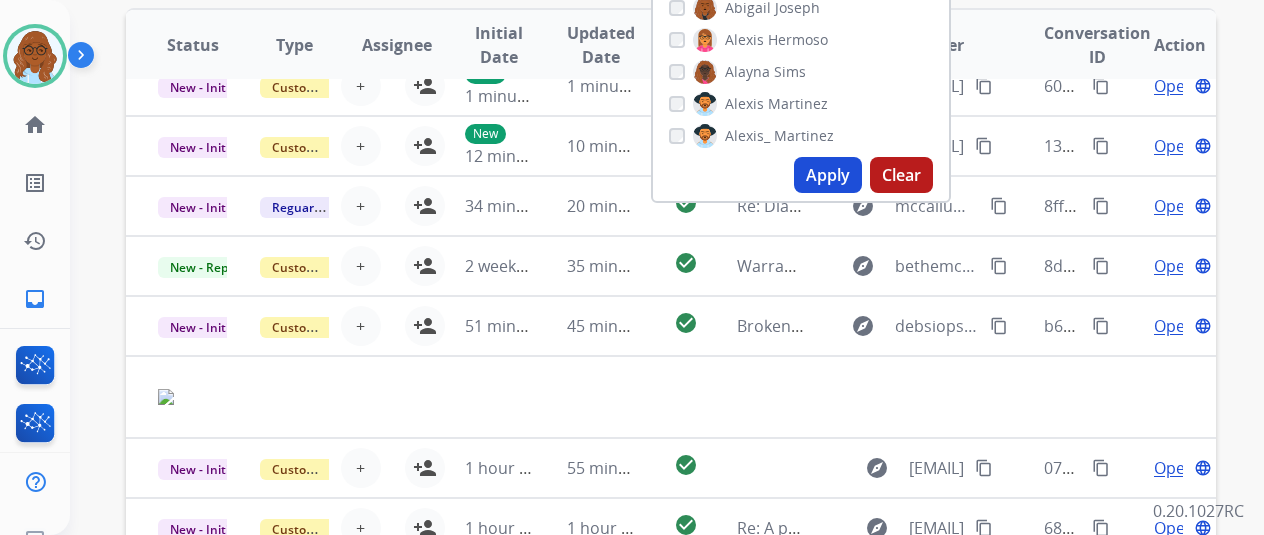 click on "Apply" at bounding box center (828, 175) 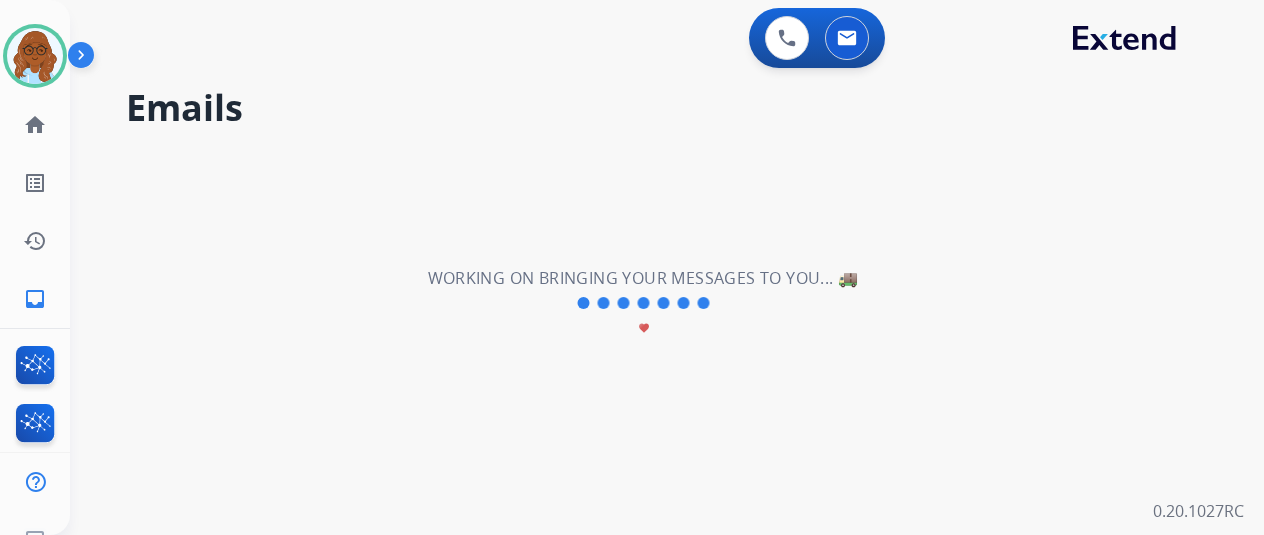 scroll, scrollTop: 0, scrollLeft: 0, axis: both 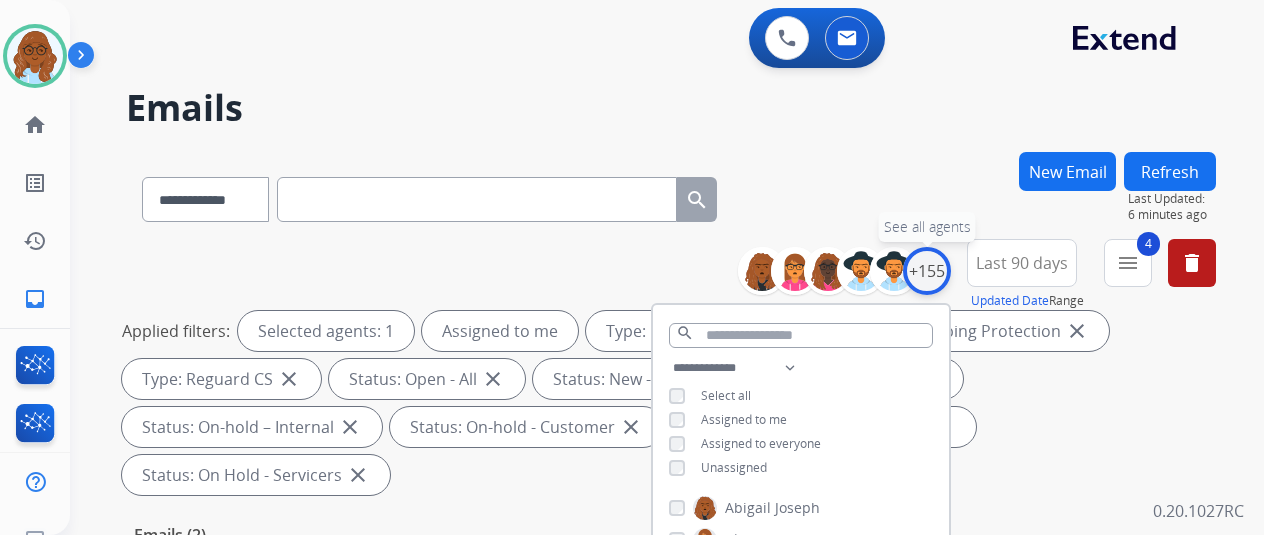 click on "+155" at bounding box center [927, 271] 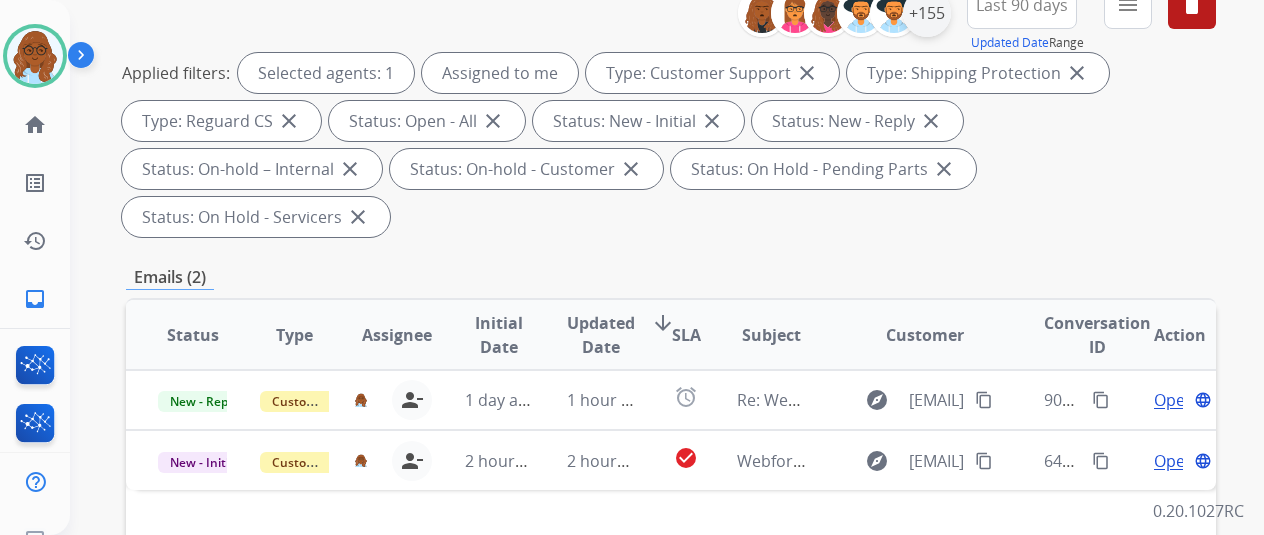 scroll, scrollTop: 500, scrollLeft: 0, axis: vertical 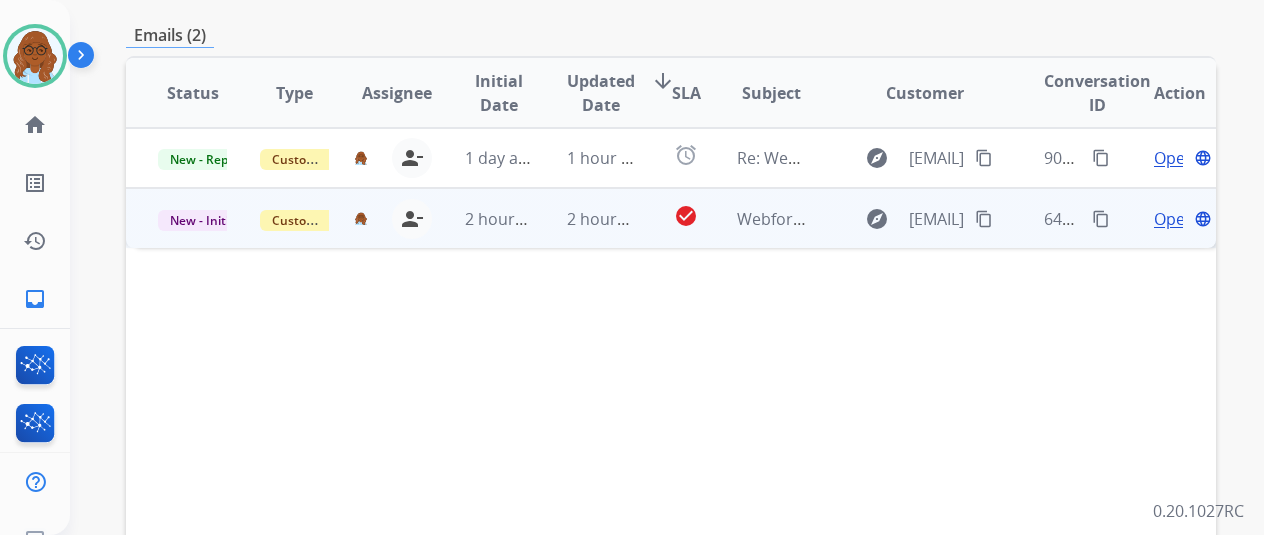 click on "Open" at bounding box center [1174, 219] 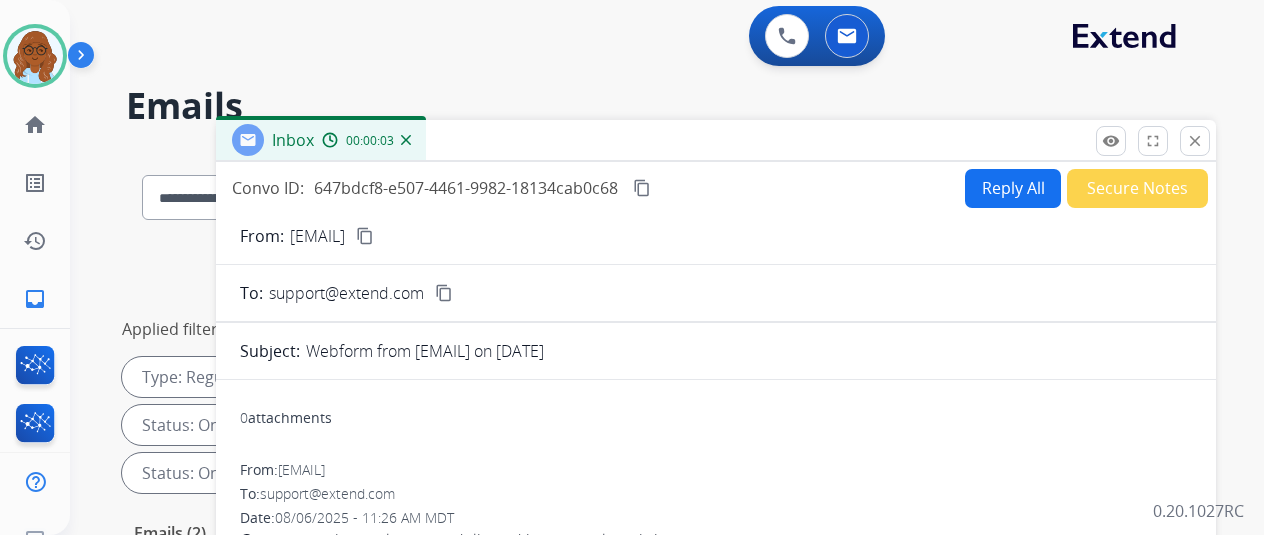 scroll, scrollTop: 0, scrollLeft: 0, axis: both 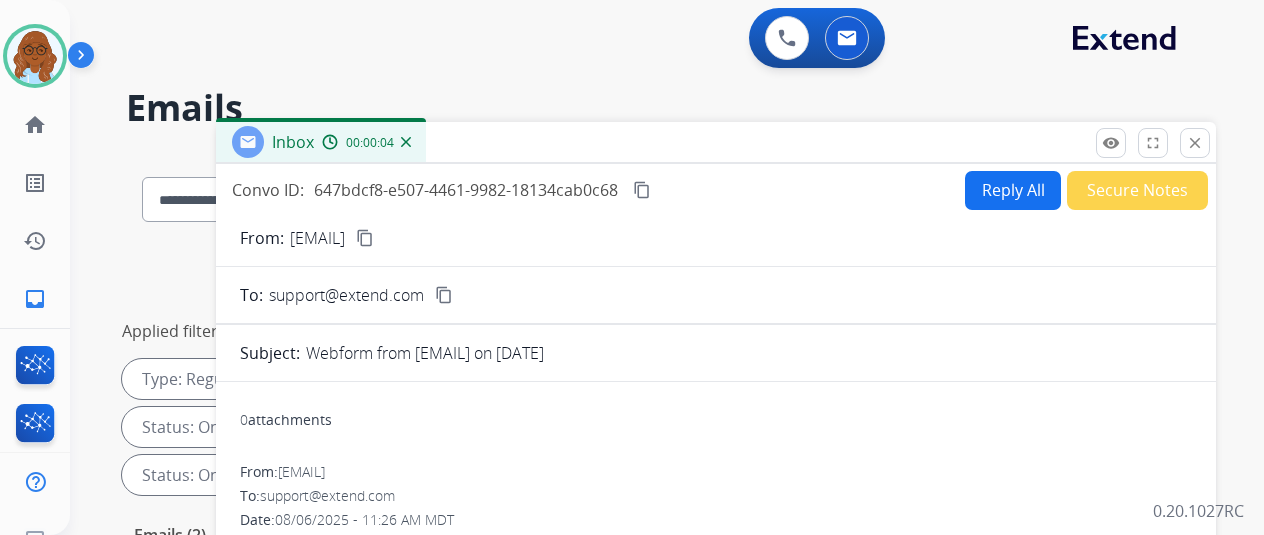 click on "content_copy" at bounding box center [365, 238] 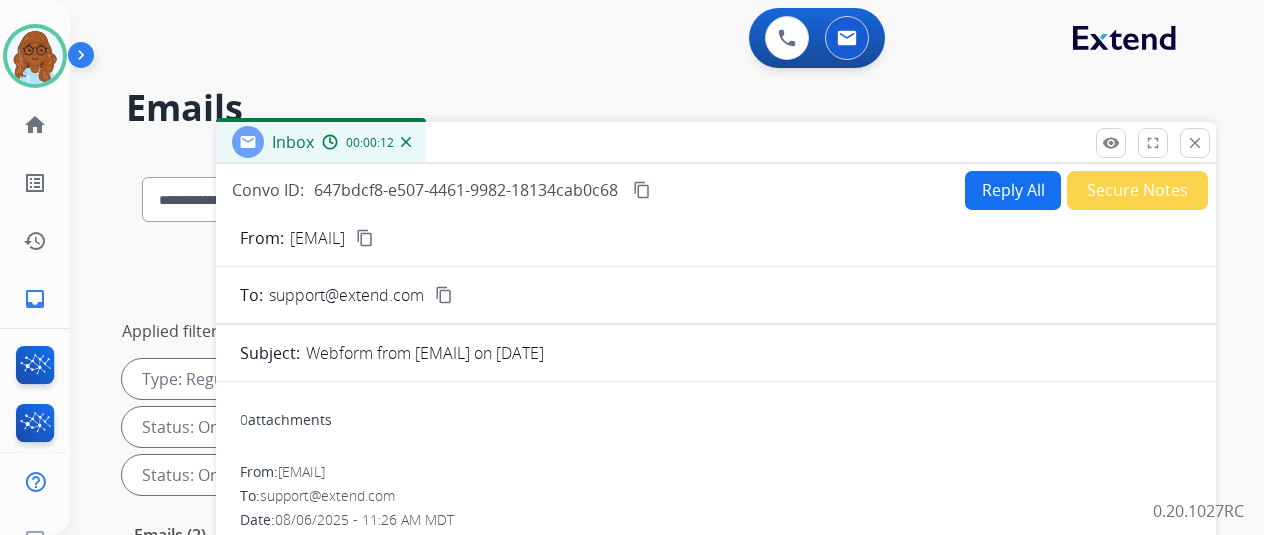 click on "Reply All" at bounding box center (1013, 190) 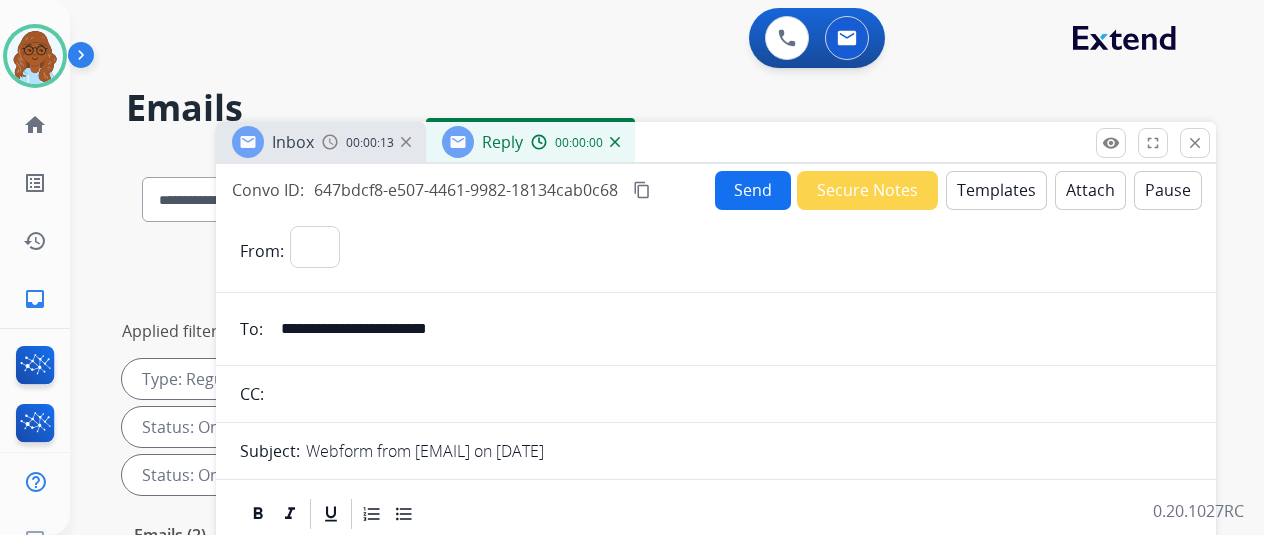 select on "**********" 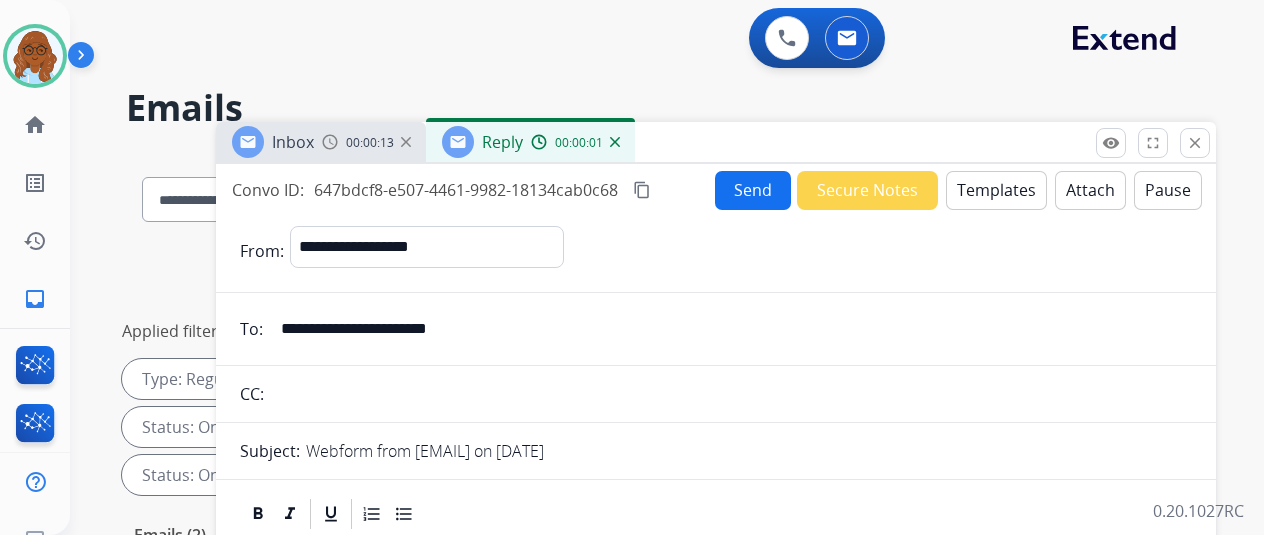 click on "Templates" at bounding box center (996, 190) 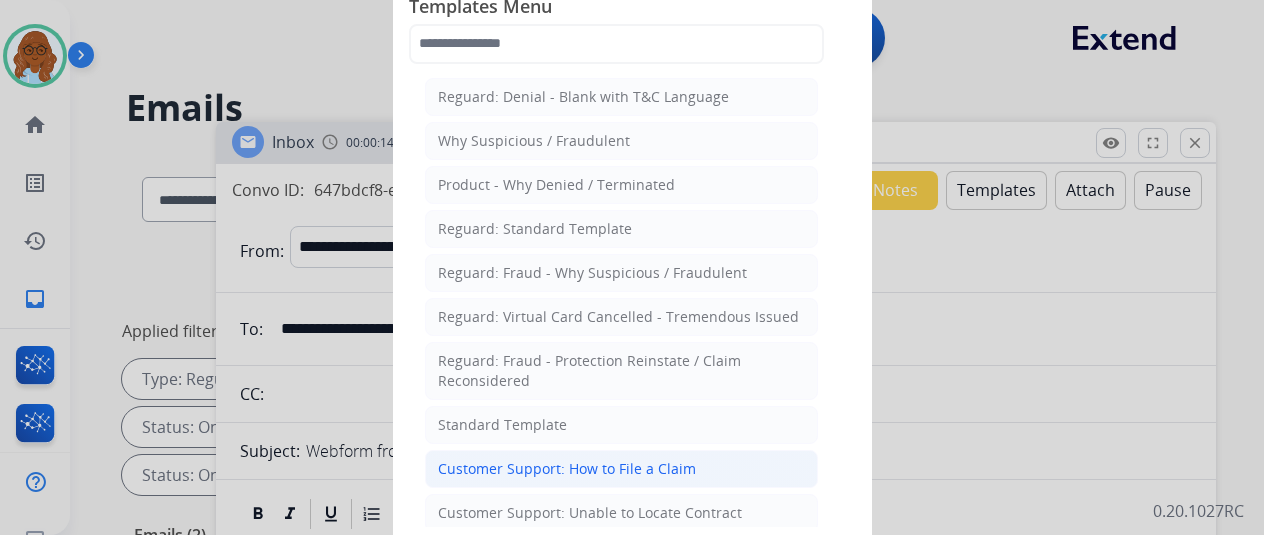 click on "Customer Support: How to File a Claim" 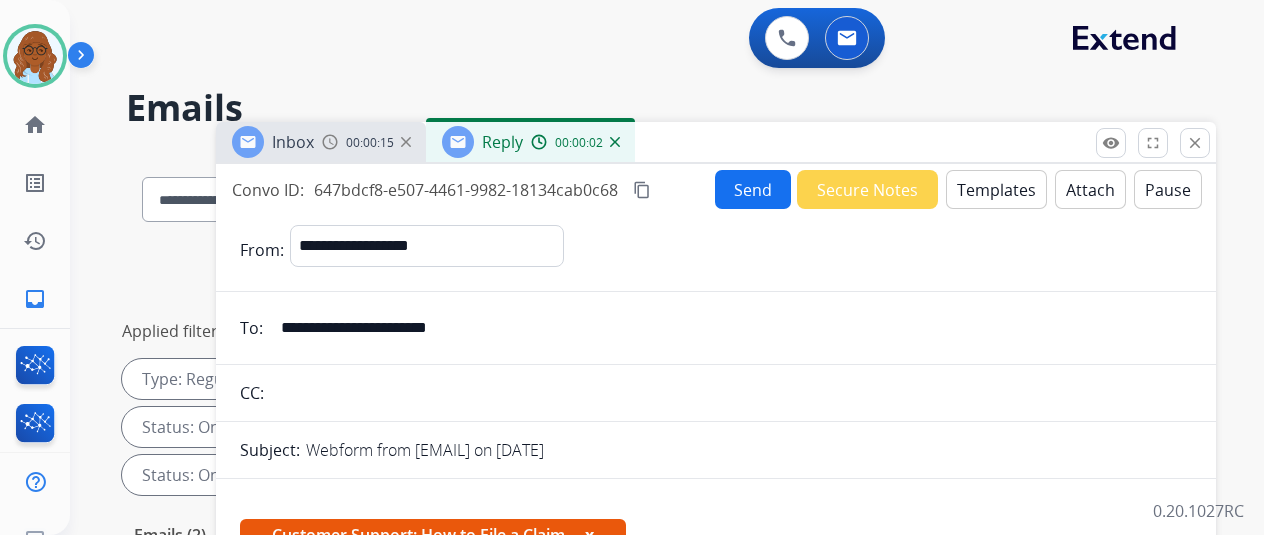 scroll, scrollTop: 360, scrollLeft: 0, axis: vertical 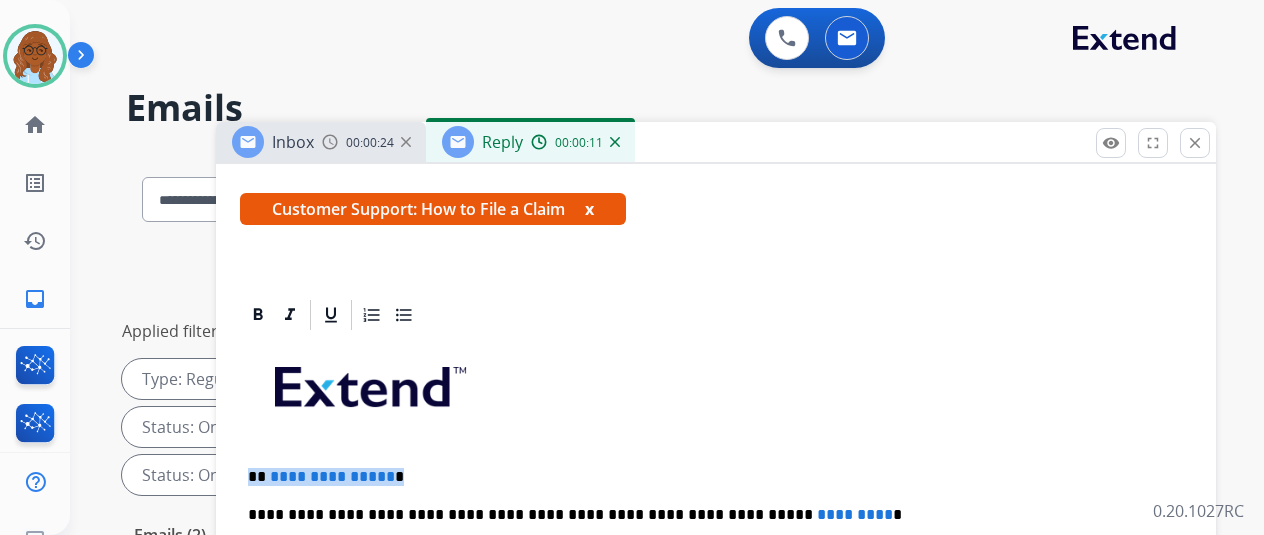 drag, startPoint x: 429, startPoint y: 436, endPoint x: 246, endPoint y: 433, distance: 183.02458 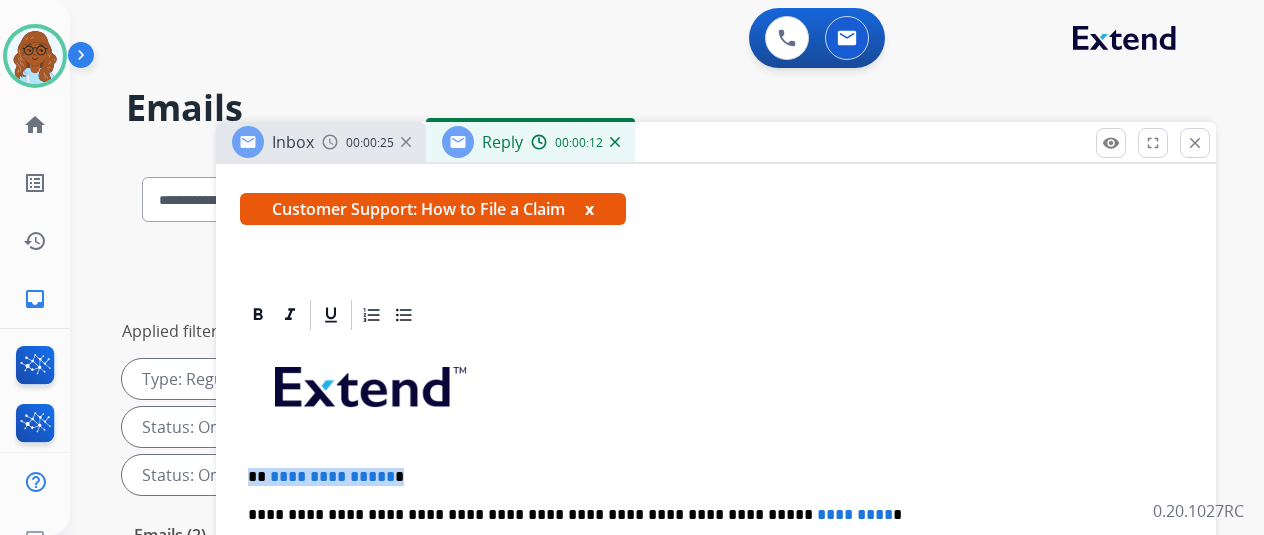 type 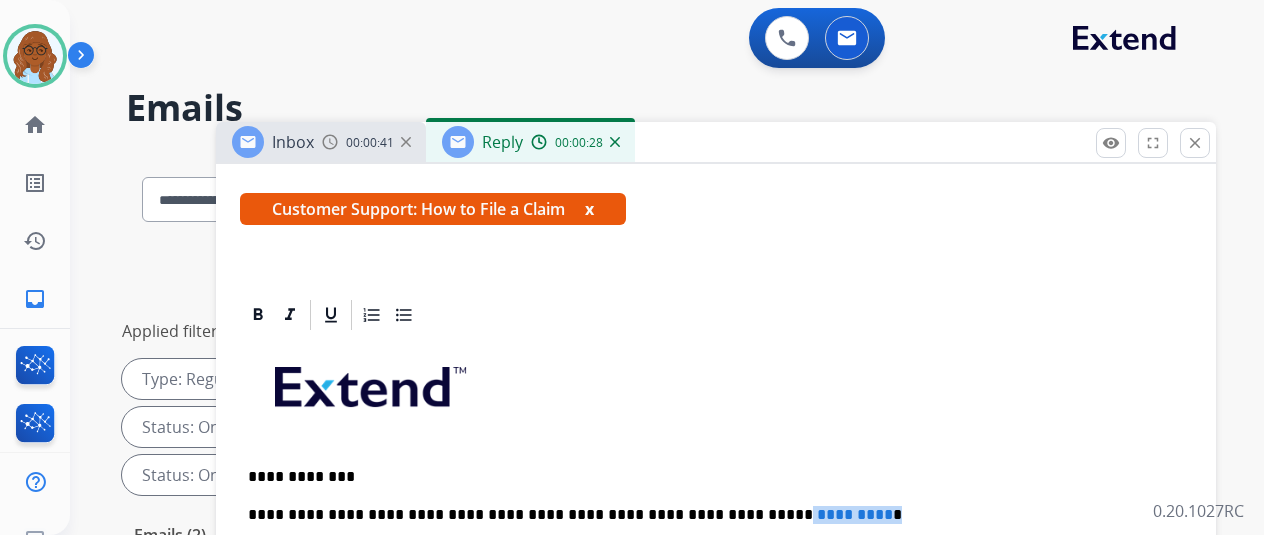 drag, startPoint x: 855, startPoint y: 481, endPoint x: 750, endPoint y: 485, distance: 105.076164 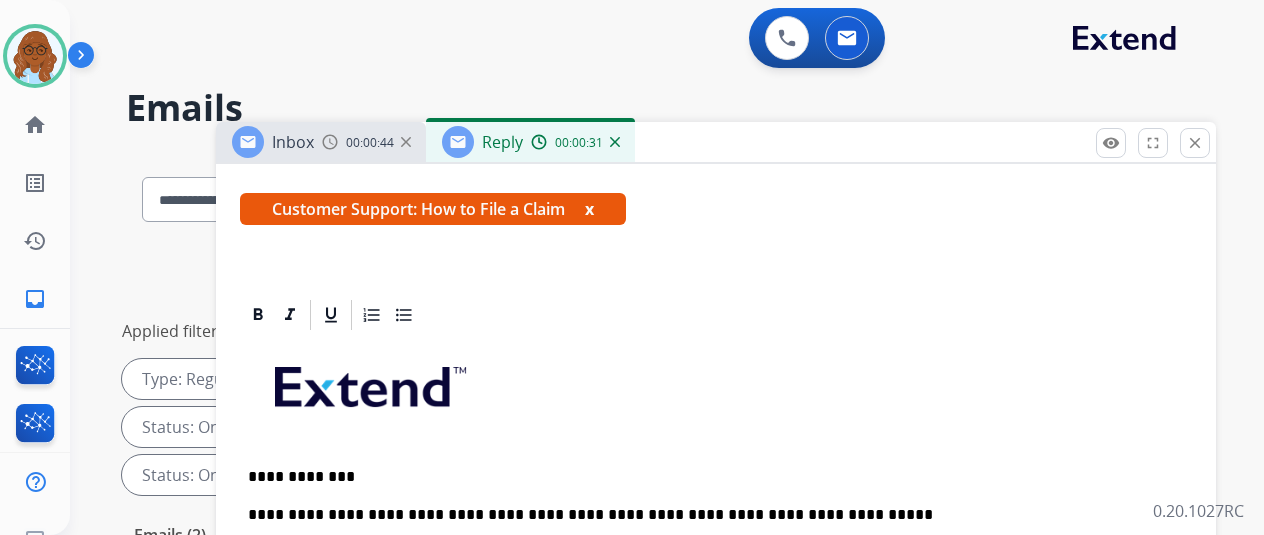 scroll, scrollTop: 300, scrollLeft: 0, axis: vertical 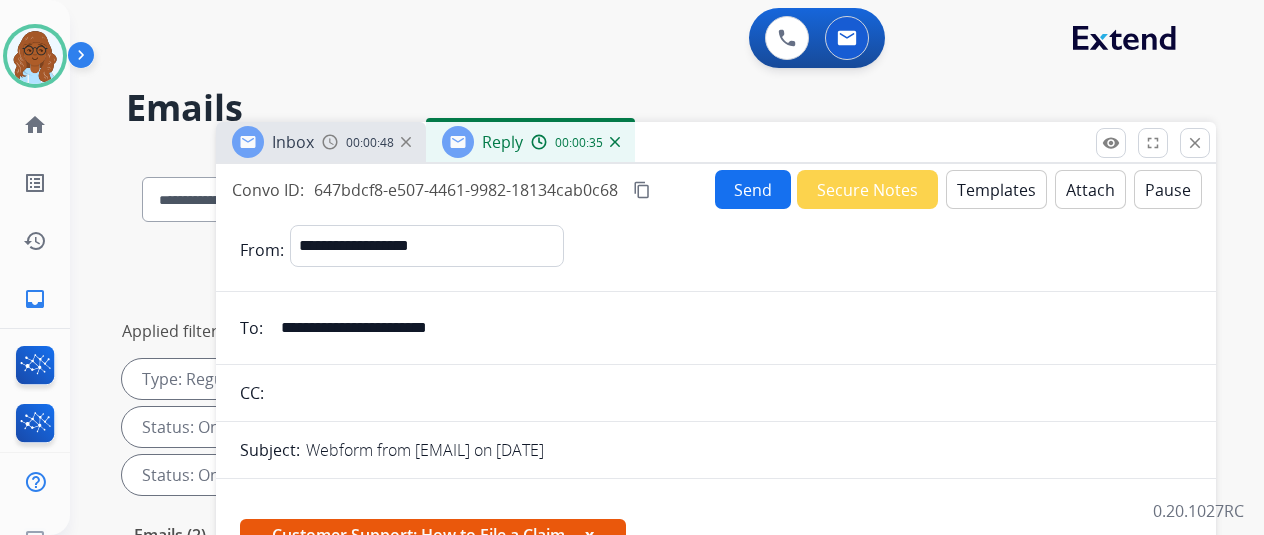 click on "content_copy" at bounding box center (642, 190) 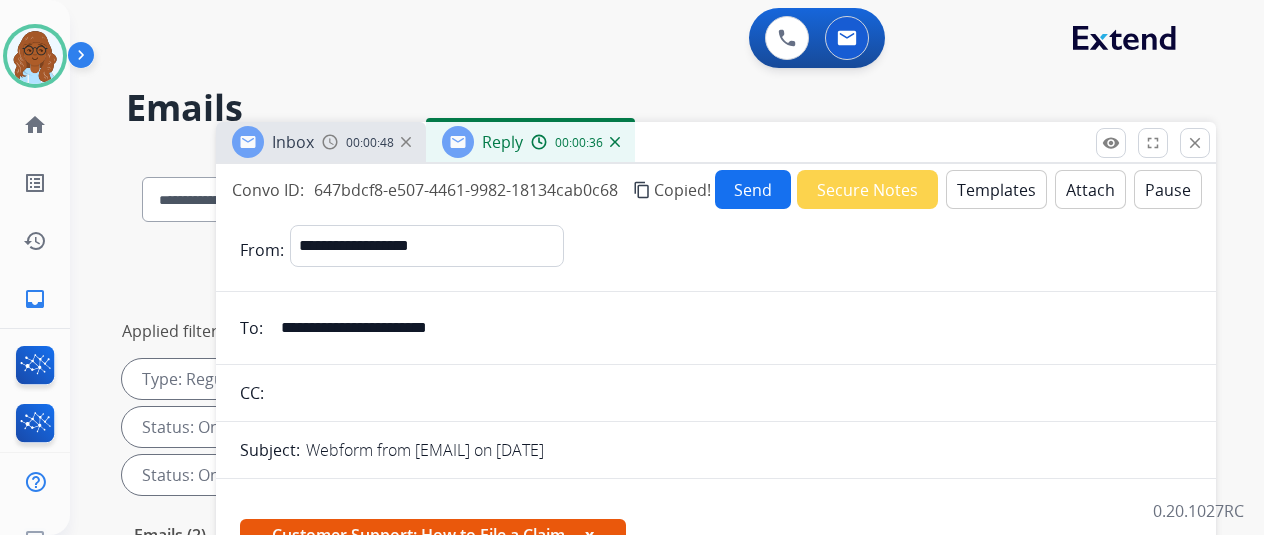 click on "Send" at bounding box center (753, 189) 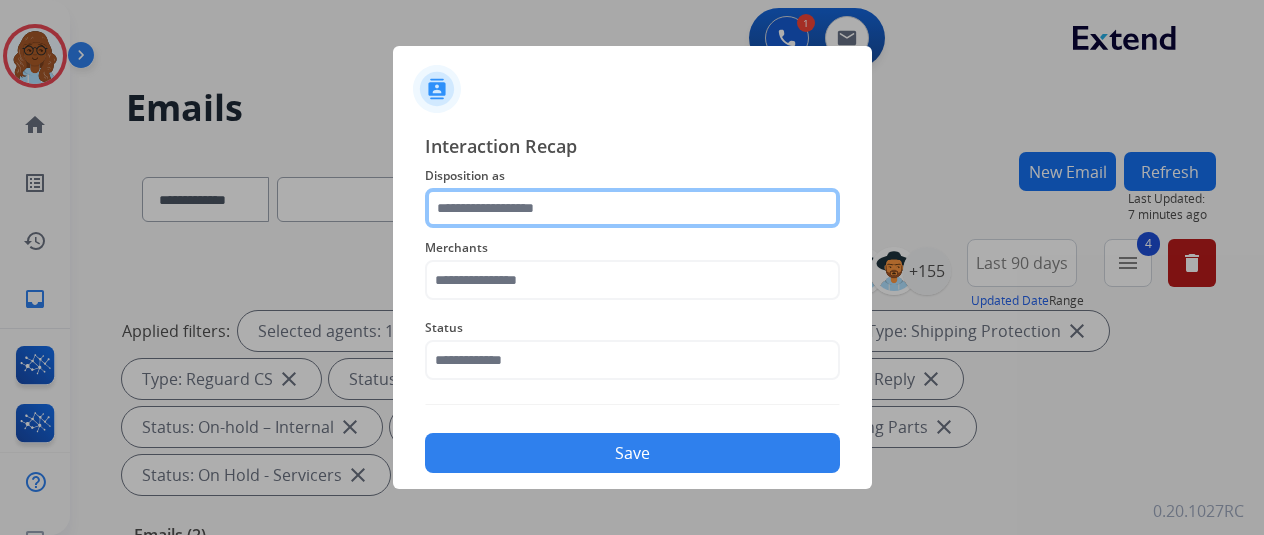click 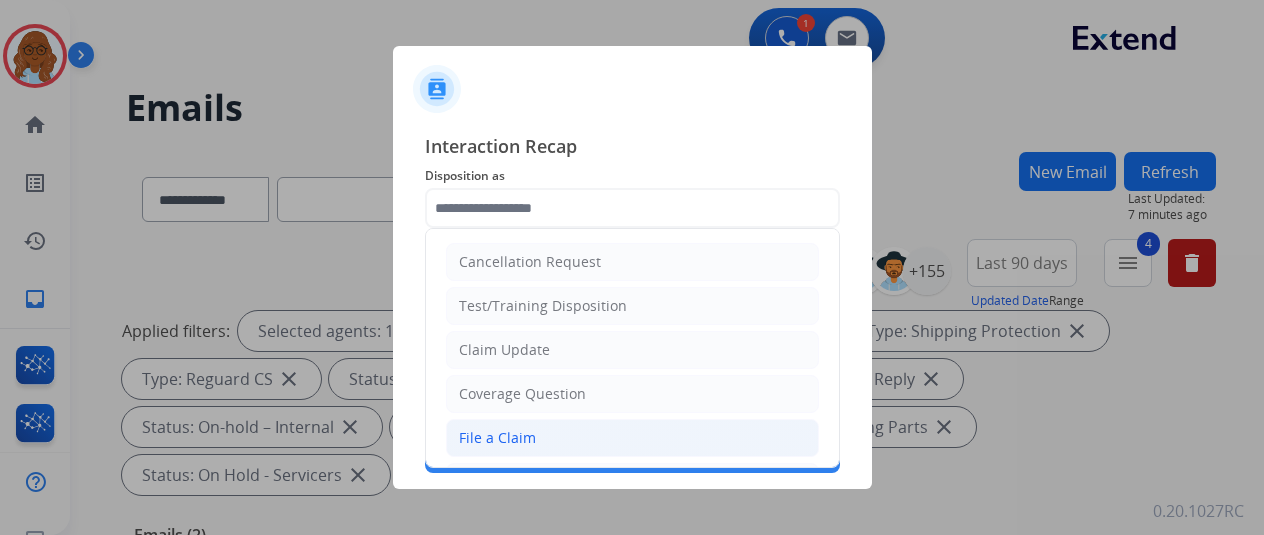 click on "File a Claim" 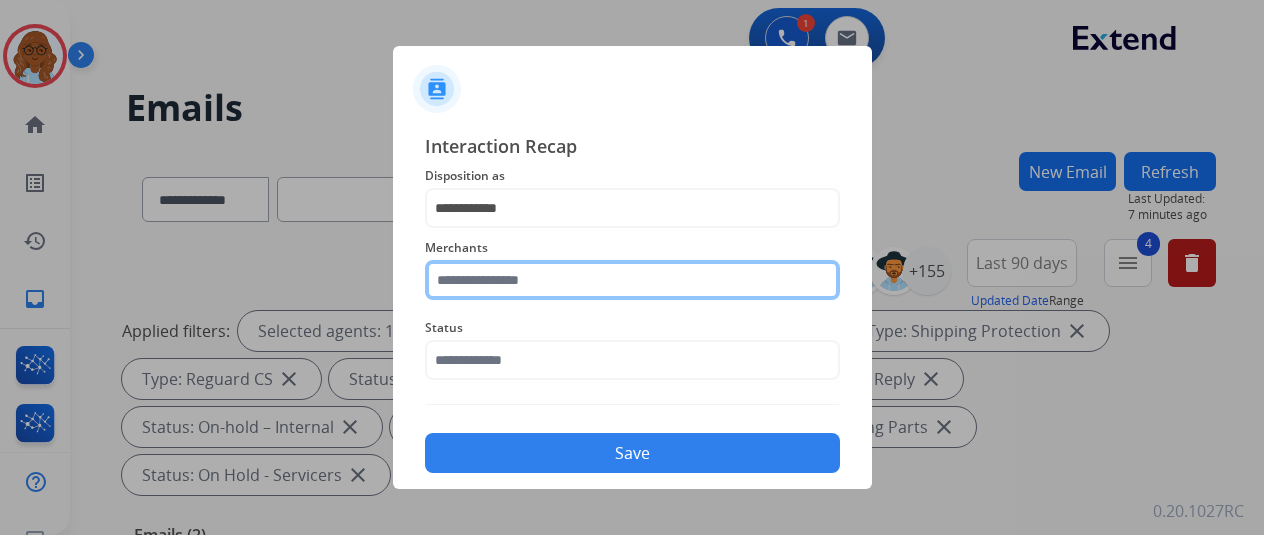 click 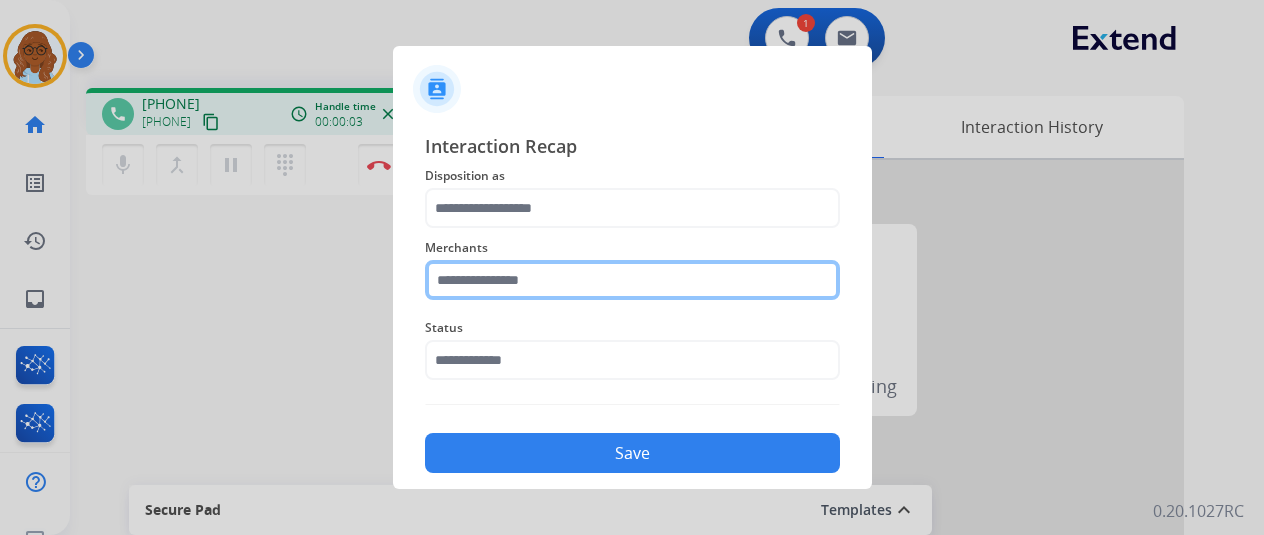 click 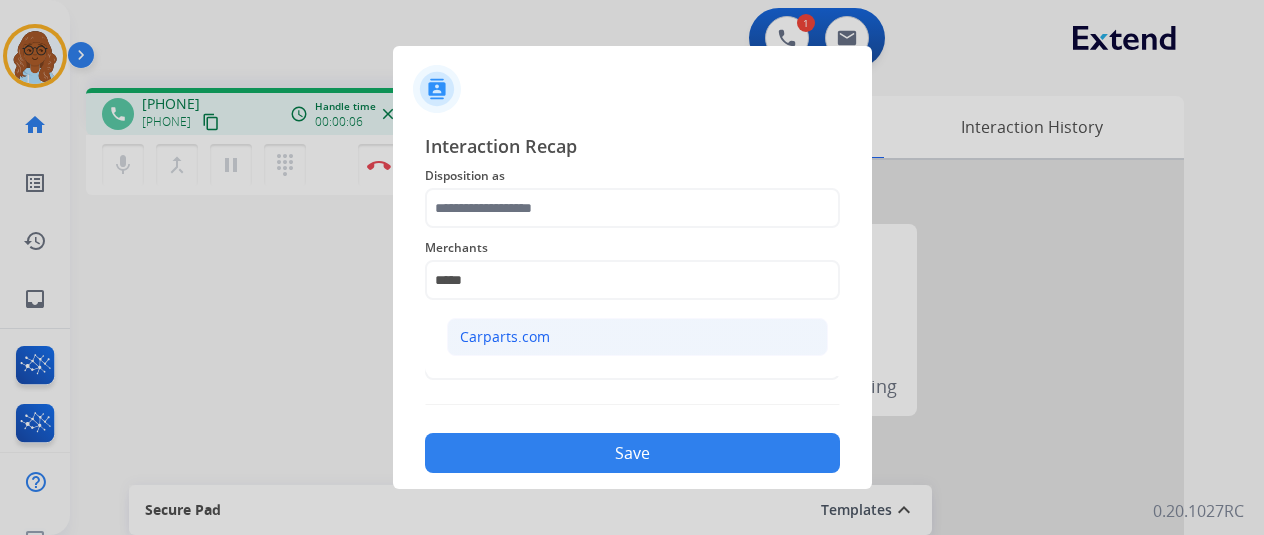 click on "Carparts.com" 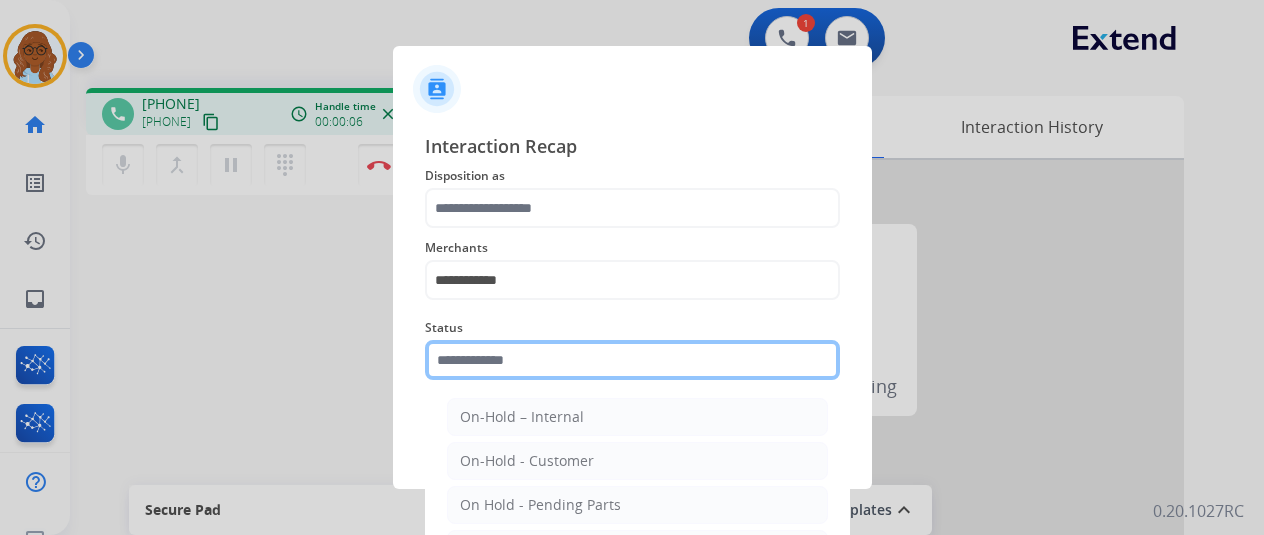click 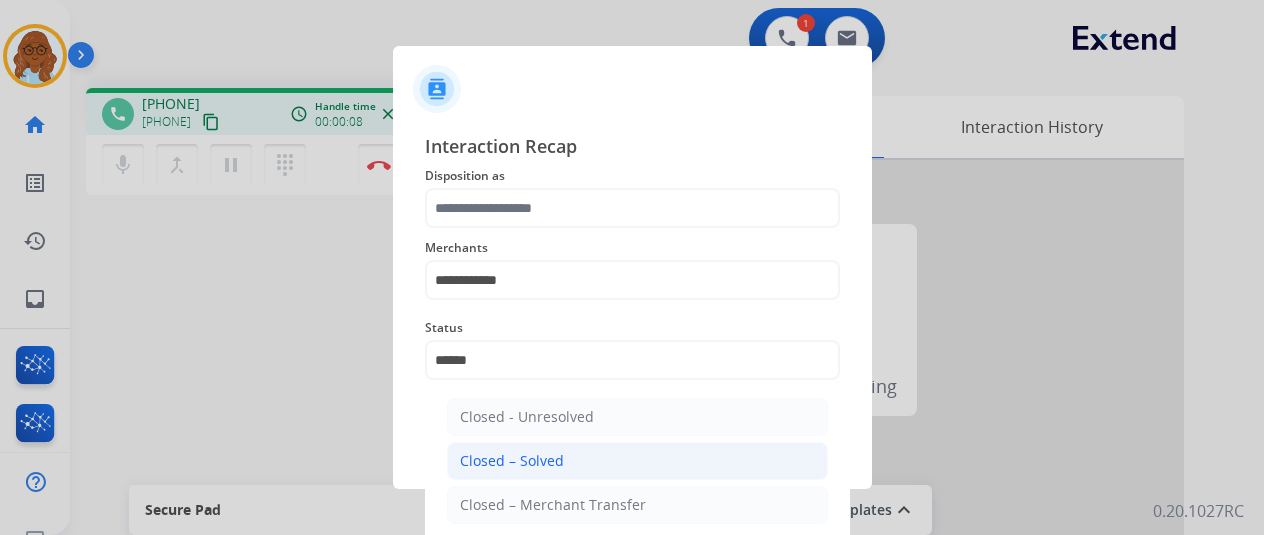 click on "Closed – Solved" 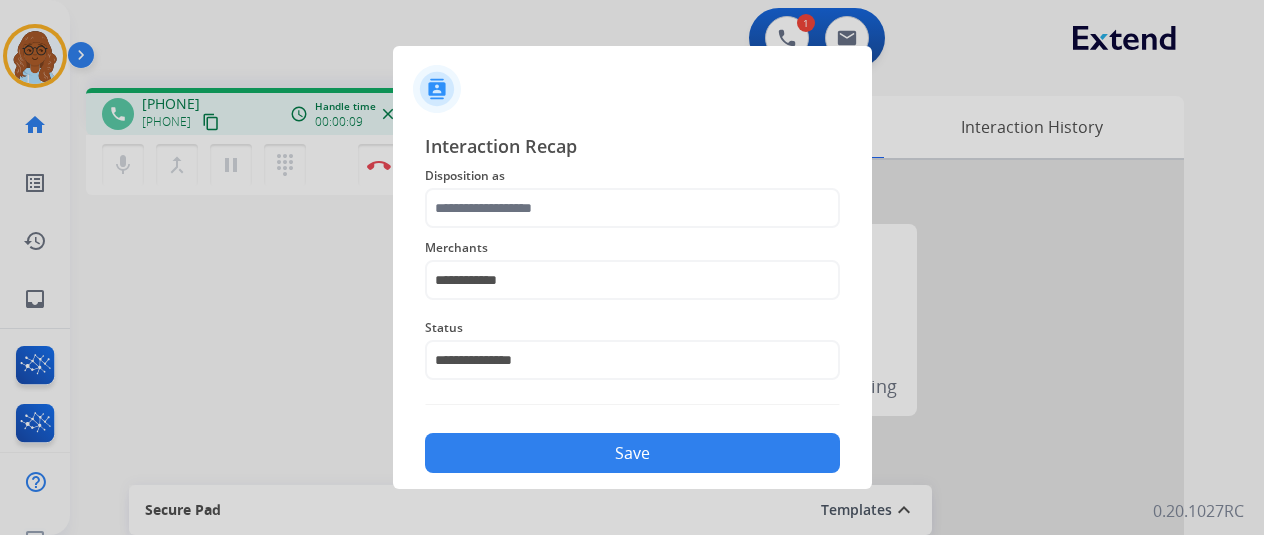 click on "Save" 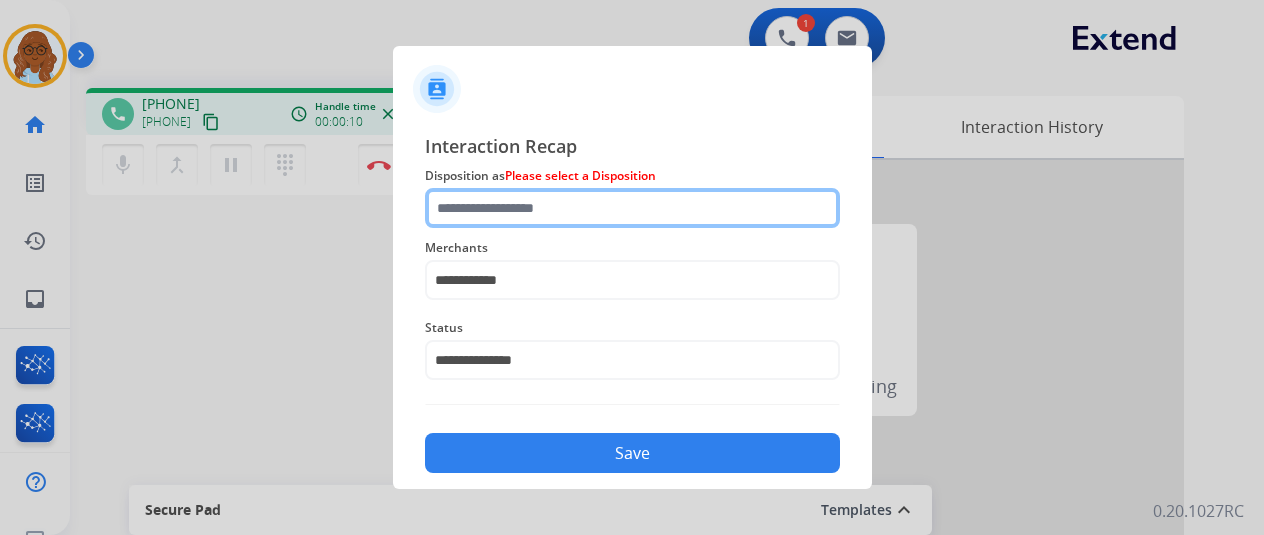 click 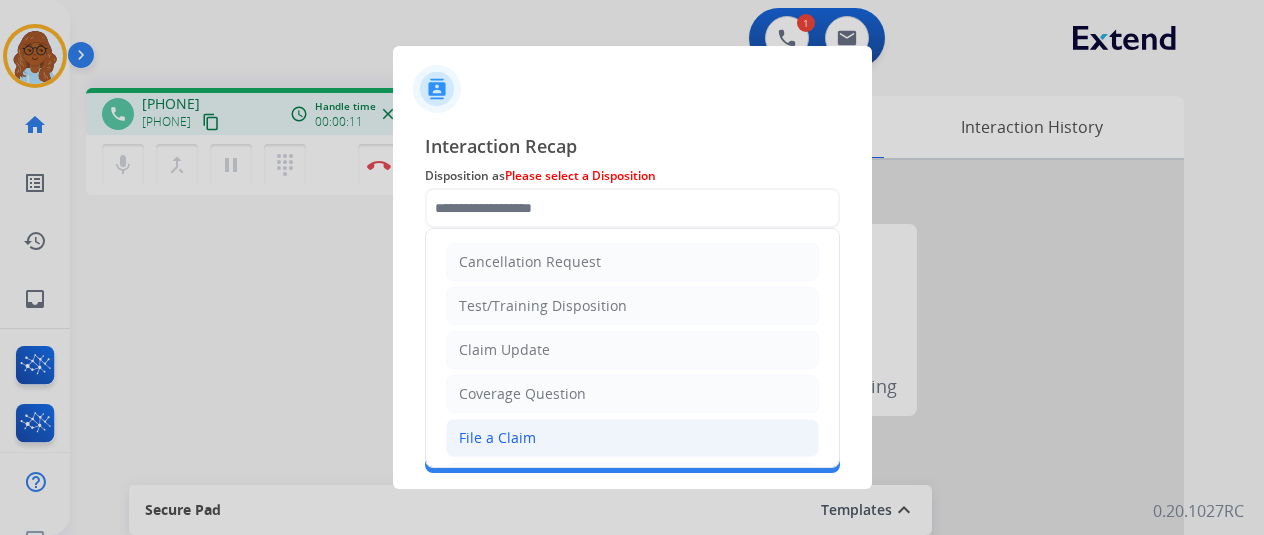 click on "File a Claim" 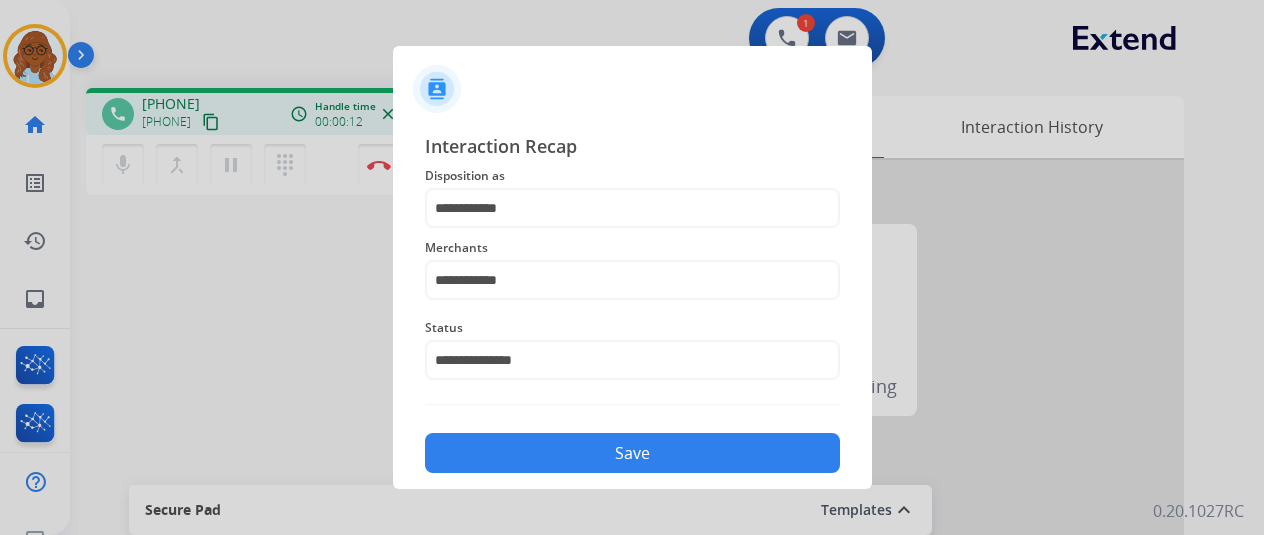 click on "Save" 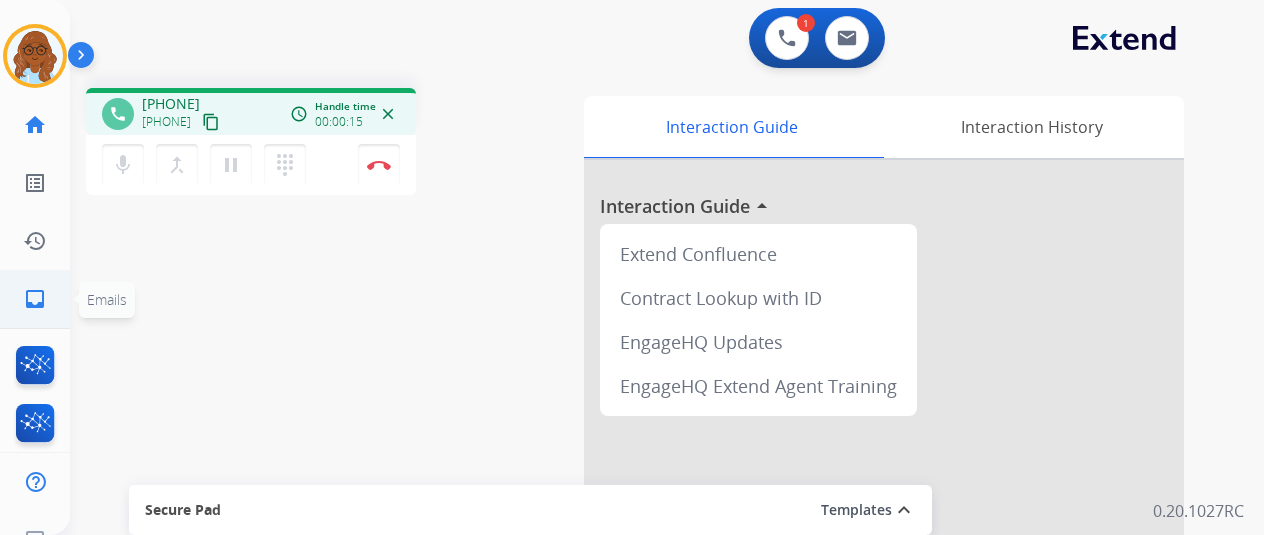 click on "inbox" 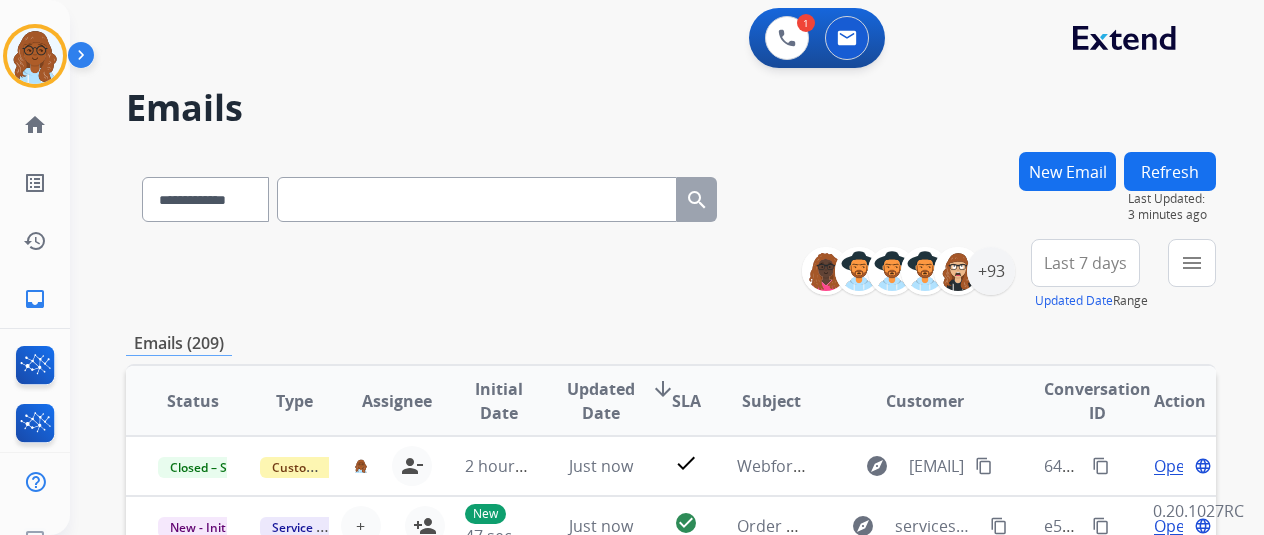 click on "New Email" at bounding box center [1067, 171] 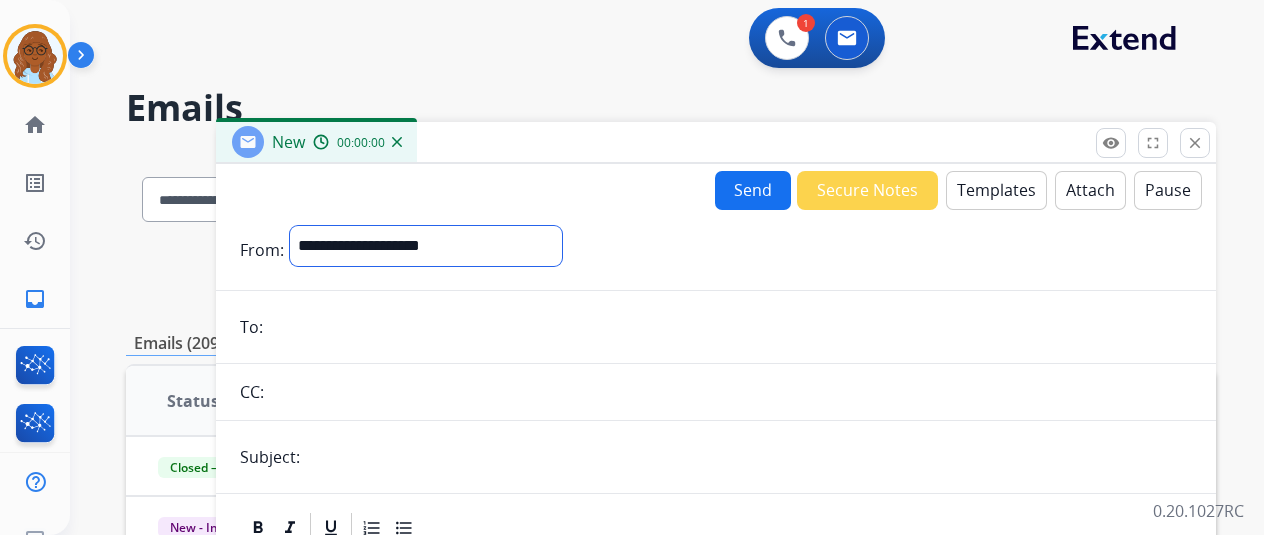 click on "**********" at bounding box center [426, 246] 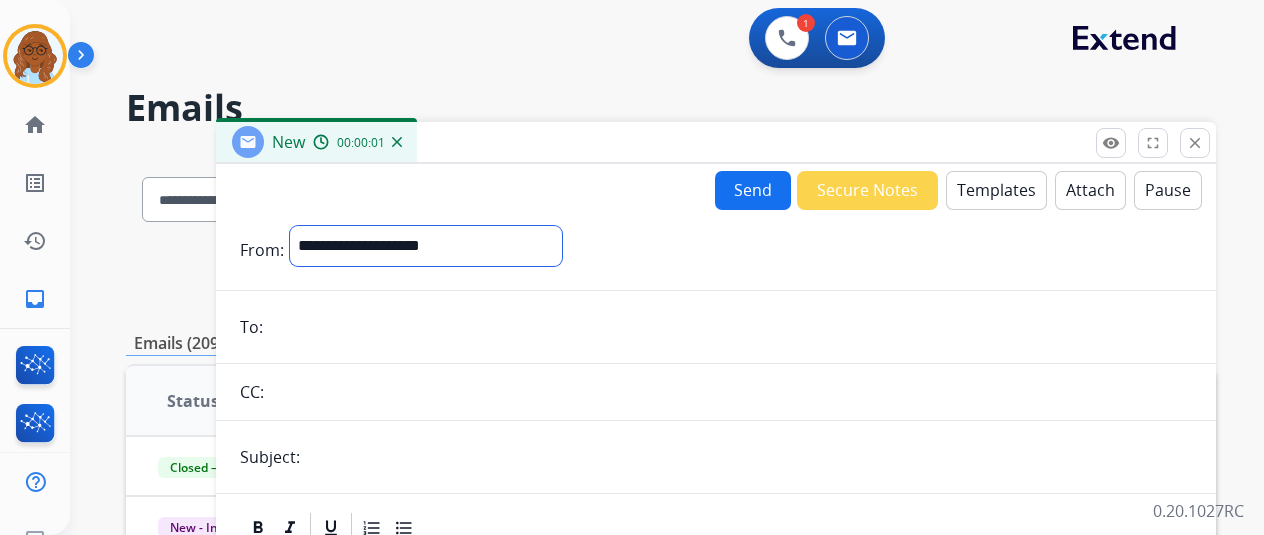 select on "**********" 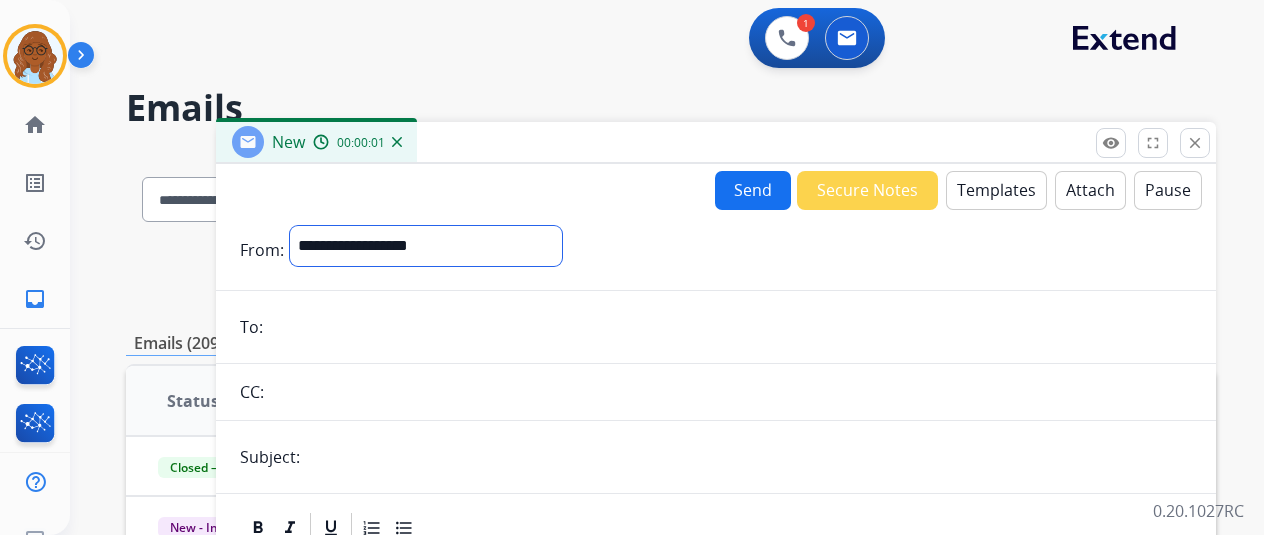 click on "**********" at bounding box center [426, 246] 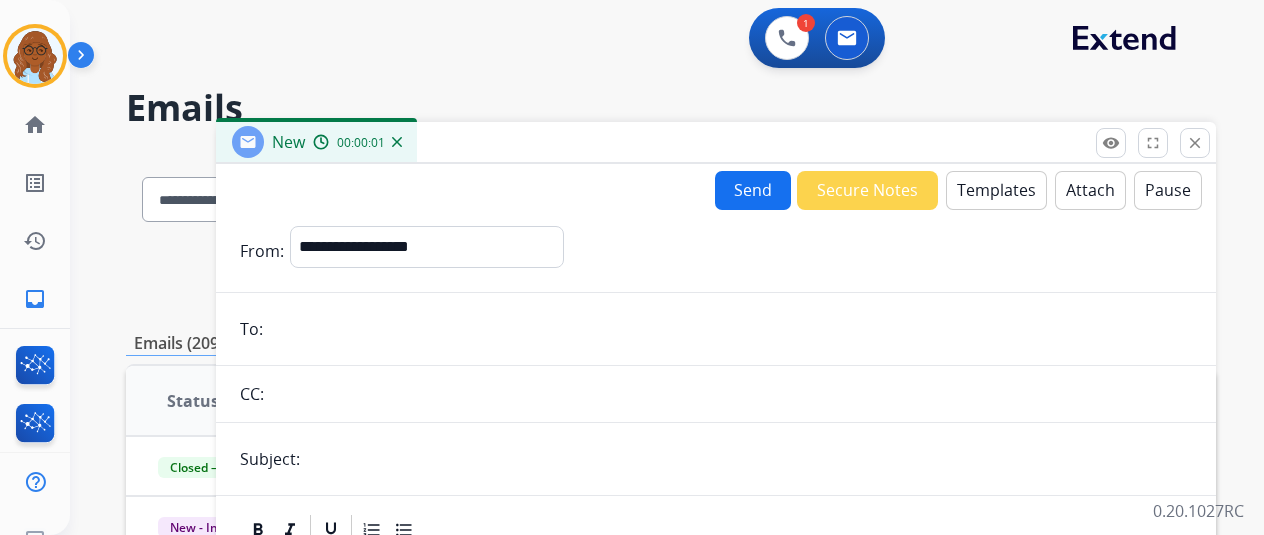 click at bounding box center (730, 329) 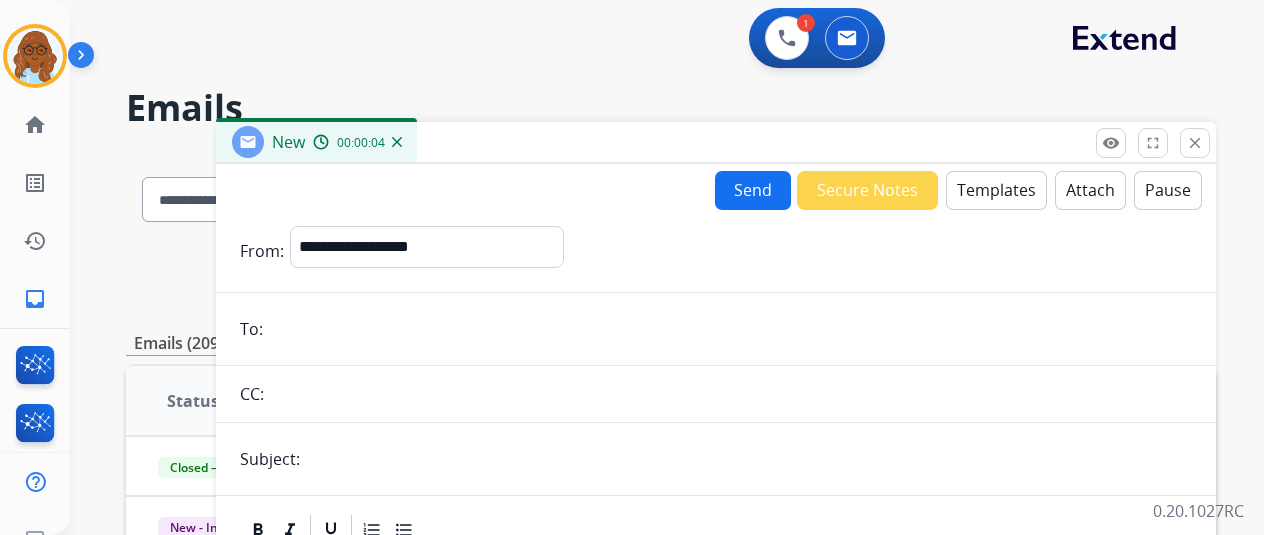 paste on "**********" 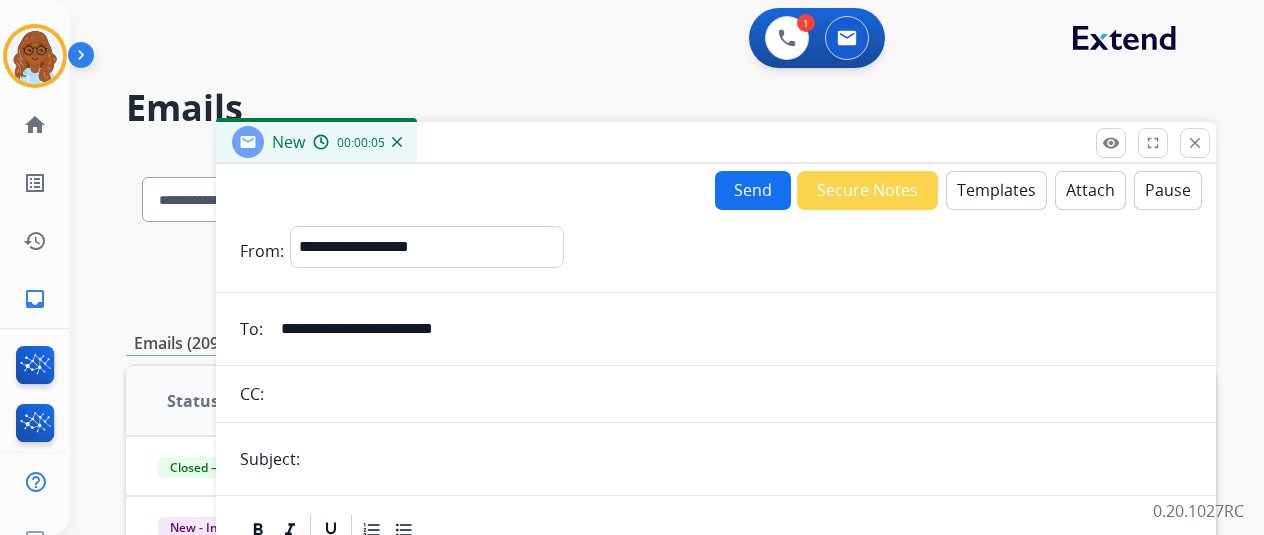 type on "**********" 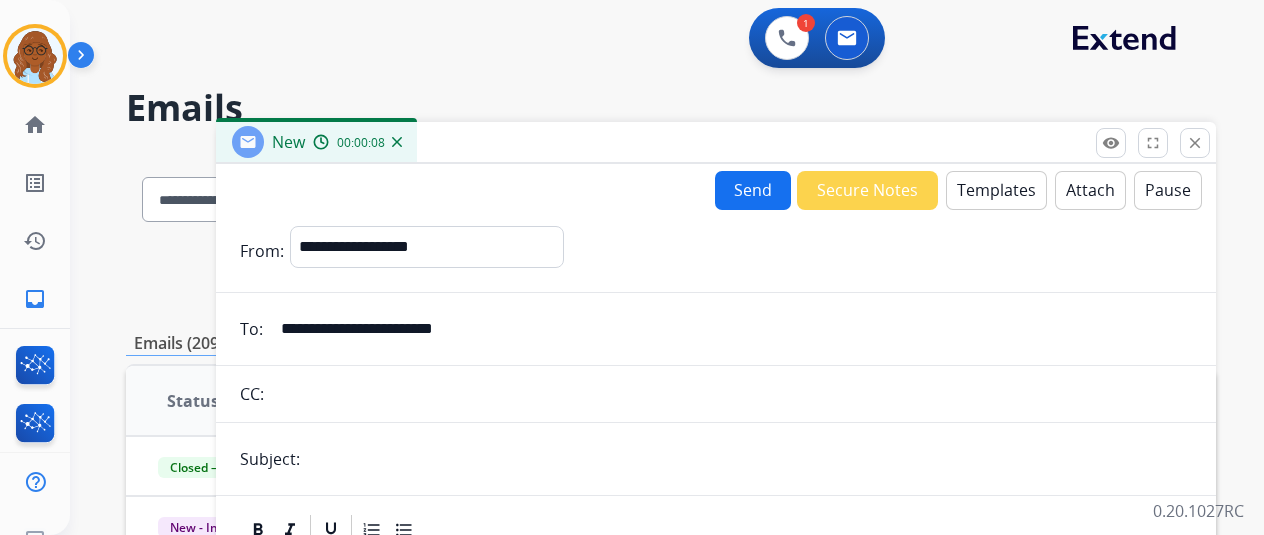type on "**********" 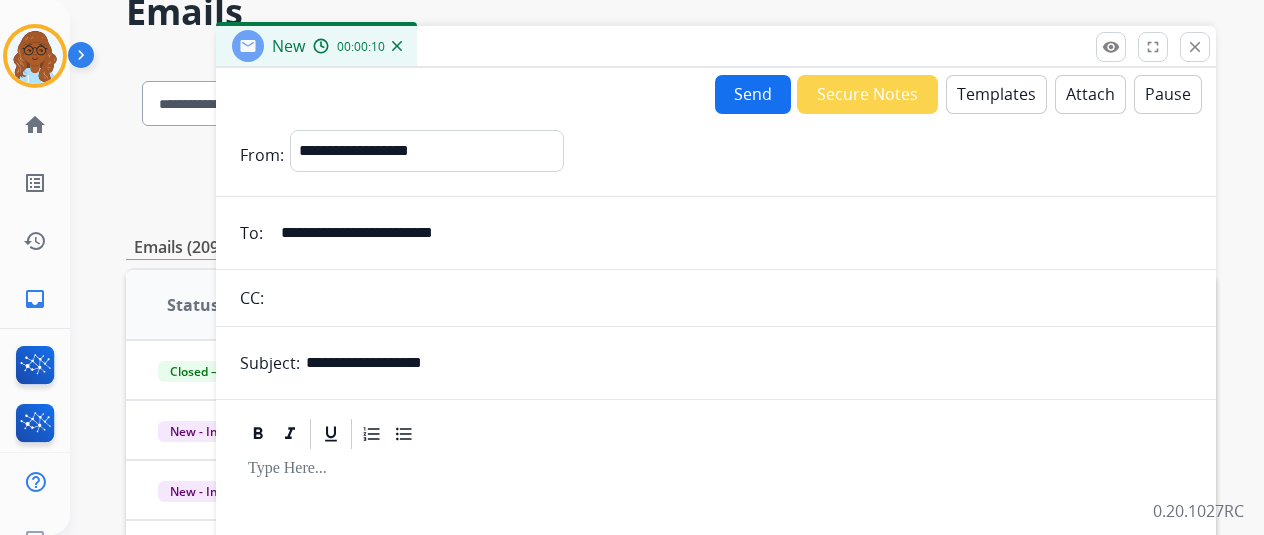 scroll, scrollTop: 86, scrollLeft: 0, axis: vertical 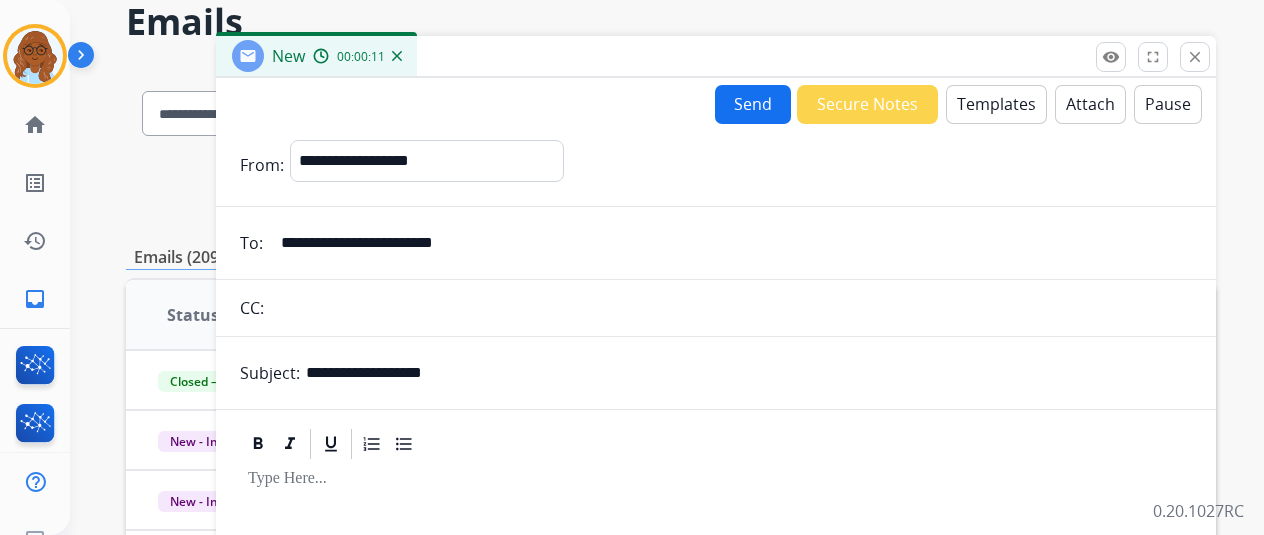 click on "Templates" at bounding box center (996, 104) 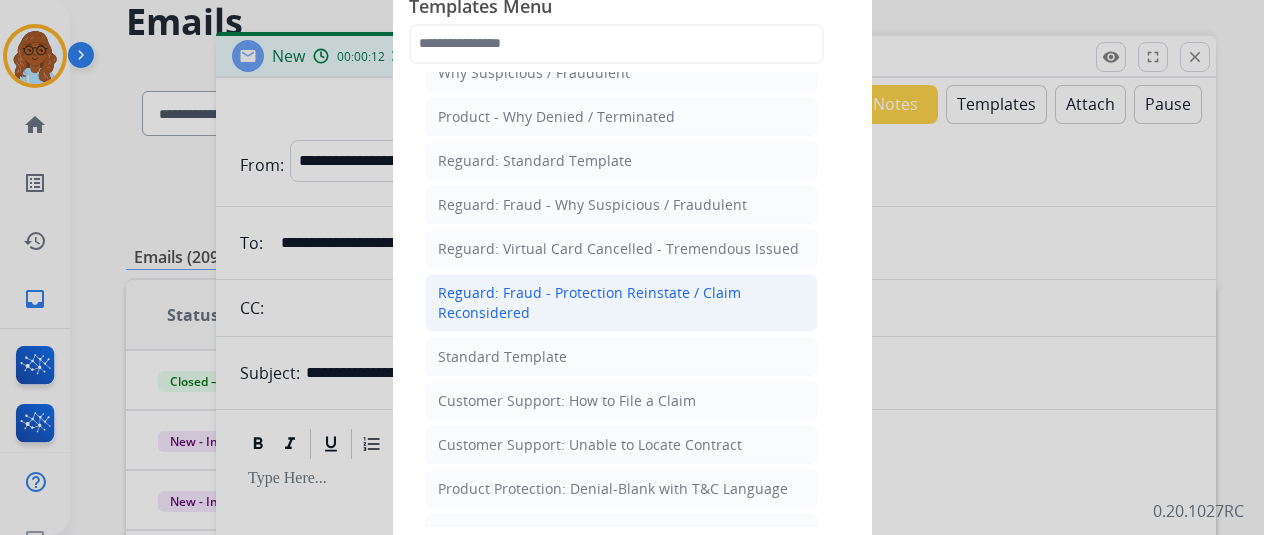scroll, scrollTop: 100, scrollLeft: 0, axis: vertical 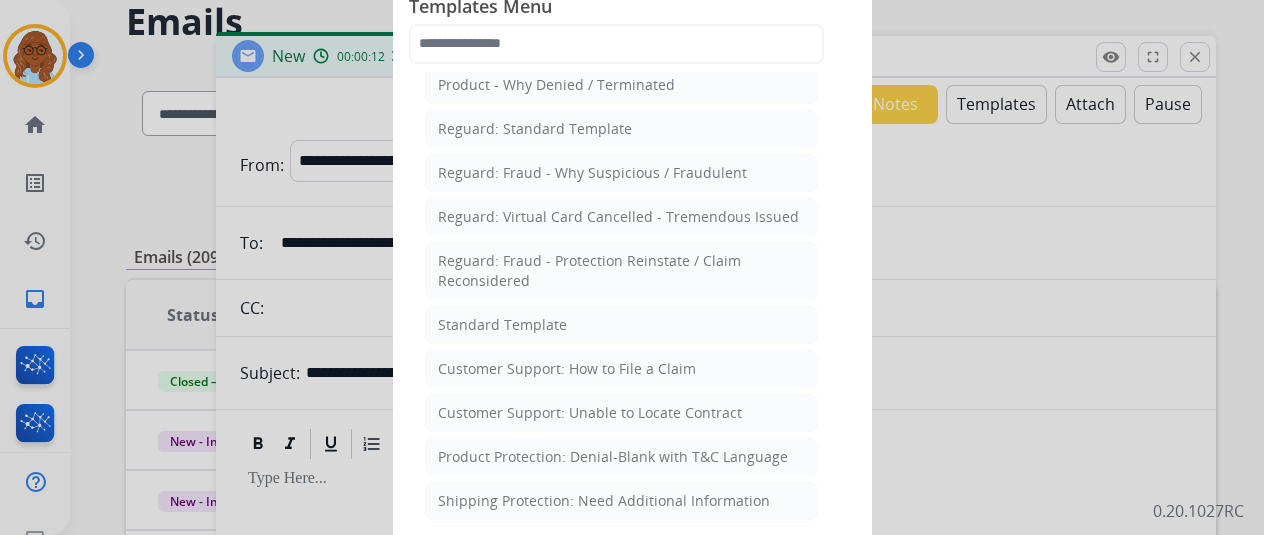 click on "Customer Support: How to File a Claim" 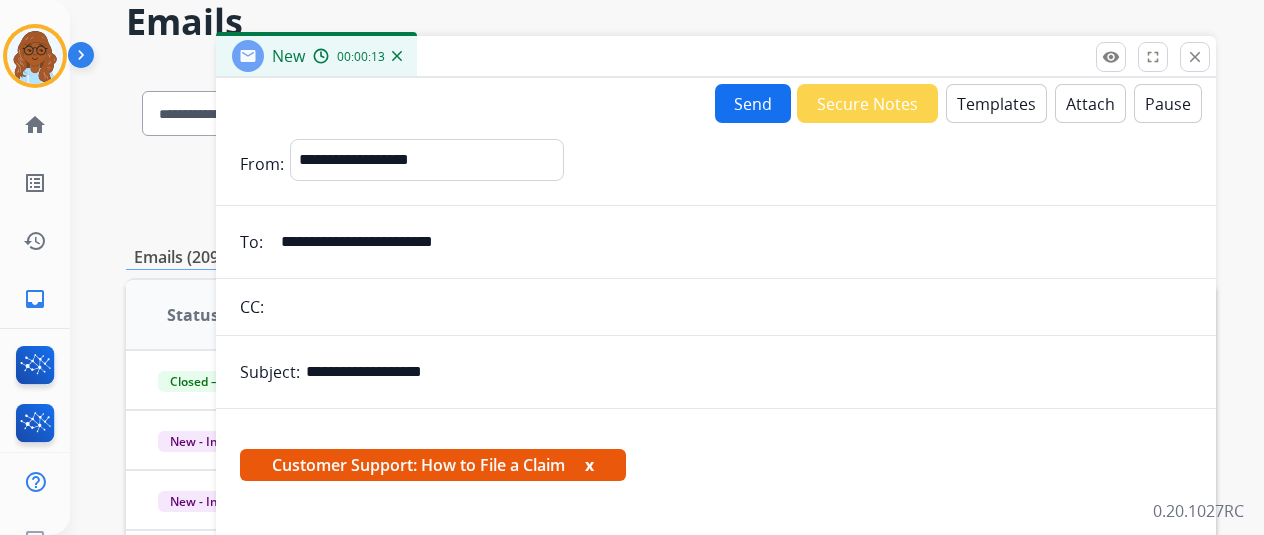 scroll, scrollTop: 300, scrollLeft: 0, axis: vertical 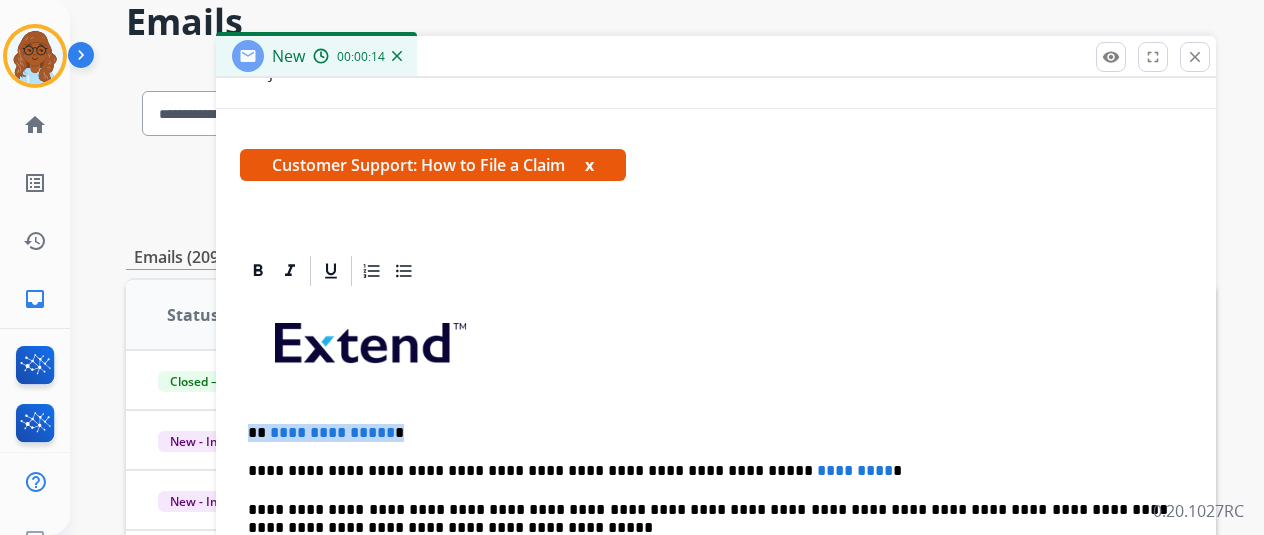 drag, startPoint x: 430, startPoint y: 428, endPoint x: 341, endPoint y: 423, distance: 89.140335 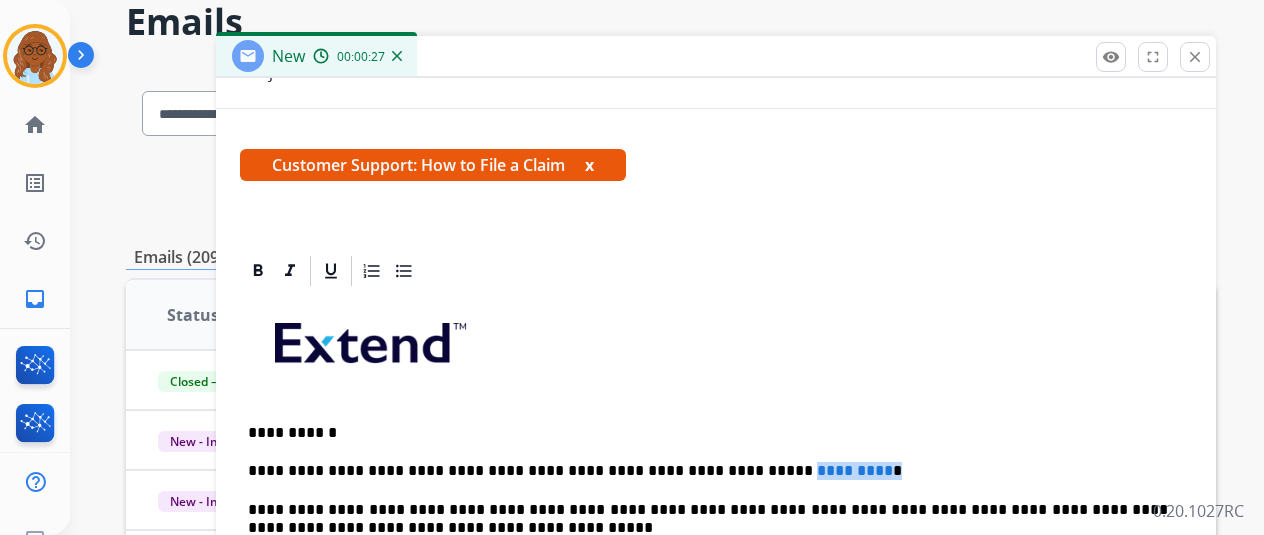 drag, startPoint x: 878, startPoint y: 453, endPoint x: 723, endPoint y: 457, distance: 155.0516 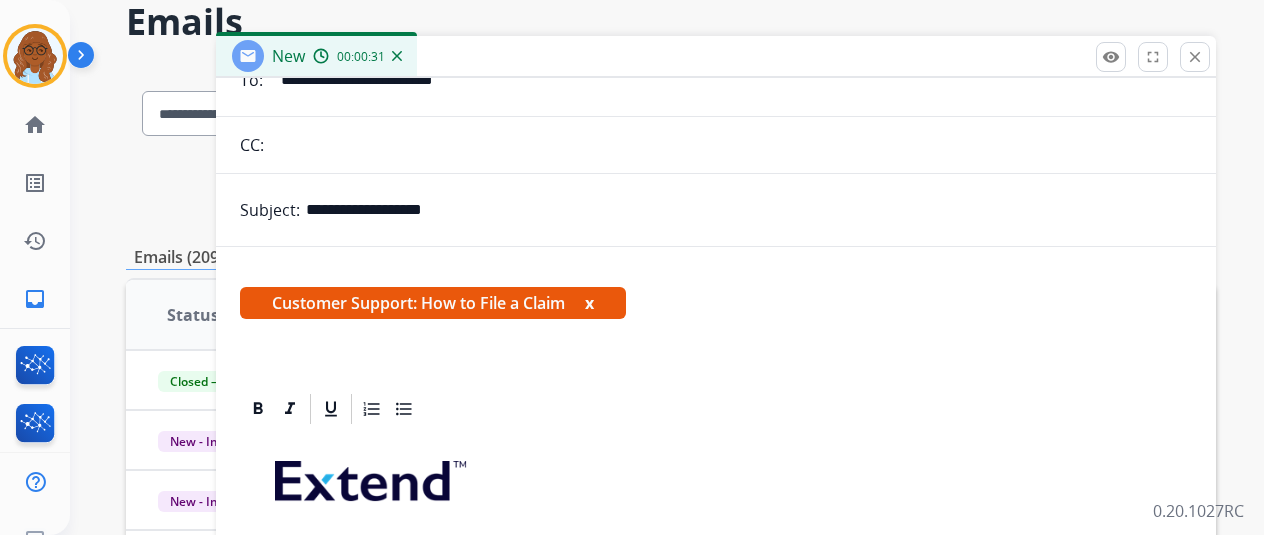scroll, scrollTop: 0, scrollLeft: 0, axis: both 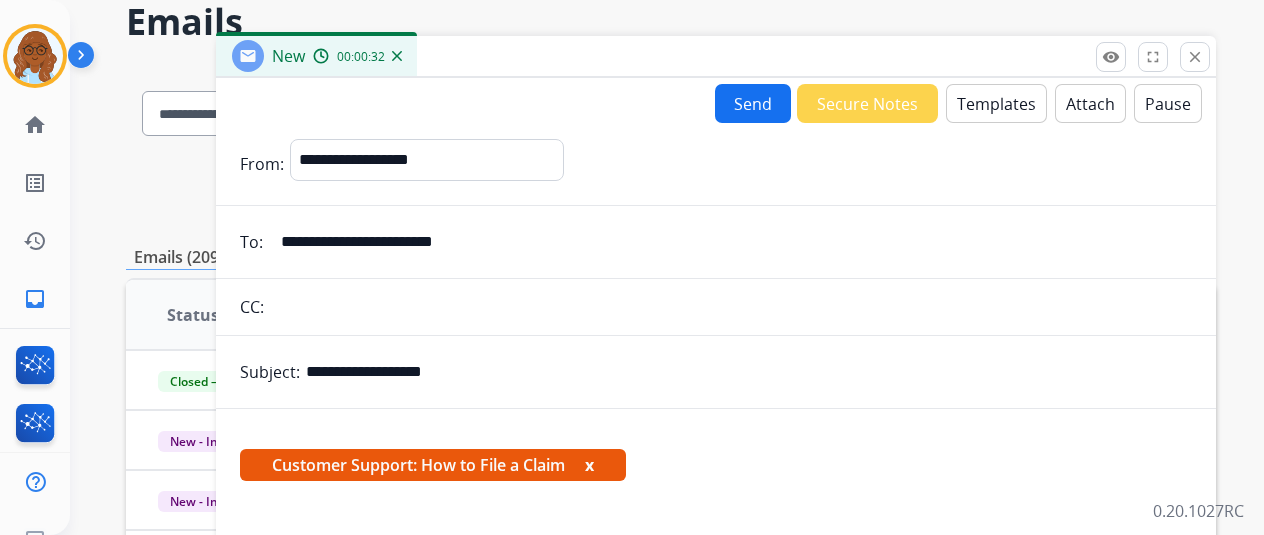 click on "Send" at bounding box center (753, 103) 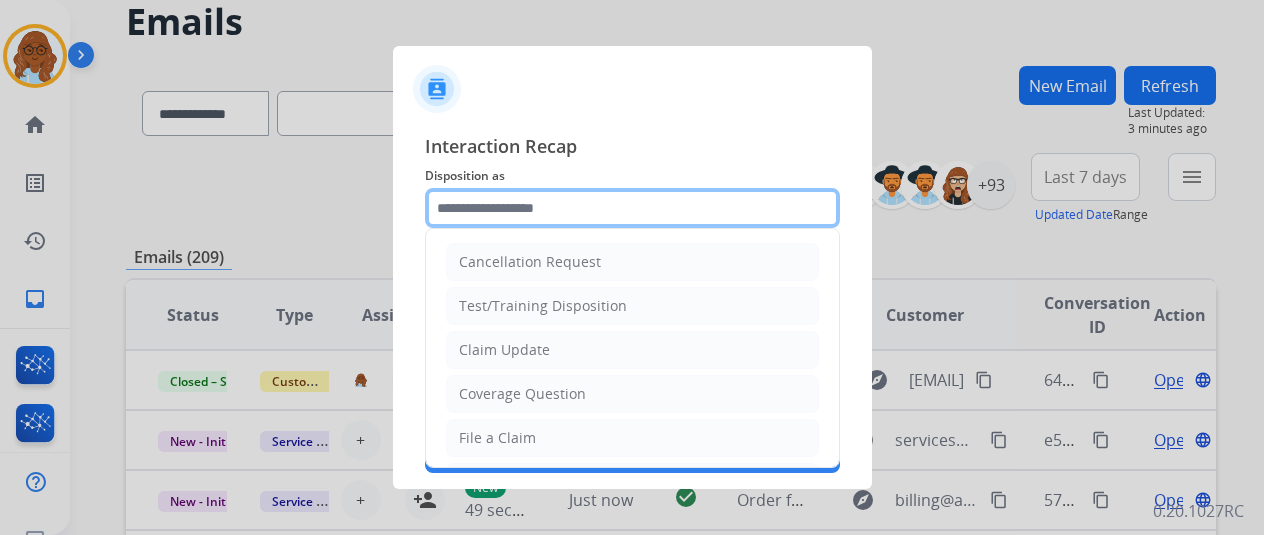 click 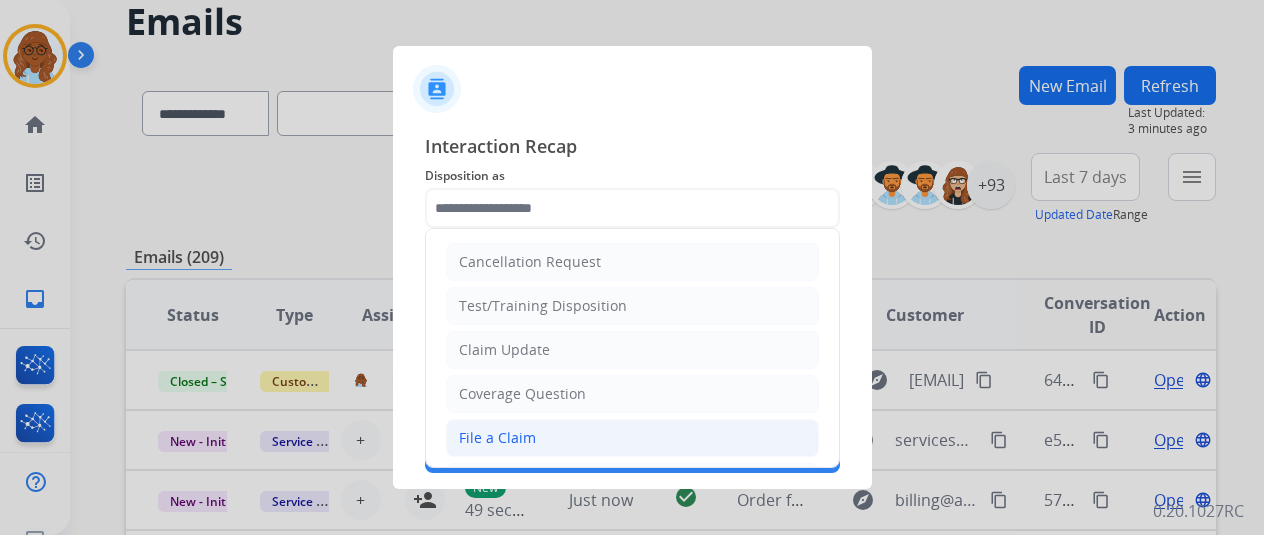 click on "File a Claim" 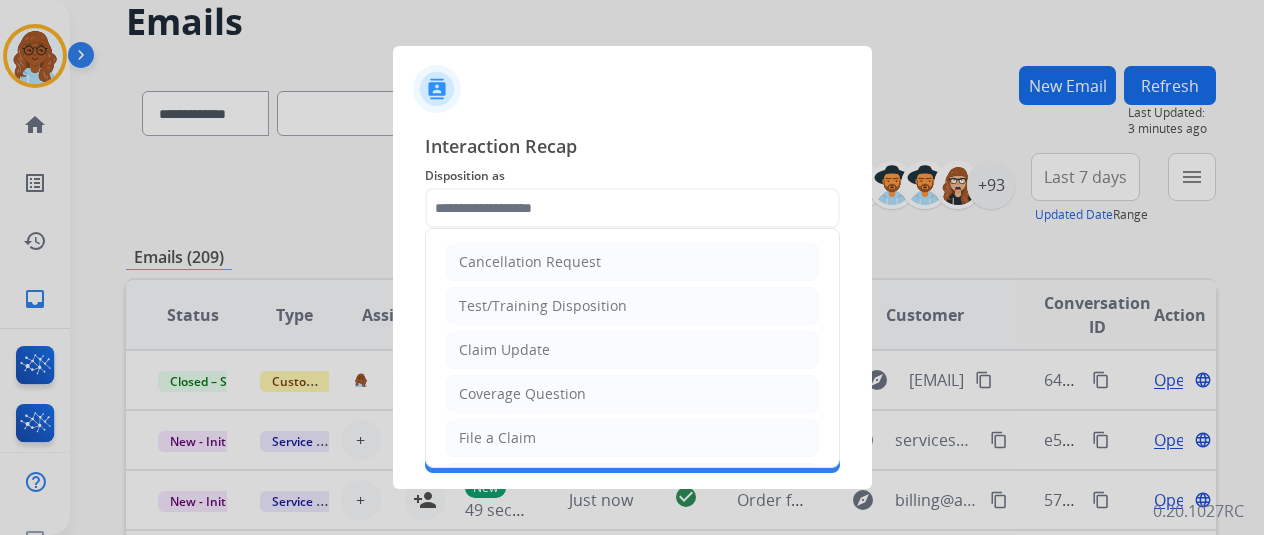 type on "**********" 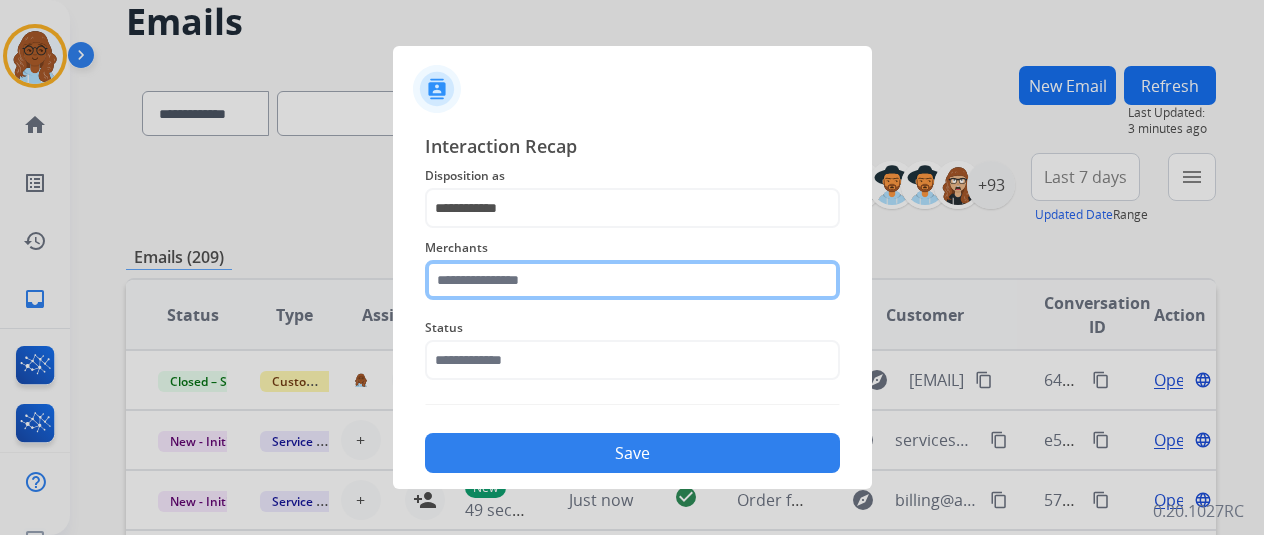 click 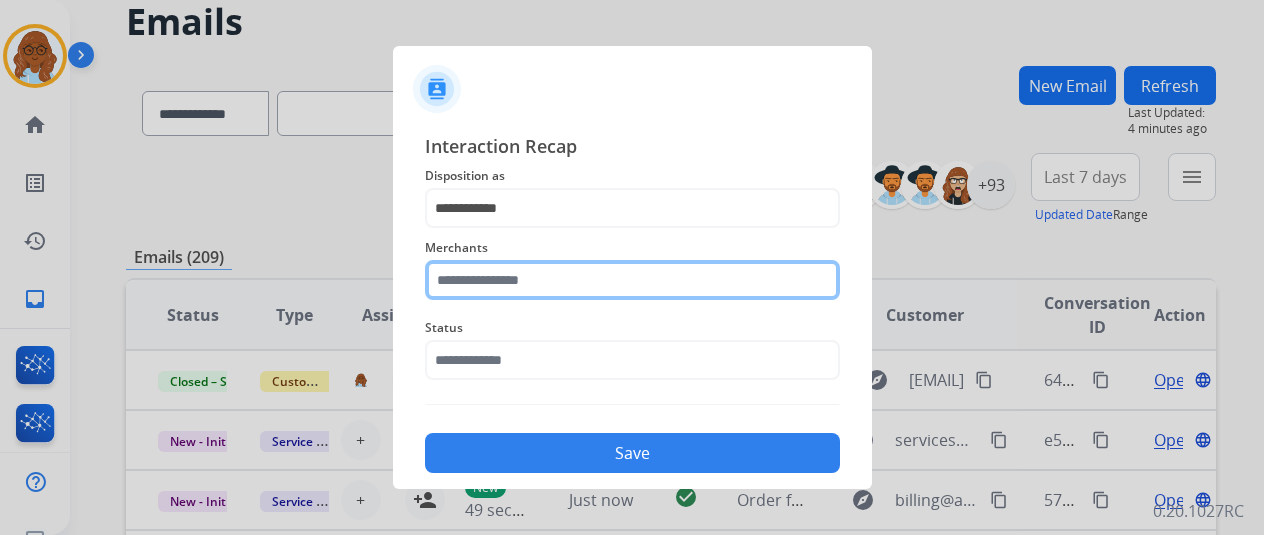 click 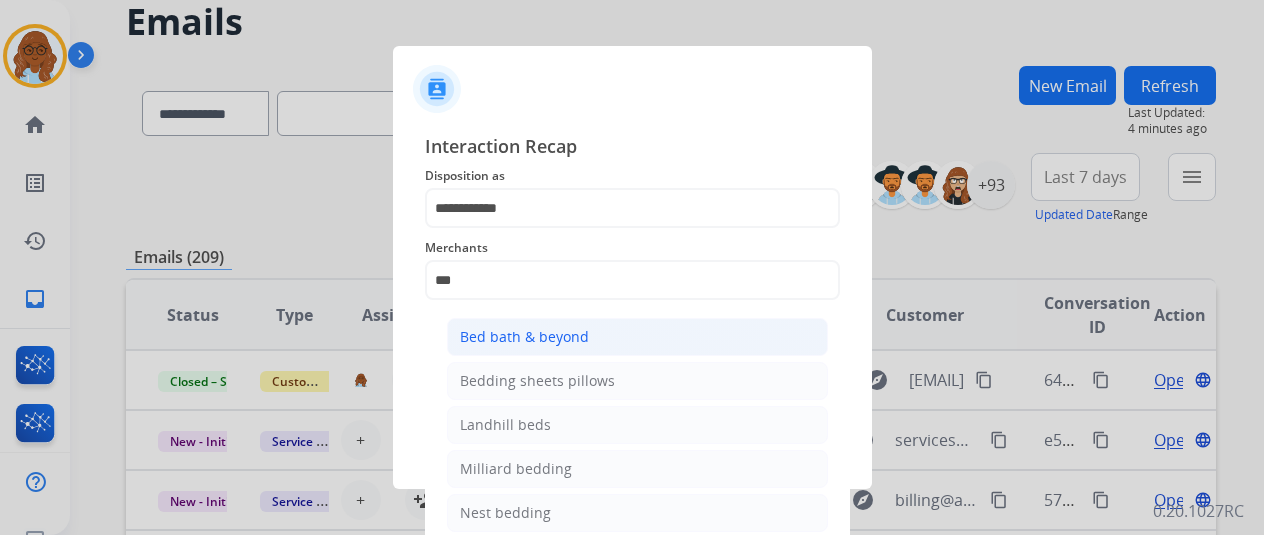 click on "Bed bath & beyond" 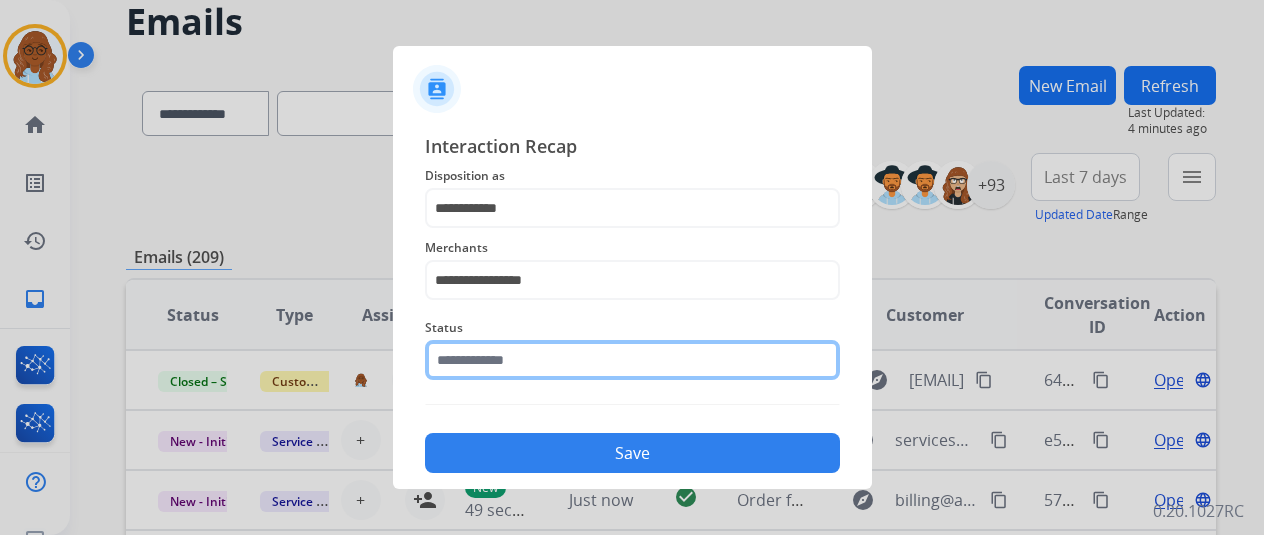 click 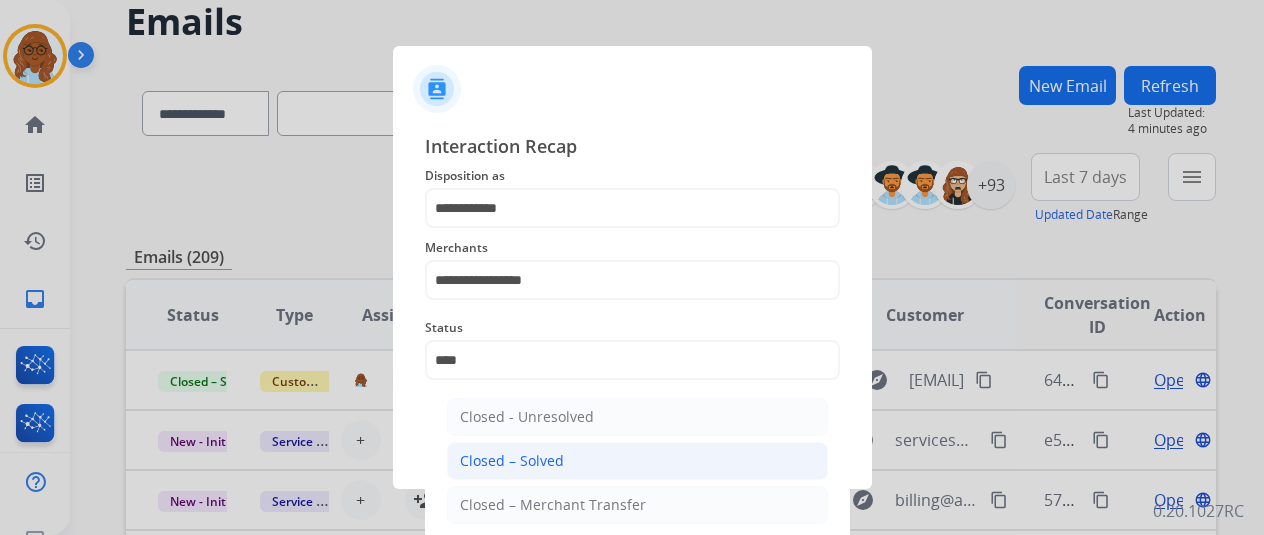 click on "Closed – Solved" 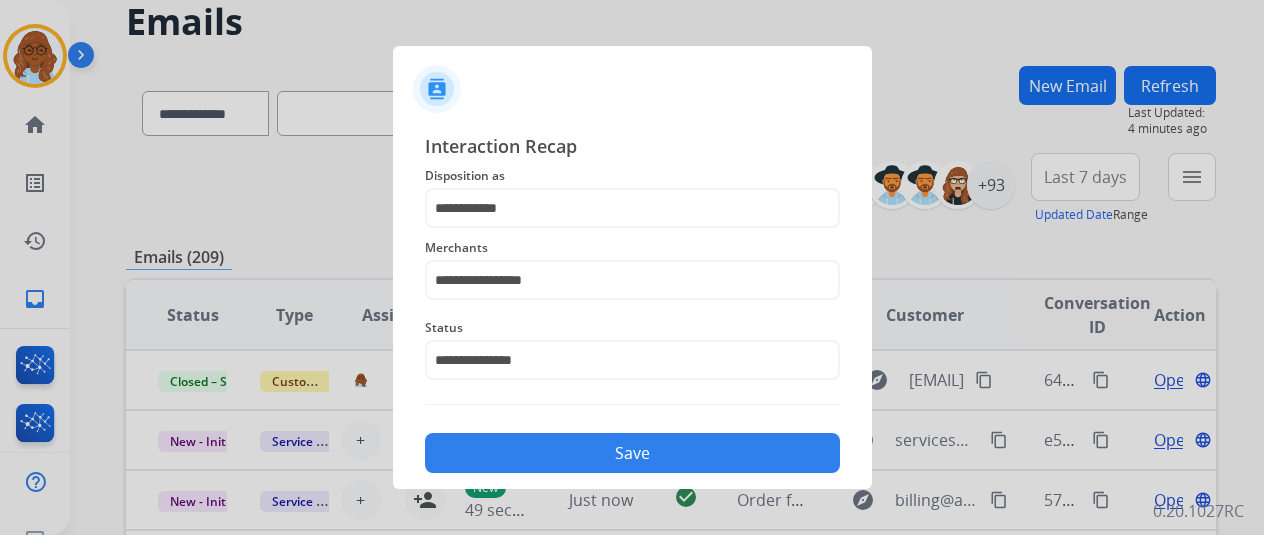 click on "Save" 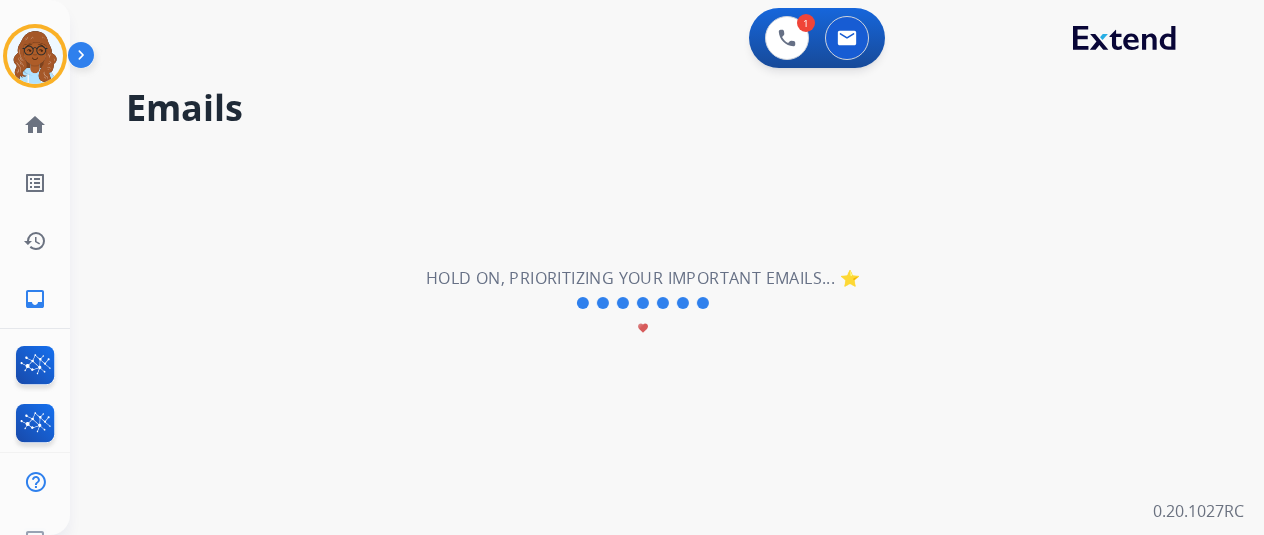 scroll, scrollTop: 0, scrollLeft: 0, axis: both 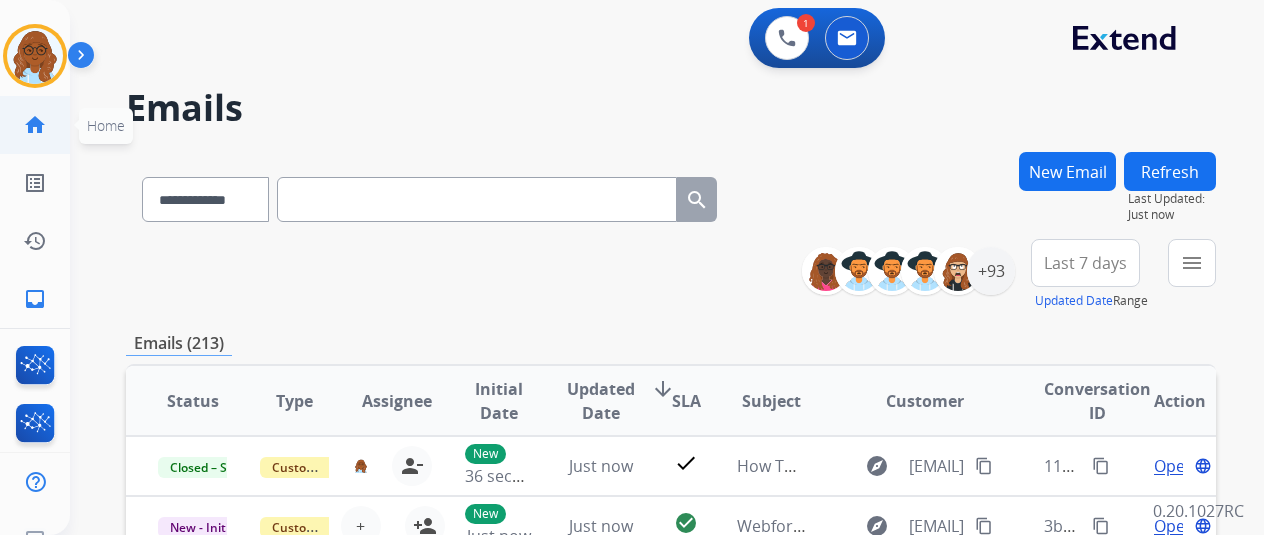 click on "home  Home" 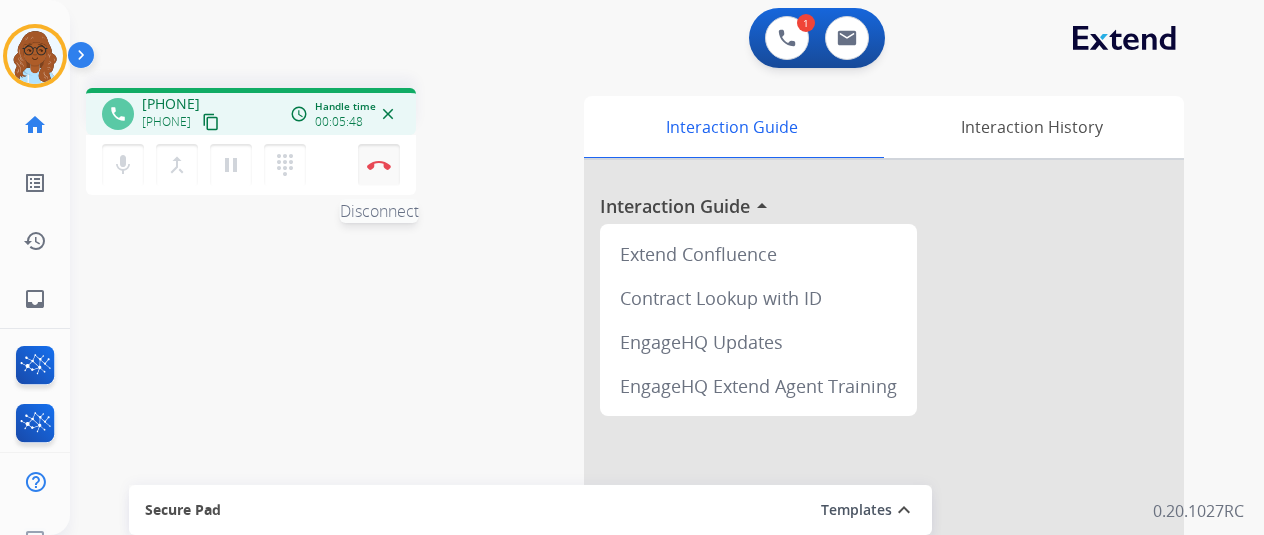 click at bounding box center [379, 165] 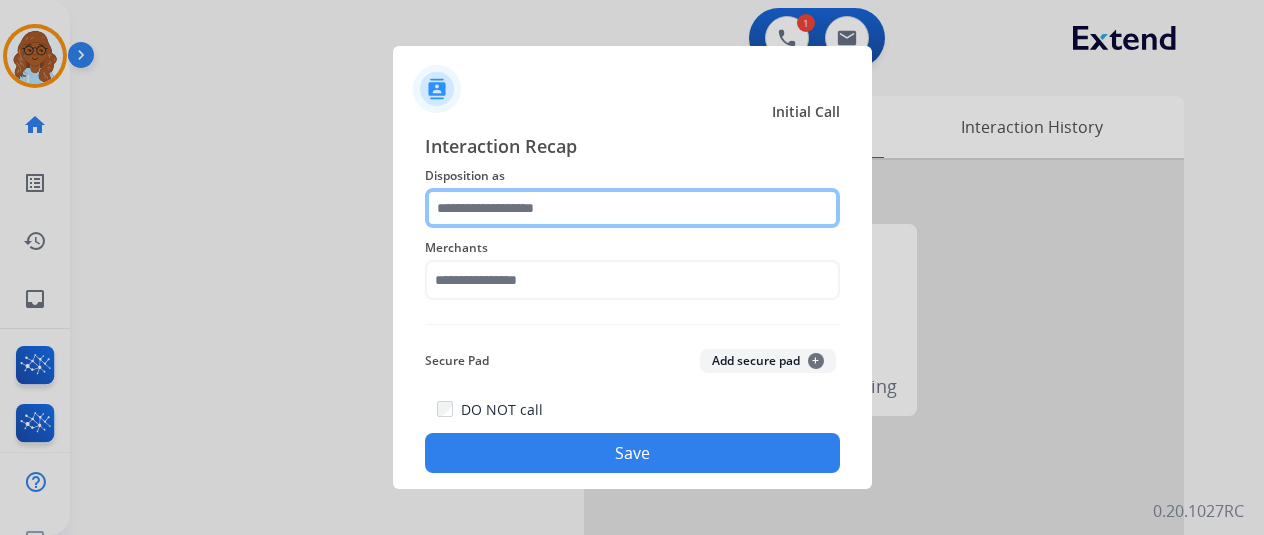 click 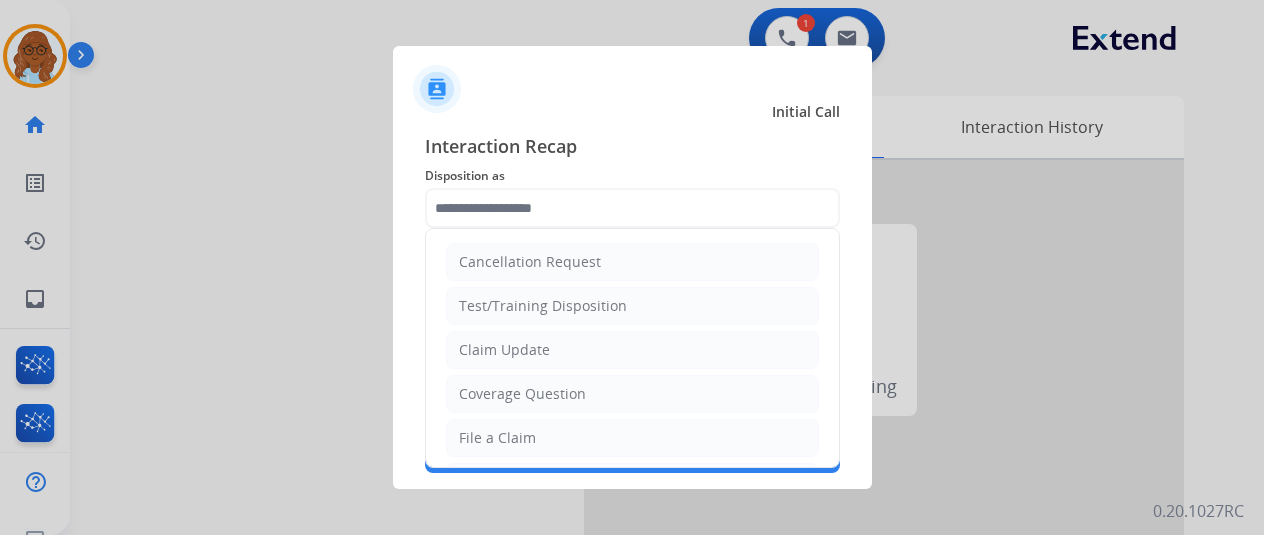 drag, startPoint x: 508, startPoint y: 443, endPoint x: 536, endPoint y: 379, distance: 69.856995 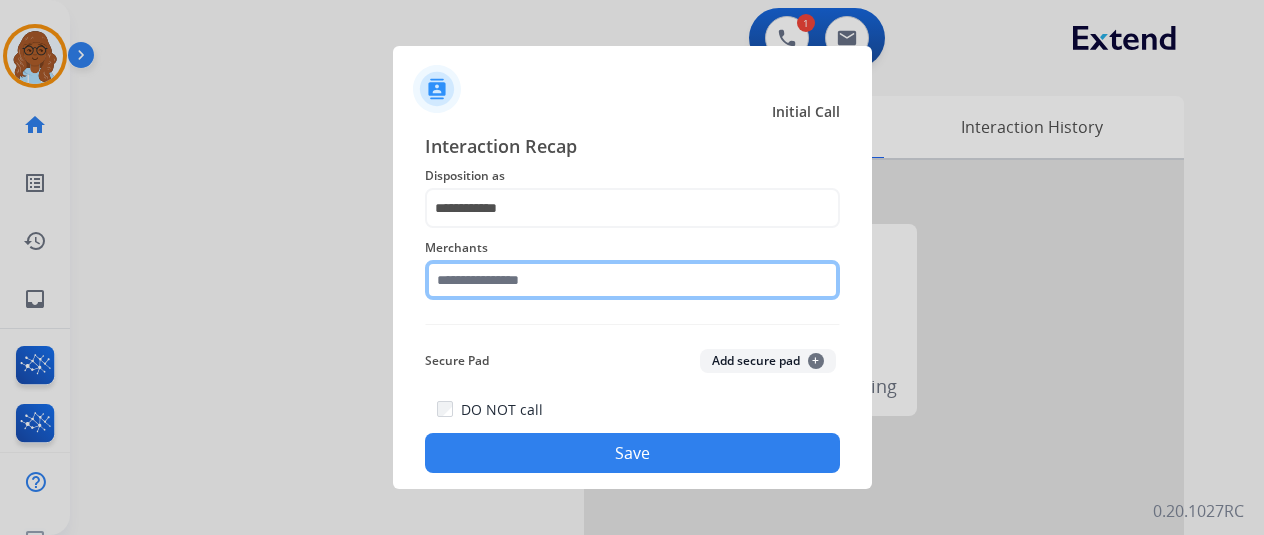 click 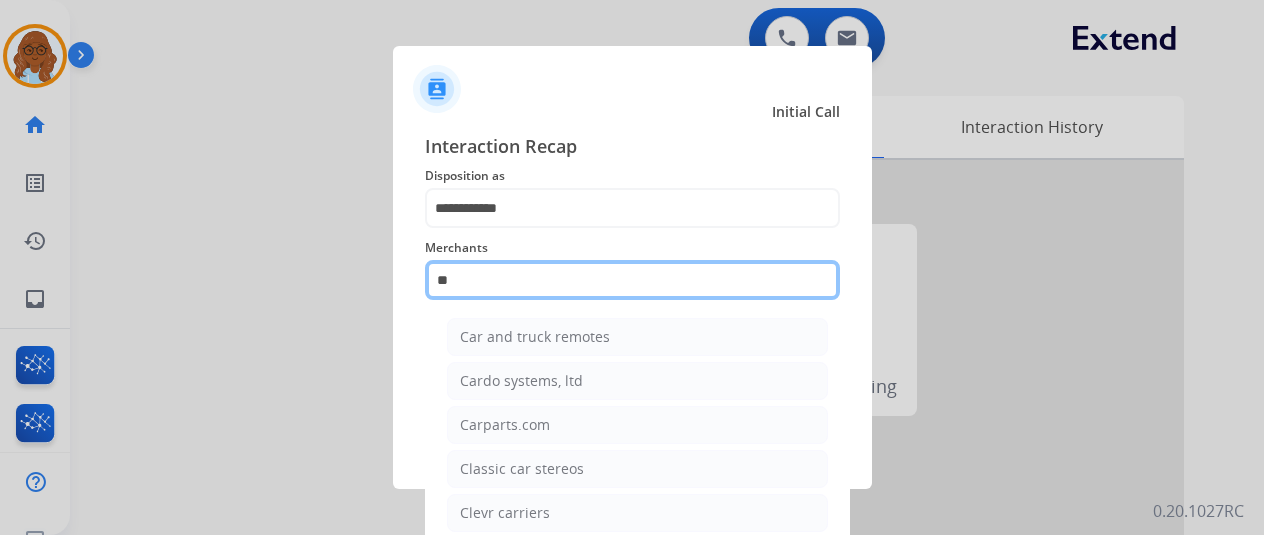 type on "*" 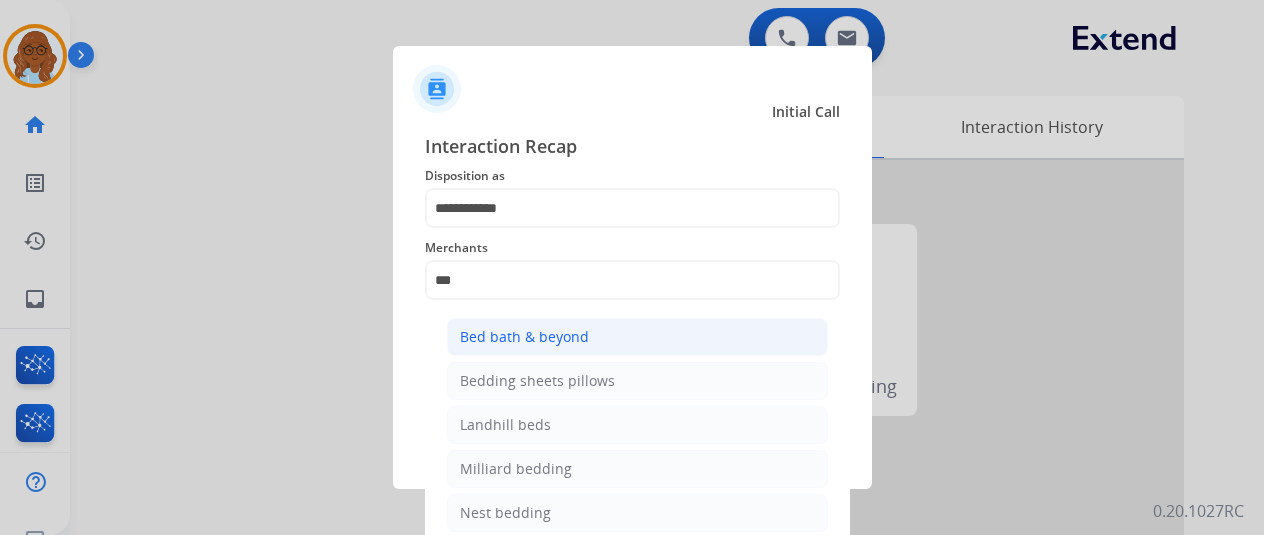 click on "Bed bath & beyond" 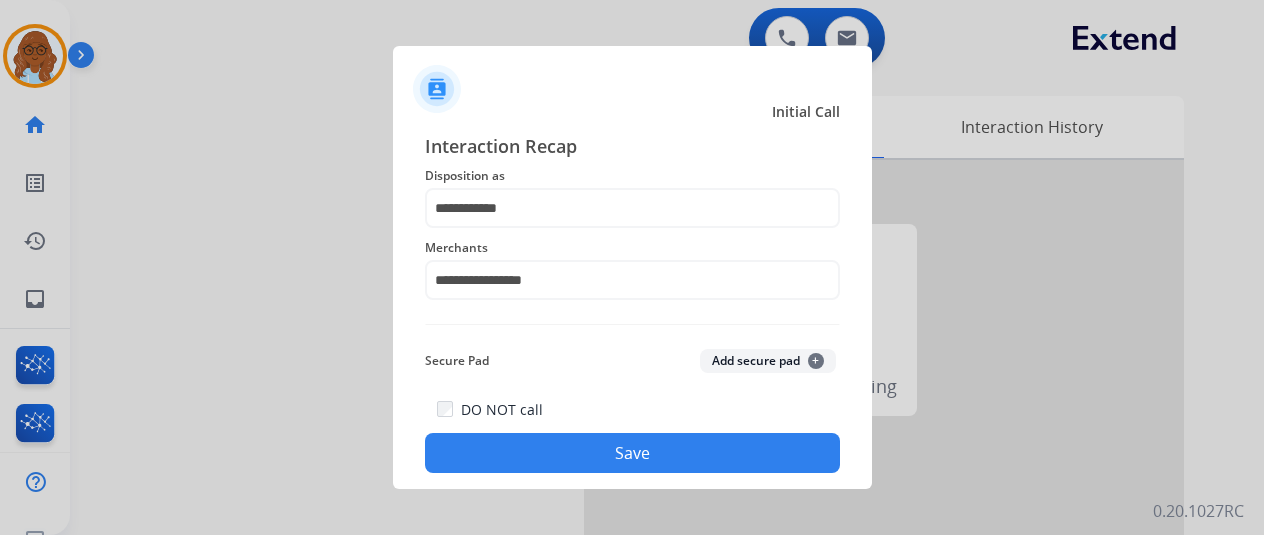 click on "Save" 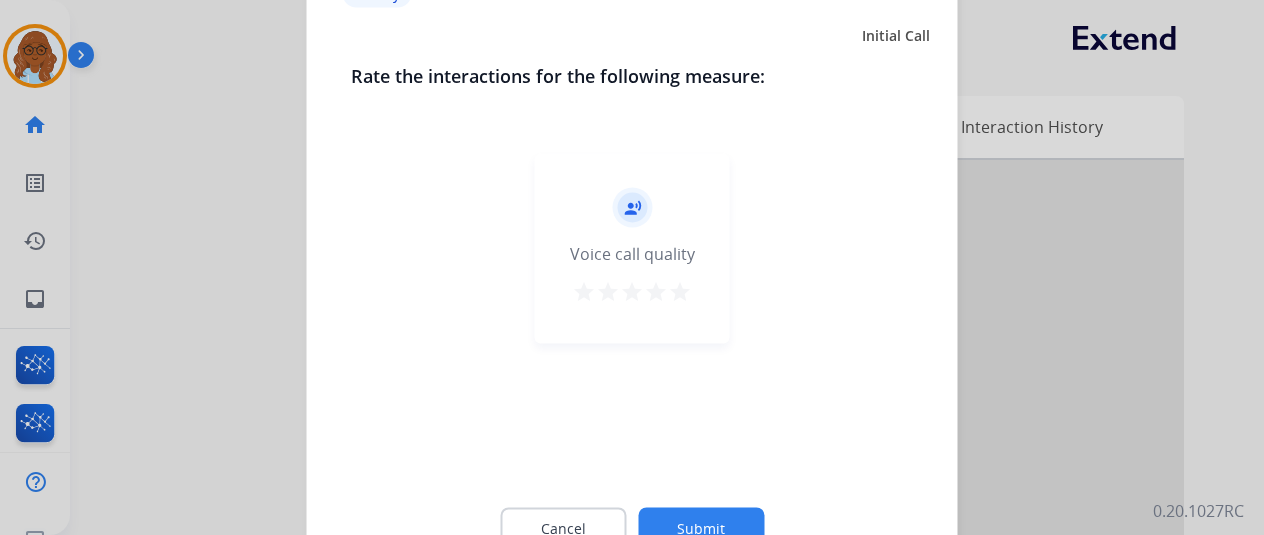 click on "star" at bounding box center [680, 291] 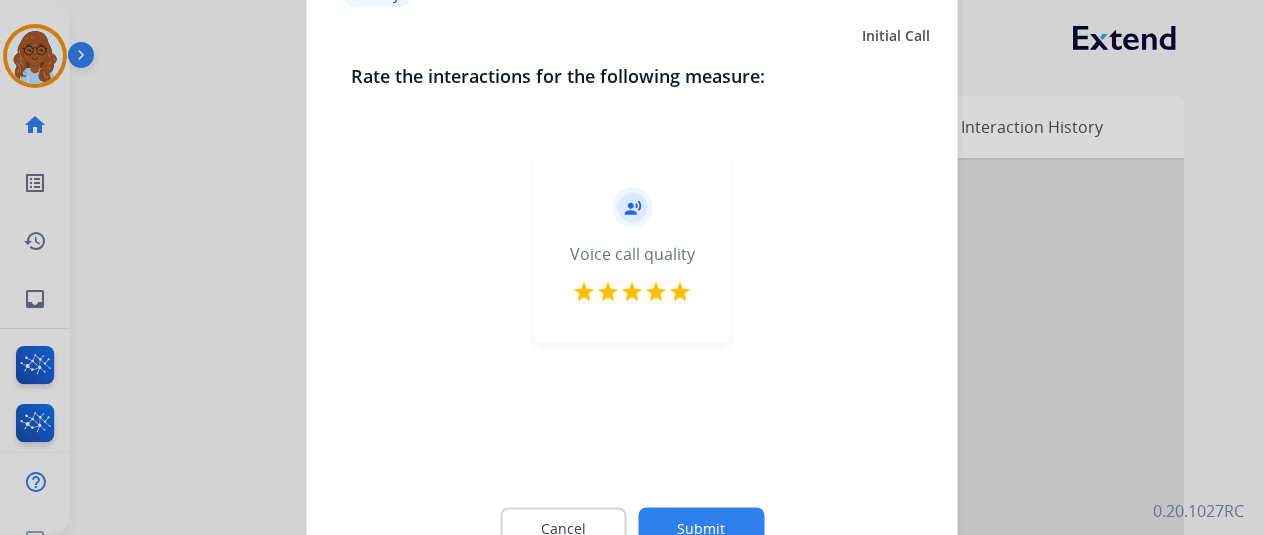 click on "Submit" 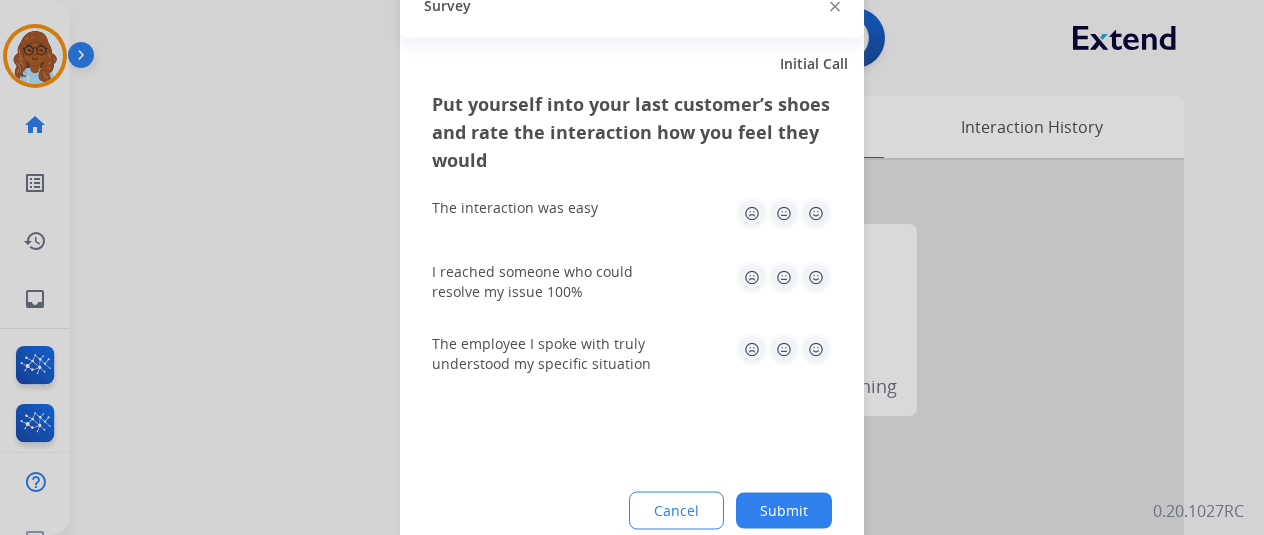 click 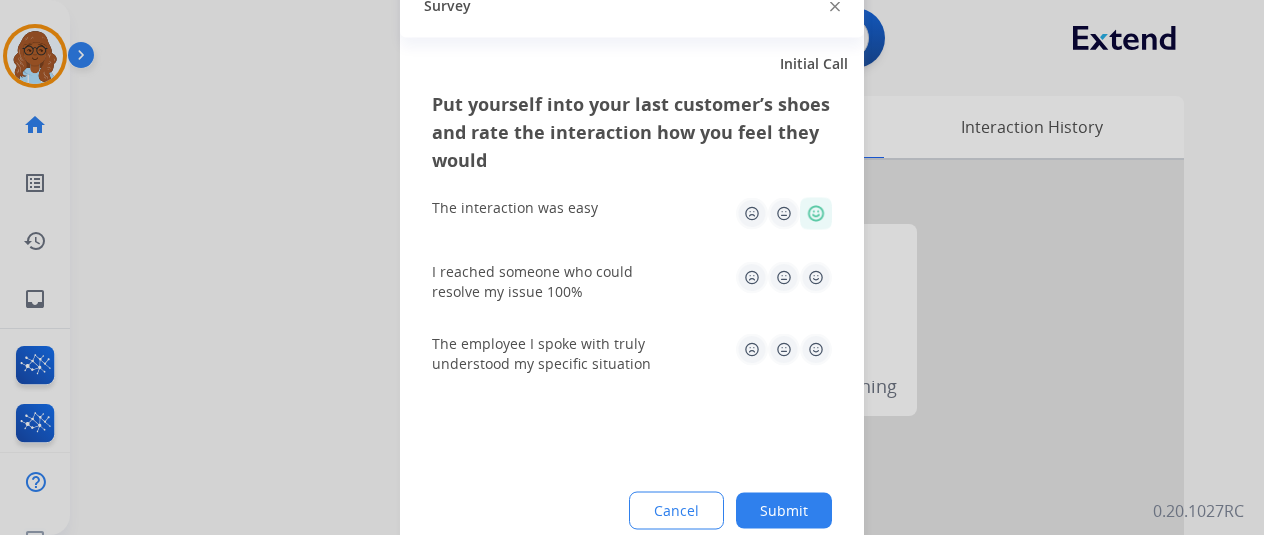 drag, startPoint x: 814, startPoint y: 284, endPoint x: 825, endPoint y: 360, distance: 76.79192 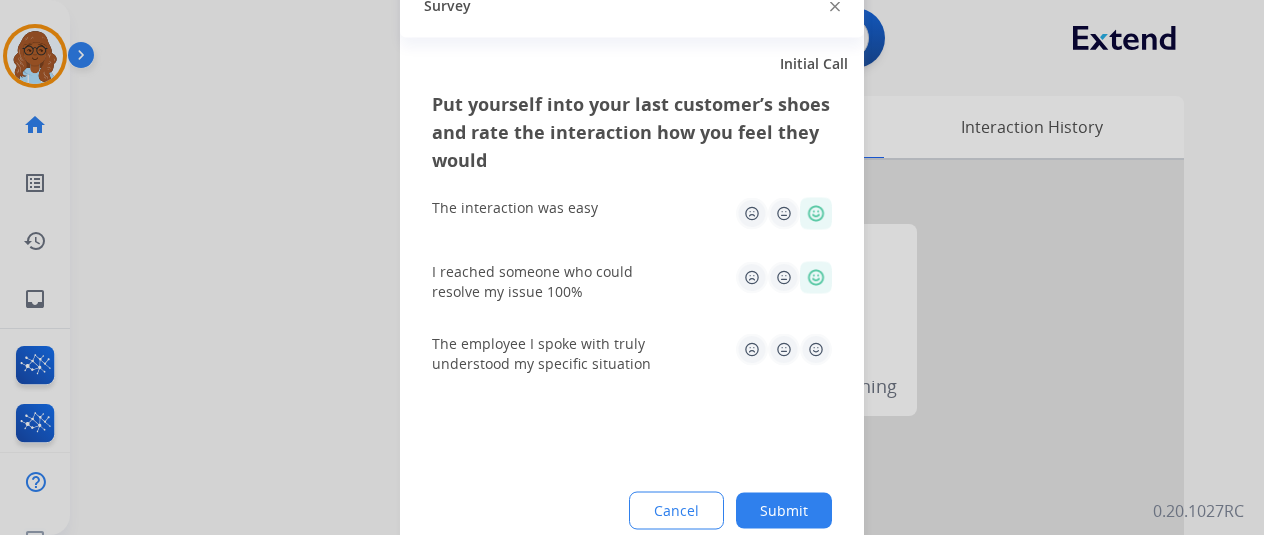 click 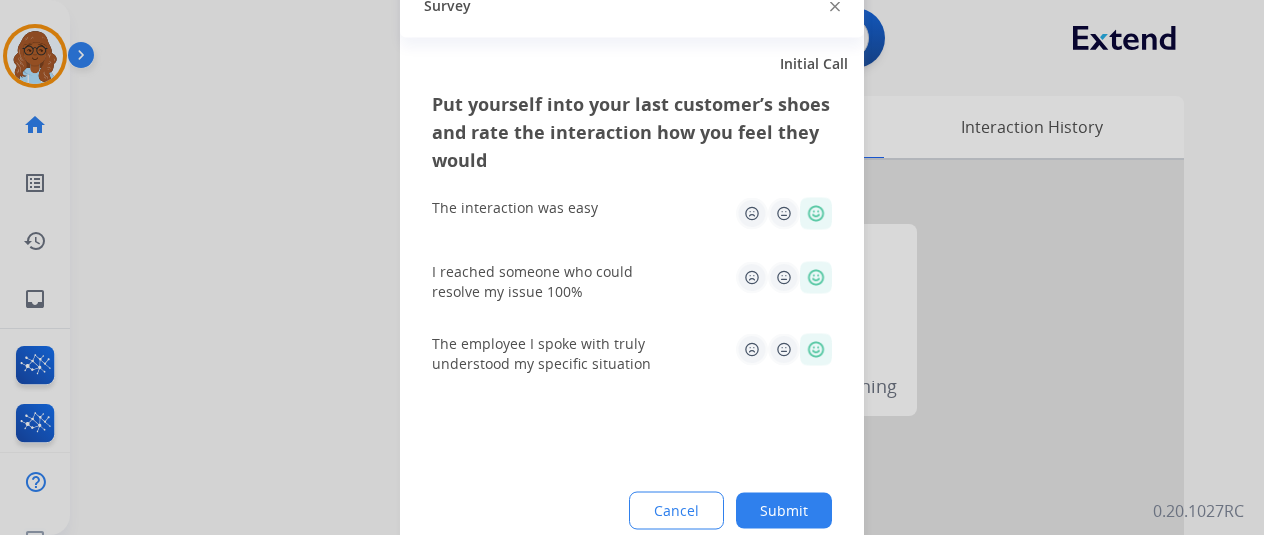 click on "Submit" 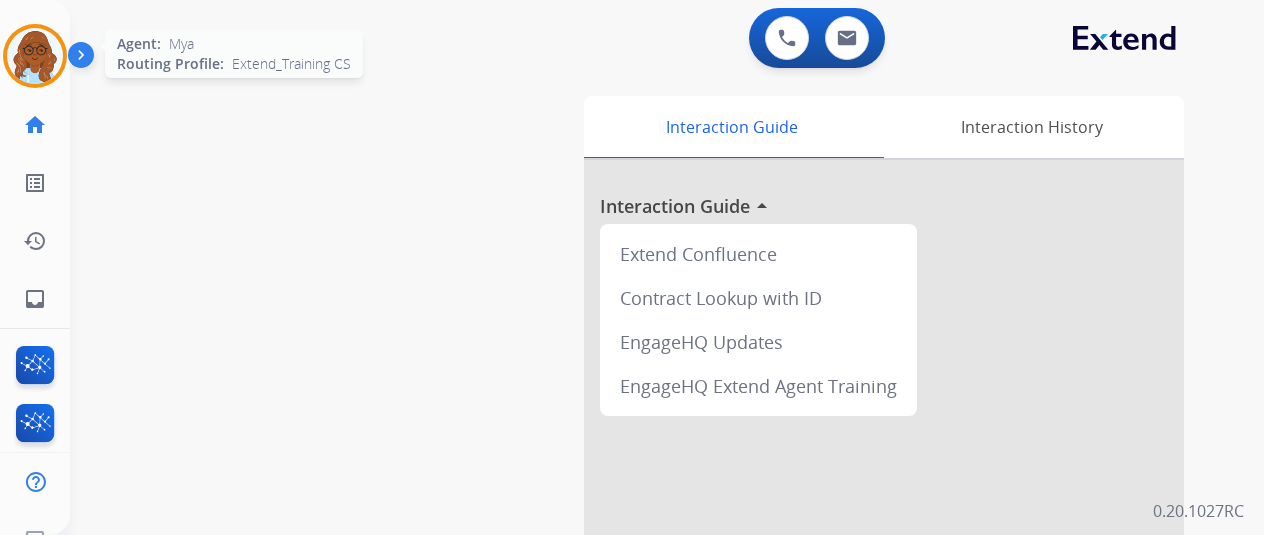 click at bounding box center (35, 56) 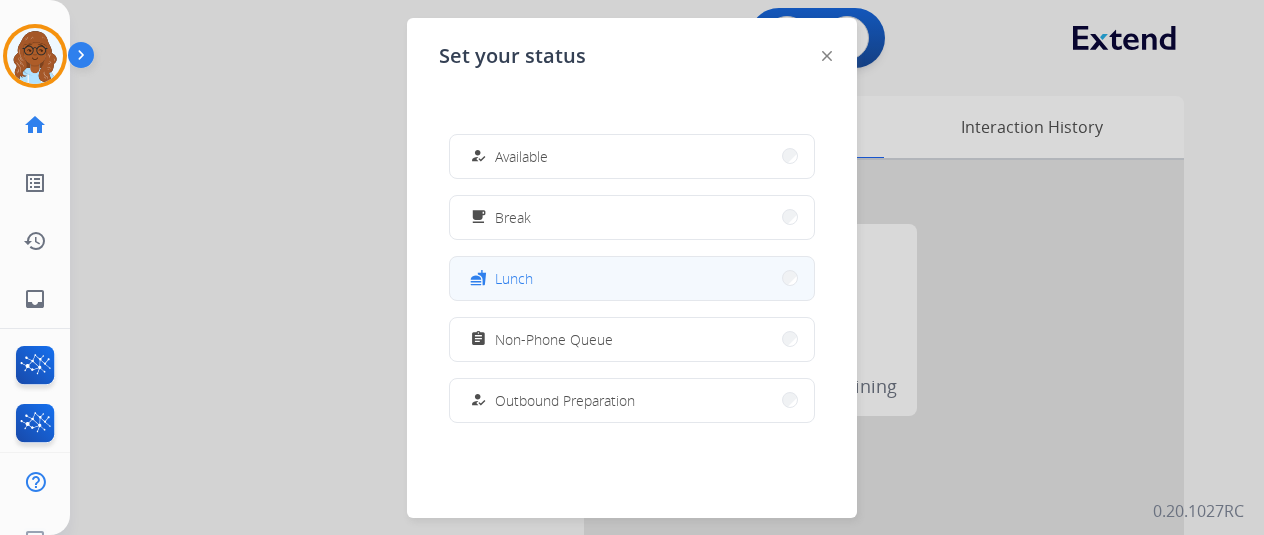 click on "fastfood Lunch" at bounding box center (632, 278) 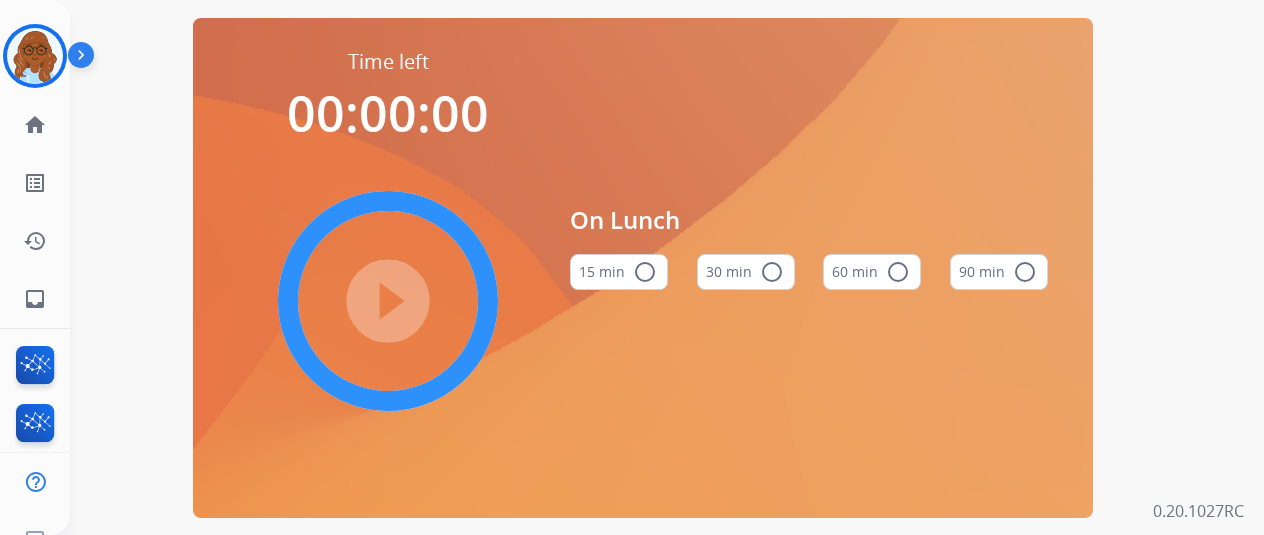 click on "60 min  radio_button_unchecked" at bounding box center [872, 272] 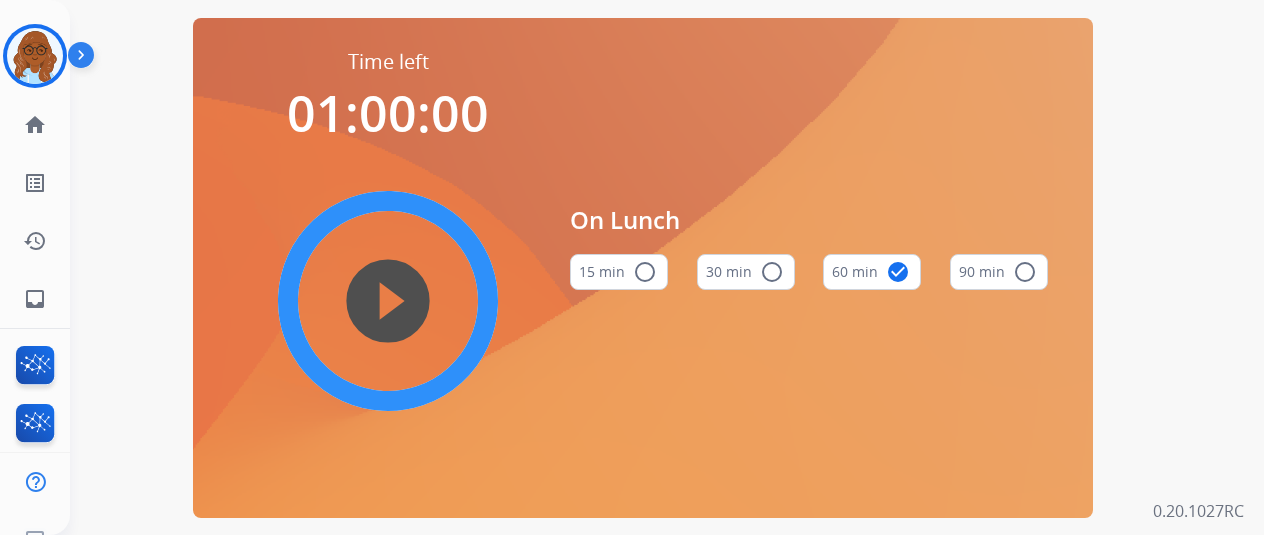 click on "play_circle_filled" at bounding box center [388, 301] 